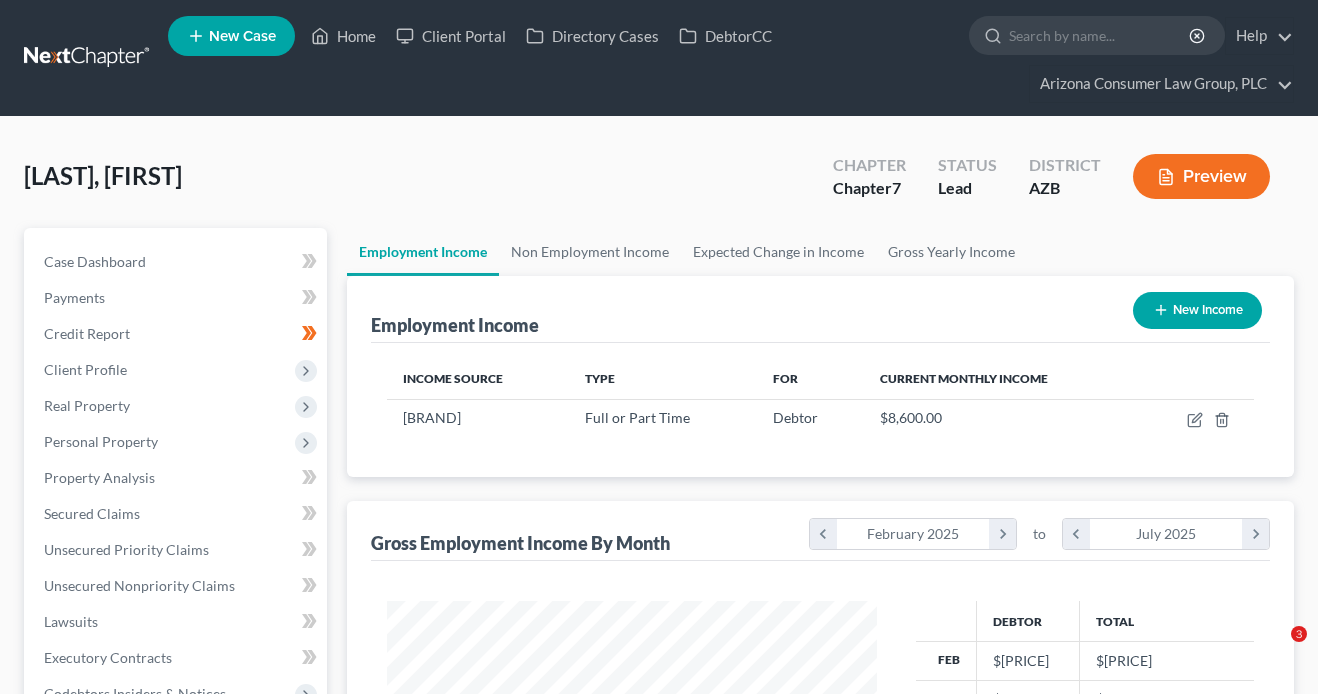 scroll, scrollTop: 236, scrollLeft: 0, axis: vertical 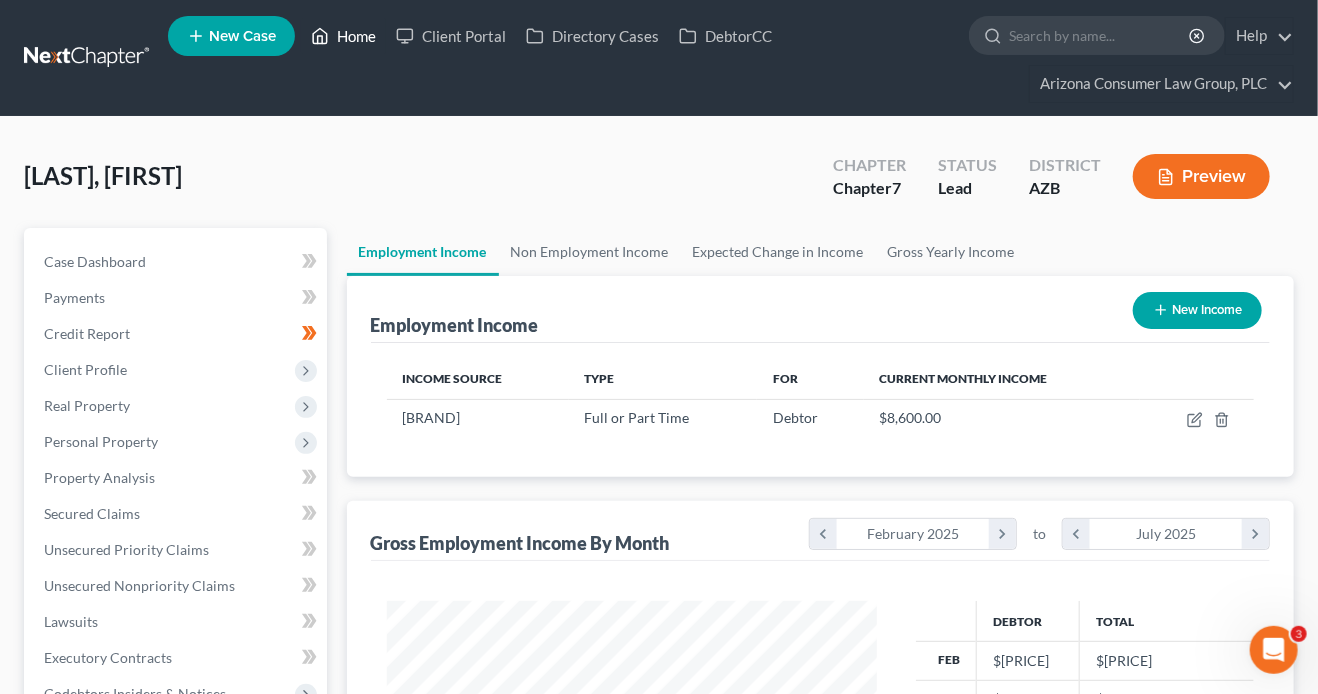 click on "Home" at bounding box center (343, 36) 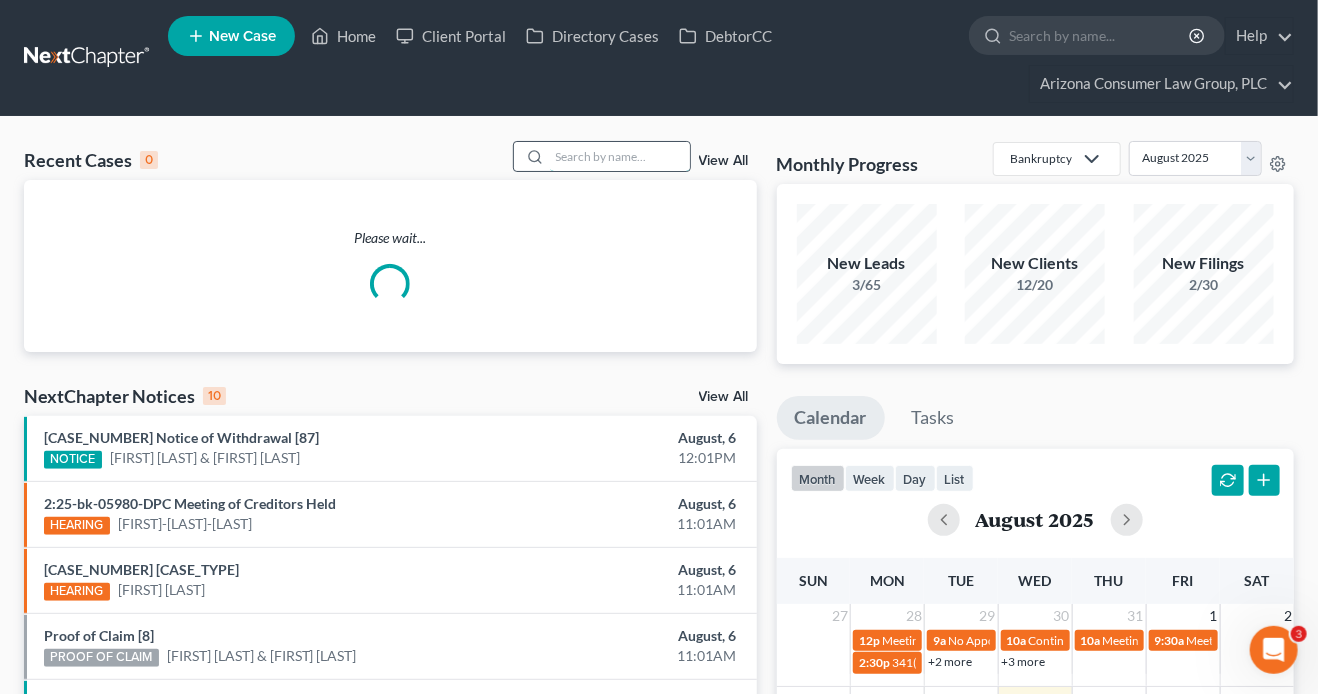 click at bounding box center (620, 156) 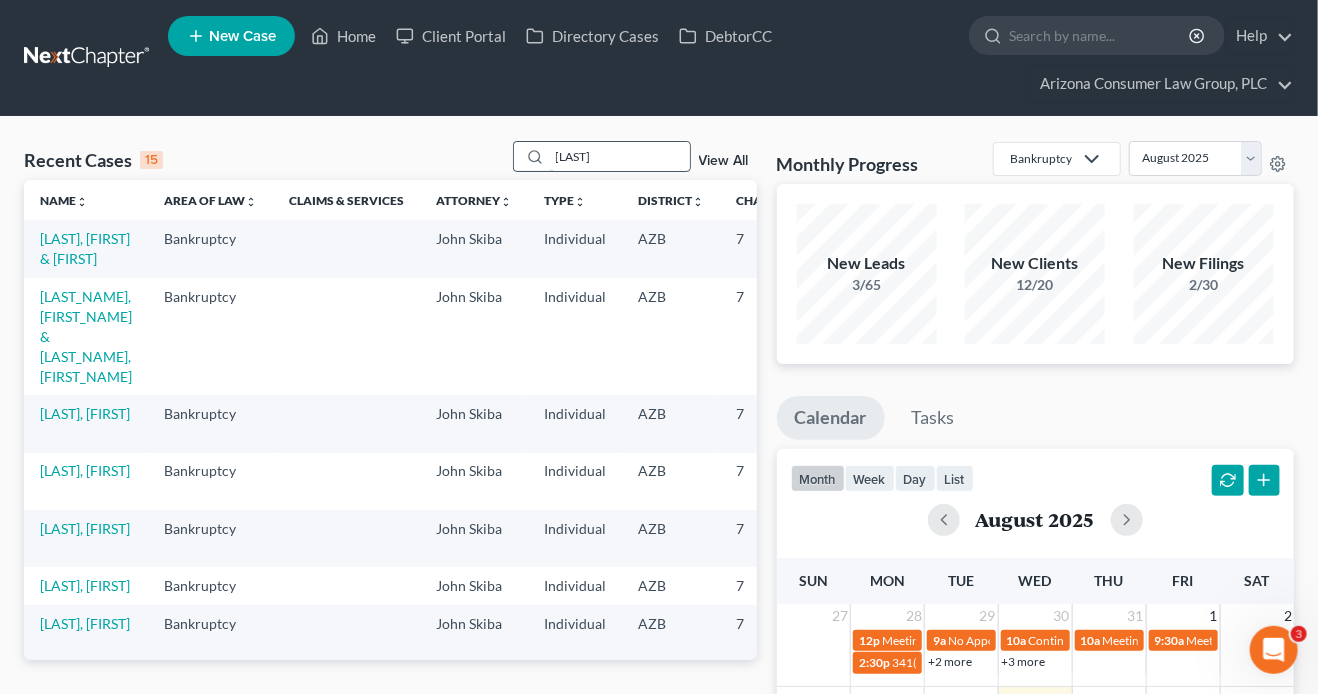 type on "[LAST]" 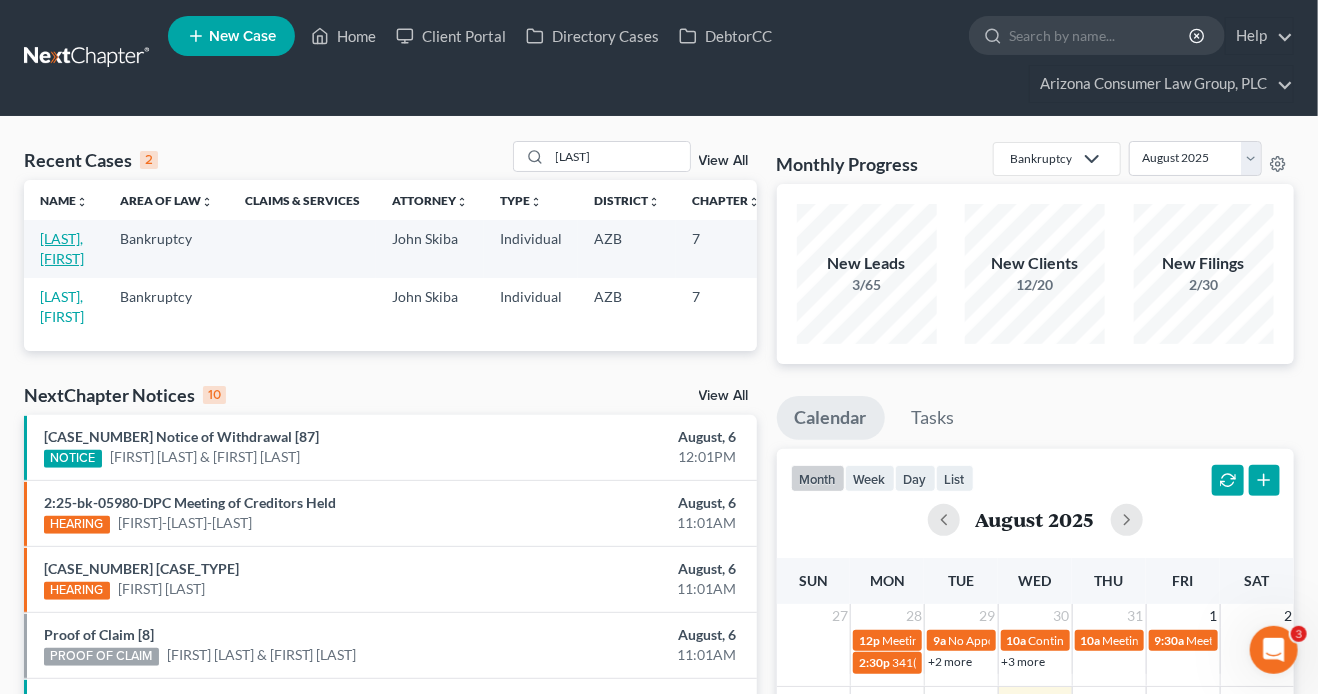 click on "[LAST], [FIRST]" at bounding box center (62, 248) 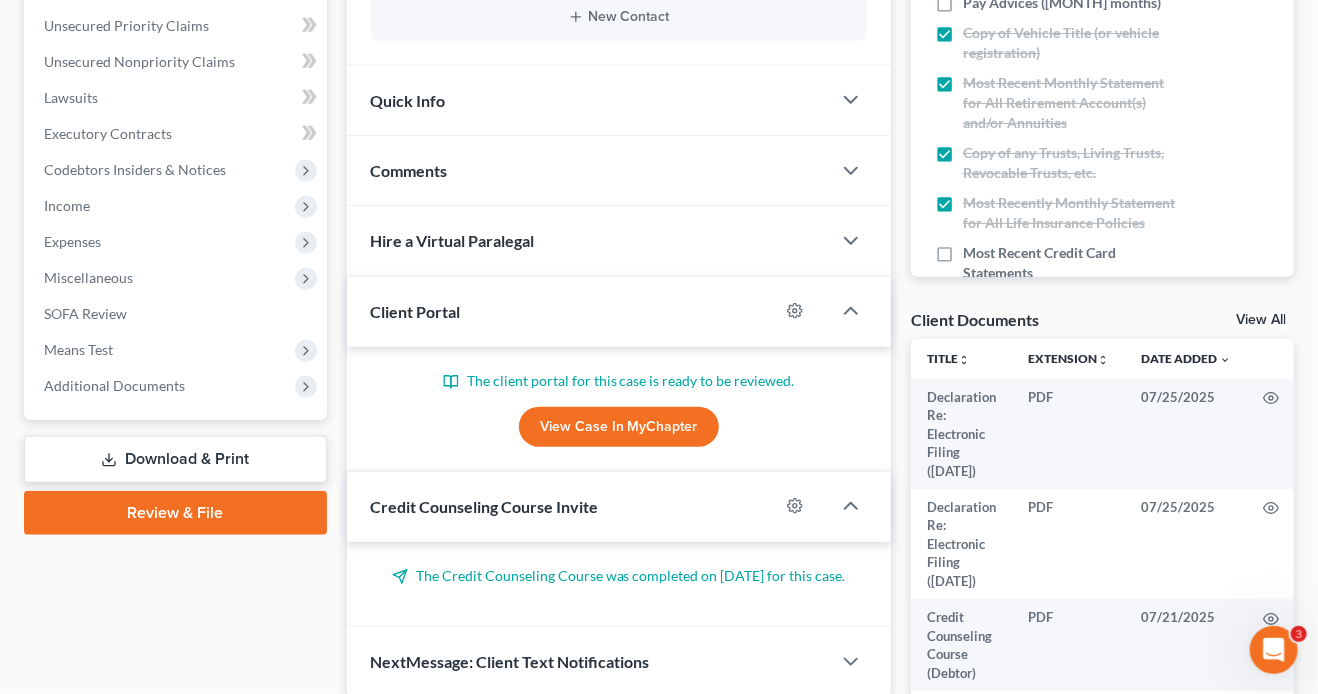 scroll, scrollTop: 535, scrollLeft: 0, axis: vertical 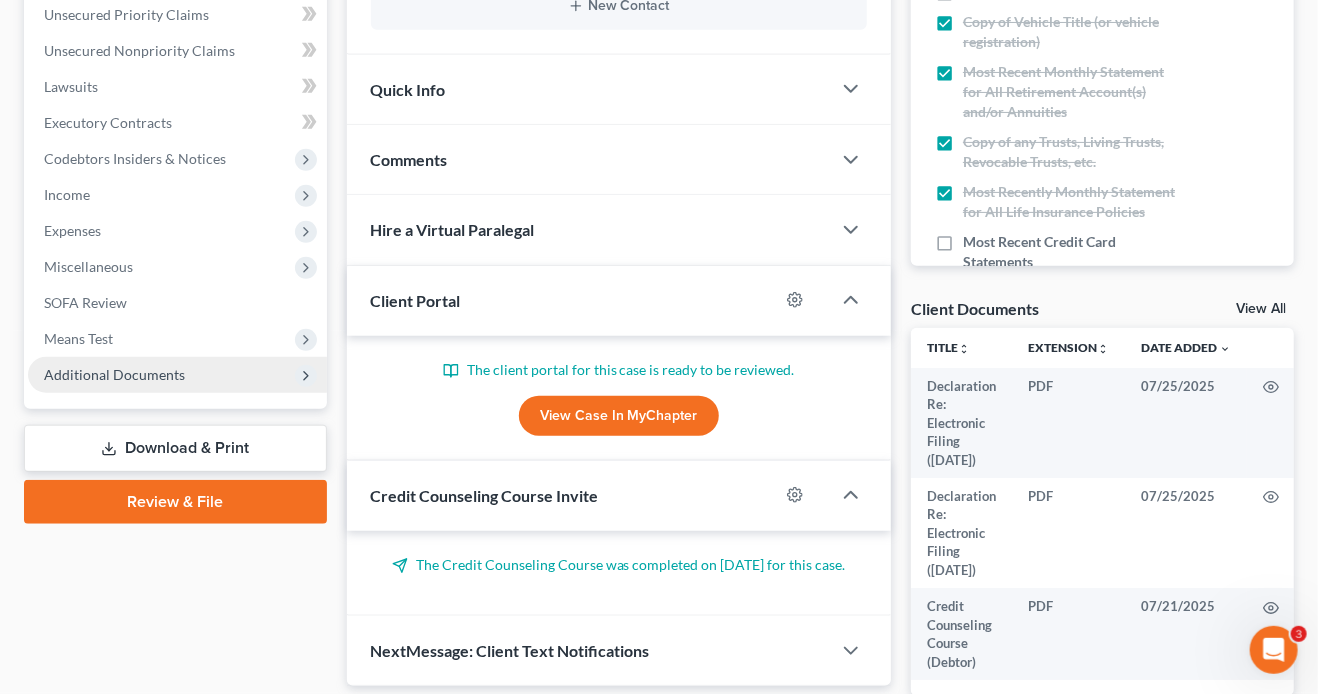 click on "Additional Documents" at bounding box center [177, 375] 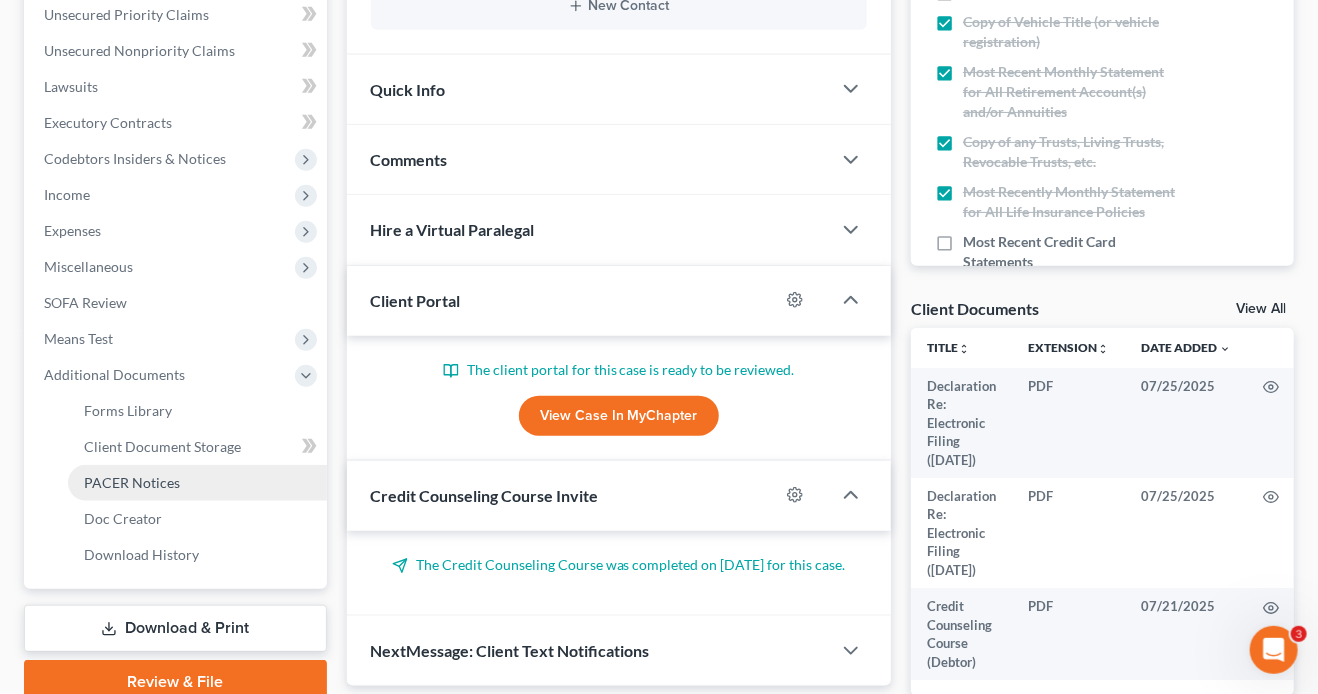 click on "PACER Notices" at bounding box center [132, 482] 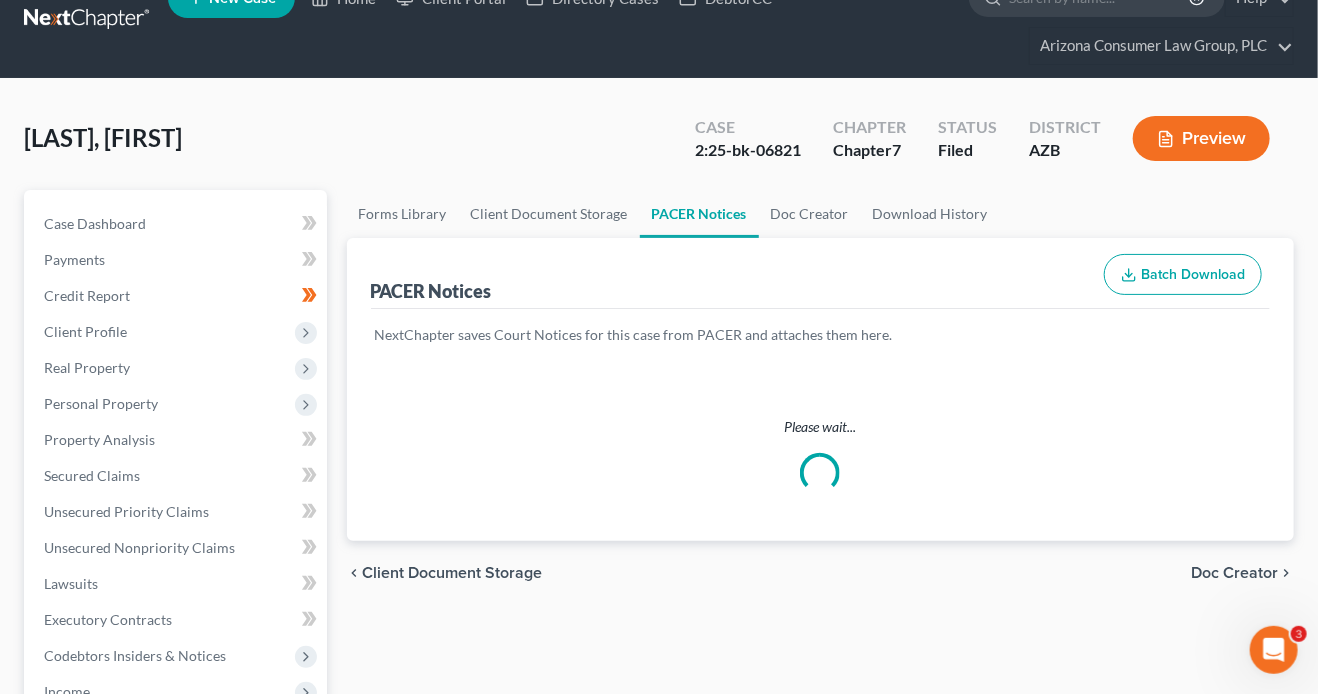 scroll, scrollTop: 0, scrollLeft: 0, axis: both 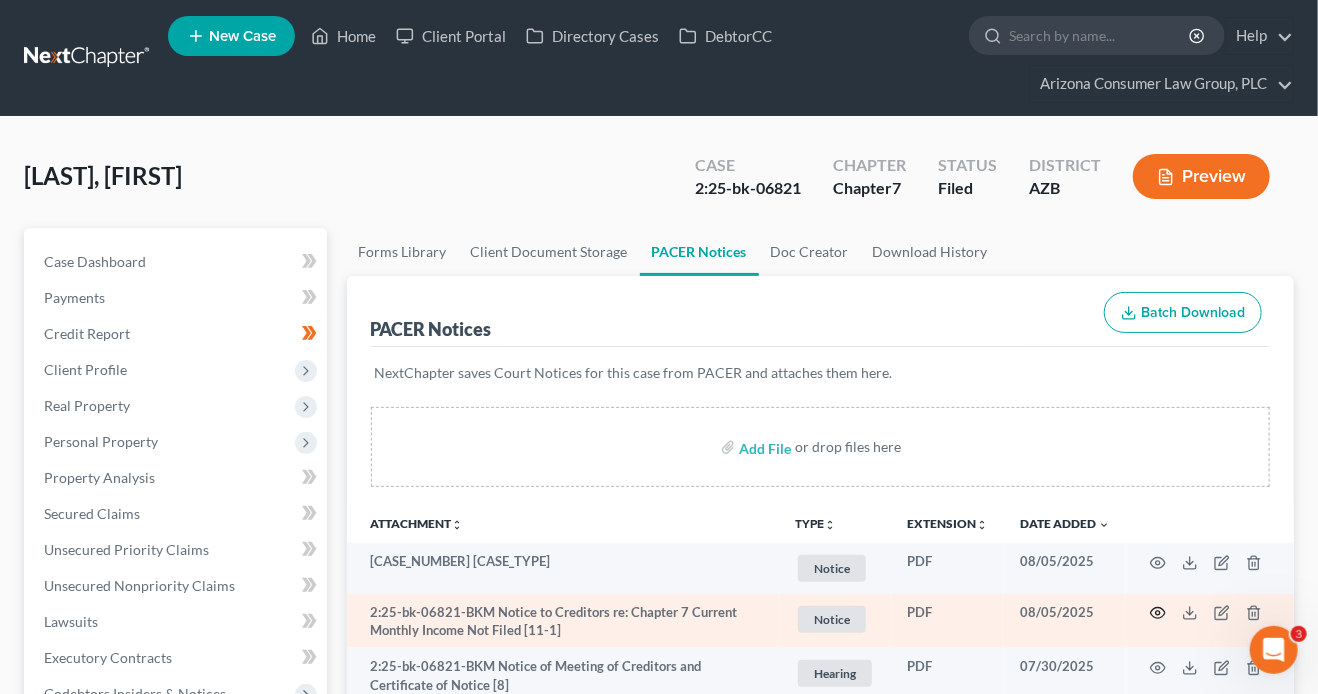 click 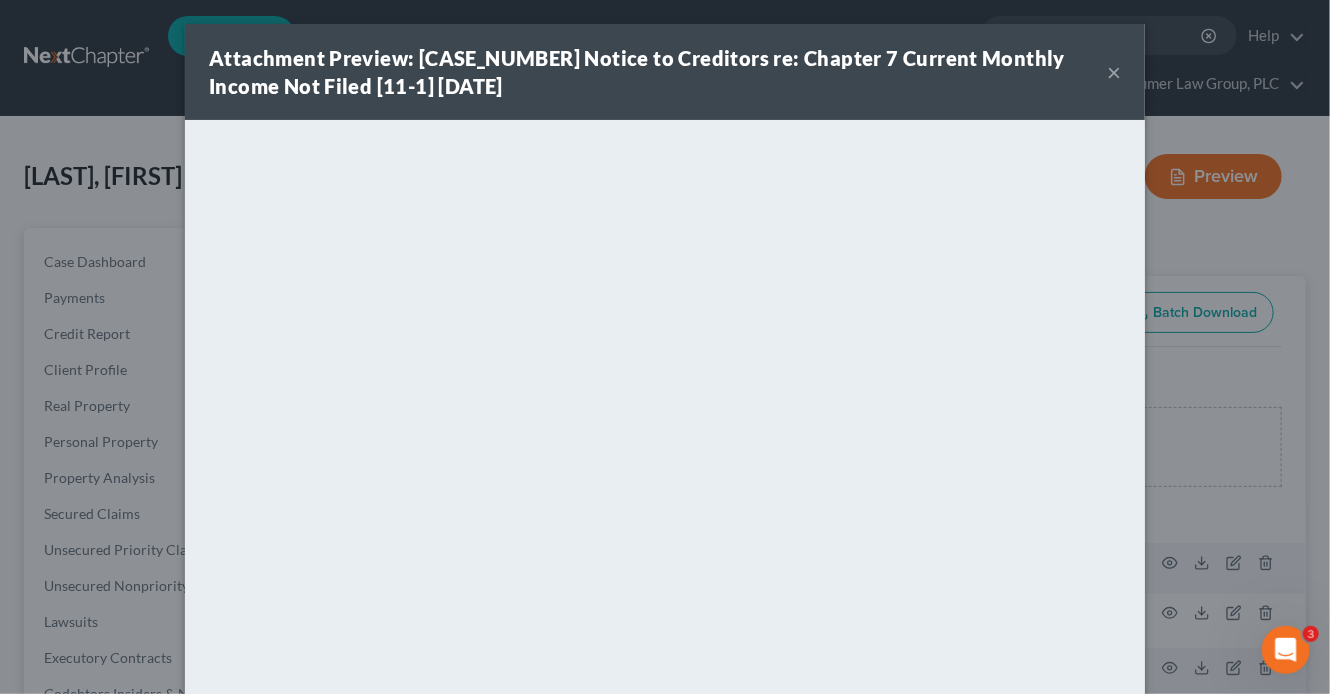 click on "Attachment Preview: [CASE_NUMBER] Notice to Creditors re: Chapter 7 Current Monthly Income Not Filed [11-1] [DATE] ×" at bounding box center (665, 72) 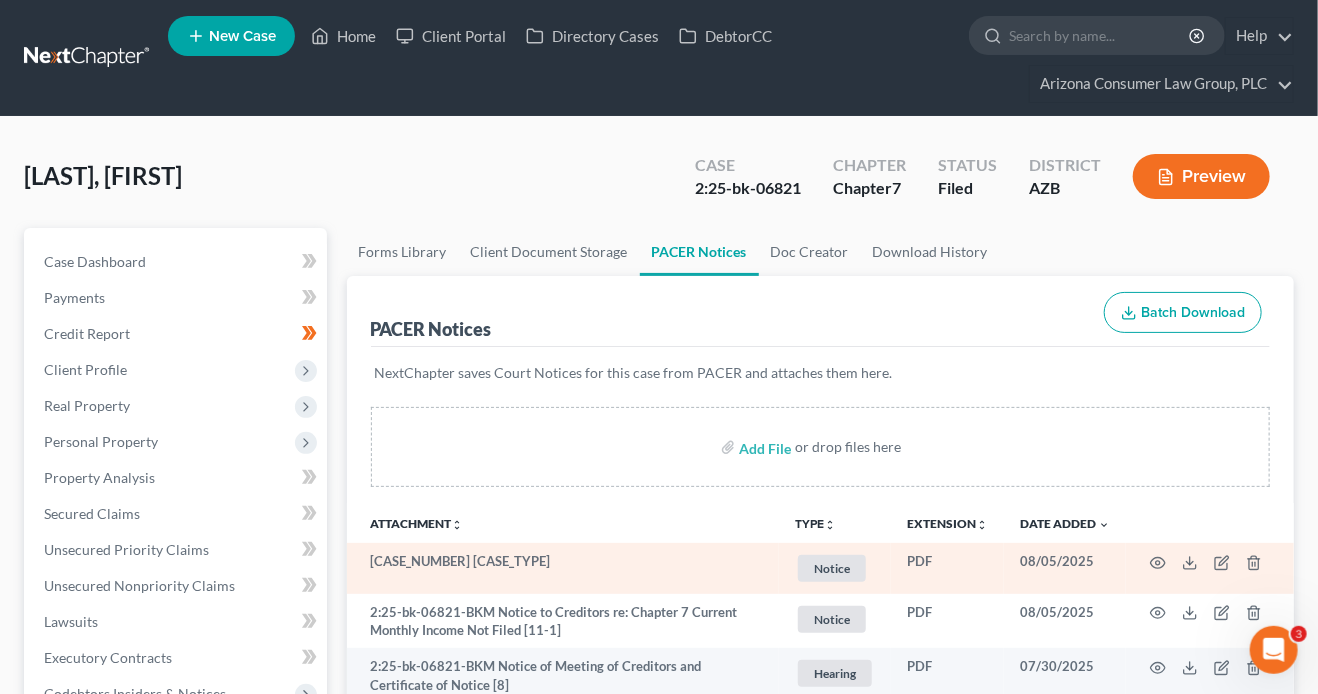 click at bounding box center [1210, 568] 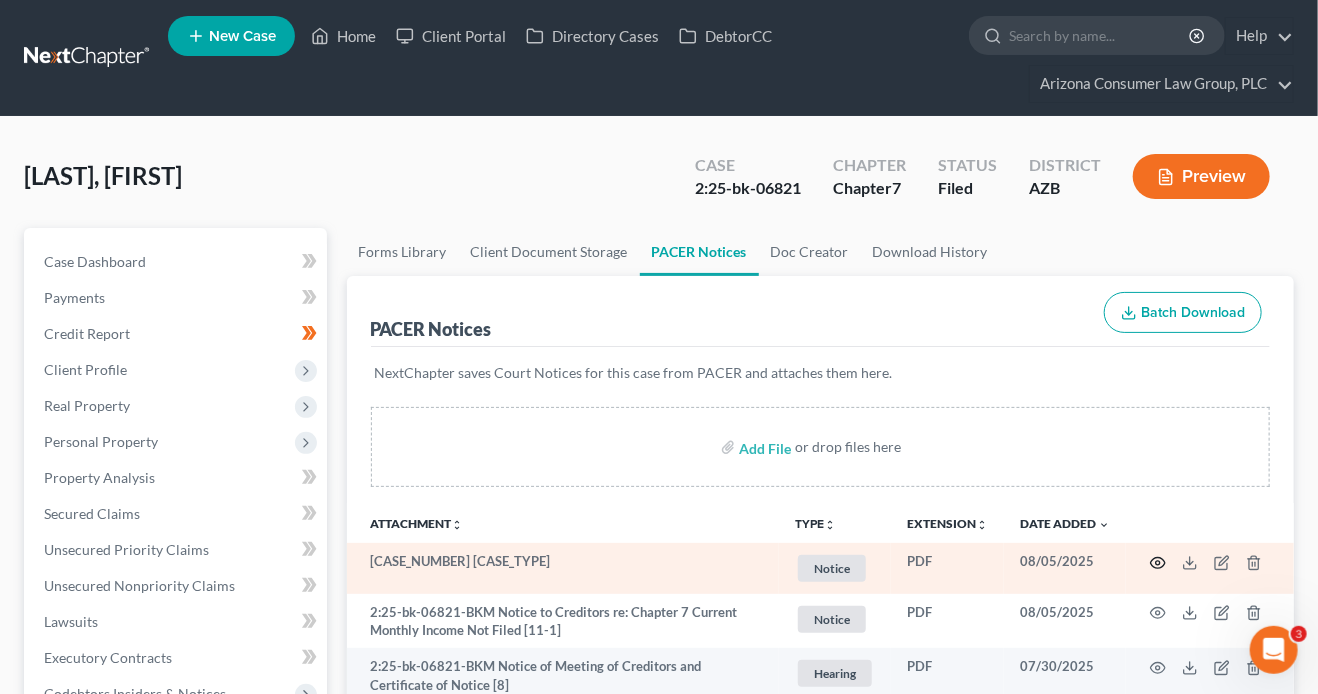 click 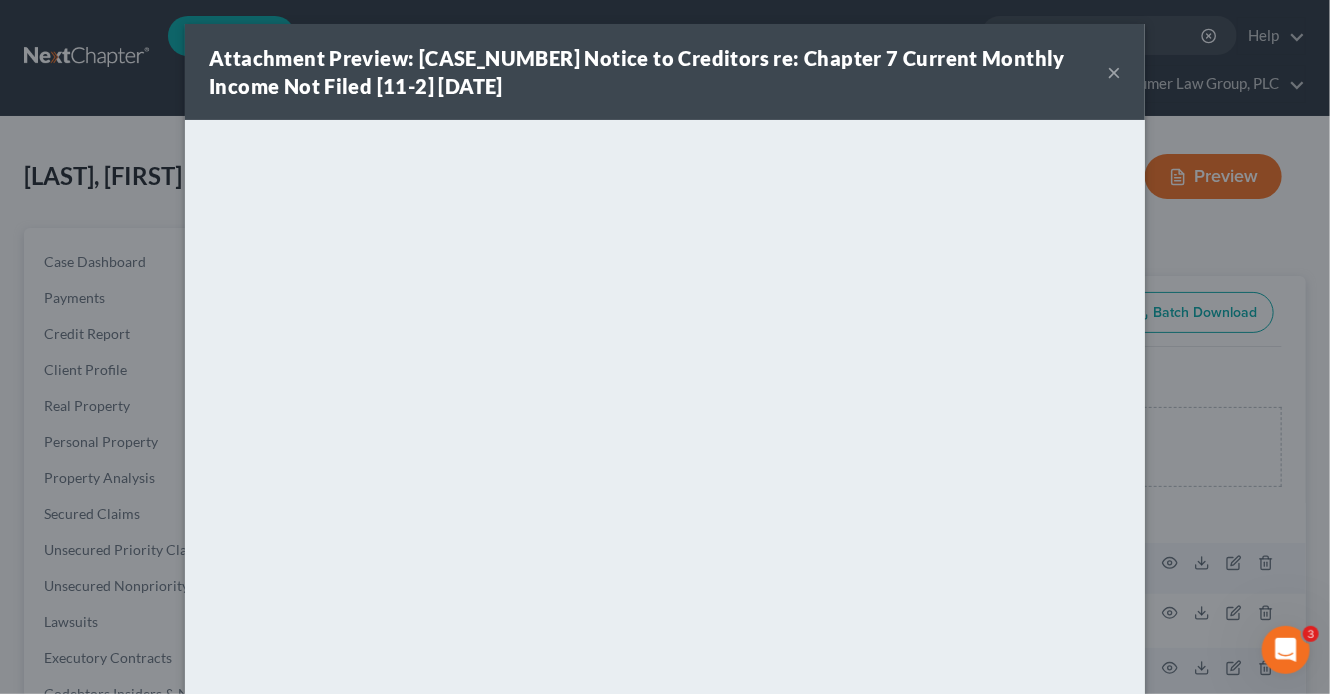 click on "×" at bounding box center (1114, 72) 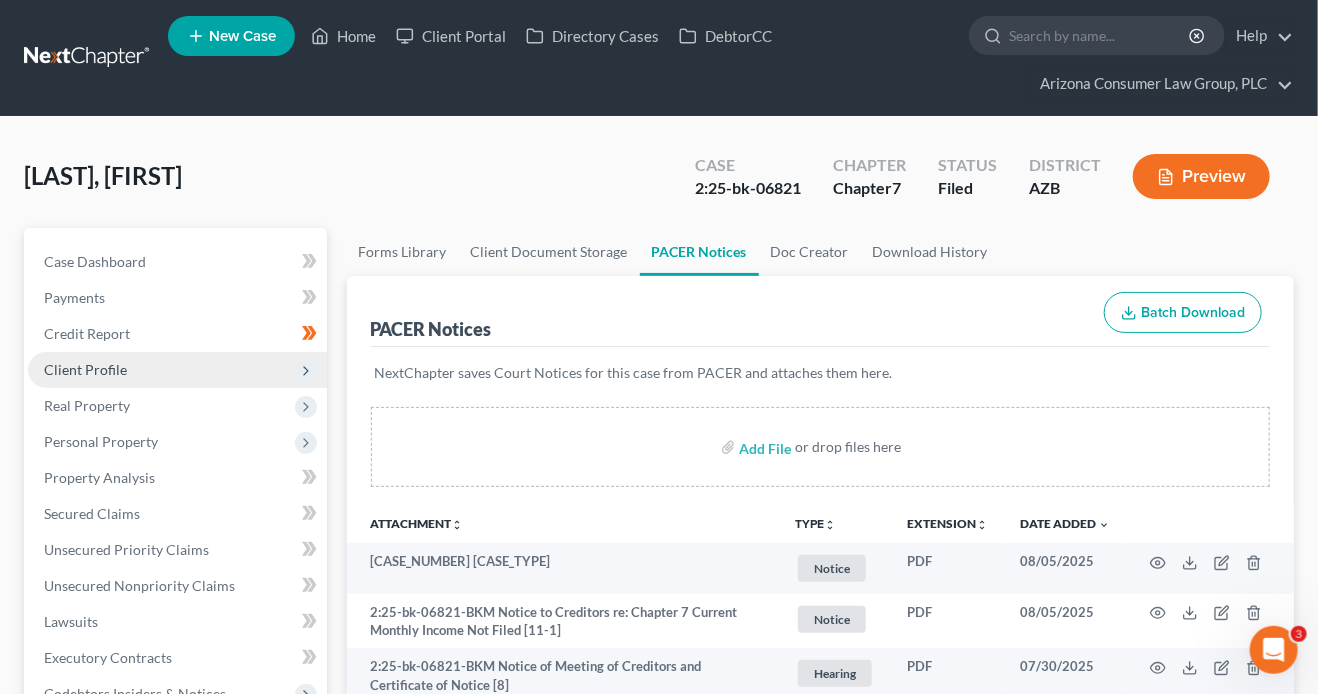 click on "Client Profile" at bounding box center [85, 369] 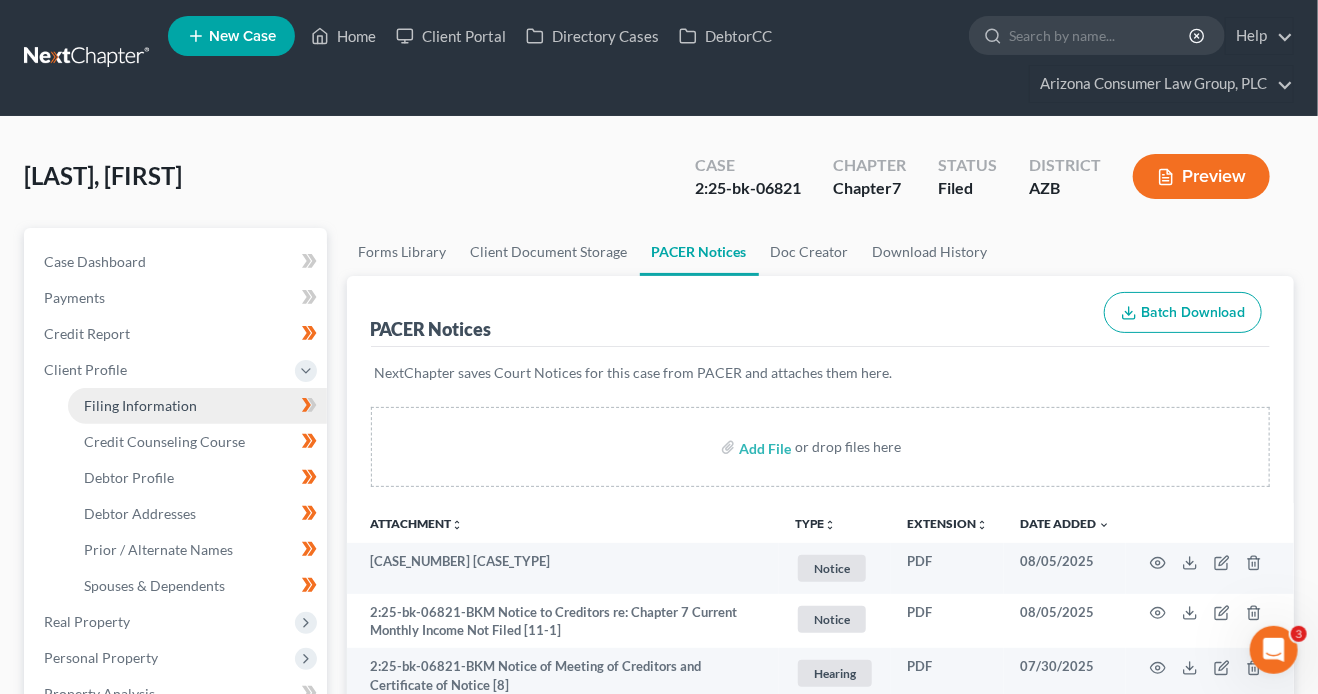 click on "Filing Information" at bounding box center [140, 405] 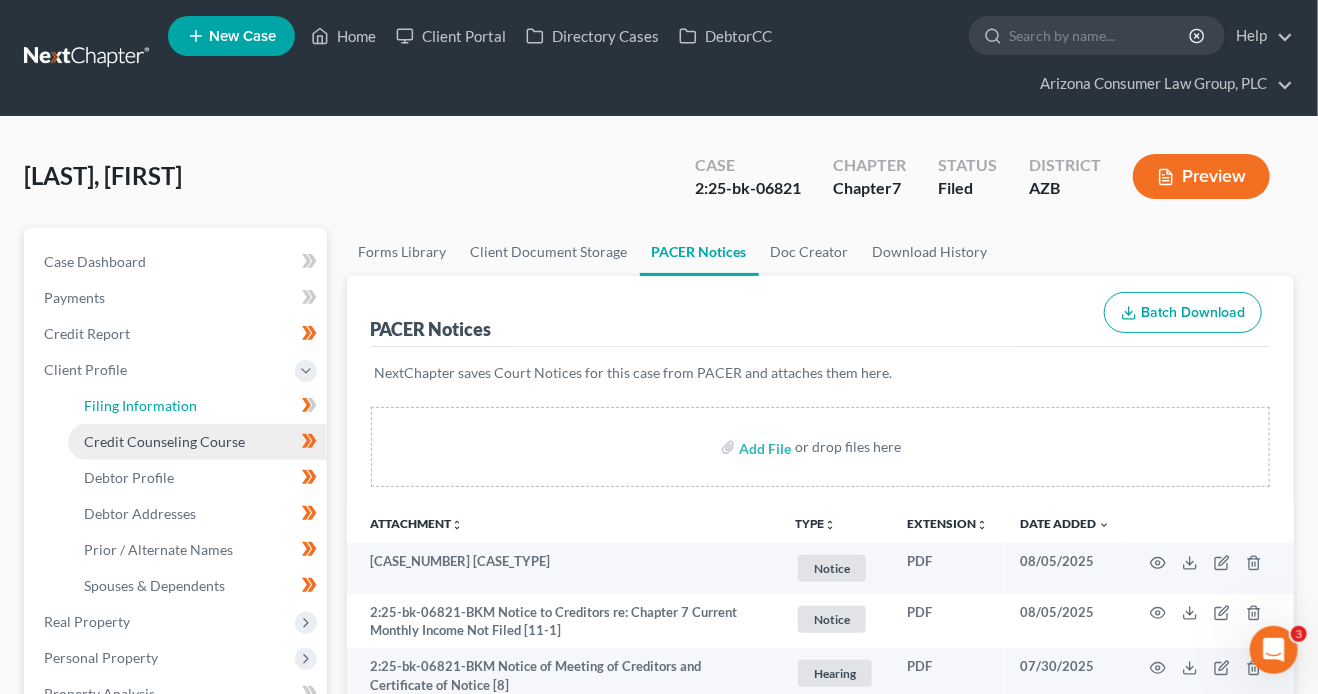 select on "1" 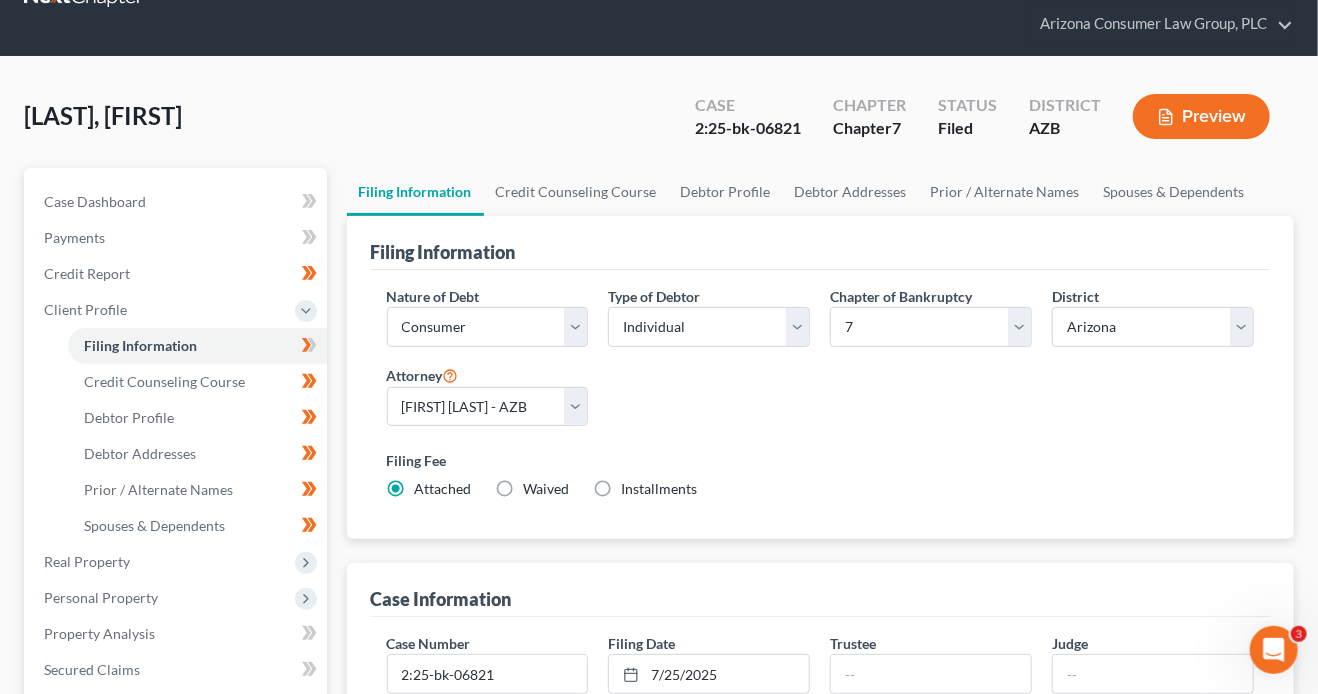 scroll, scrollTop: 181, scrollLeft: 0, axis: vertical 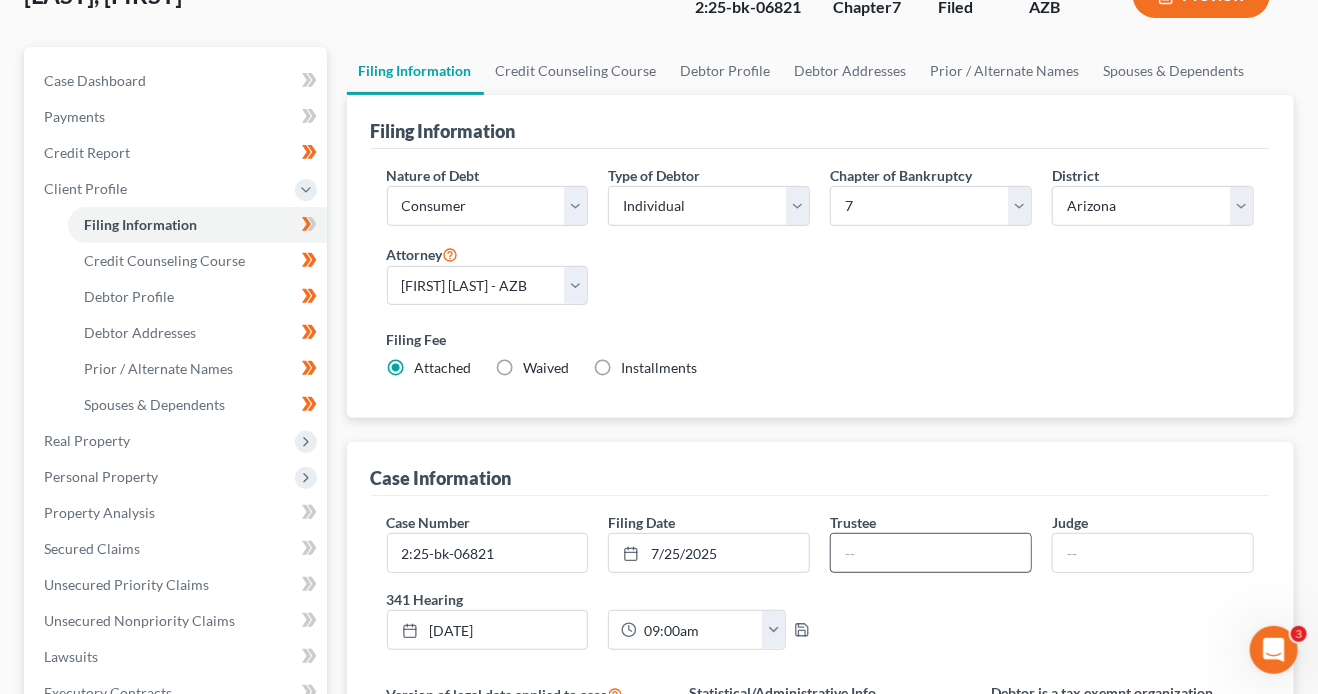 click at bounding box center [931, 553] 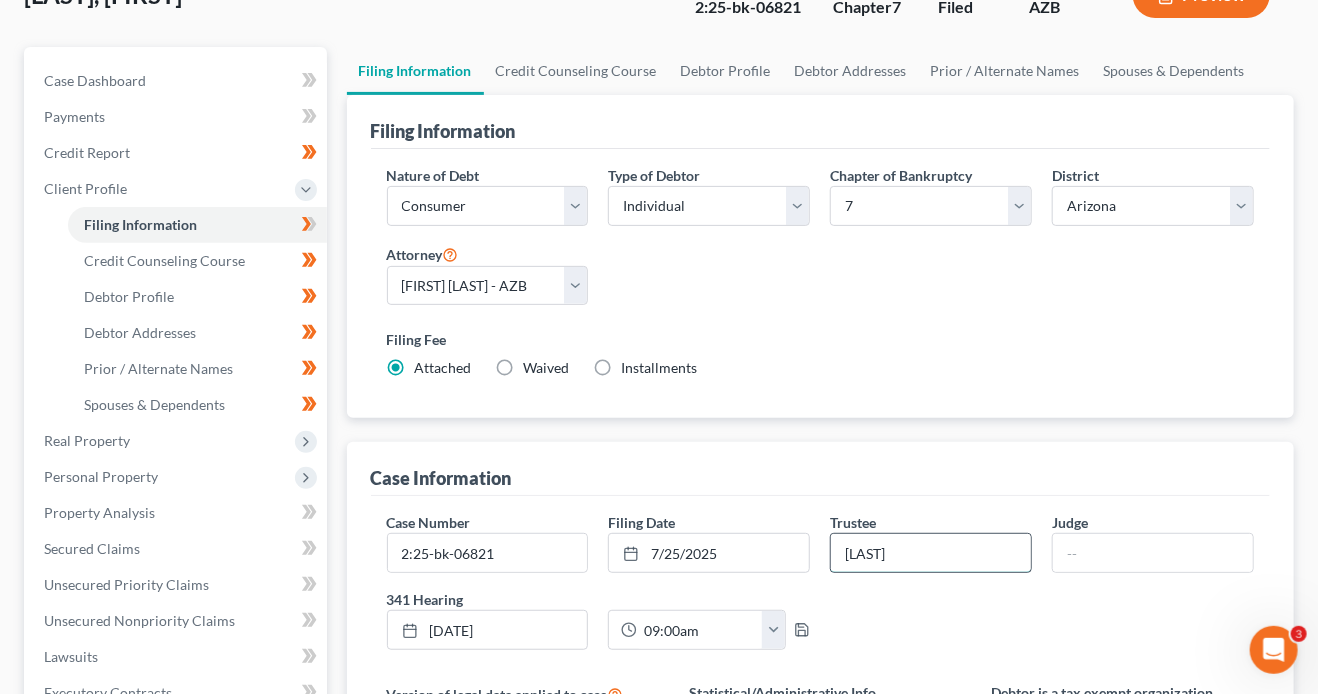 type on "[LAST]" 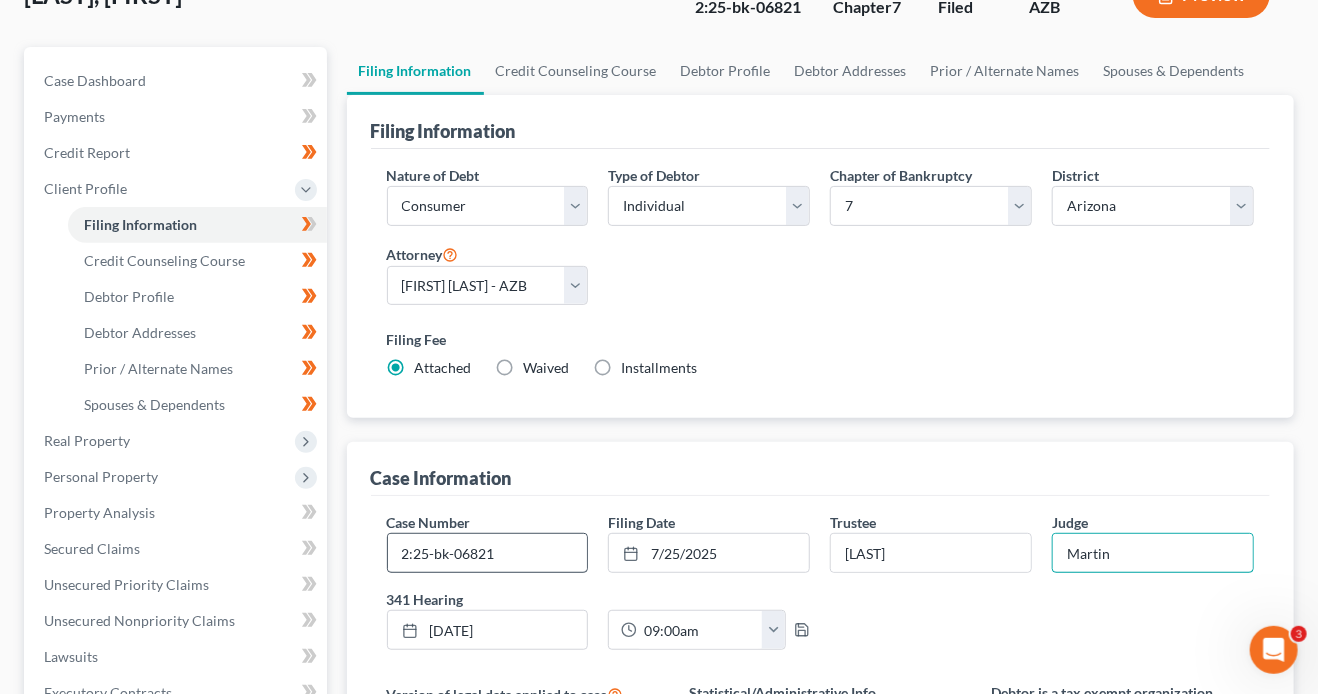type on "Martin" 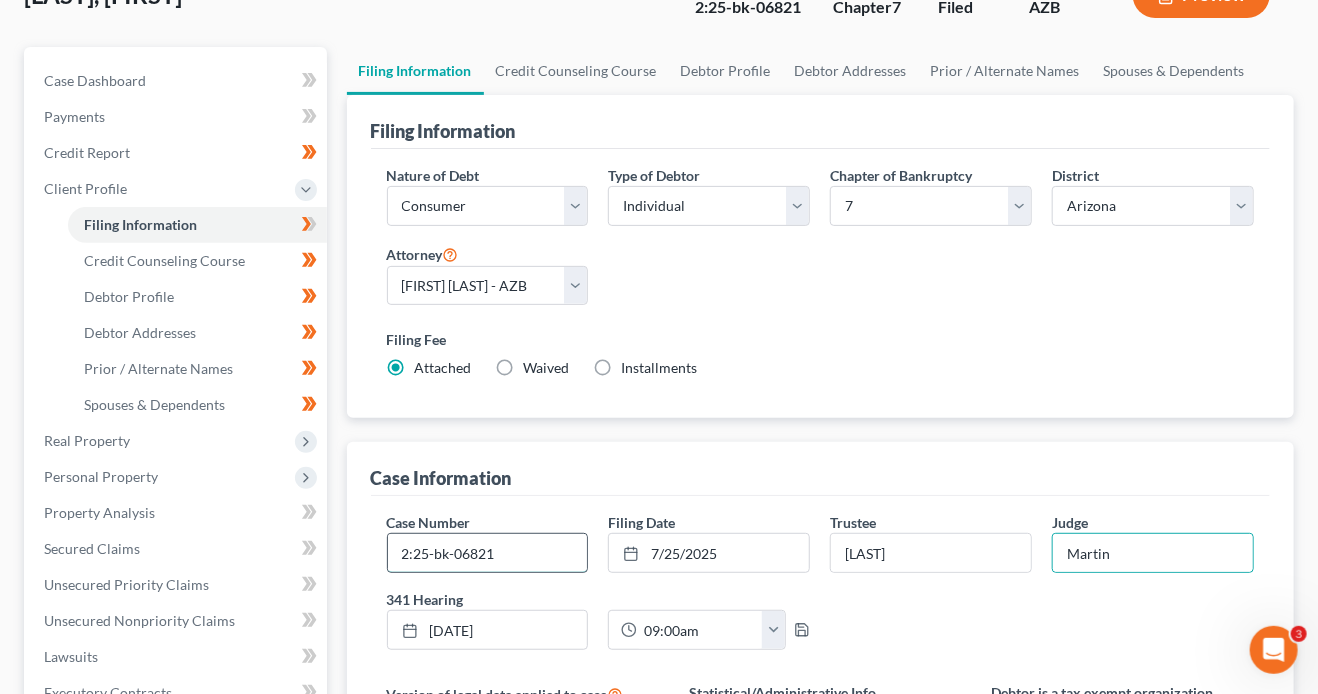 click on "2:25-bk-06821" at bounding box center (488, 553) 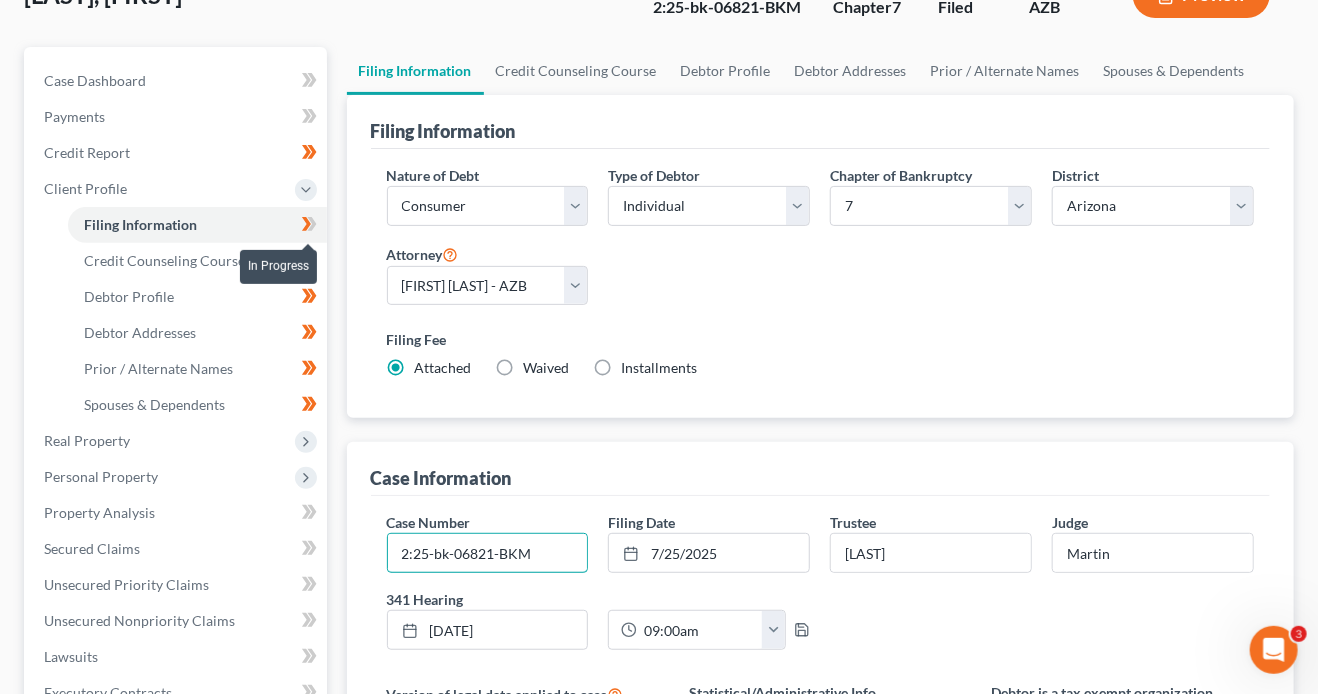 type on "2:25-bk-06821-BKM" 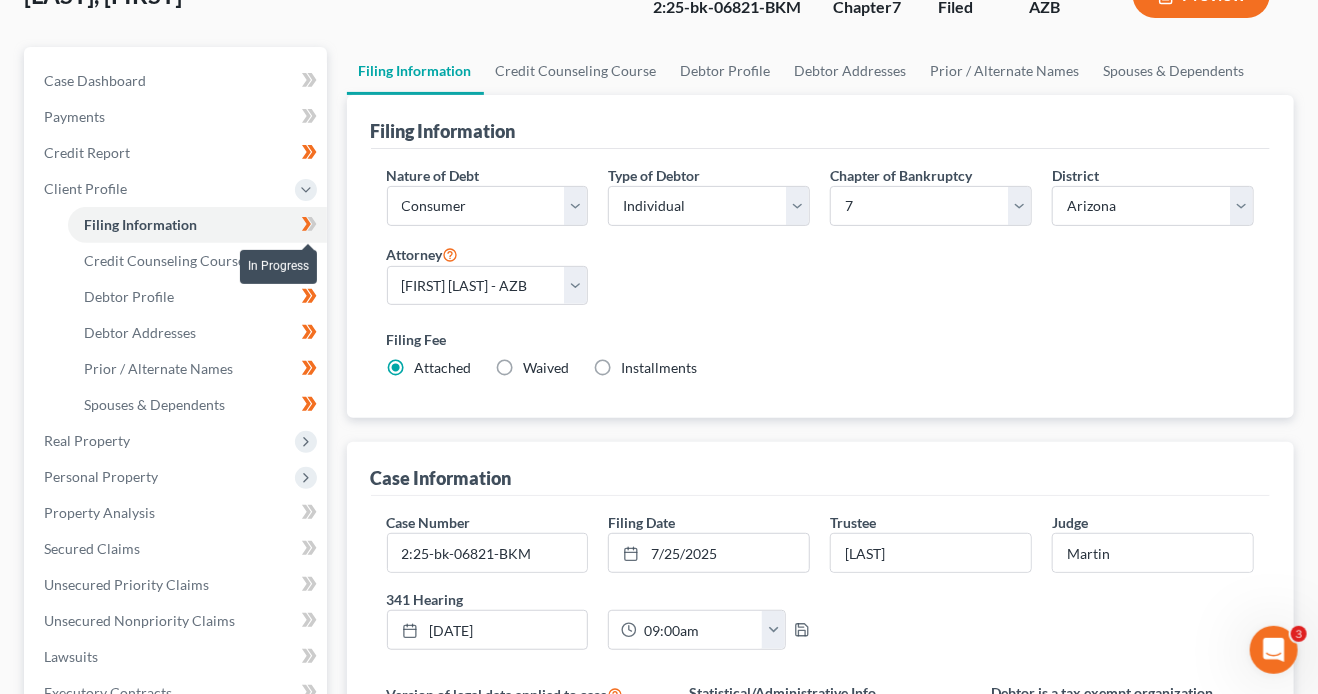 click at bounding box center [309, 227] 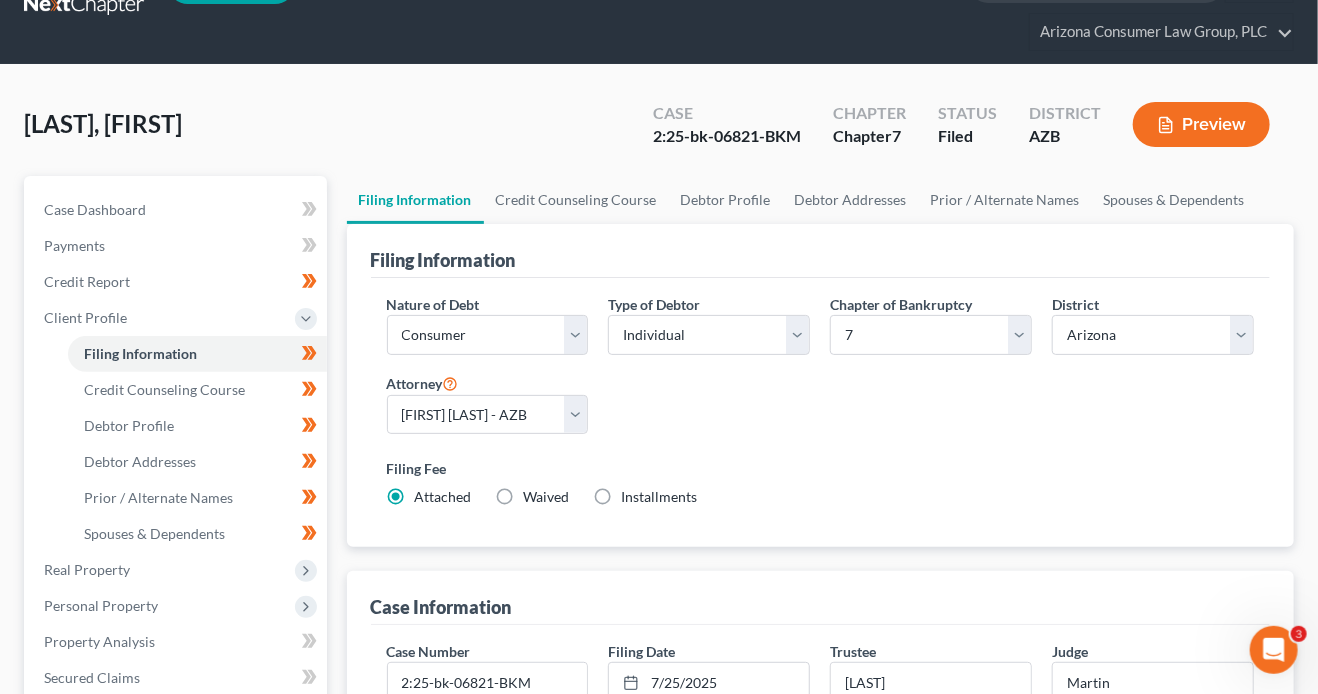 scroll, scrollTop: 324, scrollLeft: 0, axis: vertical 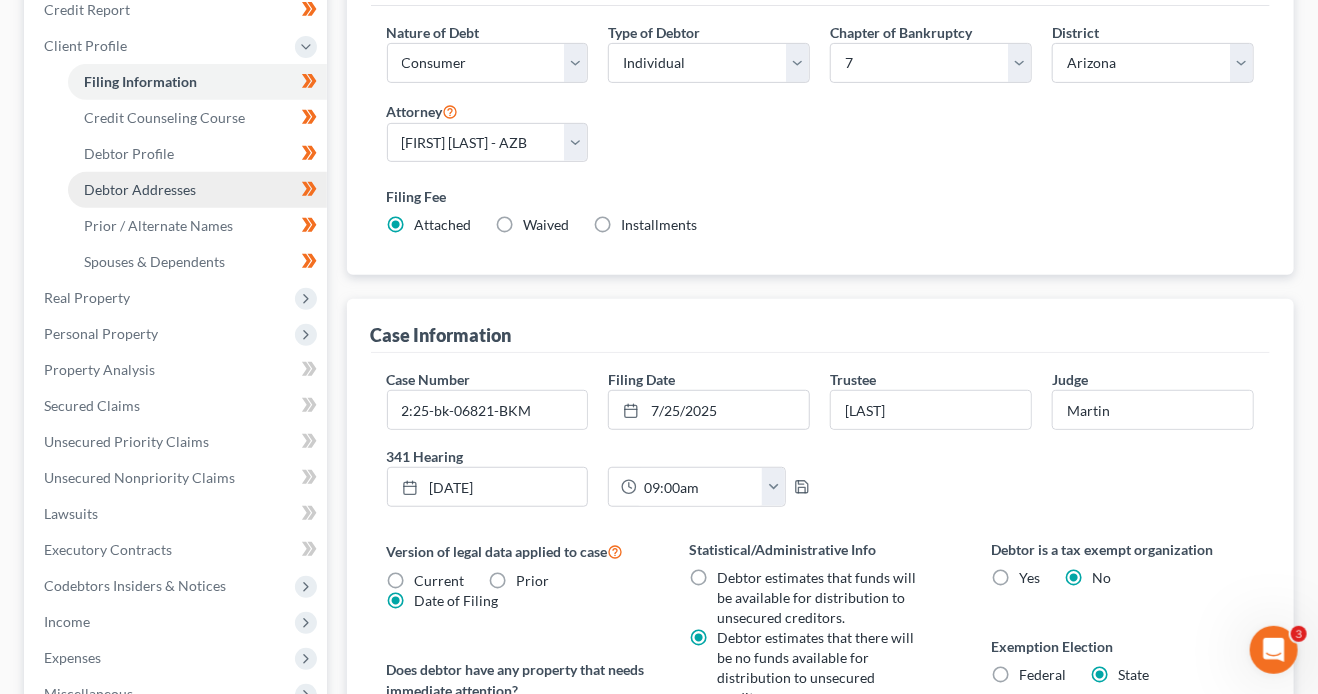 click on "Debtor Addresses" at bounding box center (140, 189) 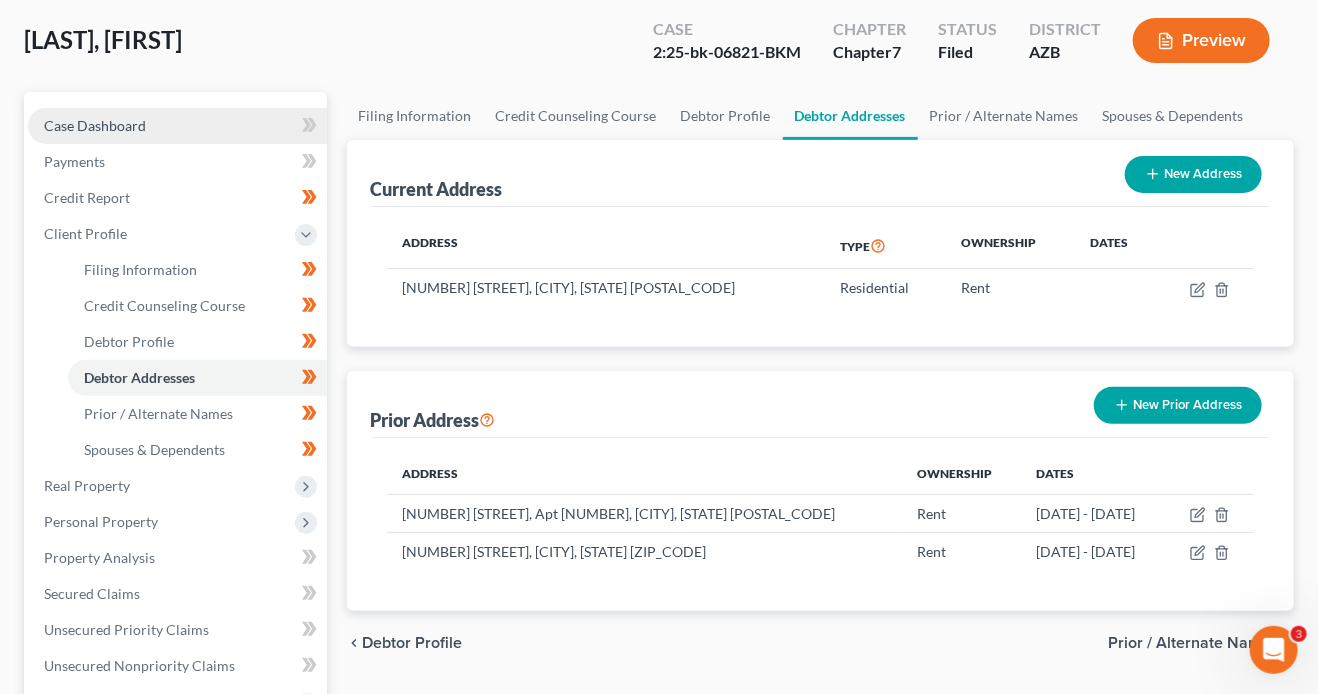 scroll, scrollTop: 324, scrollLeft: 0, axis: vertical 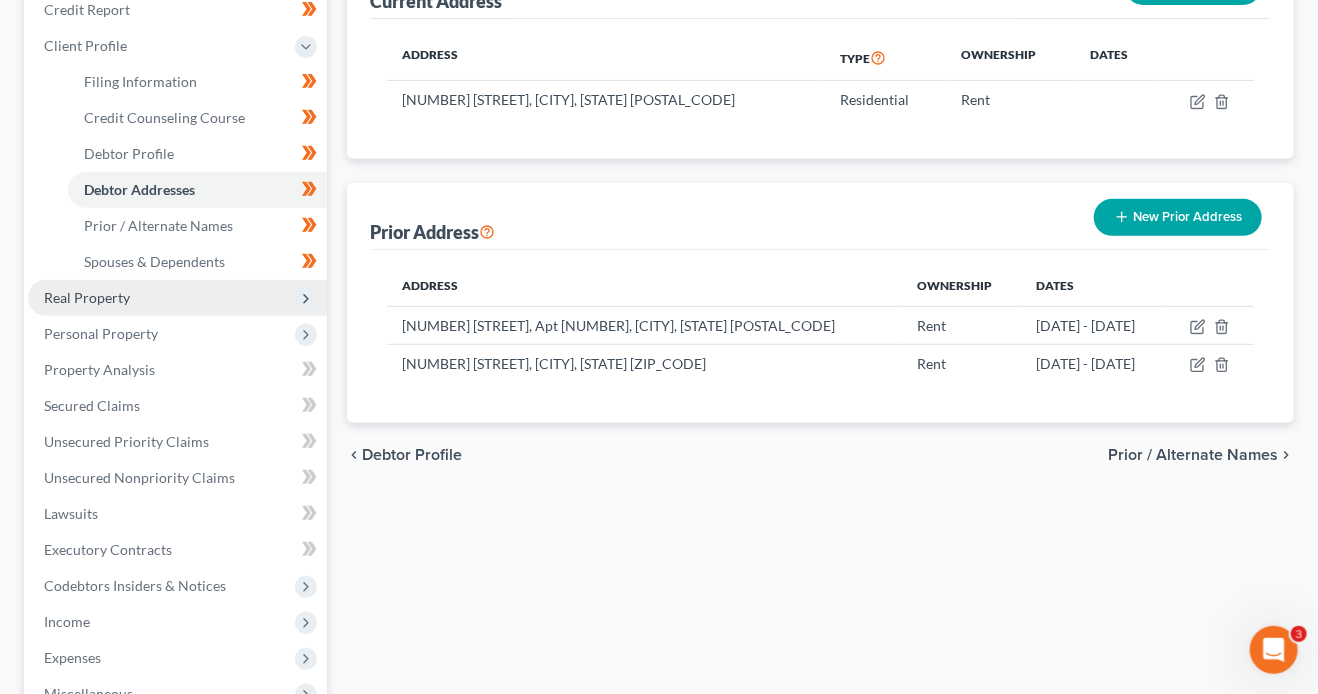 click on "Real Property" at bounding box center [87, 297] 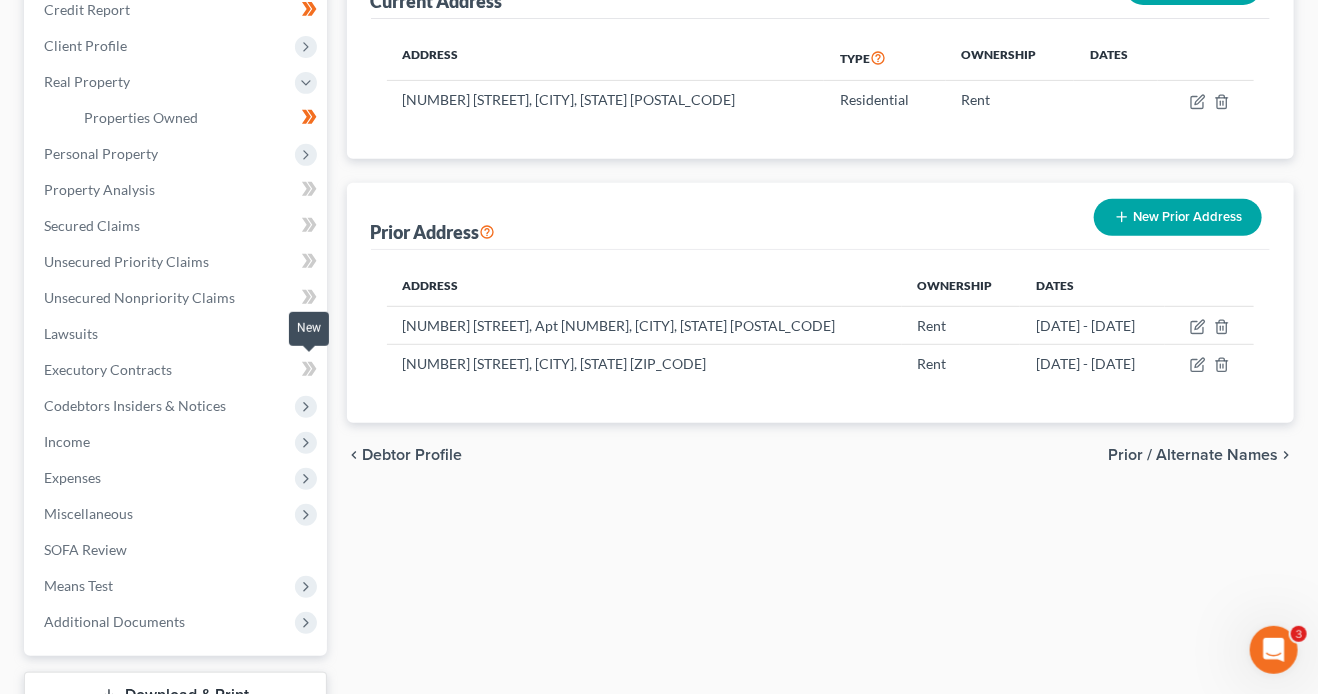 click 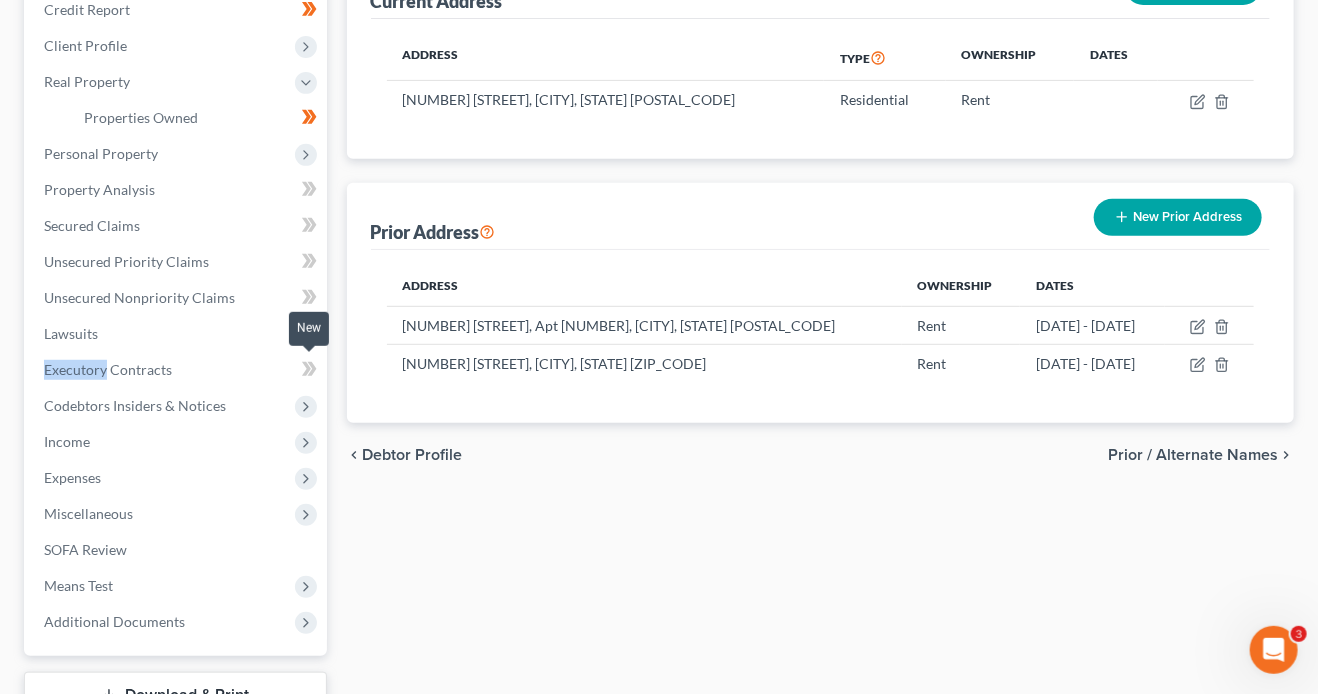 click 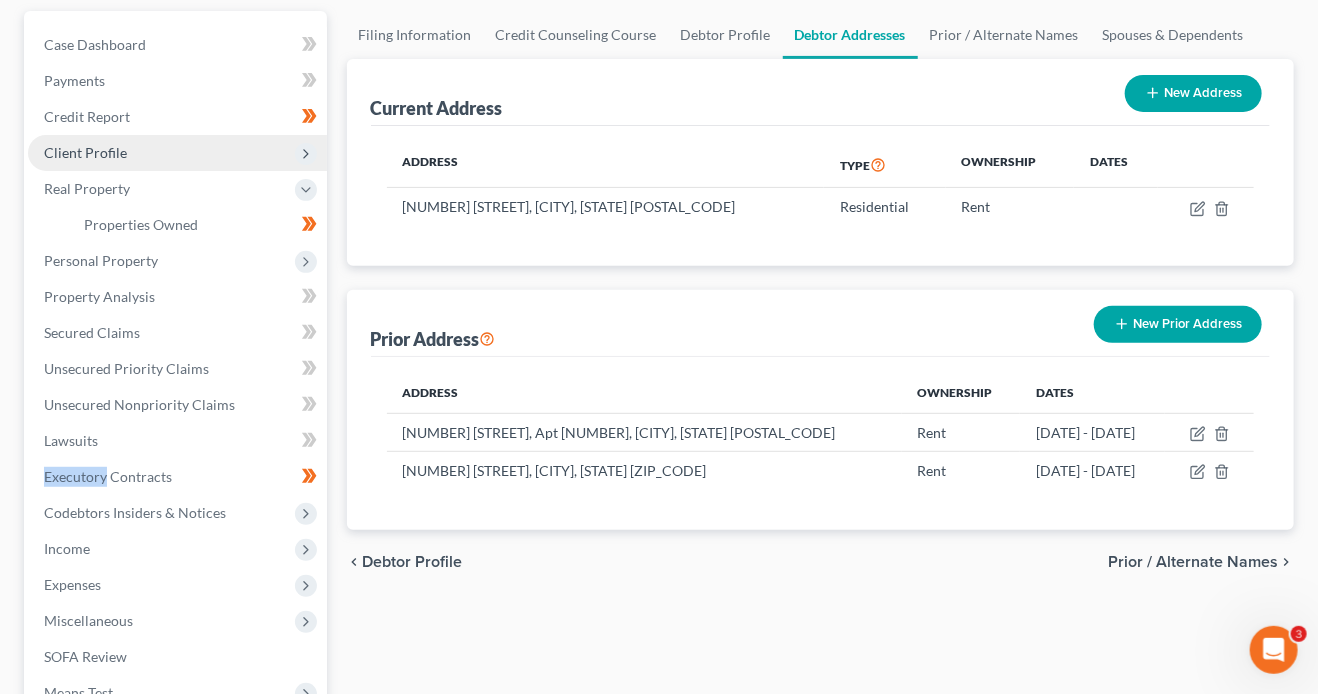 scroll, scrollTop: 216, scrollLeft: 0, axis: vertical 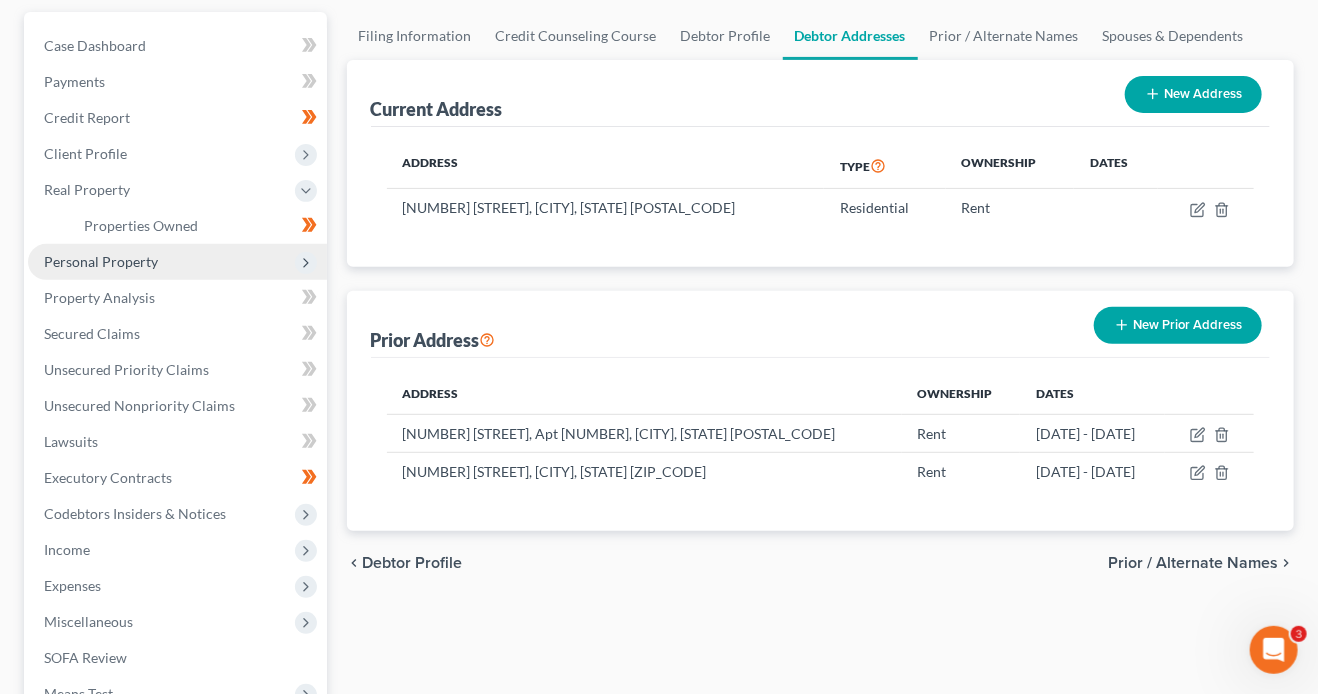 click 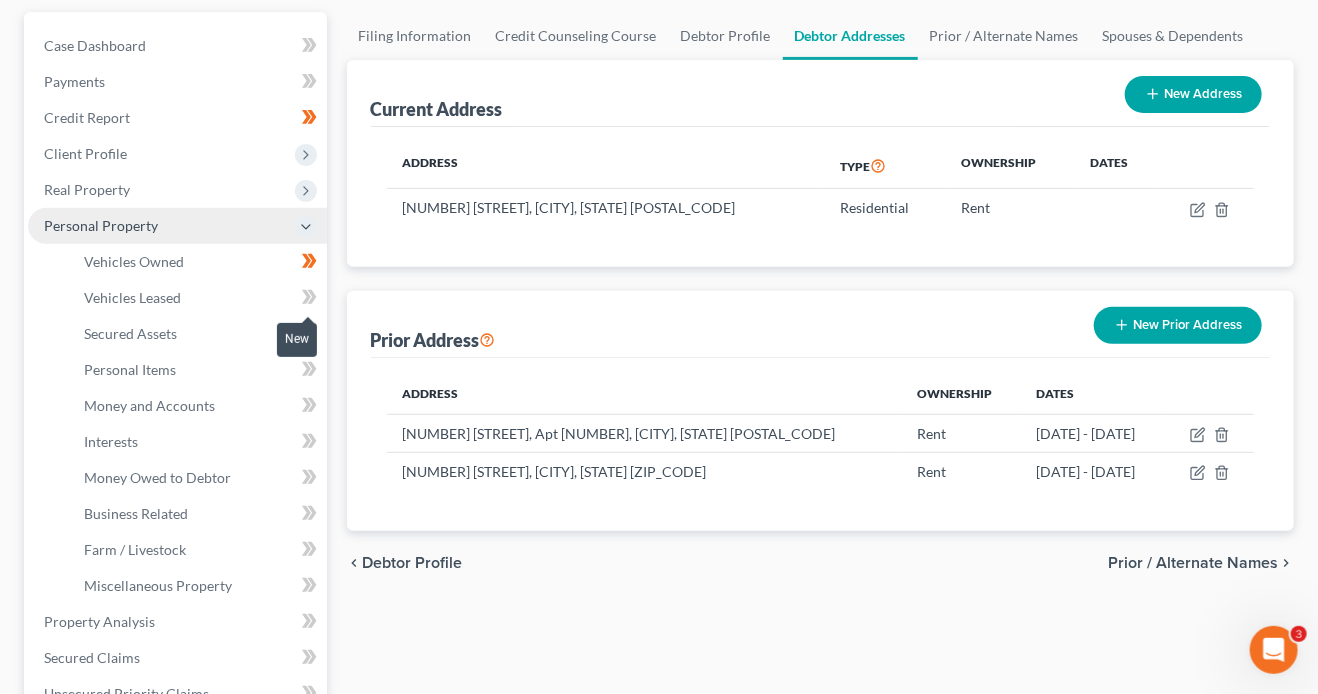 click 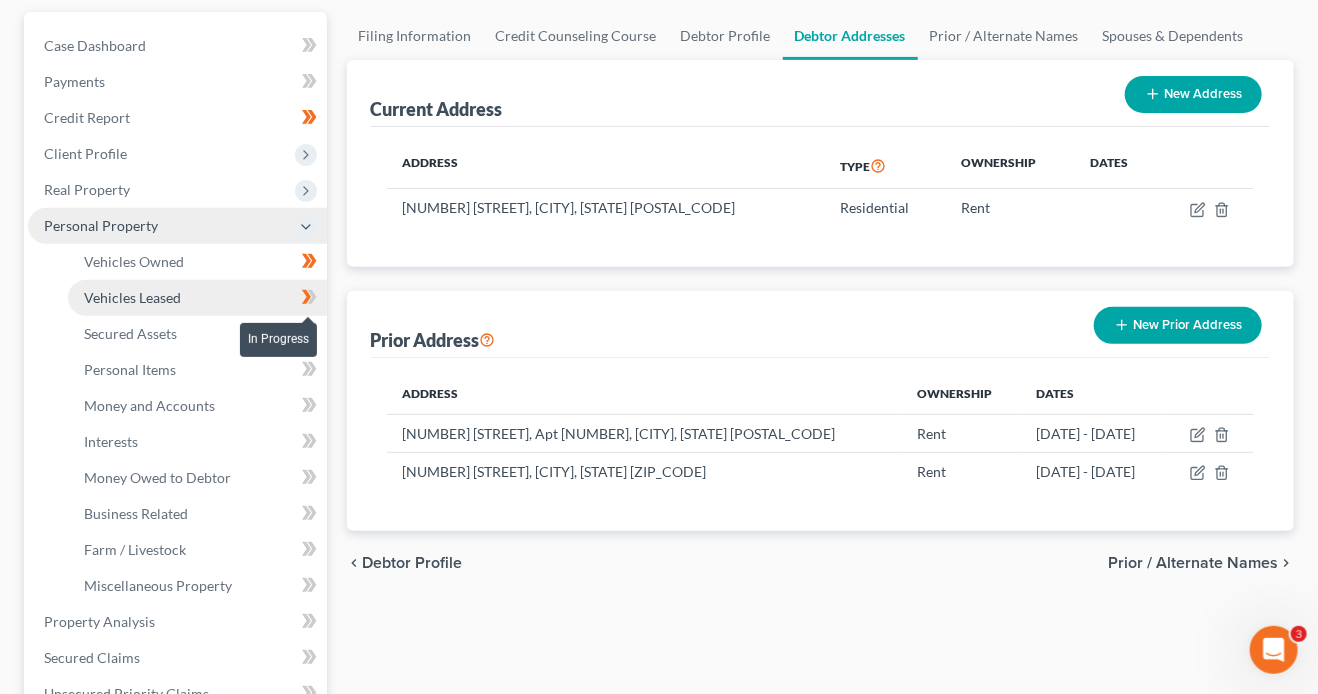 click 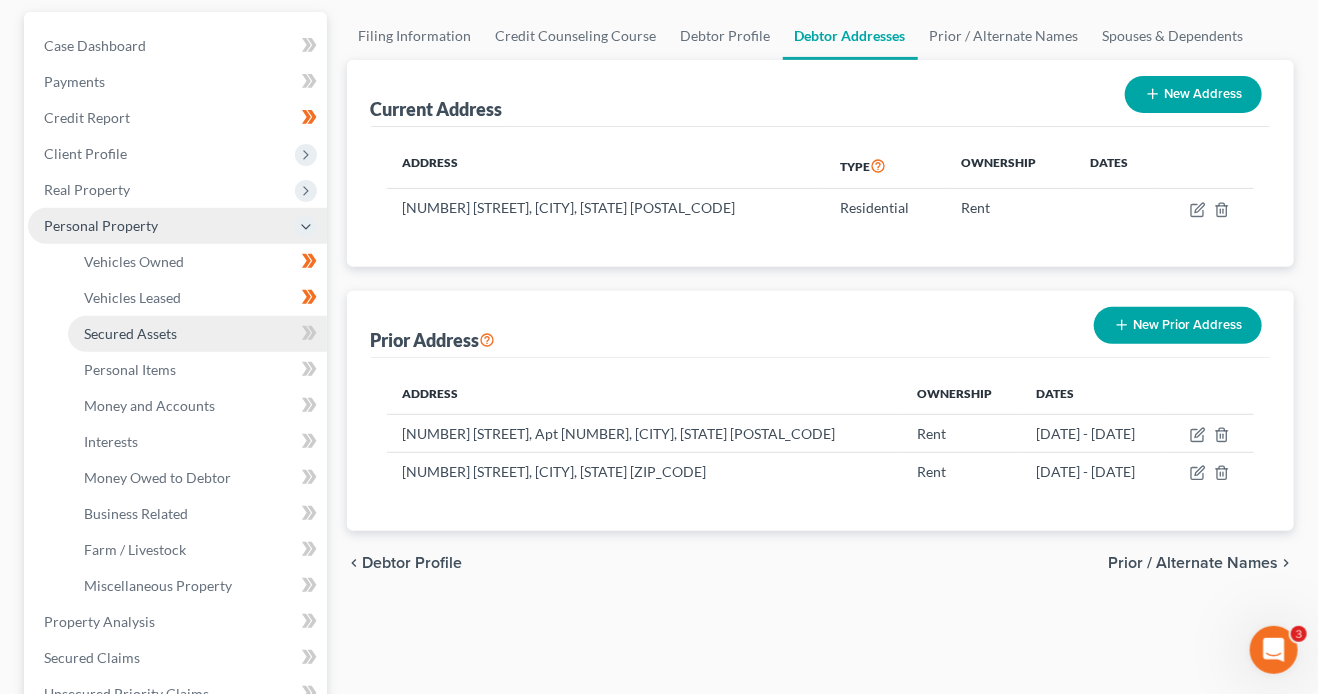 click on "Secured Assets" at bounding box center (197, 334) 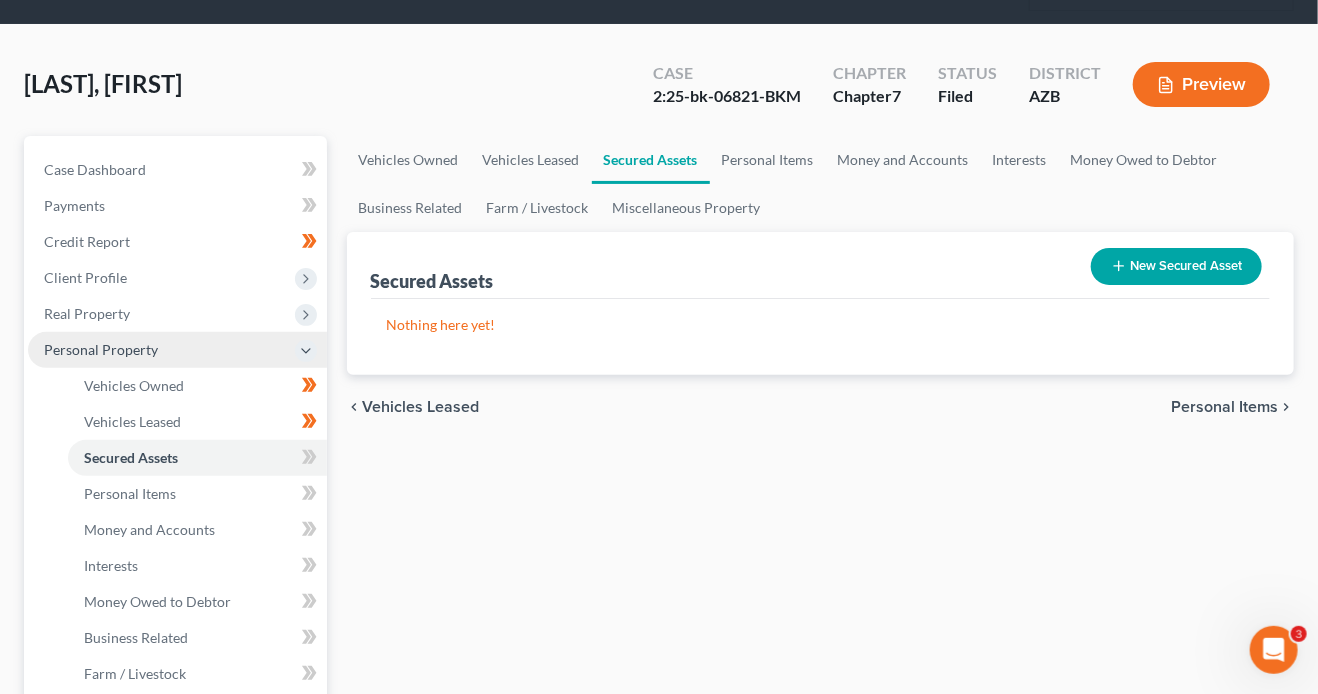 scroll, scrollTop: 211, scrollLeft: 0, axis: vertical 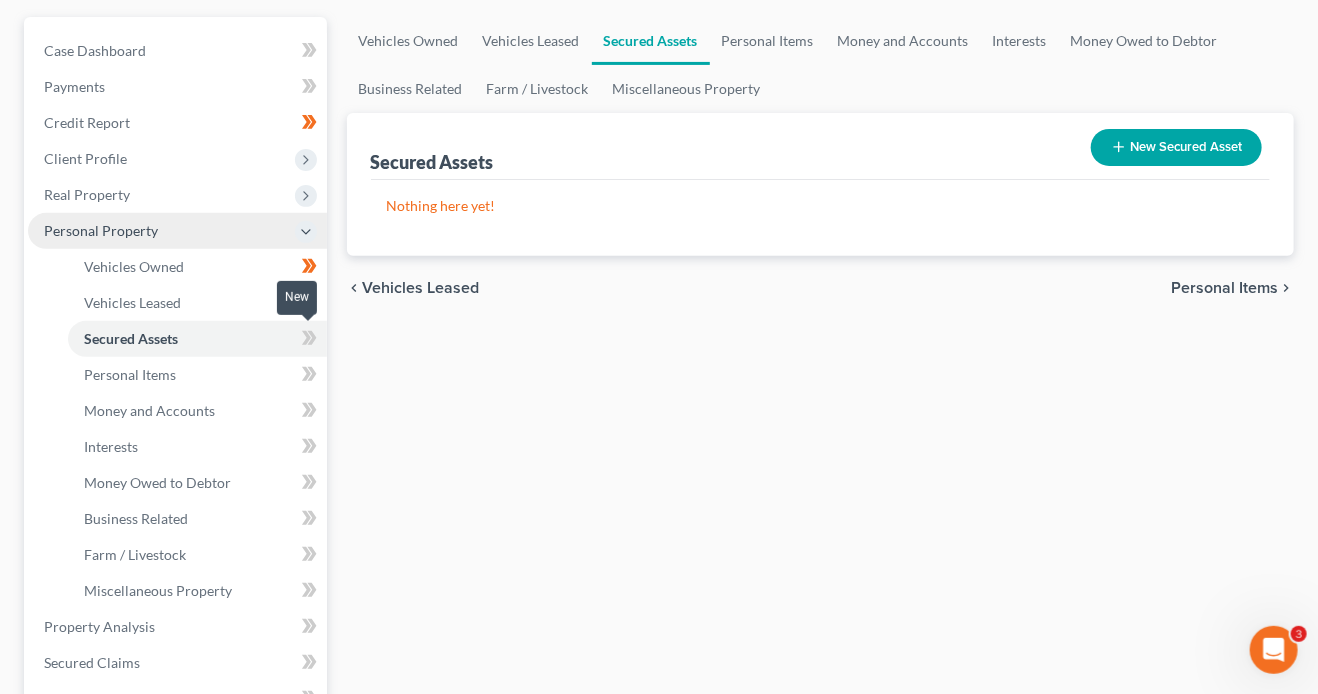click at bounding box center (309, 341) 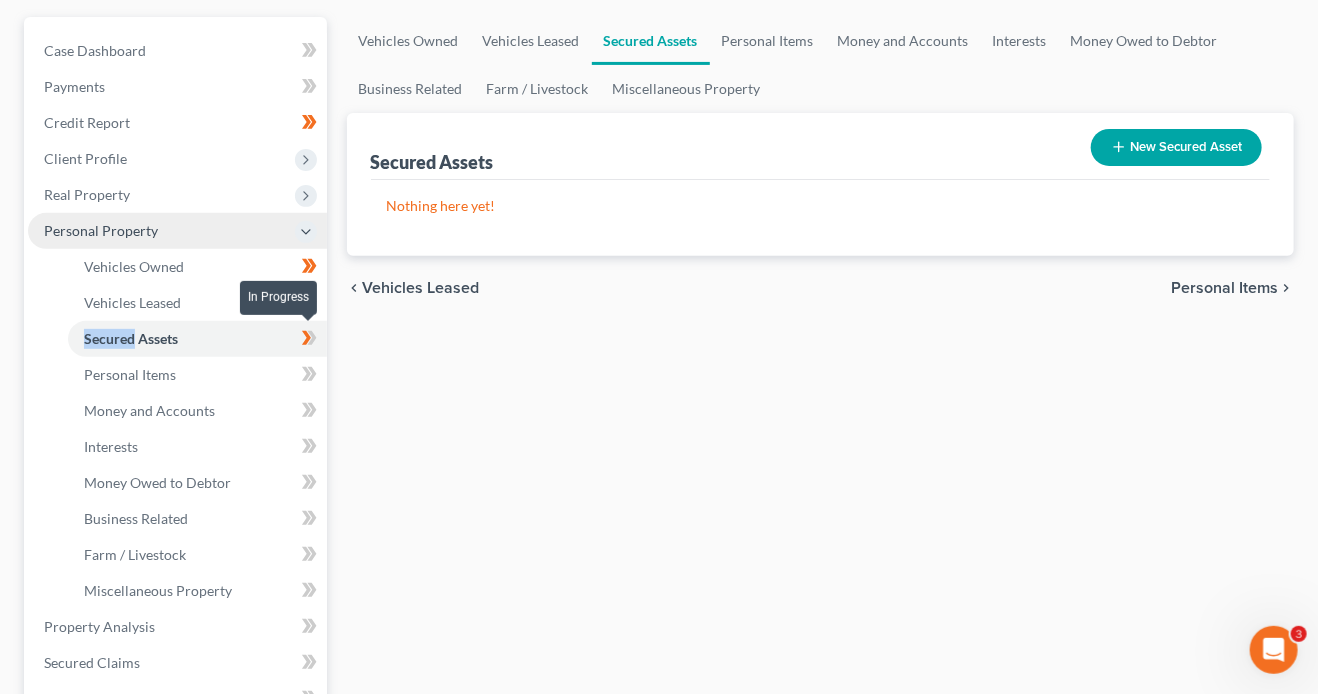 click at bounding box center [309, 341] 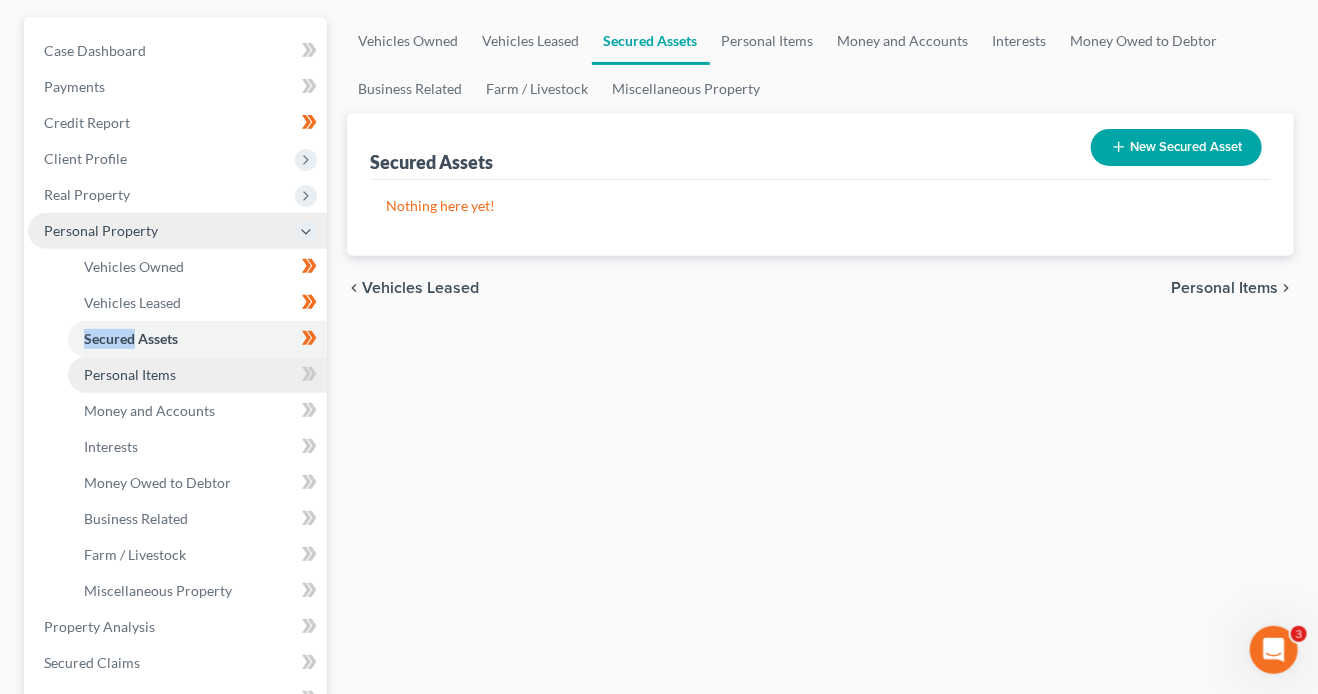 click on "Personal Items" at bounding box center [197, 375] 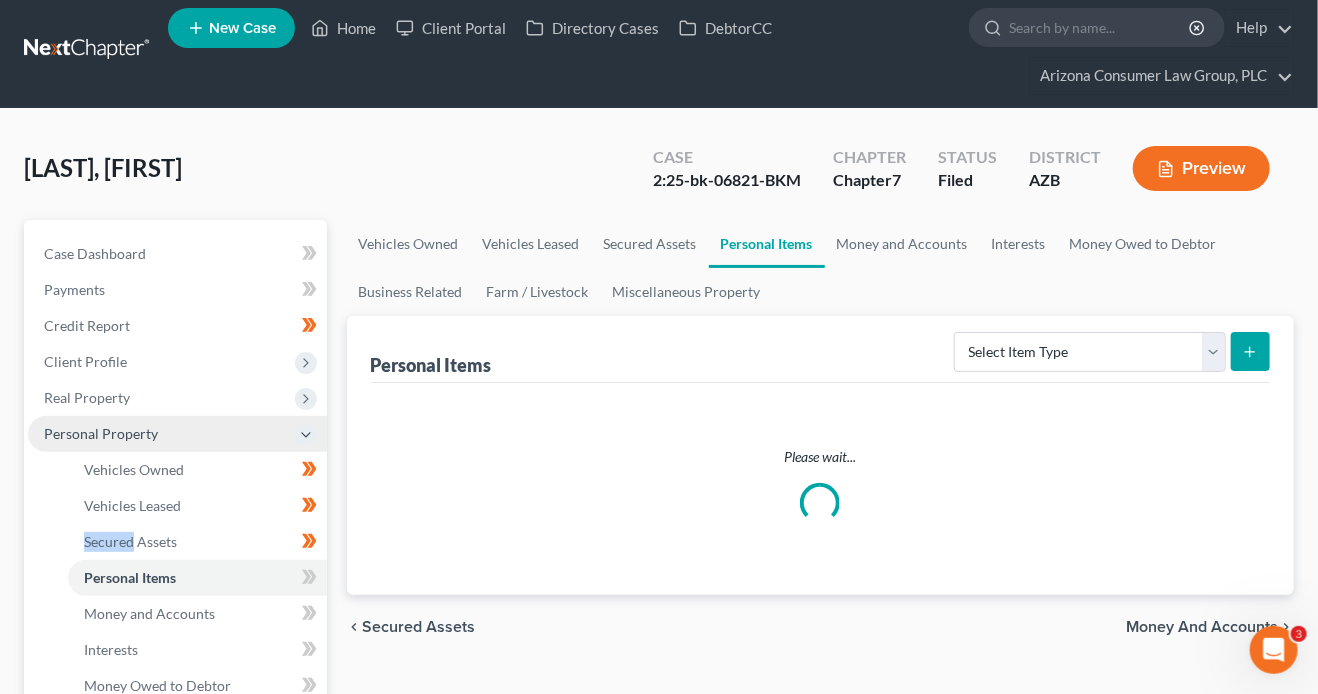scroll, scrollTop: 0, scrollLeft: 0, axis: both 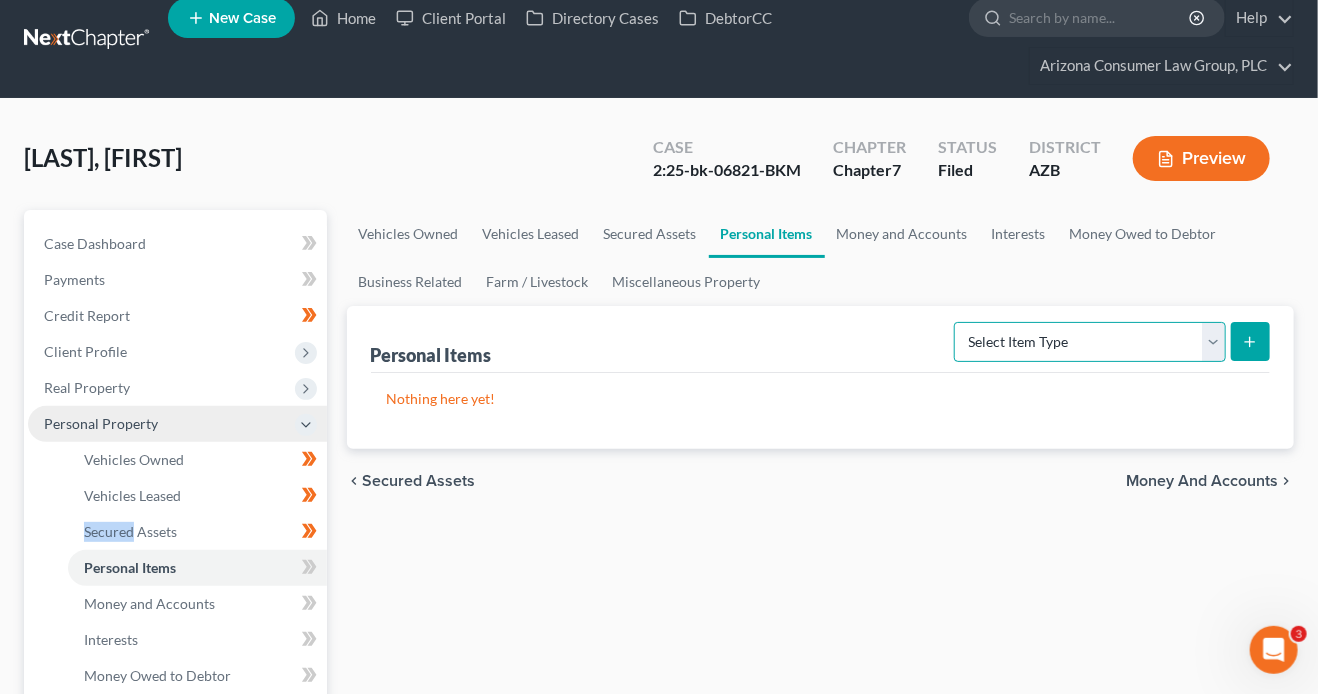 click on "Select Item Type Clothing (A/B: 11) Collectibles Of Value (A/B: 8) Electronics (A/B: 7) Firearms (A/B: 10) Household Goods (A/B: 6) Jewelry (A/B: 12) Other (A/B: 14) Pet(s) (A/B: 13) Sports & Hobby Equipment (A/B: 9)" at bounding box center (1090, 342) 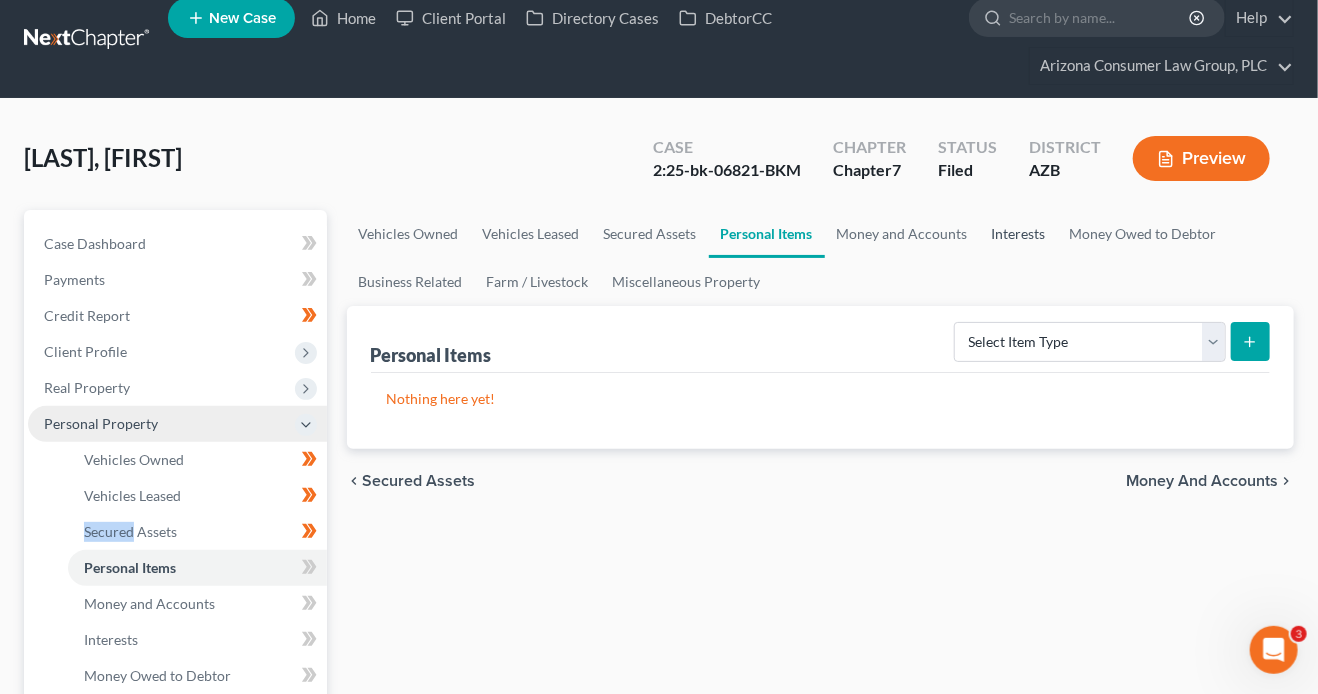 click on "Interests" at bounding box center (1019, 234) 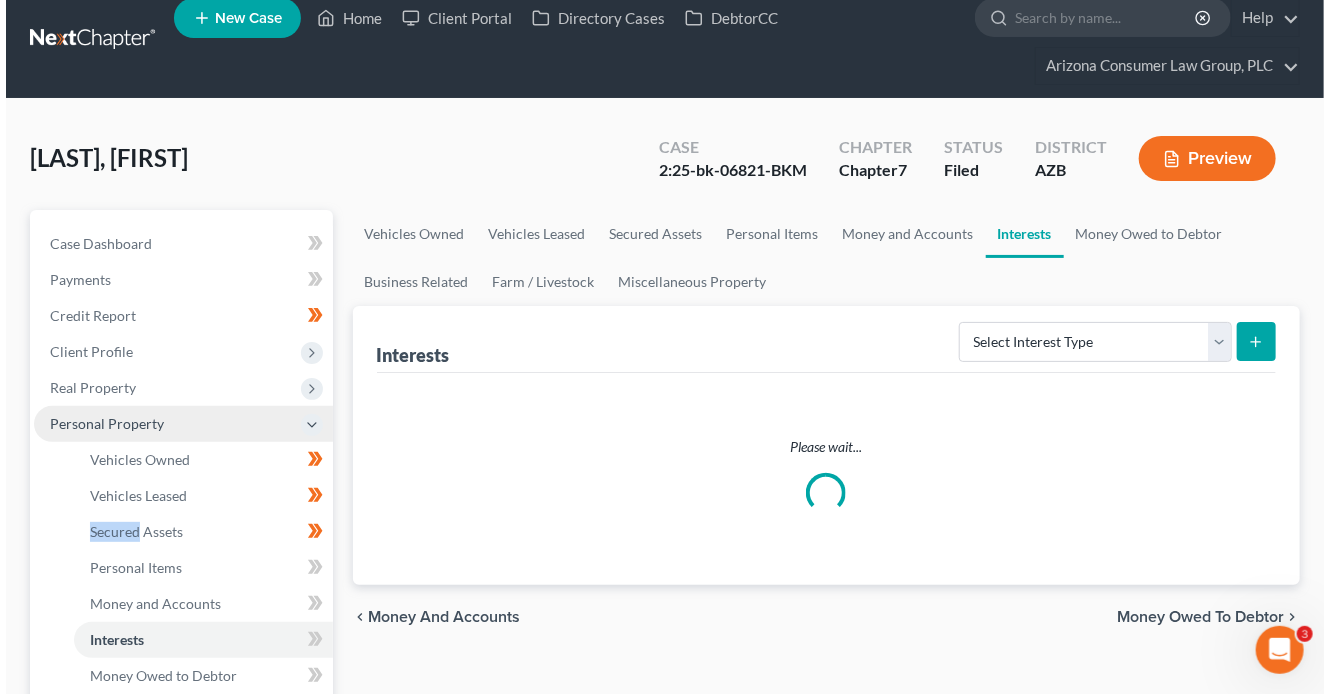 scroll, scrollTop: 0, scrollLeft: 0, axis: both 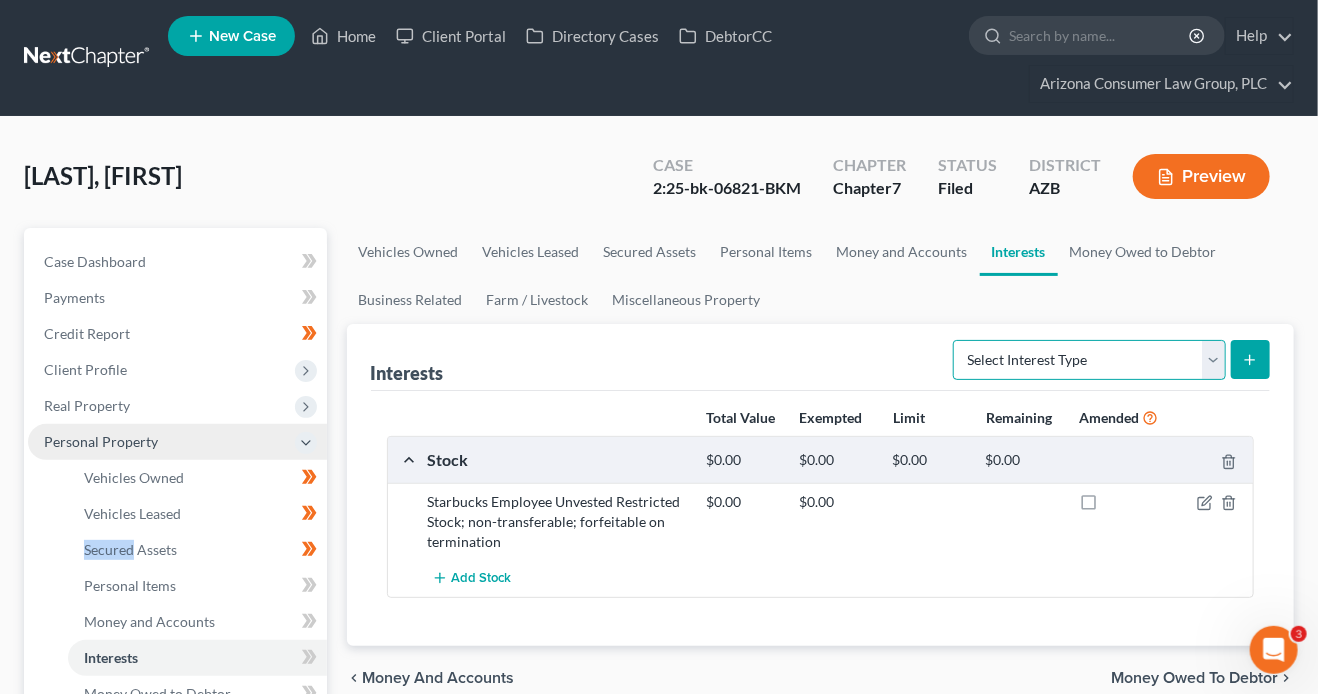 click on "Select Interest Type 401K (A/B: 21) Annuity (A/B: 23) Bond (A/B: 18) Education IRA (A/B: 24) Government Bond (A/B: 20) Government Pension Plan (A/B: 21) Incorporated Business (A/B: 19) IRA (A/B: 21) Joint Venture (Active) (A/B: 42) Joint Venture (Inactive) (A/B: 19) Keogh (A/B: 21) Mutual Fund (A/B: 18) Other Retirement Plan (A/B: 21) Partnership (Active) (A/B: 42) Partnership (Inactive) (A/B: 19) Pension Plan (A/B: 21) Stock (A/B: 18) Term Life Insurance (A/B: 31) Unincorporated Business (A/B: 19) Whole Life Insurance (A/B: 31)" at bounding box center [1089, 360] 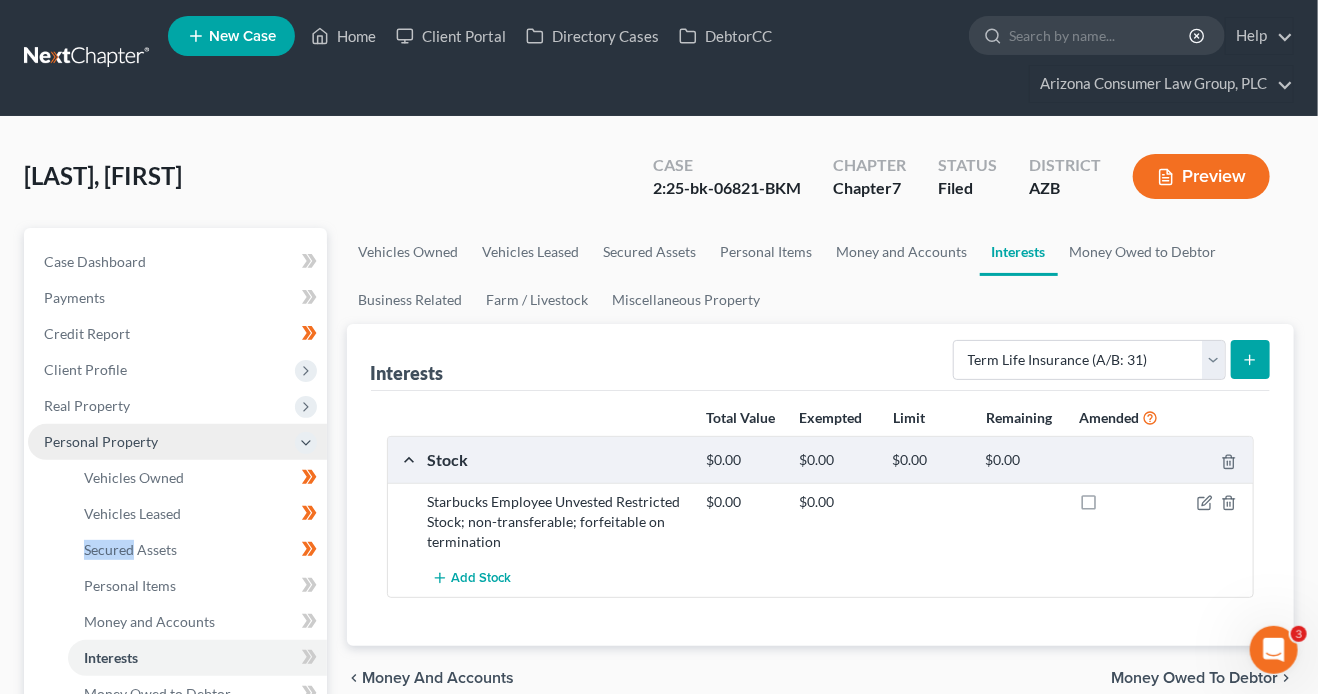 click 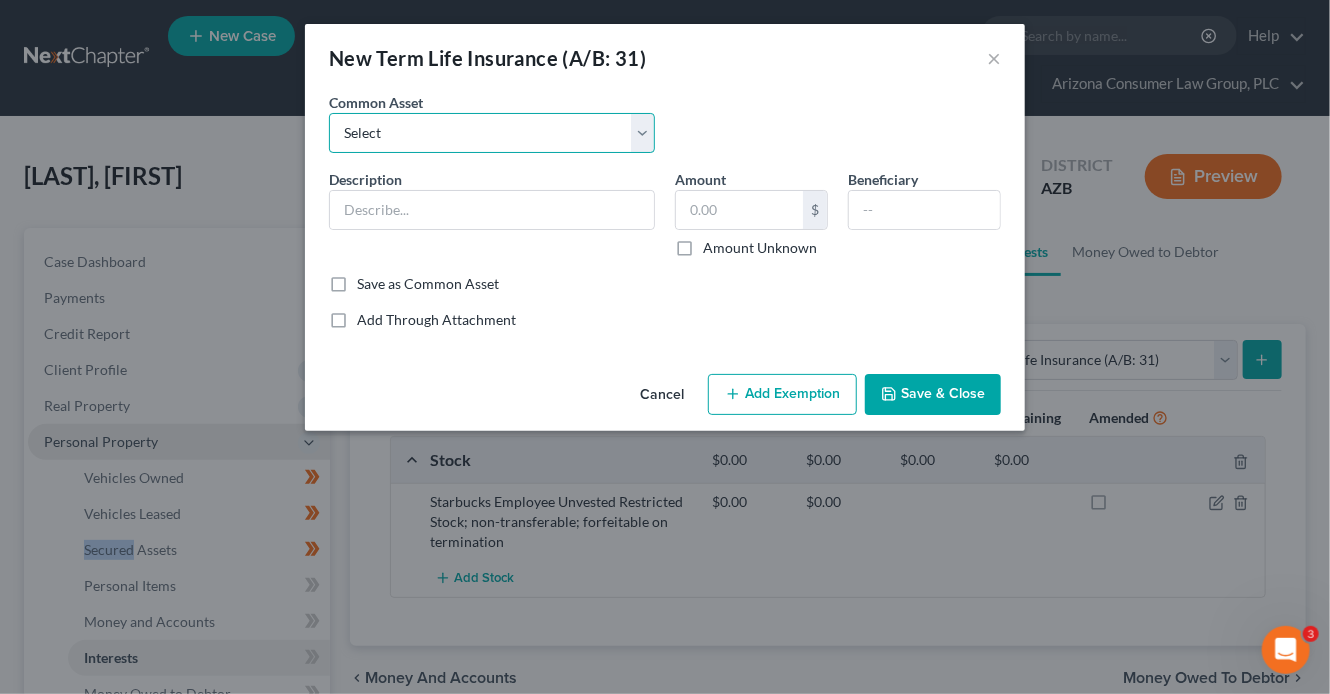 click on "Select Employer sponsored term life insurance policy" at bounding box center (492, 133) 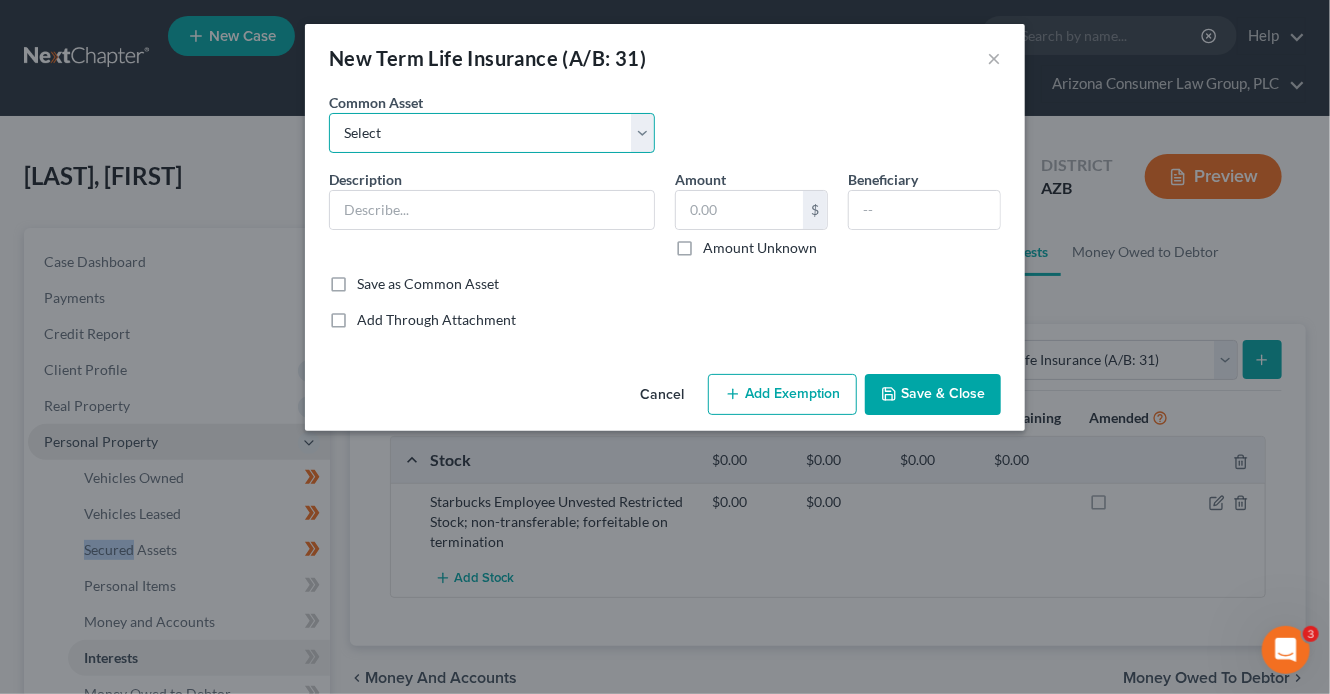 select on "0" 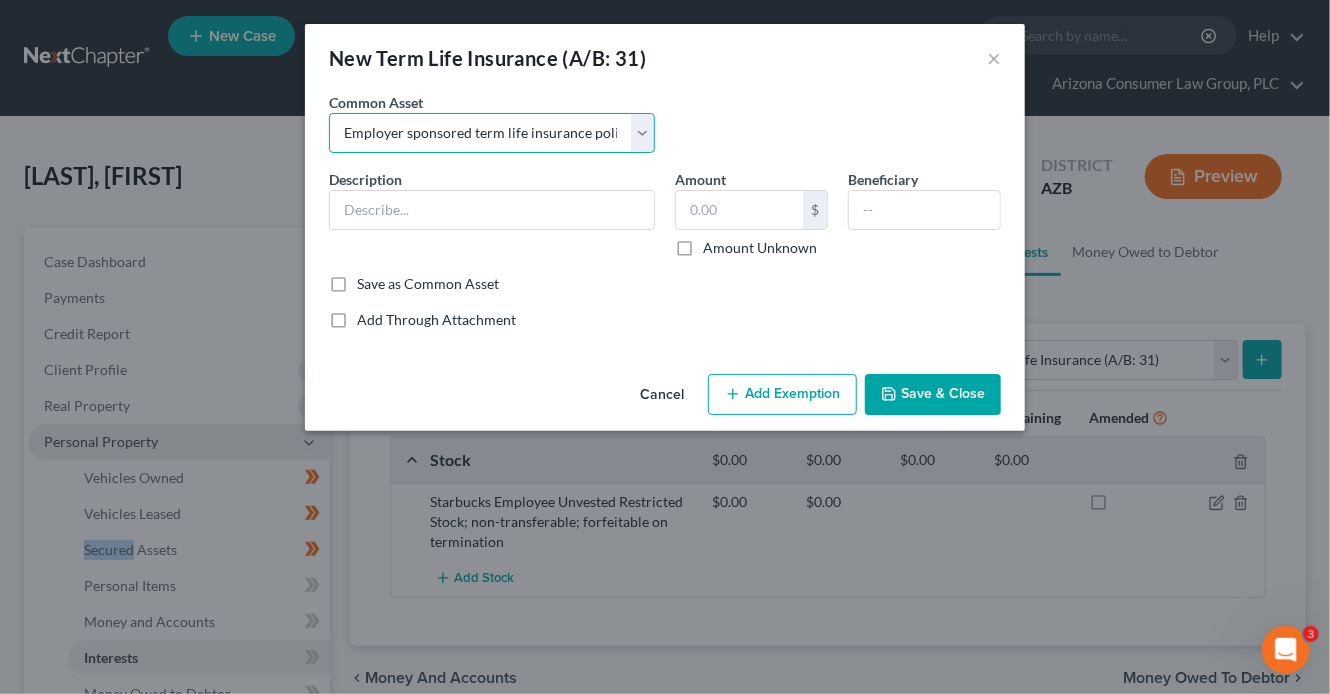 type on "Employer sponsored term life insurance policy" 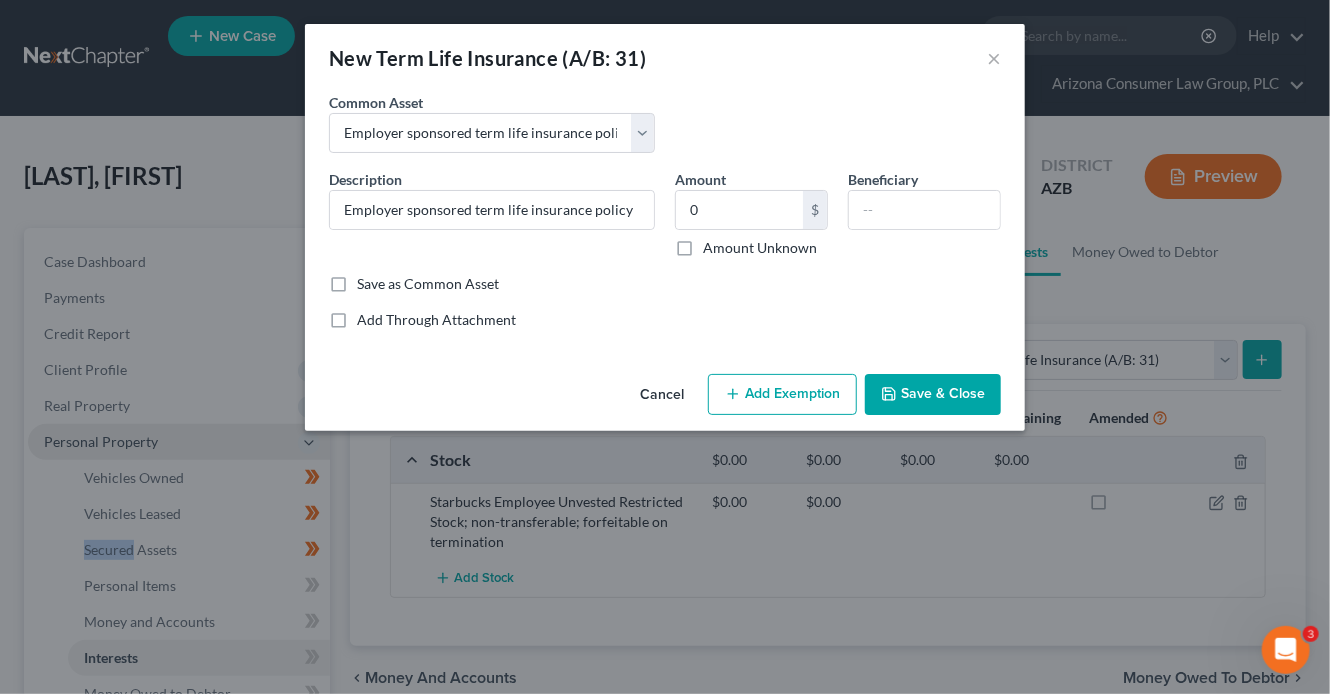 click on "Add Exemption" at bounding box center (782, 395) 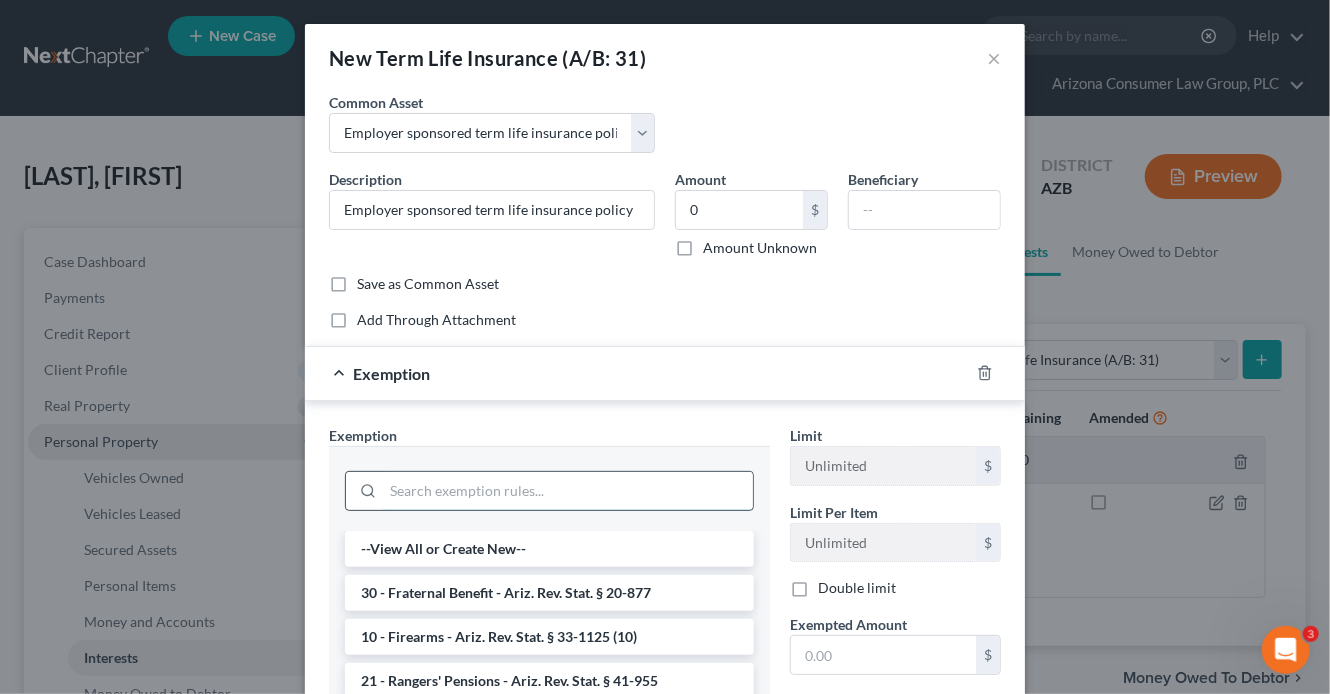 click at bounding box center (568, 491) 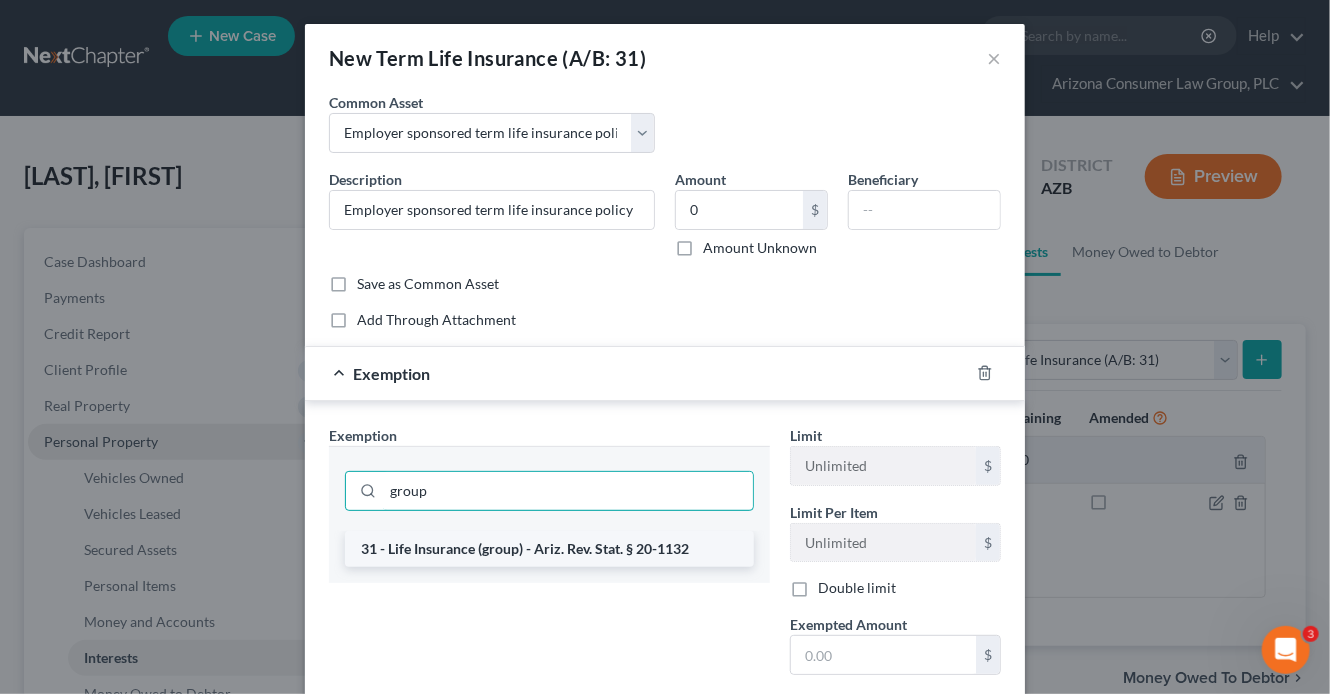 type on "group" 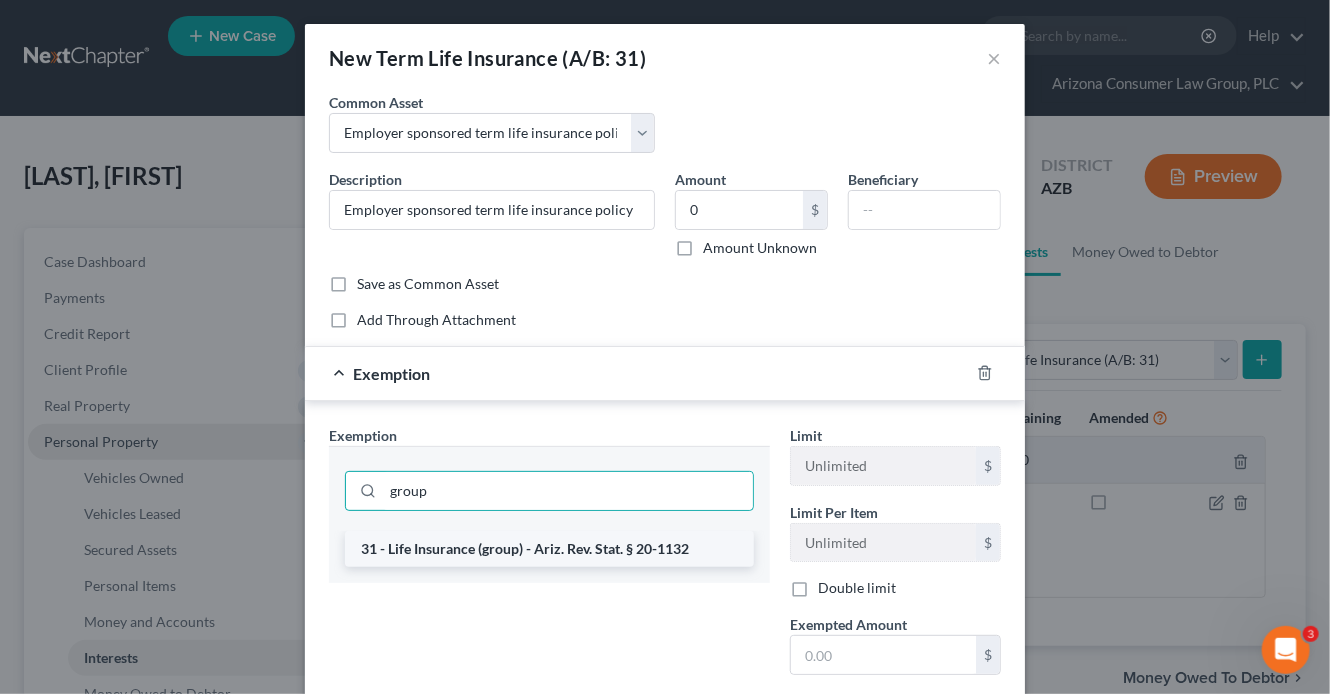 click on "31 - Life Insurance (group) - Ariz. Rev. Stat. § 20-1132" at bounding box center (549, 549) 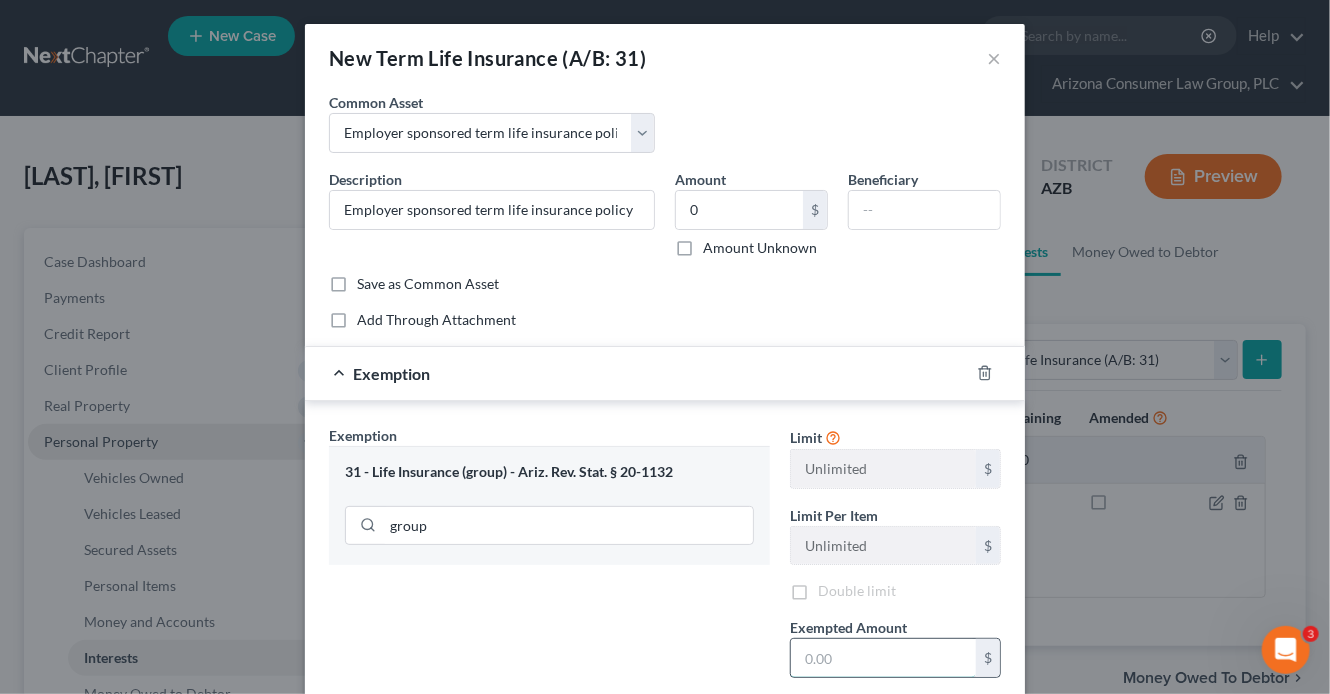 click at bounding box center [883, 658] 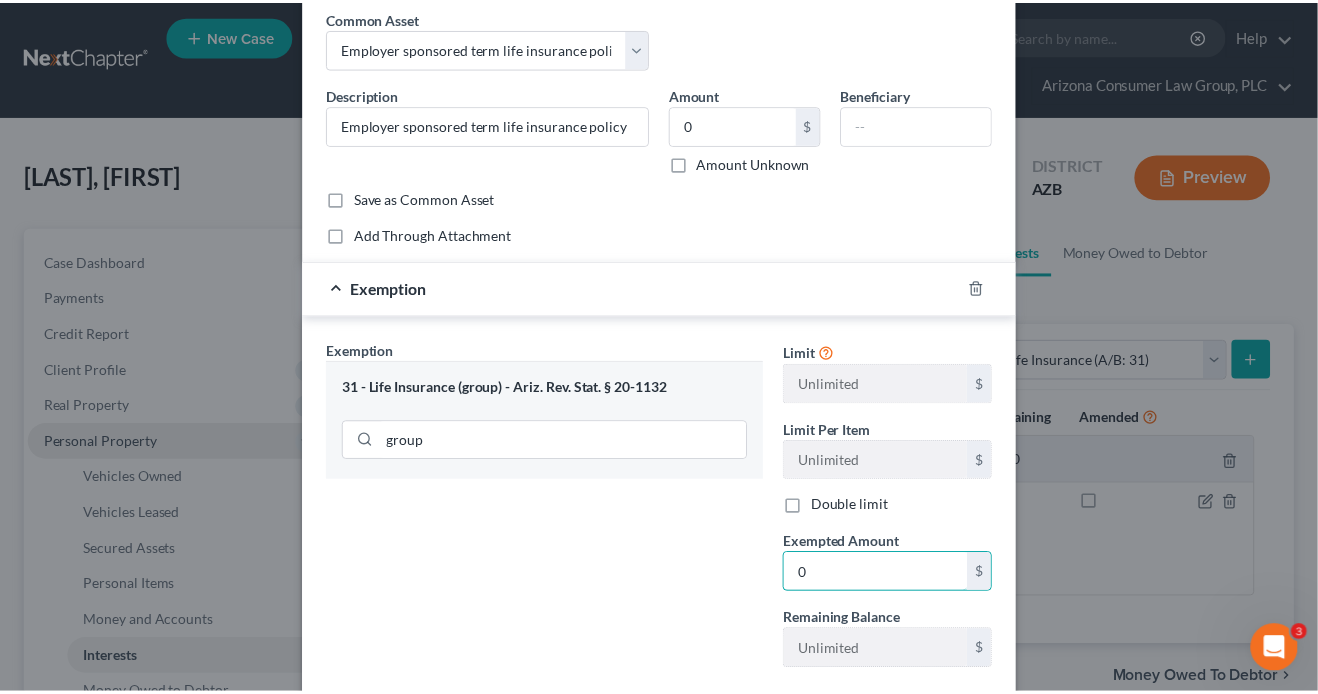 scroll, scrollTop: 200, scrollLeft: 0, axis: vertical 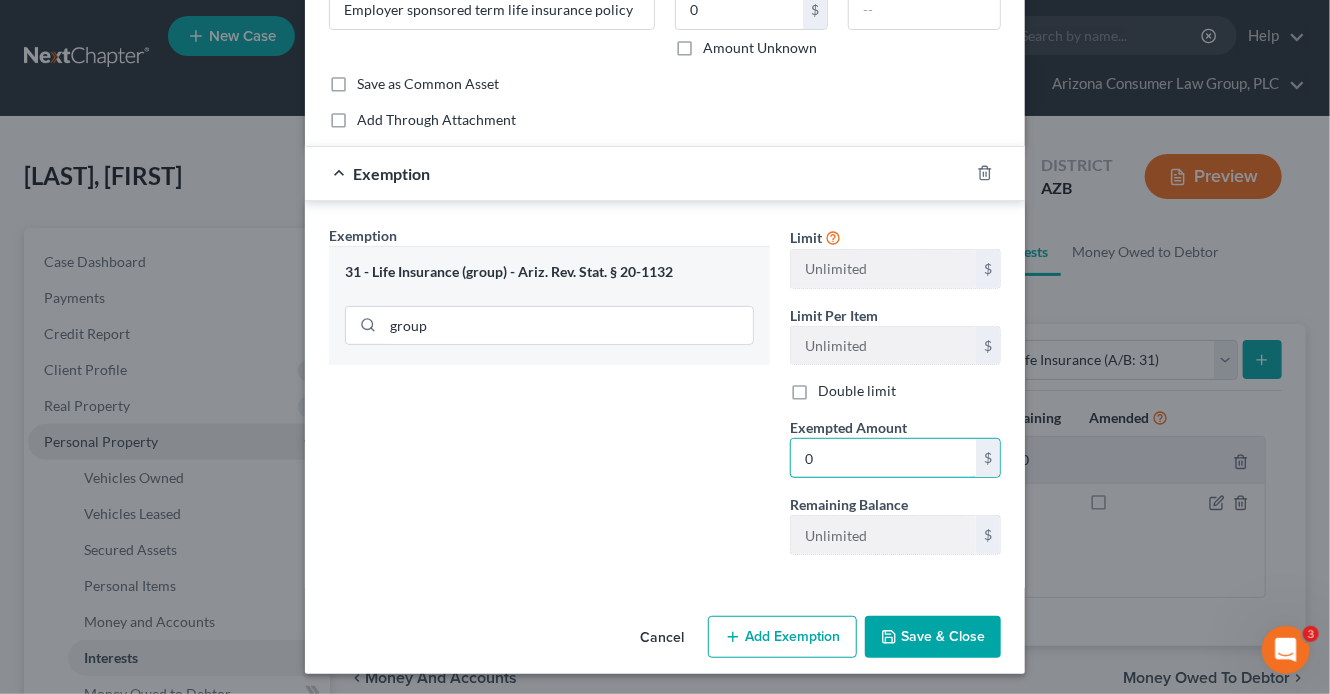 type on "0" 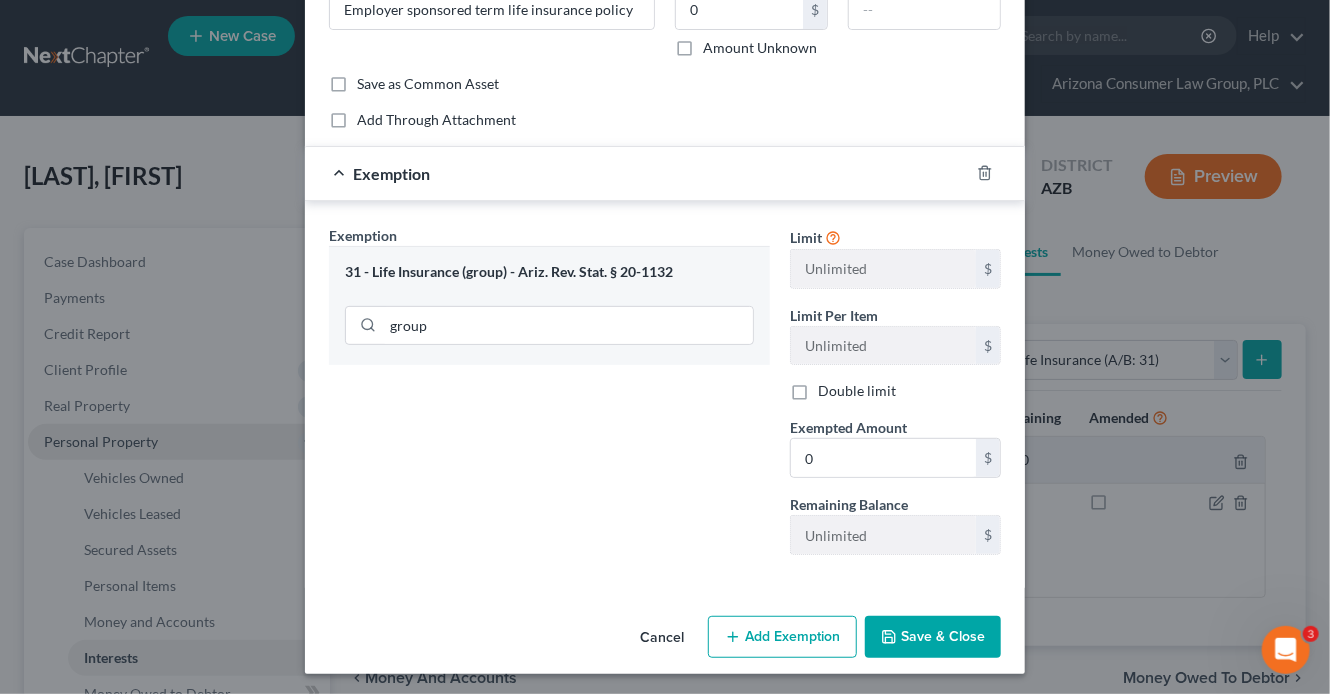 click on "Save & Close" at bounding box center (933, 637) 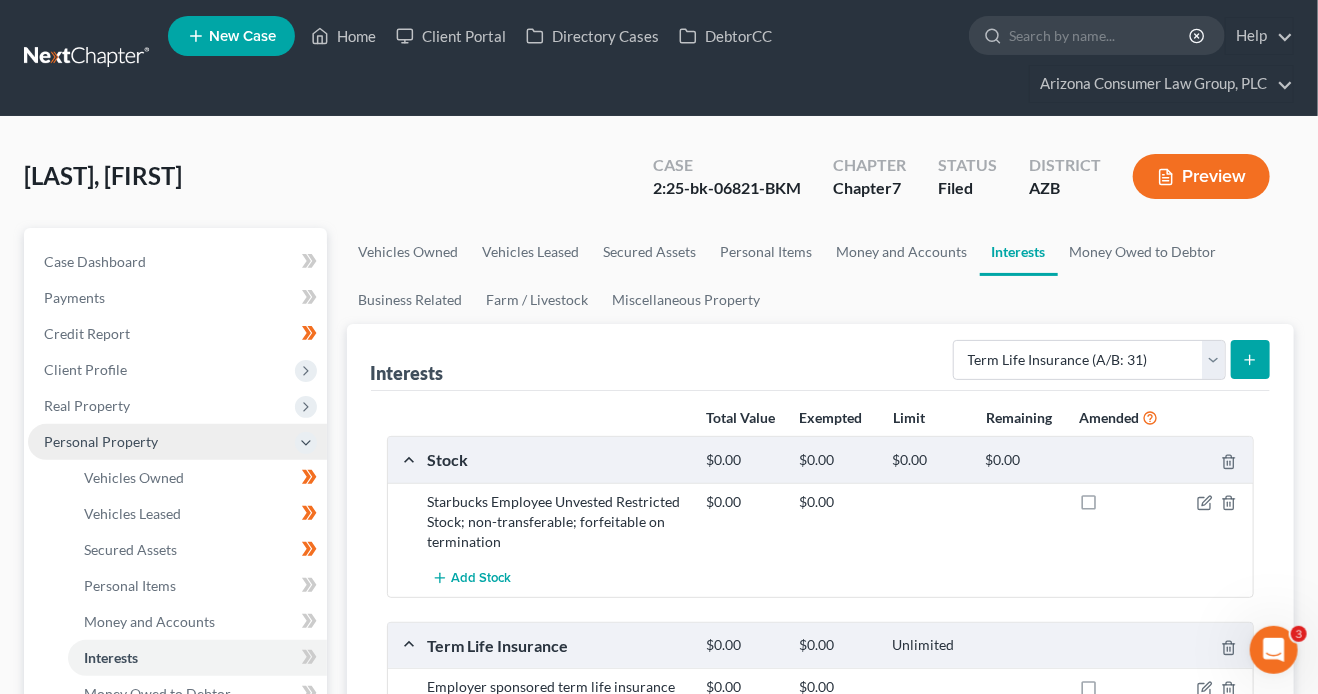 scroll, scrollTop: 283, scrollLeft: 0, axis: vertical 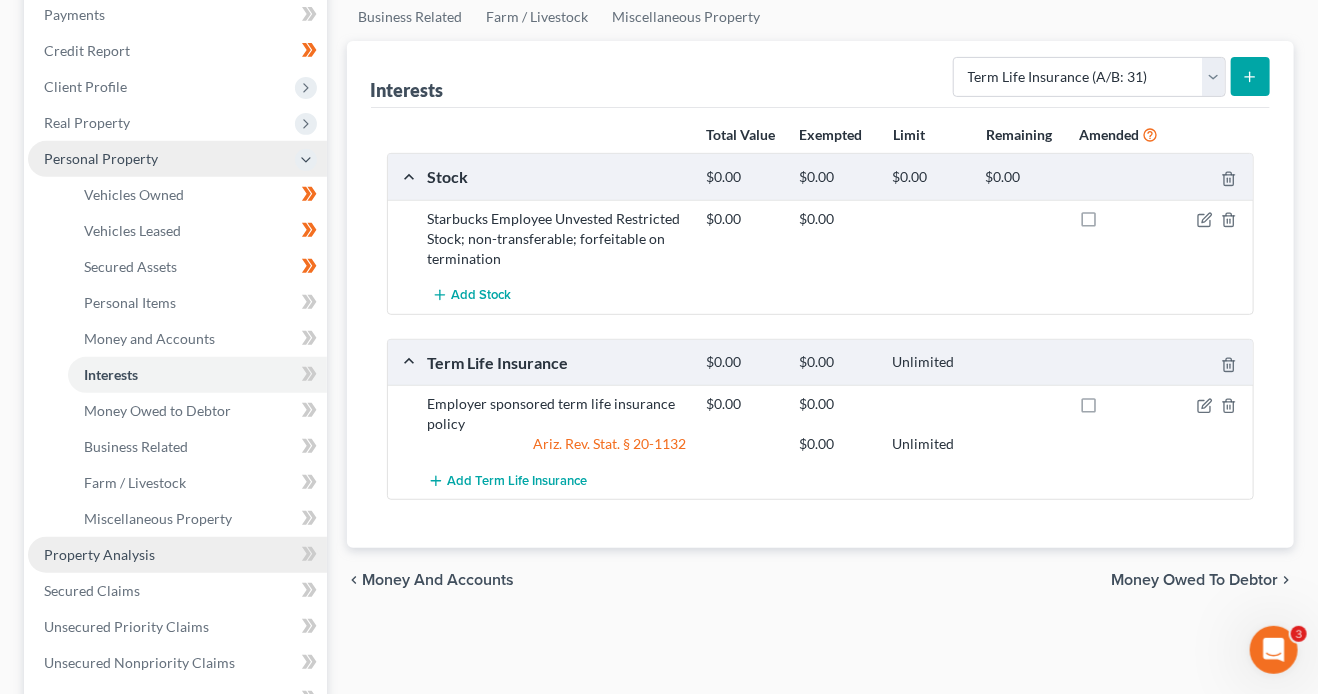 click on "Property Analysis" at bounding box center [99, 554] 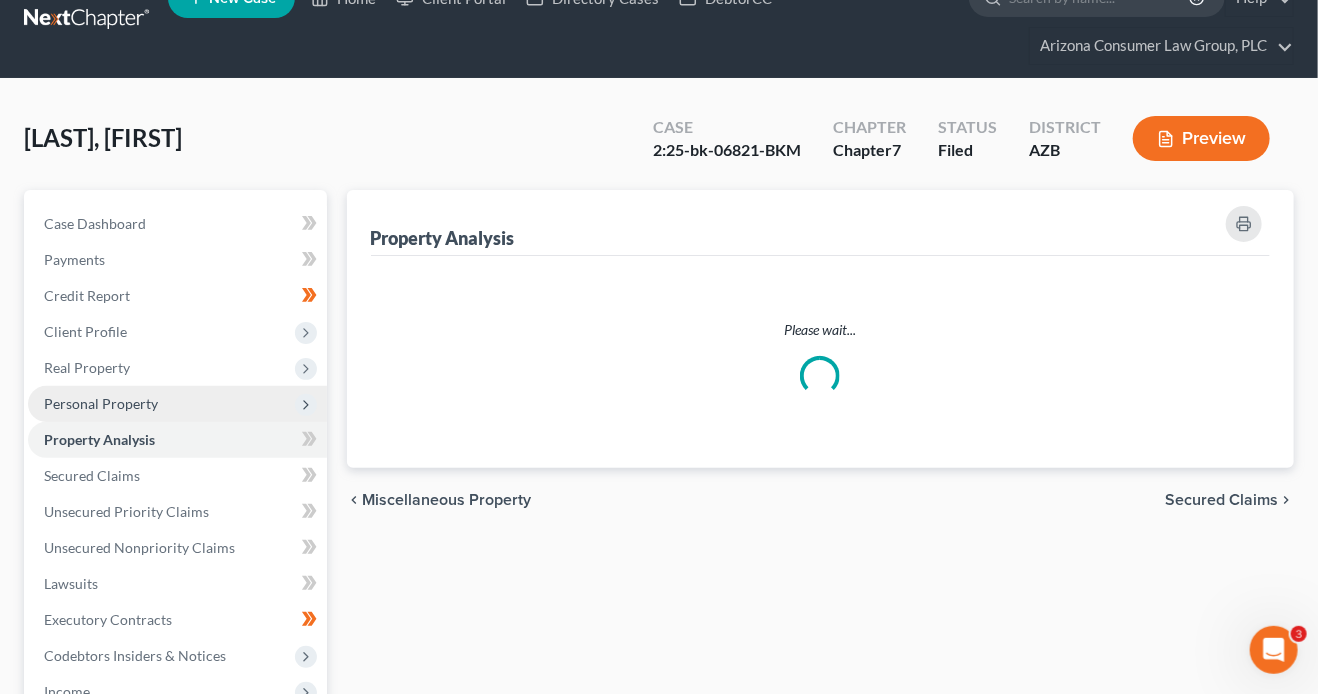 scroll, scrollTop: 0, scrollLeft: 0, axis: both 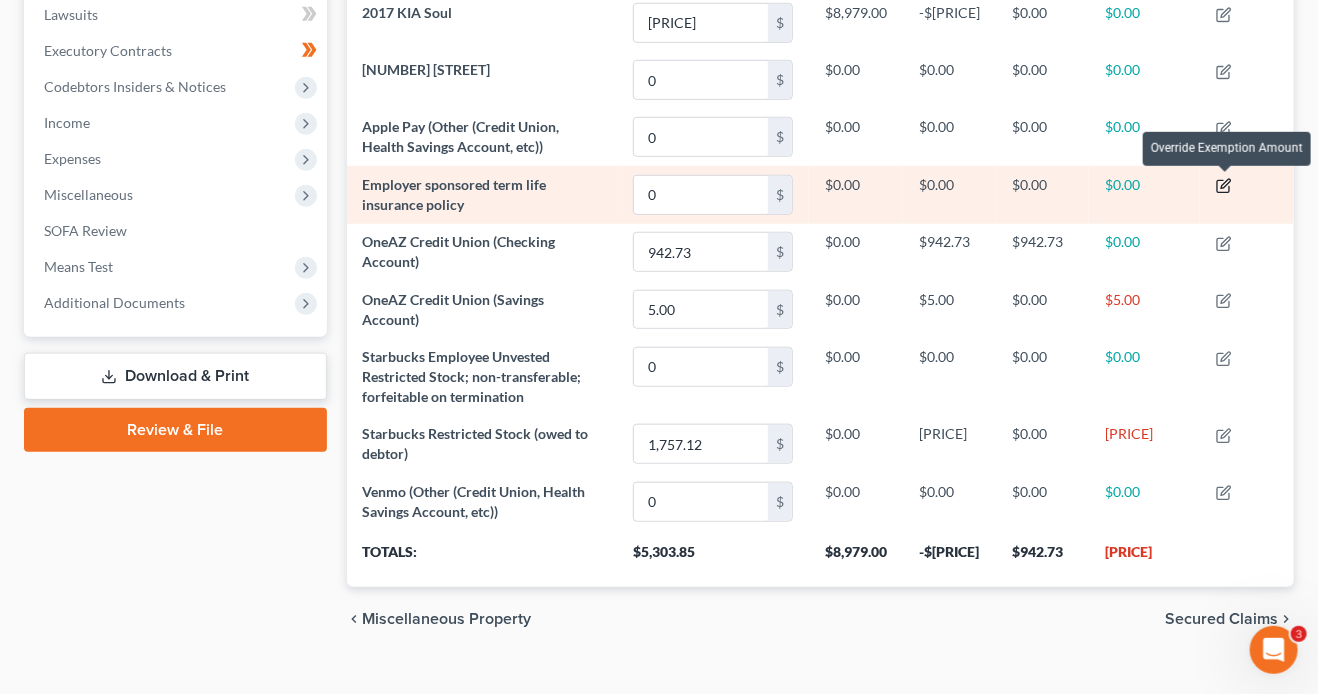 click 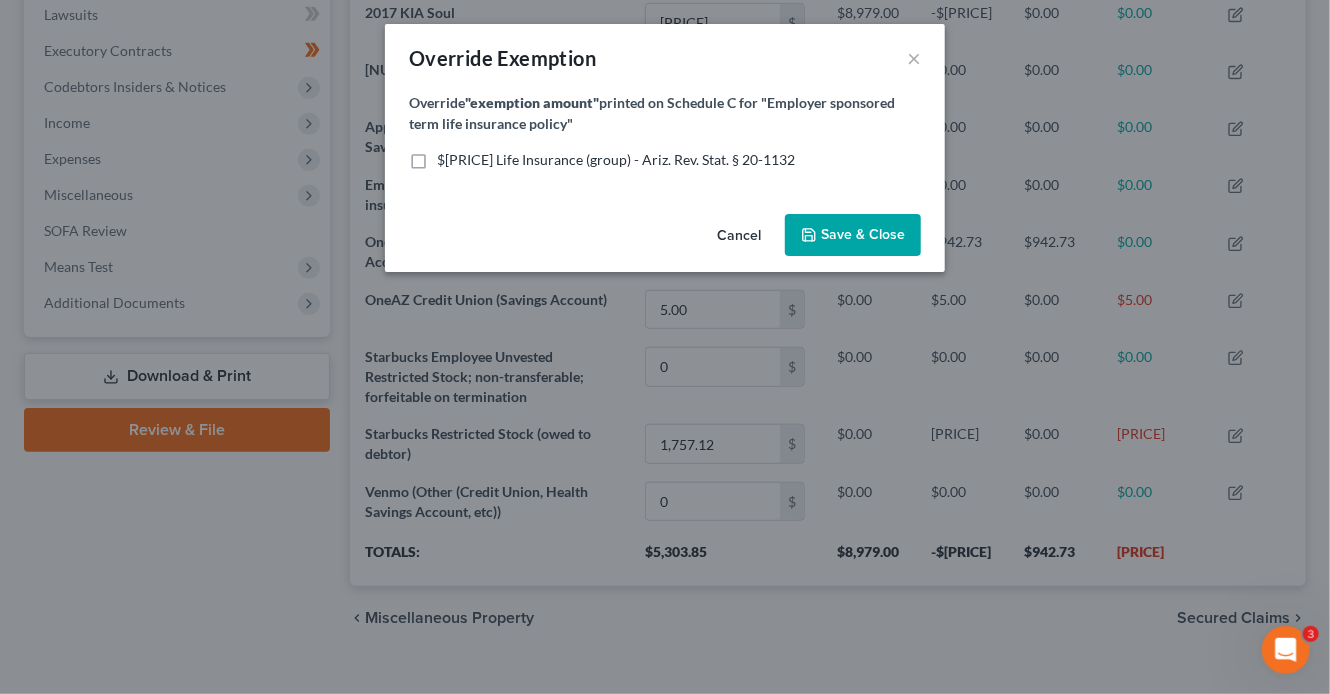 scroll, scrollTop: 999686, scrollLeft: 999043, axis: both 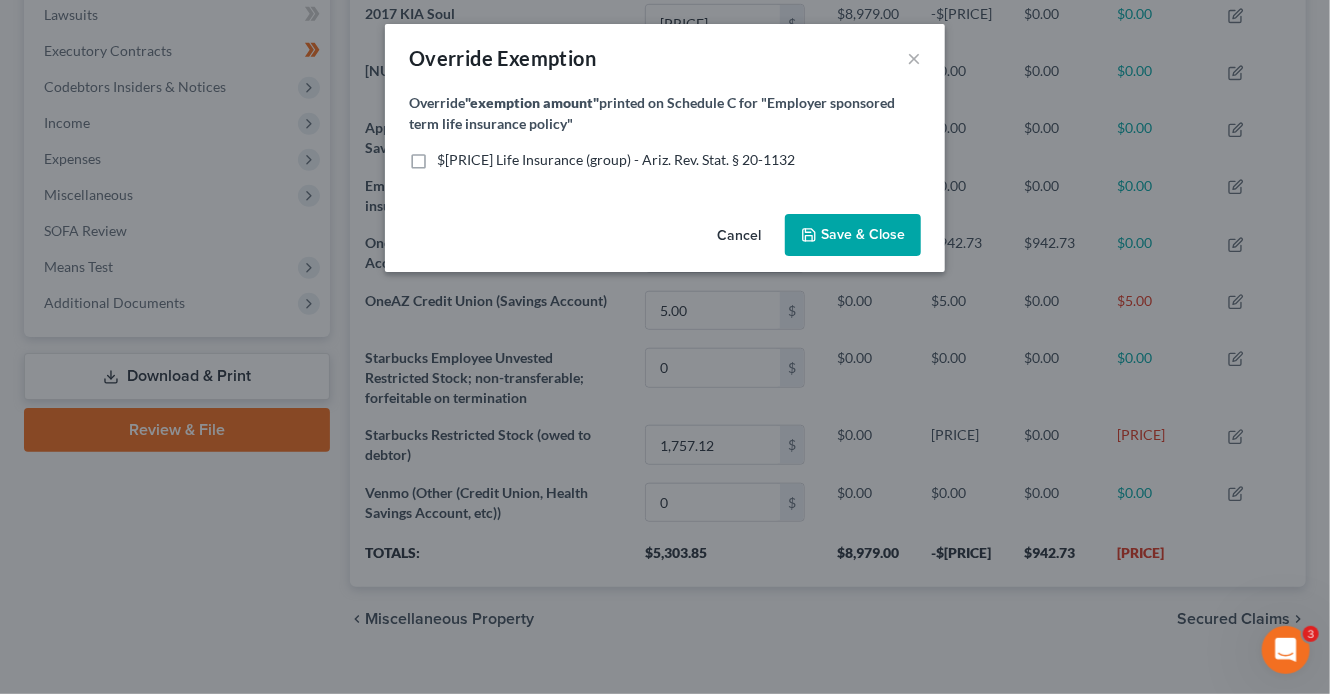 click on "$0.00 Life Insurance (group) - Ariz. Rev. Stat. § 20-1132" at bounding box center (616, 159) 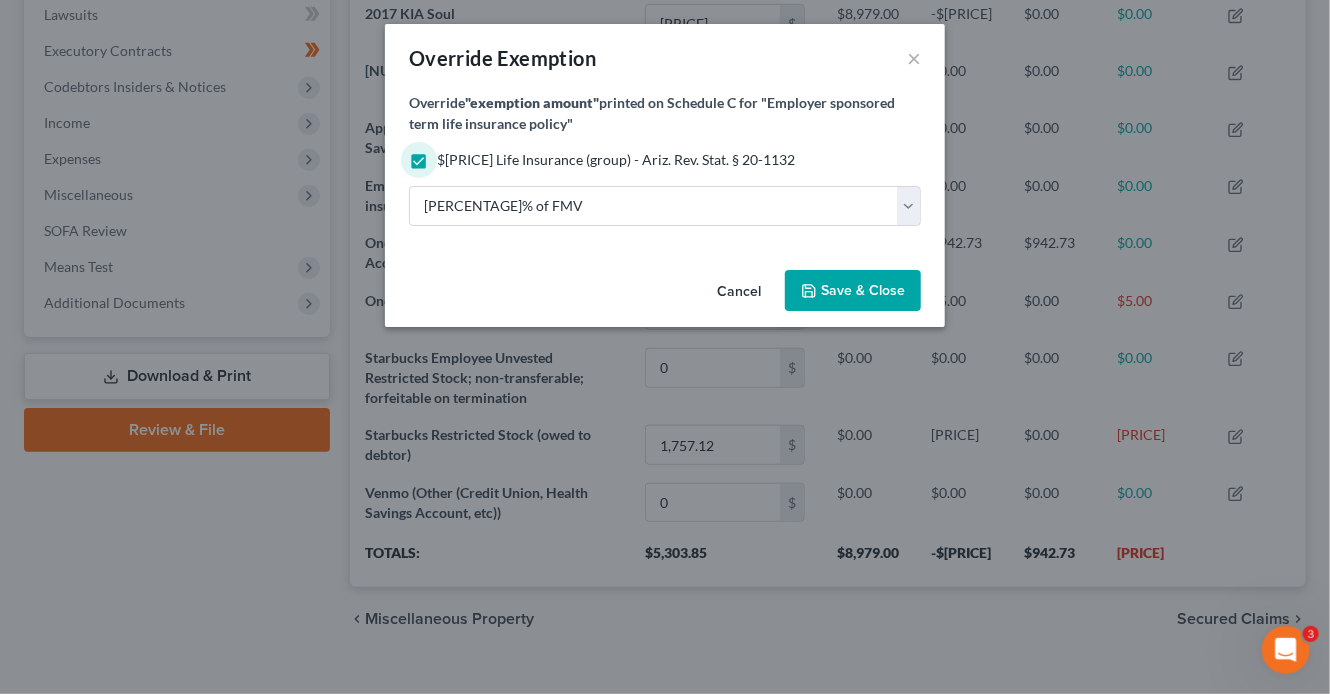 click on "Save & Close" at bounding box center [853, 291] 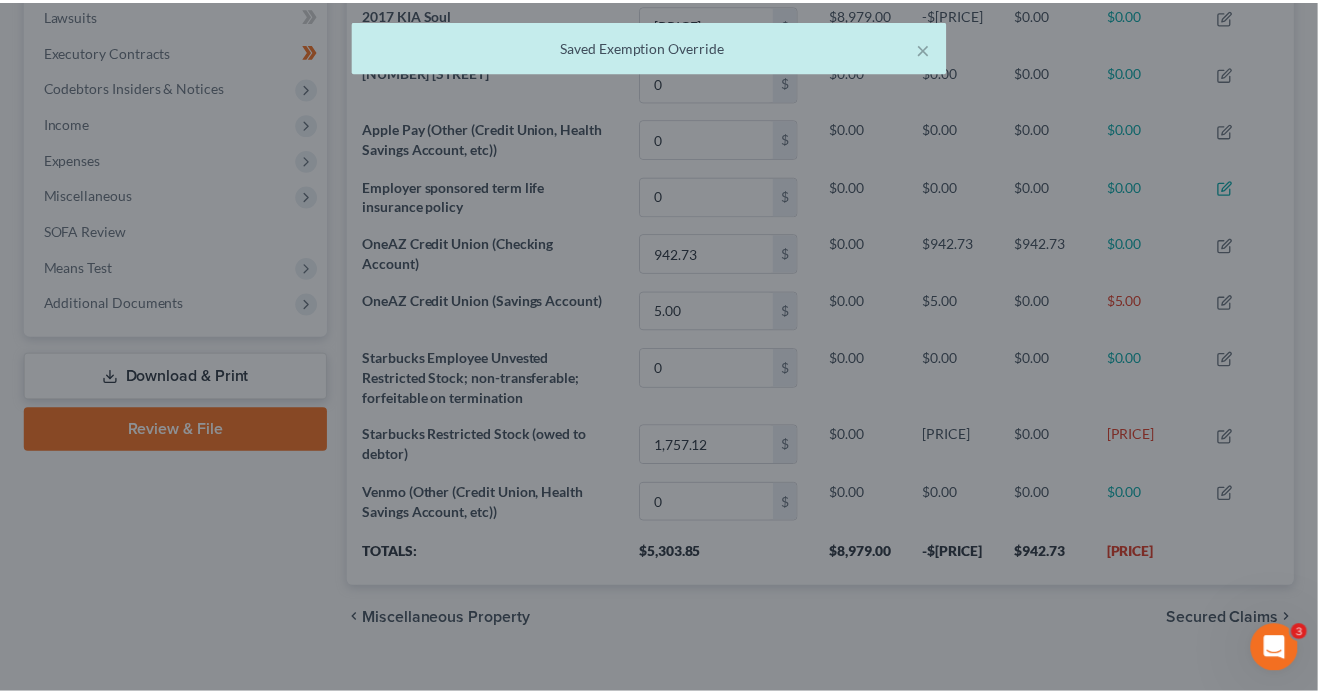 scroll, scrollTop: 312, scrollLeft: 948, axis: both 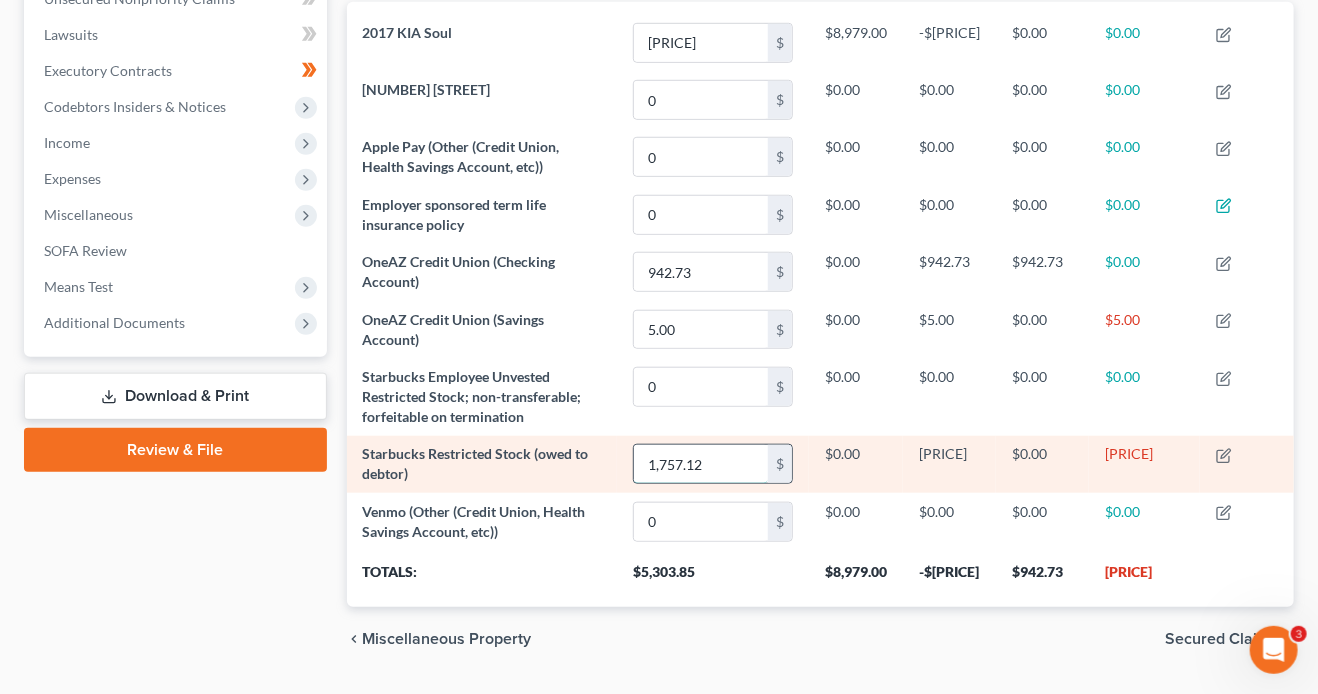 drag, startPoint x: 711, startPoint y: 465, endPoint x: 725, endPoint y: 475, distance: 17.20465 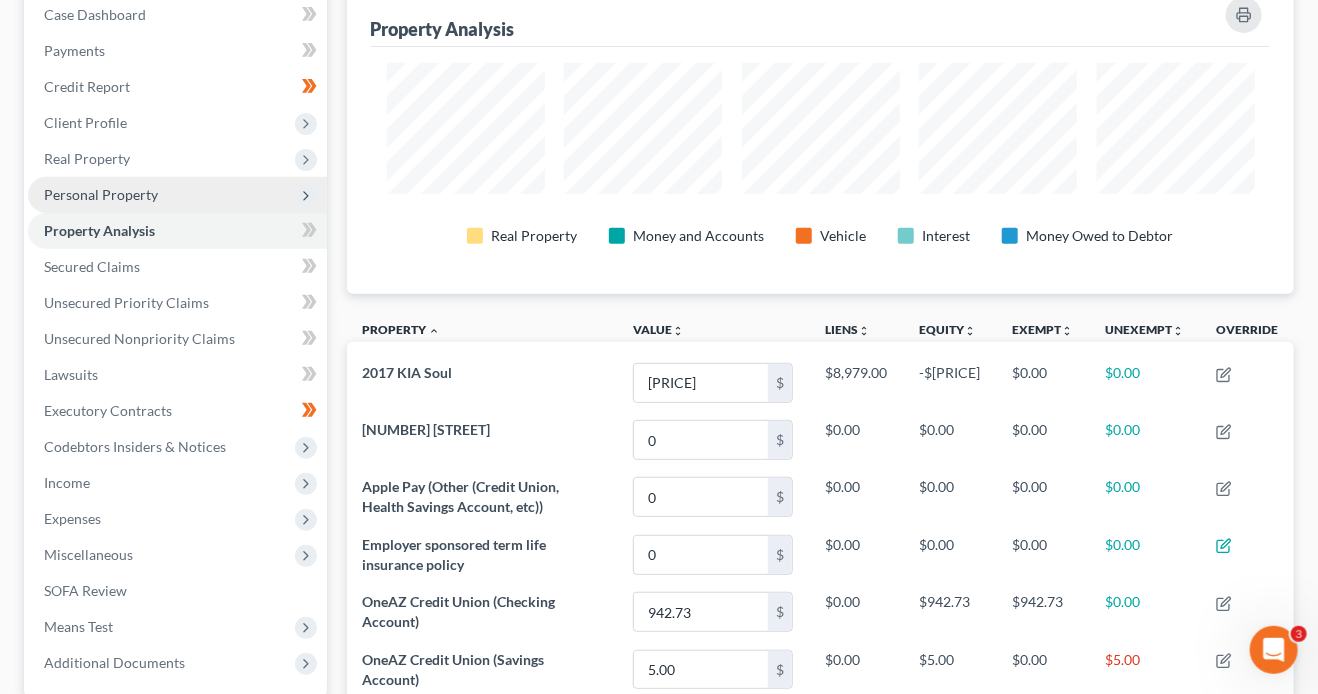 scroll, scrollTop: 256, scrollLeft: 0, axis: vertical 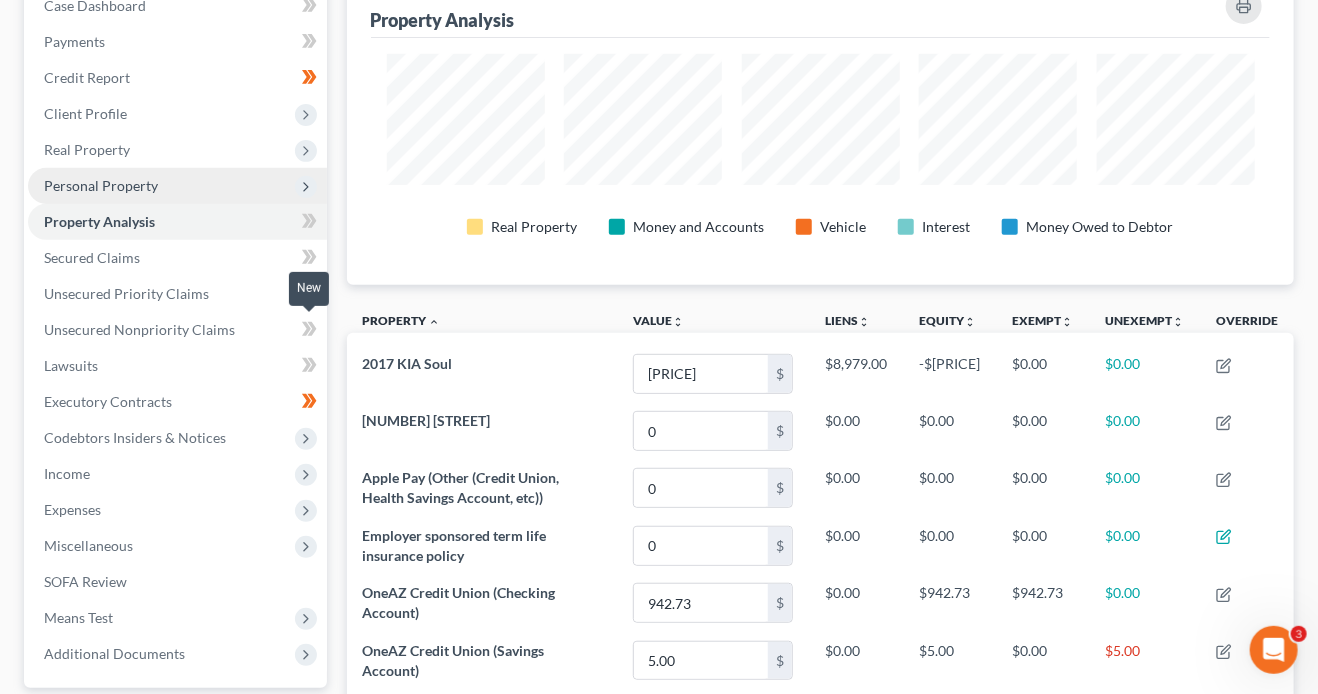 click 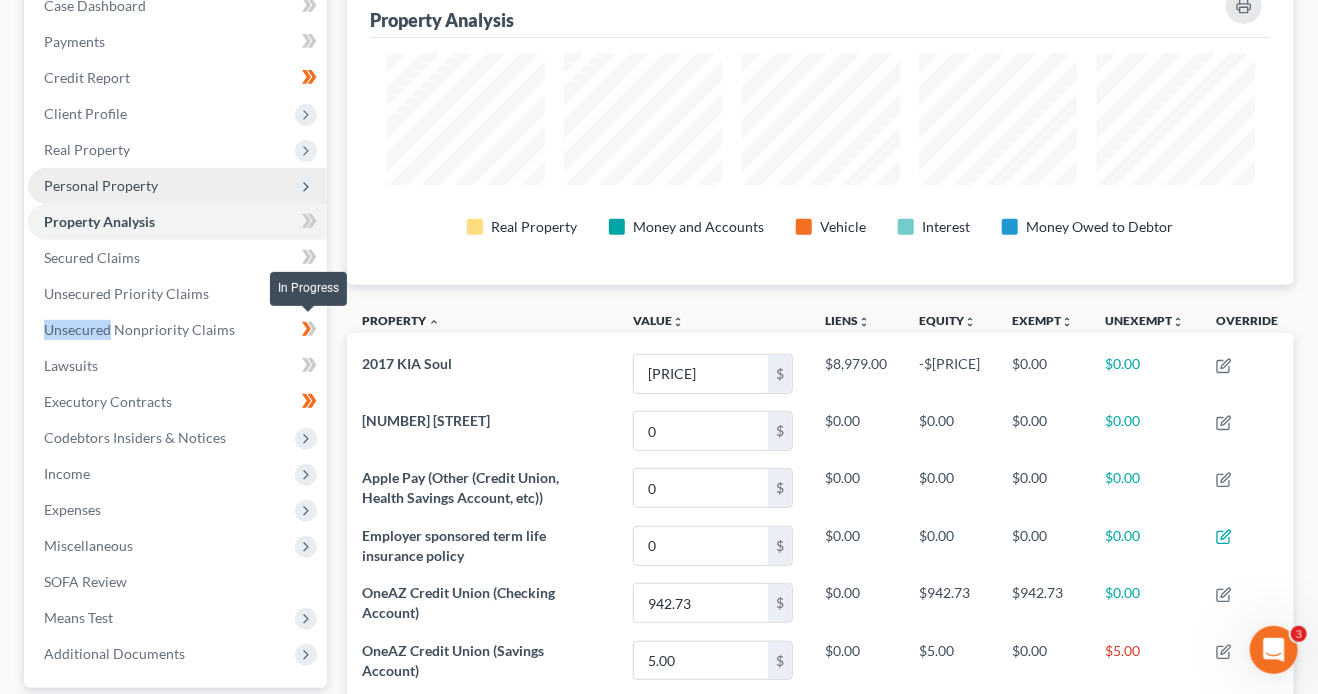 click 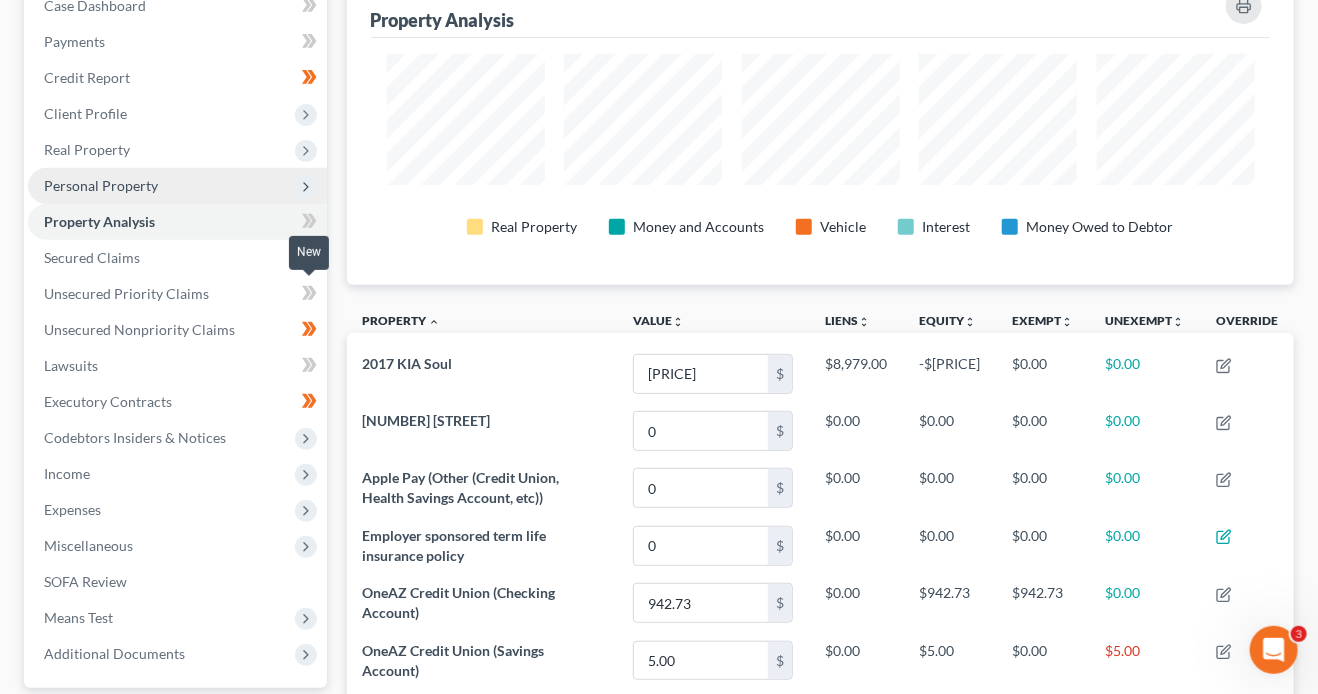 click 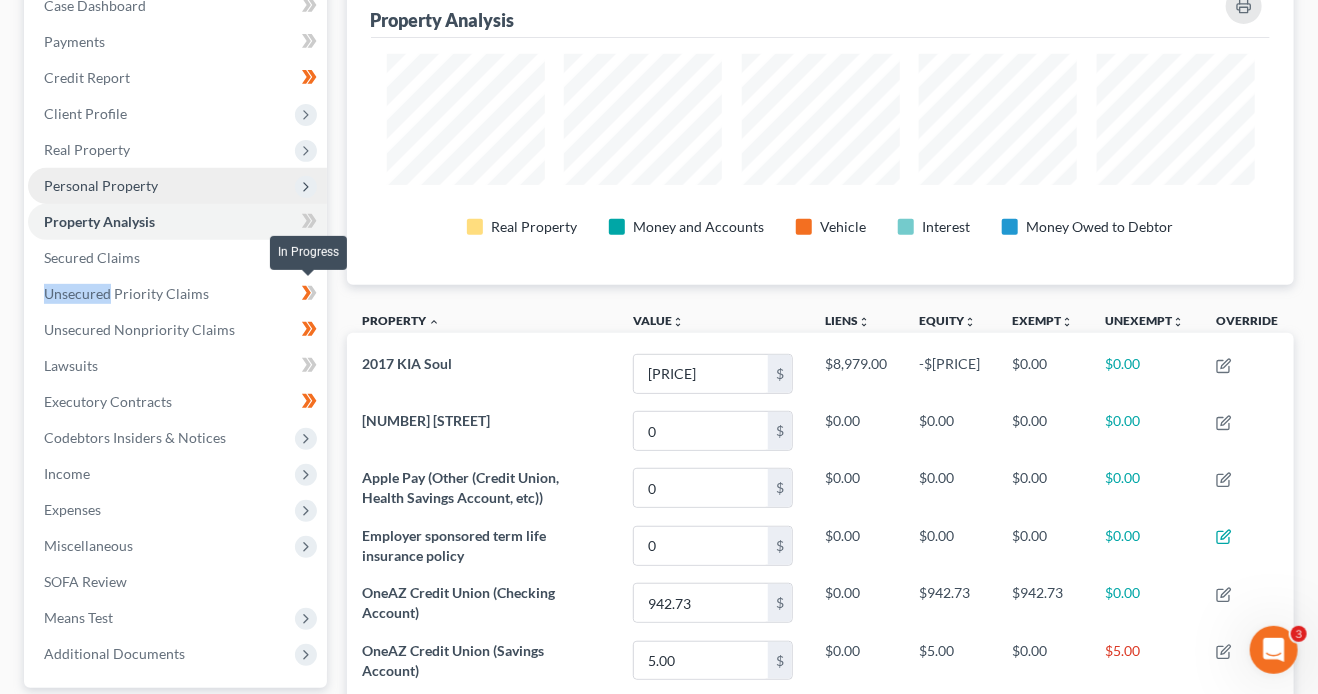 click 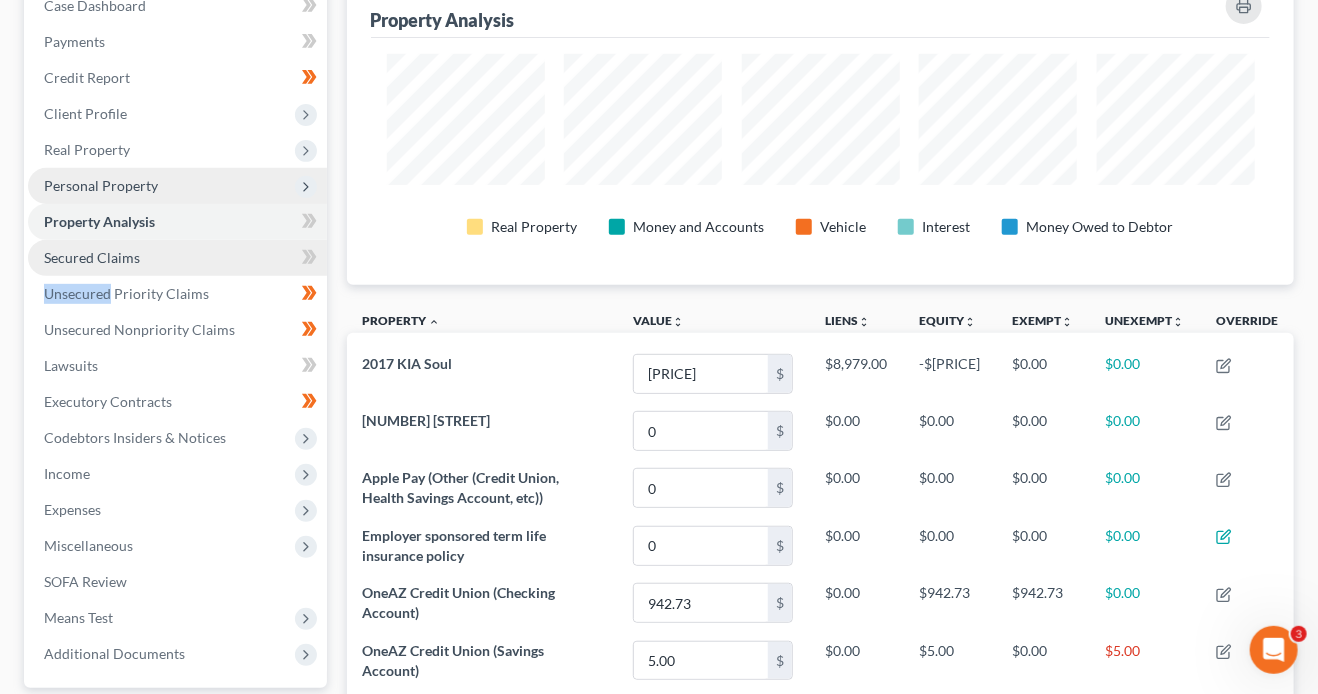 click on "Secured Claims" at bounding box center [177, 258] 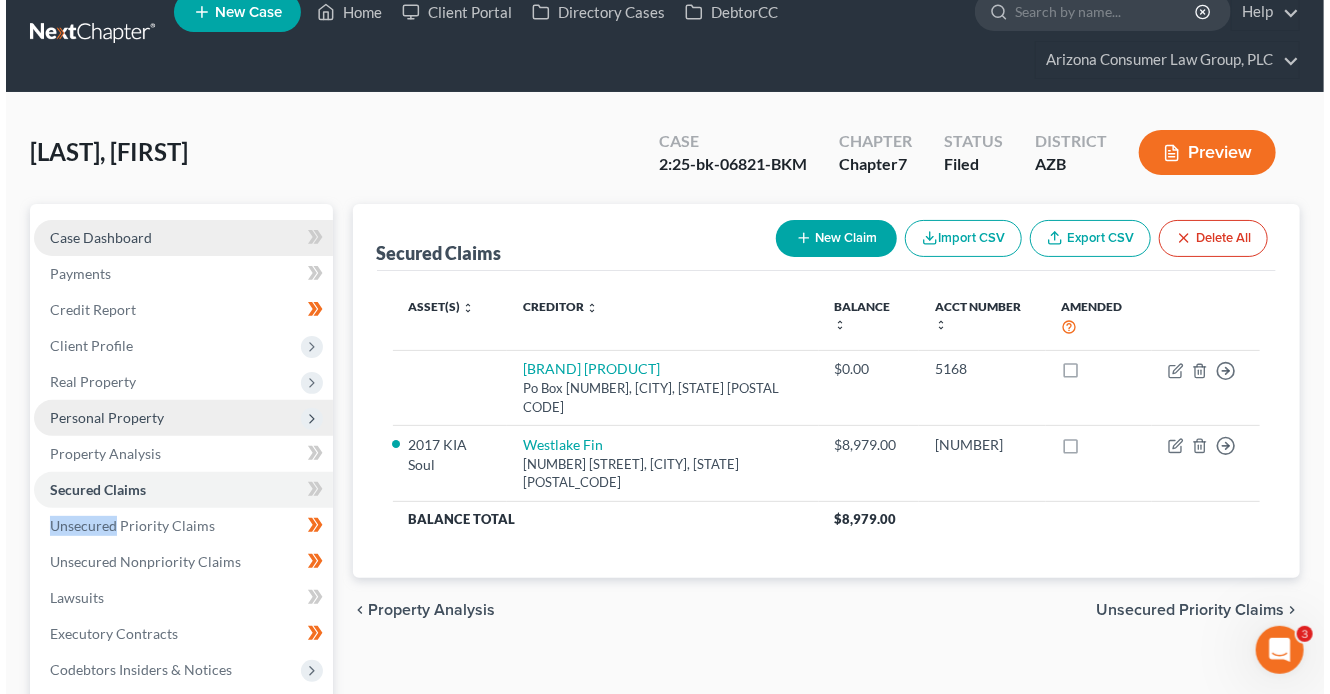 scroll, scrollTop: 0, scrollLeft: 0, axis: both 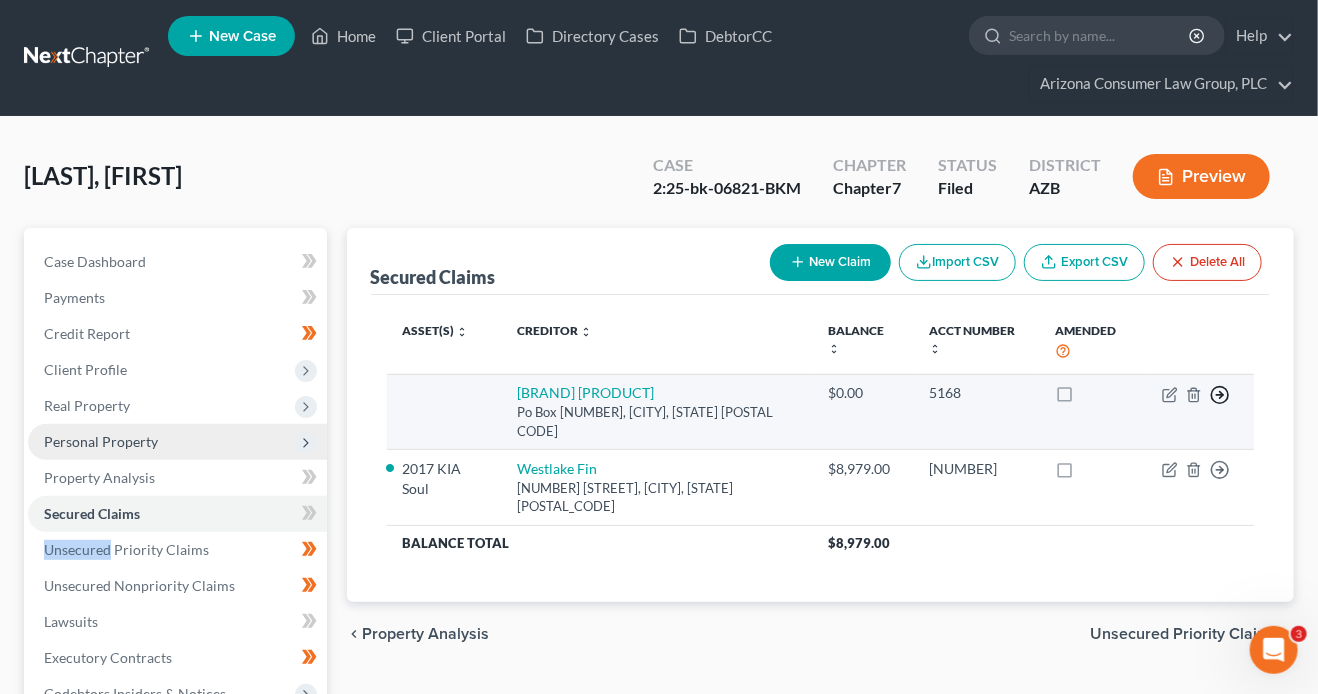 click 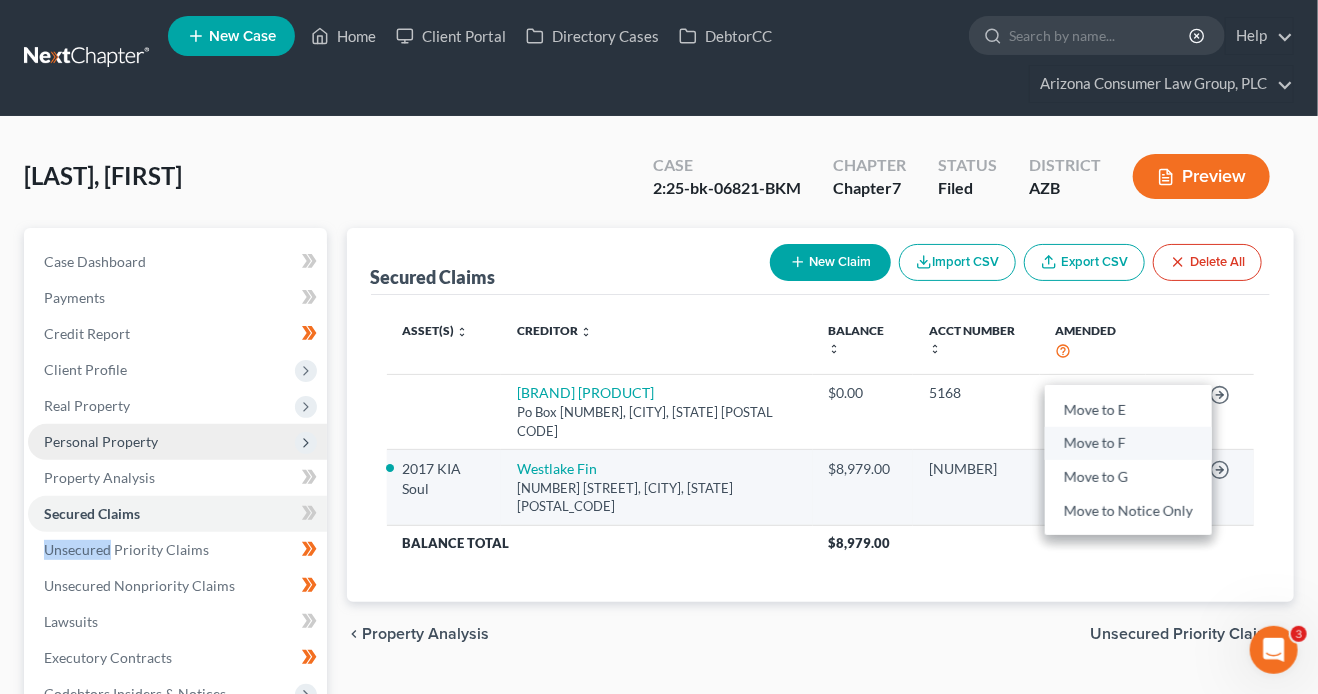 click on "Move to F" at bounding box center [1128, 444] 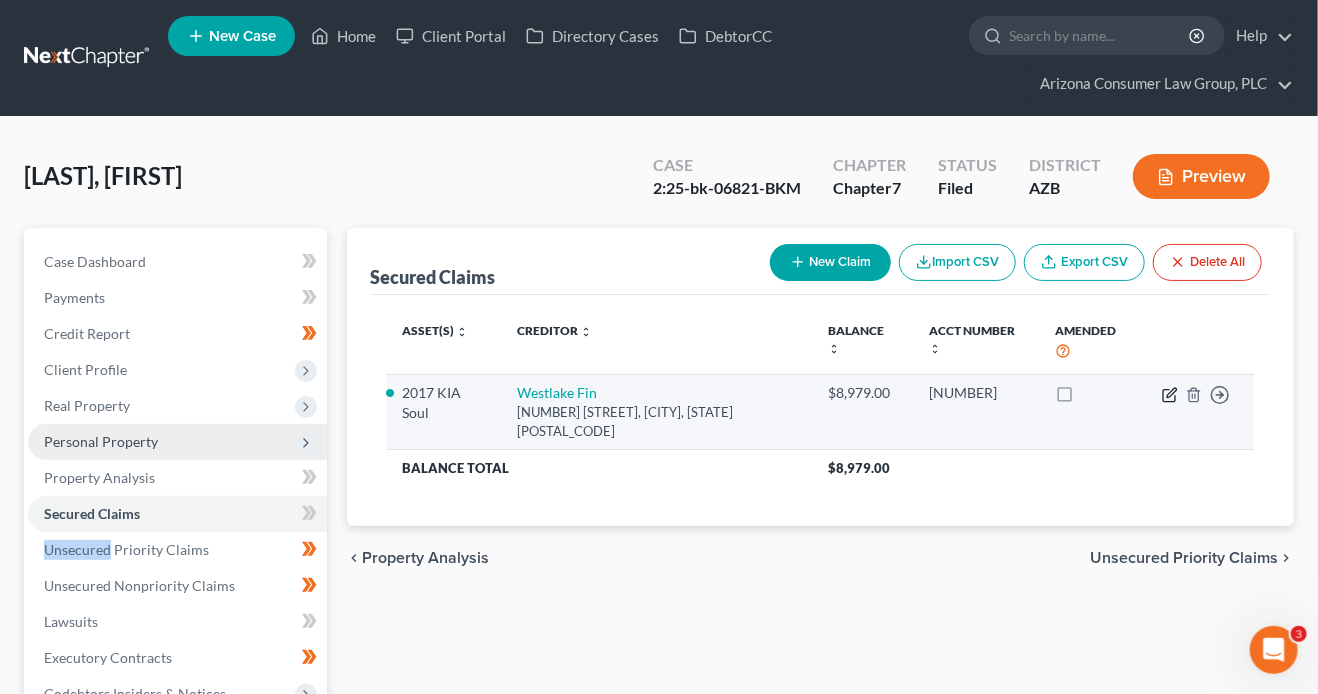click 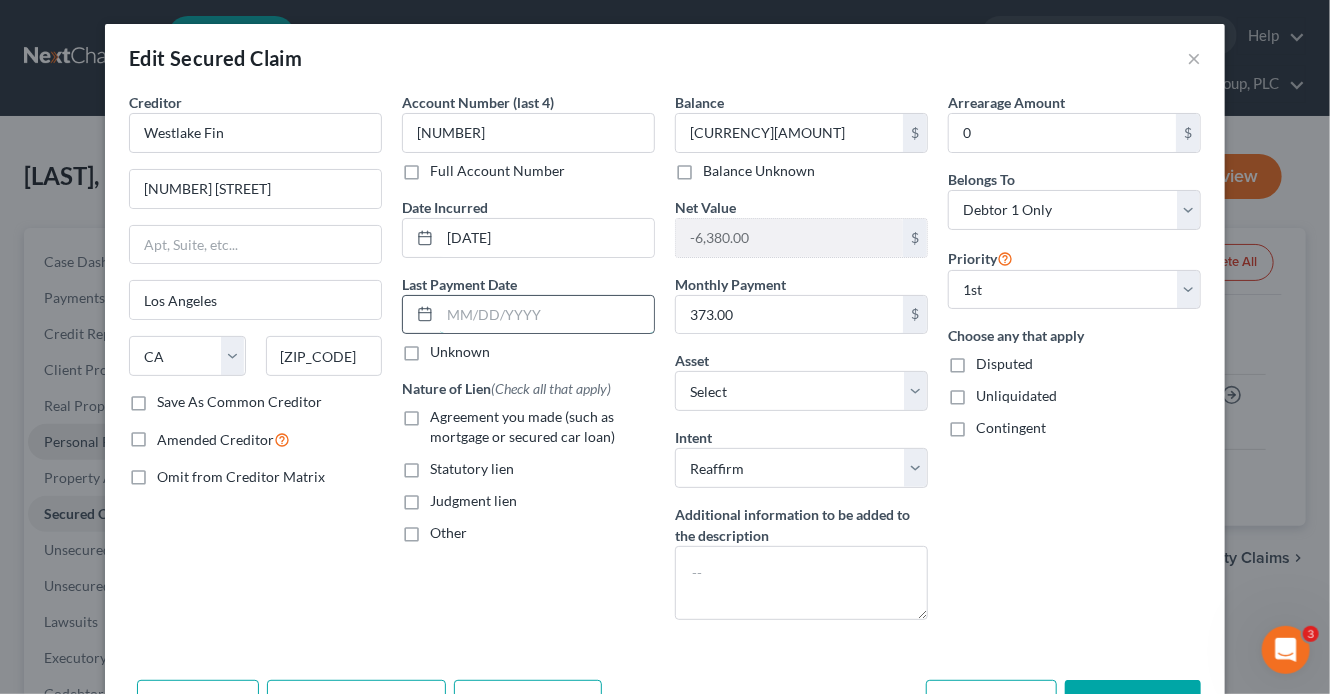click at bounding box center (547, 315) 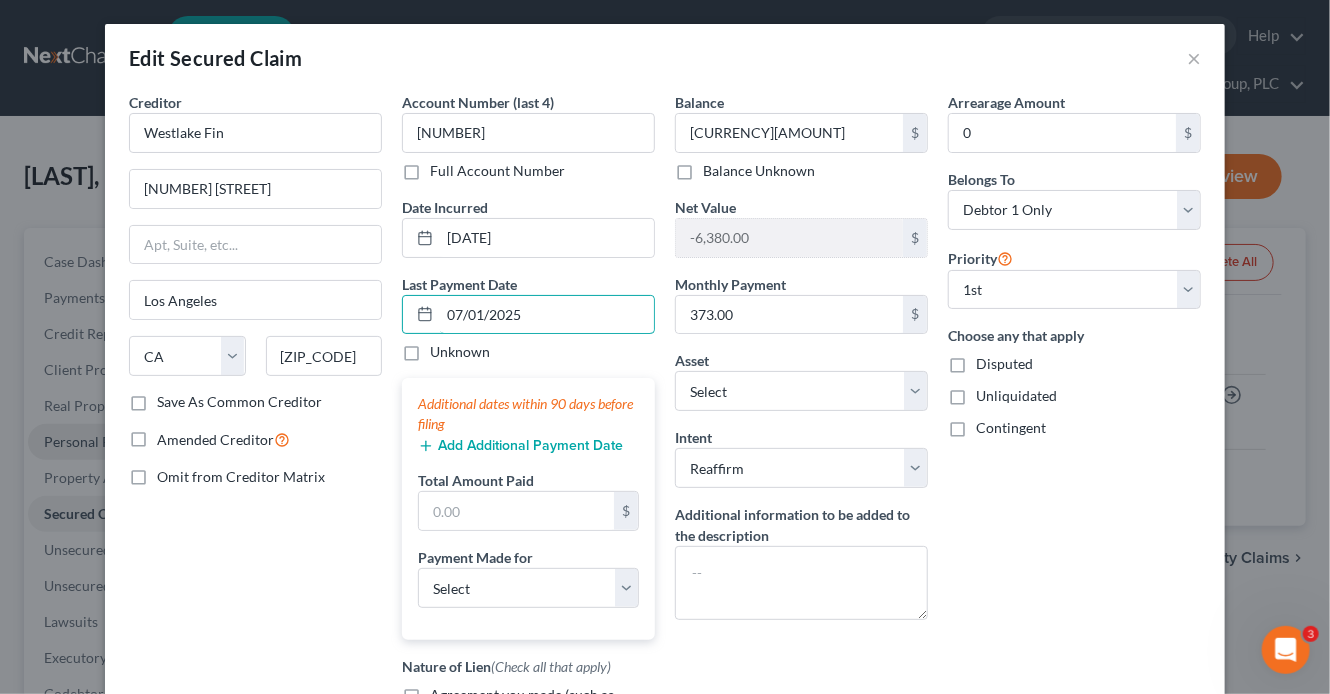 type on "07/01/2025" 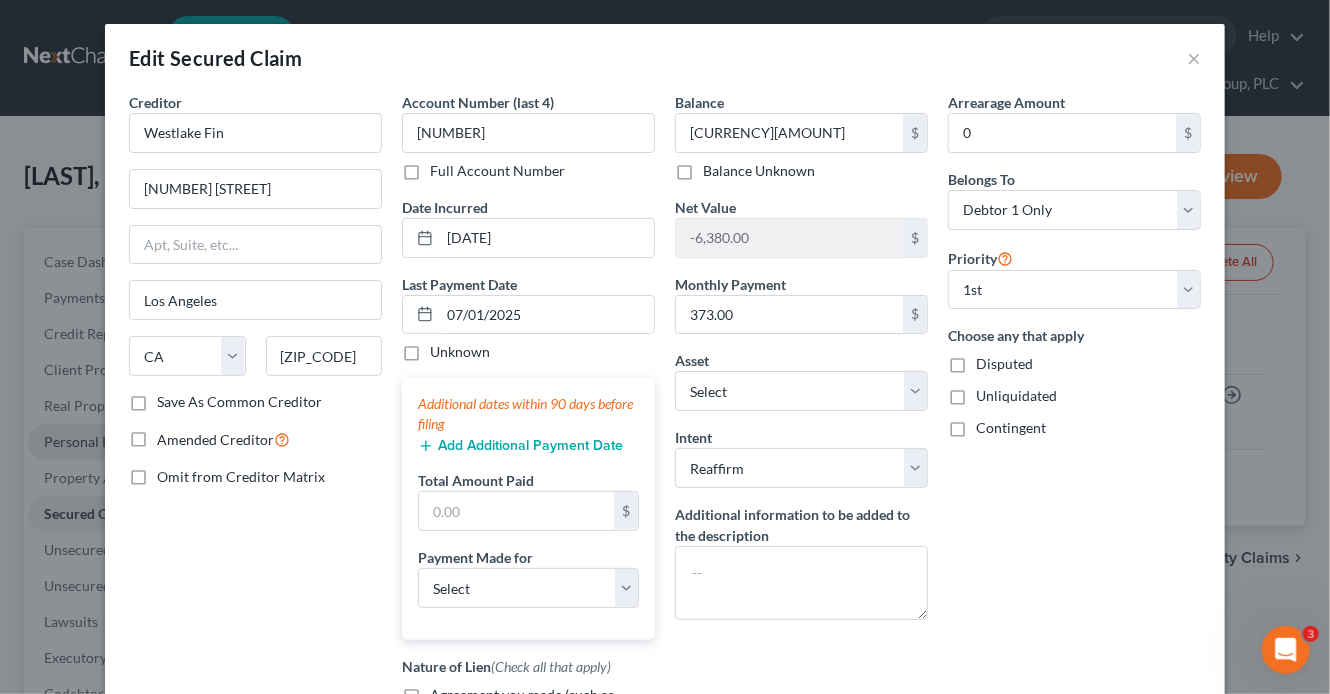 click on "Add Additional Payment Date" at bounding box center [520, 446] 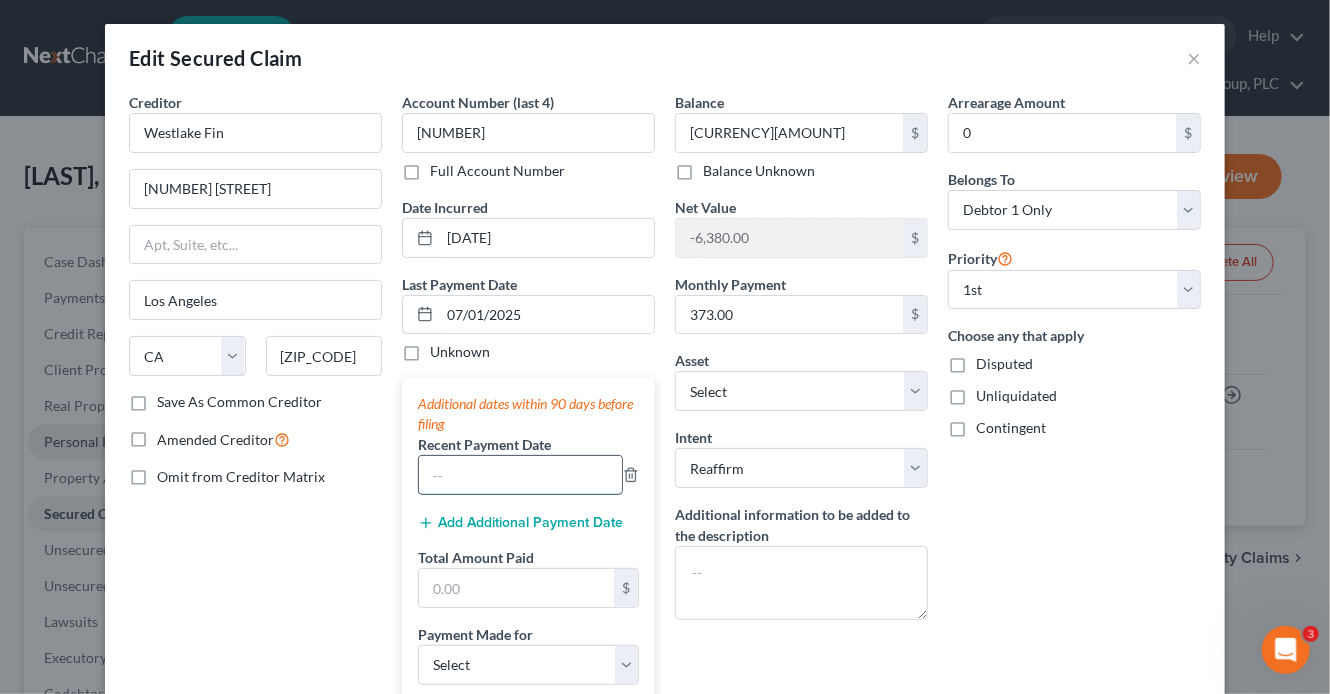 click at bounding box center (520, 475) 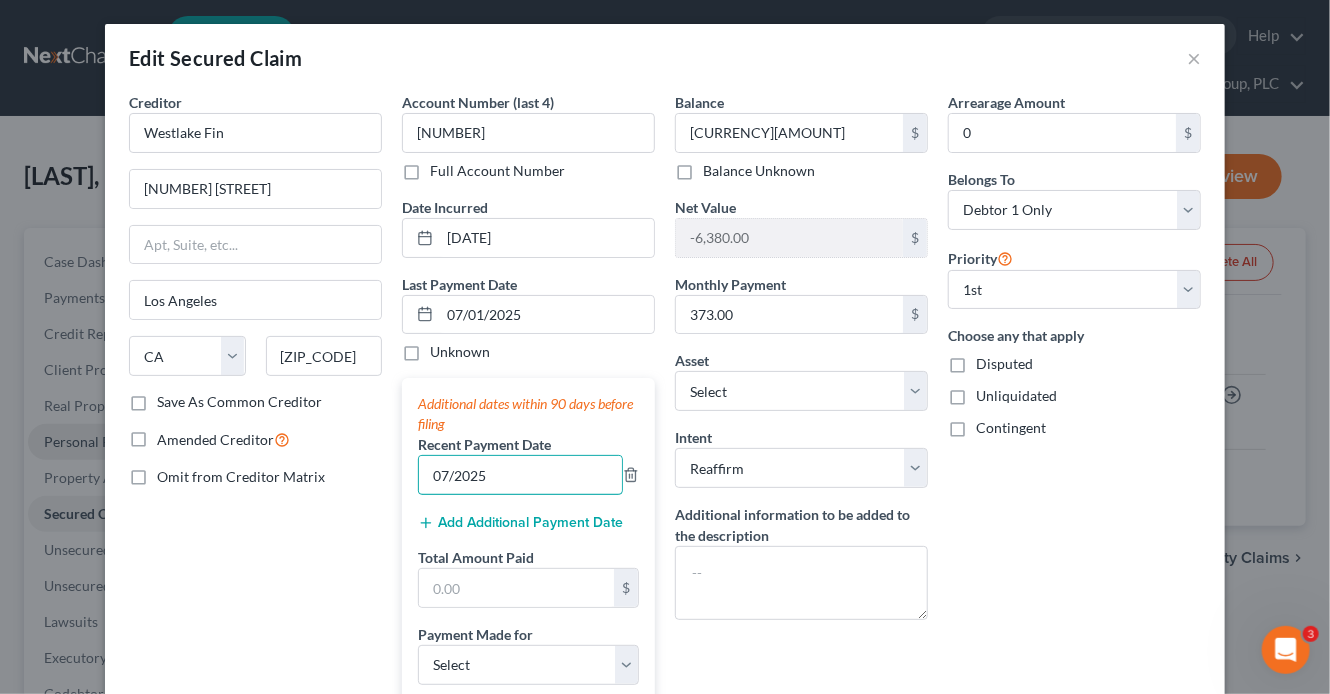 type on "07/2025" 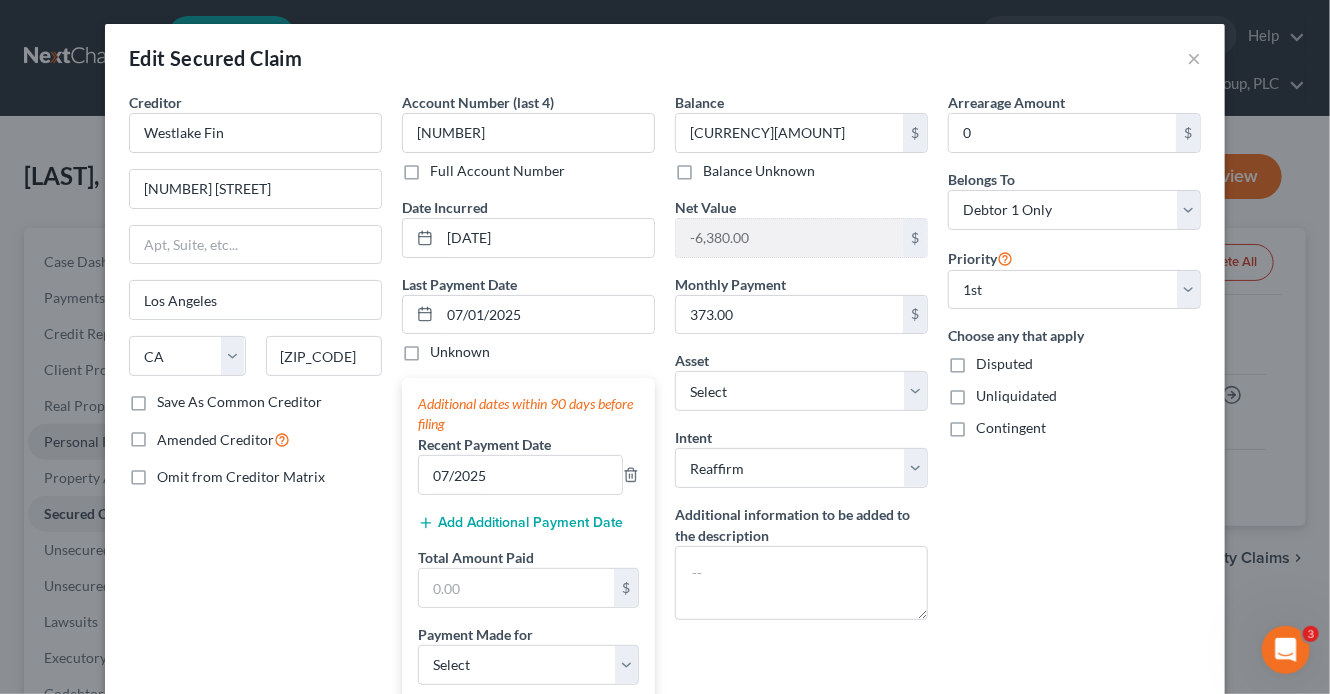 click on "Add Additional Payment Date" at bounding box center [520, 523] 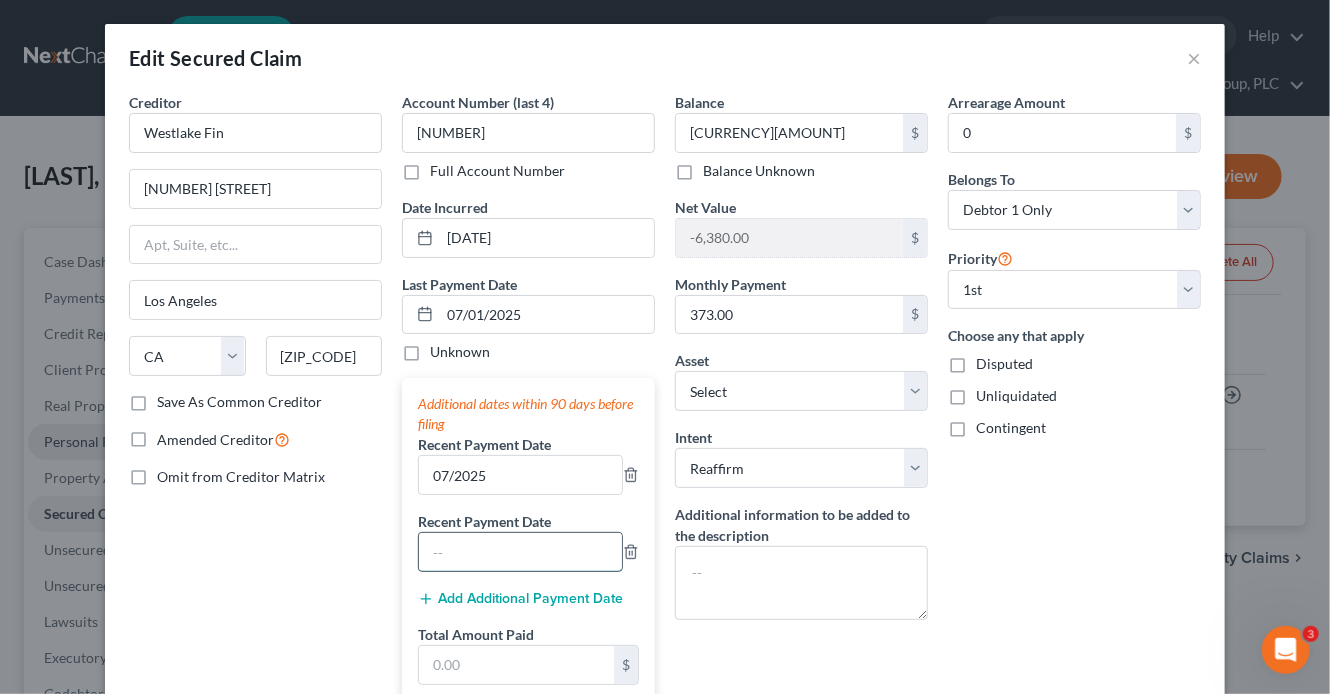 click at bounding box center [520, 552] 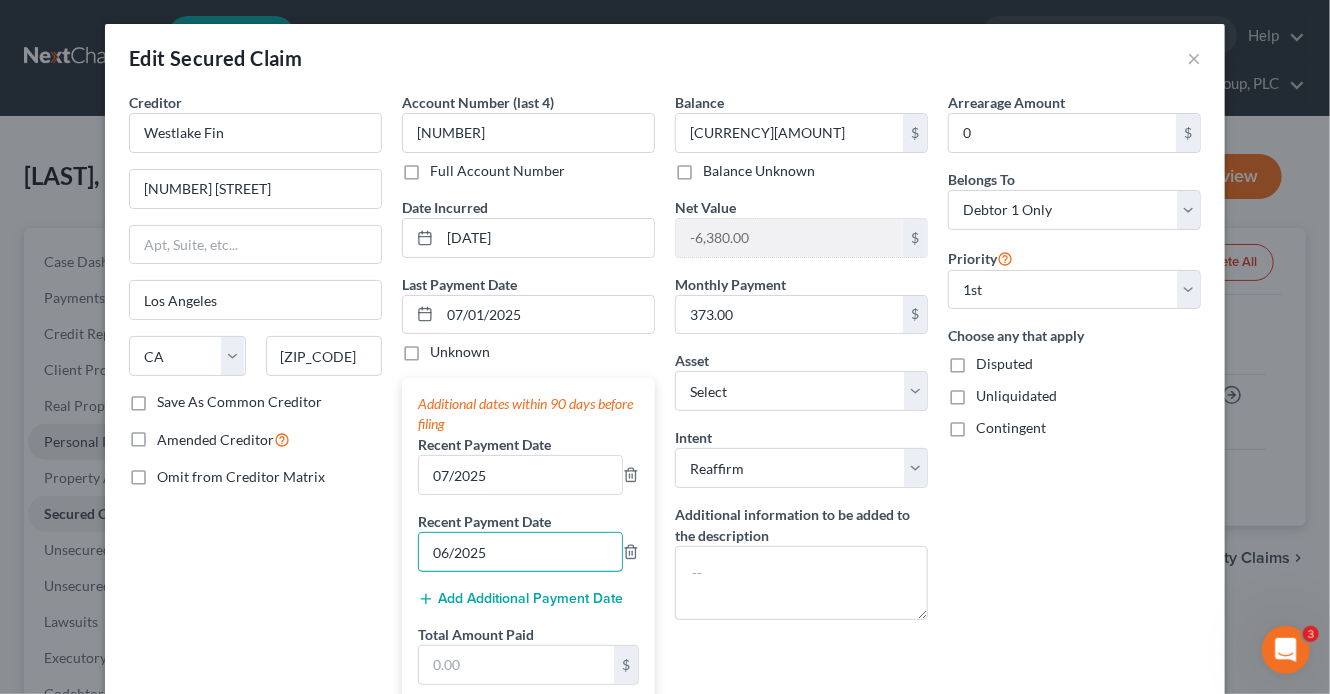 type on "06/2025" 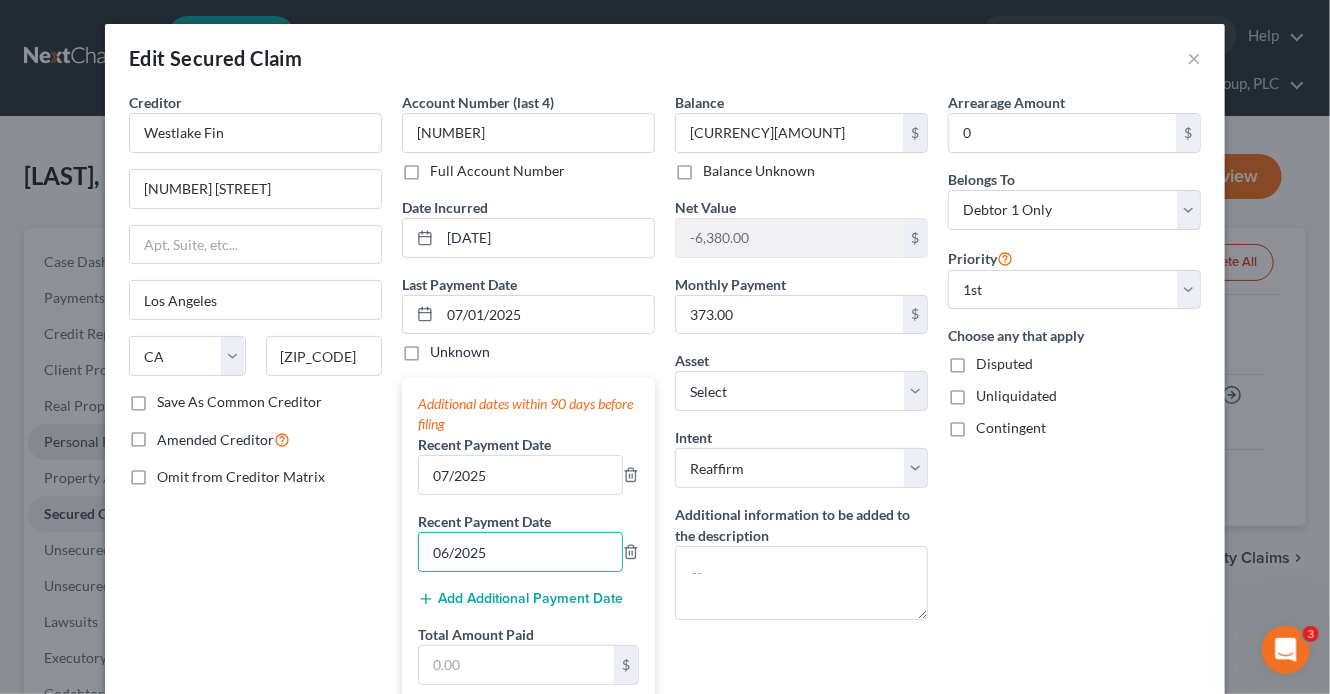 click on "Add Additional Payment Date" at bounding box center [520, 599] 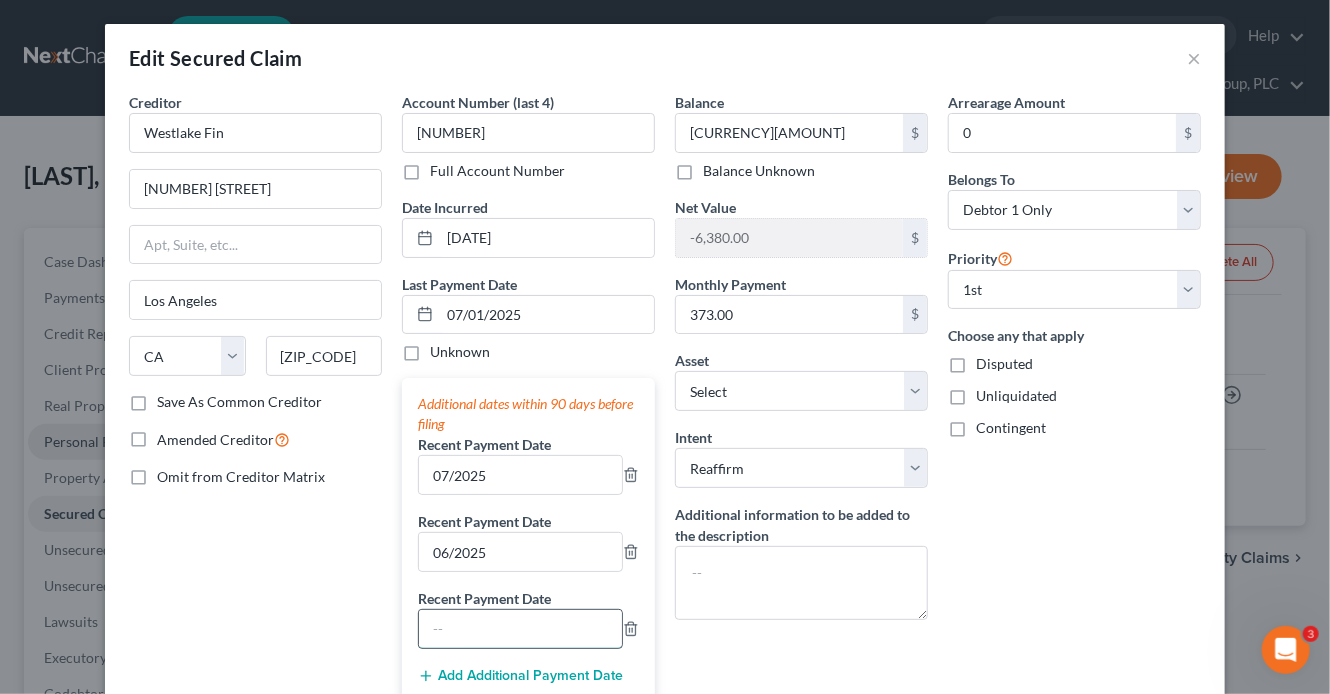 click at bounding box center (520, 629) 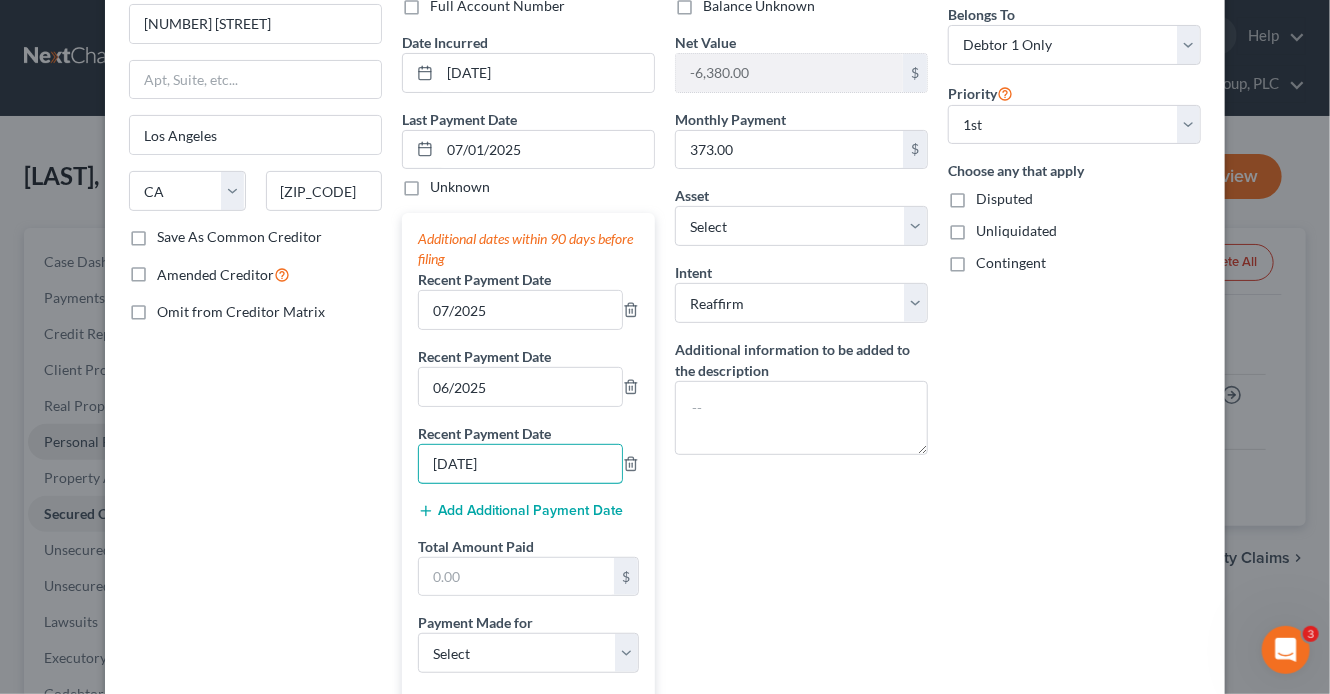 scroll, scrollTop: 193, scrollLeft: 0, axis: vertical 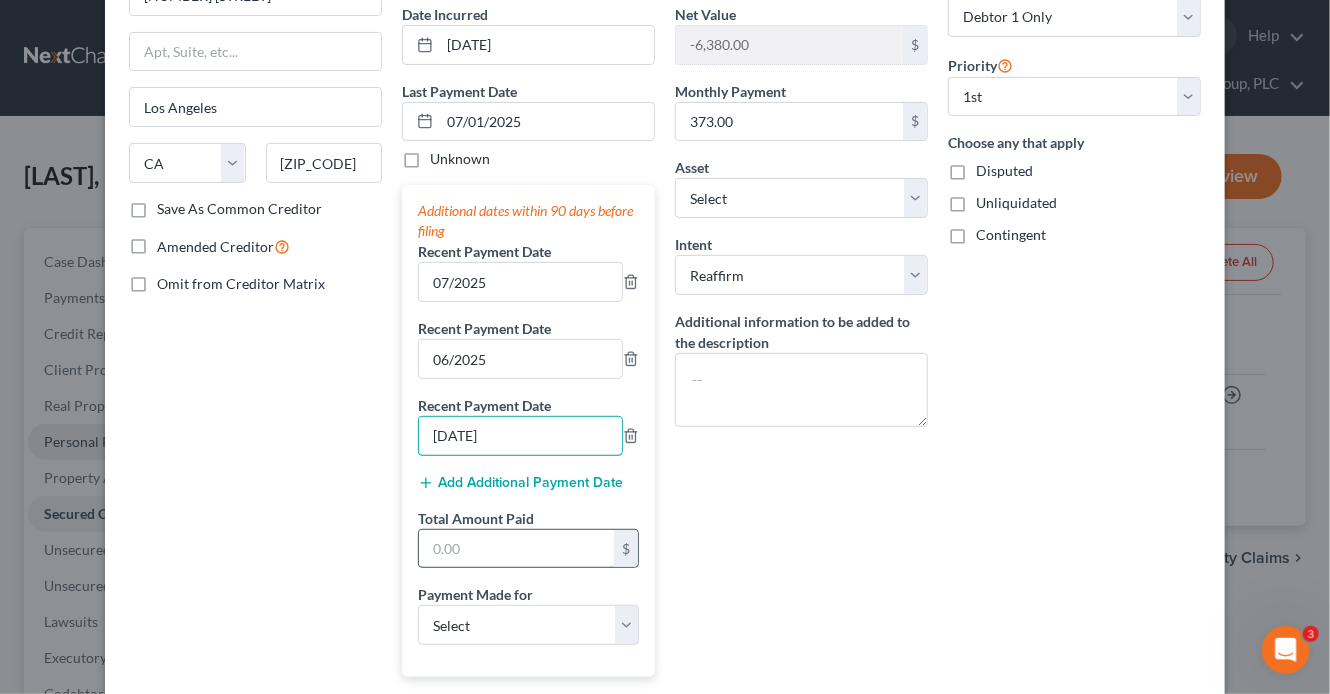 type on "05/2025" 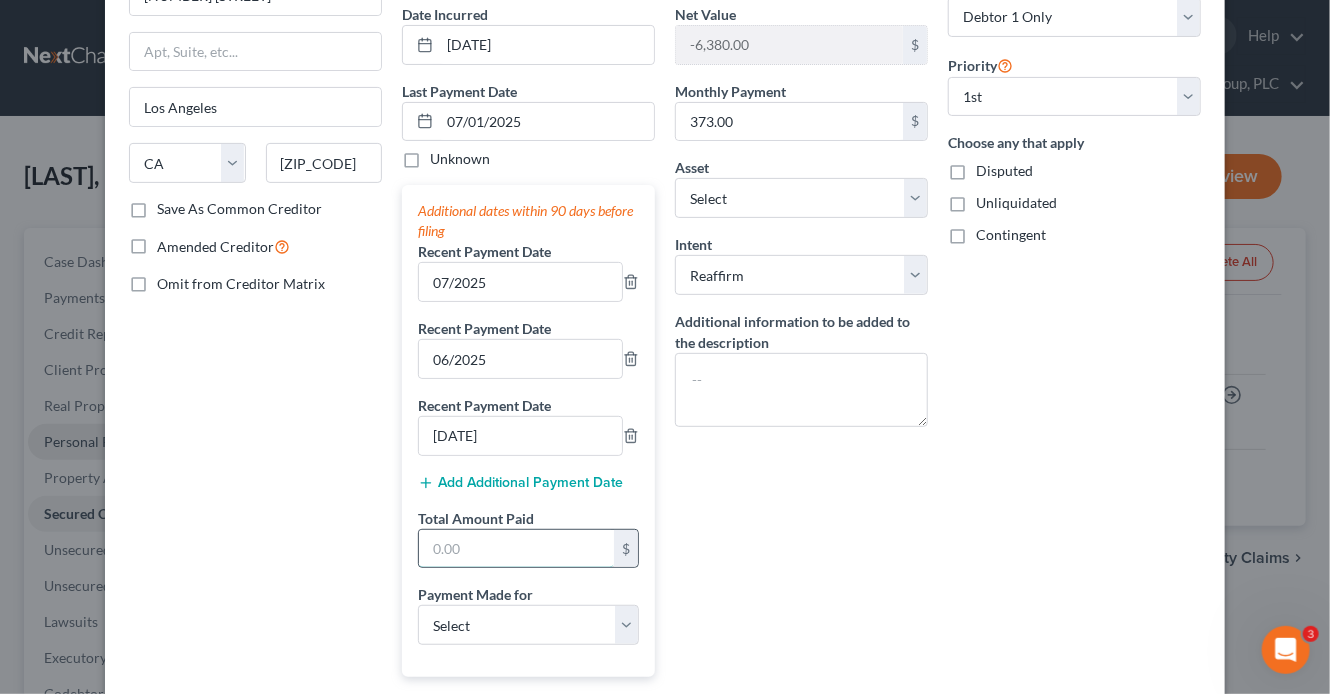 click at bounding box center [516, 549] 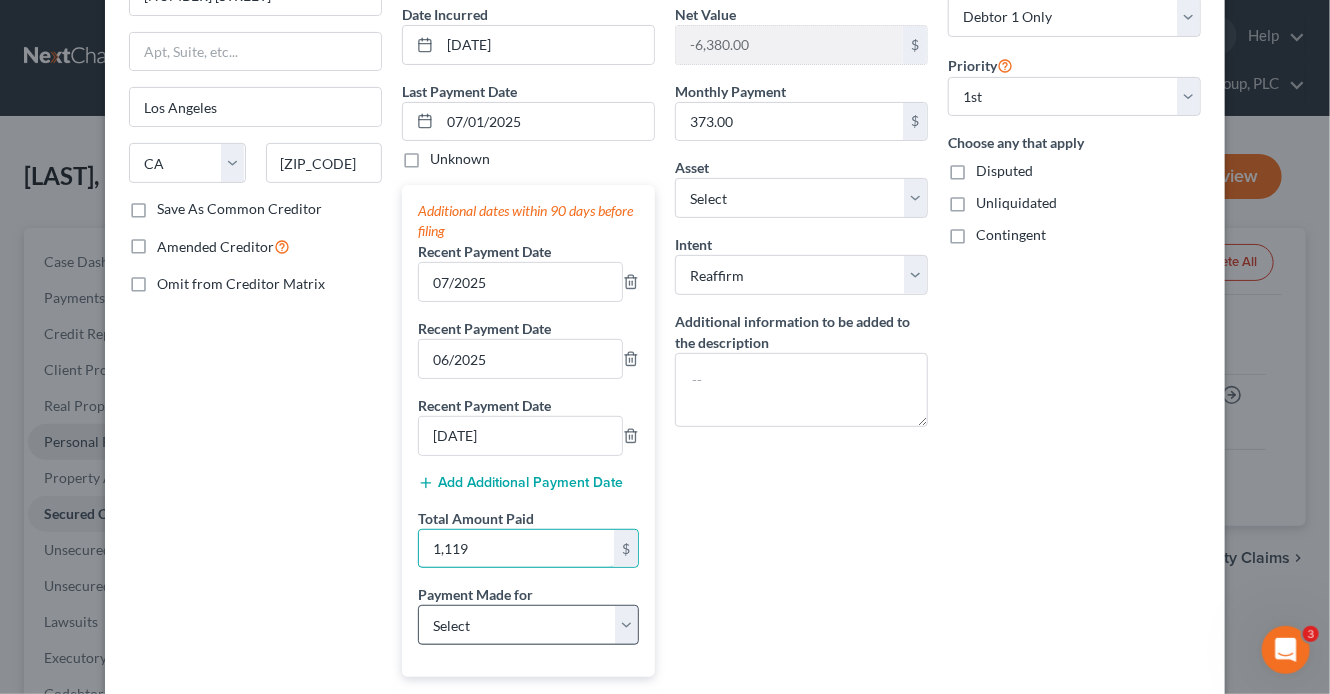 type on "1,119" 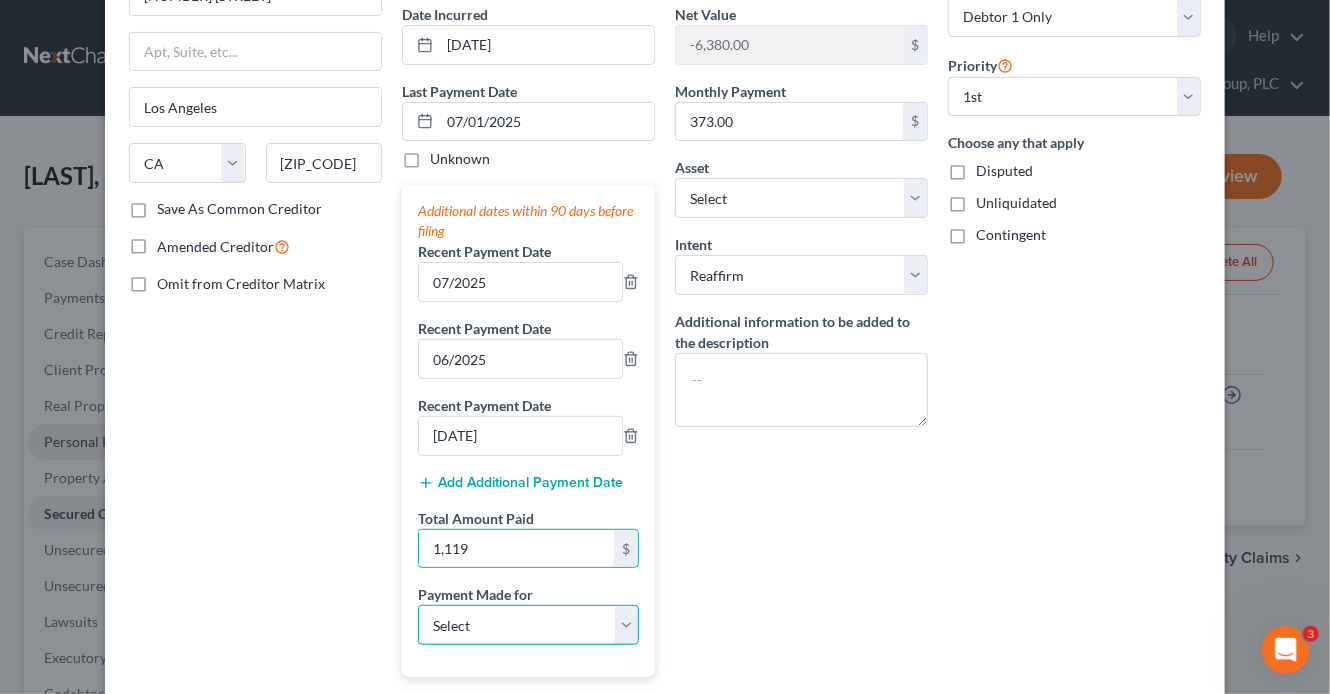 click on "Select Car Credit Card Loan Repayment Mortgage Other Suppliers Or Vendors" at bounding box center [528, 625] 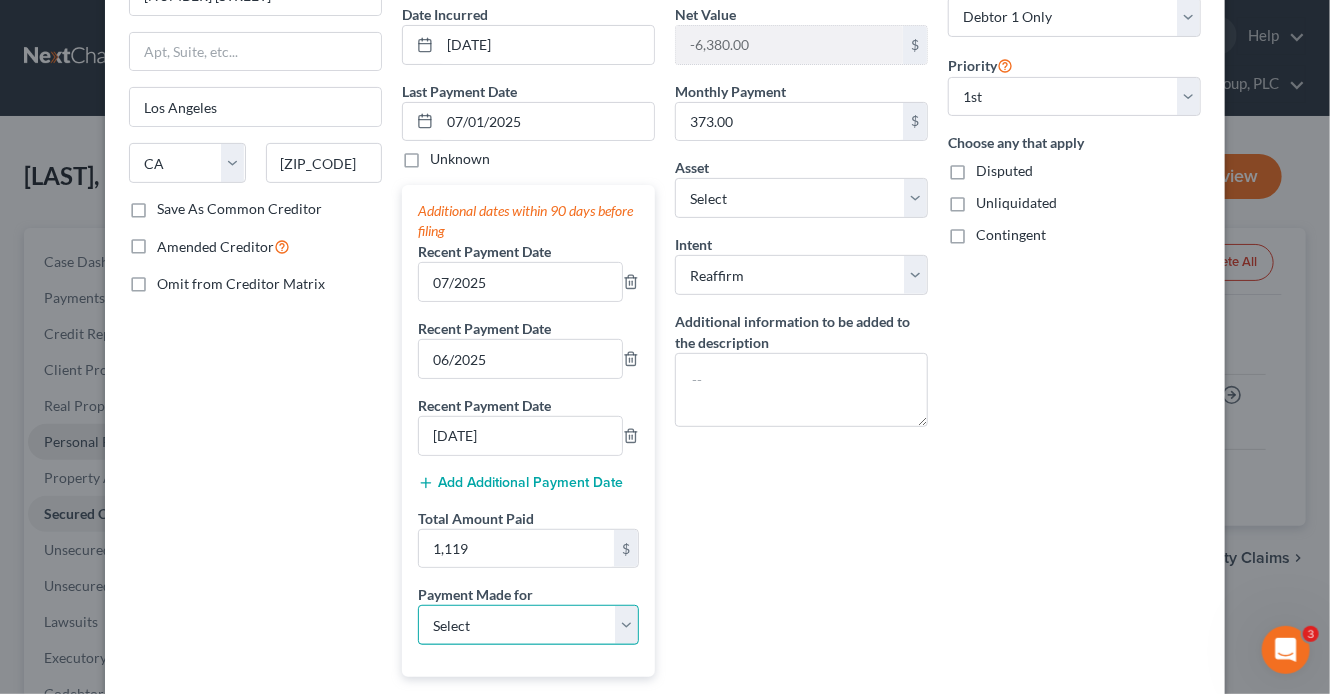select on "0" 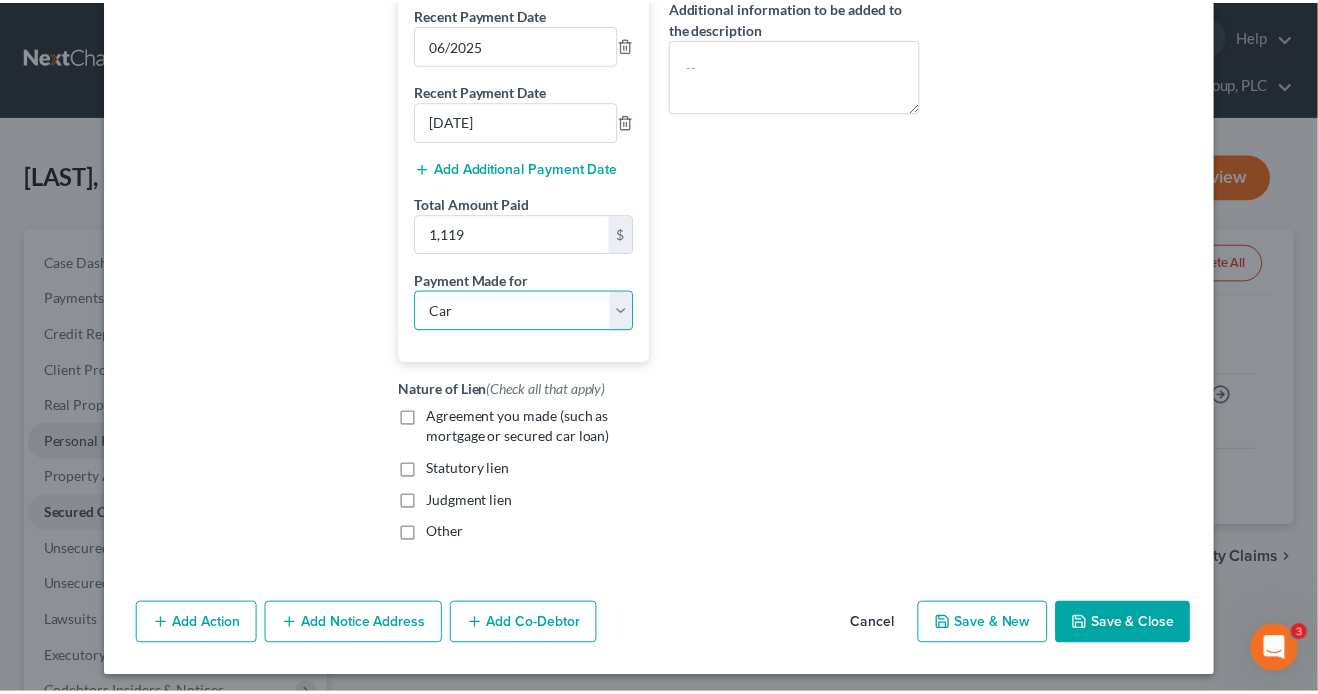 scroll, scrollTop: 511, scrollLeft: 0, axis: vertical 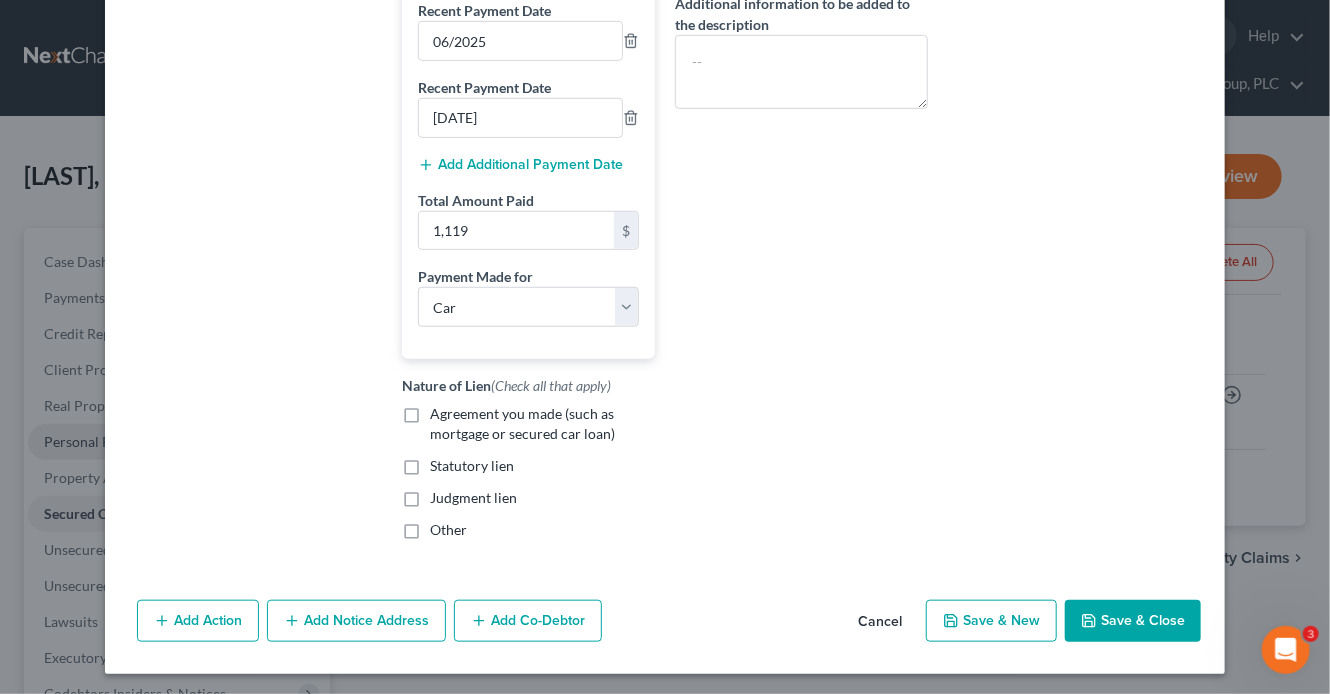 click on "Save & Close" at bounding box center [1133, 621] 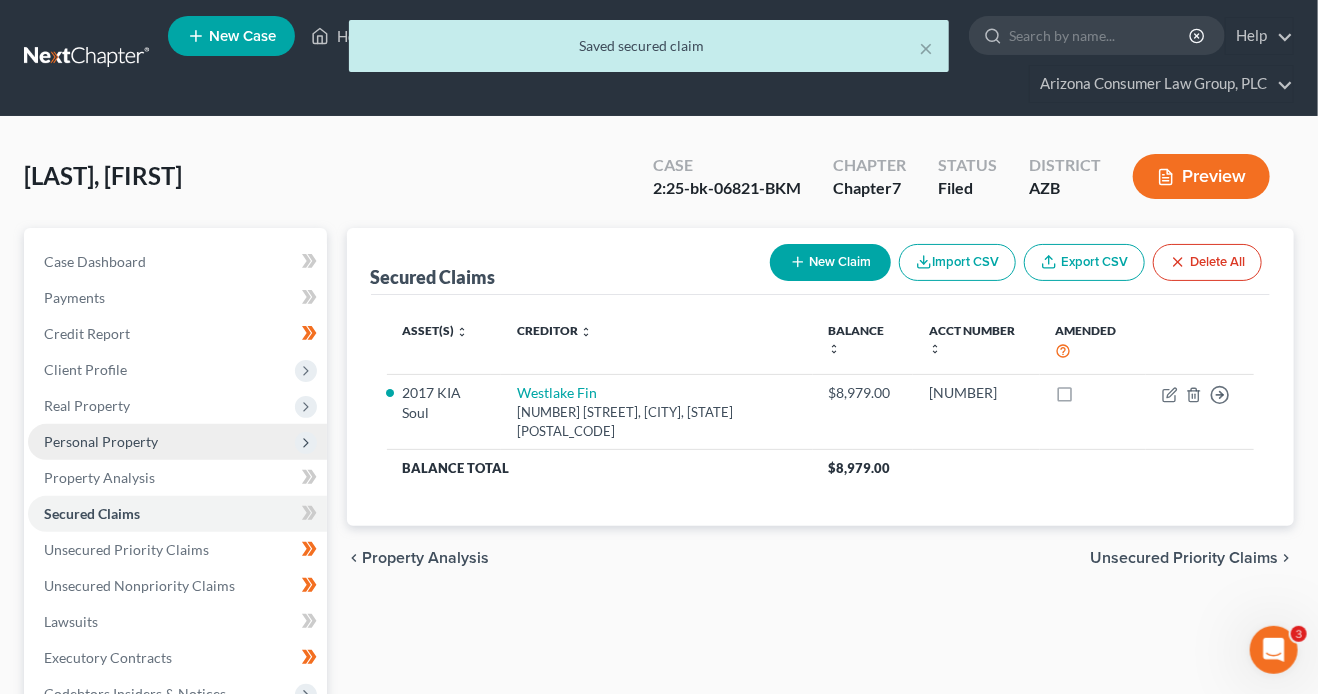 click on "Secured Claims New Claim
Import CSV
Export CSV Delete All
Asset(s)  expand_more   expand_less   unfold_more Creditor  expand_more   expand_less   unfold_more Balance  expand_more   expand_less   unfold_more Acct Number  expand_more   expand_less   unfold_more Amended  2017 KIA Soul Westlake Fin 4751 Wilshire Bvld, Los Angeles, CA 90010 $8,979.00 8588 Move to E Move to F Move to G Move to Notice Only Balance Total $8,979.00
Previous
1
Next
chevron_left
Property Analysis
Unsecured Priority Claims
chevron_right" at bounding box center [821, 643] 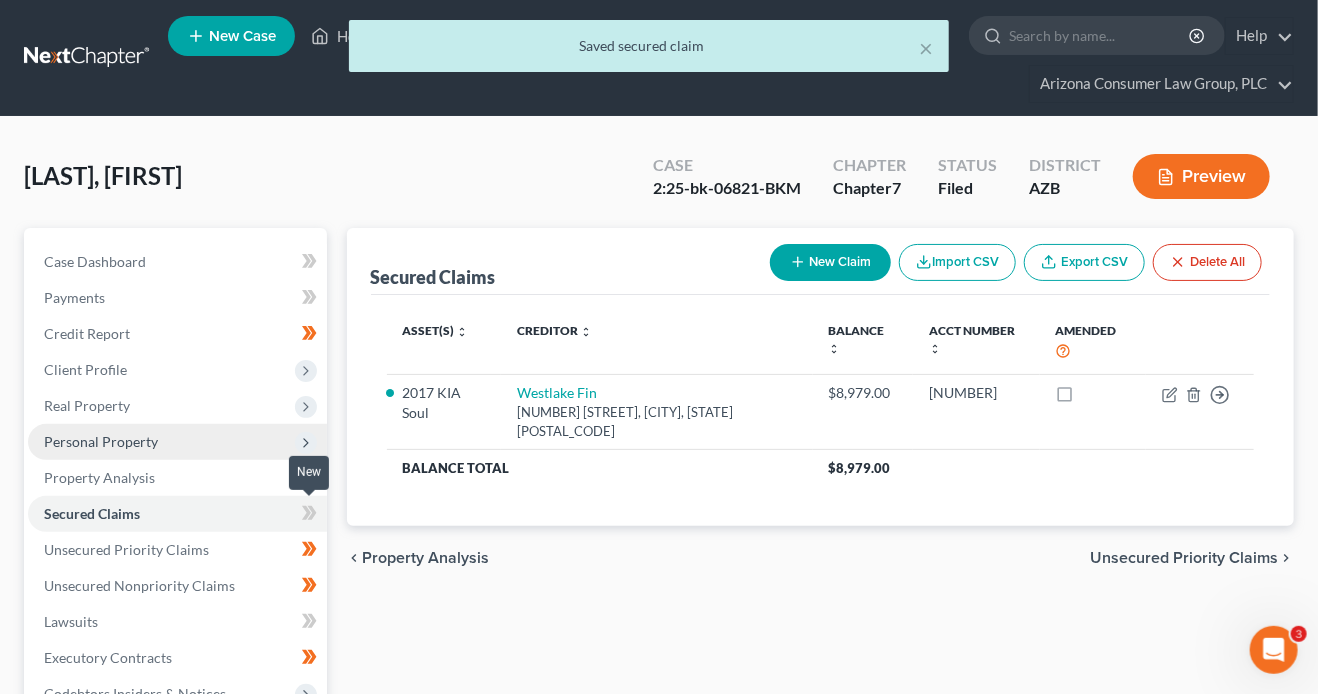 click at bounding box center (309, 516) 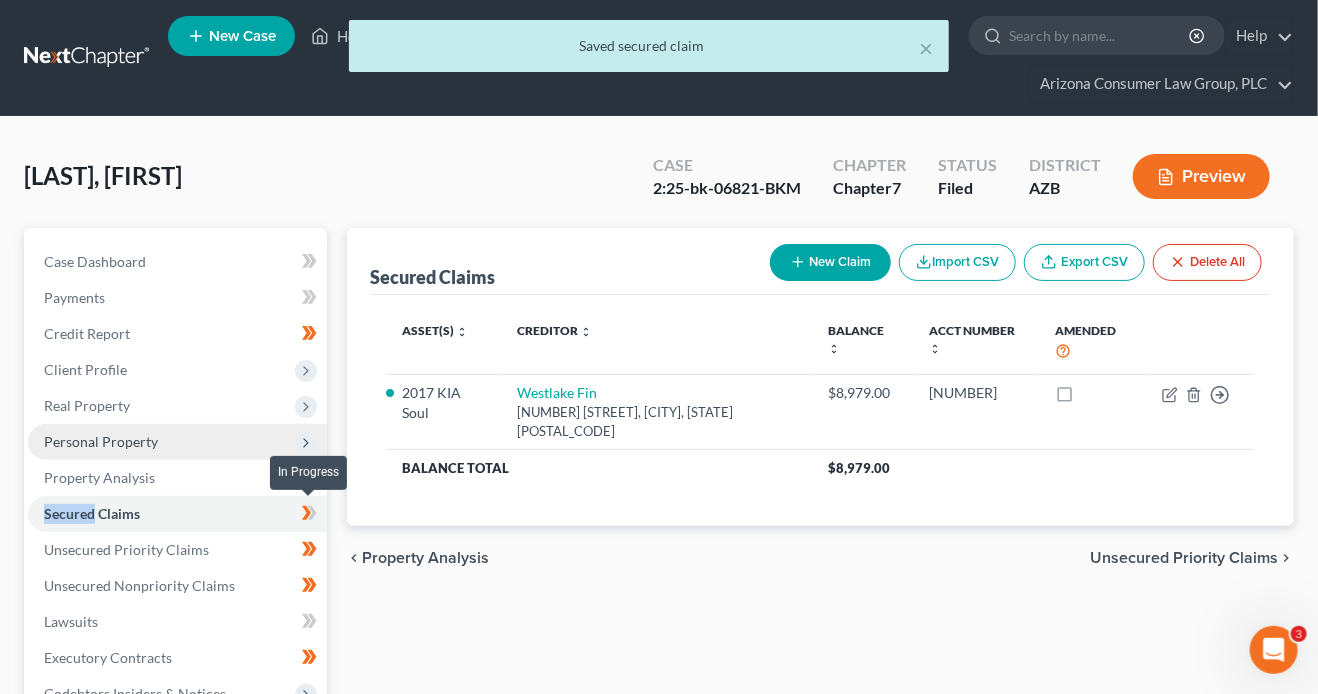 click at bounding box center [309, 516] 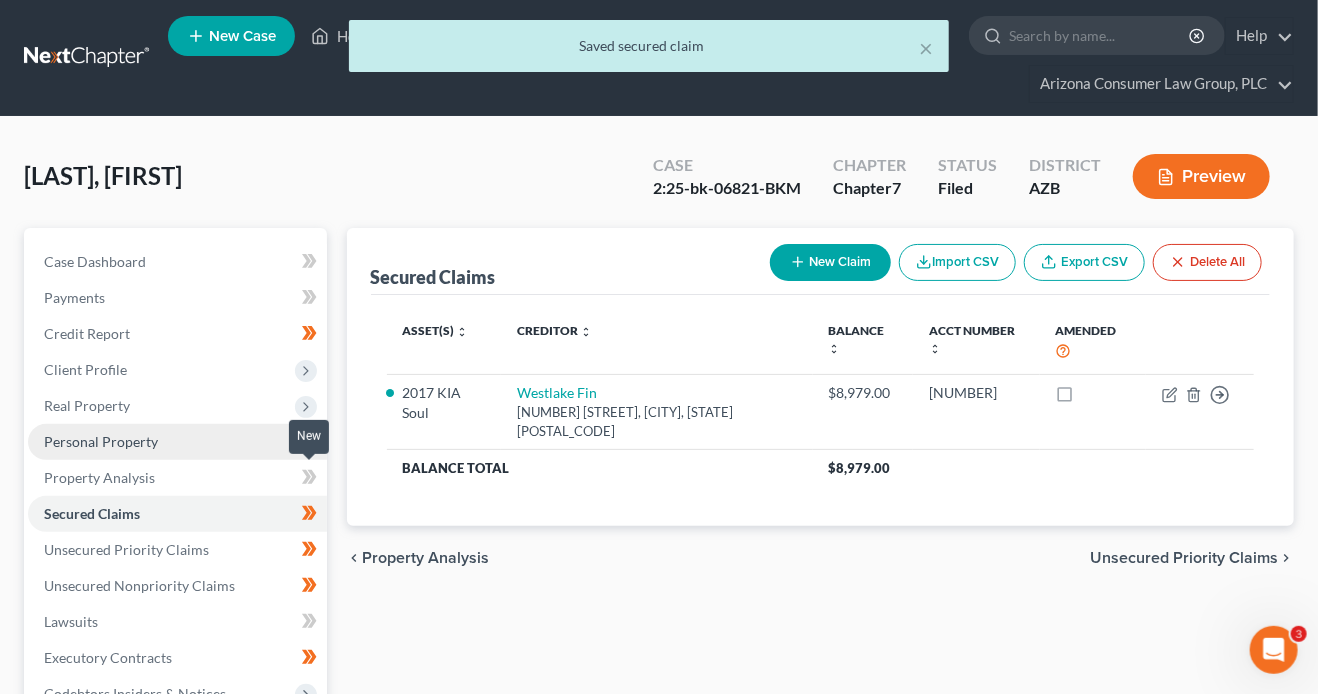 click at bounding box center (309, 480) 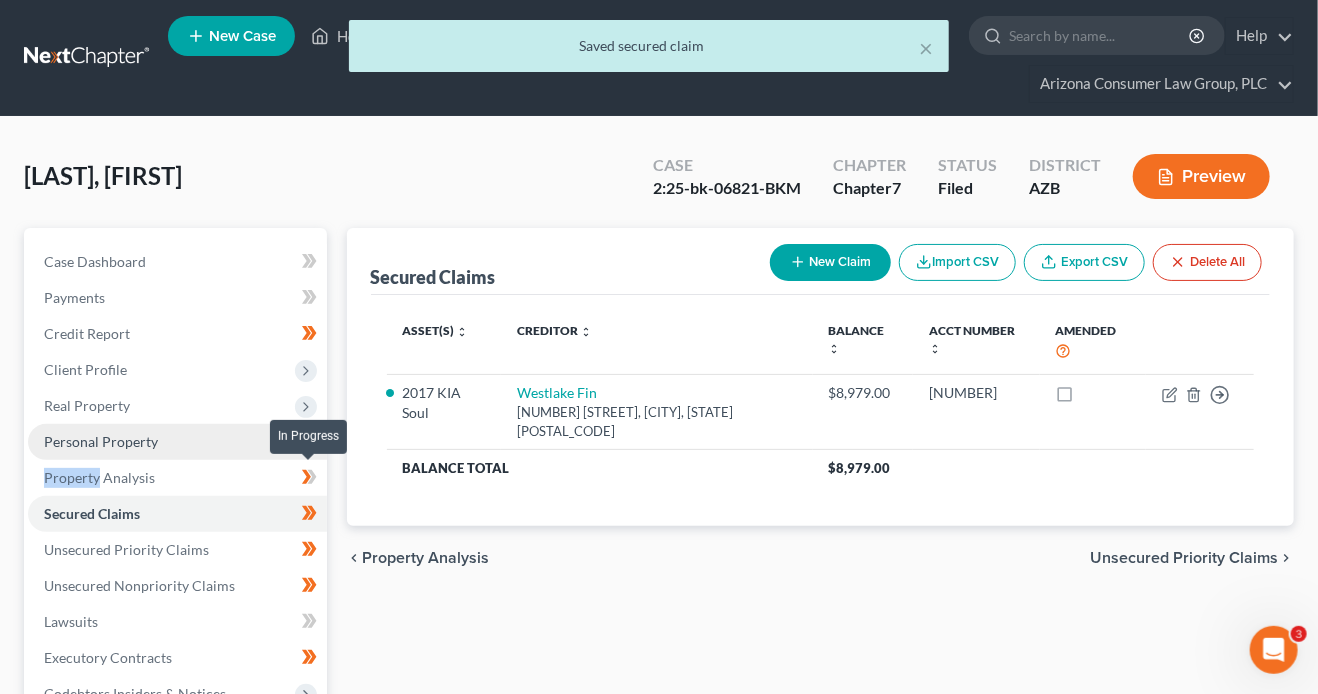 click at bounding box center [309, 480] 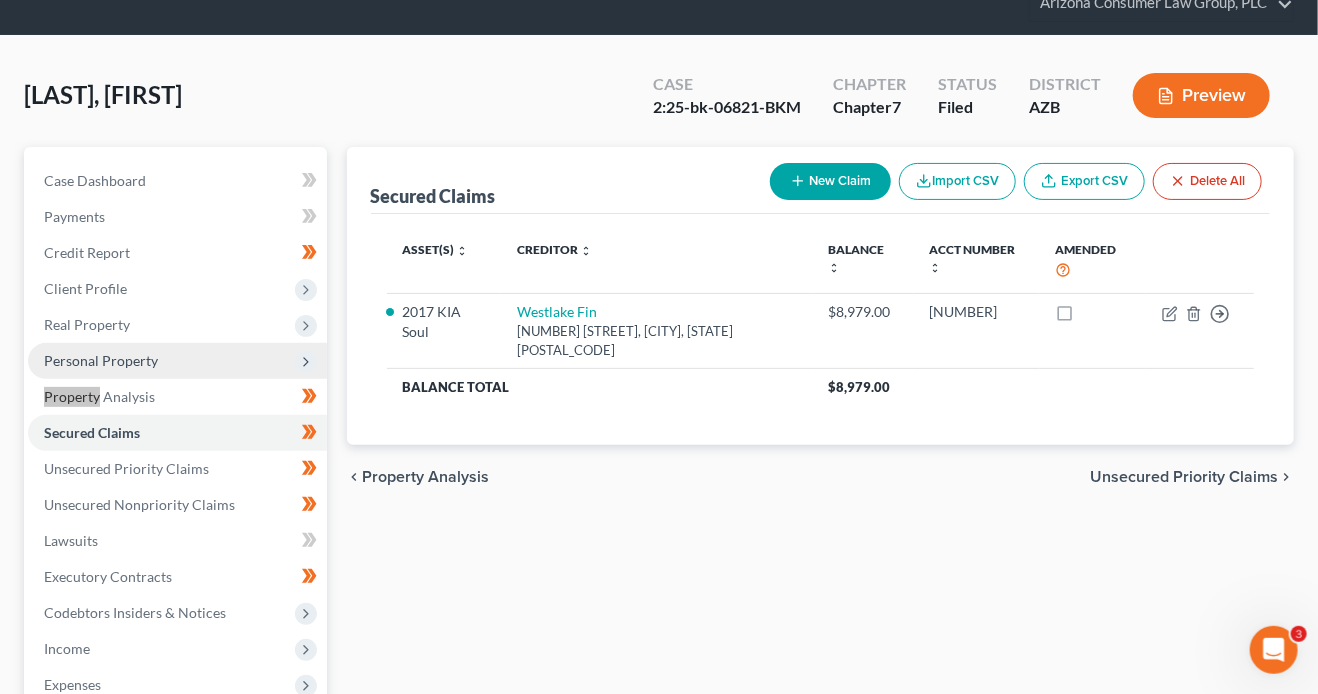 scroll, scrollTop: 156, scrollLeft: 0, axis: vertical 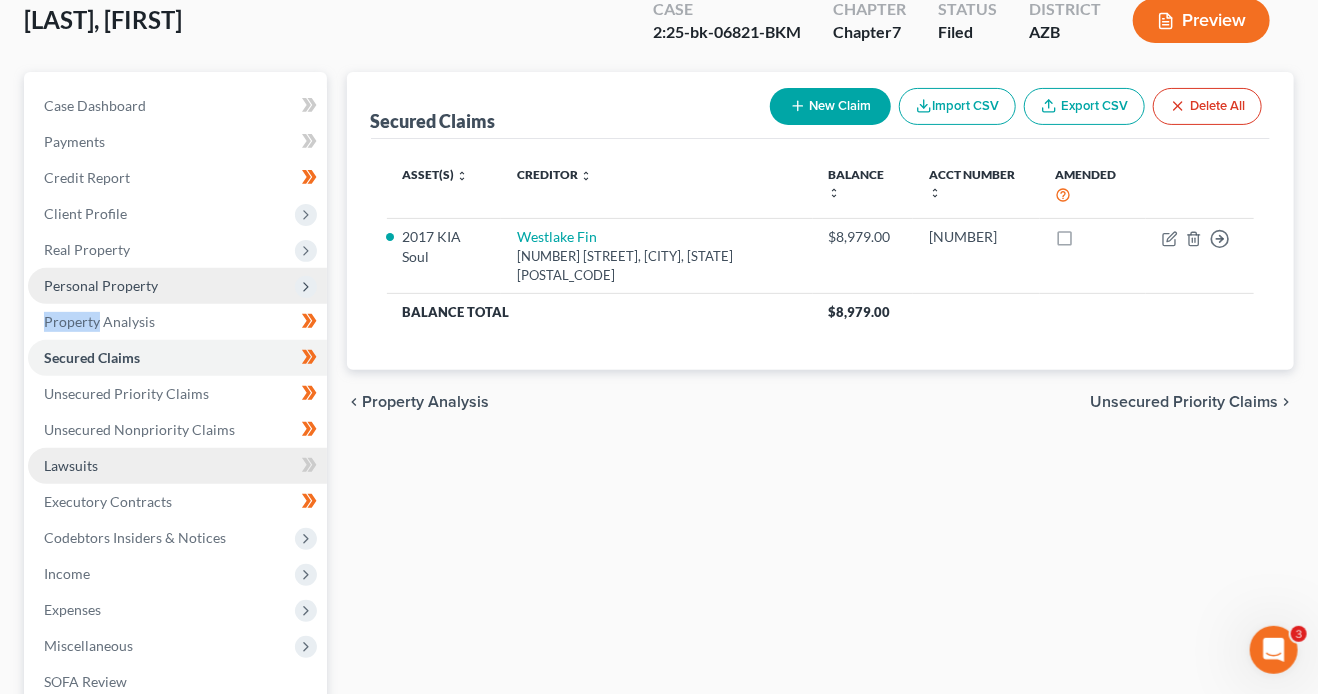 click on "Lawsuits" at bounding box center [177, 466] 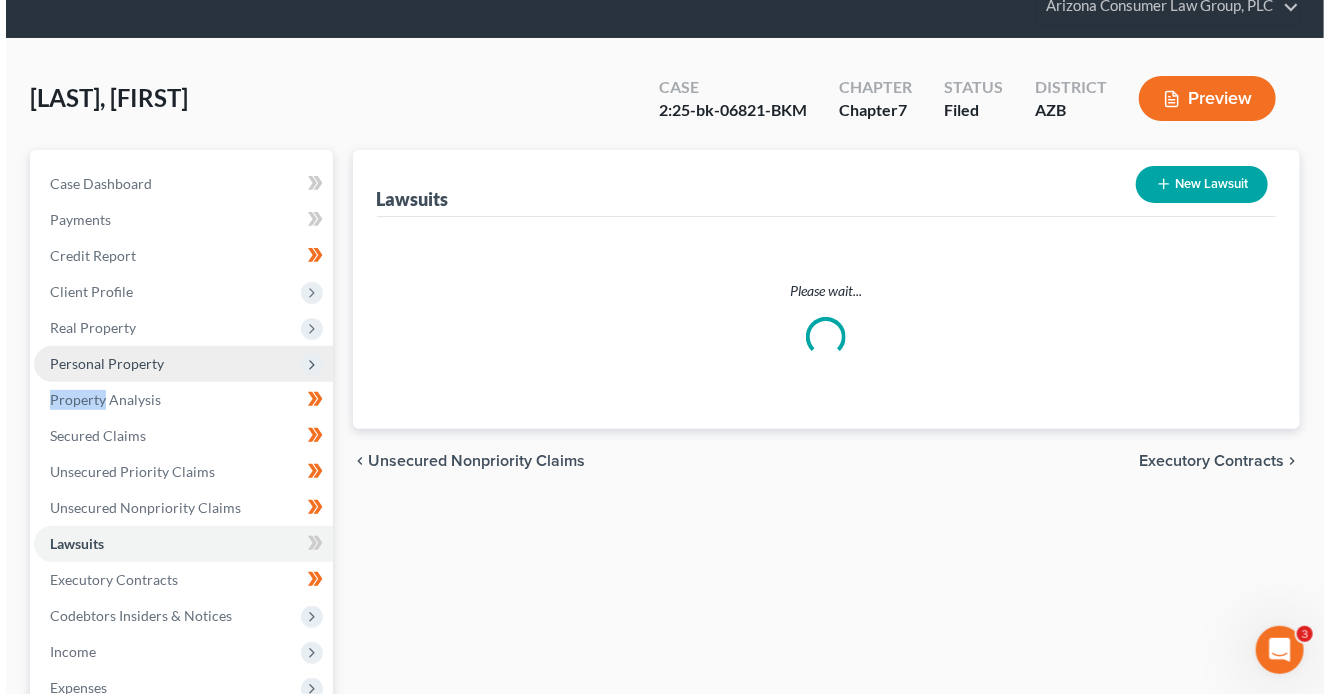 scroll, scrollTop: 0, scrollLeft: 0, axis: both 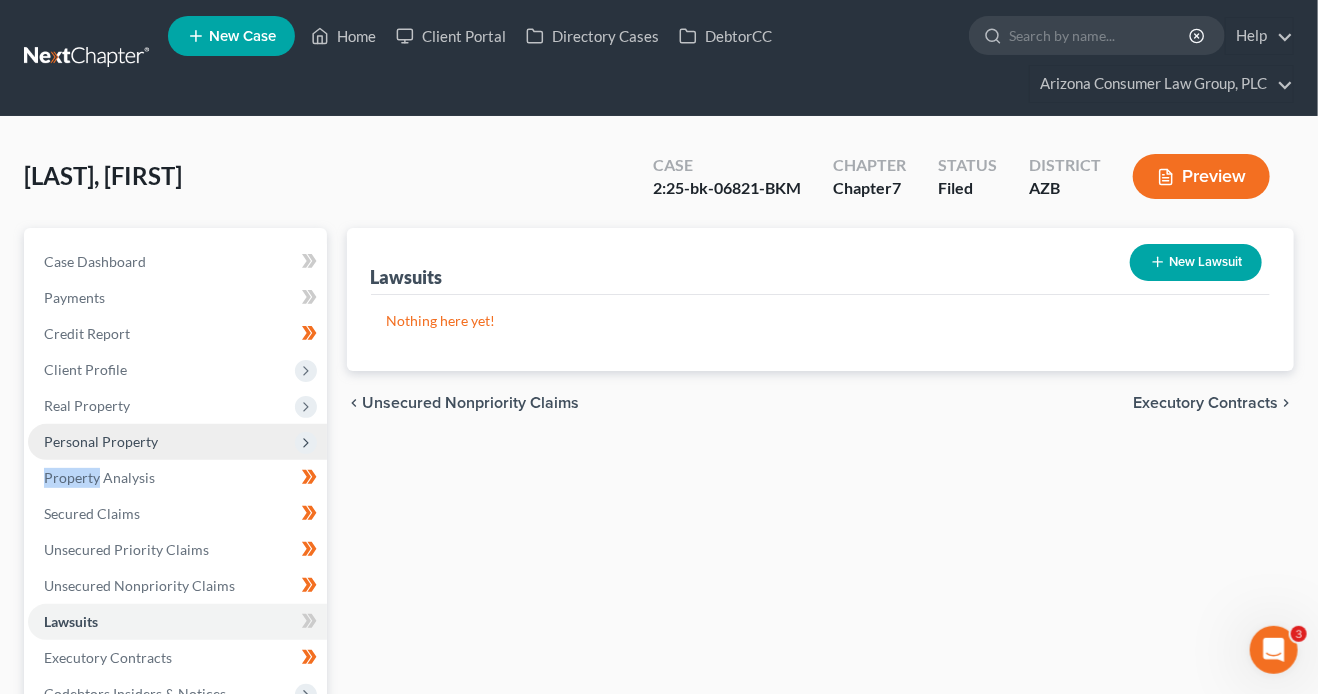 click on "New Lawsuit" at bounding box center [1196, 262] 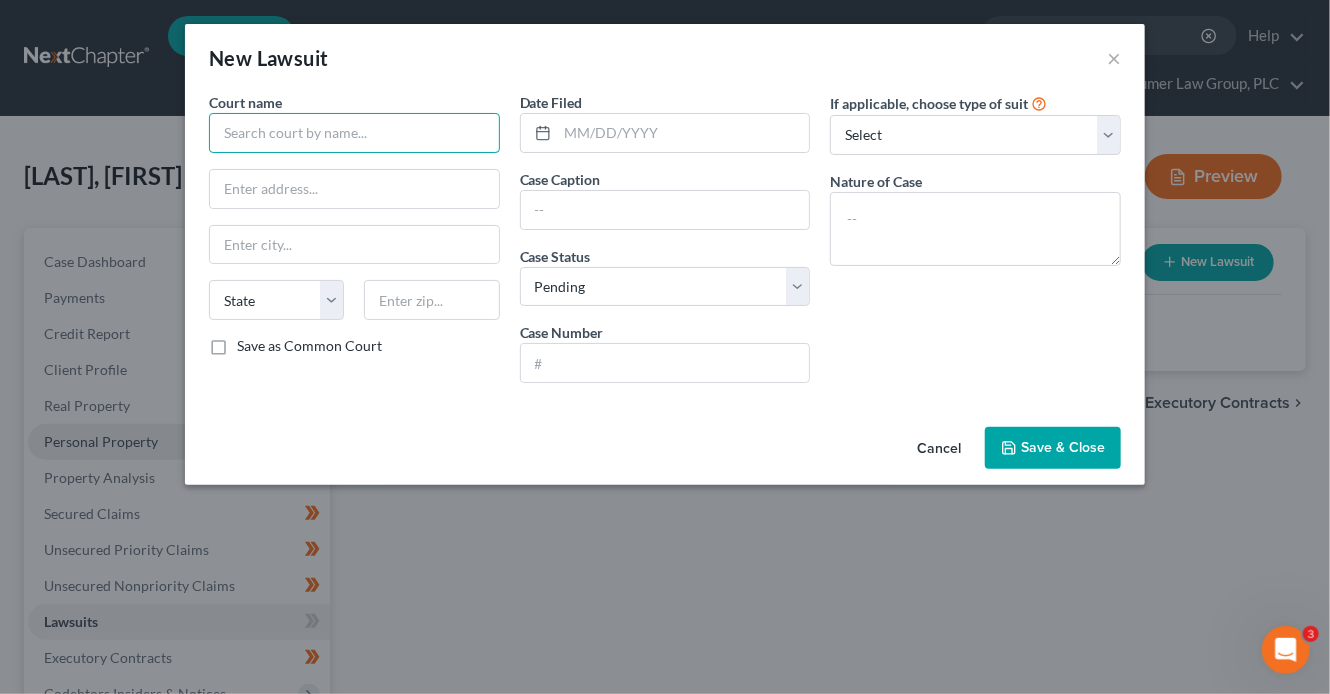 click at bounding box center [354, 133] 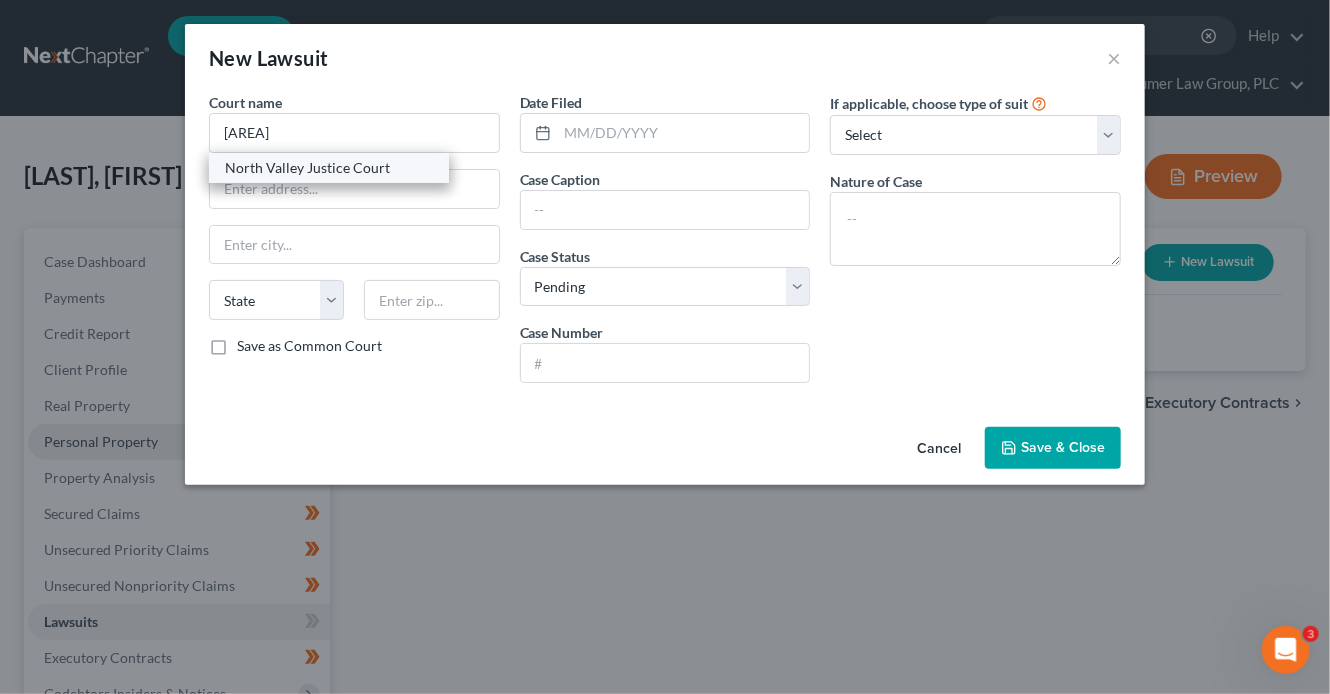 click on "North Valley Justice Court" at bounding box center (329, 168) 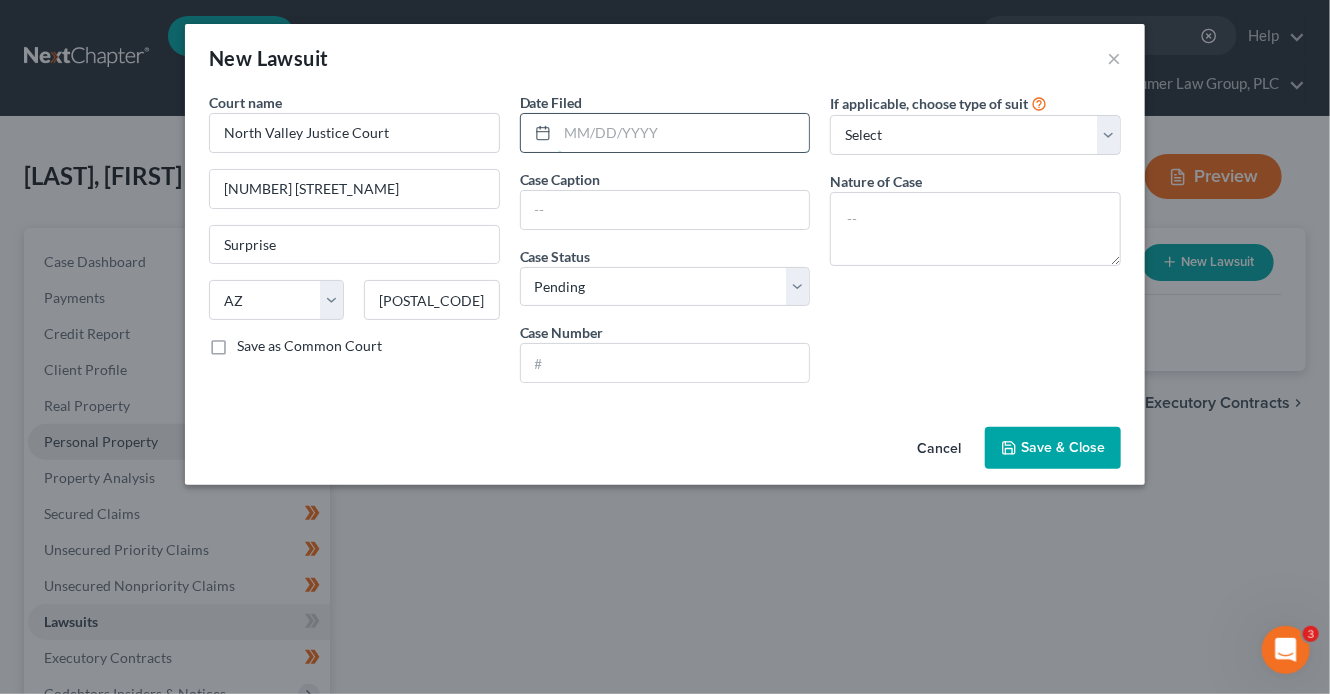 click at bounding box center [684, 133] 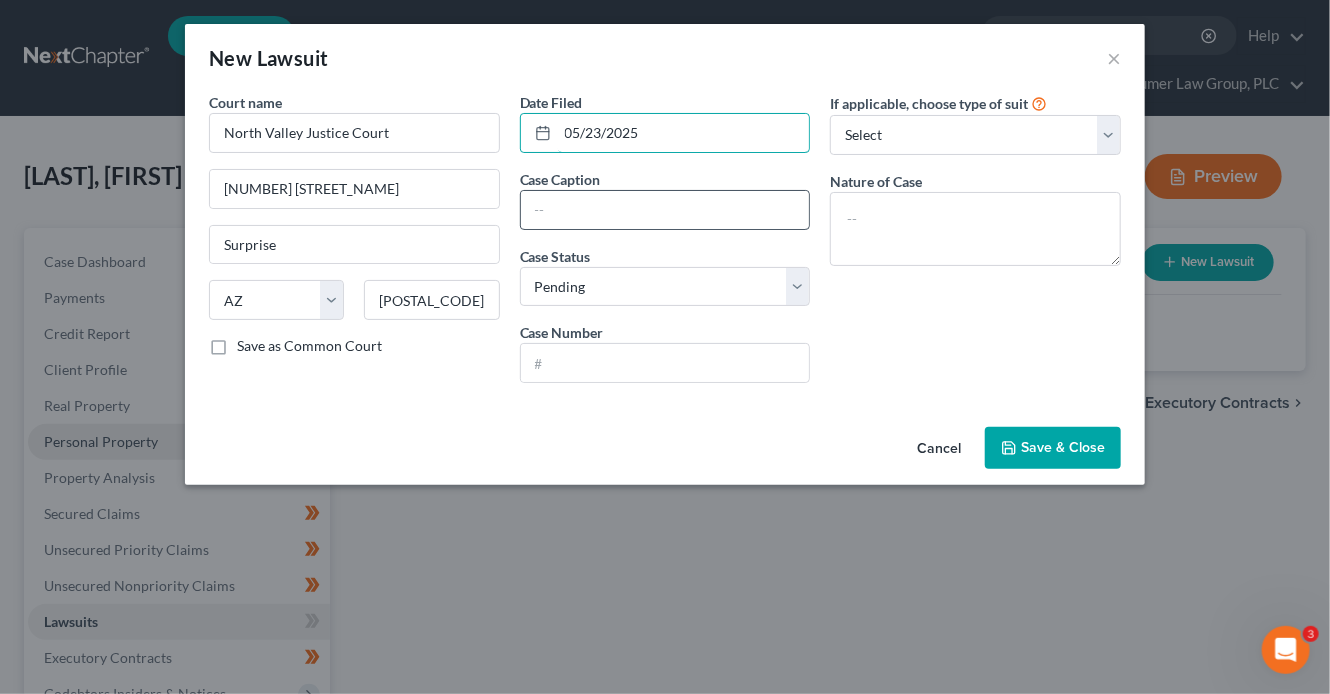 type on "05/23/2025" 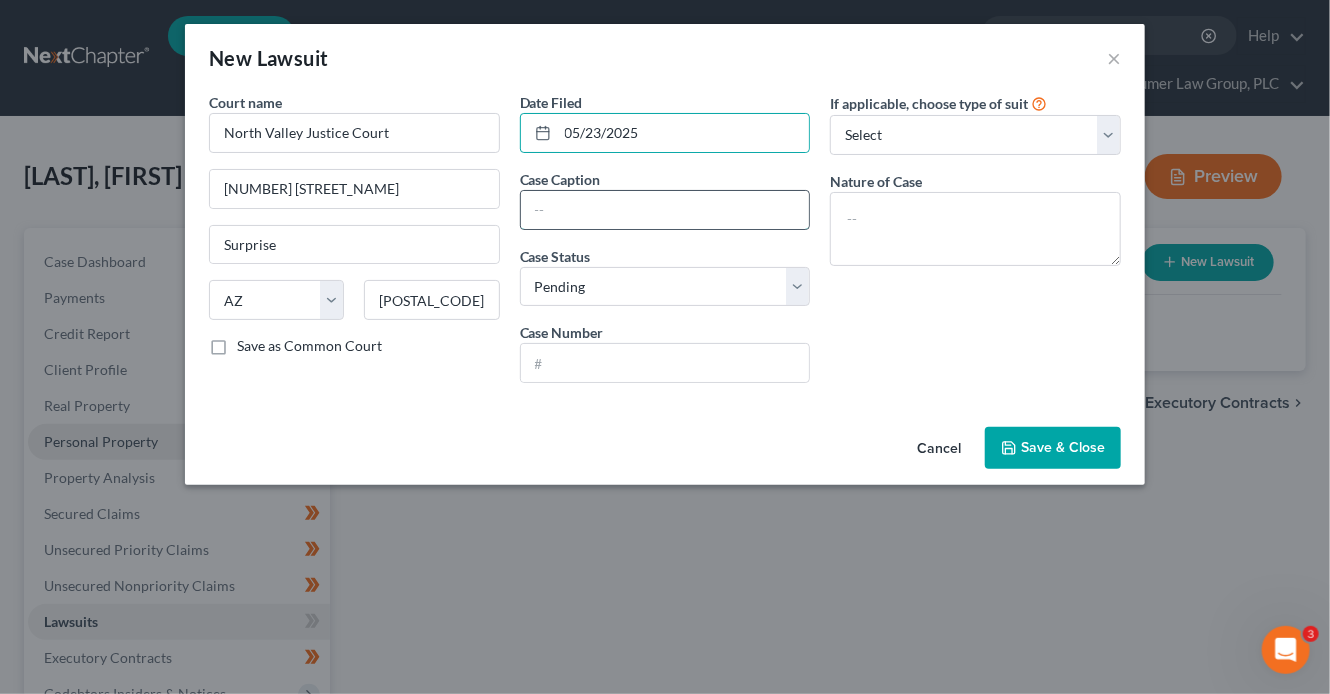 click at bounding box center (665, 210) 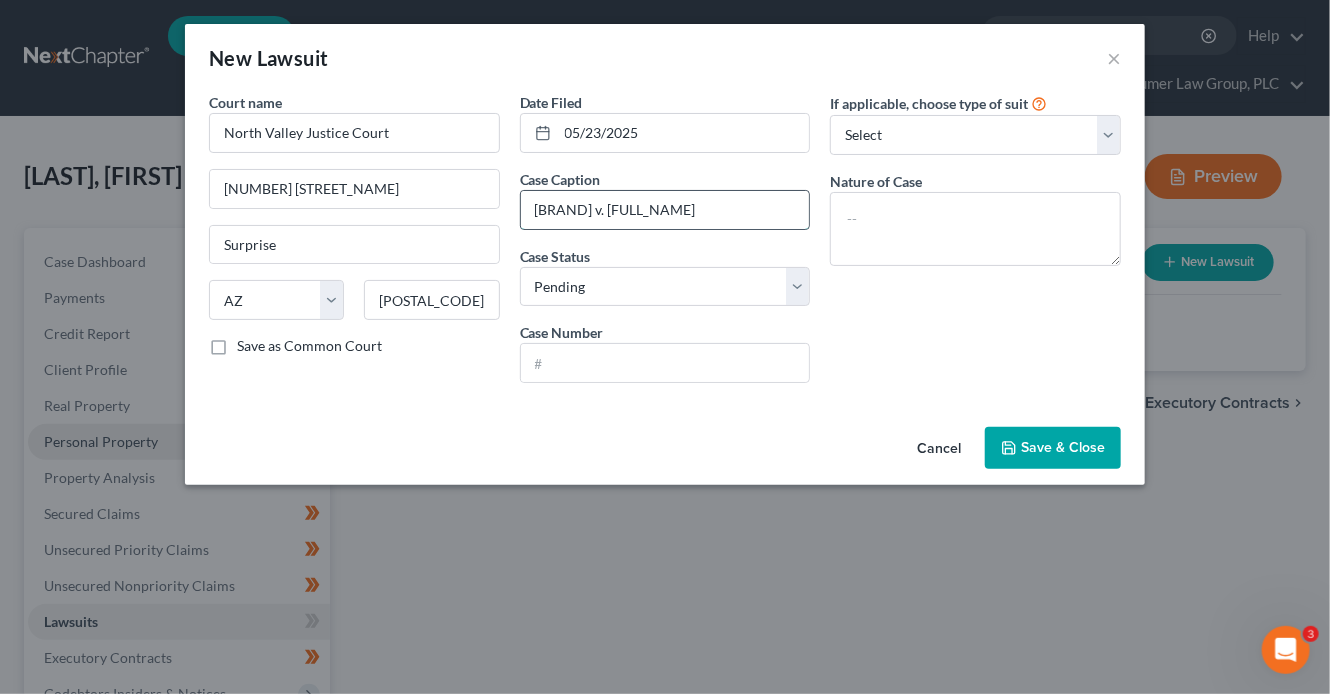 scroll, scrollTop: 0, scrollLeft: 43, axis: horizontal 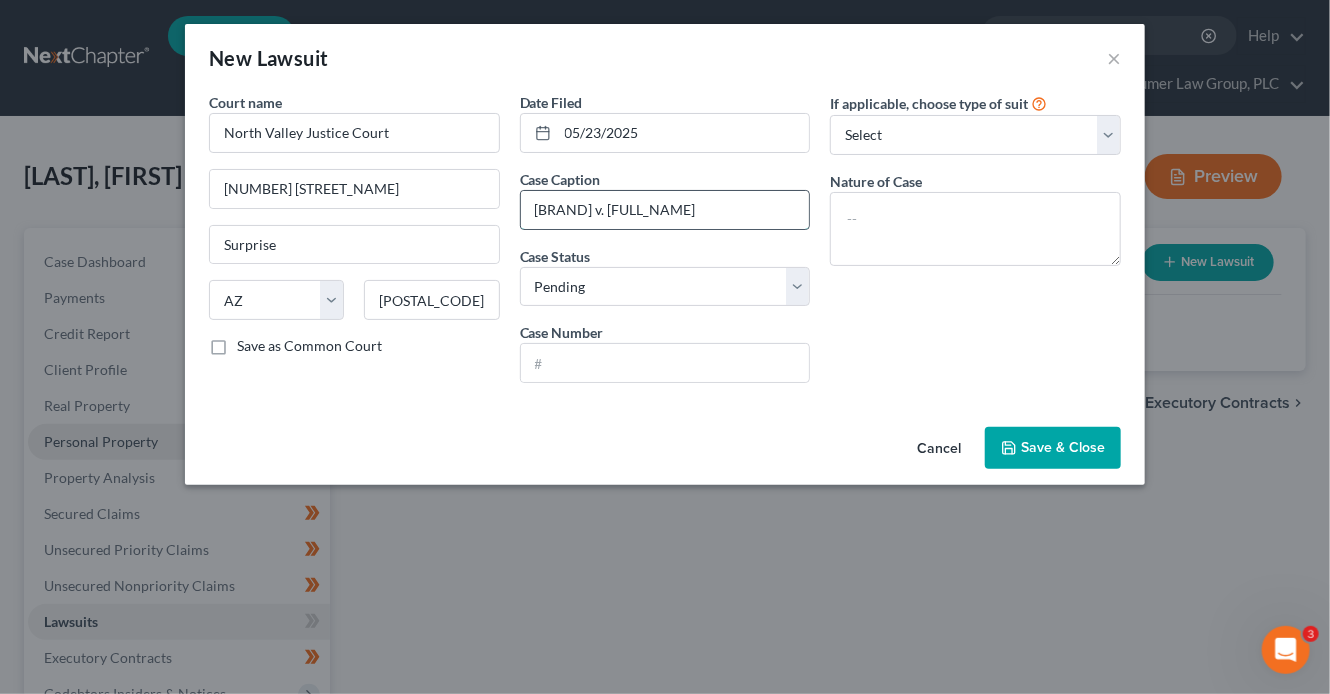 type on "Lendmark Financial Services, LLC v. Rebecca Brien" 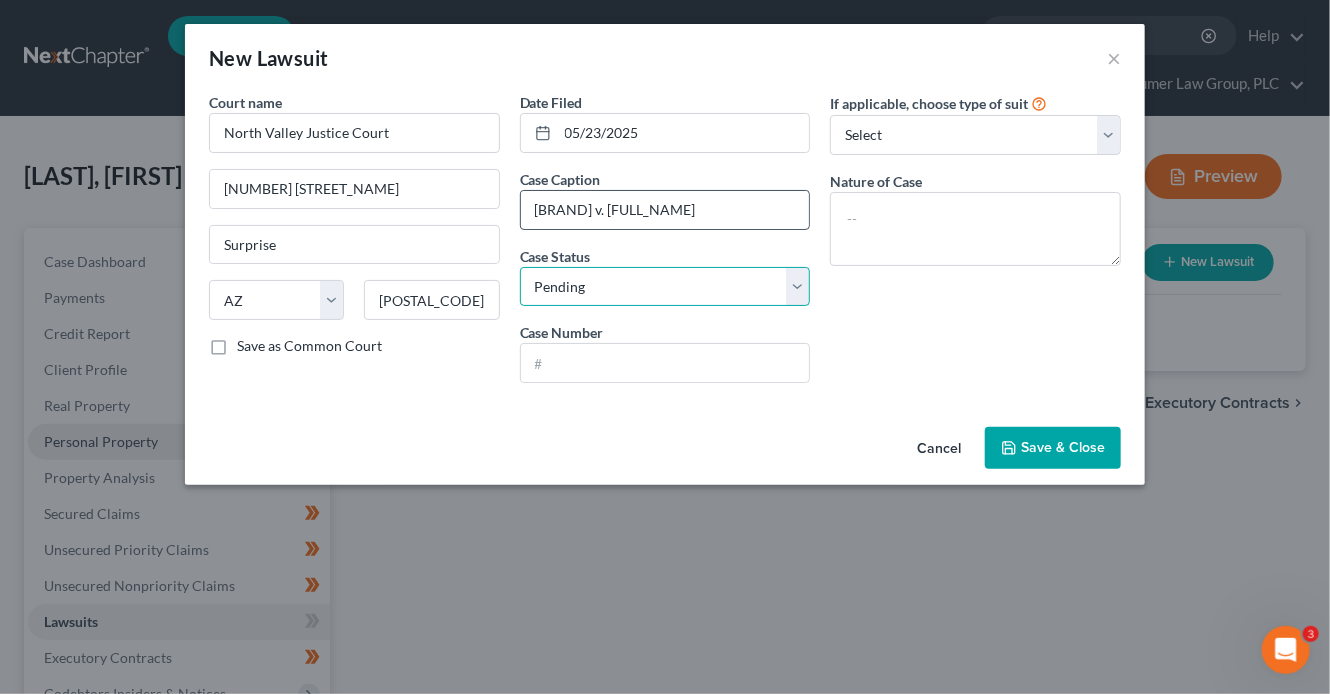 scroll, scrollTop: 0, scrollLeft: 0, axis: both 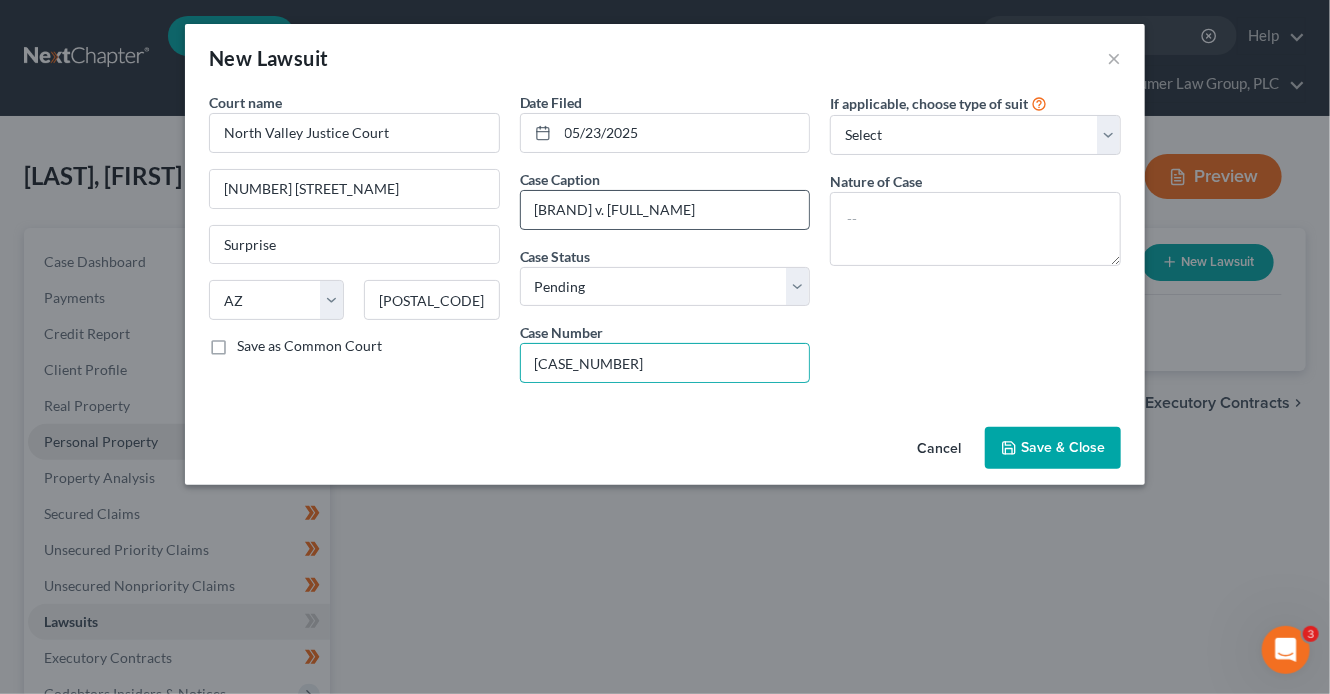 type on "CC2025120962RC" 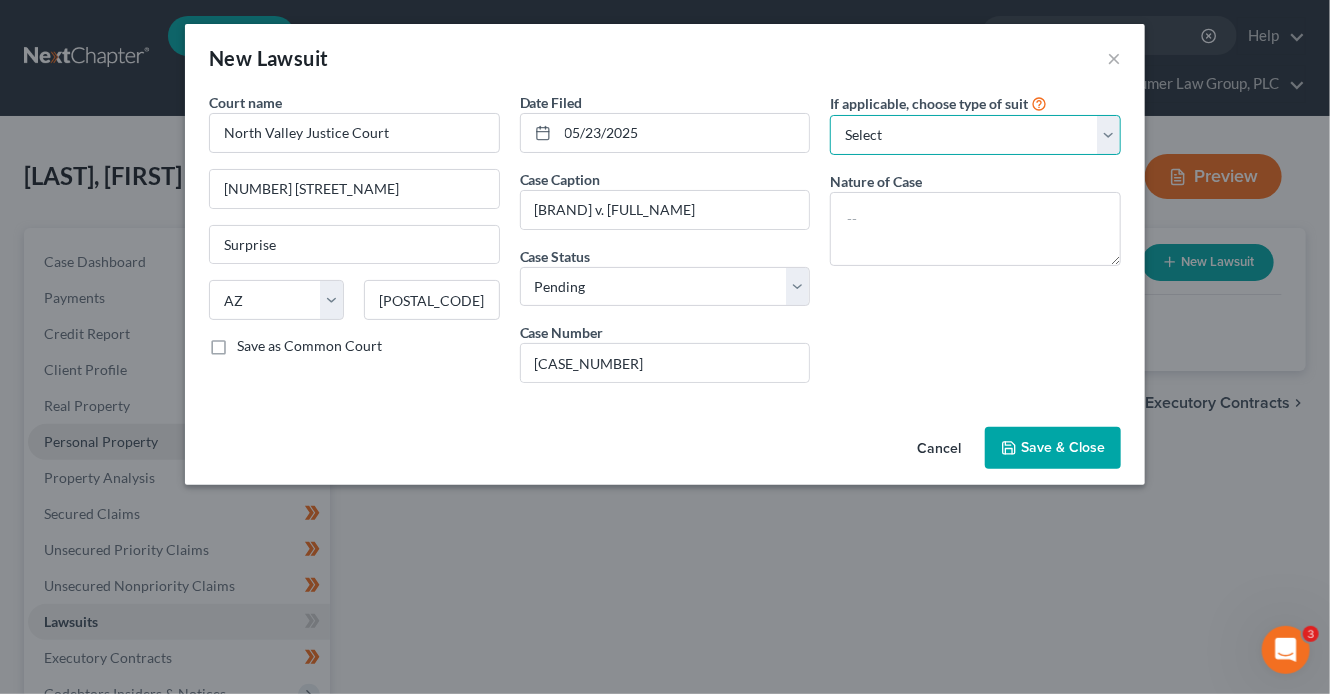 click on "Select Repossession Garnishment Foreclosure Attached, Seized, Or Levied Other" at bounding box center [975, 135] 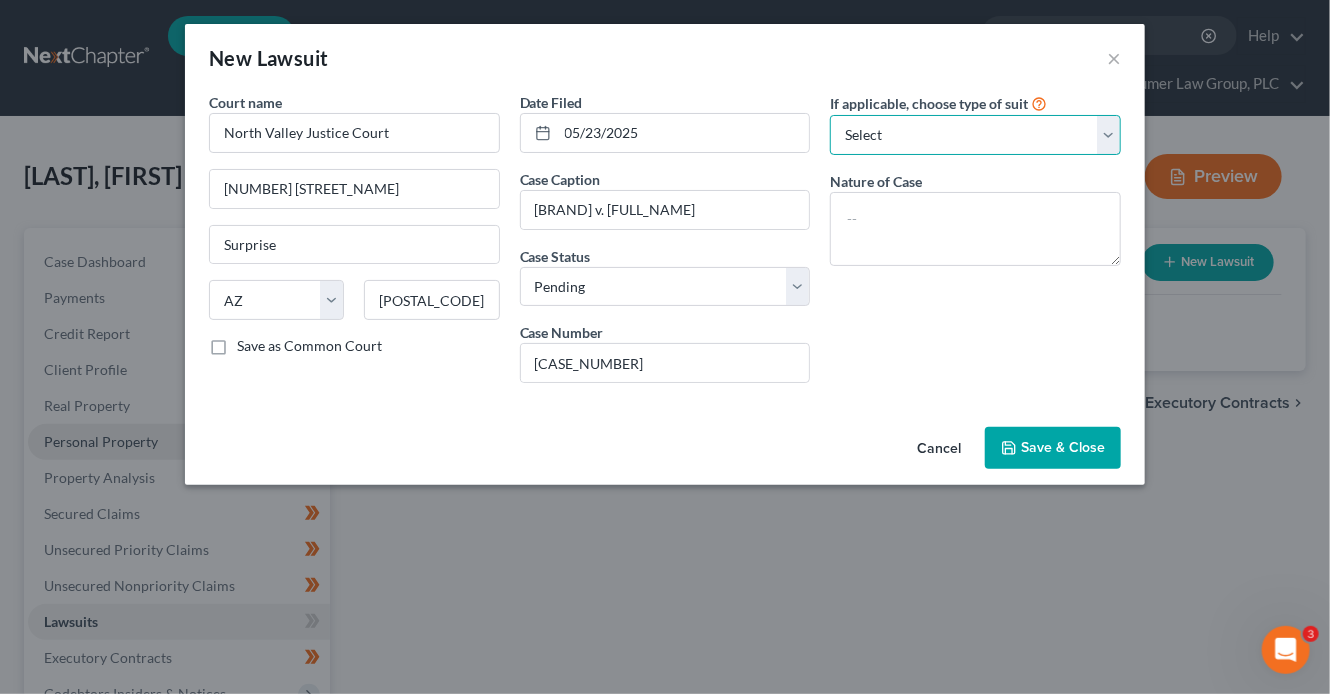 select on "4" 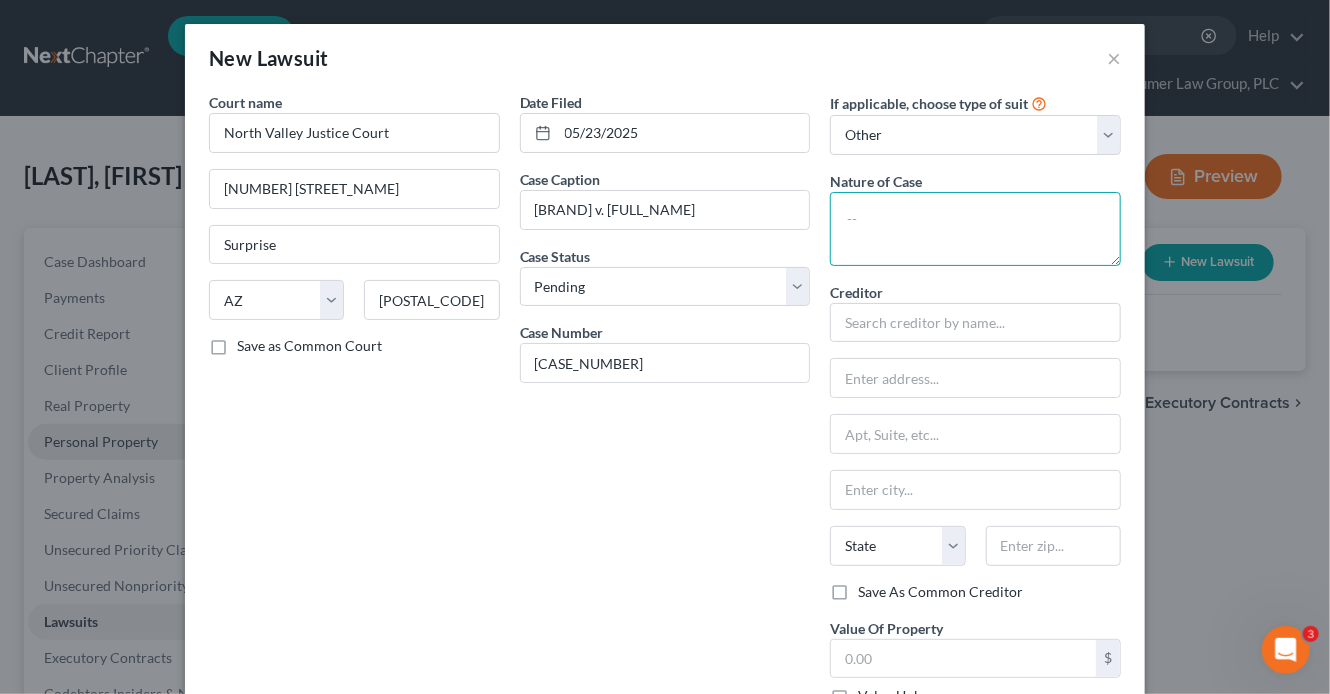 click at bounding box center [975, 229] 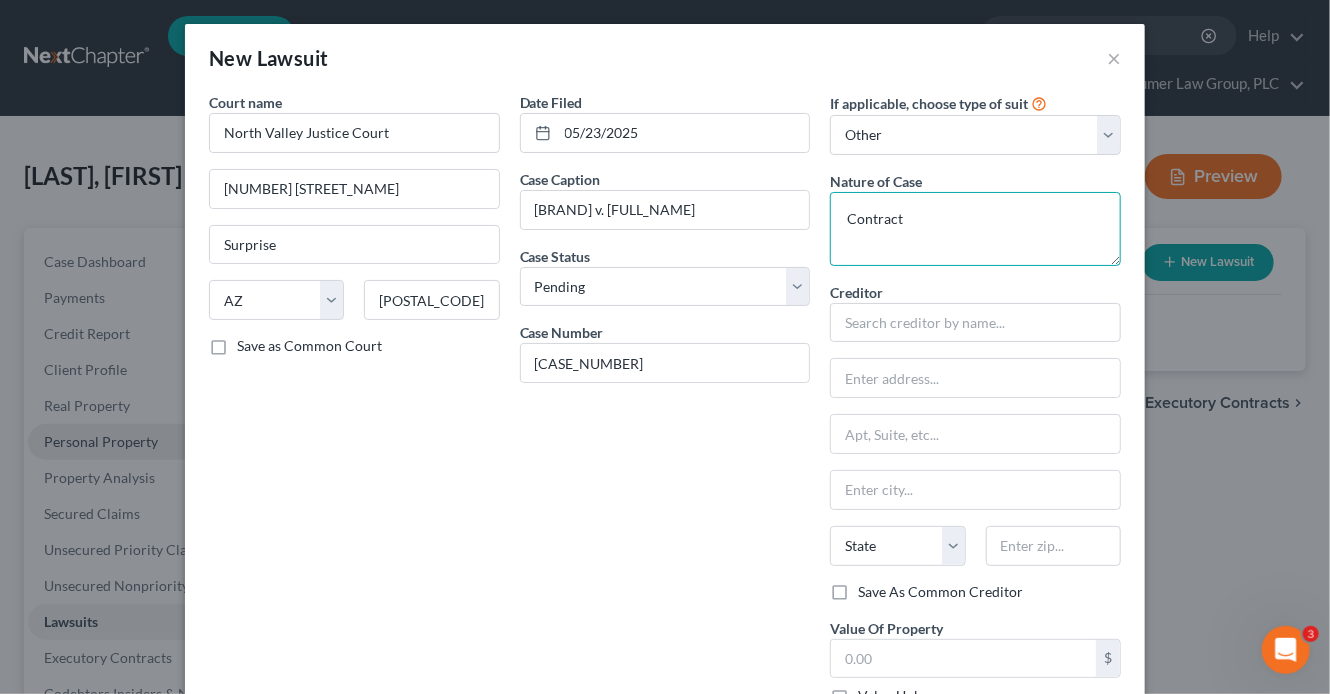 type on "Contract" 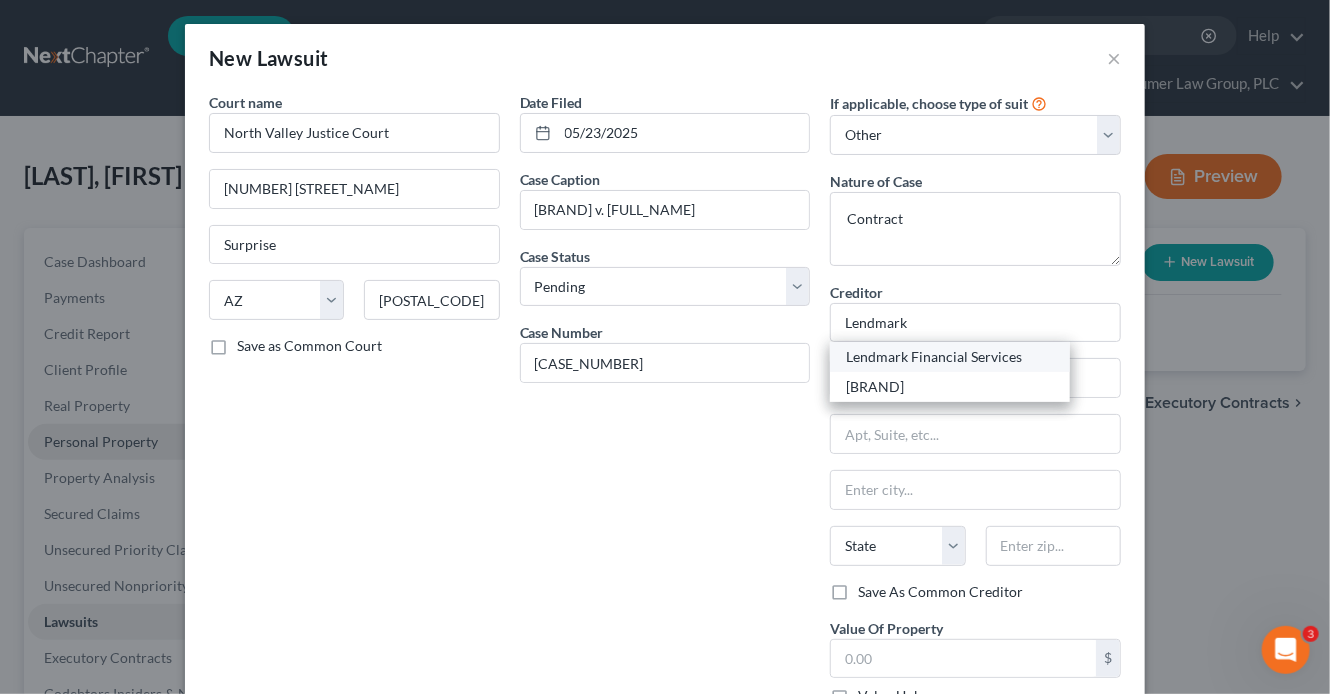 click on "Lendmark Financial Services" at bounding box center (950, 357) 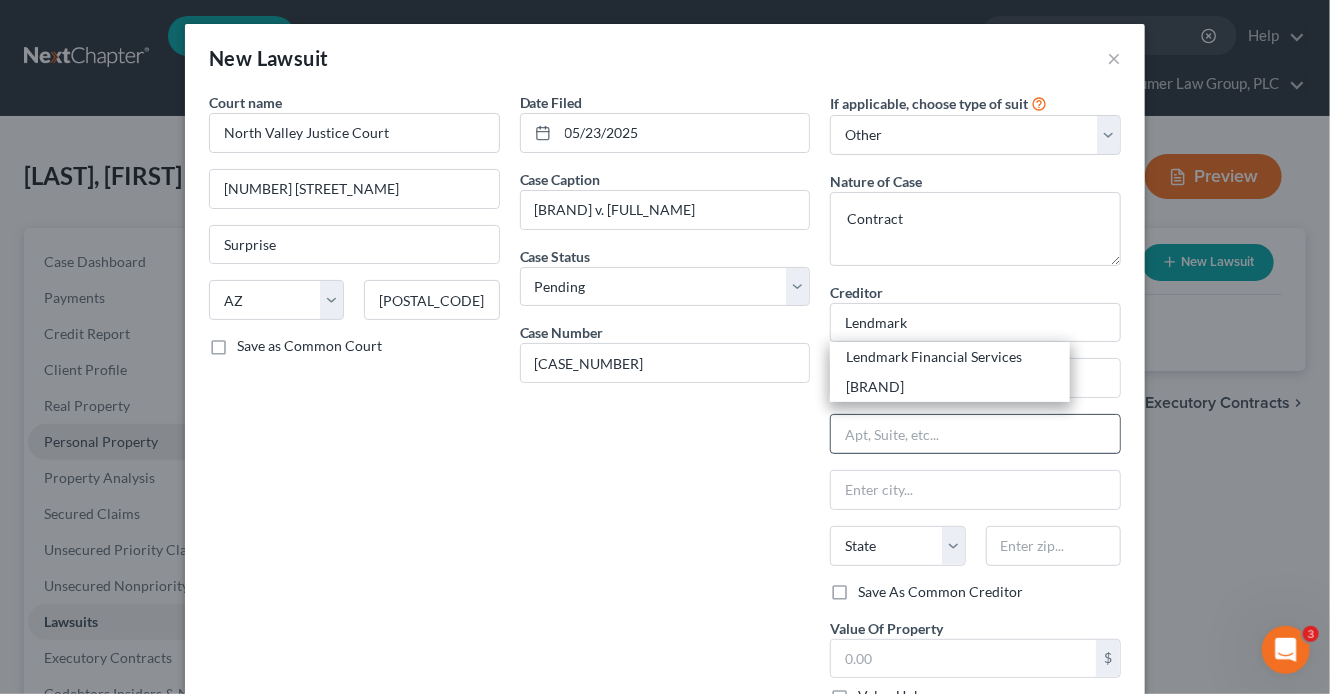 type on "Lendmark Financial Services" 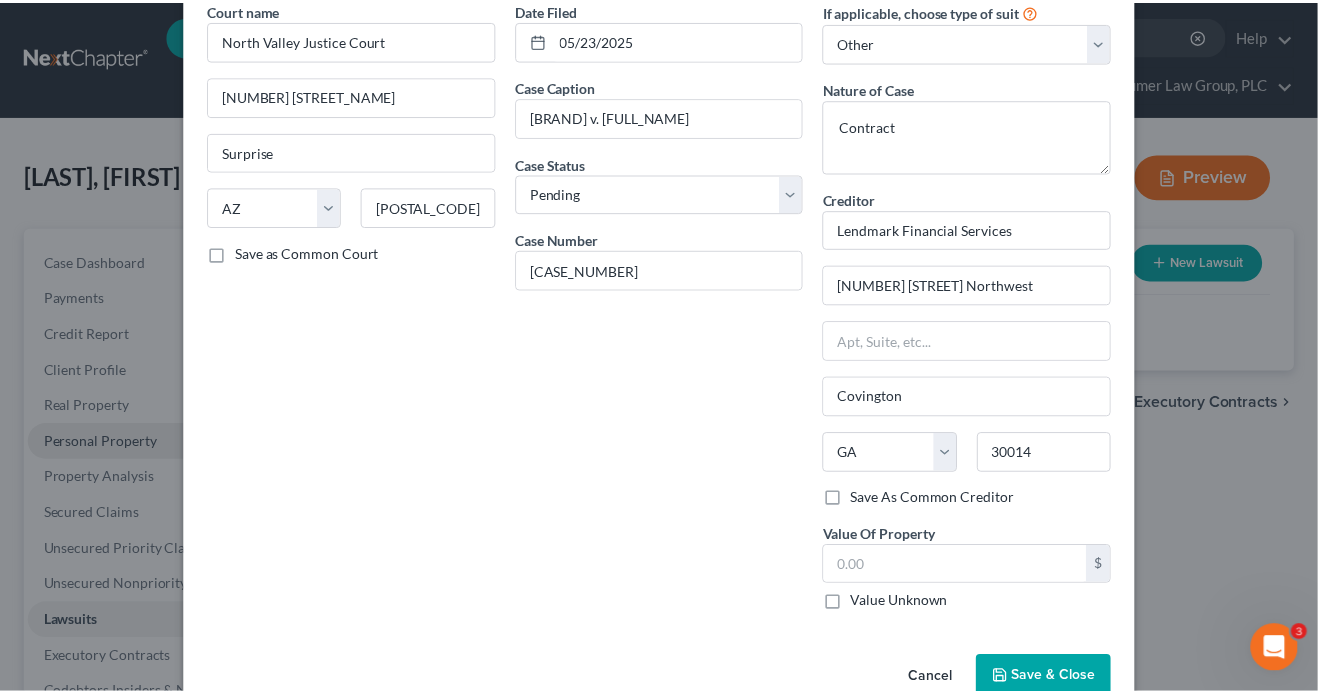 scroll, scrollTop: 135, scrollLeft: 0, axis: vertical 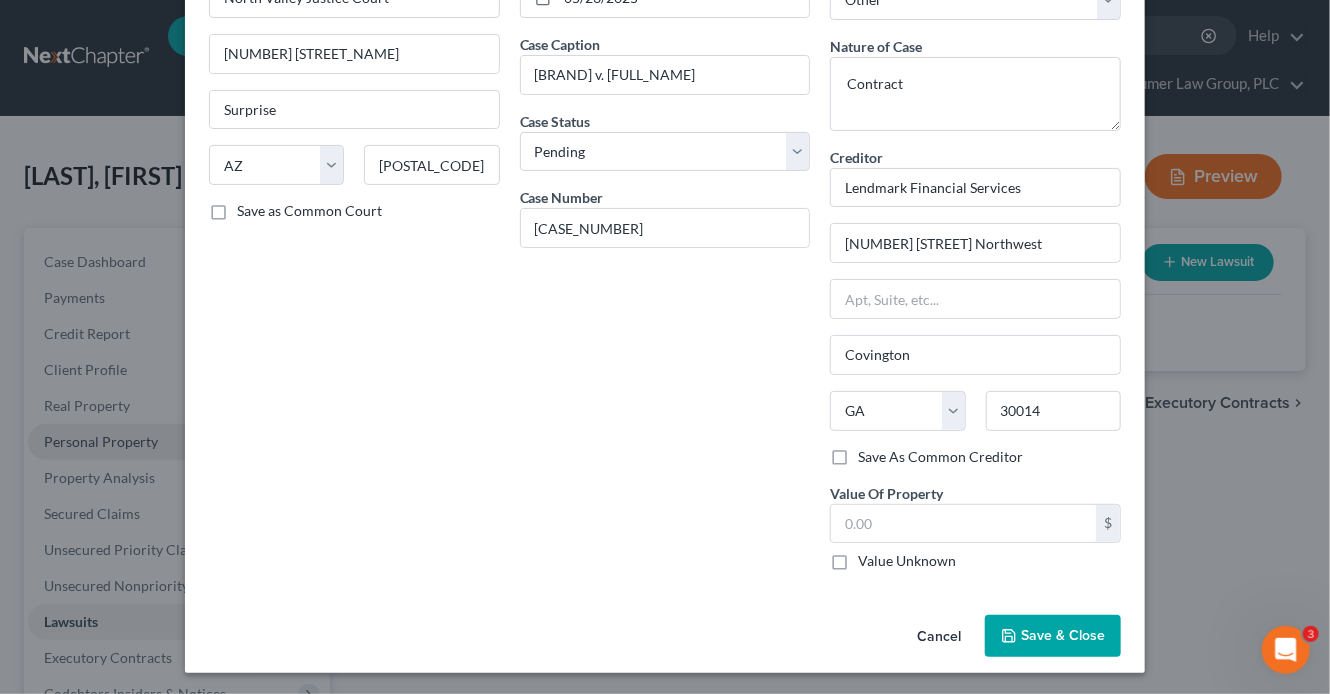 click on "Value Unknown" at bounding box center [907, 561] 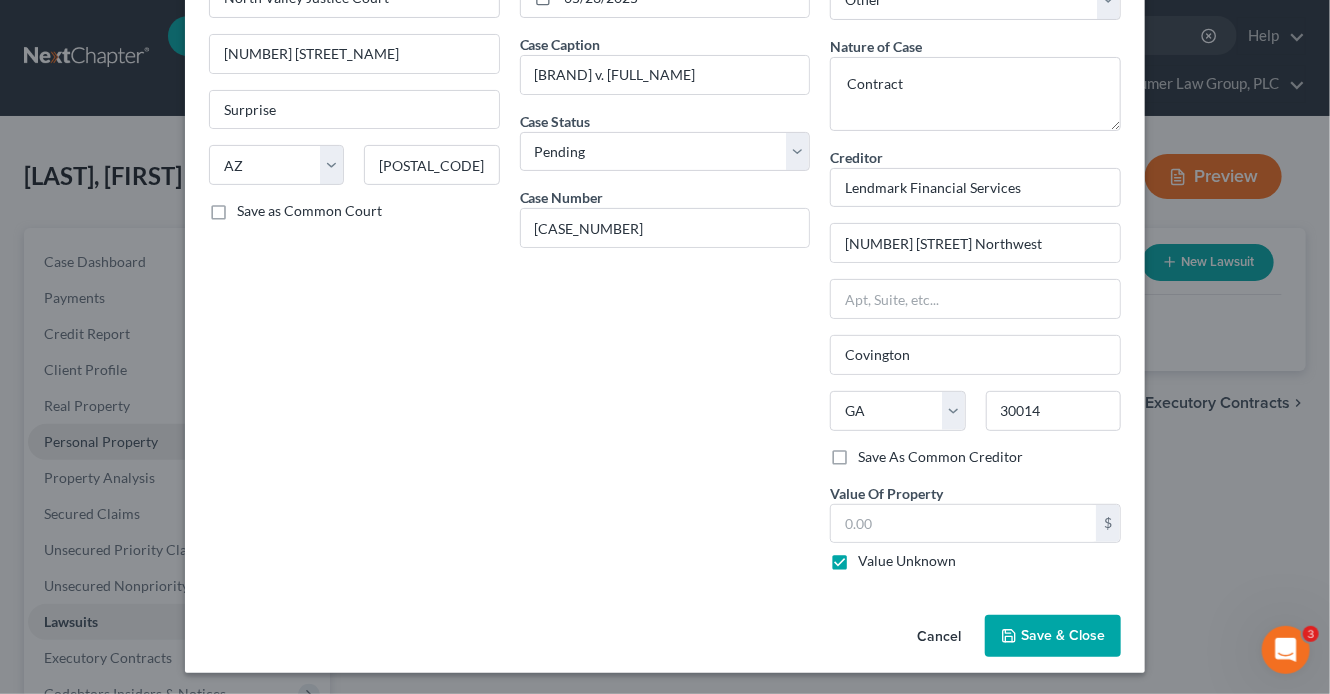 type on "0.00" 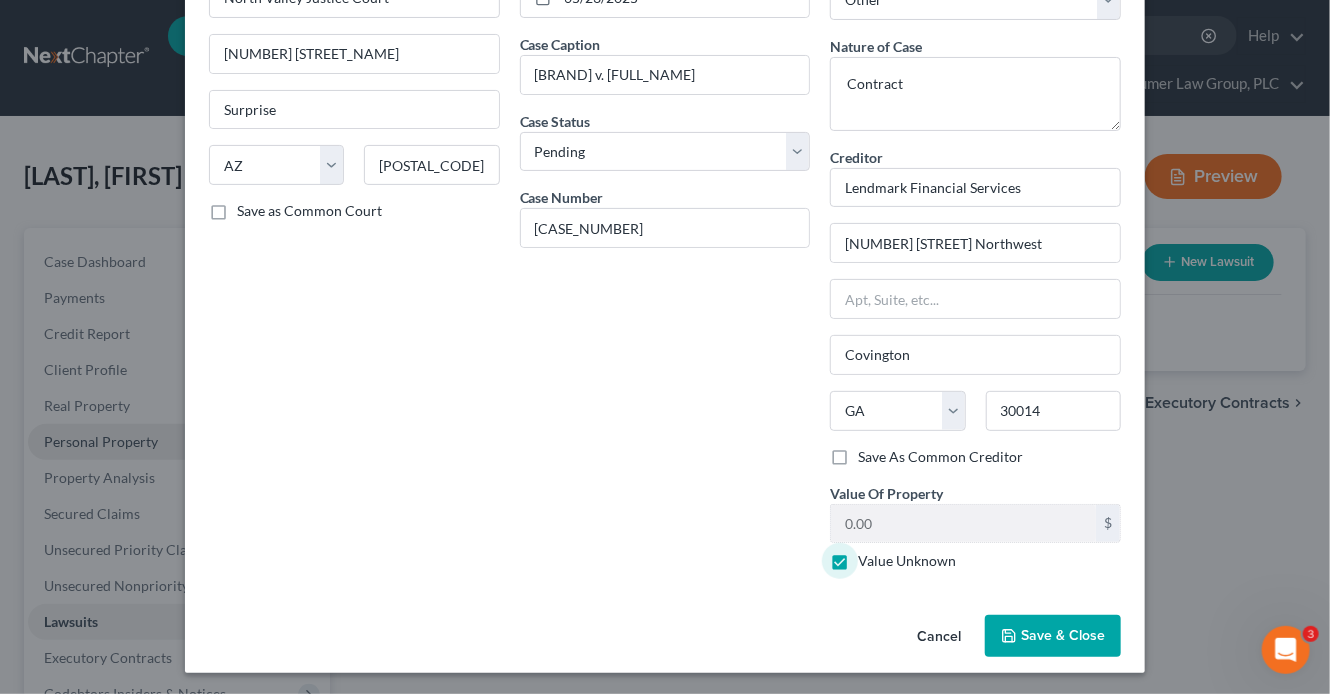 click on "Save & Close" at bounding box center (1063, 635) 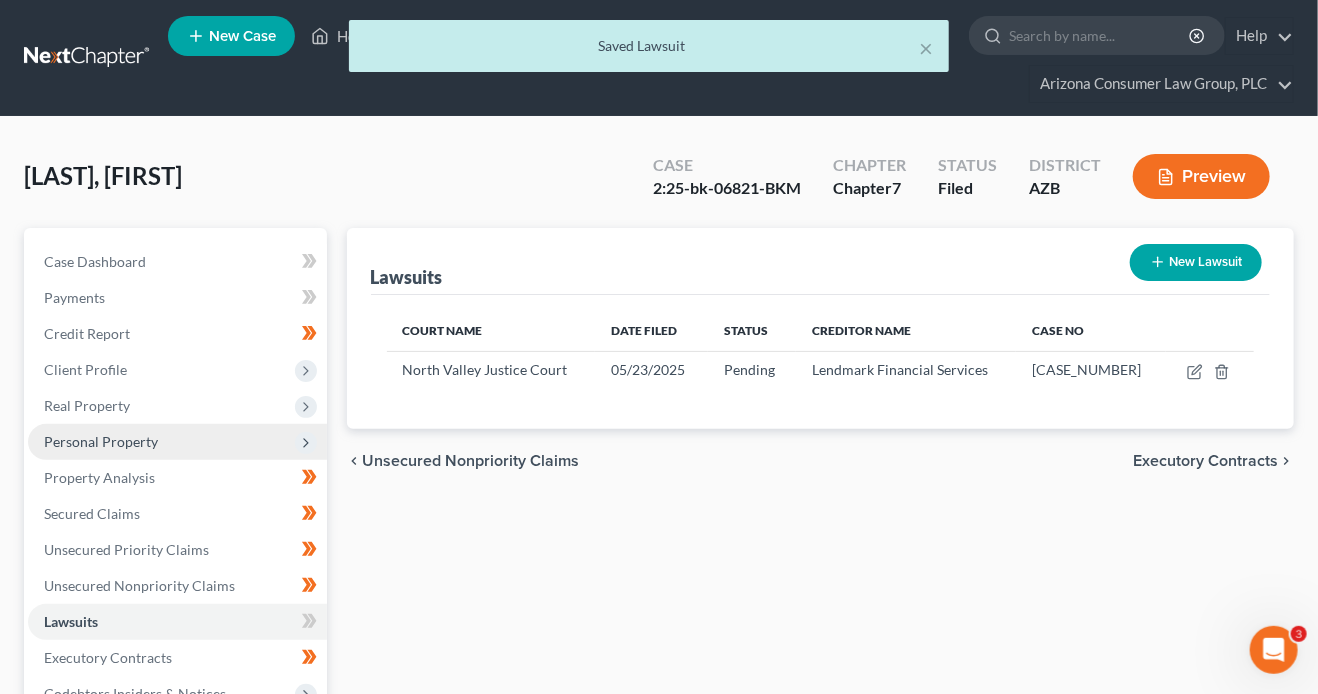 scroll, scrollTop: 371, scrollLeft: 0, axis: vertical 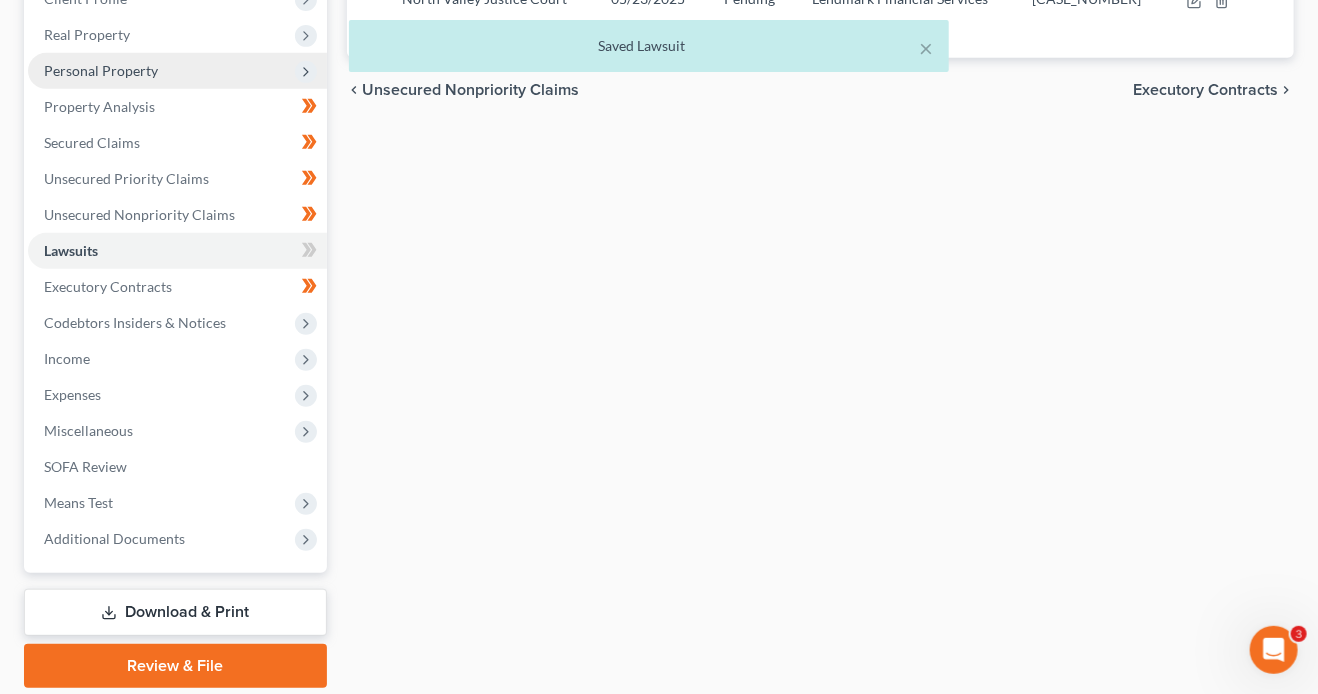 click on "Case Dashboard
Payments
Invoices
Payments
Payments
Credit Report
Client Profile" at bounding box center [175, 272] 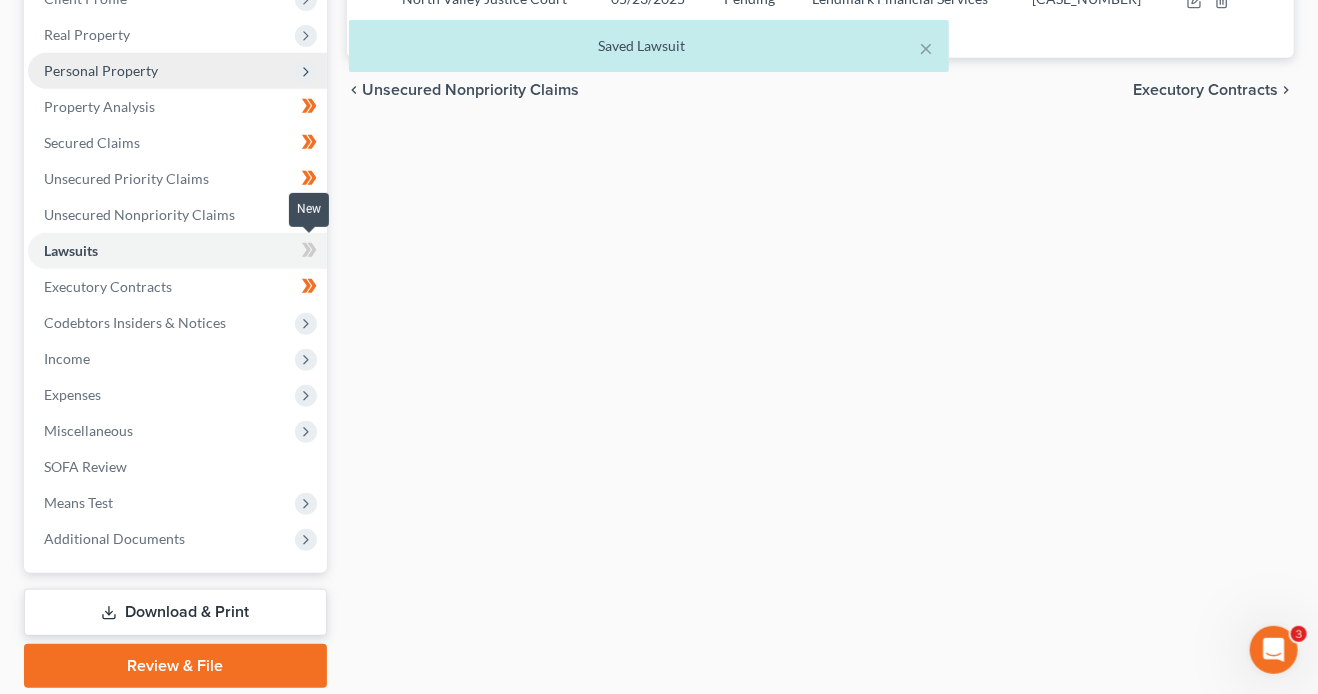 click at bounding box center (309, 253) 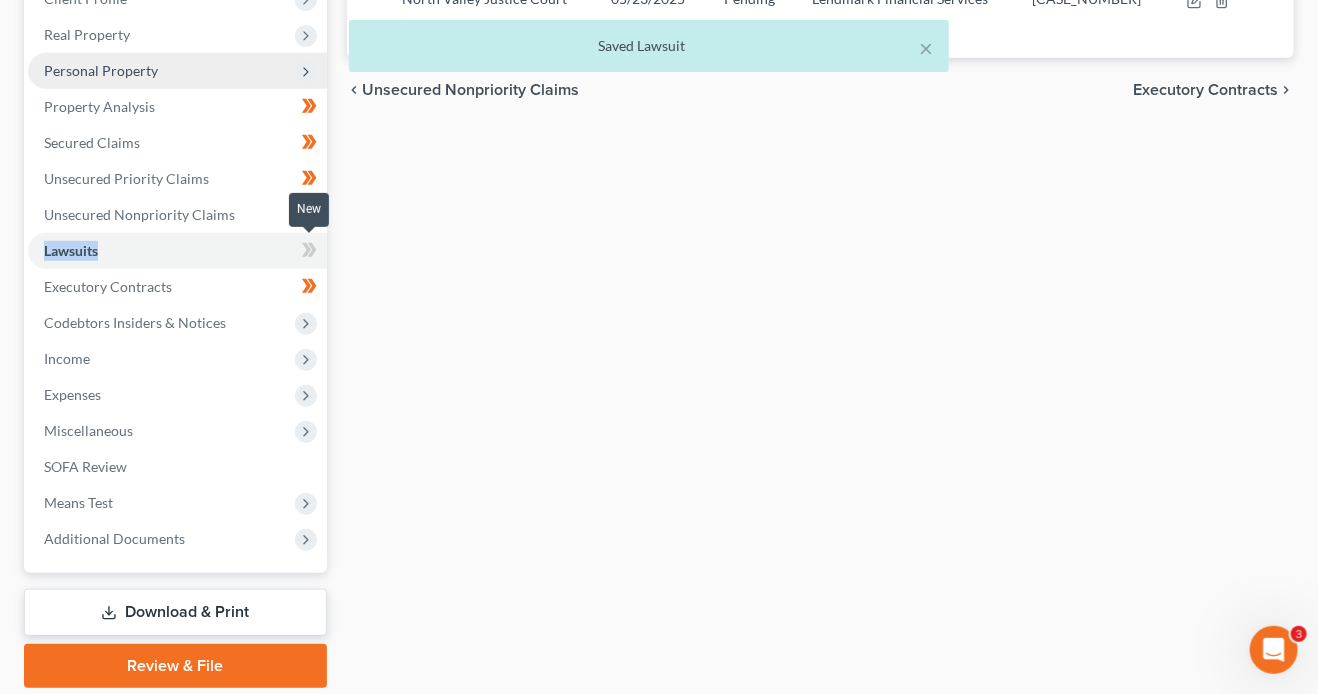click at bounding box center [309, 253] 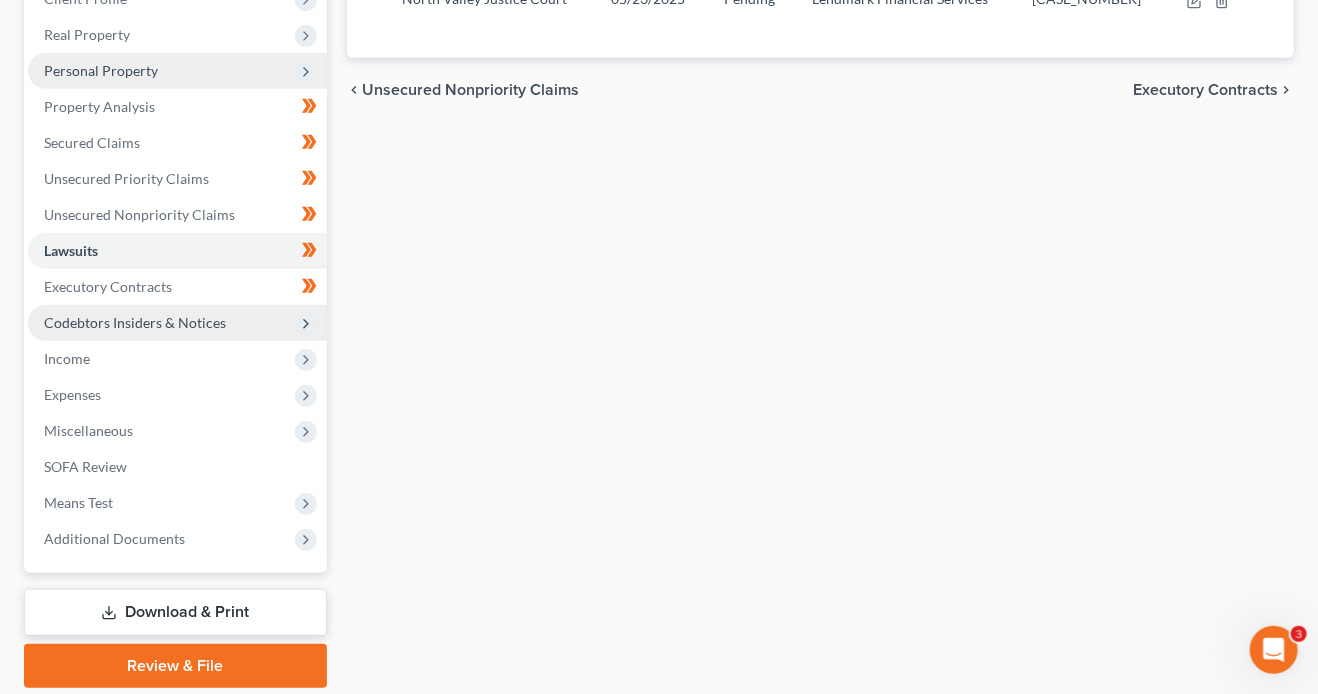 click 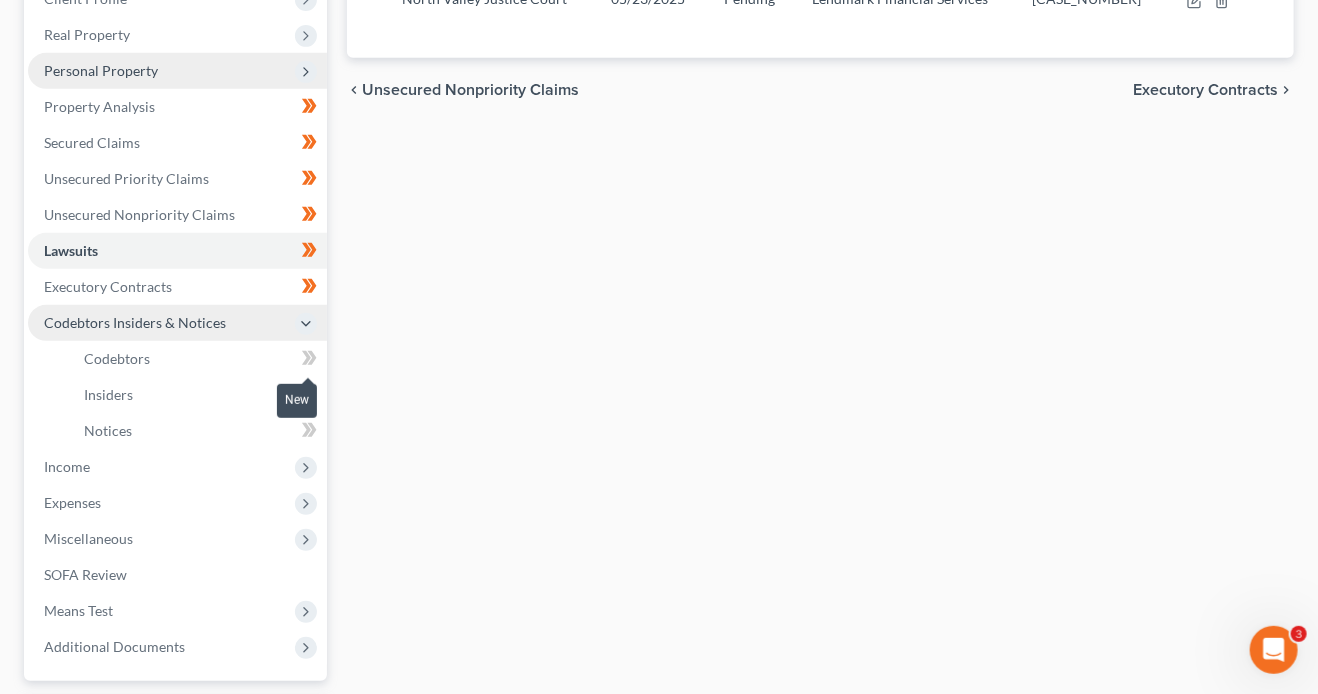 click 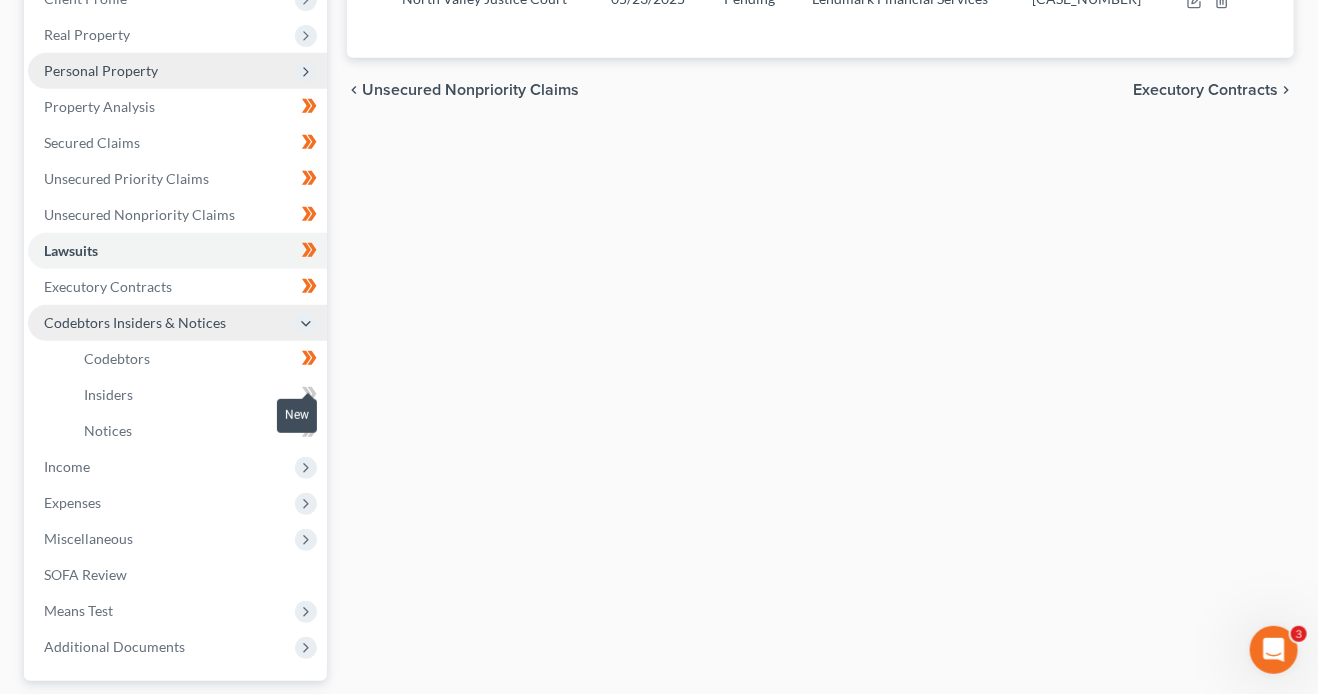 click 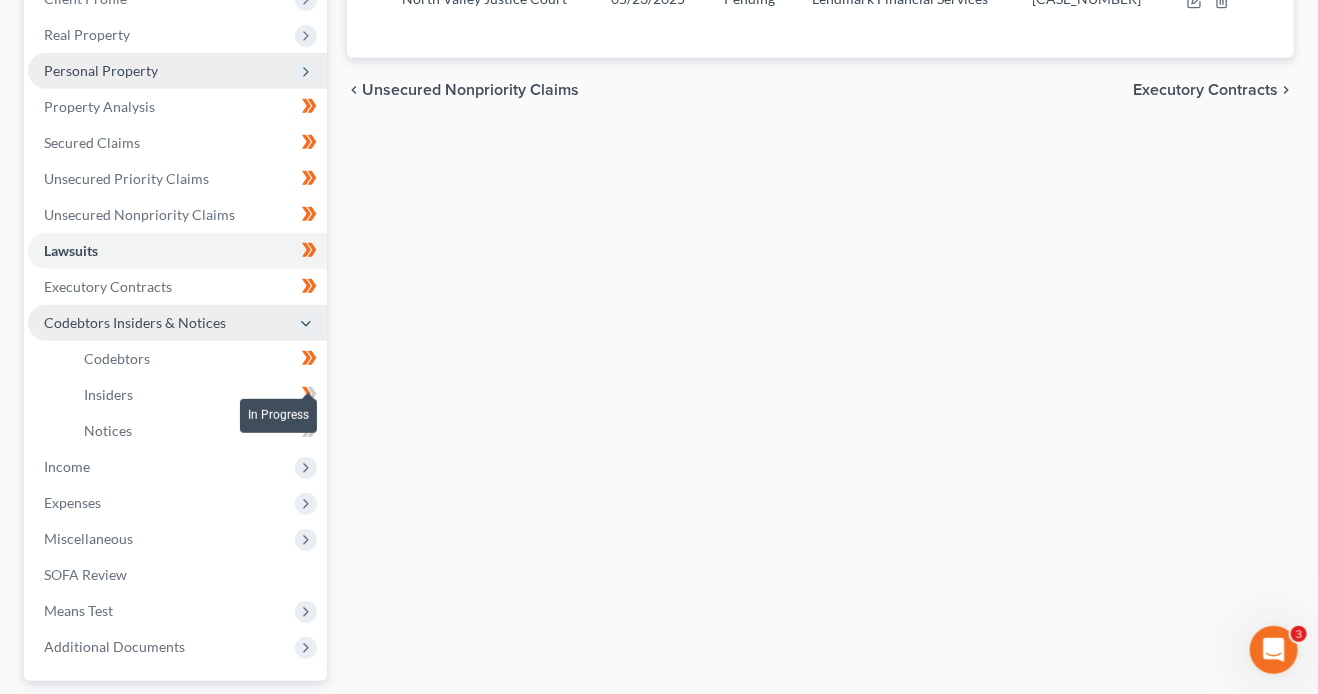 drag, startPoint x: 317, startPoint y: 392, endPoint x: 323, endPoint y: 417, distance: 25.70992 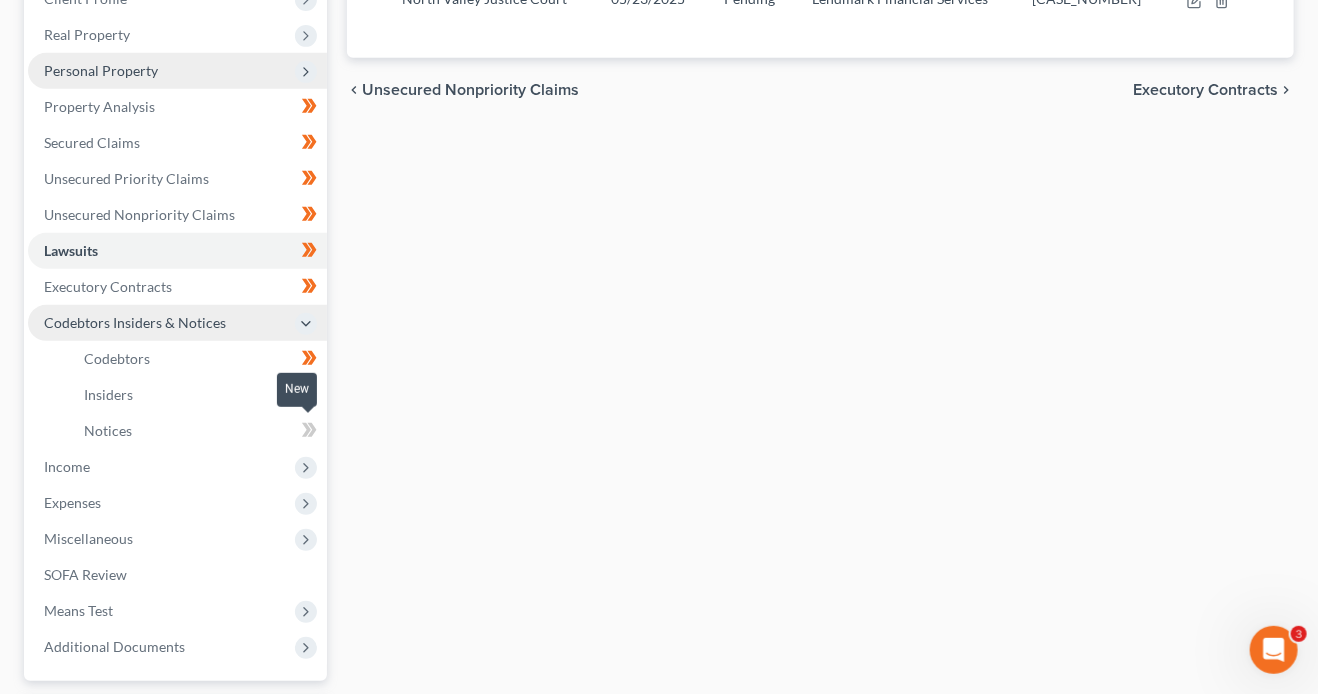 click at bounding box center [309, 433] 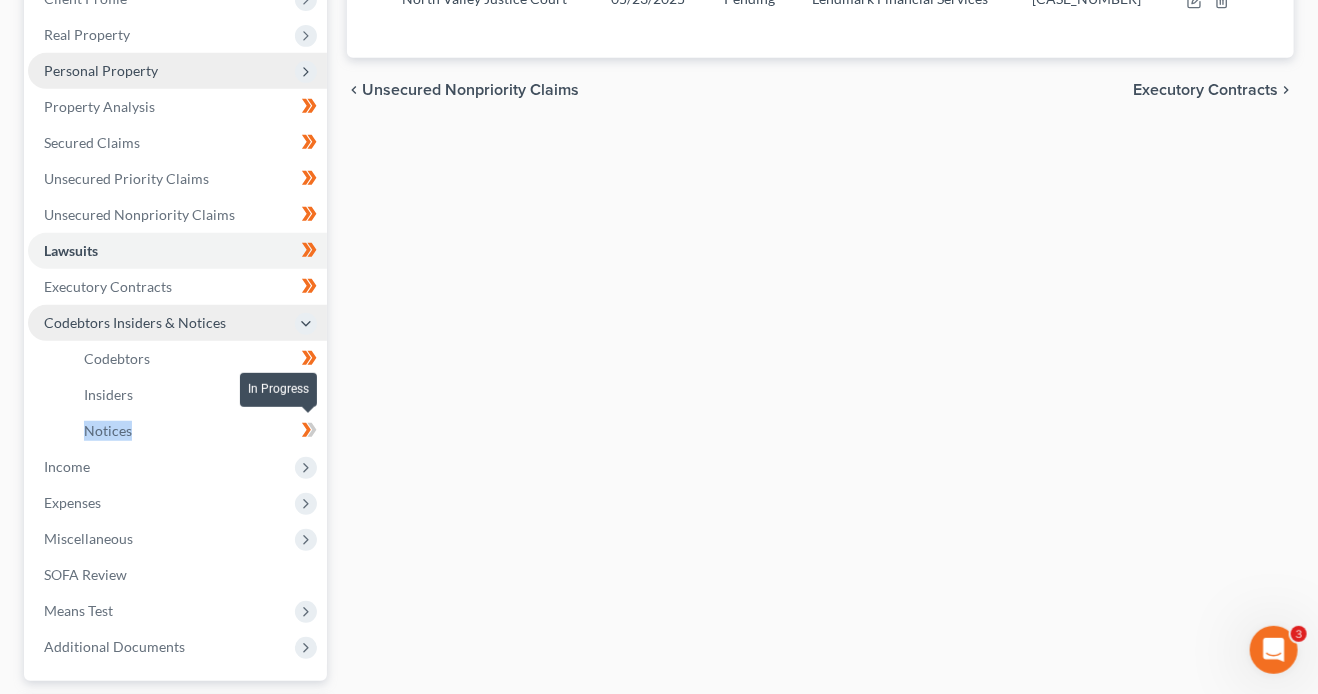 click at bounding box center [309, 433] 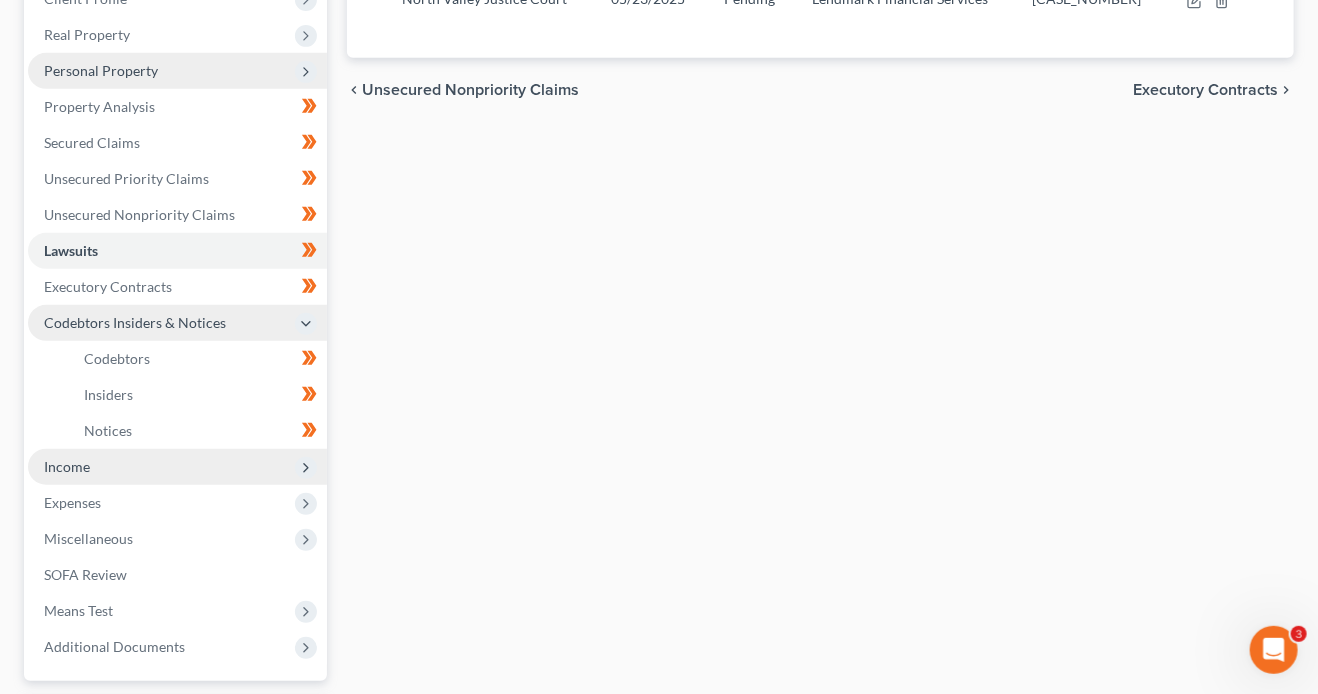 click 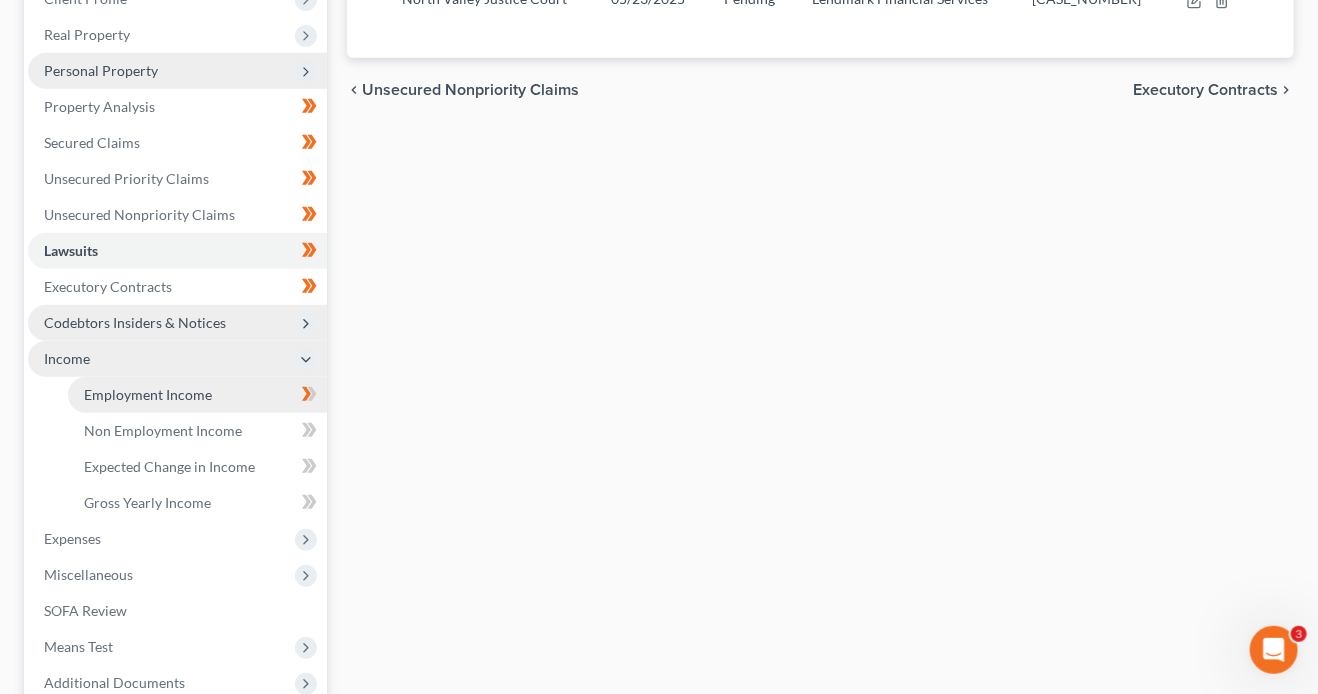 click on "Employment Income" at bounding box center [197, 395] 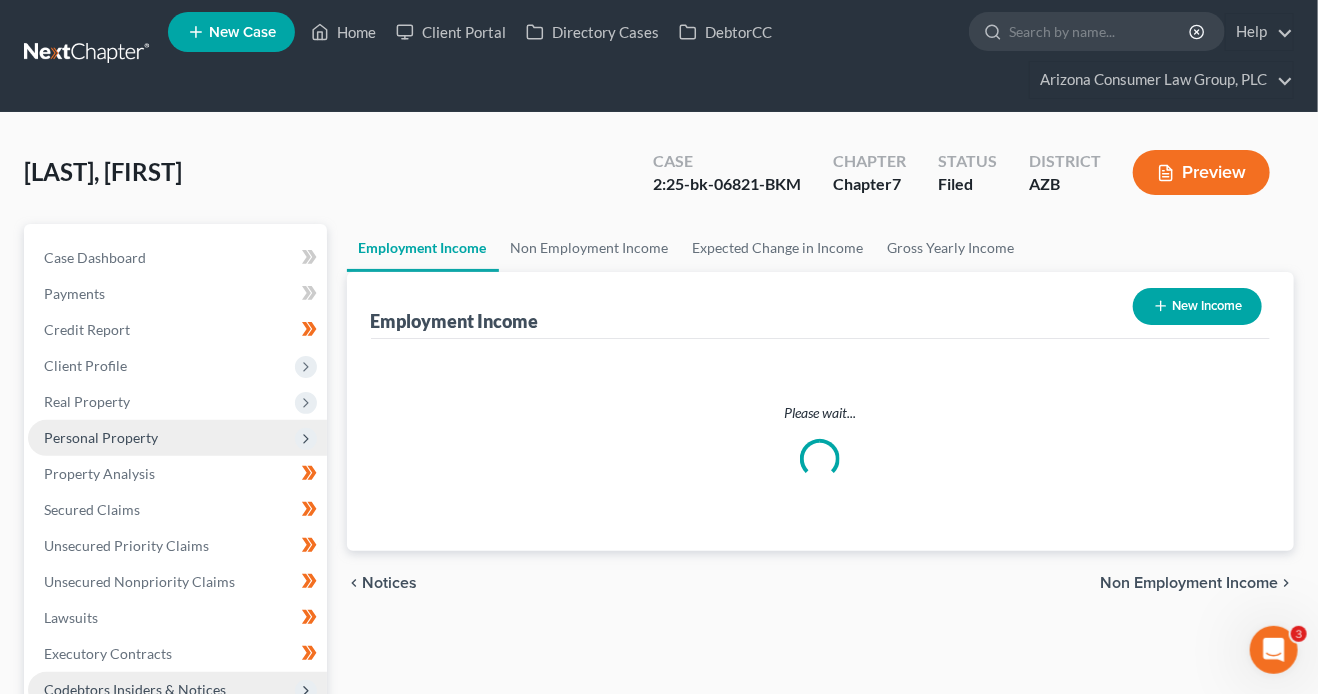 scroll, scrollTop: 0, scrollLeft: 0, axis: both 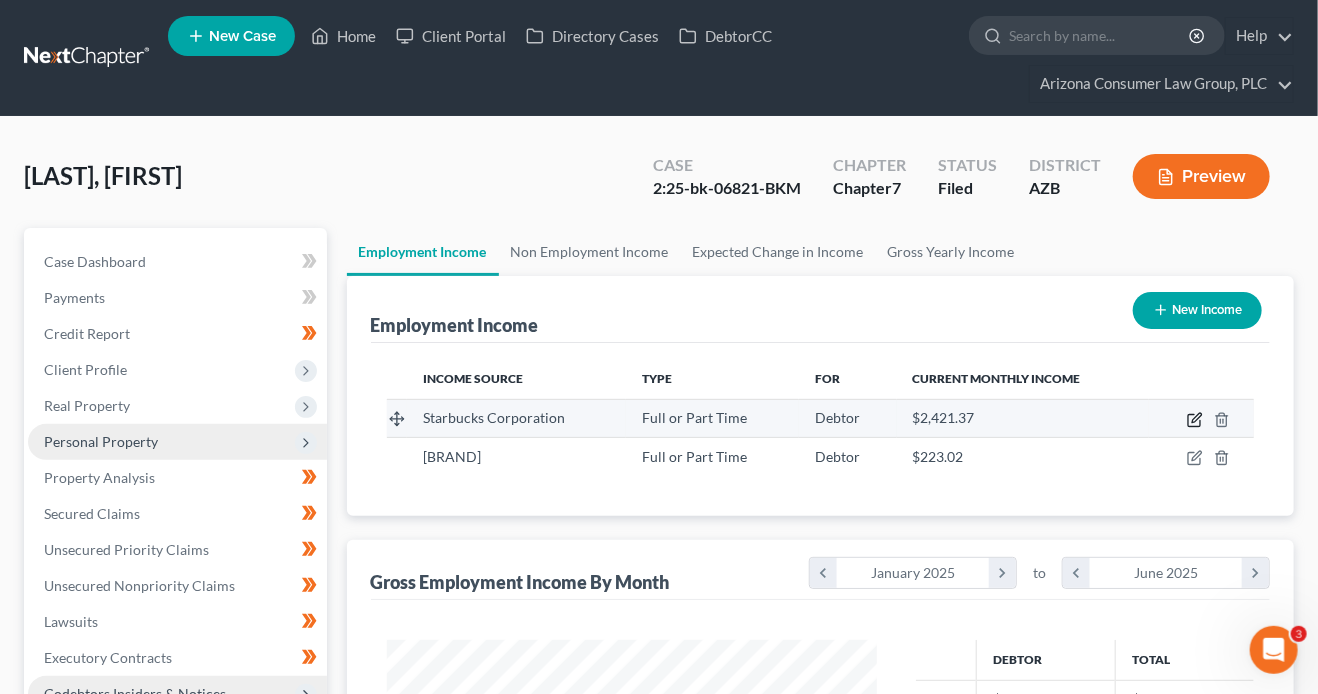 click 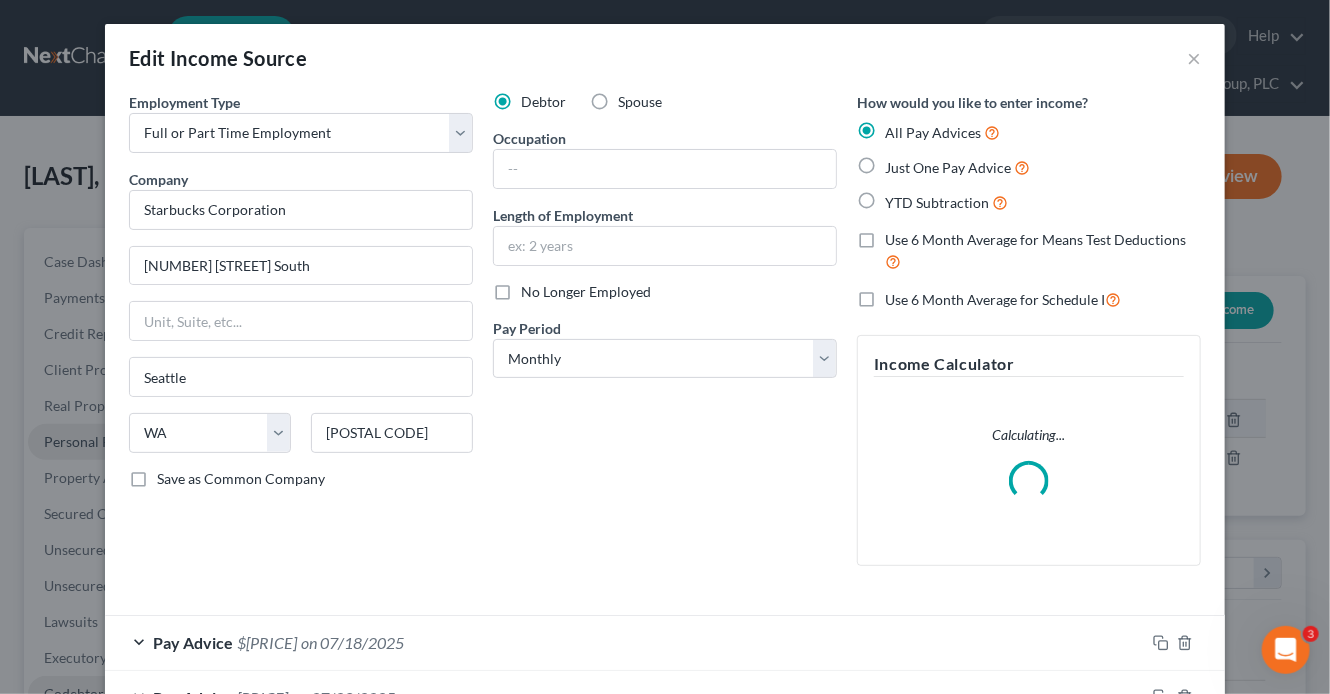 scroll, scrollTop: 999643, scrollLeft: 999464, axis: both 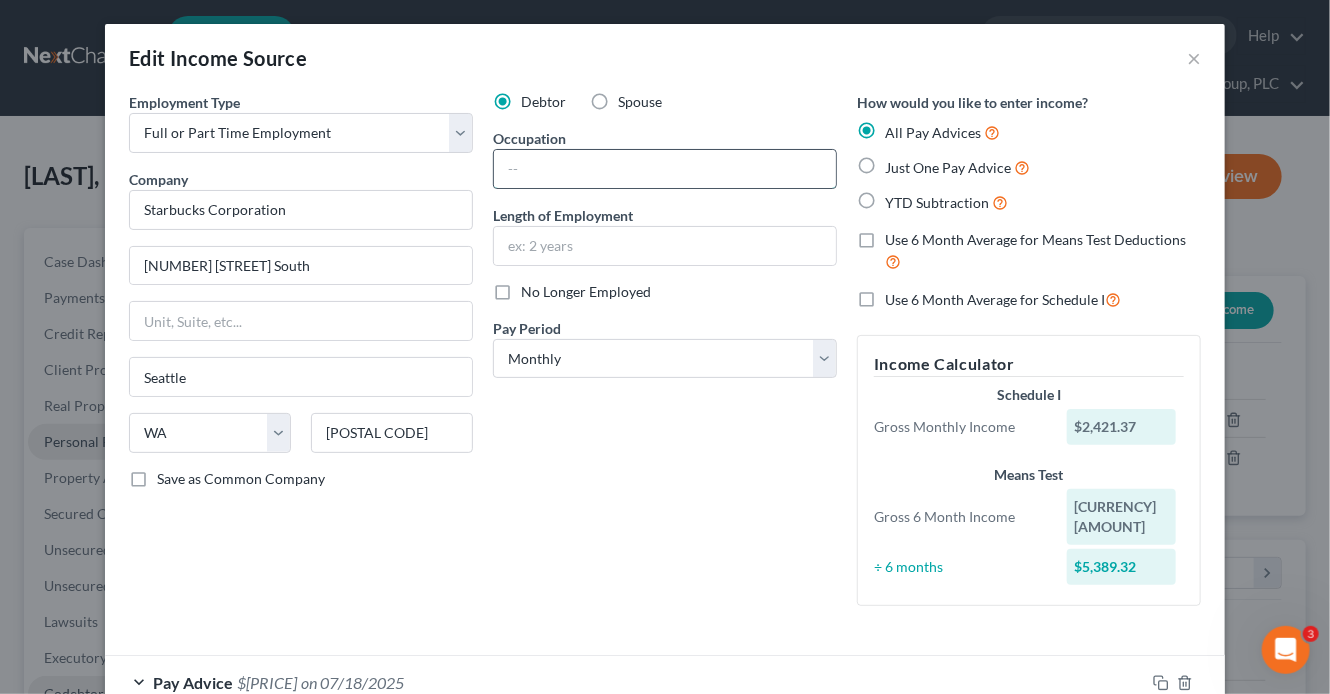 click at bounding box center (665, 169) 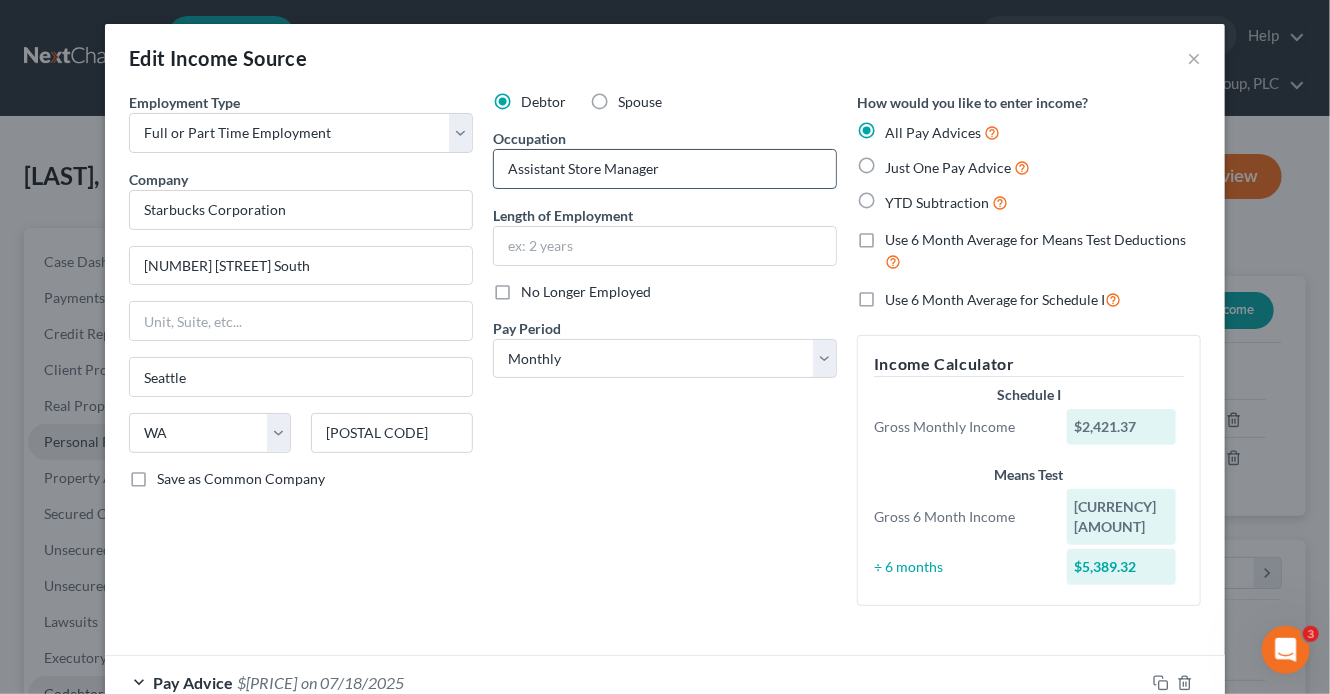 type on "Assistant Store Manager" 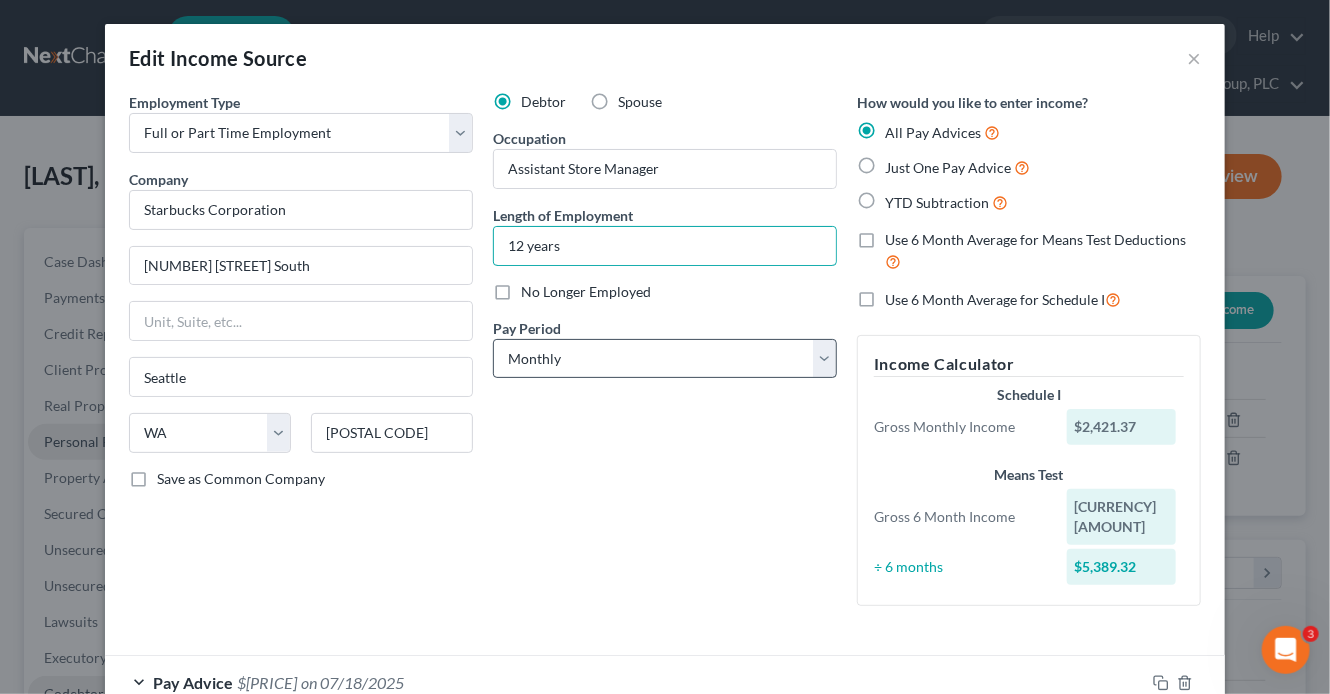 type on "12 years" 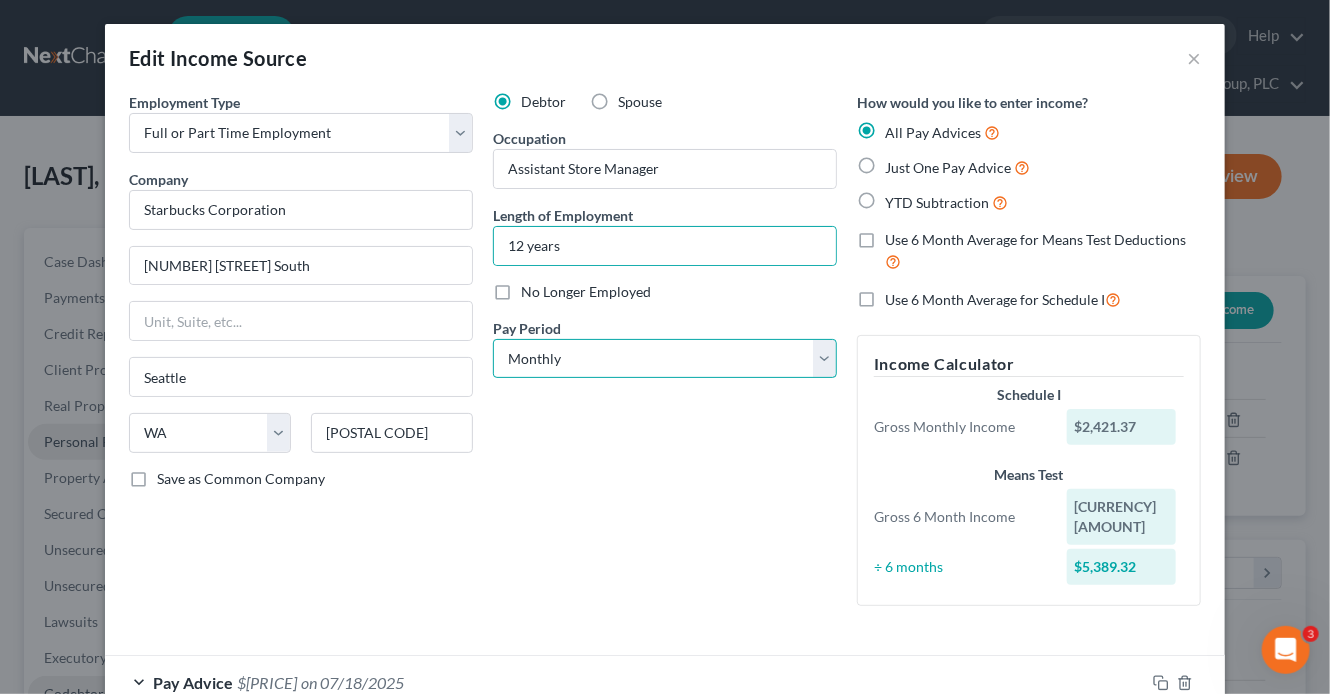 click on "Select Monthly Twice Monthly Every Other Week Weekly" at bounding box center [665, 359] 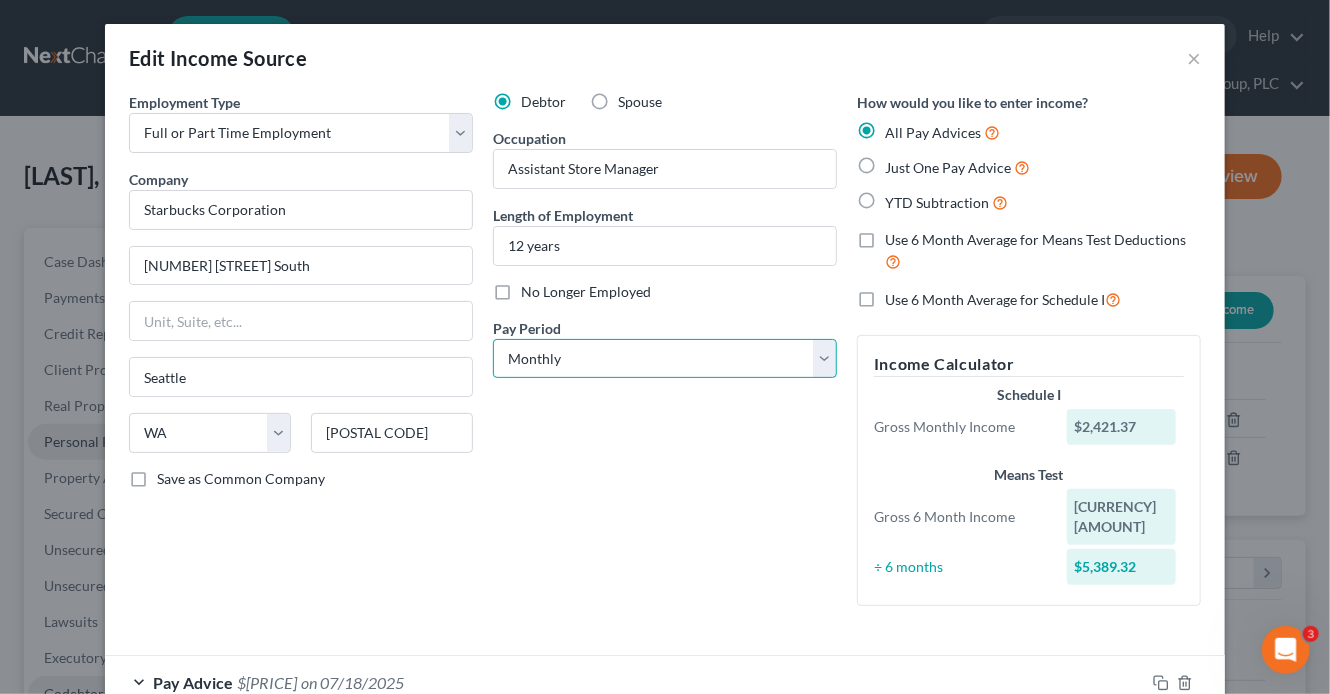 select on "2" 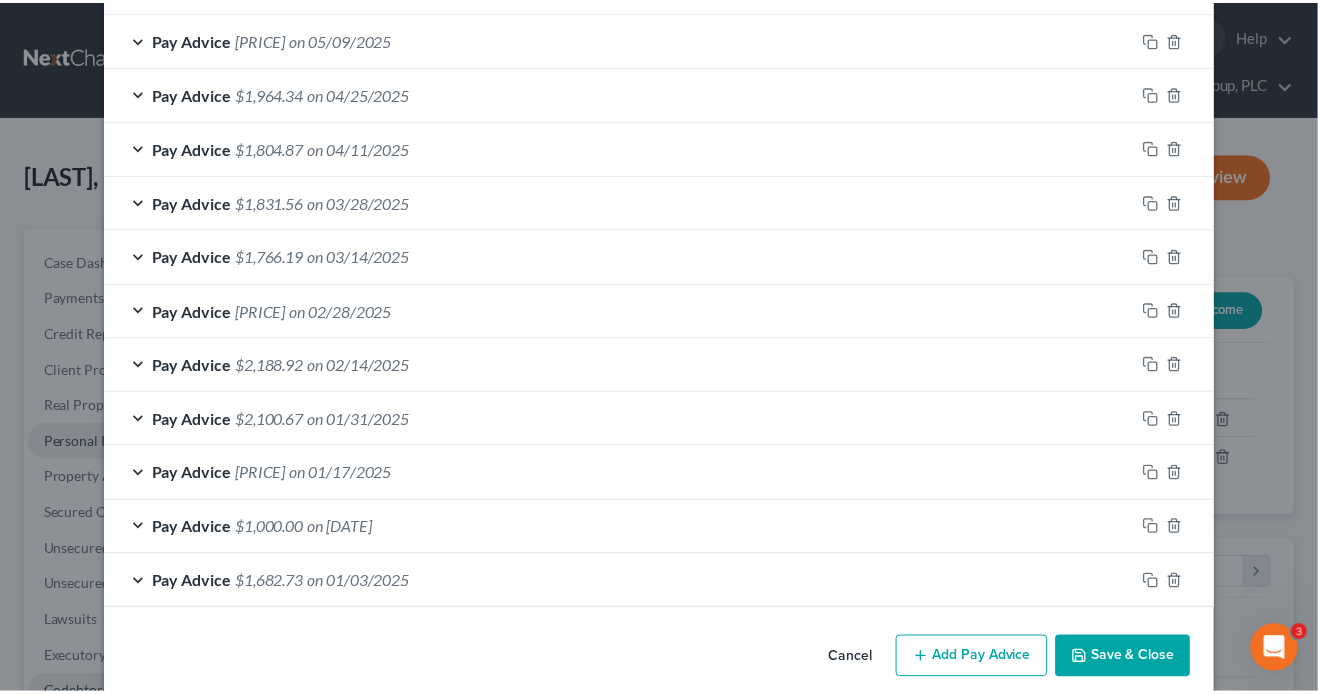 scroll, scrollTop: 960, scrollLeft: 0, axis: vertical 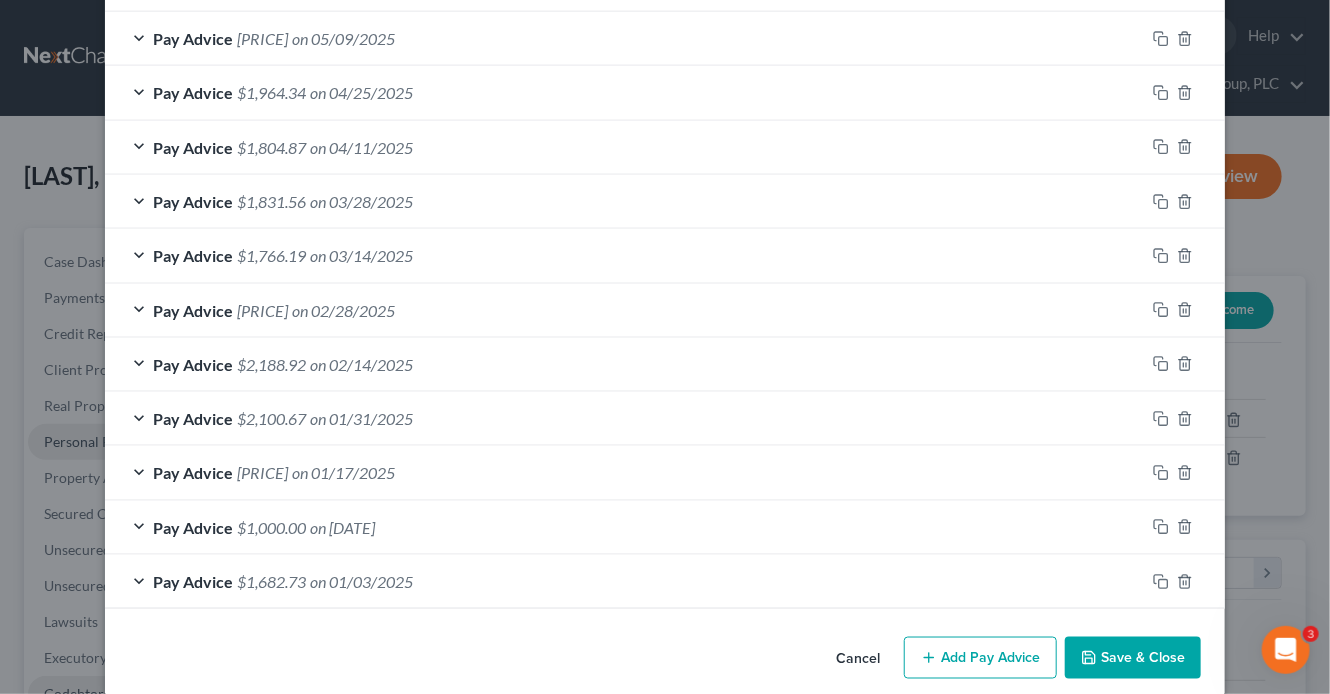 click on "Save & Close" at bounding box center [1133, 658] 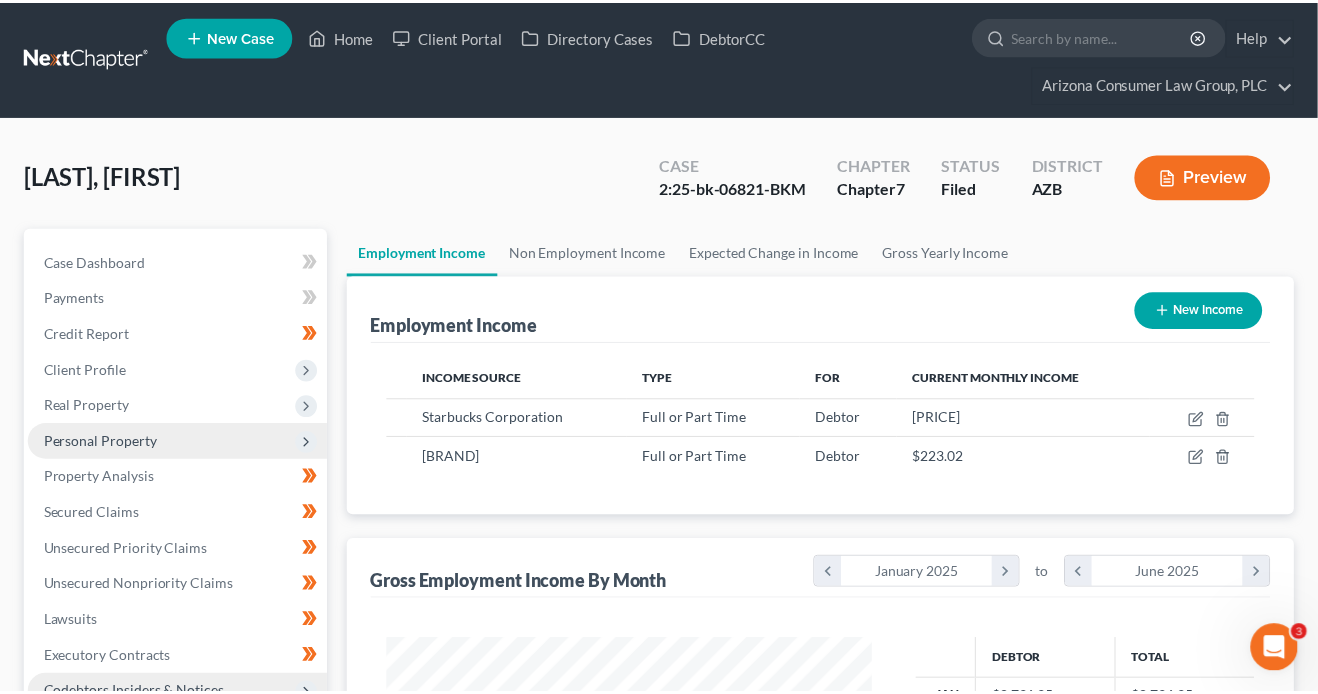 scroll, scrollTop: 356, scrollLeft: 529, axis: both 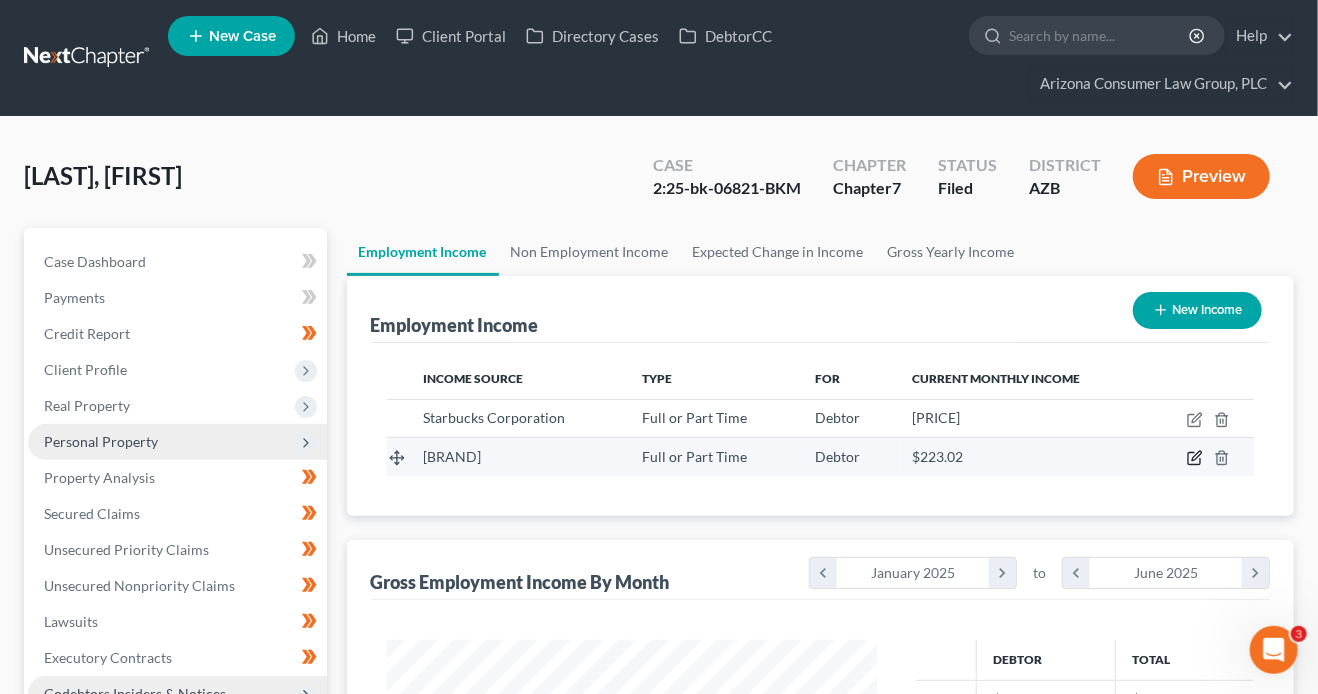 click 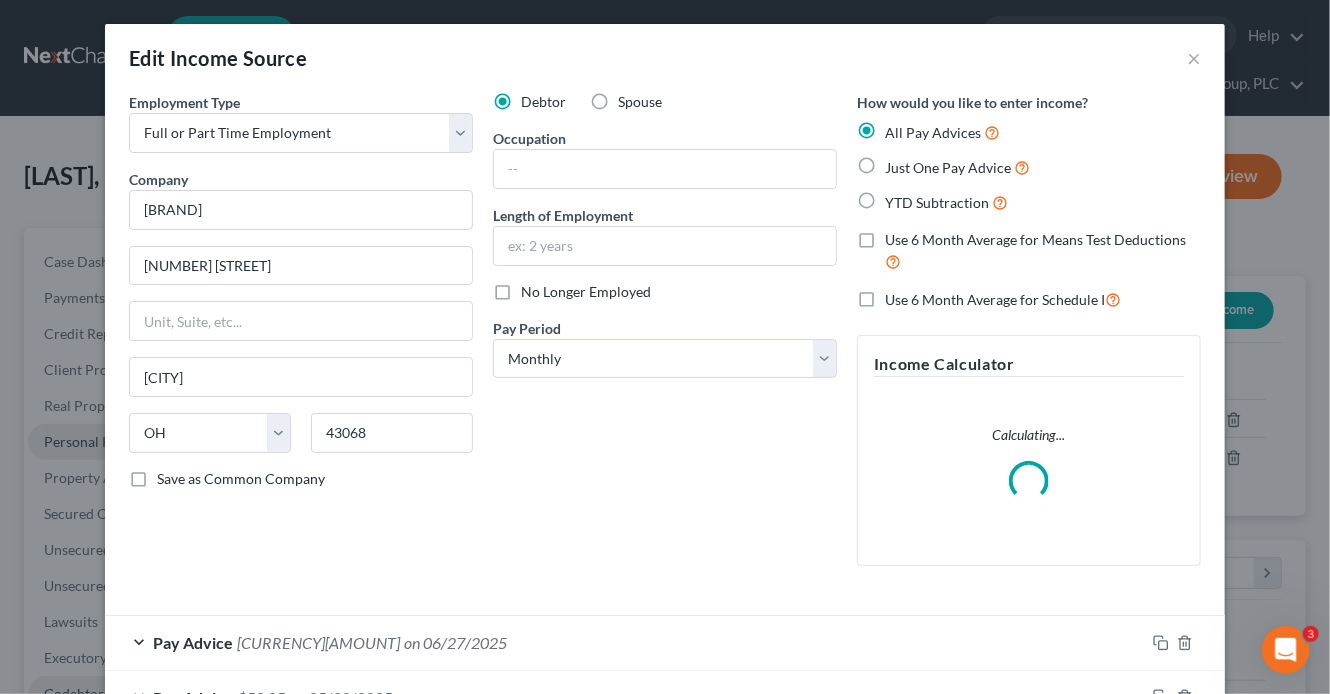 scroll, scrollTop: 999643, scrollLeft: 999464, axis: both 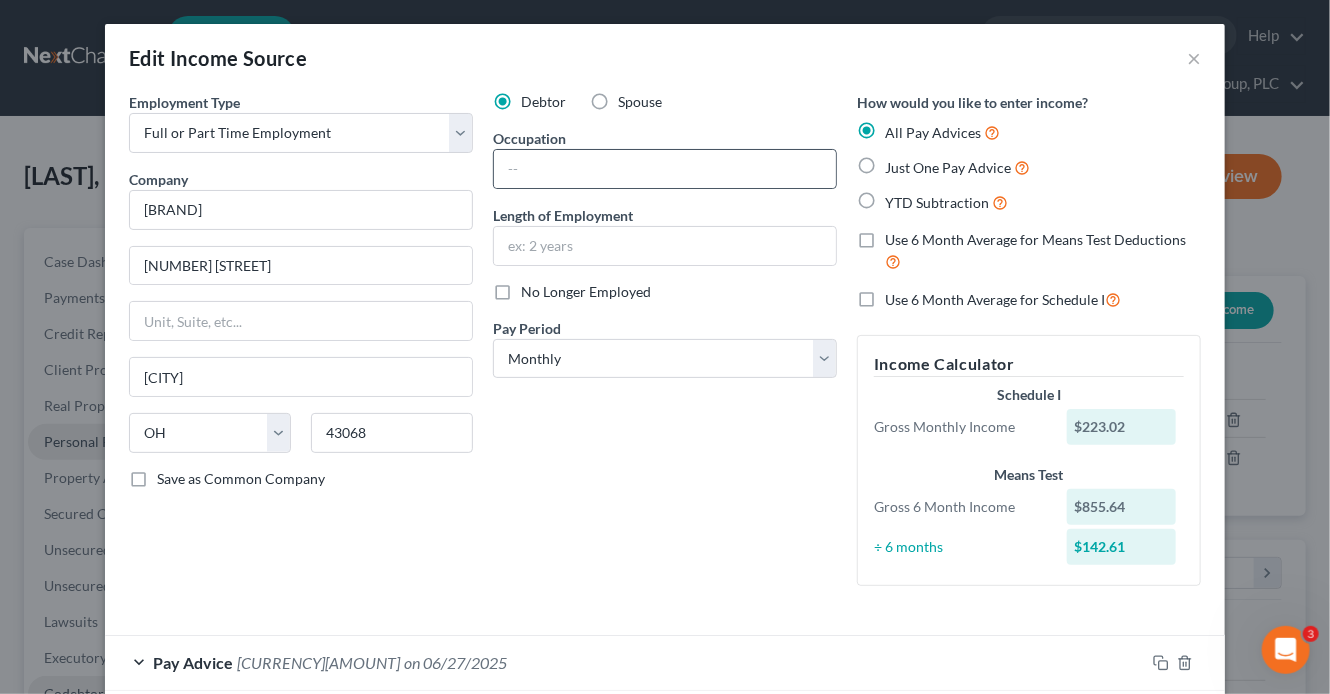 click at bounding box center [665, 169] 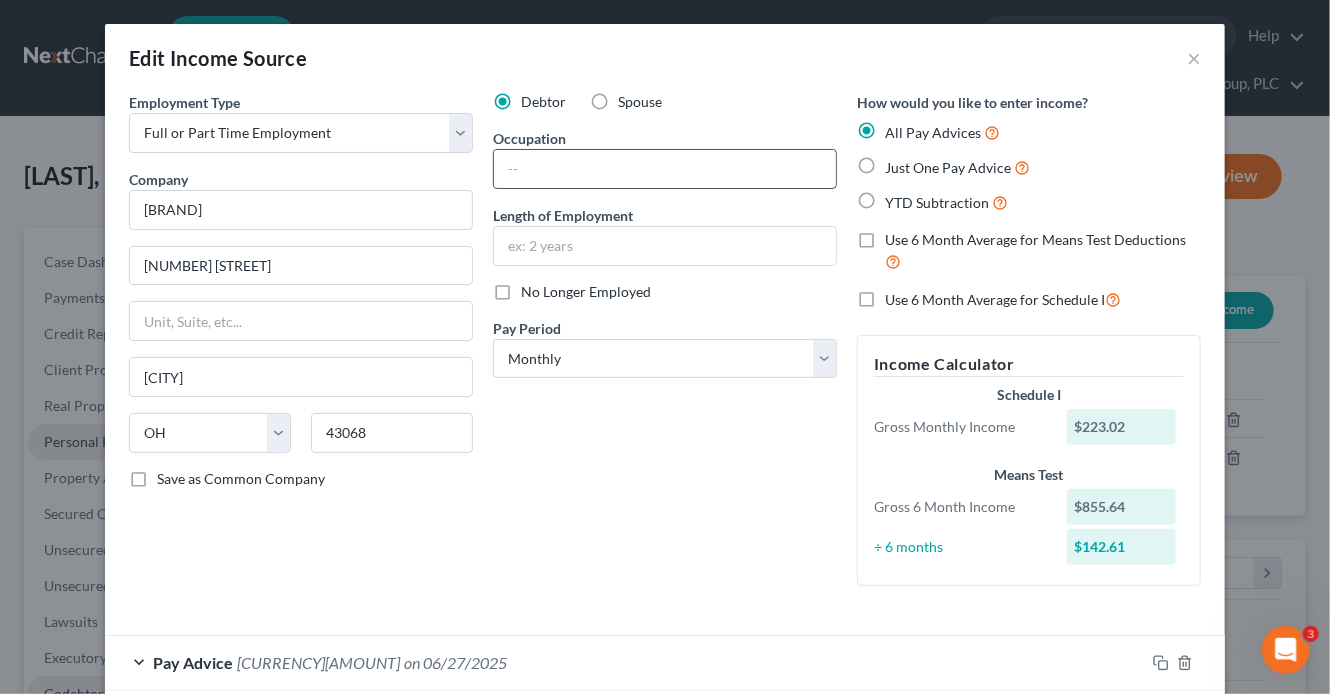 click at bounding box center [665, 169] 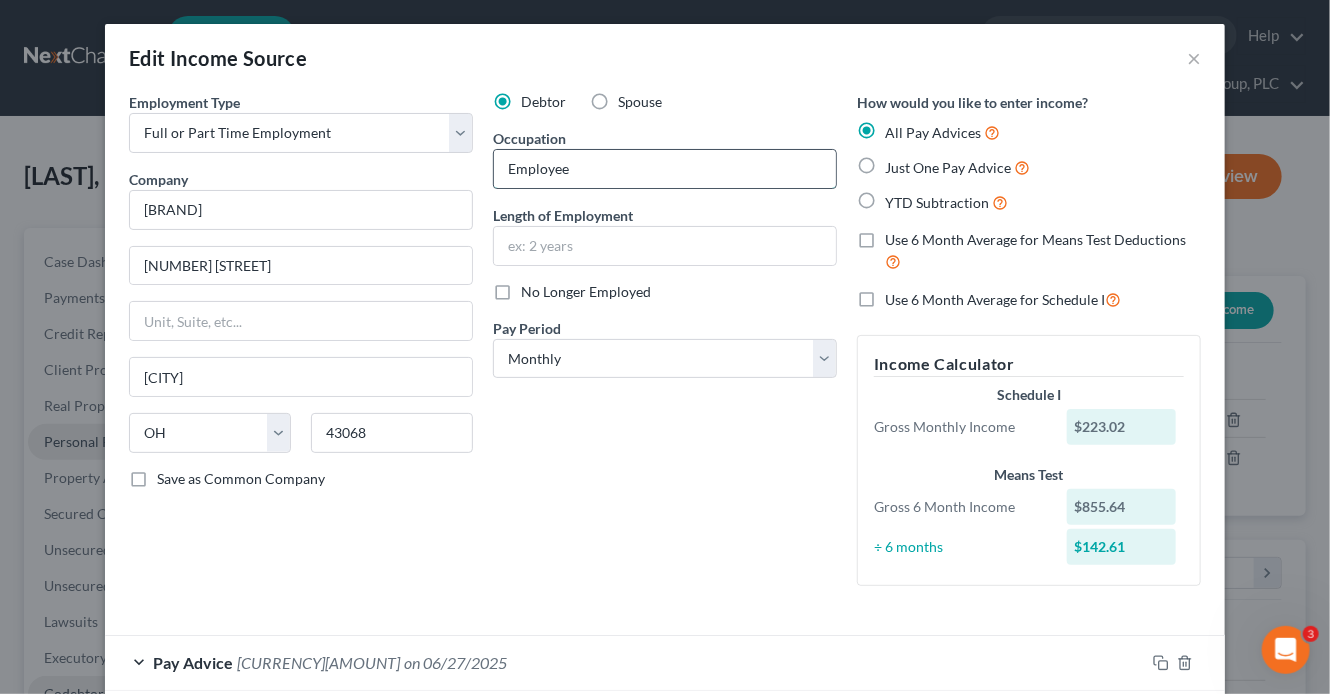 type on "Employee" 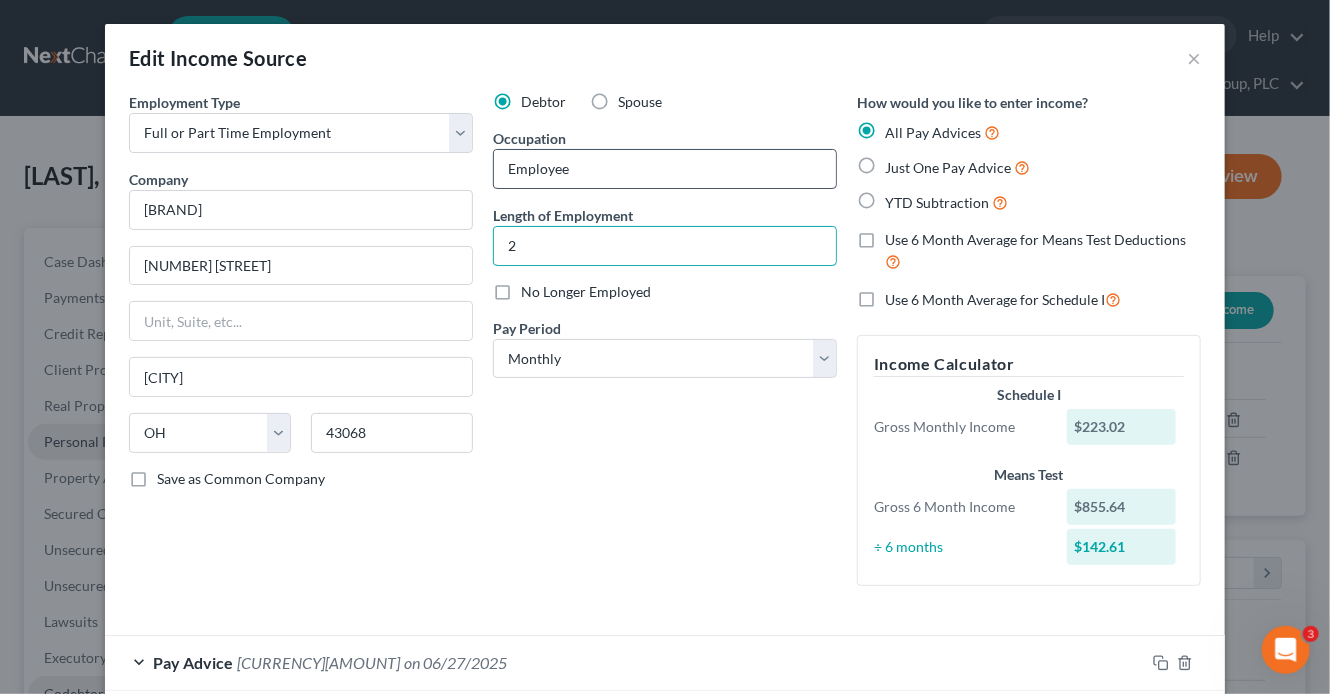 type on "2" 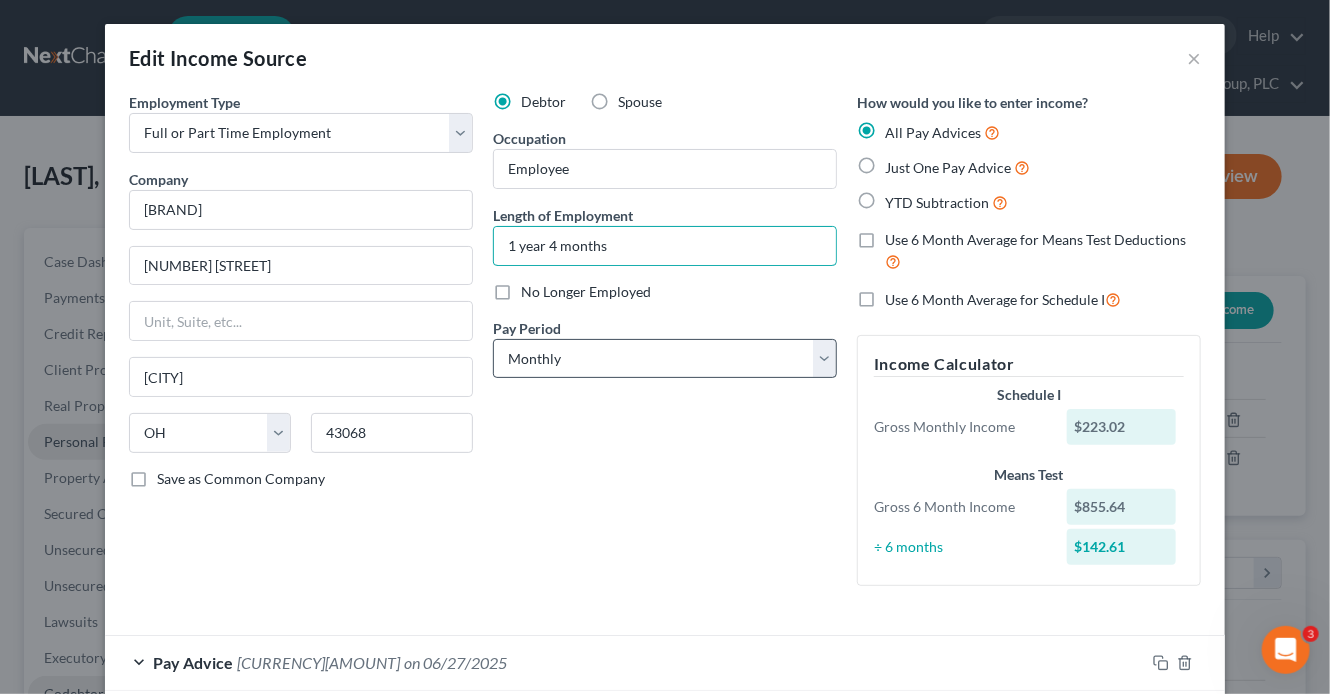 type on "1 year 4 months" 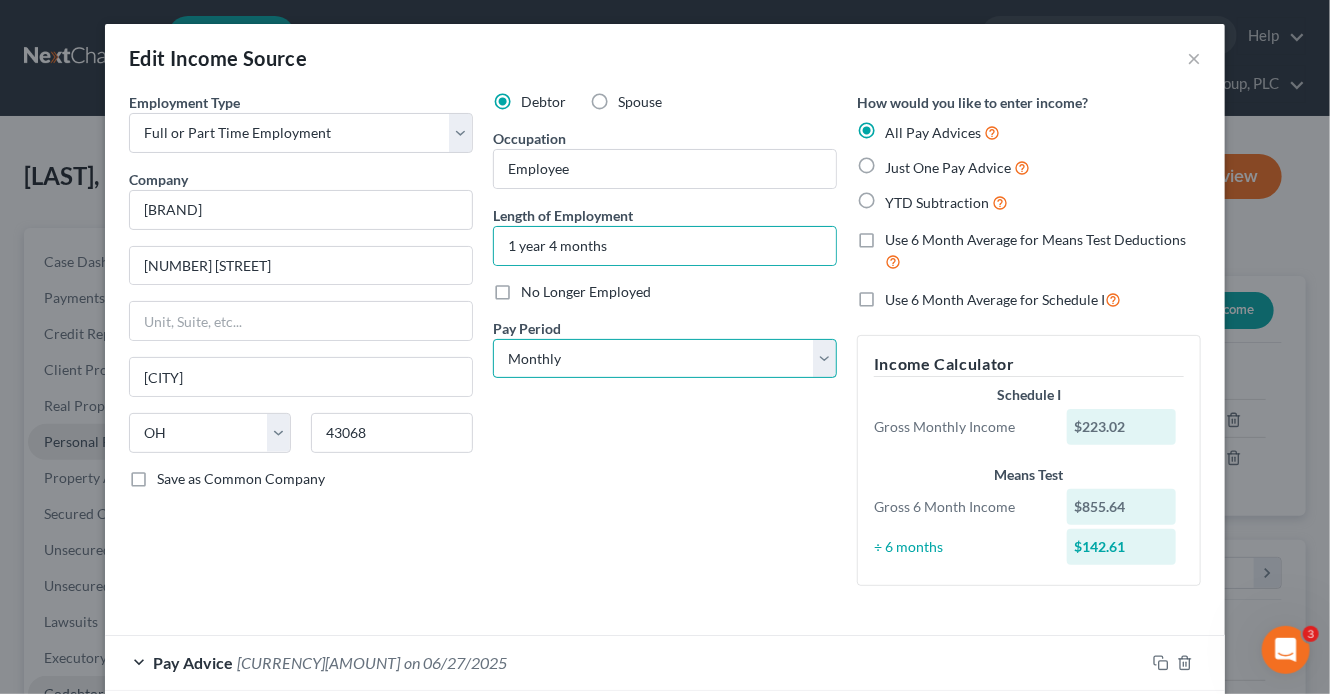 click on "Select Monthly Twice Monthly Every Other Week Weekly" at bounding box center (665, 359) 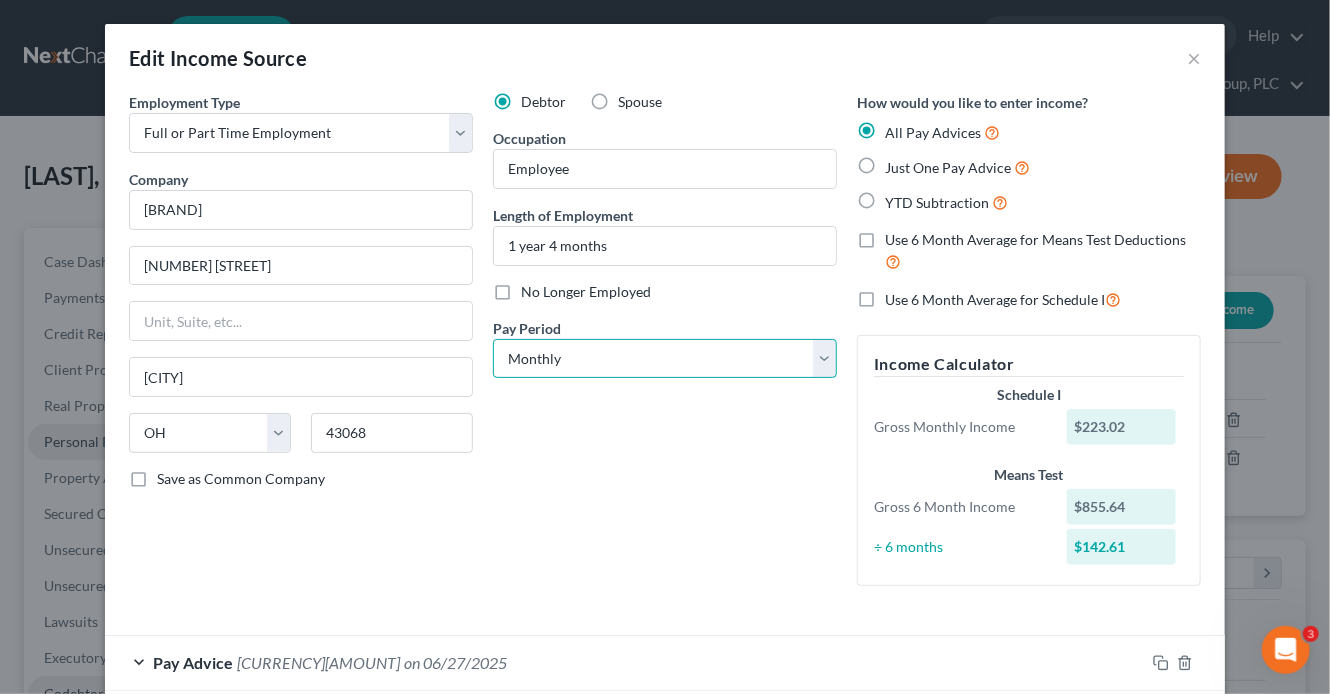 select on "2" 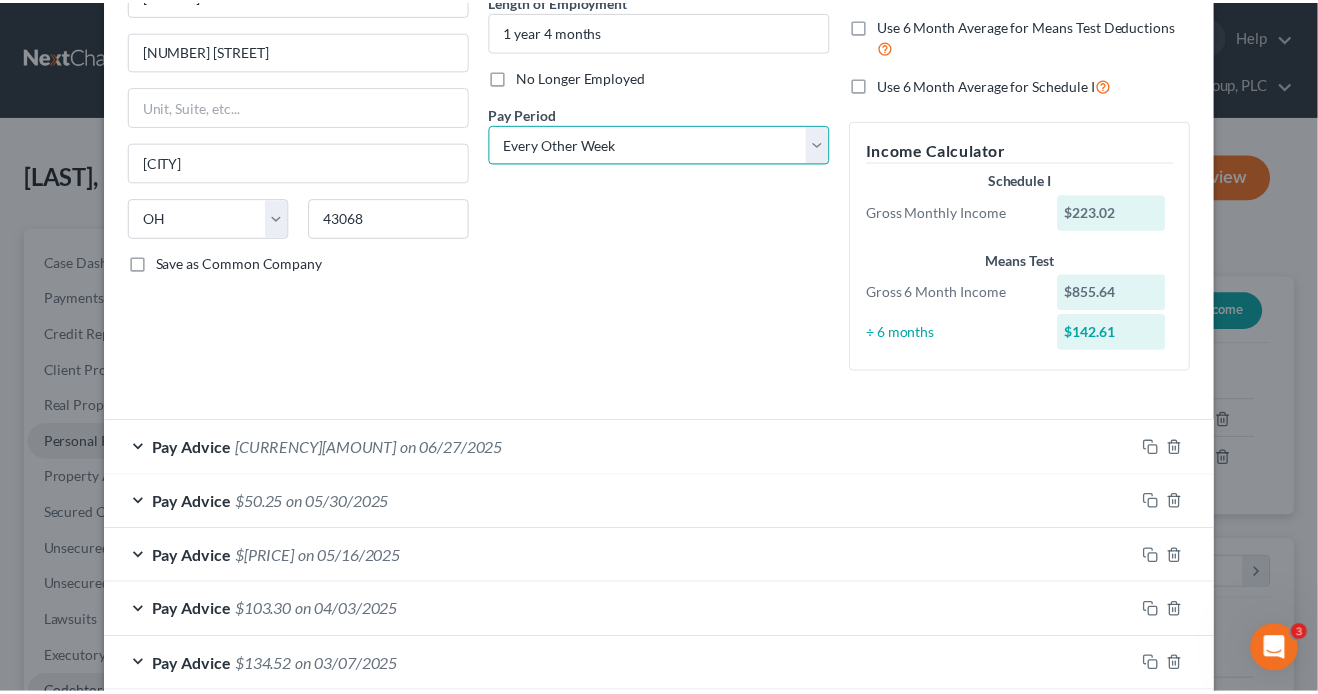 scroll, scrollTop: 375, scrollLeft: 0, axis: vertical 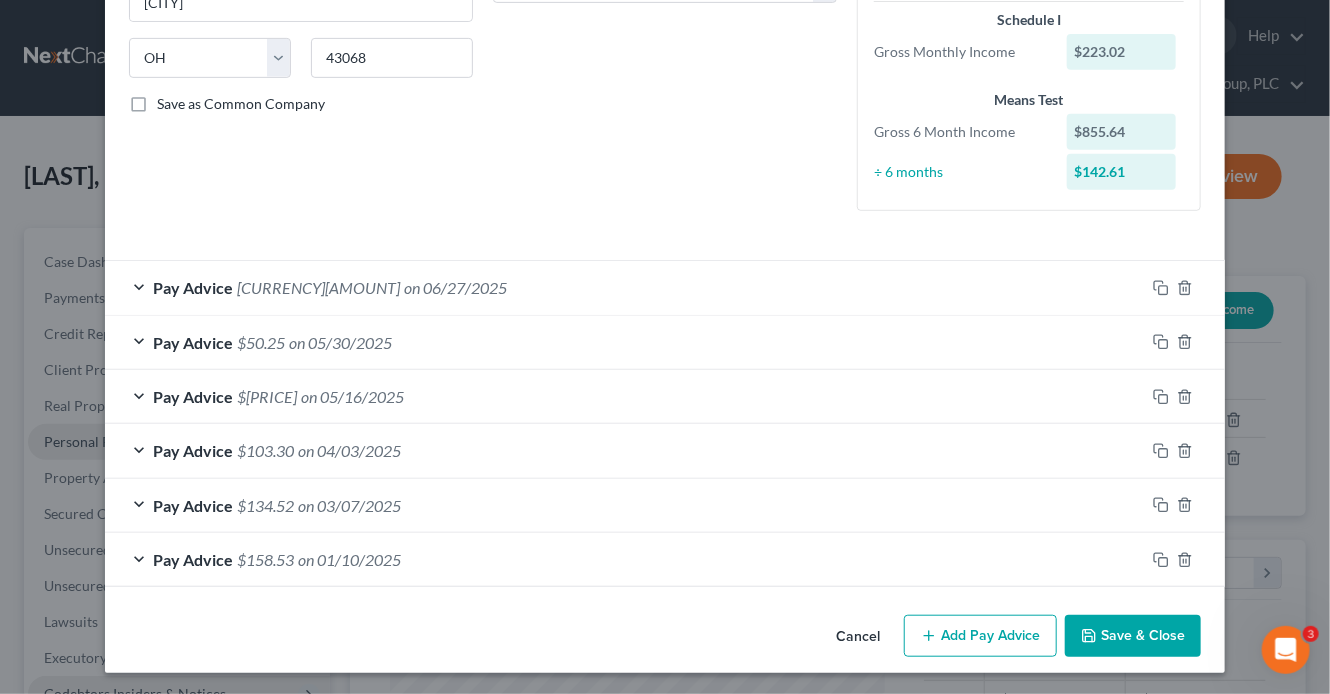 click on "Save & Close" at bounding box center [1133, 636] 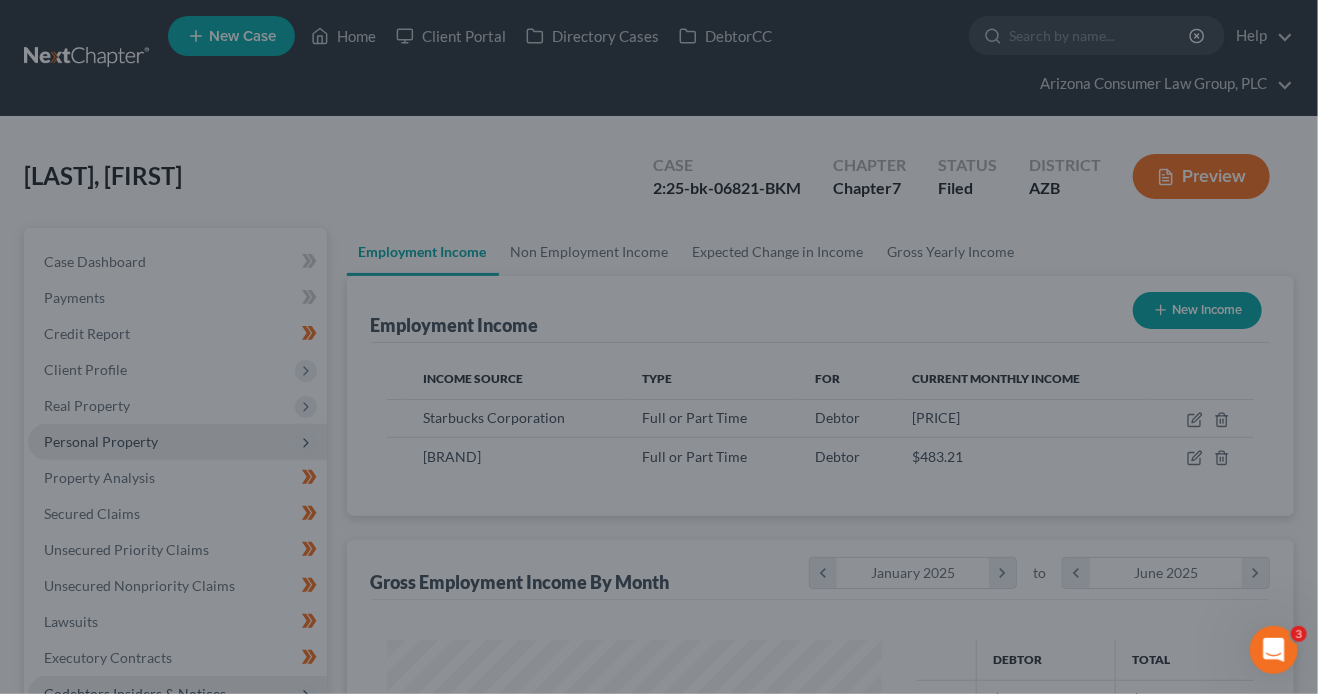 scroll, scrollTop: 356, scrollLeft: 529, axis: both 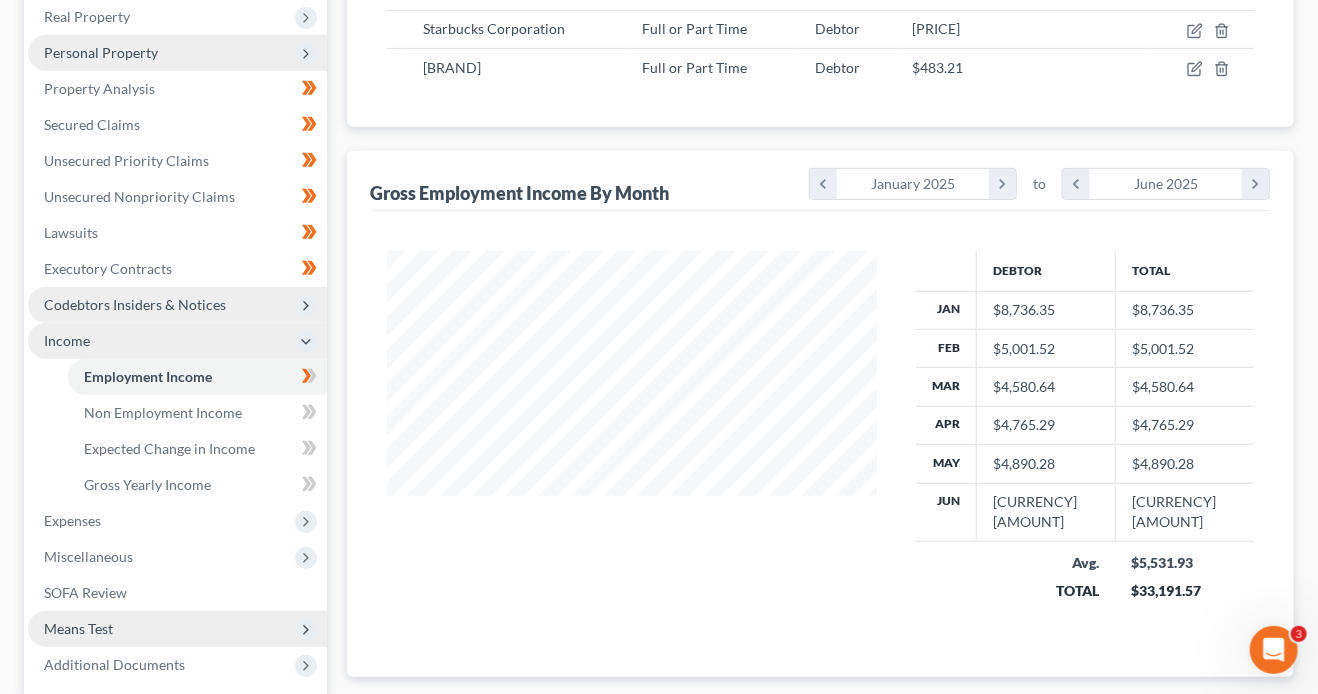 click on "Means Test" at bounding box center (177, 629) 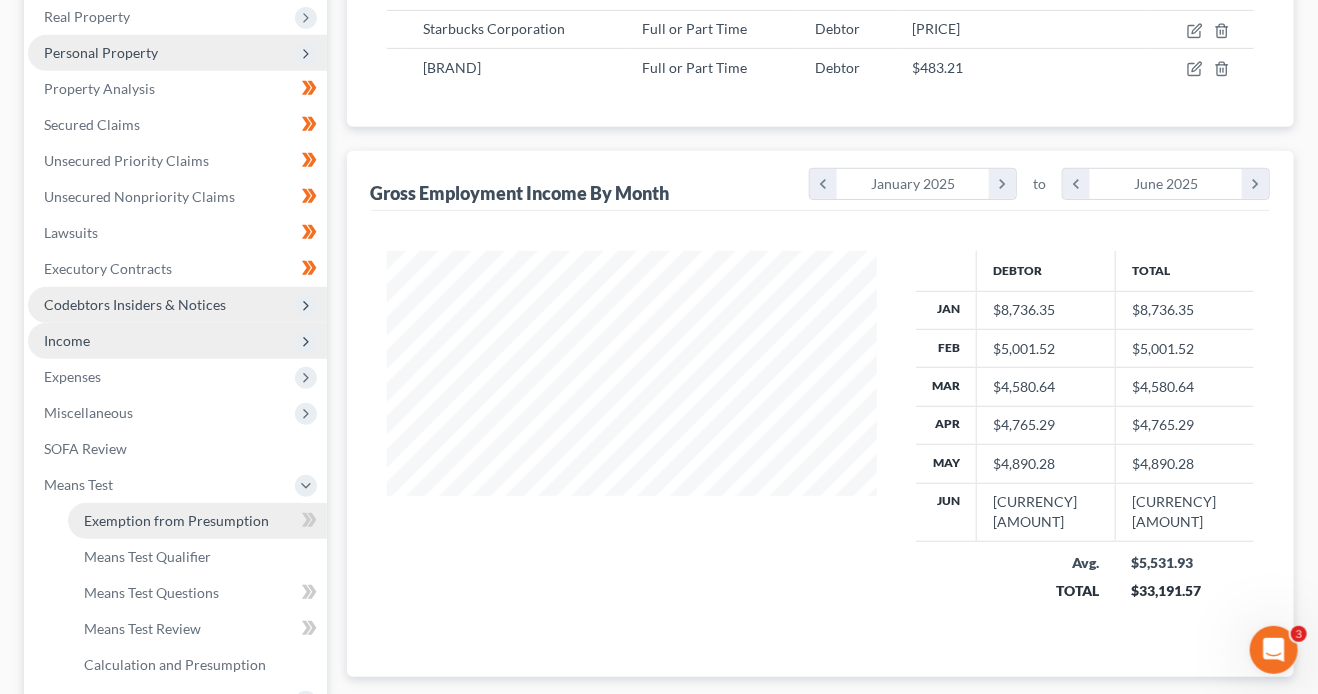 click on "Exemption from Presumption" at bounding box center [176, 520] 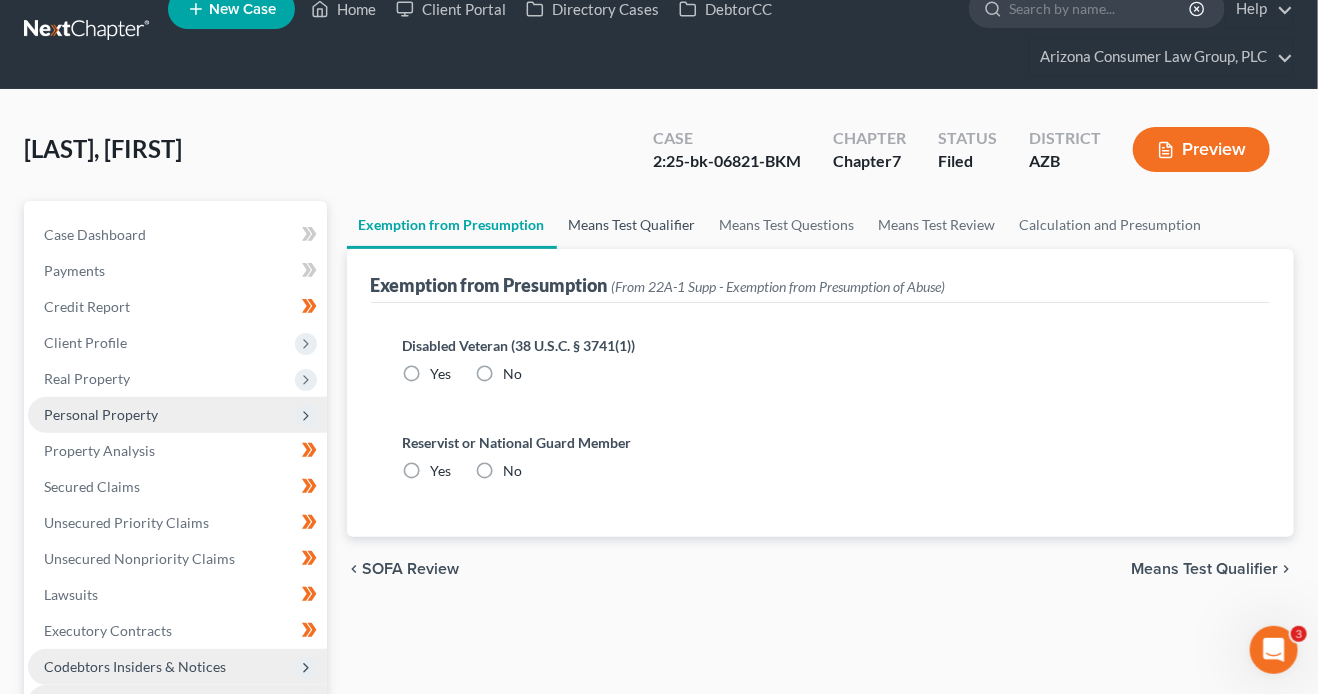 scroll, scrollTop: 0, scrollLeft: 0, axis: both 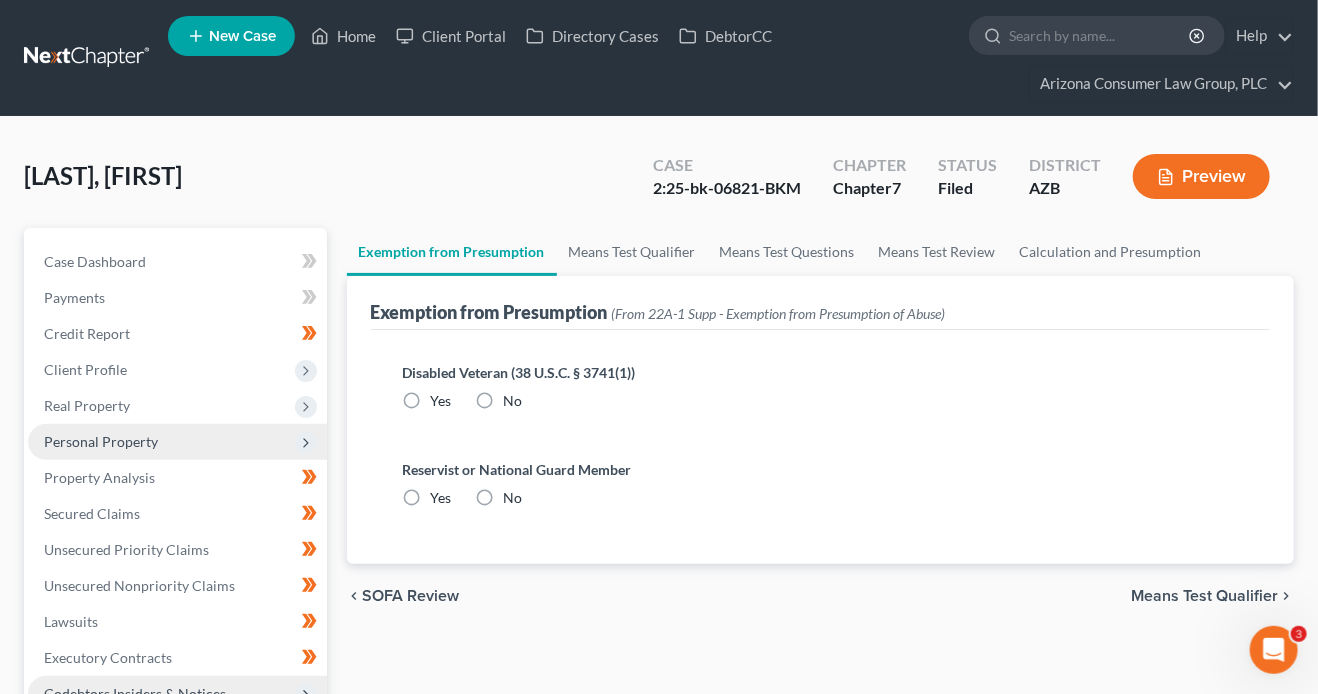 click on "No" at bounding box center [513, 401] 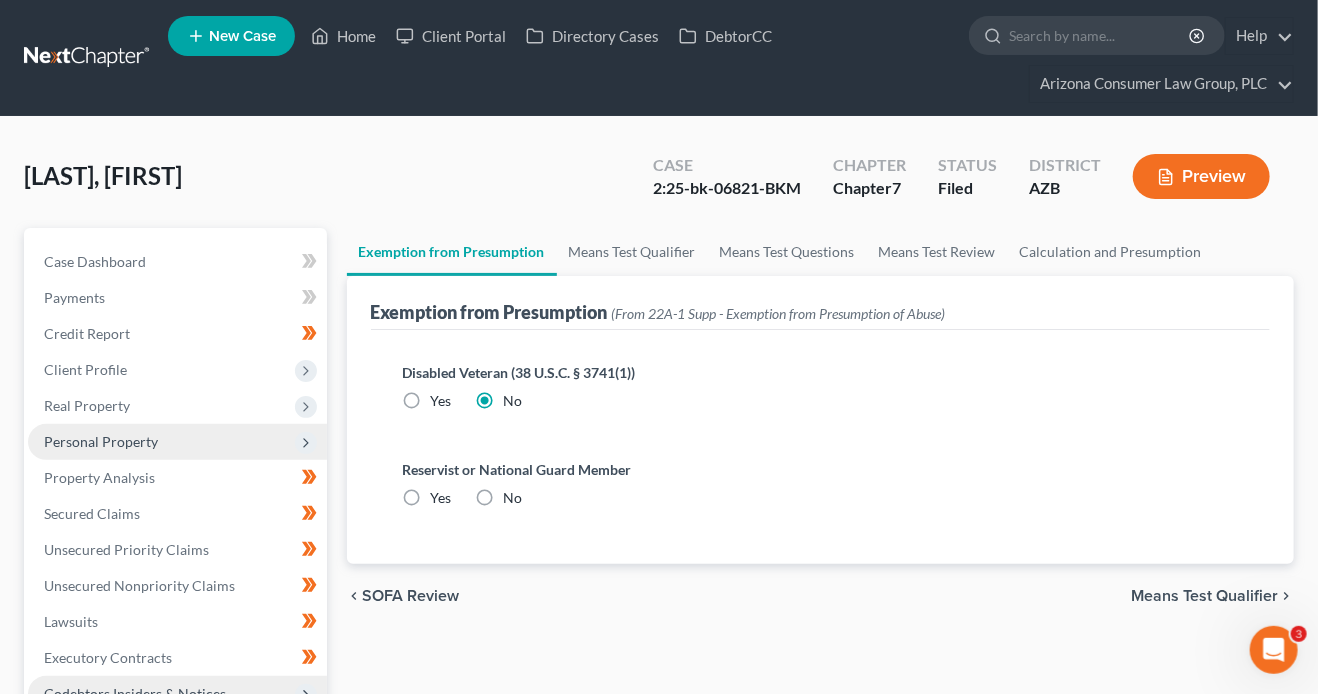 click on "No" at bounding box center [513, 498] 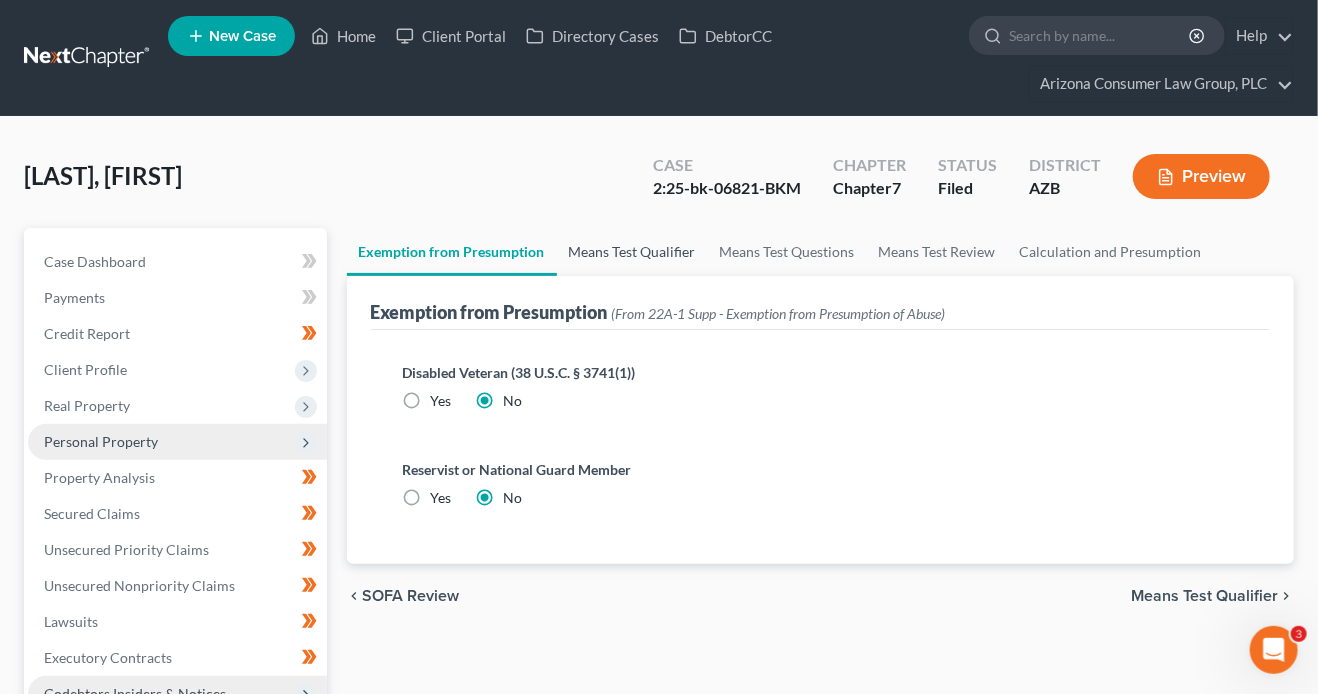 click on "Means Test Qualifier" at bounding box center (632, 252) 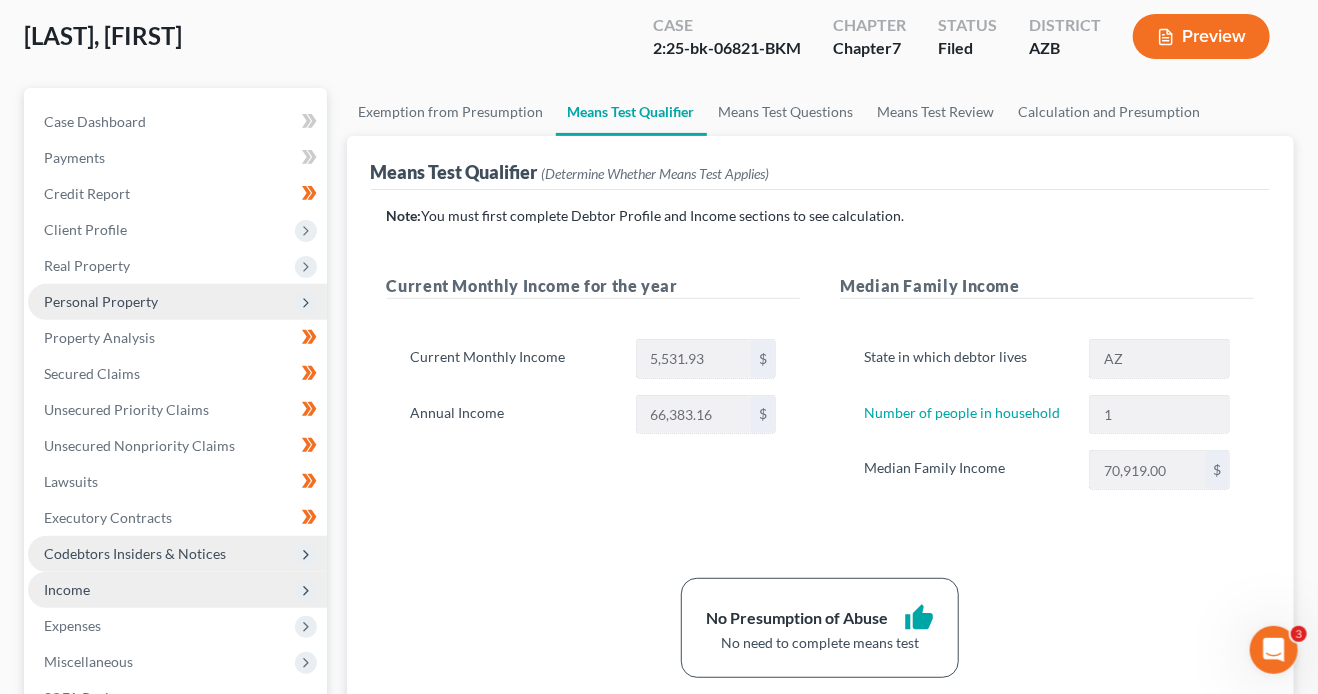 scroll, scrollTop: 479, scrollLeft: 0, axis: vertical 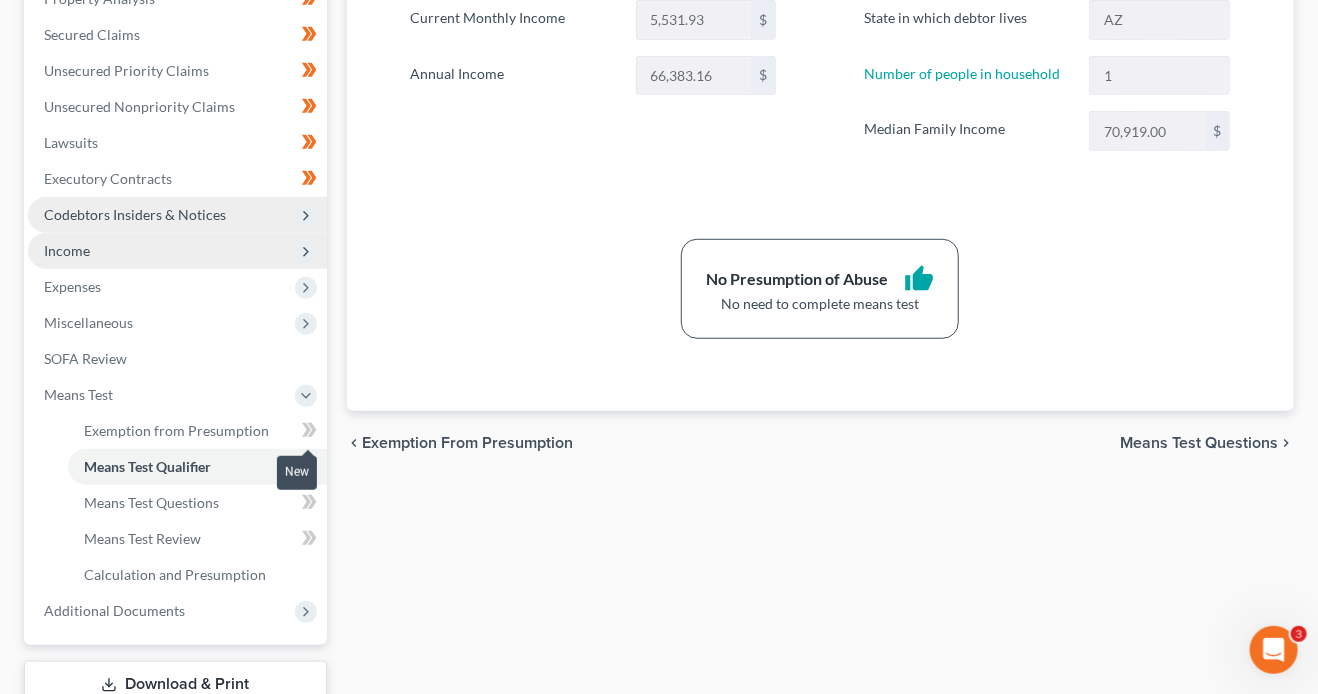 click 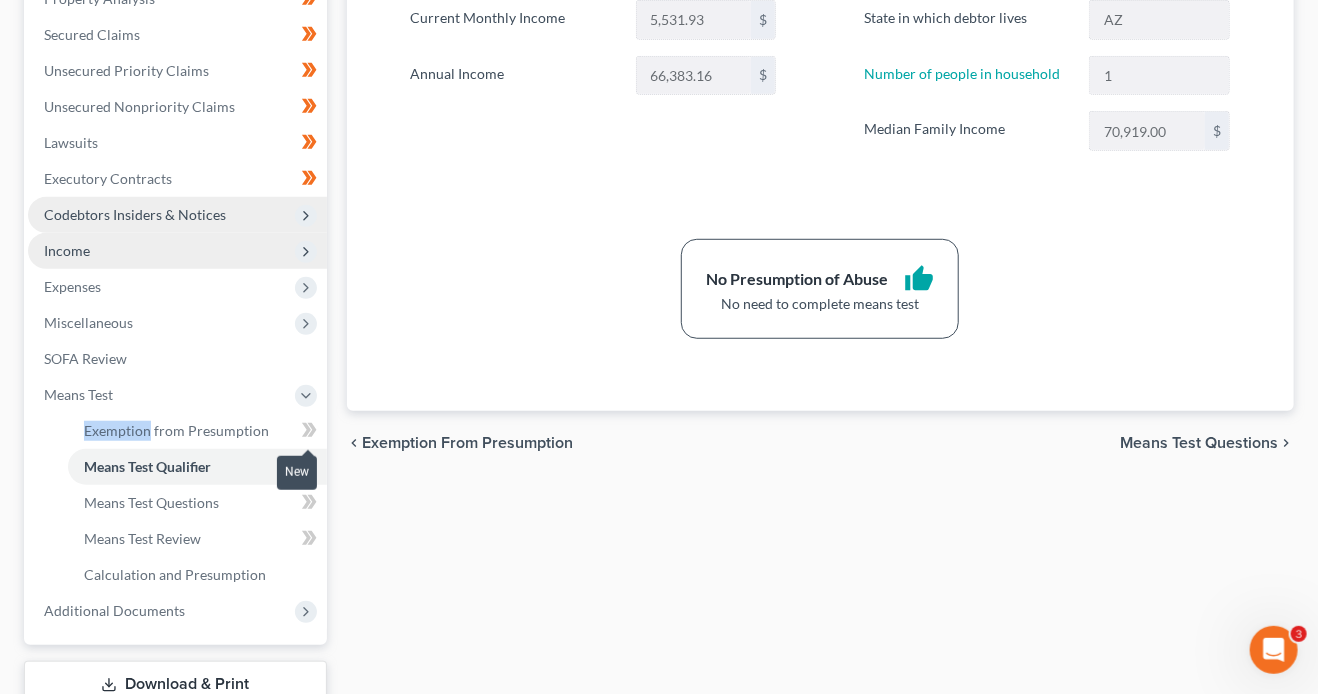 click 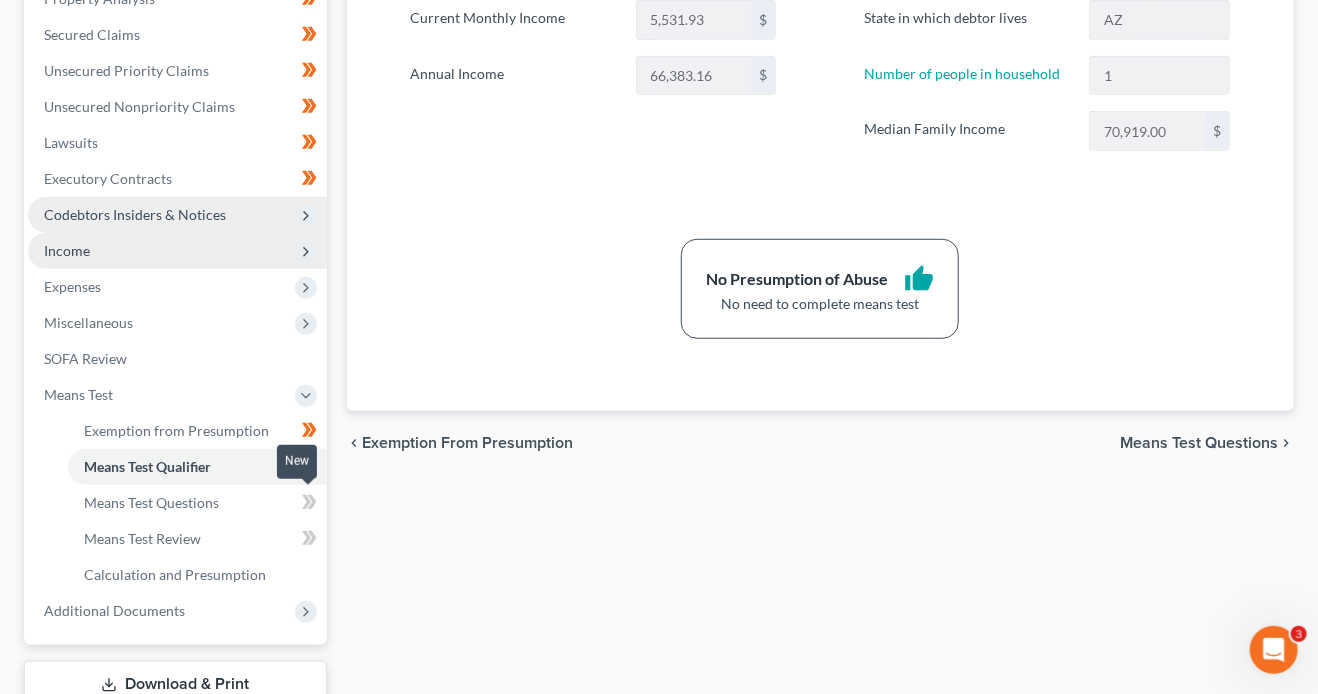 click 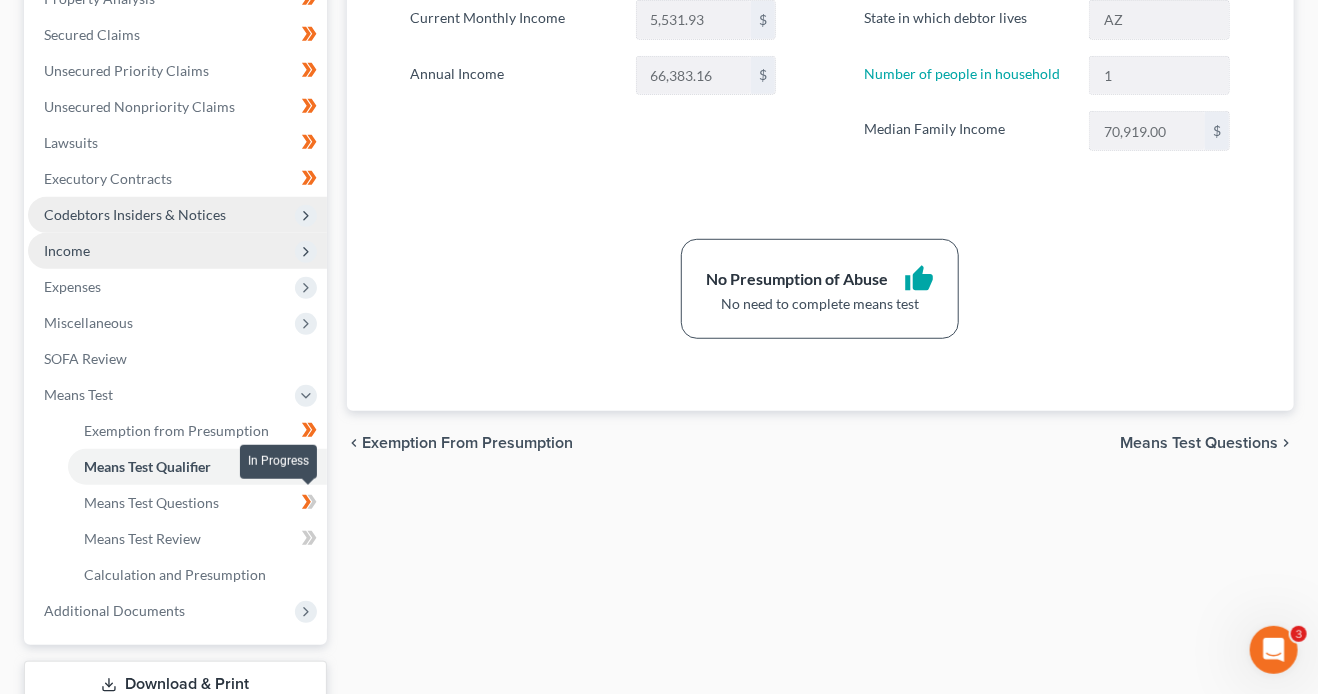 drag, startPoint x: 312, startPoint y: 509, endPoint x: 315, endPoint y: 539, distance: 30.149628 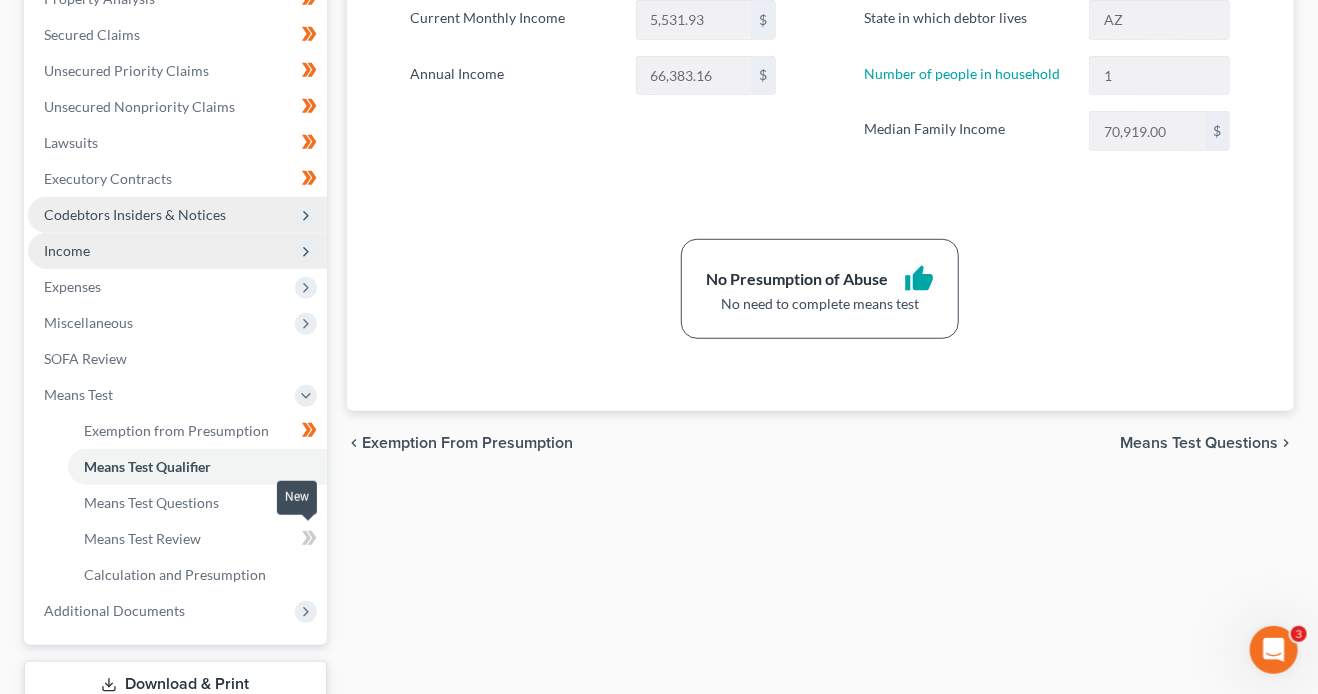 click at bounding box center [309, 541] 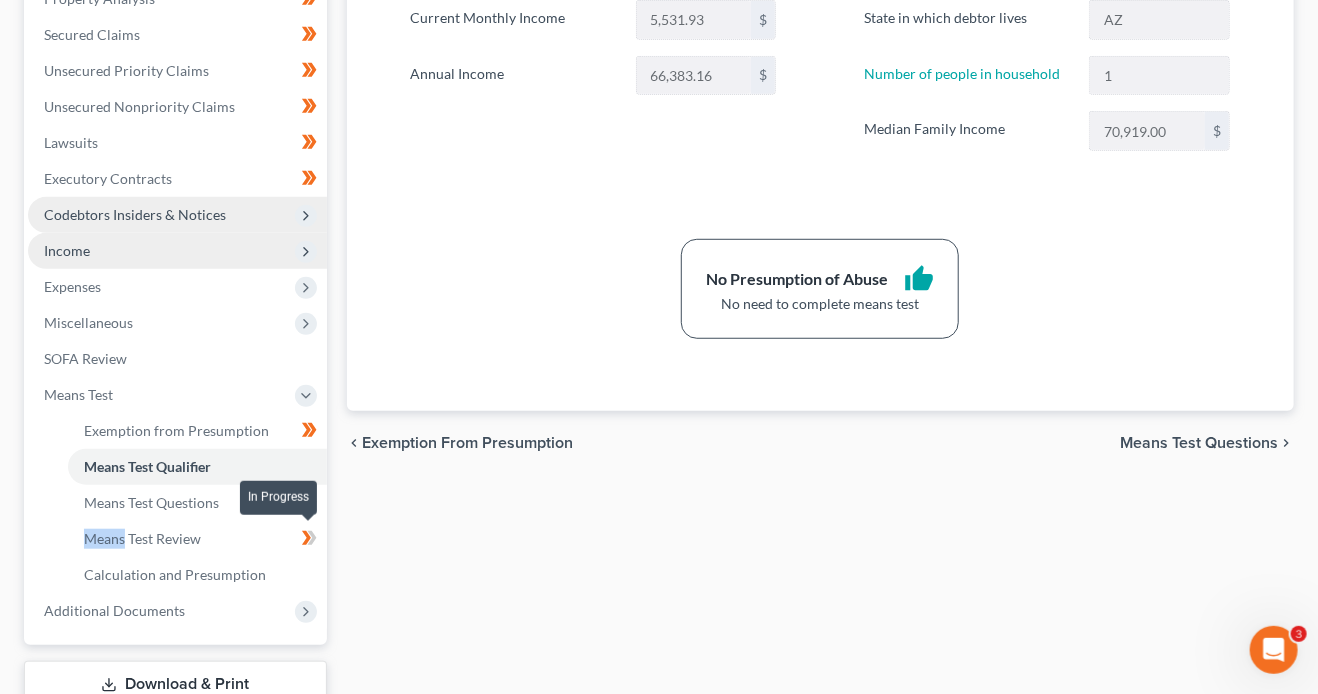 click at bounding box center (309, 541) 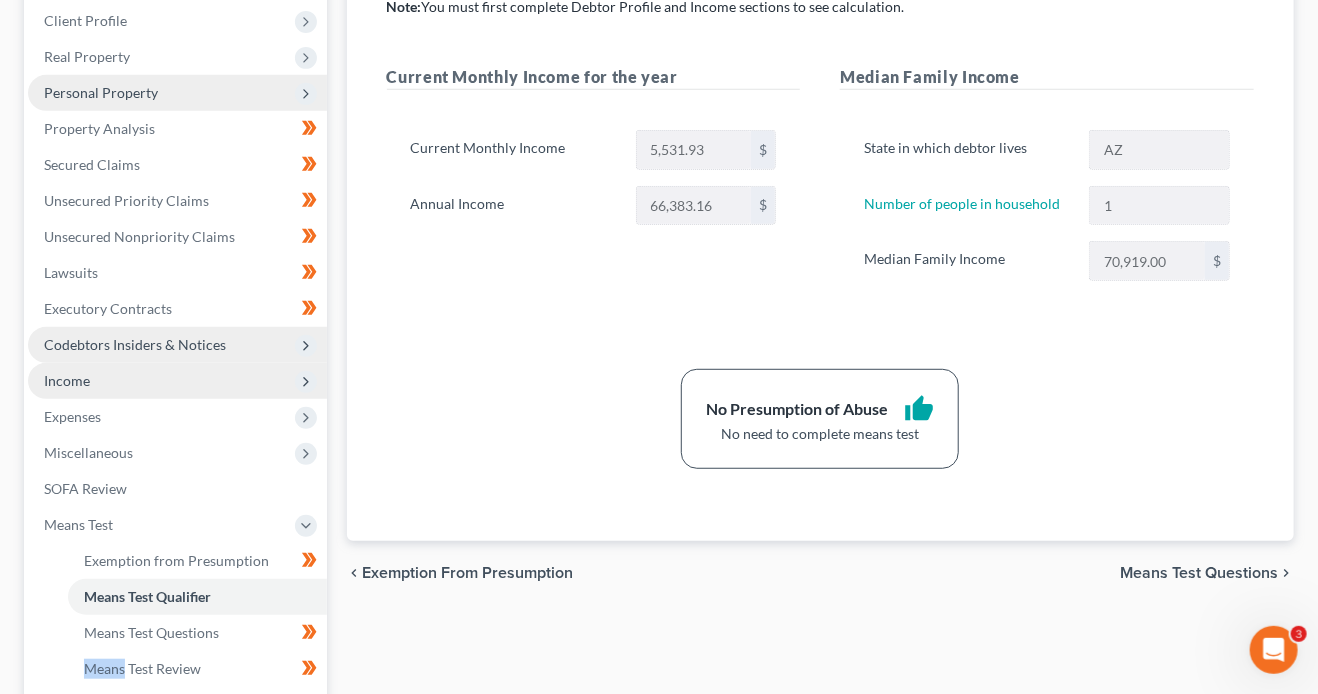 scroll, scrollTop: 332, scrollLeft: 0, axis: vertical 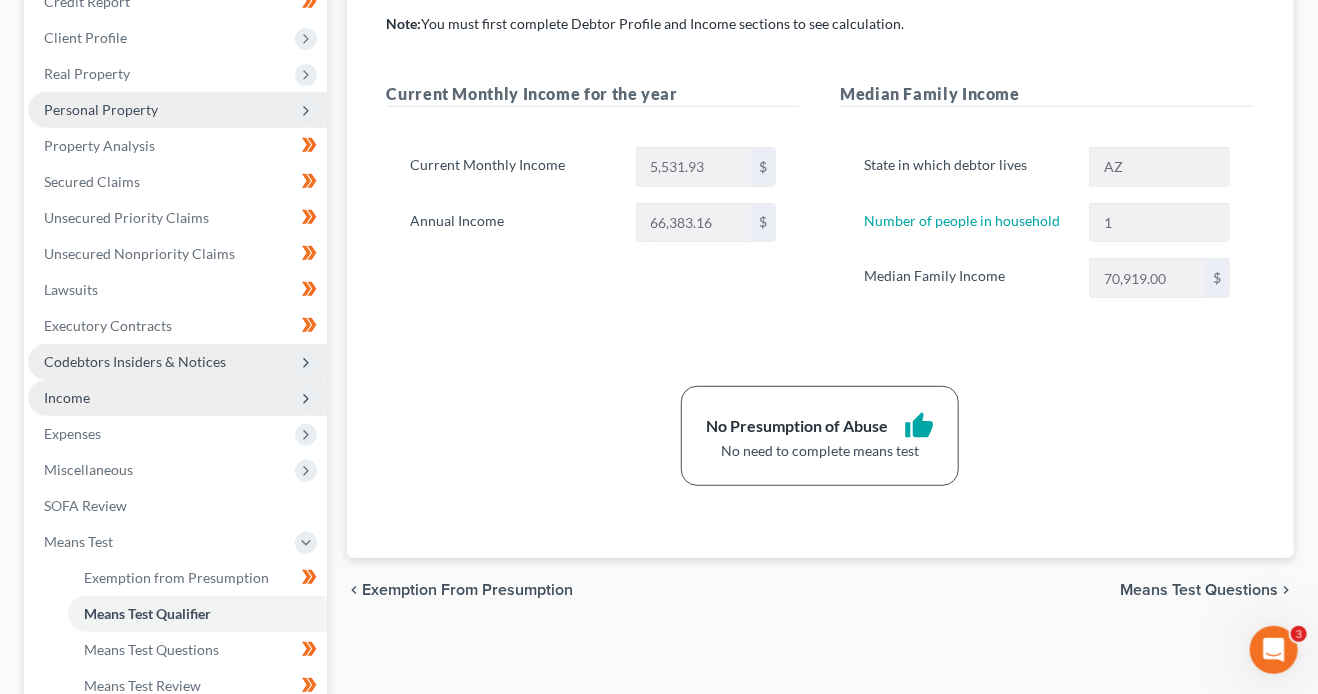 click 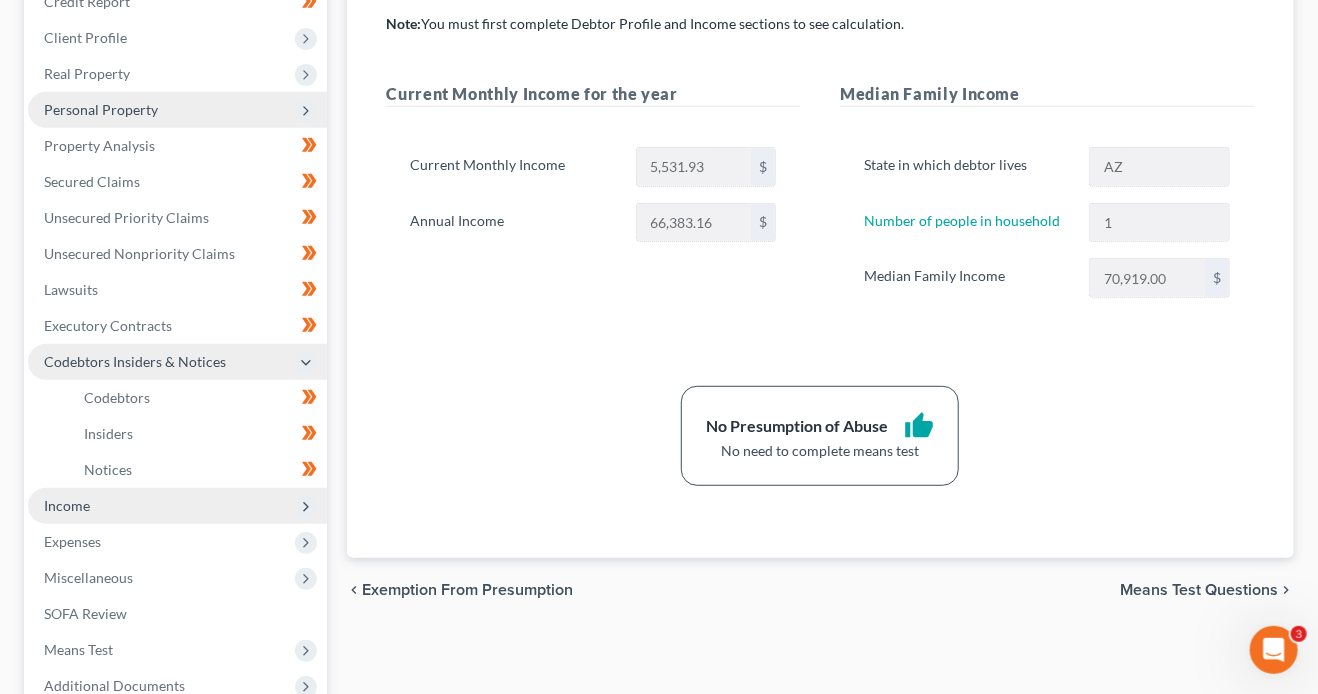 click on "Income" at bounding box center (177, 506) 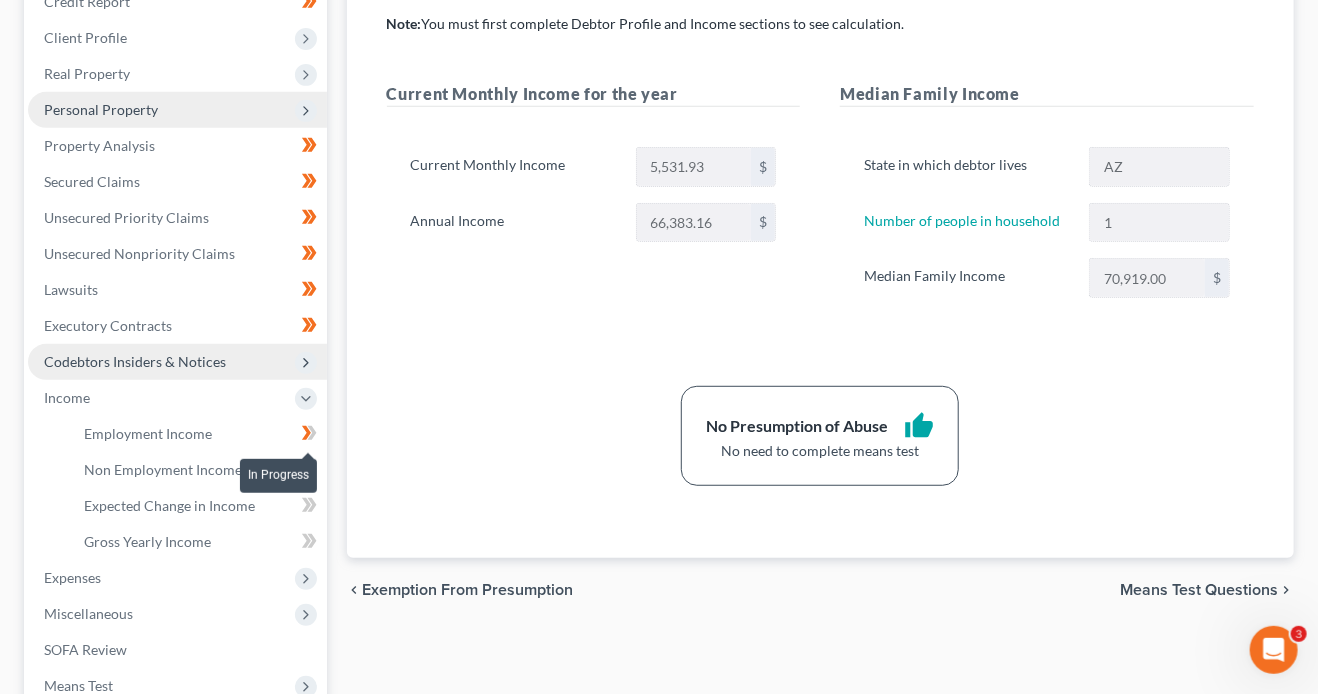 click at bounding box center (309, 436) 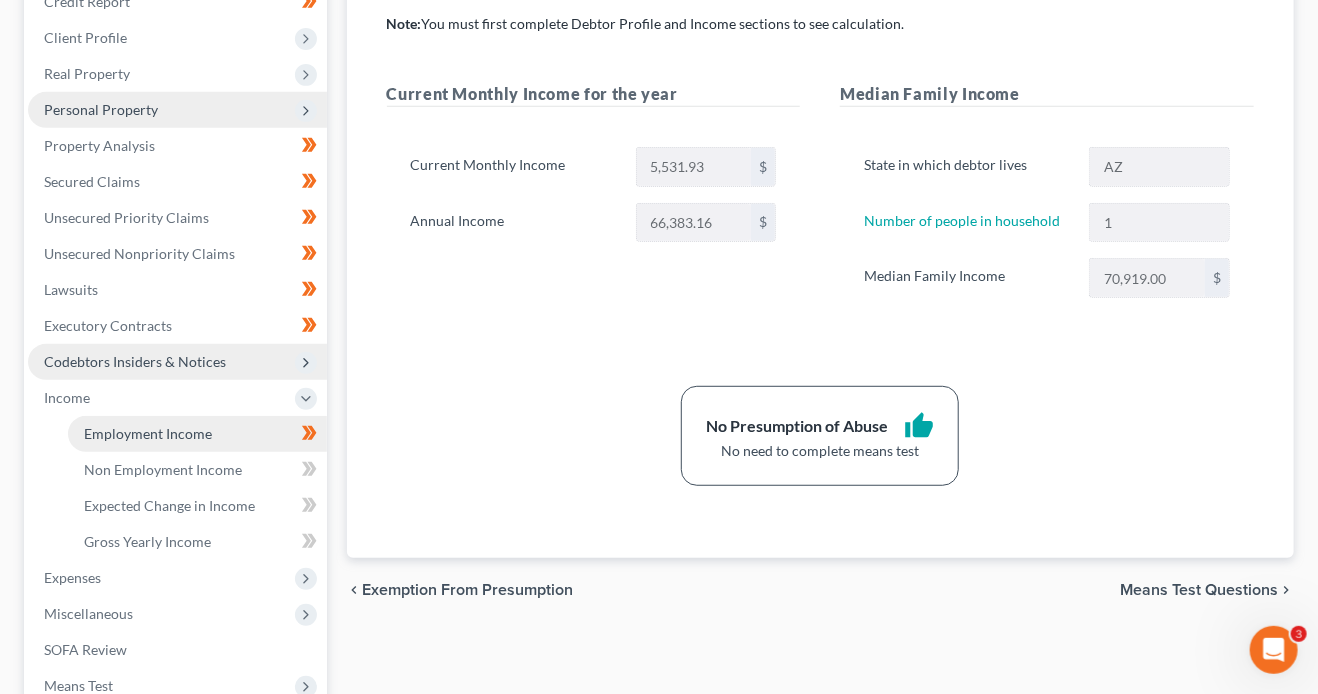 click on "Employment Income" at bounding box center (148, 433) 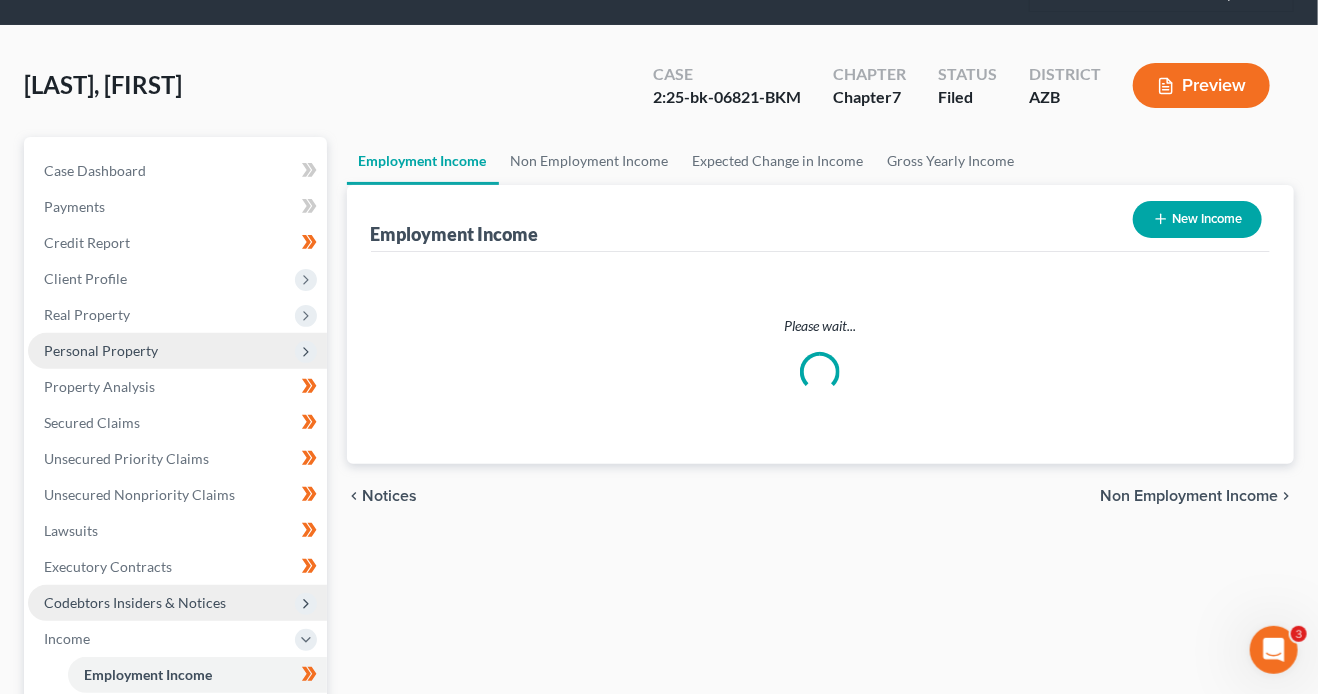 scroll, scrollTop: 0, scrollLeft: 0, axis: both 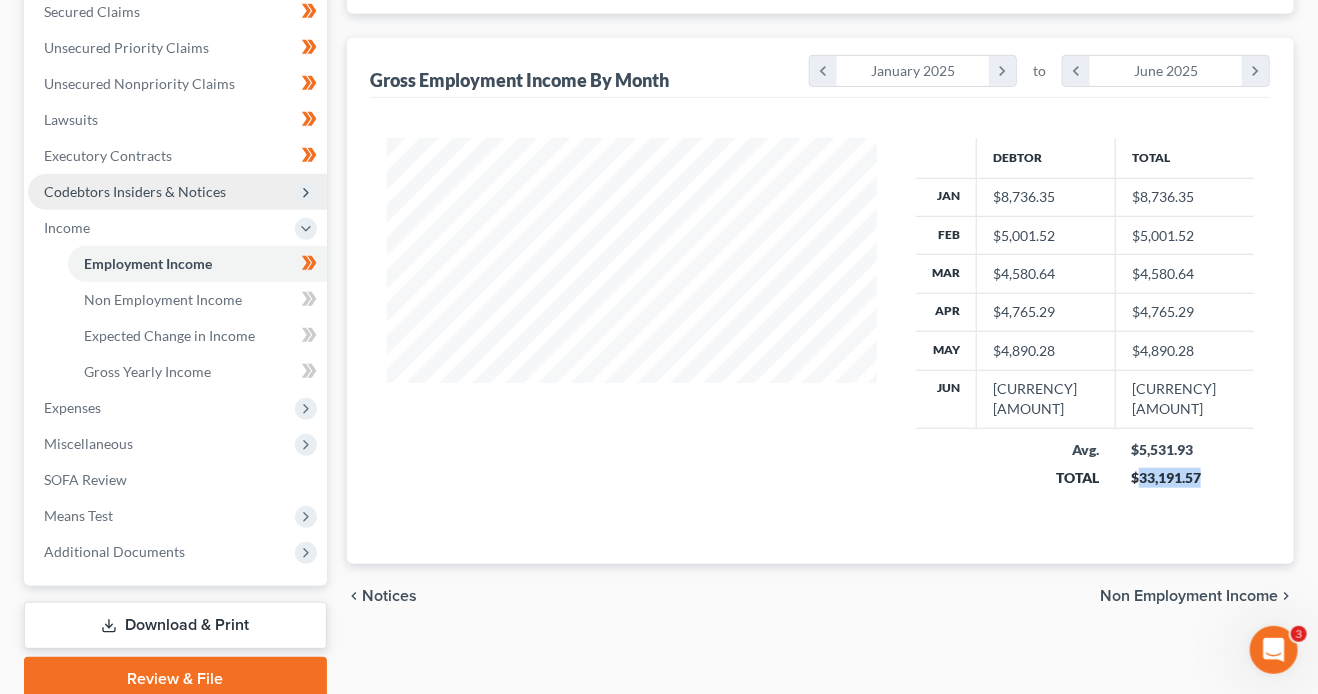 drag, startPoint x: 1204, startPoint y: 457, endPoint x: 1137, endPoint y: 455, distance: 67.02985 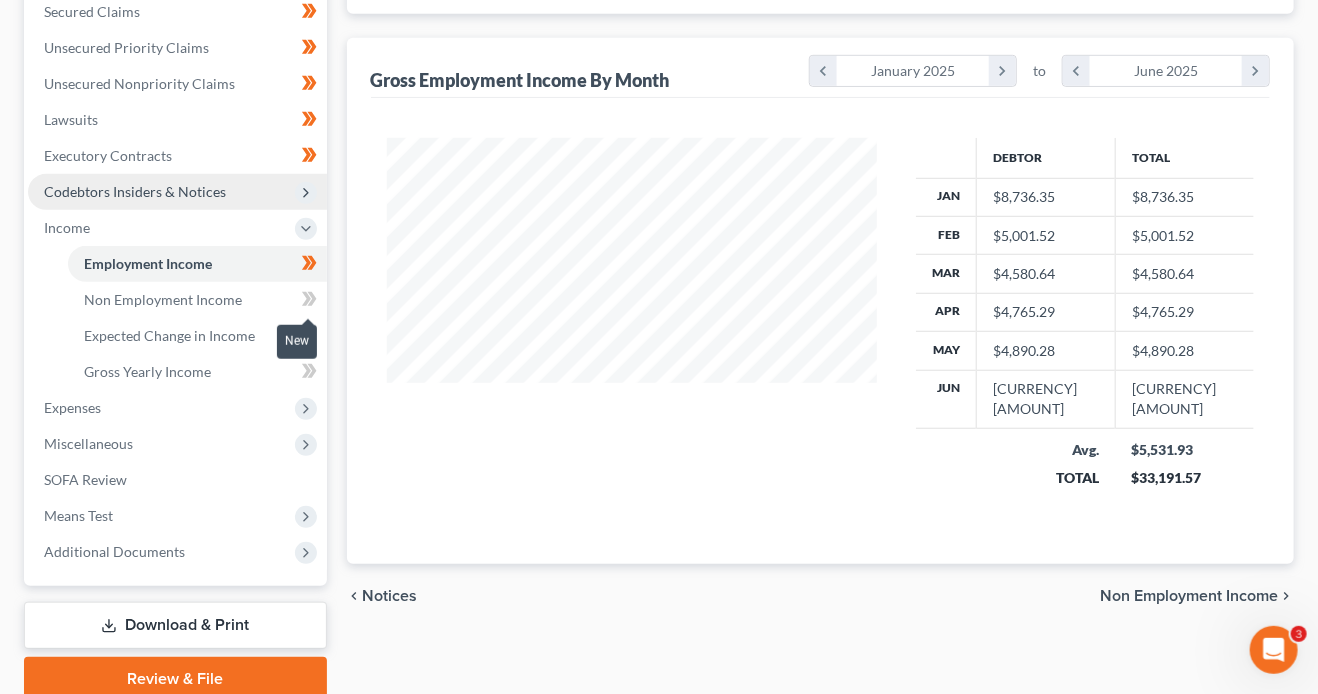 click 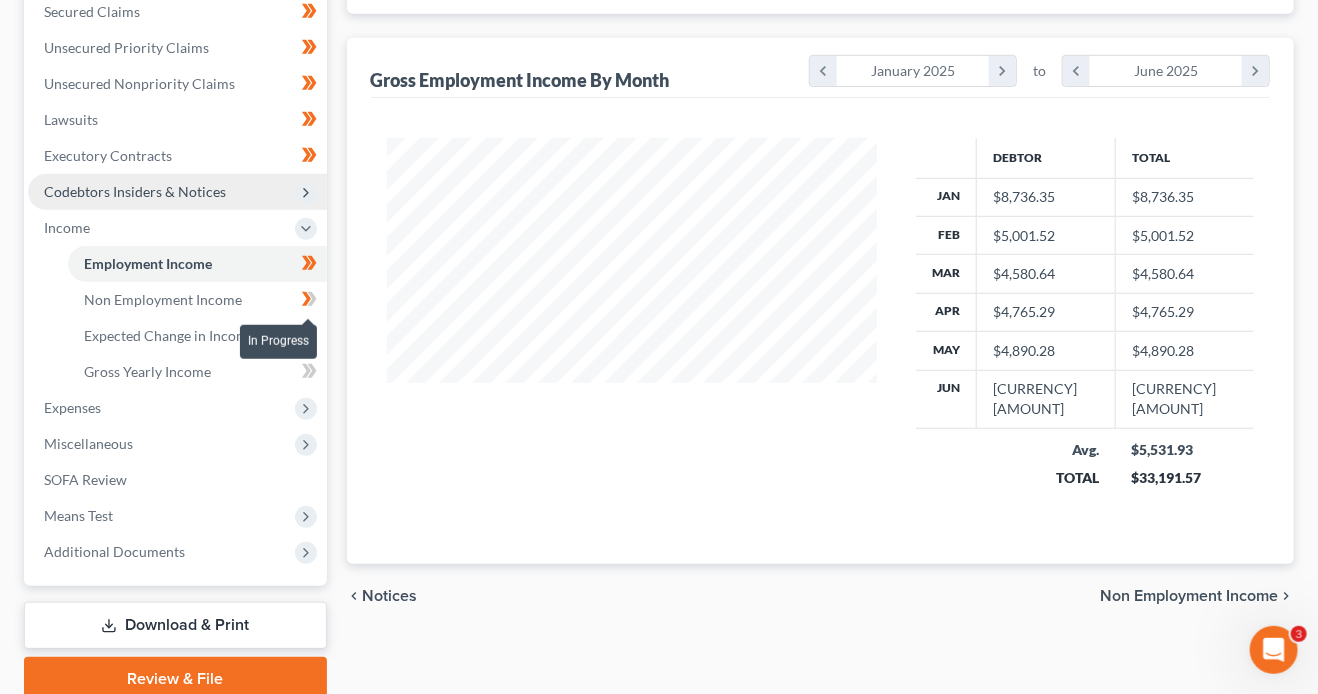 click 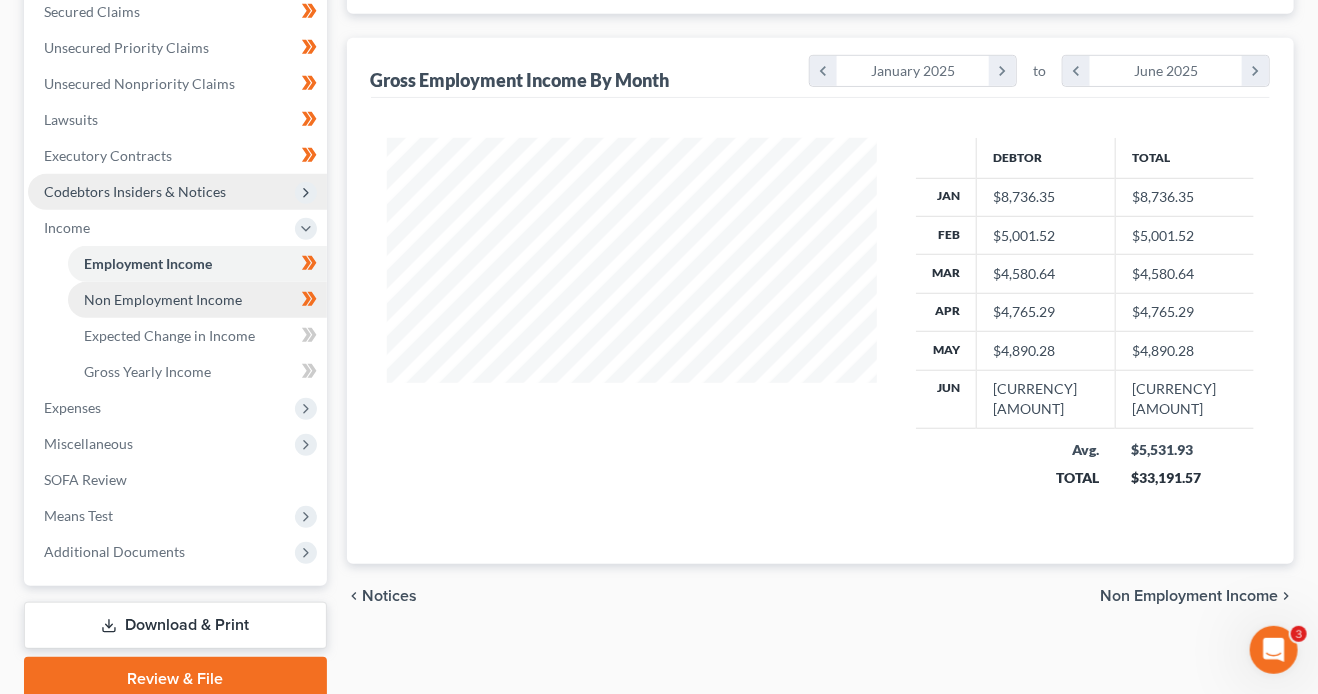 click on "Non Employment Income" at bounding box center (197, 300) 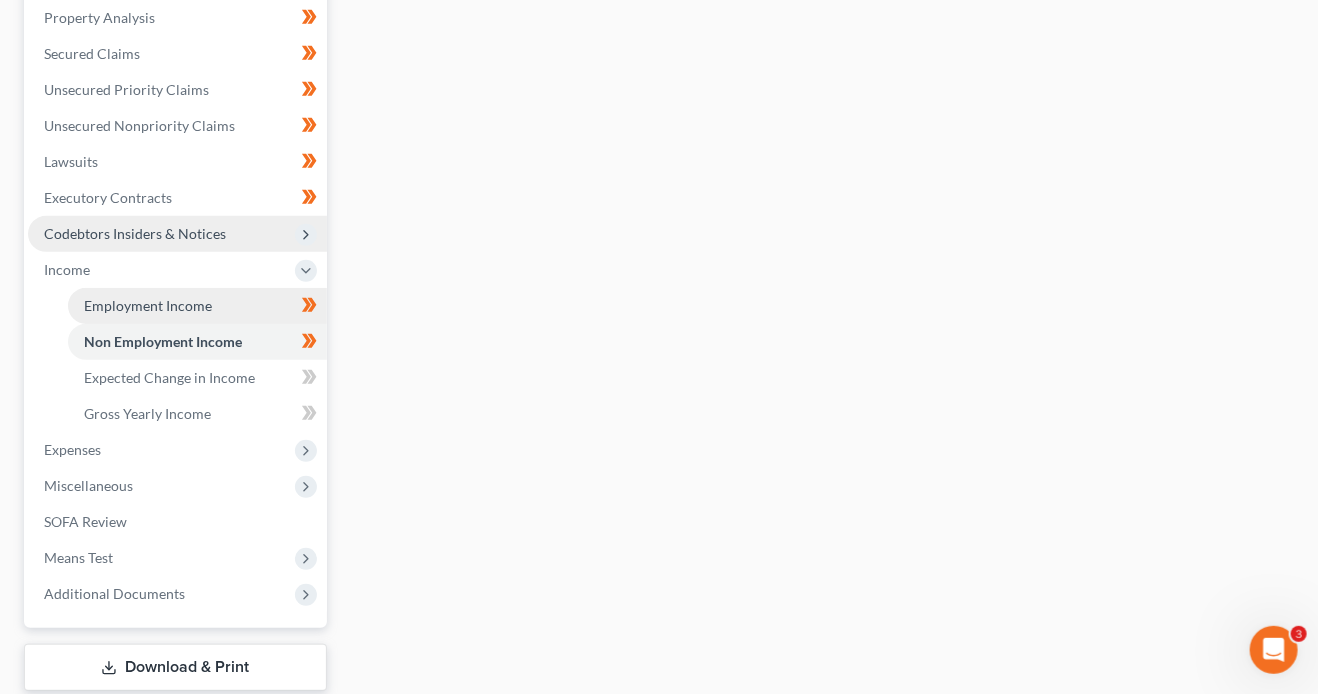 scroll, scrollTop: 461, scrollLeft: 0, axis: vertical 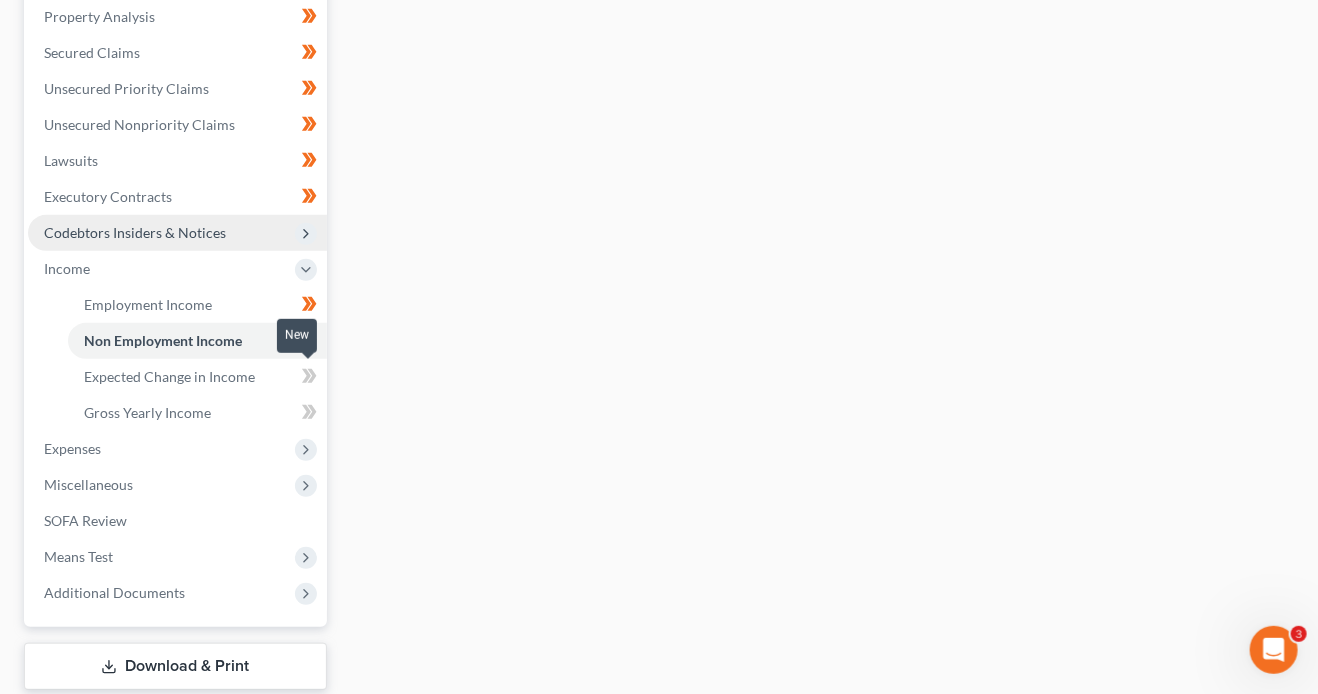 click 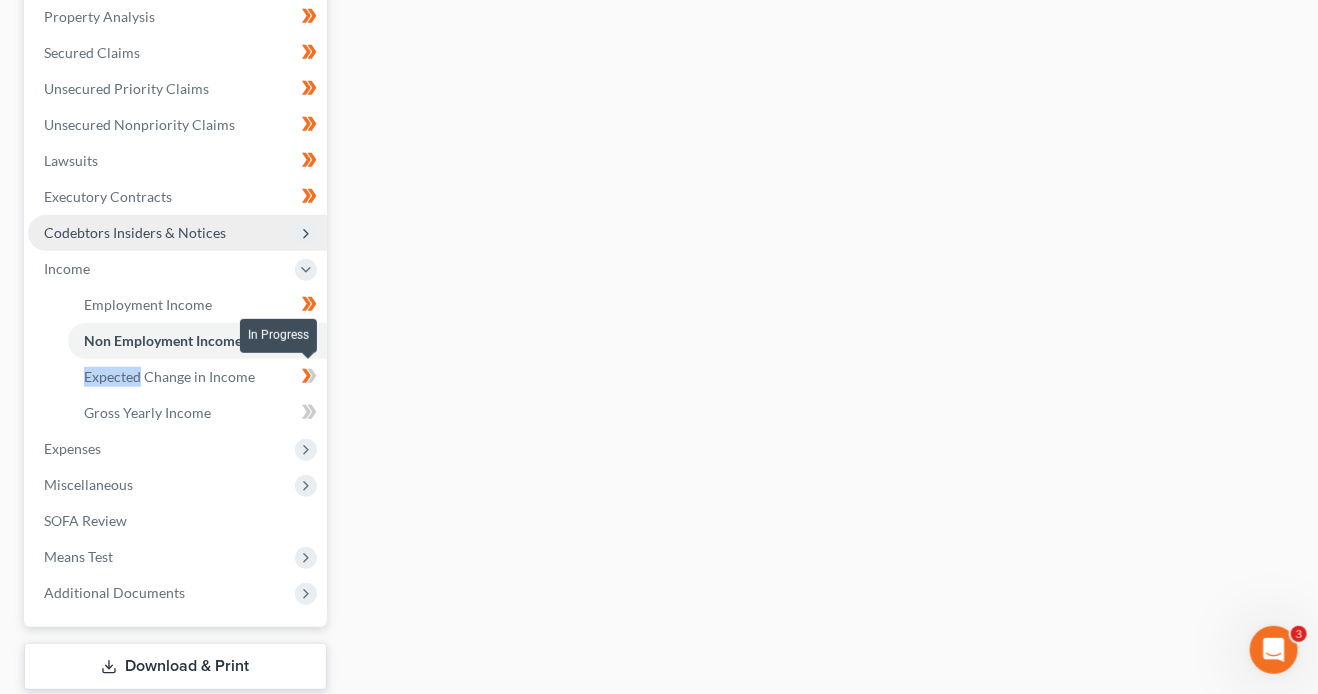 click 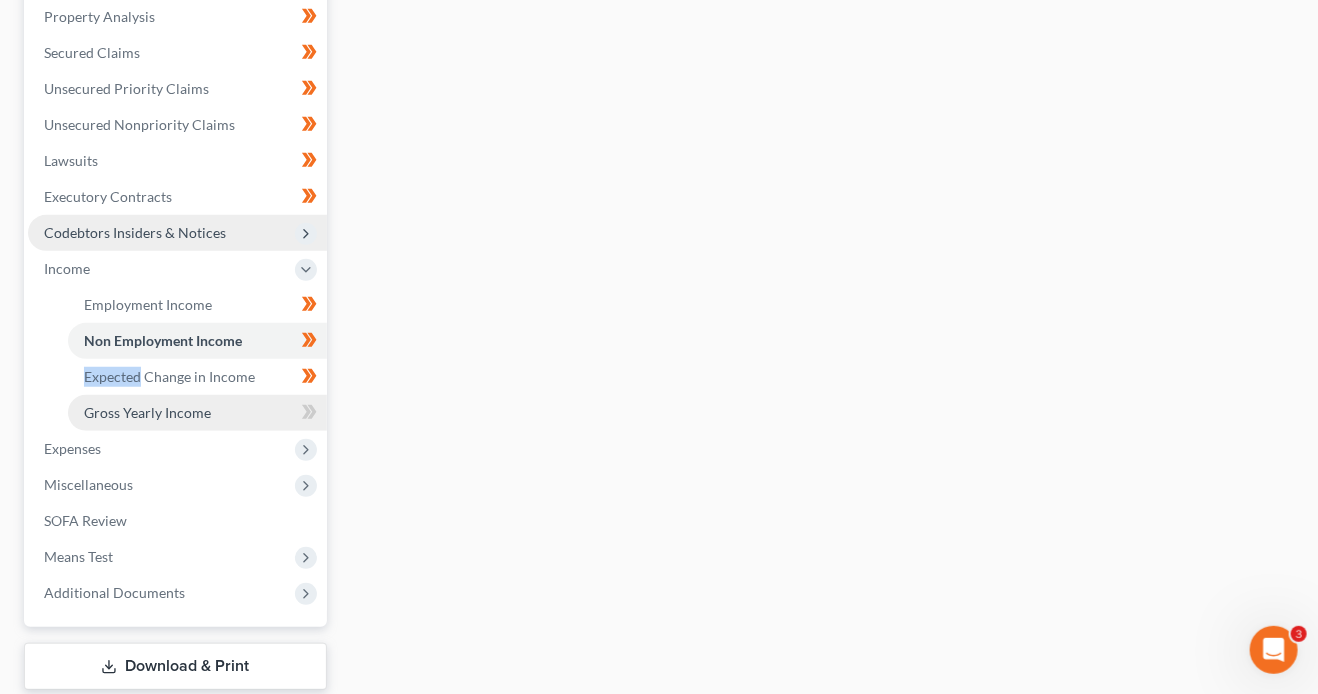 click on "Gross Yearly Income" at bounding box center (197, 413) 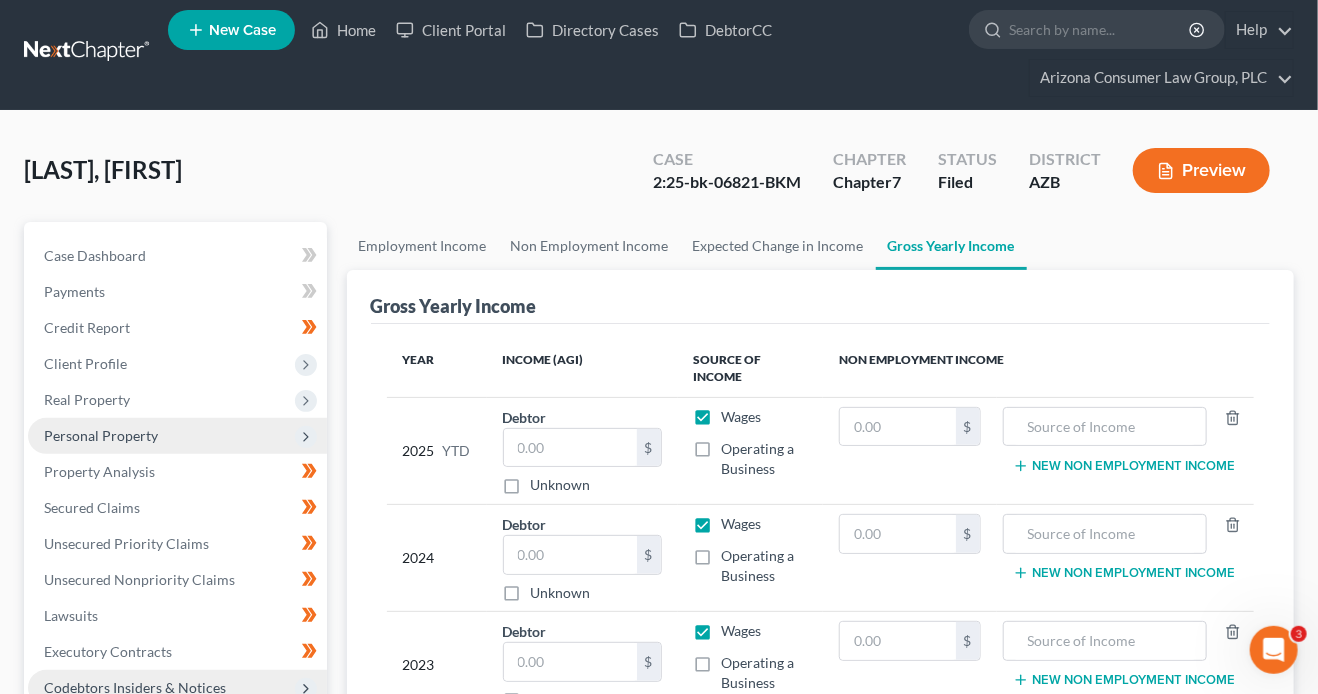 scroll, scrollTop: 0, scrollLeft: 0, axis: both 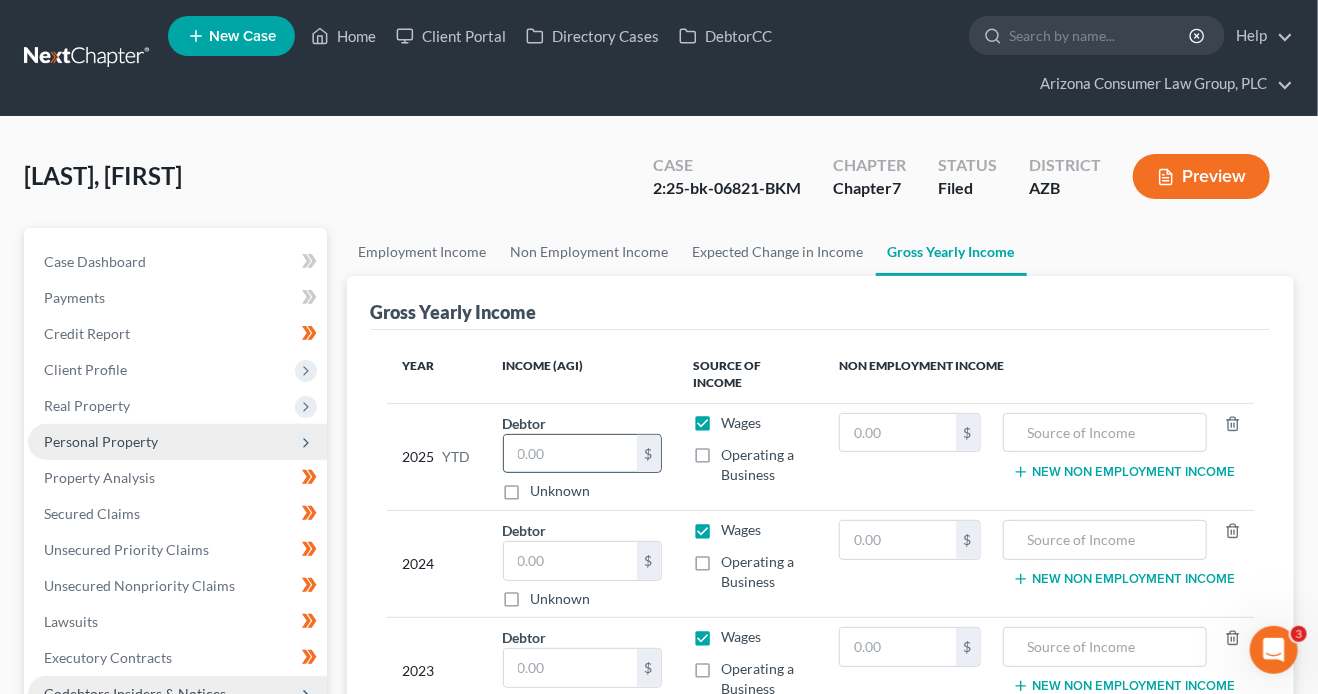 click at bounding box center (570, 454) 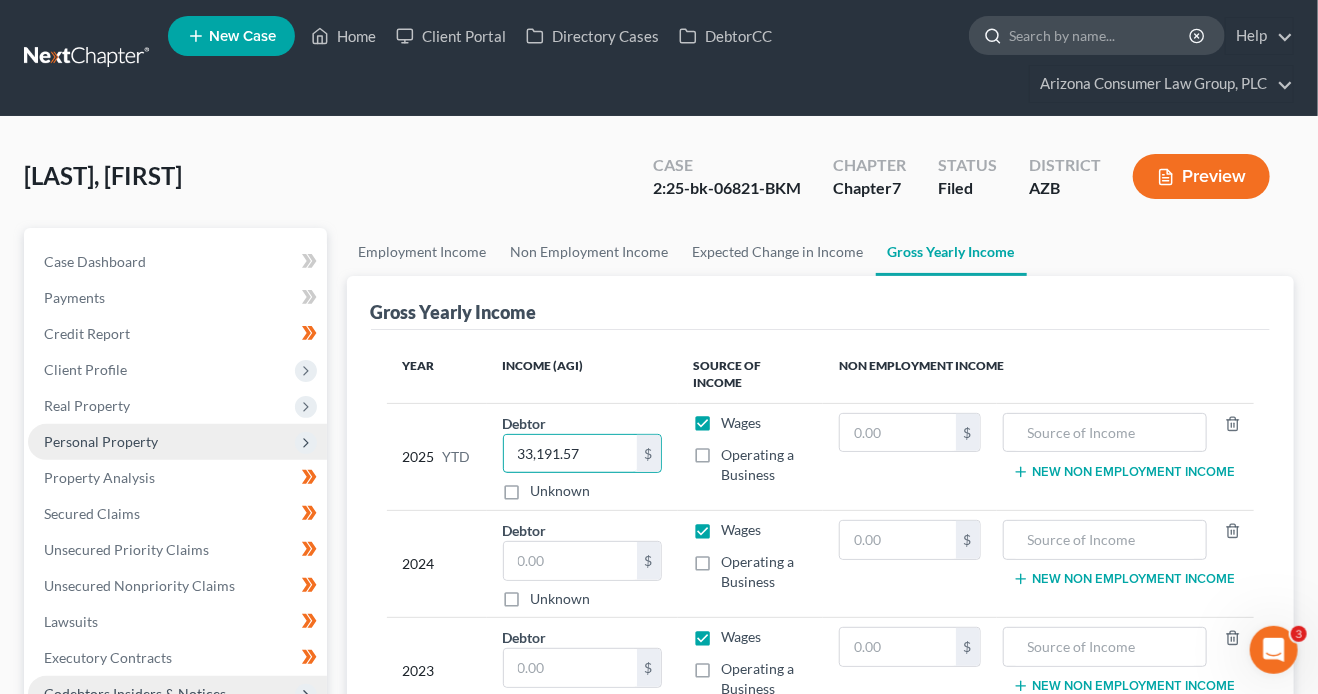 type on "33,191.57" 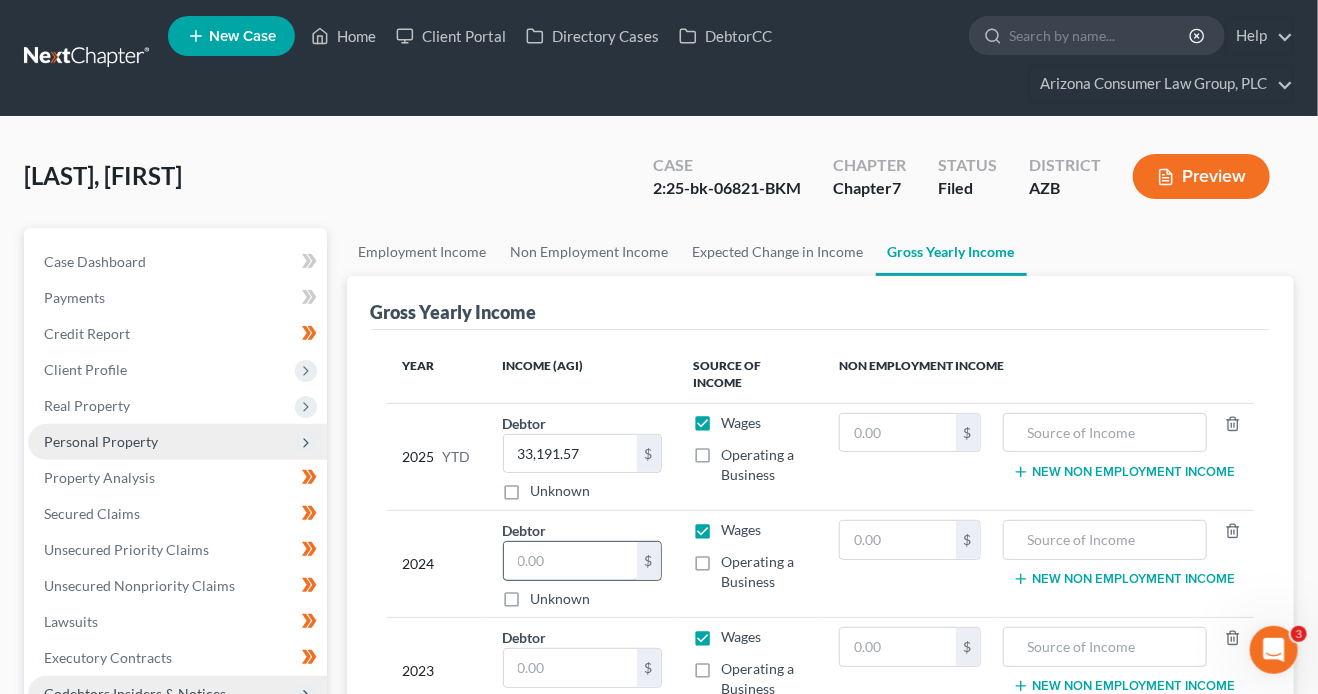 click at bounding box center (570, 561) 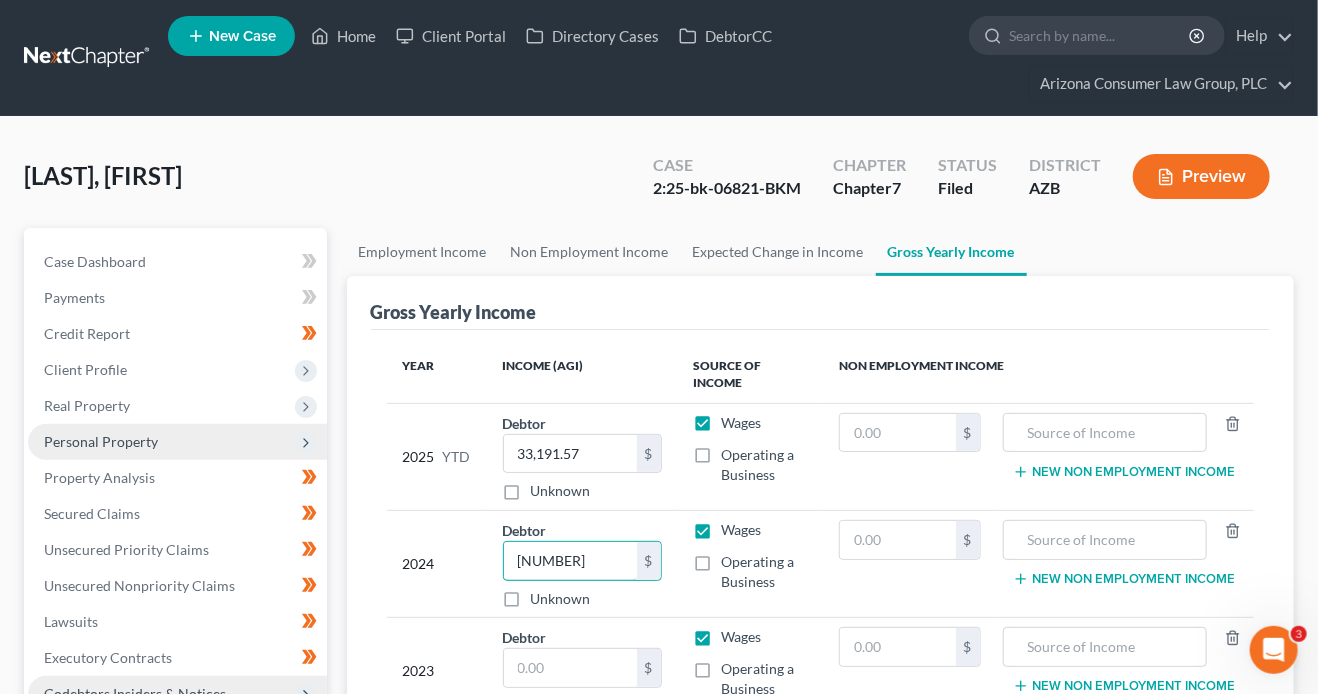 type on "60,842" 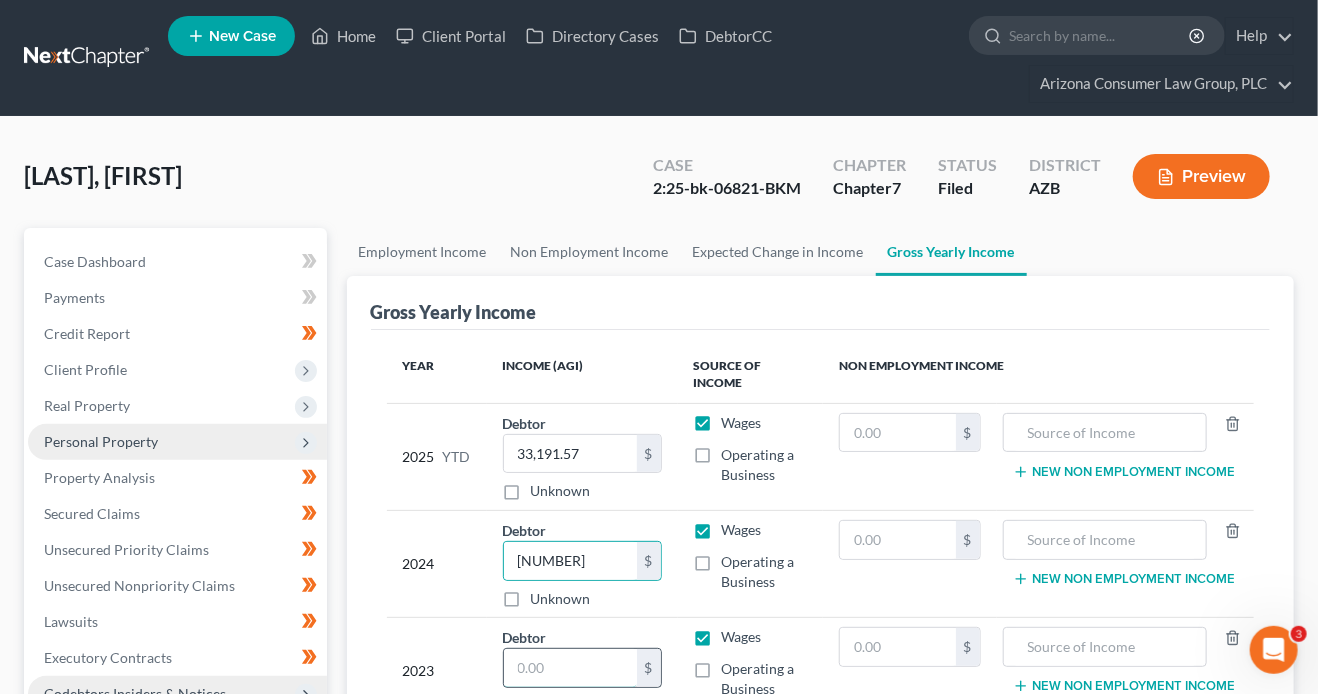 click at bounding box center [570, 668] 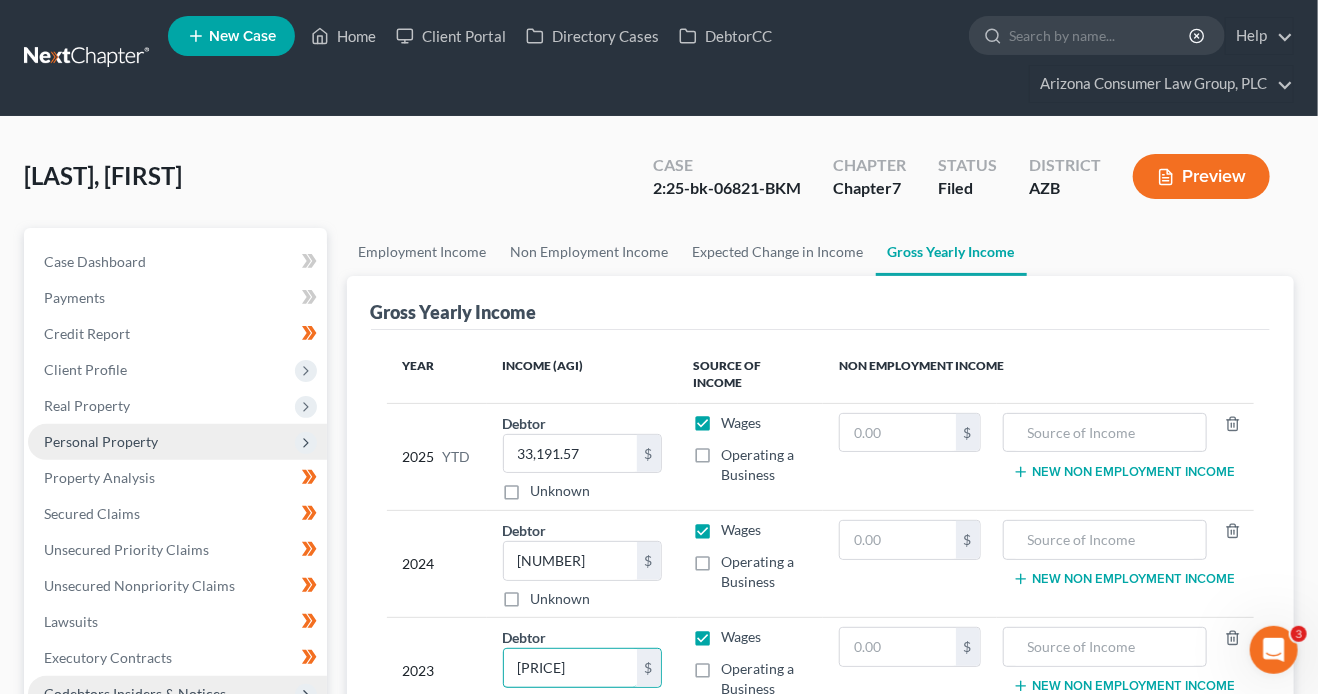 scroll, scrollTop: 289, scrollLeft: 0, axis: vertical 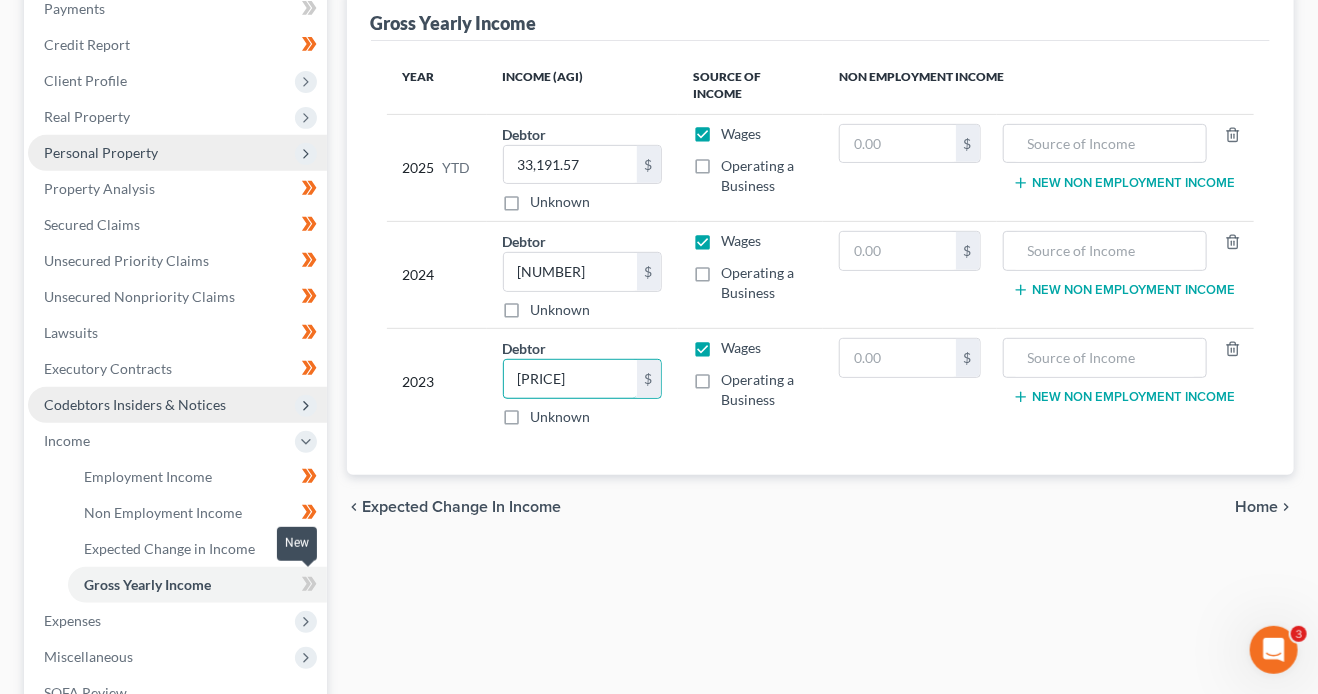 type on "58,396.81" 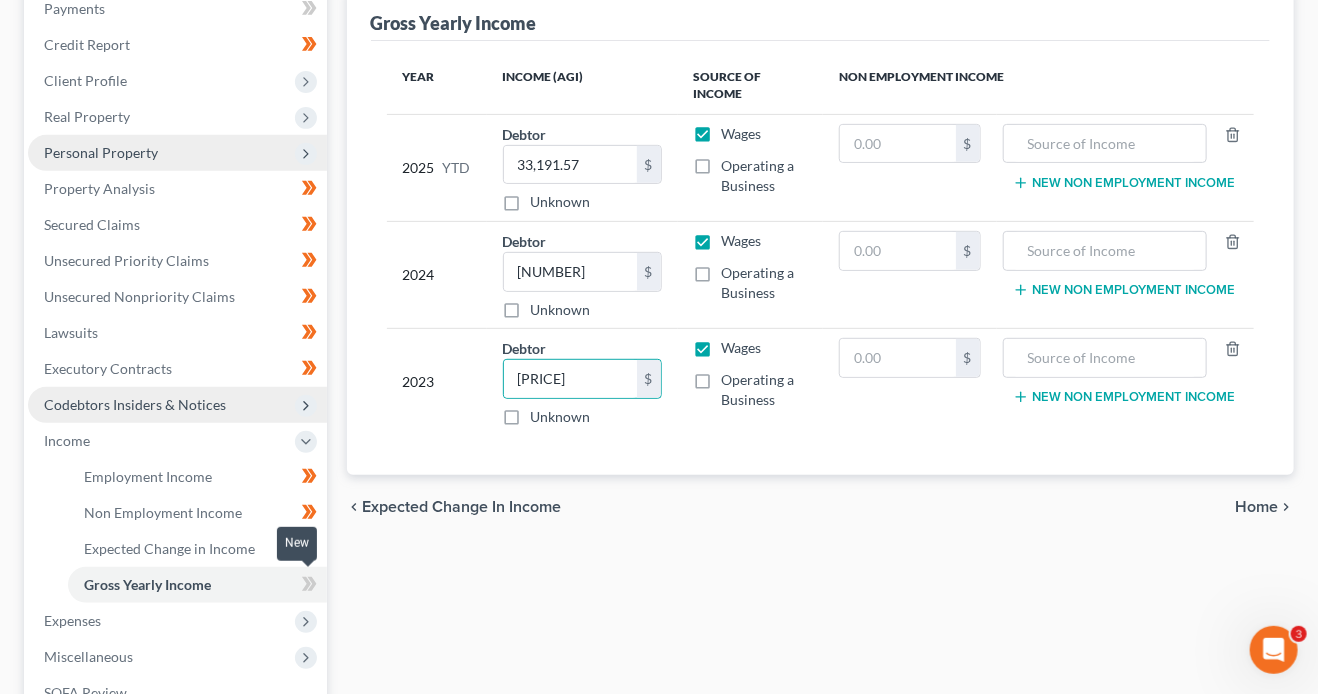 click at bounding box center (309, 587) 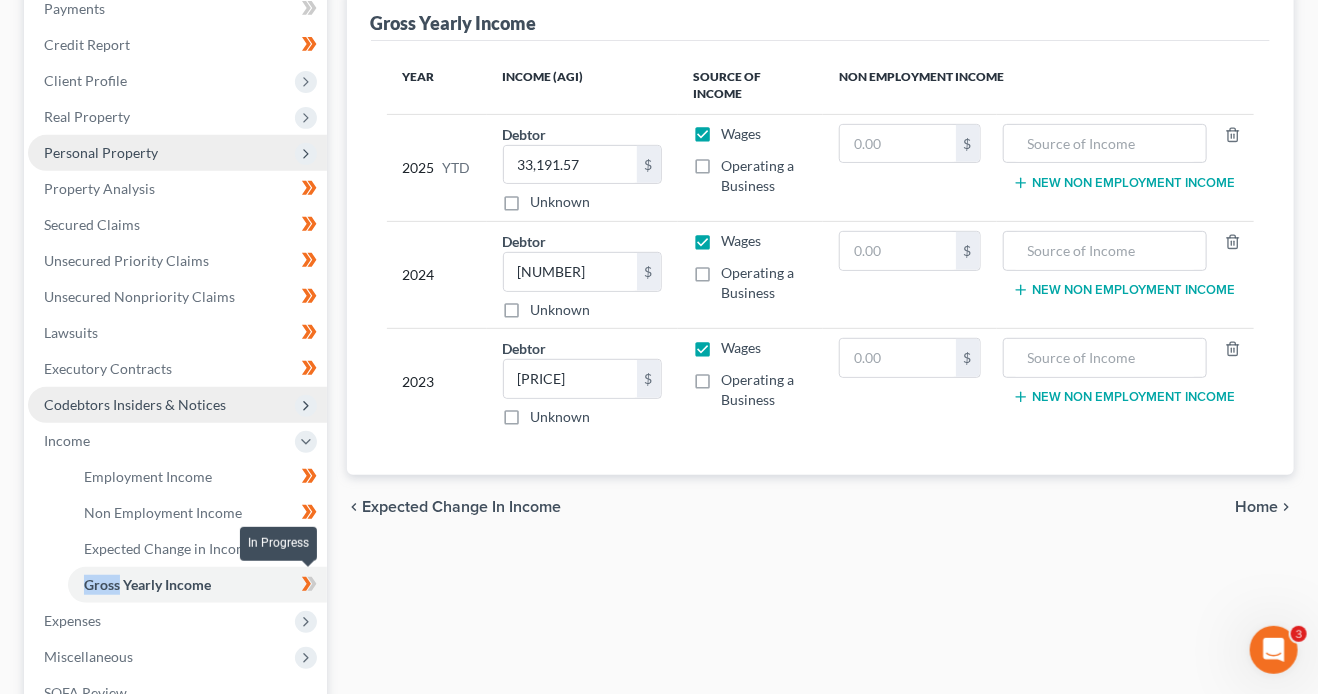 click at bounding box center (309, 587) 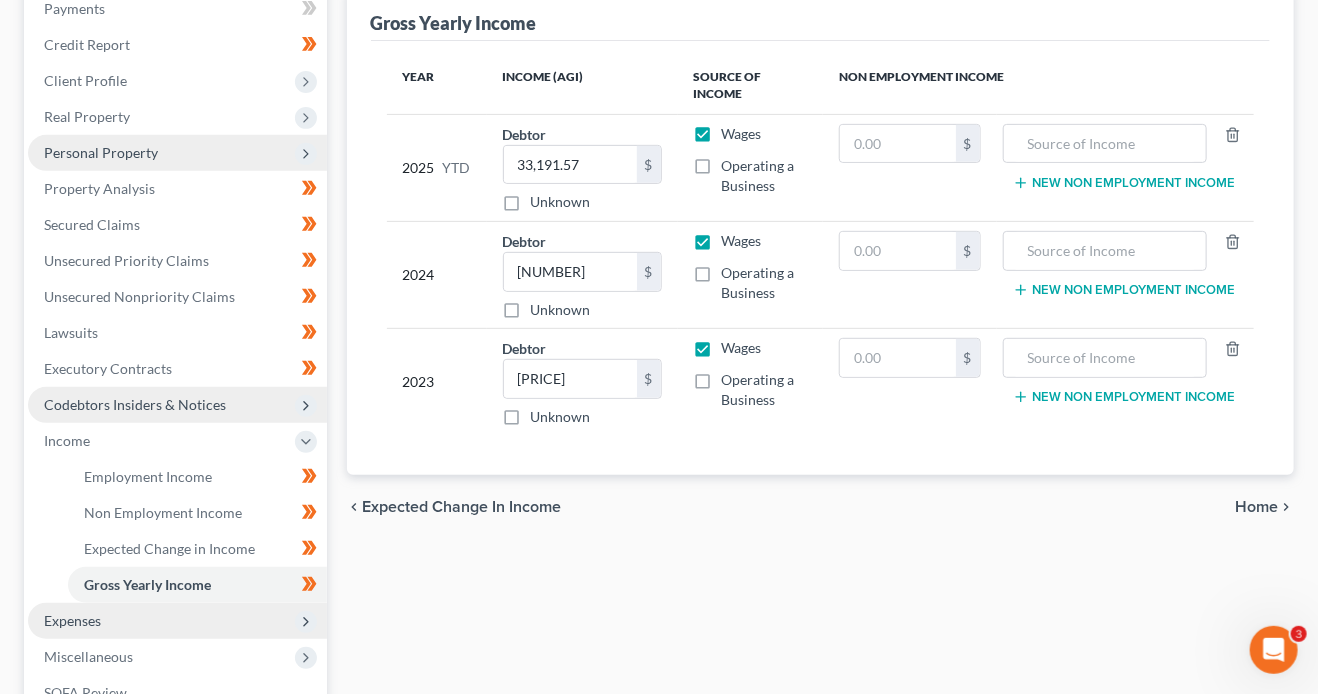click on "Expenses" at bounding box center (177, 621) 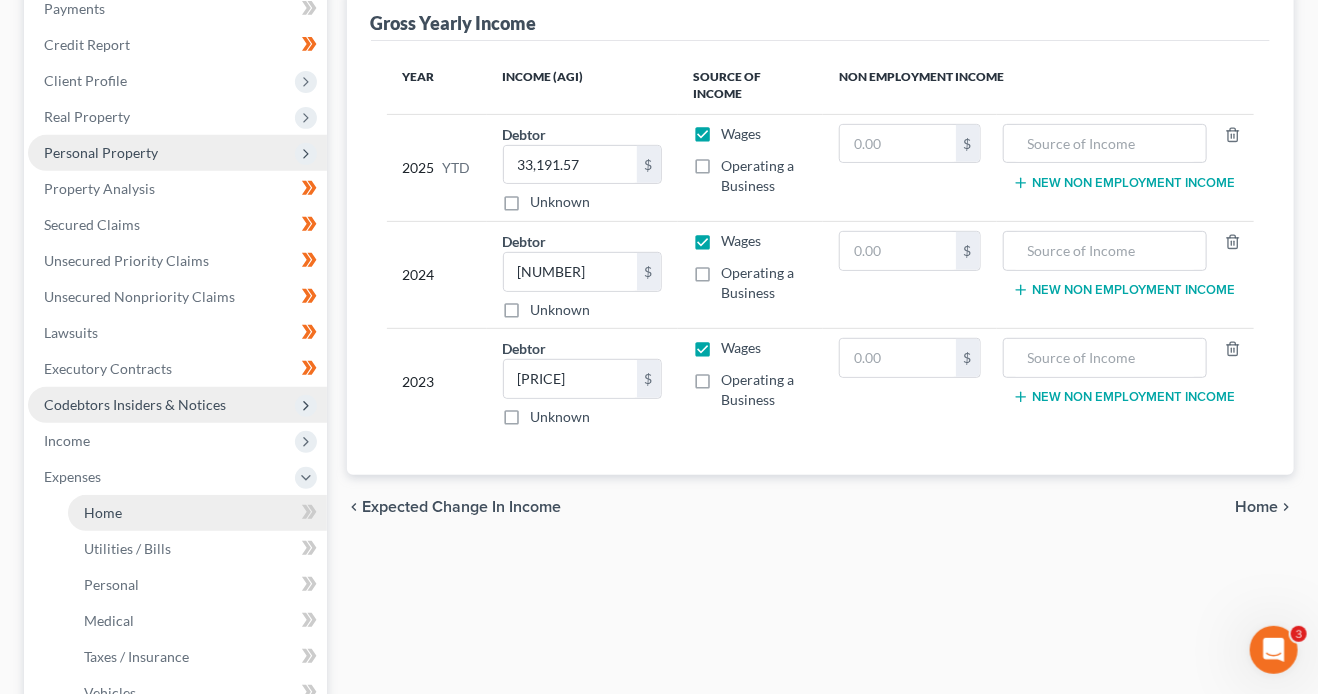 click on "Home" at bounding box center (197, 513) 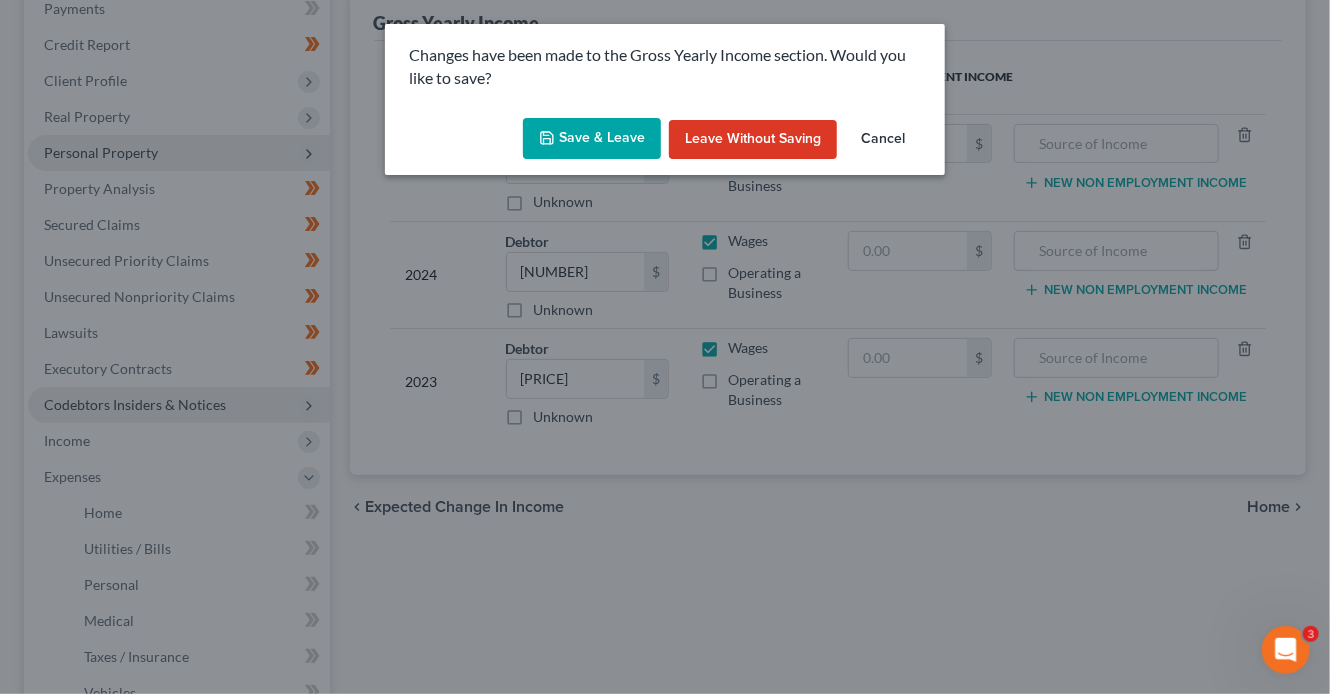 click on "Save & Leave" at bounding box center (592, 139) 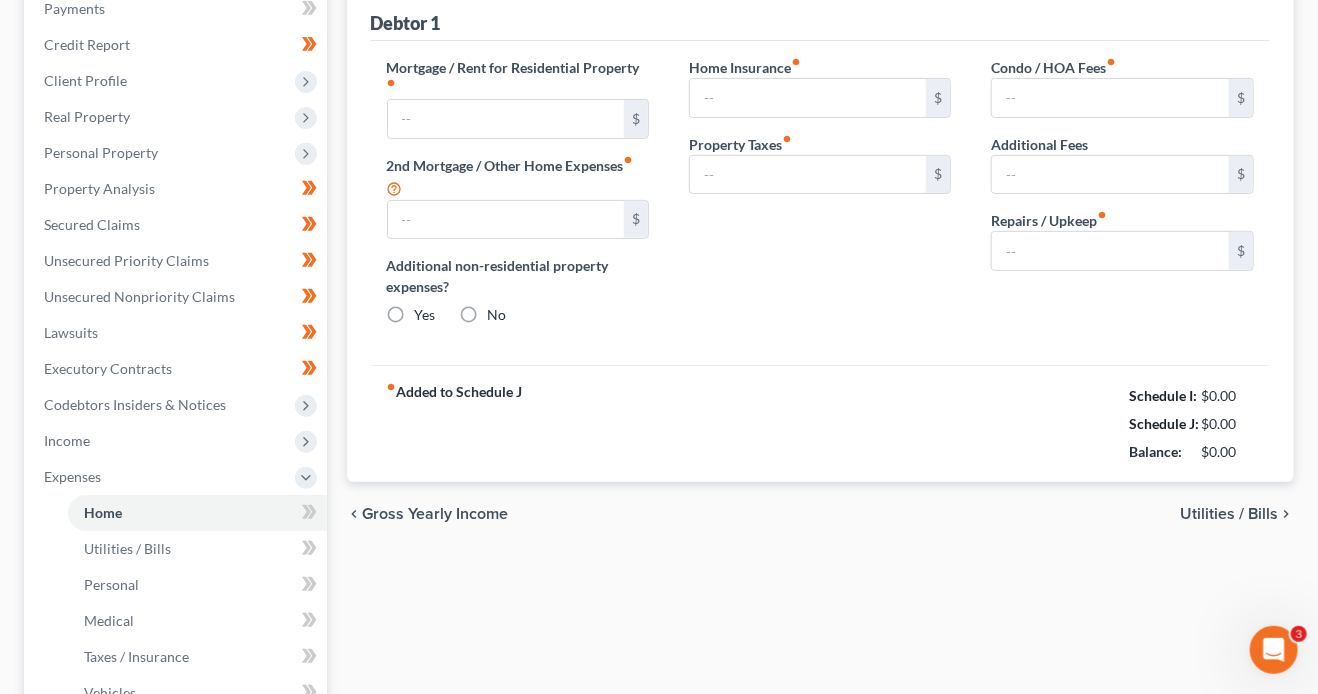 type on "0.00" 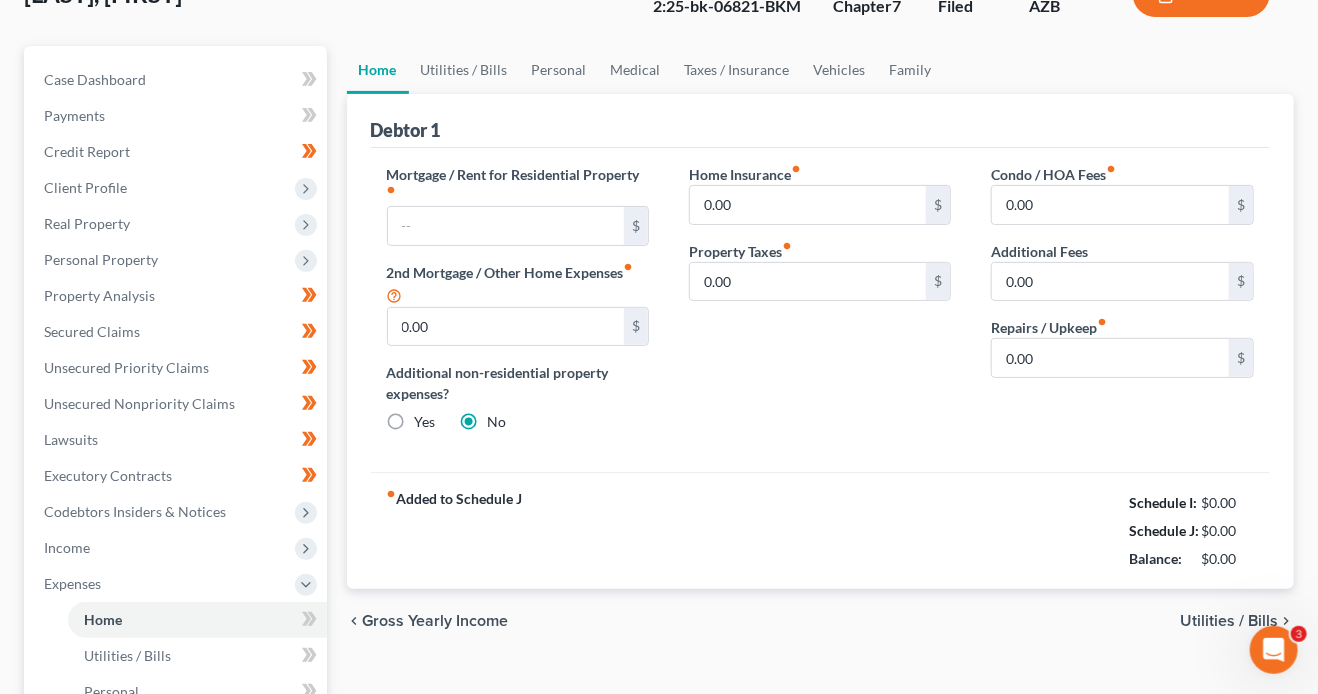 scroll, scrollTop: 0, scrollLeft: 0, axis: both 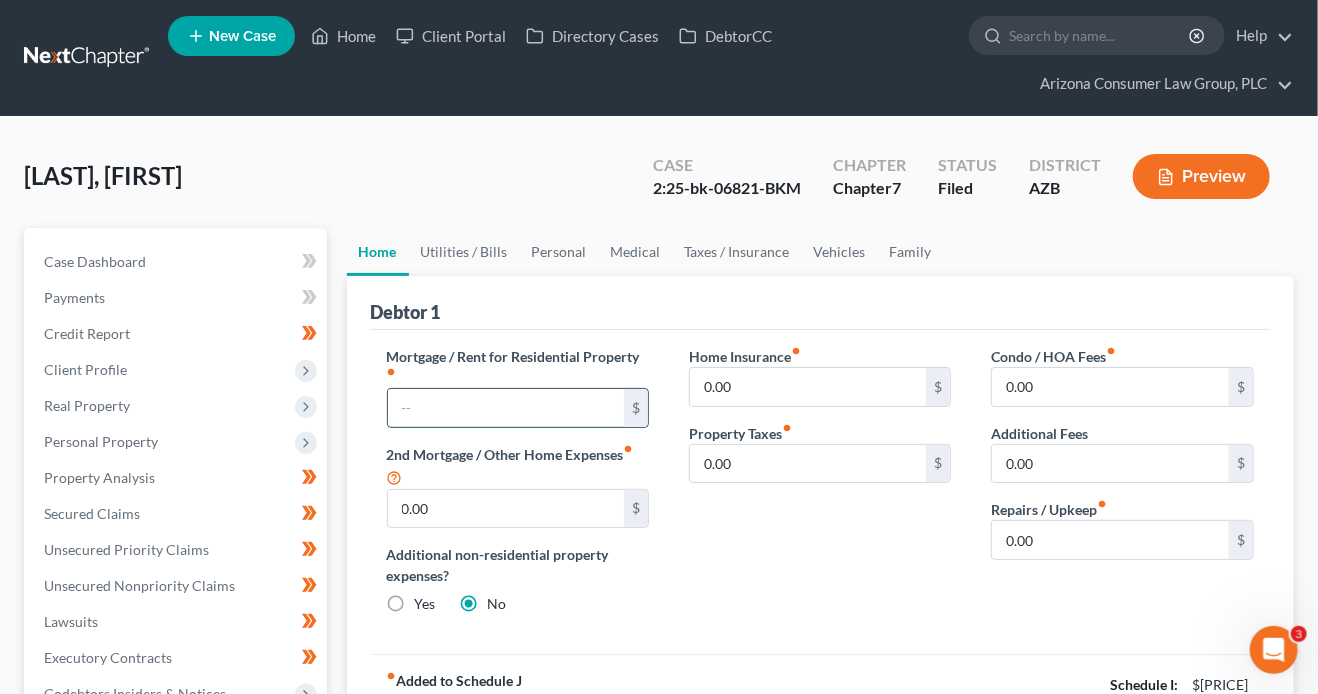 click at bounding box center [506, 408] 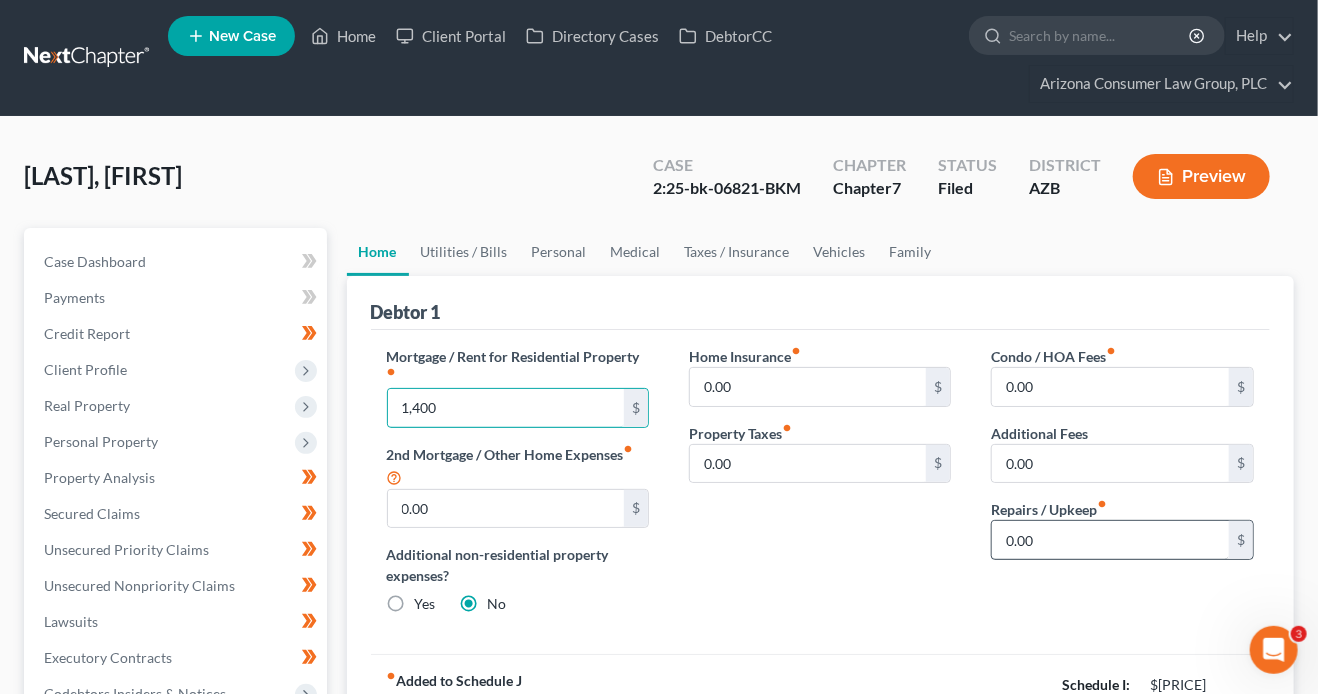type on "1,400" 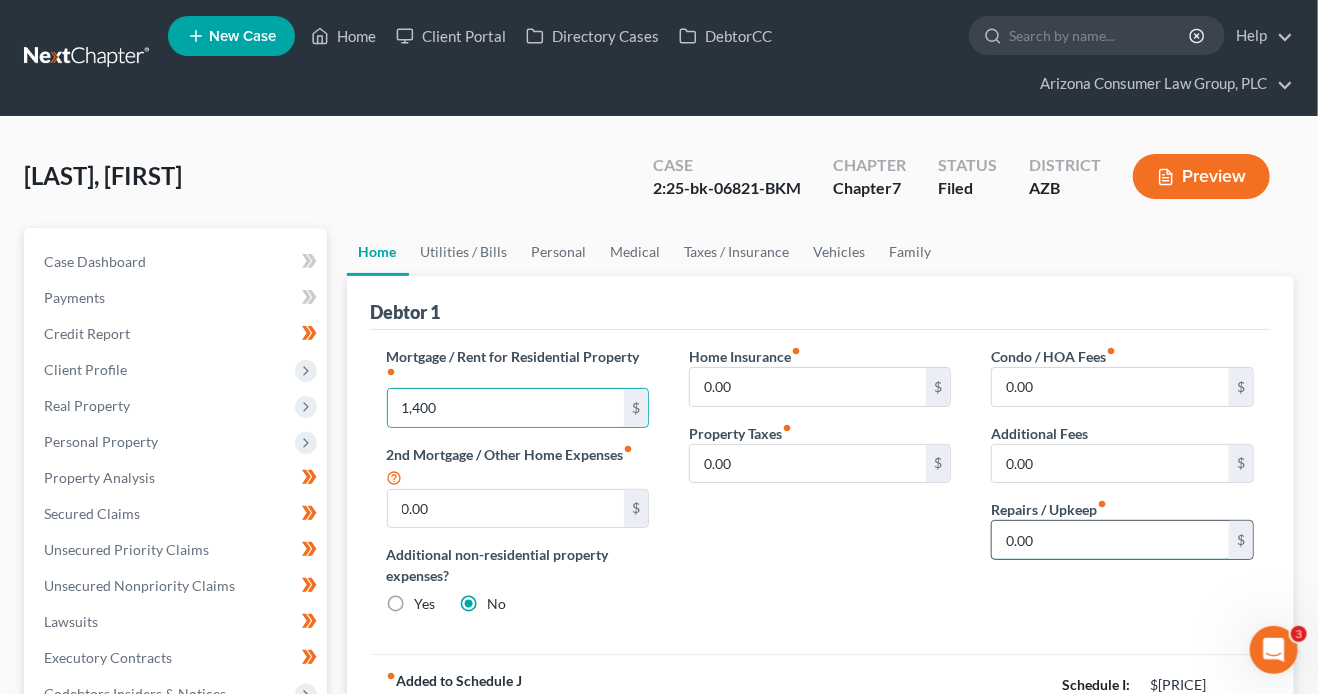 click on "0.00" at bounding box center [1110, 540] 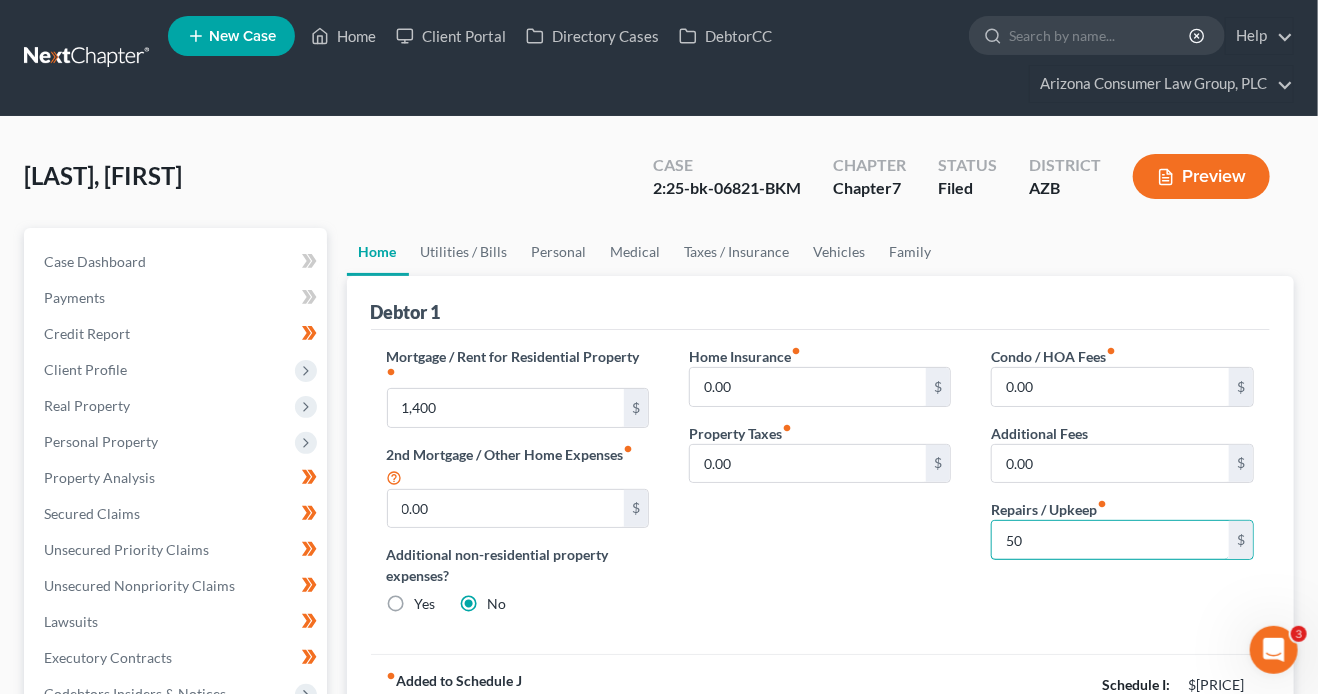 type on "50" 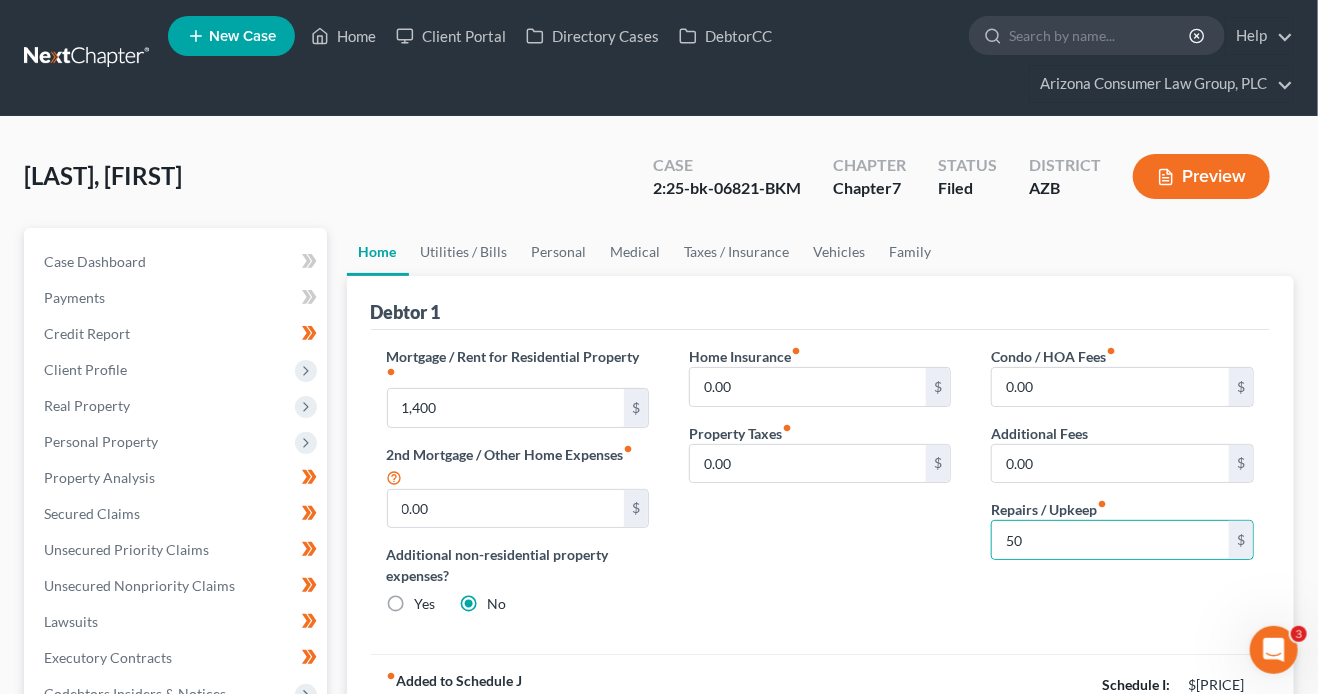 click on "Home Insurance  fiber_manual_record 0.00 $ Property Taxes  fiber_manual_record 0.00 $" at bounding box center [820, 488] 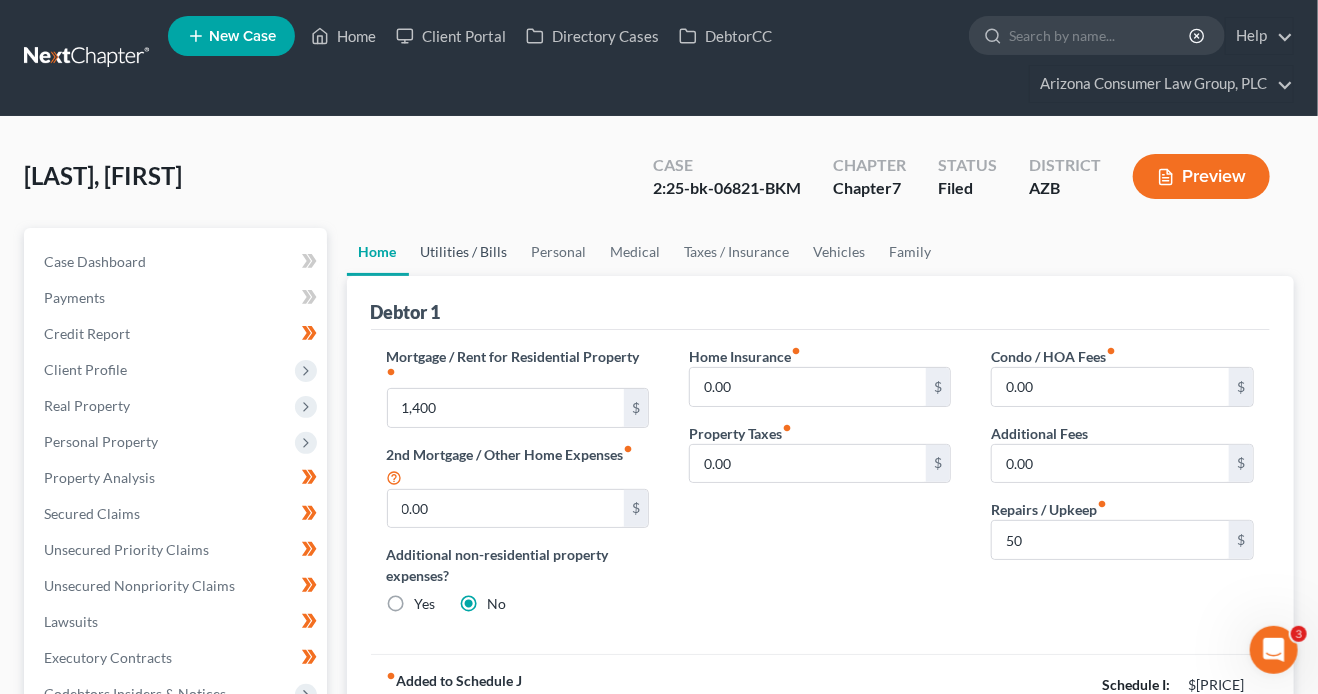 click on "Utilities / Bills" at bounding box center [464, 252] 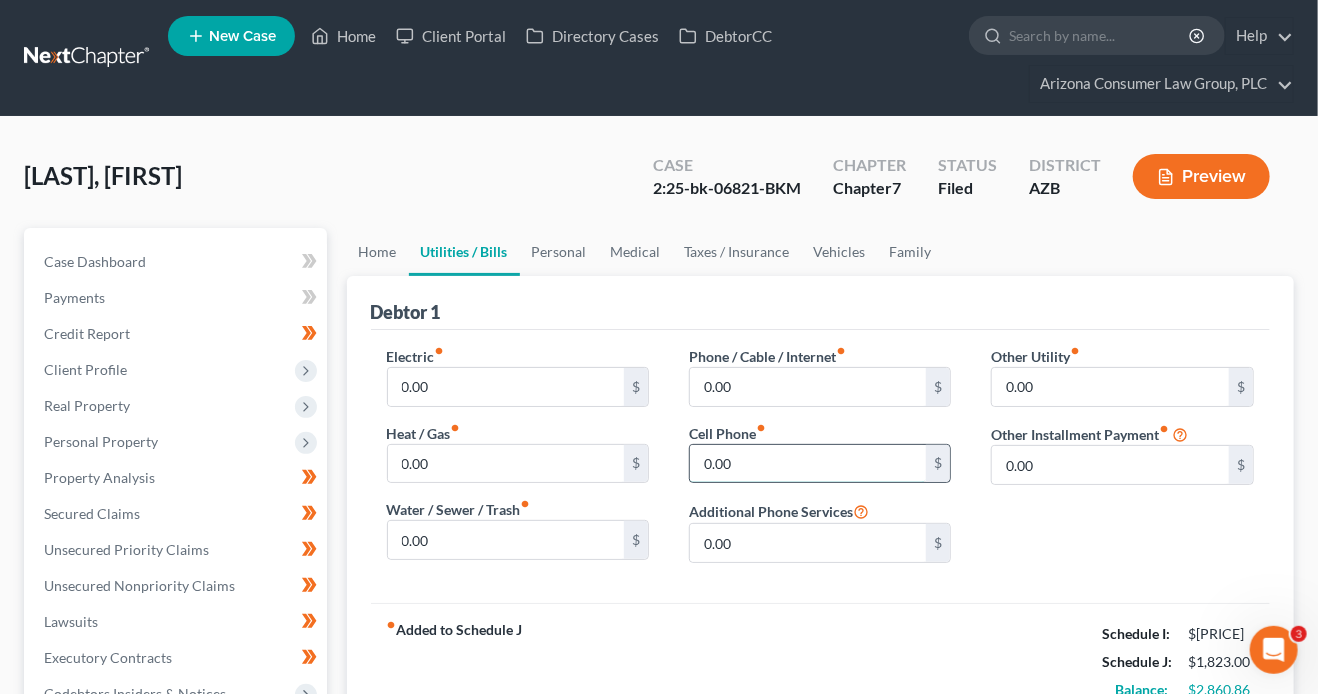 click on "0.00" at bounding box center (808, 464) 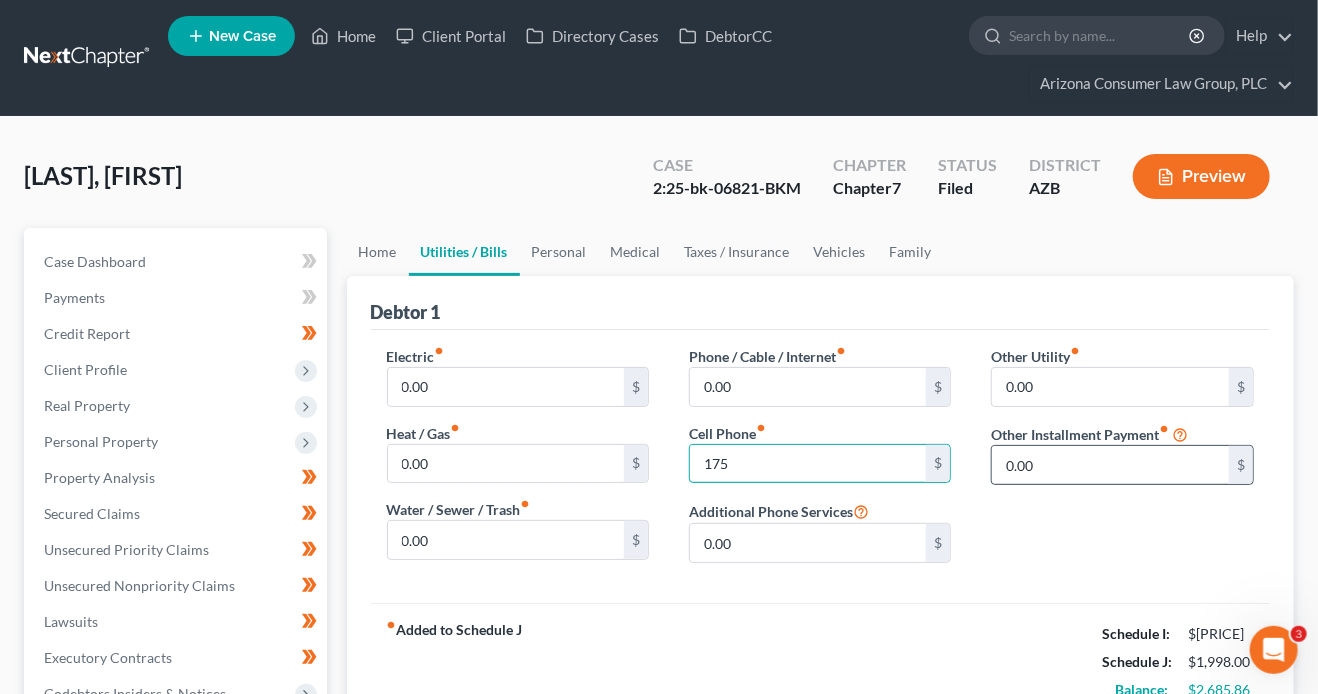 type on "175" 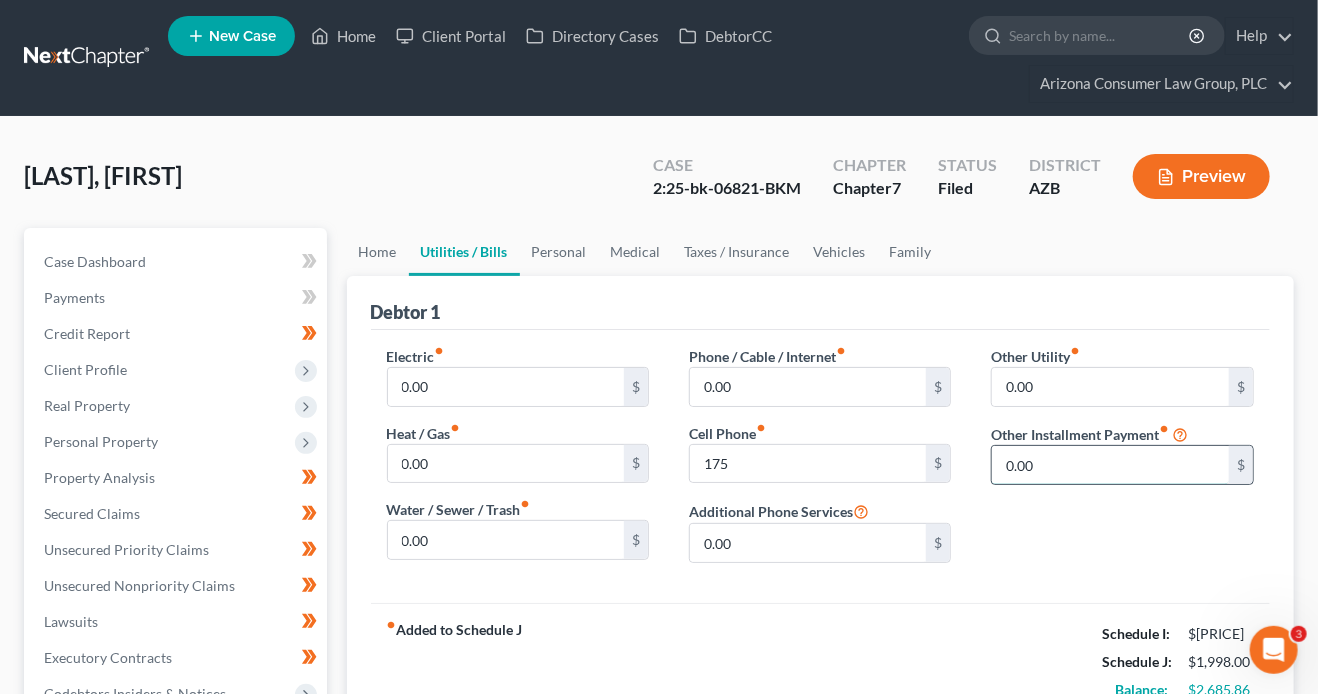 click on "0.00" at bounding box center (1110, 465) 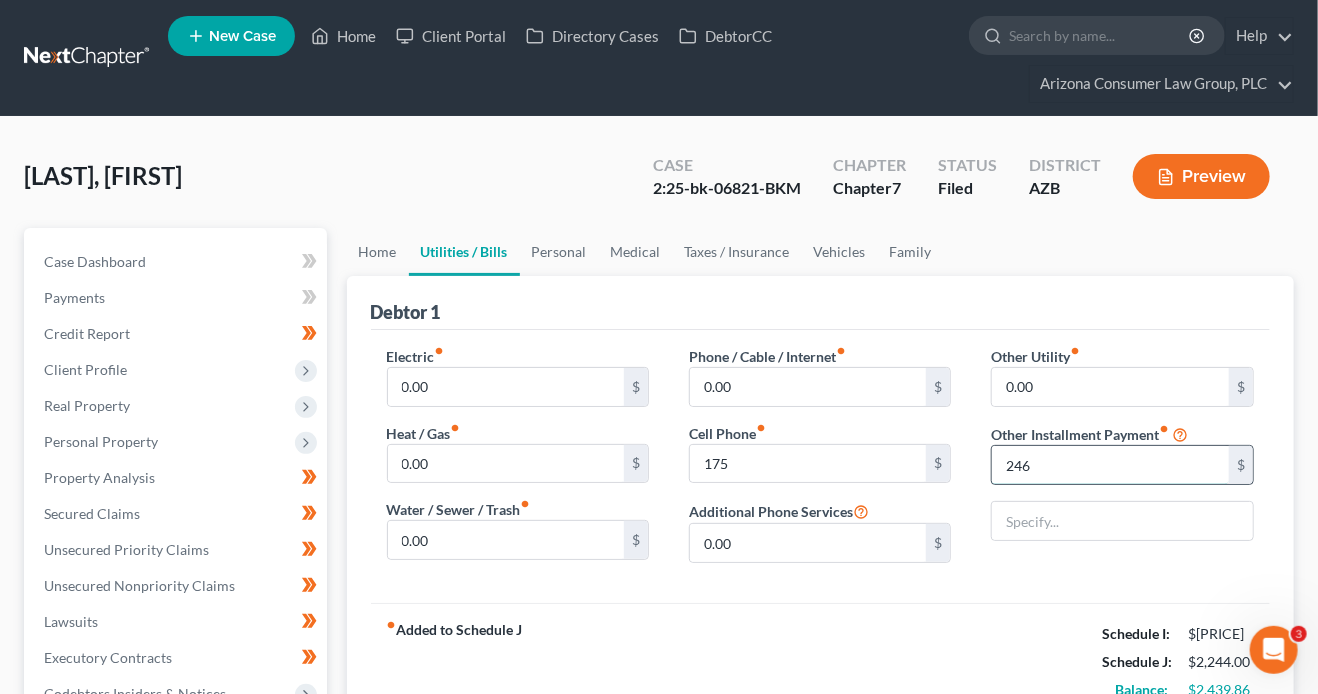 type on "246" 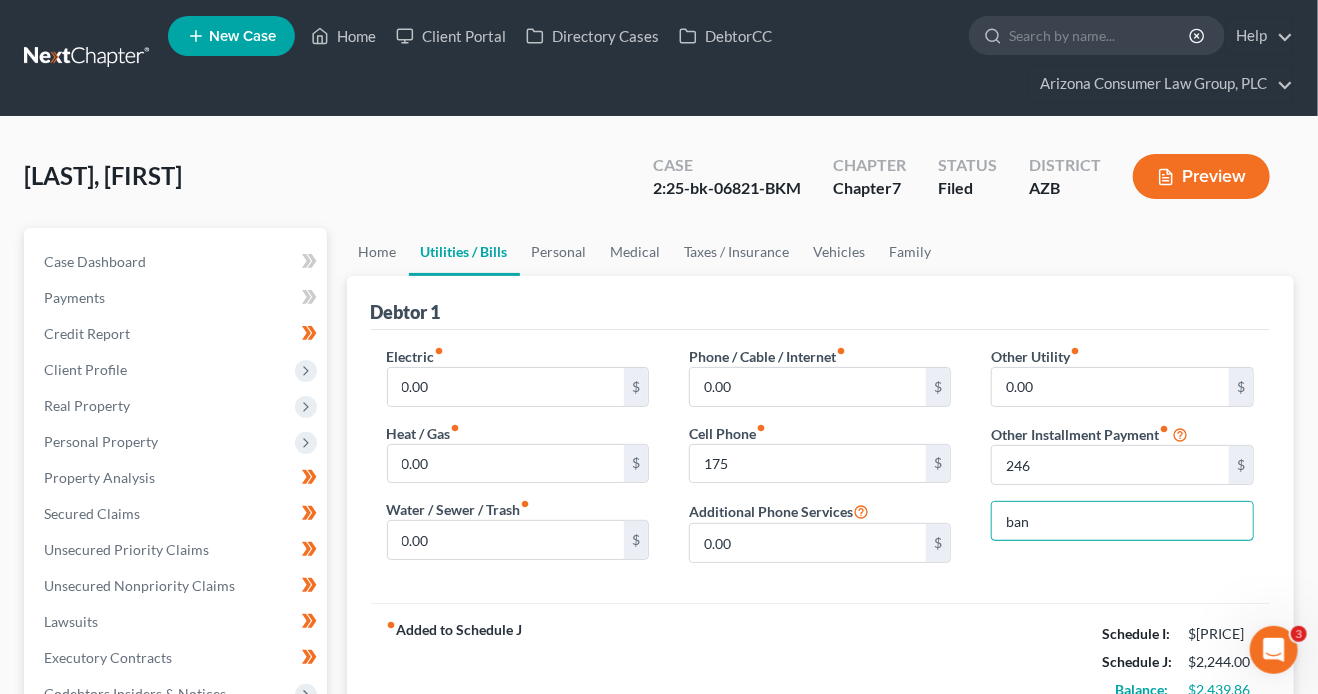type on "Bankruptcy Legal Fees (Payment Plan)" 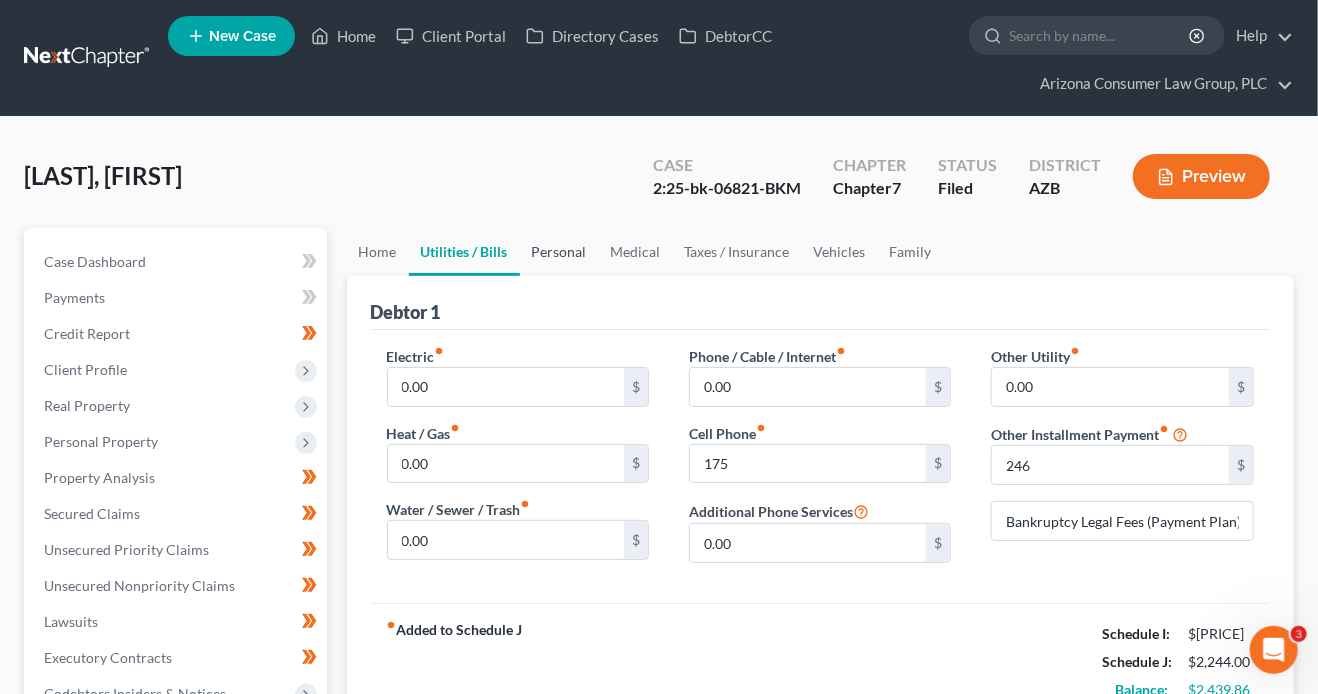 click on "Personal" at bounding box center [559, 252] 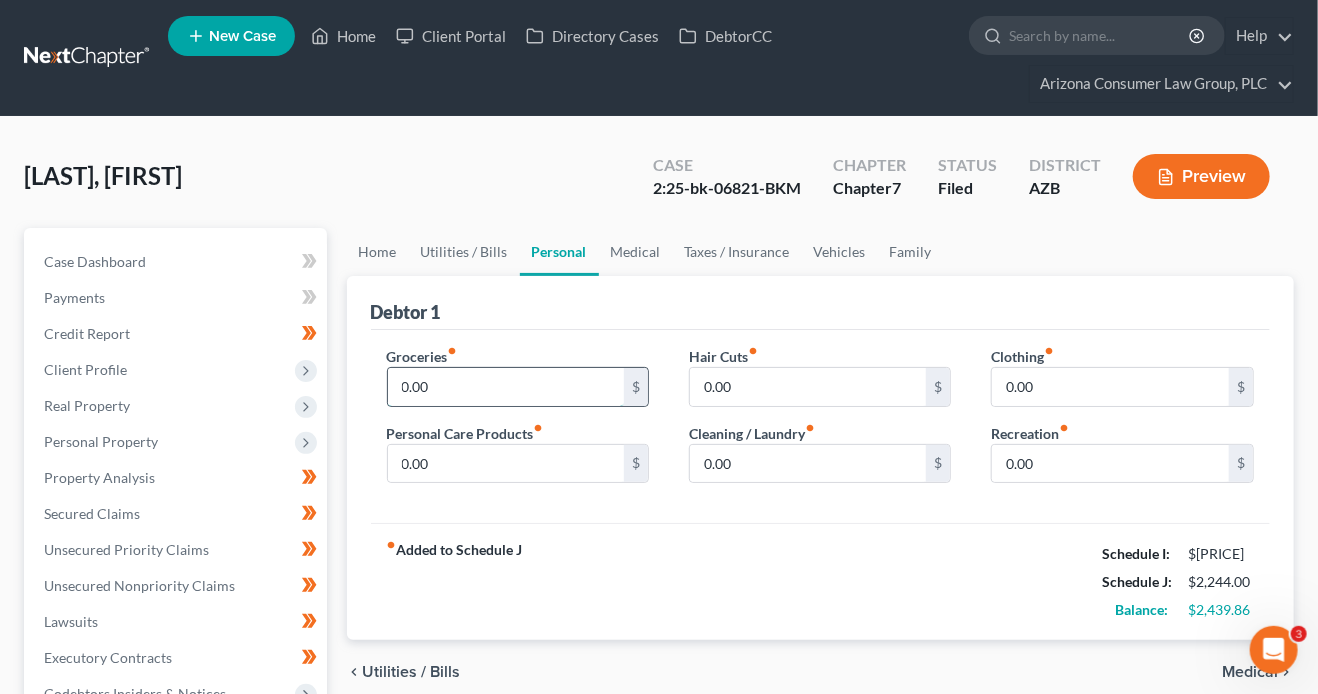 click on "0.00" at bounding box center [506, 387] 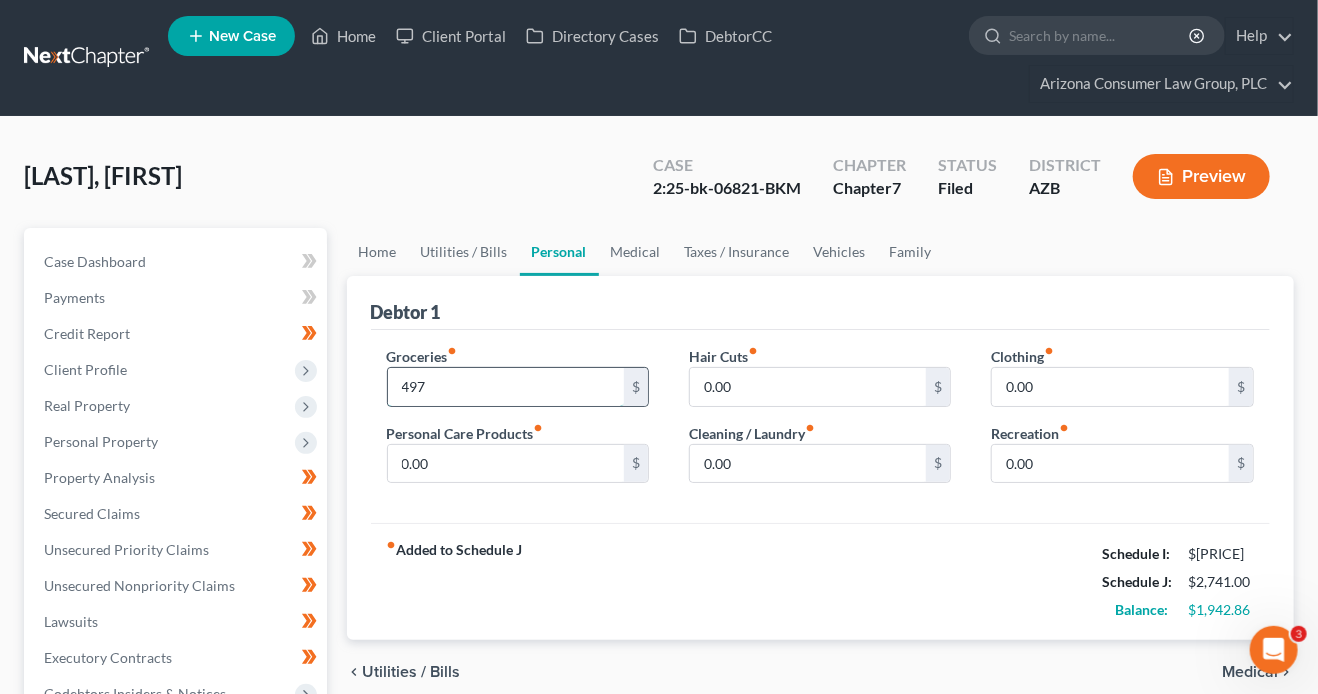 type on "497" 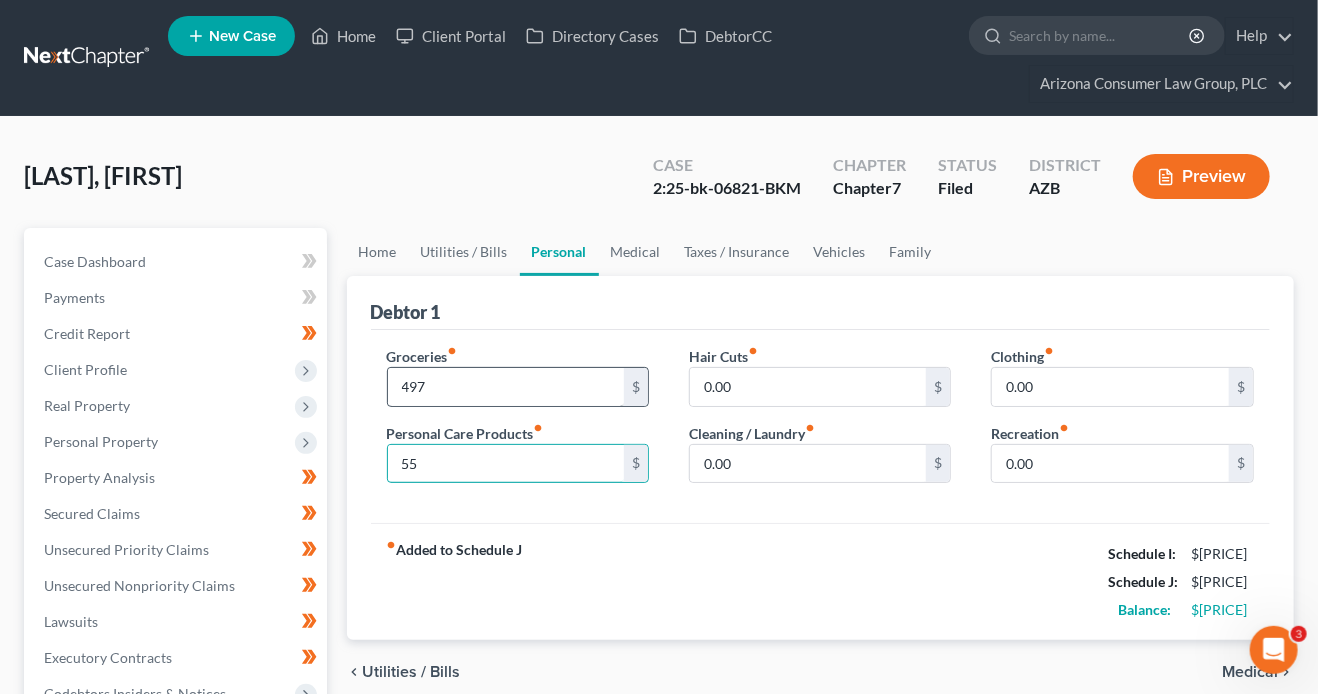 type on "55" 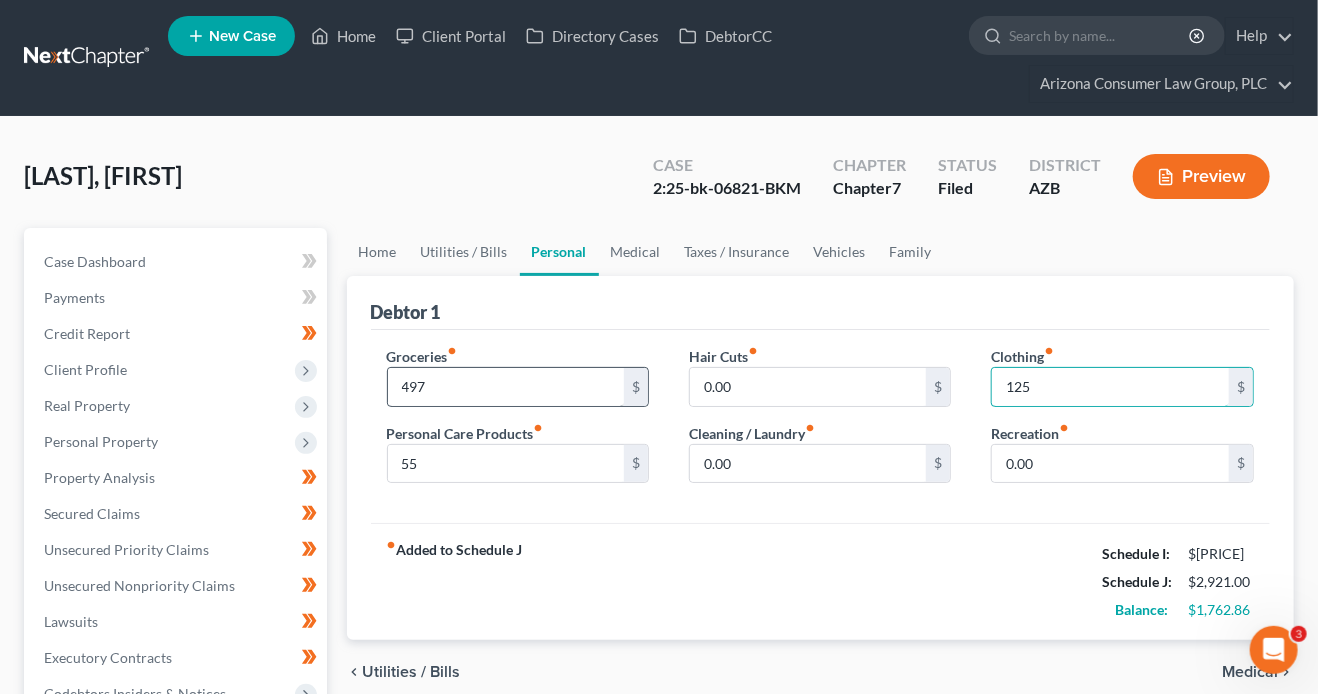 type on "125" 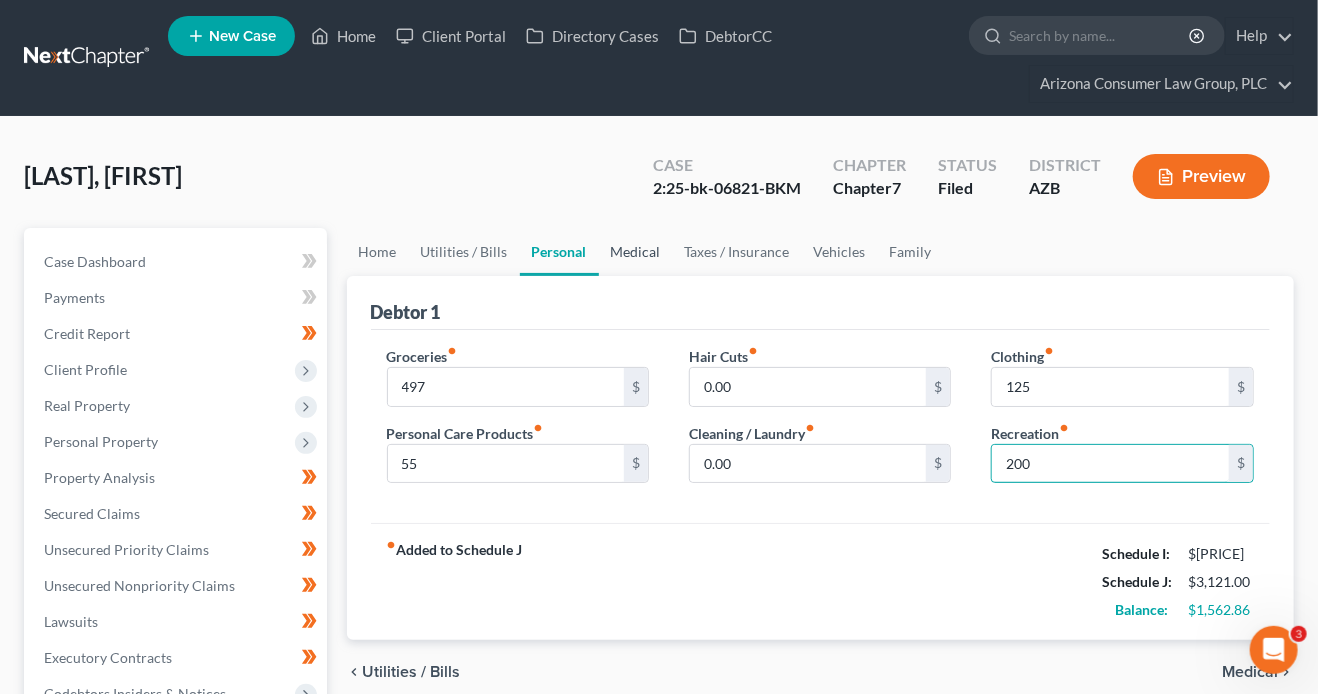 type on "200" 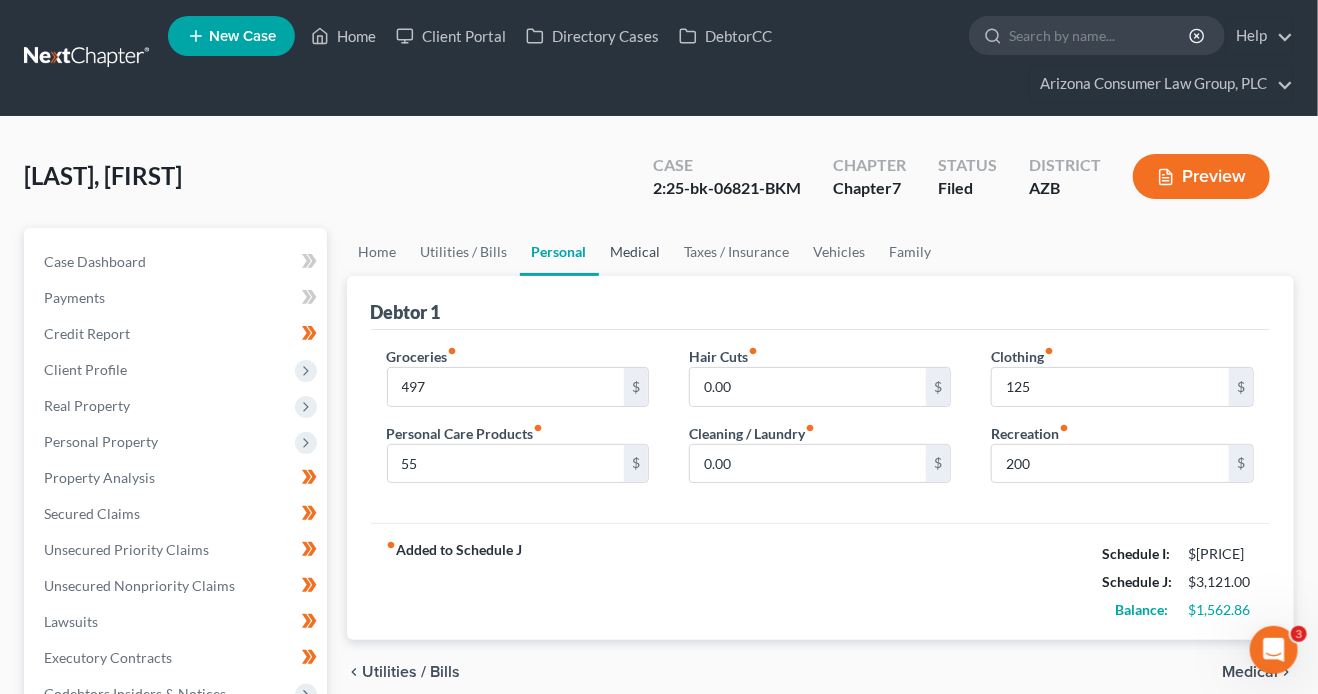 click on "Medical" at bounding box center [636, 252] 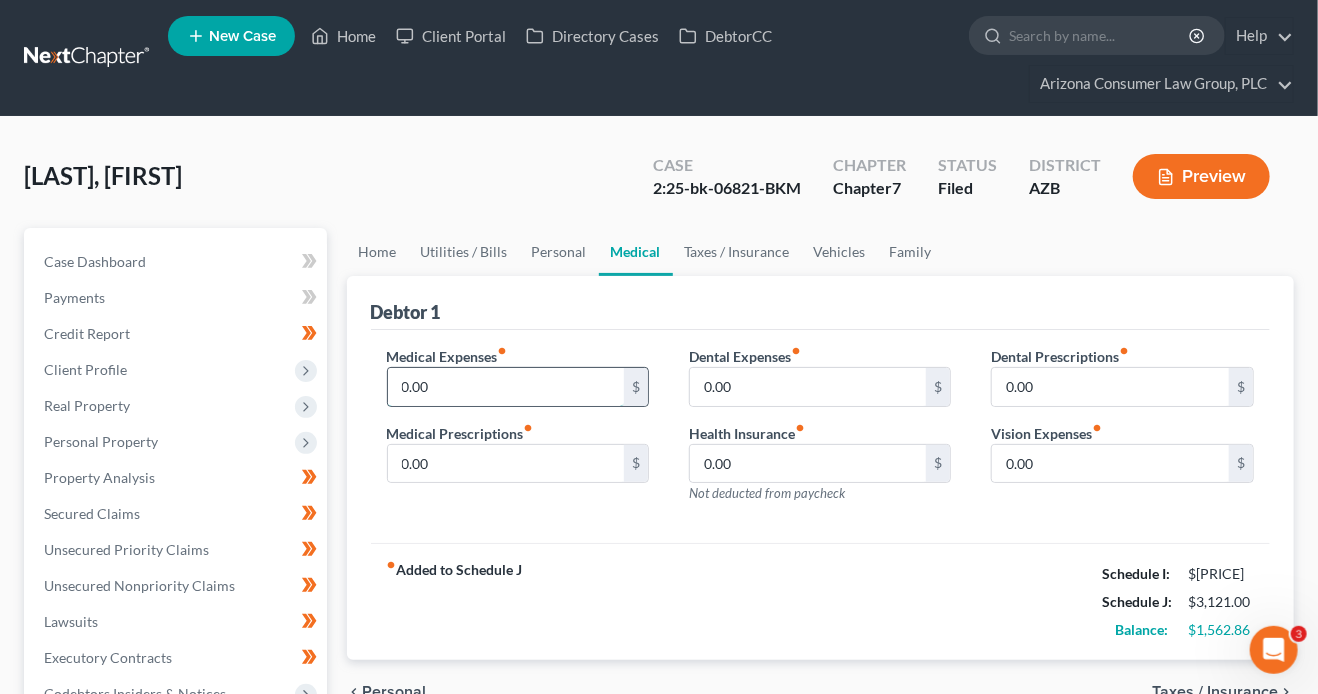 click on "0.00" at bounding box center [506, 387] 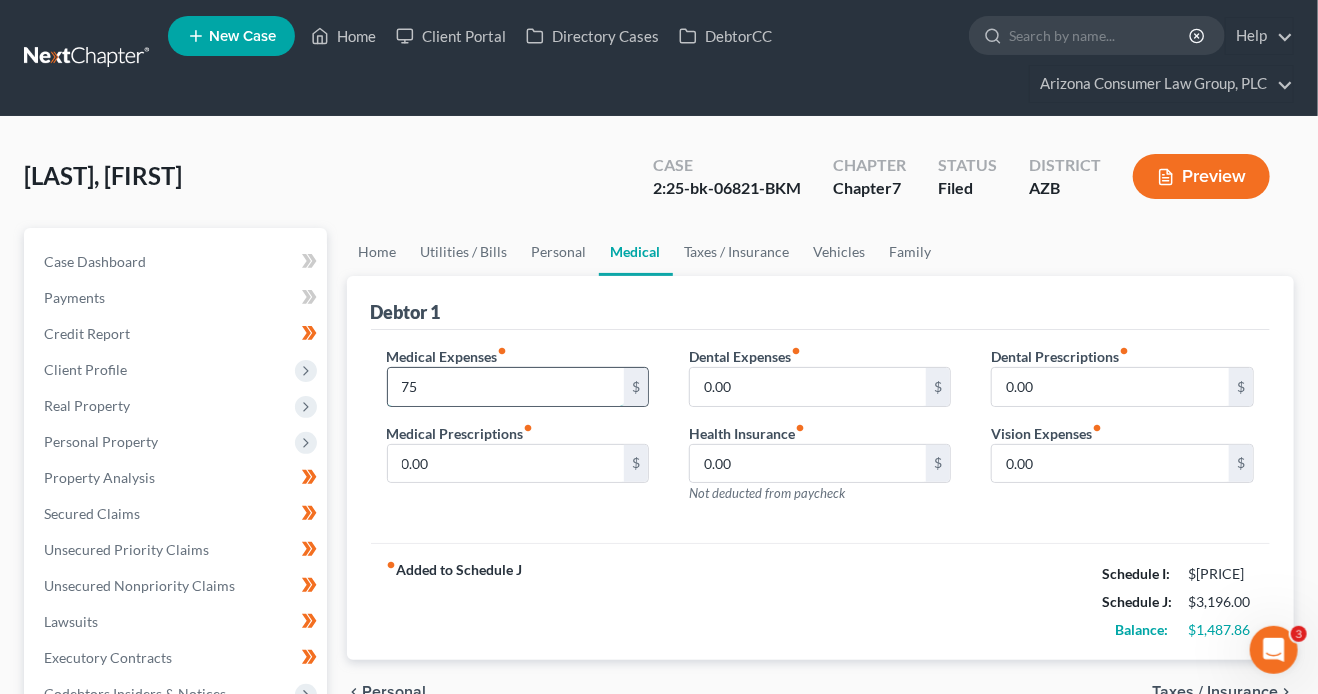 type on "75" 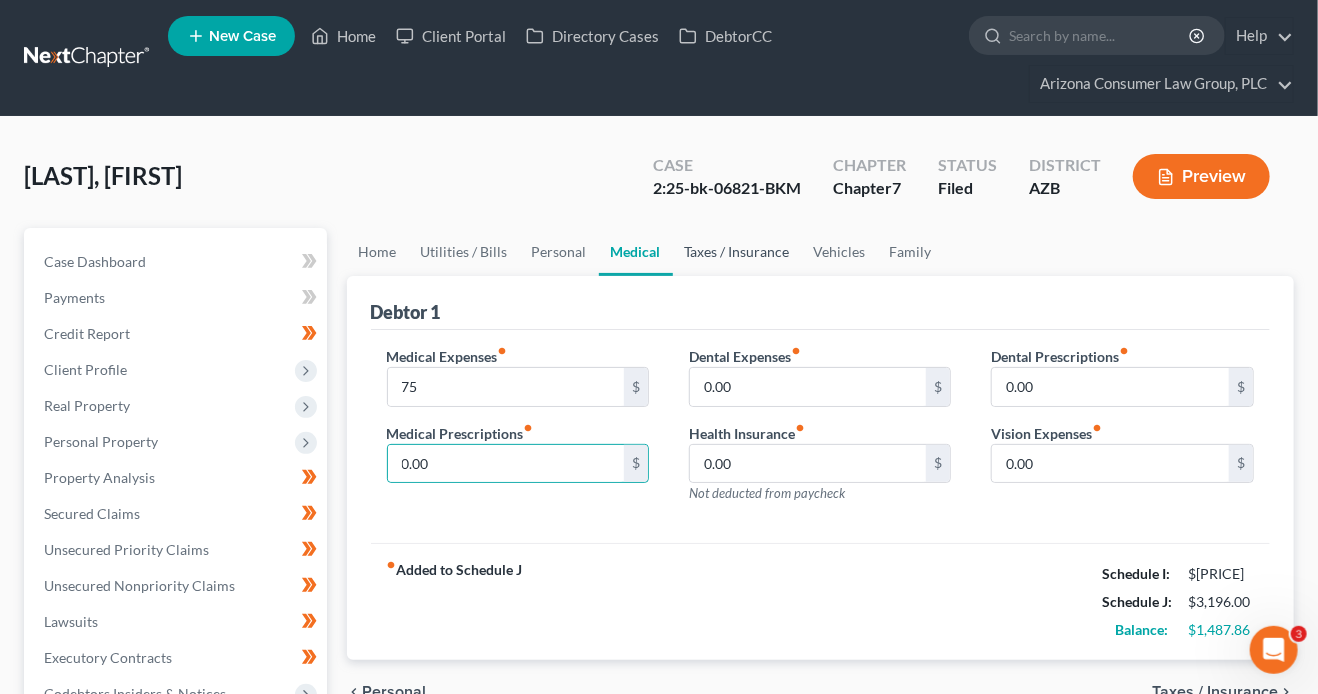 click on "Taxes / Insurance" at bounding box center [737, 252] 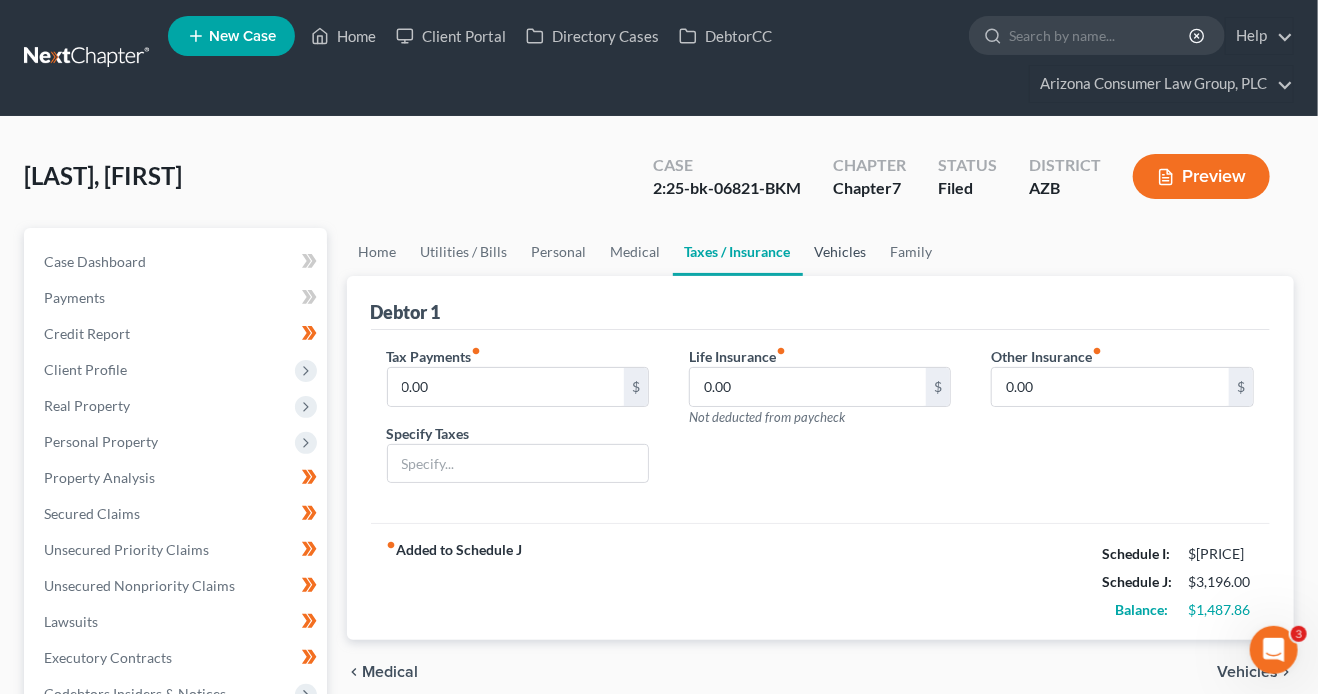 click on "Vehicles" at bounding box center [841, 252] 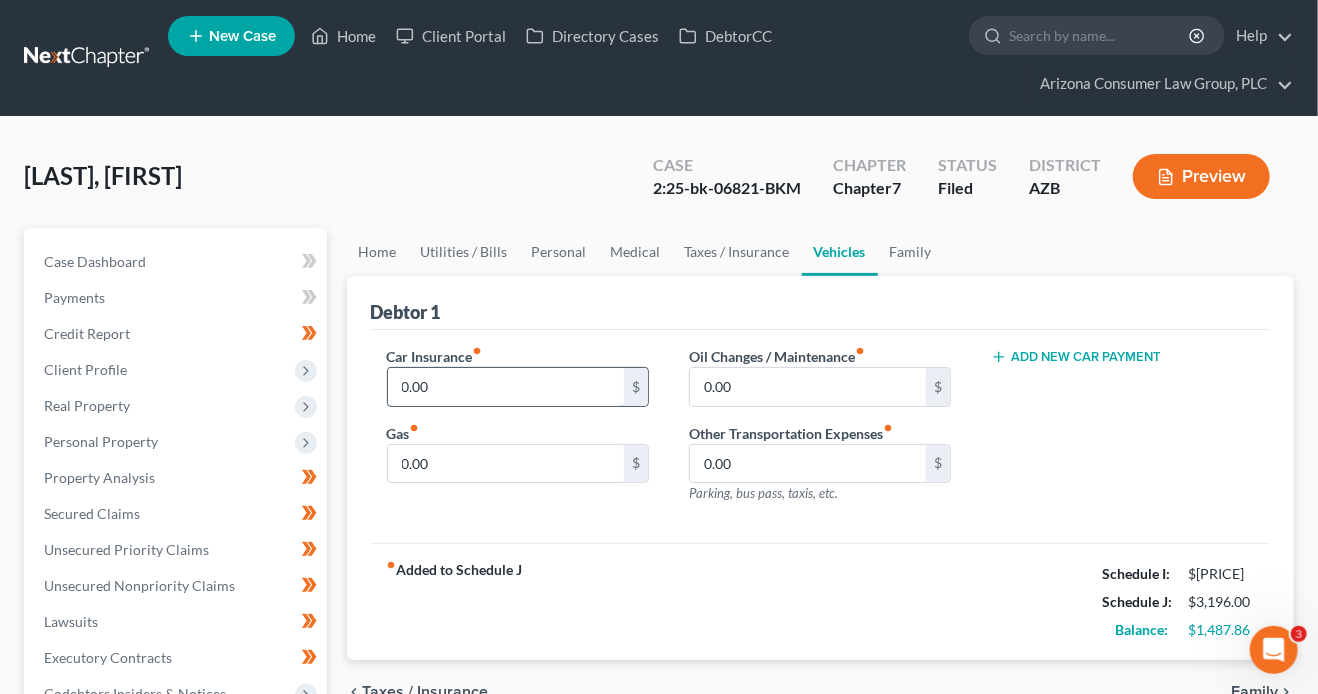 click on "0.00" at bounding box center (506, 387) 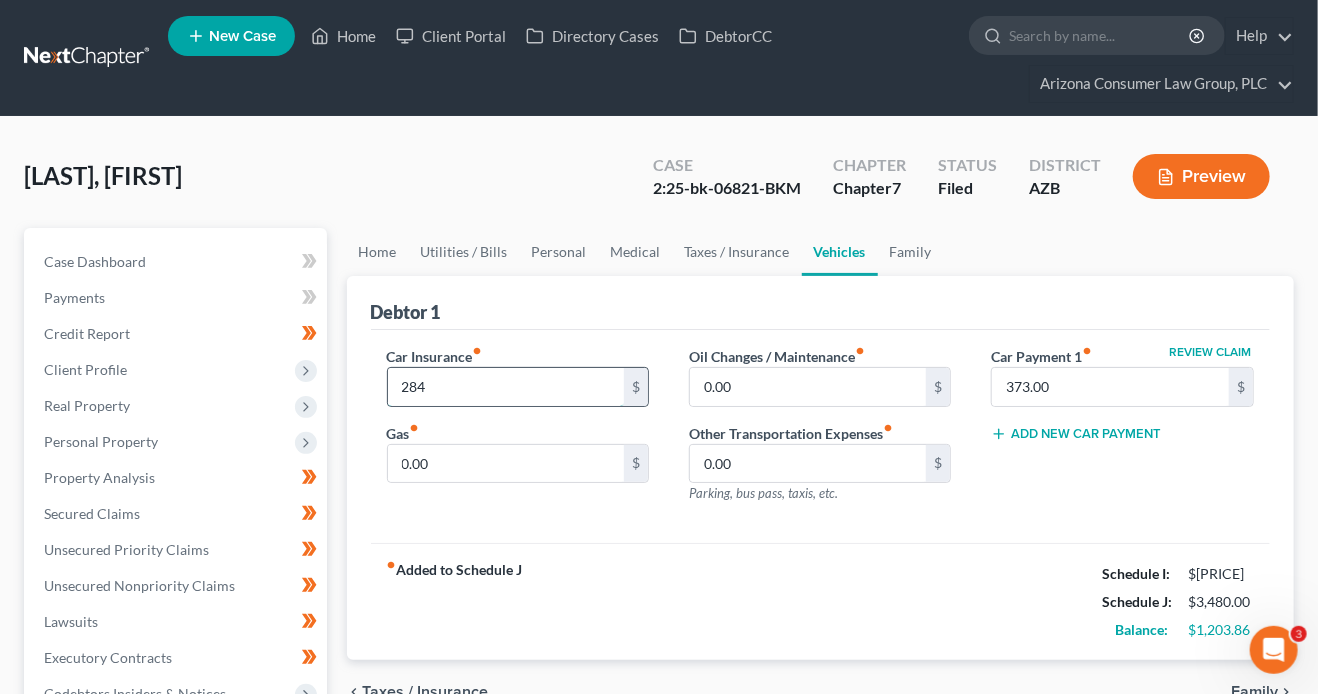 type on "284" 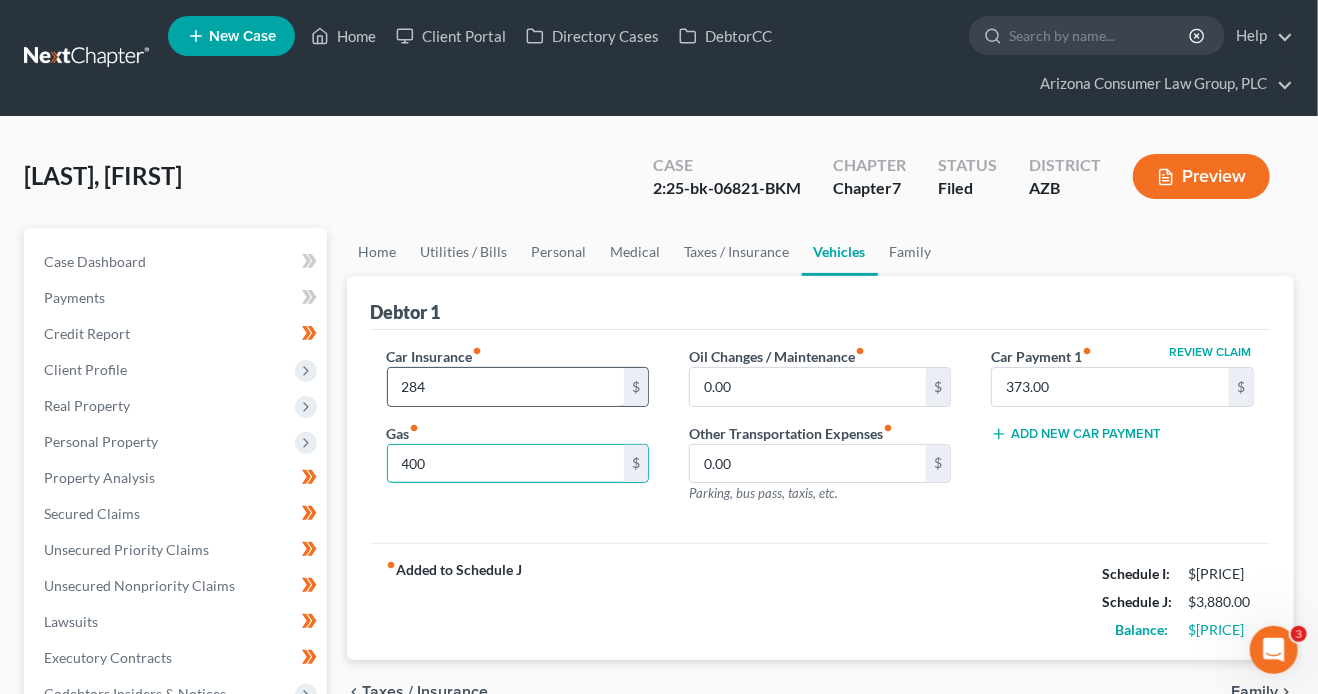 type on "400" 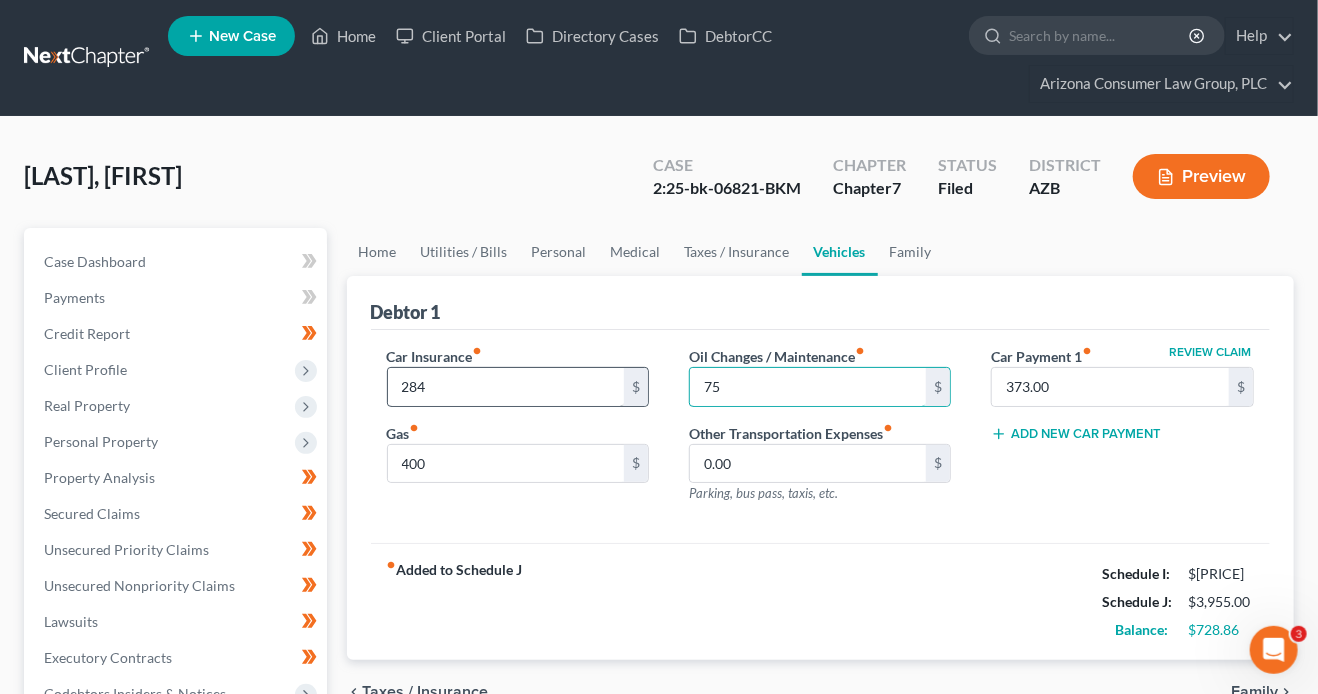 type on "75" 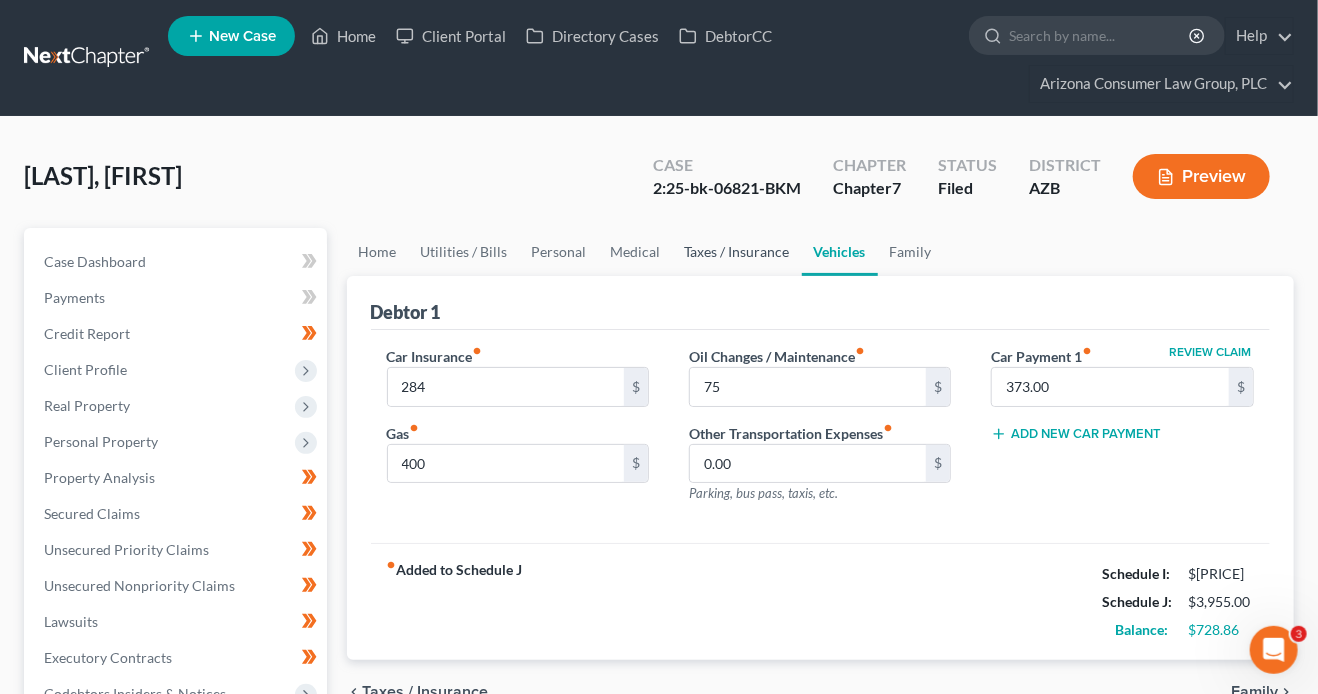 type 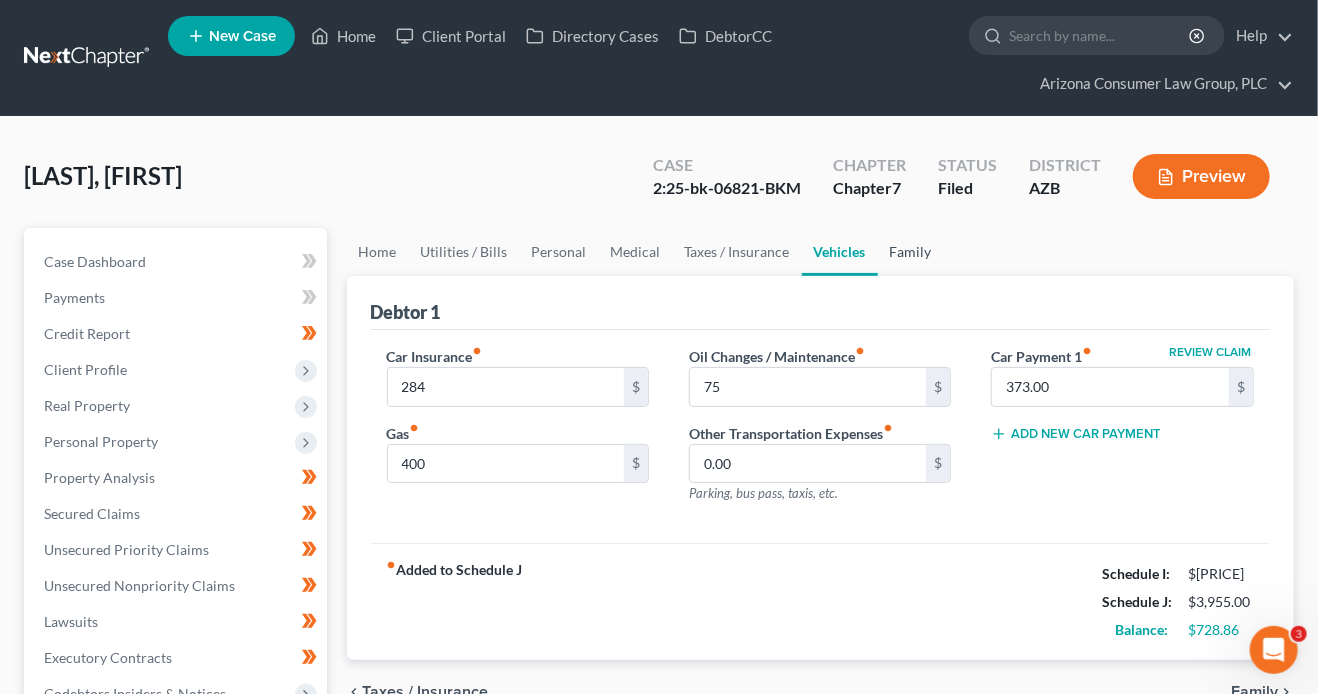 click on "Family" at bounding box center (911, 252) 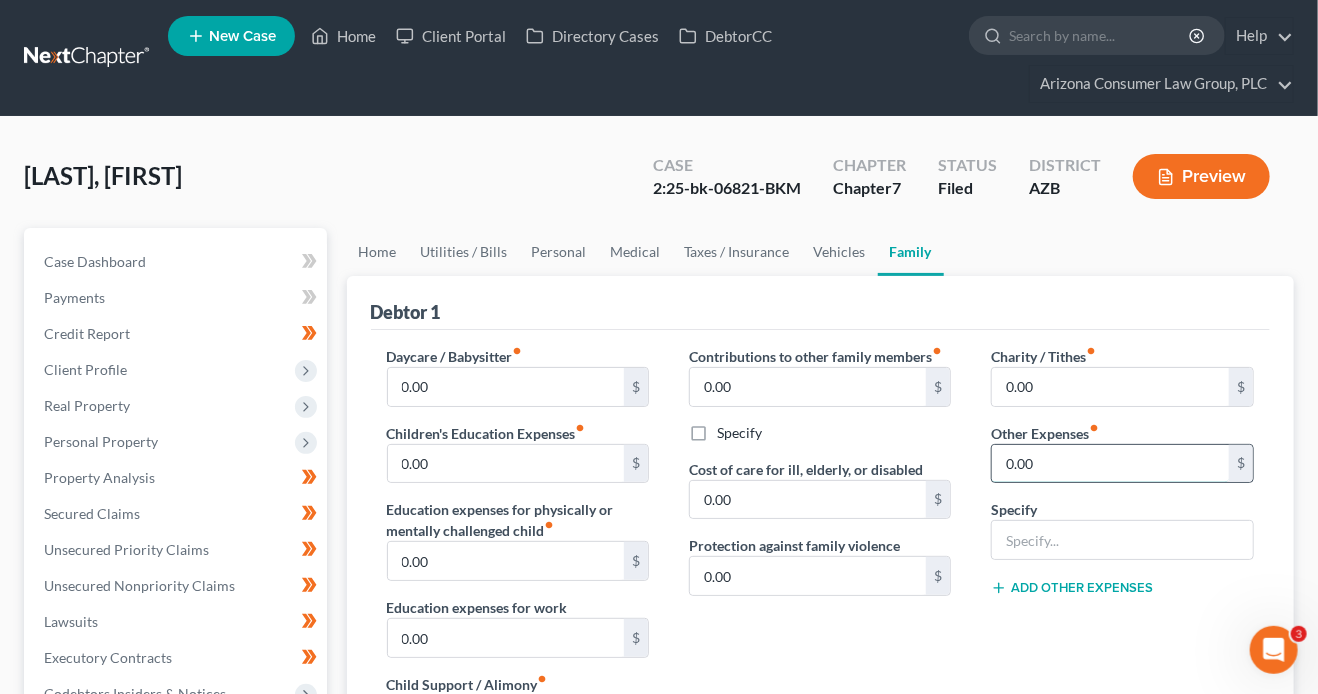 click on "0.00" at bounding box center [1110, 464] 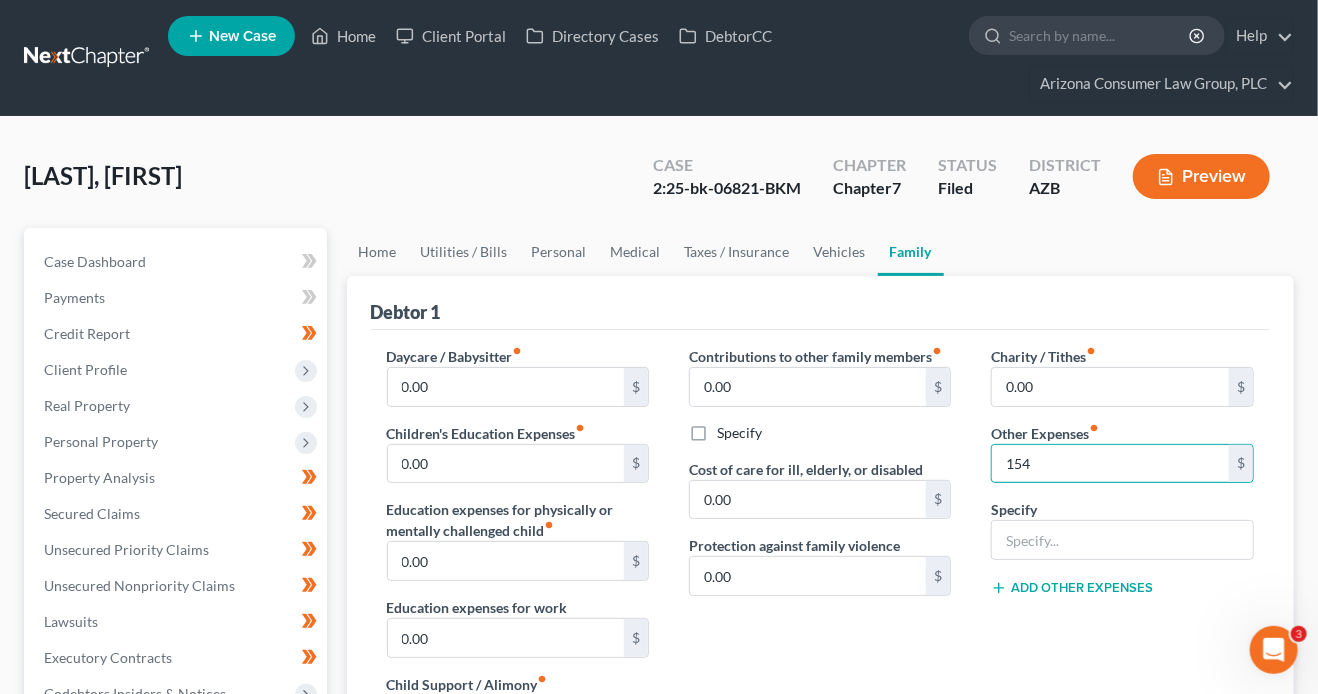 type on "154" 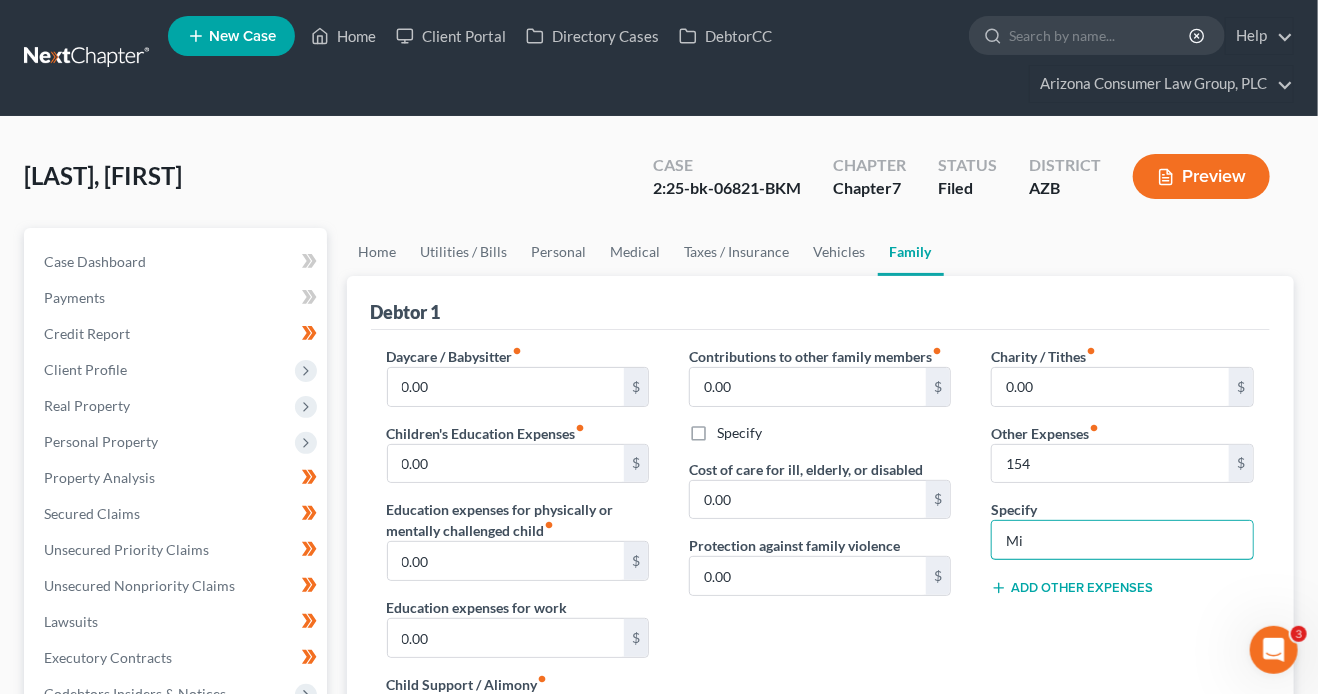 type on "Misc. Expenses" 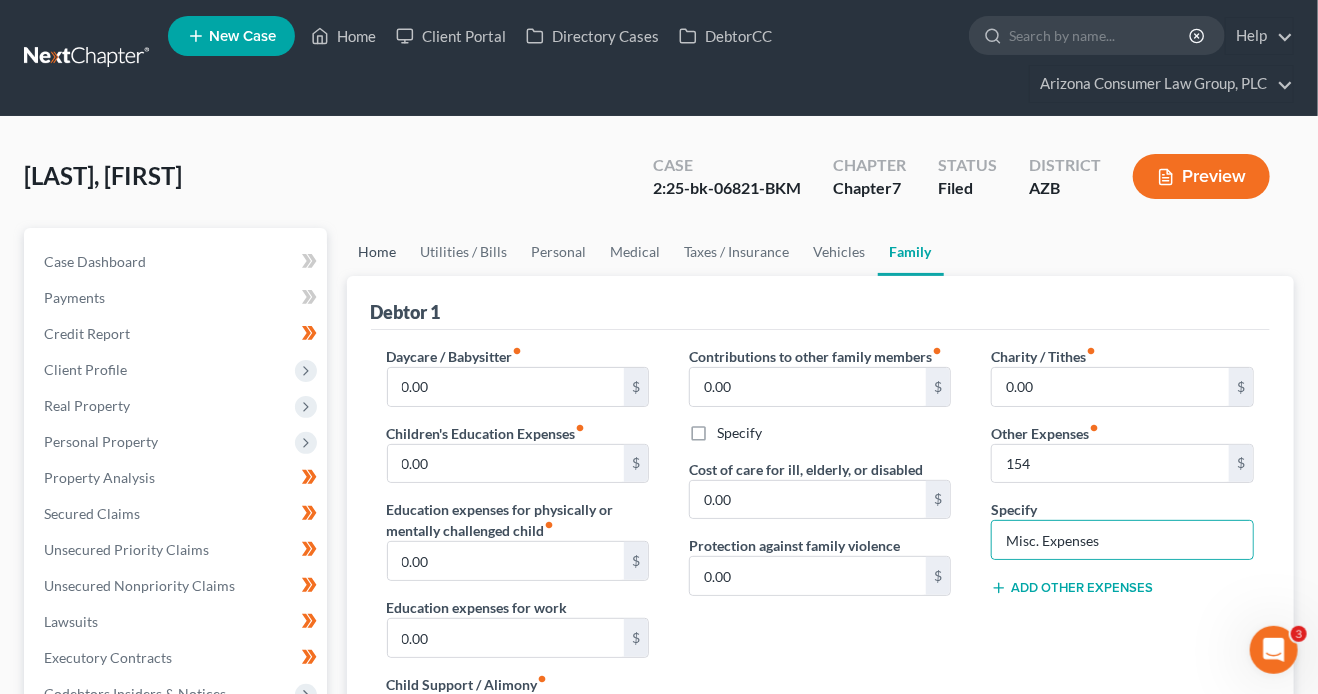 click on "Home" at bounding box center (378, 252) 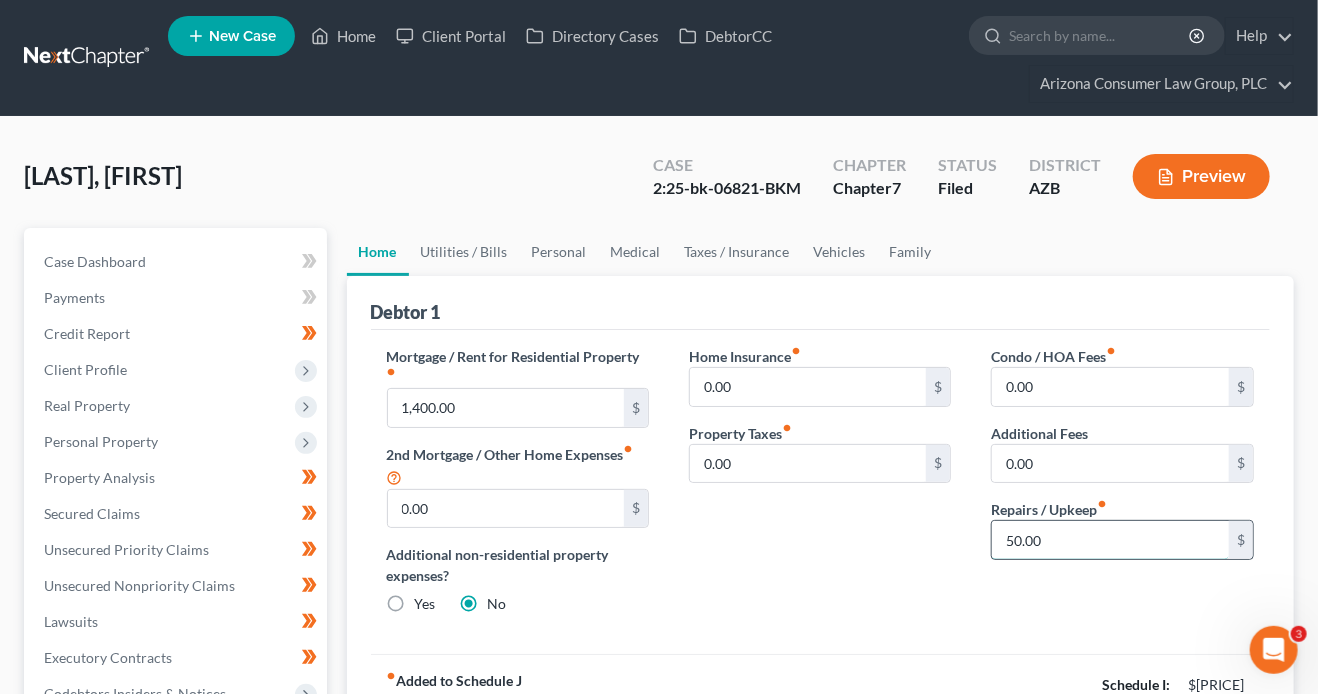 click on "50.00" at bounding box center [1110, 540] 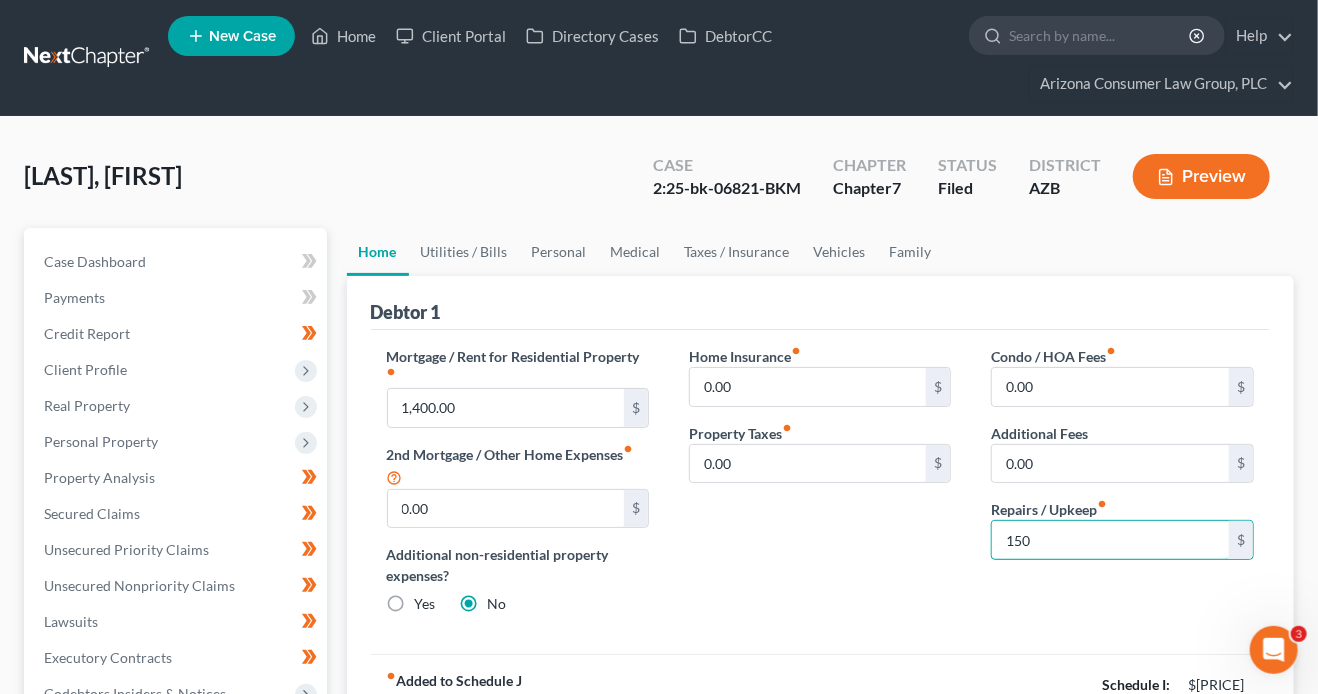 type on "150" 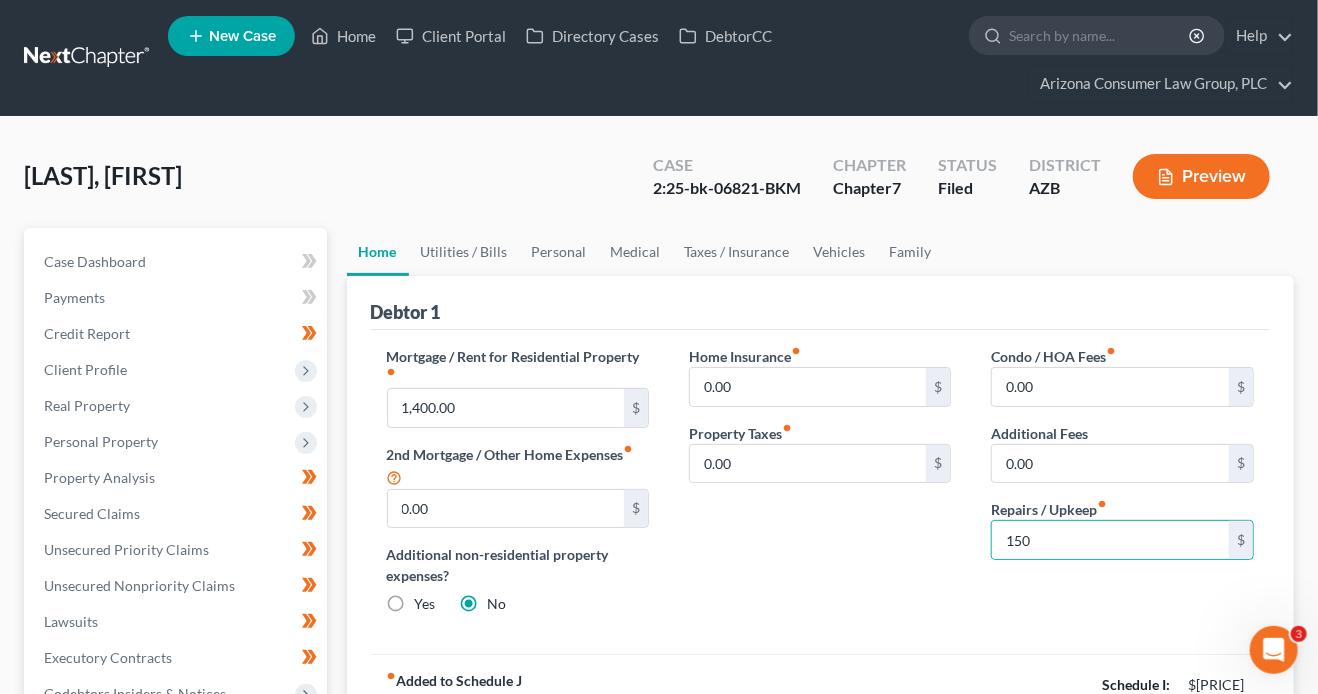 click on "Home Insurance  fiber_manual_record 0.00 $ Property Taxes  fiber_manual_record 0.00 $" at bounding box center (820, 488) 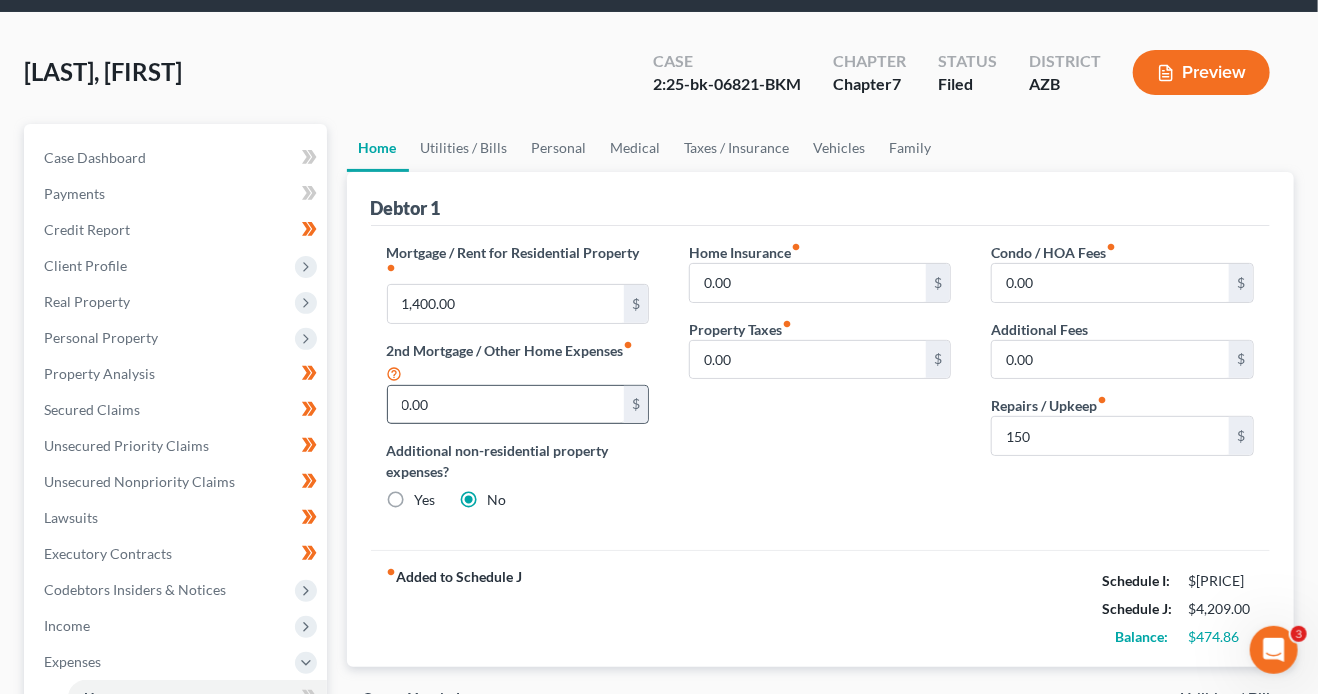 scroll, scrollTop: 85, scrollLeft: 0, axis: vertical 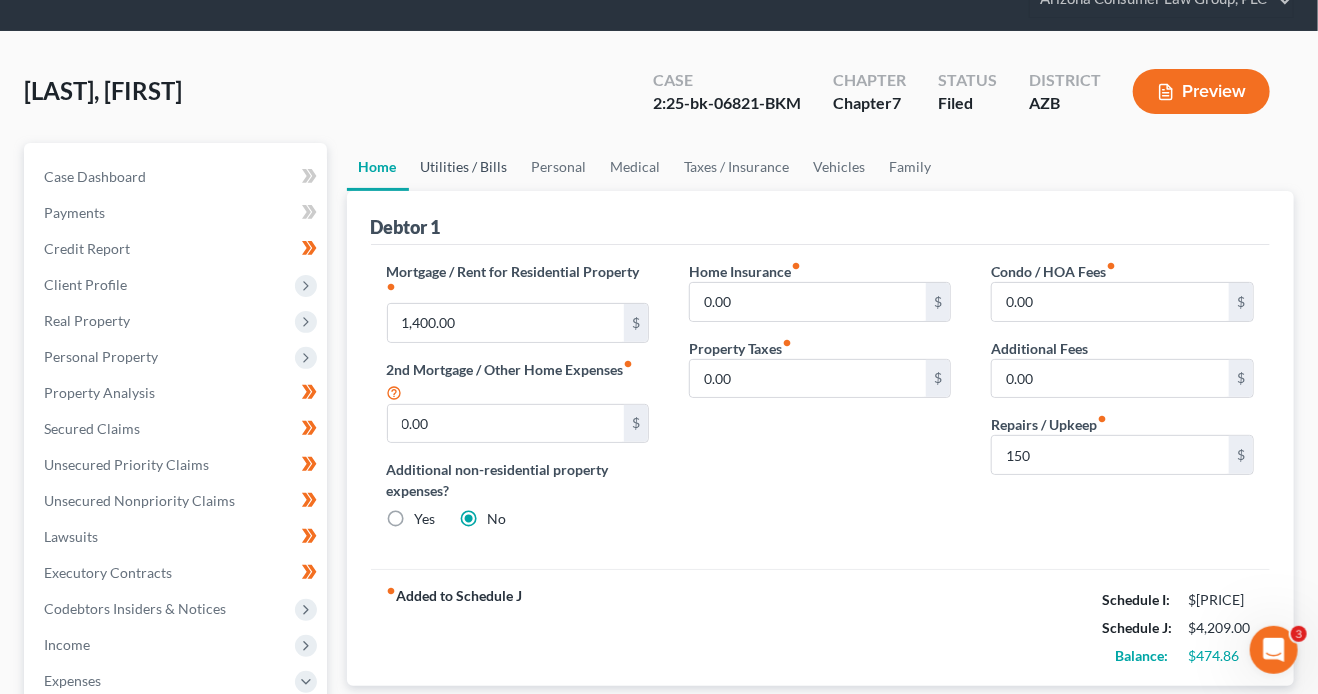 click on "Utilities / Bills" at bounding box center (464, 167) 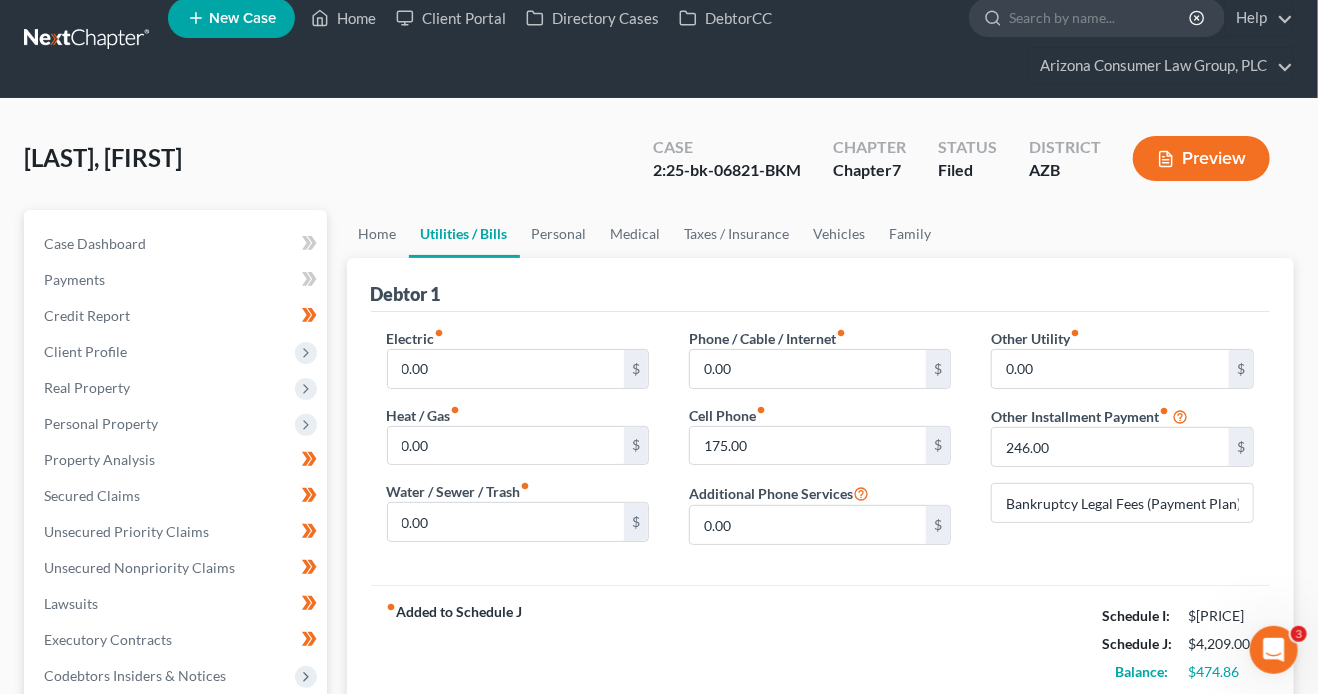 scroll, scrollTop: 0, scrollLeft: 0, axis: both 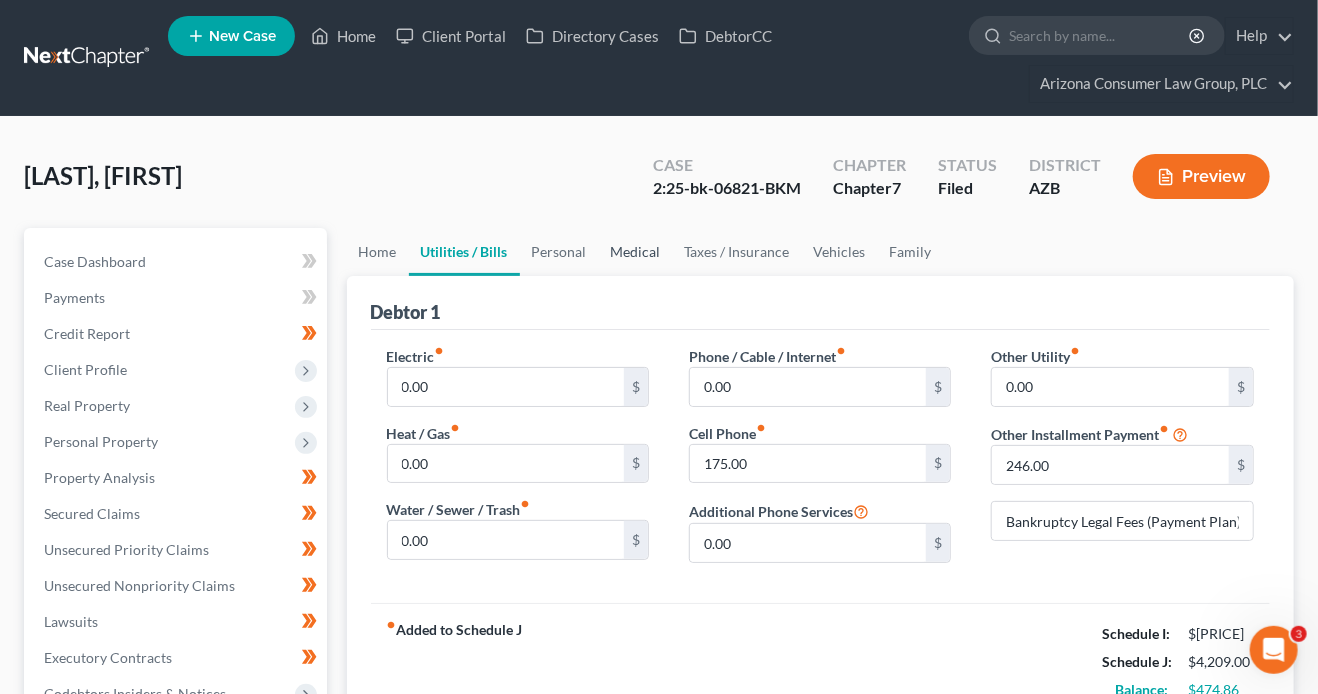 click on "Medical" at bounding box center [636, 252] 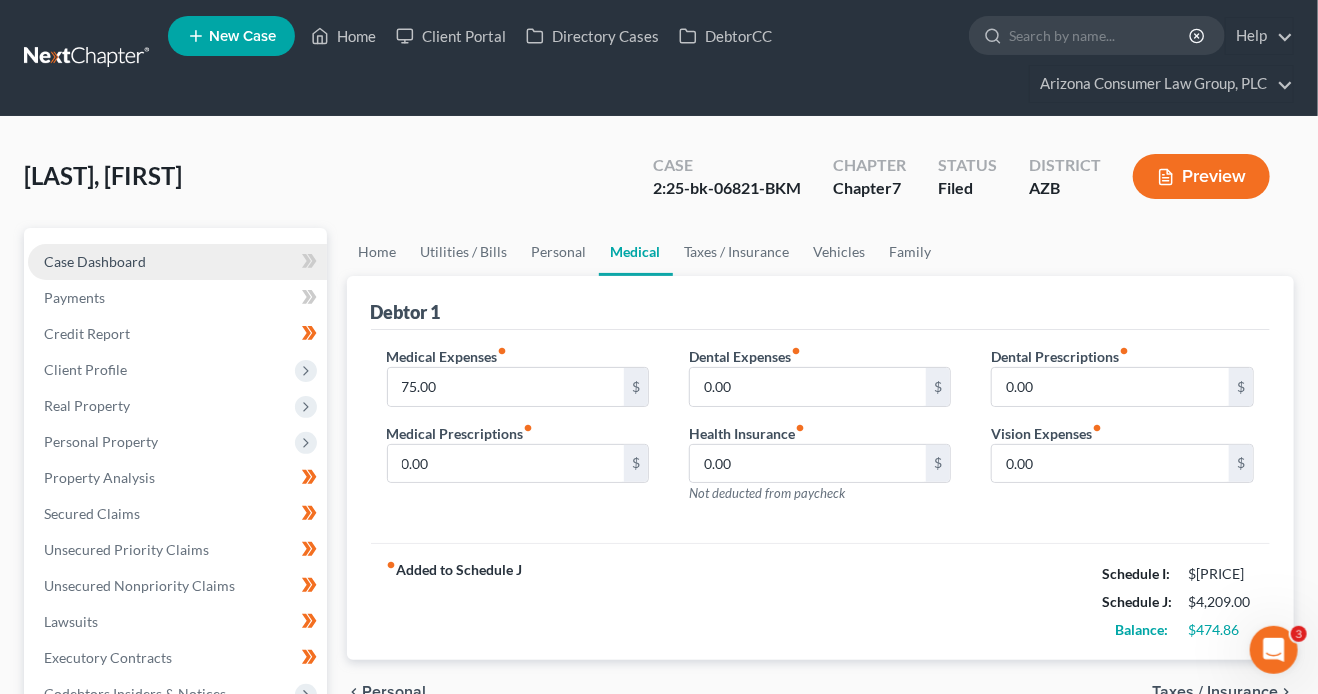 click on "Case Dashboard" at bounding box center [177, 262] 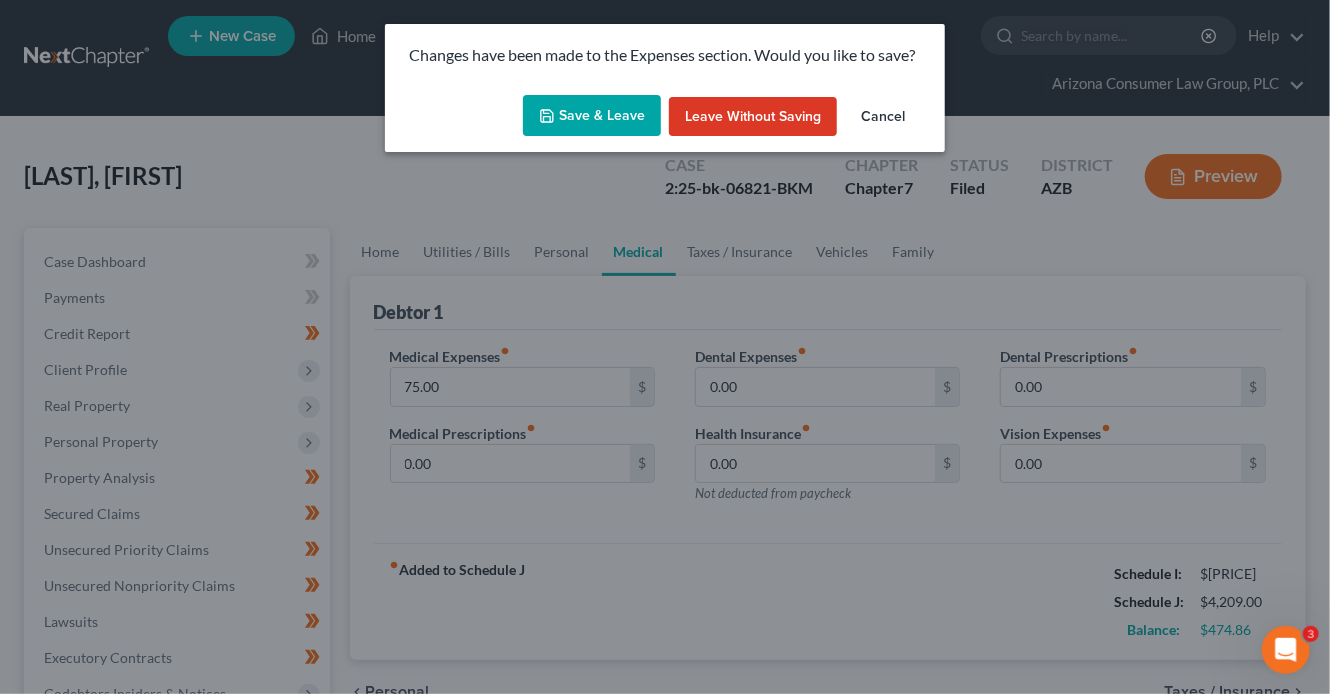click on "Save & Leave" at bounding box center [592, 116] 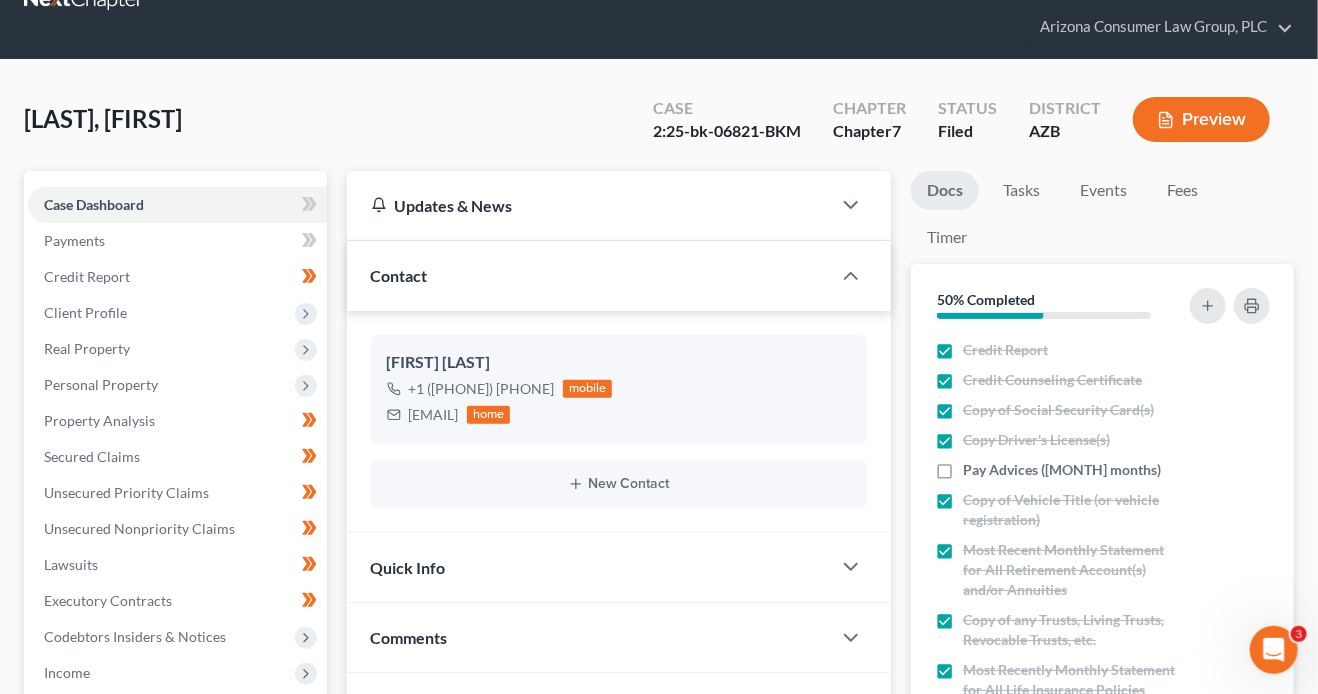 scroll, scrollTop: 0, scrollLeft: 0, axis: both 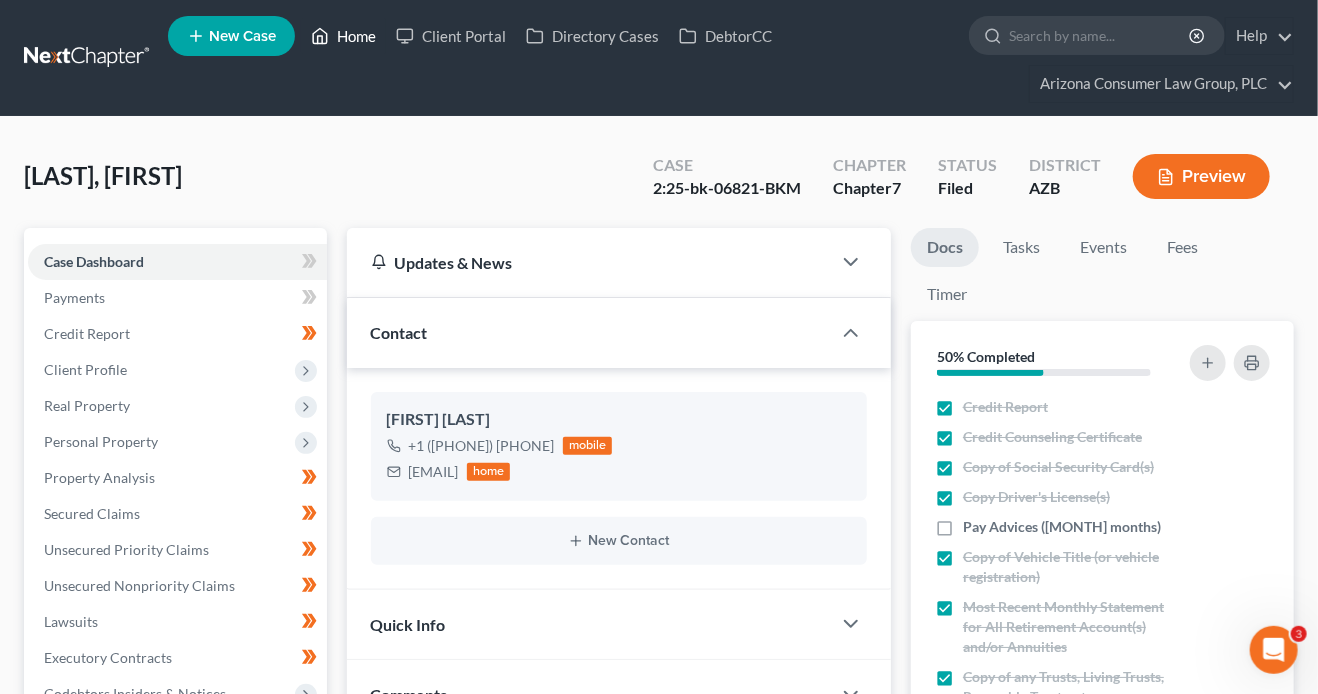 drag, startPoint x: 344, startPoint y: 32, endPoint x: 402, endPoint y: 121, distance: 106.23088 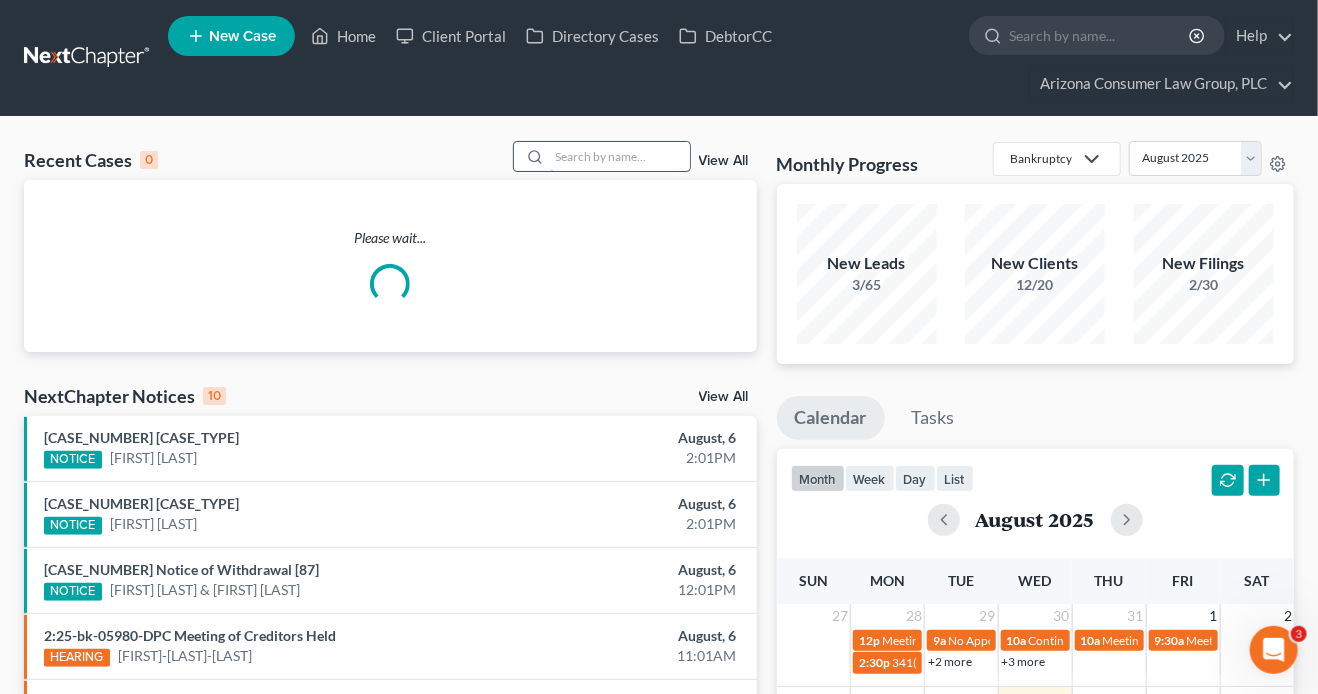 click at bounding box center [620, 156] 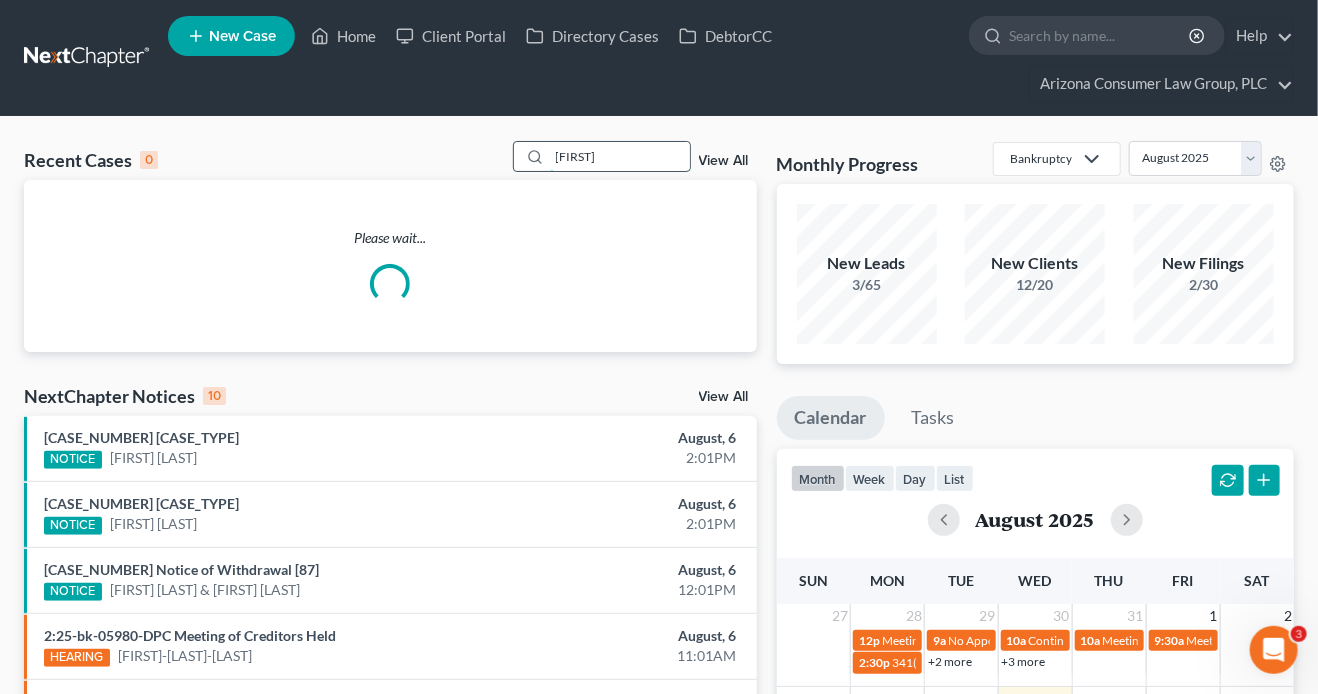type on "devin" 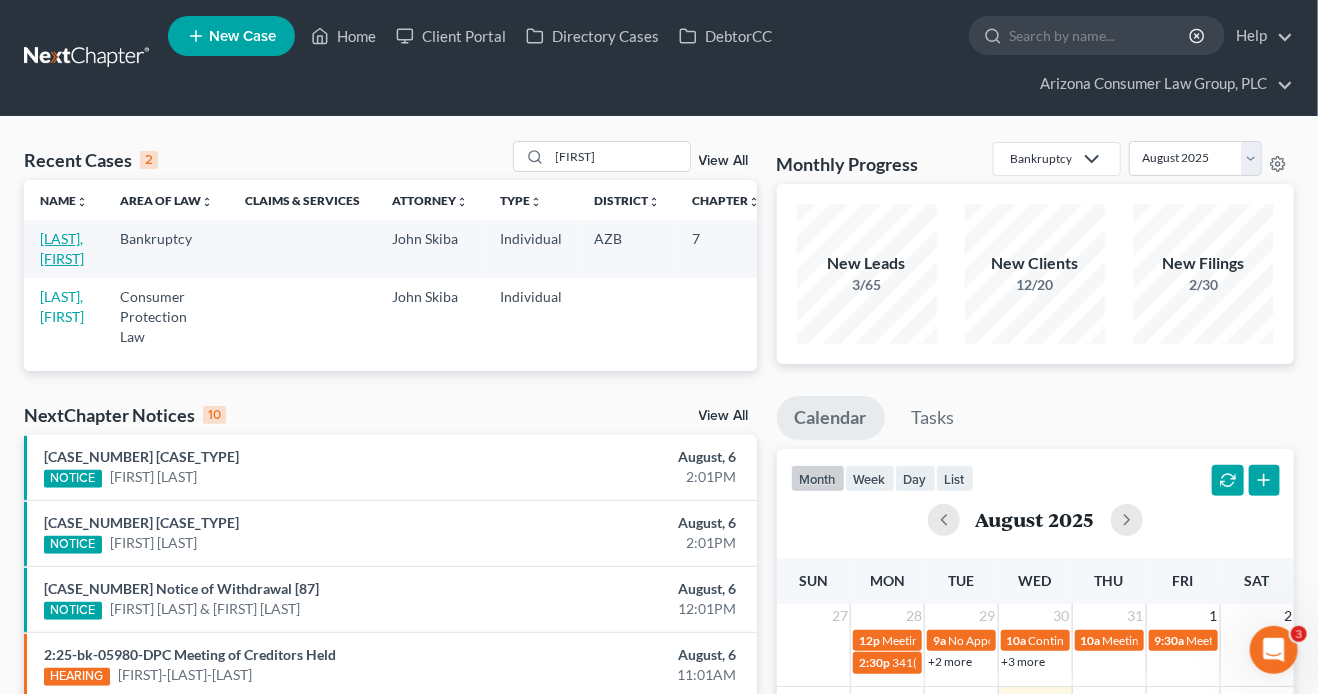 click on "Patterson, Devin" at bounding box center [62, 248] 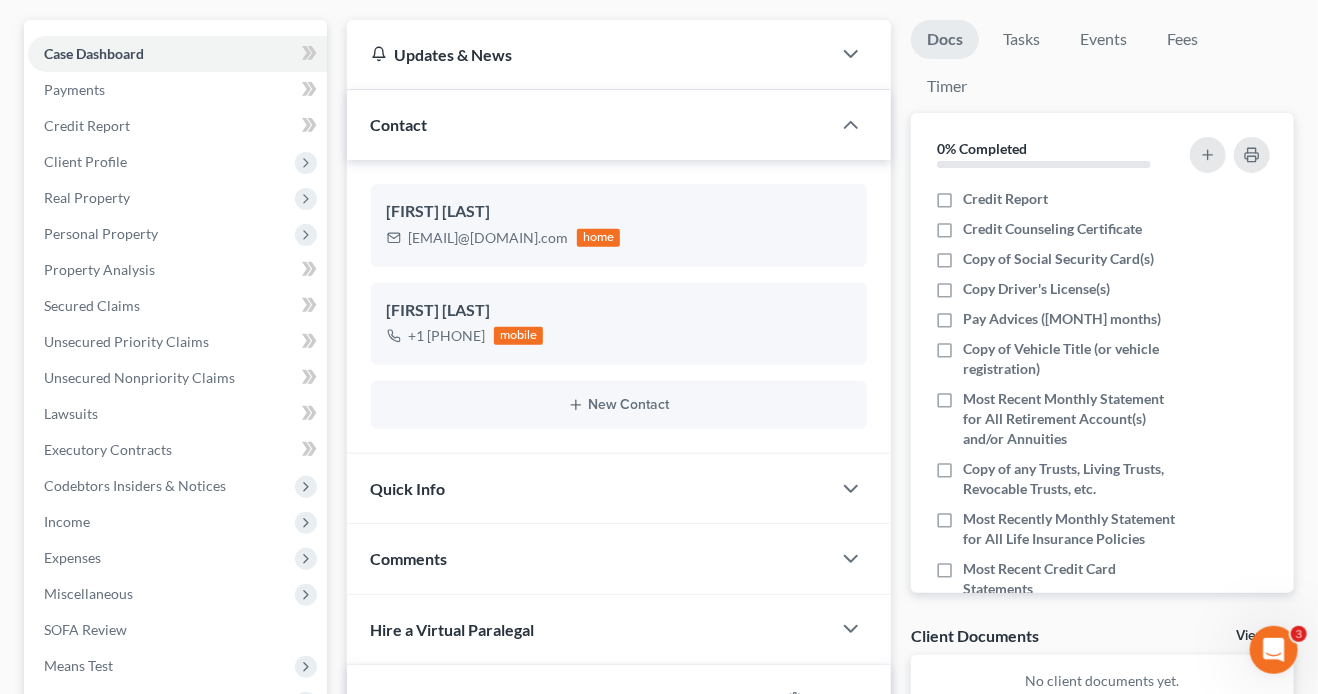 scroll, scrollTop: 230, scrollLeft: 0, axis: vertical 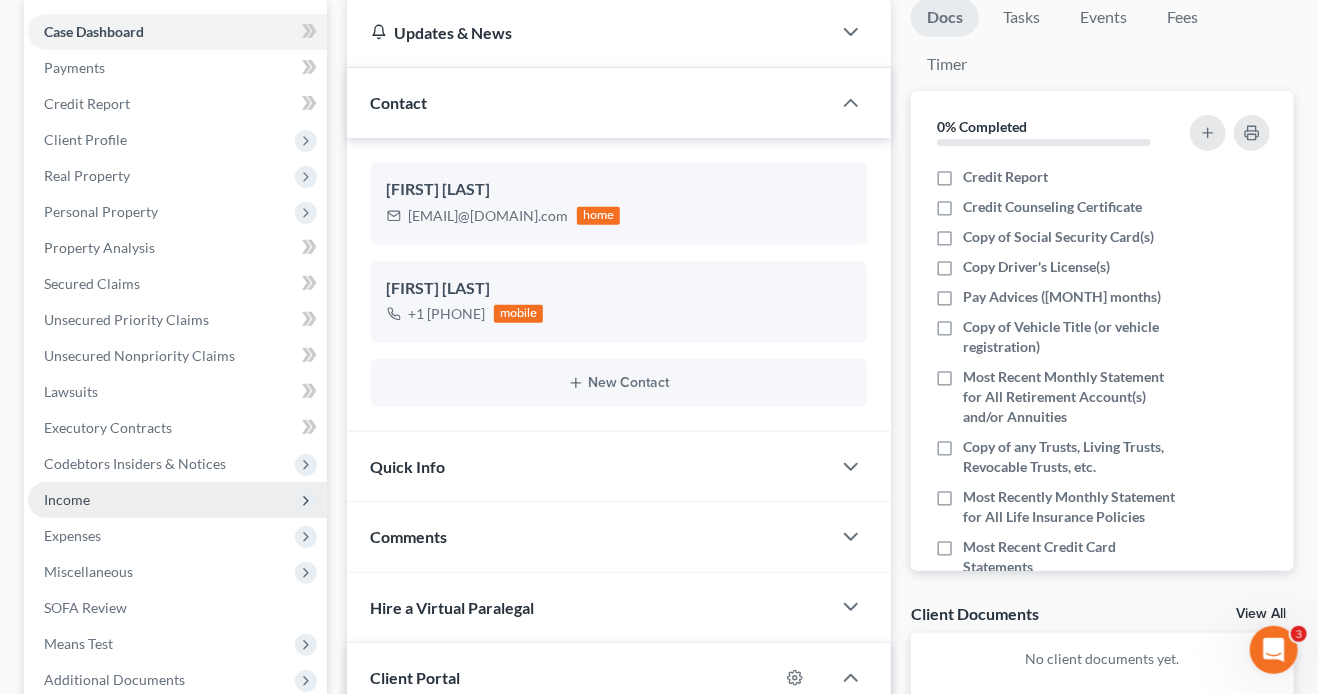 click on "Income" at bounding box center [67, 499] 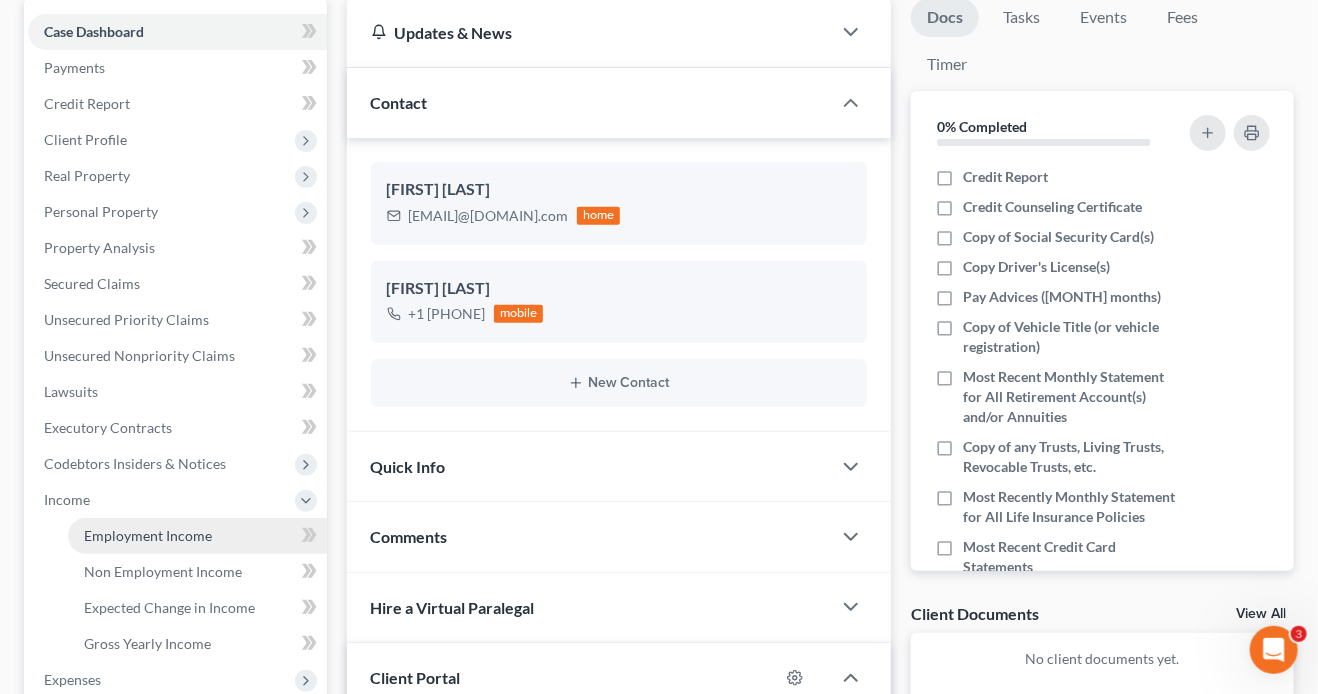 click on "Employment Income" at bounding box center [148, 535] 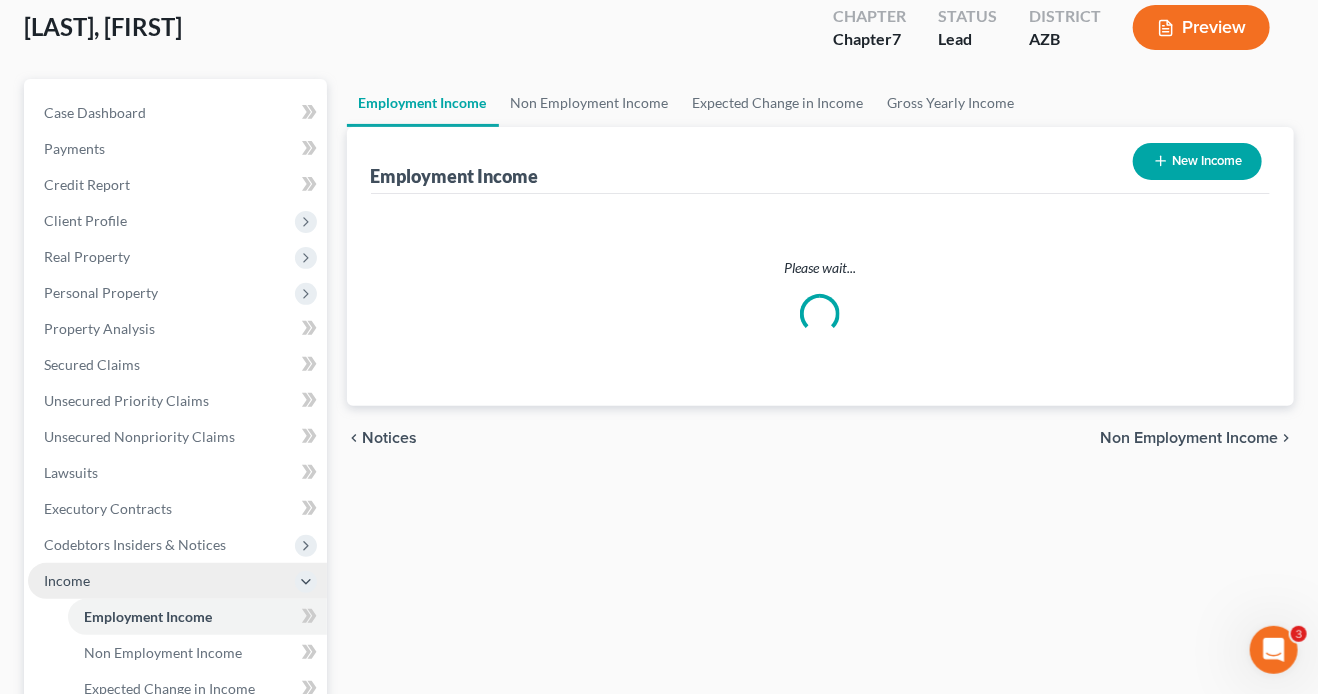 scroll, scrollTop: 0, scrollLeft: 0, axis: both 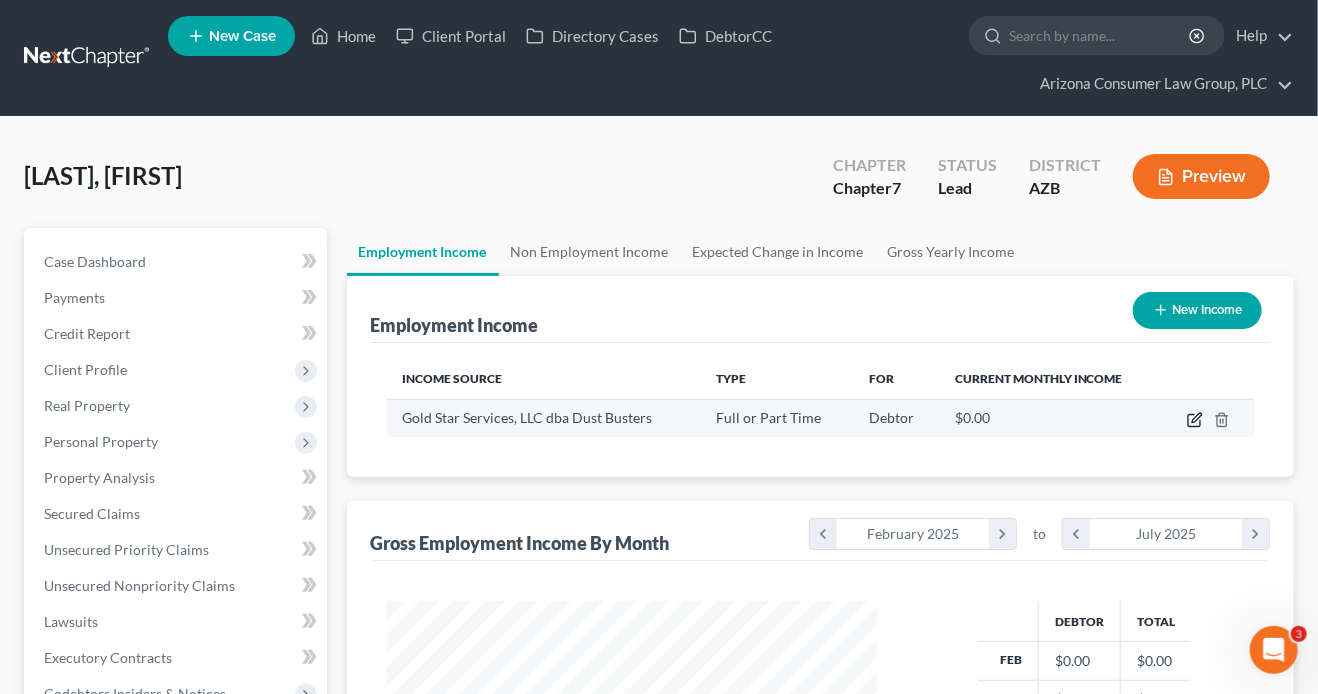 click 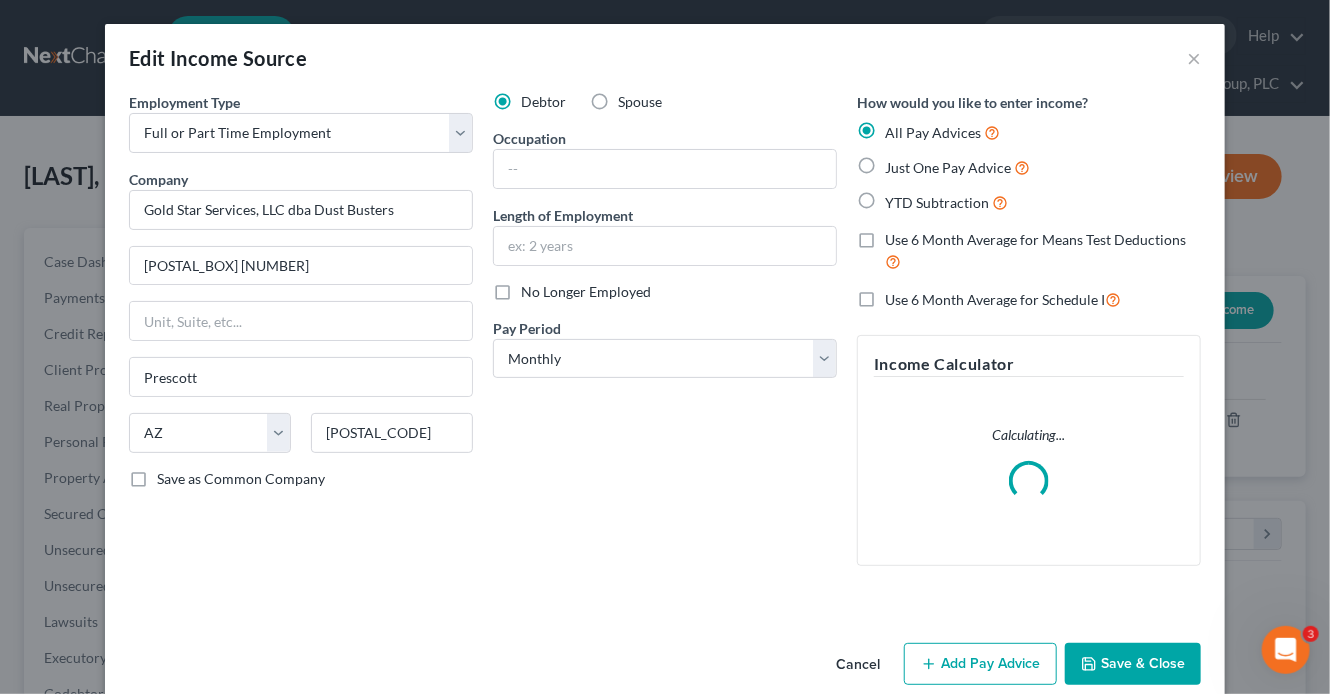 scroll, scrollTop: 999643, scrollLeft: 999464, axis: both 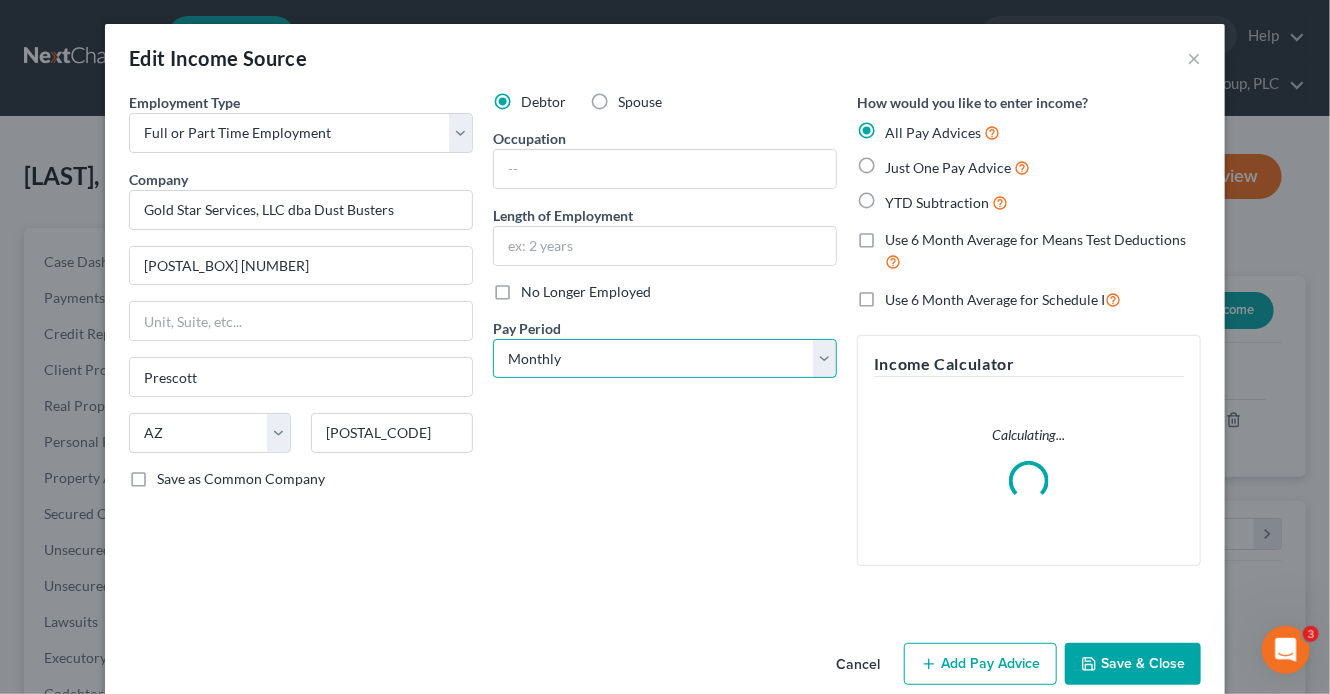 click on "Select Monthly Twice Monthly Every Other Week Weekly" at bounding box center [665, 359] 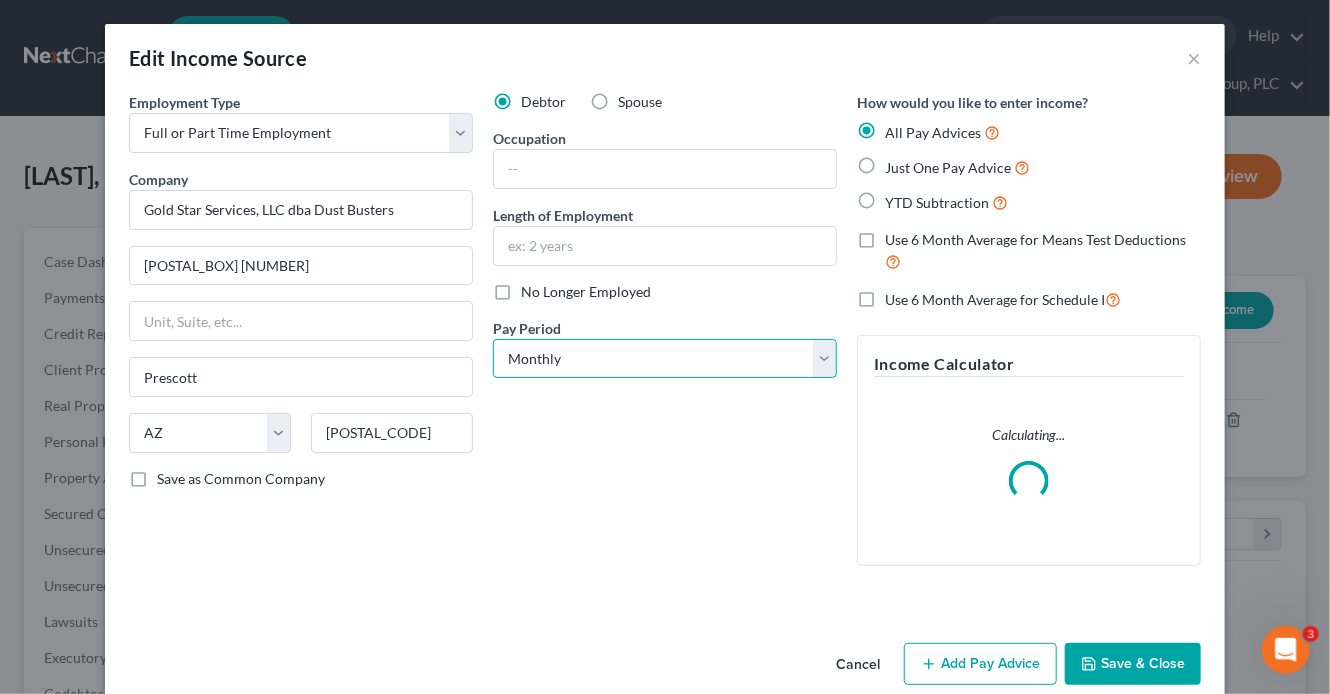 select on "2" 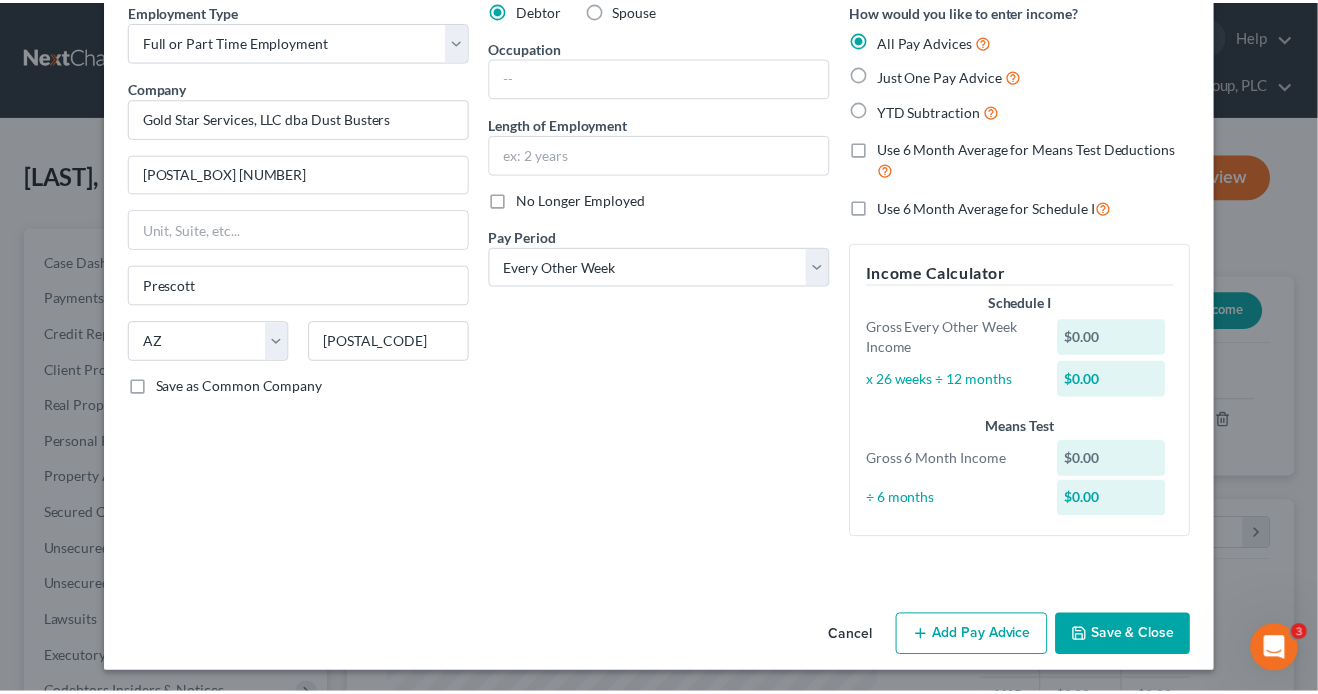 scroll, scrollTop: 93, scrollLeft: 0, axis: vertical 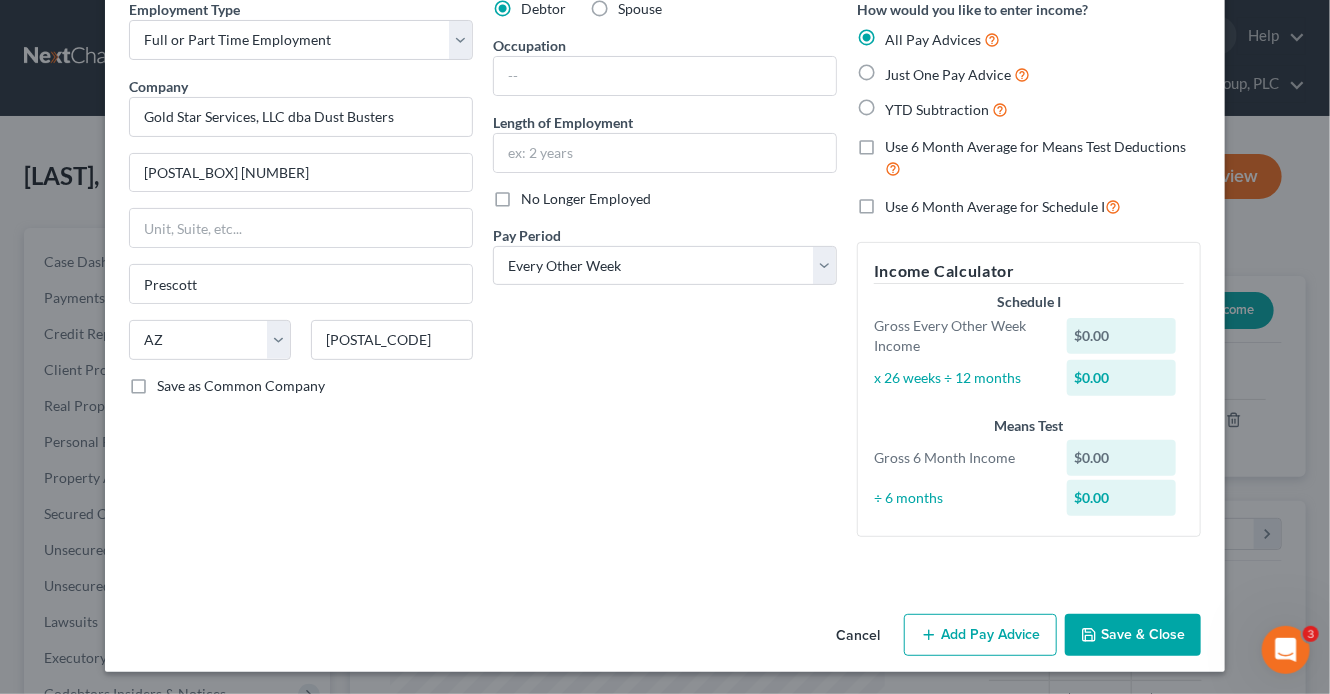 click on "Save & Close" at bounding box center (1133, 635) 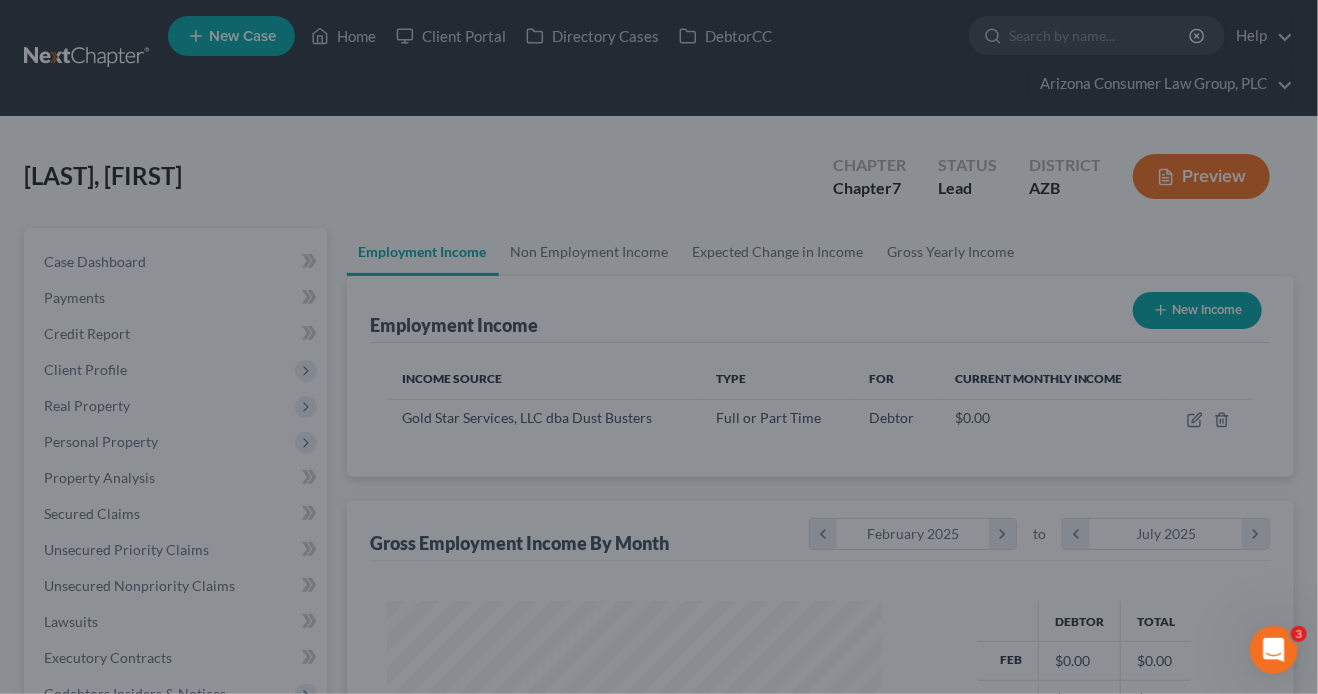 scroll, scrollTop: 356, scrollLeft: 529, axis: both 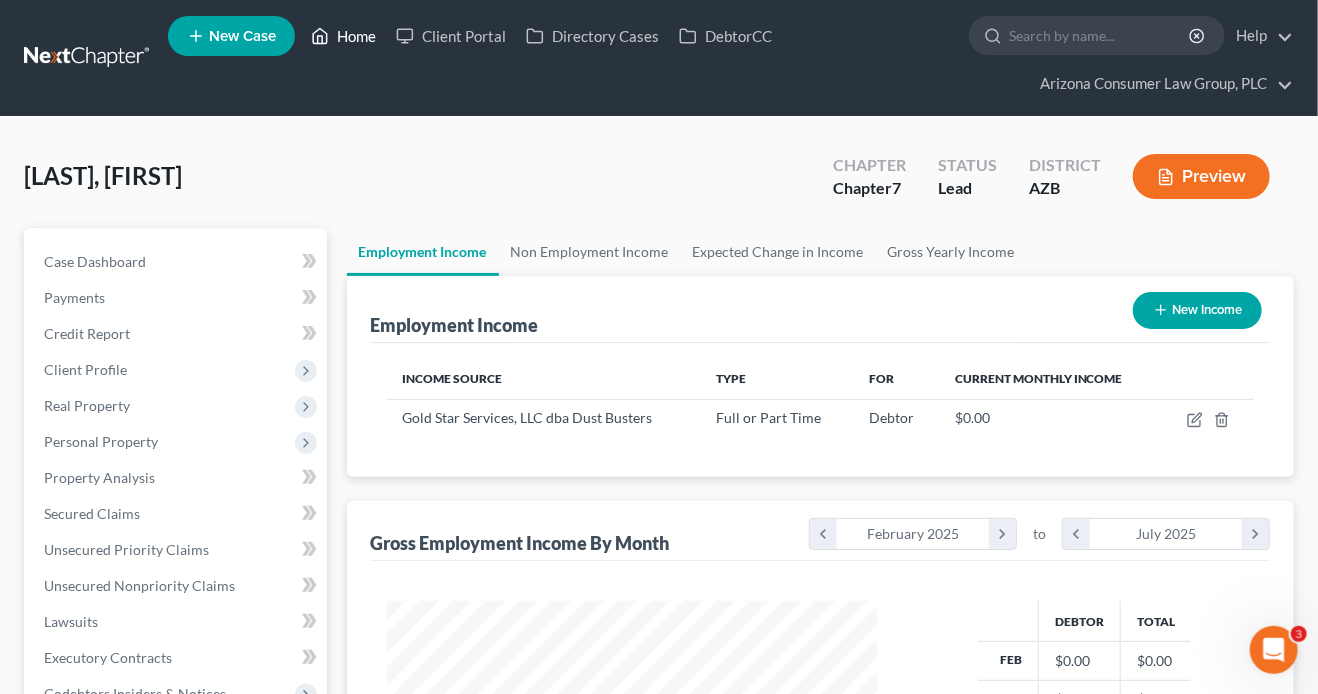 click on "Home" at bounding box center [343, 36] 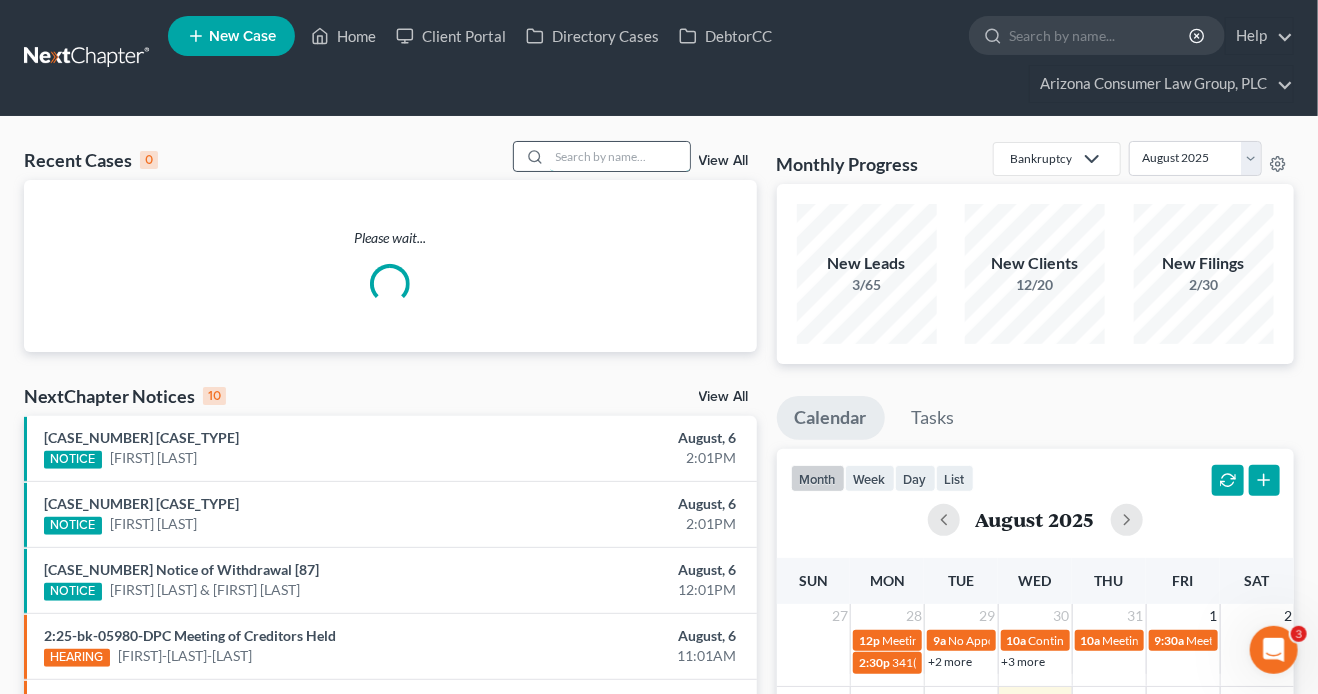 click at bounding box center (620, 156) 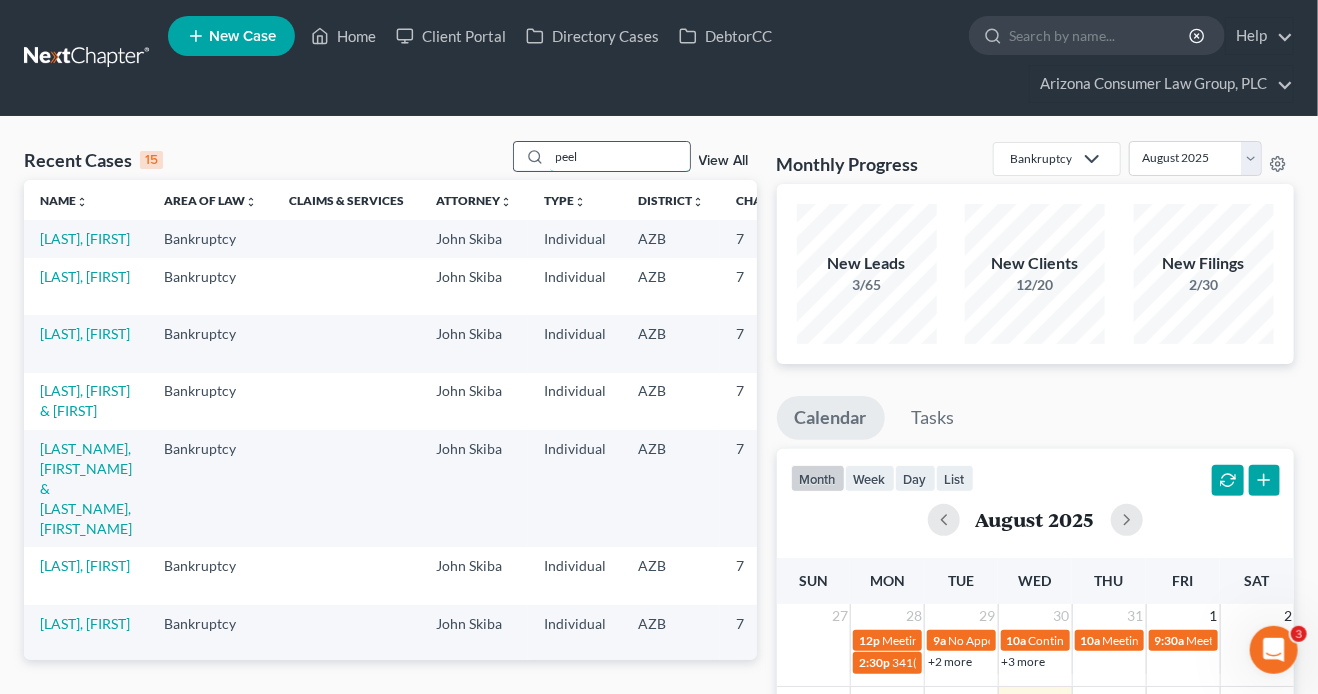 type on "peel" 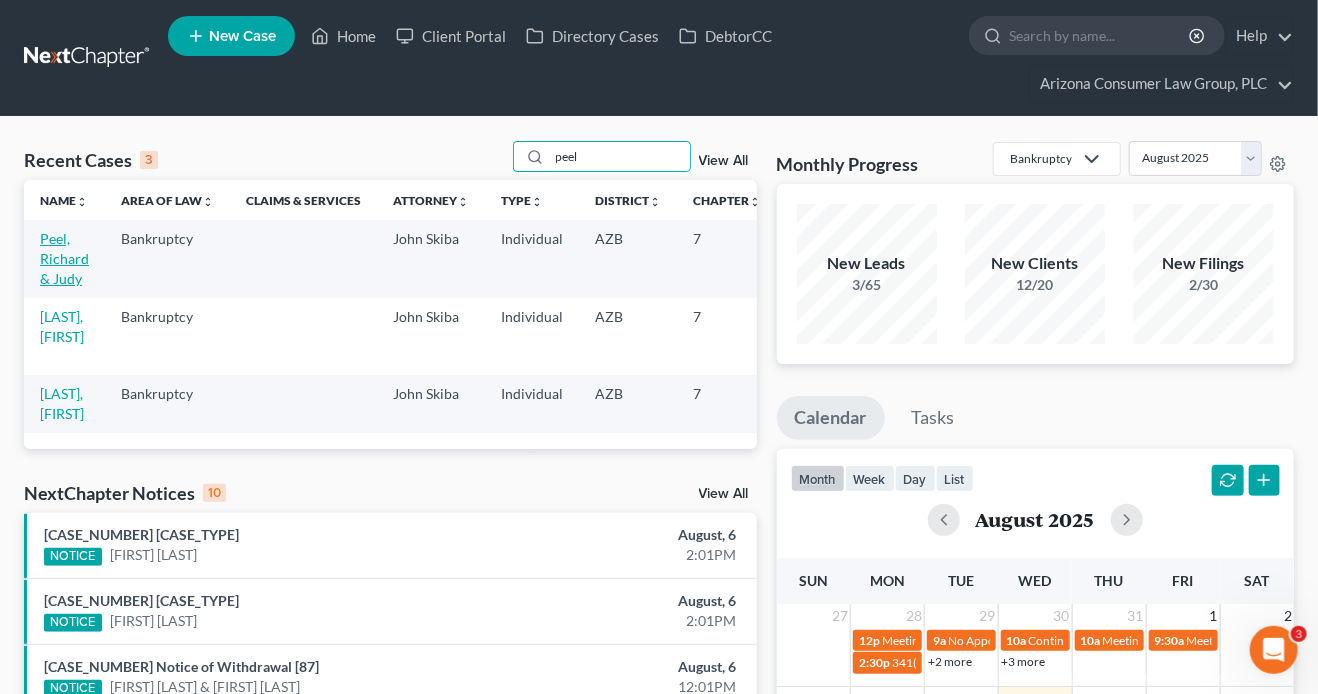 click on "Peel, Richard & Judy" at bounding box center (64, 258) 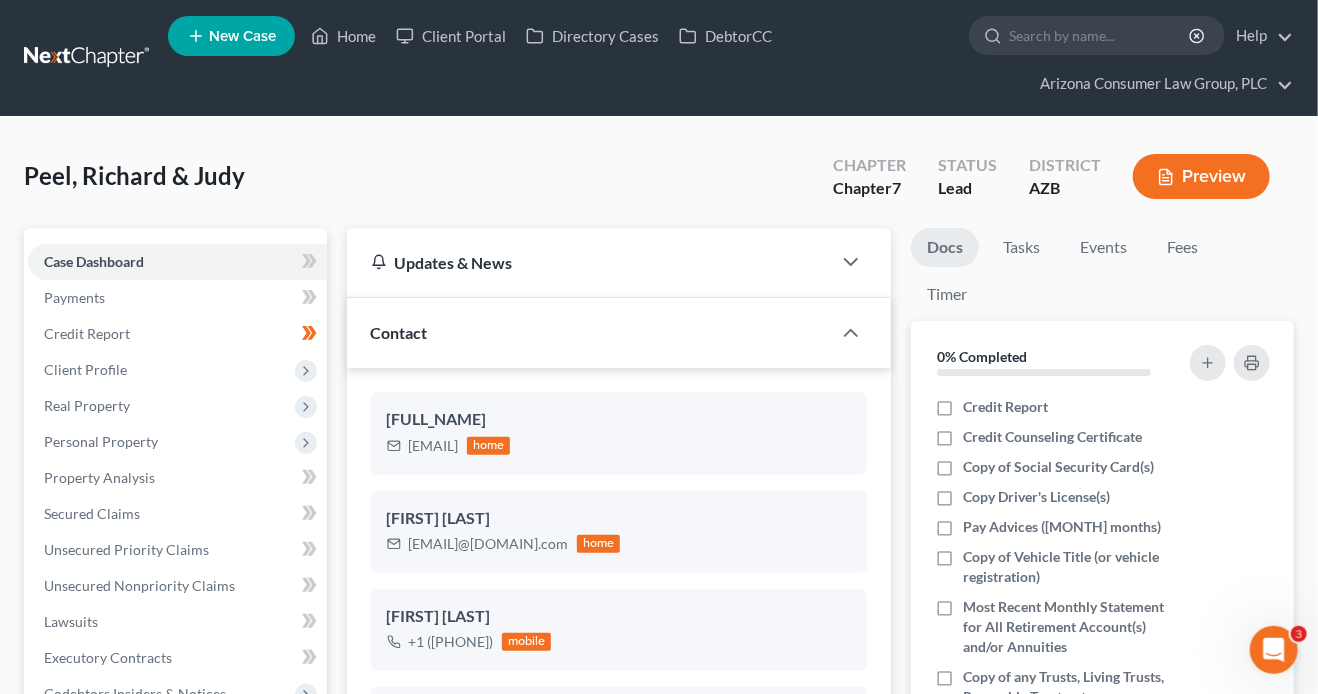 scroll, scrollTop: 216, scrollLeft: 0, axis: vertical 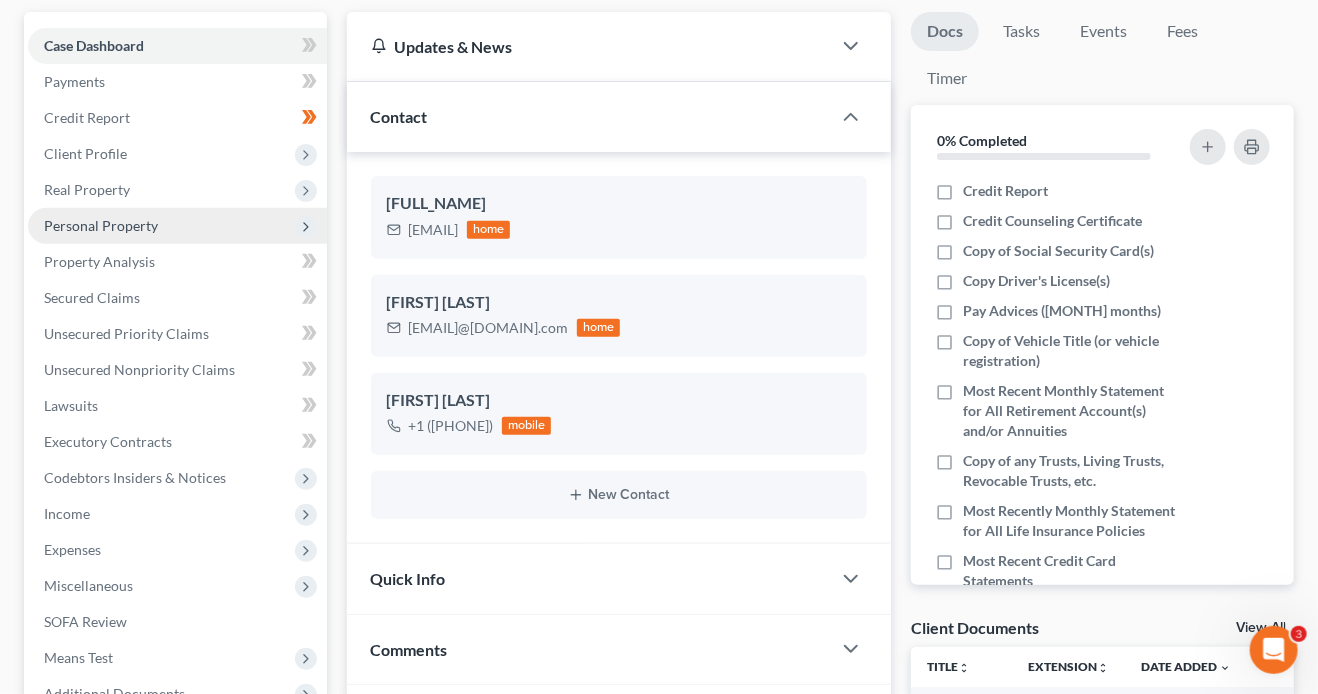 click on "Personal Property" at bounding box center (101, 225) 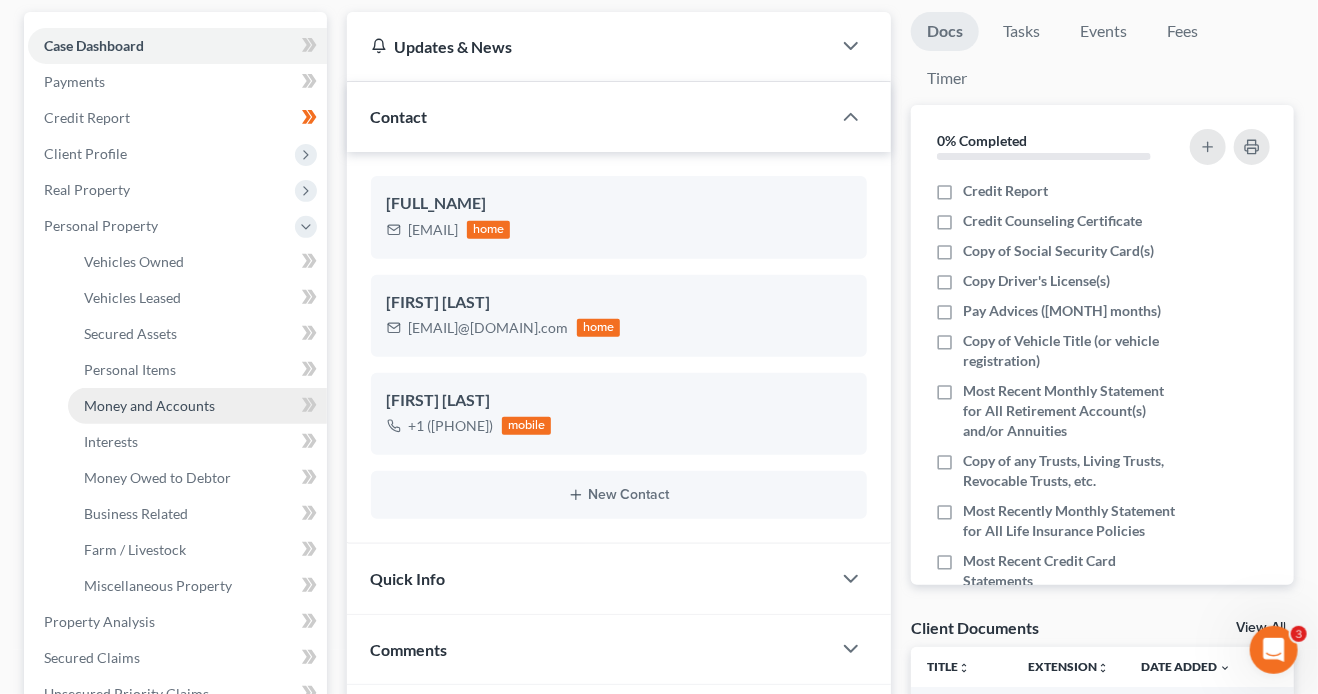 click on "Money and Accounts" at bounding box center [149, 405] 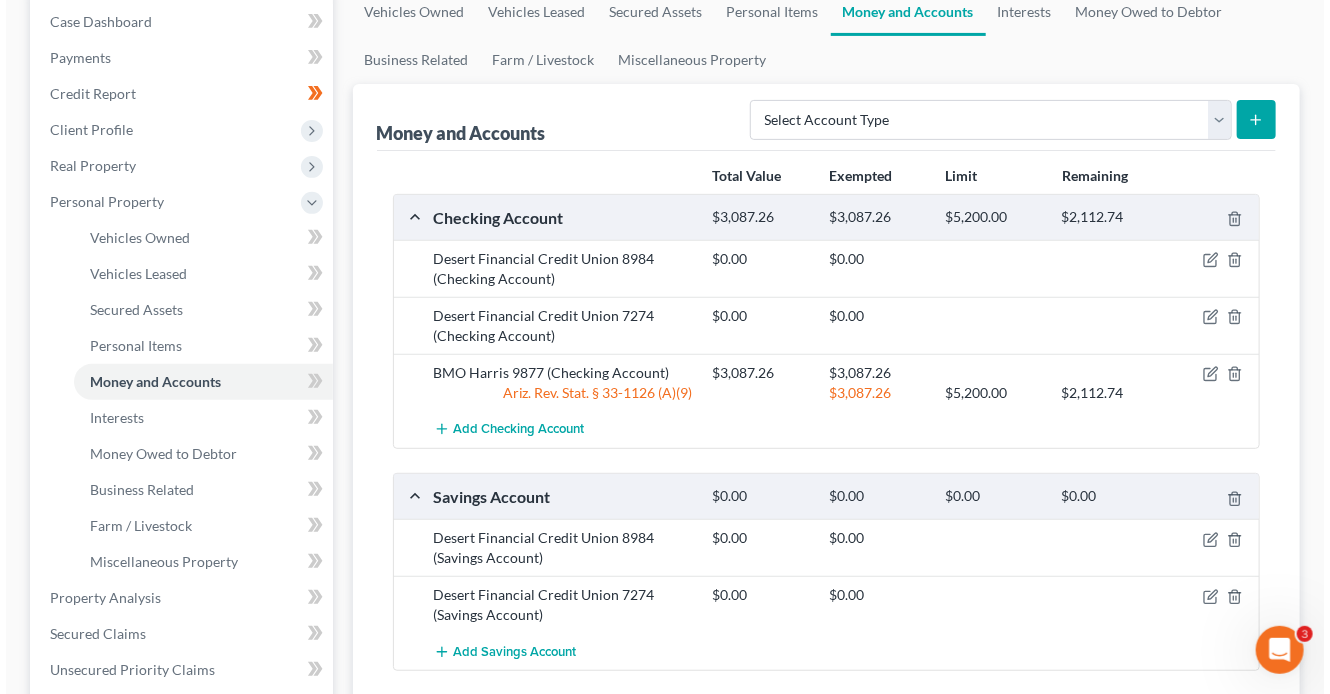 scroll, scrollTop: 246, scrollLeft: 0, axis: vertical 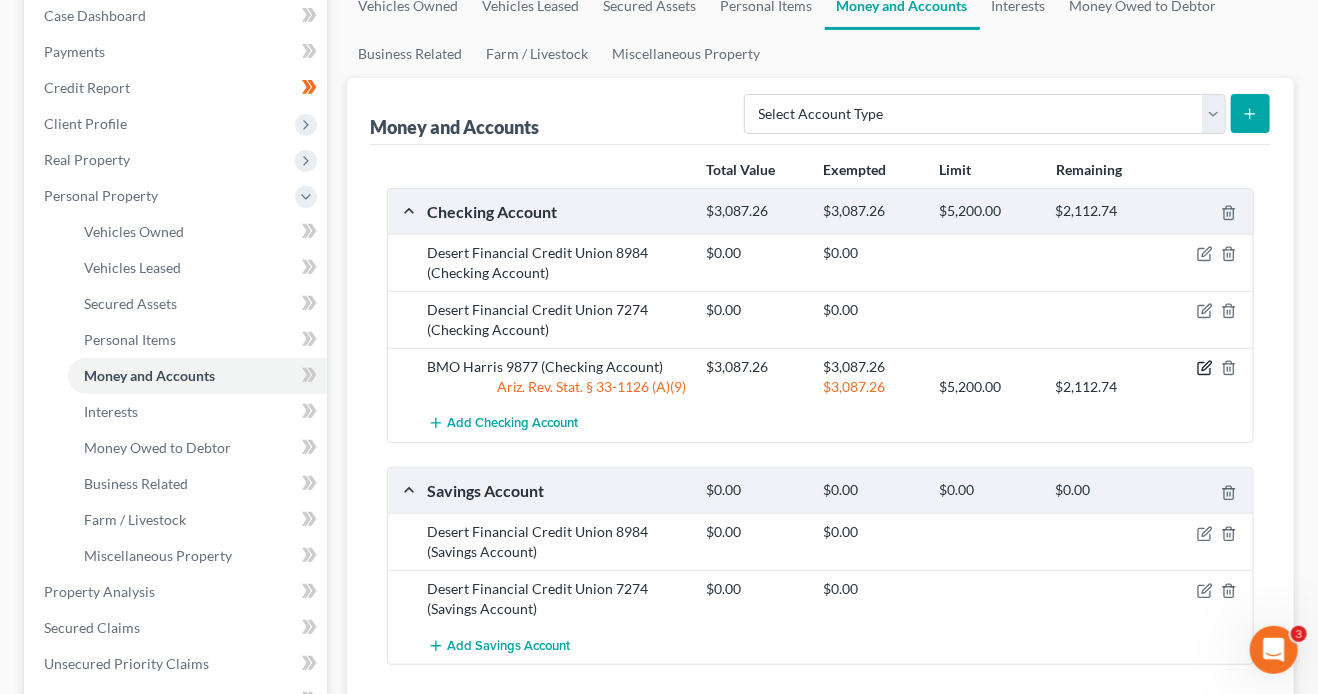 click 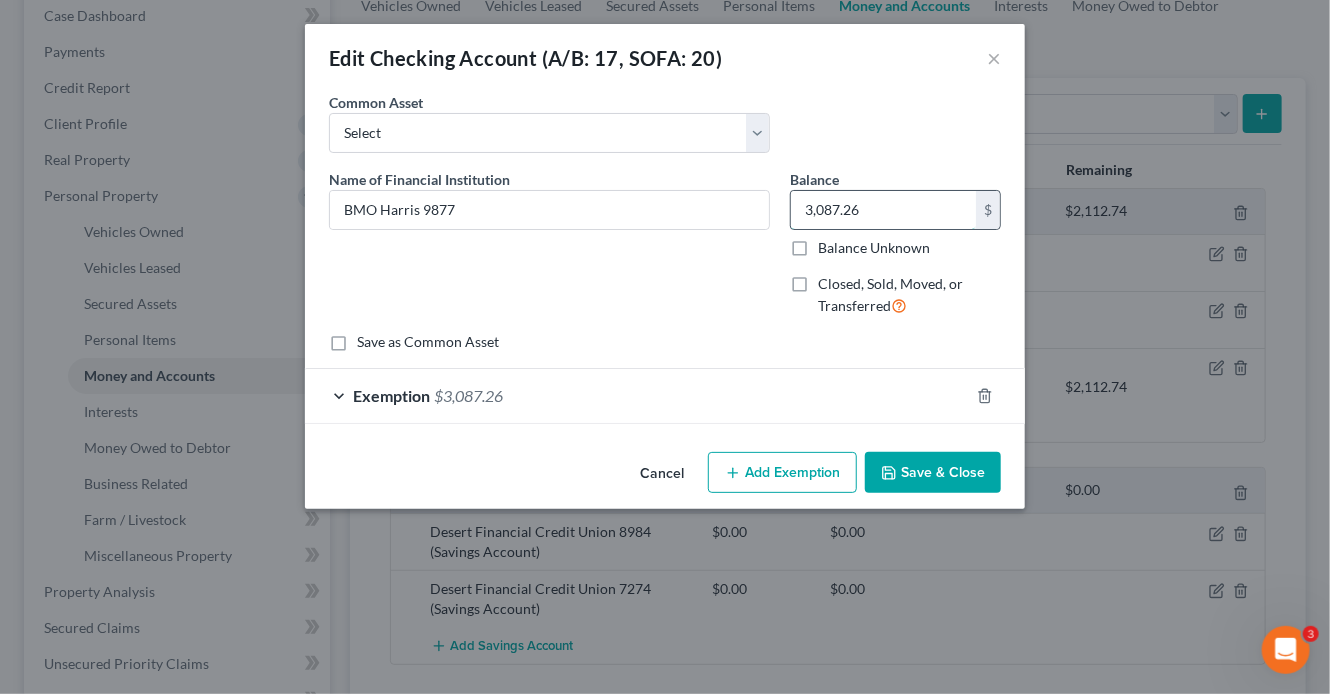 click on "3,087.26" at bounding box center (883, 210) 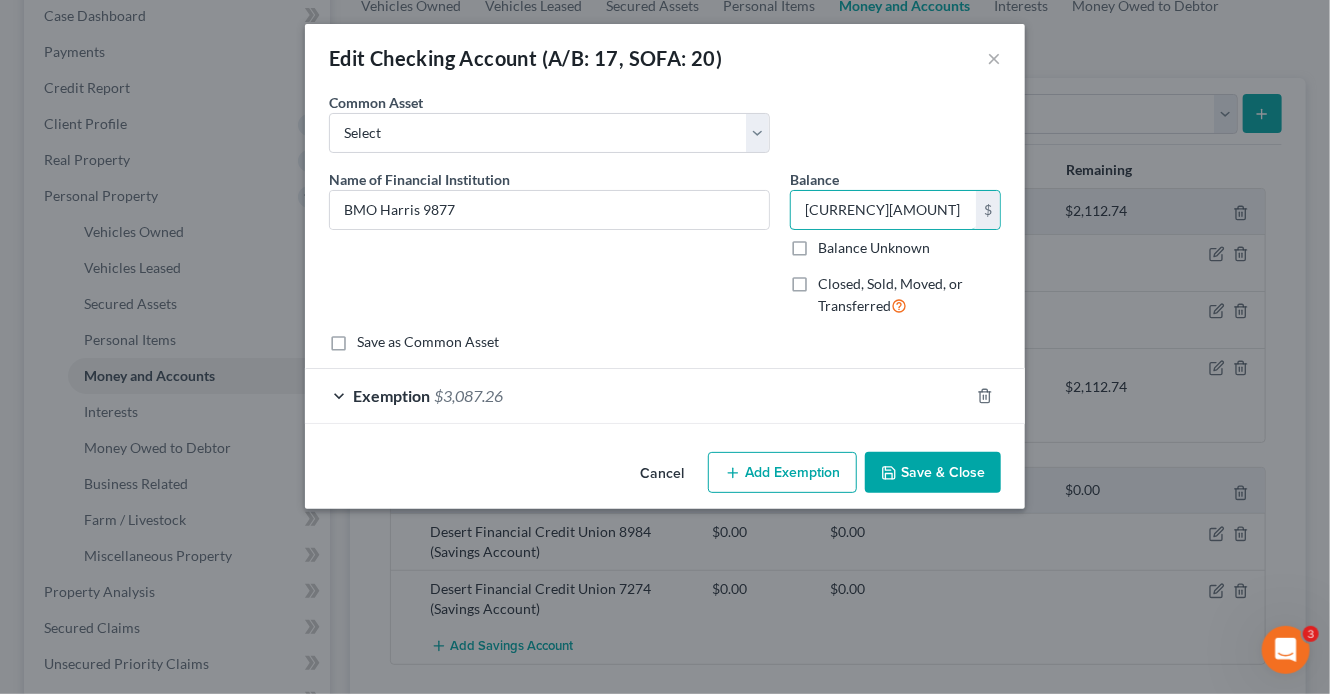type on "51.78" 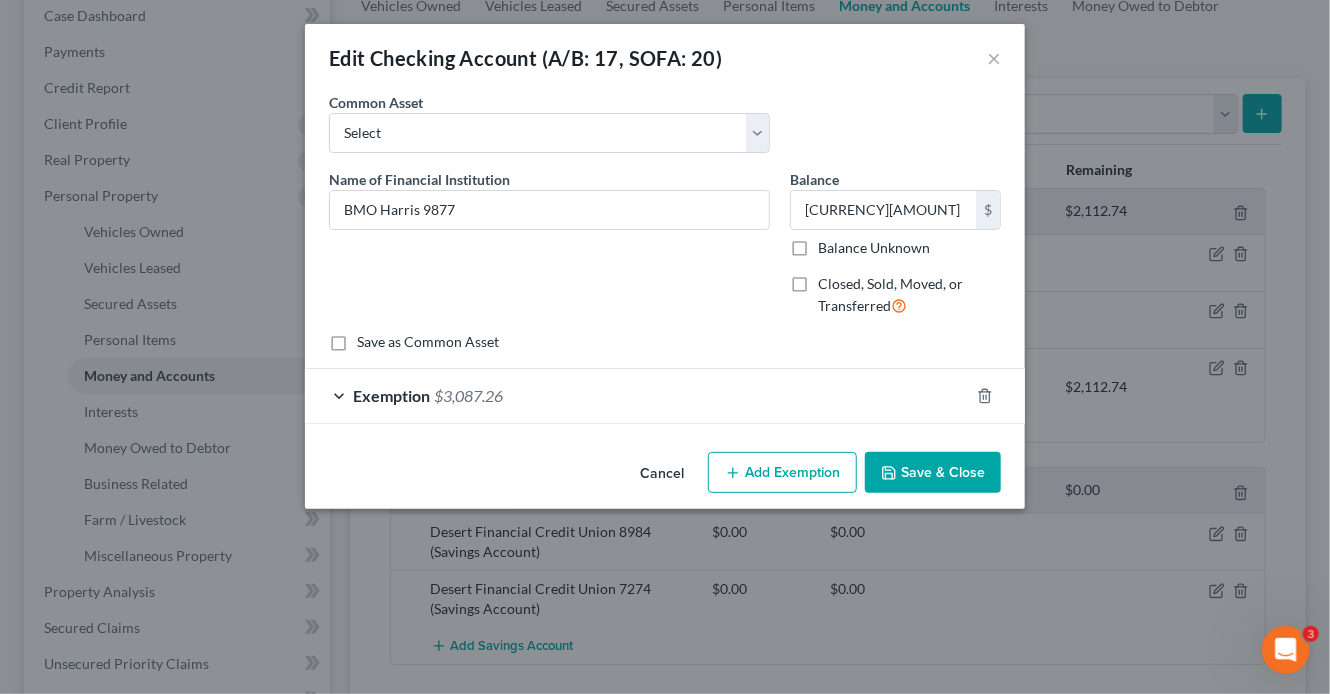 click on "Exemption $3,087.26" at bounding box center (637, 395) 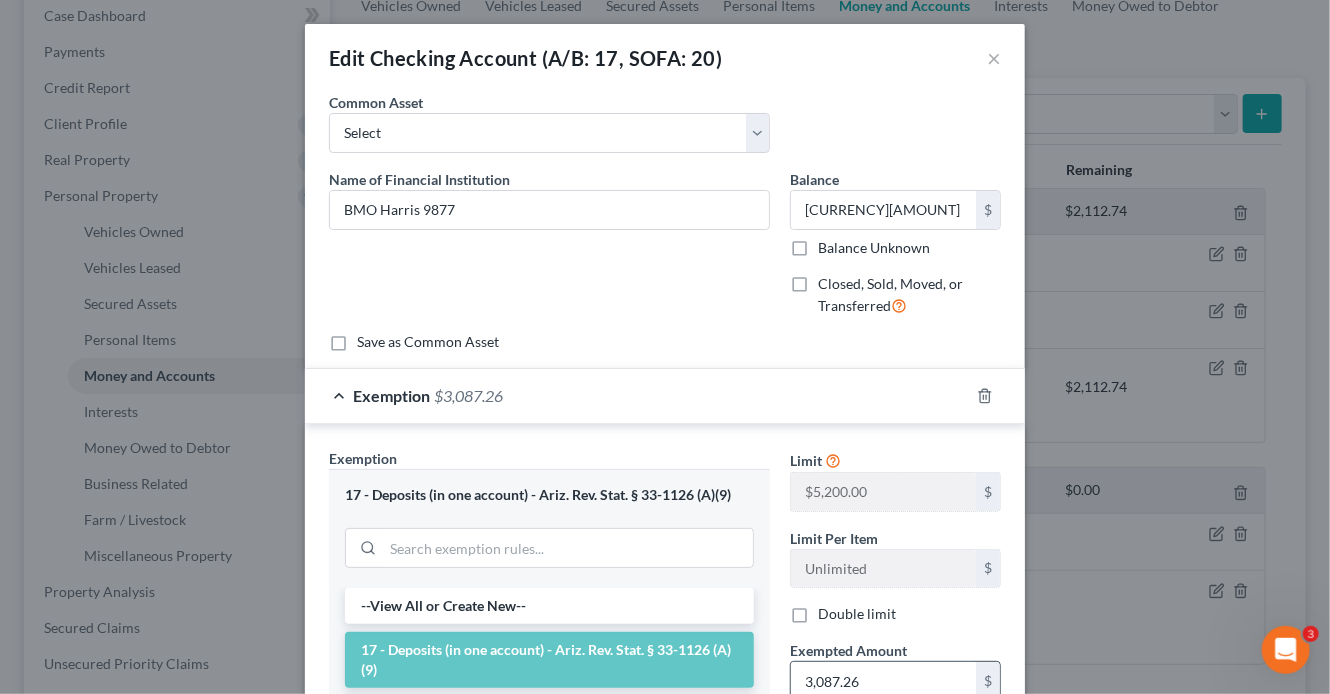 click on "3,087.26" at bounding box center (883, 681) 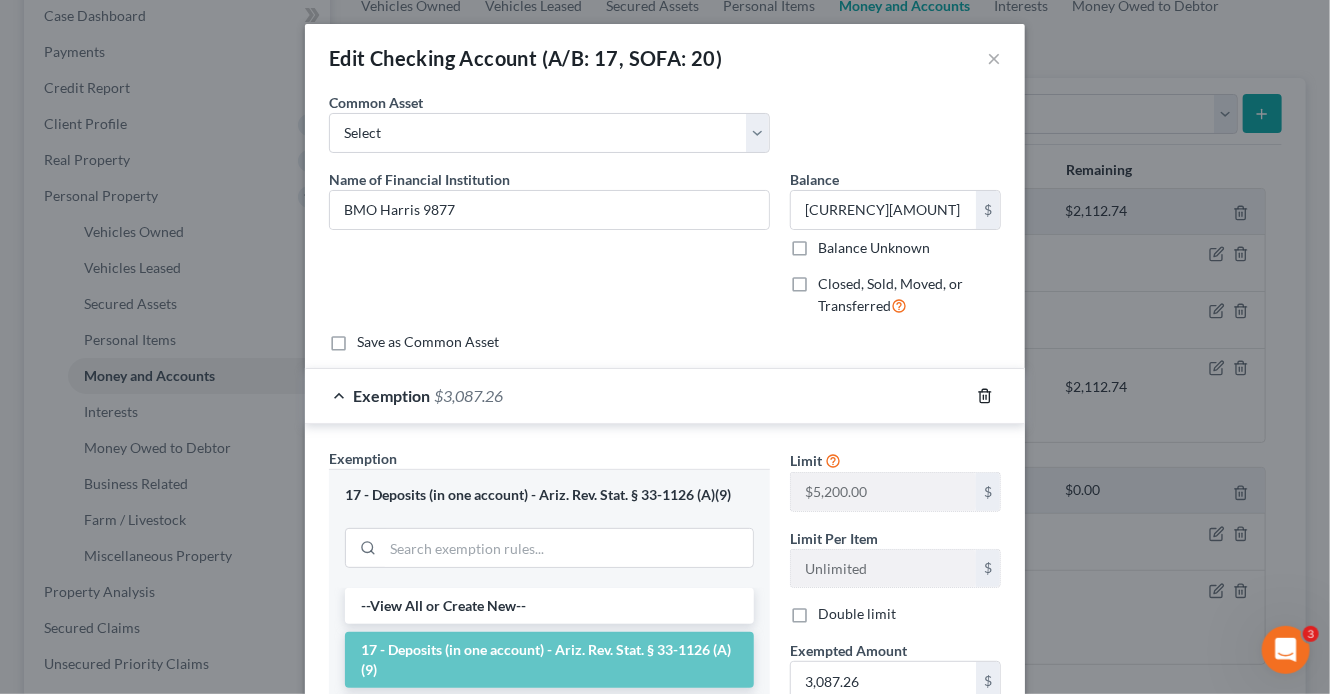 click 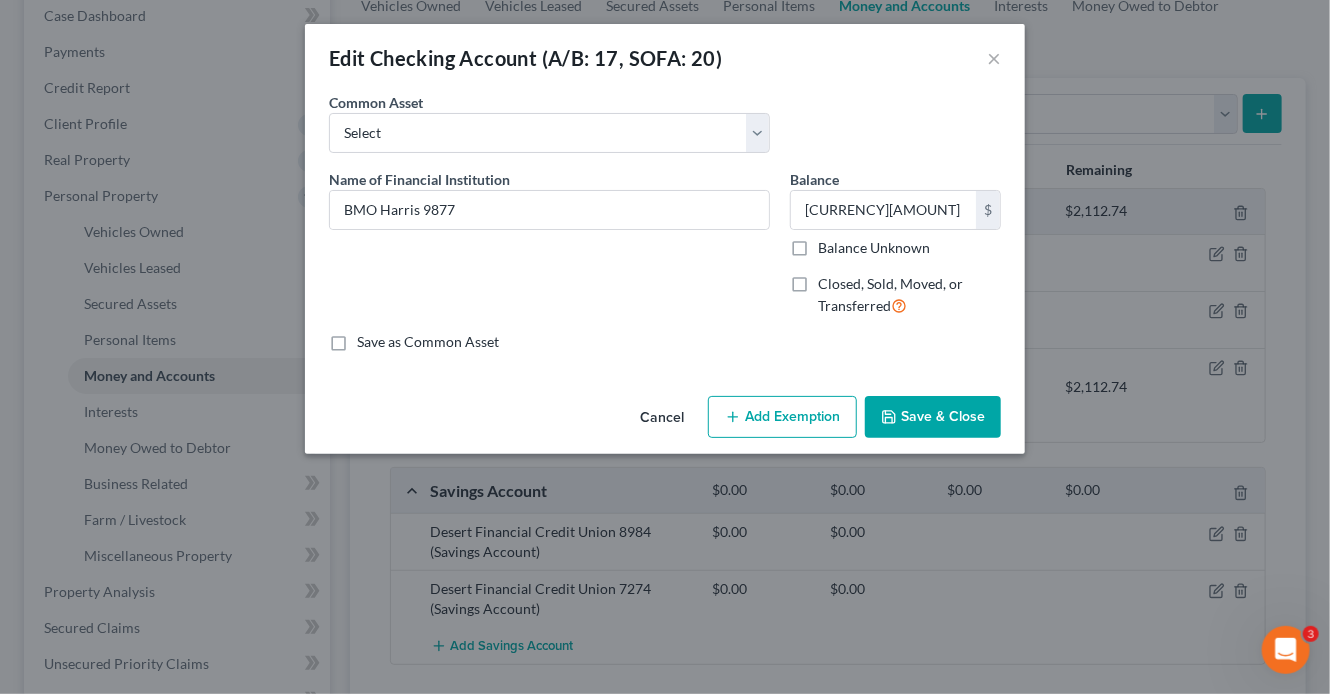 click on "Save & Close" at bounding box center (933, 417) 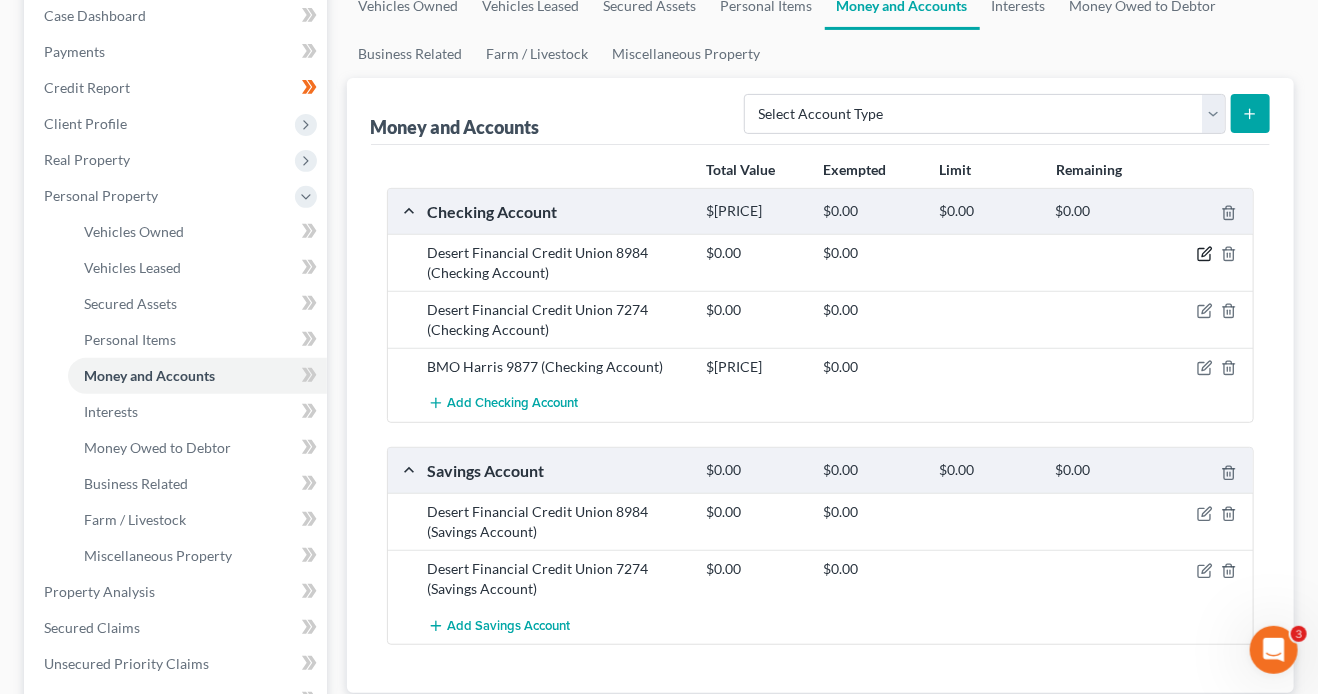 click 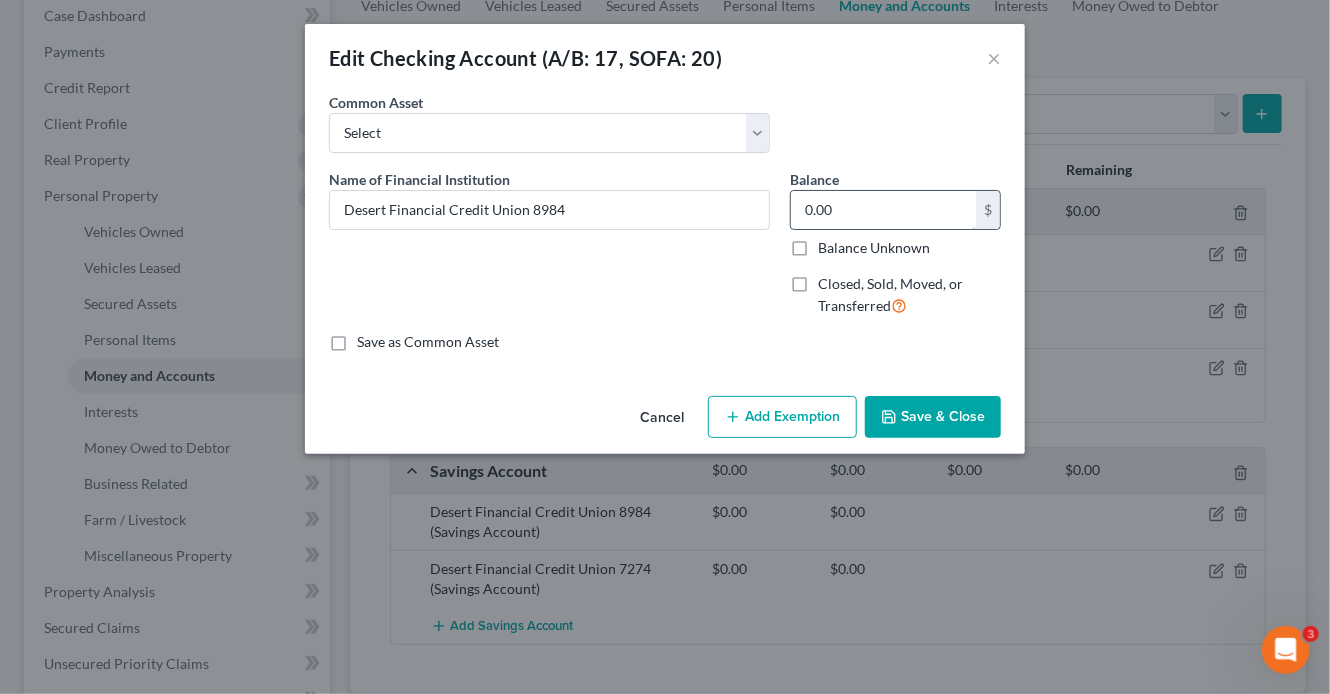 click on "0.00" at bounding box center [883, 210] 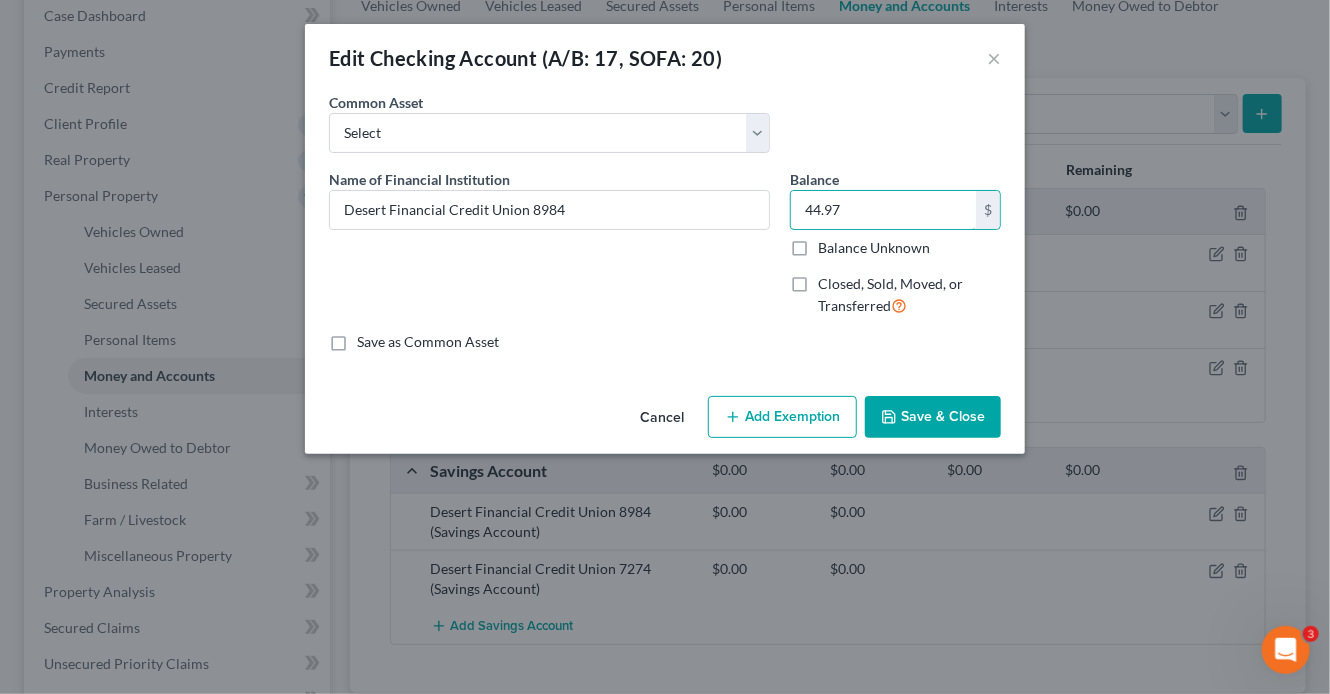type on "44.97" 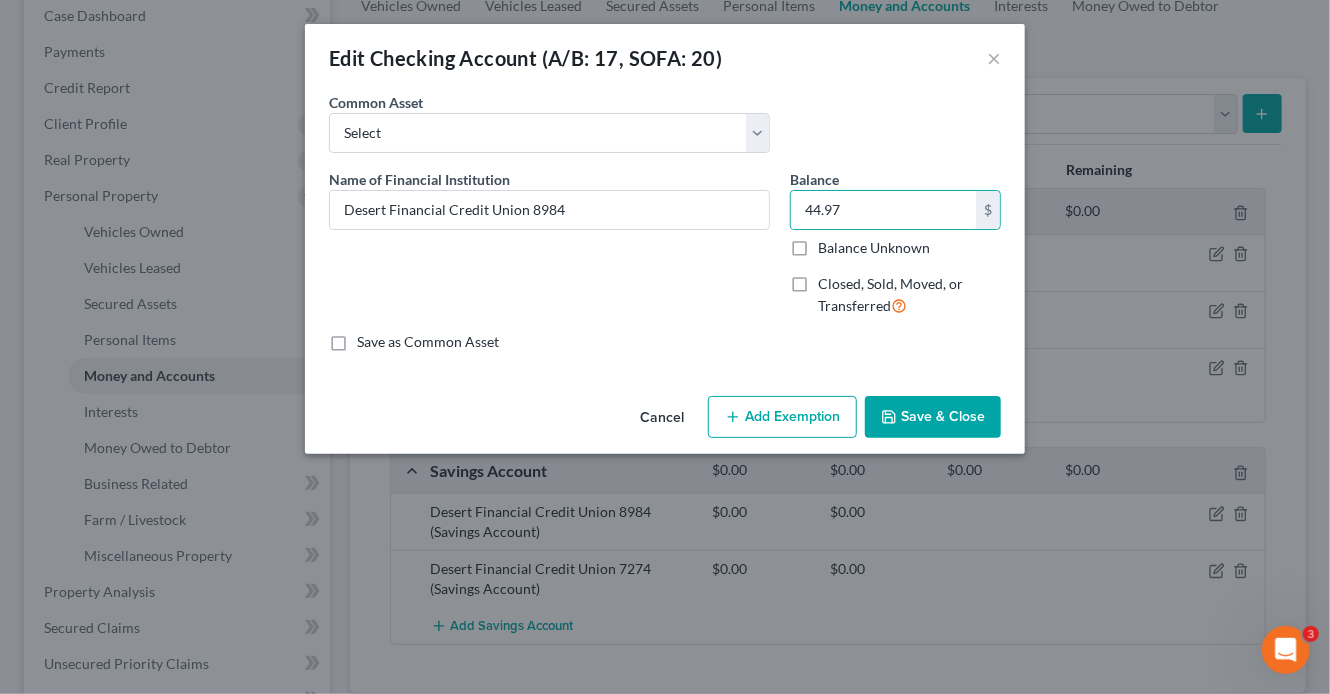 click on "Save & Close" at bounding box center [933, 417] 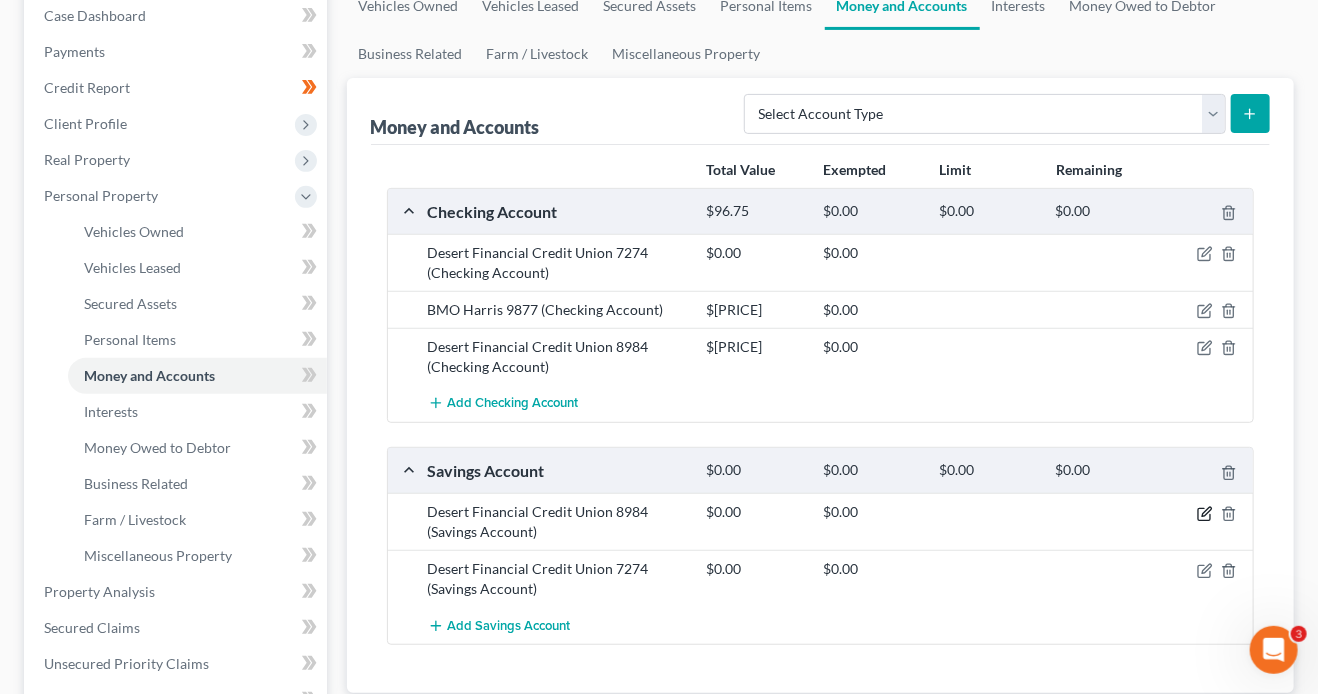 click 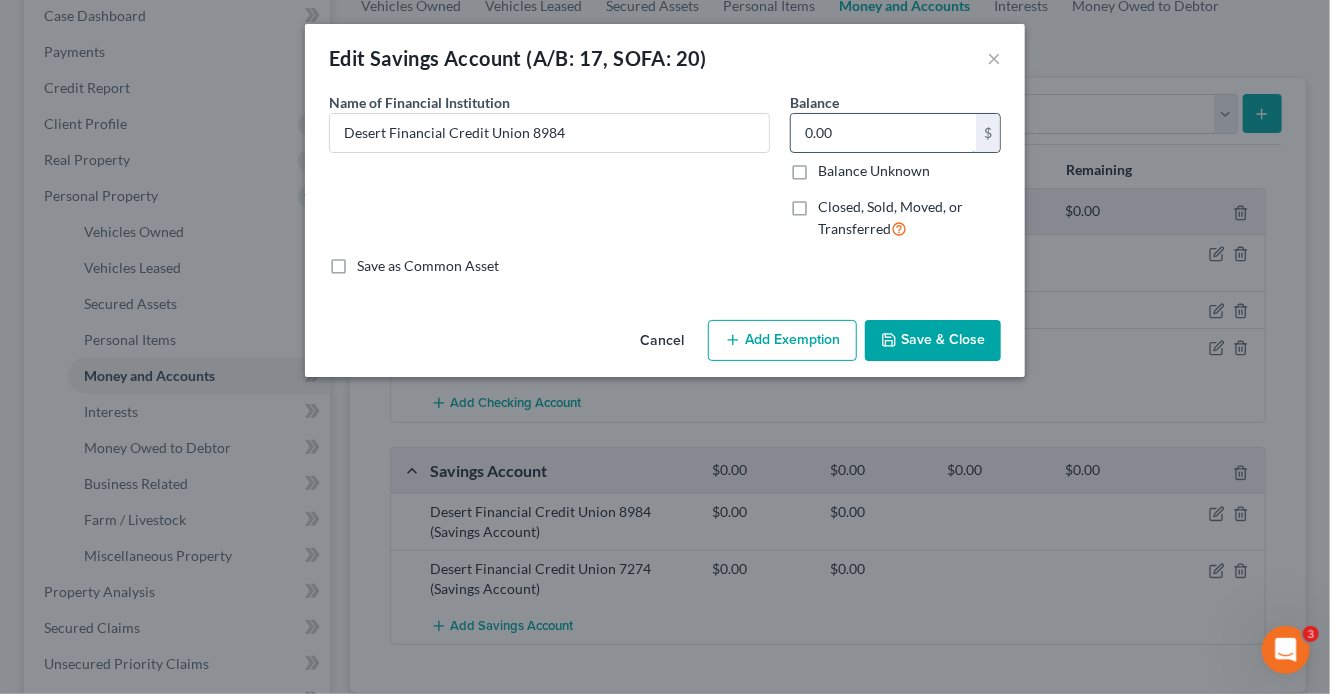 click on "0.00" at bounding box center (883, 133) 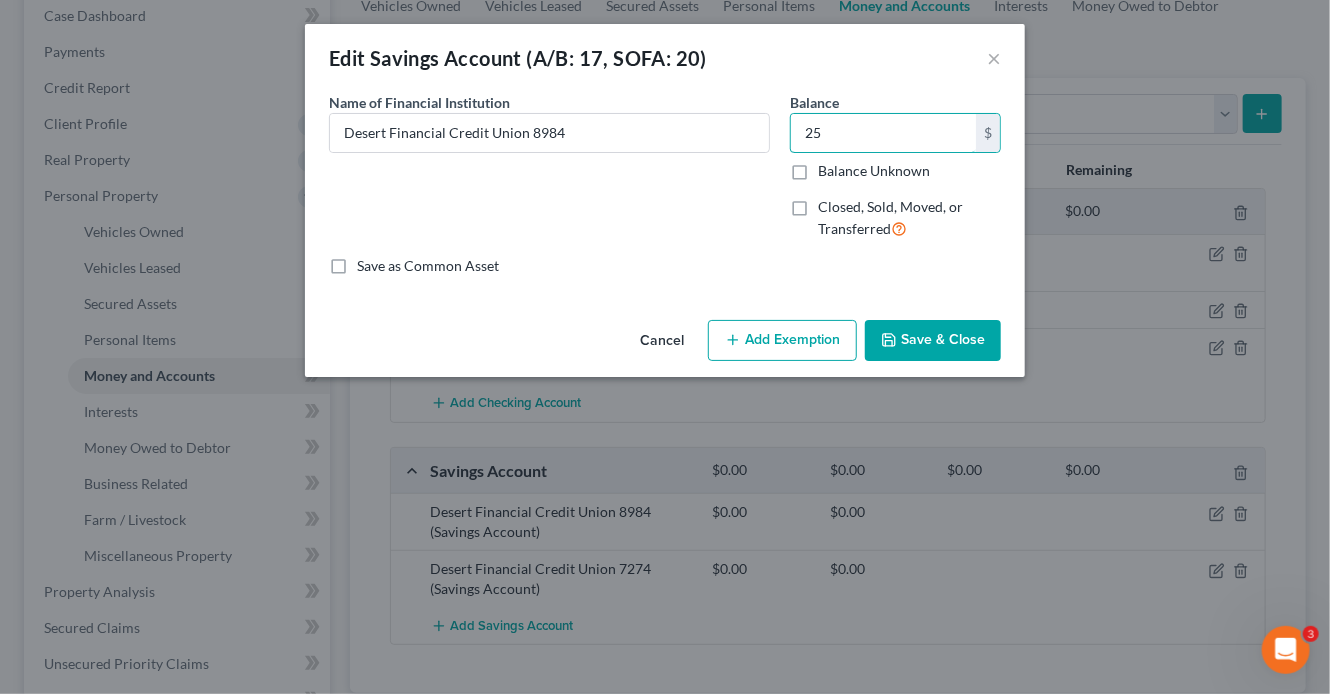 type on "25" 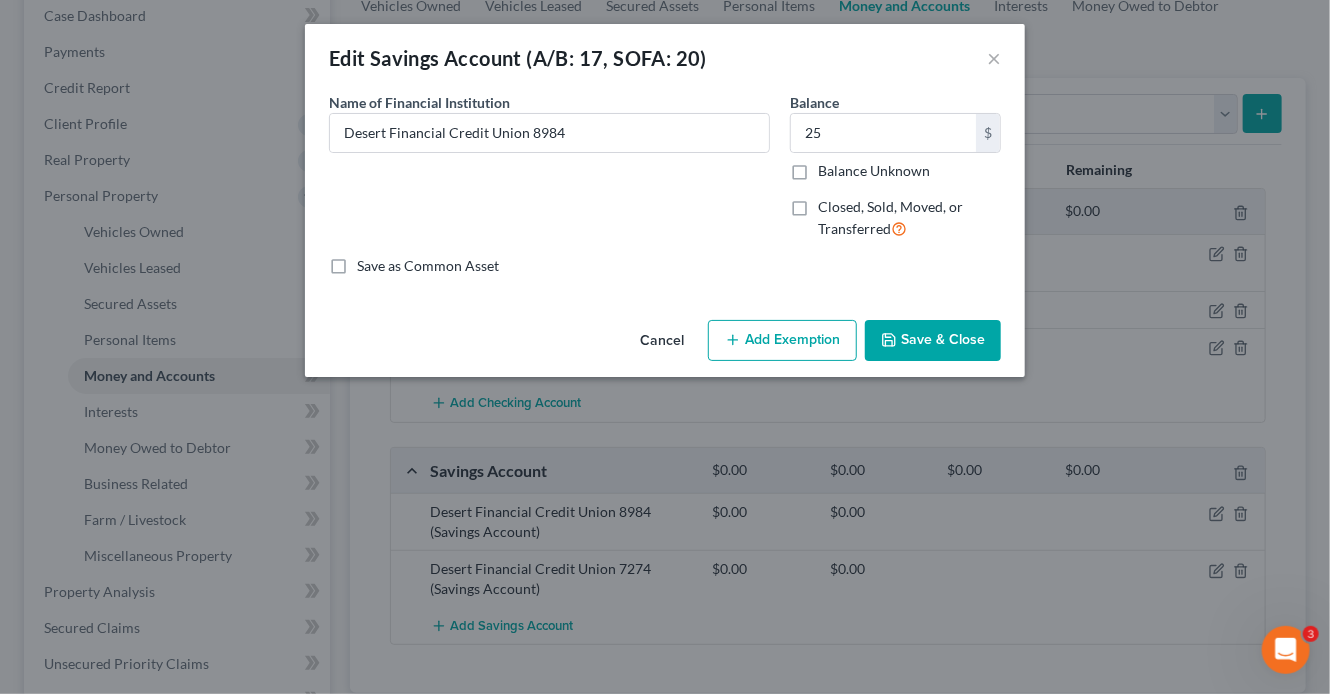 click on "Save & Close" at bounding box center [933, 341] 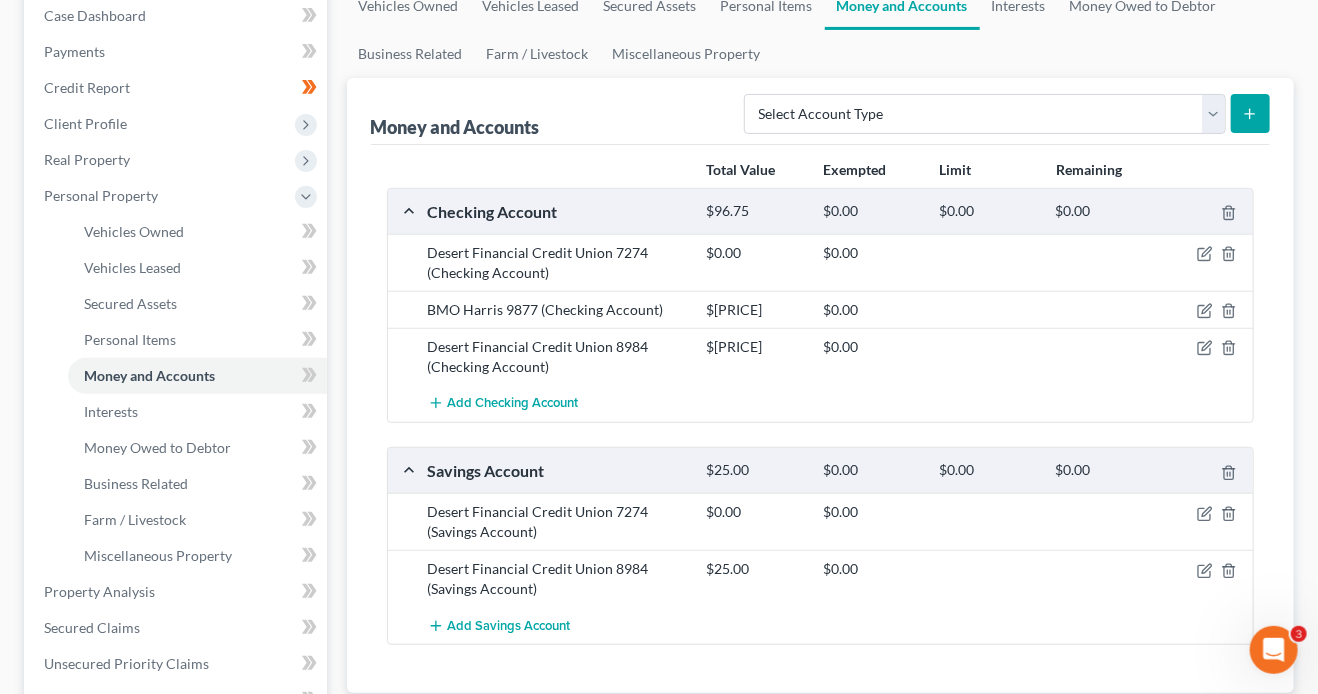 click on "BMO Harris 9877 (Checking Account) $51.78 $0.00" at bounding box center [821, 309] 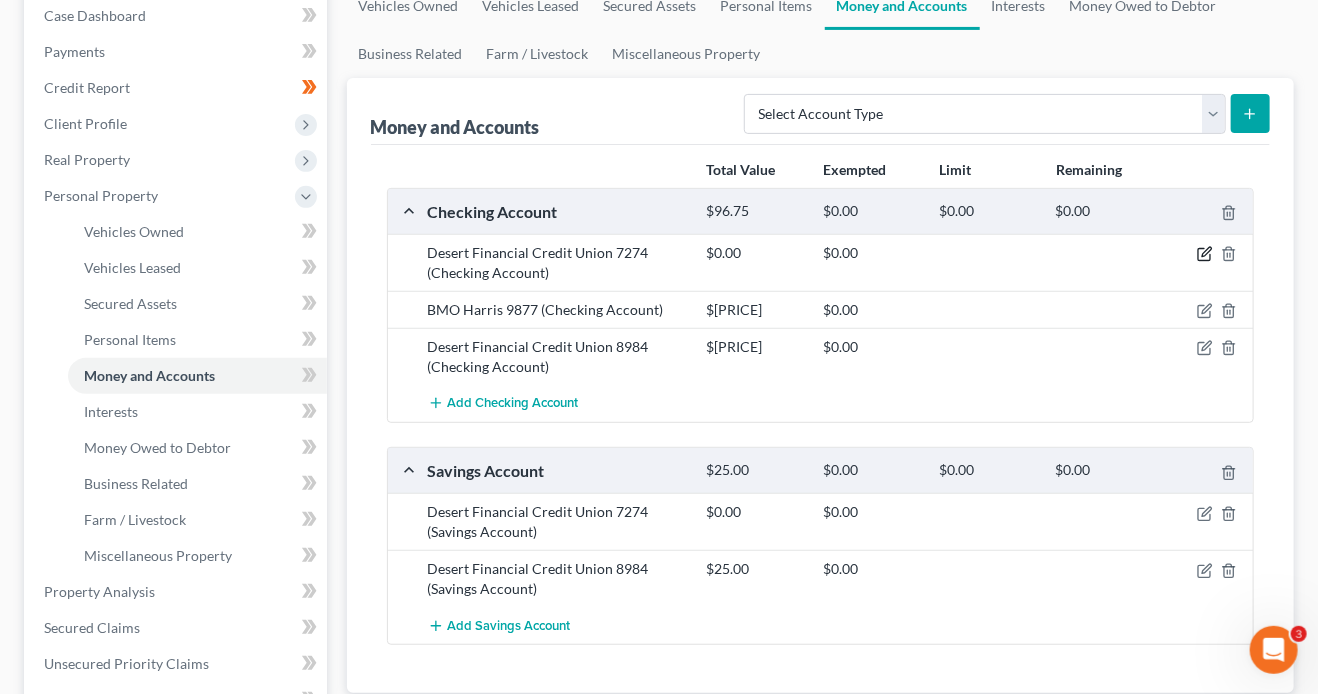click 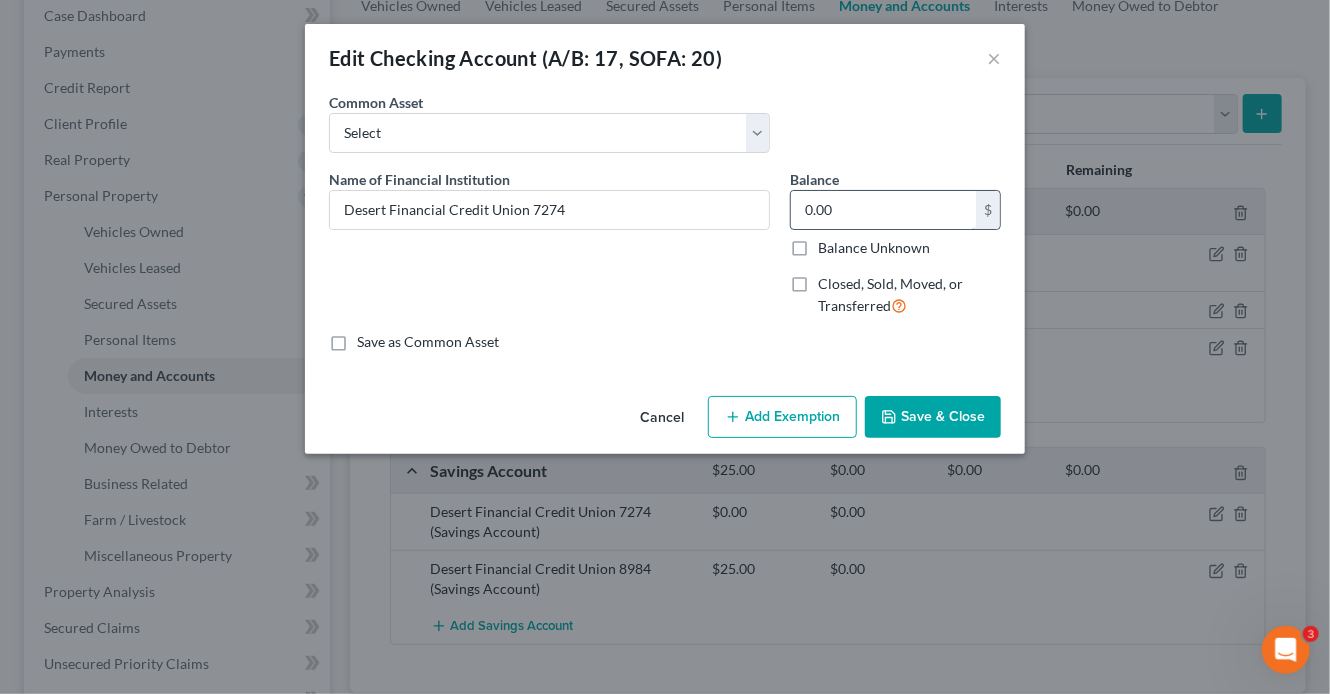 click on "0.00" at bounding box center [883, 210] 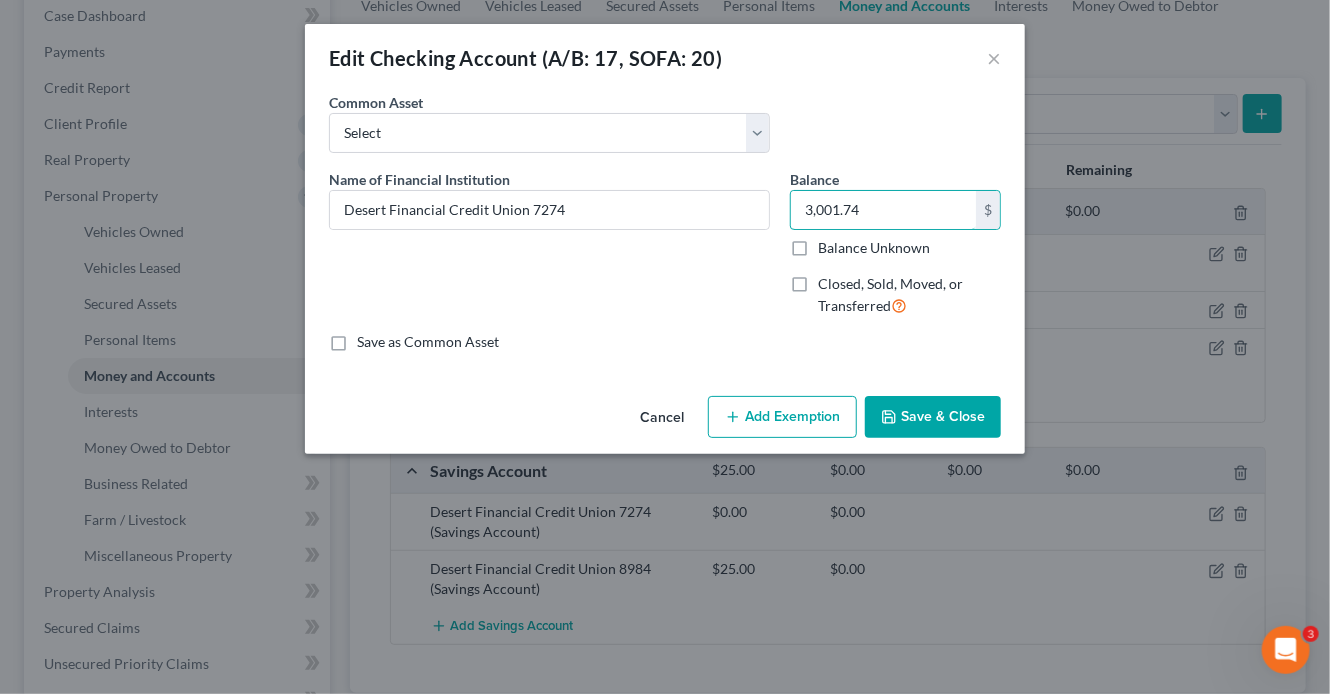 type on "3,001.74" 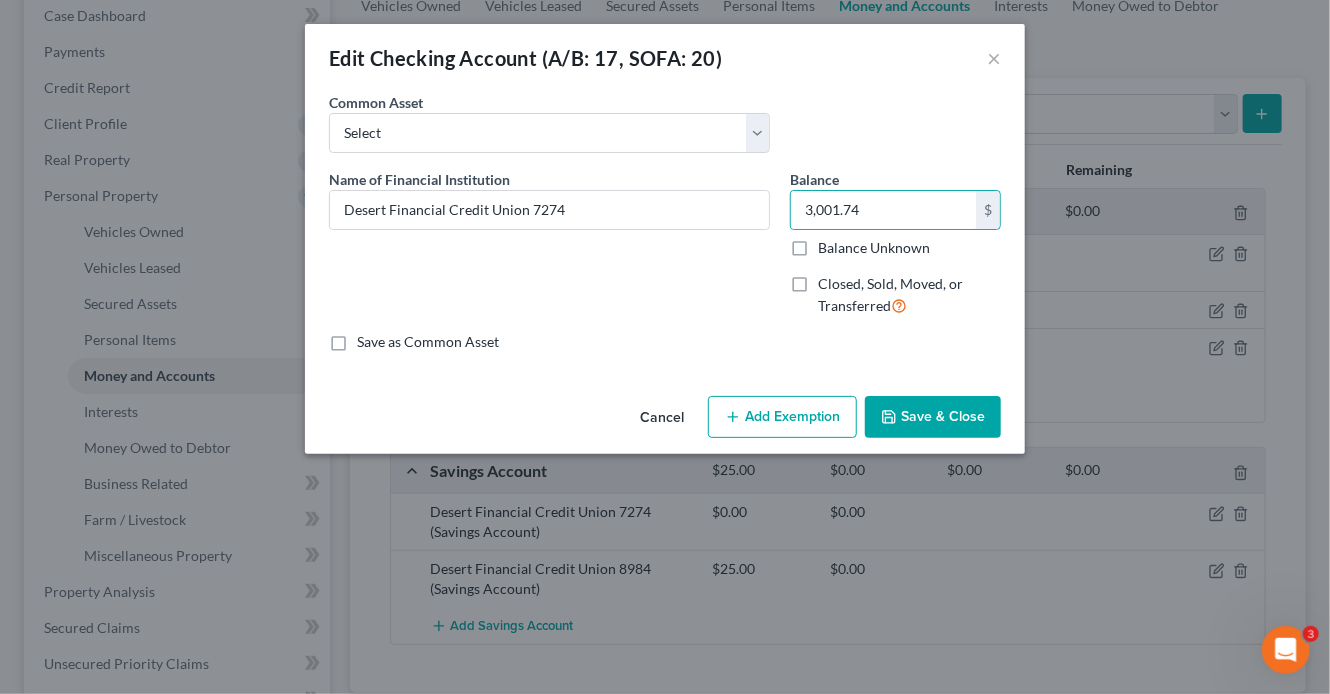 click on "Add Exemption" at bounding box center (782, 417) 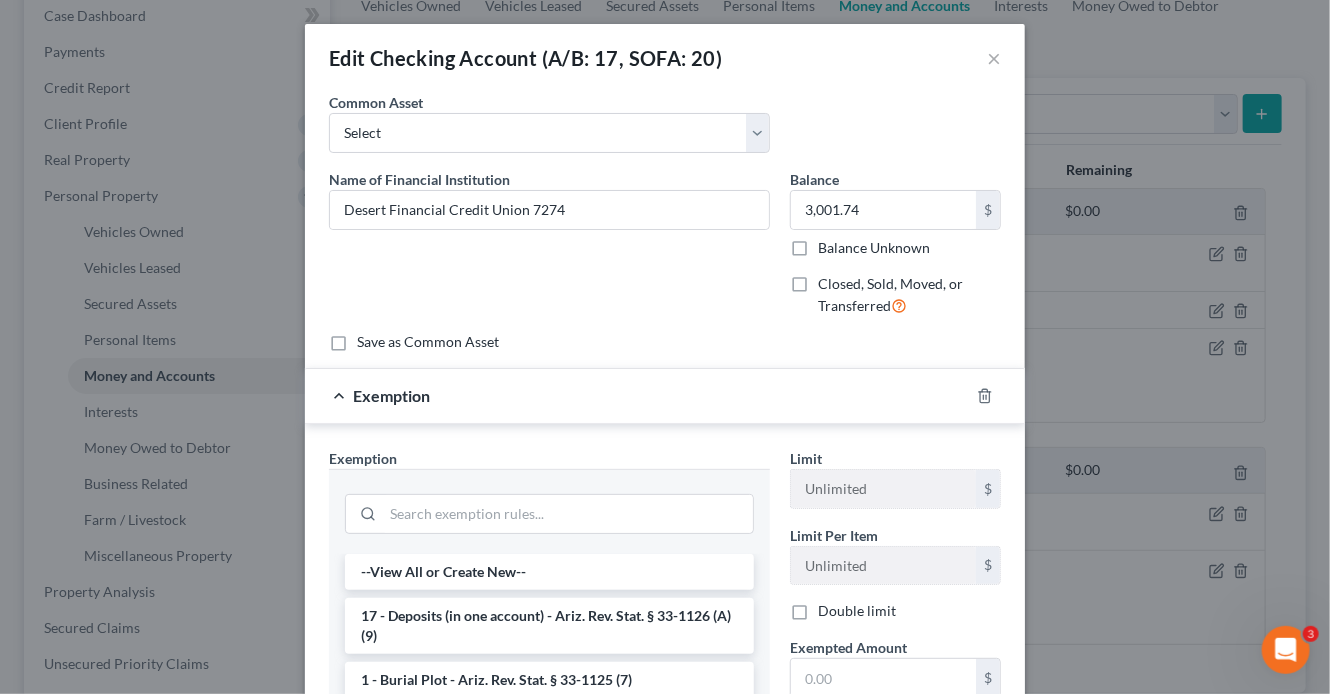 drag, startPoint x: 547, startPoint y: 625, endPoint x: 693, endPoint y: 659, distance: 149.90663 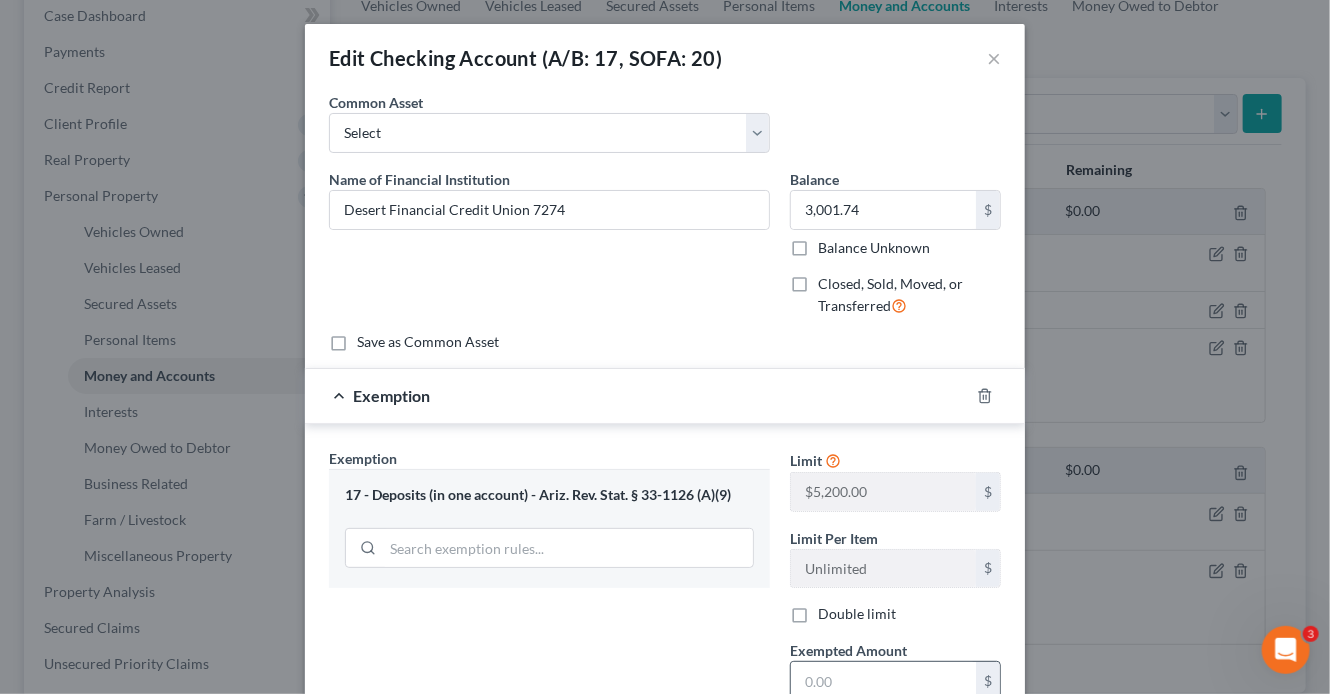 drag, startPoint x: 841, startPoint y: 689, endPoint x: 824, endPoint y: 667, distance: 27.802877 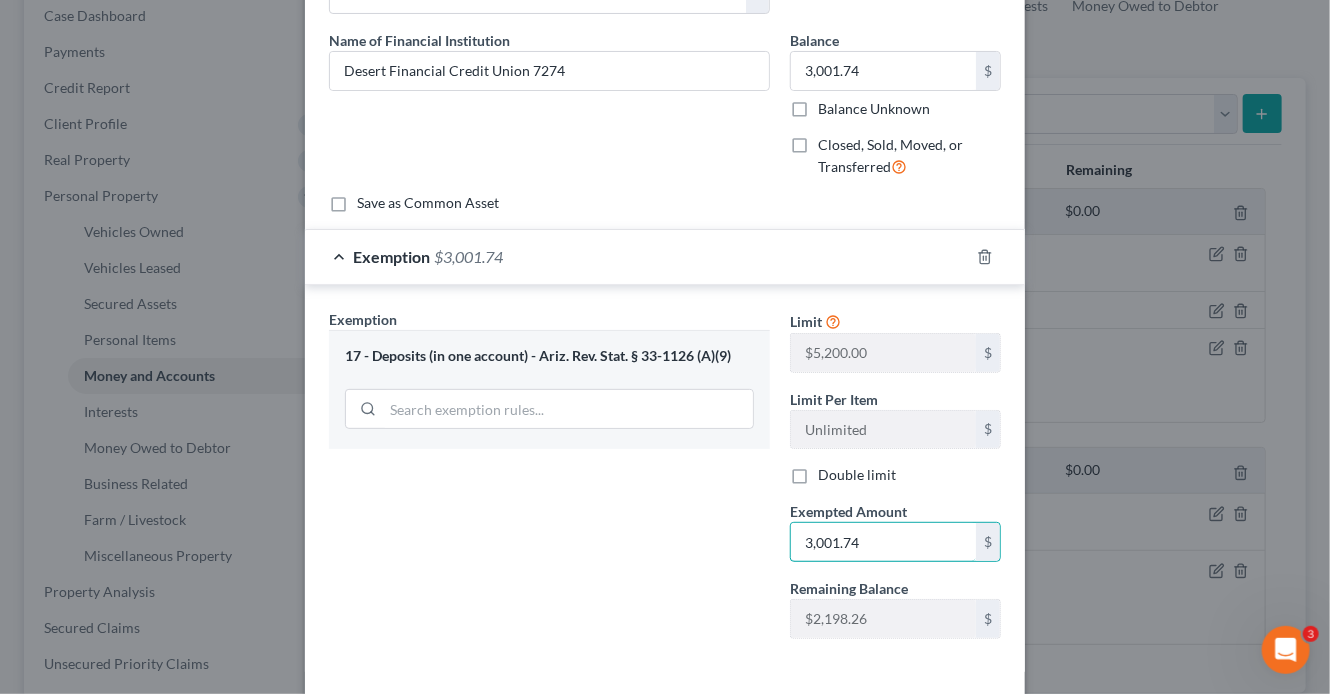scroll, scrollTop: 223, scrollLeft: 0, axis: vertical 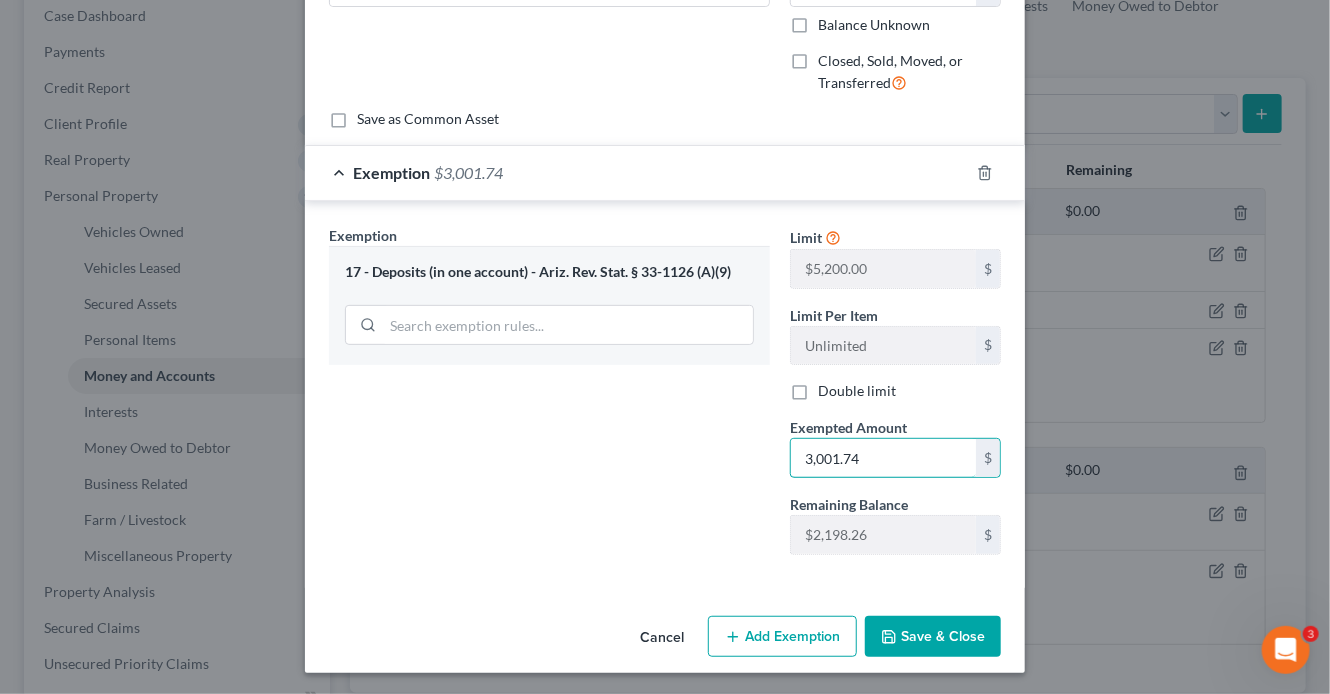 type on "3,001.74" 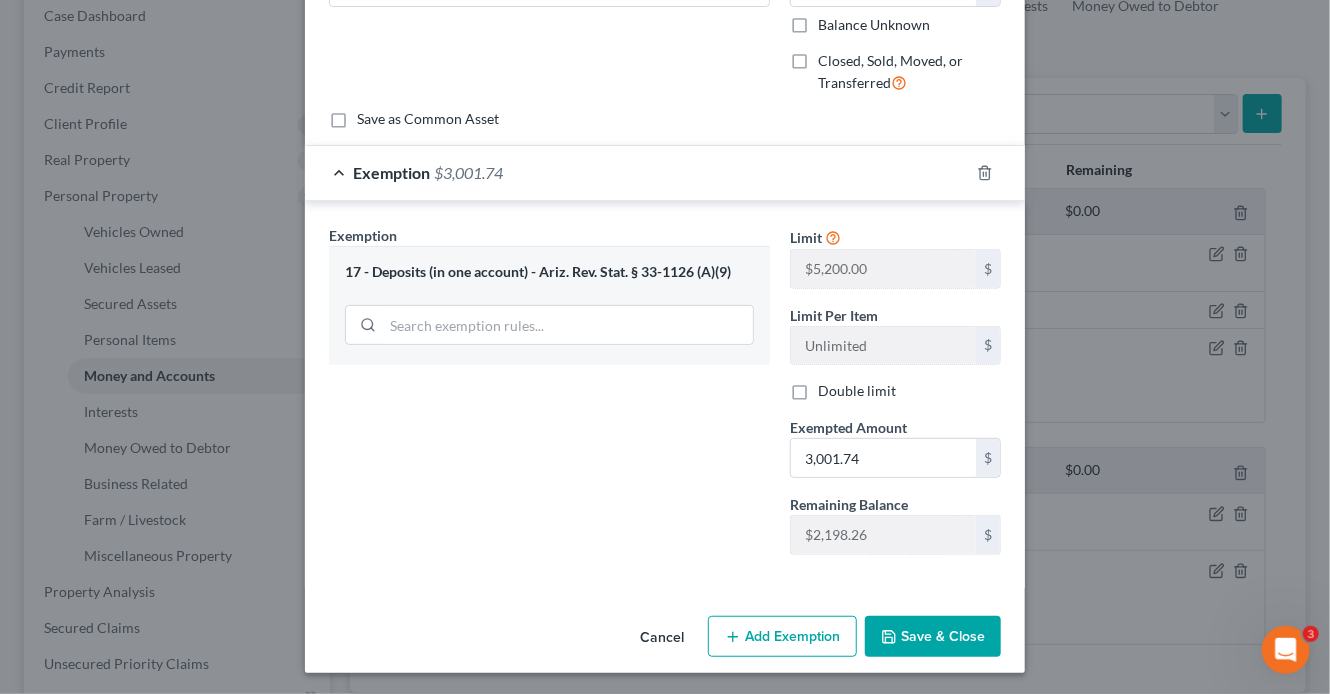 click on "Save & Close" at bounding box center [933, 637] 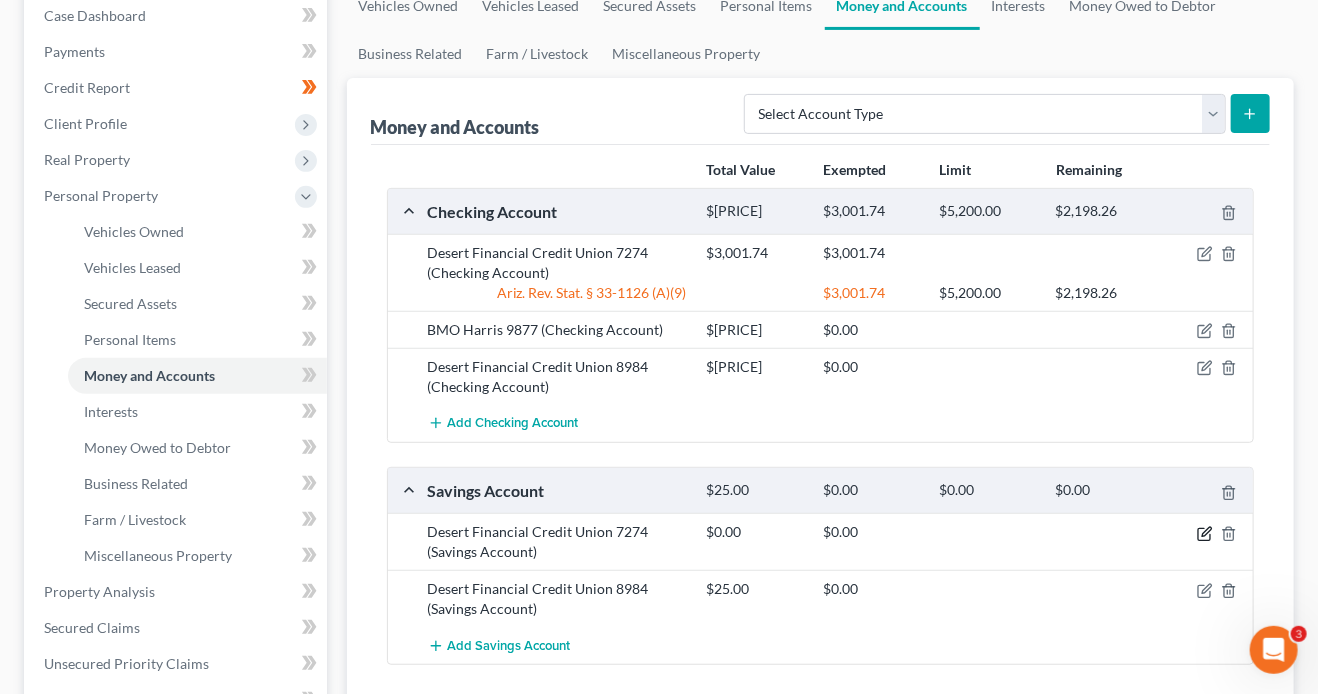 click 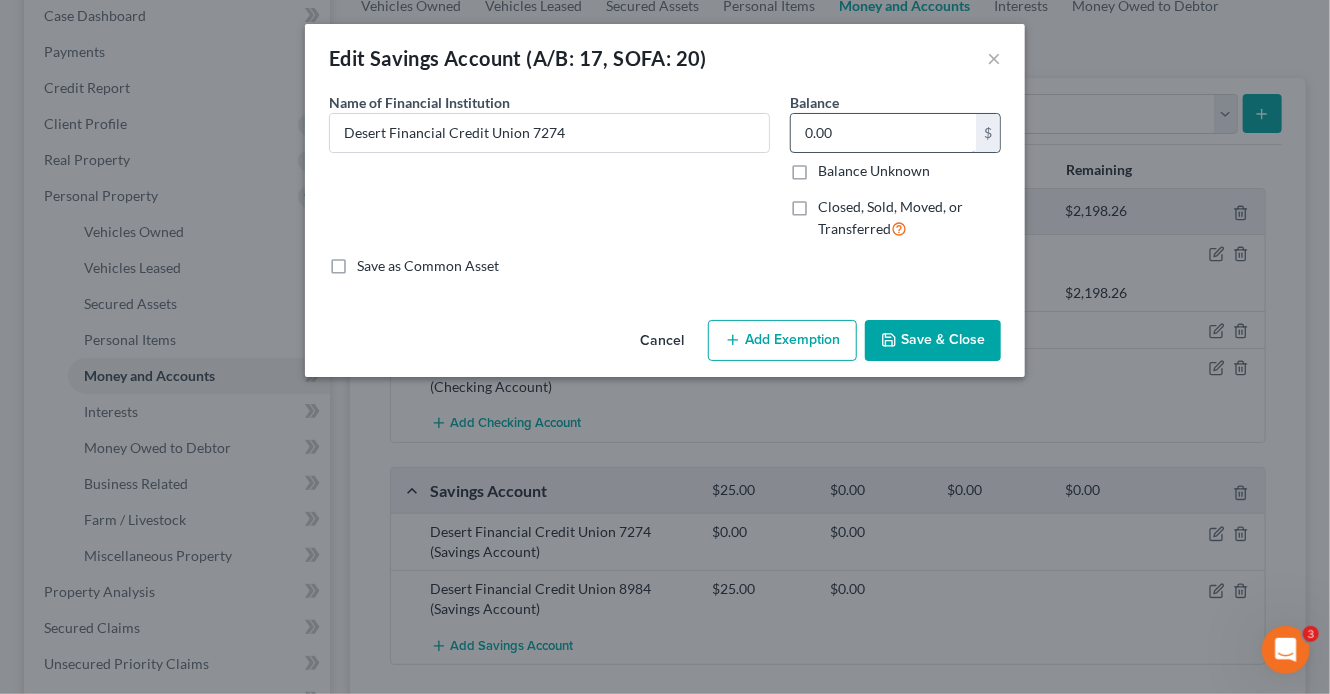 click on "0.00" at bounding box center [883, 133] 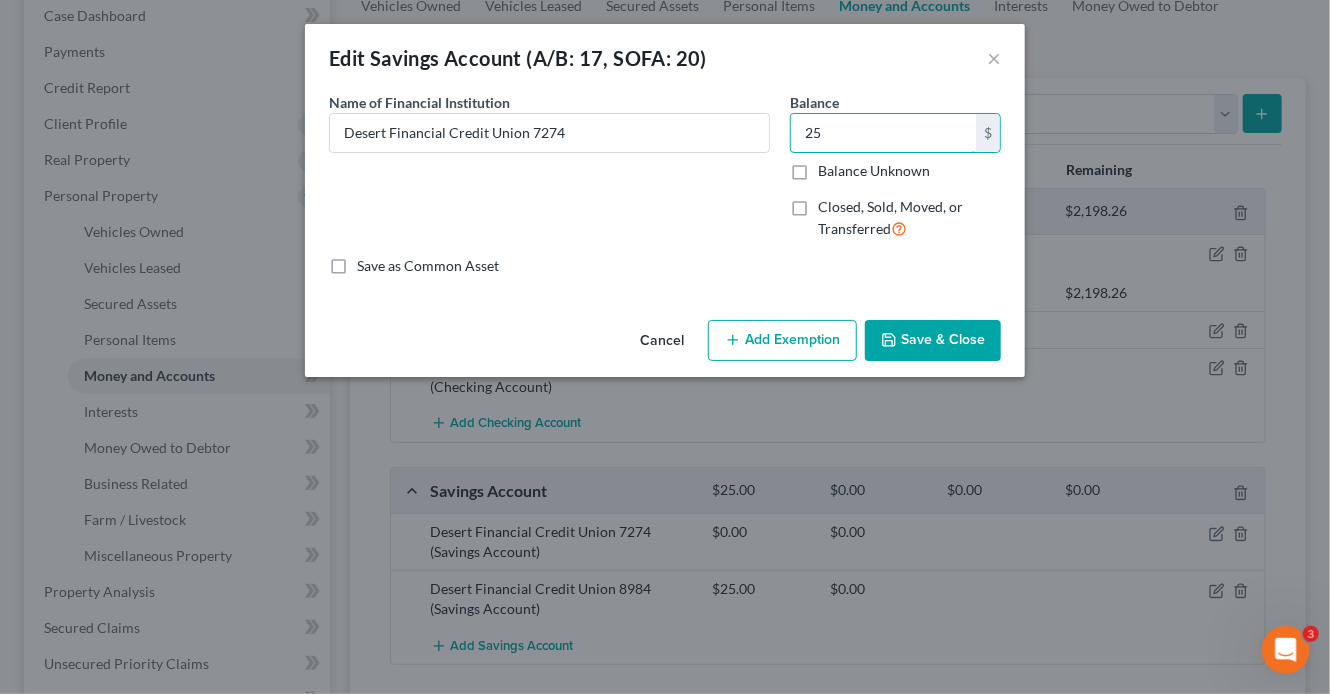 type on "25" 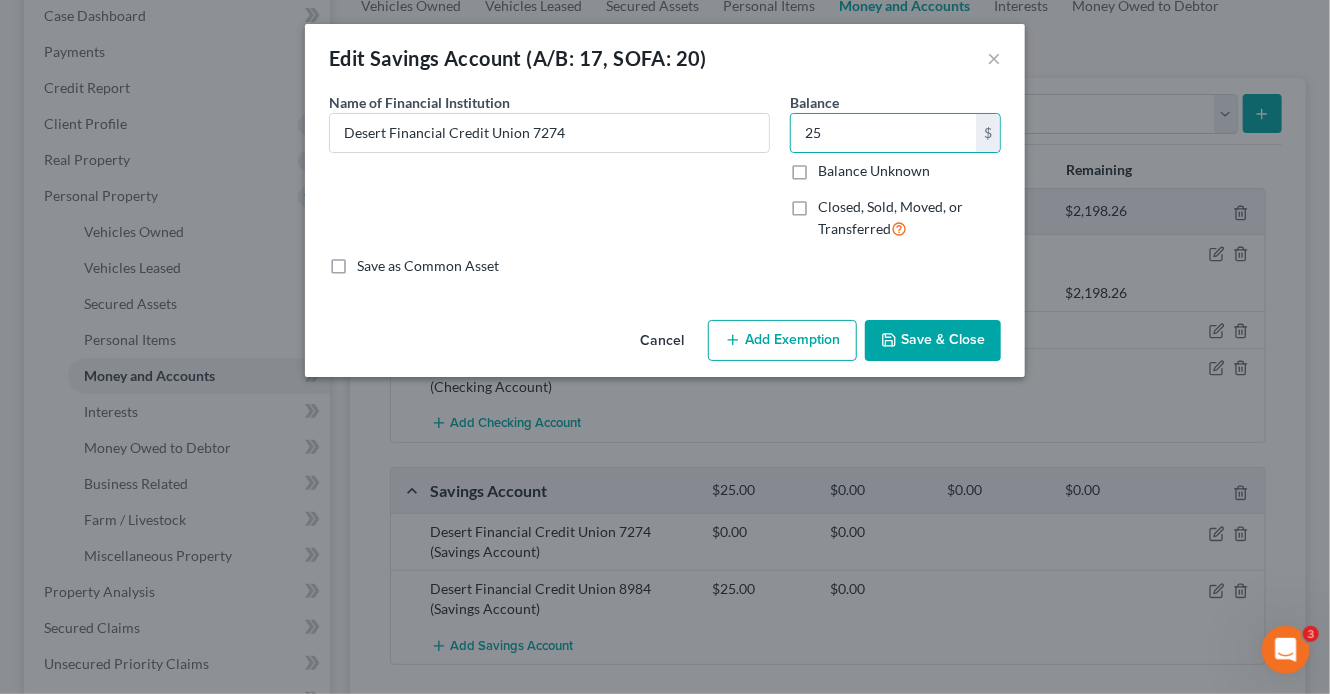 click on "Save & Close" at bounding box center (933, 341) 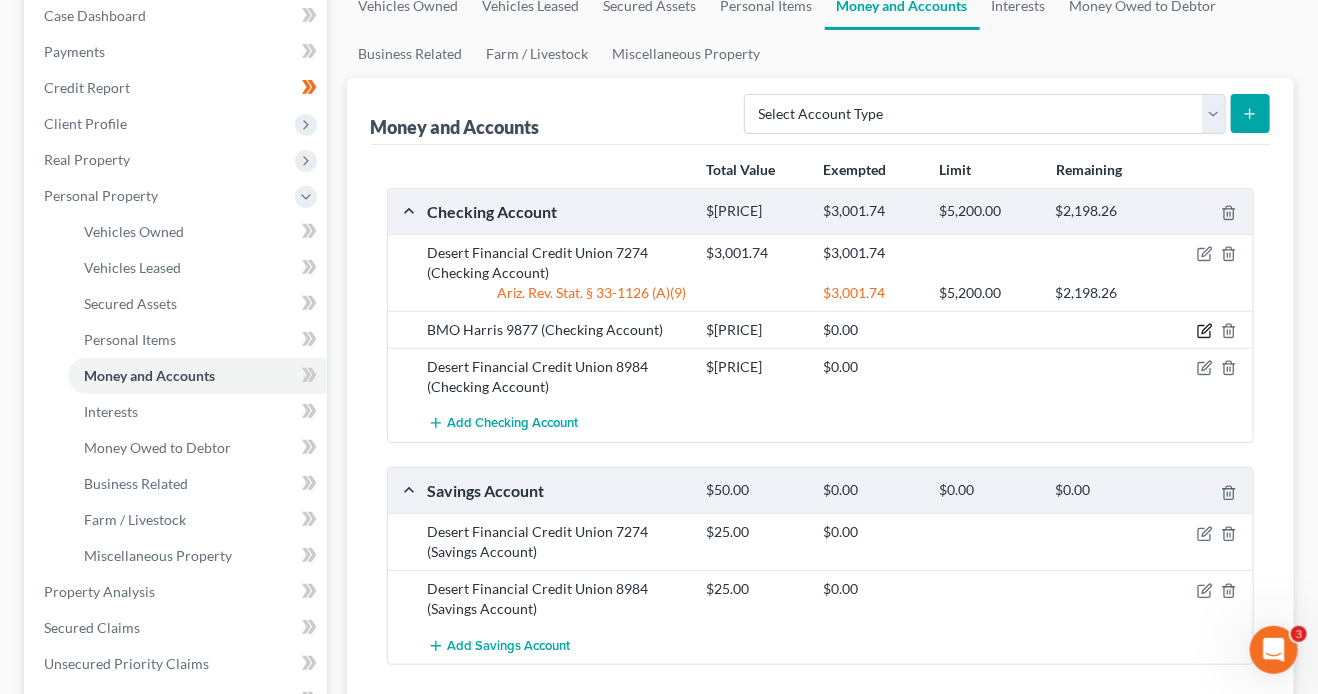 click 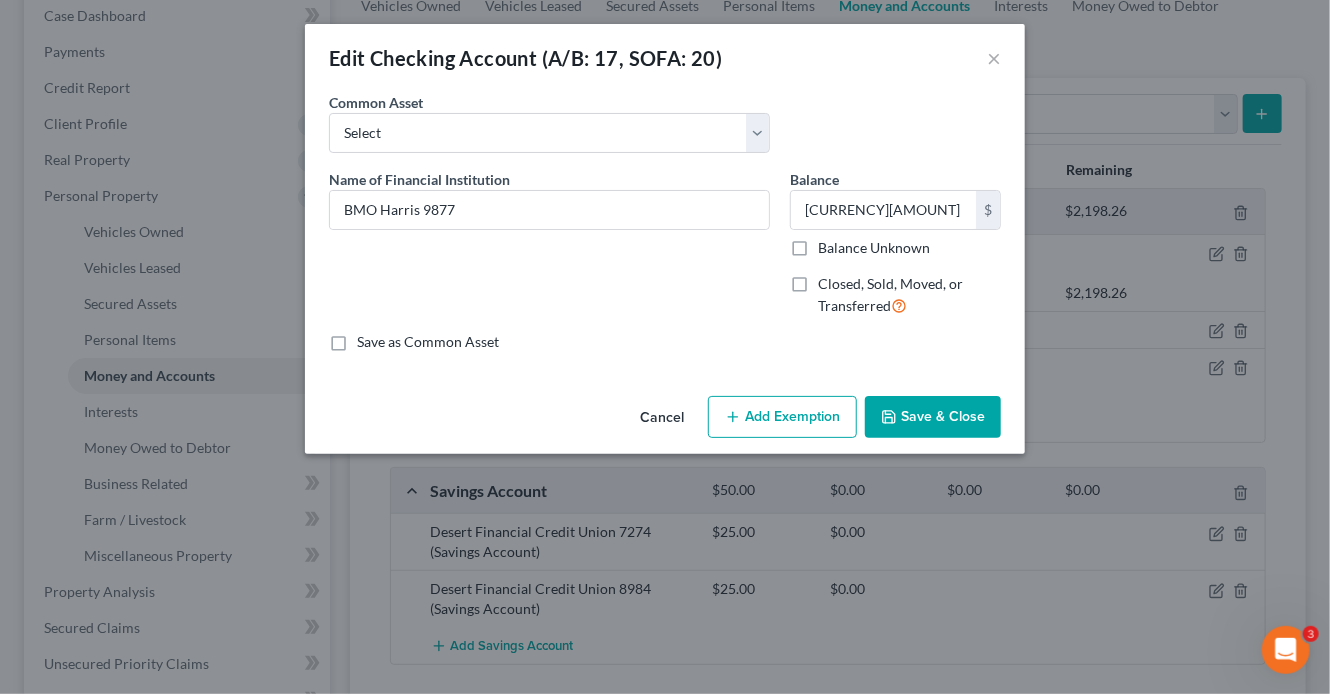 click on "Add Exemption" at bounding box center (782, 417) 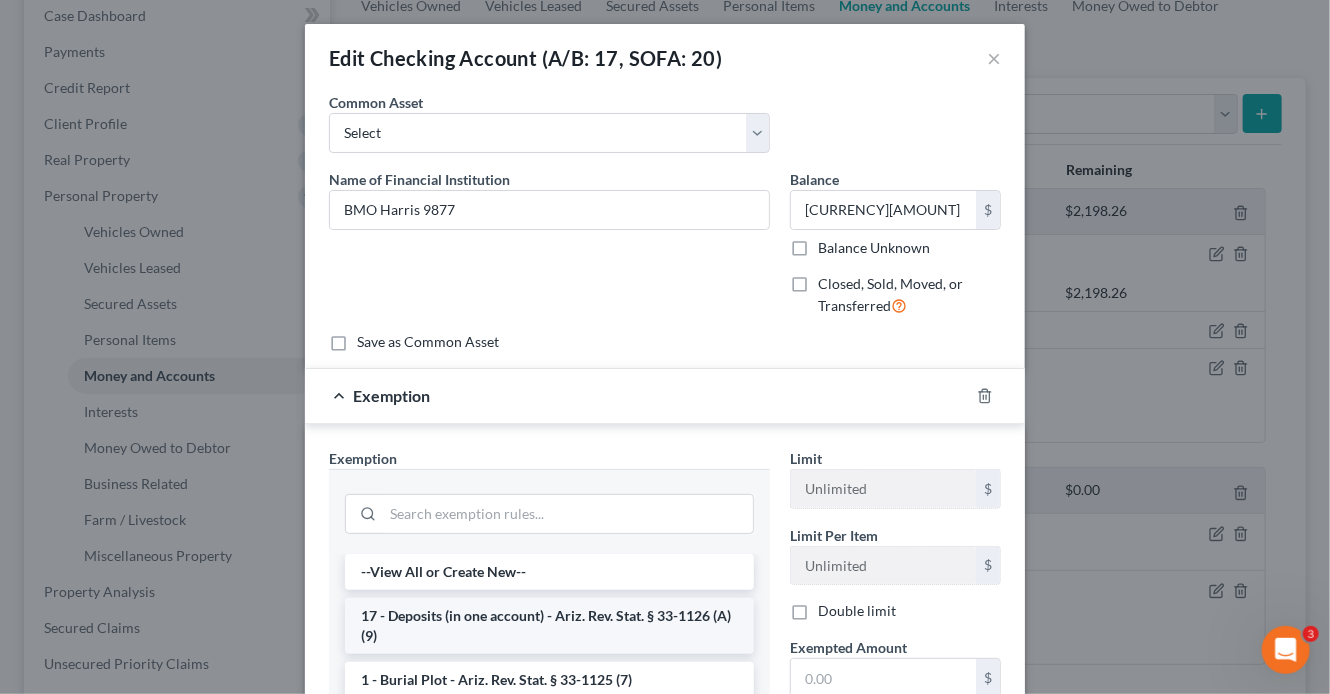 click on "17 - Deposits (in one account) - Ariz. Rev. Stat. § 33-1126 (A)(9)" at bounding box center (549, 626) 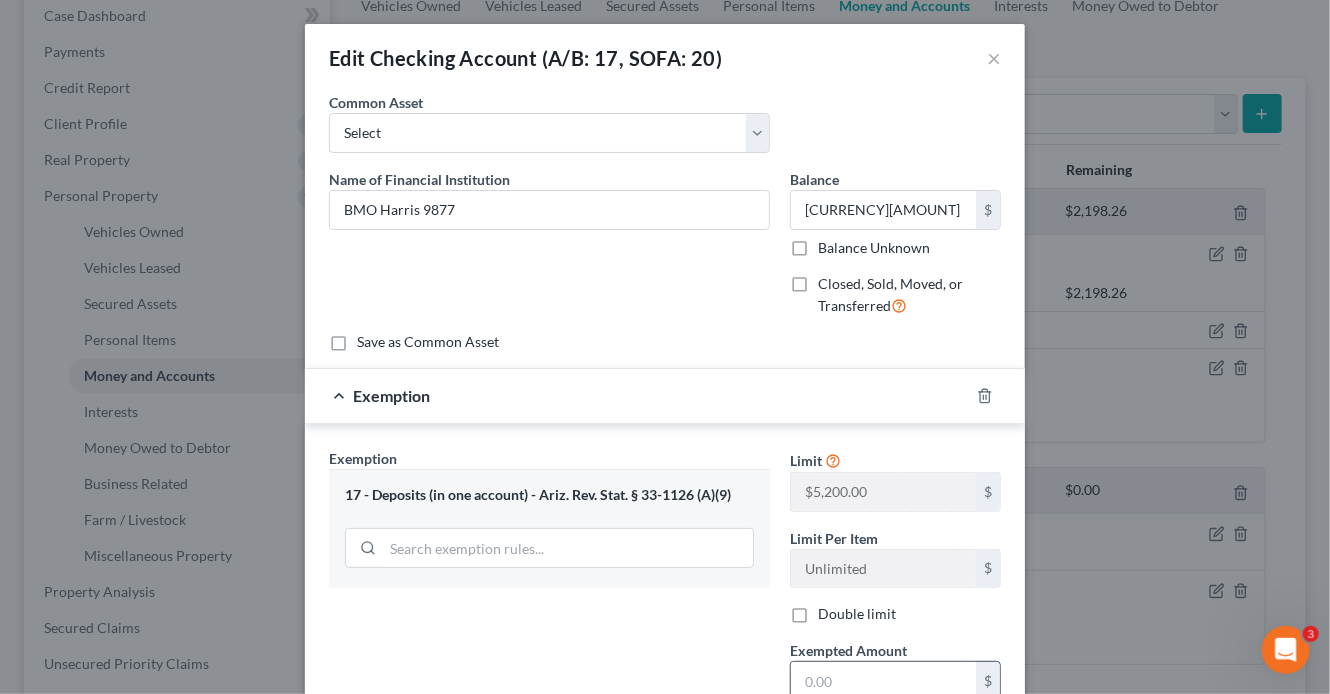 drag, startPoint x: 842, startPoint y: 672, endPoint x: 813, endPoint y: 638, distance: 44.687805 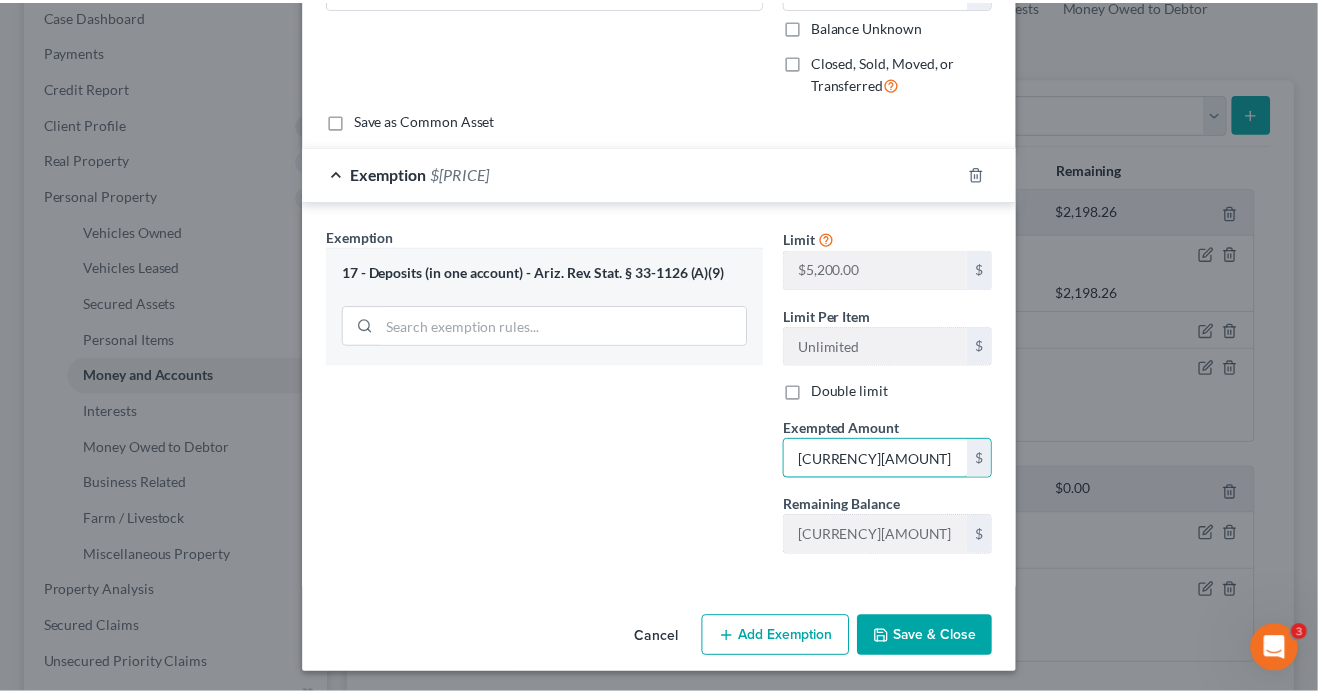scroll, scrollTop: 223, scrollLeft: 0, axis: vertical 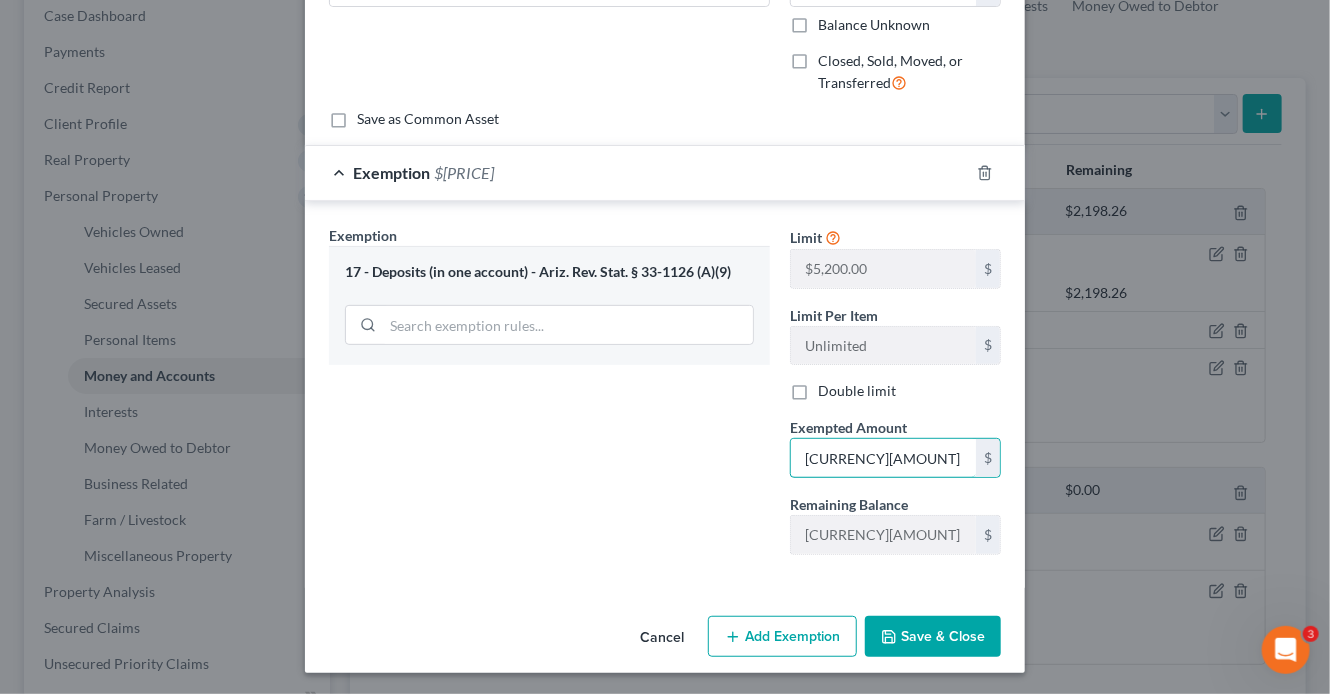 type on "51.78" 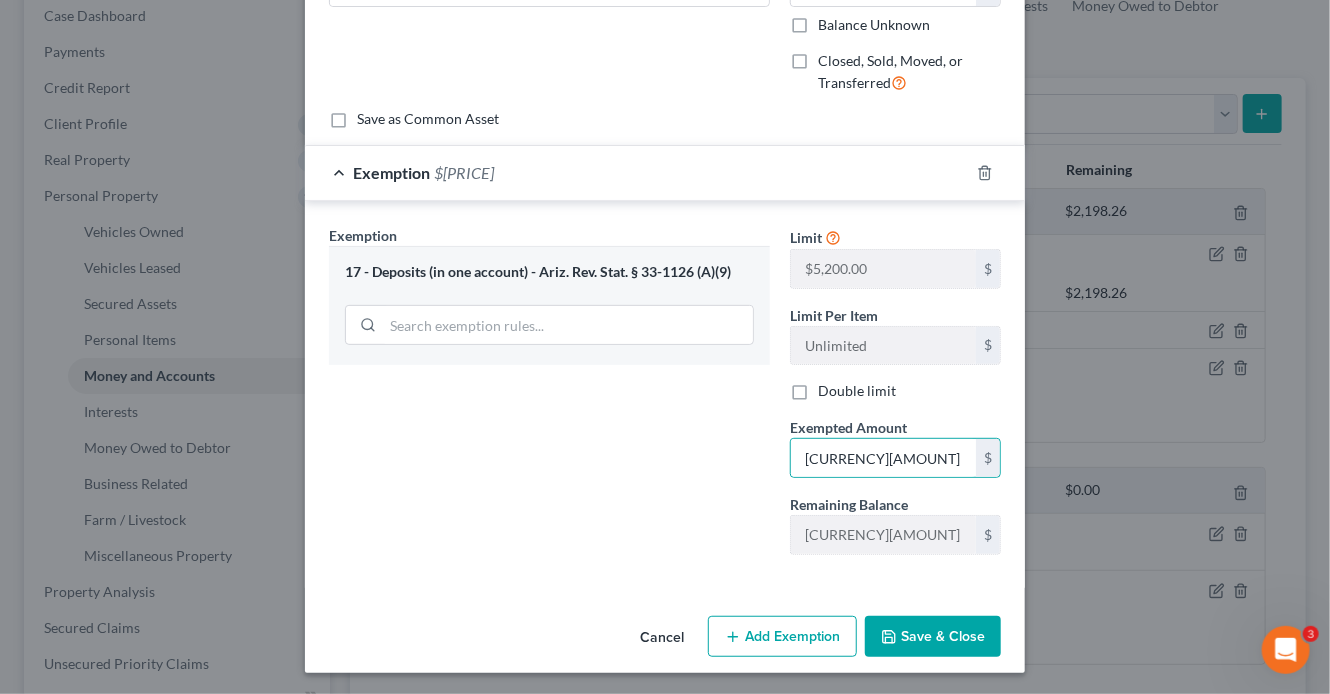 click on "Save & Close" at bounding box center [933, 637] 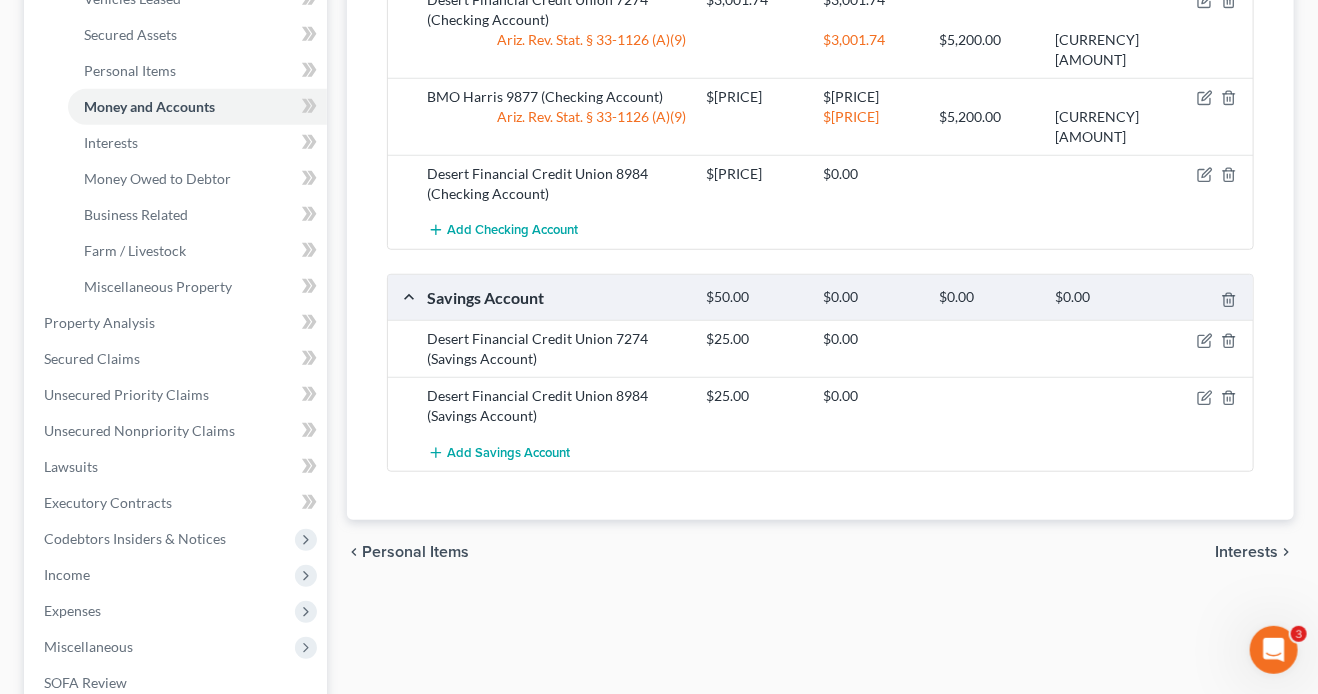 scroll, scrollTop: 798, scrollLeft: 0, axis: vertical 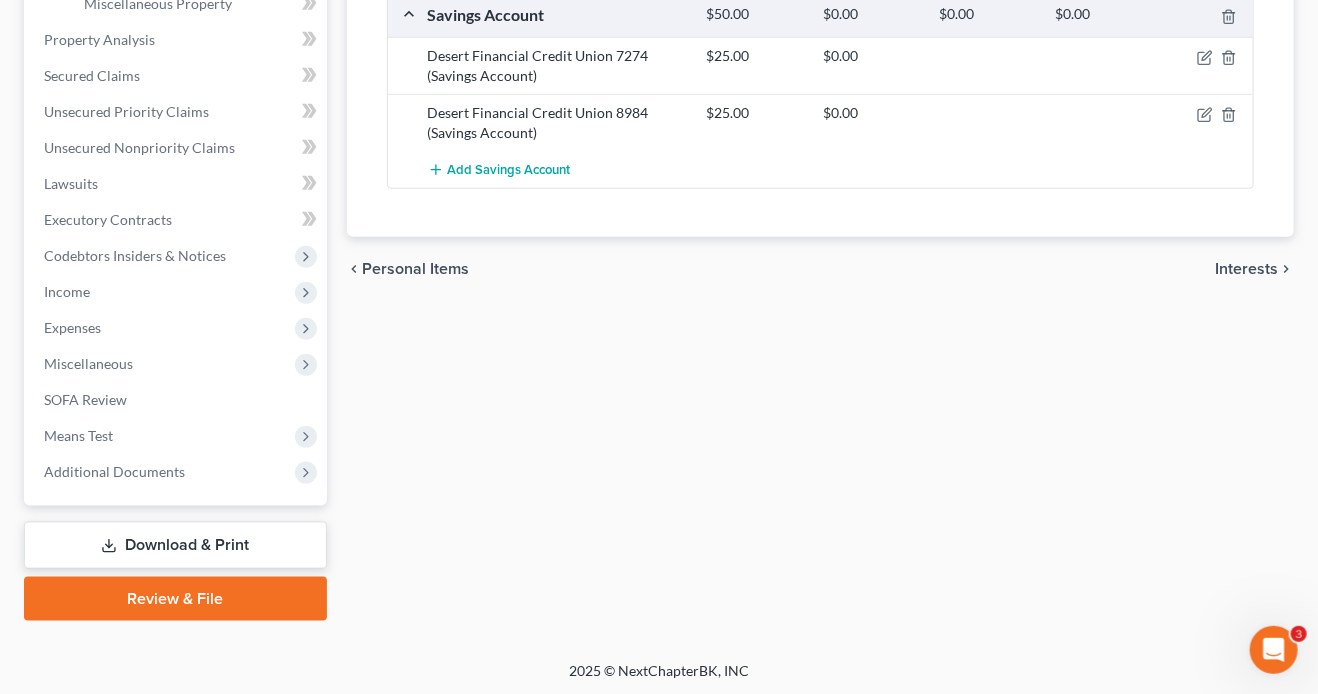 click on "Review & File" at bounding box center [175, 599] 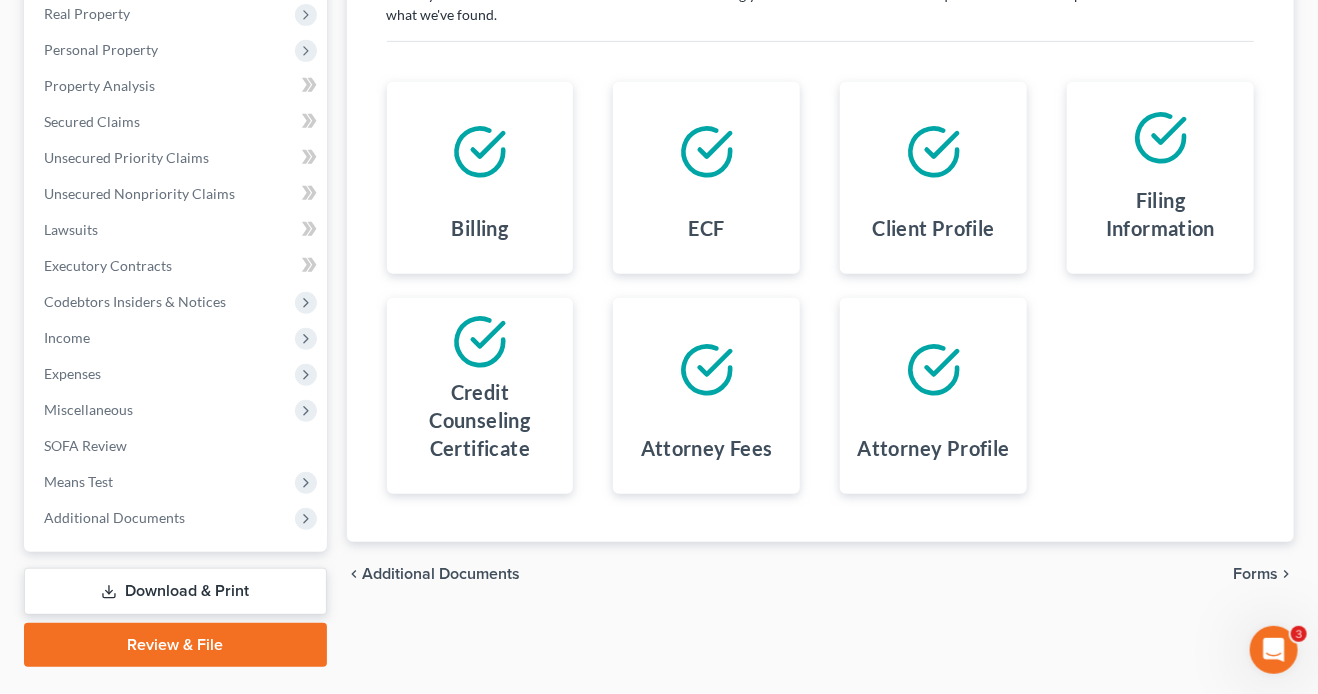 scroll, scrollTop: 438, scrollLeft: 0, axis: vertical 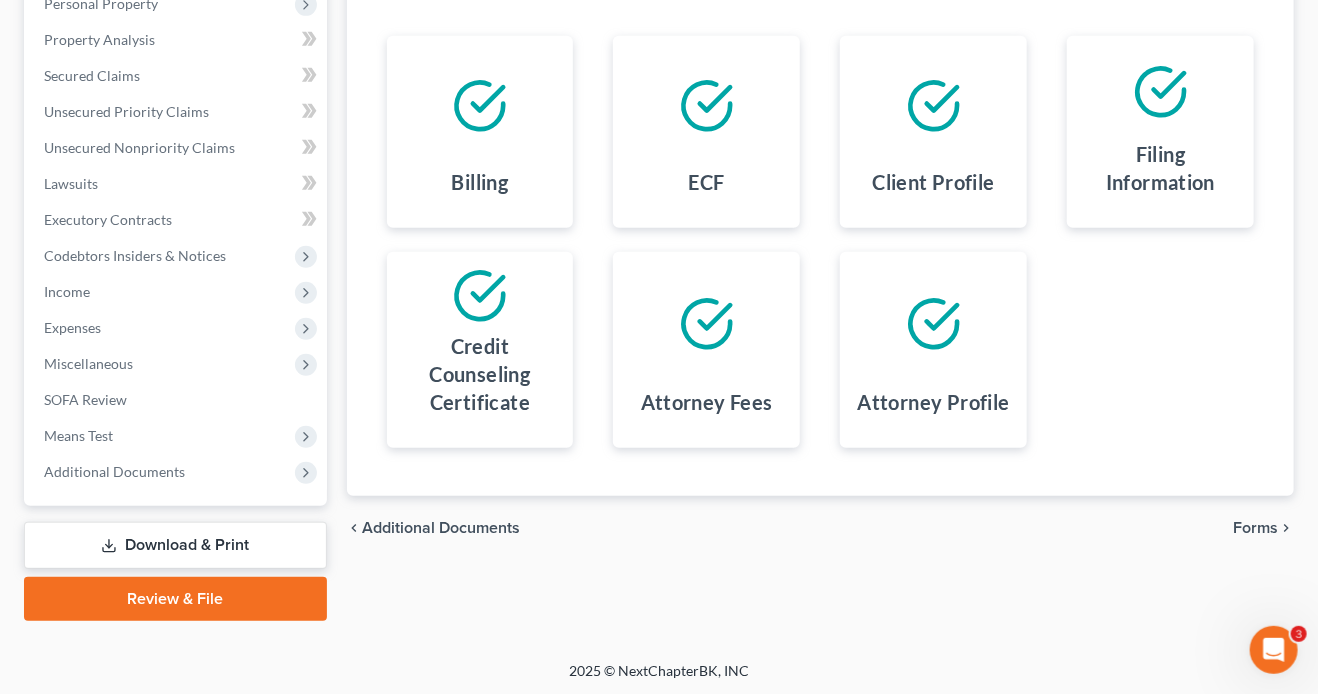click on "Forms" at bounding box center (1255, 528) 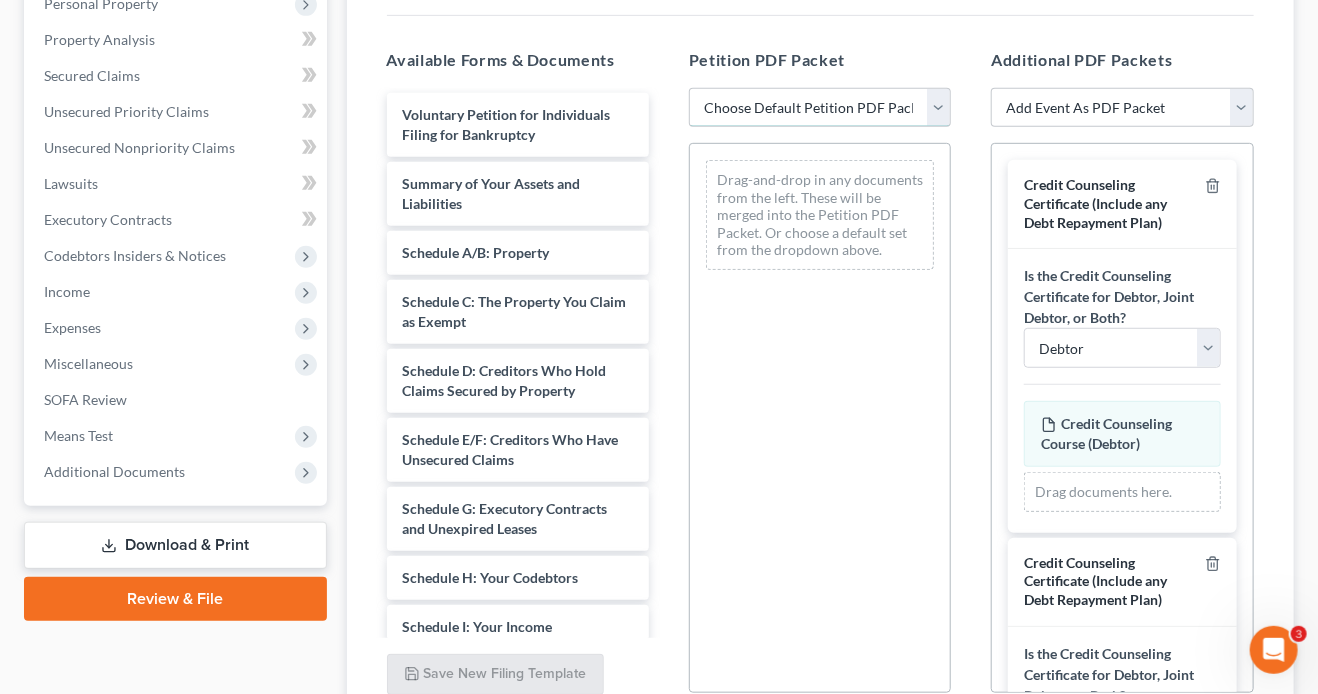 click on "Choose Default Petition PDF Packet Complete Bankruptcy Petition (all forms and schedules) Emergency Filing (Voluntary Petition and Creditor List Only) DAniels Daniels Final Emergency Completion $0 Down Emergency Filing Initial Filling" at bounding box center [820, 108] 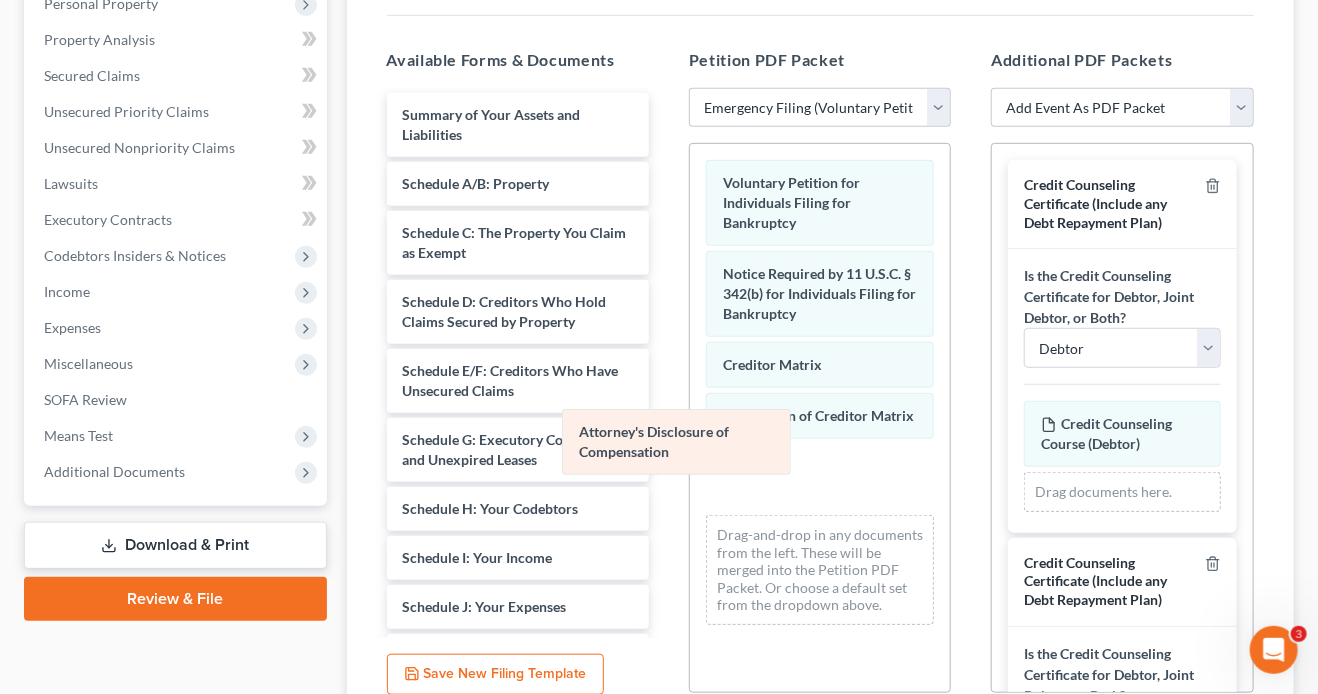 drag, startPoint x: 822, startPoint y: 471, endPoint x: 649, endPoint y: 424, distance: 179.27075 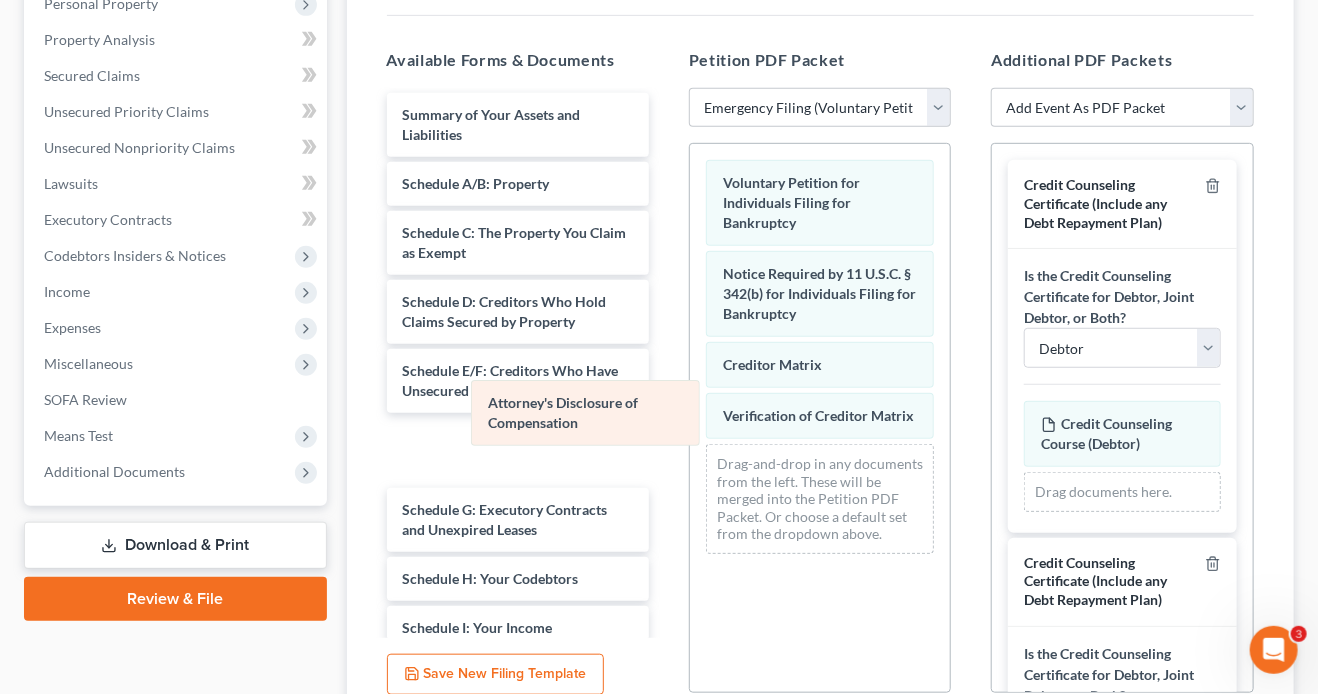drag, startPoint x: 809, startPoint y: 467, endPoint x: 574, endPoint y: 407, distance: 242.53865 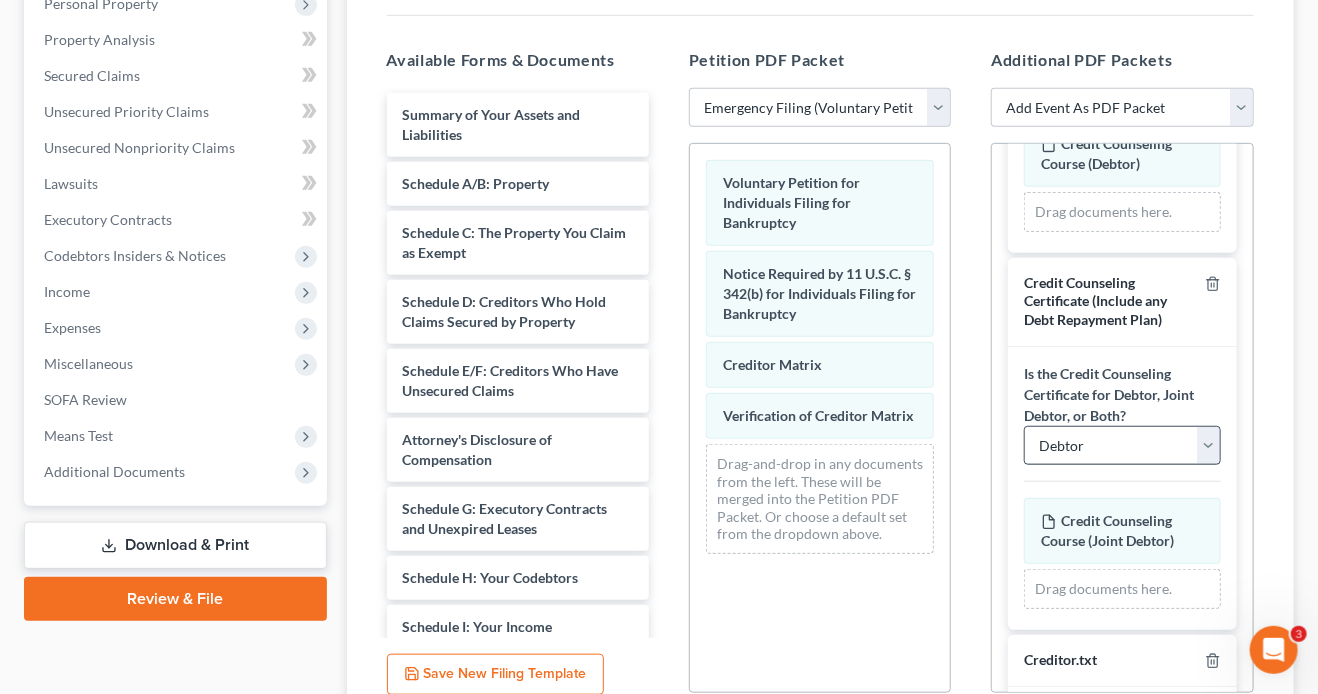 scroll, scrollTop: 318, scrollLeft: 0, axis: vertical 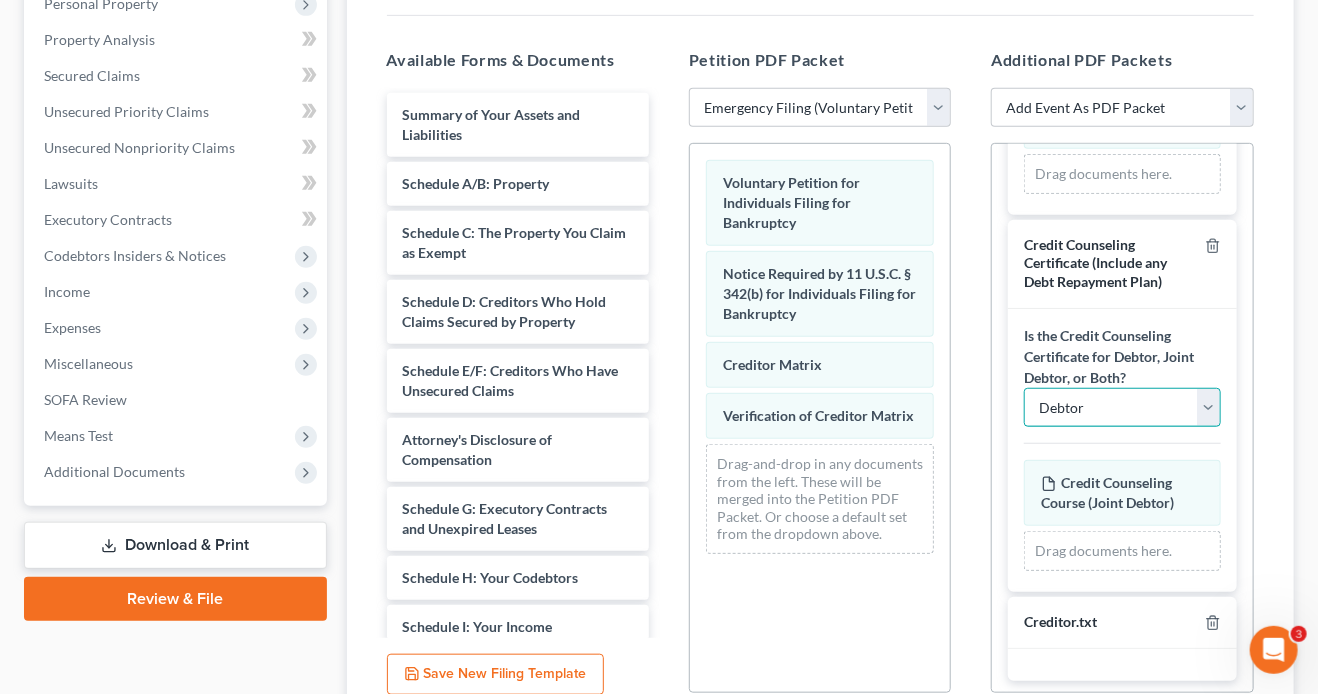 click on "Debtor Joint Debtor Debtor and Joint Debtor" at bounding box center [1122, 408] 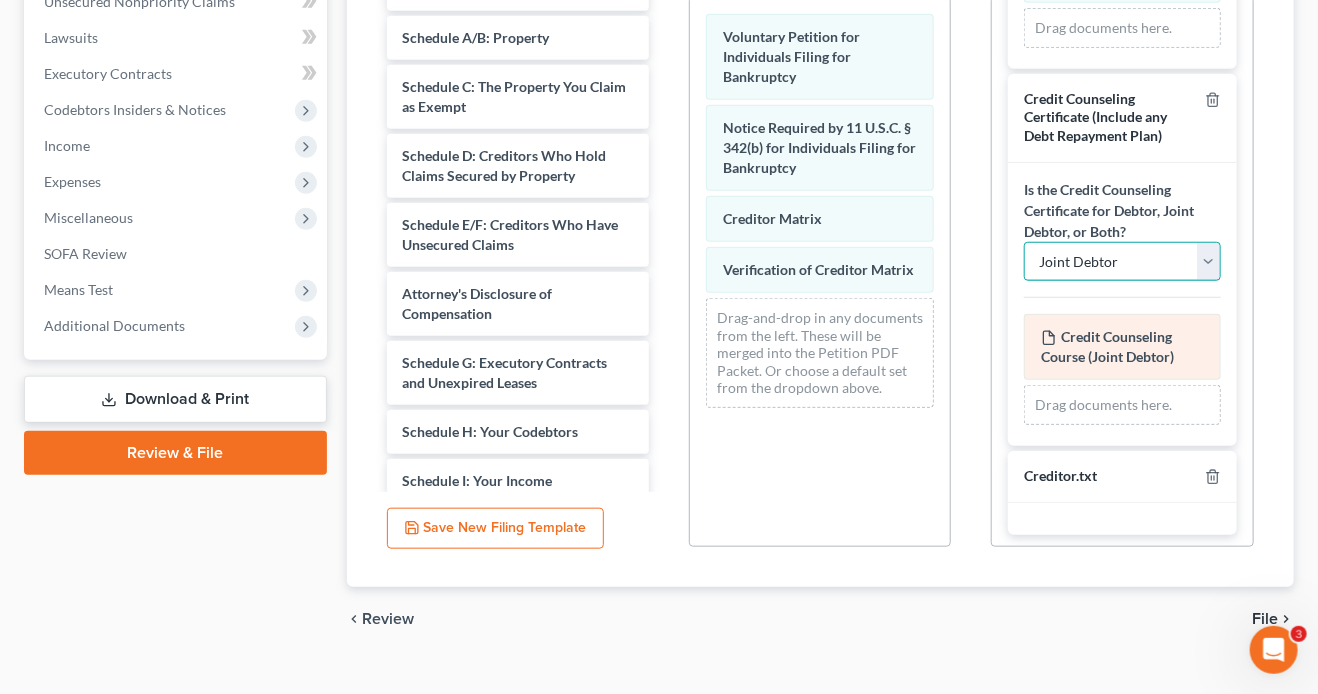 scroll, scrollTop: 615, scrollLeft: 0, axis: vertical 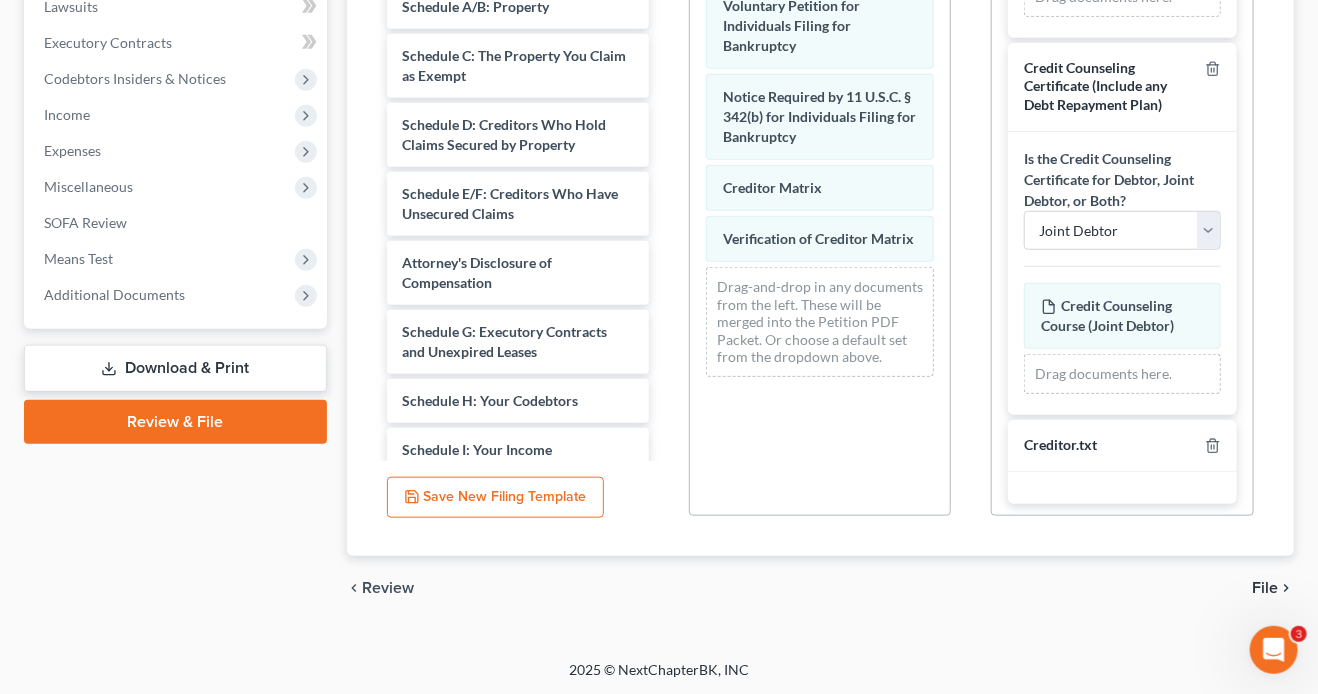 click on "File" at bounding box center [1265, 588] 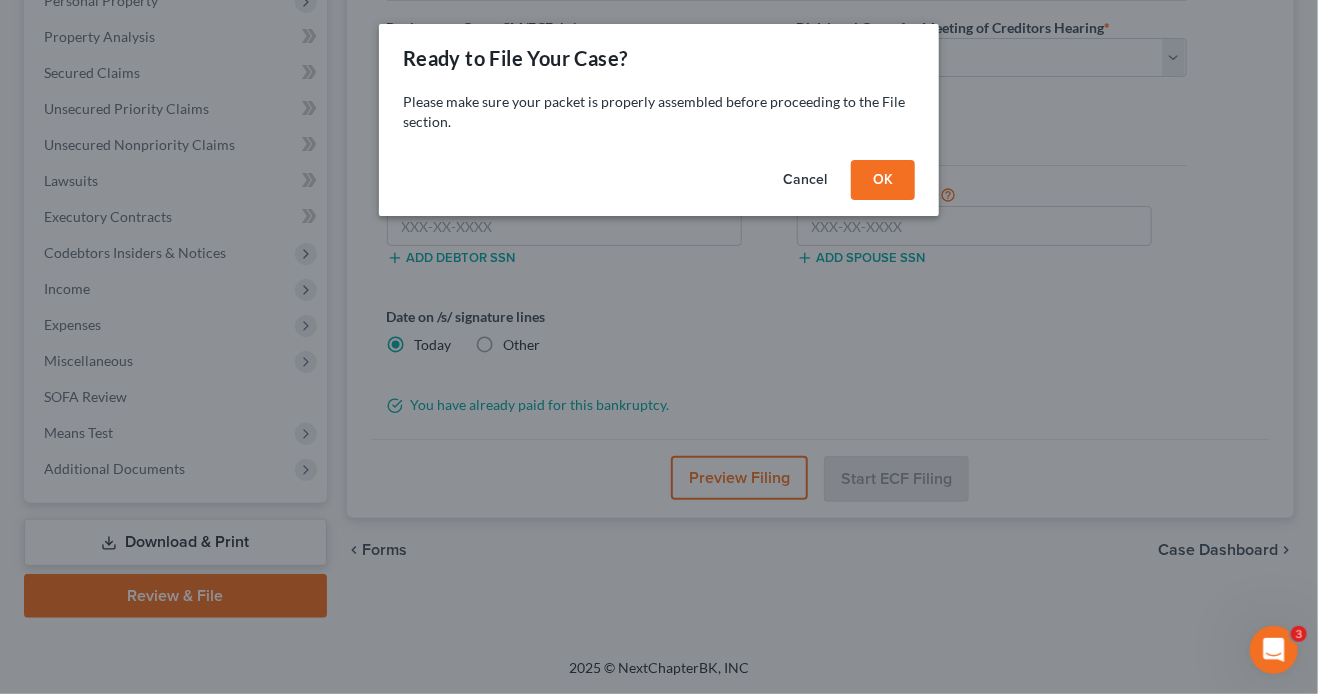 scroll, scrollTop: 438, scrollLeft: 0, axis: vertical 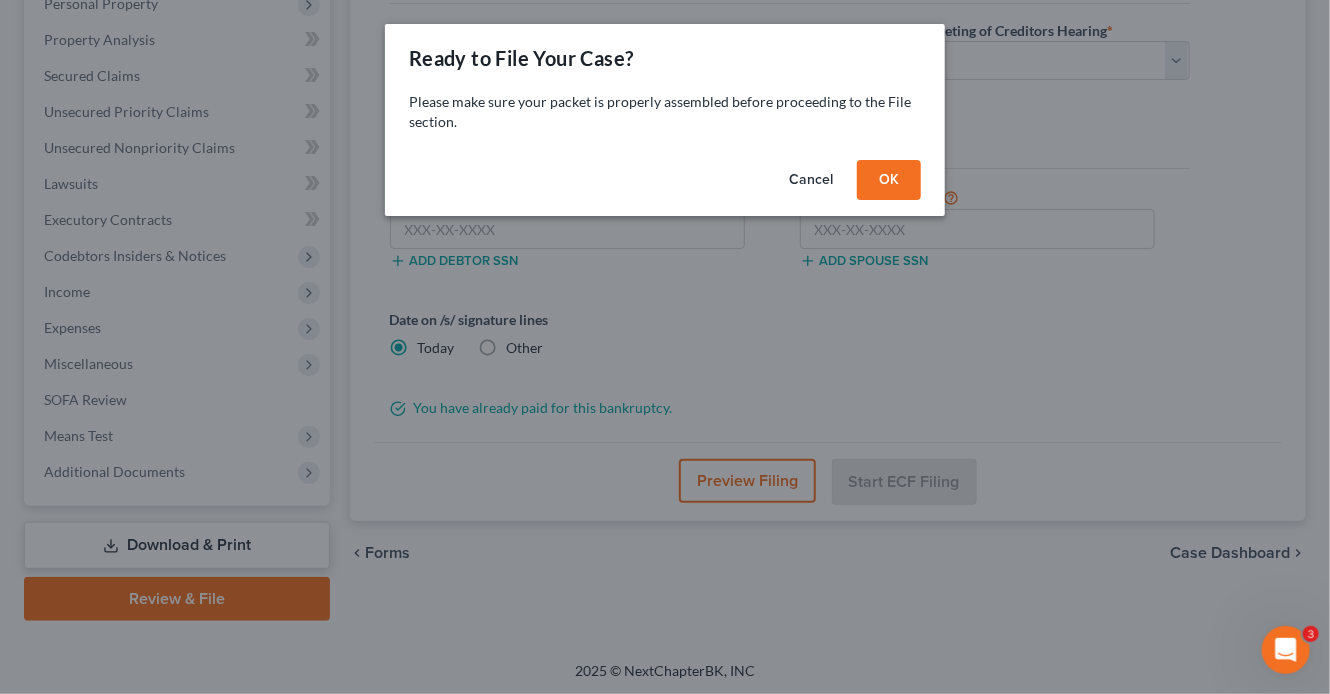 click on "OK" at bounding box center (889, 180) 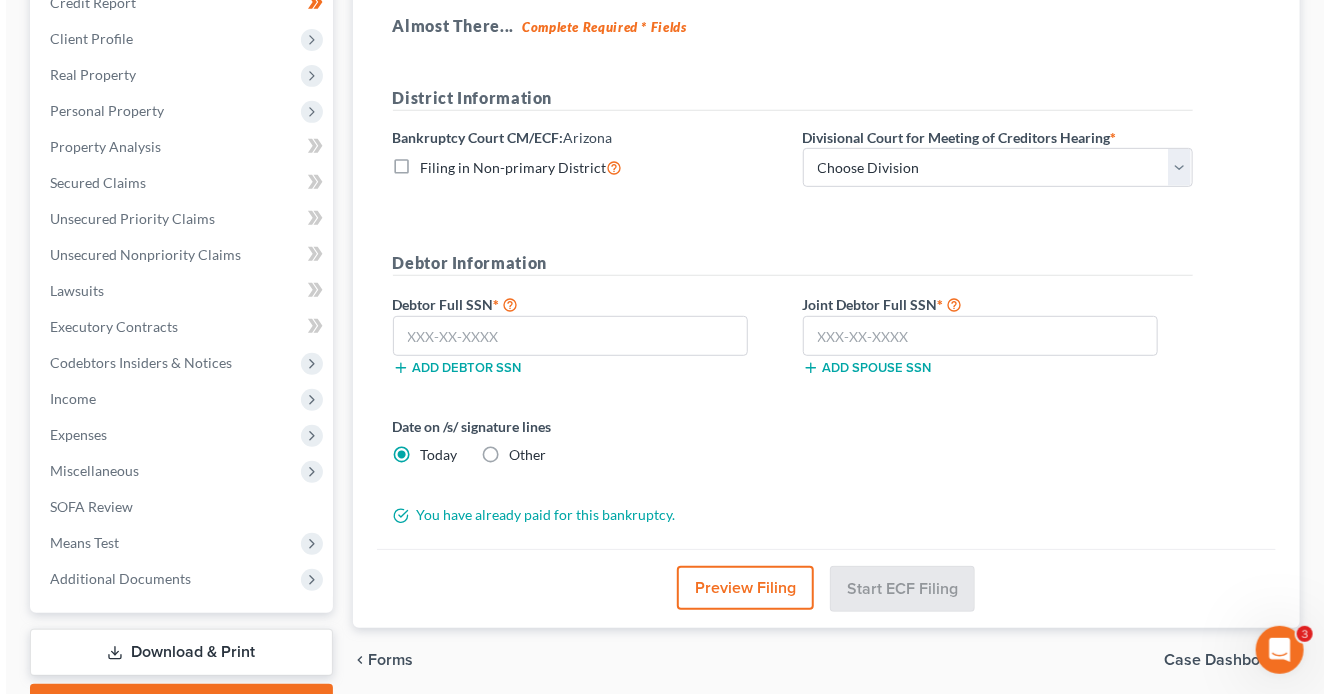 scroll, scrollTop: 320, scrollLeft: 0, axis: vertical 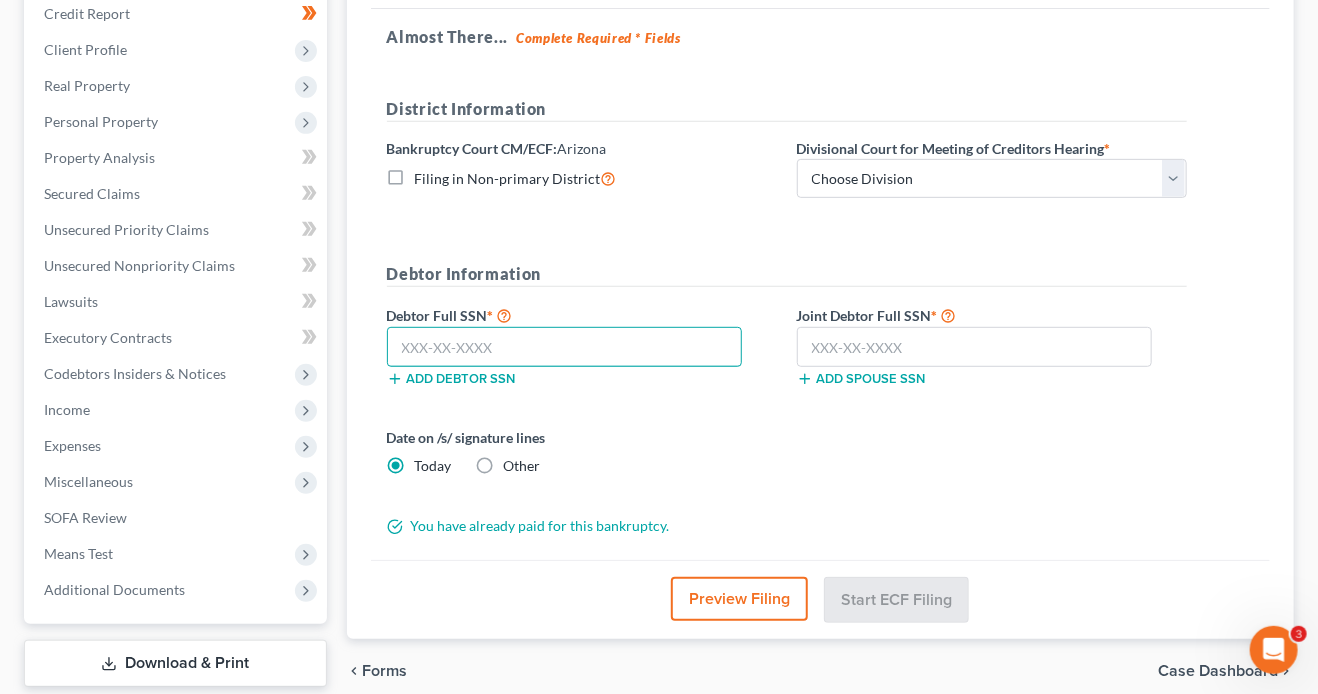 click at bounding box center [565, 347] 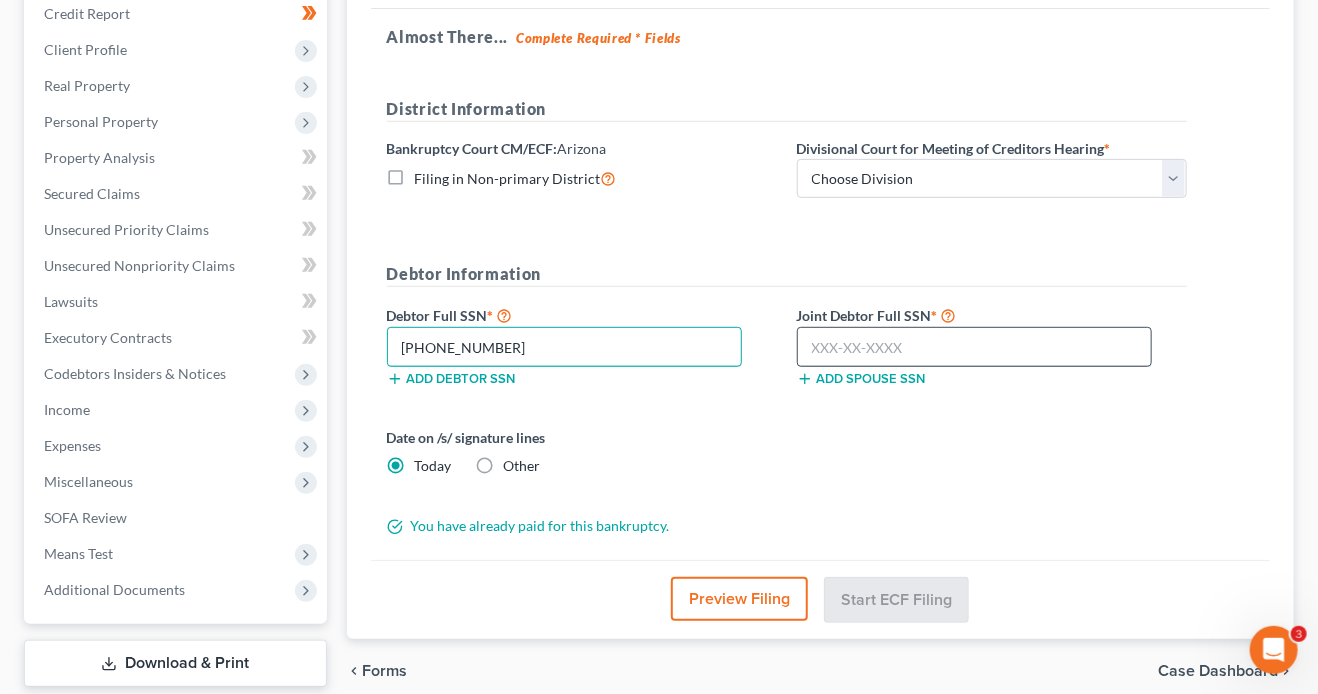 type on "553-48-5445" 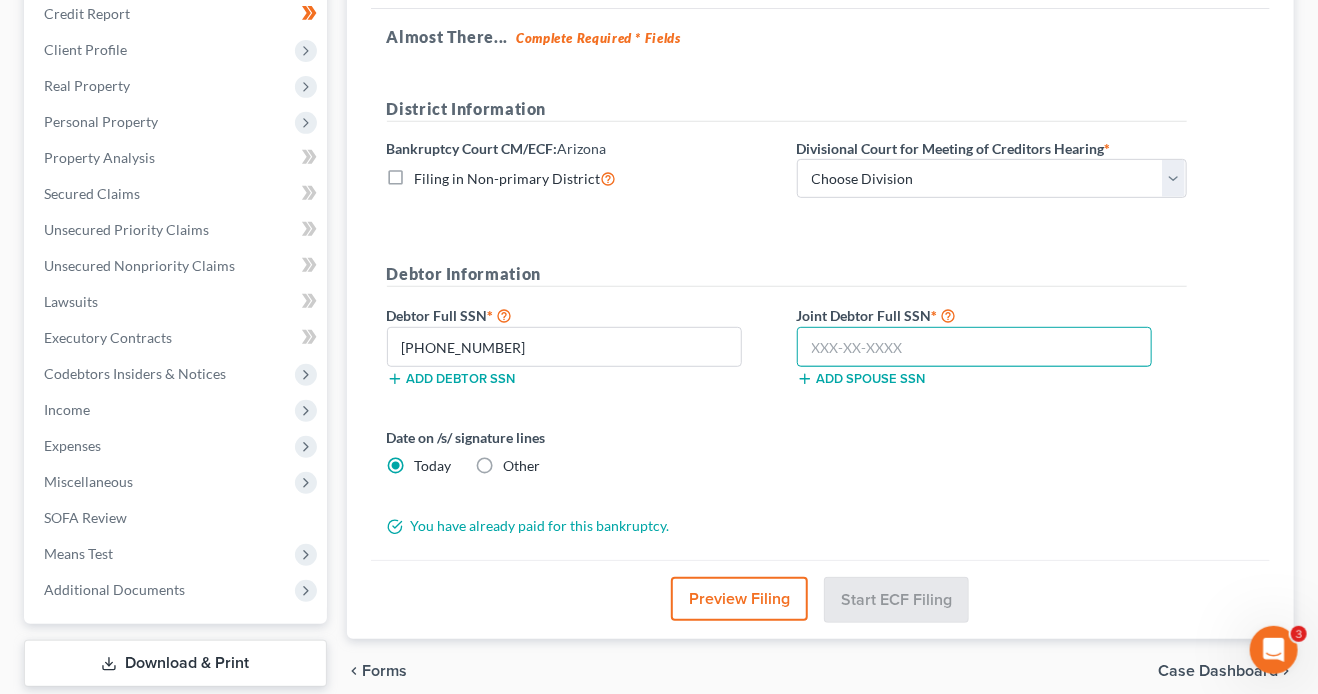 click at bounding box center (975, 347) 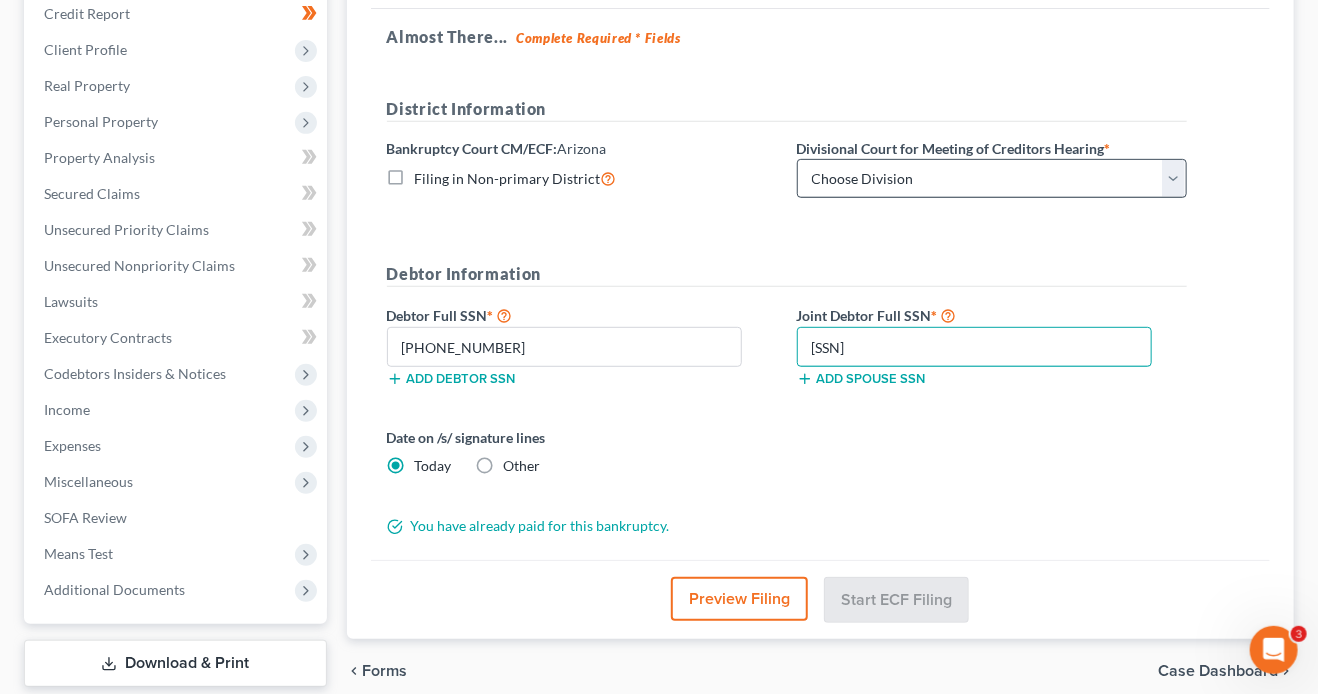 type on "546-86-5269" 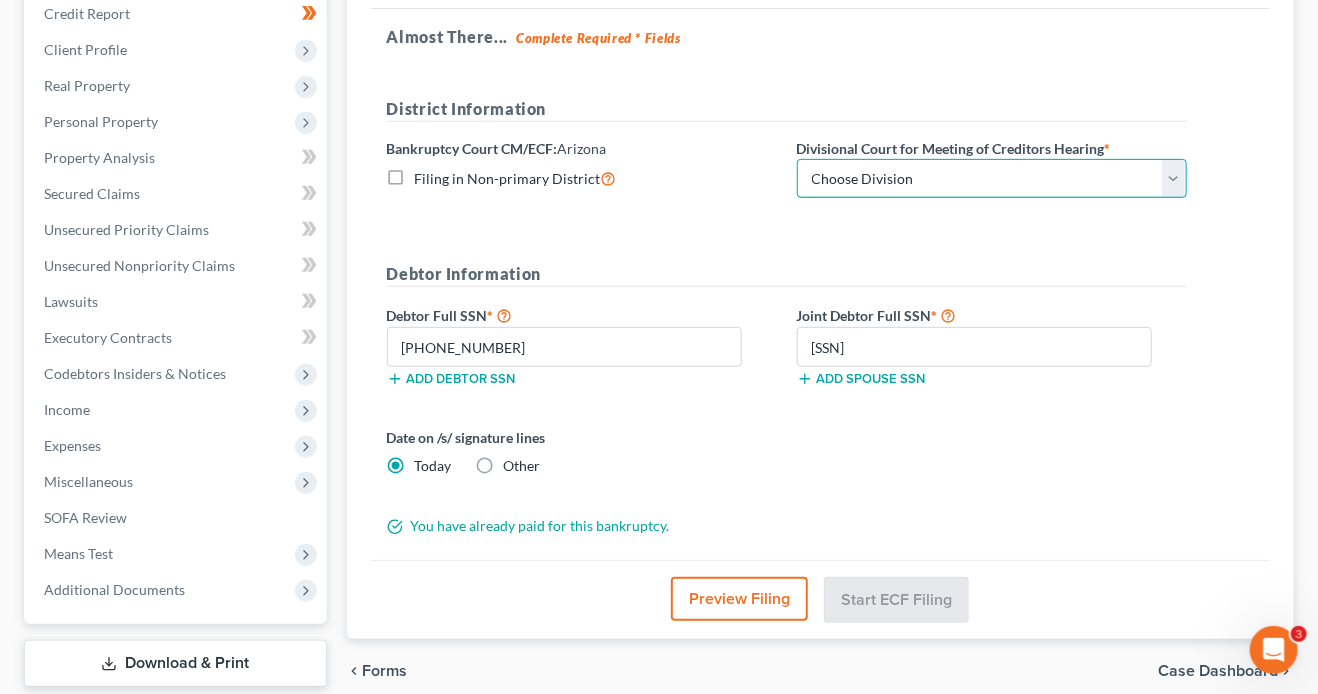 click on "Choose Division Phoenix Tucson Yuma Prescott" at bounding box center (992, 179) 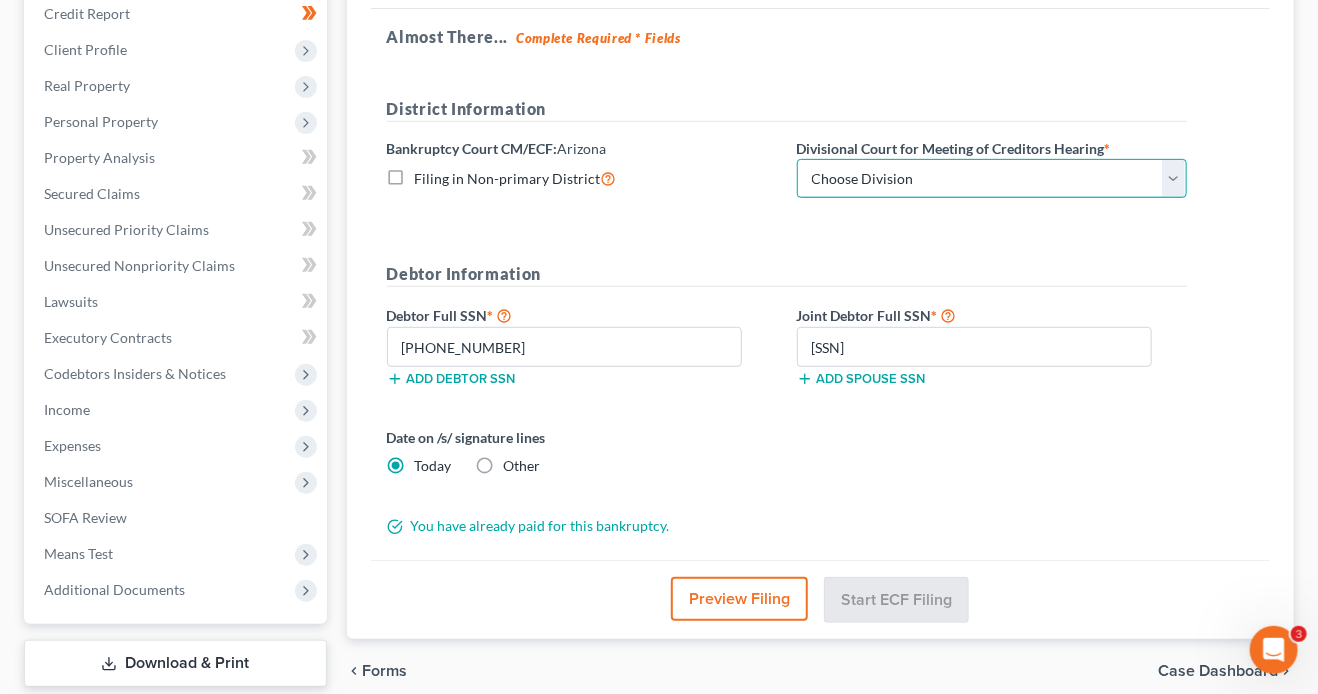 select on "0" 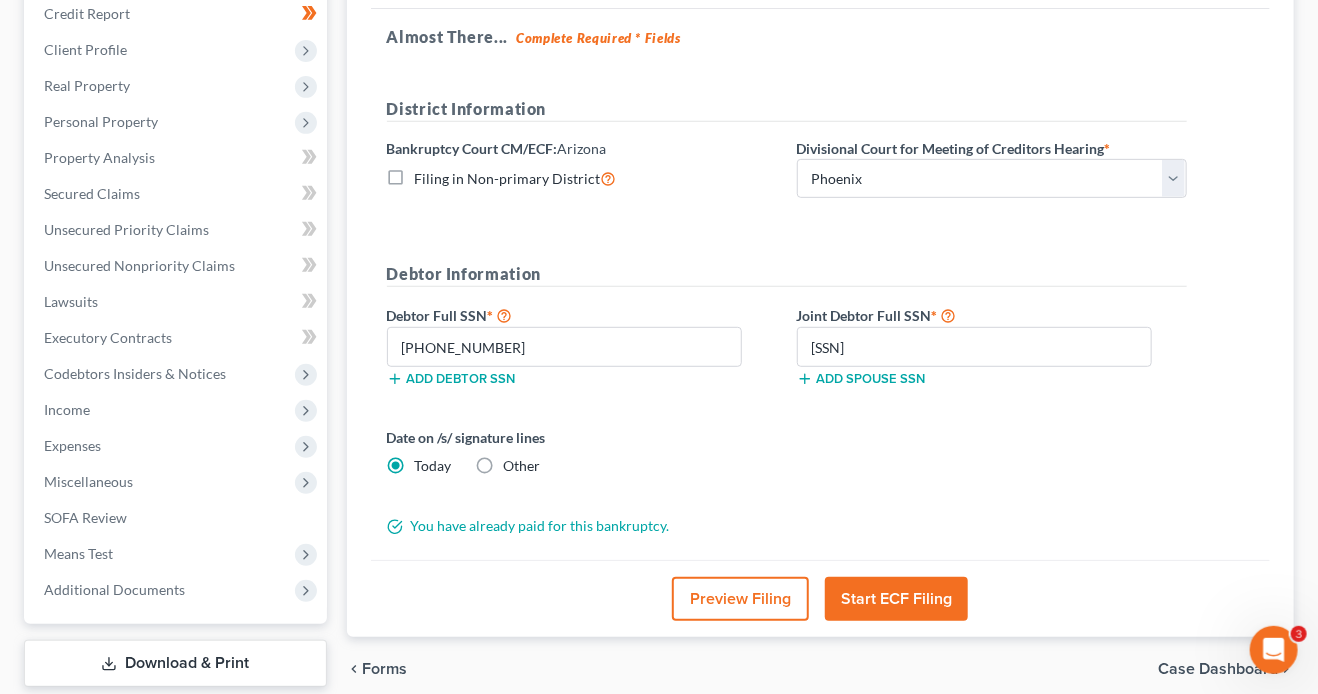 click on "Preview Filing" at bounding box center (740, 599) 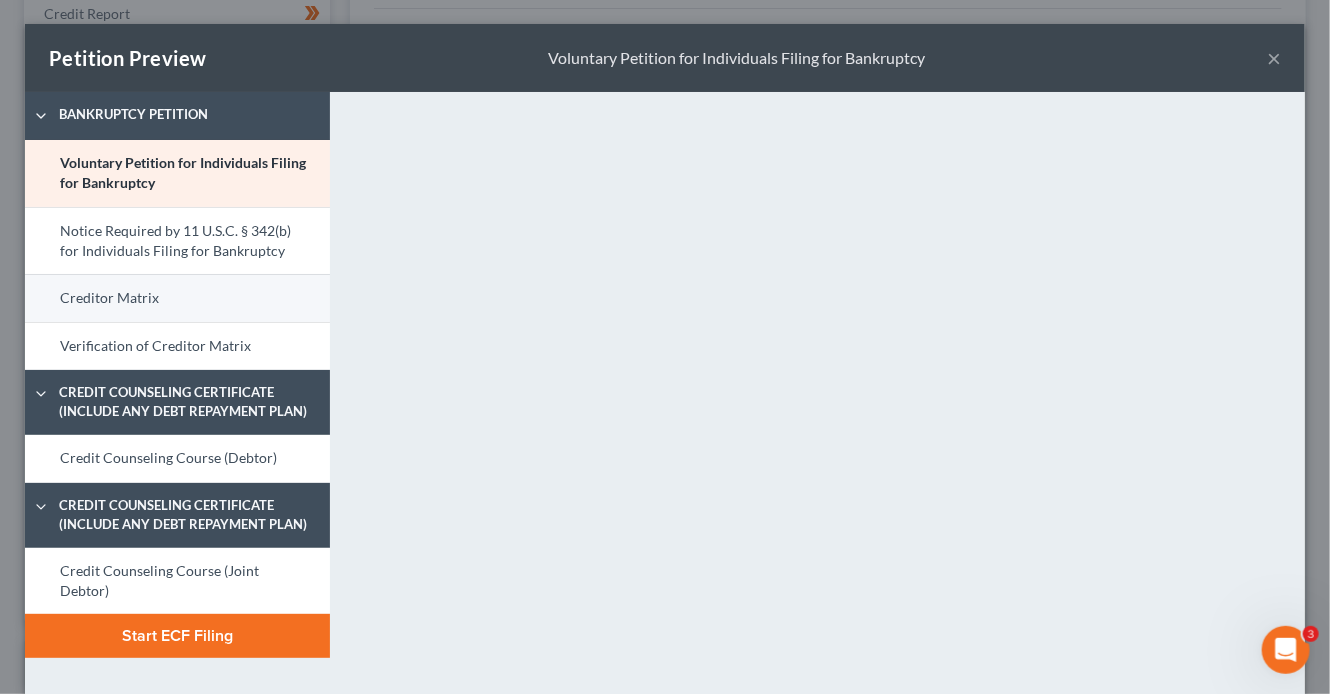 click on "Creditor Matrix" at bounding box center (177, 298) 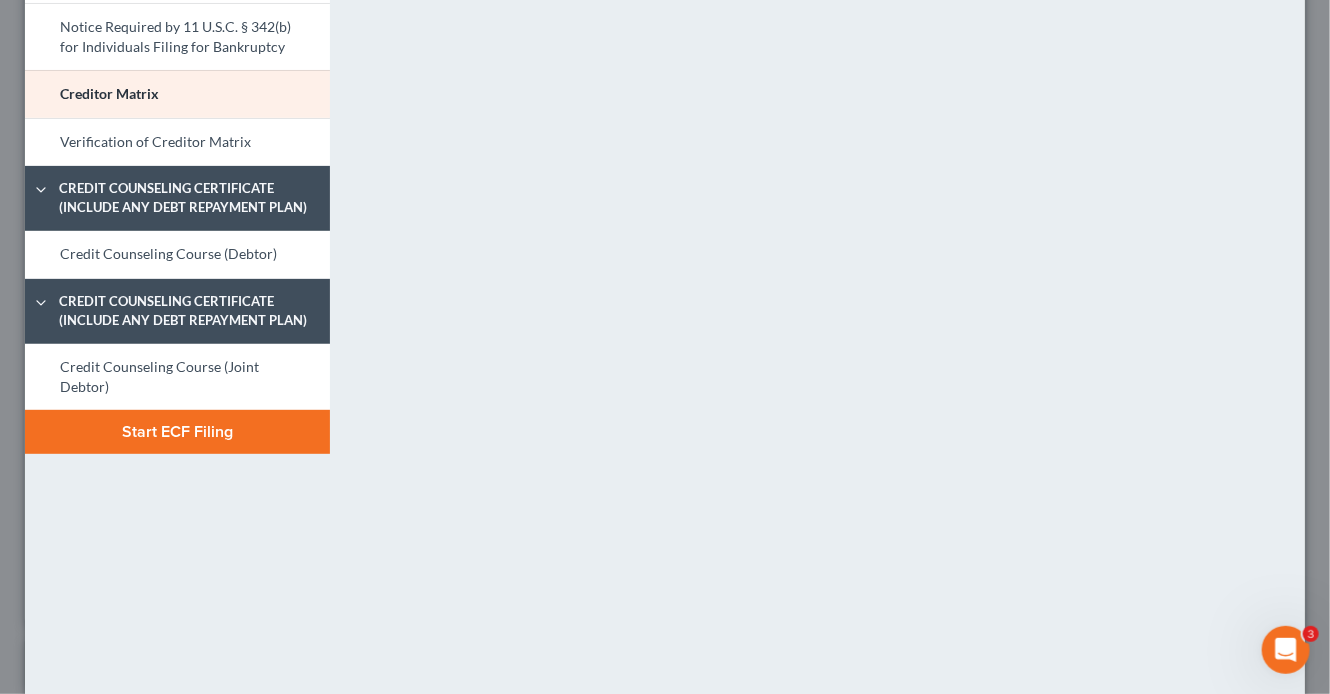 scroll, scrollTop: 322, scrollLeft: 0, axis: vertical 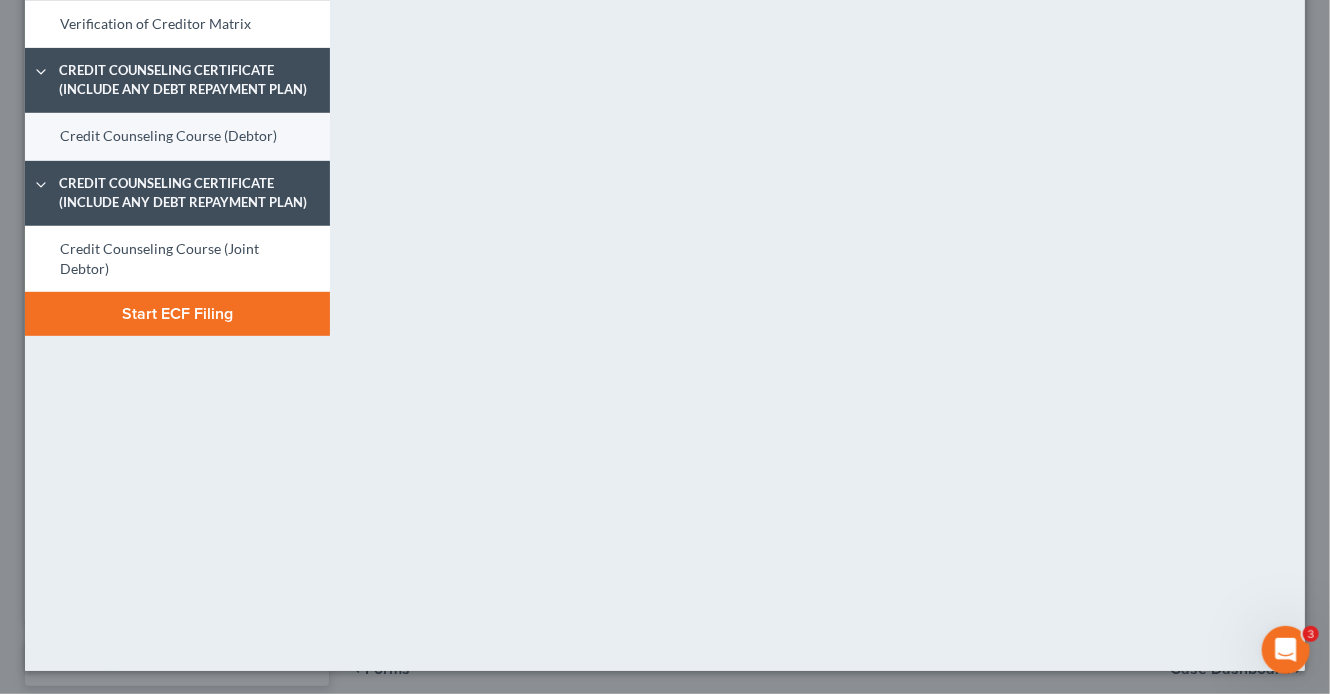 click on "Credit Counseling Course (Debtor)" at bounding box center (177, 137) 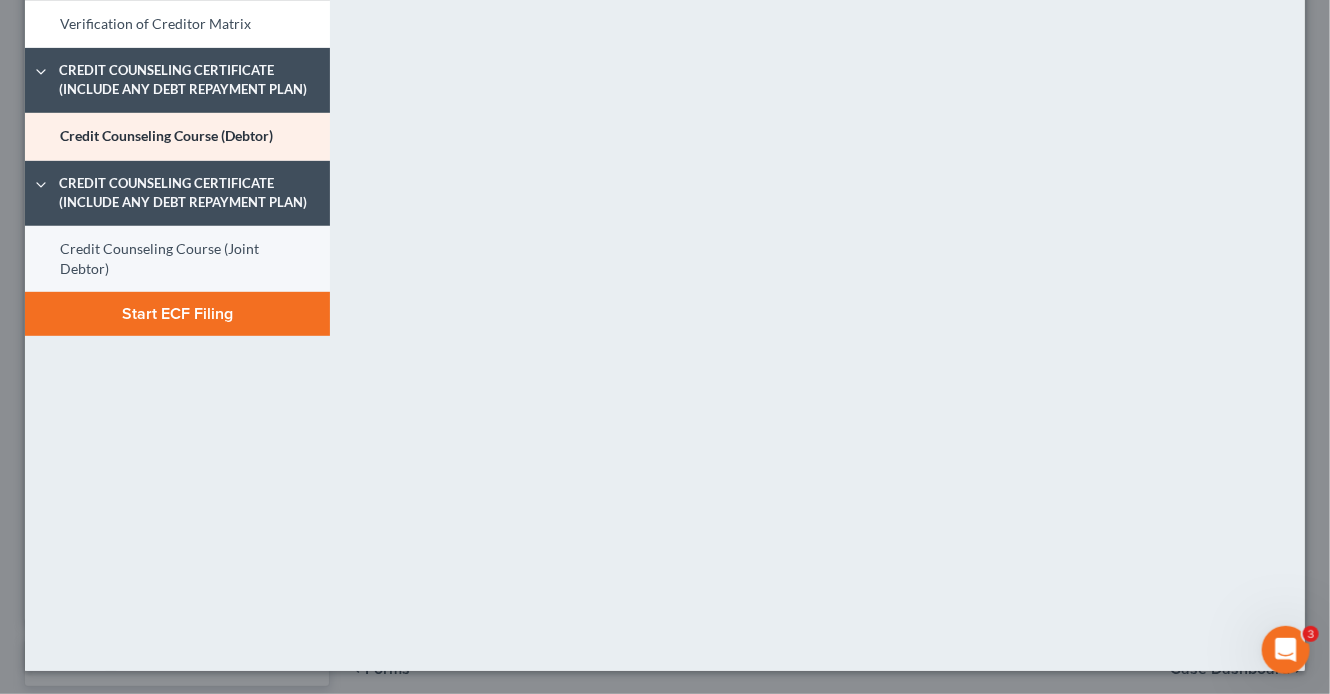 click on "Credit Counseling Course (Joint Debtor)" at bounding box center (177, 259) 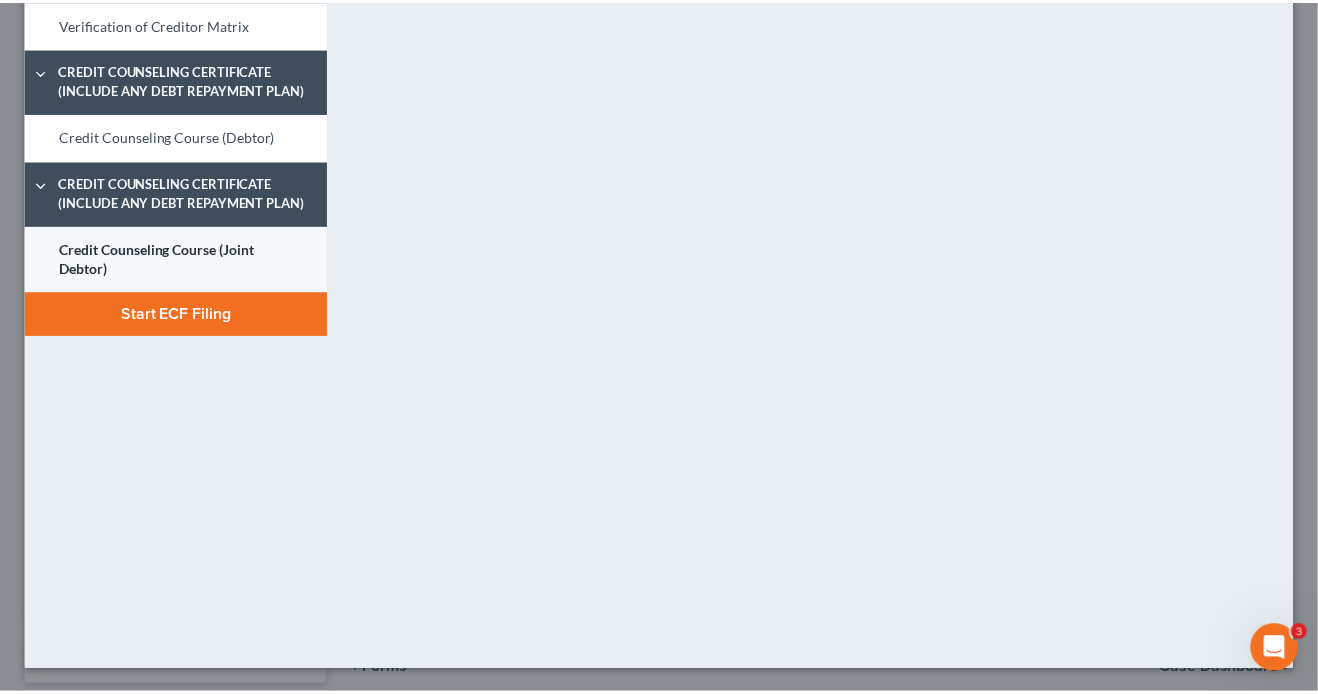 scroll, scrollTop: 0, scrollLeft: 0, axis: both 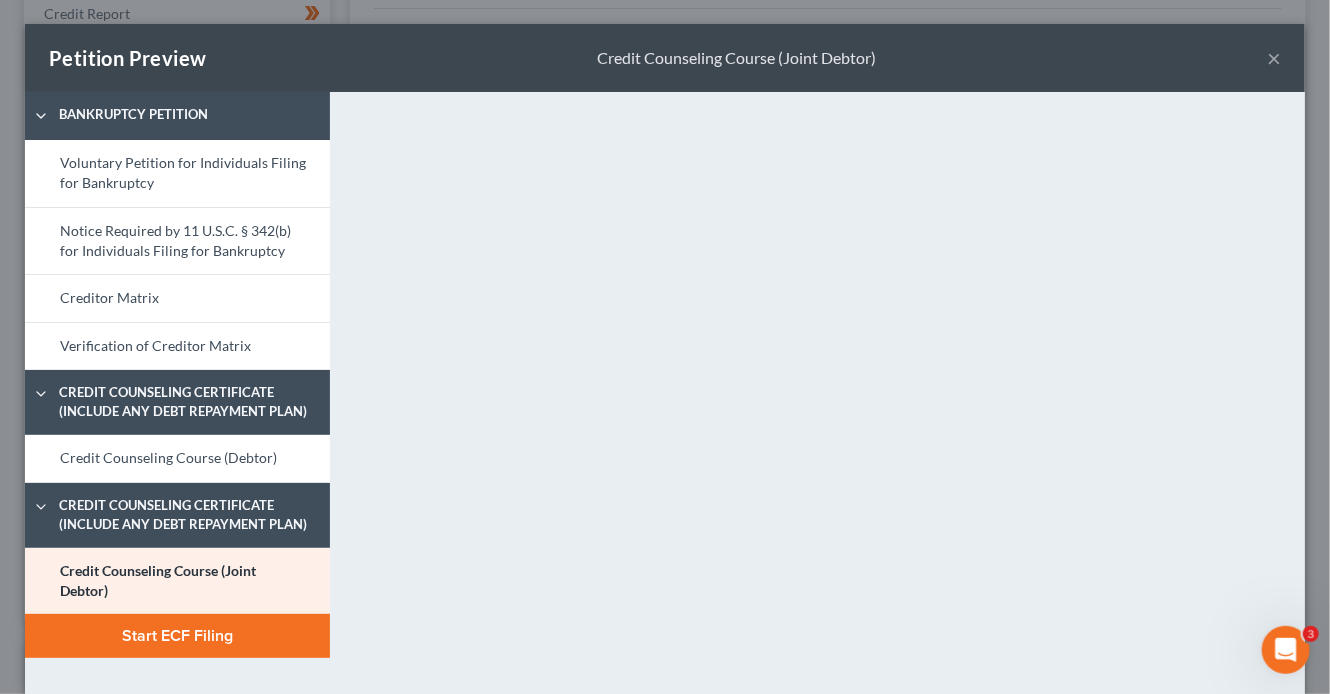 click on "×" at bounding box center [1274, 58] 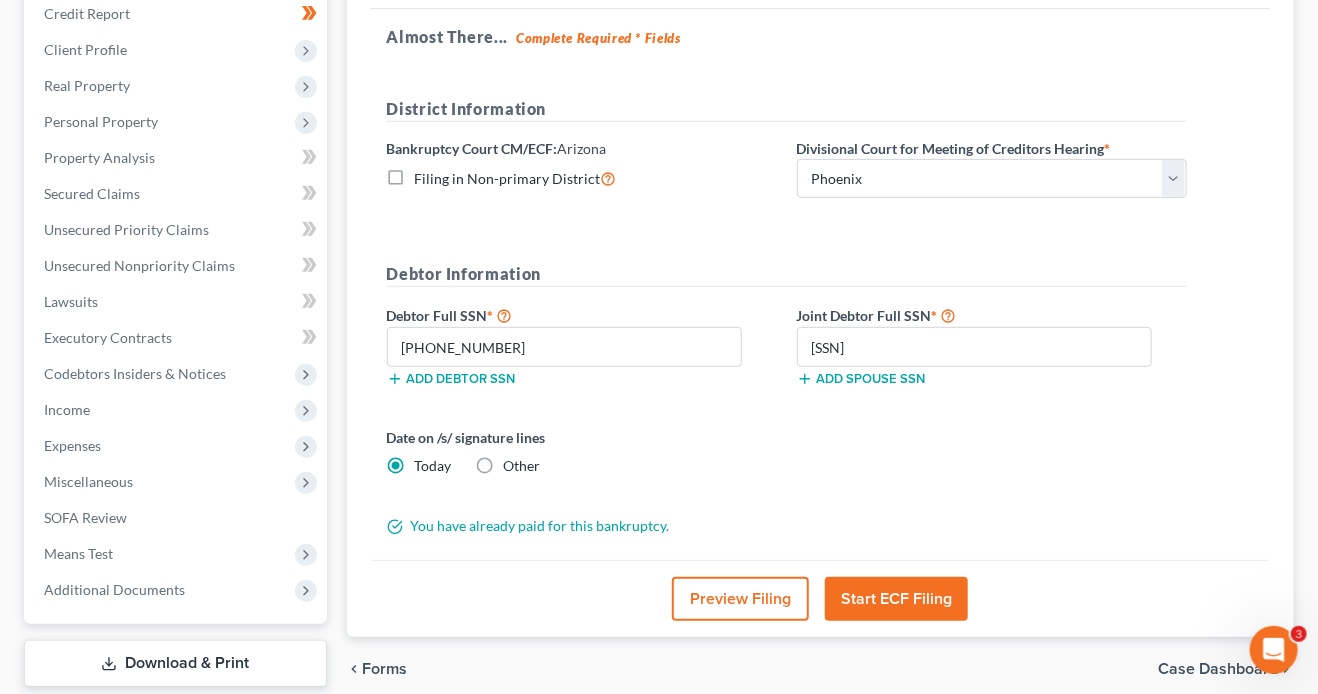 click on "Start ECF Filing" at bounding box center [896, 599] 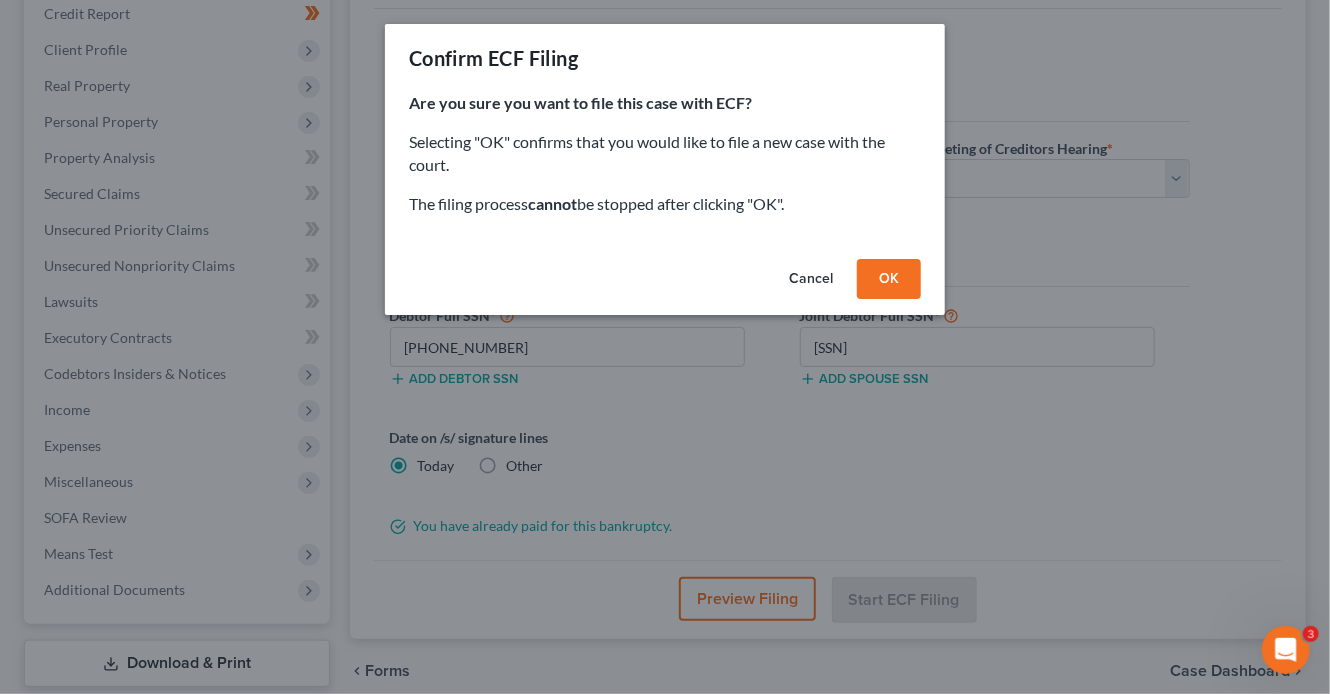 click on "OK" at bounding box center (889, 279) 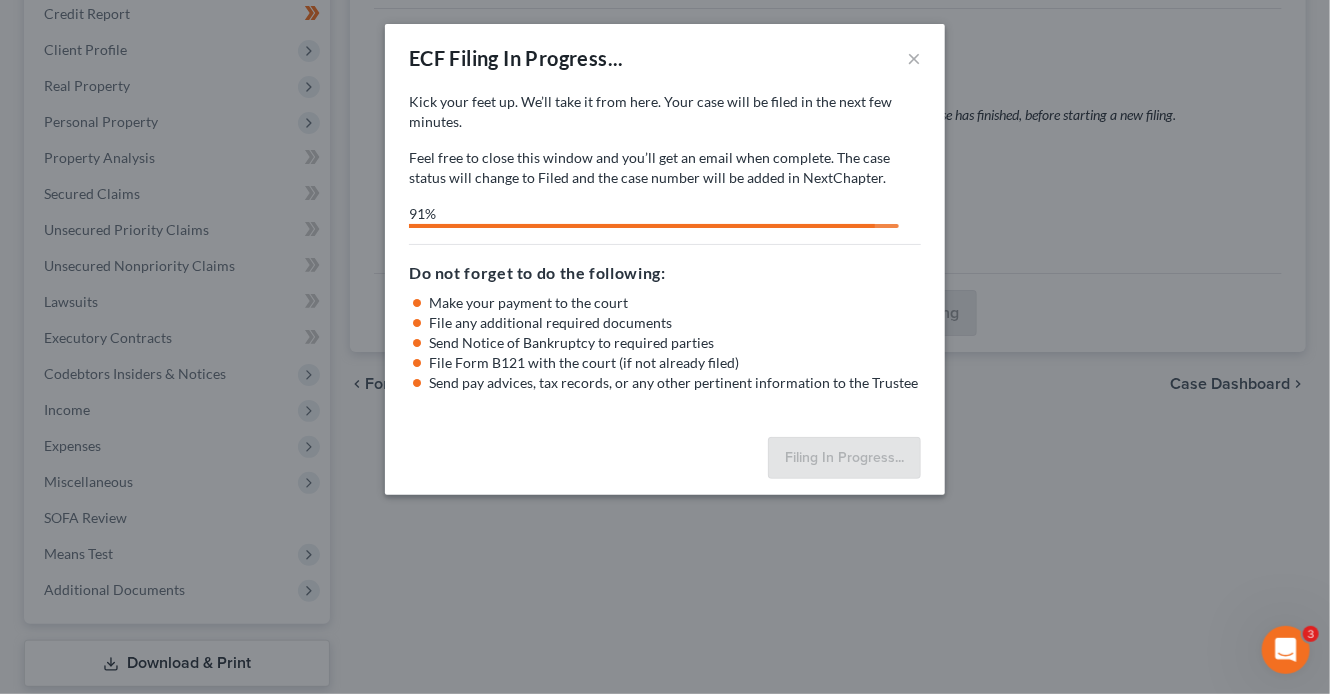 select on "0" 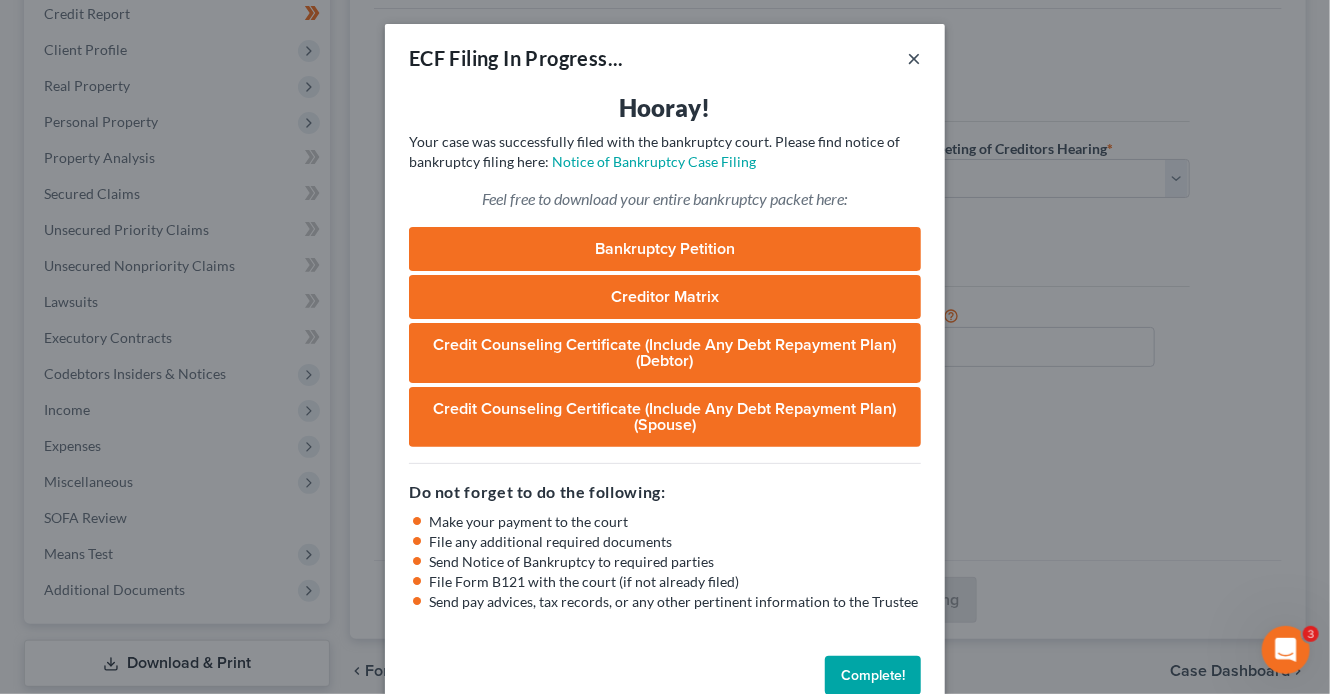 click on "×" at bounding box center [914, 58] 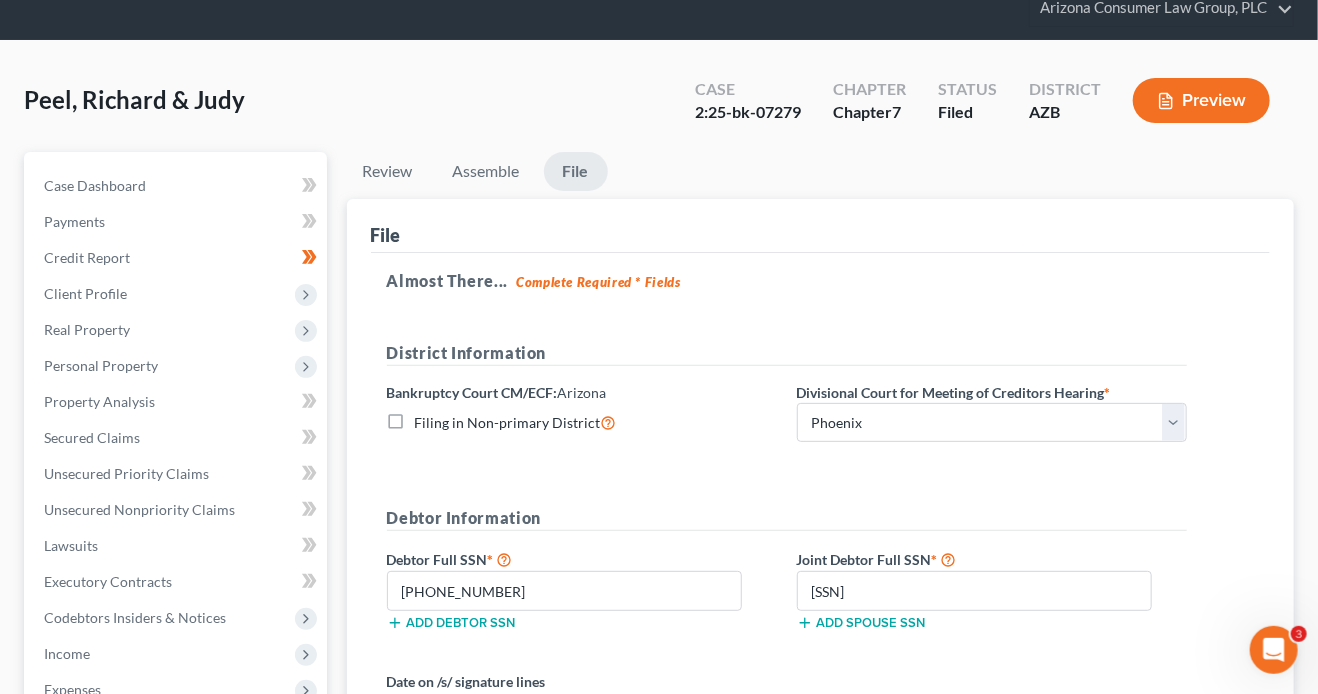 scroll, scrollTop: 0, scrollLeft: 0, axis: both 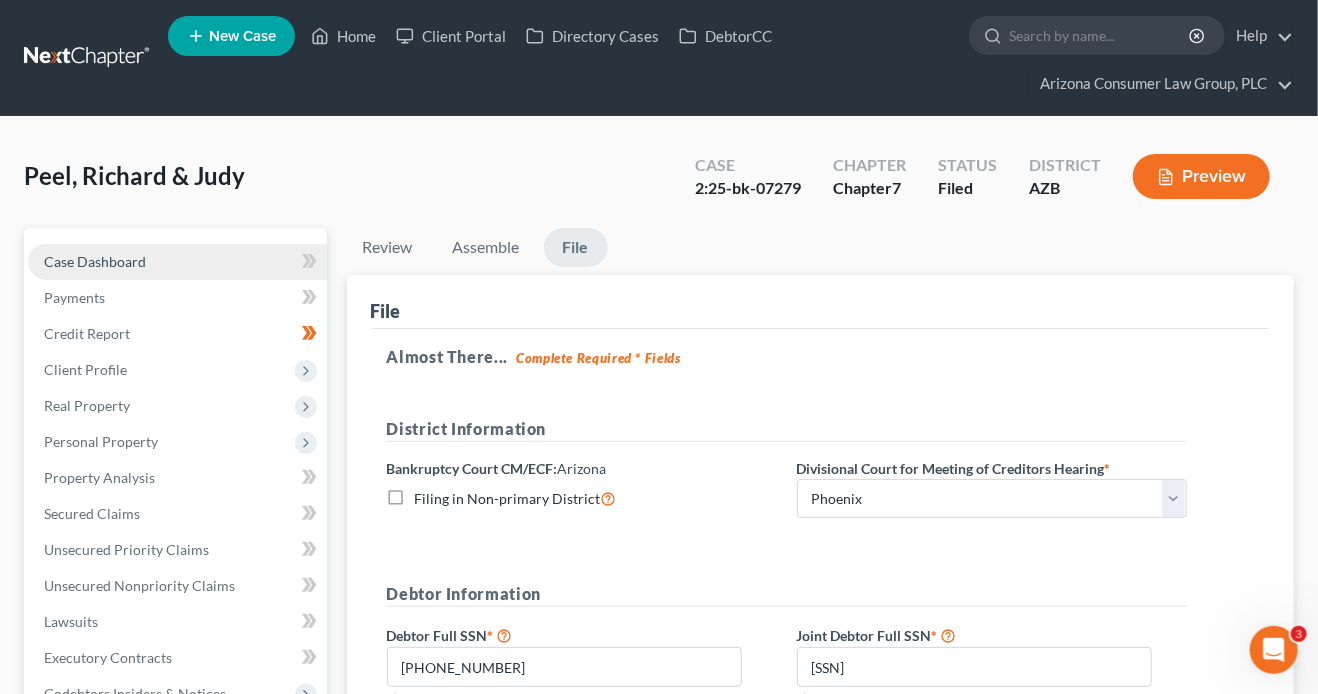 click on "Case Dashboard" at bounding box center (95, 261) 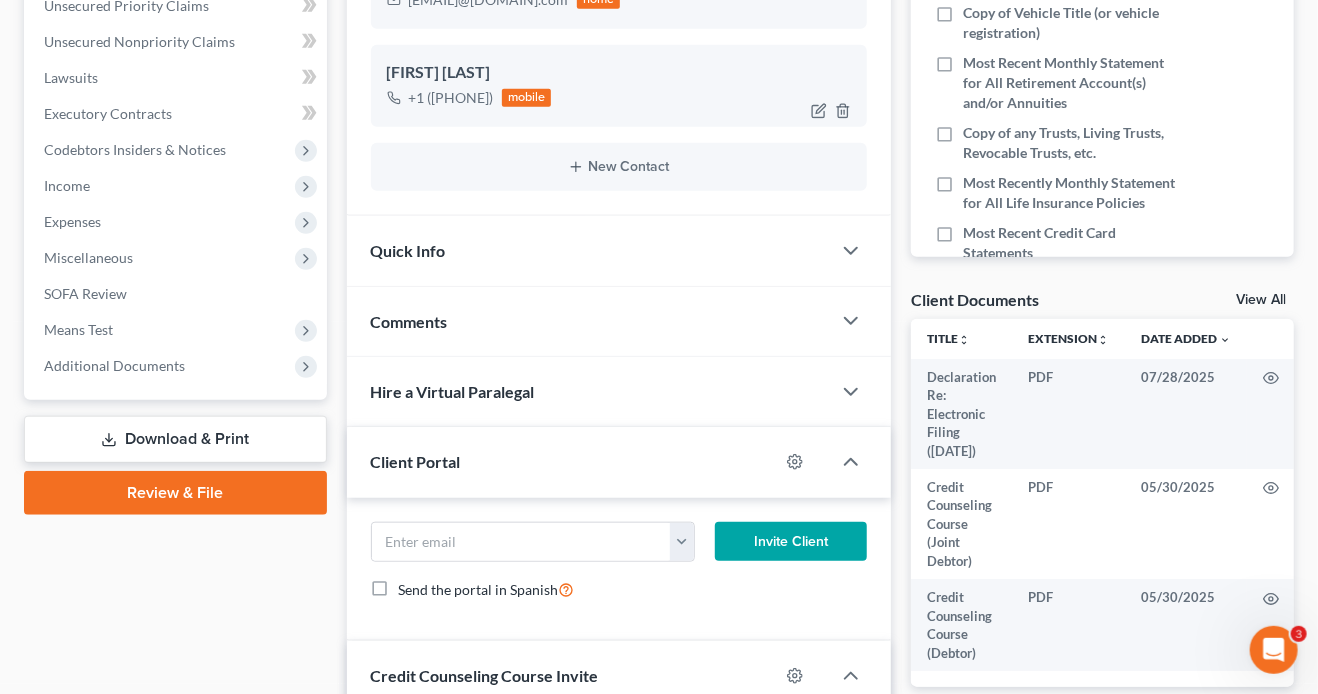 scroll, scrollTop: 564, scrollLeft: 0, axis: vertical 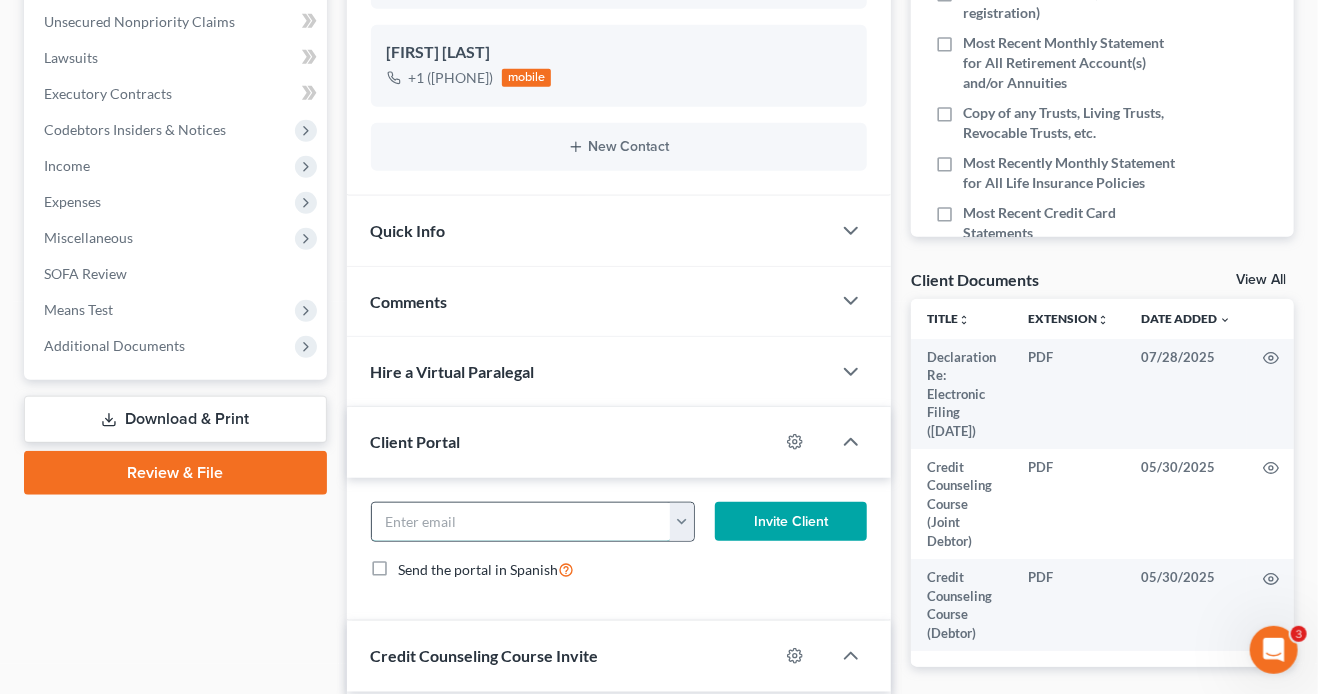 click at bounding box center [521, 522] 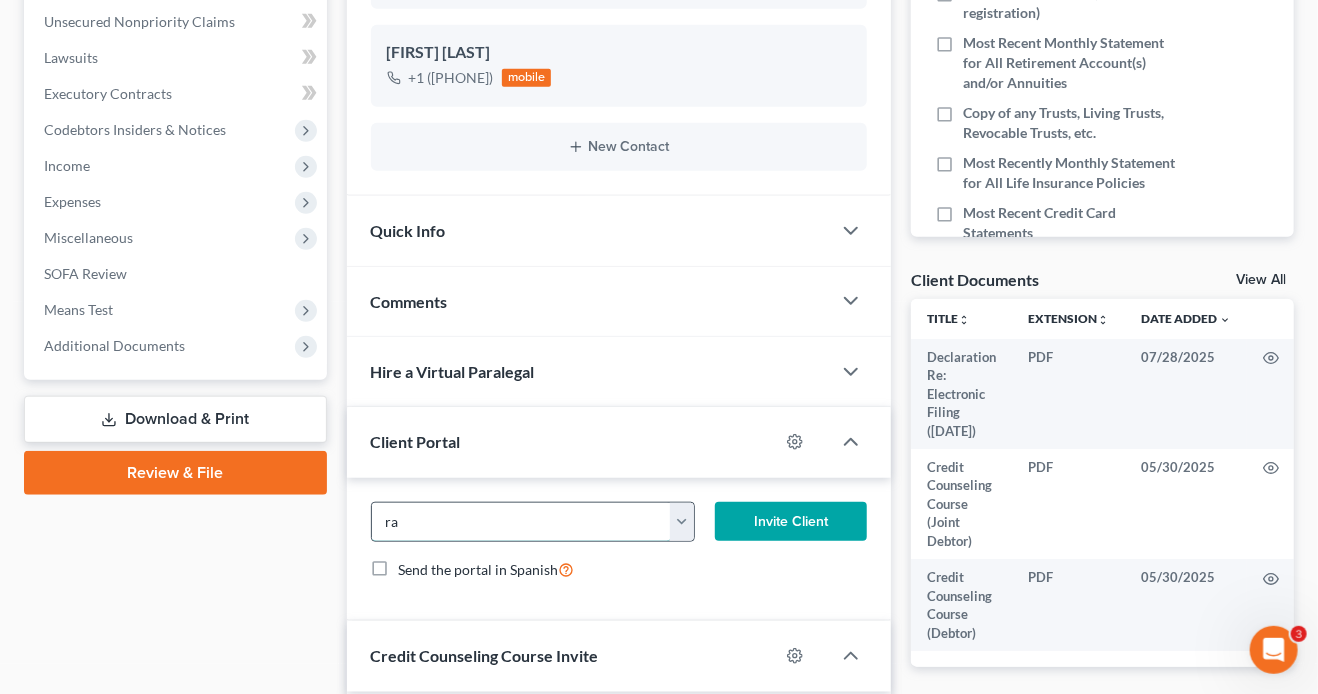 type on "rapeel@cox.net" 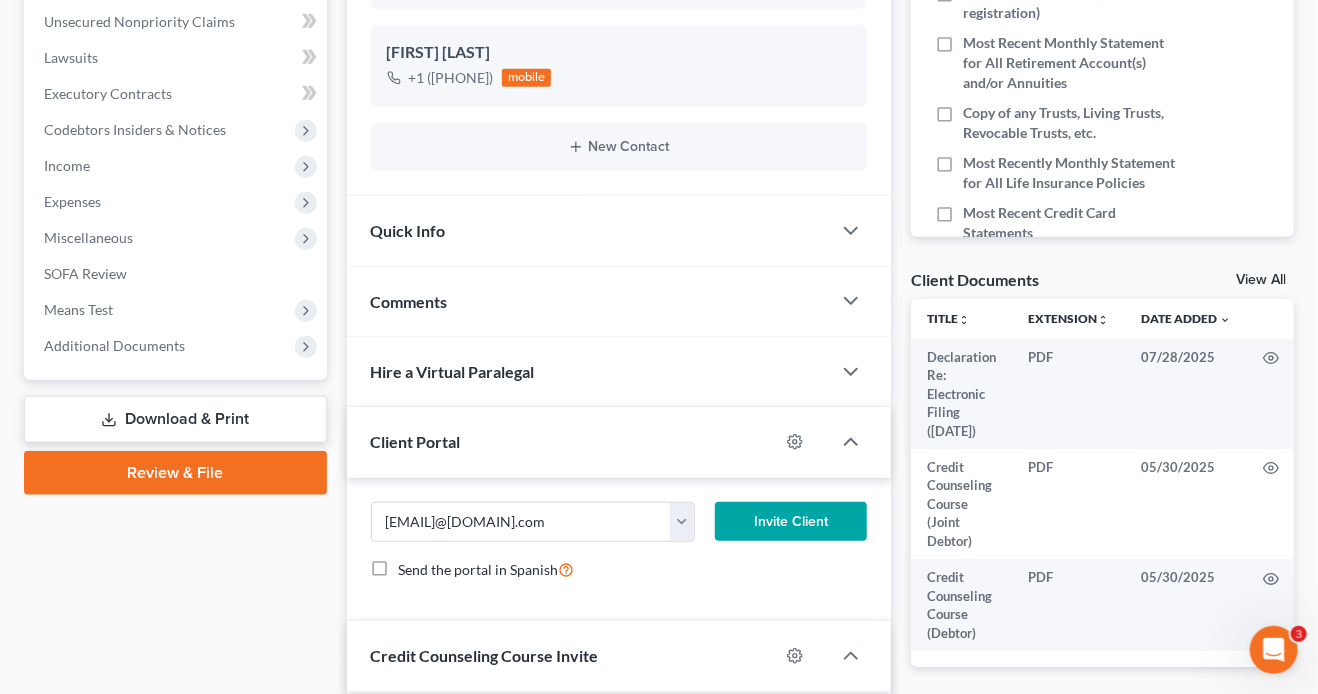 click on "Invite Client" at bounding box center (791, 522) 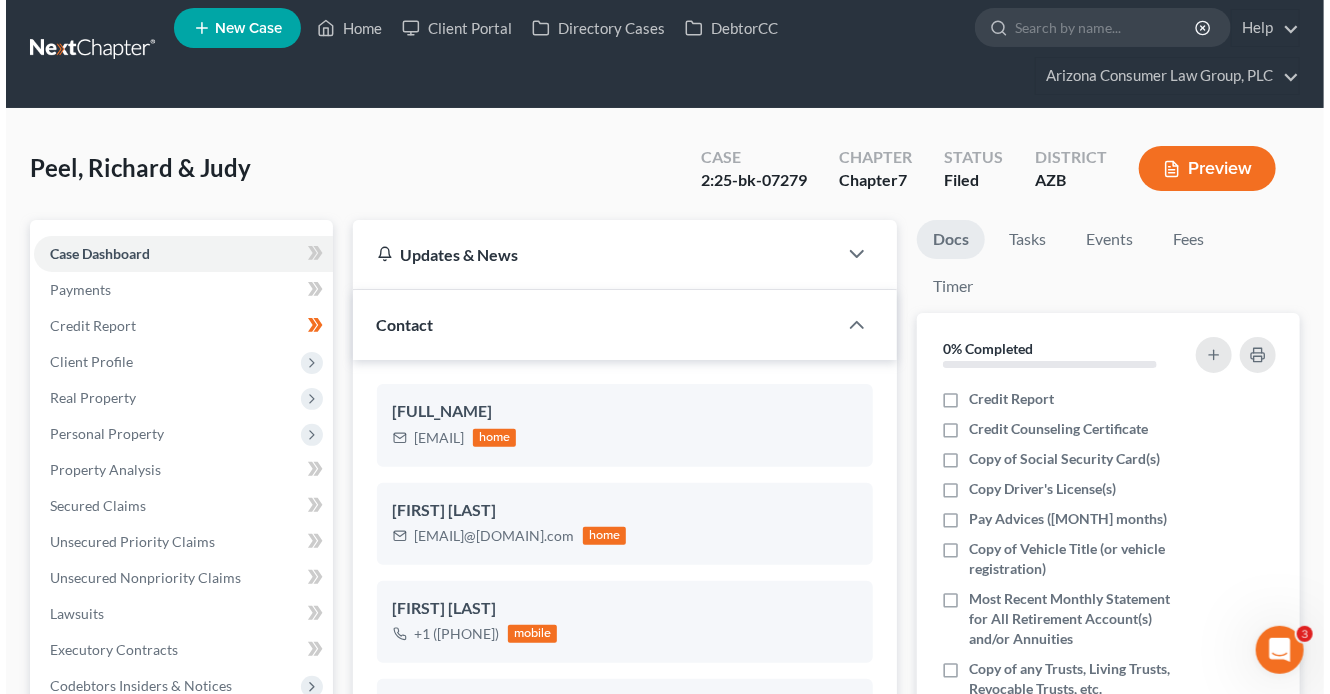 scroll, scrollTop: 0, scrollLeft: 0, axis: both 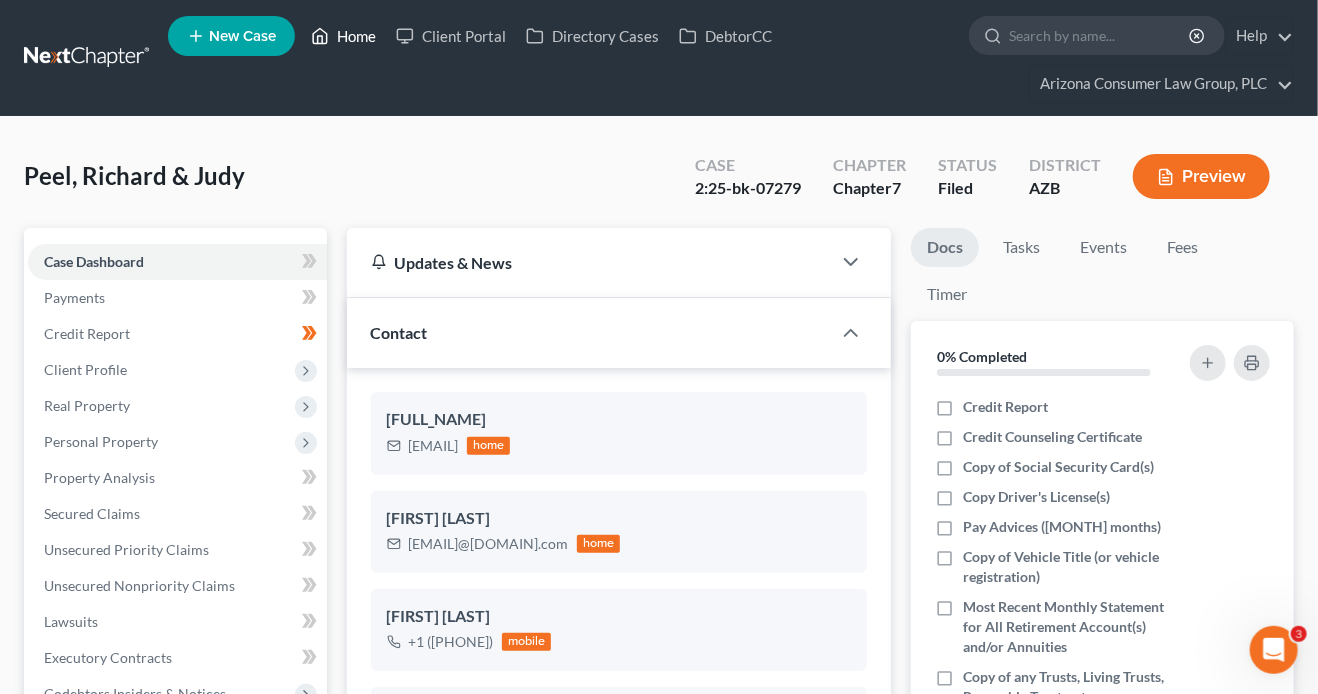 click on "Home" at bounding box center [343, 36] 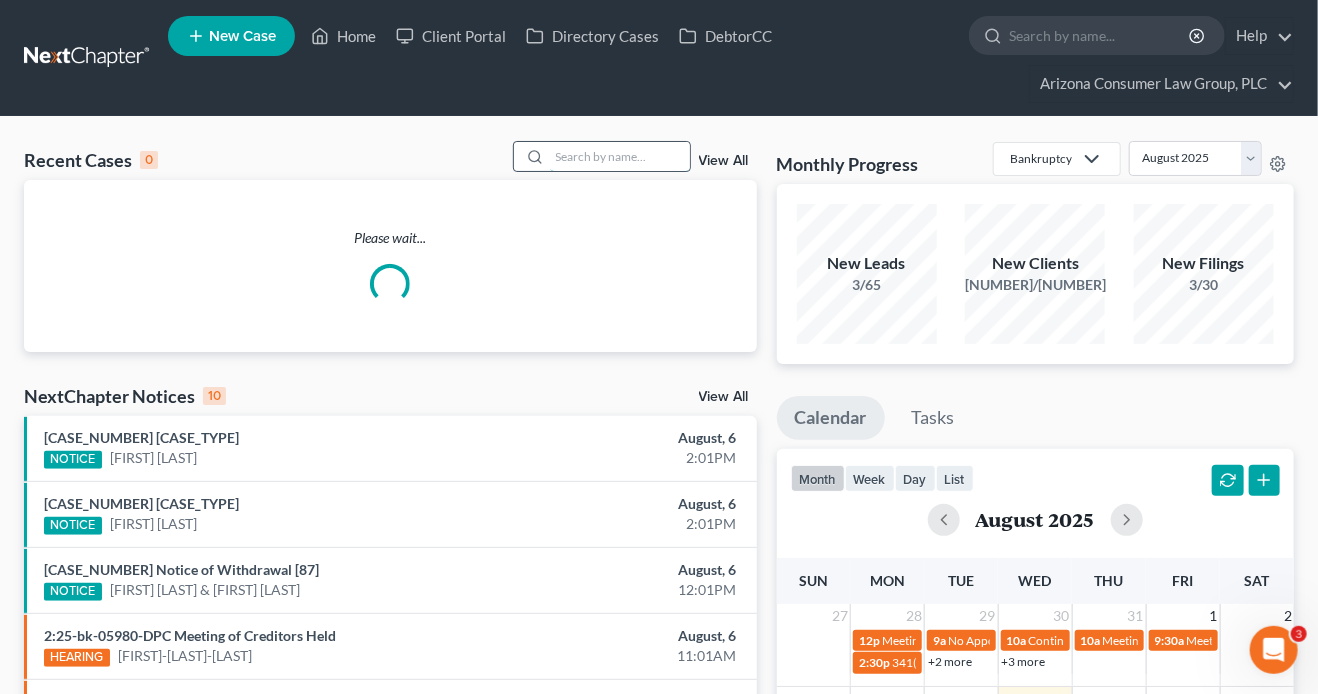 click at bounding box center [620, 156] 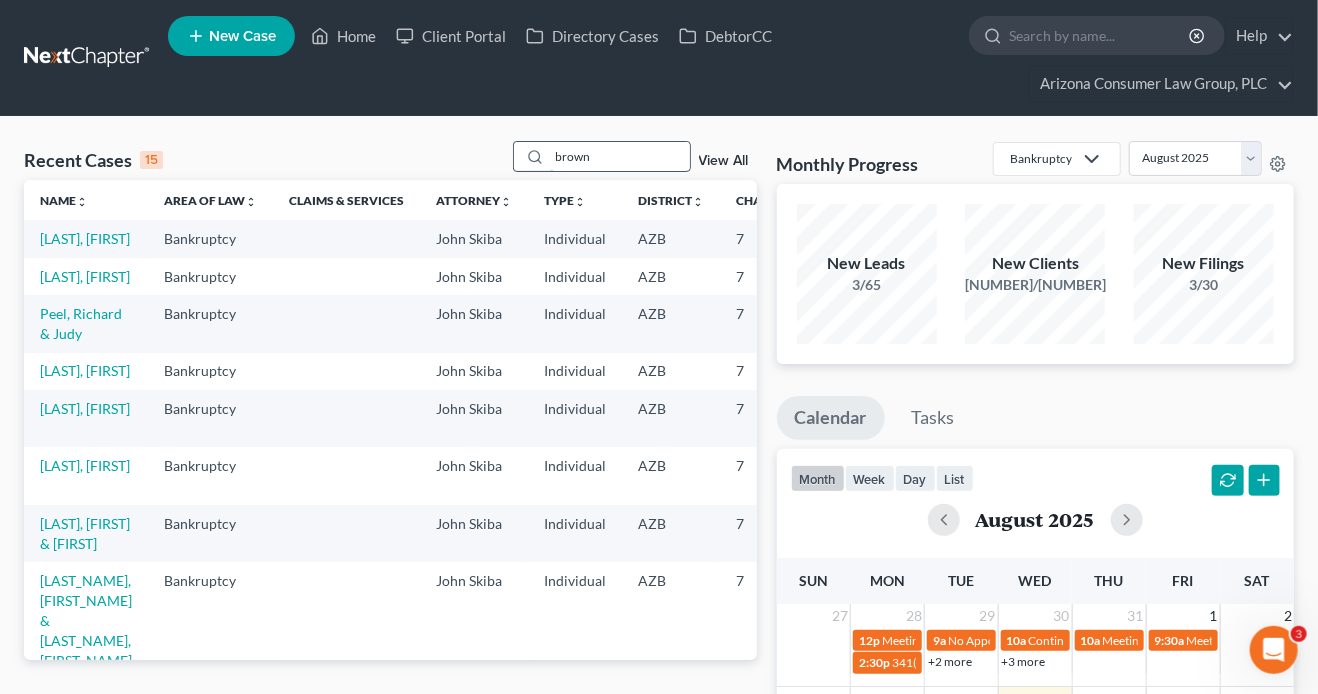 type on "brown" 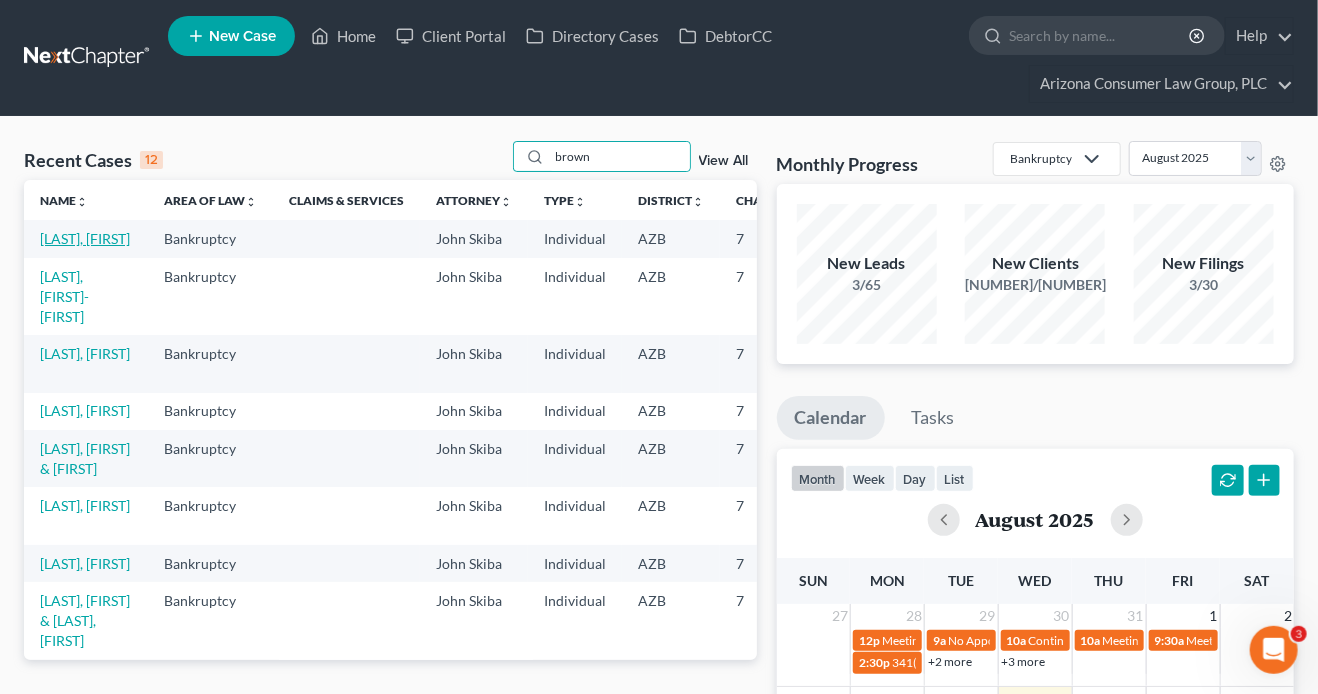 click on "Brown, Kelli" at bounding box center [85, 238] 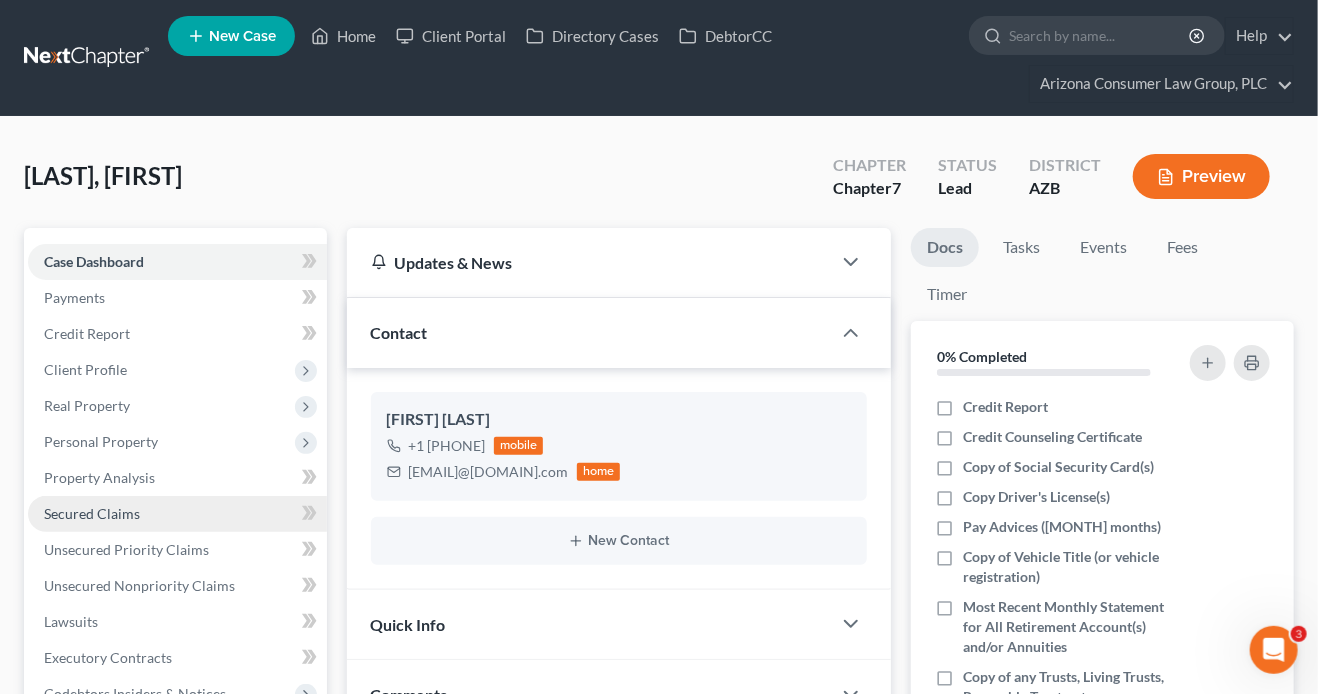 click on "Secured Claims" at bounding box center (92, 513) 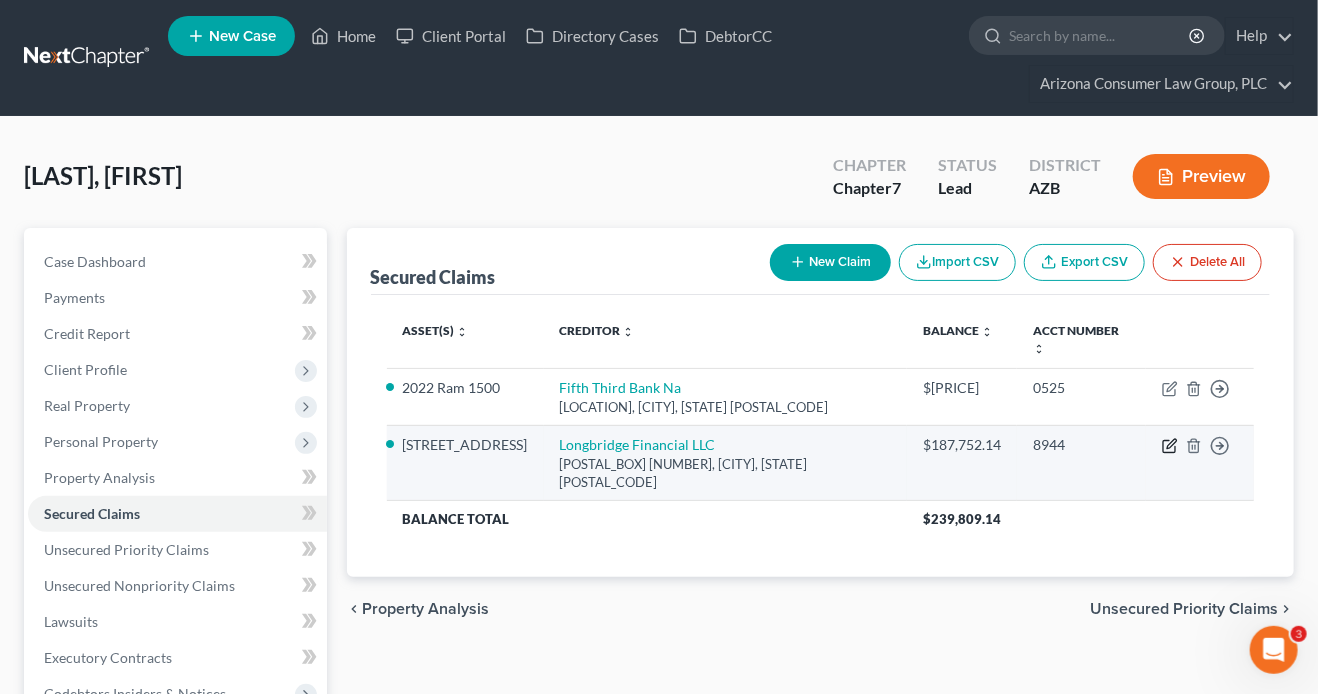 click 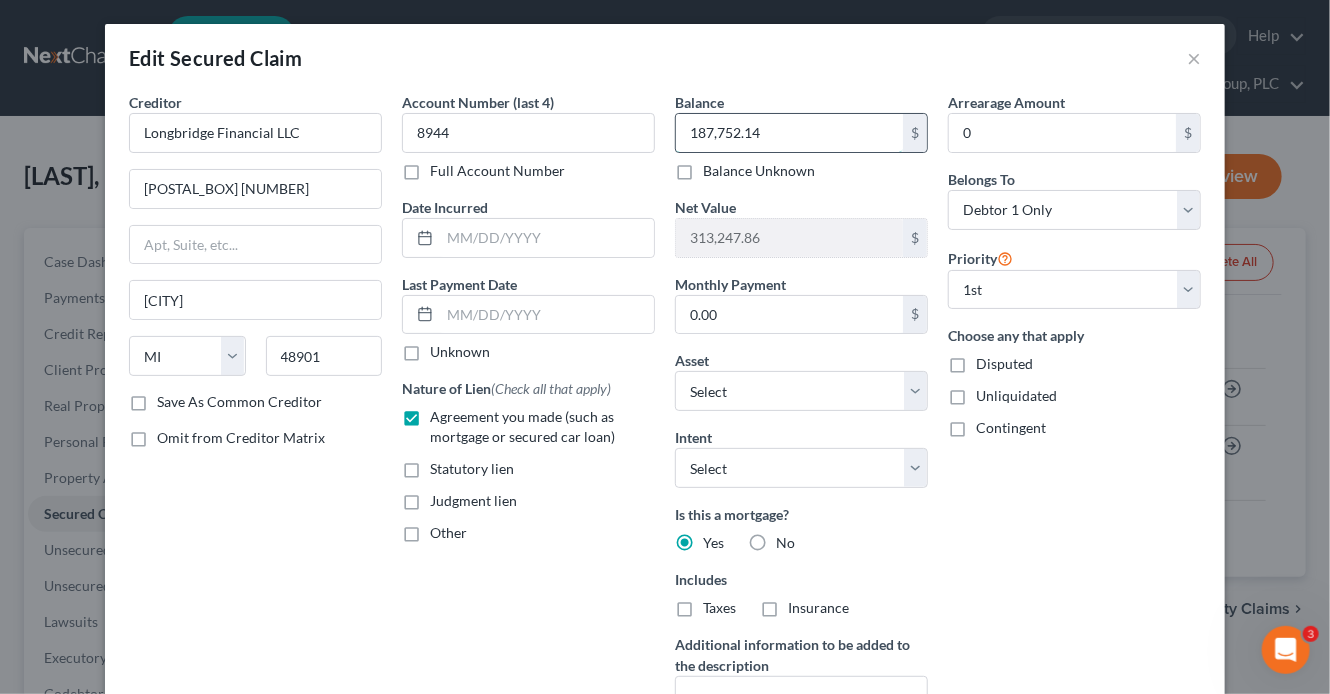 click on "187,752.14" at bounding box center (789, 133) 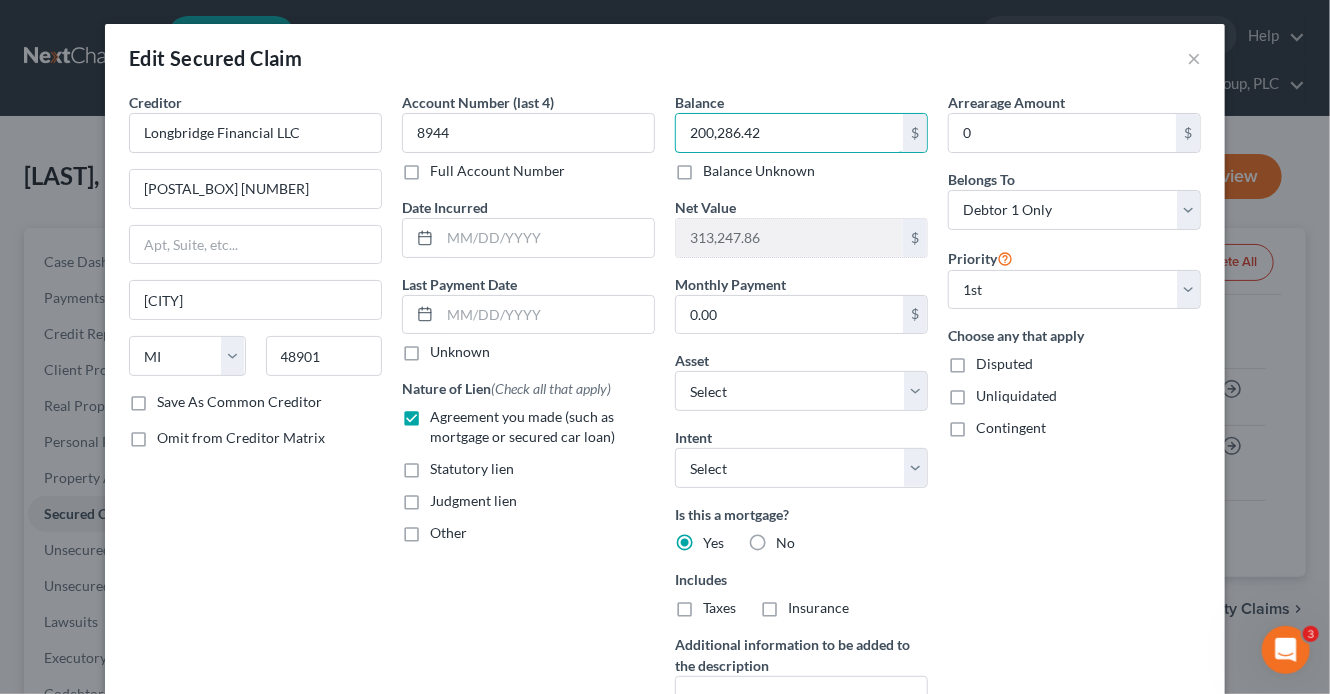 type on "200,286.42" 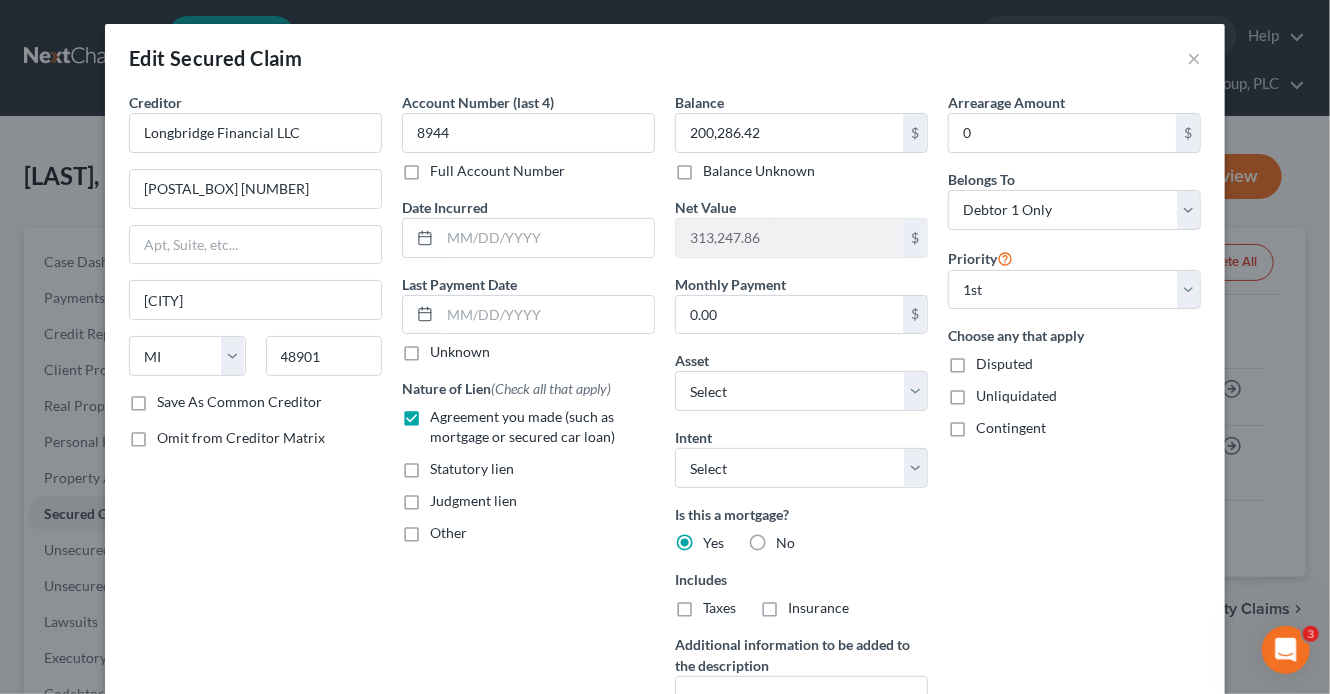 scroll, scrollTop: 3, scrollLeft: 0, axis: vertical 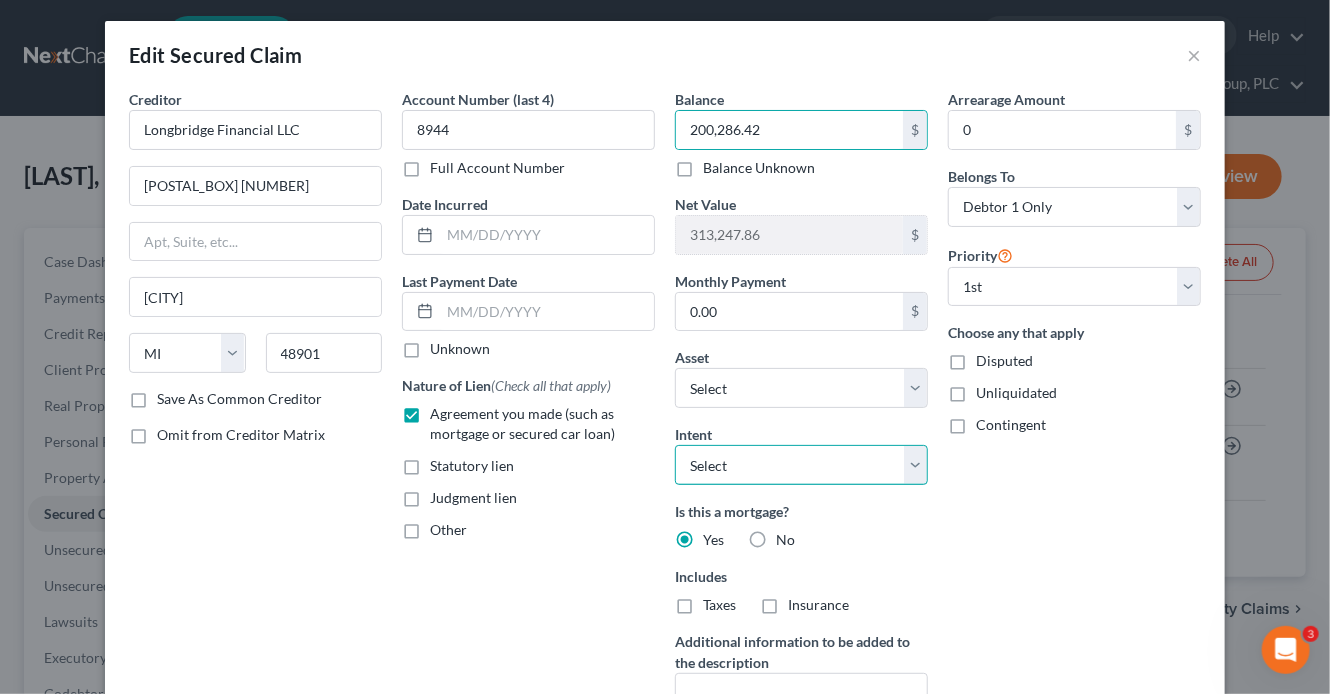 click on "Select Surrender Redeem Reaffirm Avoid Other" at bounding box center [801, 465] 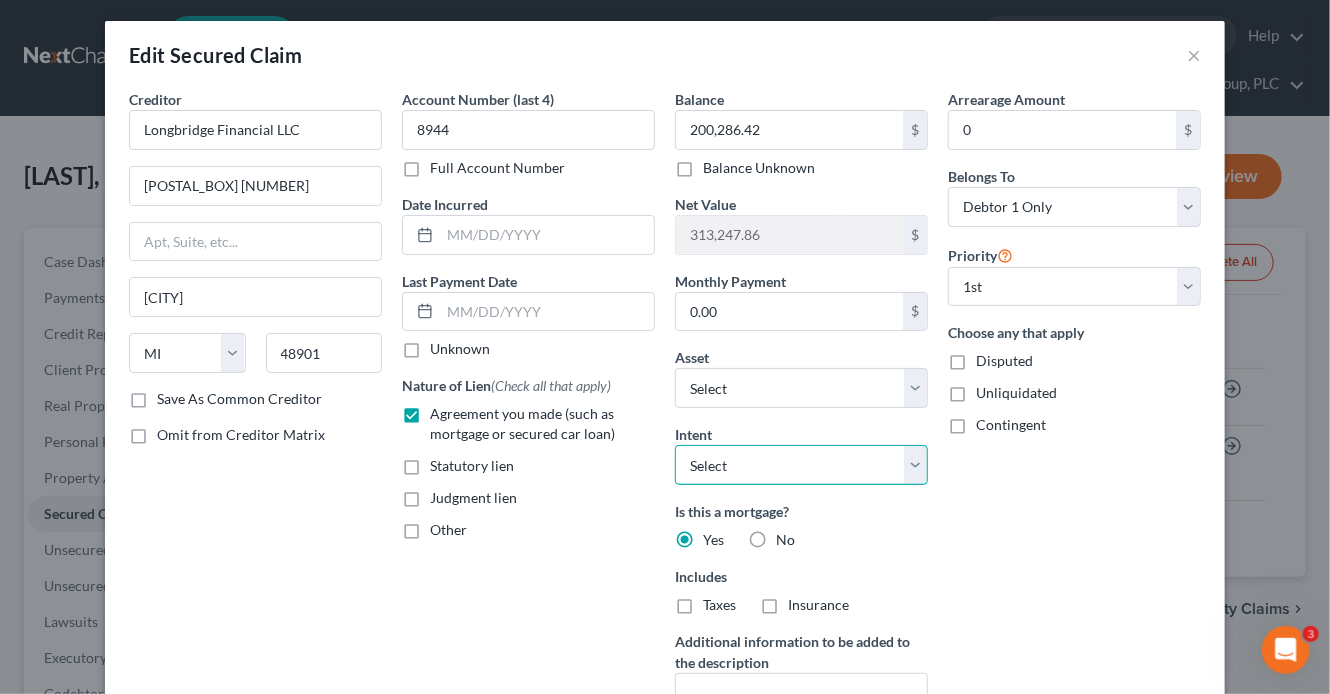 select on "2" 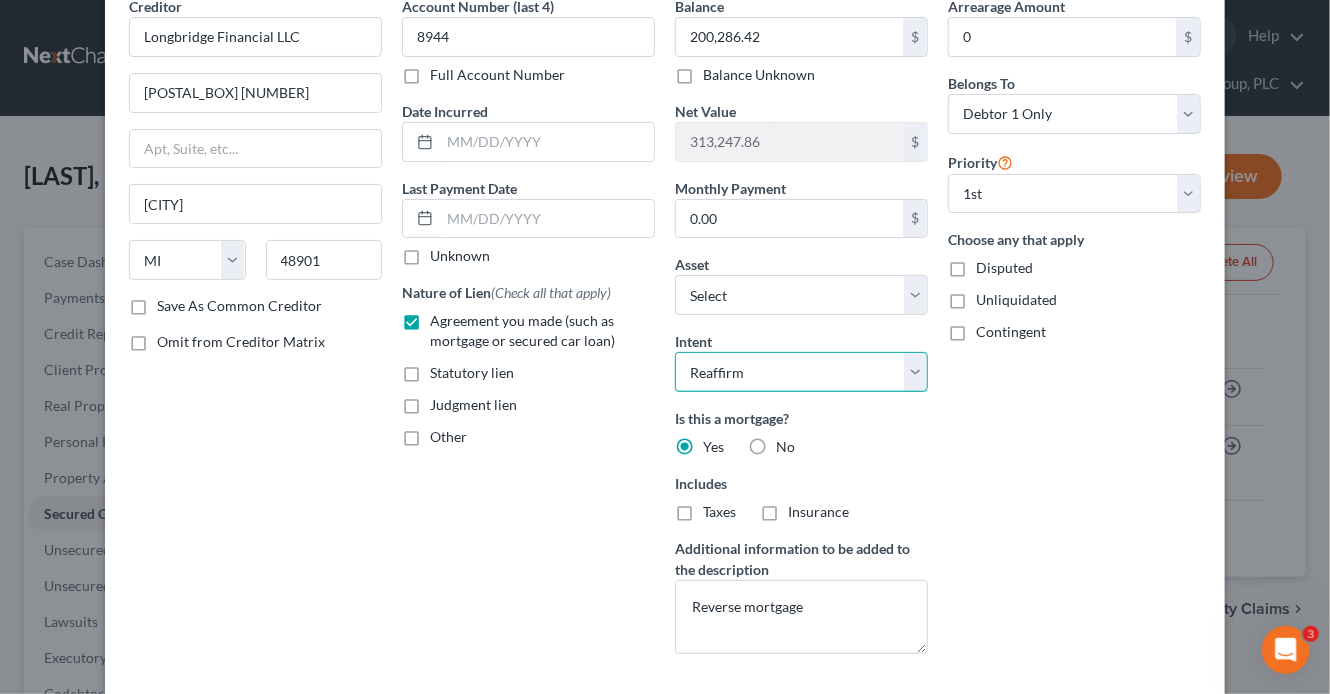 scroll, scrollTop: 172, scrollLeft: 0, axis: vertical 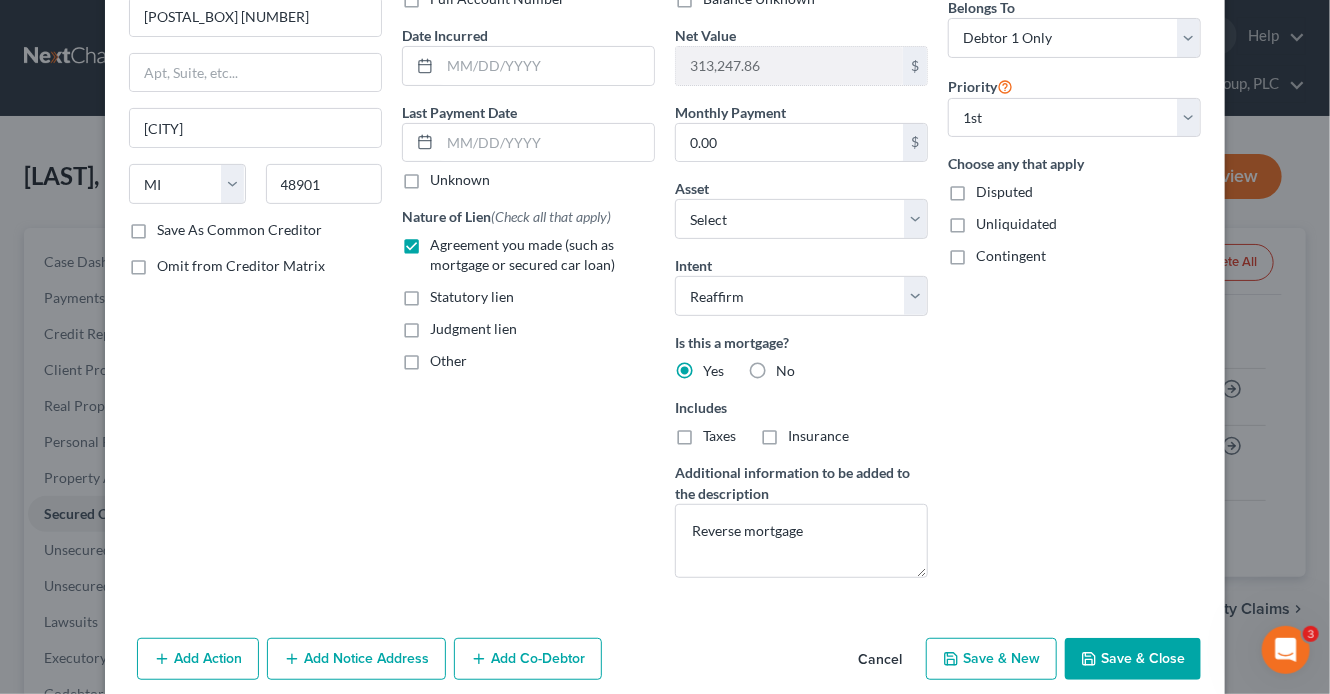 click on "Save & Close" at bounding box center (1133, 659) 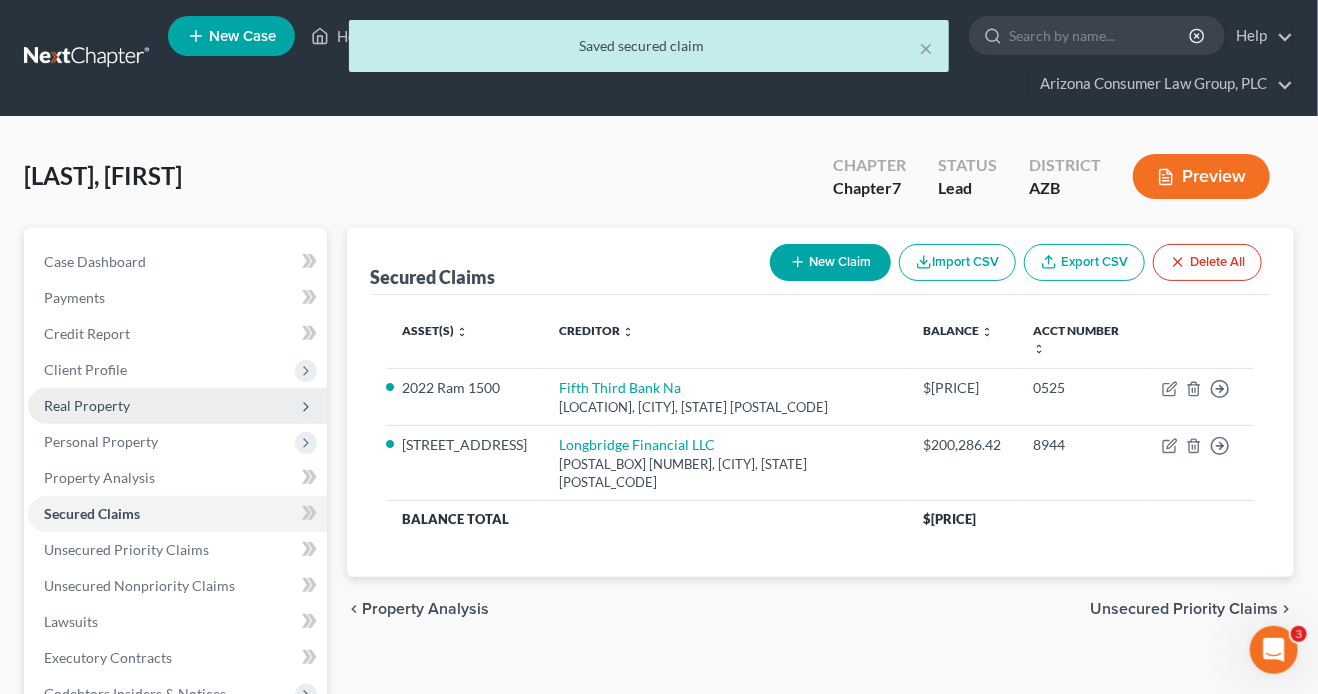 click on "Real Property" at bounding box center (87, 405) 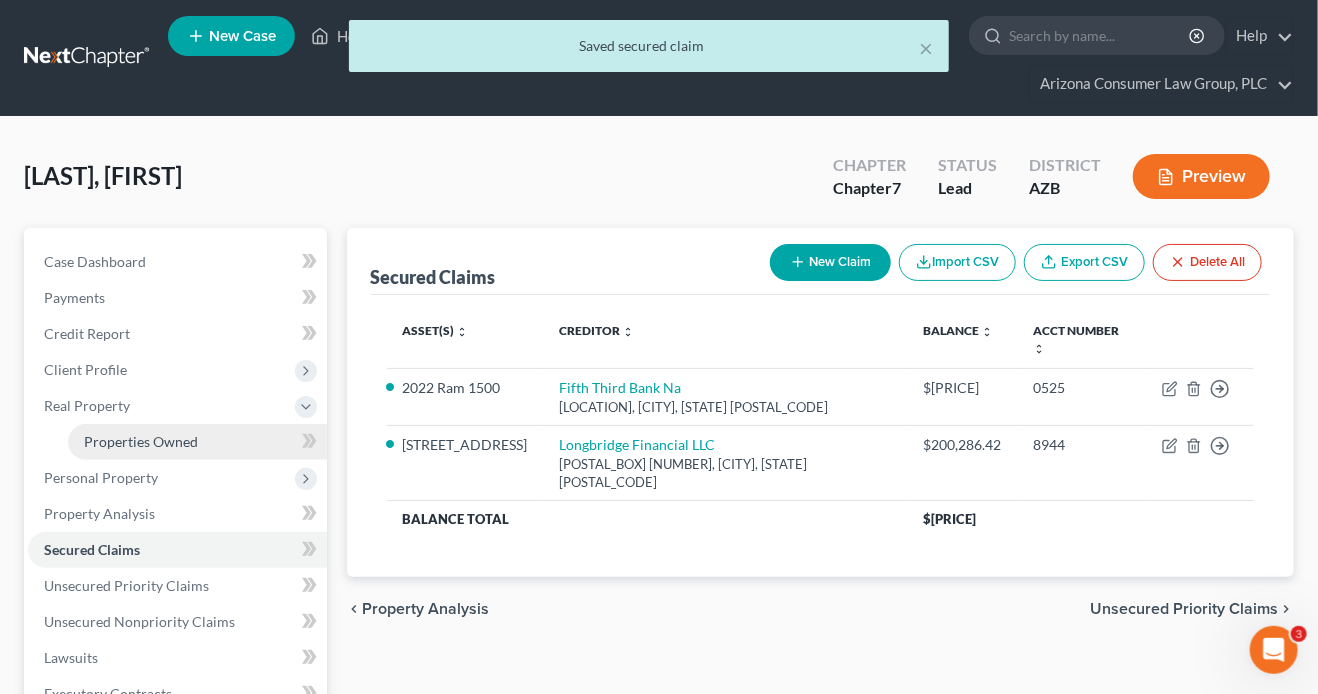 click on "Properties Owned" at bounding box center [141, 441] 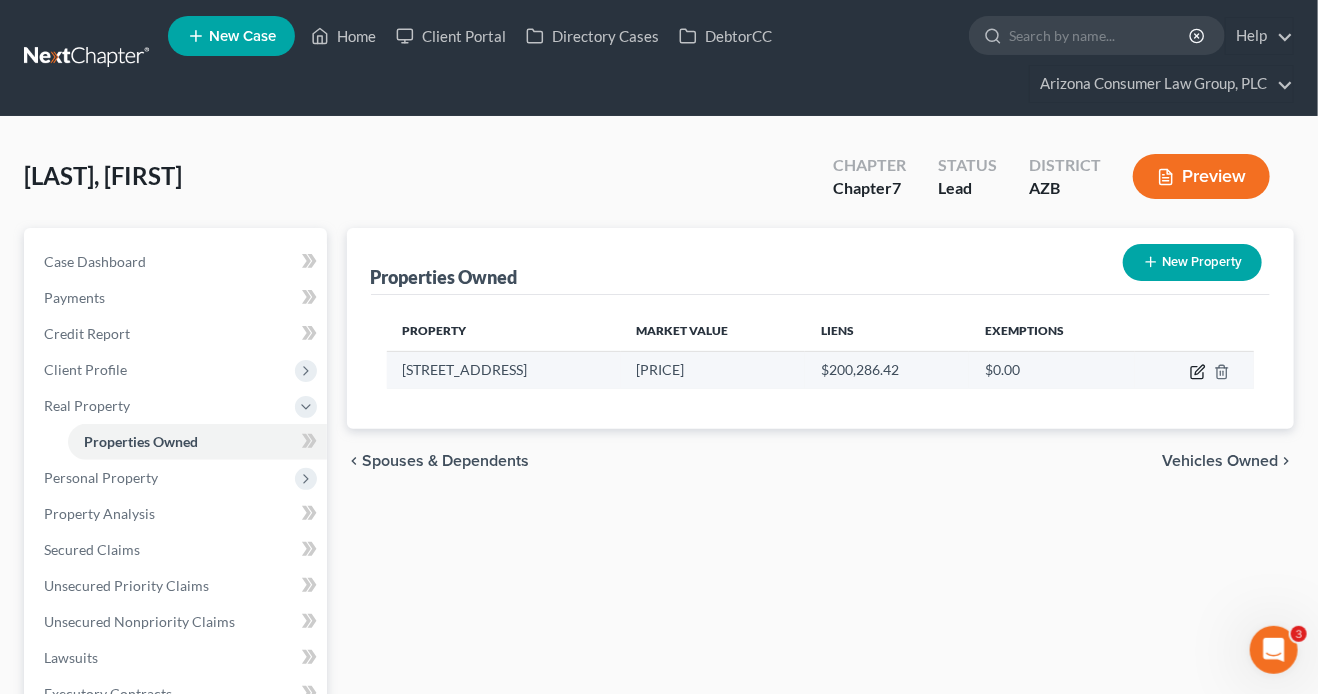 click 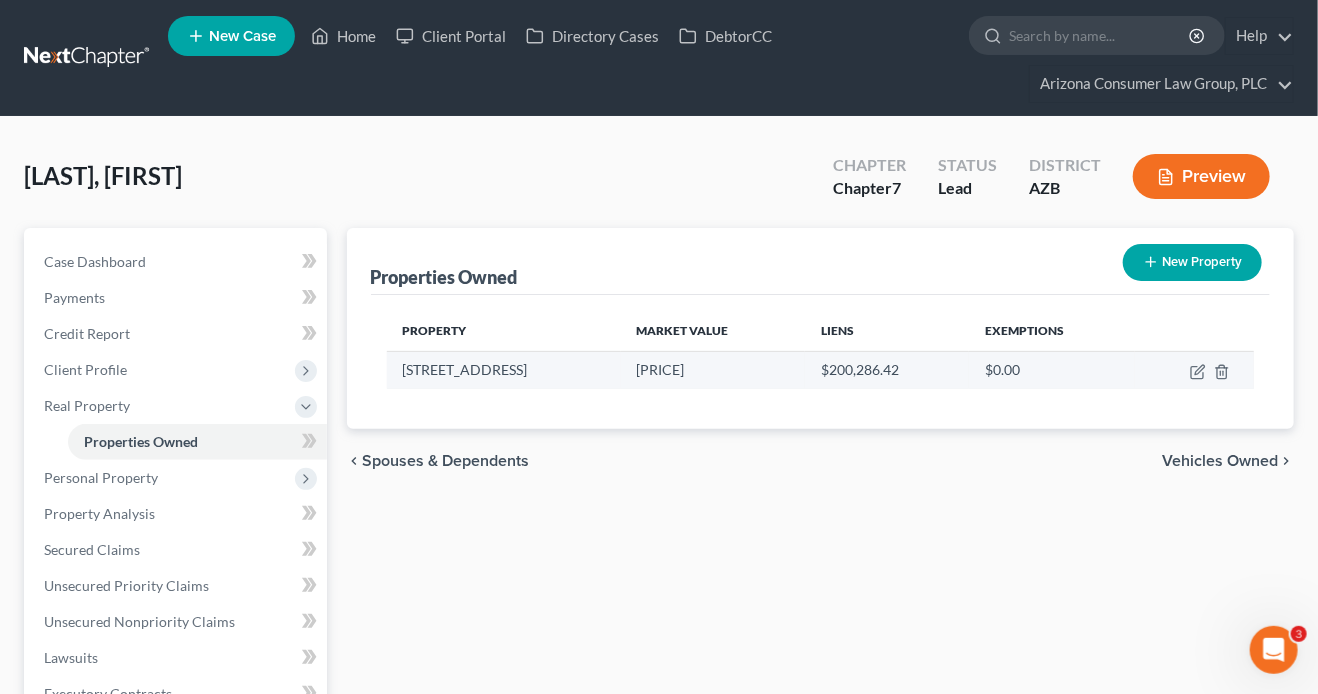 select on "3" 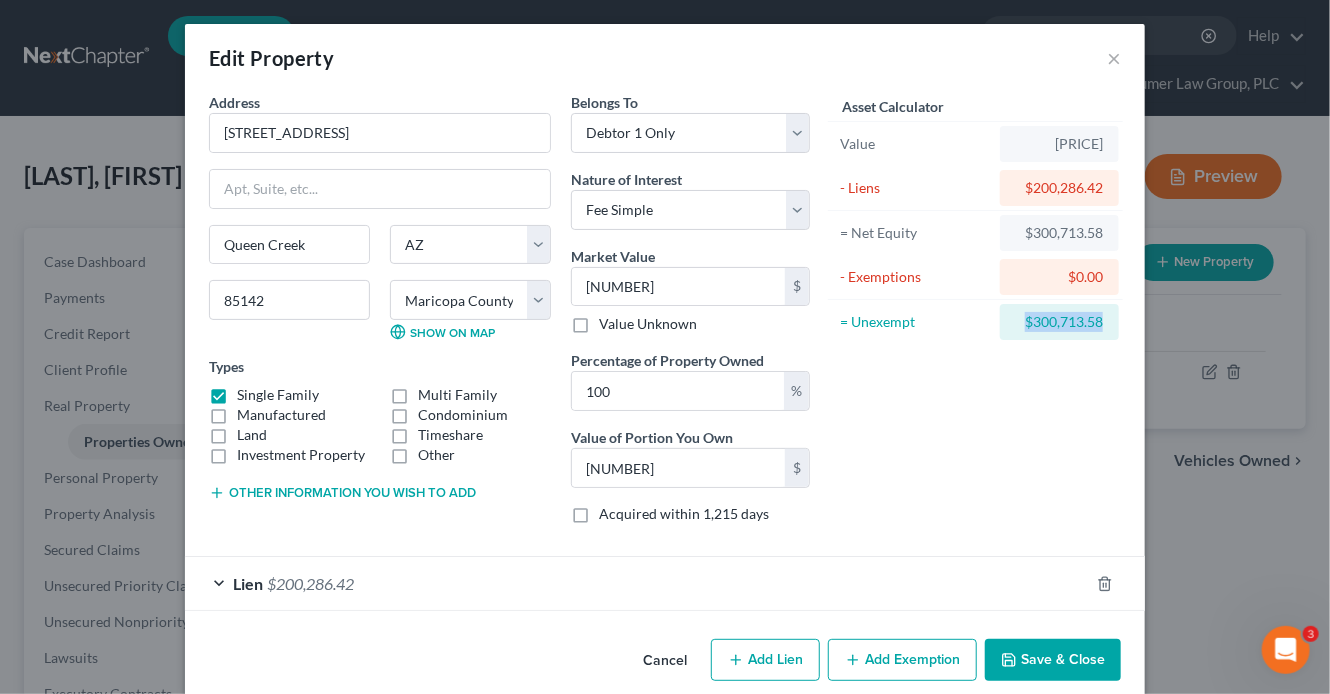 drag, startPoint x: 1102, startPoint y: 320, endPoint x: 1019, endPoint y: 319, distance: 83.00603 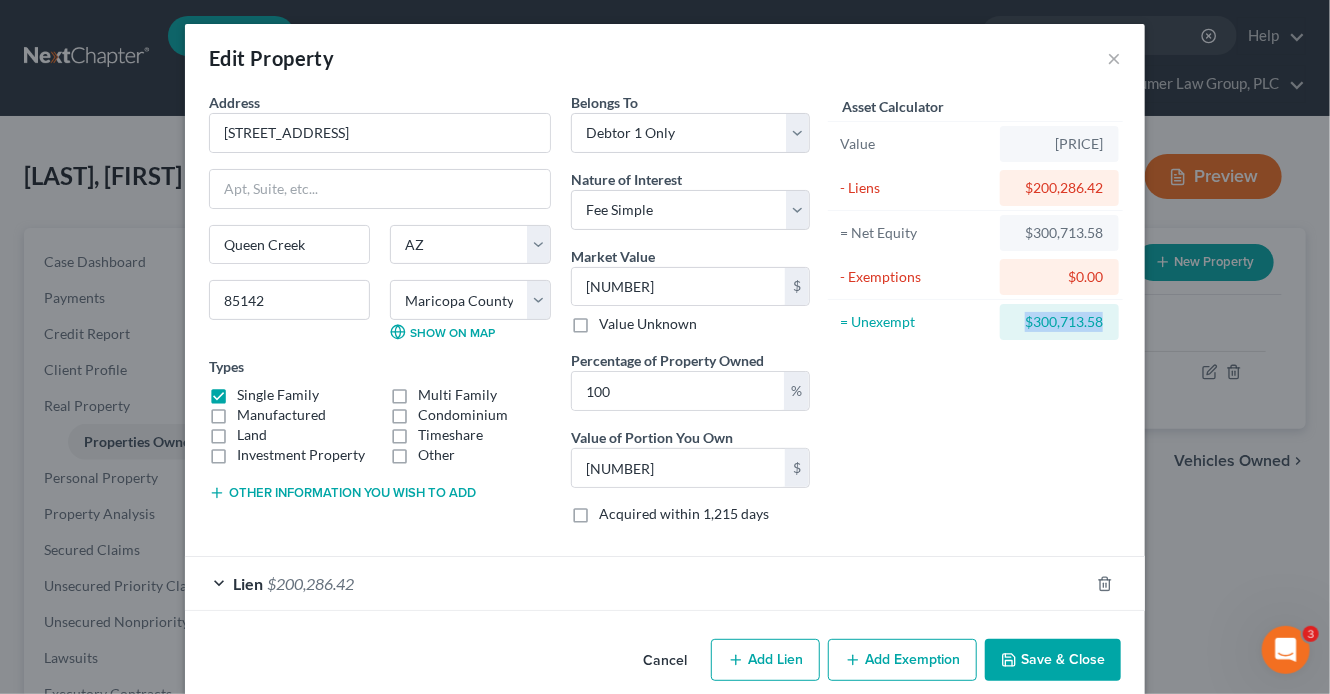 drag, startPoint x: 893, startPoint y: 654, endPoint x: 769, endPoint y: 601, distance: 134.85178 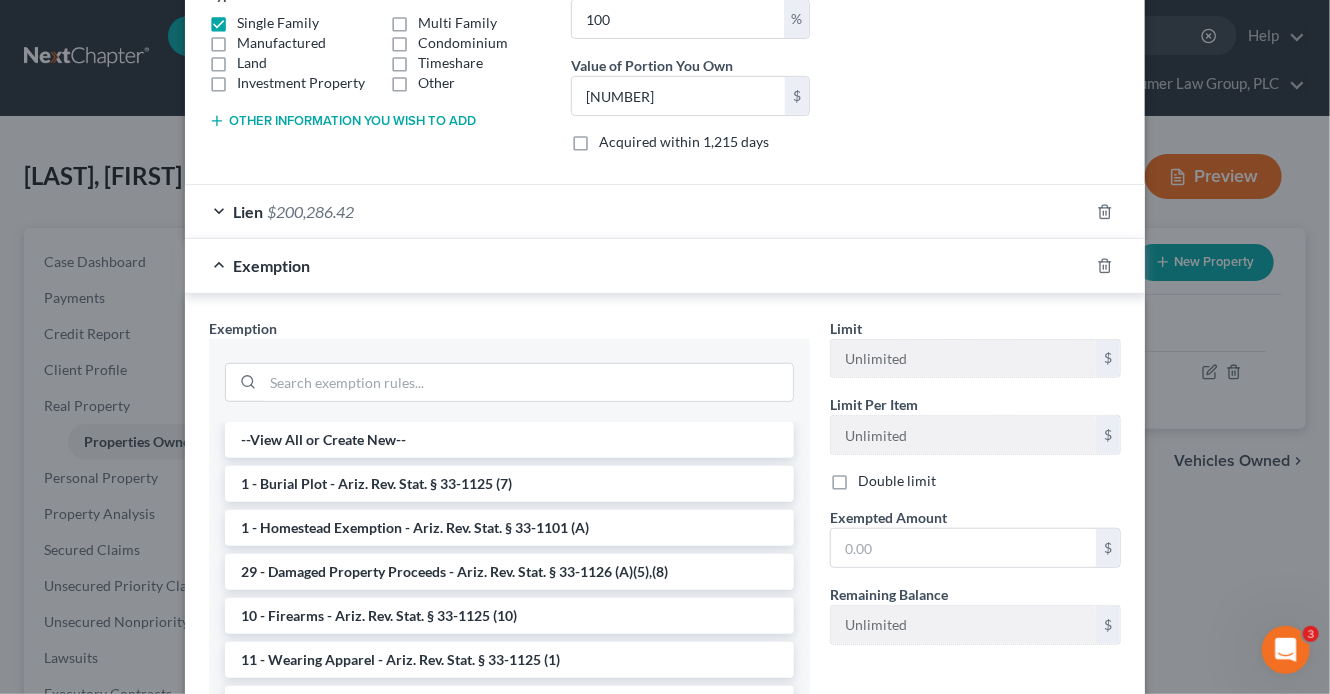 scroll, scrollTop: 376, scrollLeft: 0, axis: vertical 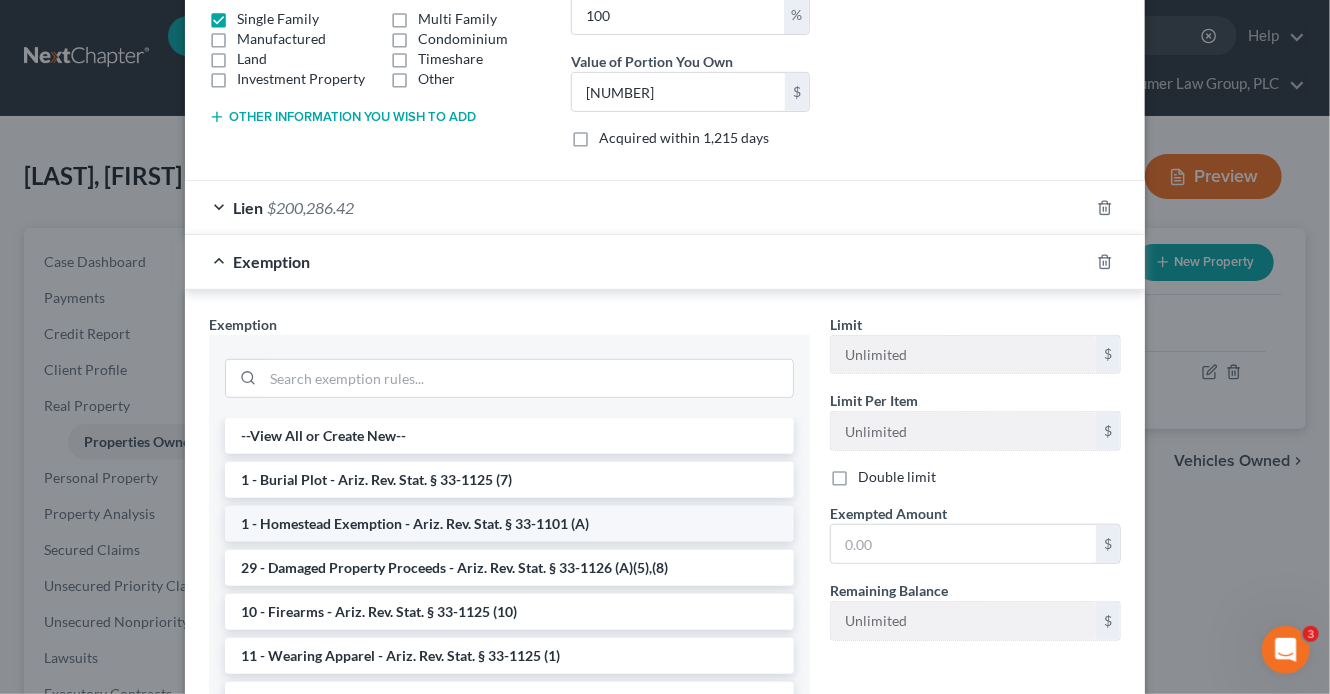 click on "1 - Homestead Exemption - Ariz. Rev. Stat. § 33-1101 (A)" at bounding box center (509, 524) 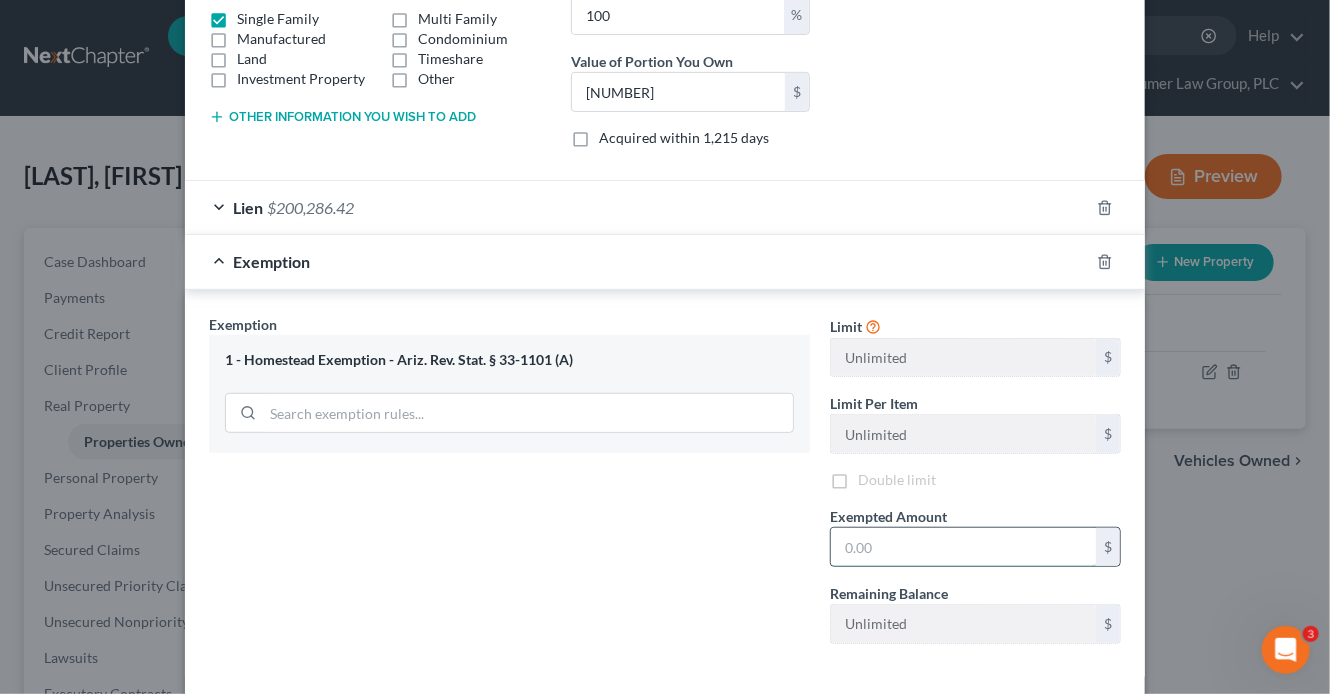 click at bounding box center (963, 547) 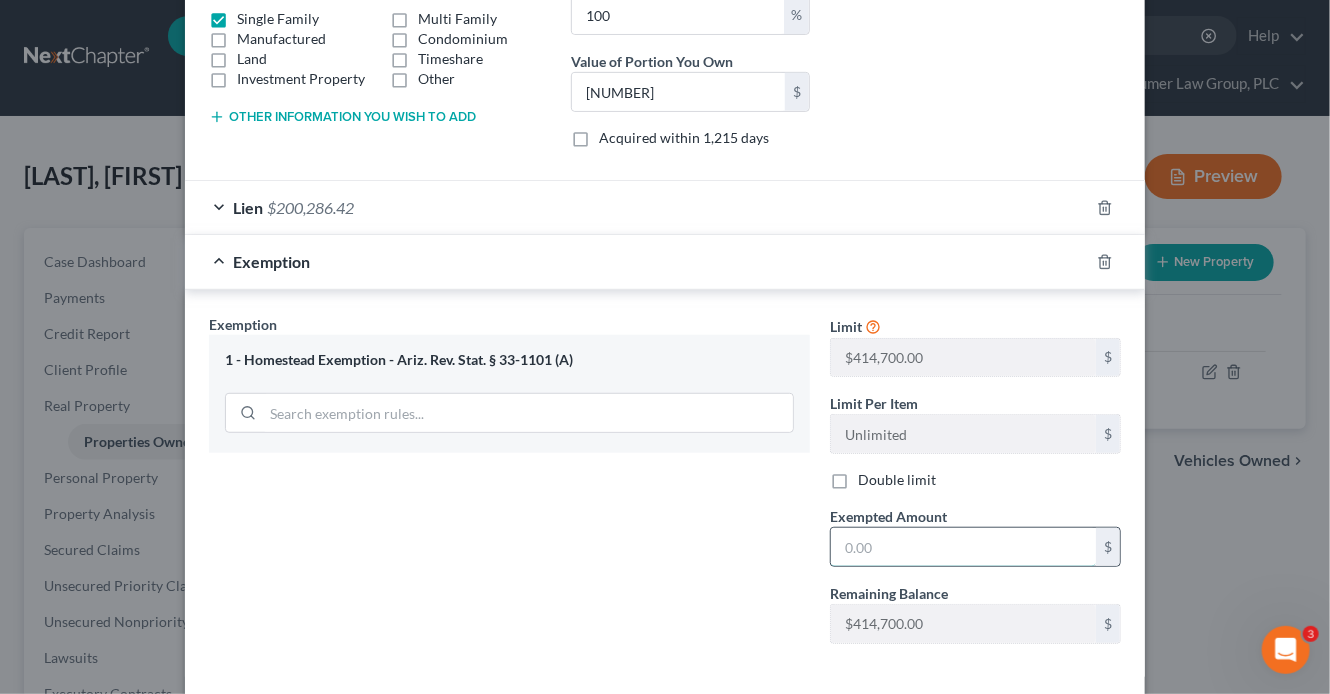 paste on "$300,713.58" 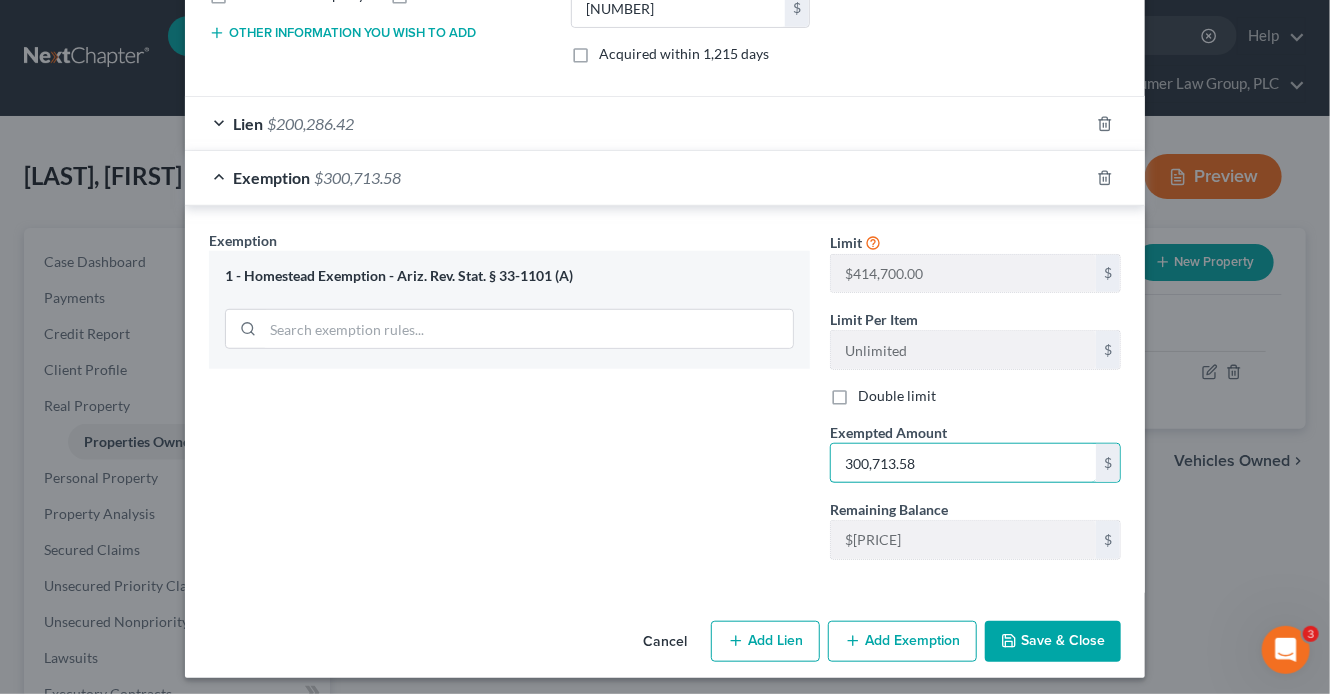 scroll, scrollTop: 464, scrollLeft: 0, axis: vertical 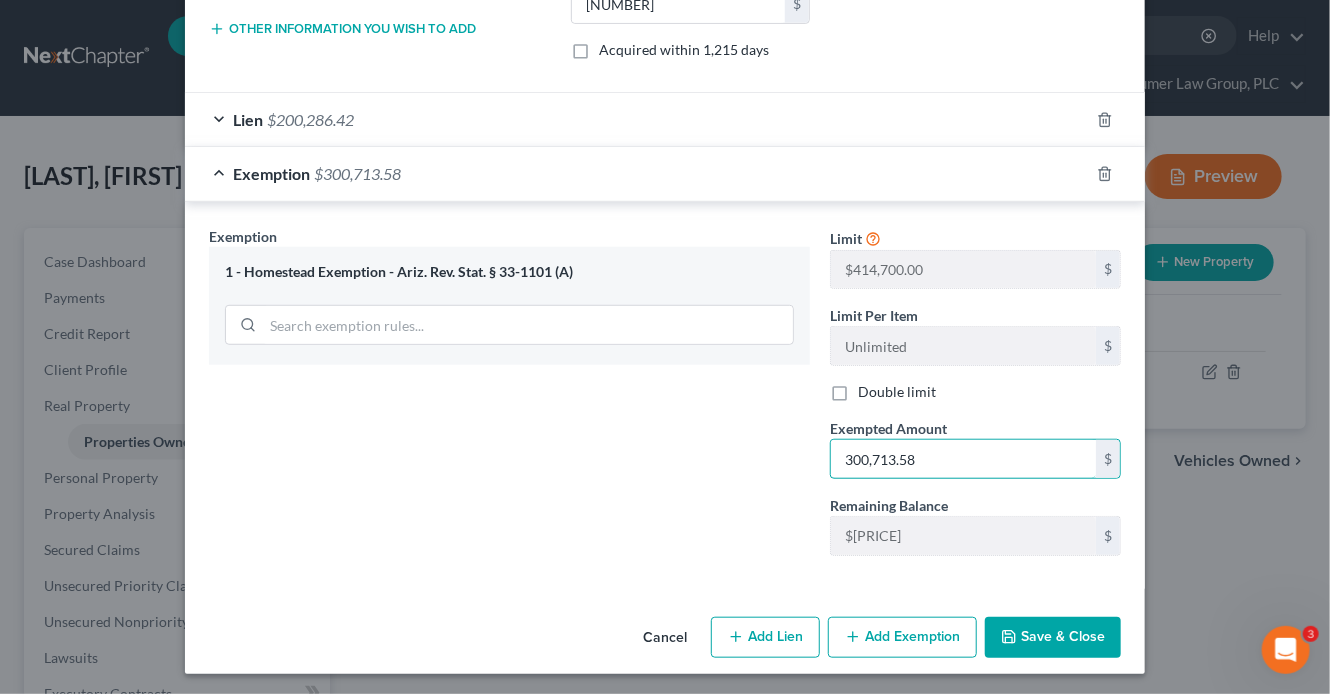 type on "300,713.58" 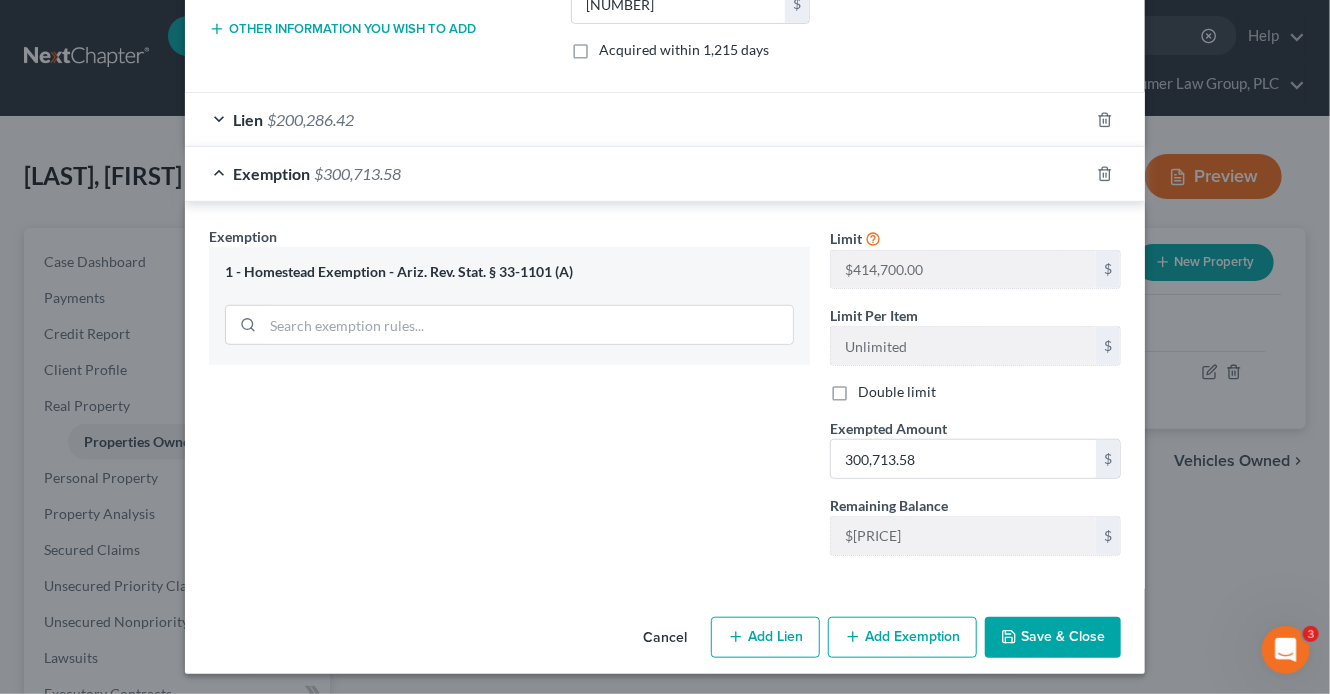 click on "Save & Close" at bounding box center (1053, 638) 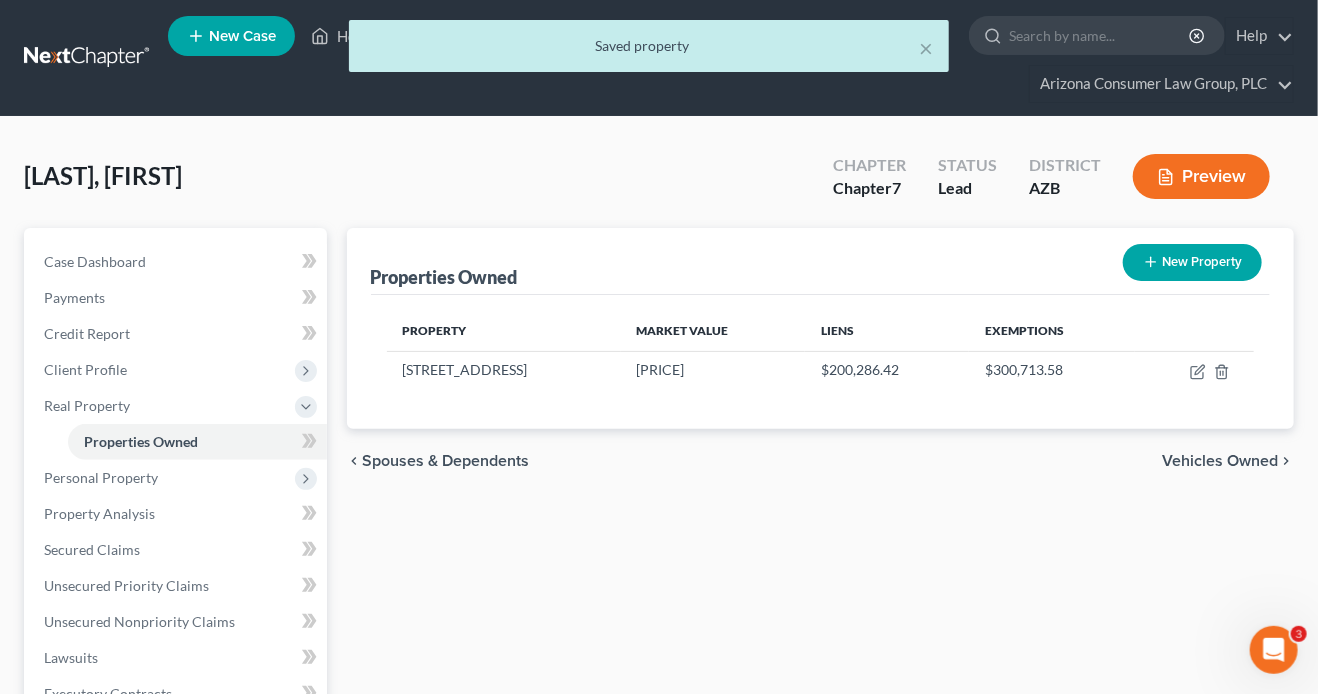 drag, startPoint x: 561, startPoint y: 369, endPoint x: 381, endPoint y: 361, distance: 180.17769 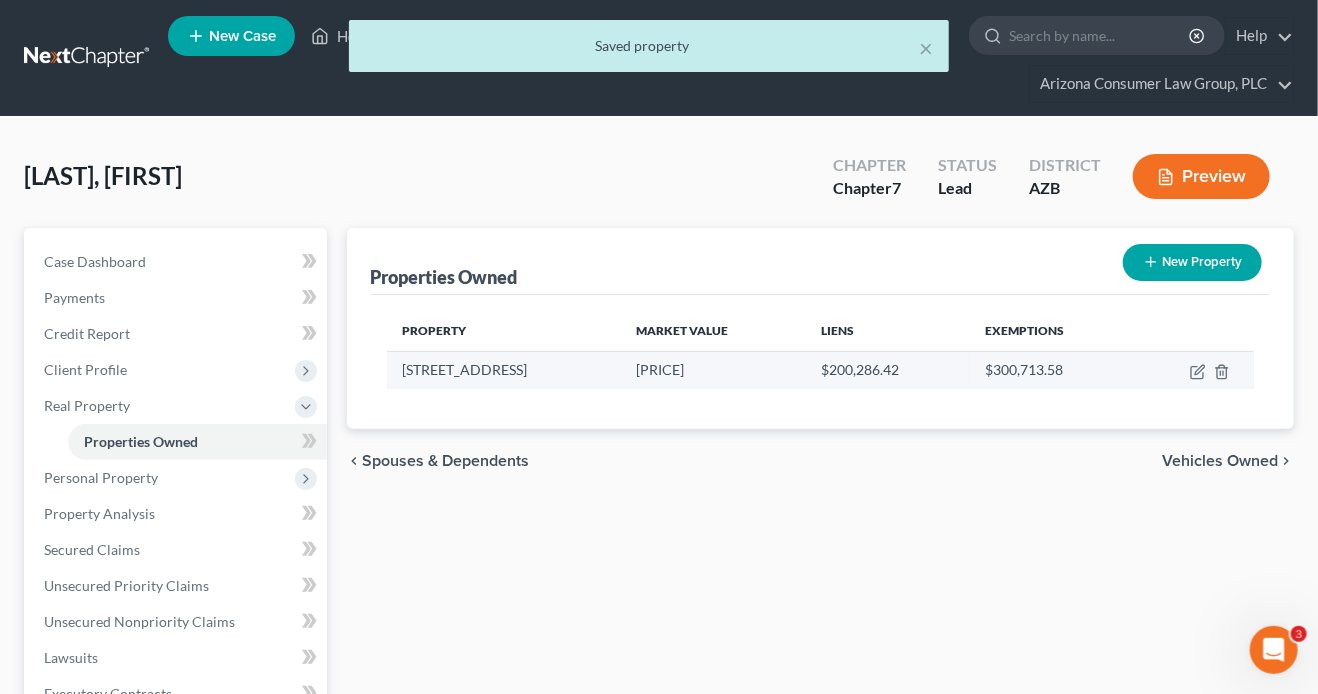 drag, startPoint x: 382, startPoint y: 362, endPoint x: 409, endPoint y: 366, distance: 27.294687 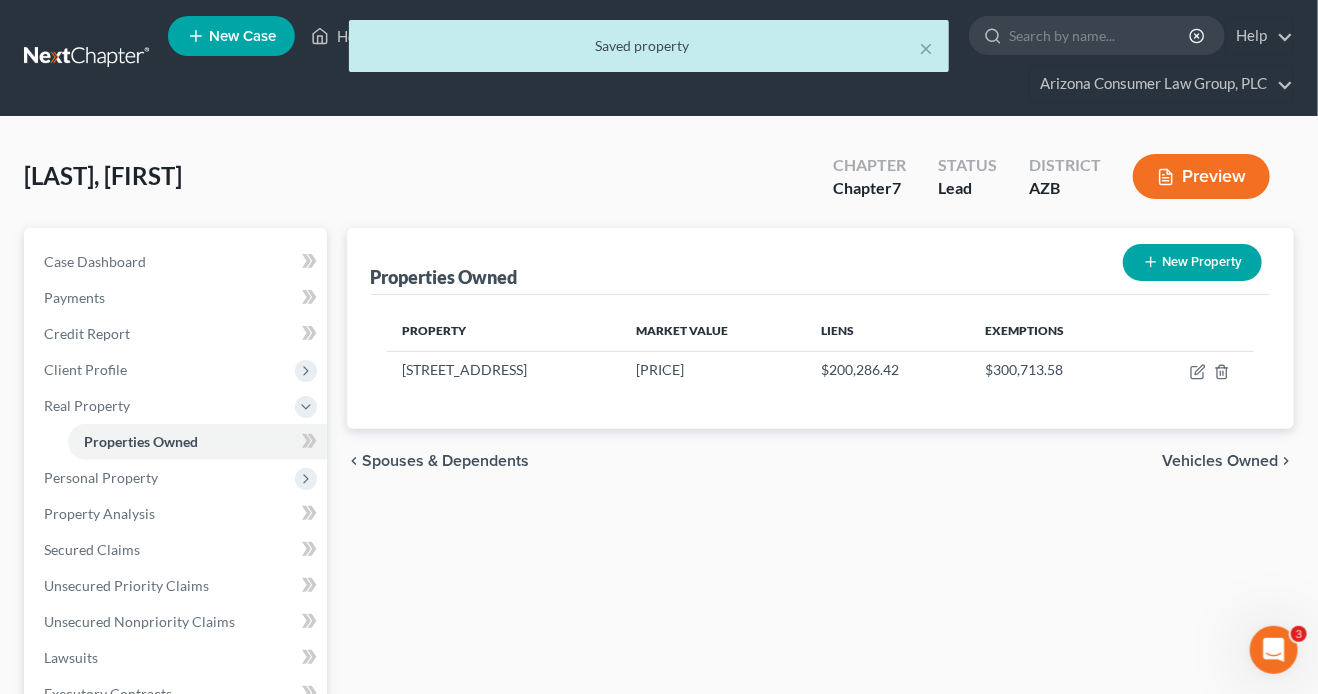 click on "Property Market Value Liens Exemptions 21170 E. Calle de Flores $501,000.00 $200,286.42 $300,713.58" at bounding box center [821, 362] 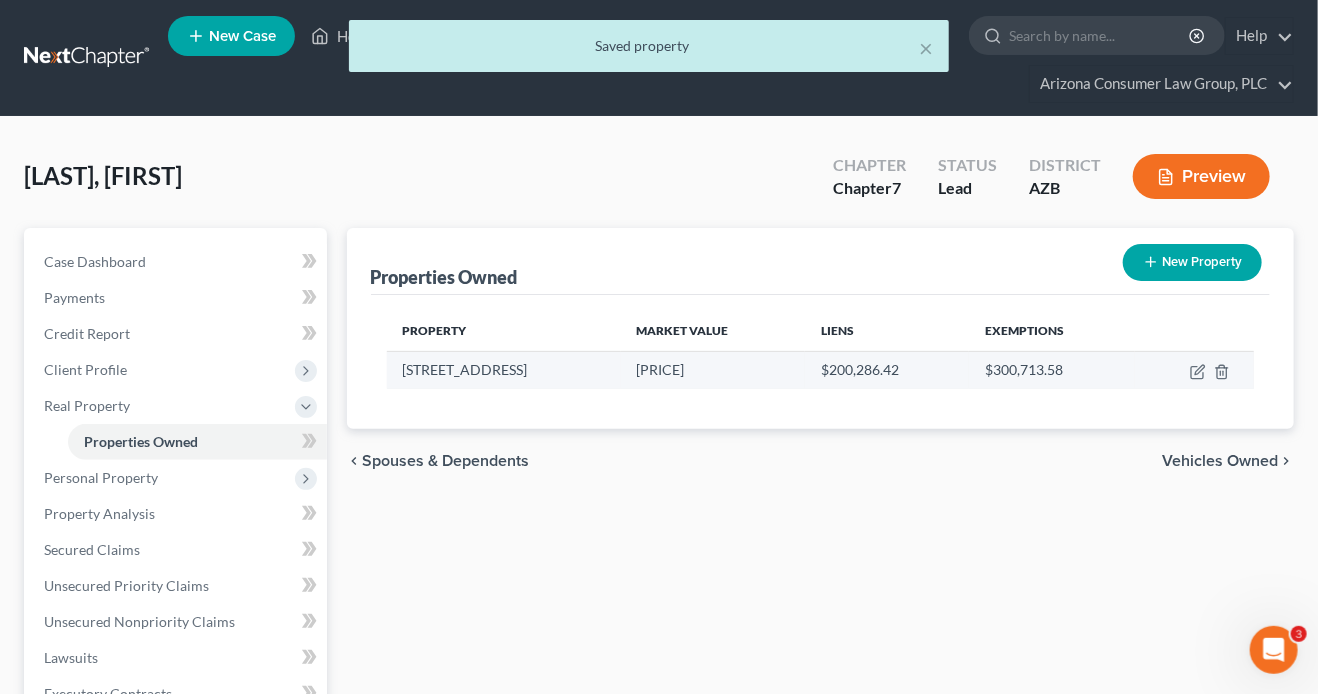 drag, startPoint x: 577, startPoint y: 398, endPoint x: 560, endPoint y: 375, distance: 28.600698 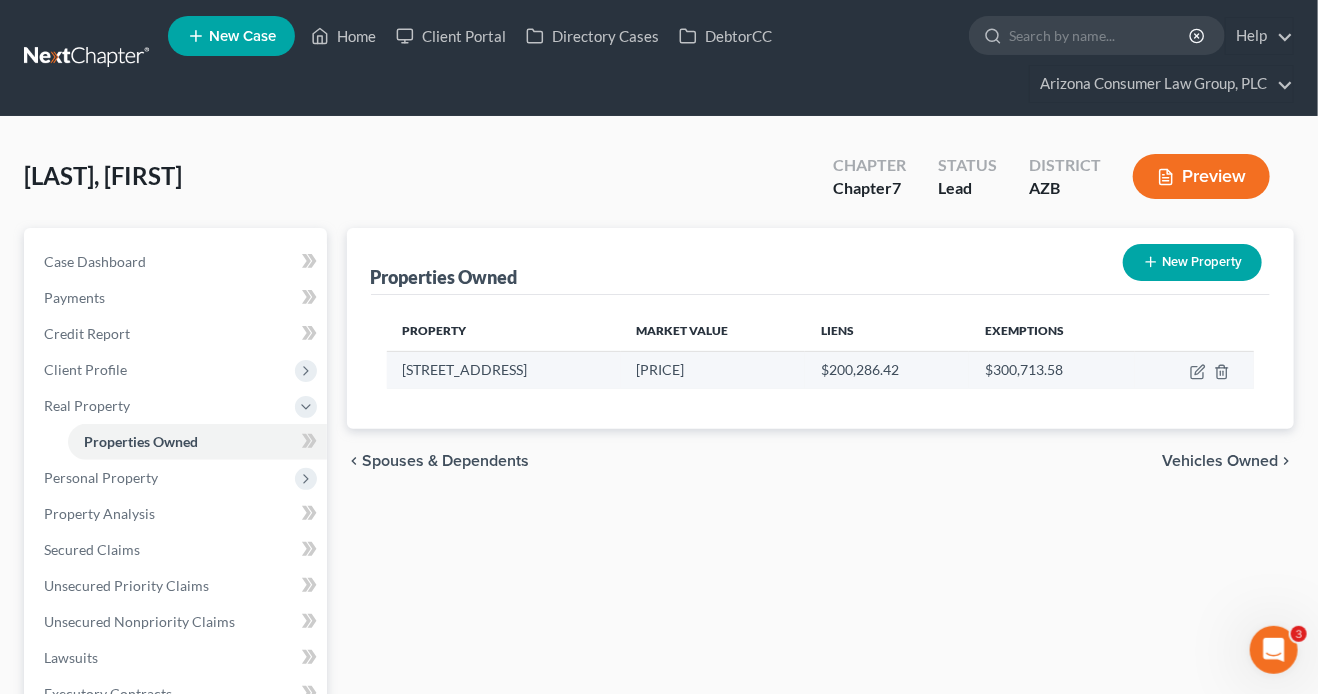 drag, startPoint x: 560, startPoint y: 375, endPoint x: 436, endPoint y: 370, distance: 124.10077 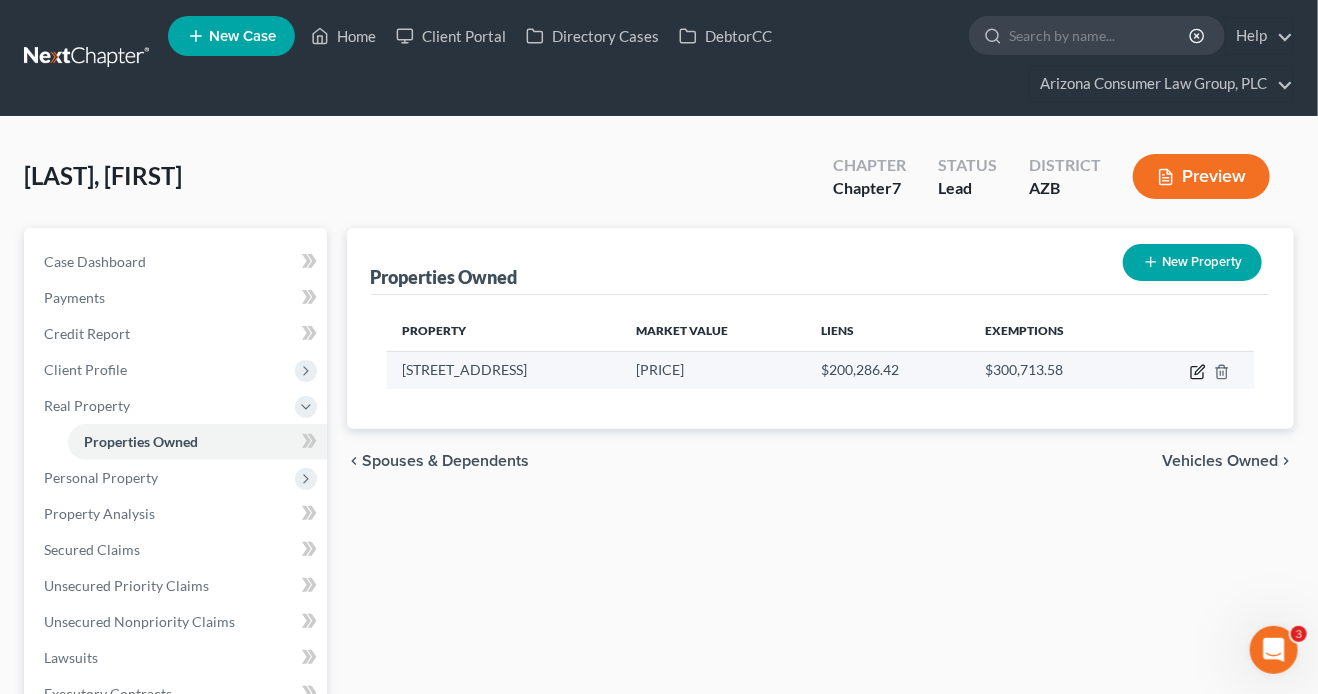 click 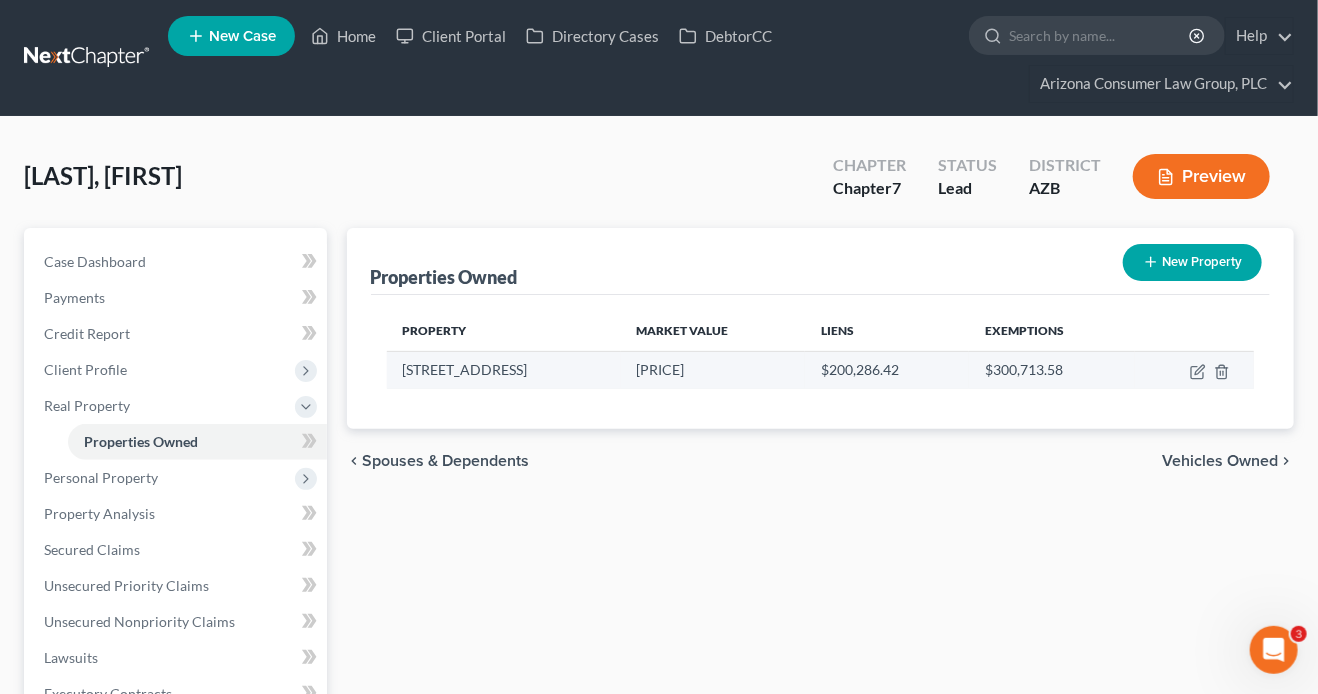 select on "3" 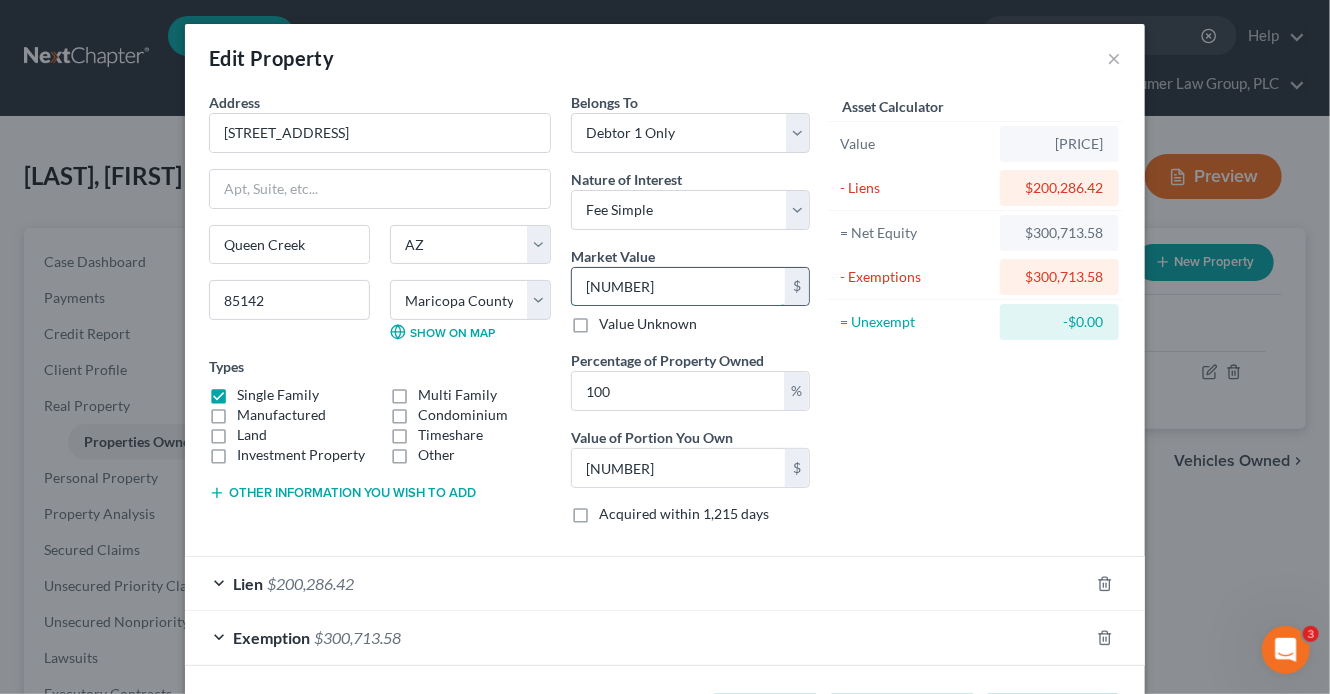 click on "501,000.00" at bounding box center [678, 287] 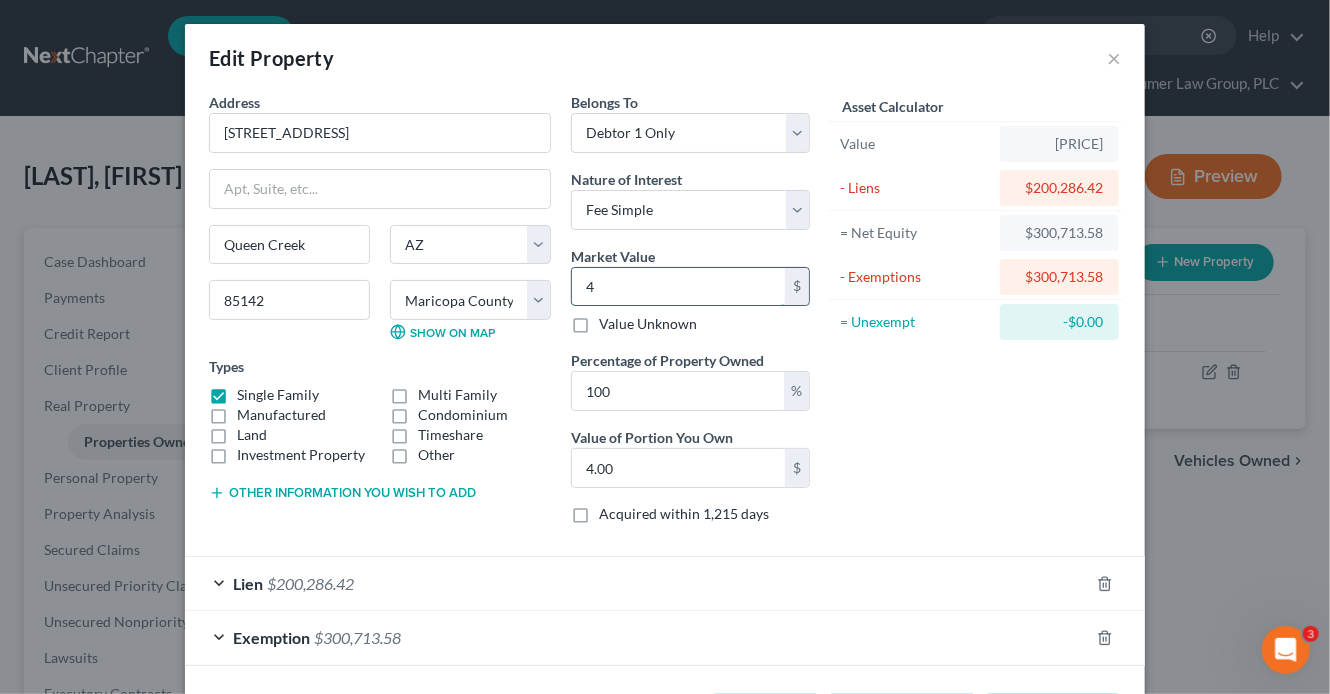 type on "48" 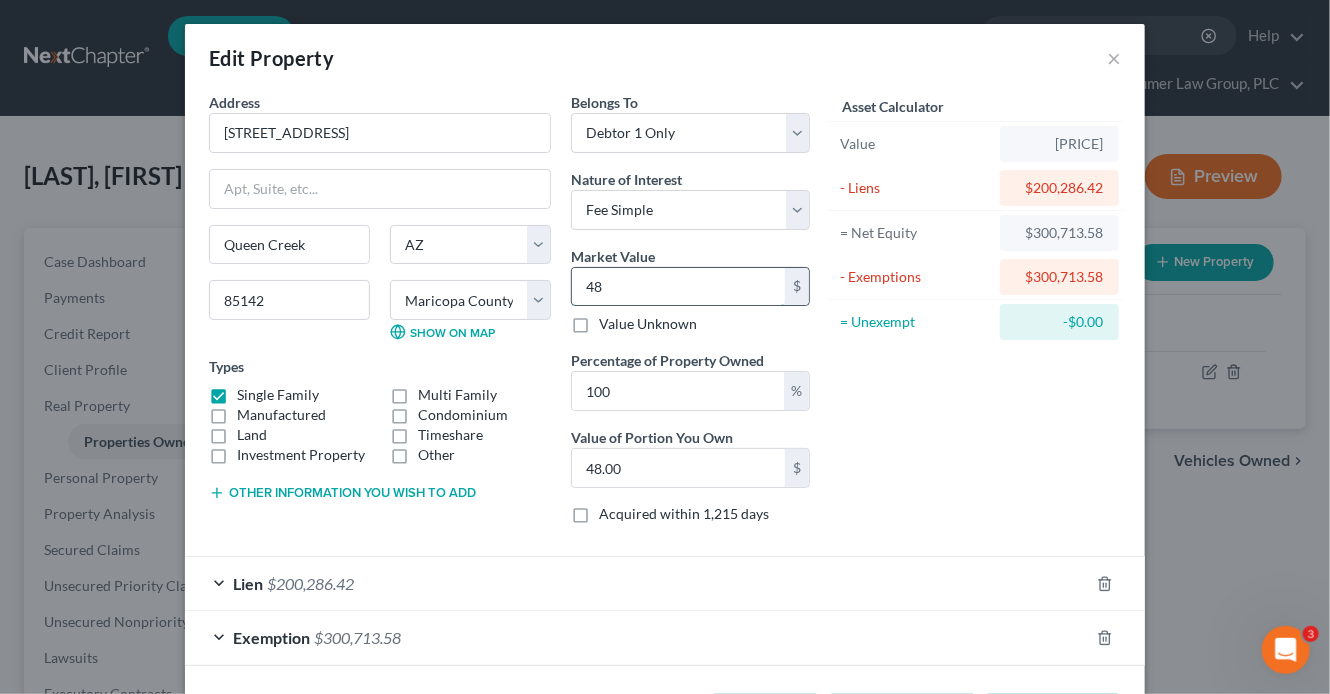 type on "489" 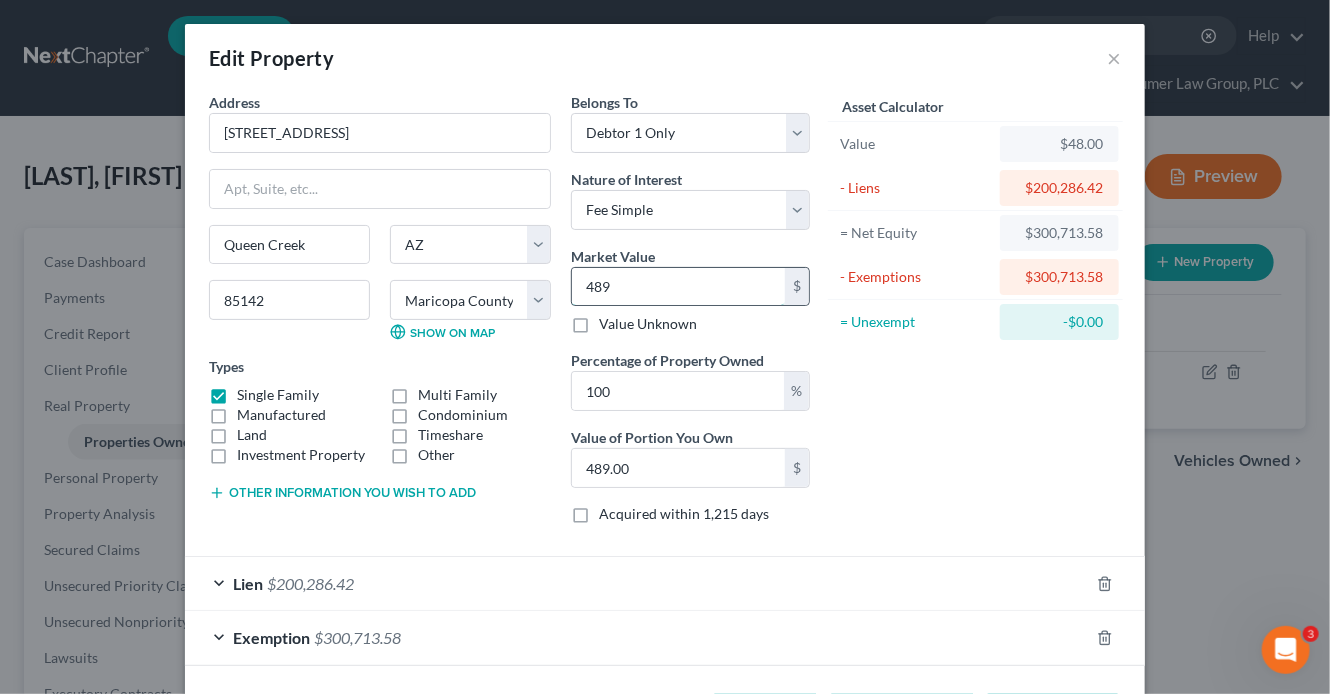 type on "4890" 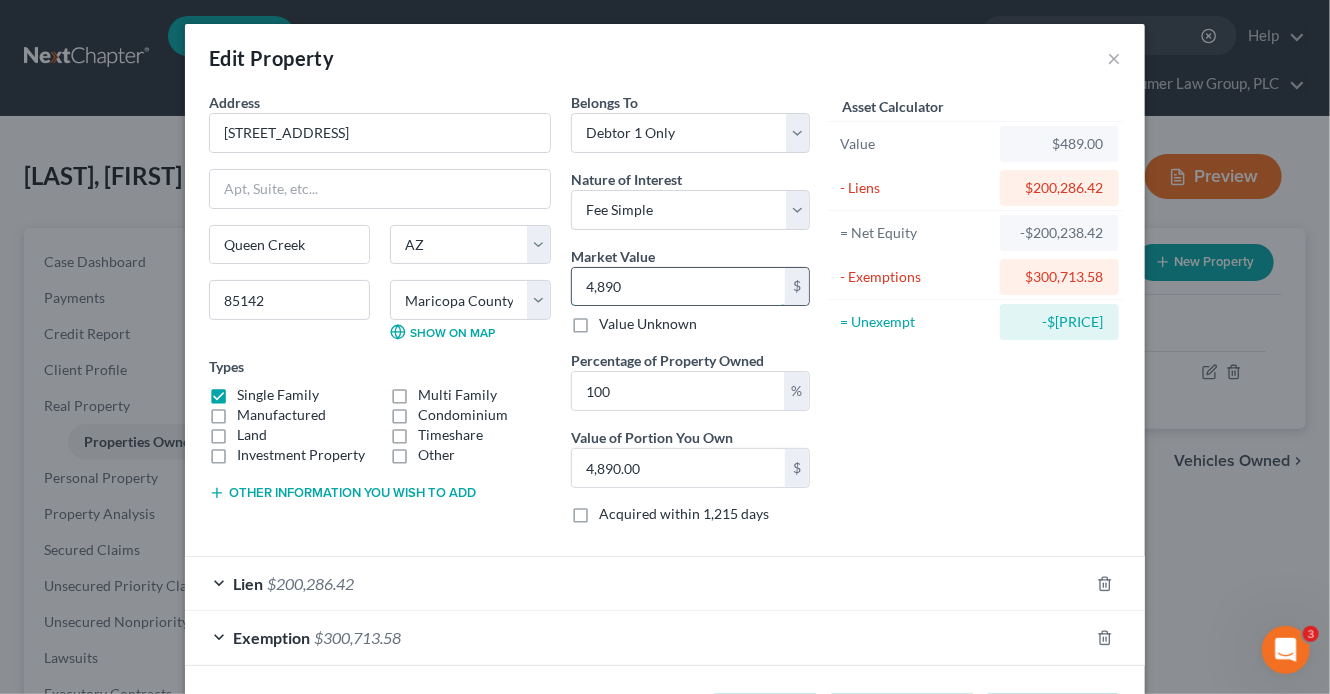type on "4,8900" 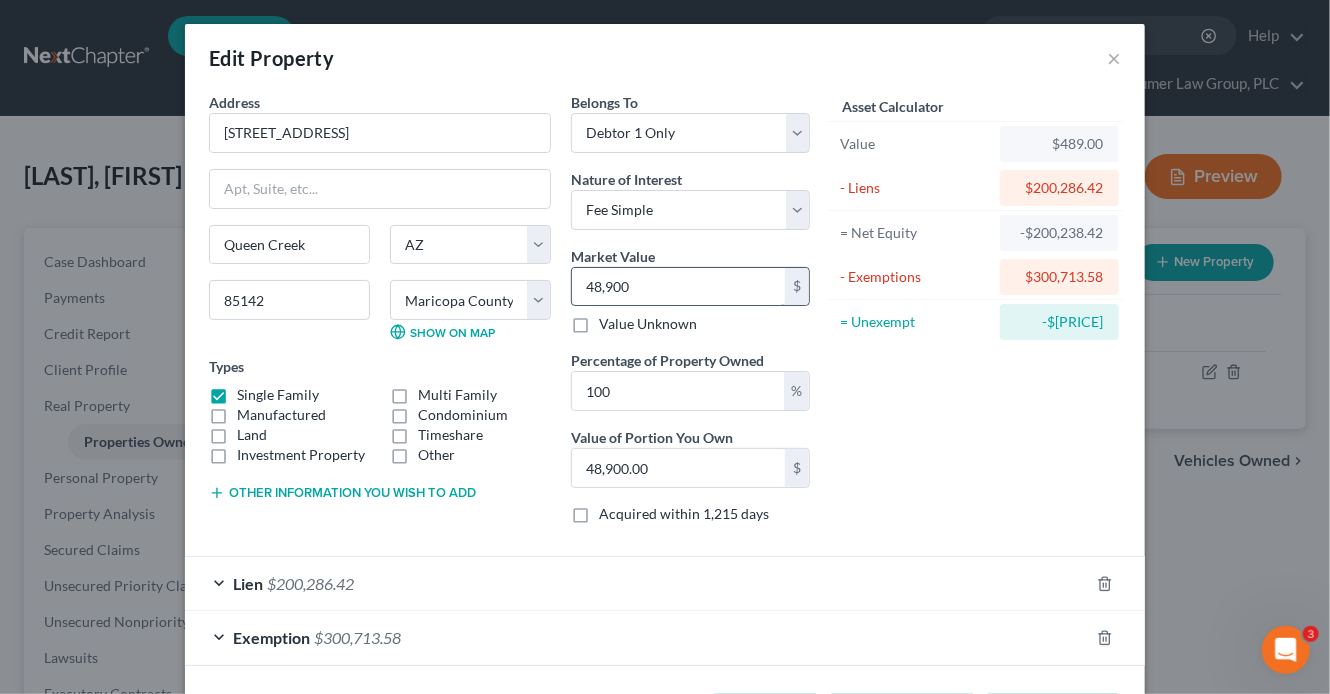 type on "48,9000" 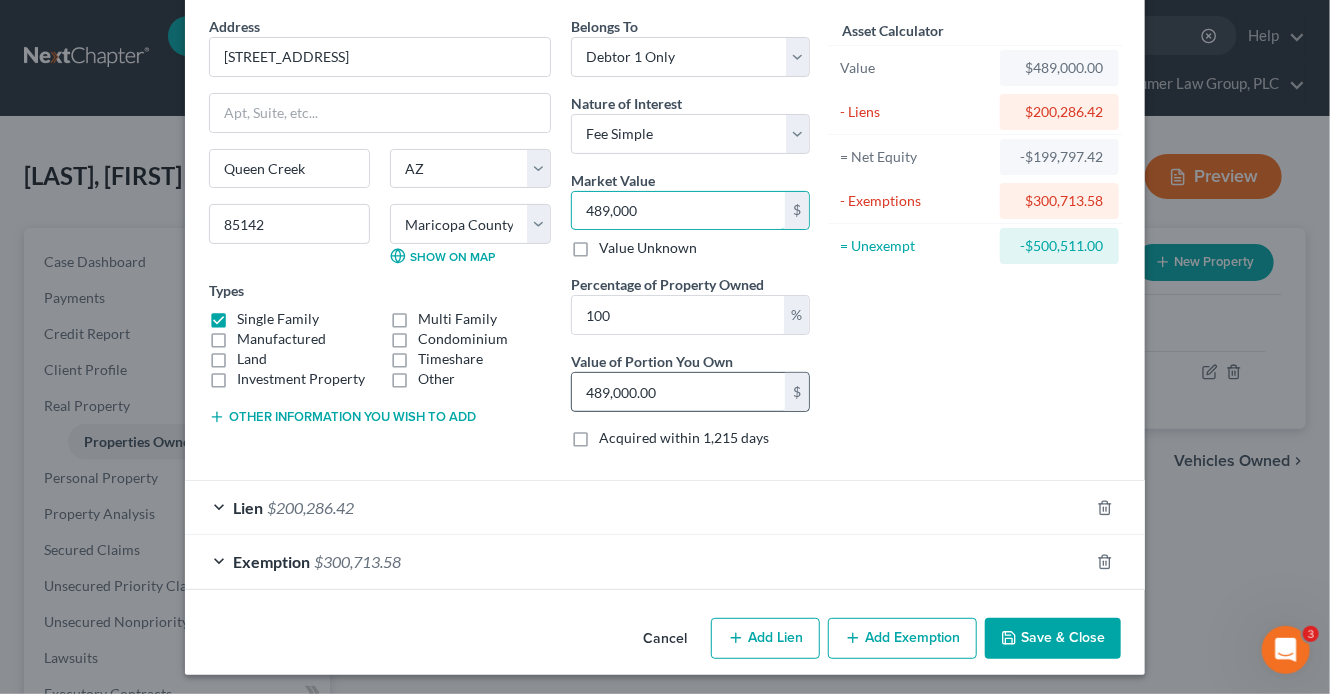 scroll, scrollTop: 78, scrollLeft: 0, axis: vertical 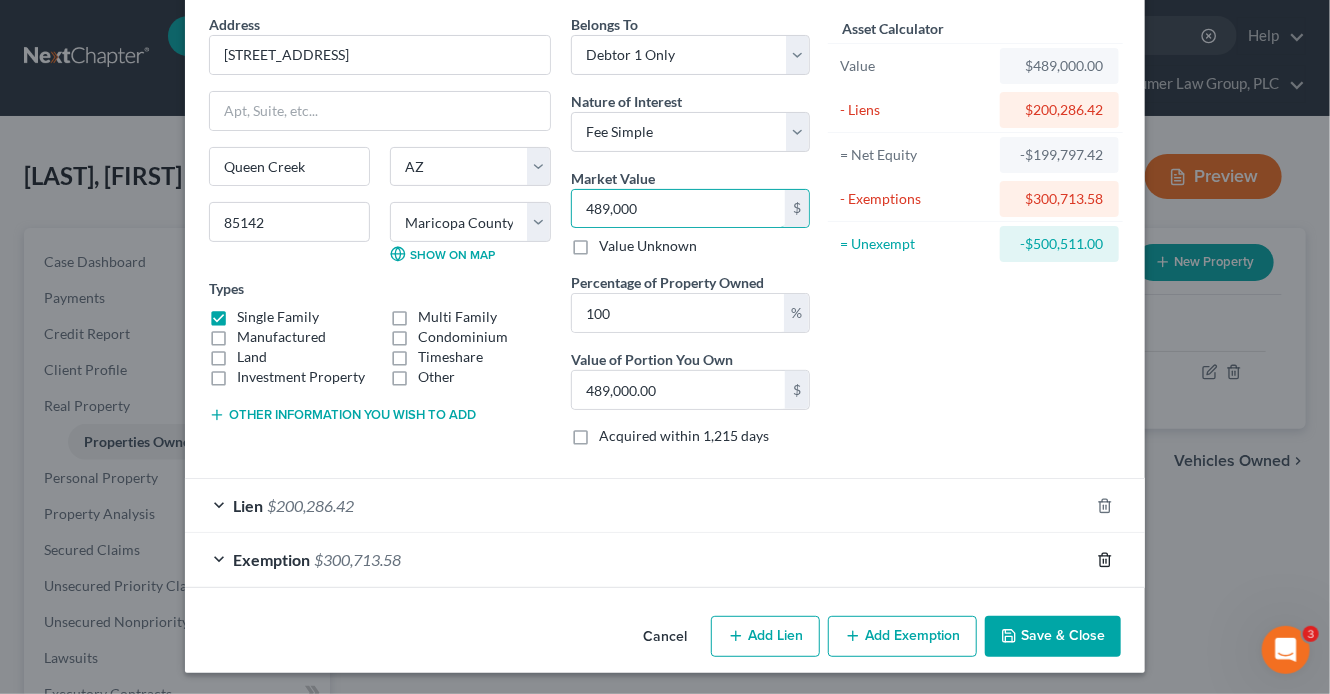 type on "489,000" 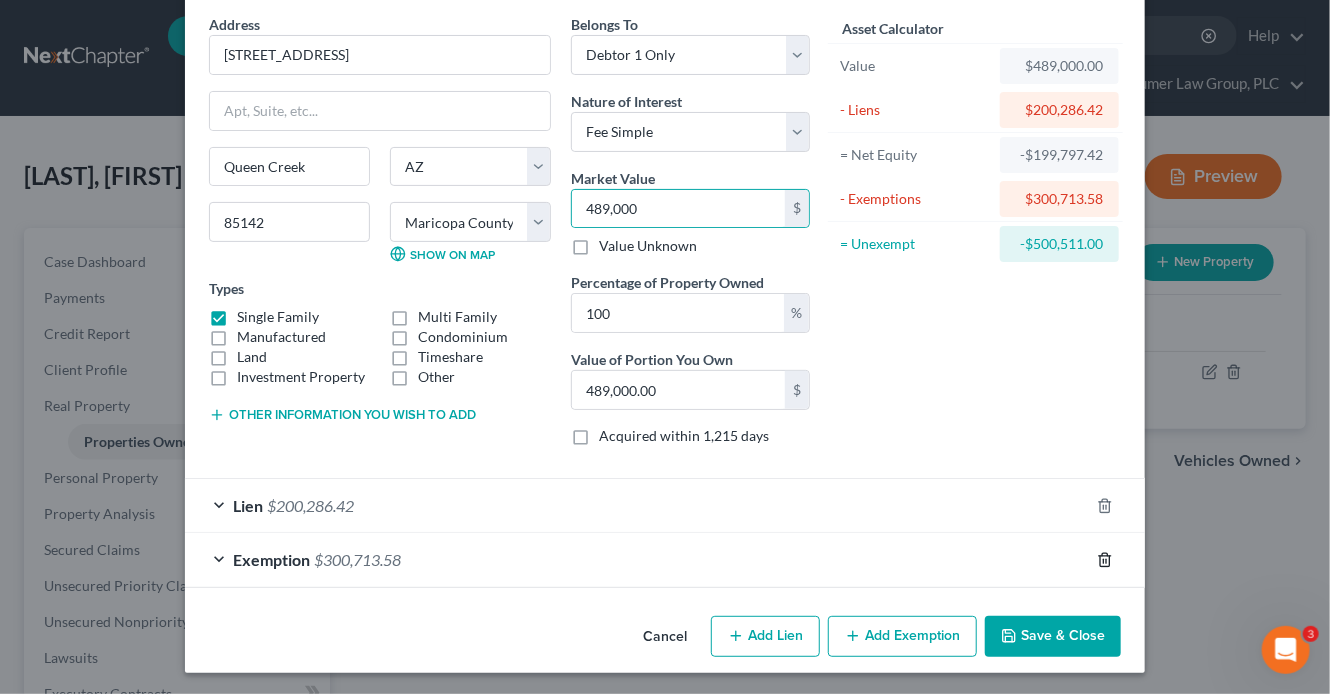 click 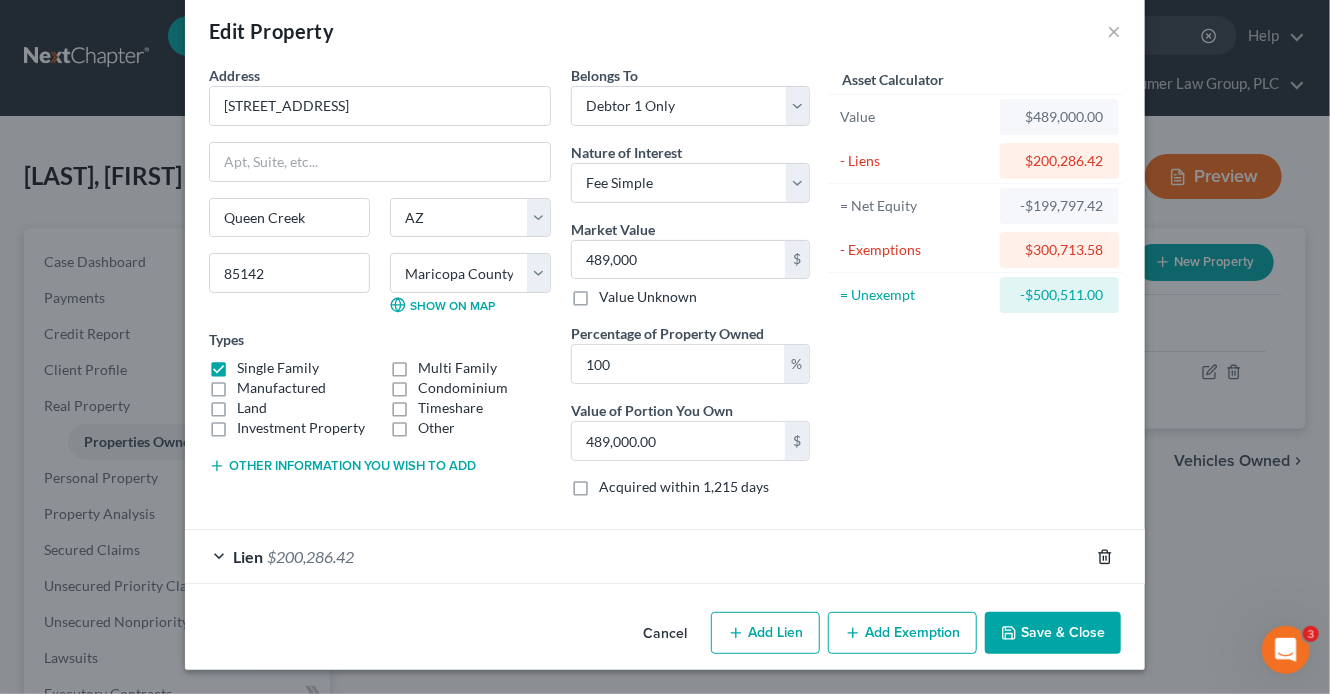 scroll, scrollTop: 24, scrollLeft: 0, axis: vertical 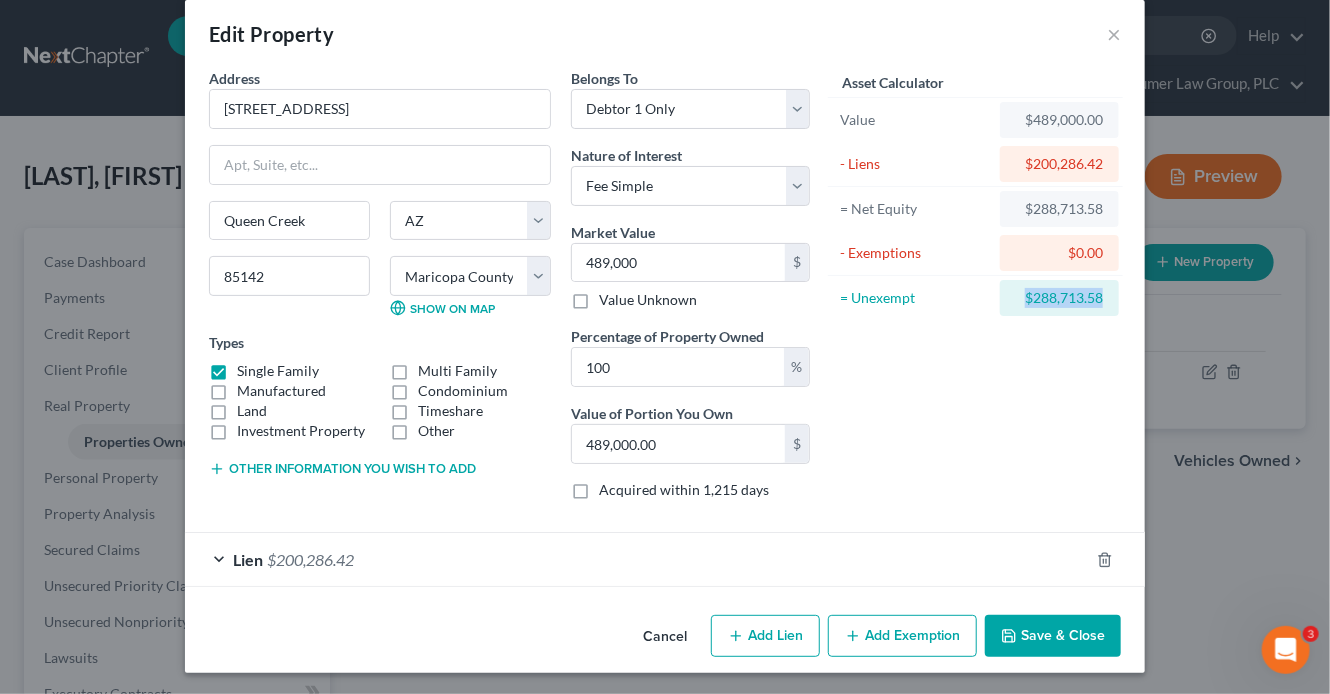 drag, startPoint x: 1093, startPoint y: 294, endPoint x: 1018, endPoint y: 291, distance: 75.059975 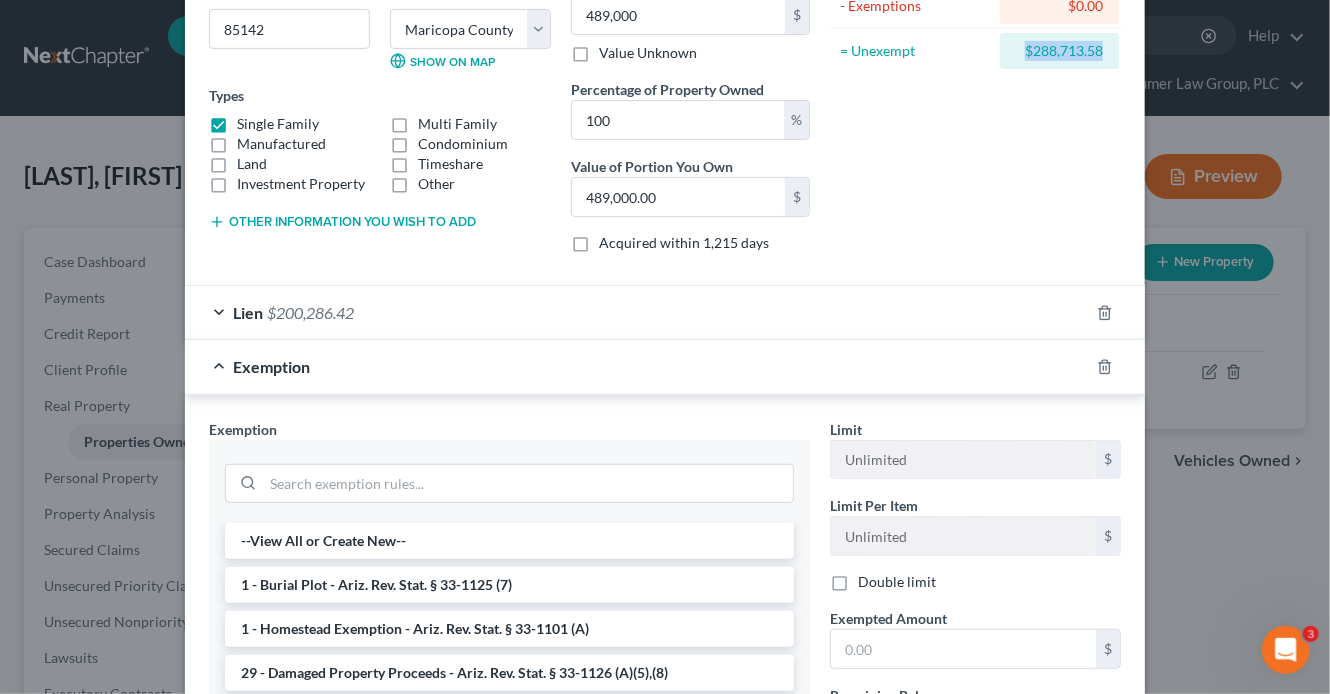scroll, scrollTop: 290, scrollLeft: 0, axis: vertical 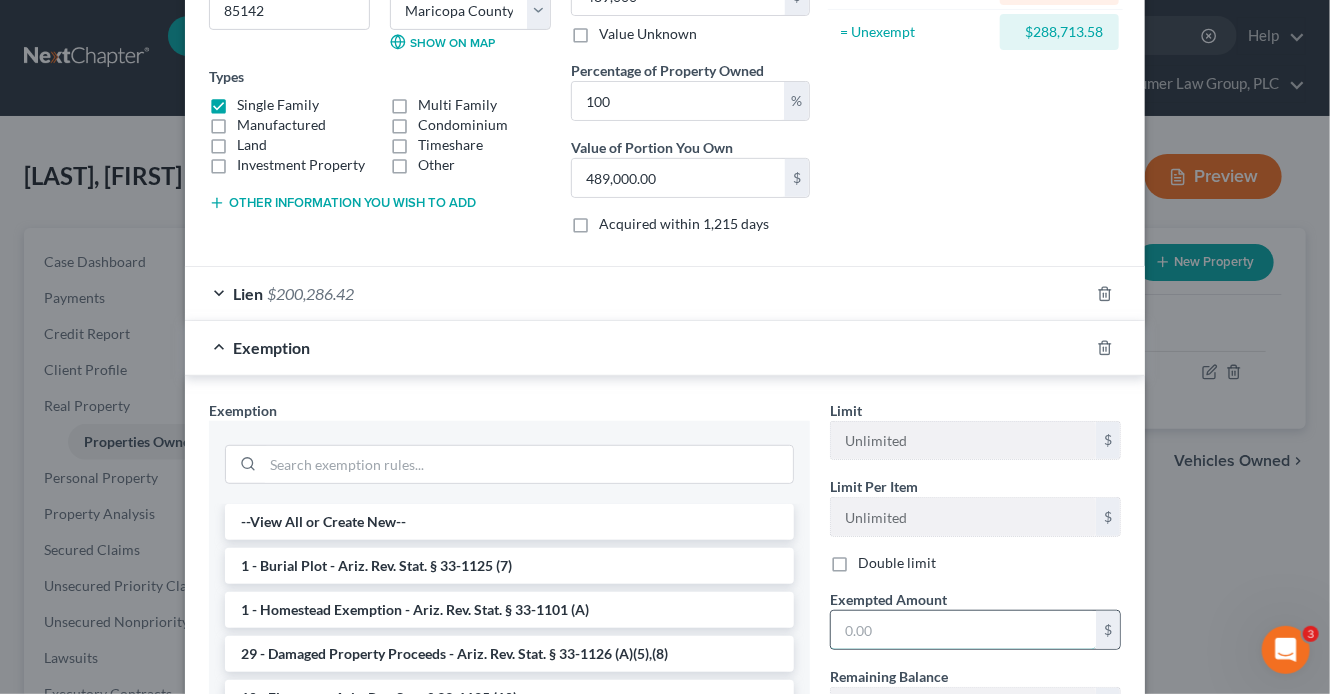 click at bounding box center (963, 630) 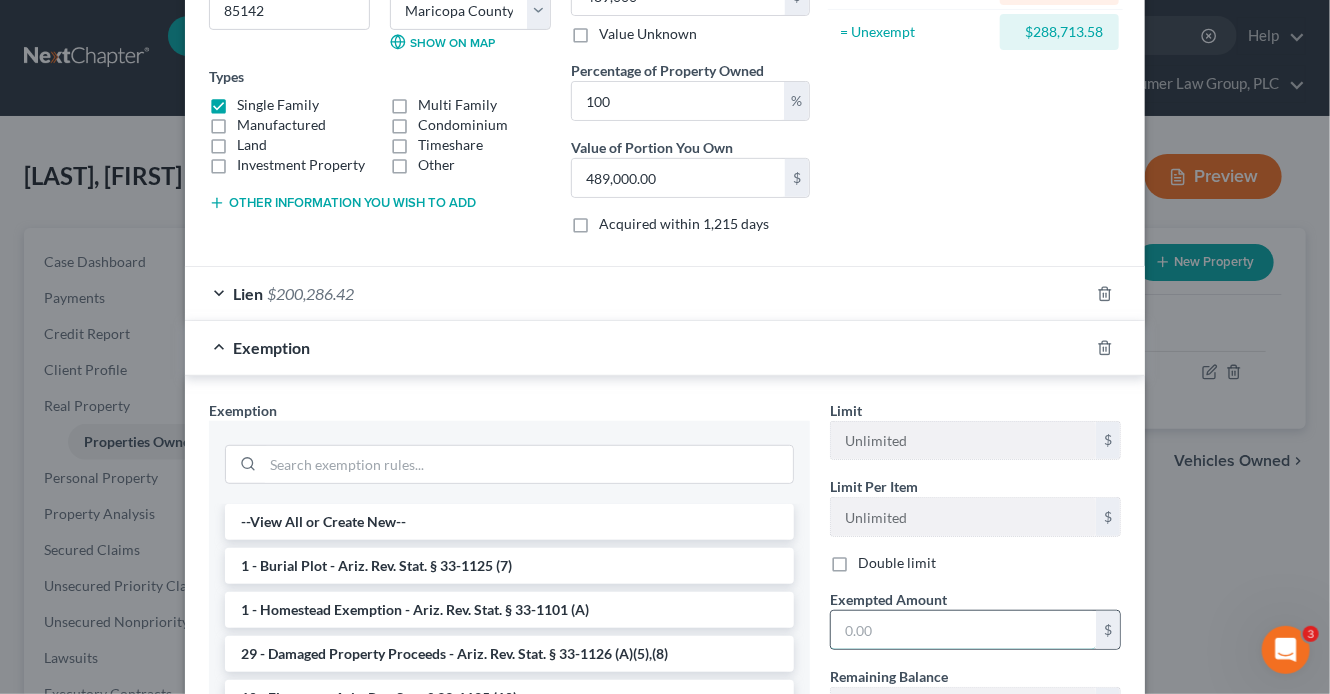 paste on "$288,713.58" 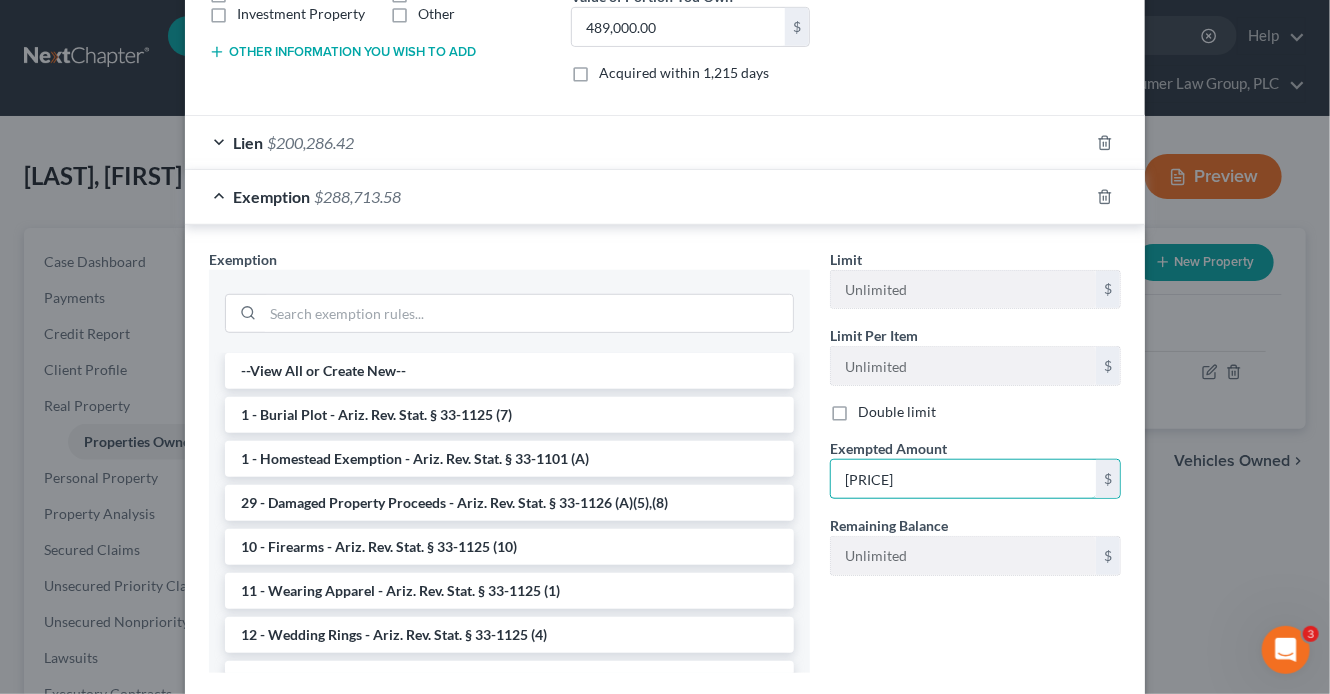scroll, scrollTop: 560, scrollLeft: 0, axis: vertical 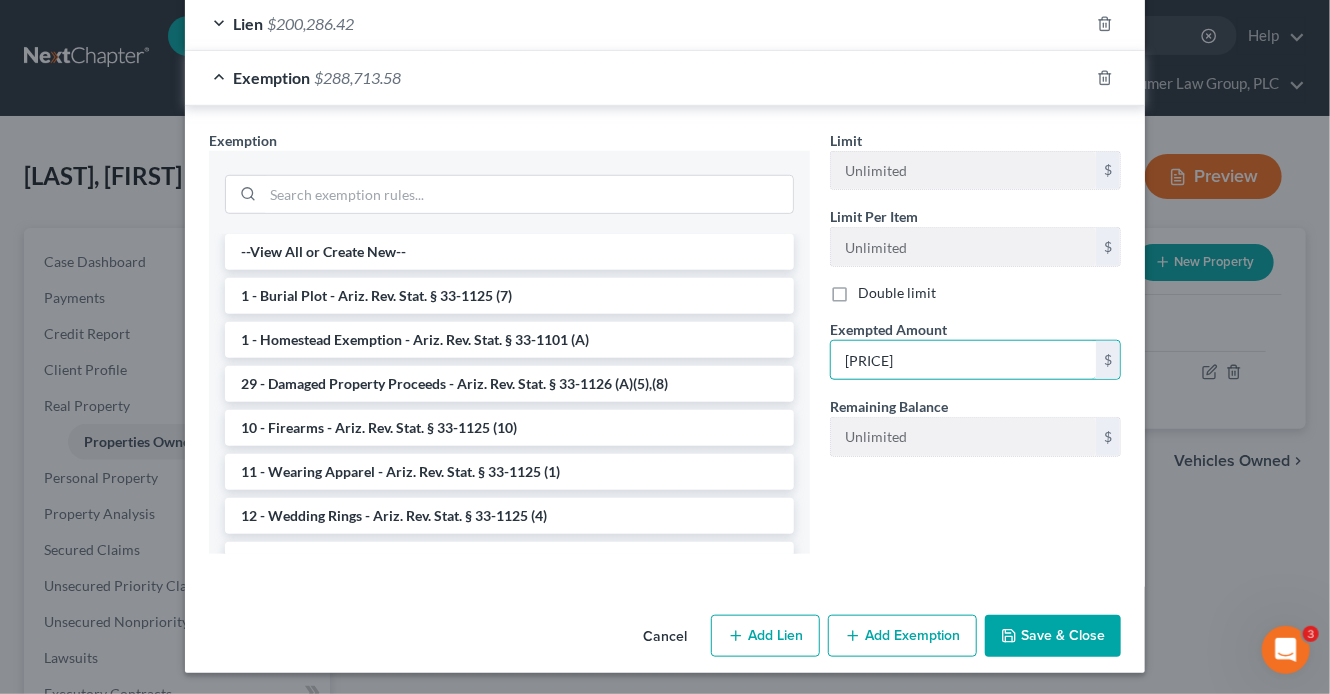 type on "288,713.58" 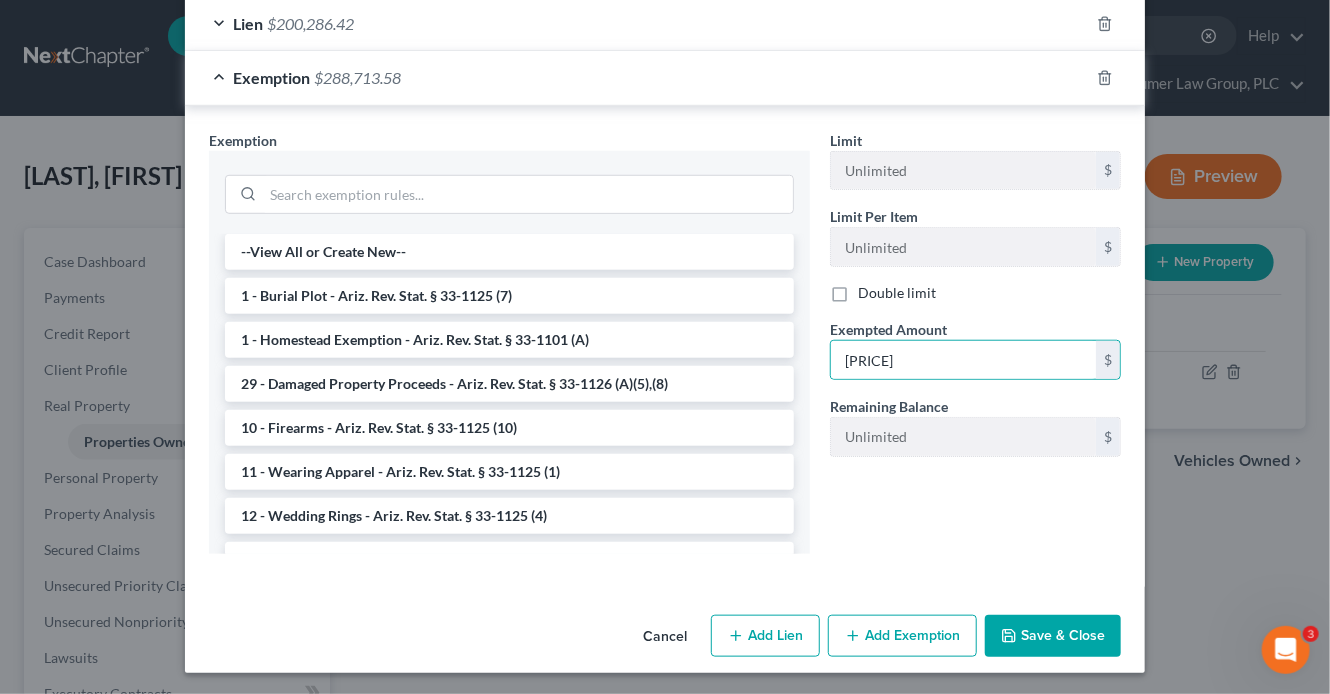 click on "Save & Close" at bounding box center [1053, 636] 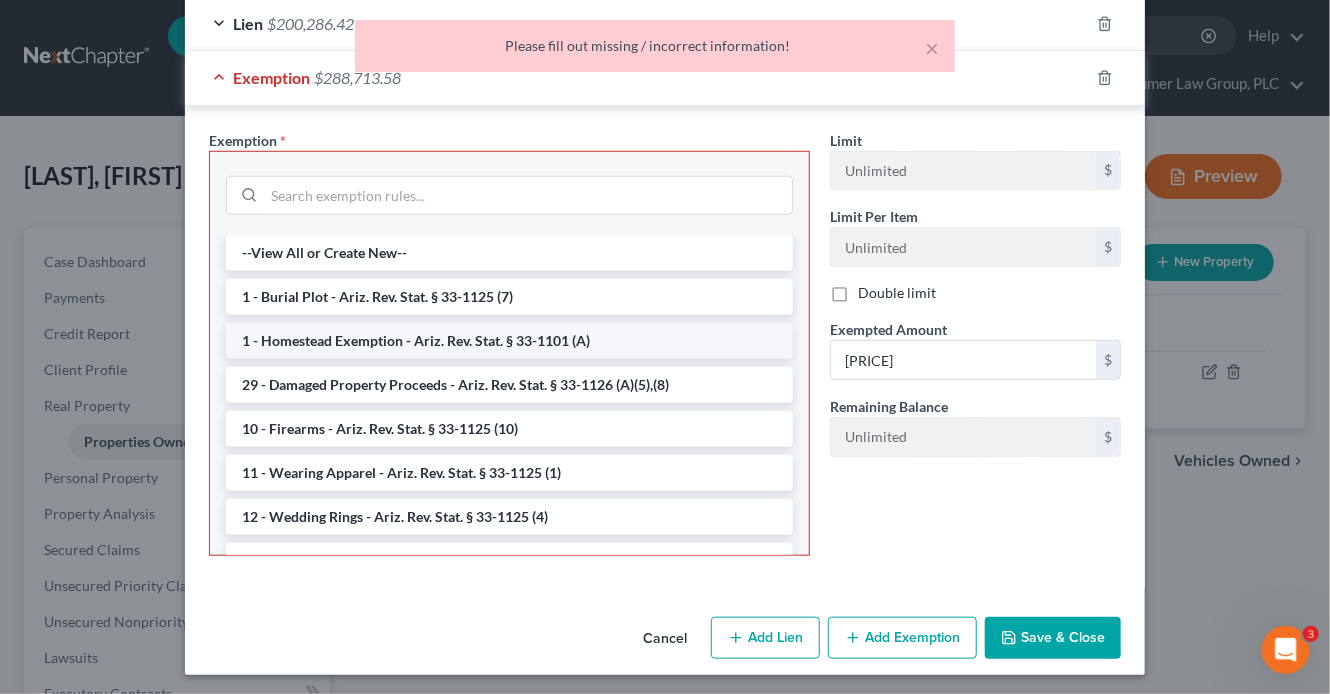 drag, startPoint x: 445, startPoint y: 337, endPoint x: 461, endPoint y: 353, distance: 22.627417 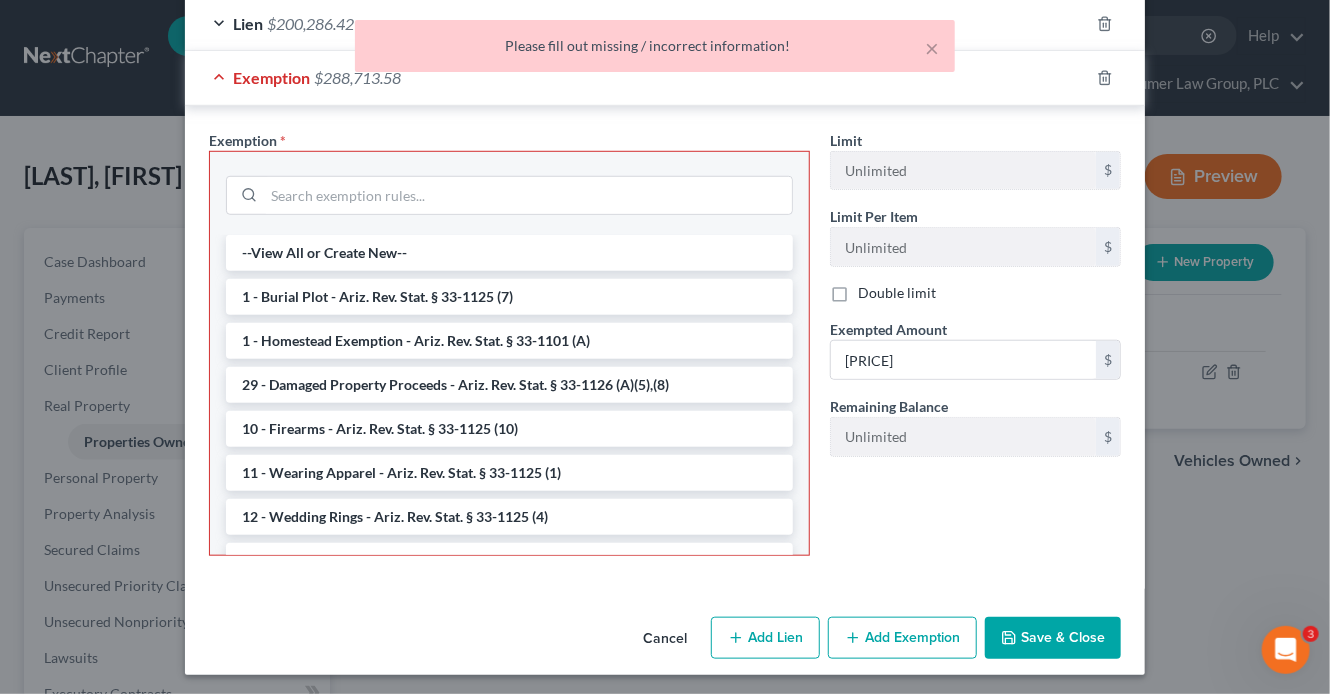 click on "1 - Homestead Exemption - Ariz. Rev. Stat. § 33-1101 (A)" at bounding box center [509, 341] 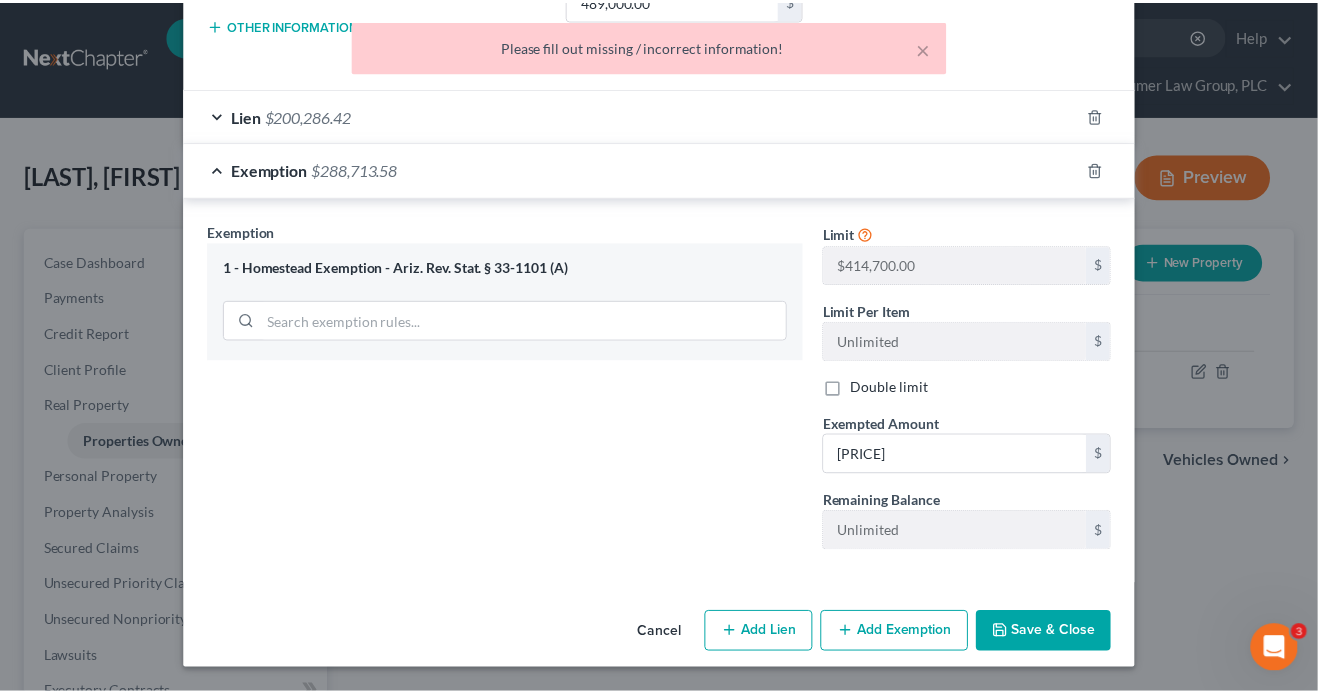 scroll, scrollTop: 464, scrollLeft: 0, axis: vertical 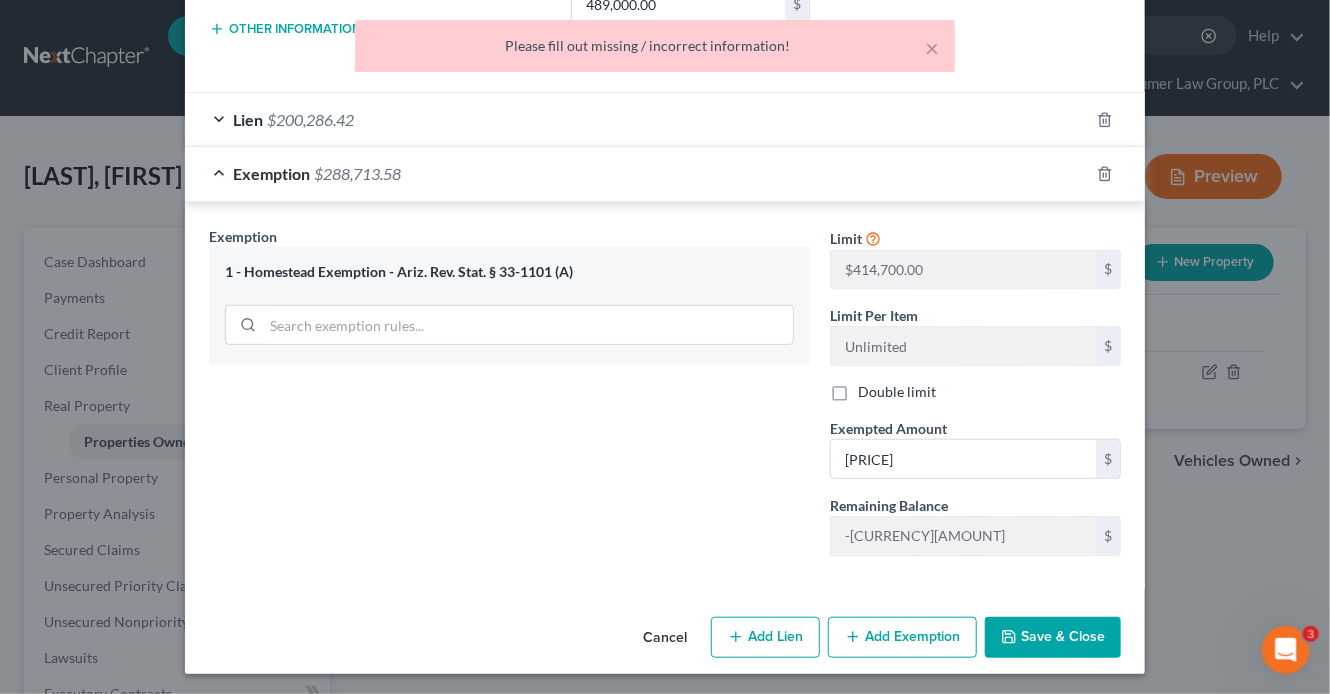 click on "Save & Close" at bounding box center [1053, 638] 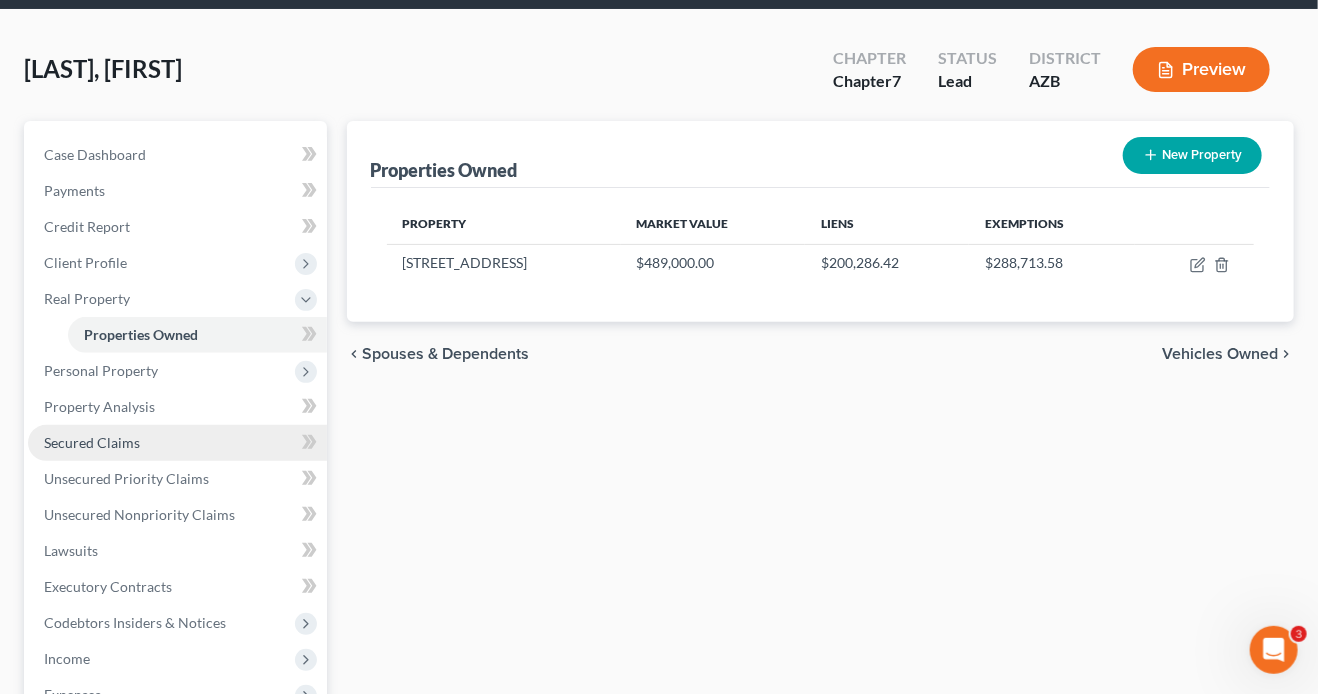 scroll, scrollTop: 137, scrollLeft: 0, axis: vertical 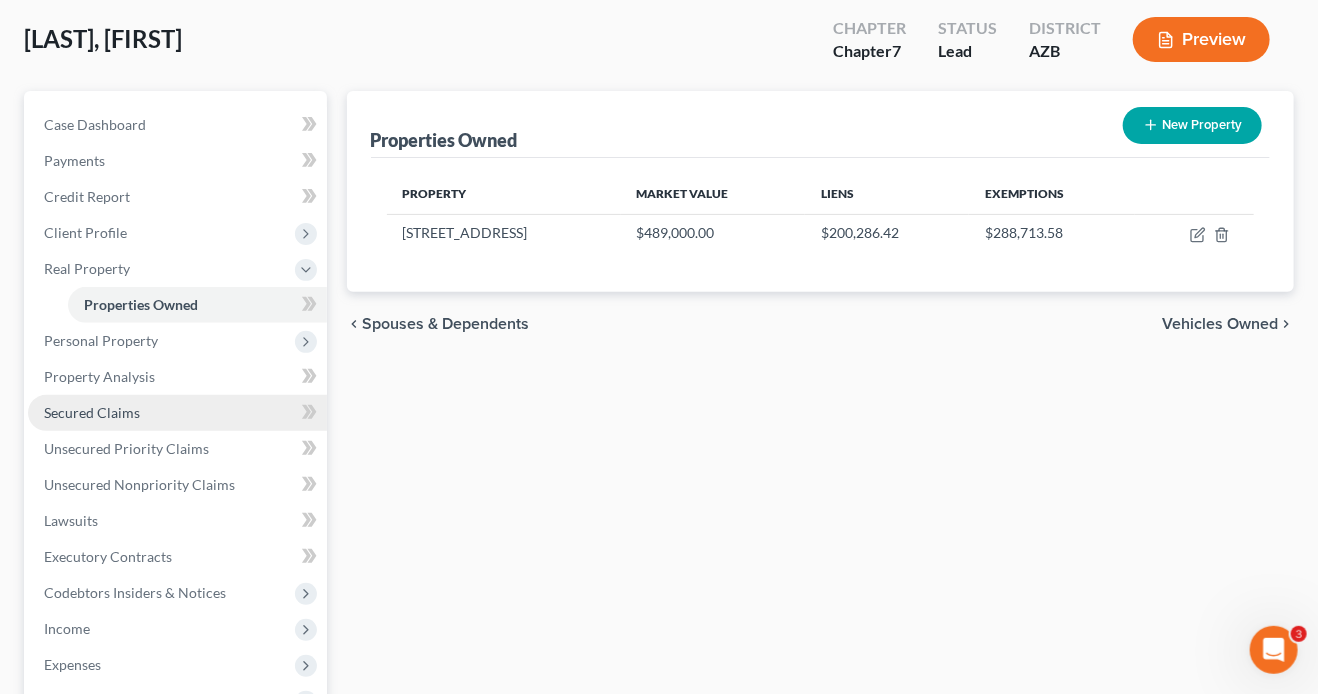 click on "Secured Claims" at bounding box center [177, 413] 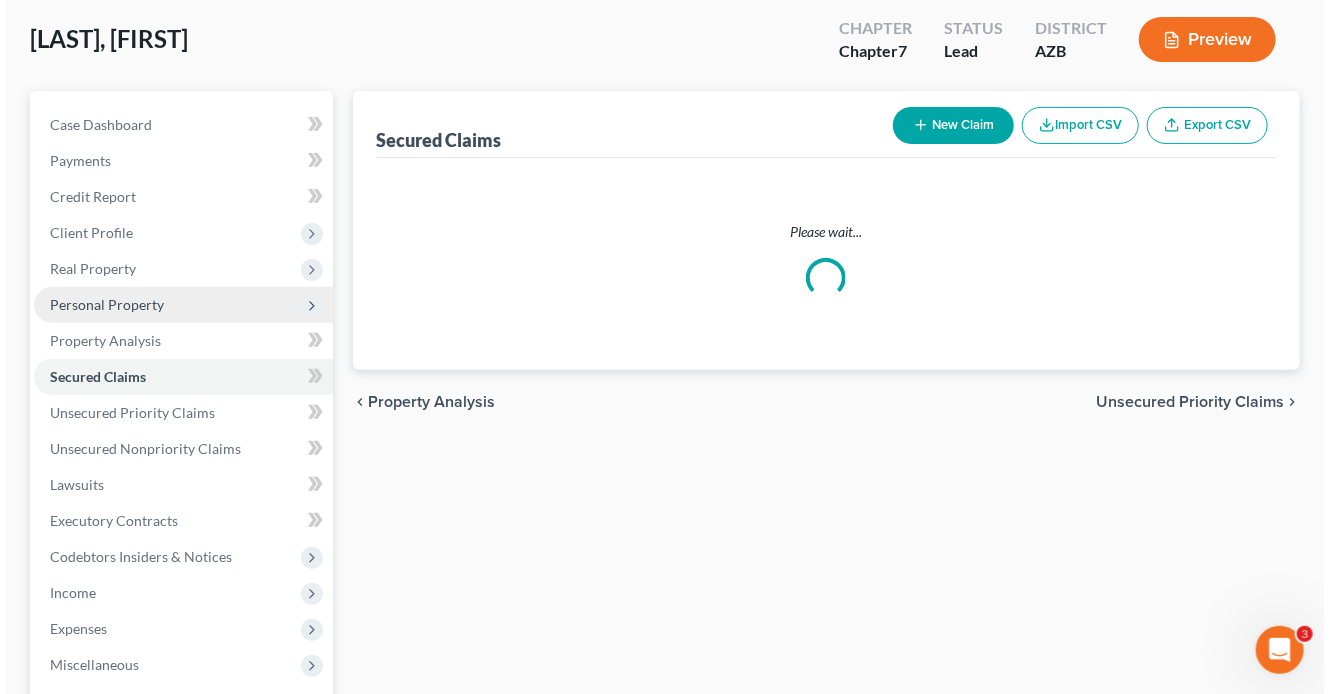 scroll, scrollTop: 0, scrollLeft: 0, axis: both 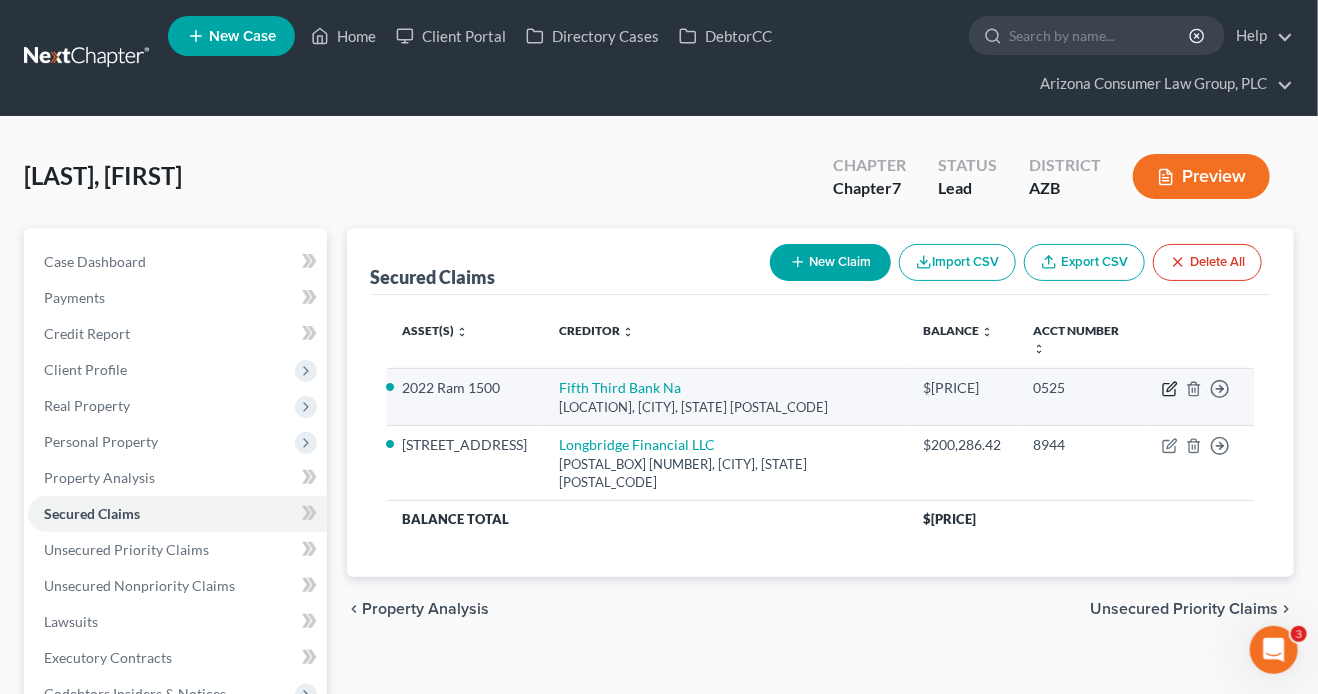 click 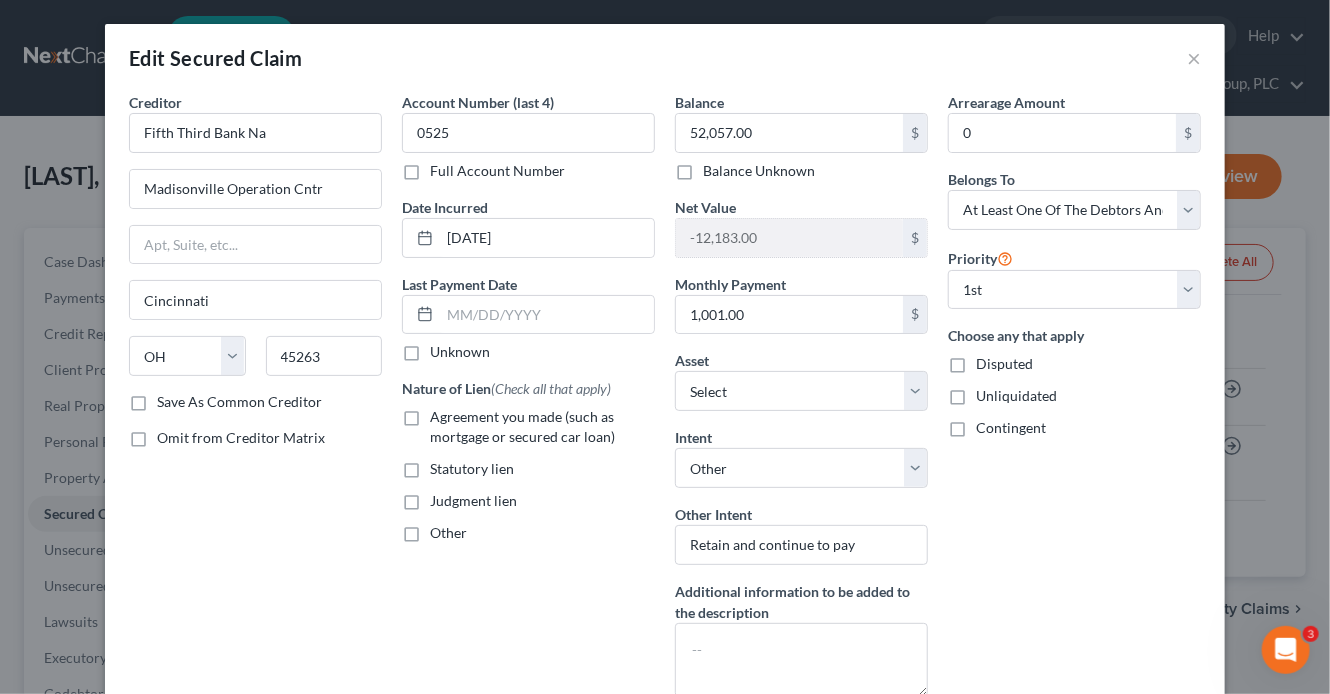 click on "Agreement you made (such as mortgage or secured car loan)" at bounding box center [522, 426] 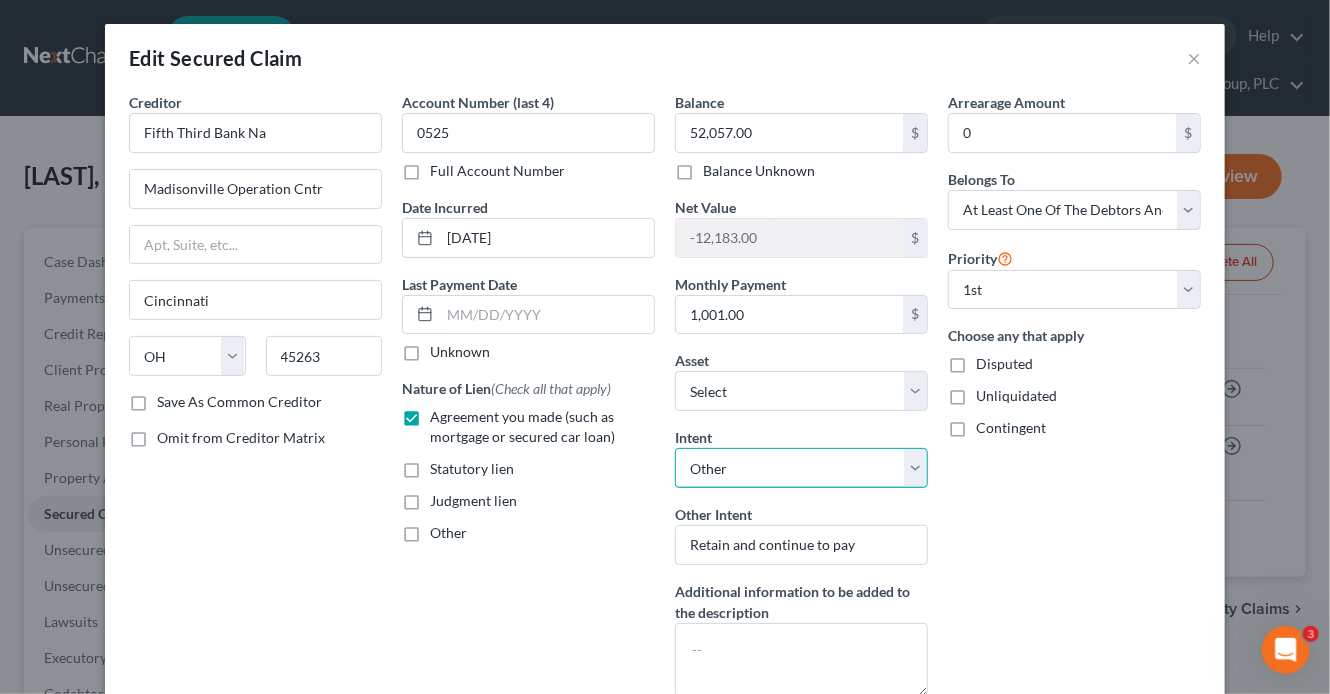 click on "Select Surrender Redeem Reaffirm Avoid Other" at bounding box center [801, 468] 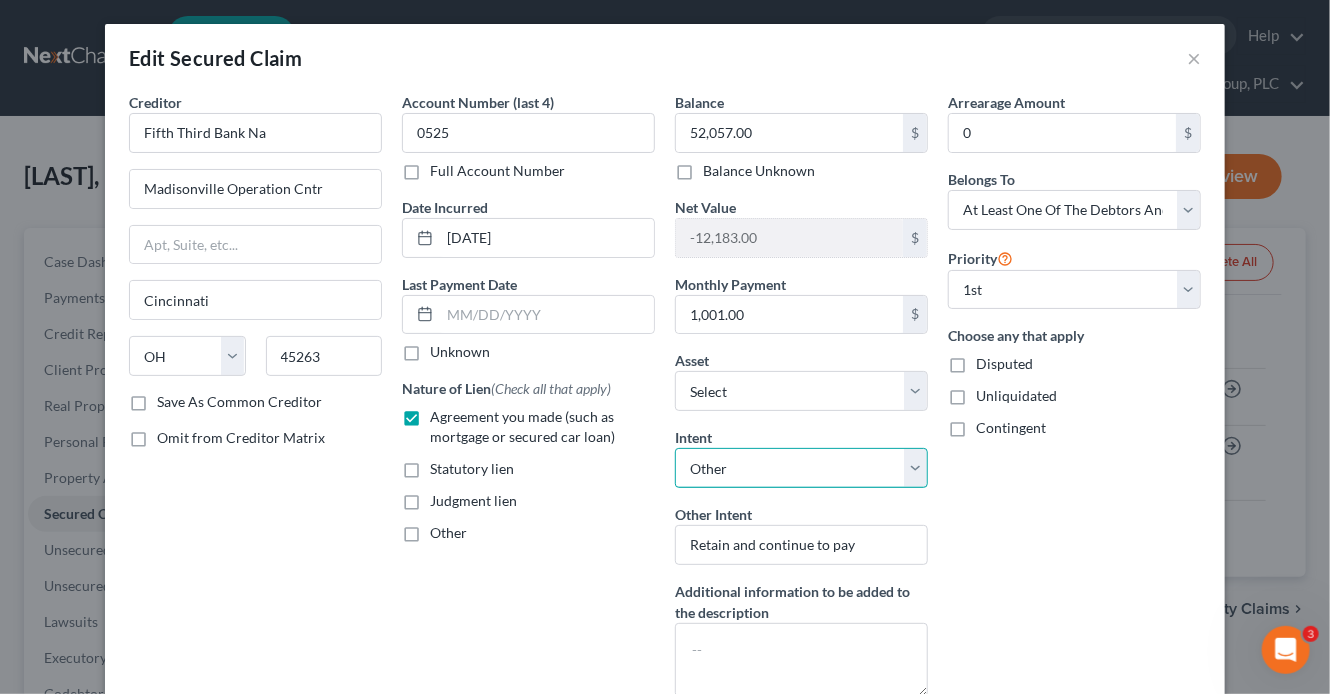 select on "2" 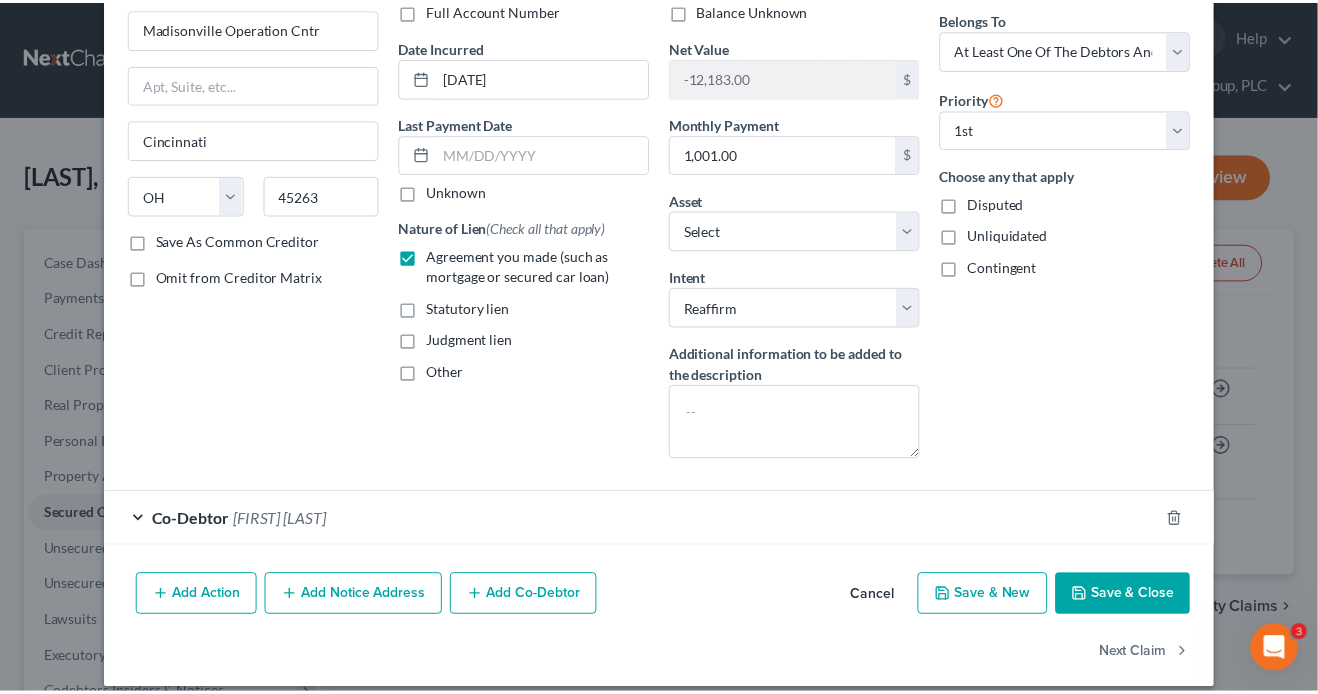 scroll, scrollTop: 177, scrollLeft: 0, axis: vertical 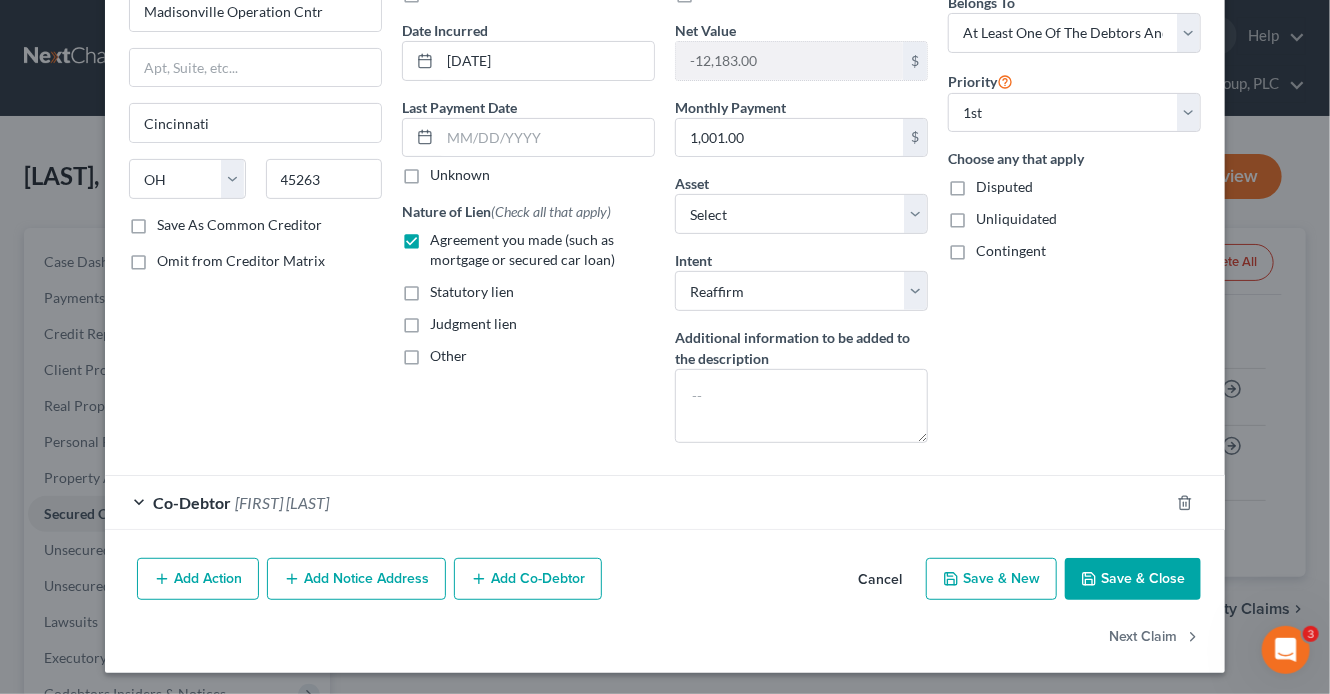 drag, startPoint x: 1153, startPoint y: 580, endPoint x: 730, endPoint y: 471, distance: 436.81805 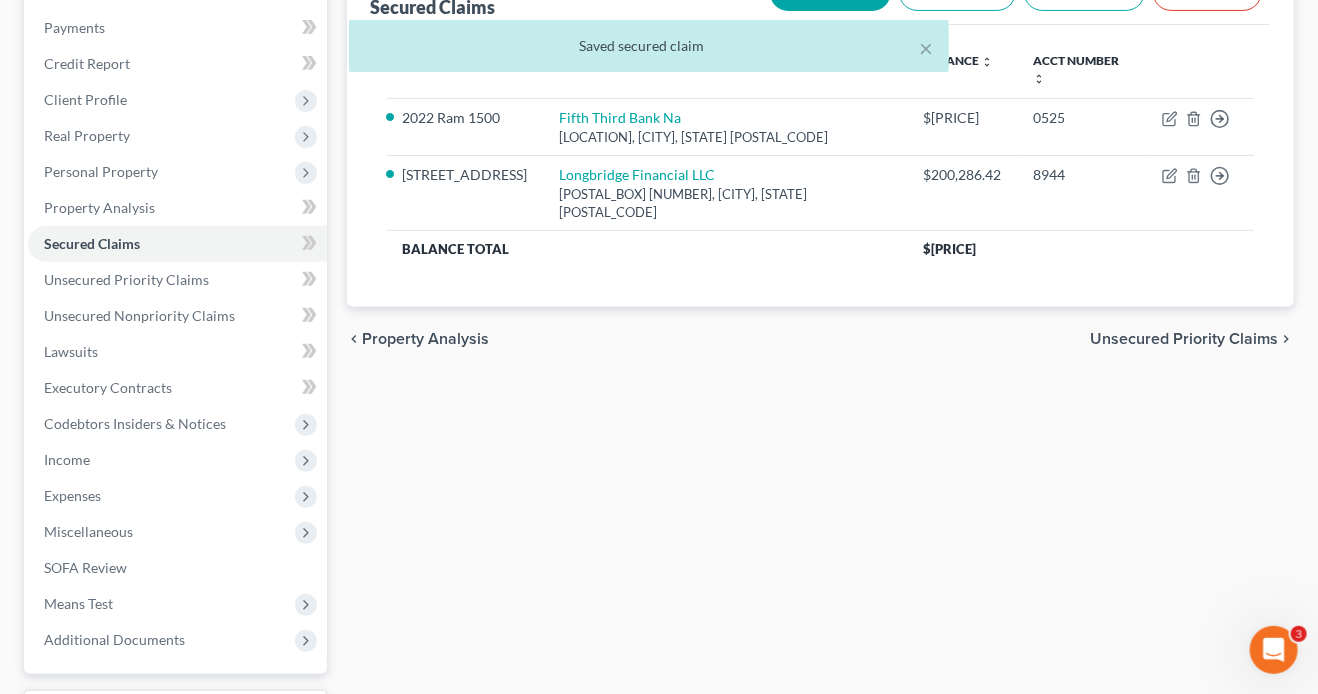 scroll, scrollTop: 438, scrollLeft: 0, axis: vertical 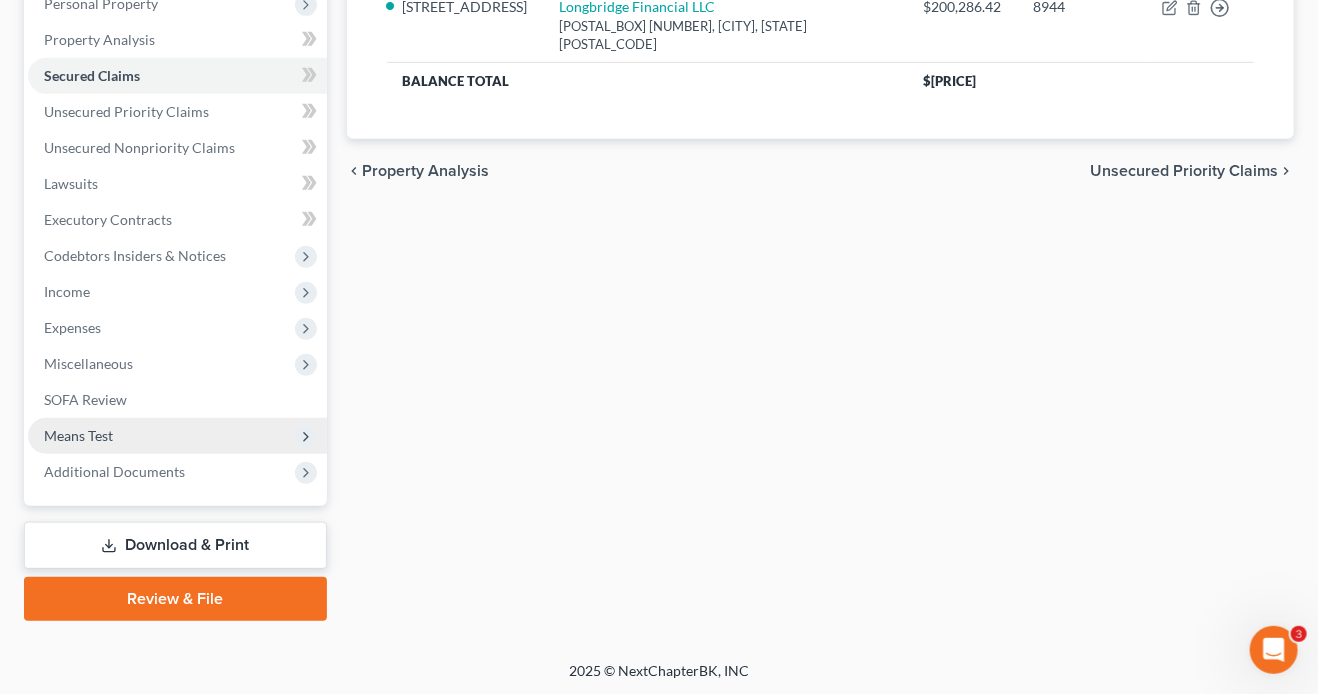 click on "Means Test" at bounding box center (177, 436) 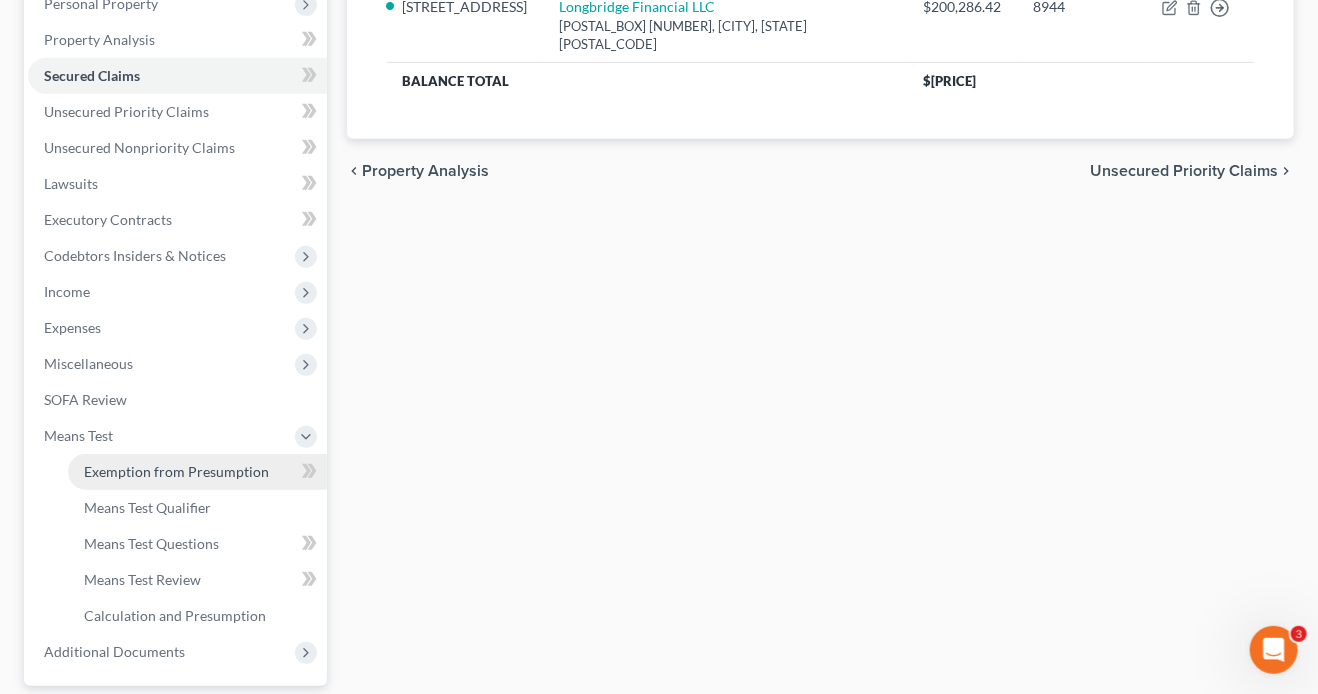 drag, startPoint x: 256, startPoint y: 473, endPoint x: 276, endPoint y: 471, distance: 20.09975 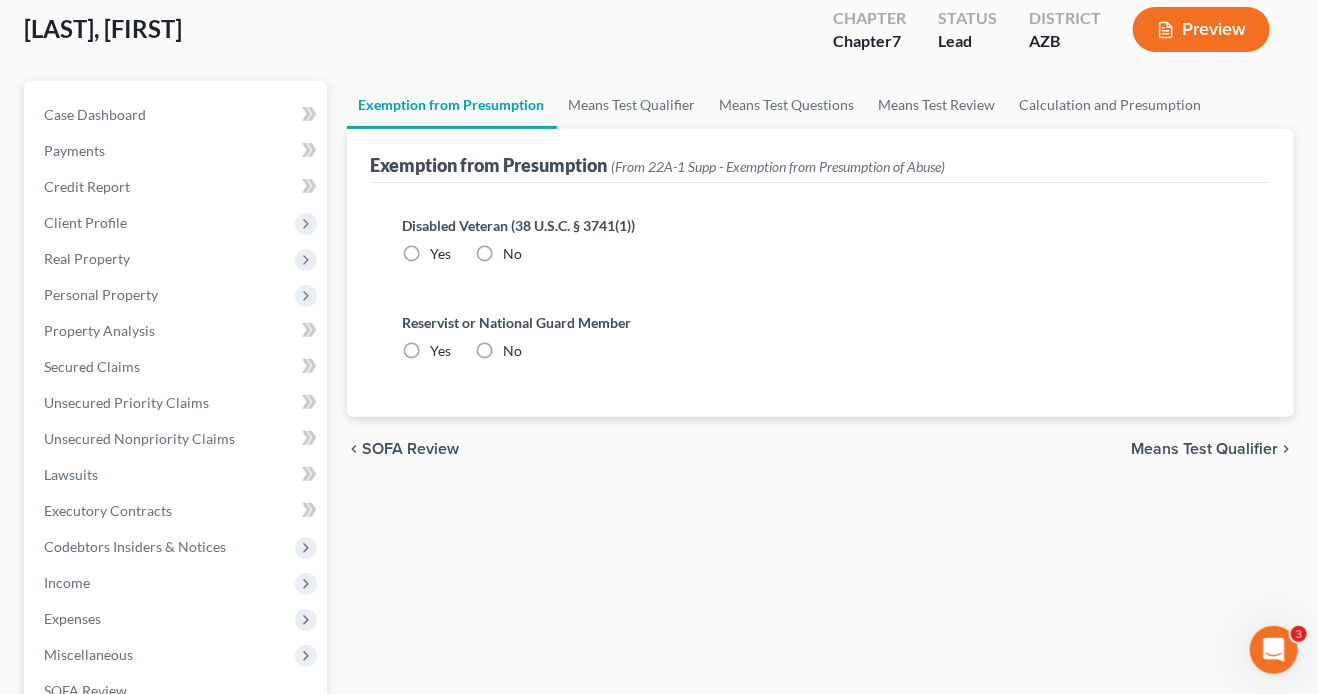 scroll, scrollTop: 0, scrollLeft: 0, axis: both 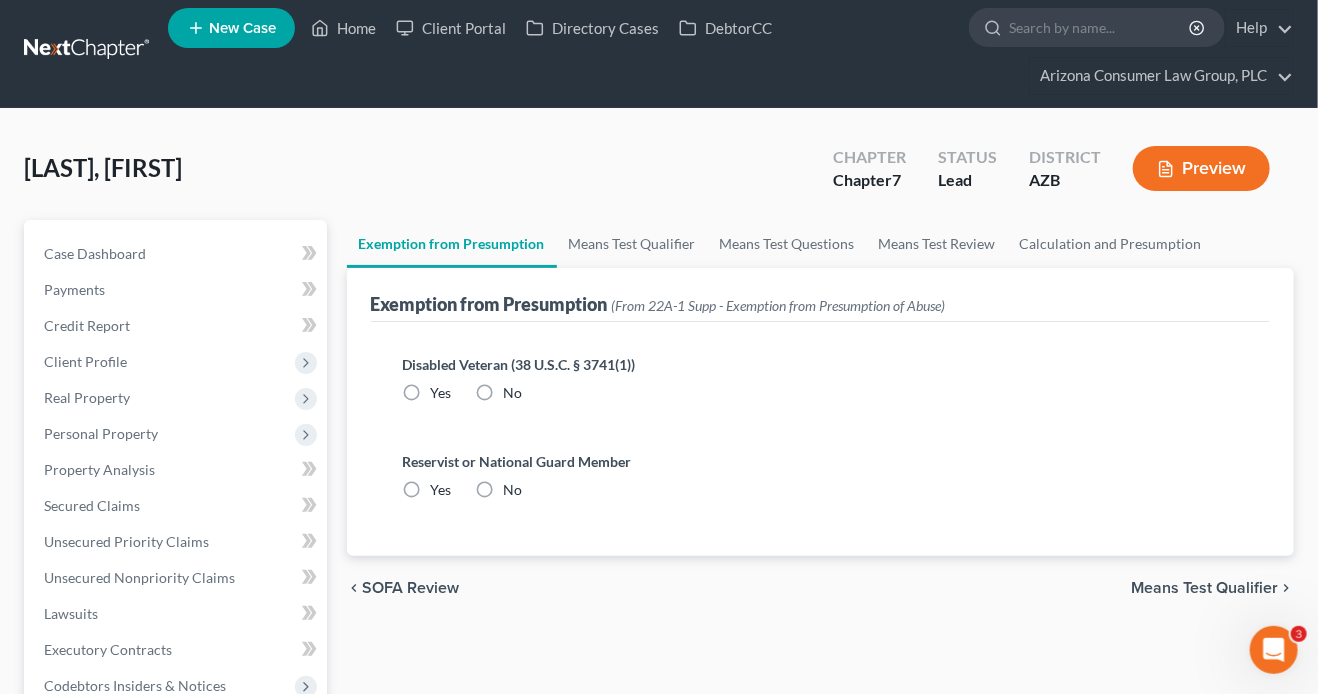 radio on "true" 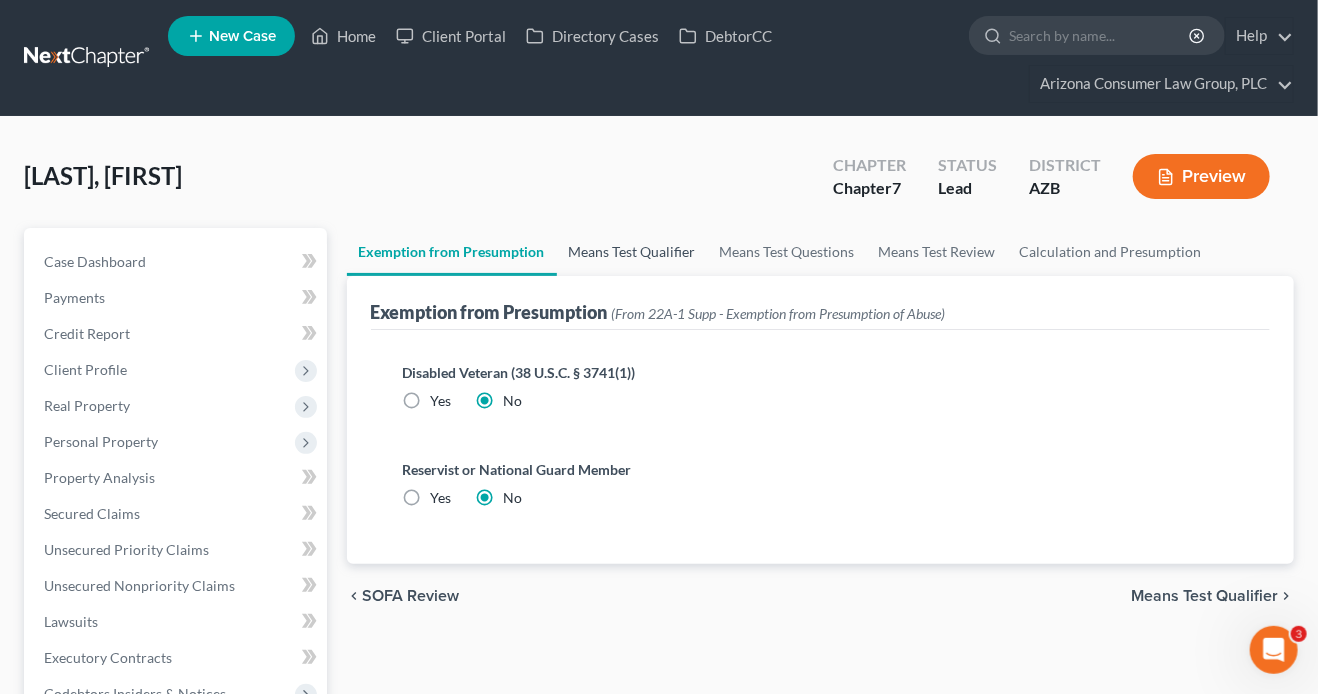 click on "Means Test Qualifier" at bounding box center (632, 252) 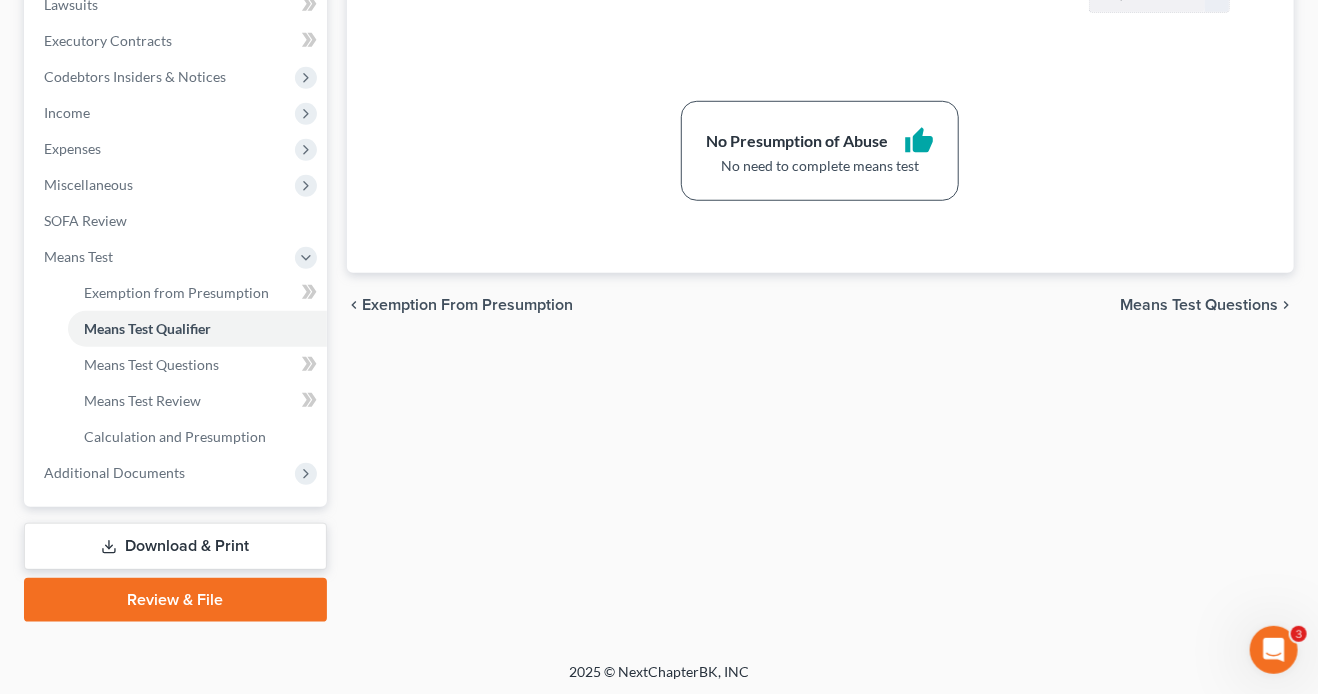 scroll, scrollTop: 618, scrollLeft: 0, axis: vertical 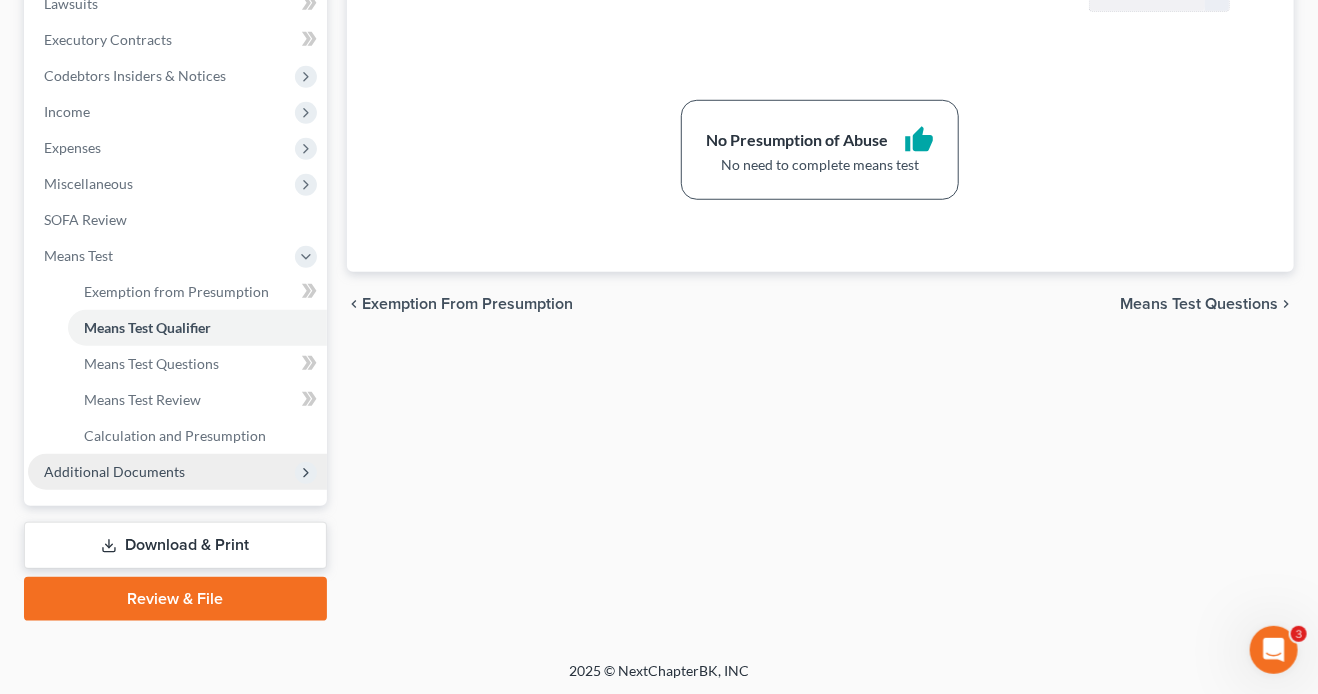 click on "Additional Documents" at bounding box center (177, 472) 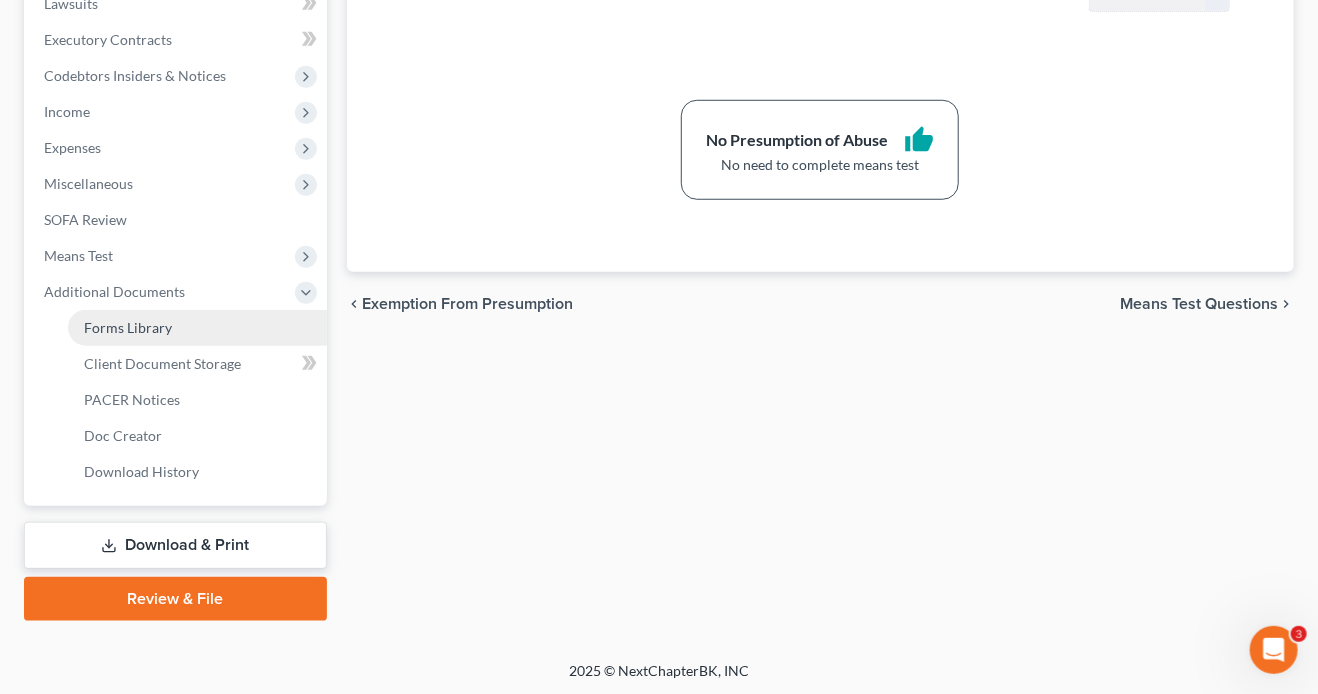 click on "Forms Library" at bounding box center (197, 328) 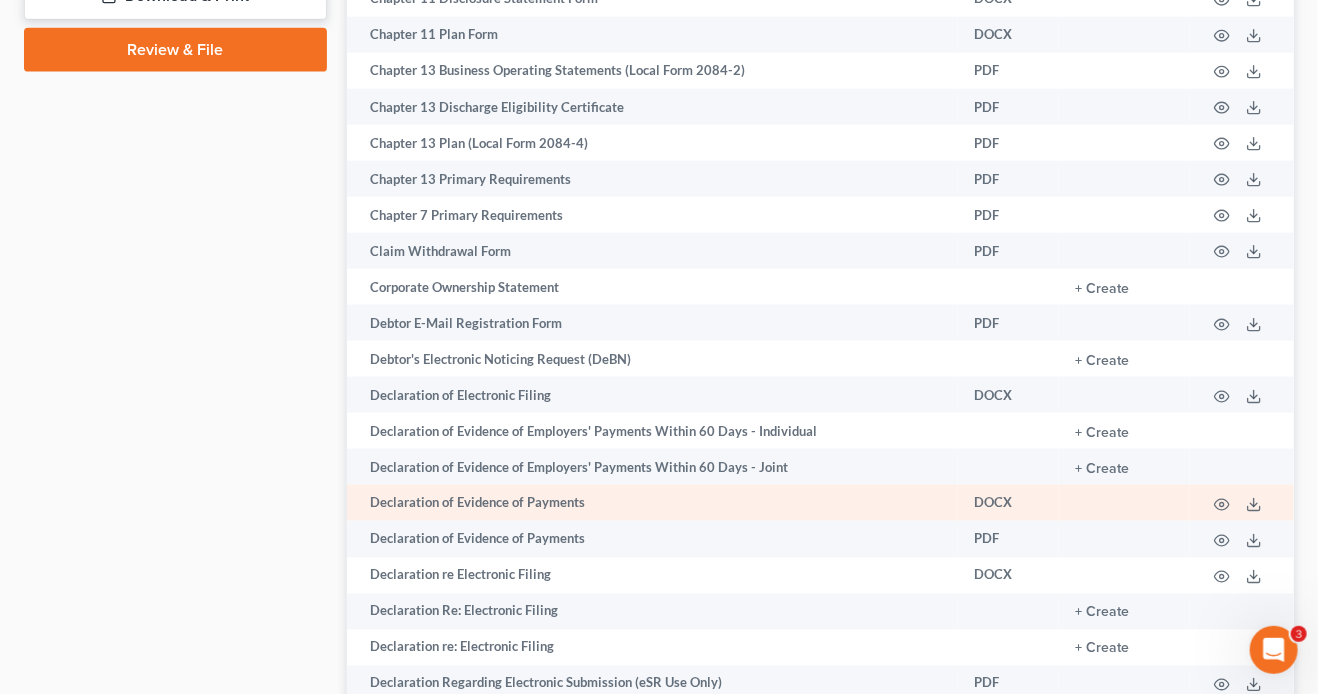 scroll, scrollTop: 1172, scrollLeft: 0, axis: vertical 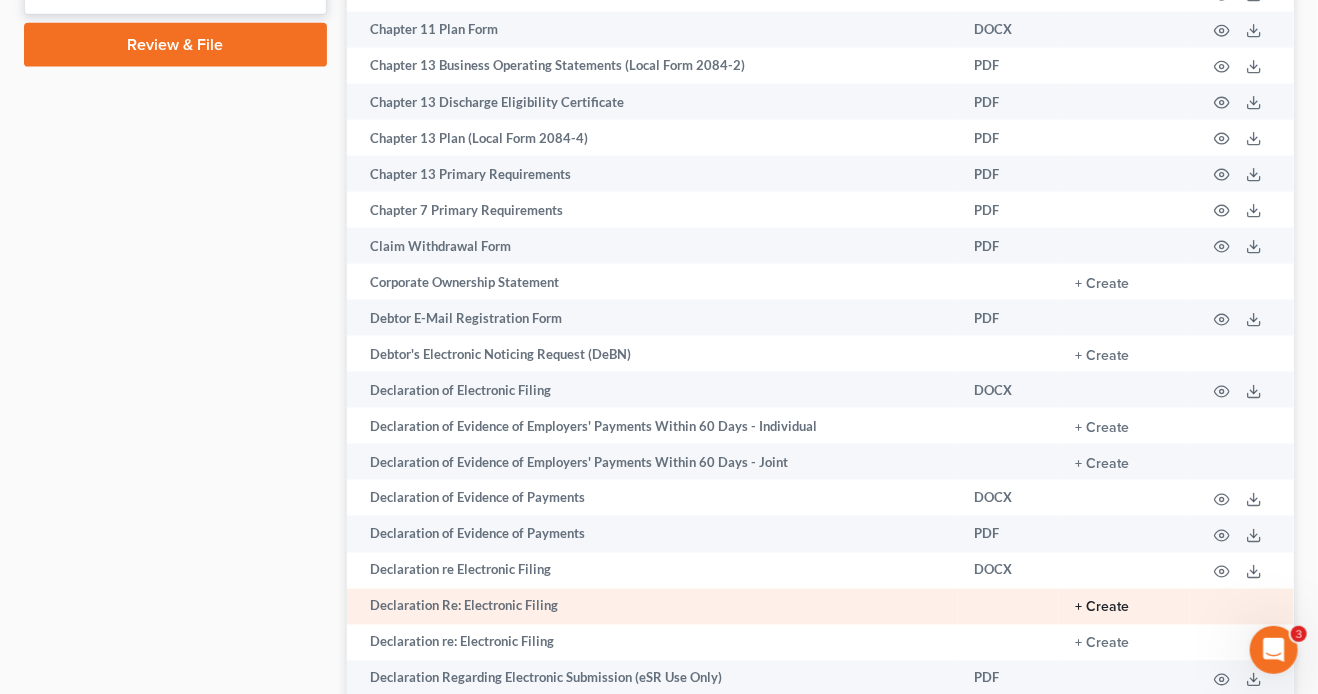 click on "+ Create" at bounding box center [1102, 608] 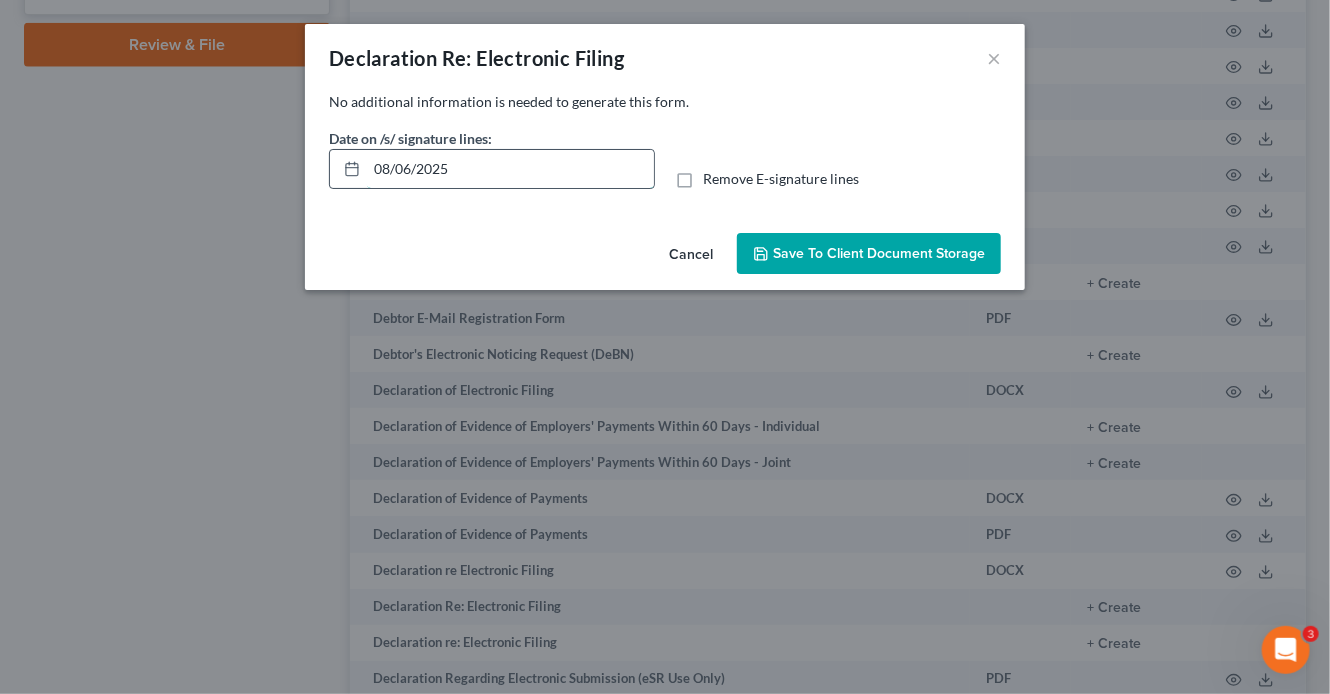 drag, startPoint x: 552, startPoint y: 169, endPoint x: 330, endPoint y: 168, distance: 222.00226 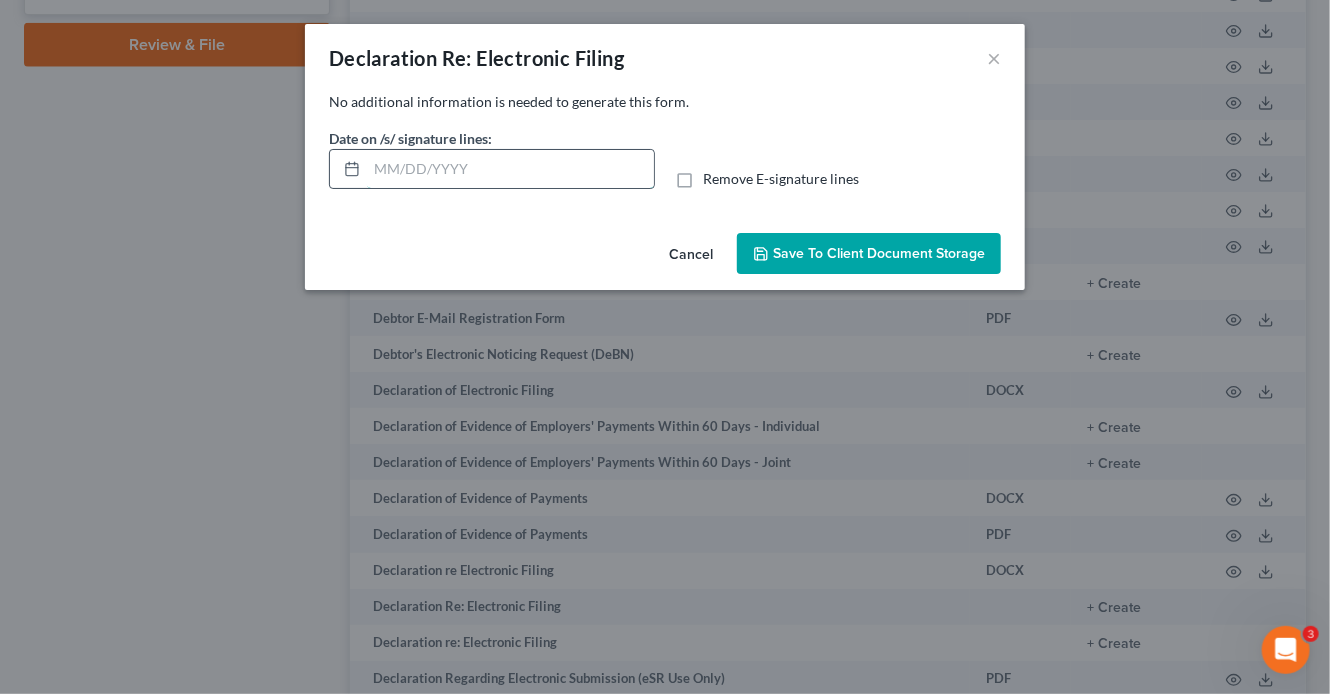 type 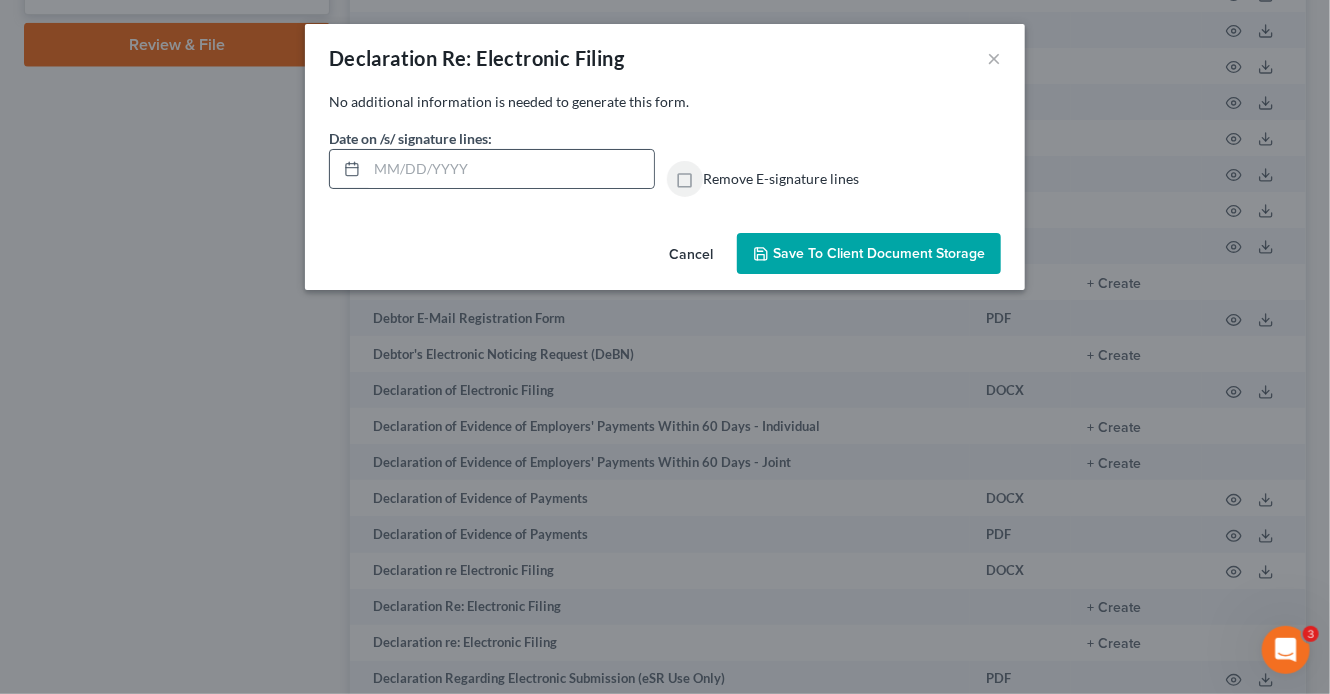 click on "Remove E-signature lines" at bounding box center [717, 175] 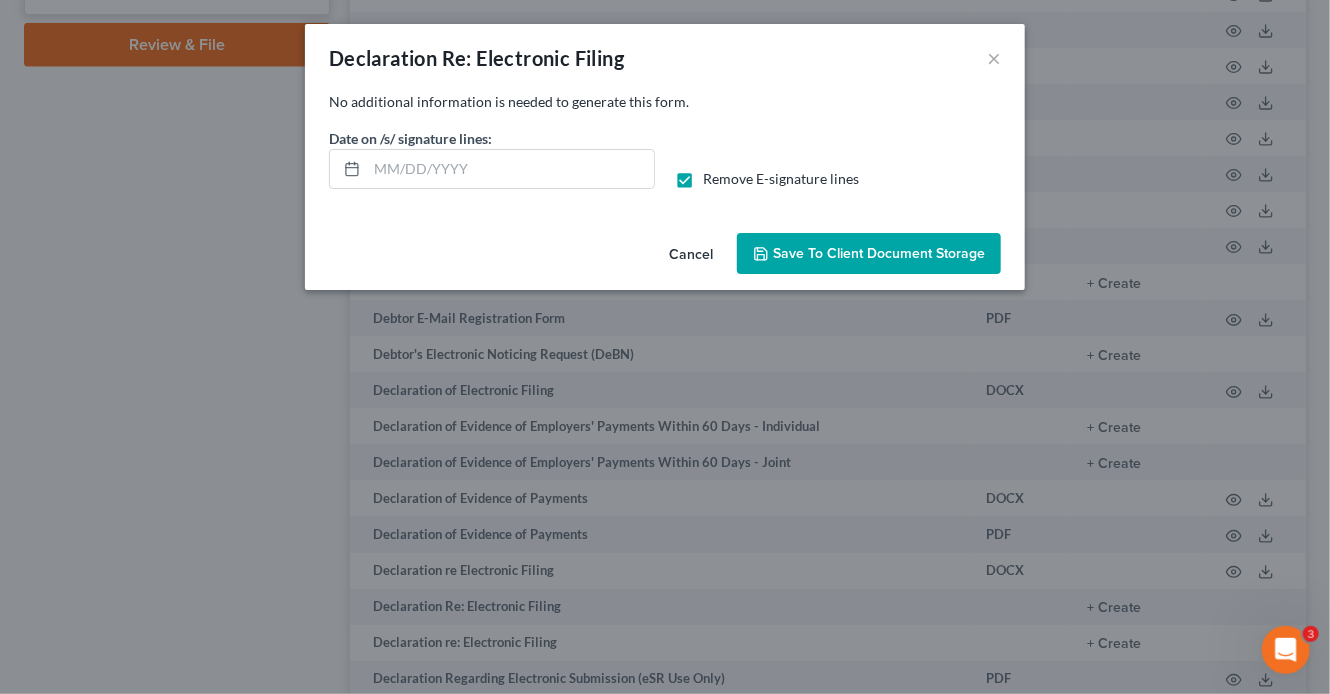 click on "Cancel
Save to Client Document Storage" at bounding box center (665, 258) 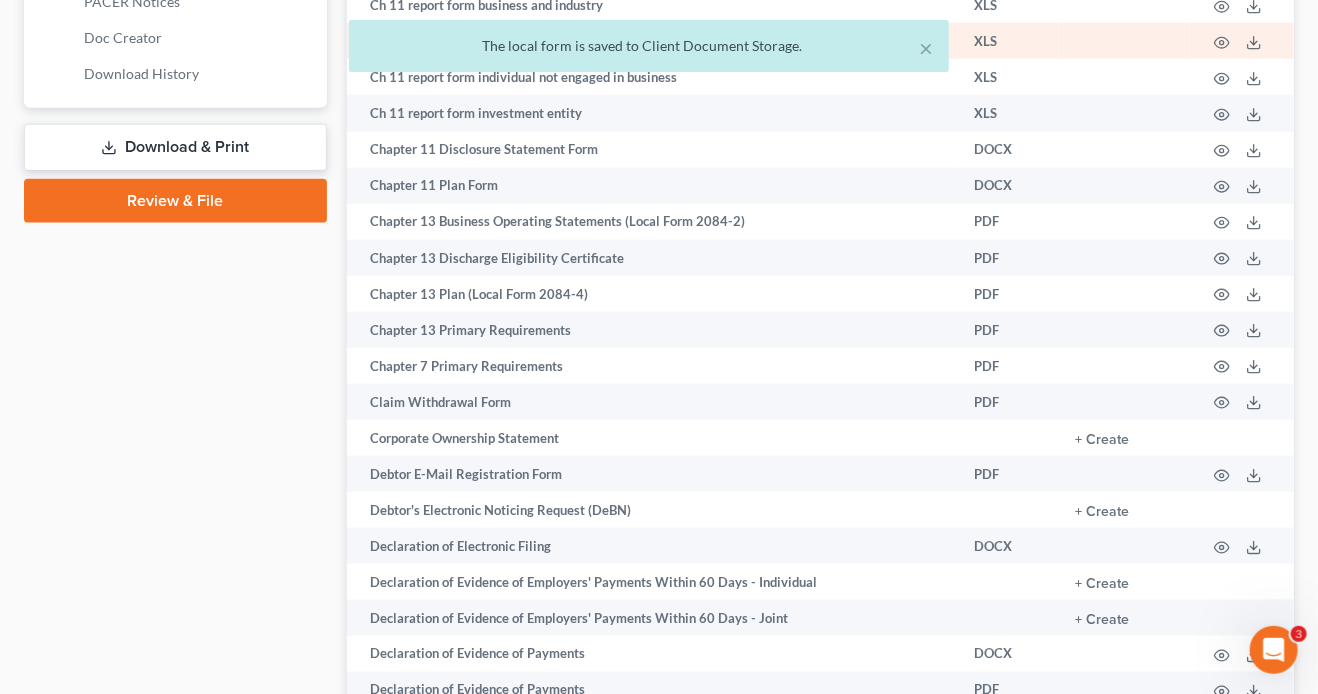 scroll, scrollTop: 653, scrollLeft: 0, axis: vertical 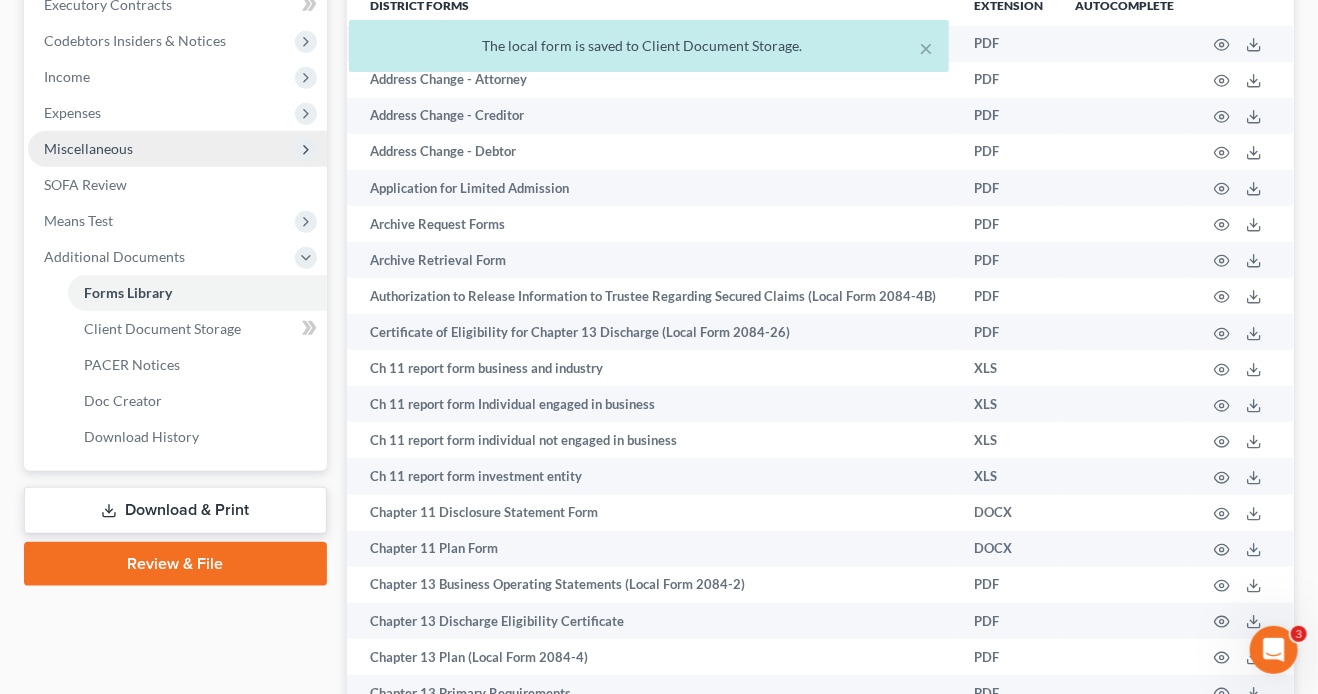click on "Miscellaneous" at bounding box center (177, 149) 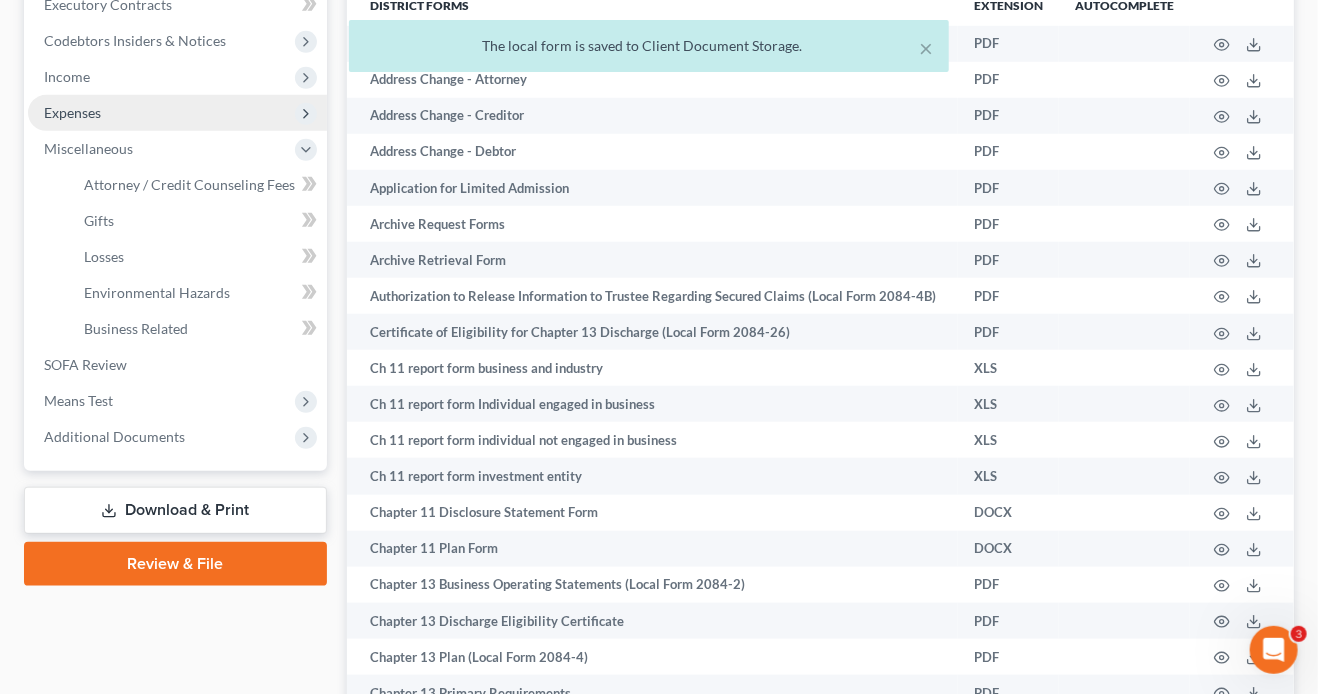 click on "Expenses" at bounding box center [177, 113] 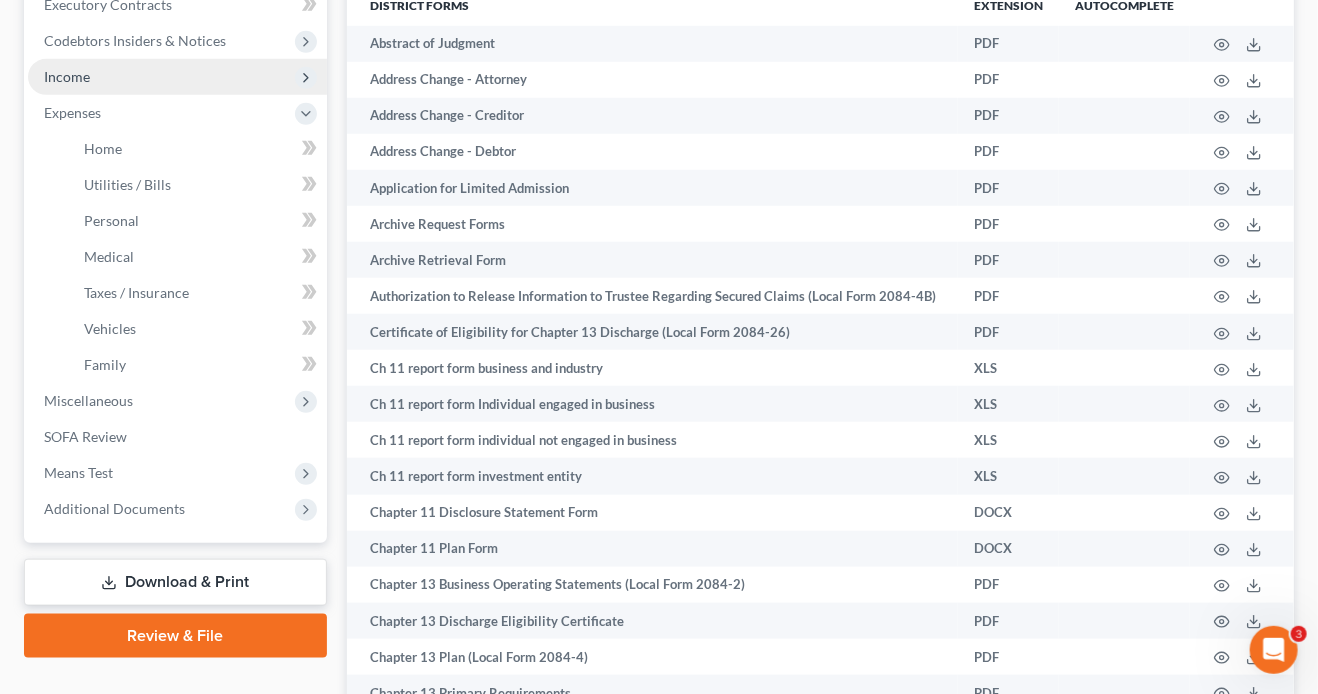 click on "Income" at bounding box center [177, 77] 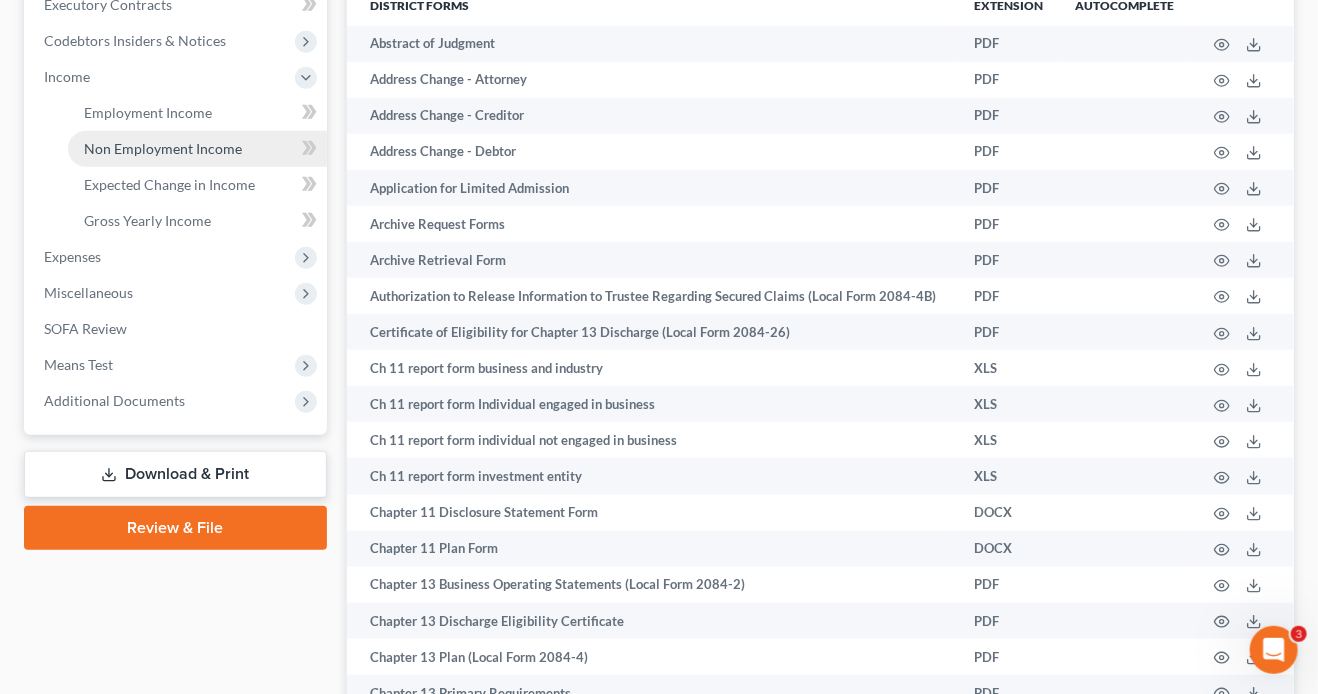 click on "Non Employment Income" at bounding box center [197, 149] 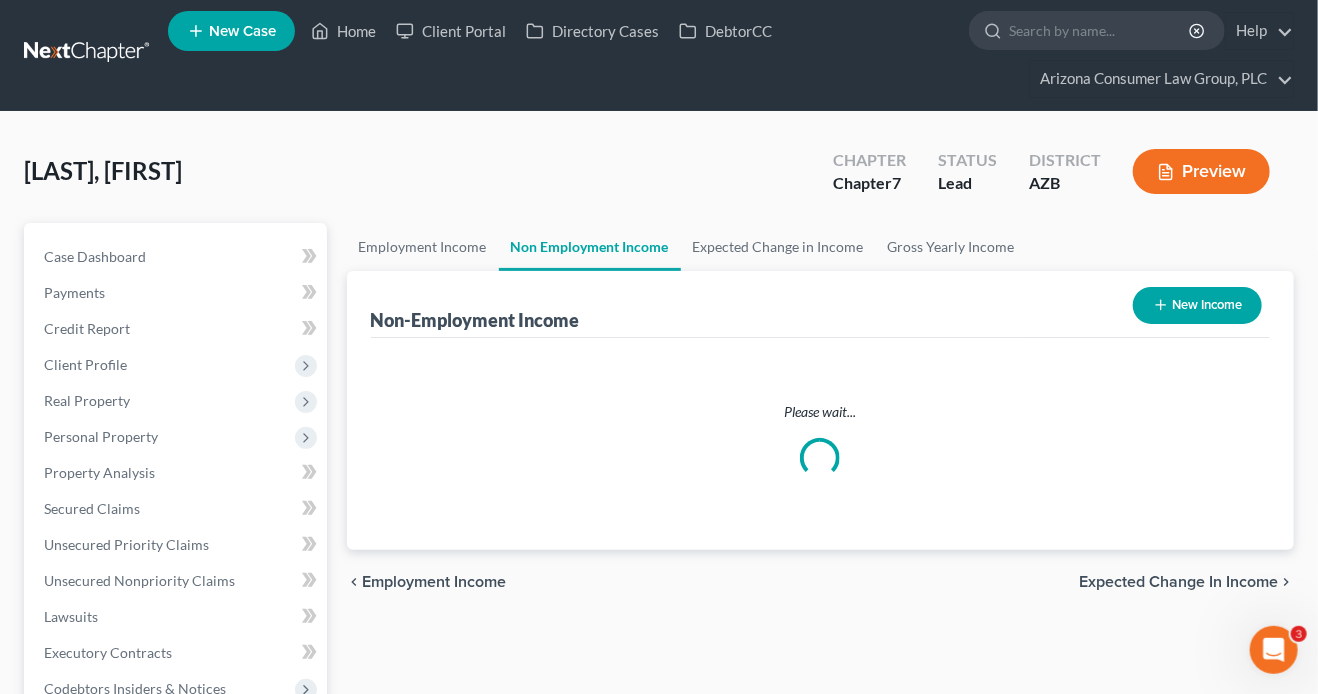 scroll, scrollTop: 0, scrollLeft: 0, axis: both 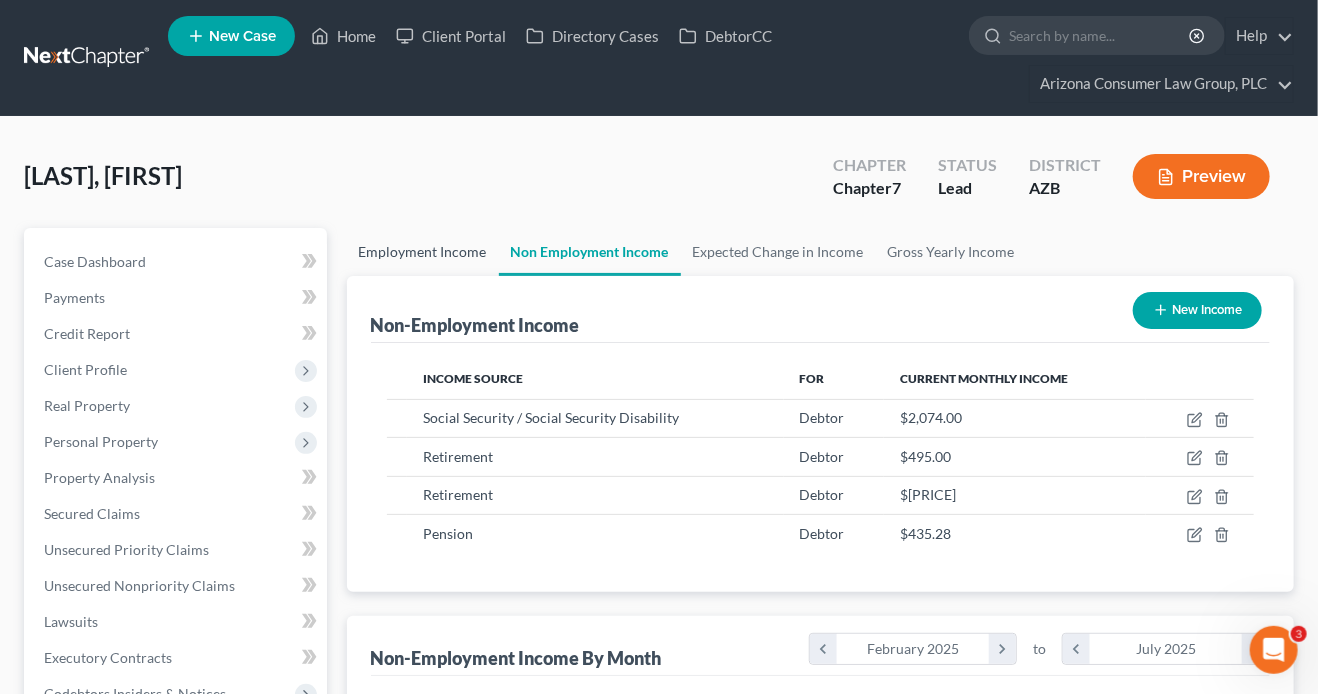 click on "Employment Income" at bounding box center (423, 252) 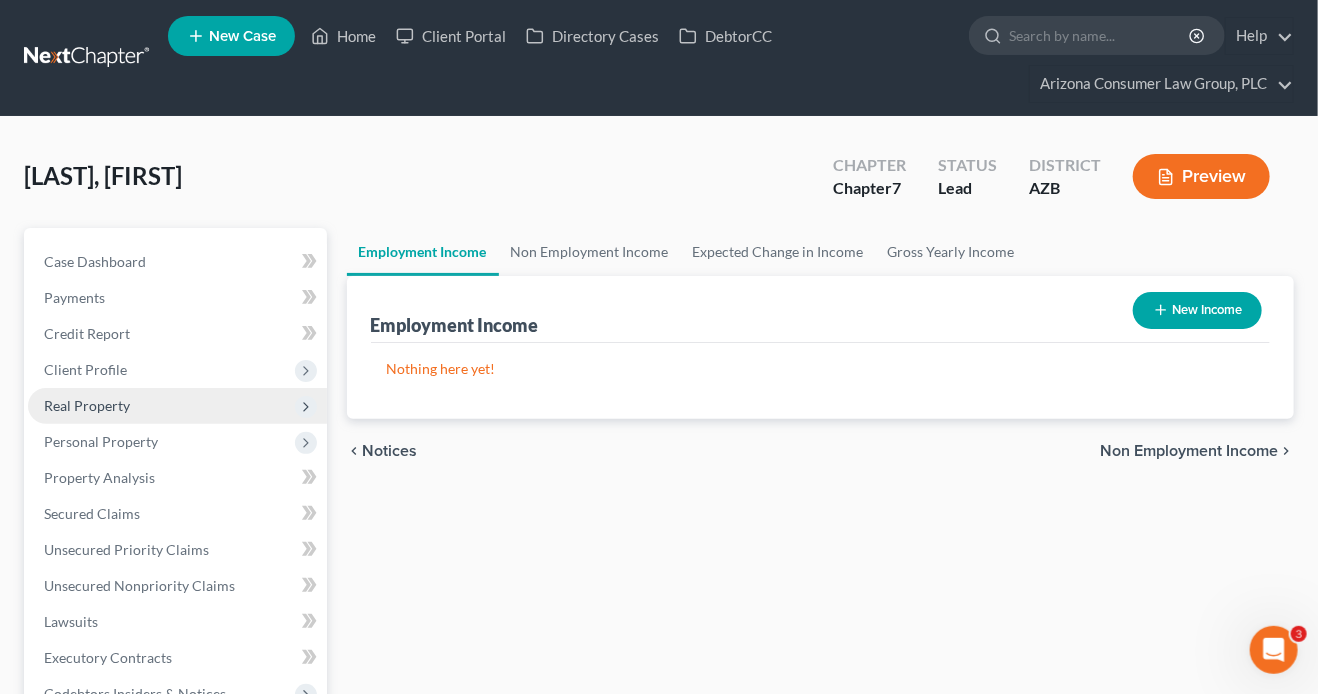 scroll, scrollTop: 582, scrollLeft: 0, axis: vertical 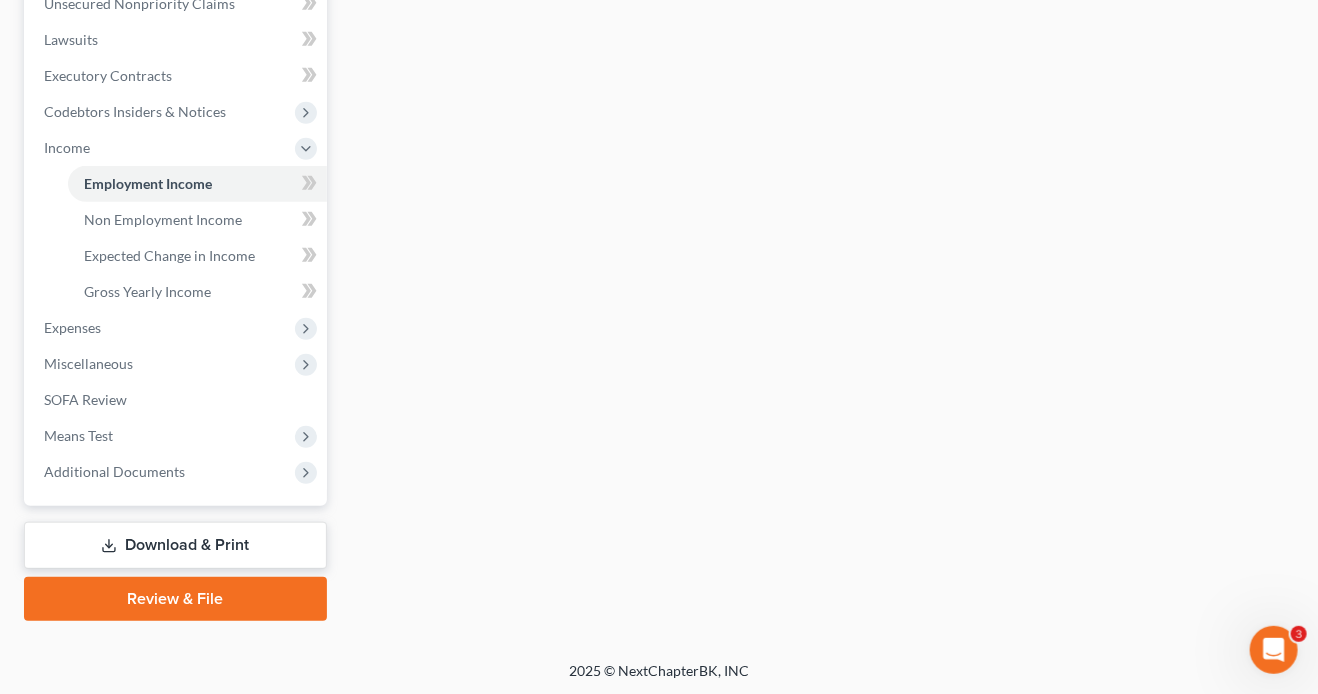 click on "Download & Print" at bounding box center (175, 545) 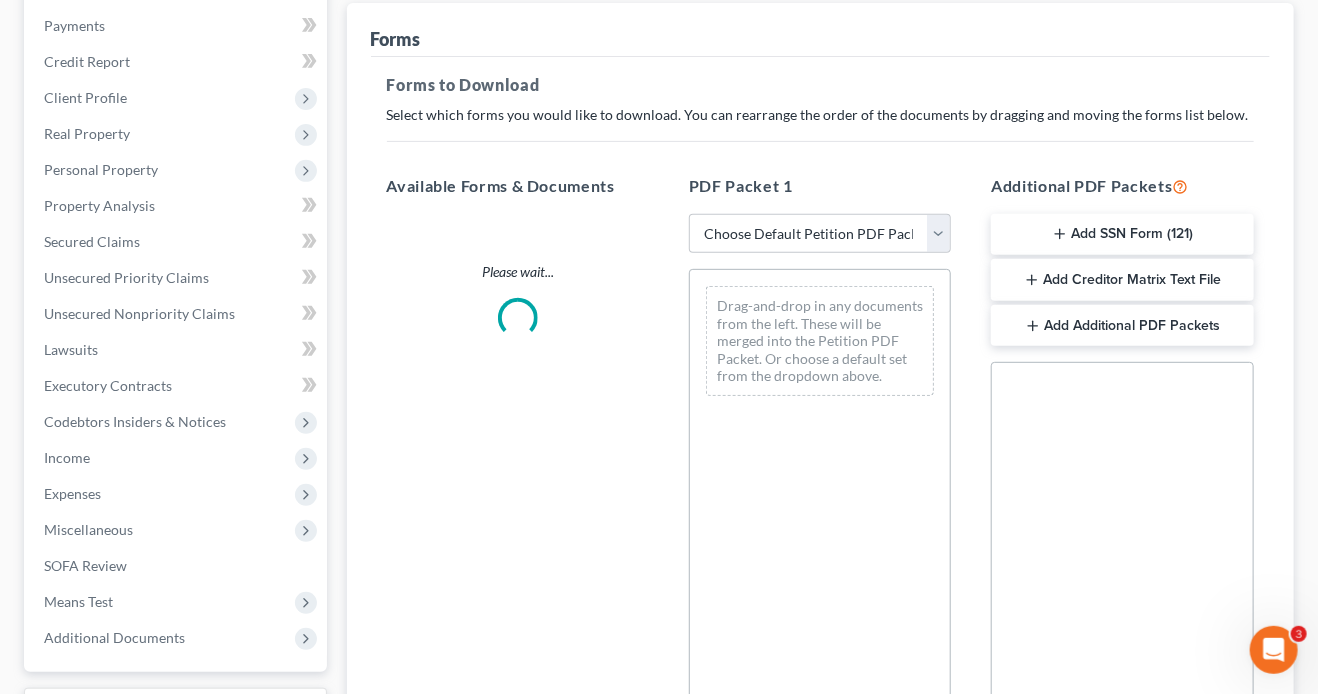 scroll, scrollTop: 0, scrollLeft: 0, axis: both 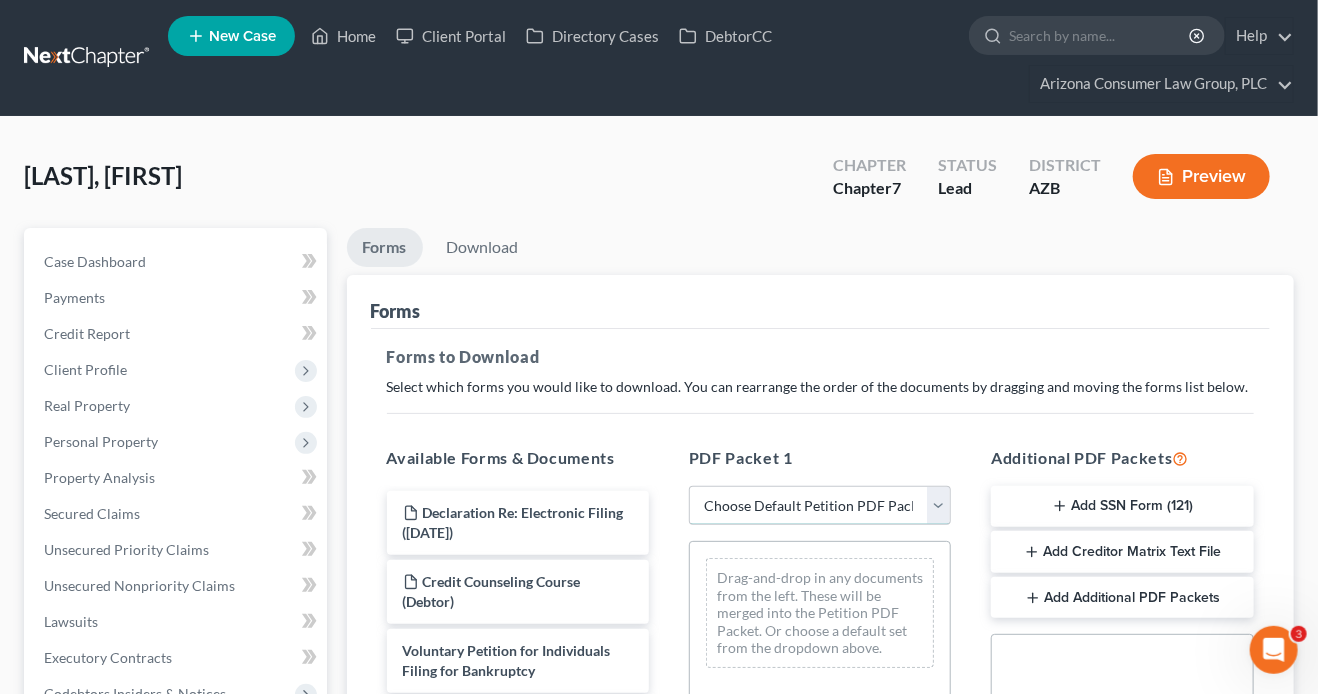 click on "Choose Default Petition PDF Packet Complete Bankruptcy Petition (all forms and schedules) Emergency Filing Forms (Petition and Creditor List Only) Amended Forms Signature Pages Only Emergency Completion Emergency Completion - Business Debts Emergency Completion Emergency Completion with Disclosure Emergency Filing with Declaration" at bounding box center [820, 506] 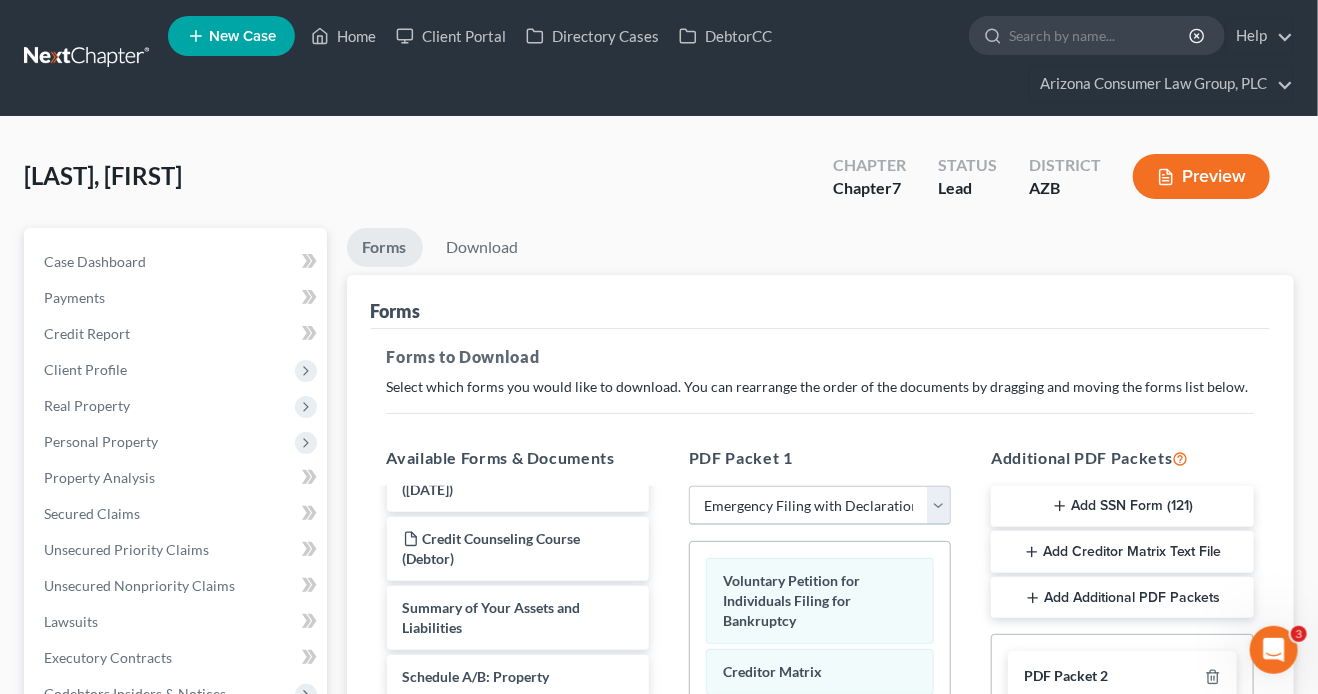 scroll, scrollTop: 78, scrollLeft: 0, axis: vertical 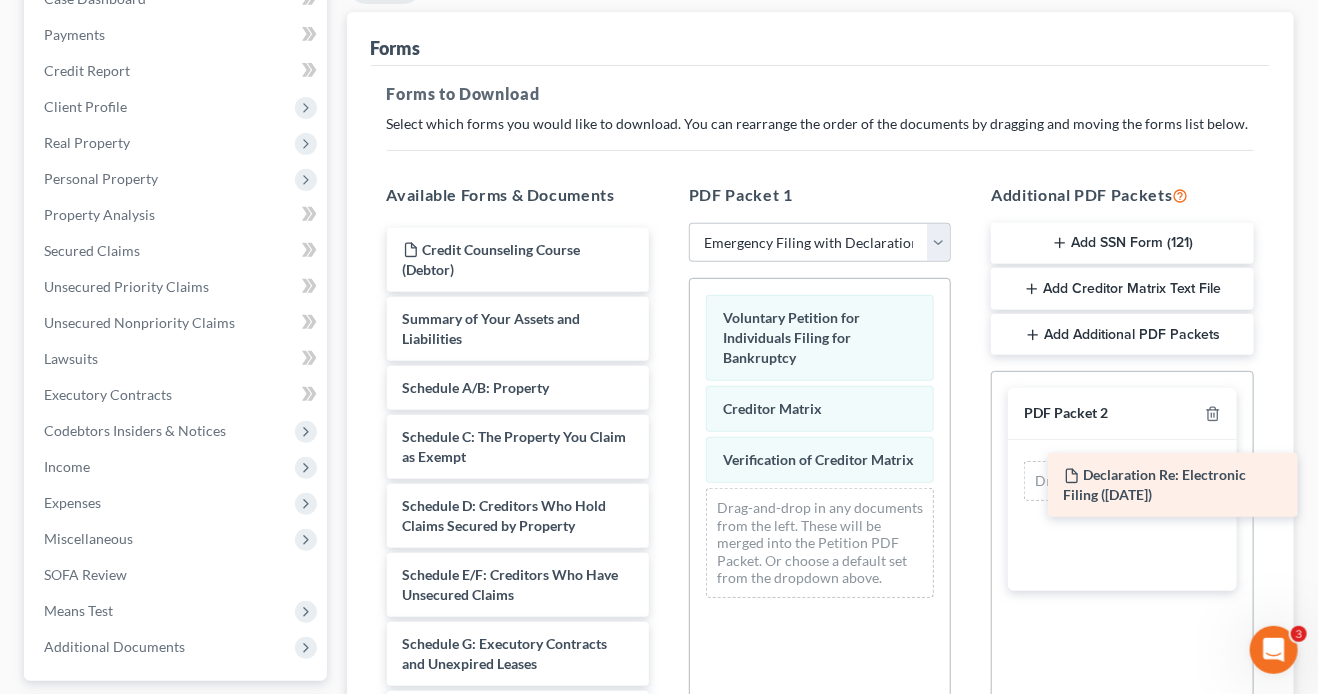 drag, startPoint x: 484, startPoint y: 262, endPoint x: 1118, endPoint y: 499, distance: 676.8493 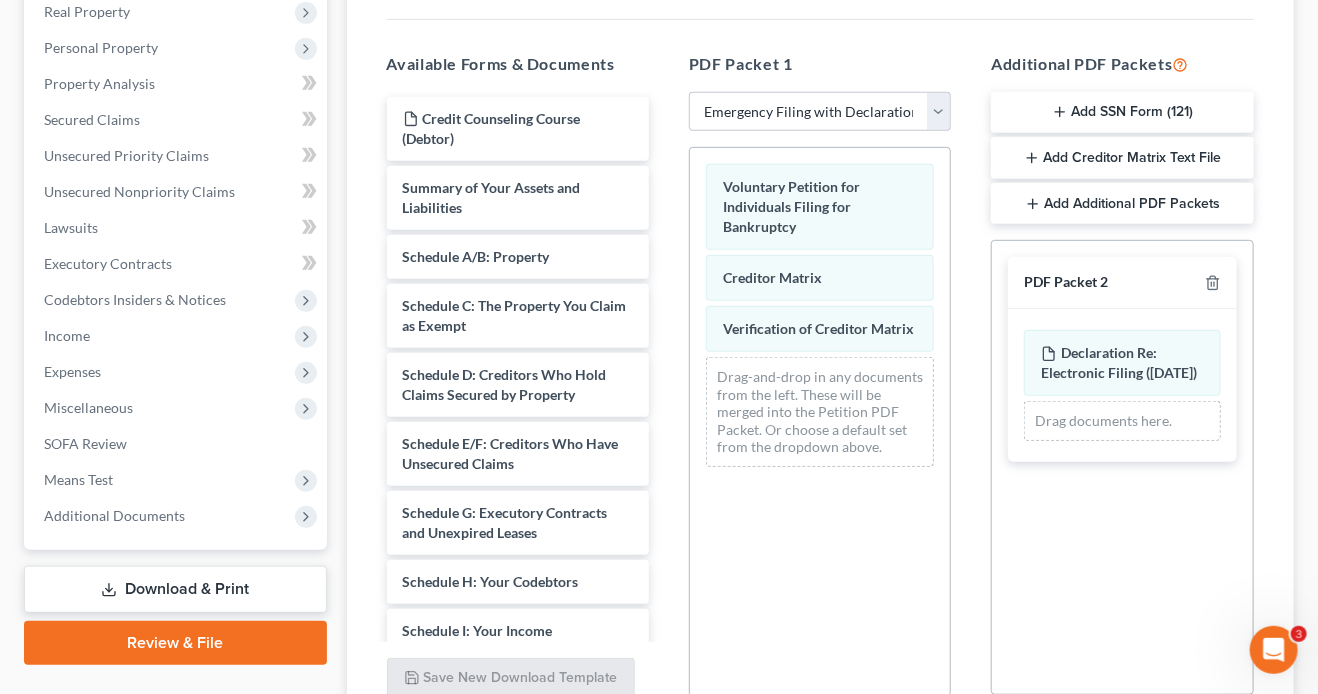scroll, scrollTop: 575, scrollLeft: 0, axis: vertical 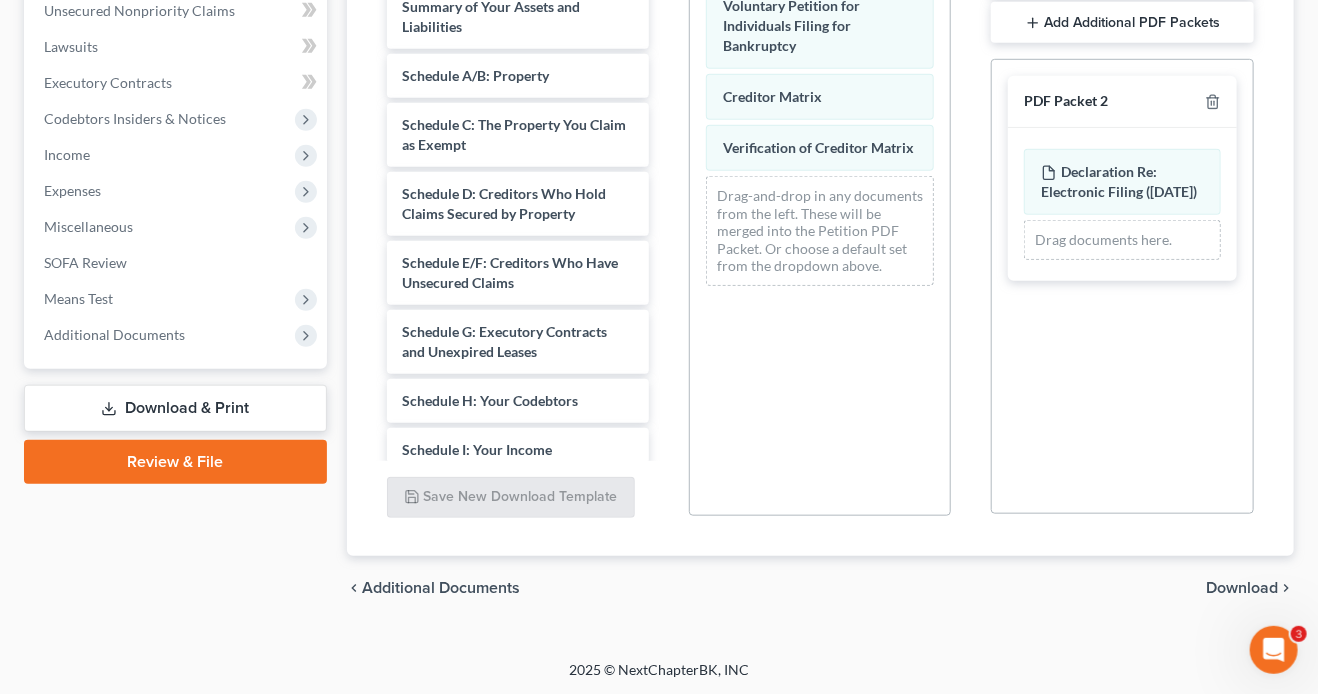click on "Download" at bounding box center [1242, 588] 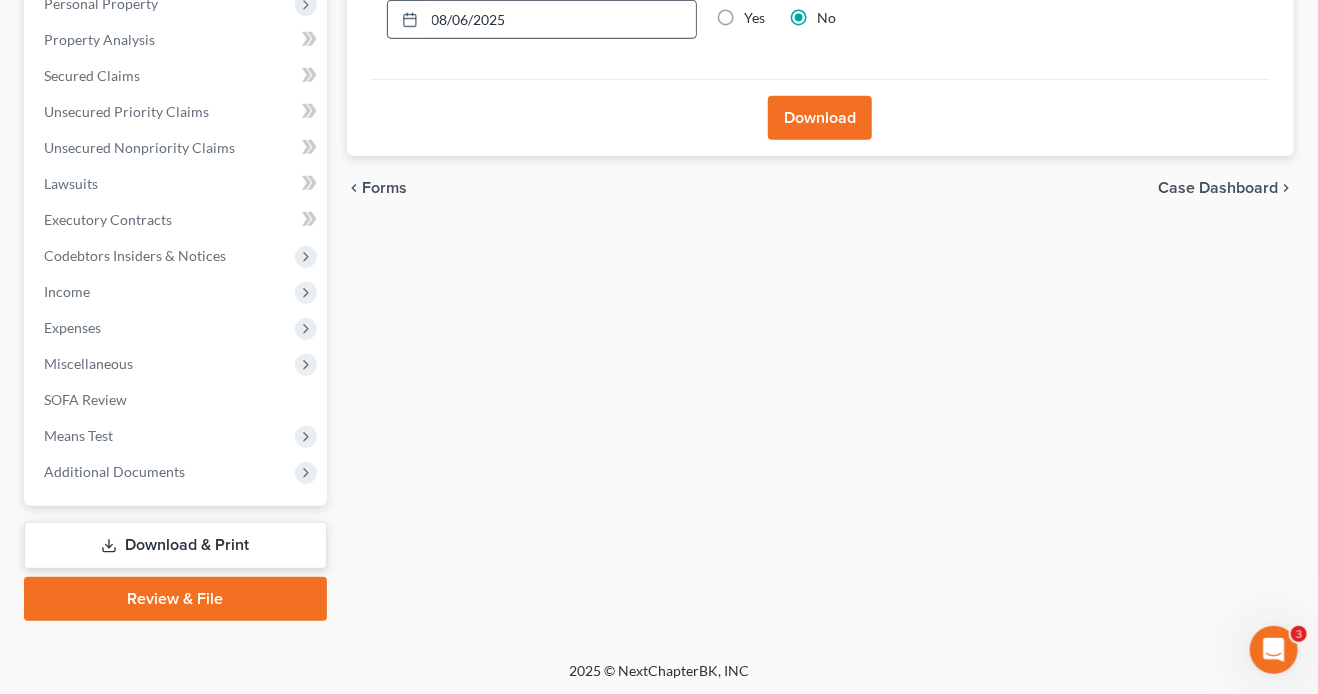 drag, startPoint x: 555, startPoint y: 30, endPoint x: 400, endPoint y: 19, distance: 155.38983 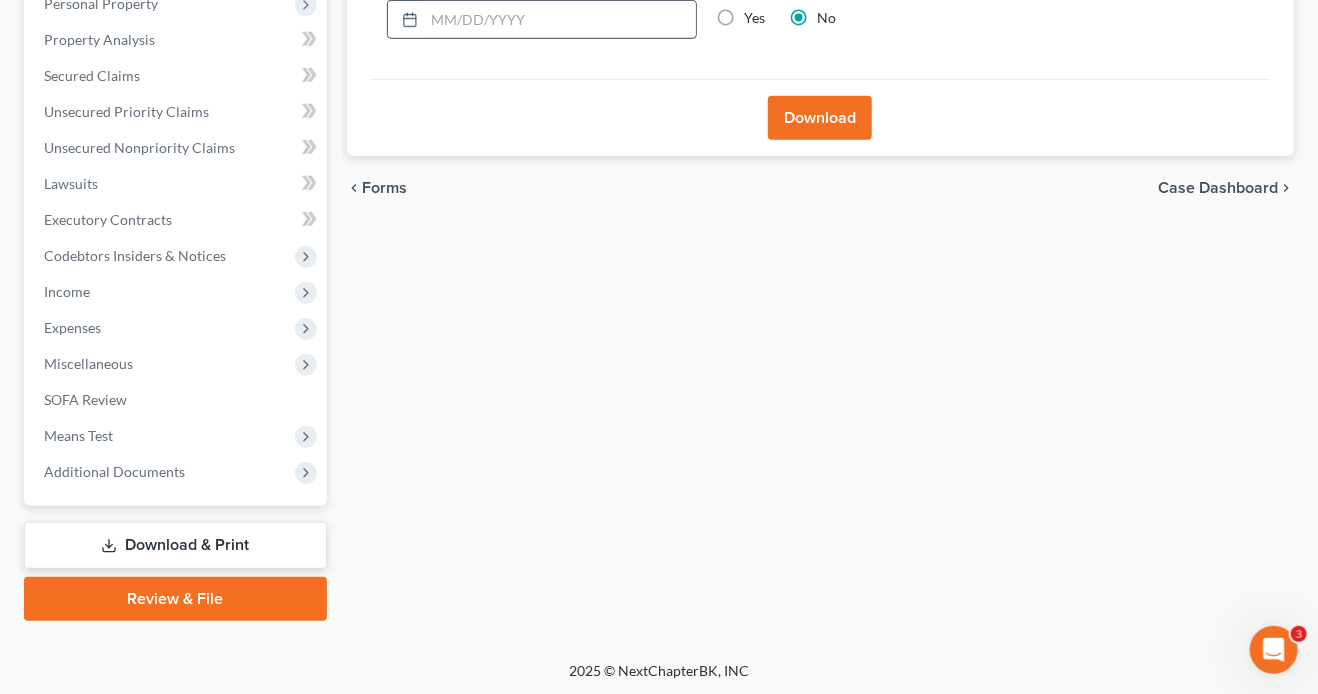type 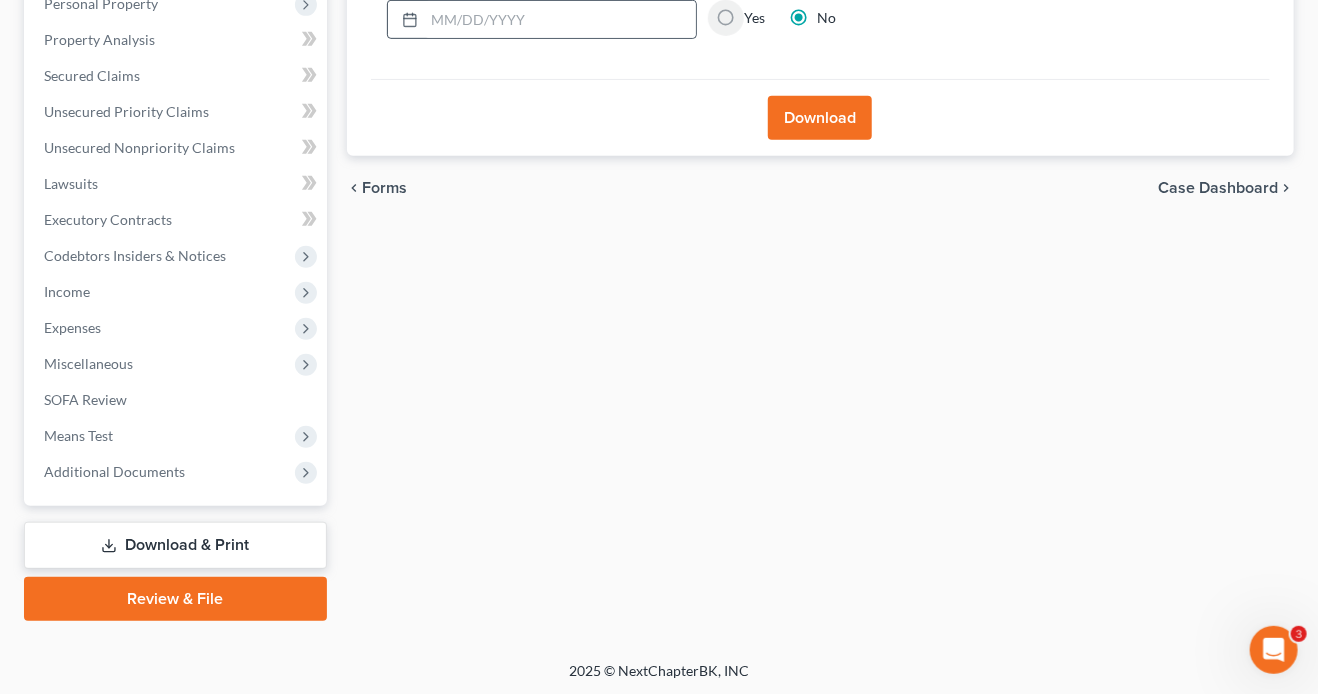 click on "Yes" at bounding box center (759, 14) 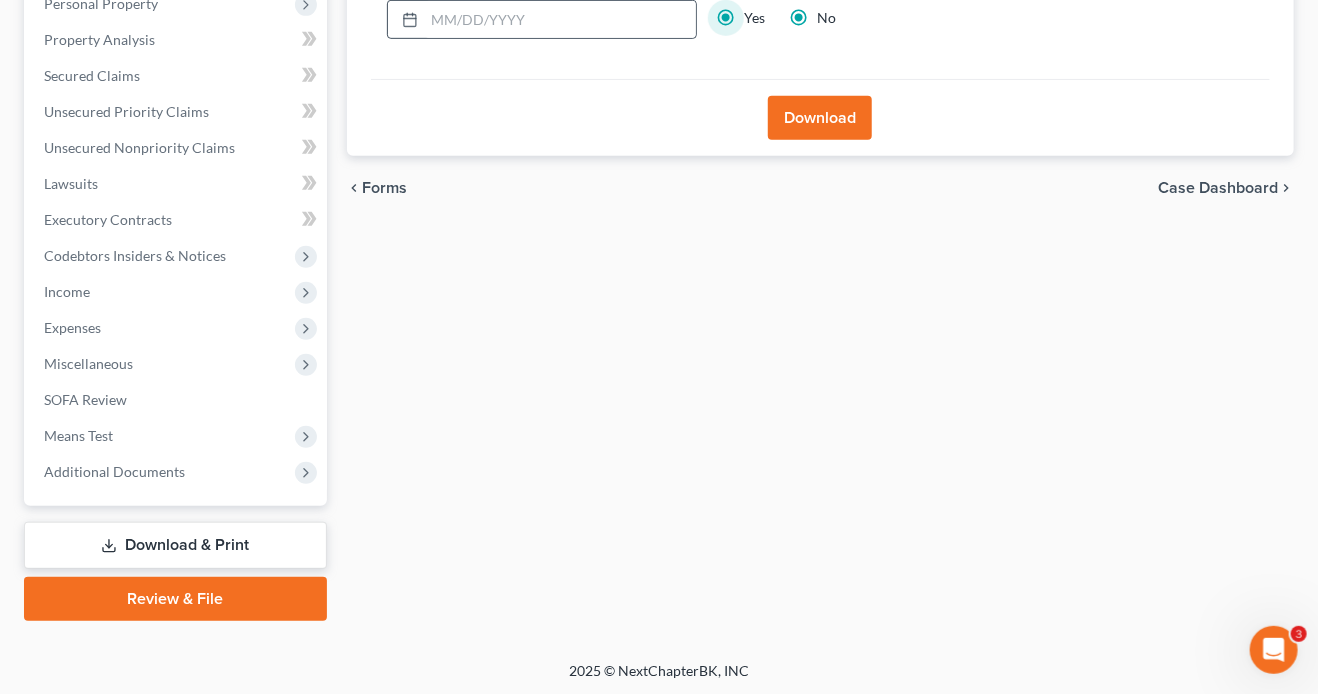 radio on "false" 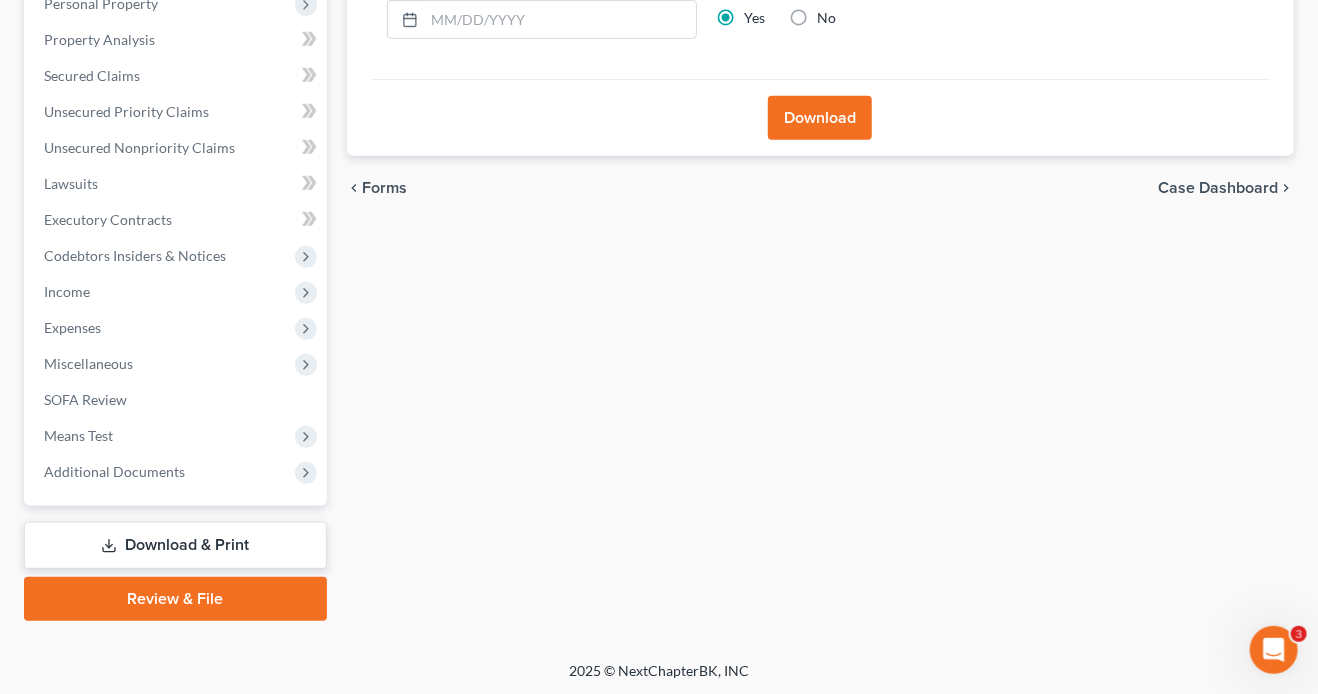 click on "Download" at bounding box center (820, 118) 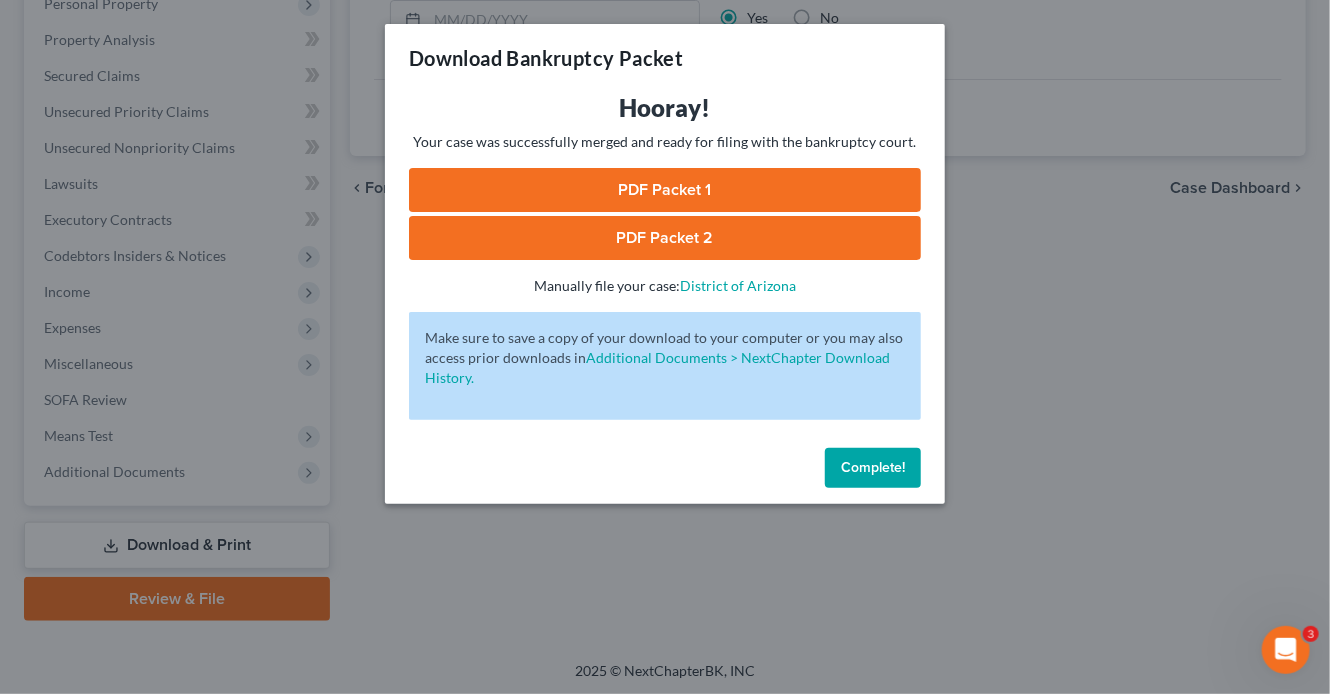 click on "PDF Packet 1" at bounding box center [665, 190] 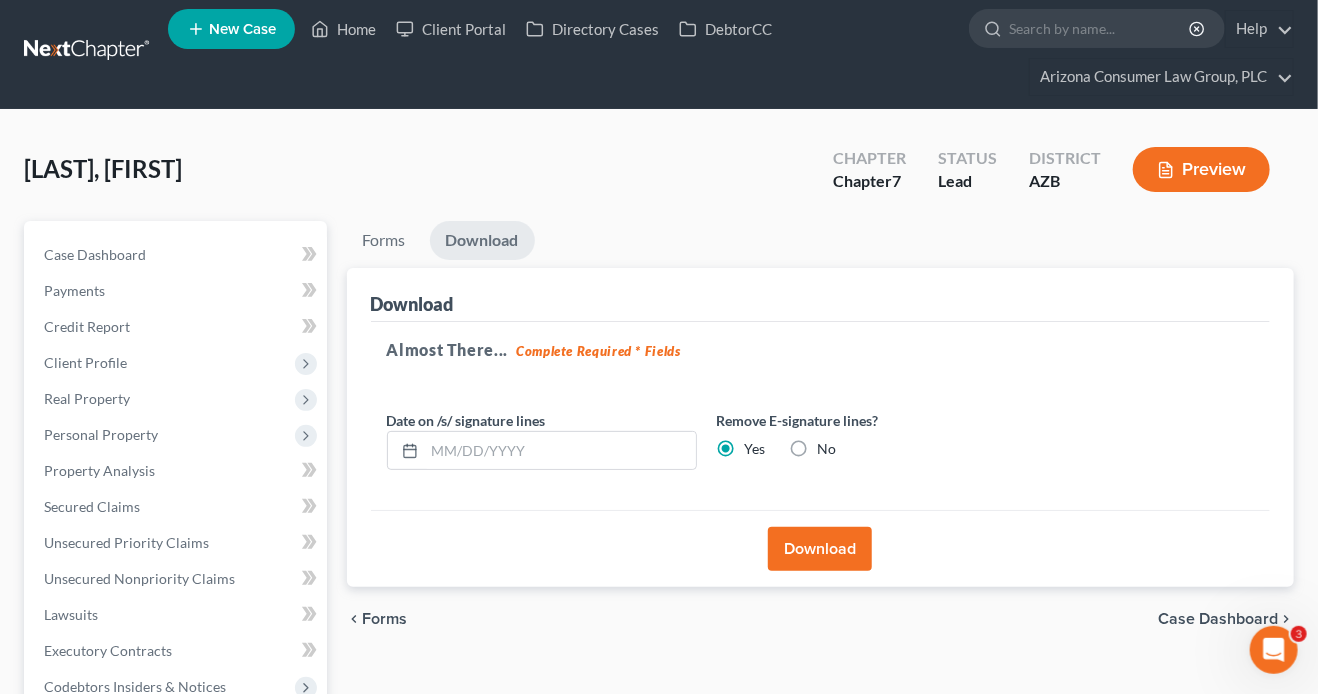 scroll, scrollTop: 0, scrollLeft: 0, axis: both 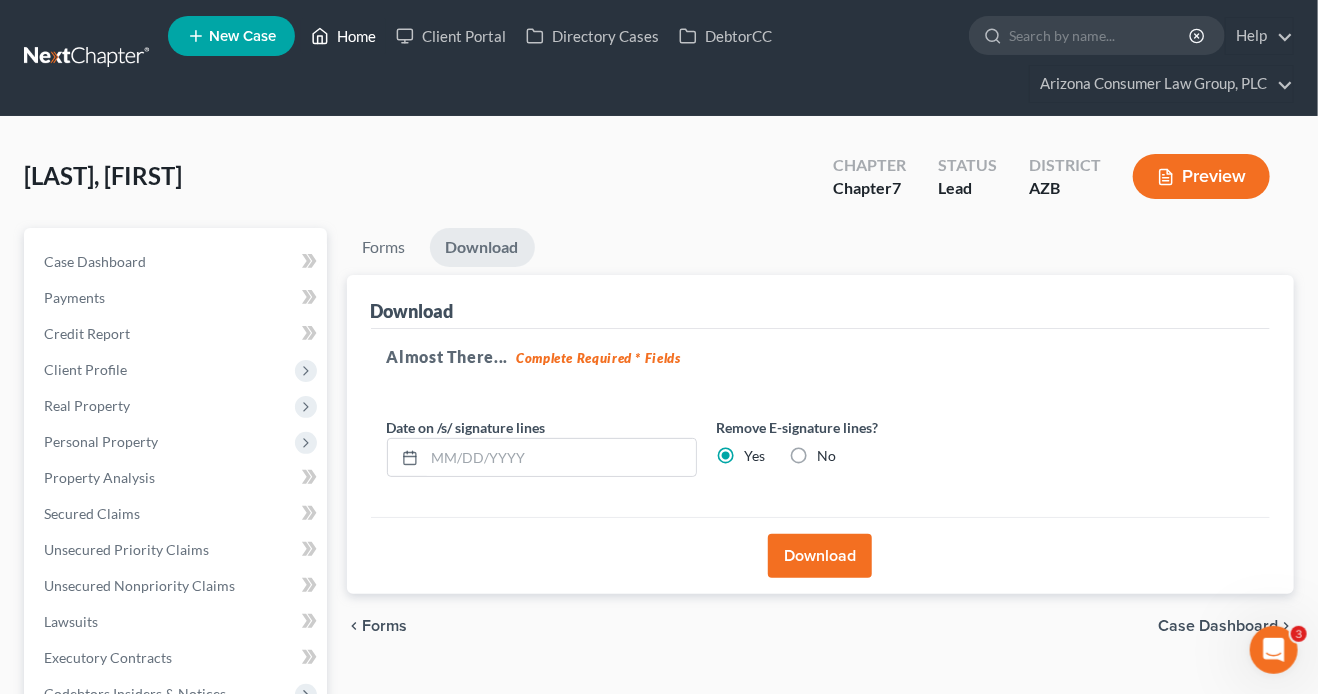 click on "Home" at bounding box center (343, 36) 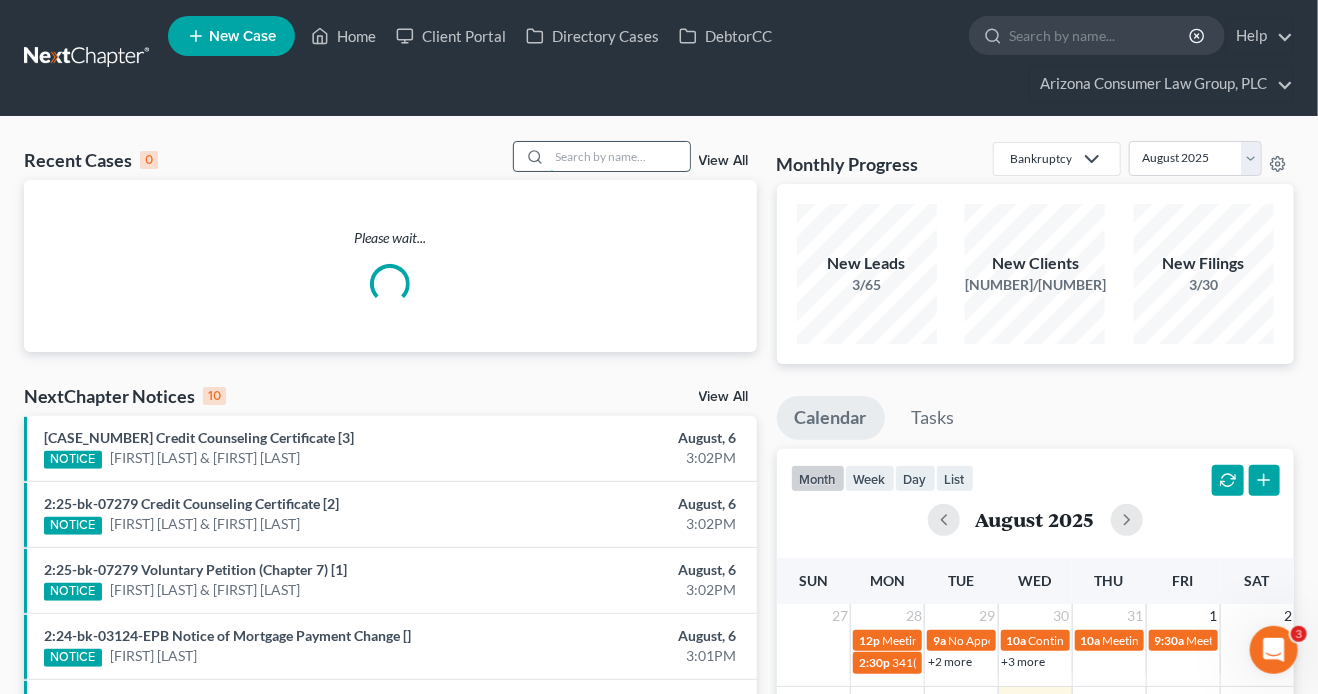 click at bounding box center [620, 156] 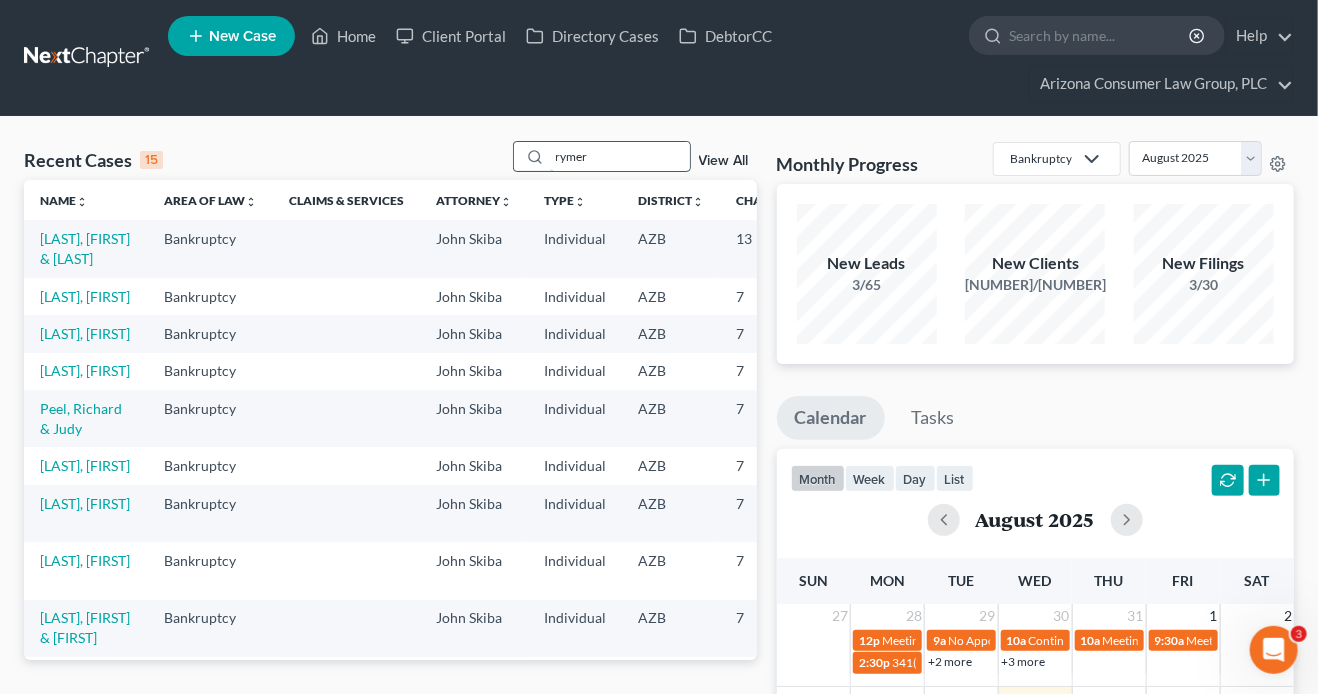 type on "rymer" 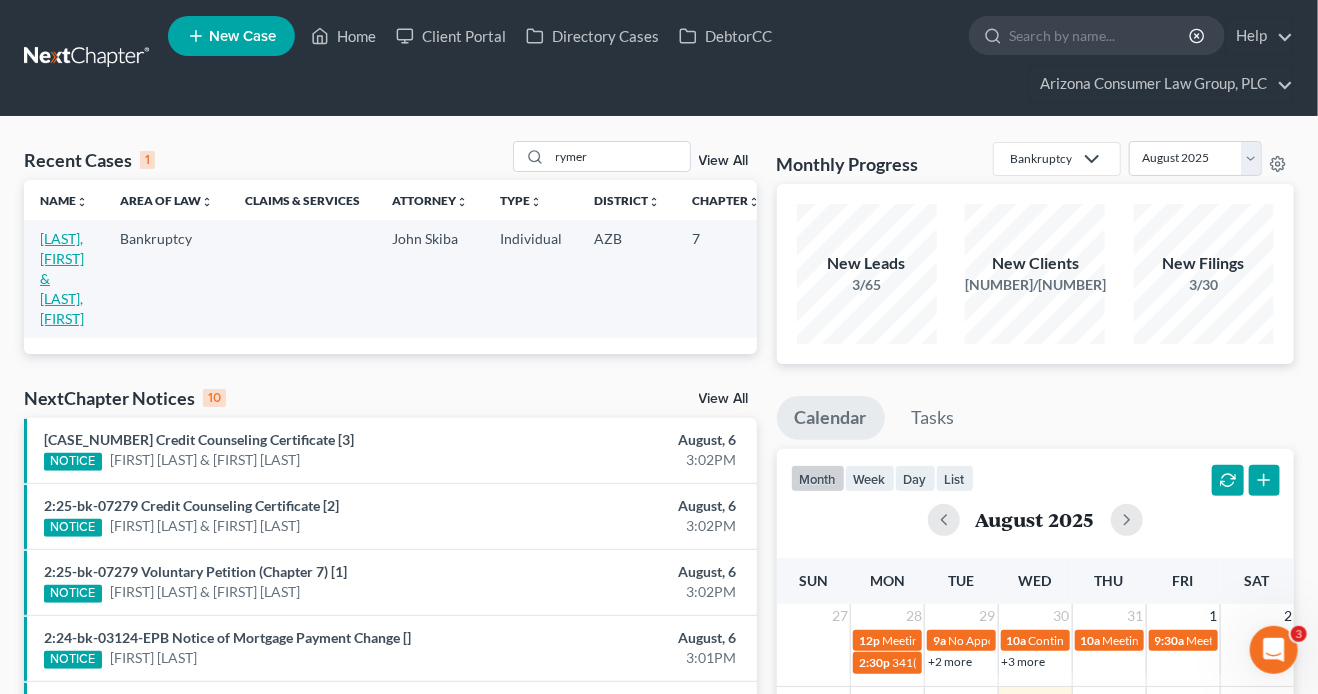 click on "Rymer, Derek & Charleen" at bounding box center (62, 278) 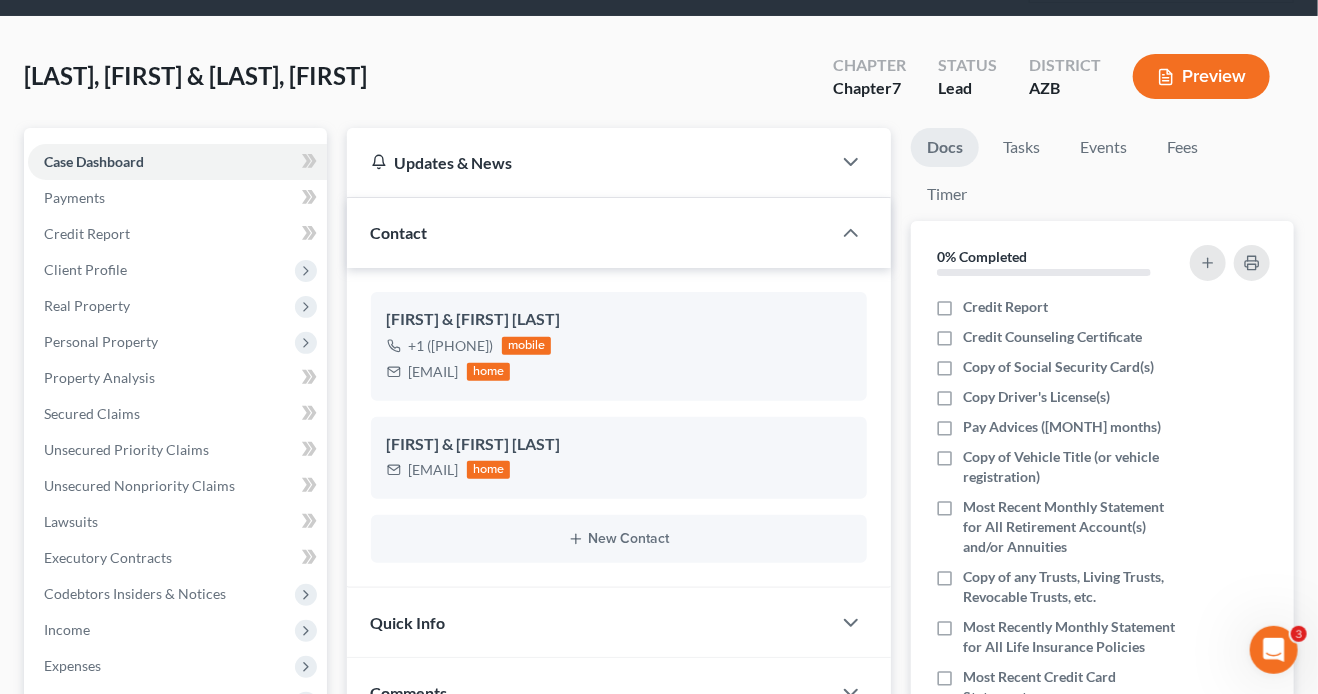 scroll, scrollTop: 174, scrollLeft: 0, axis: vertical 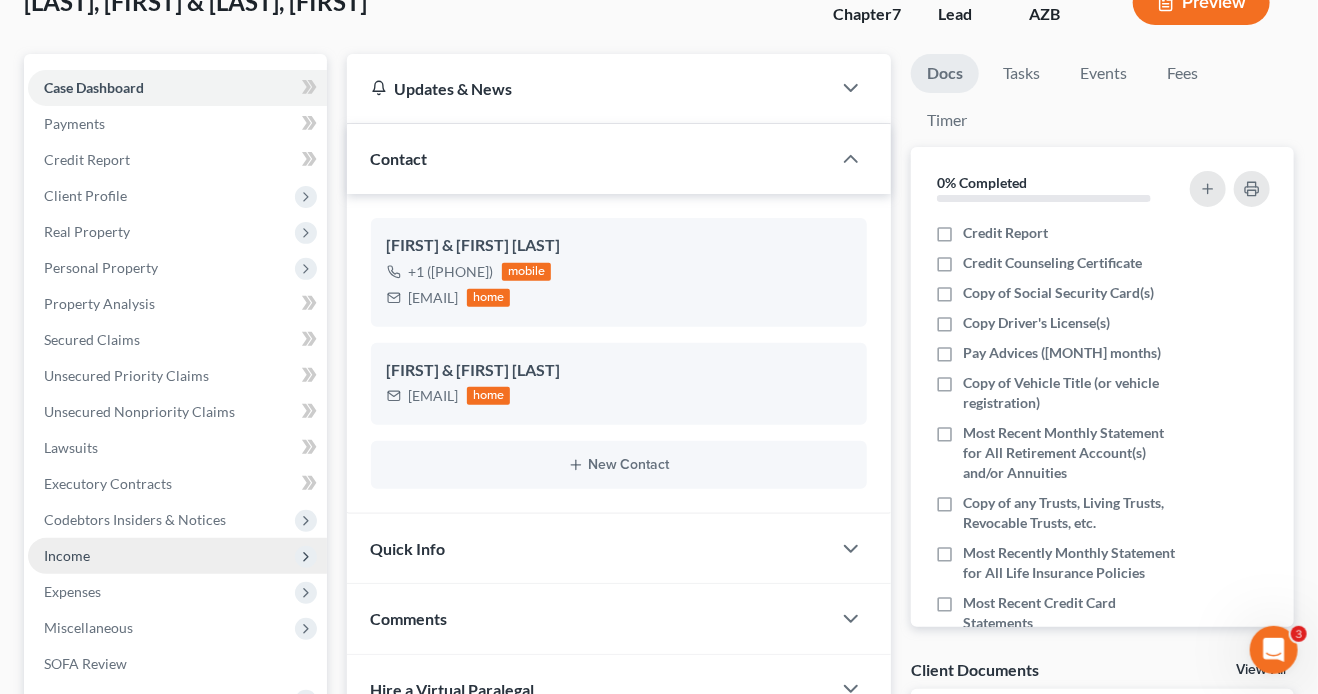 click on "Income" at bounding box center (177, 556) 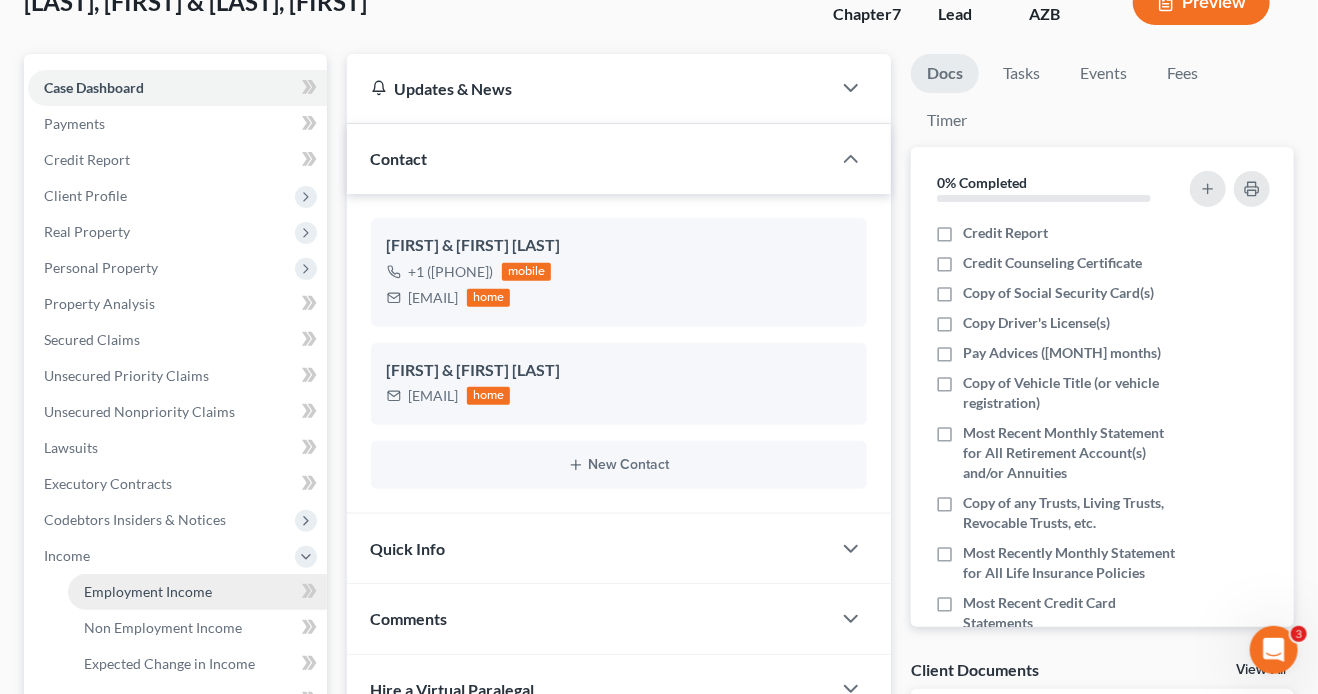 click on "Employment Income" at bounding box center [148, 591] 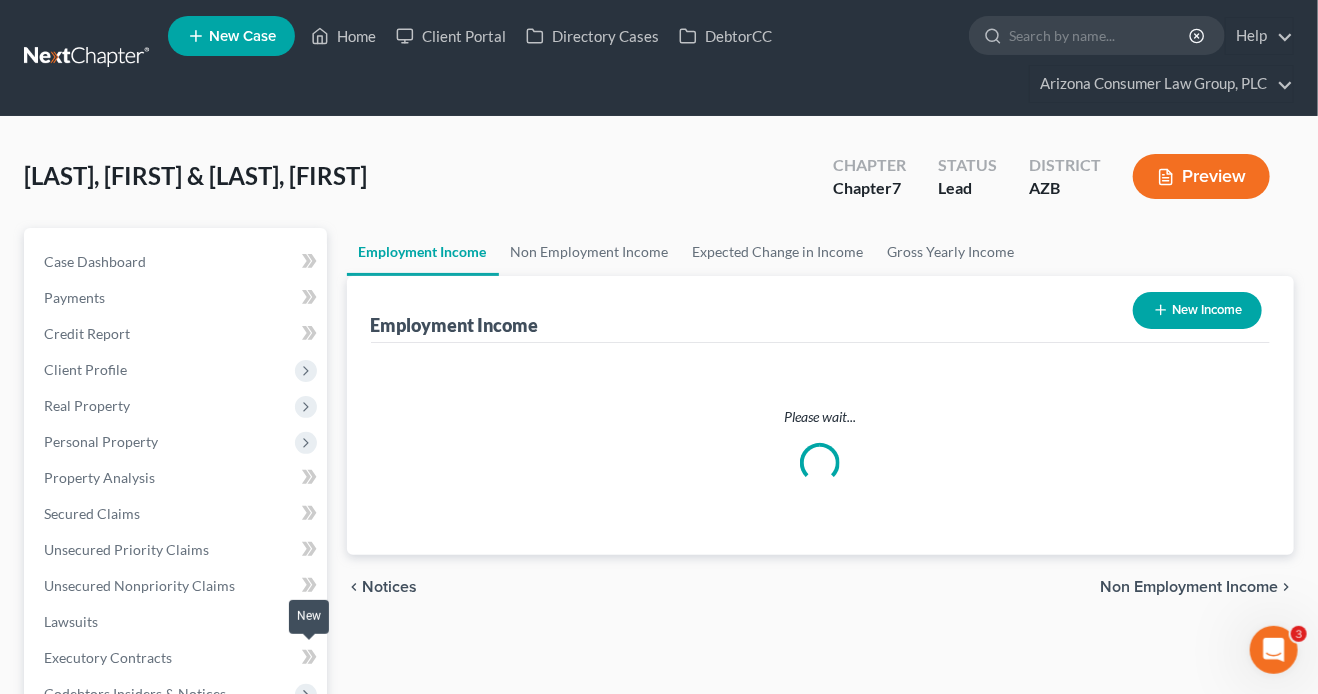 scroll, scrollTop: 0, scrollLeft: 0, axis: both 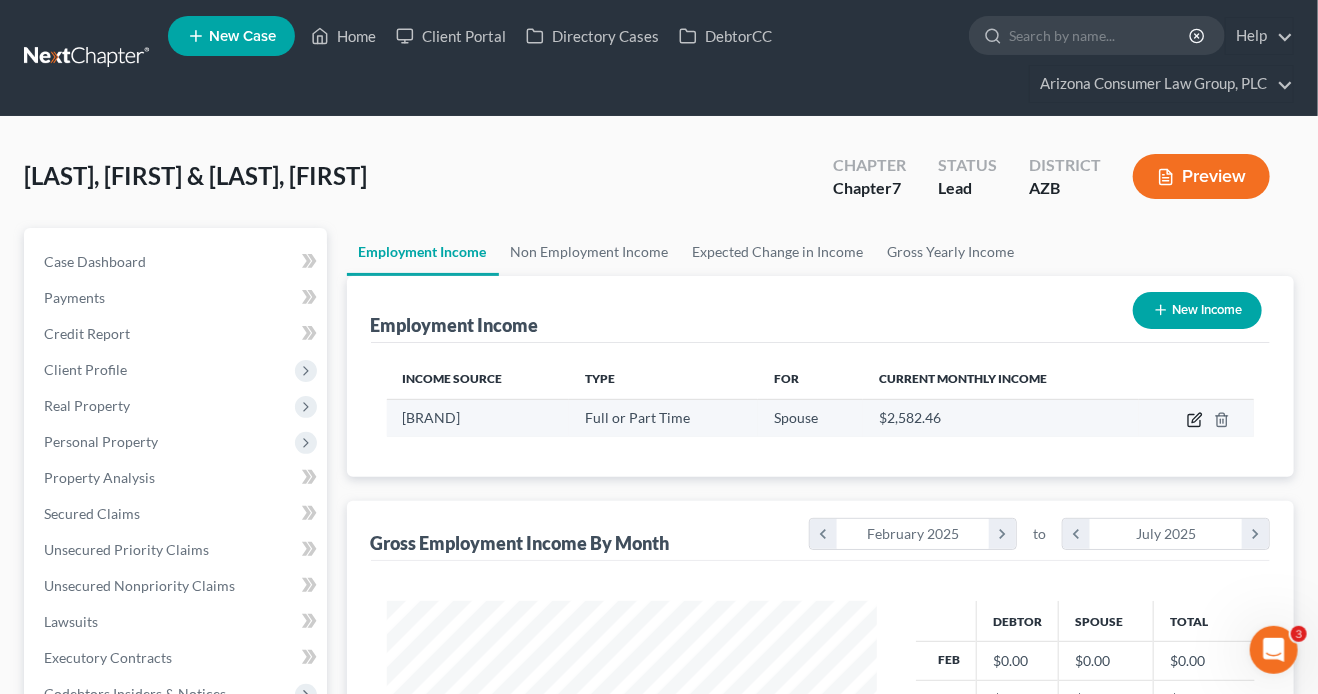 click 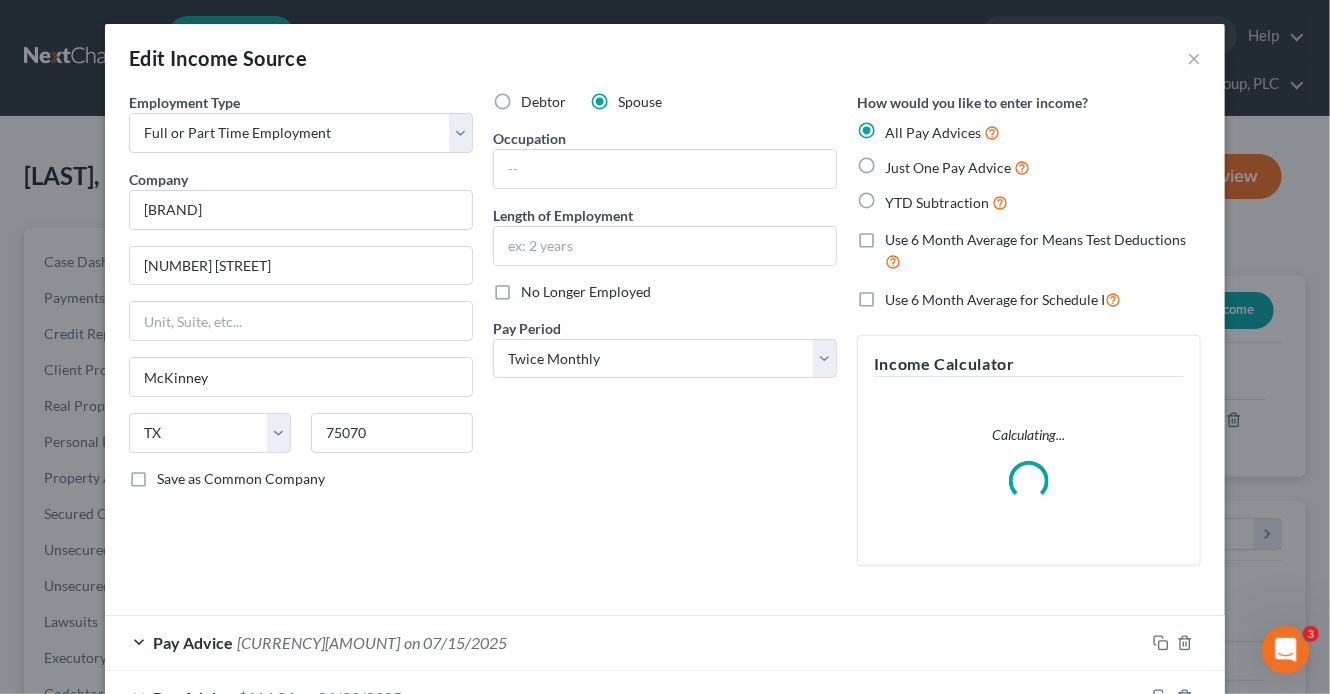 scroll, scrollTop: 999643, scrollLeft: 999464, axis: both 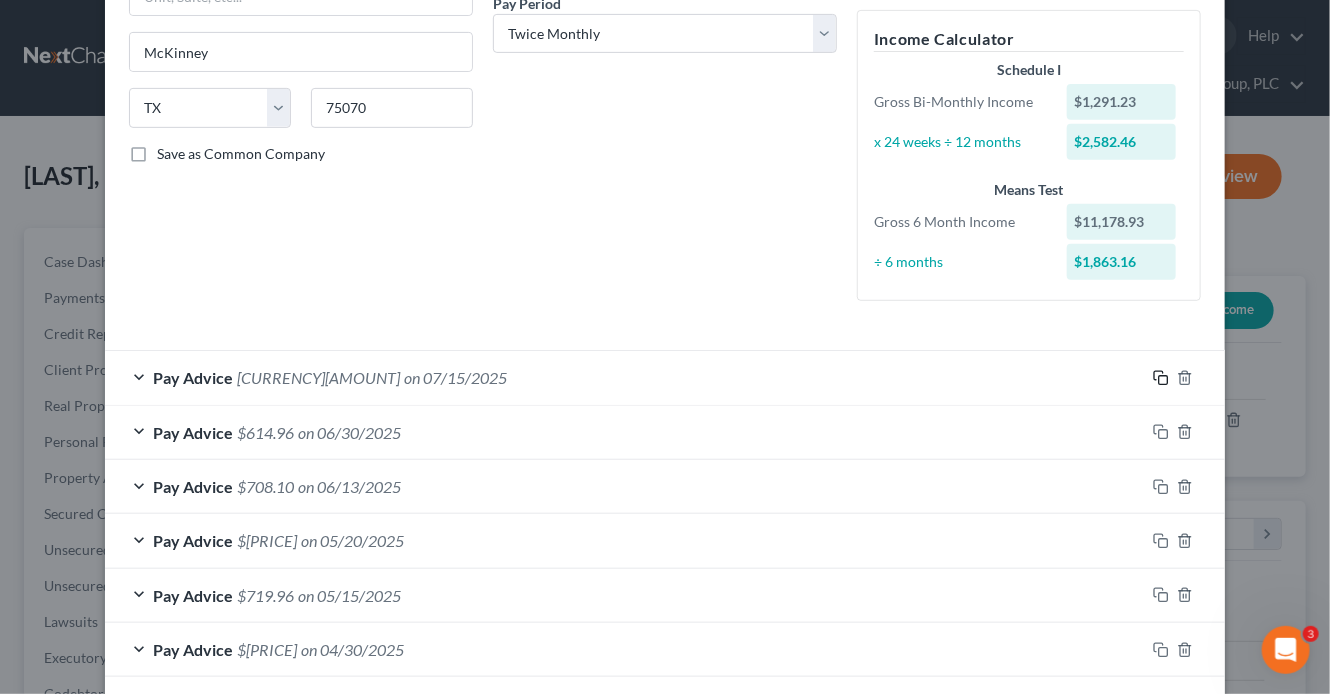 drag, startPoint x: 1152, startPoint y: 376, endPoint x: 982, endPoint y: 409, distance: 173.17332 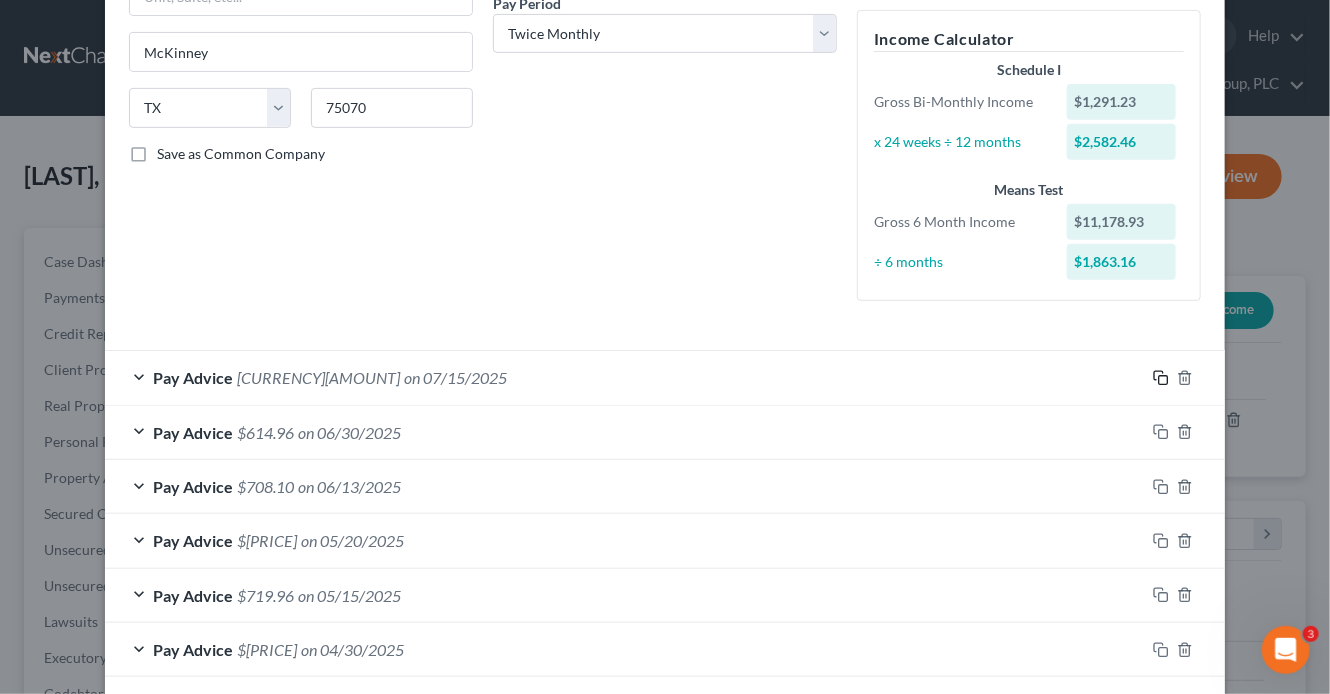 scroll, scrollTop: 1063, scrollLeft: 0, axis: vertical 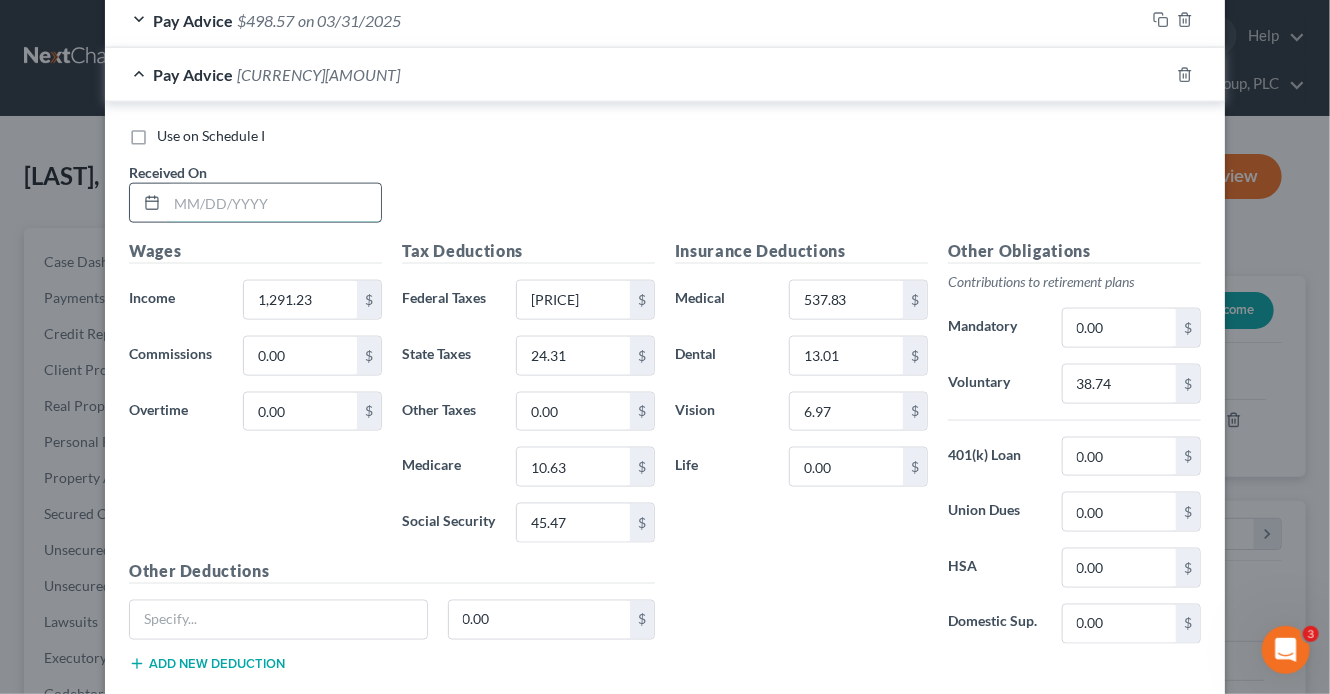 click at bounding box center (274, 203) 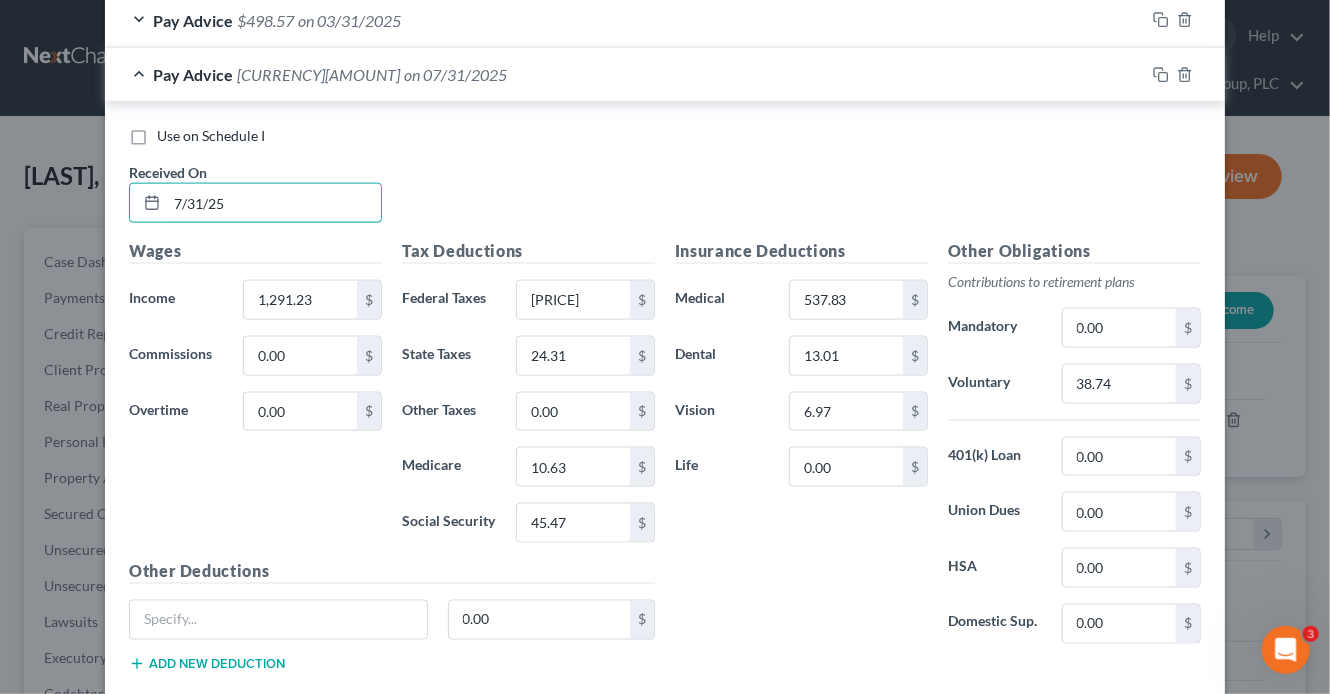 type on "7/31/25" 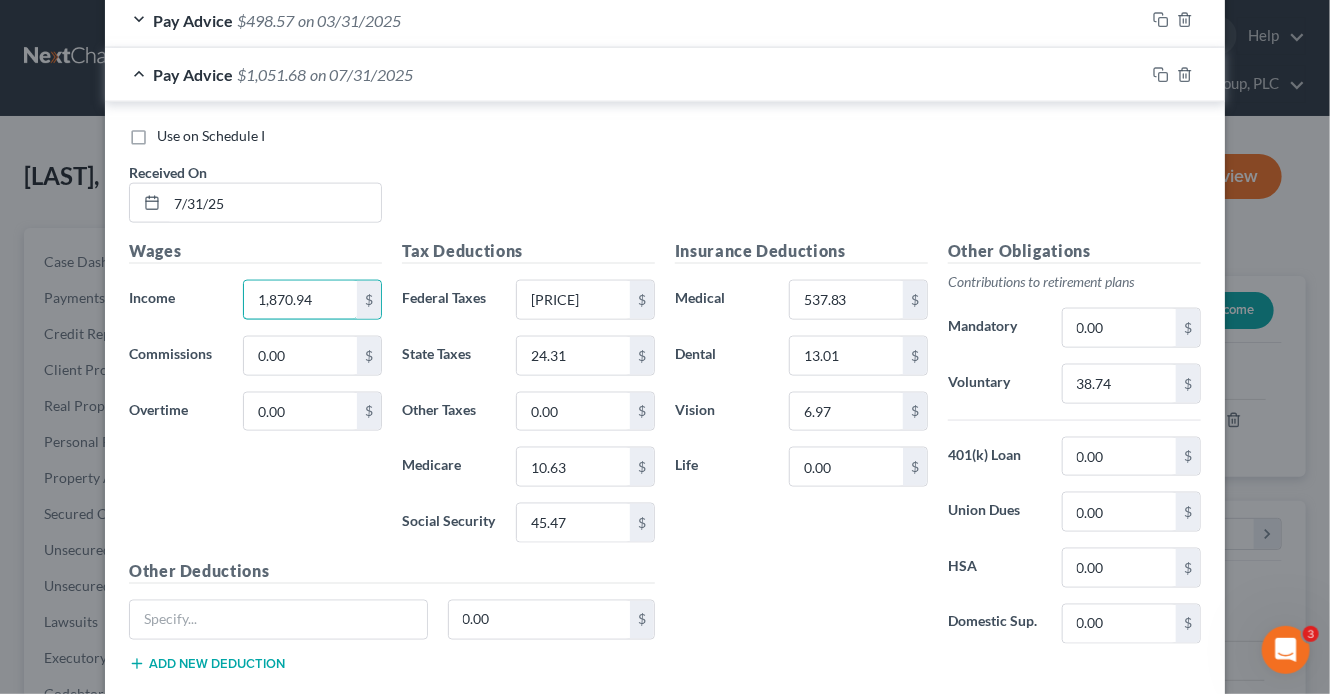 type on "1,870.94" 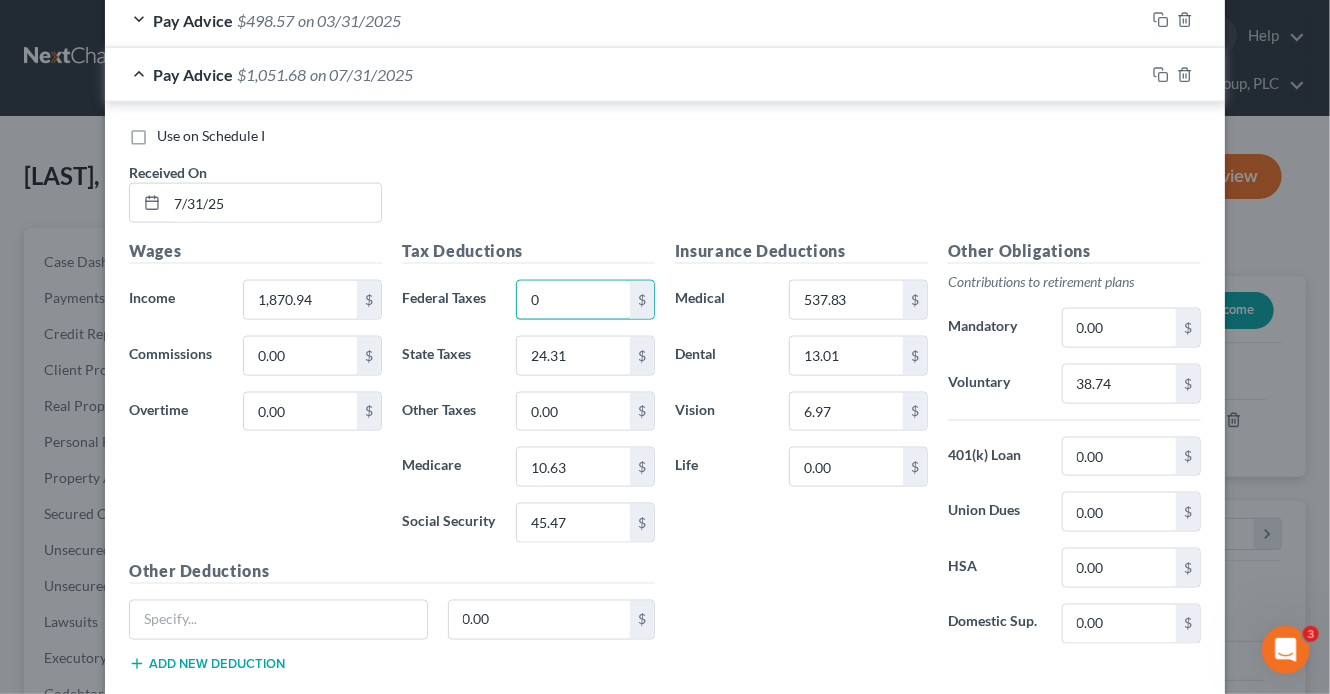 type on "0" 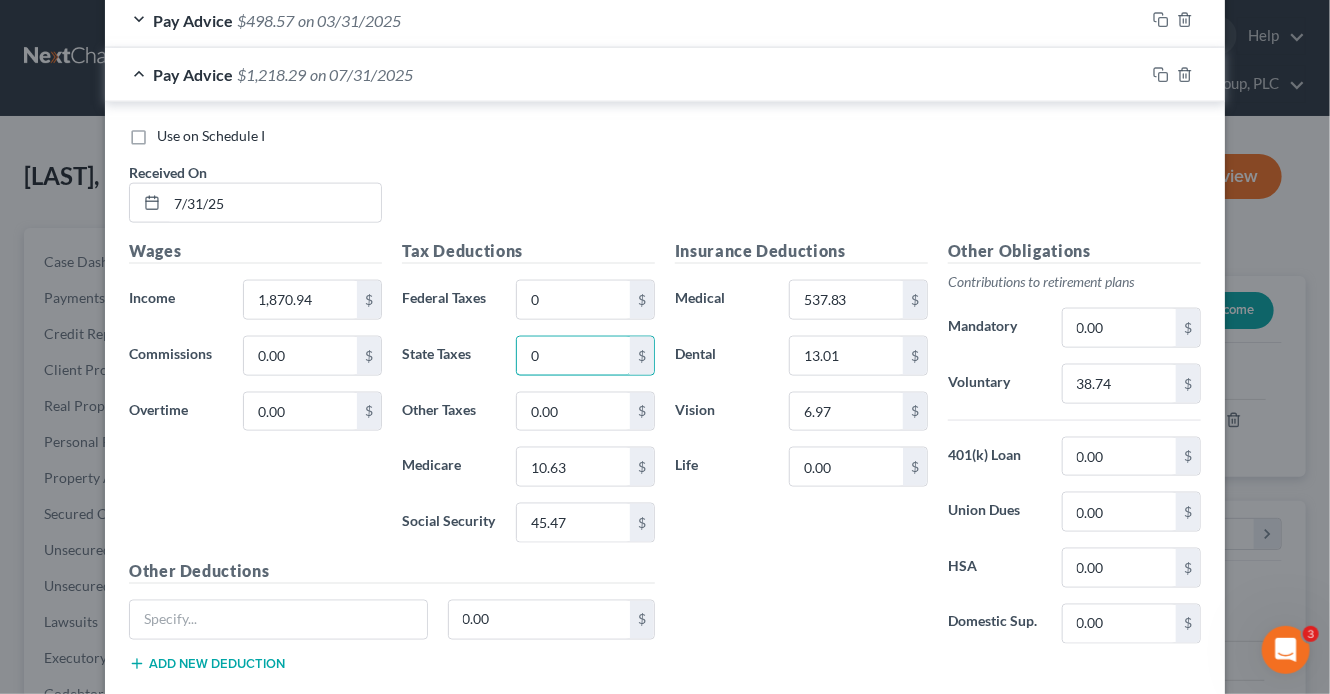 type on "0" 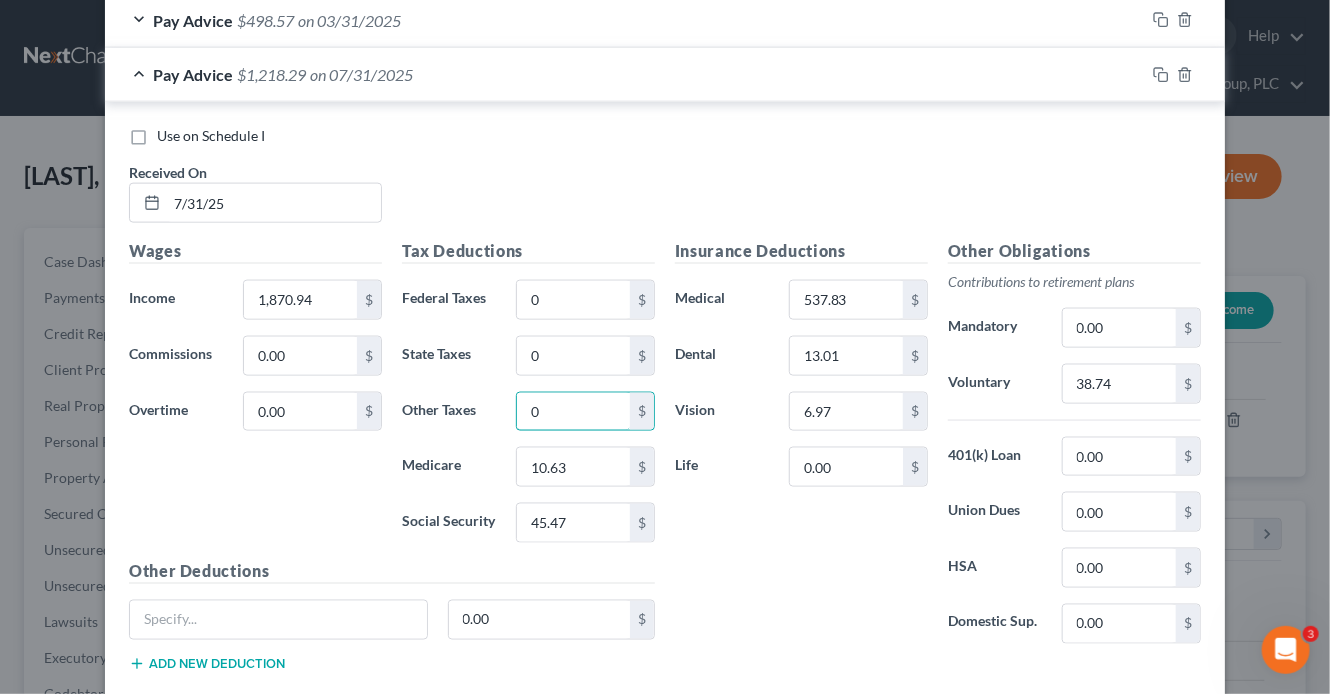 type on "0" 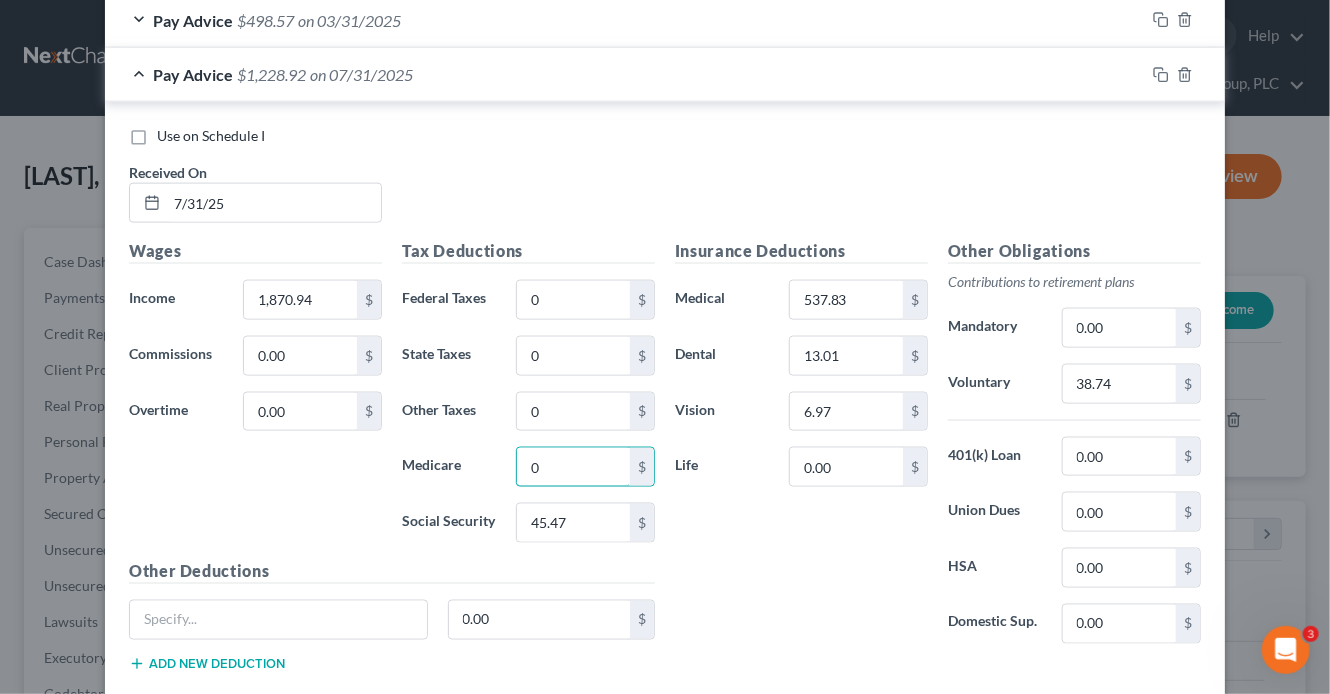 type on "0" 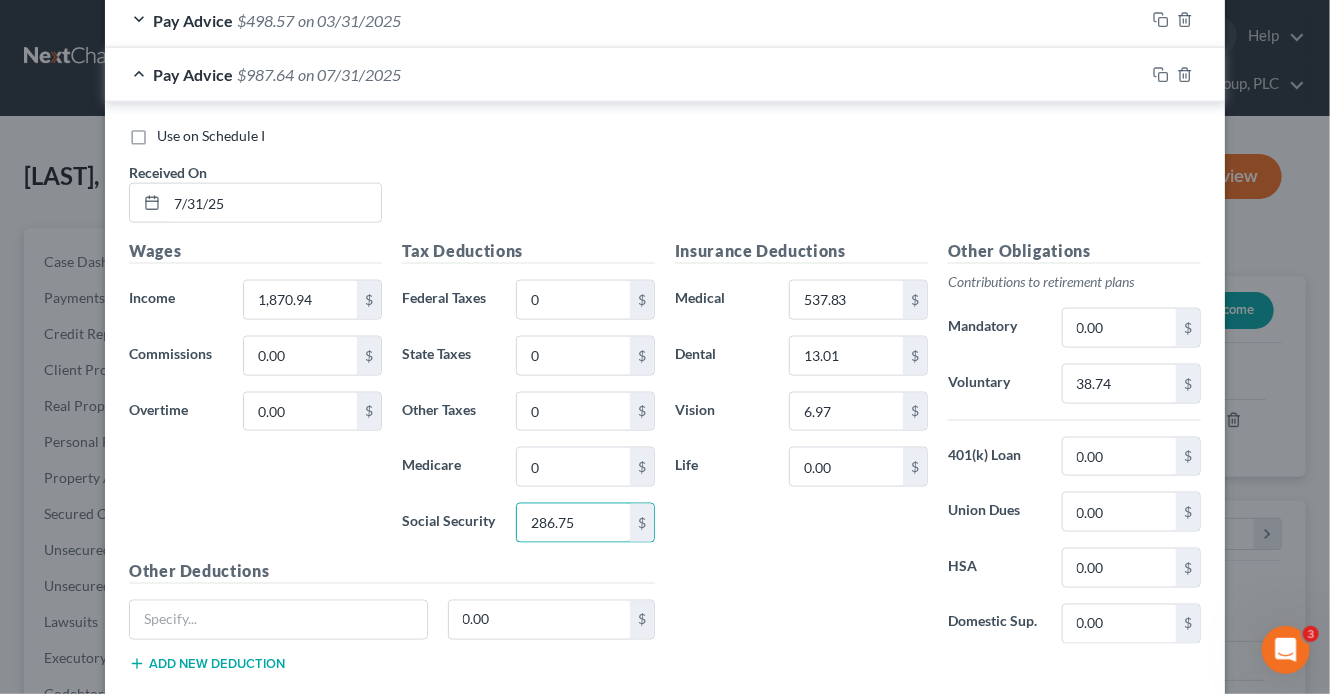 type on "286.75" 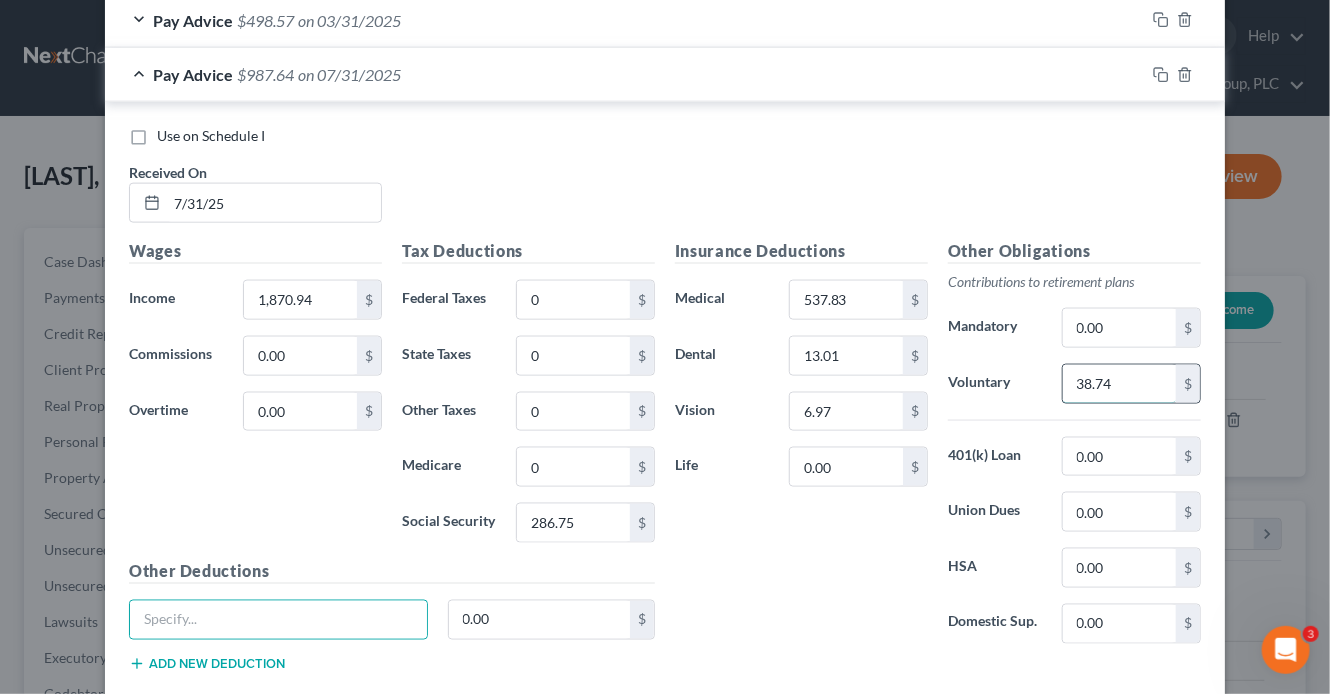 click on "38.74" at bounding box center (1119, 384) 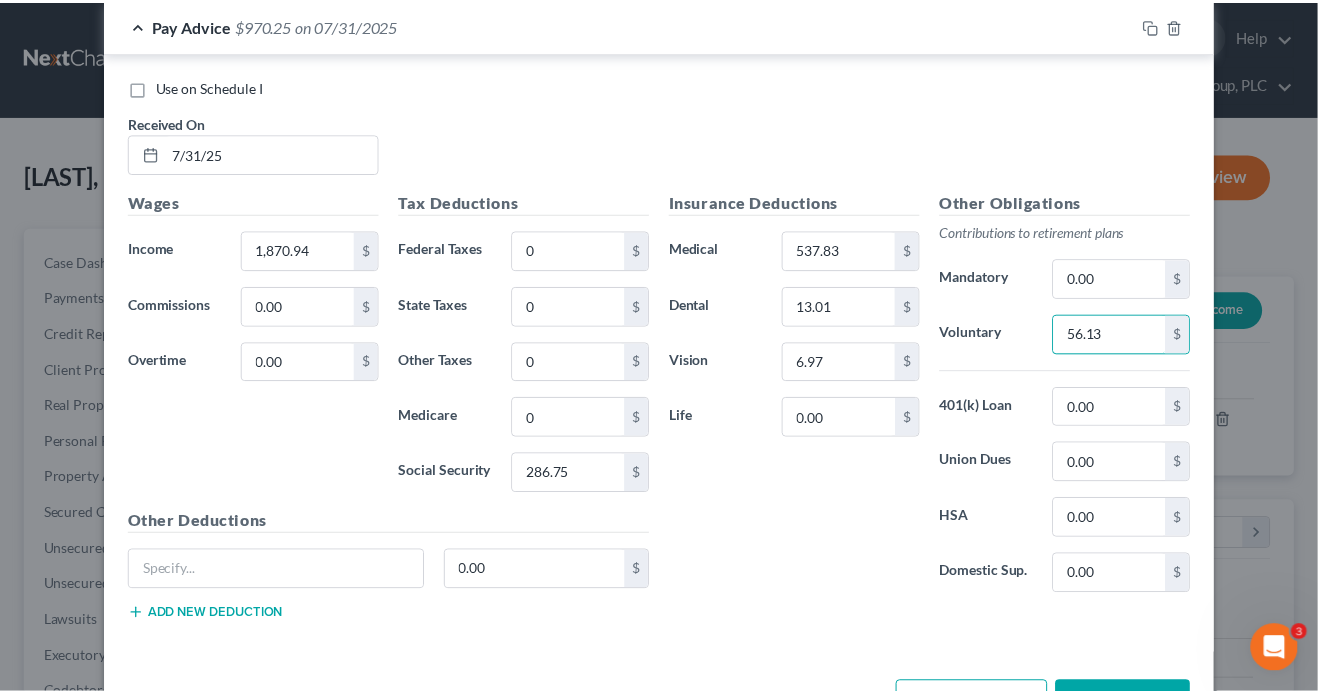 scroll, scrollTop: 1176, scrollLeft: 0, axis: vertical 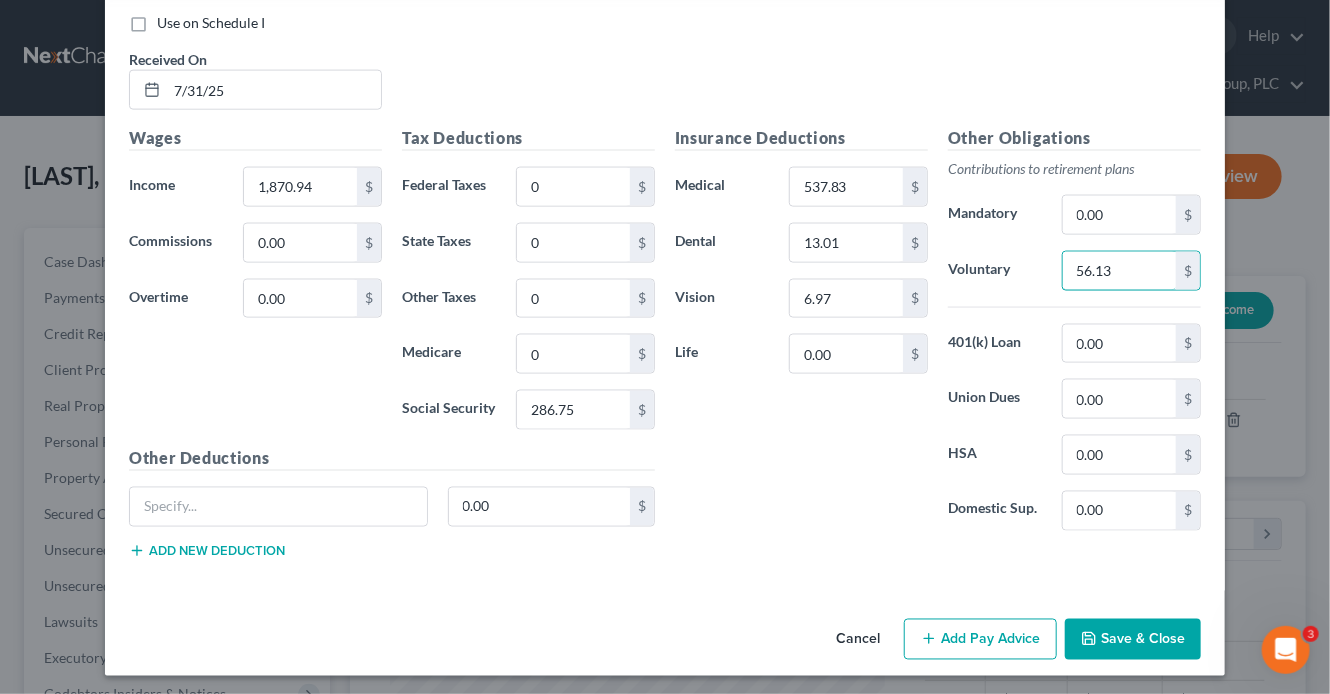 type on "56.13" 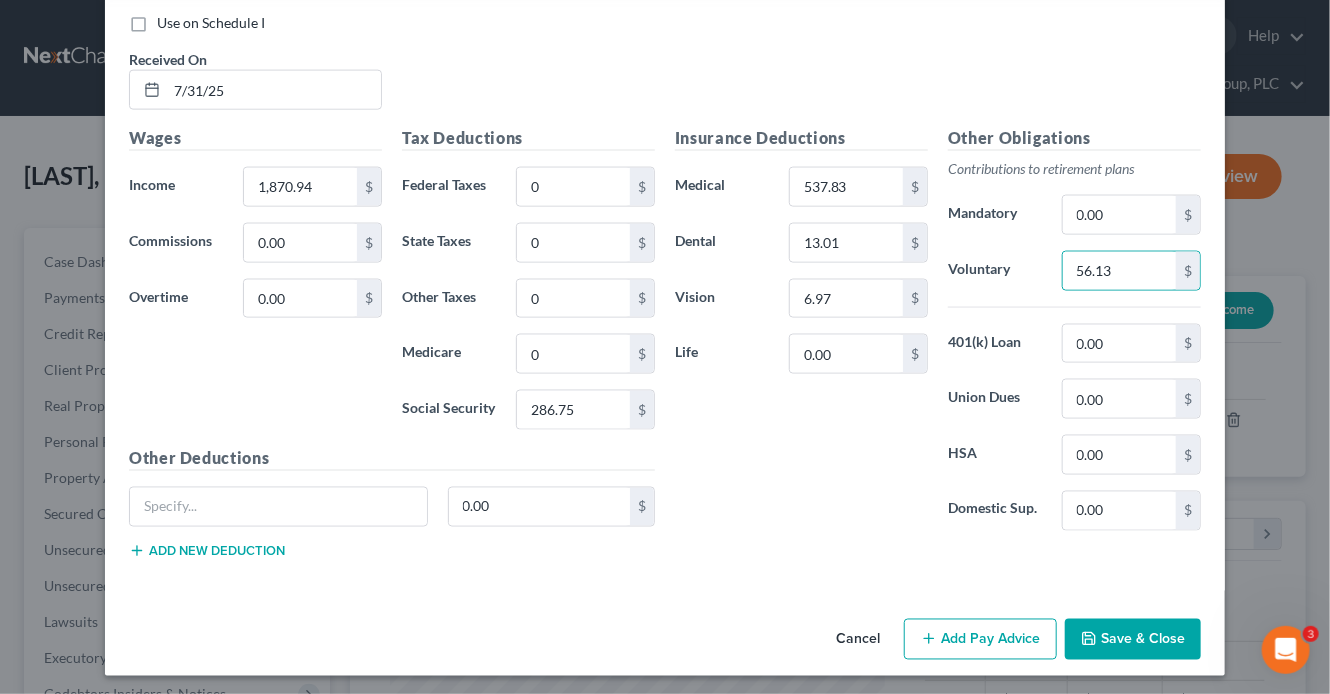 click on "Save & Close" at bounding box center (1133, 640) 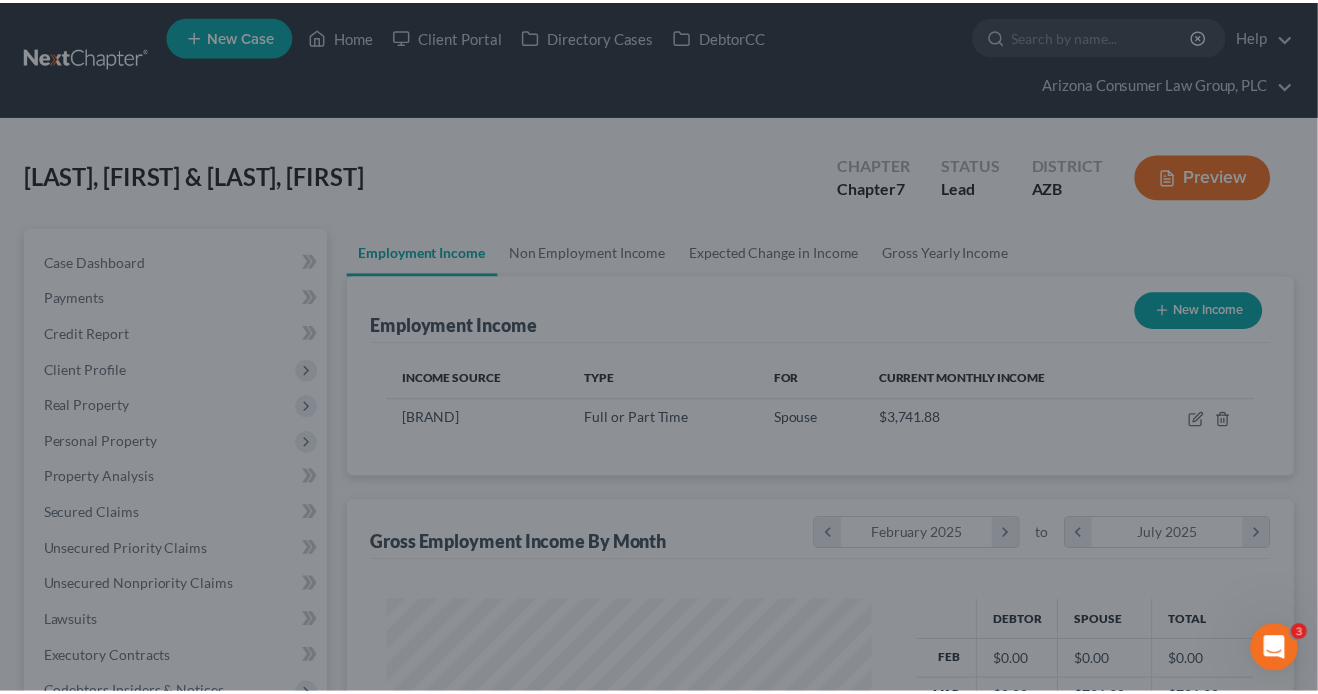 scroll, scrollTop: 356, scrollLeft: 529, axis: both 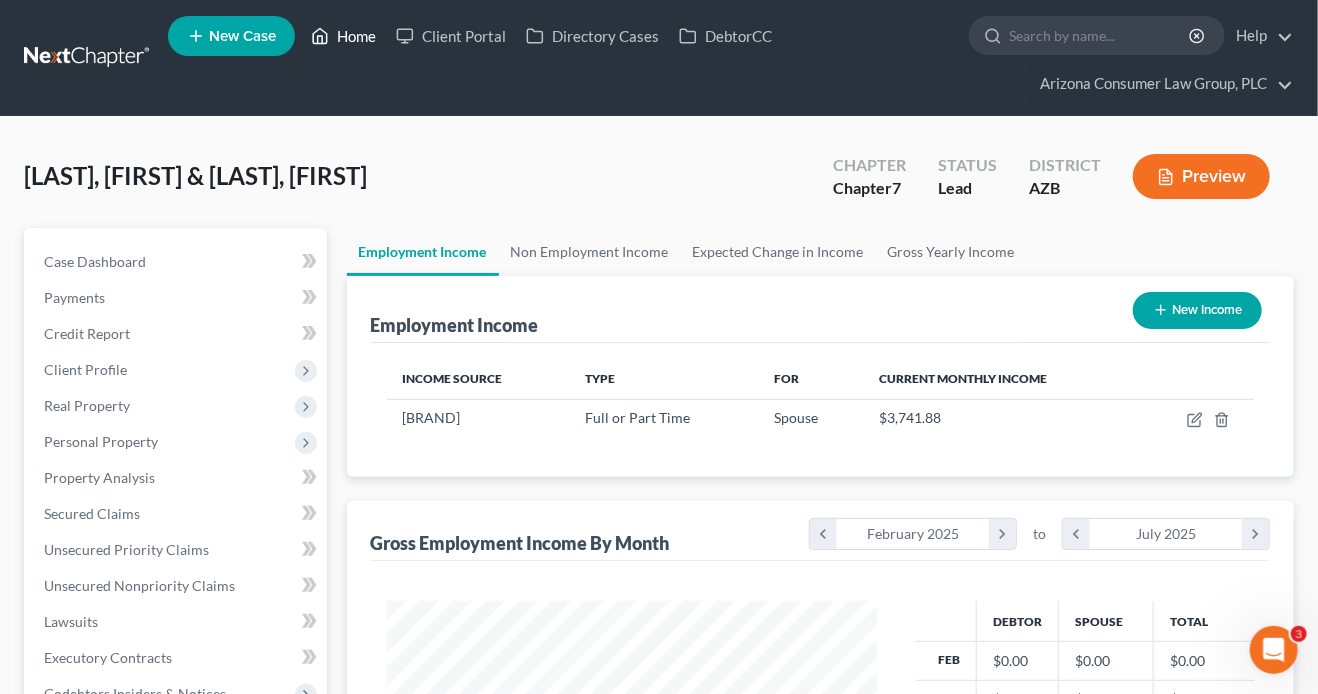click on "Home" at bounding box center [343, 36] 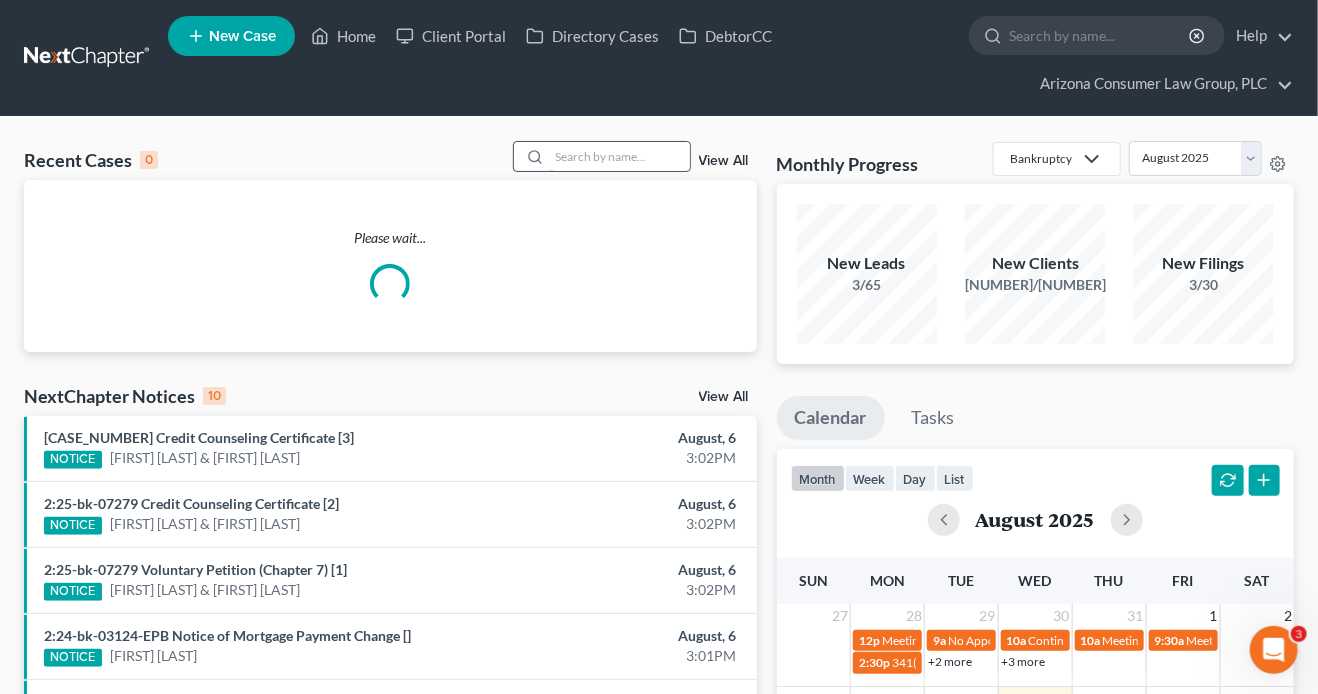 click at bounding box center (620, 156) 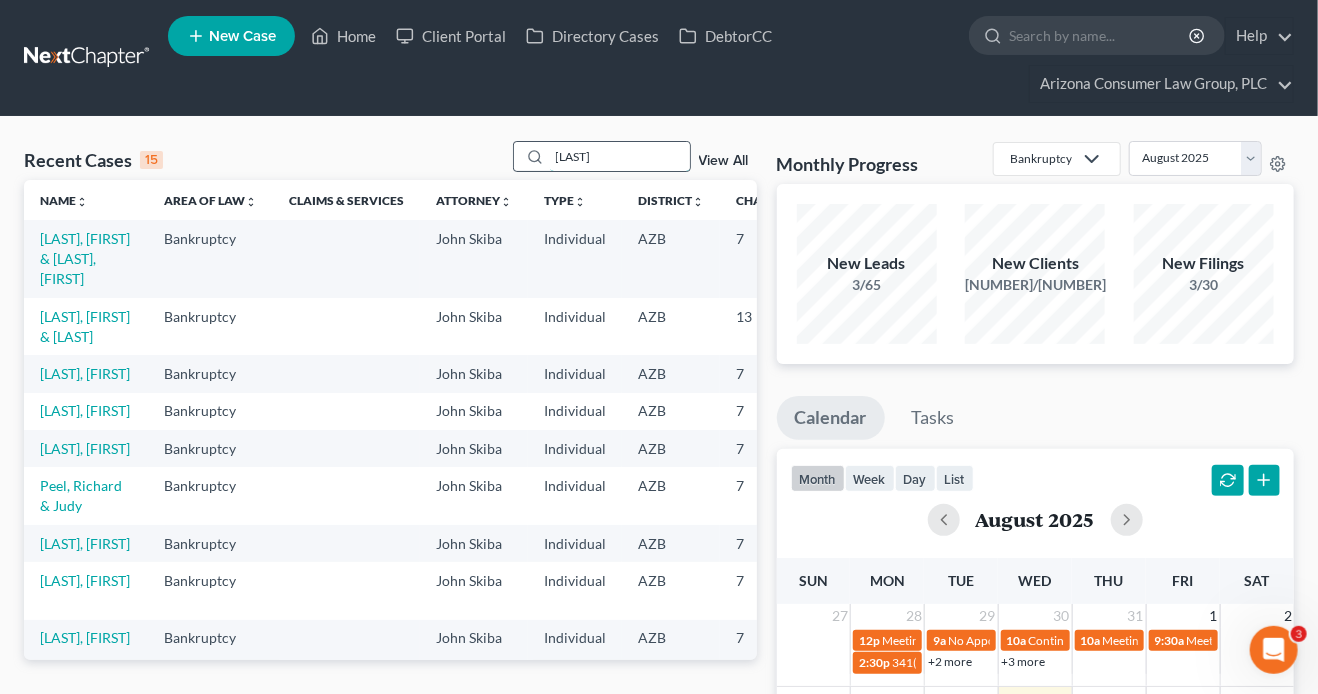 type on "brien" 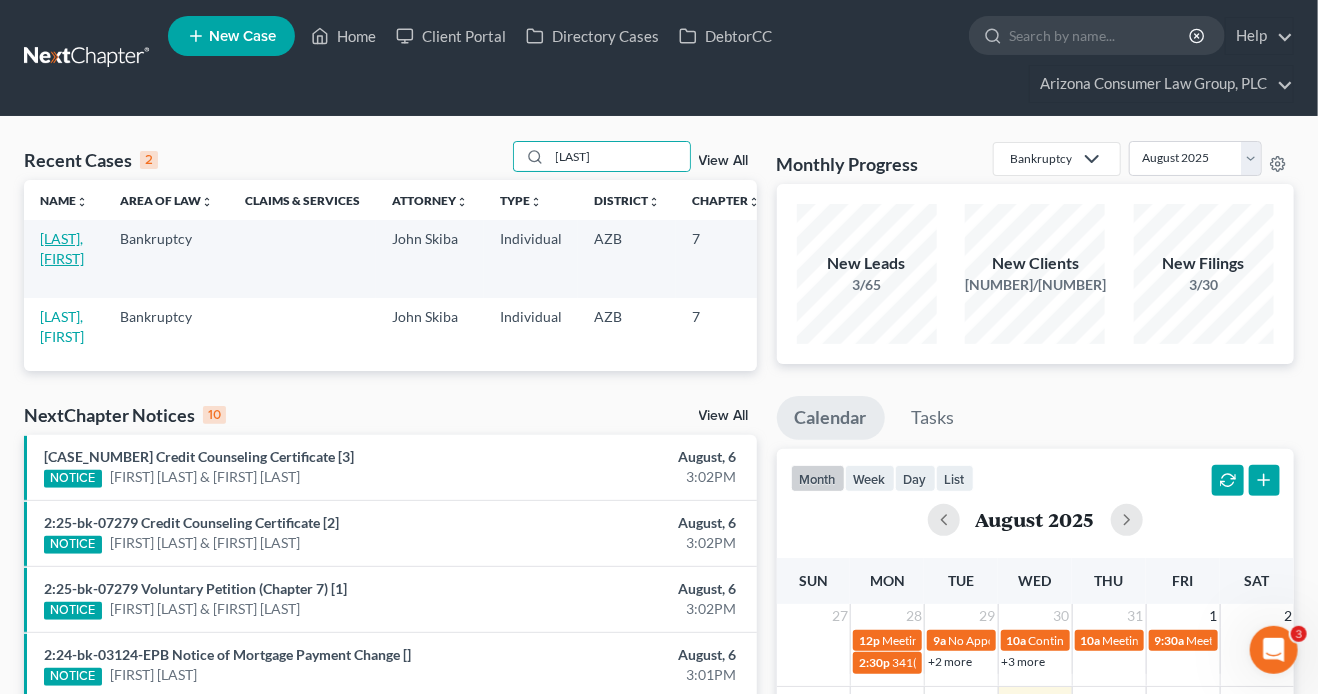 click on "[LAST], [FIRST]" at bounding box center (62, 248) 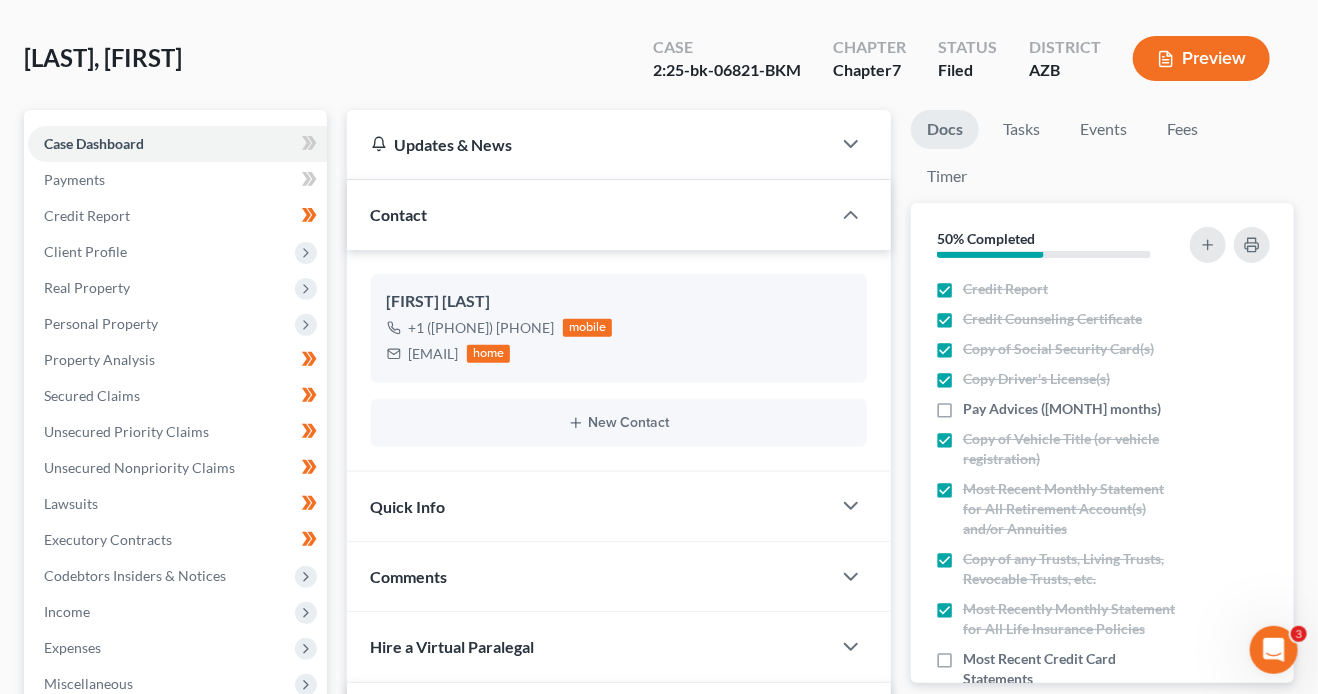 scroll, scrollTop: 120, scrollLeft: 0, axis: vertical 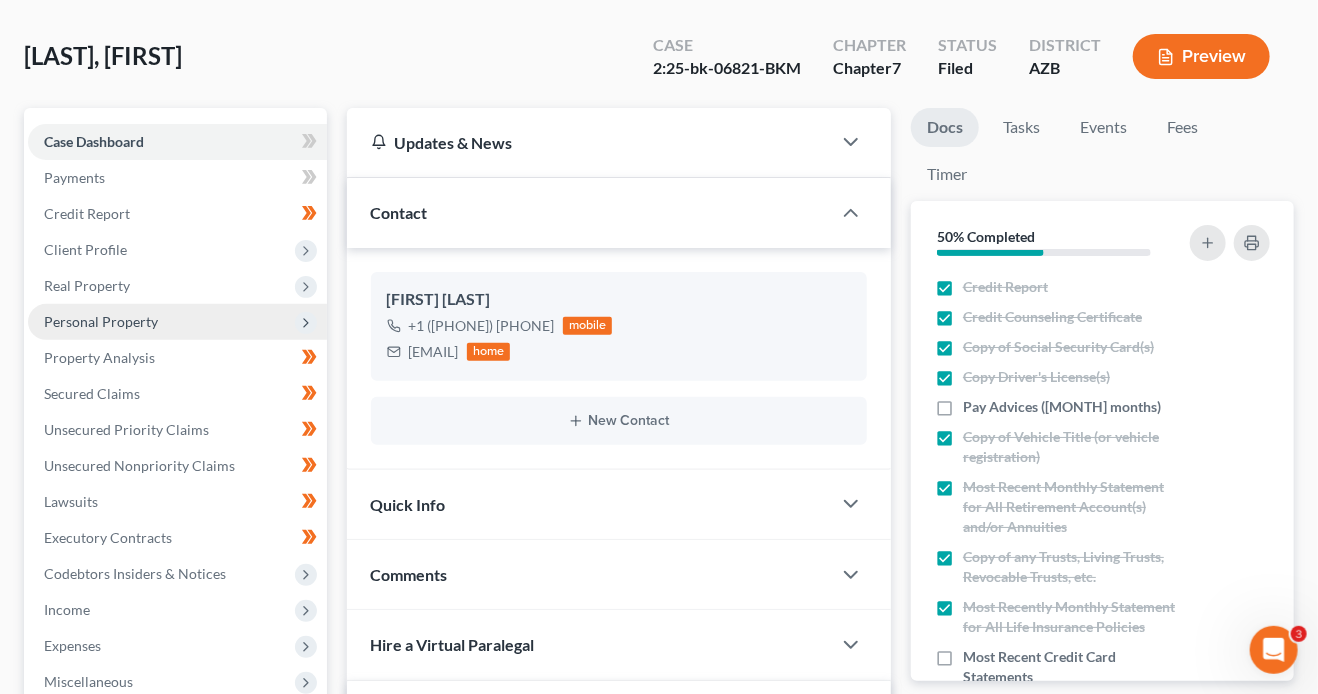 click on "Personal Property" at bounding box center (177, 322) 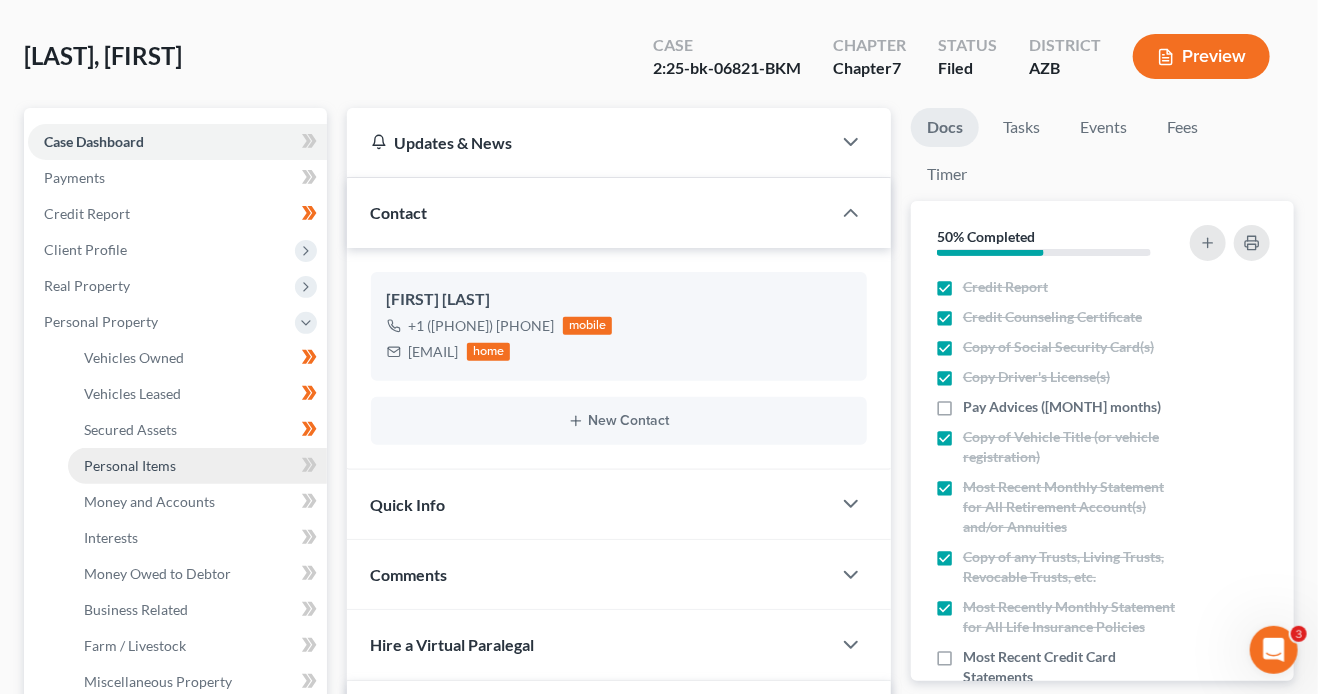 click on "Personal Items" at bounding box center [197, 466] 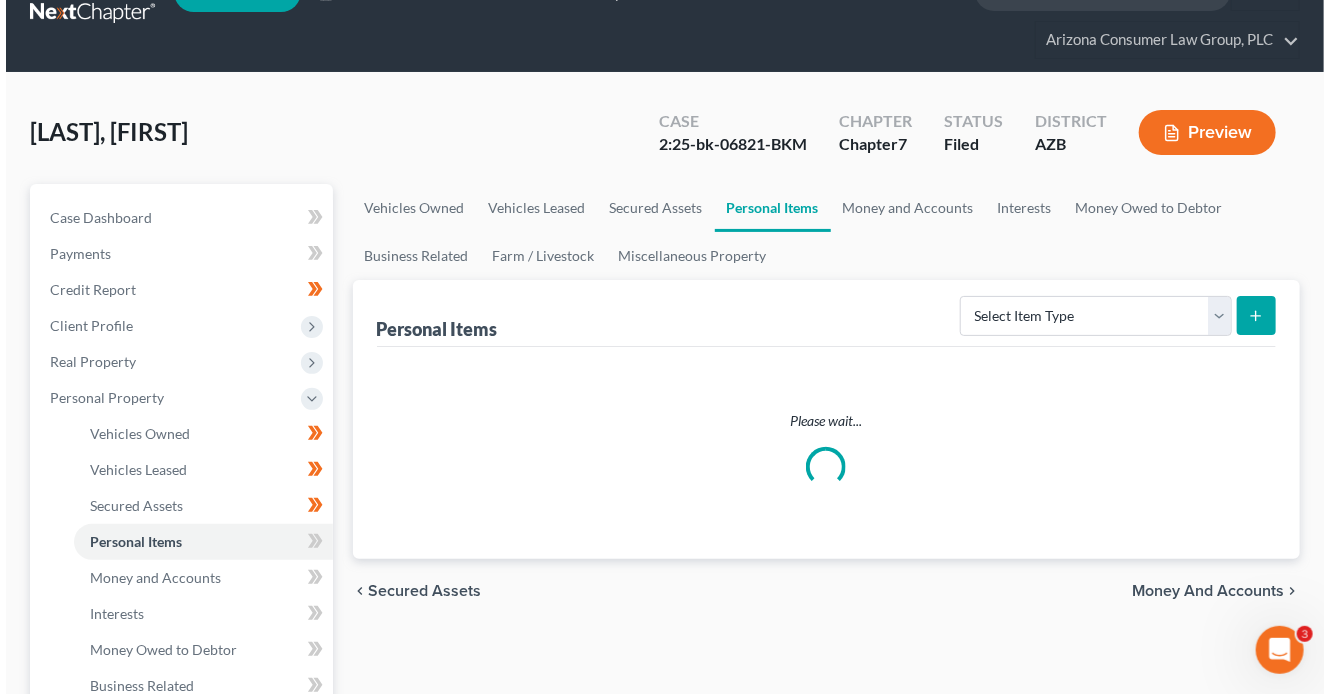 scroll, scrollTop: 0, scrollLeft: 0, axis: both 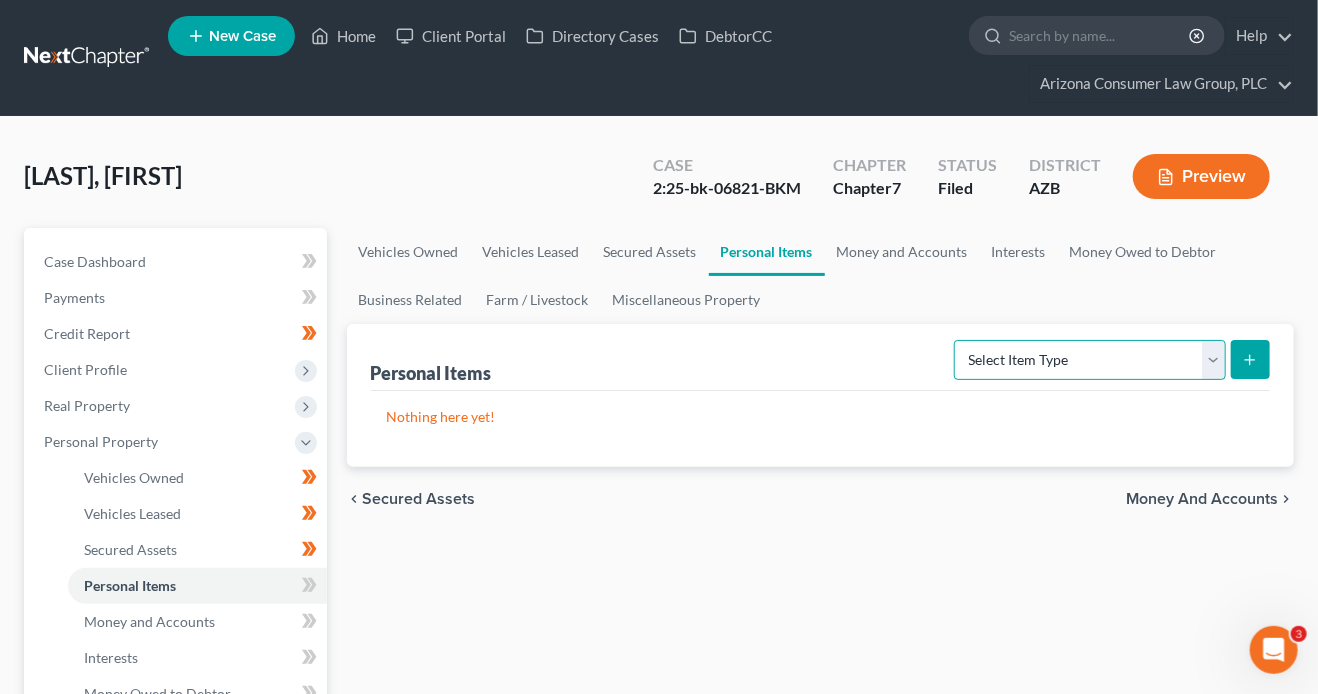 click on "Select Item Type Clothing (A/B: 11) Collectibles Of Value (A/B: 8) Electronics (A/B: 7) Firearms (A/B: 10) Household Goods (A/B: 6) Jewelry (A/B: 12) Other (A/B: 14) Pet(s) (A/B: 13) Sports & Hobby Equipment (A/B: 9)" at bounding box center (1090, 360) 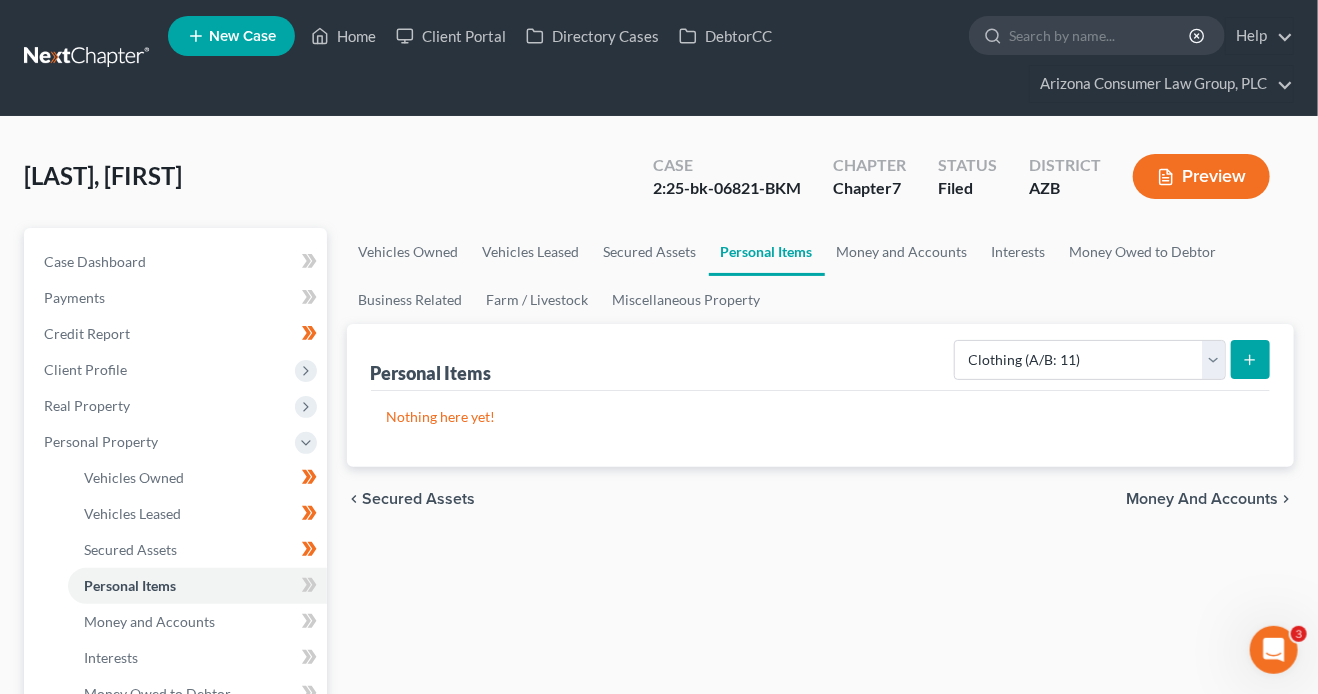 click at bounding box center [1250, 359] 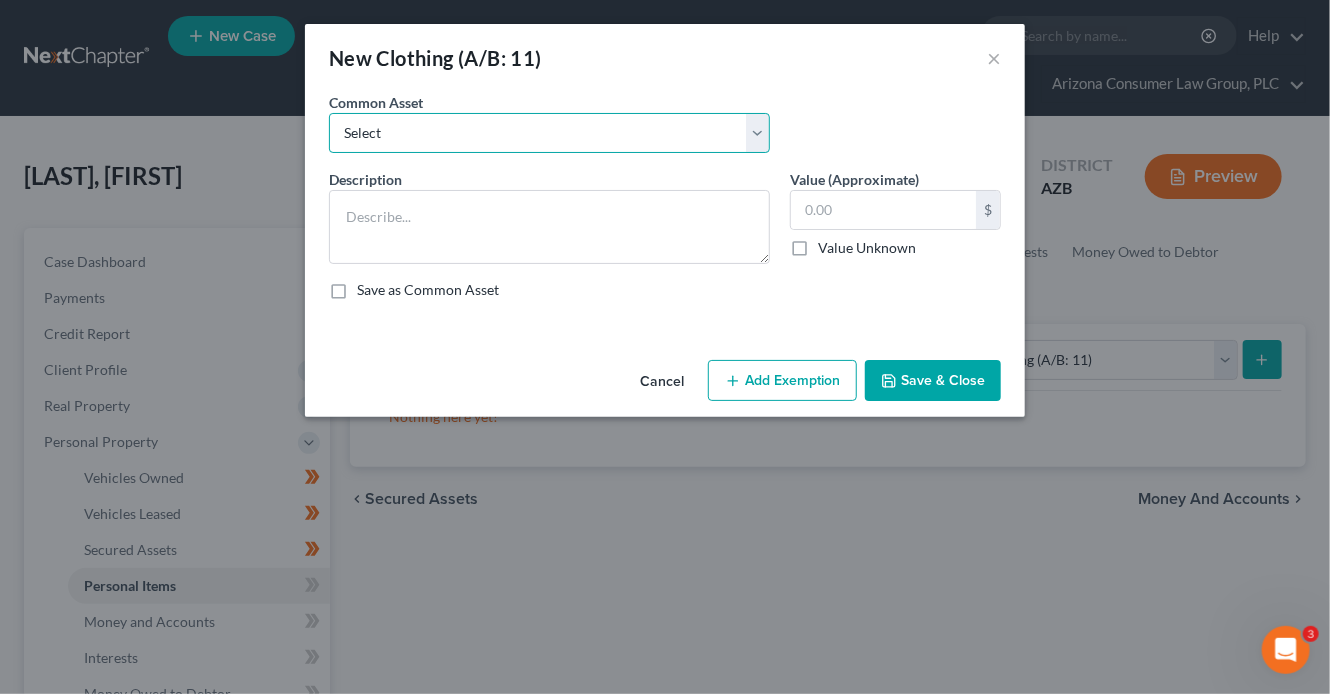 click on "Select Everyday clothing, shoes, coats" at bounding box center (549, 133) 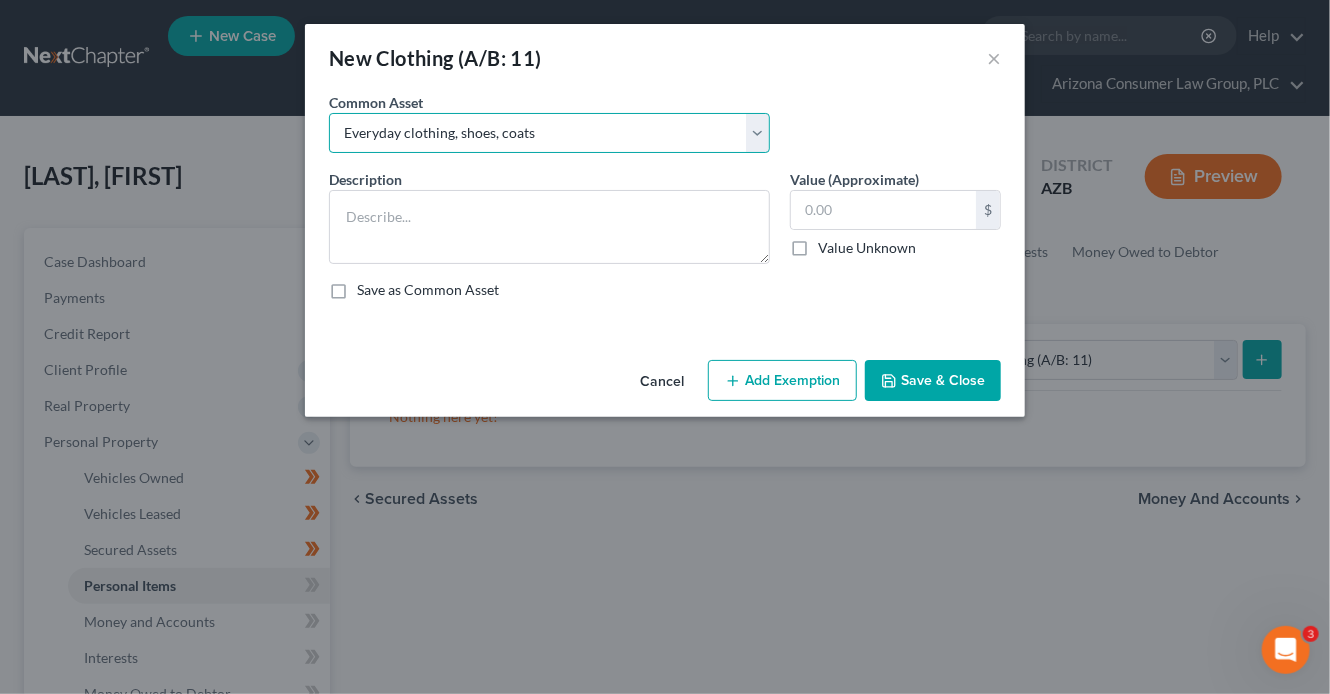 type on "Everyday clothing, shoes, coats" 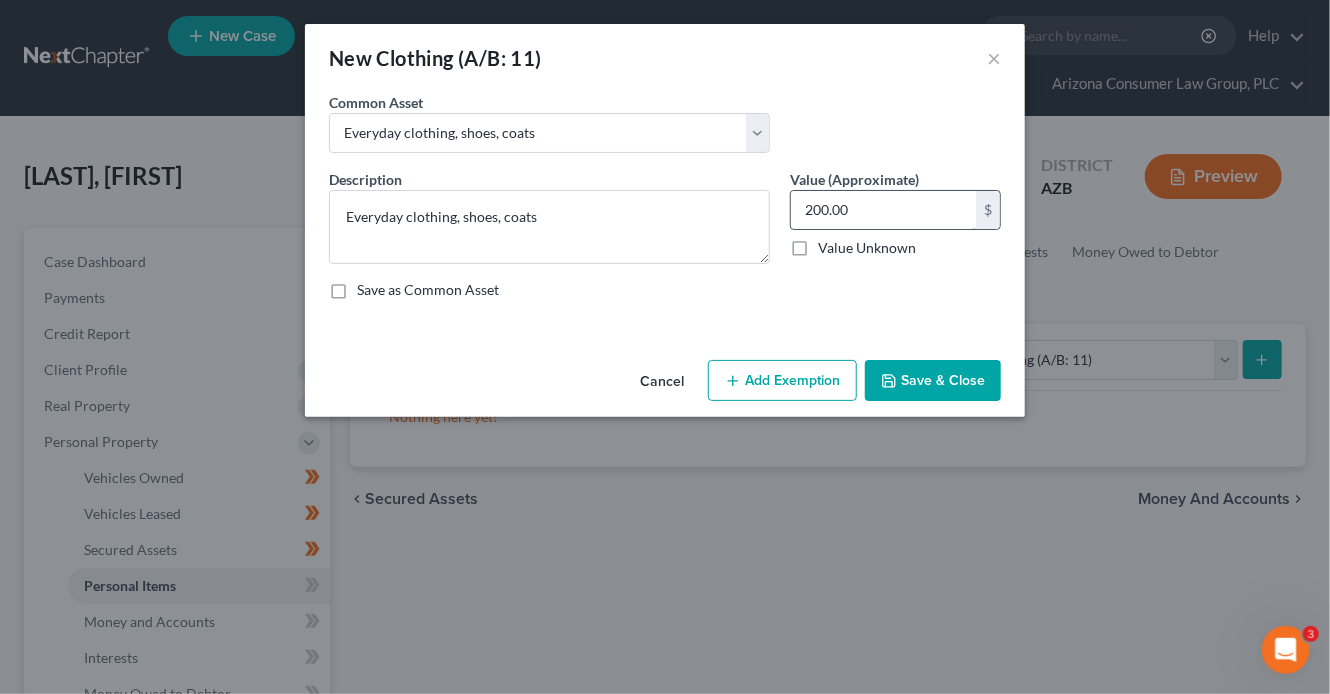 click on "200.00" at bounding box center [883, 210] 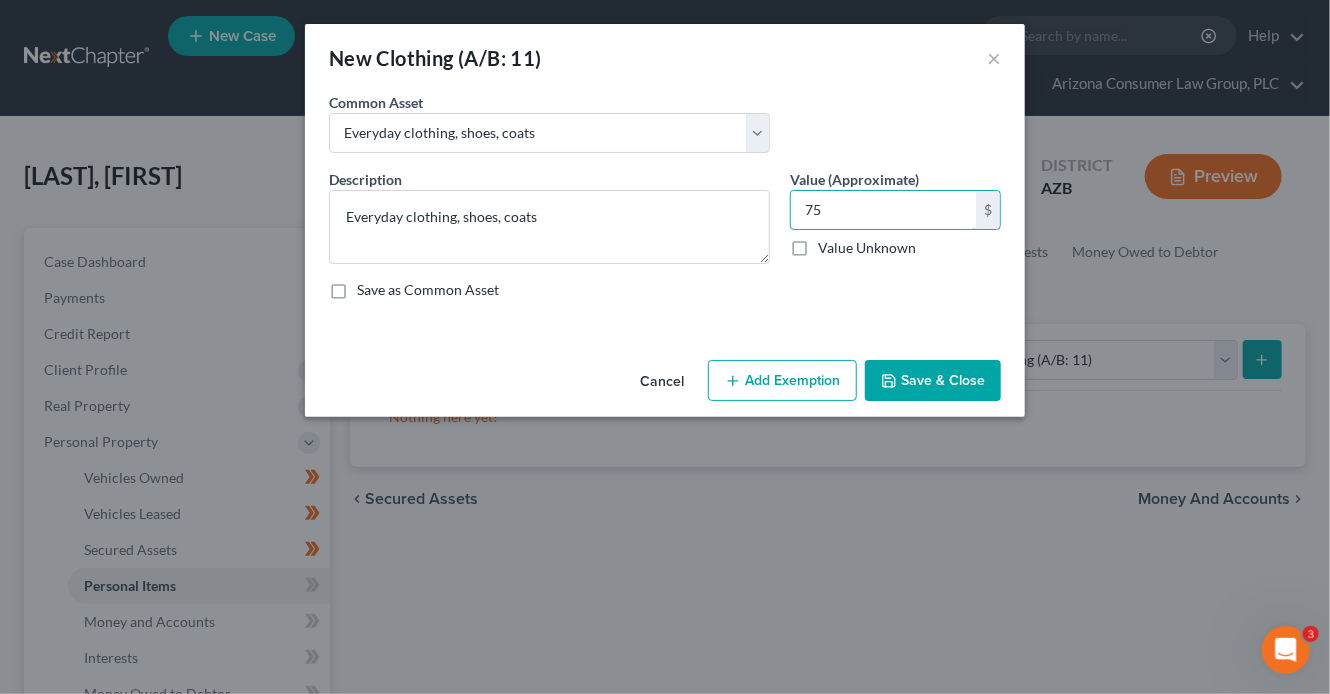 type on "75" 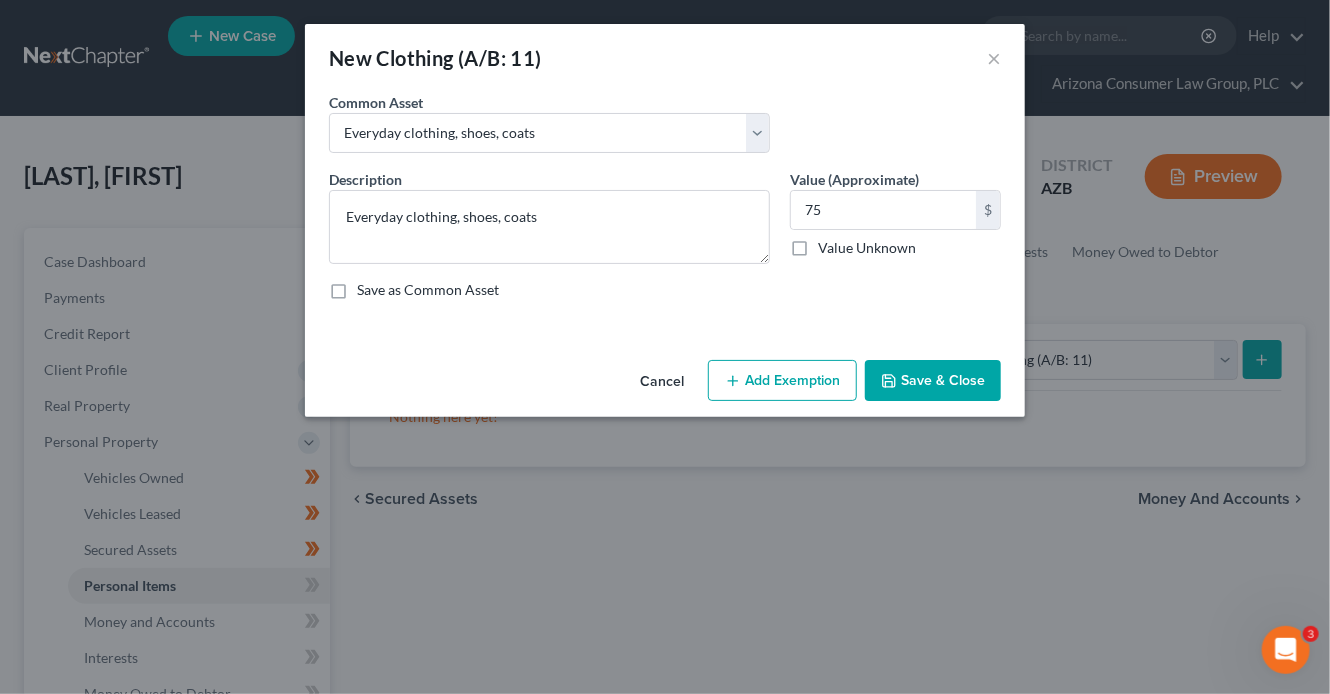 click on "Add Exemption" at bounding box center [782, 381] 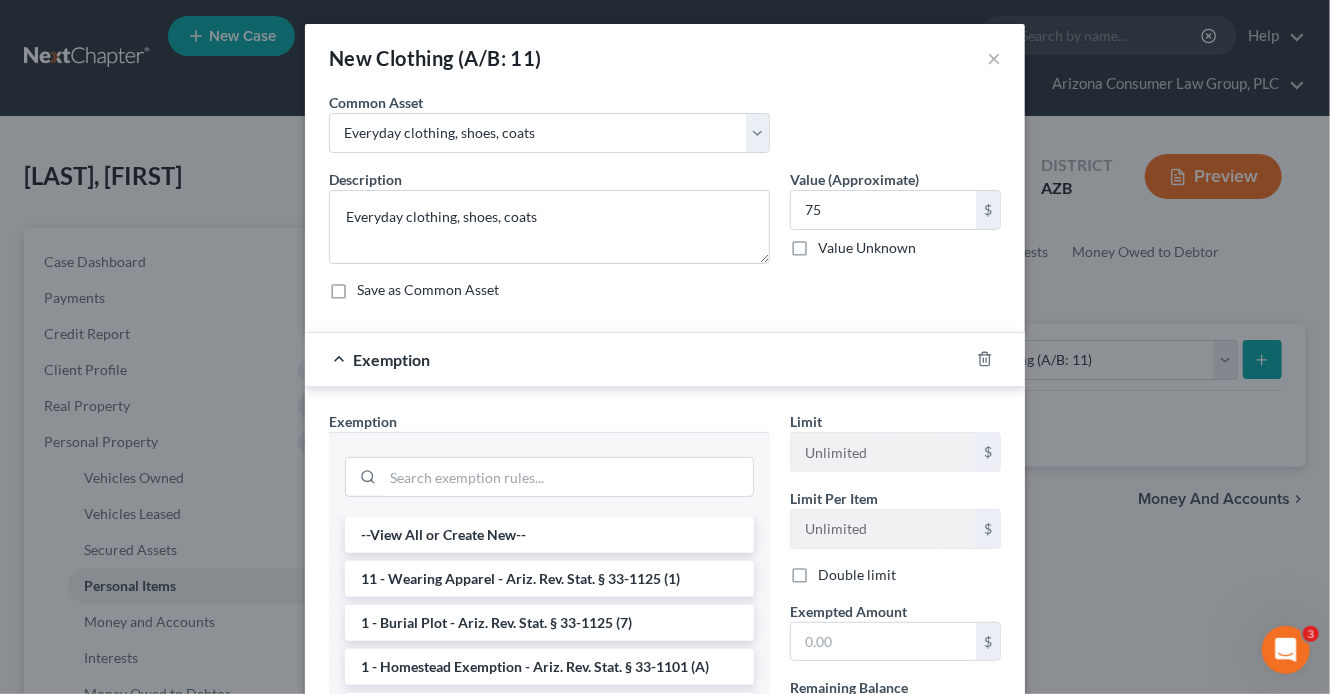 drag, startPoint x: 570, startPoint y: 573, endPoint x: 681, endPoint y: 603, distance: 114.982605 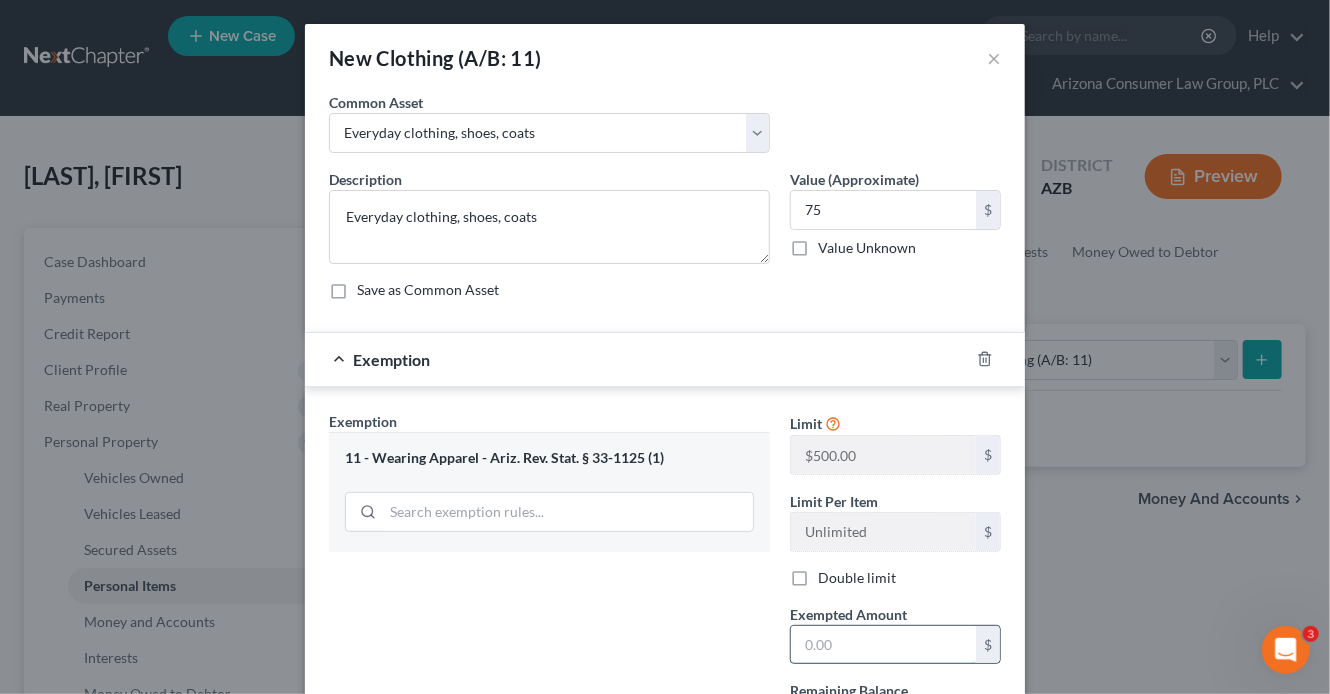 click at bounding box center [883, 645] 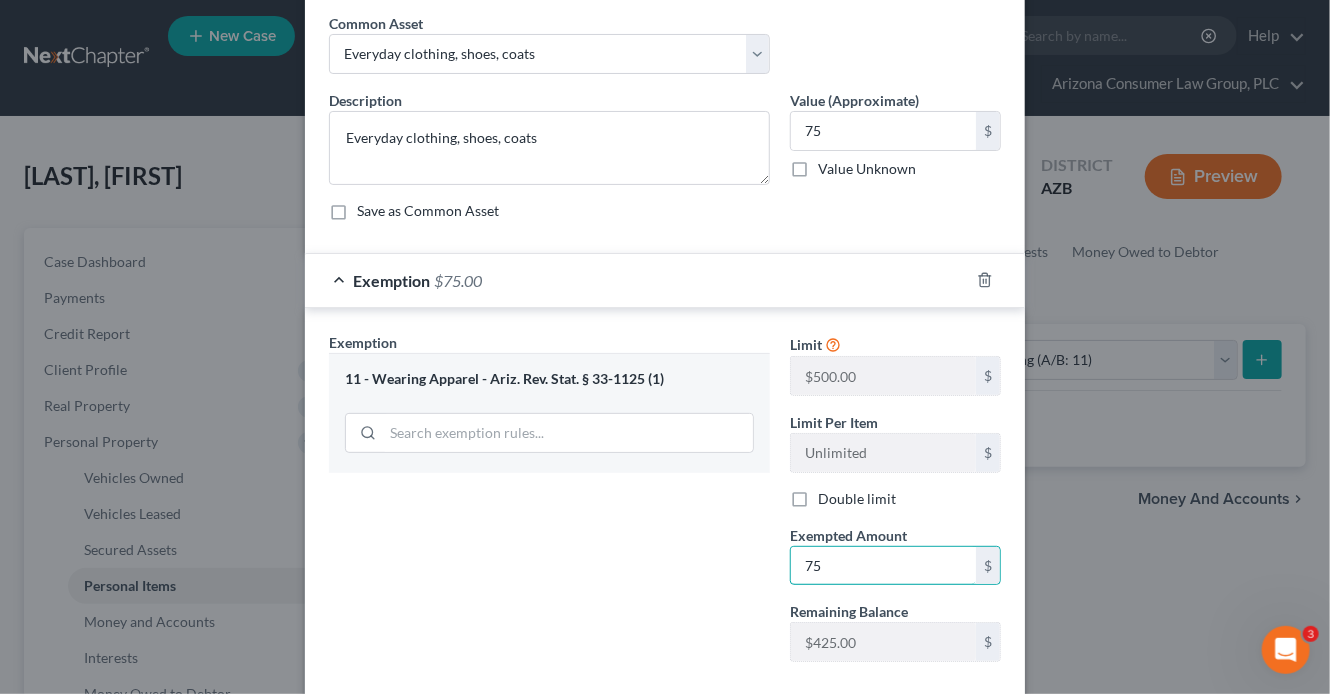 scroll, scrollTop: 187, scrollLeft: 0, axis: vertical 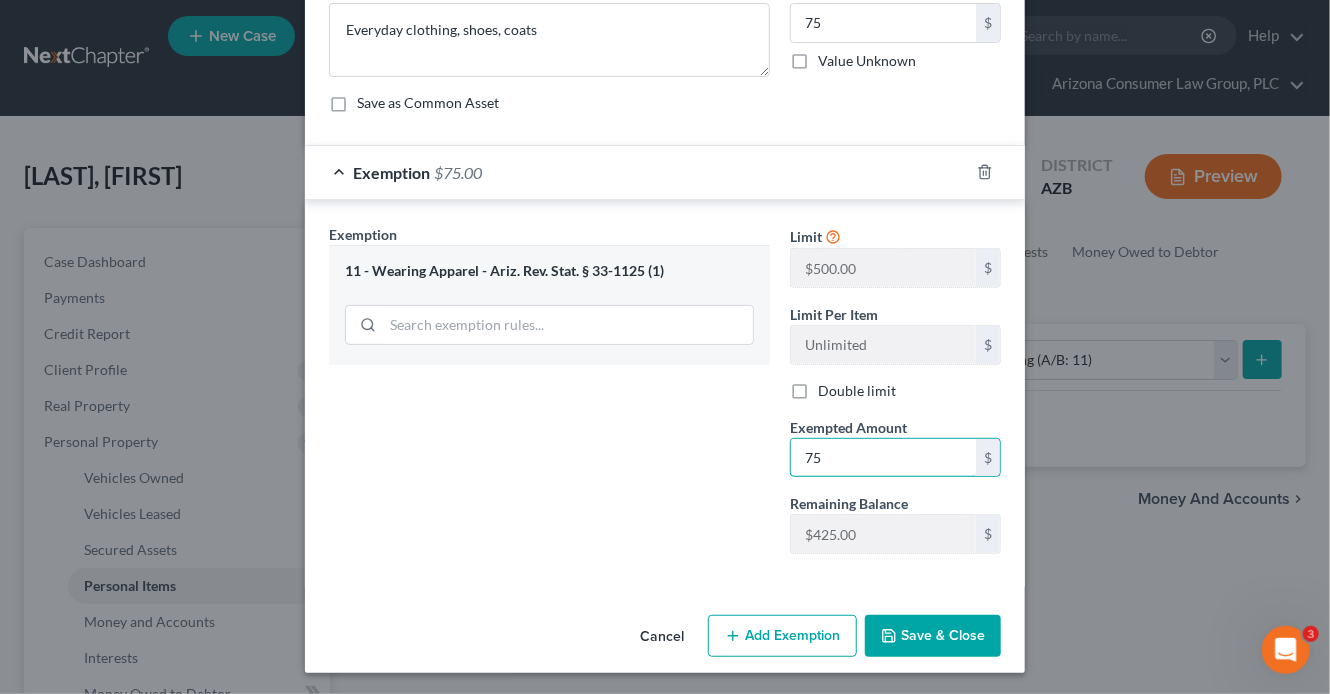 type on "75" 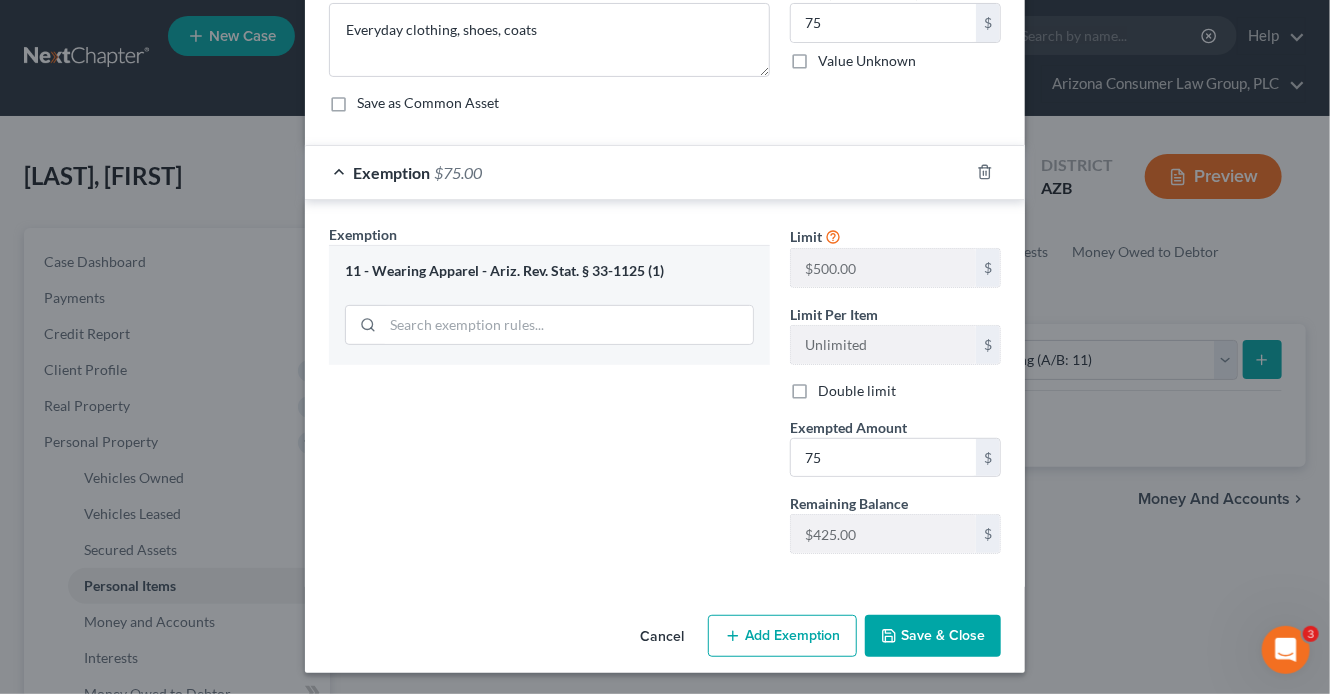 click on "Save & Close" at bounding box center [933, 636] 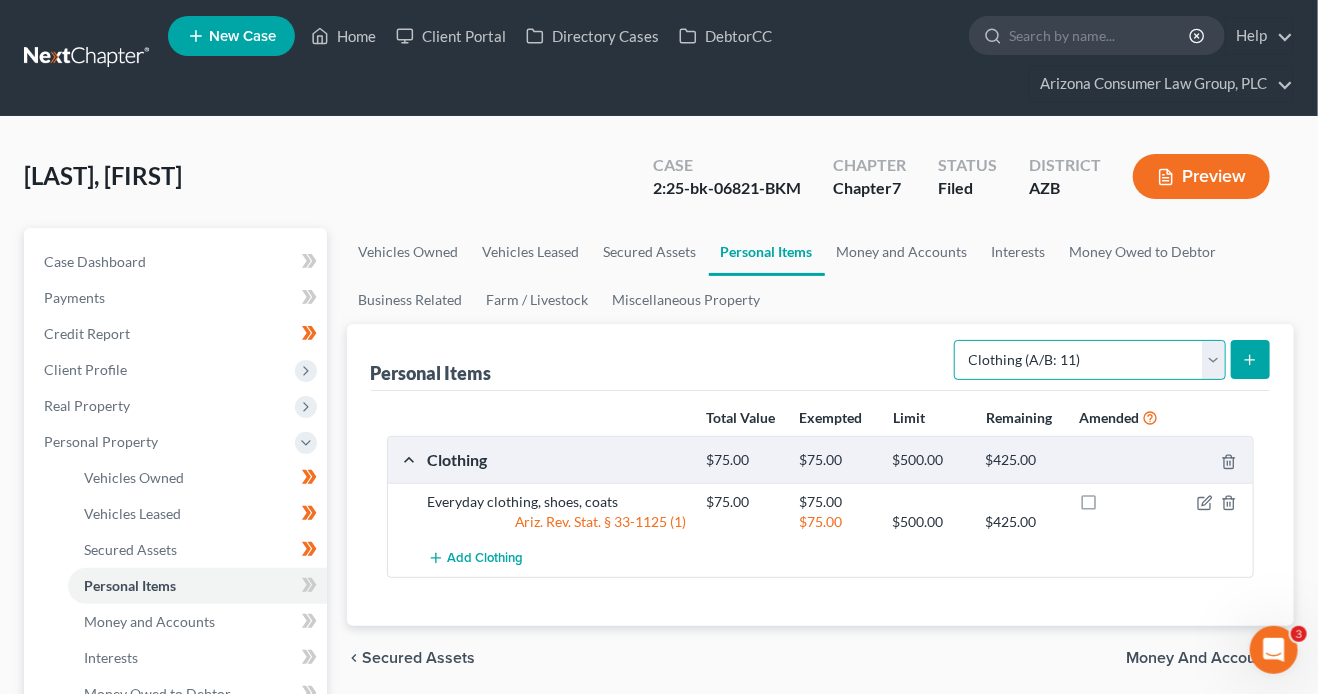 click on "Select Item Type Clothing (A/B: 11) Collectibles Of Value (A/B: 8) Electronics (A/B: 7) Firearms (A/B: 10) Household Goods (A/B: 6) Jewelry (A/B: 12) Other (A/B: 14) Pet(s) (A/B: 13) Sports & Hobby Equipment (A/B: 9)" at bounding box center [1090, 360] 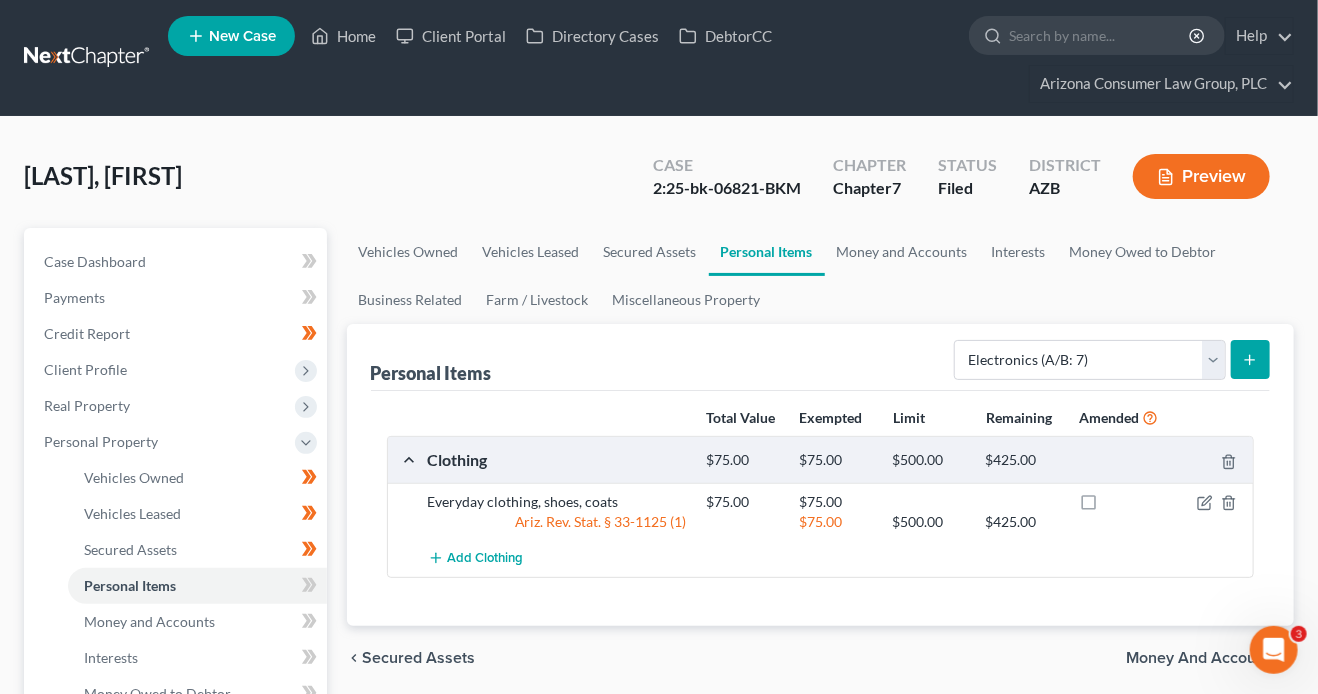click 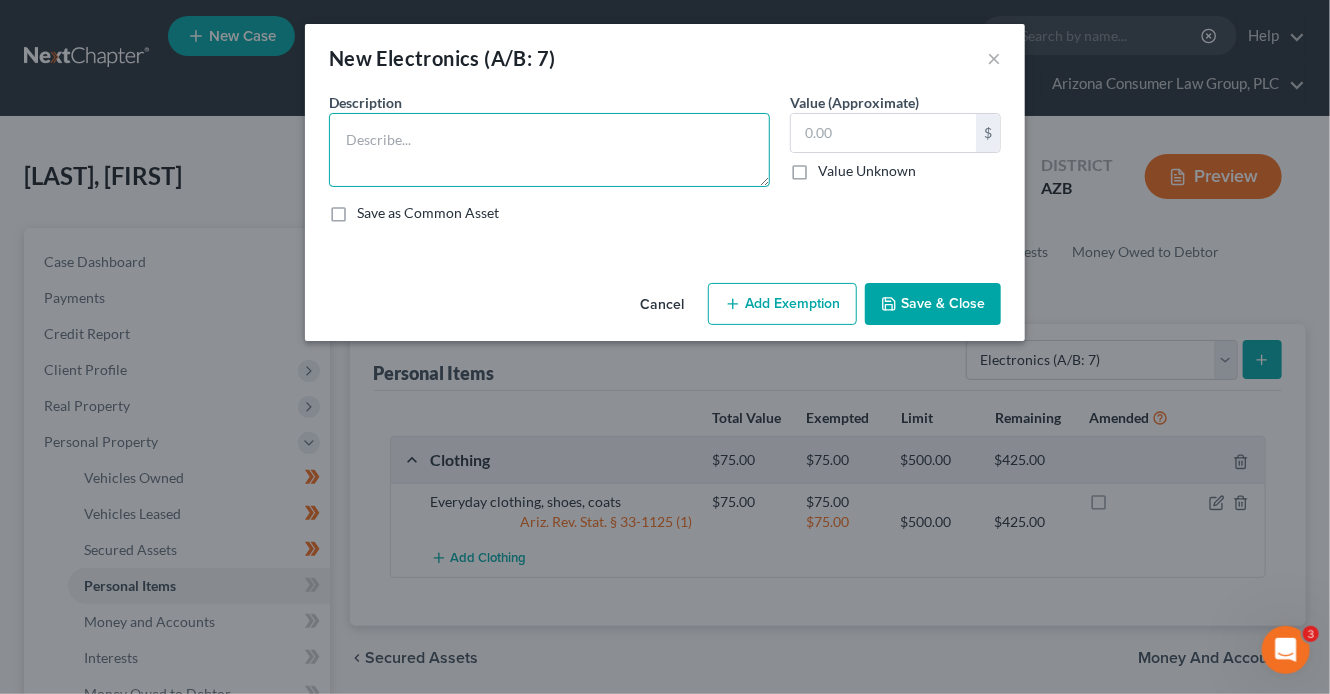 click at bounding box center [549, 150] 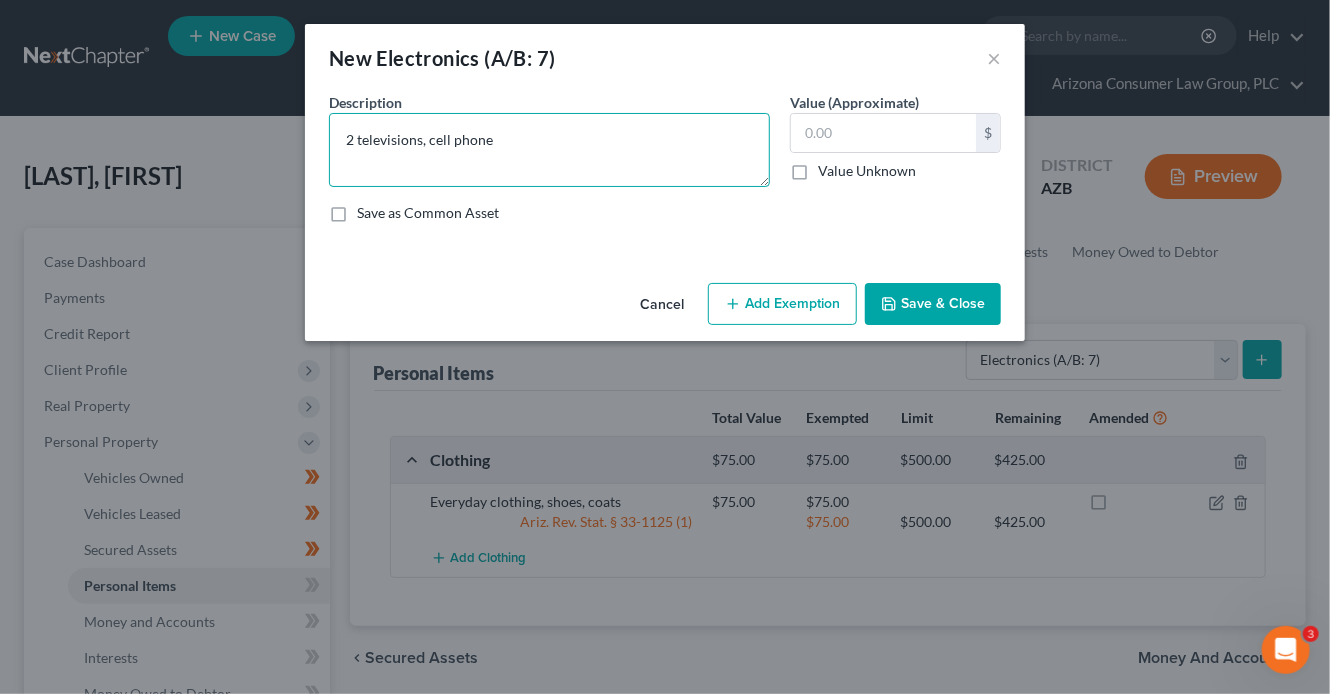 type on "2 televisions, cell phone" 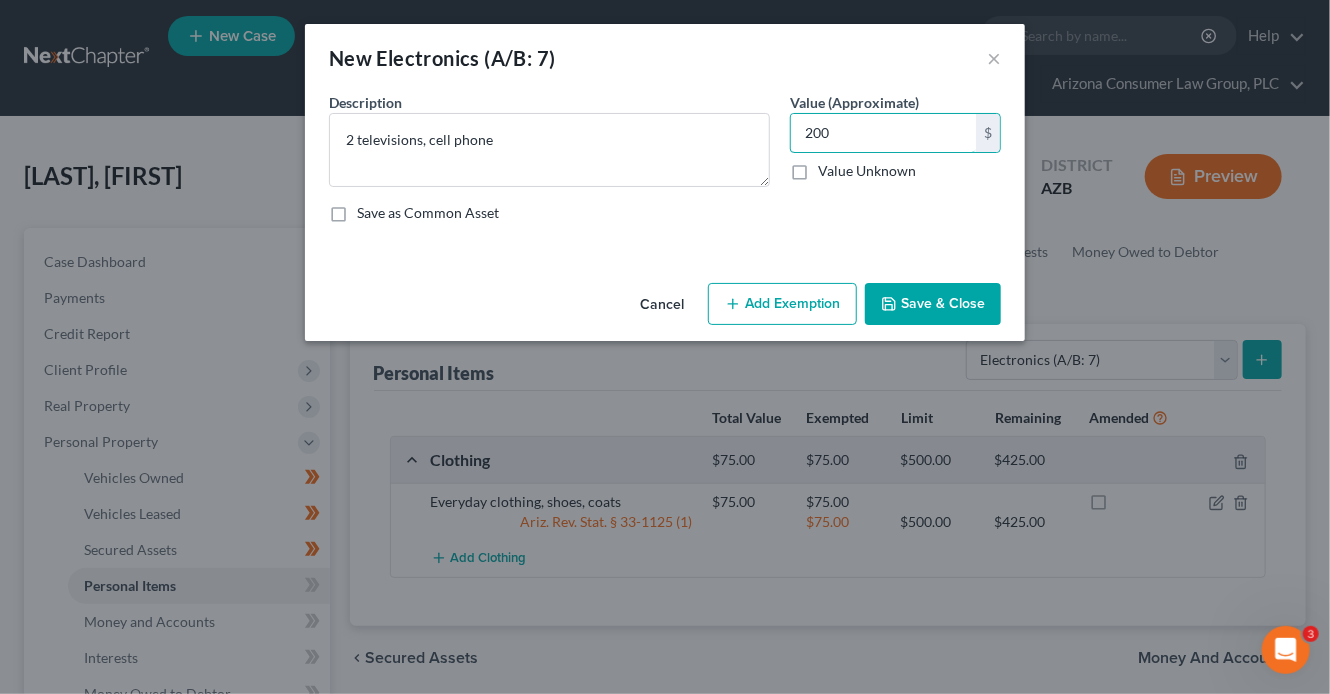 type on "200" 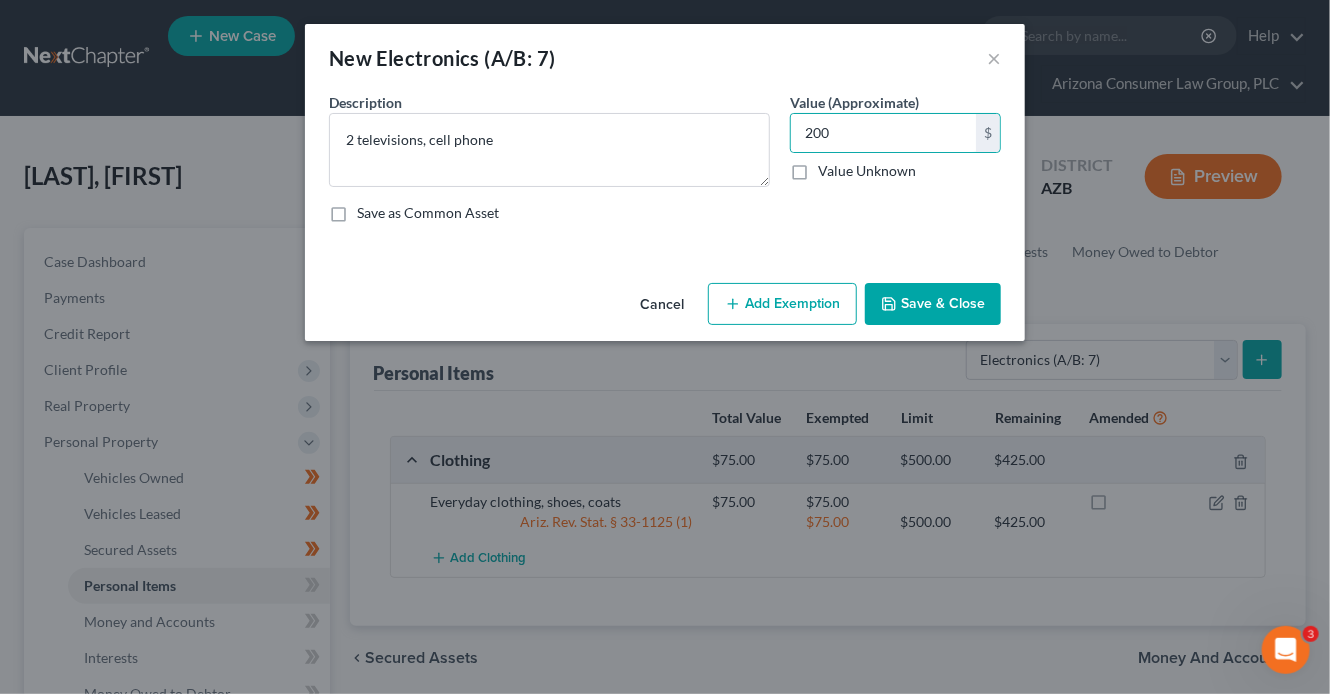 click on "Add Exemption" at bounding box center (782, 304) 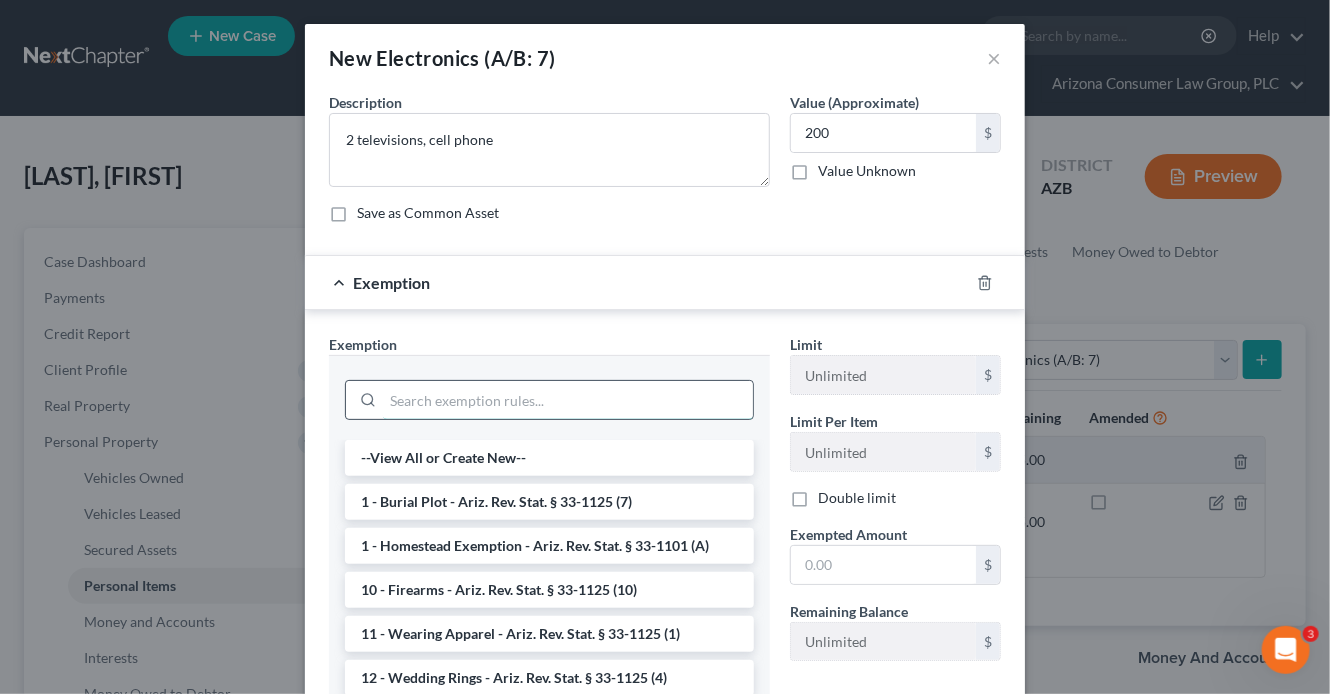 click at bounding box center (568, 400) 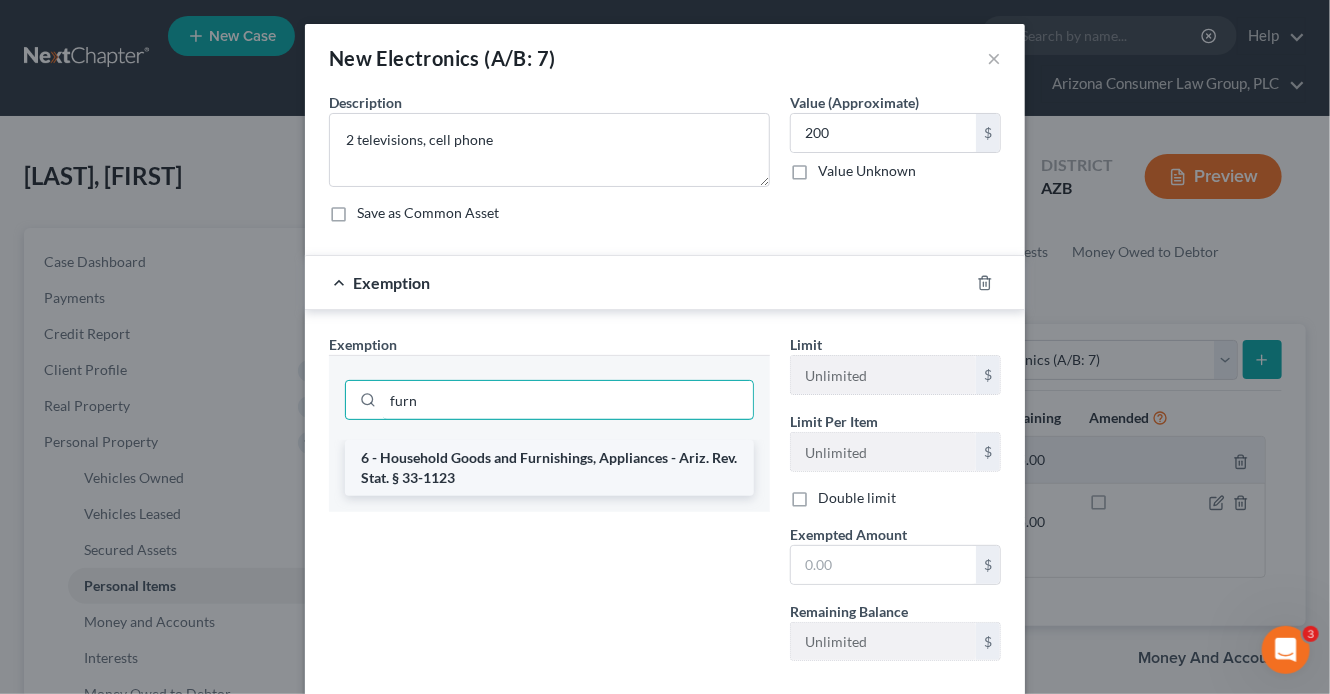 type on "furn" 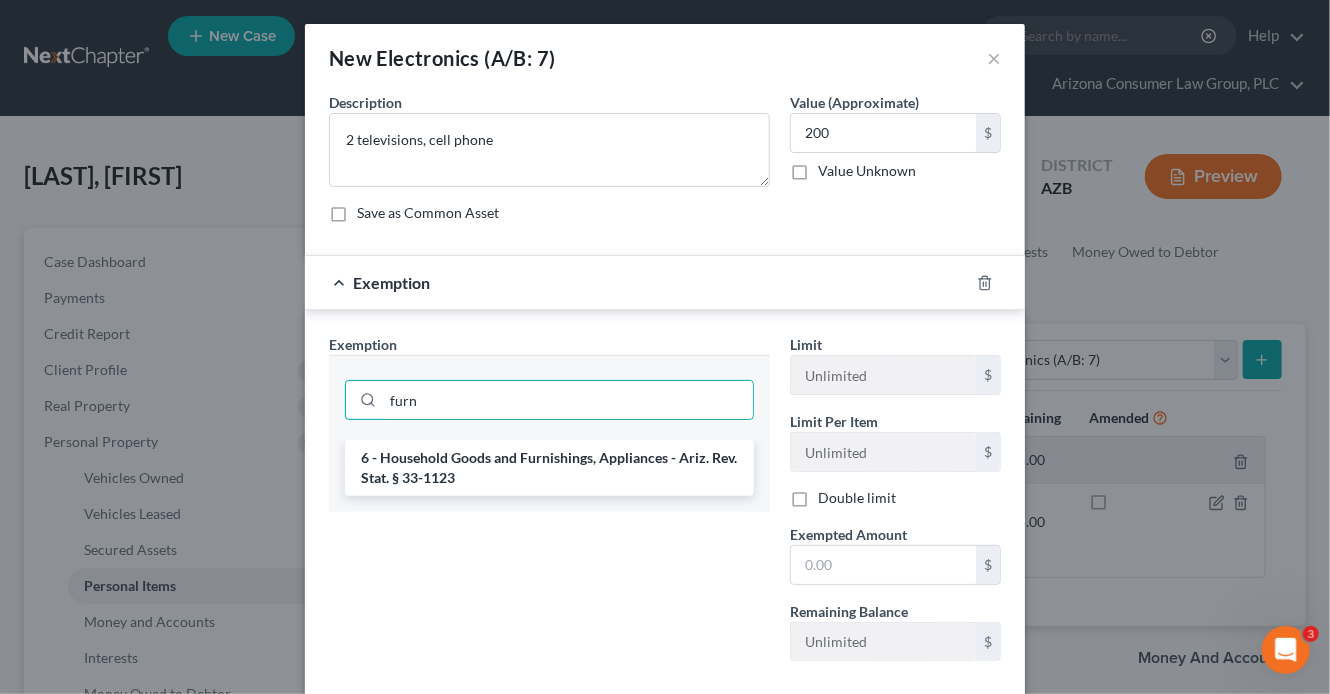 drag, startPoint x: 521, startPoint y: 475, endPoint x: 763, endPoint y: 520, distance: 246.14833 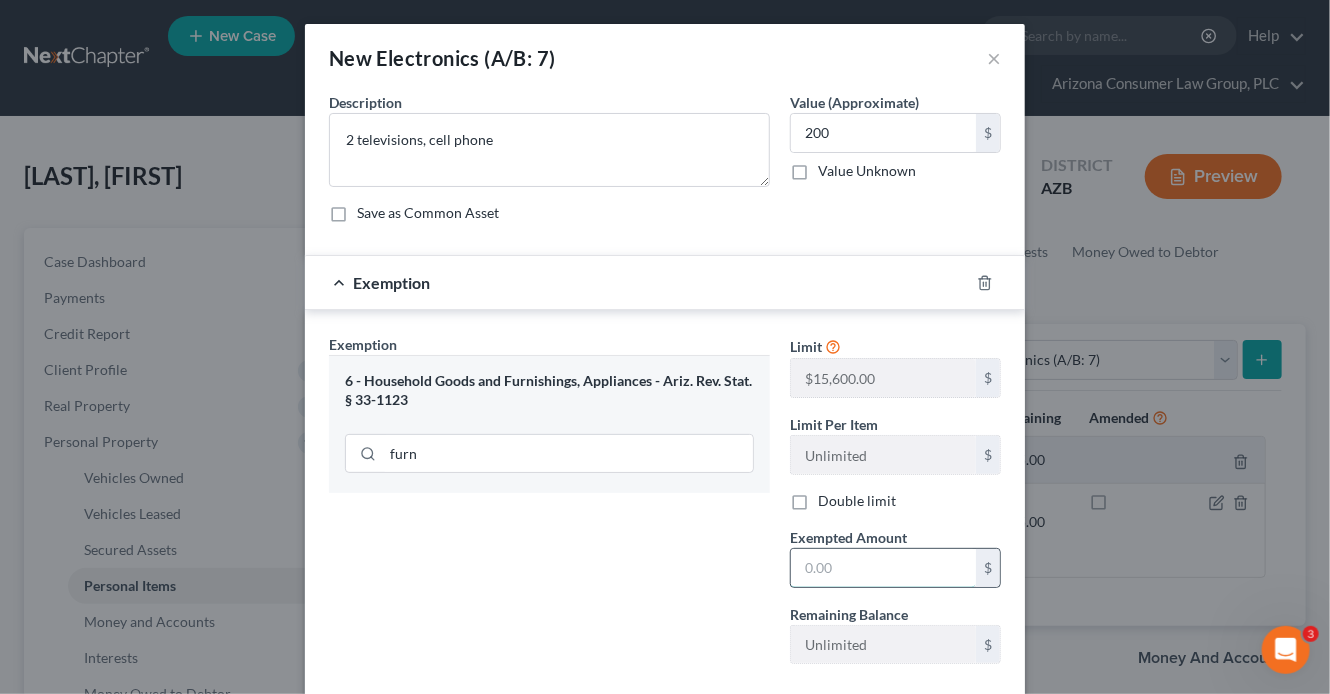 drag, startPoint x: 810, startPoint y: 556, endPoint x: 831, endPoint y: 551, distance: 21.587032 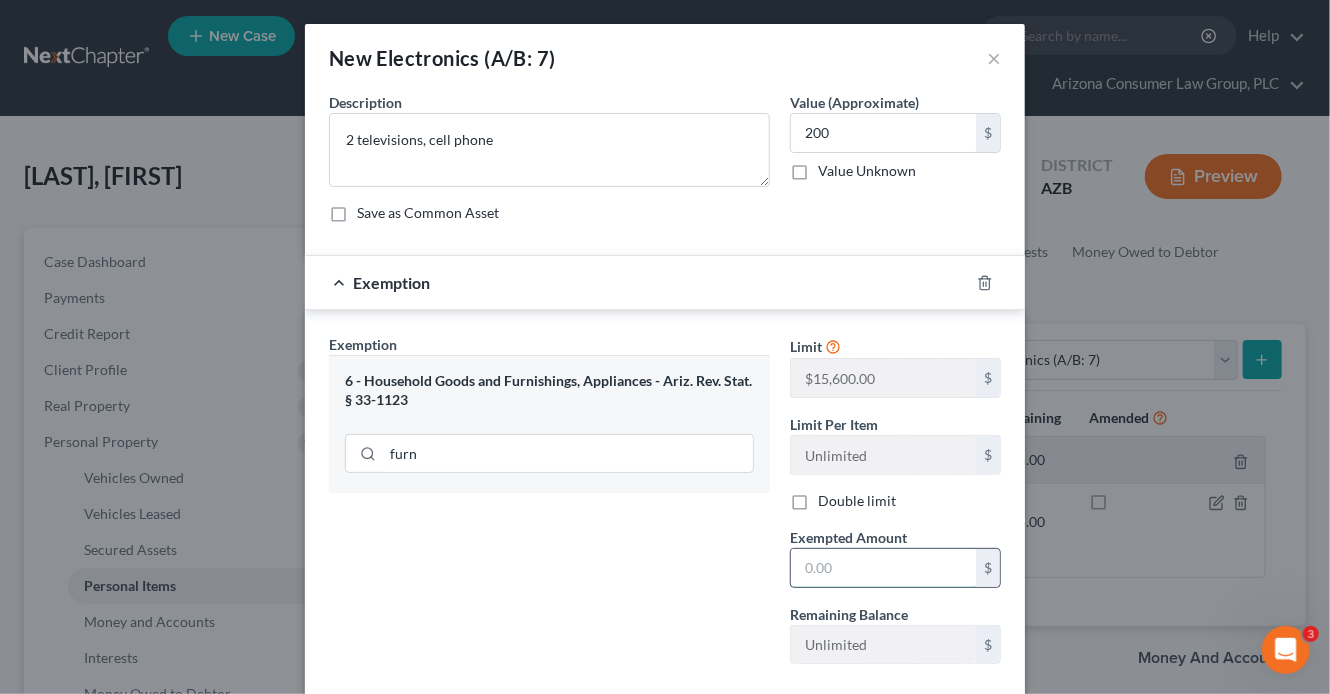 click at bounding box center [883, 568] 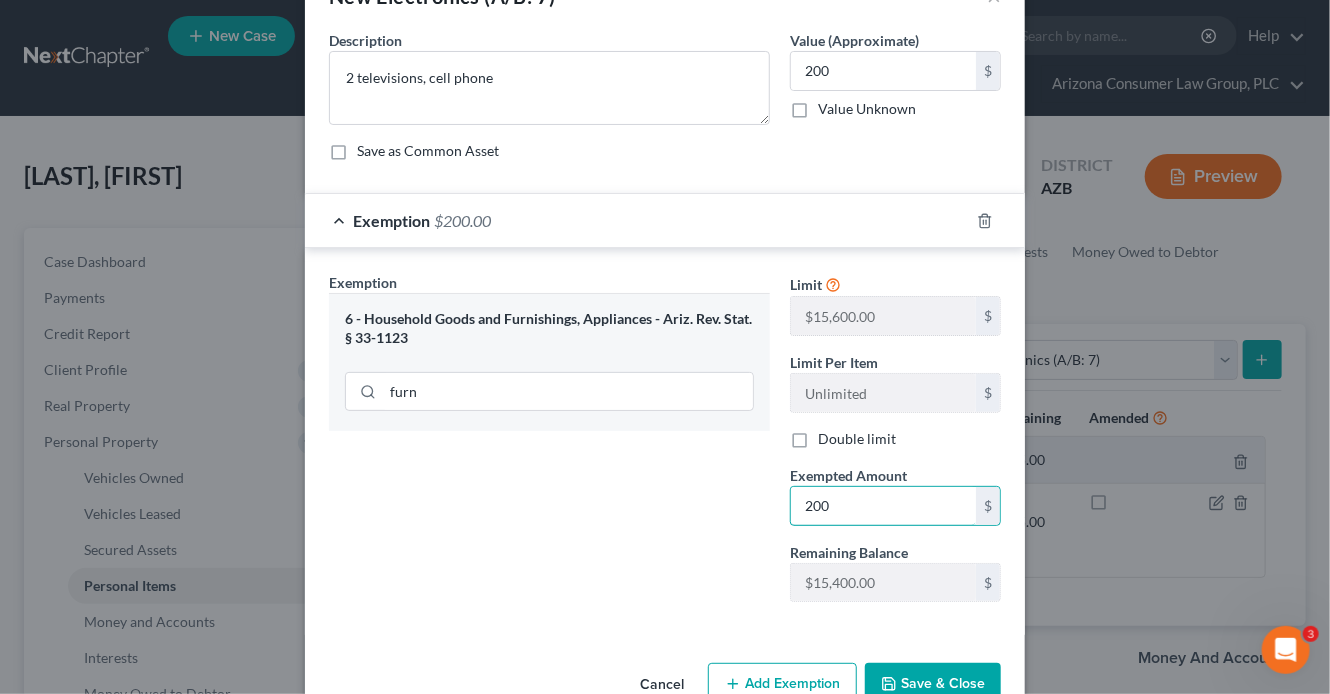 scroll, scrollTop: 110, scrollLeft: 0, axis: vertical 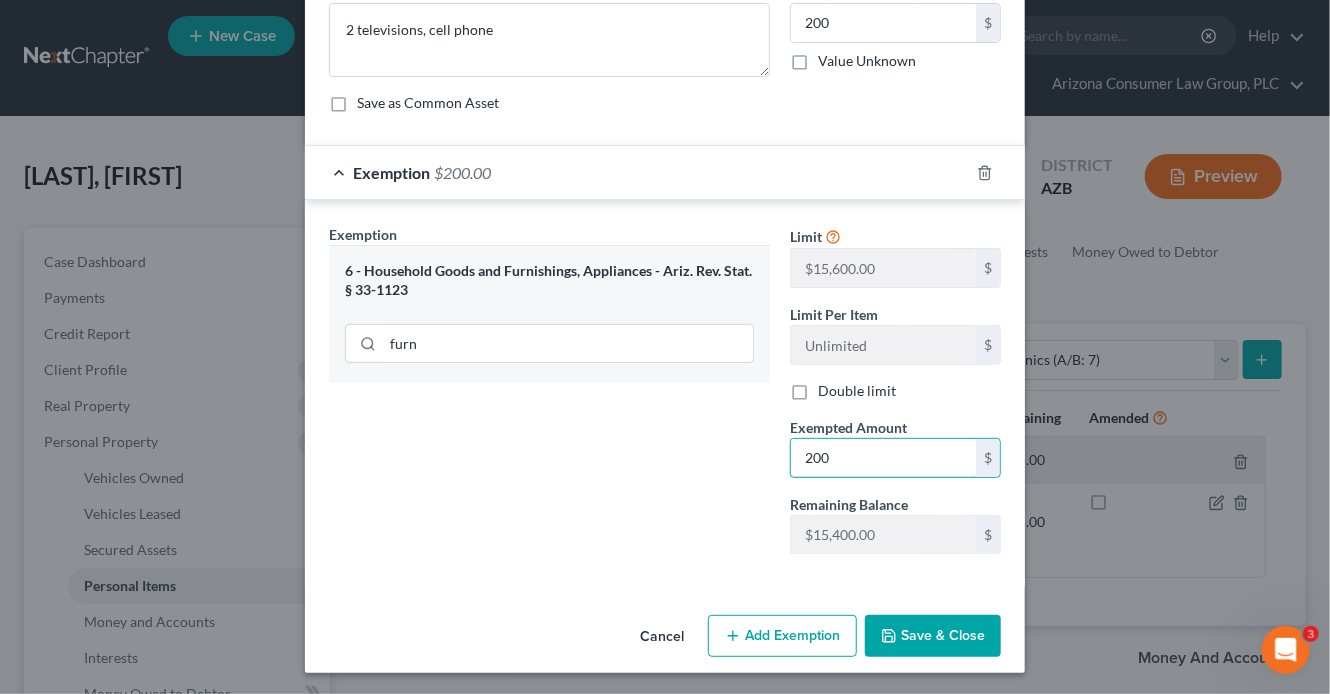 type on "200" 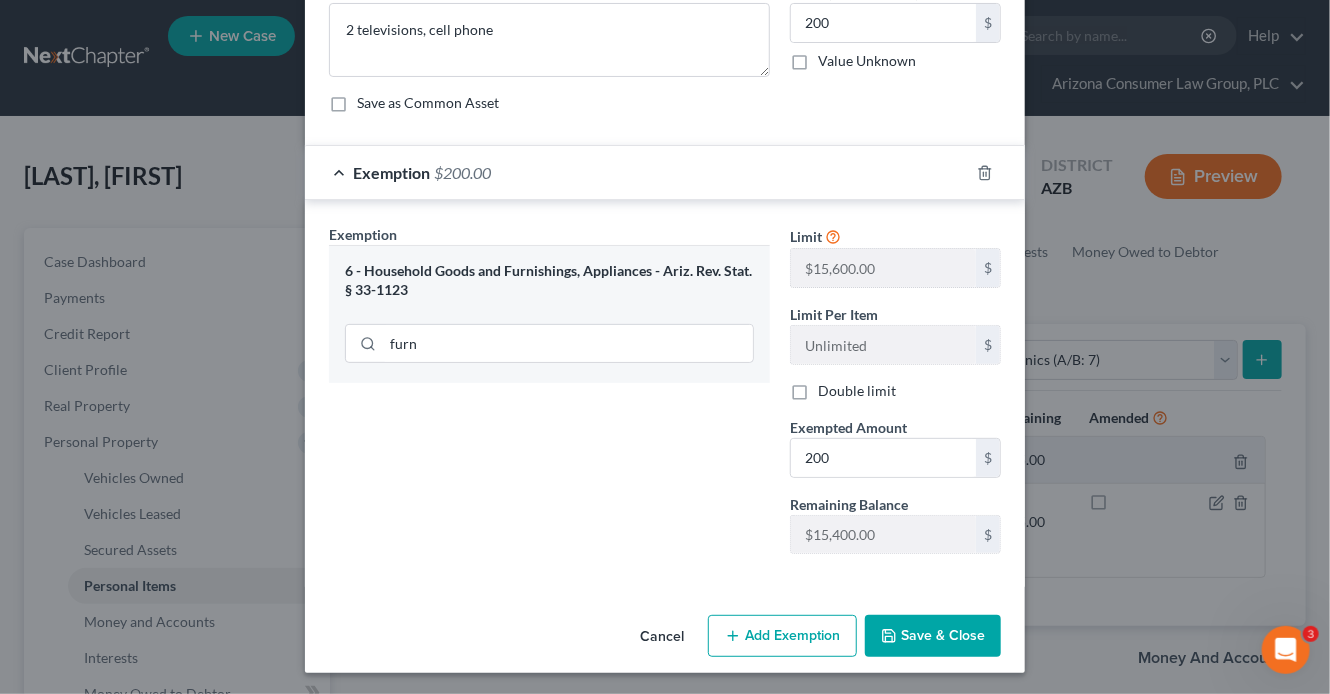 drag, startPoint x: 921, startPoint y: 639, endPoint x: 1030, endPoint y: 624, distance: 110.02727 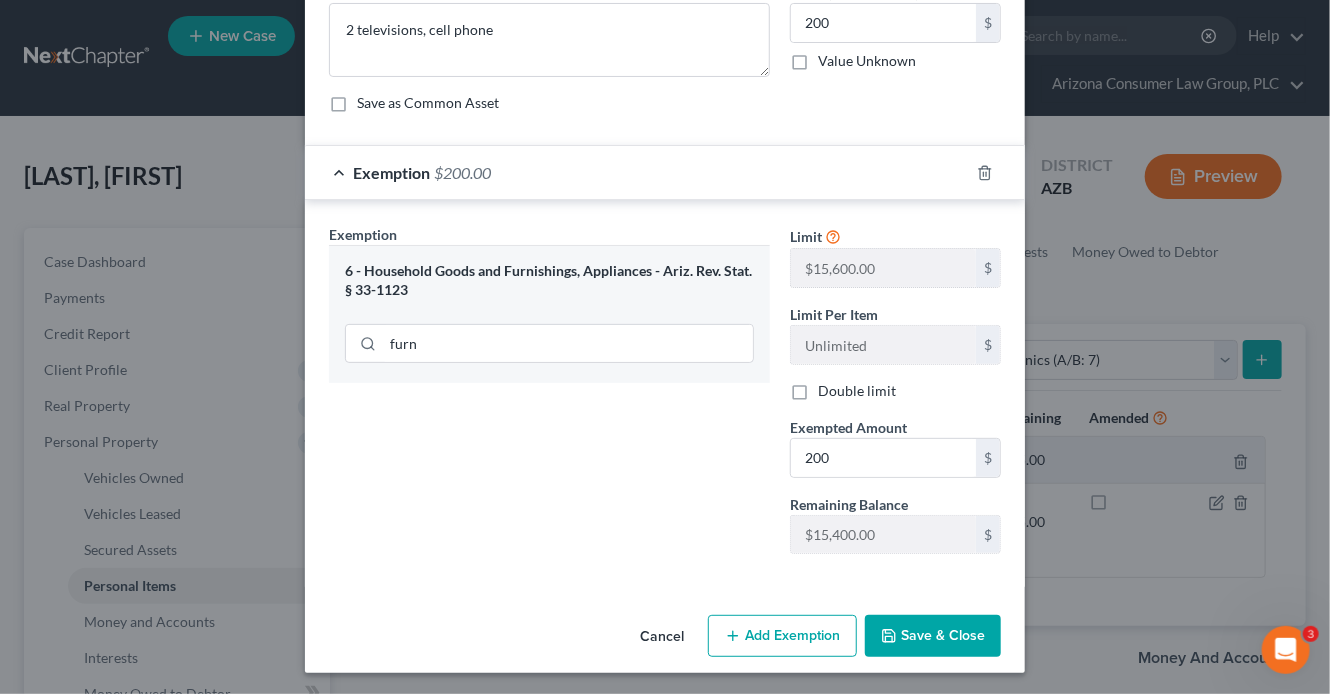 click on "Save & Close" at bounding box center (933, 636) 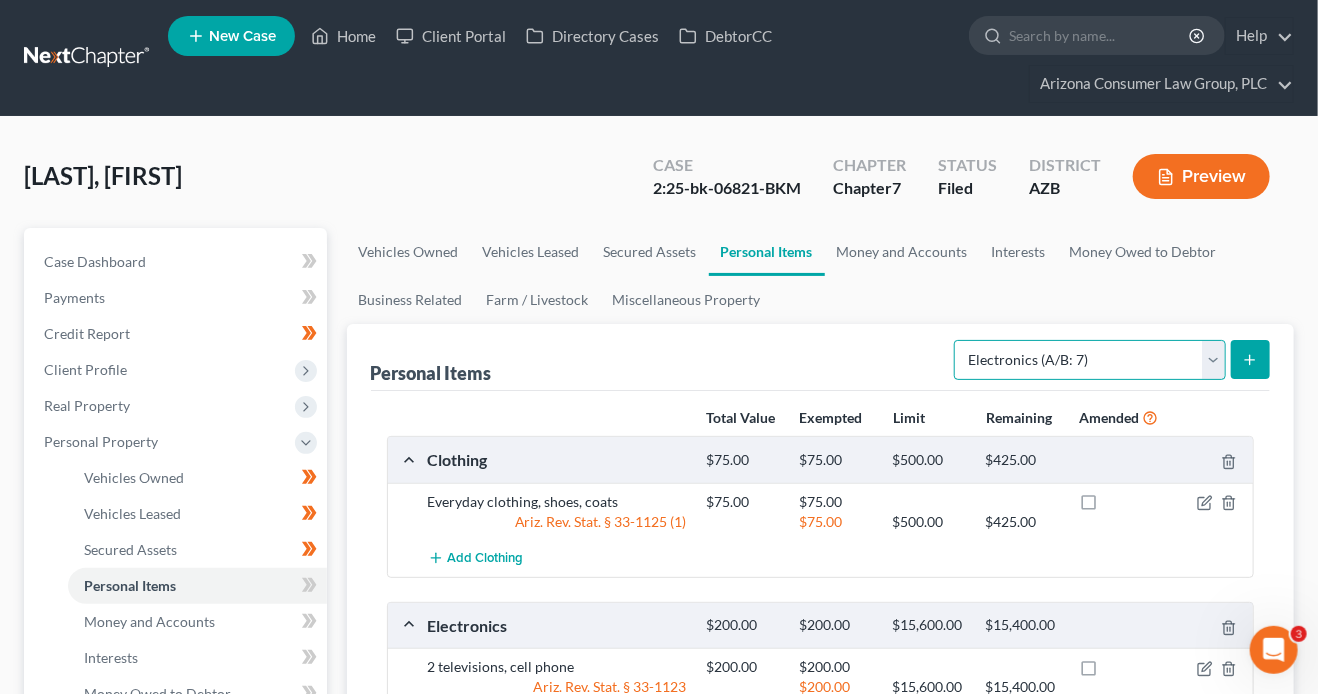 click on "Select Item Type Clothing (A/B: 11) Collectibles Of Value (A/B: 8) Electronics (A/B: 7) Firearms (A/B: 10) Household Goods (A/B: 6) Jewelry (A/B: 12) Other (A/B: 14) Pet(s) (A/B: 13) Sports & Hobby Equipment (A/B: 9)" at bounding box center (1090, 360) 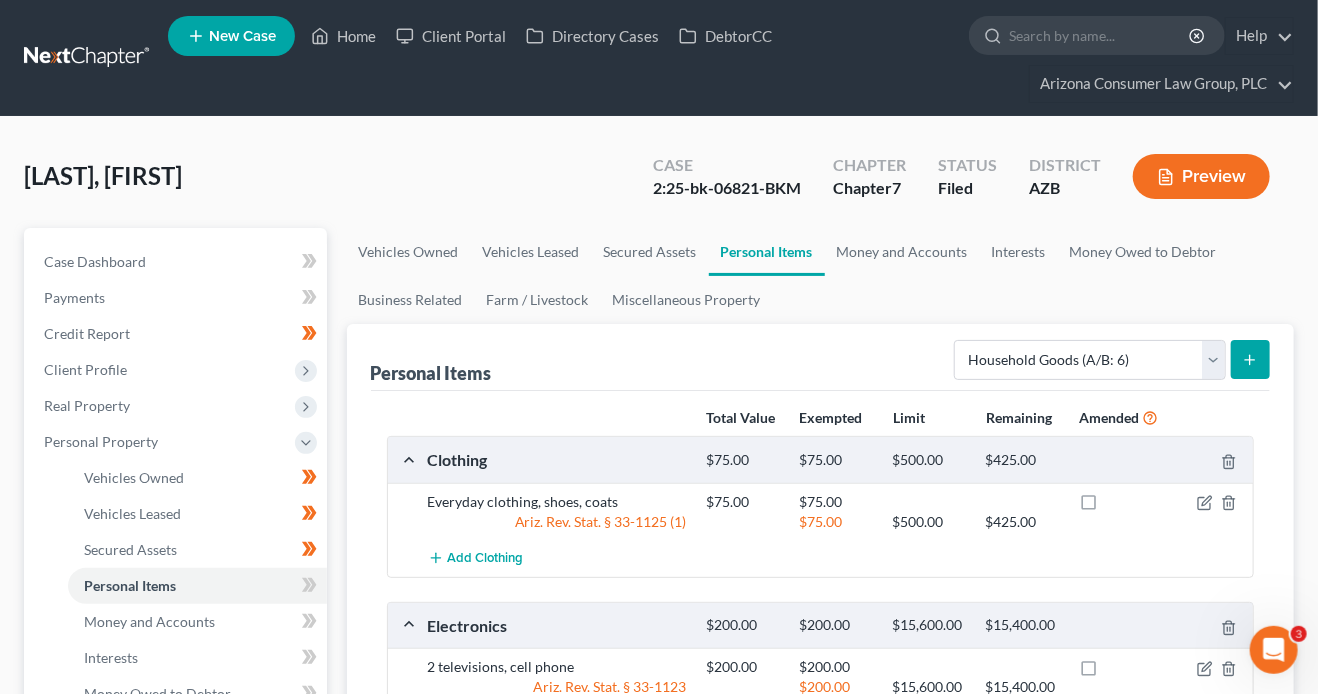 click 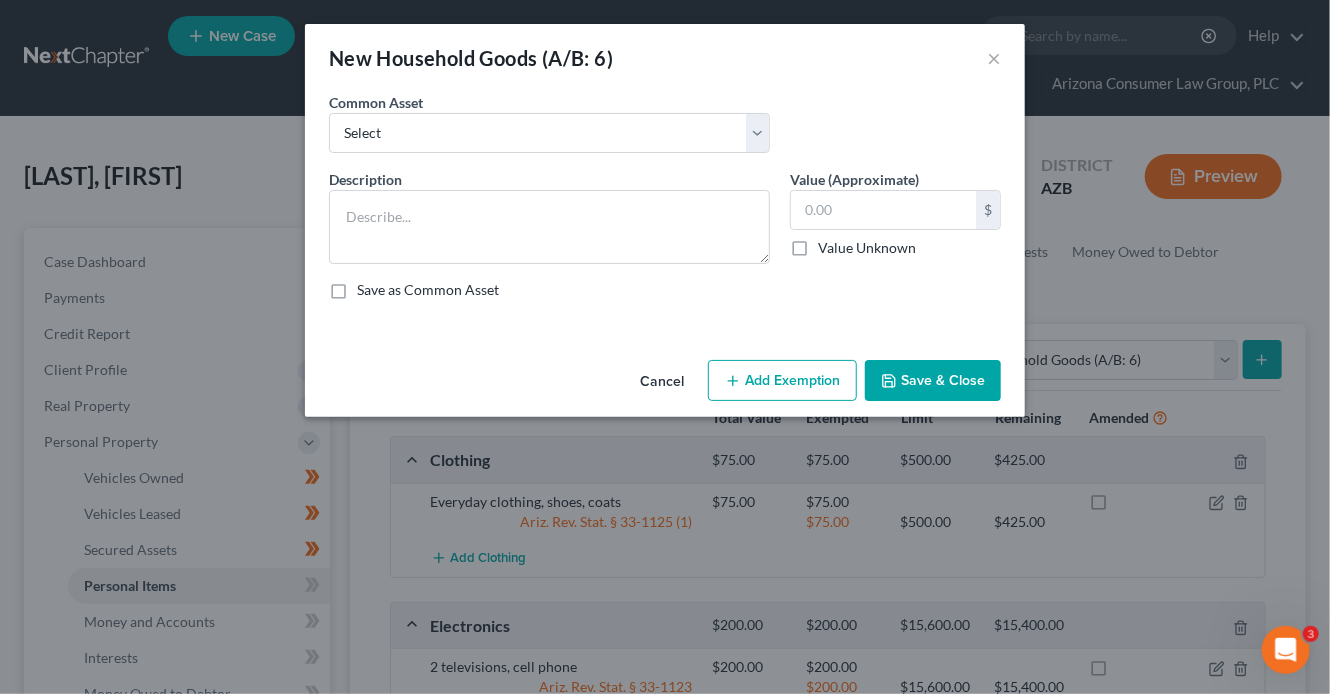 click on "Common Asset Select Furniture, linens, kitchen supplies, miscellaneous household goods" at bounding box center (665, 130) 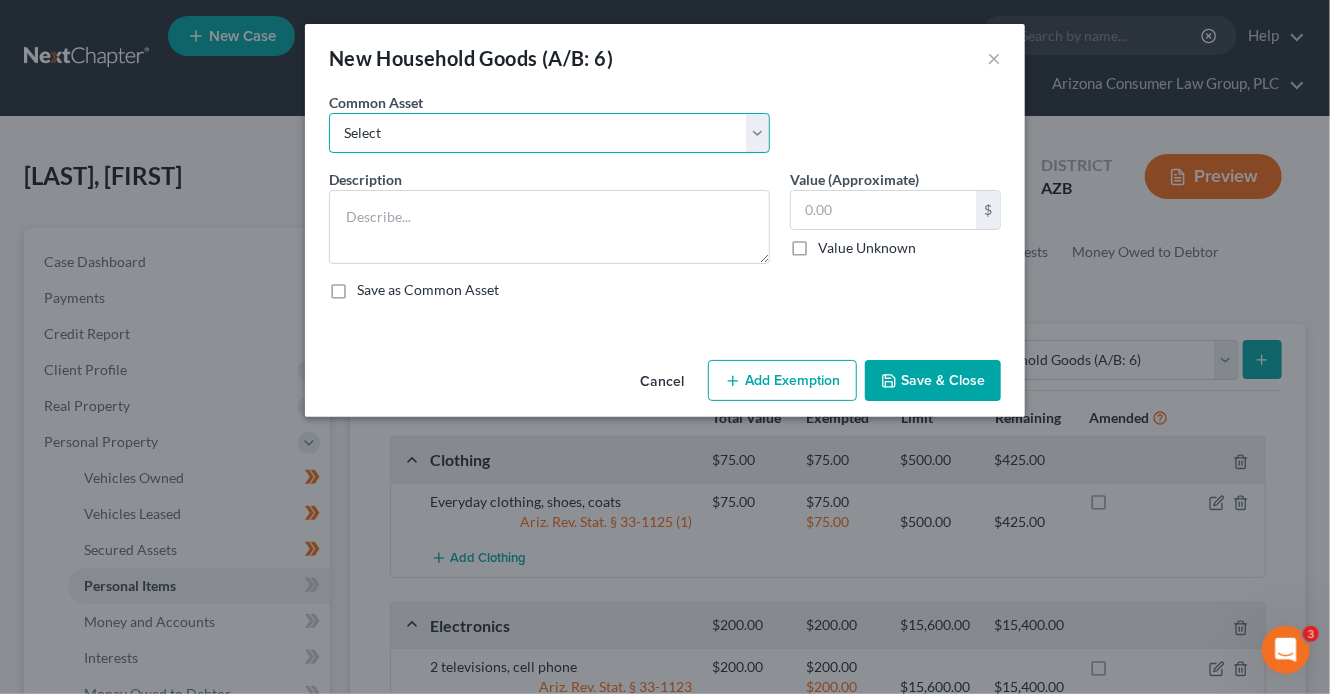 click on "Select Furniture, linens, kitchen supplies, miscellaneous household goods" at bounding box center [549, 133] 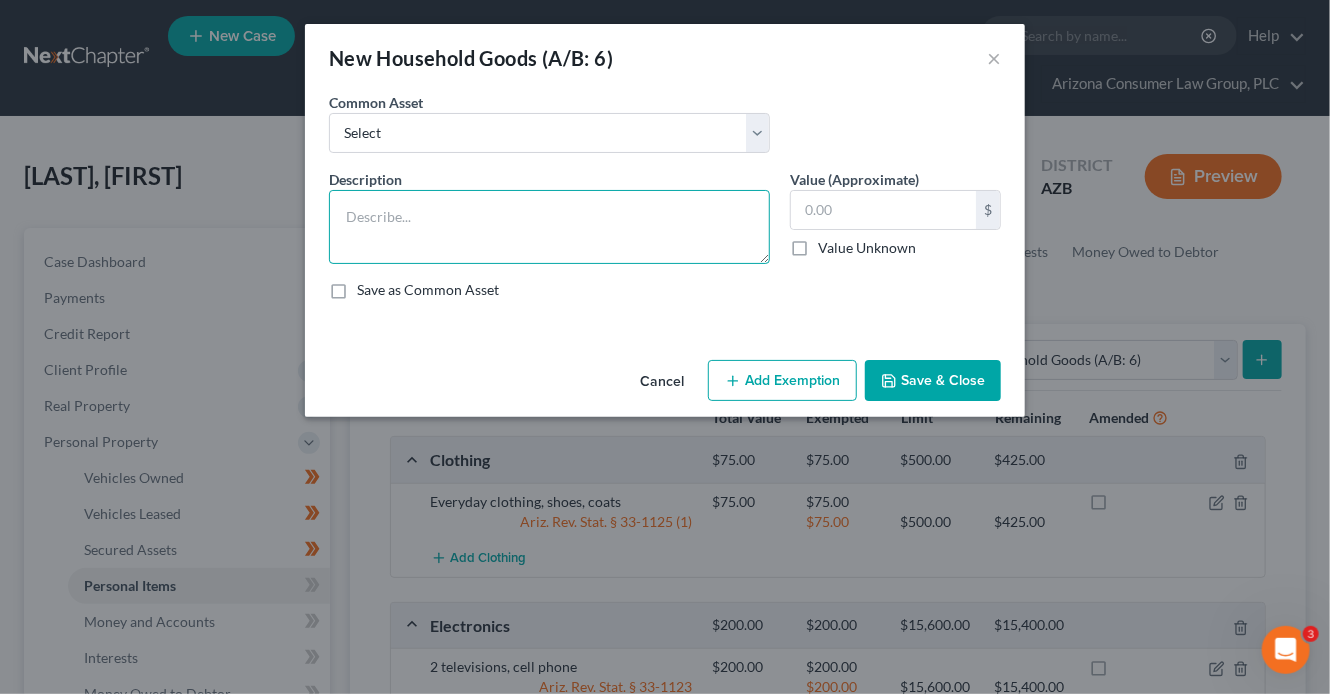 click at bounding box center (549, 227) 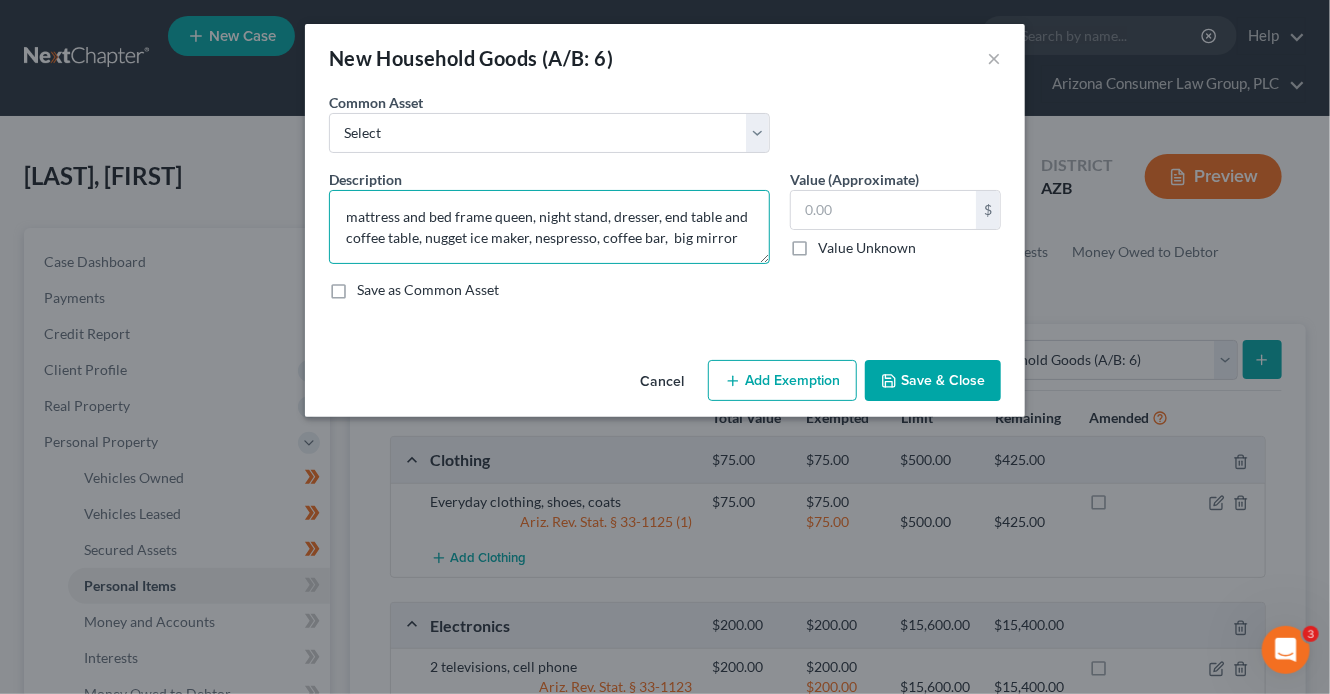 type on "mattress and bed frame queen, night stand, dresser, end table and coffee table, nugget ice maker, nespresso, coffee bar,  big mirror" 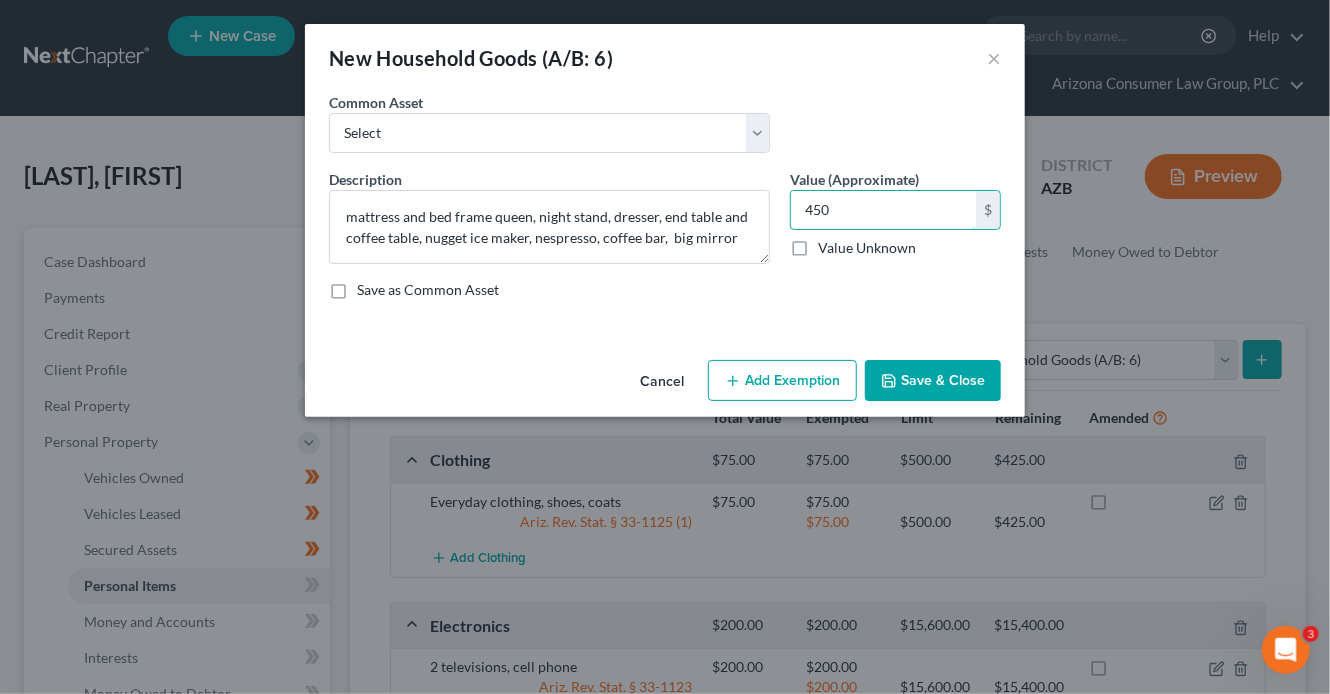 type on "450" 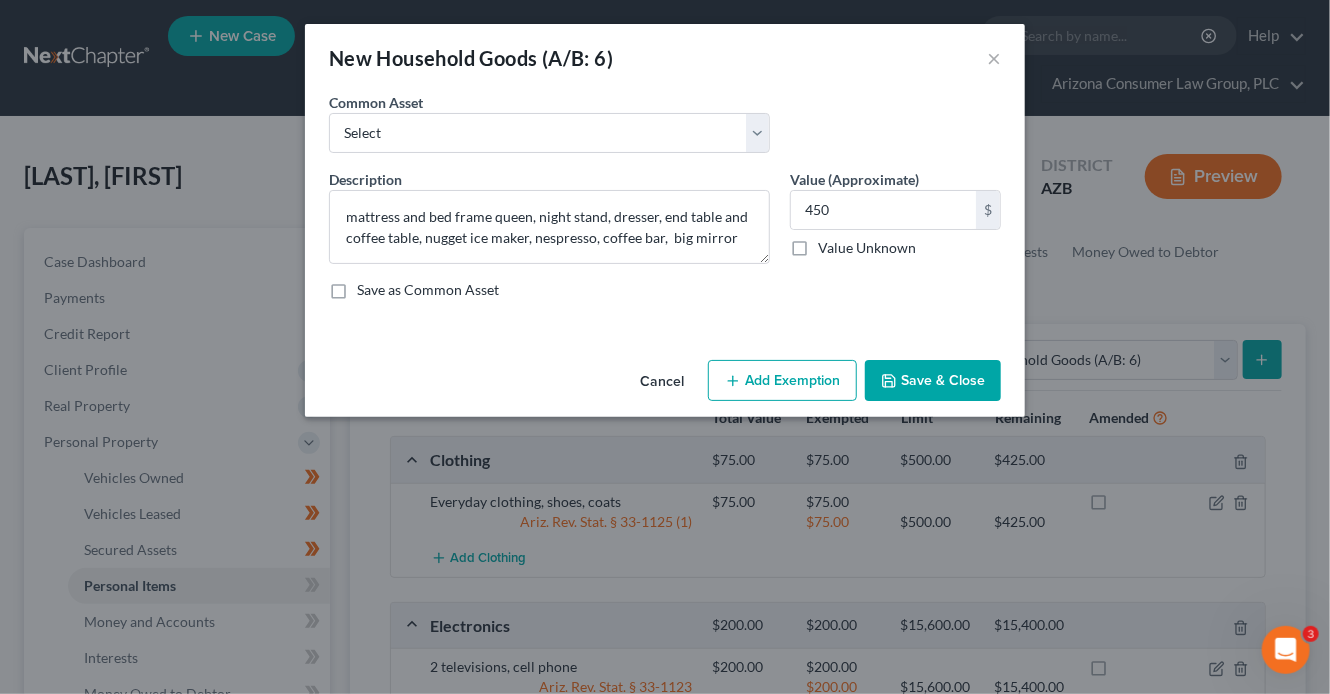 click on "Add Exemption" at bounding box center [782, 381] 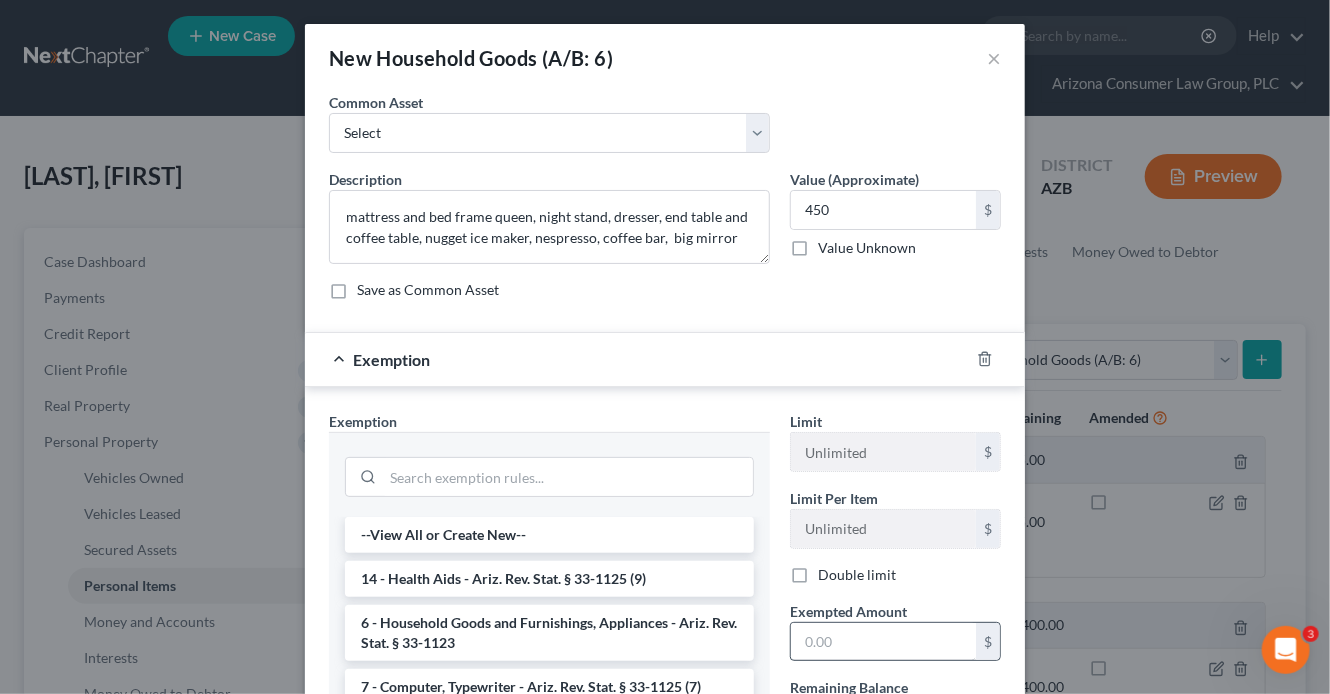 drag, startPoint x: 582, startPoint y: 605, endPoint x: 804, endPoint y: 636, distance: 224.15396 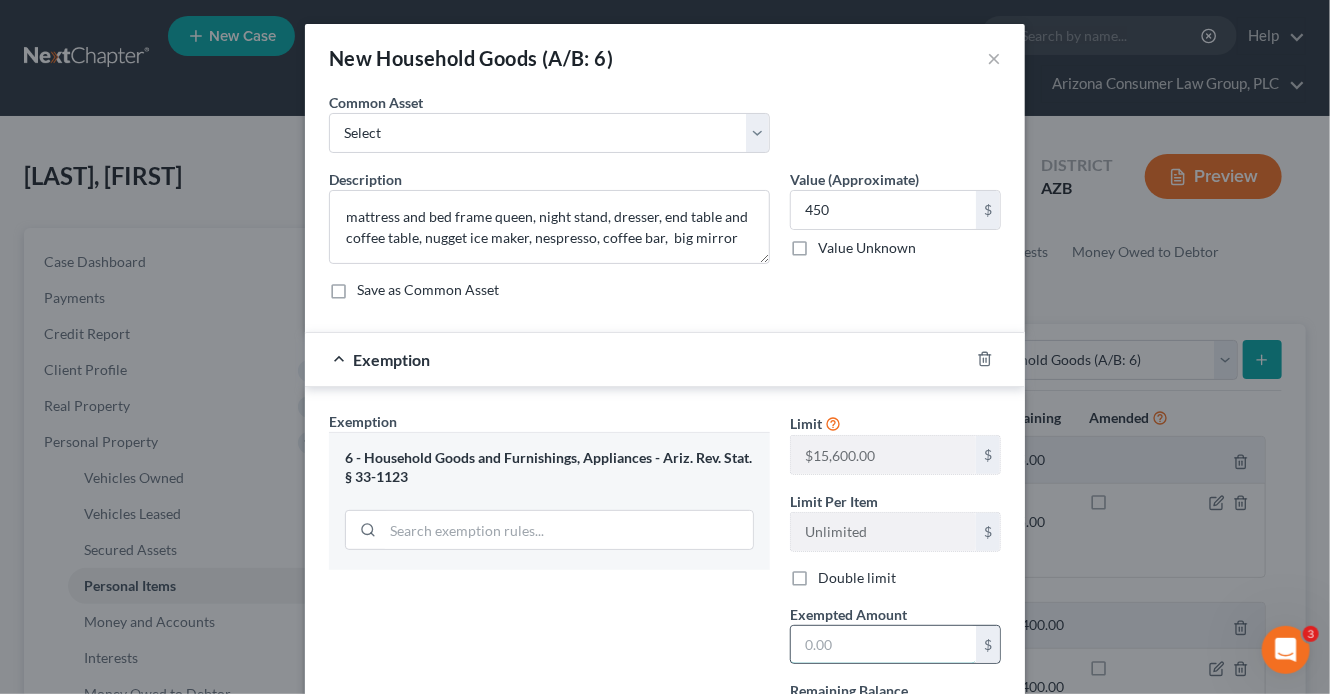 click at bounding box center [883, 645] 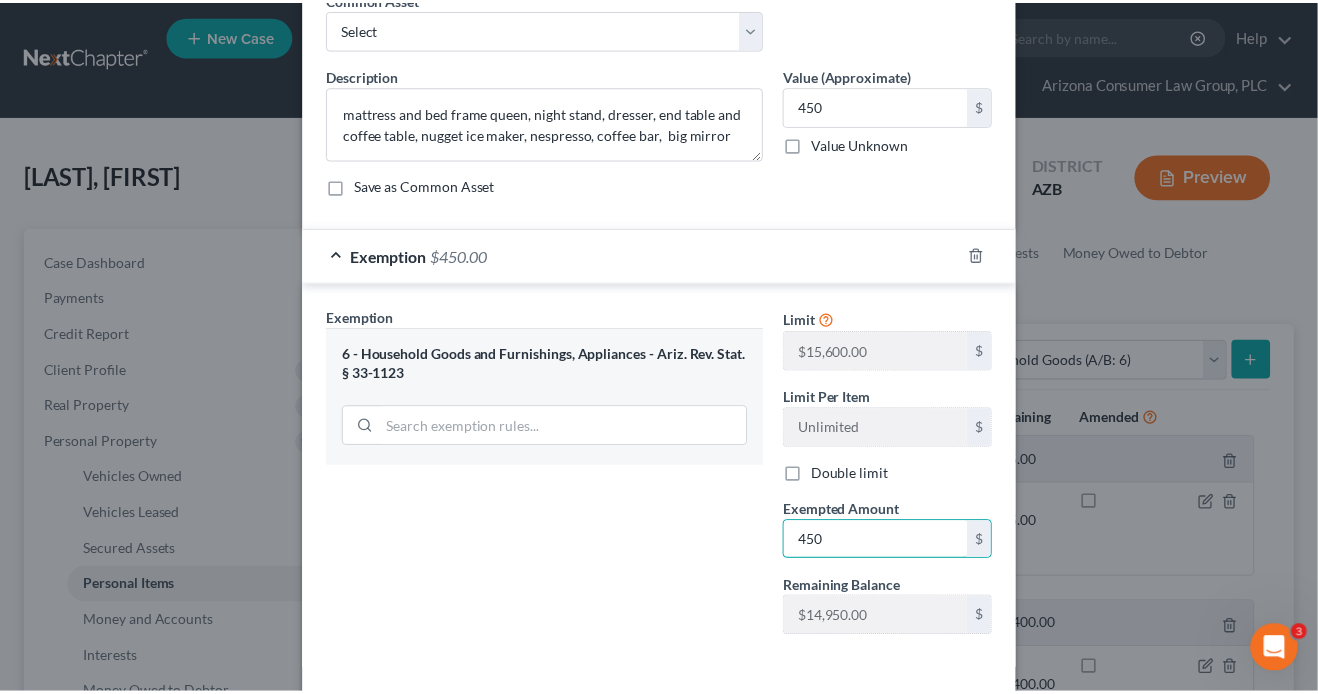 scroll, scrollTop: 187, scrollLeft: 0, axis: vertical 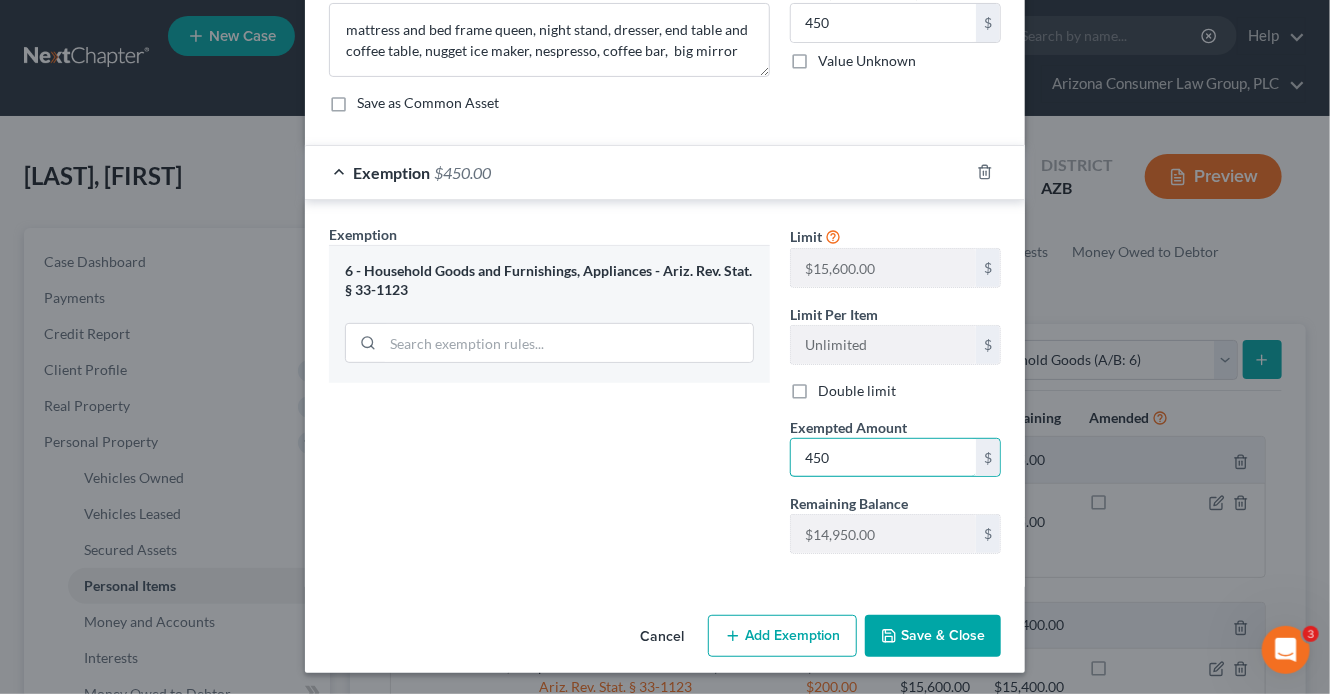 type on "450" 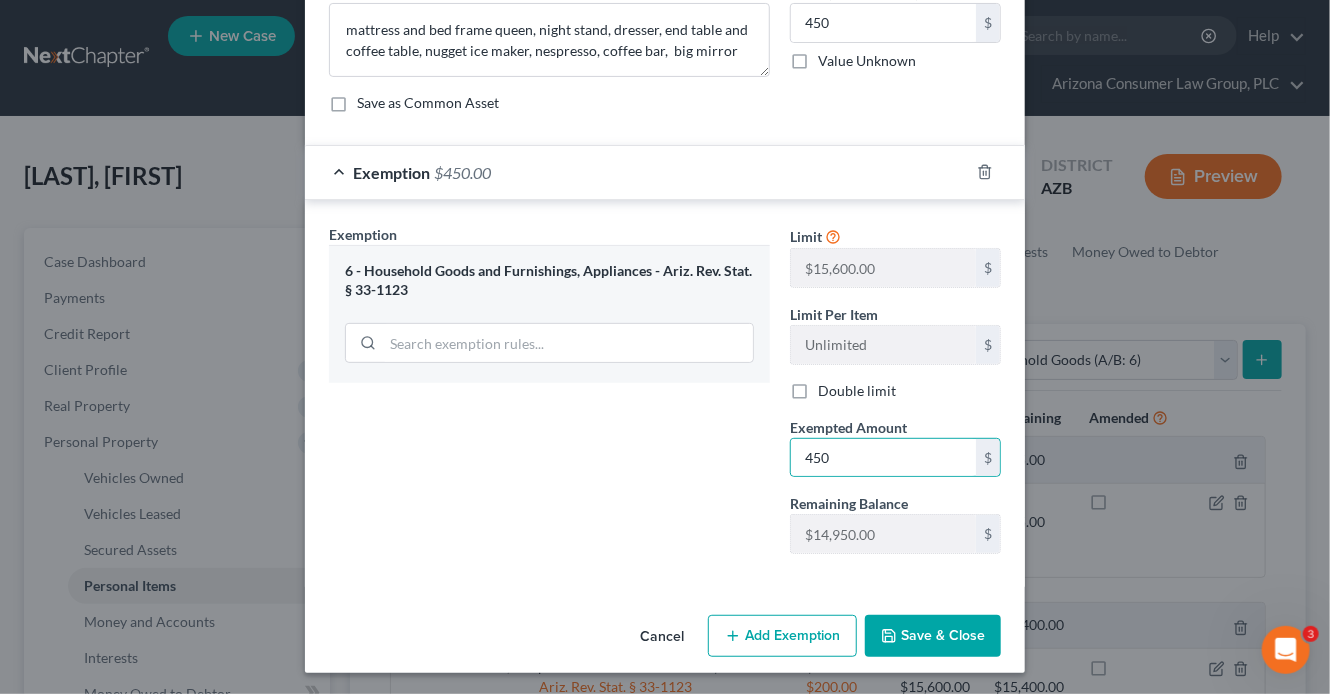 click on "Save & Close" at bounding box center (933, 636) 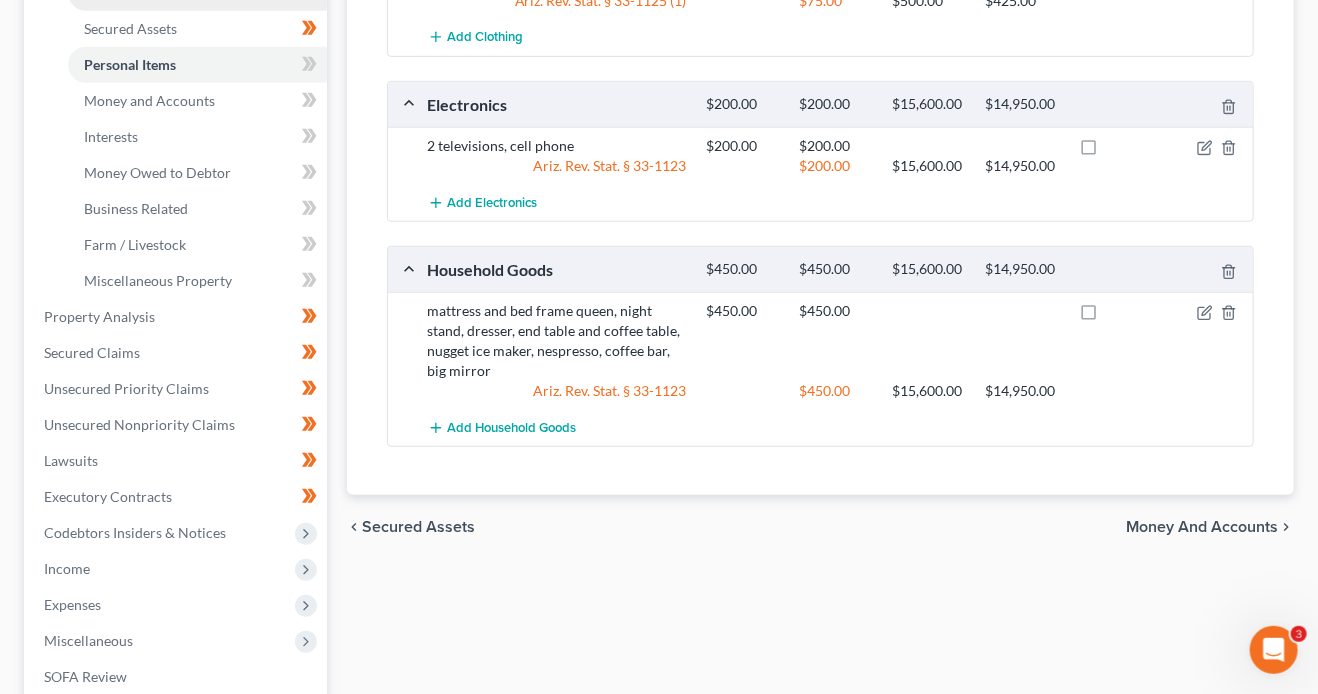 scroll, scrollTop: 446, scrollLeft: 0, axis: vertical 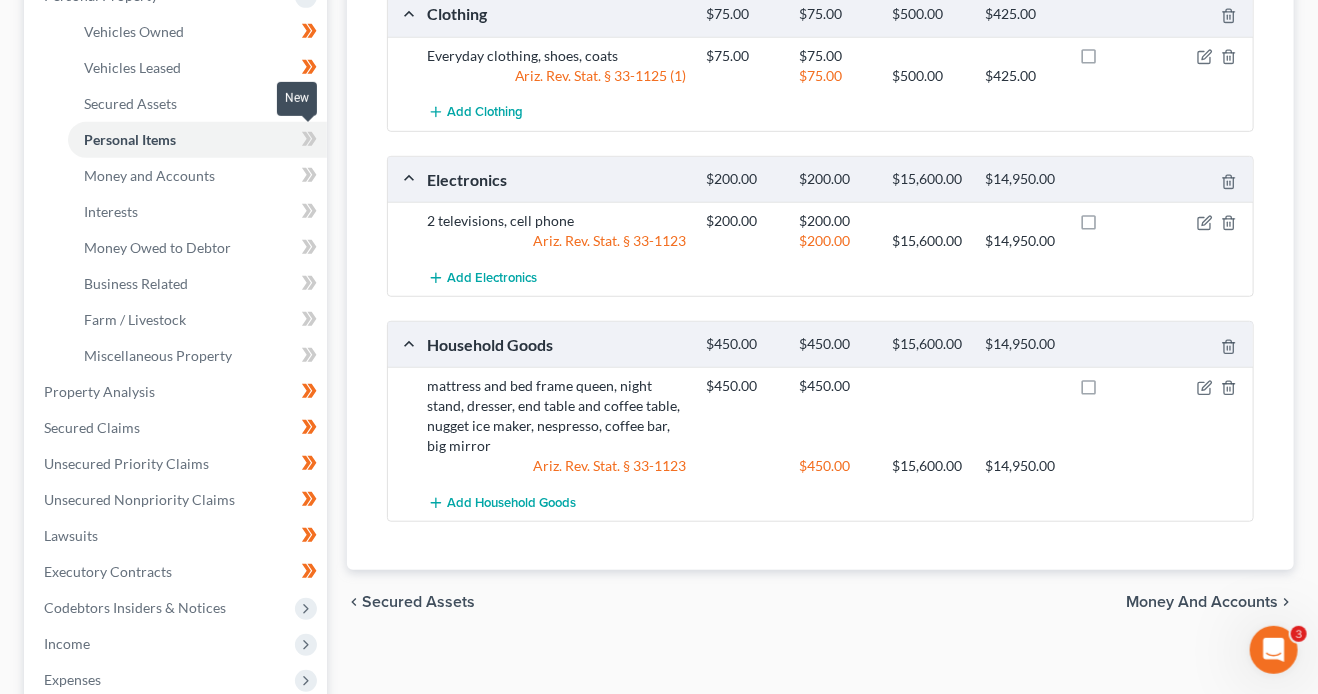 click 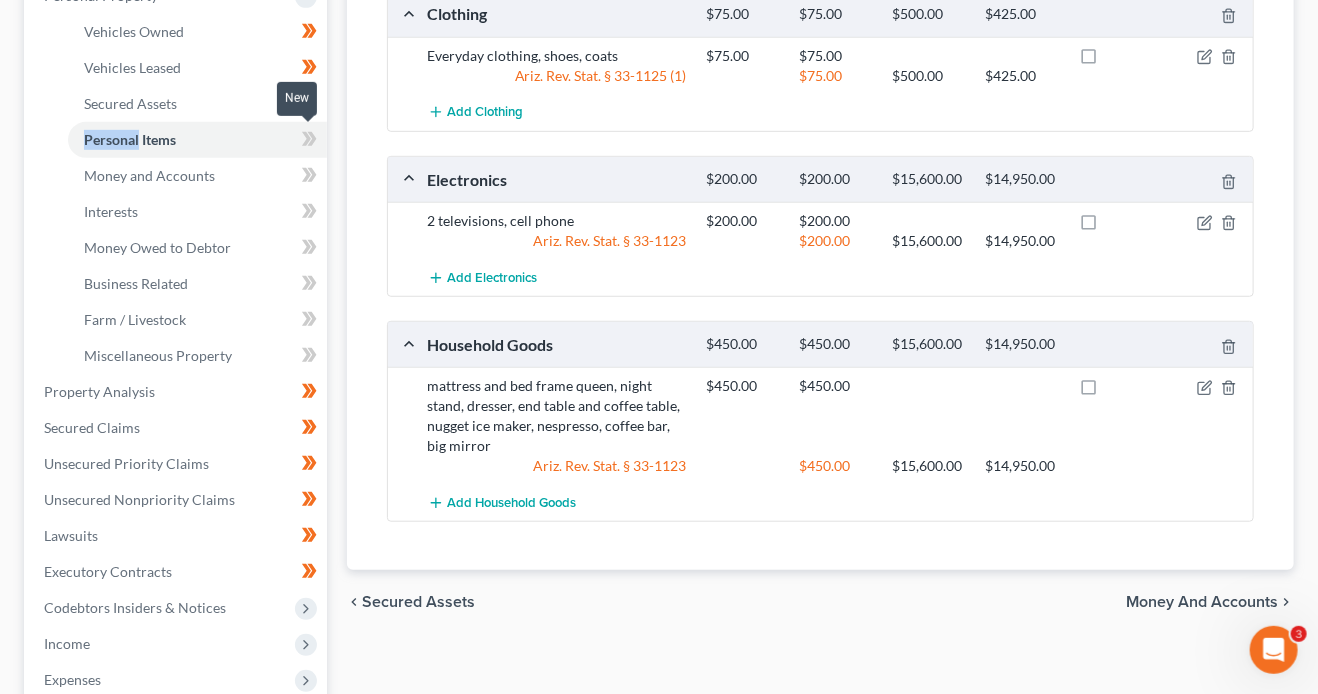 click 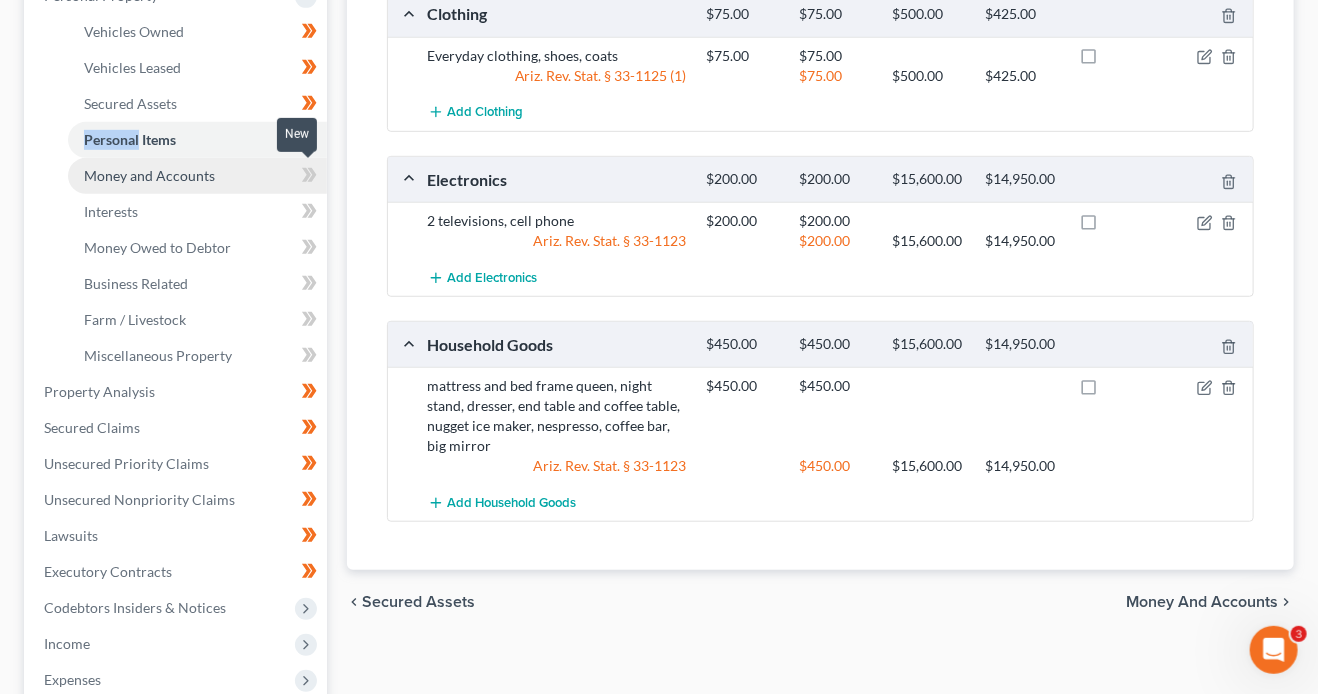 click on "Money and Accounts" at bounding box center [197, 176] 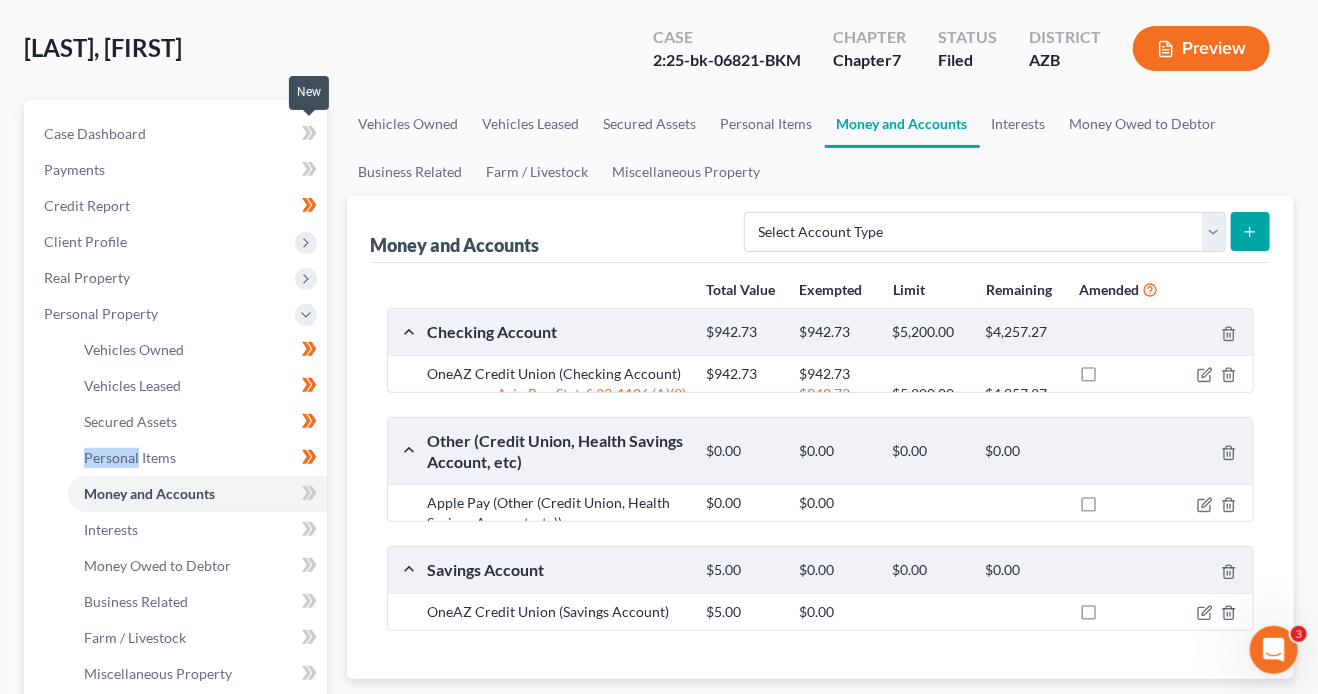 scroll, scrollTop: 473, scrollLeft: 0, axis: vertical 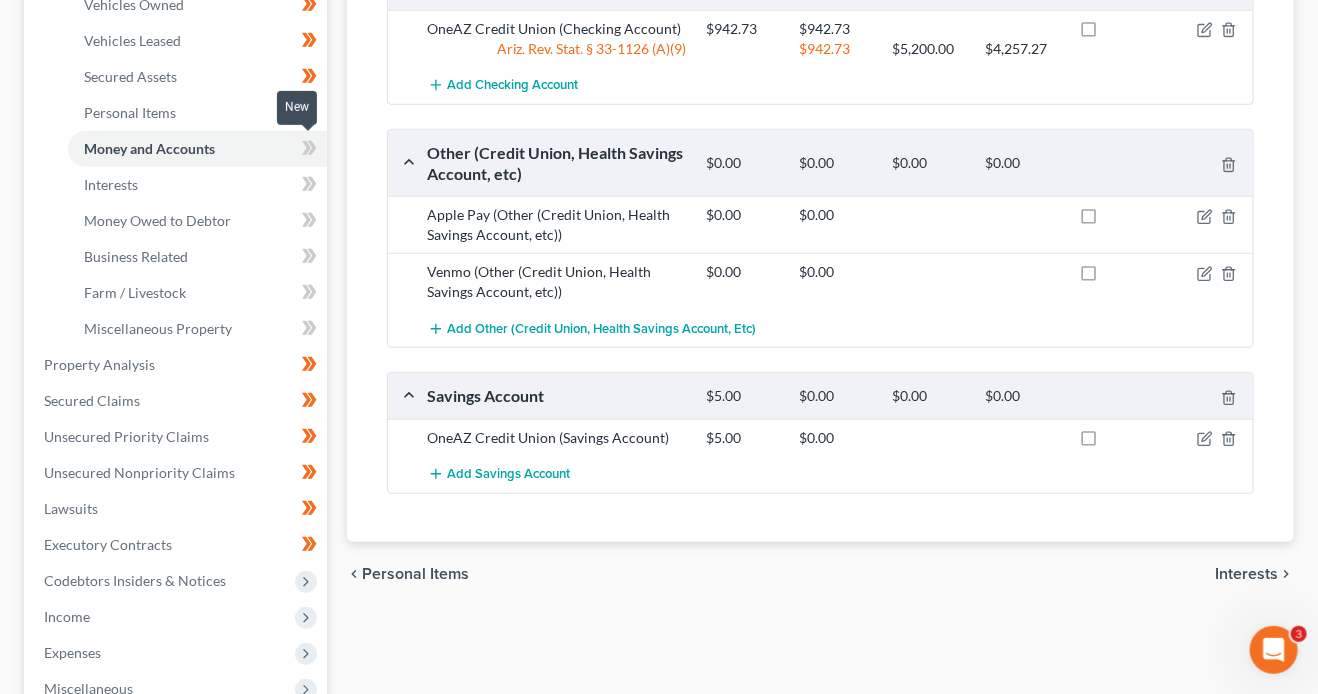 click at bounding box center (309, 151) 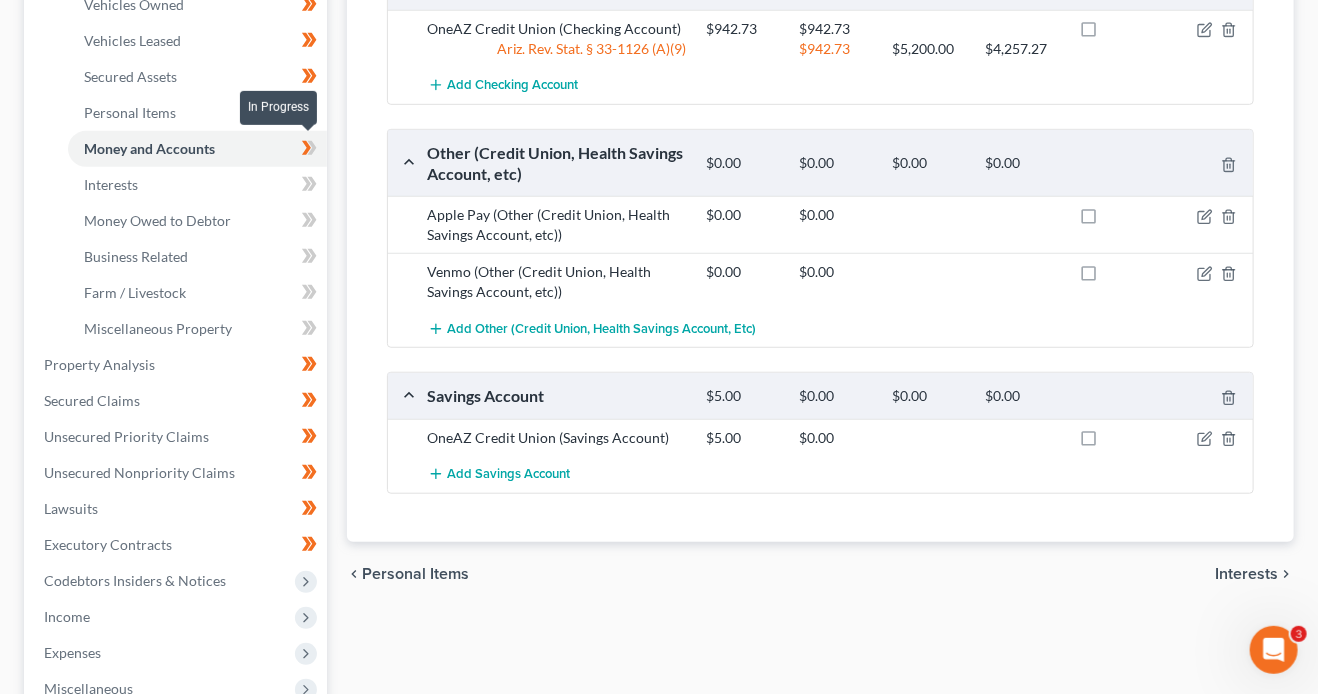 drag, startPoint x: 318, startPoint y: 149, endPoint x: 315, endPoint y: 188, distance: 39.115215 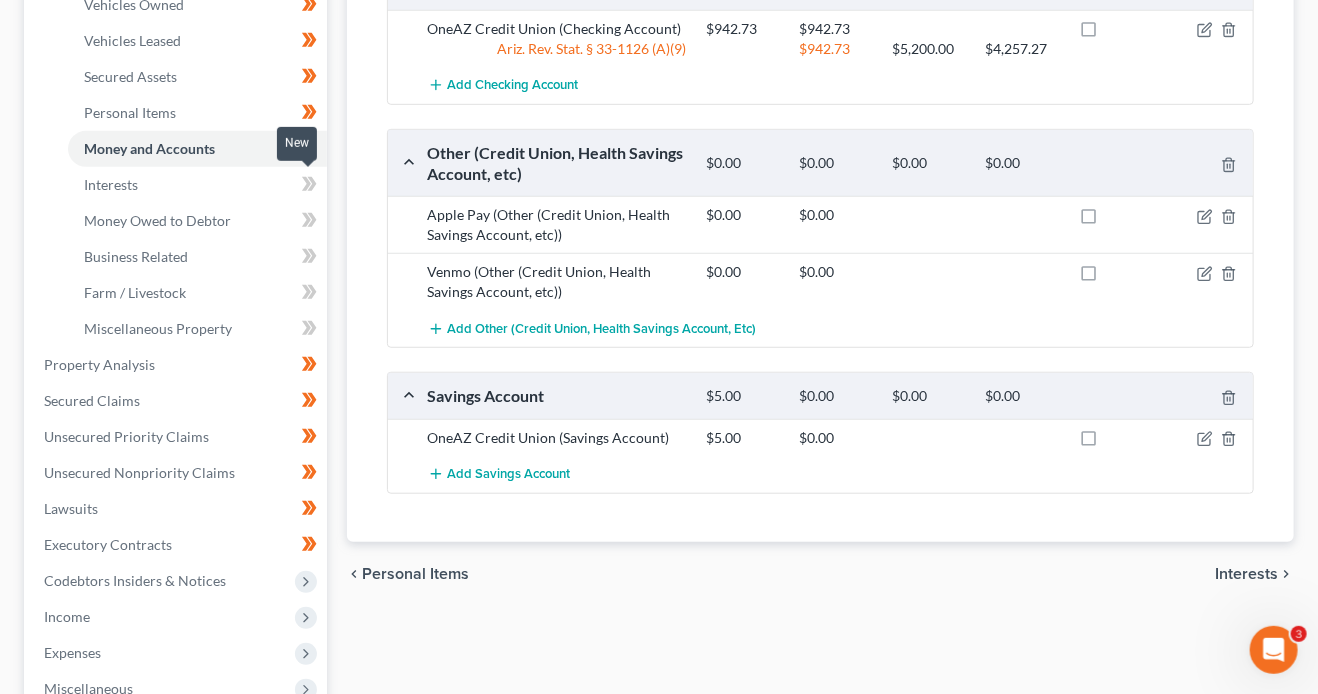 click 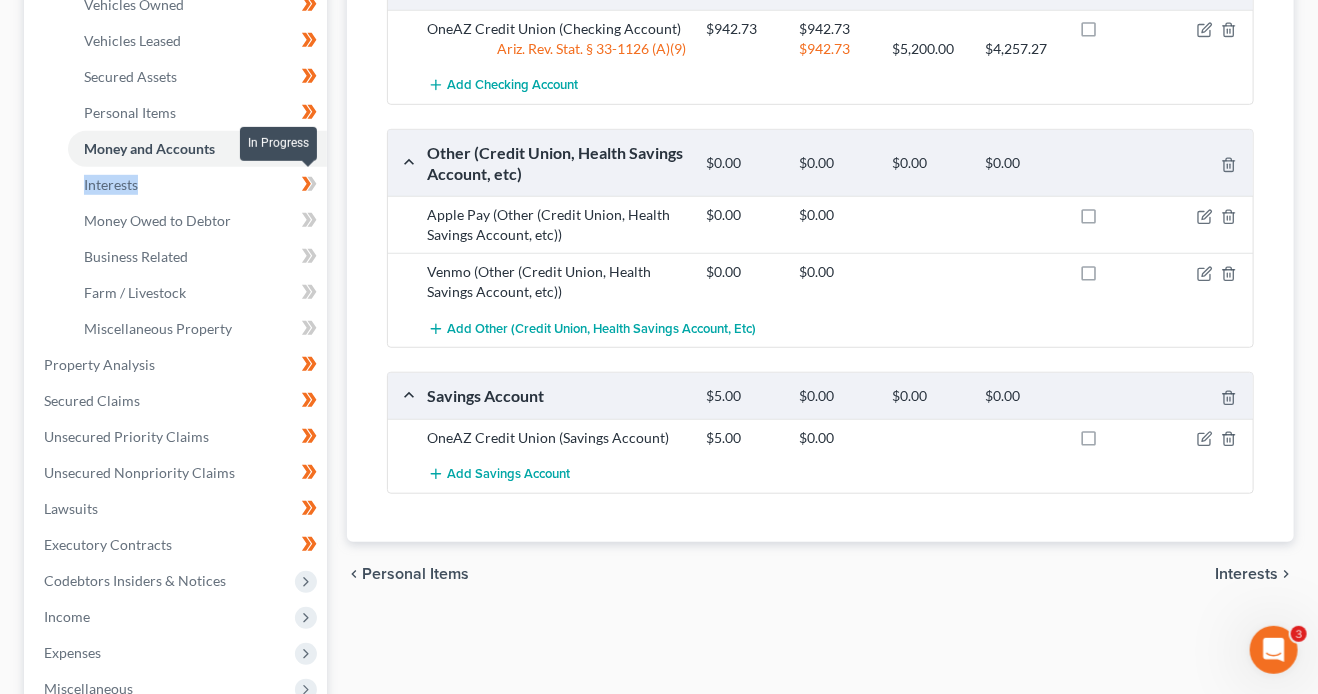 click 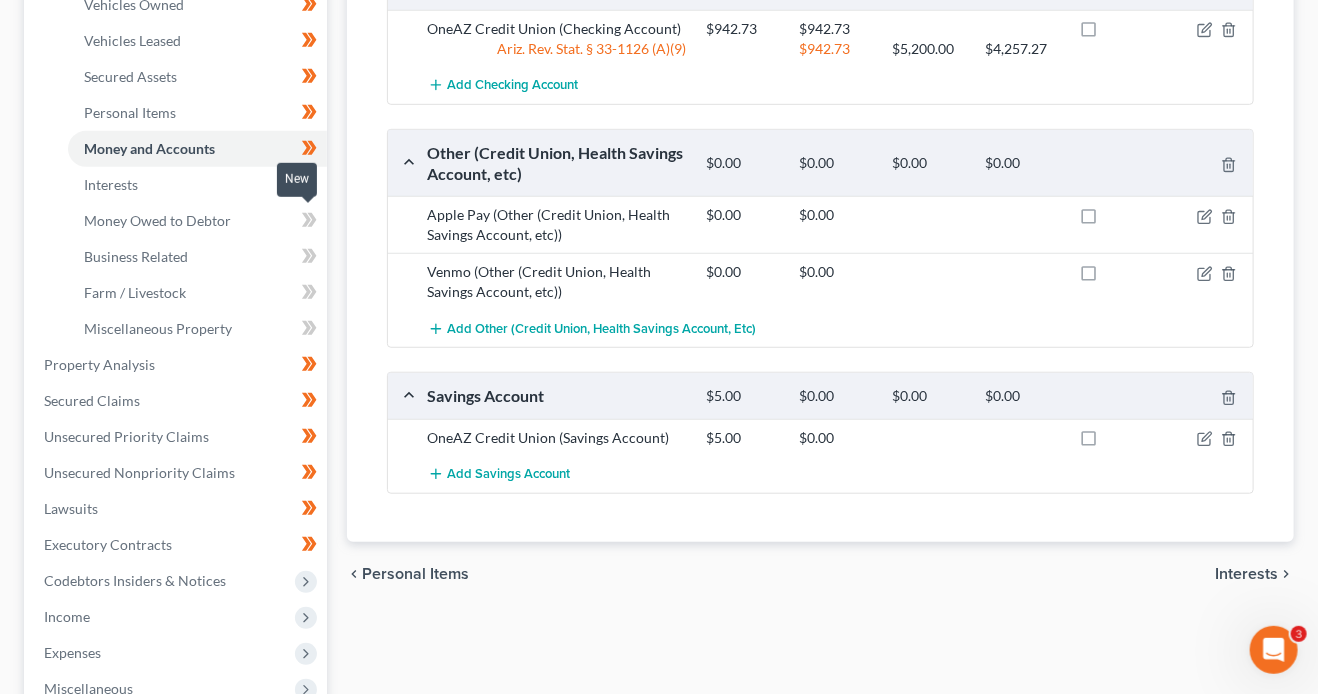 click 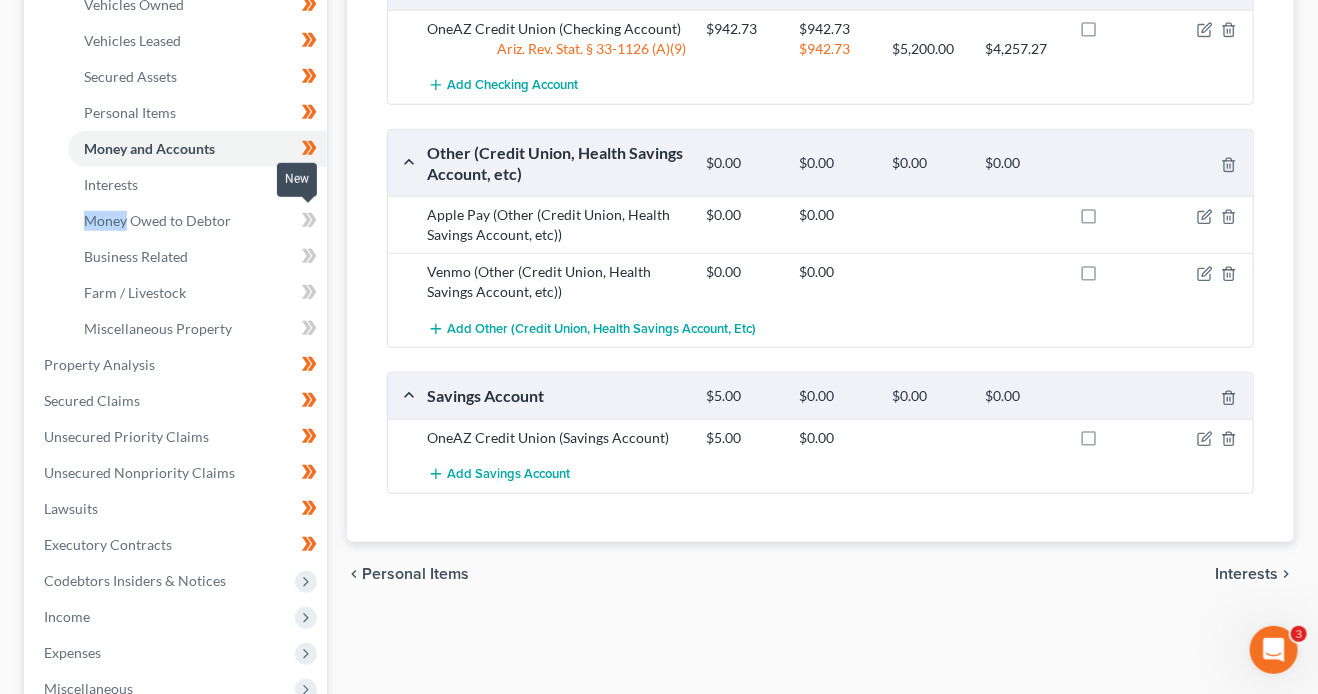 drag, startPoint x: 312, startPoint y: 223, endPoint x: 316, endPoint y: 264, distance: 41.19466 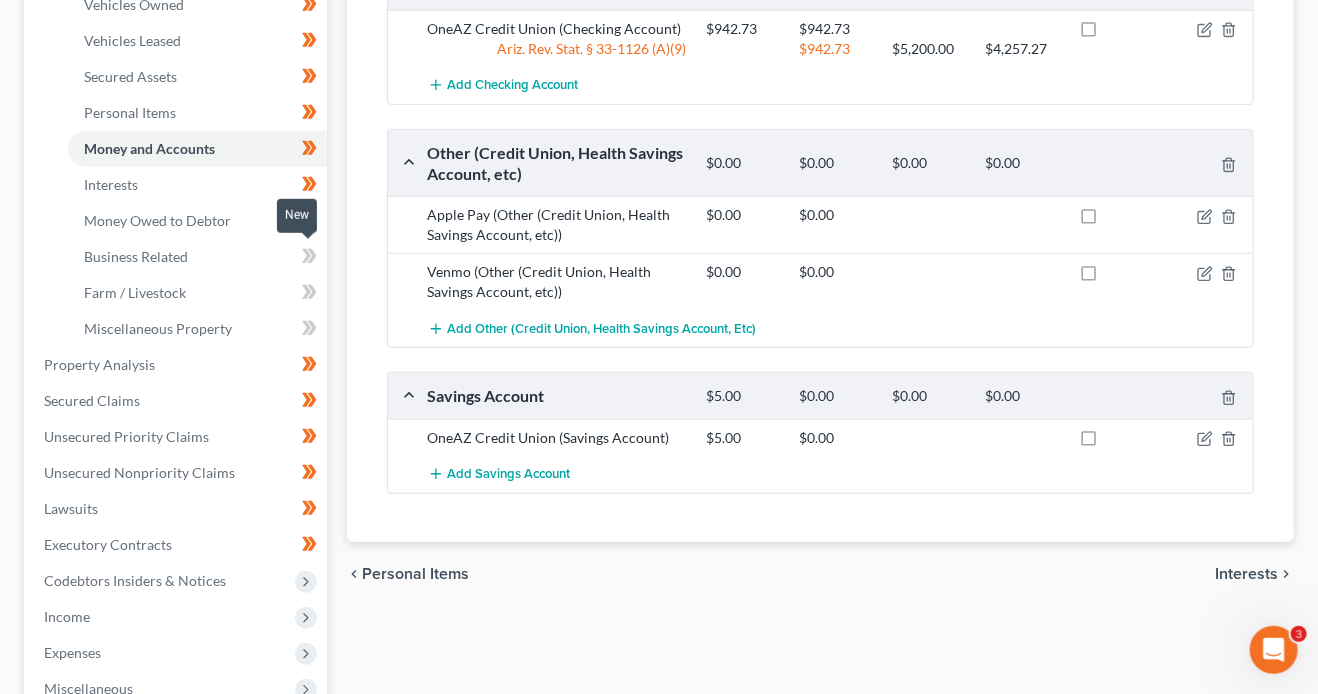 click at bounding box center [309, 259] 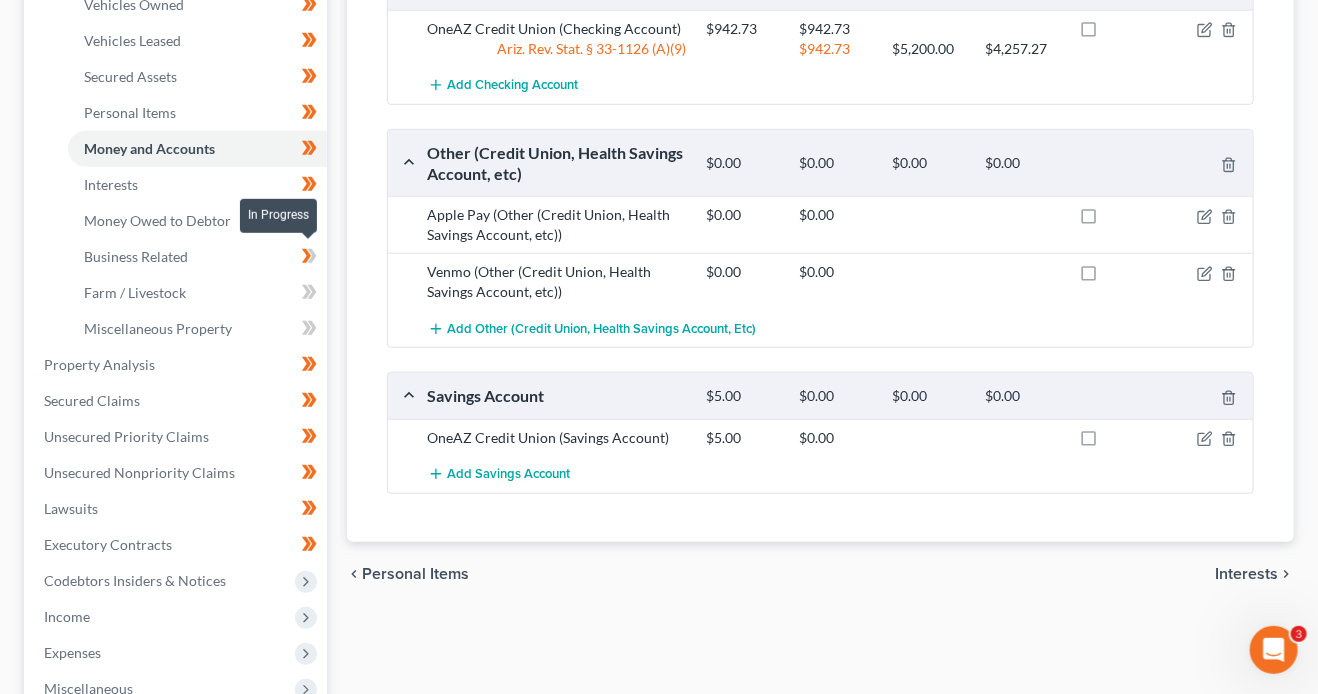 click 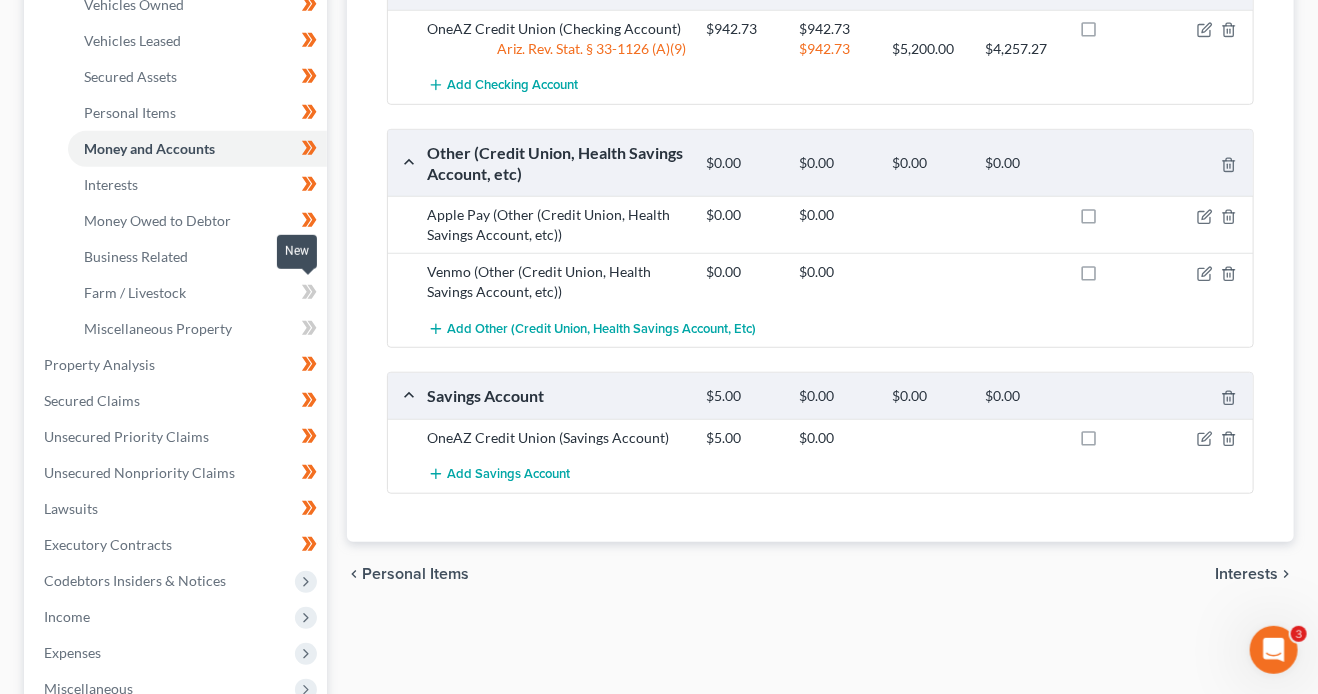 click at bounding box center (309, 295) 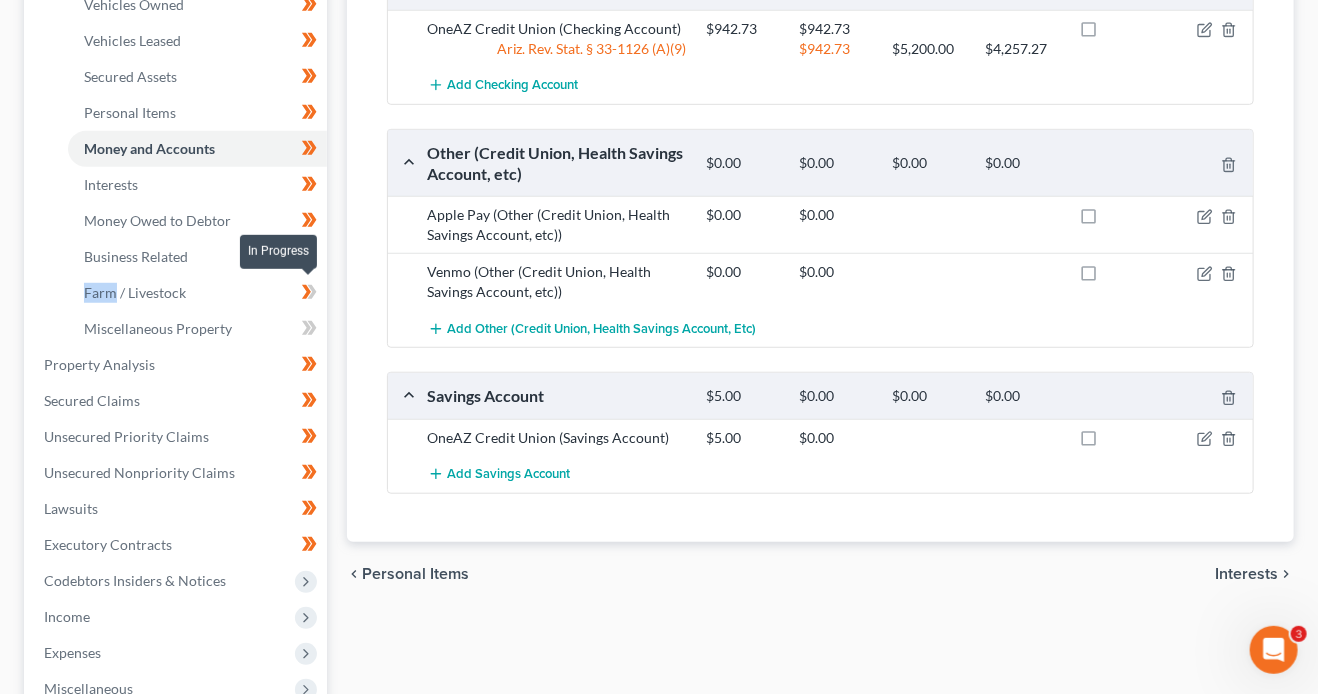click at bounding box center (309, 295) 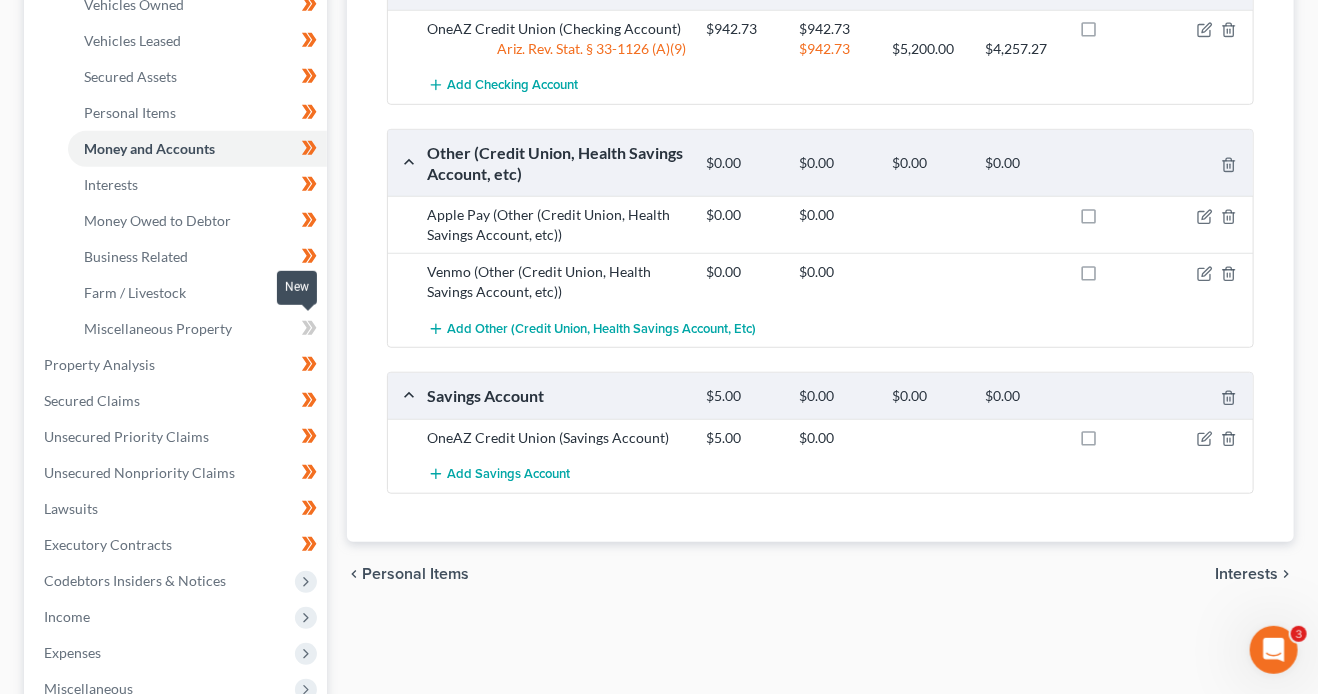 click 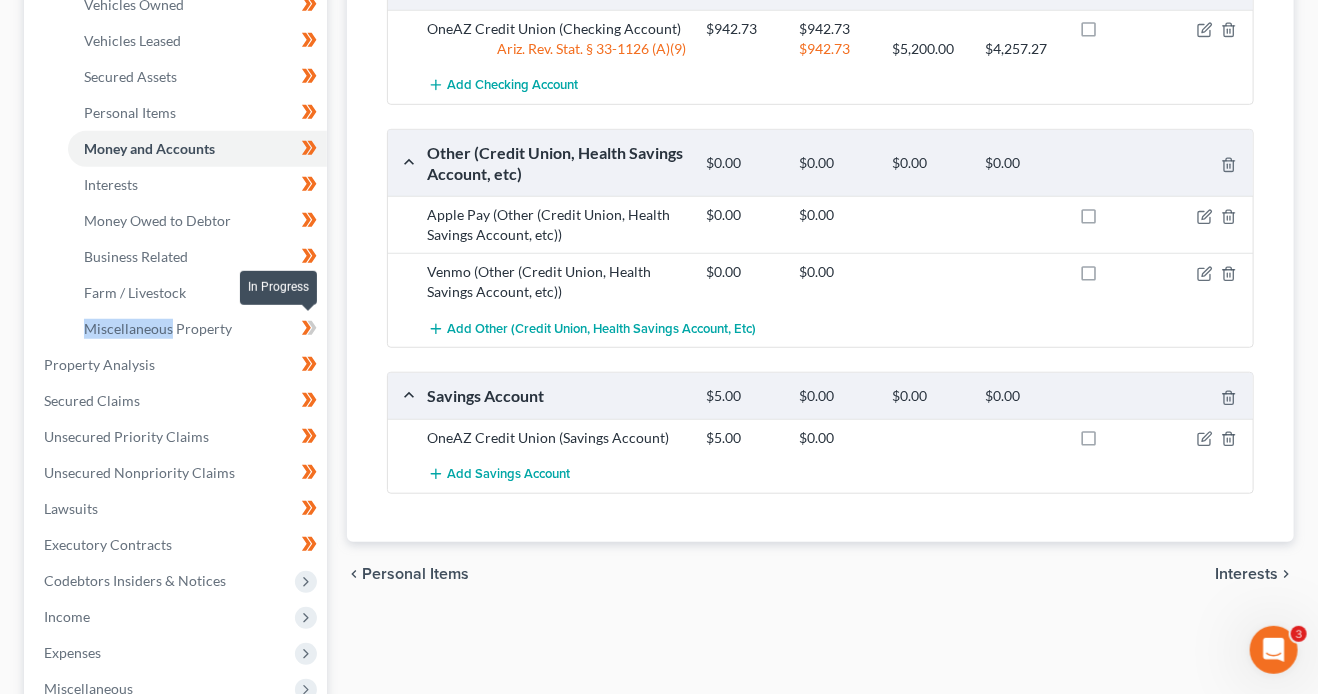 click 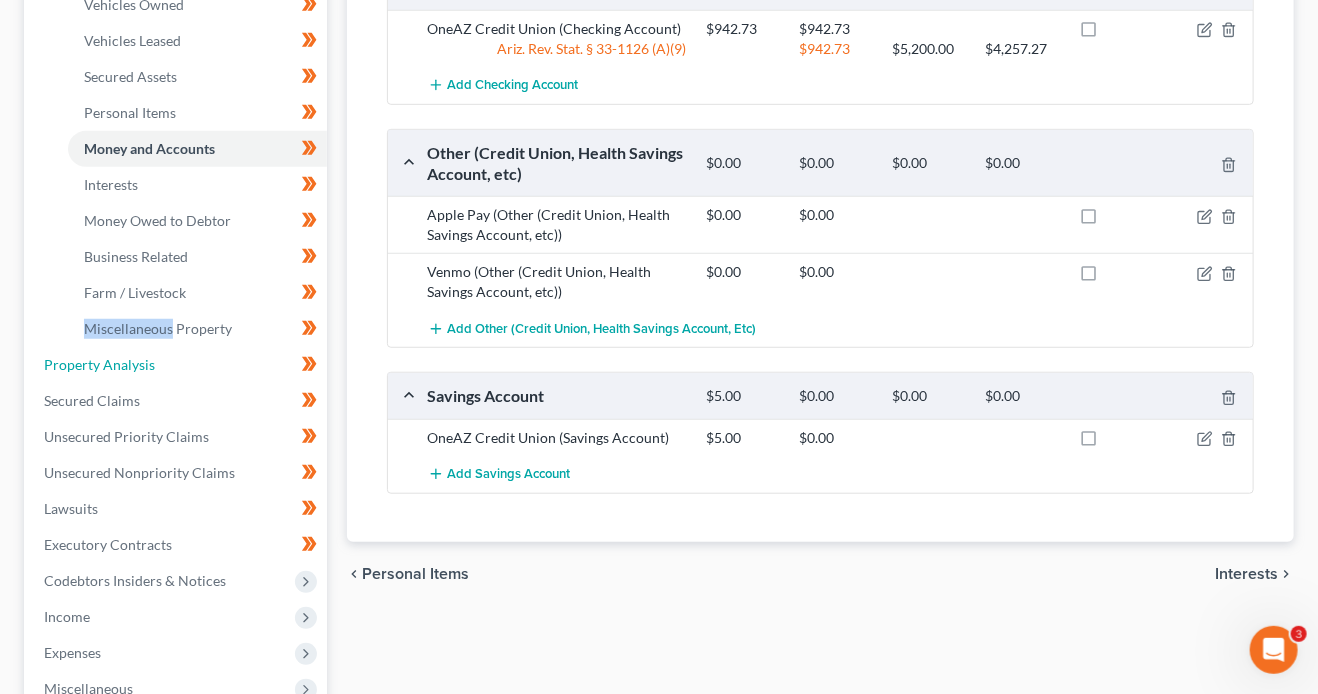 drag, startPoint x: 166, startPoint y: 367, endPoint x: 363, endPoint y: 417, distance: 203.24615 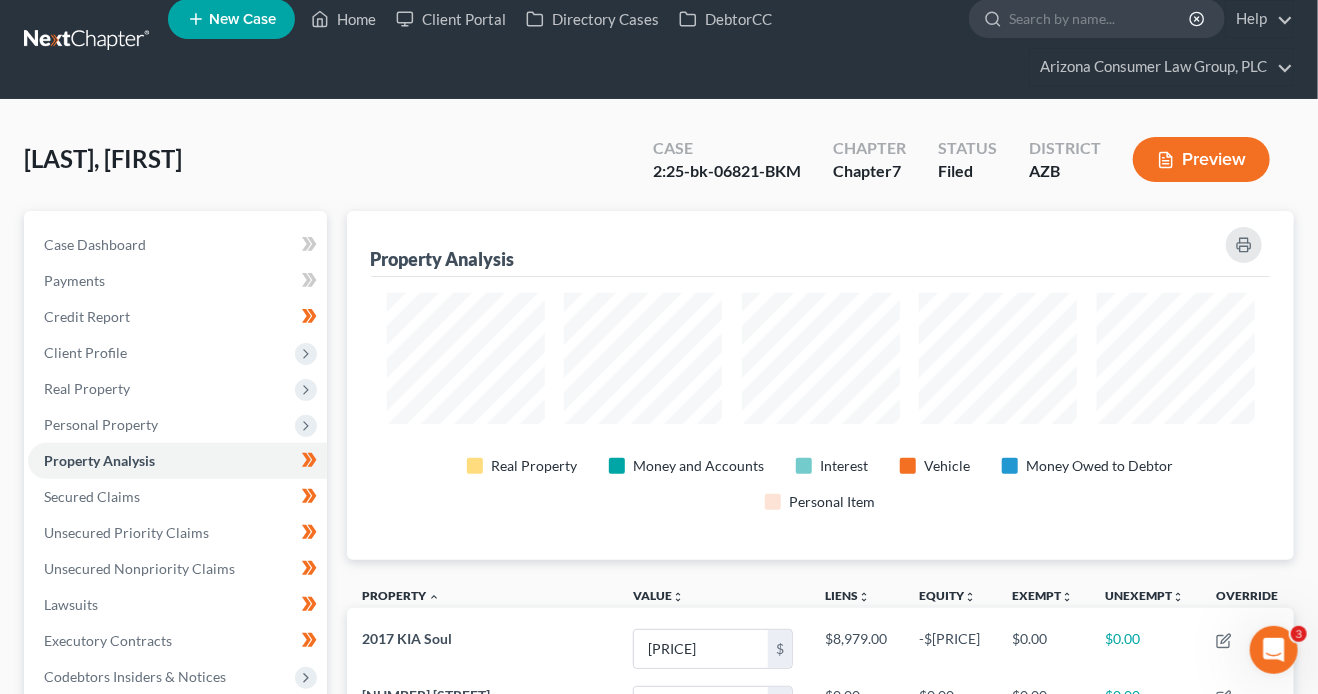 scroll, scrollTop: 0, scrollLeft: 0, axis: both 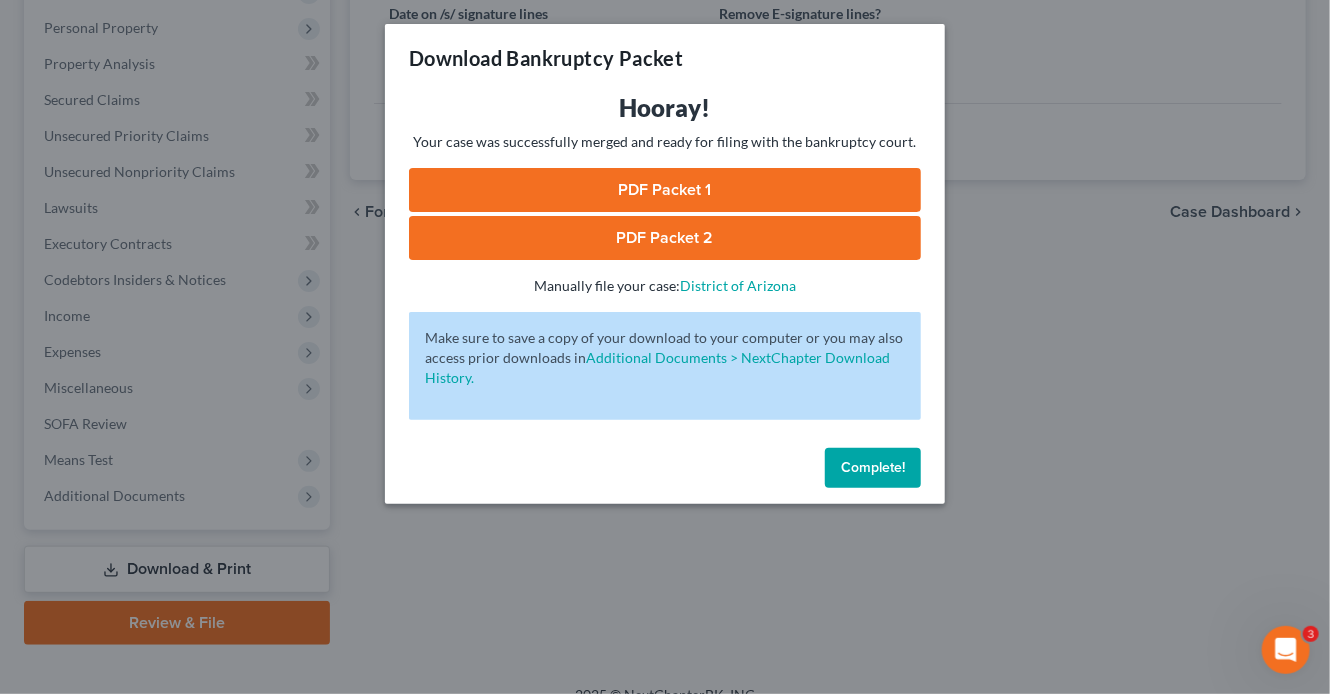 click on "Complete!" at bounding box center (873, 467) 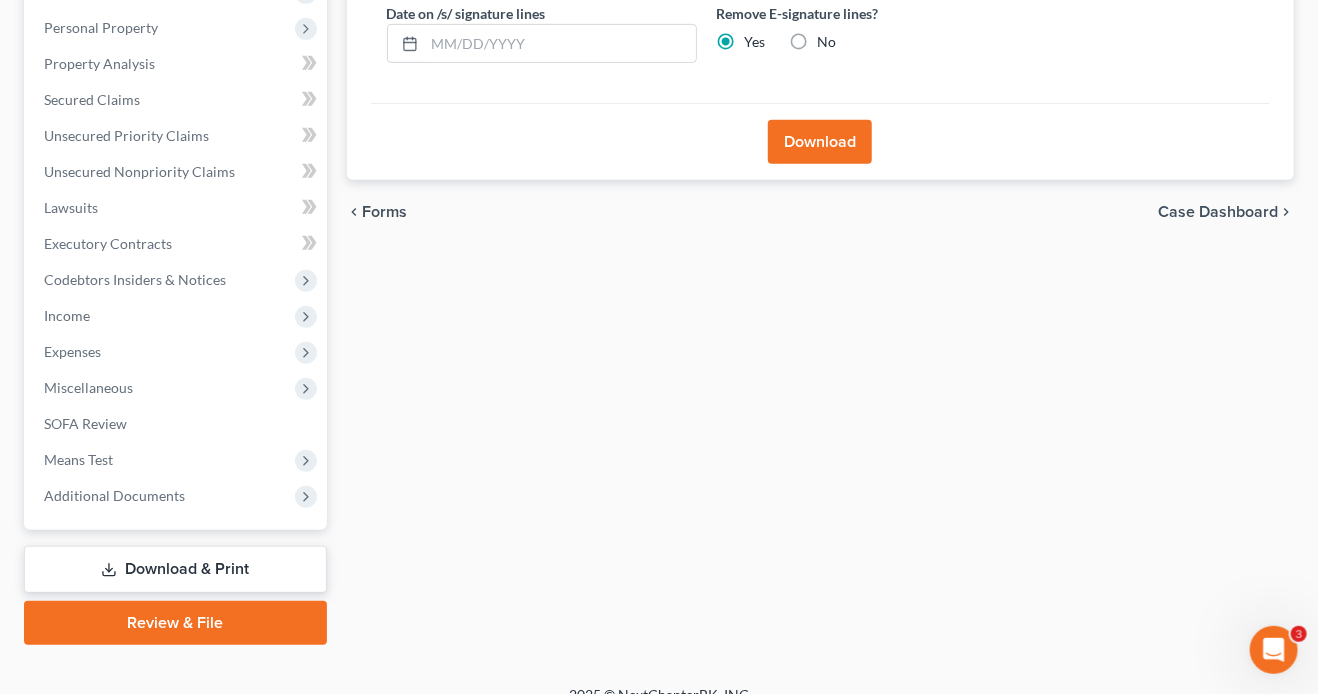 scroll, scrollTop: 0, scrollLeft: 0, axis: both 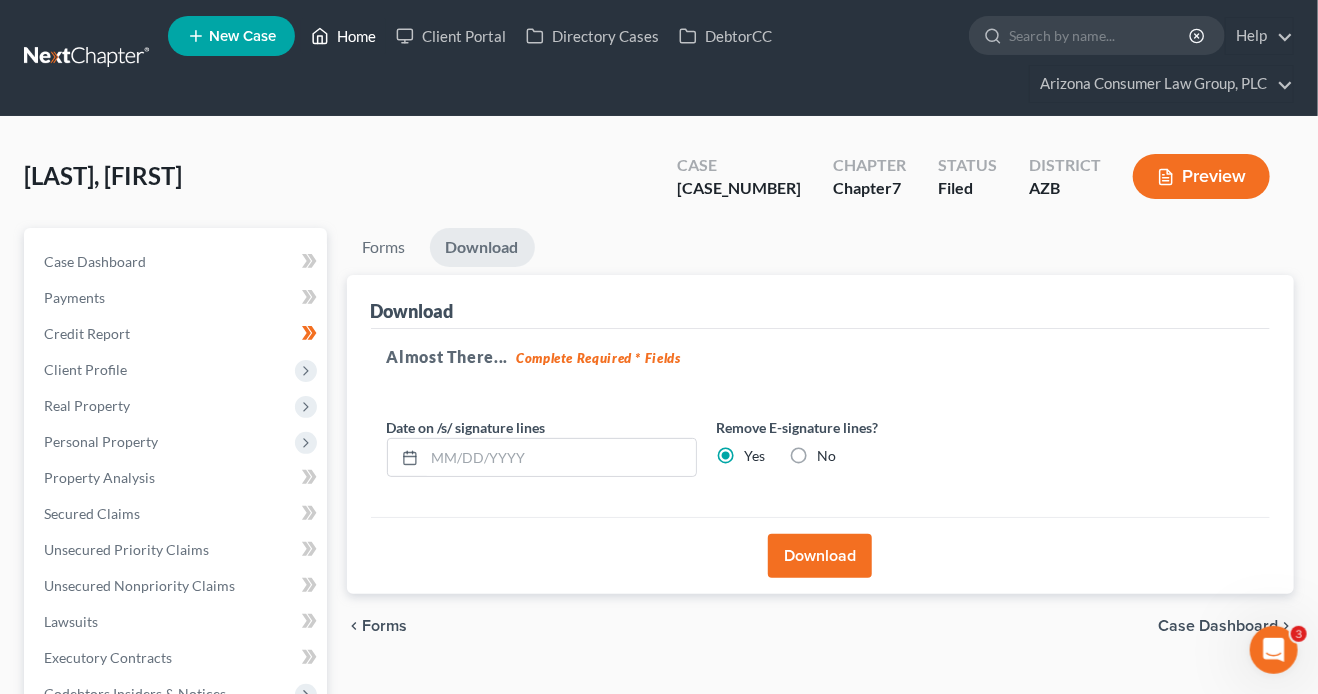 click on "Home" at bounding box center (343, 36) 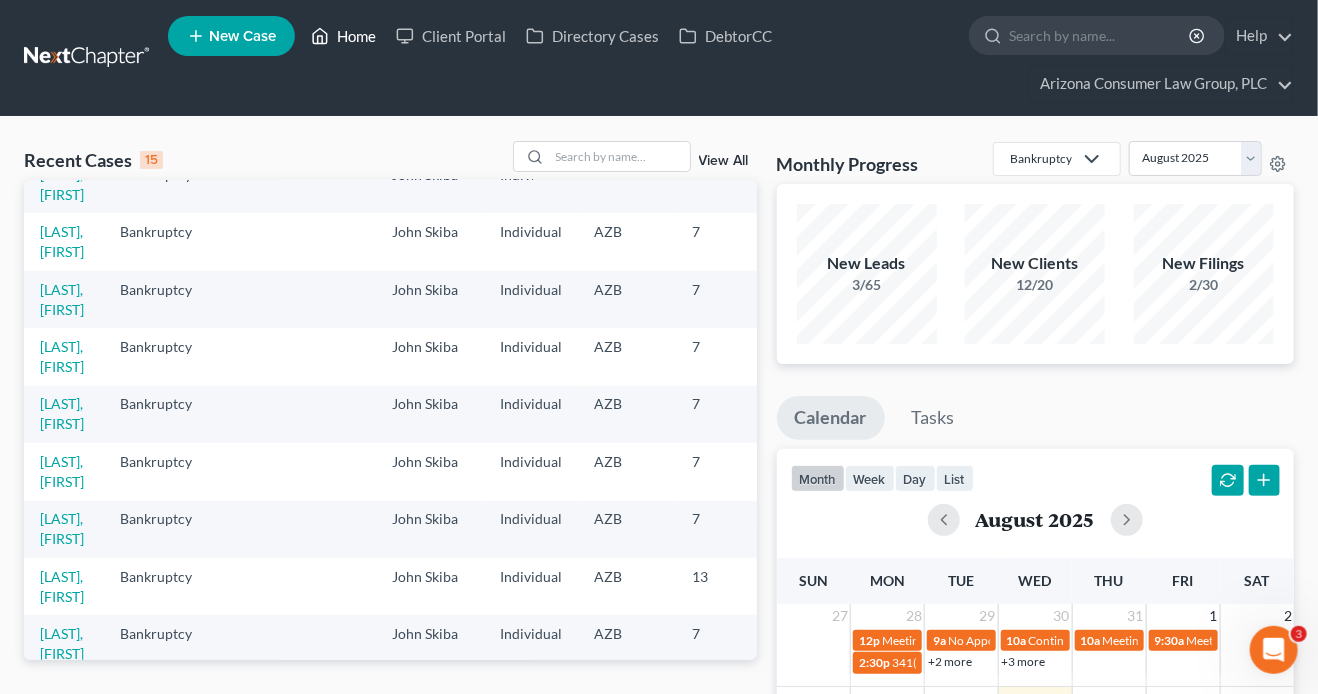 scroll, scrollTop: 478, scrollLeft: 0, axis: vertical 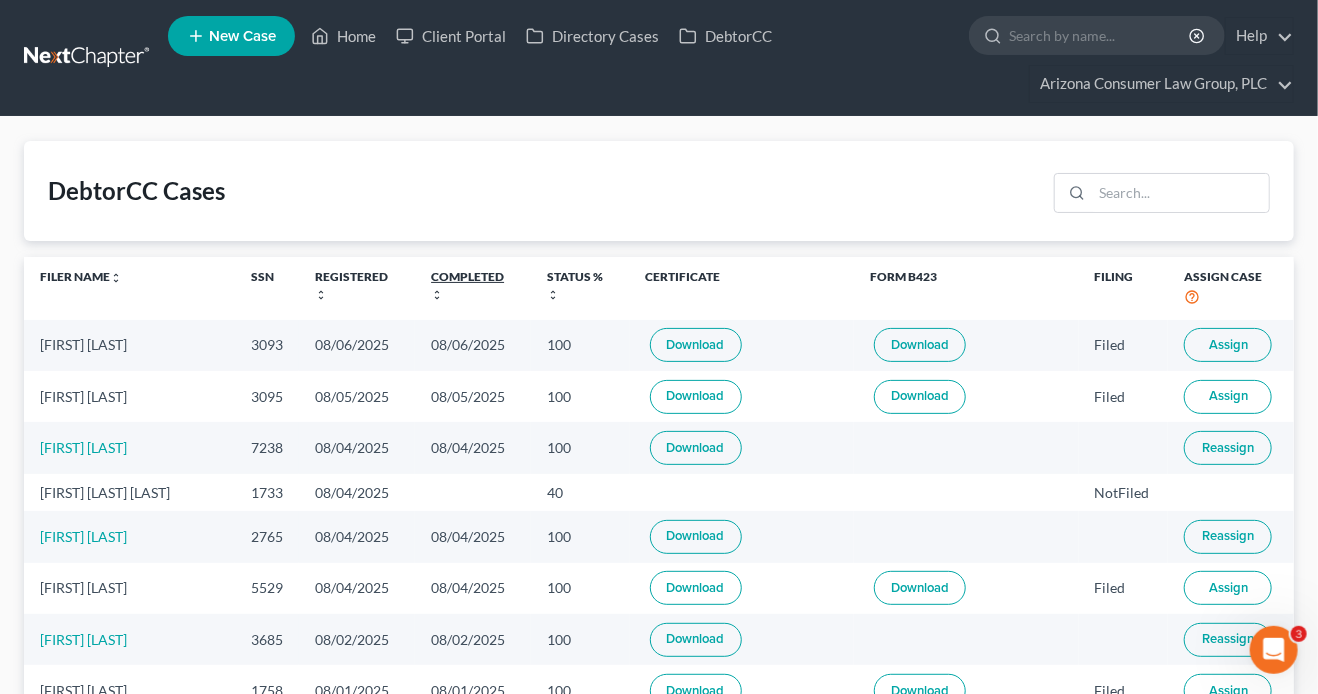 click on "Completed
unfold_more
expand_more
expand_less" at bounding box center [467, 285] 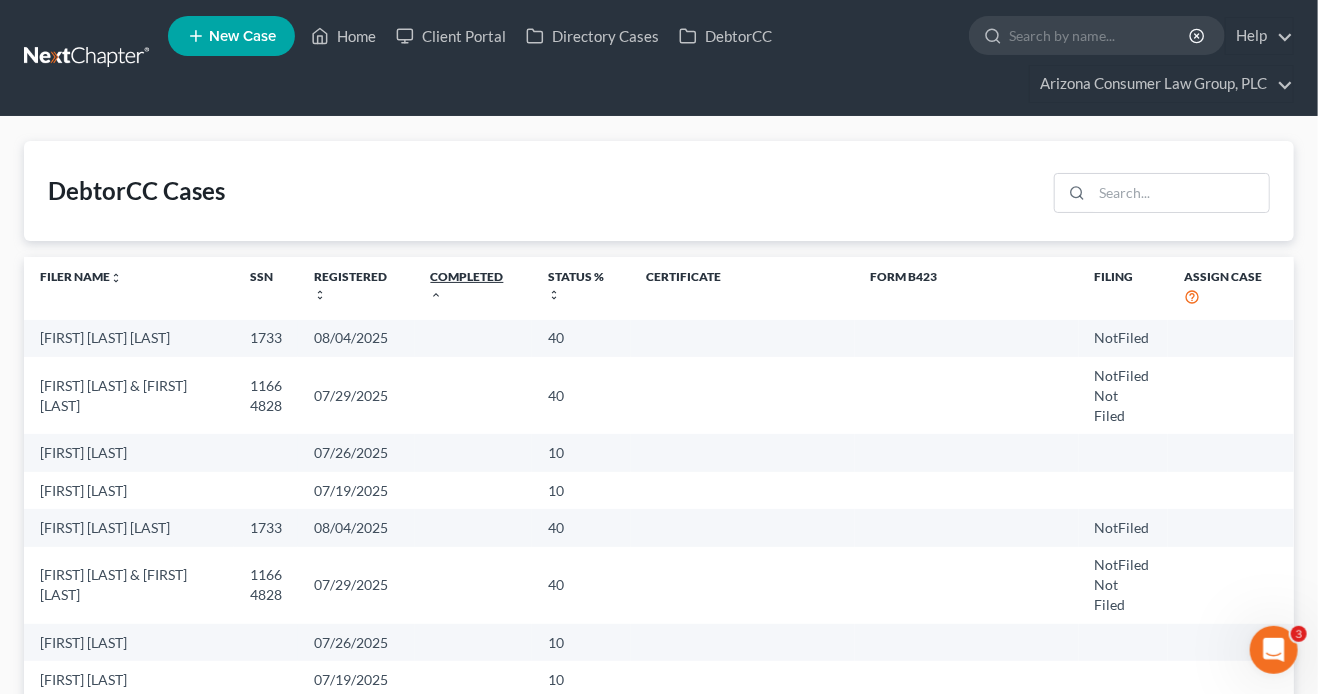 click on "Completed
unfold_more
expand_more
expand_less" at bounding box center (467, 285) 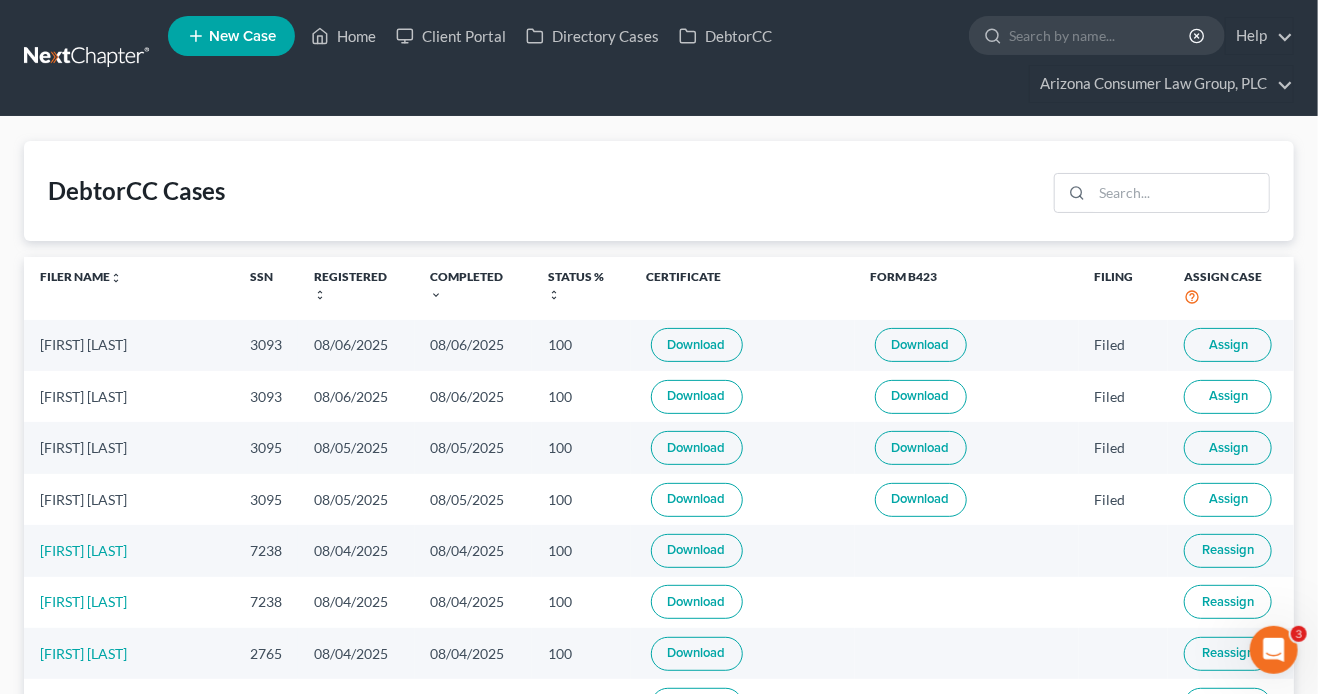 click on "Assign" at bounding box center (1228, 345) 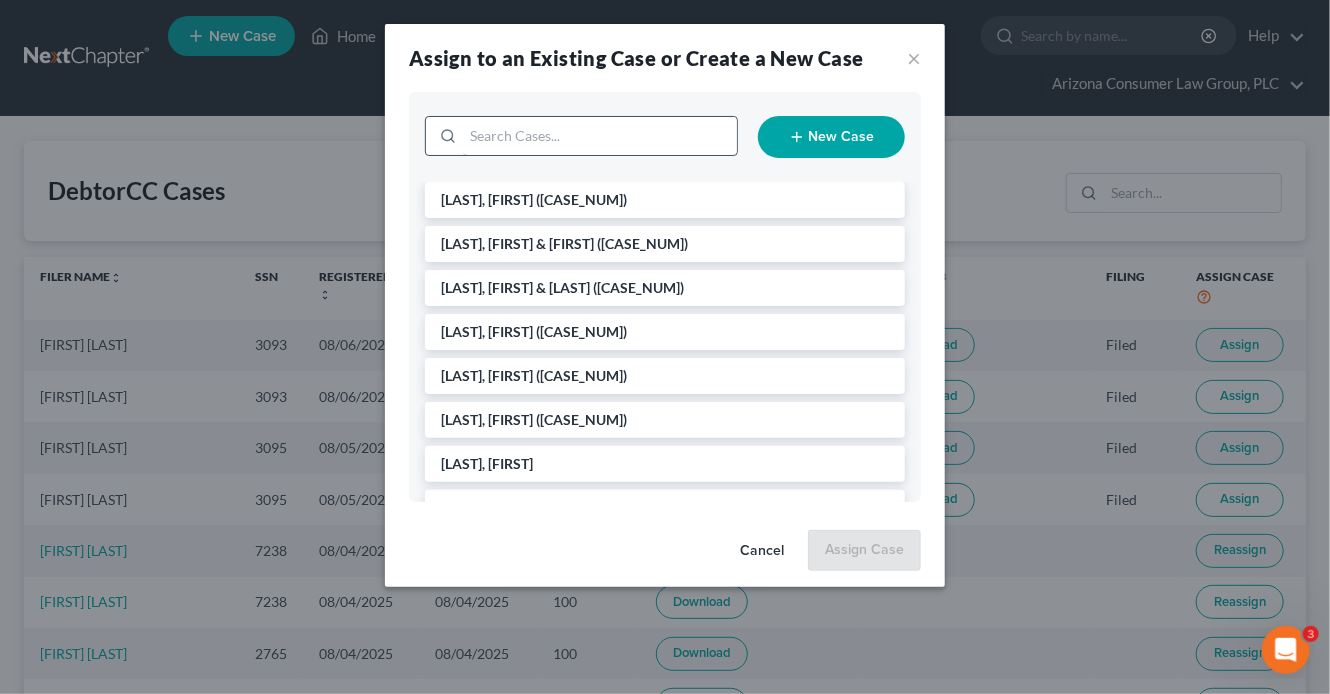 click at bounding box center (600, 136) 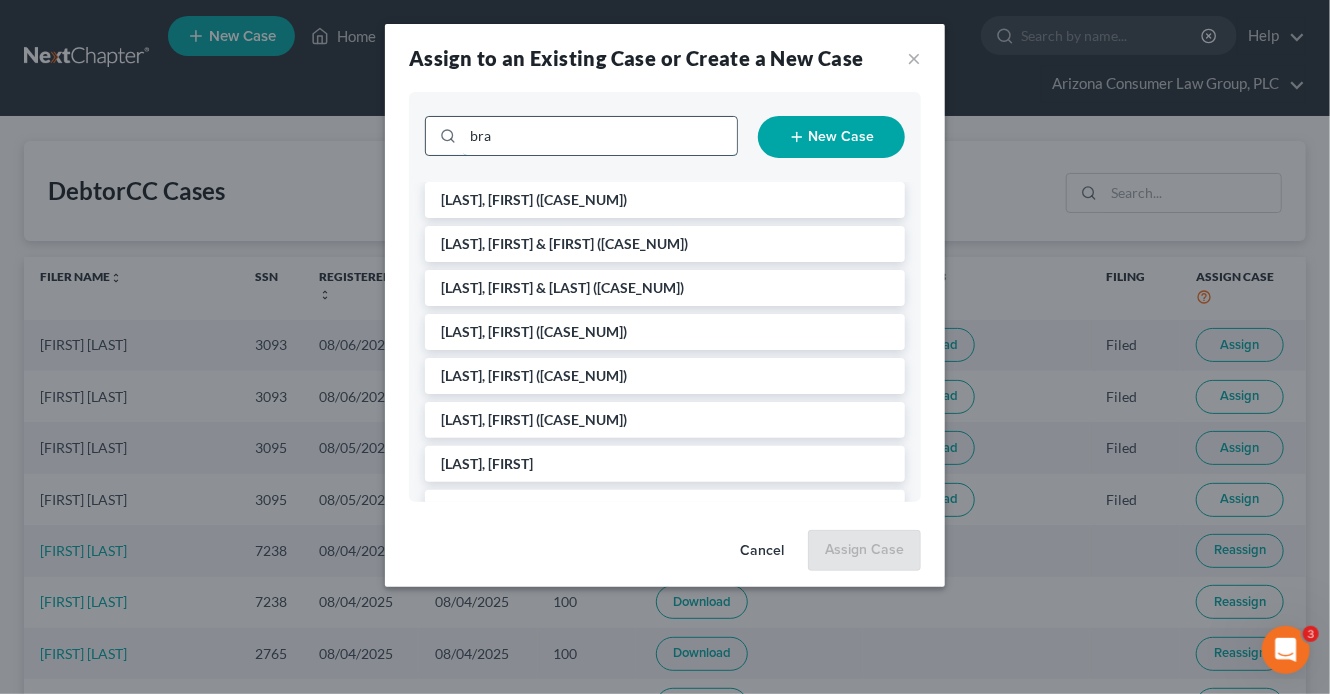 type on "bras" 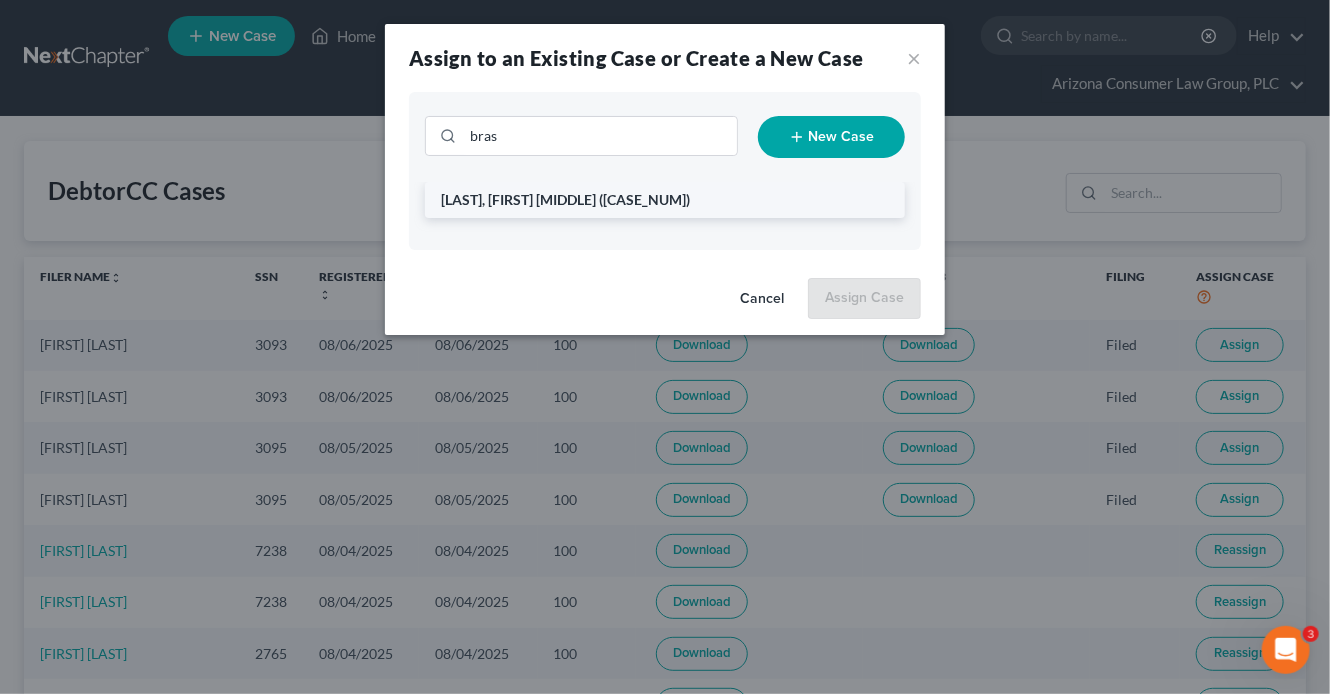 click on "(4:25-bk-07198)" at bounding box center (644, 199) 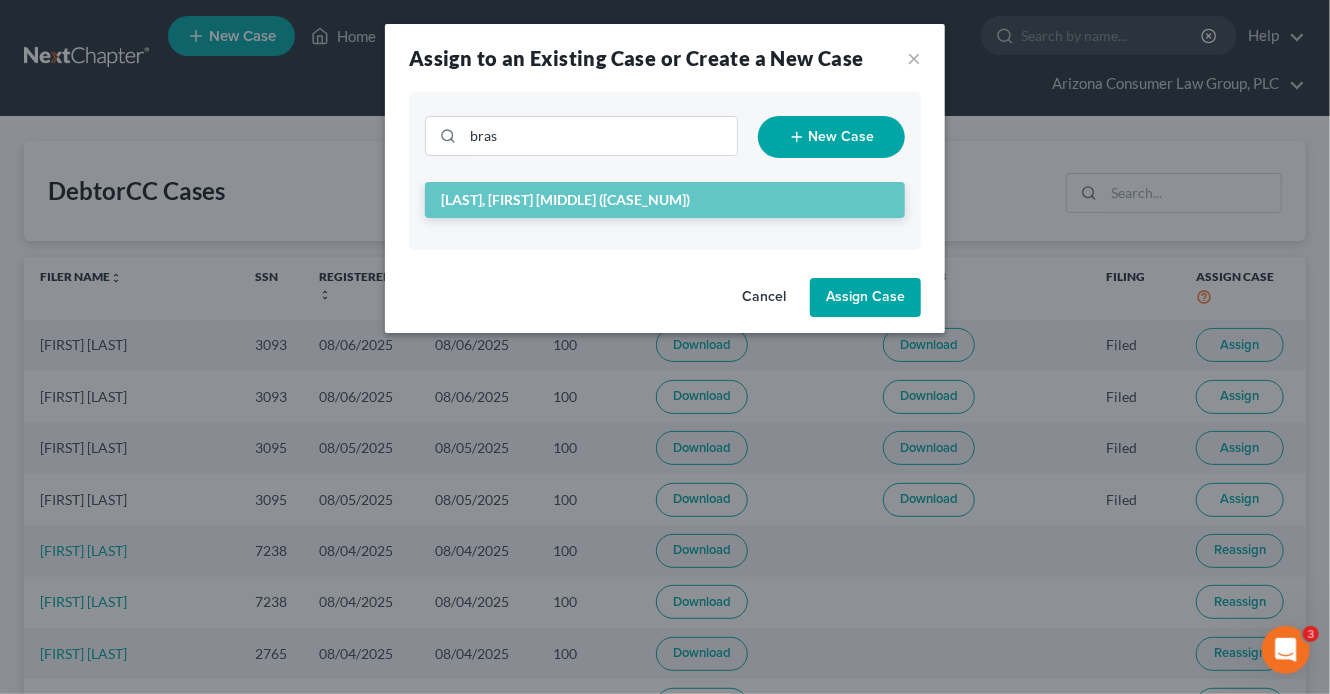 click on "Assign Case" at bounding box center (865, 298) 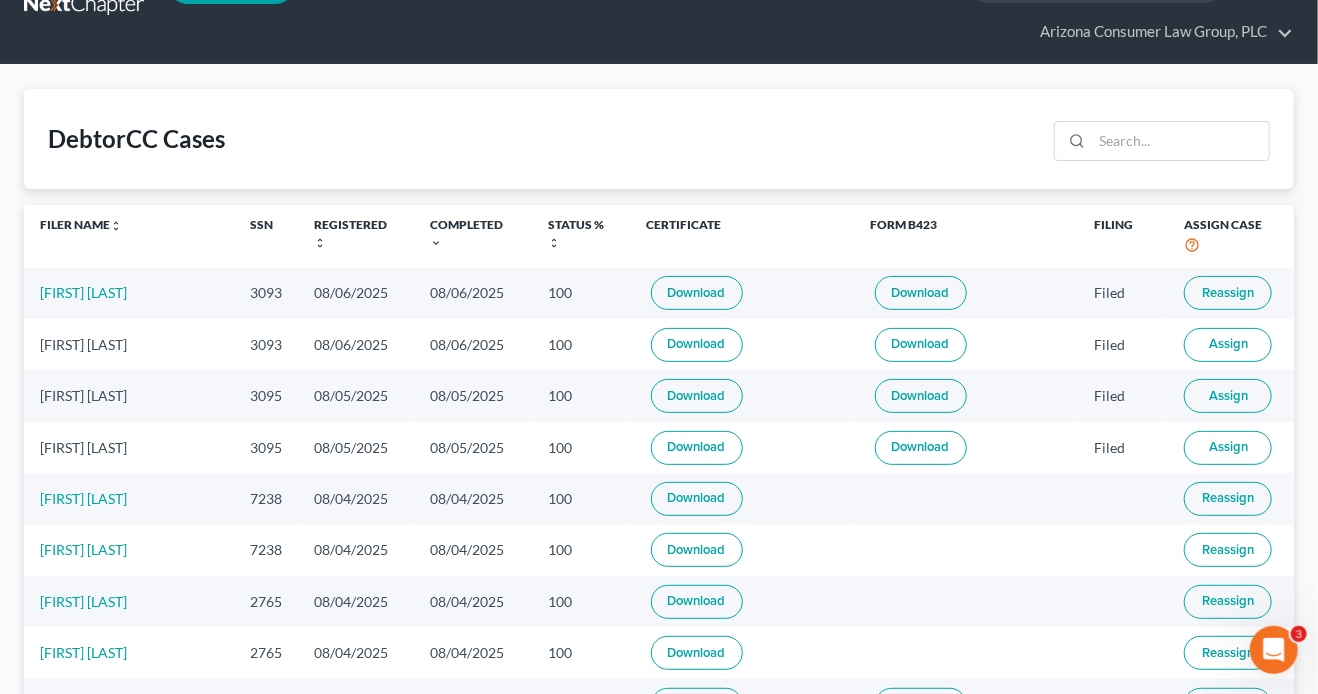 scroll, scrollTop: 0, scrollLeft: 0, axis: both 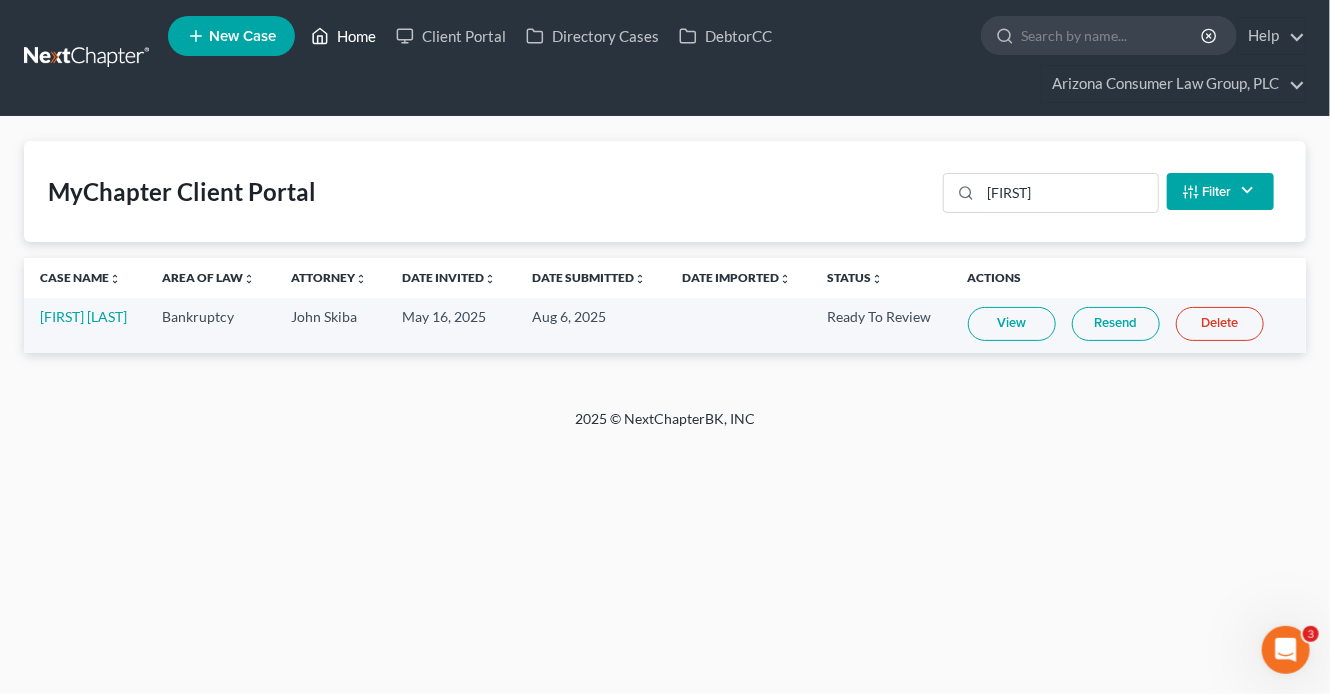 click on "Home" at bounding box center (343, 36) 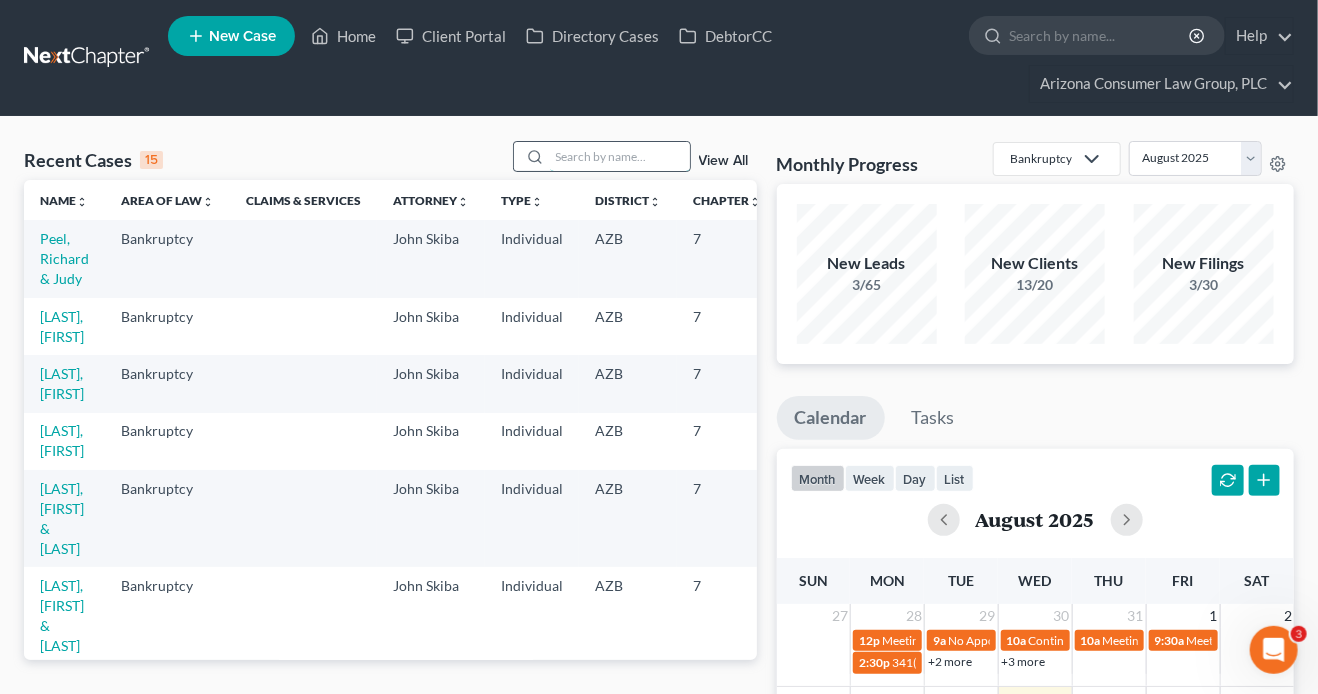 click at bounding box center [620, 156] 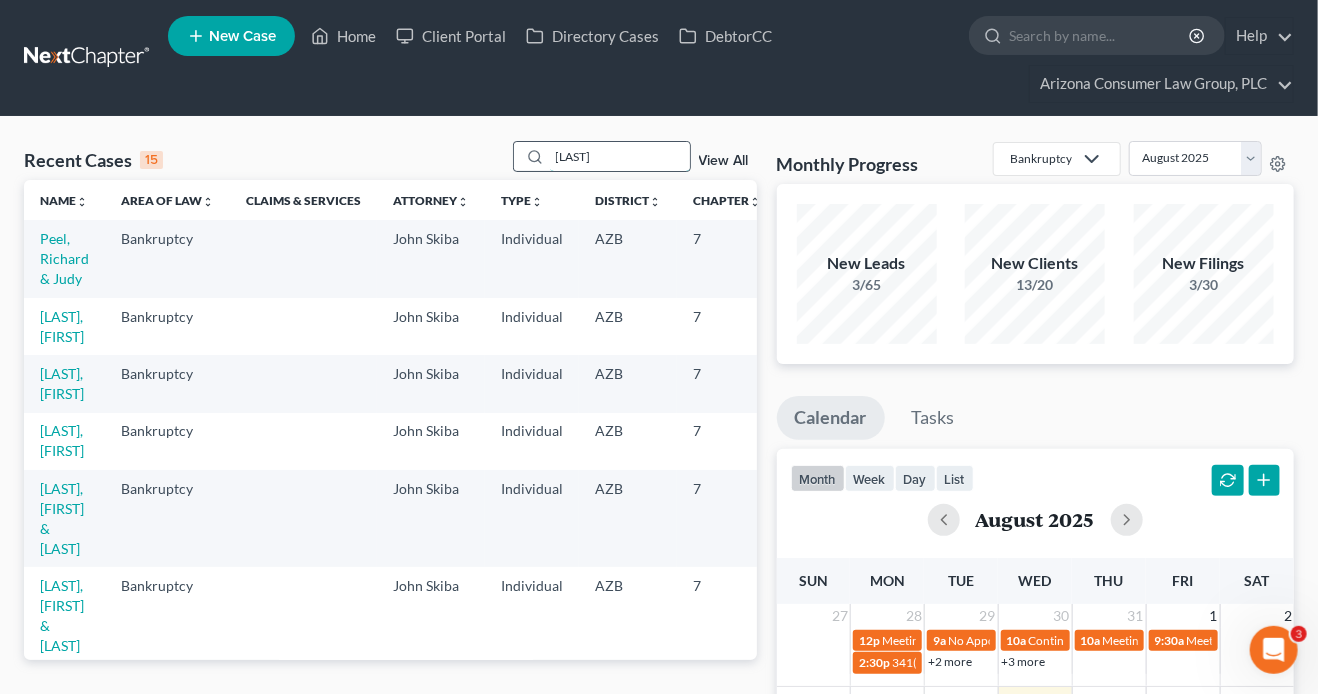 type on "ferraro" 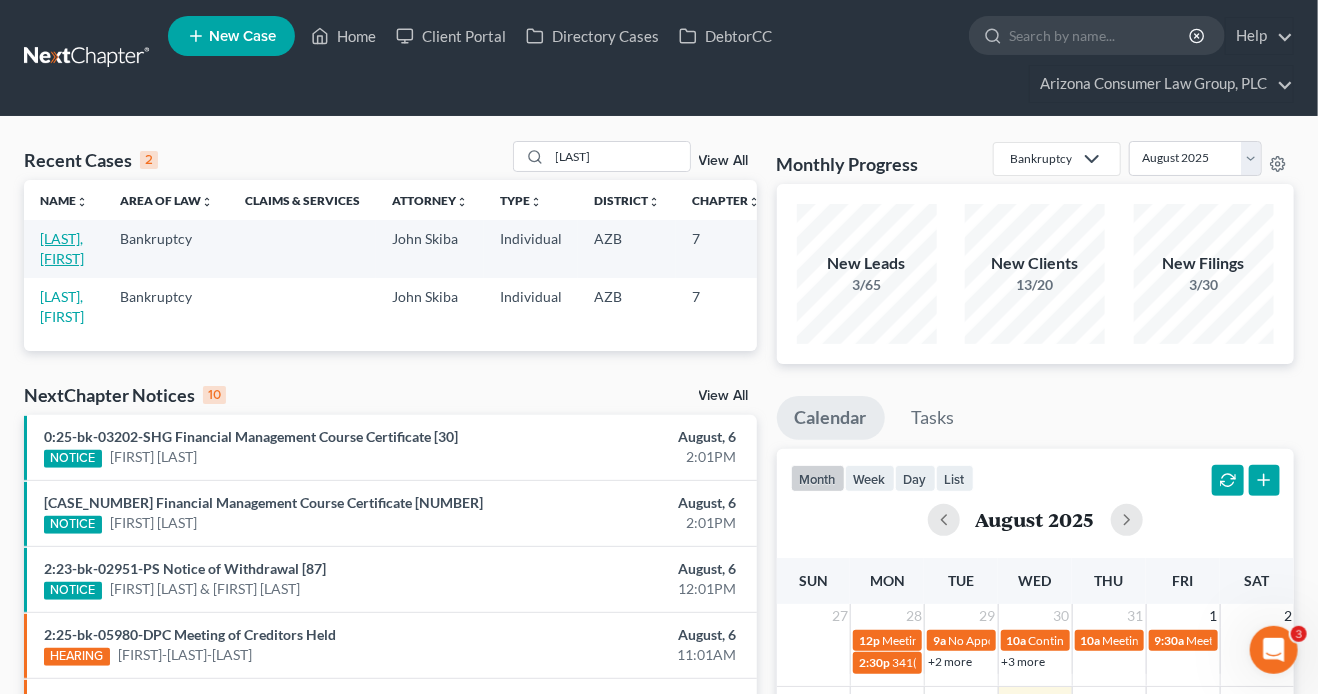 click on "[LAST], [FIRST]" at bounding box center [62, 248] 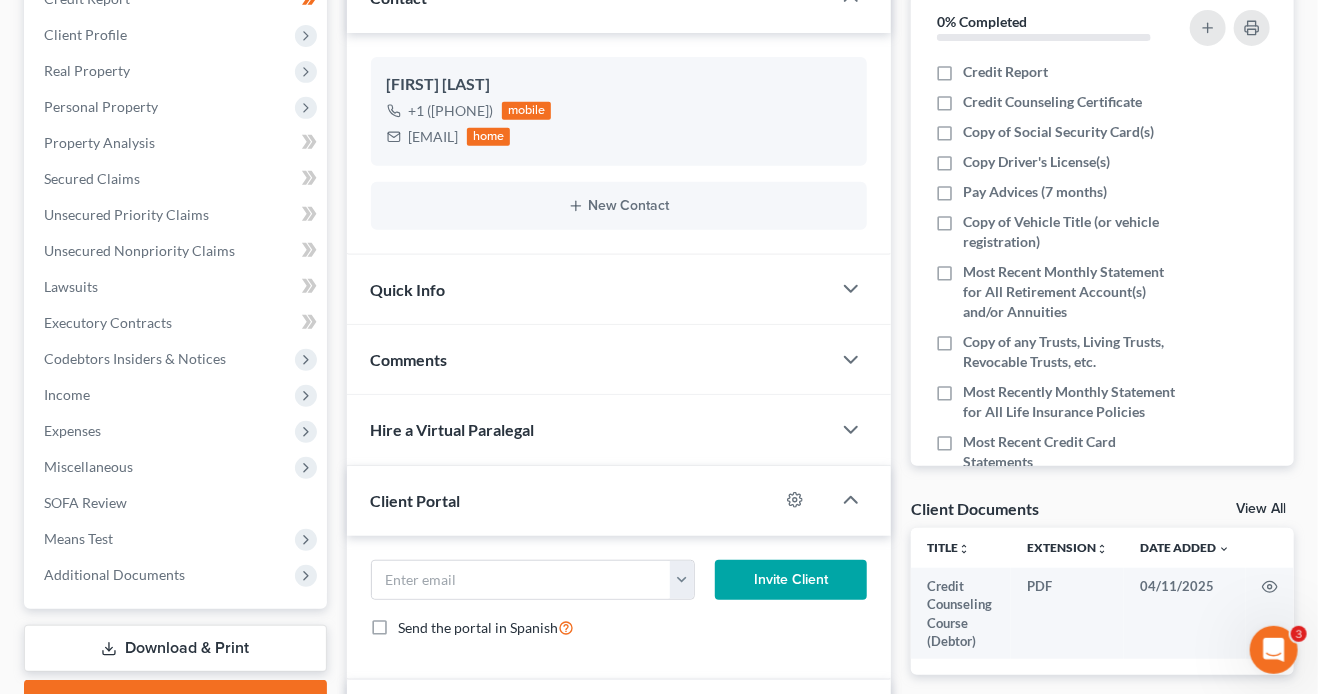 scroll, scrollTop: 337, scrollLeft: 0, axis: vertical 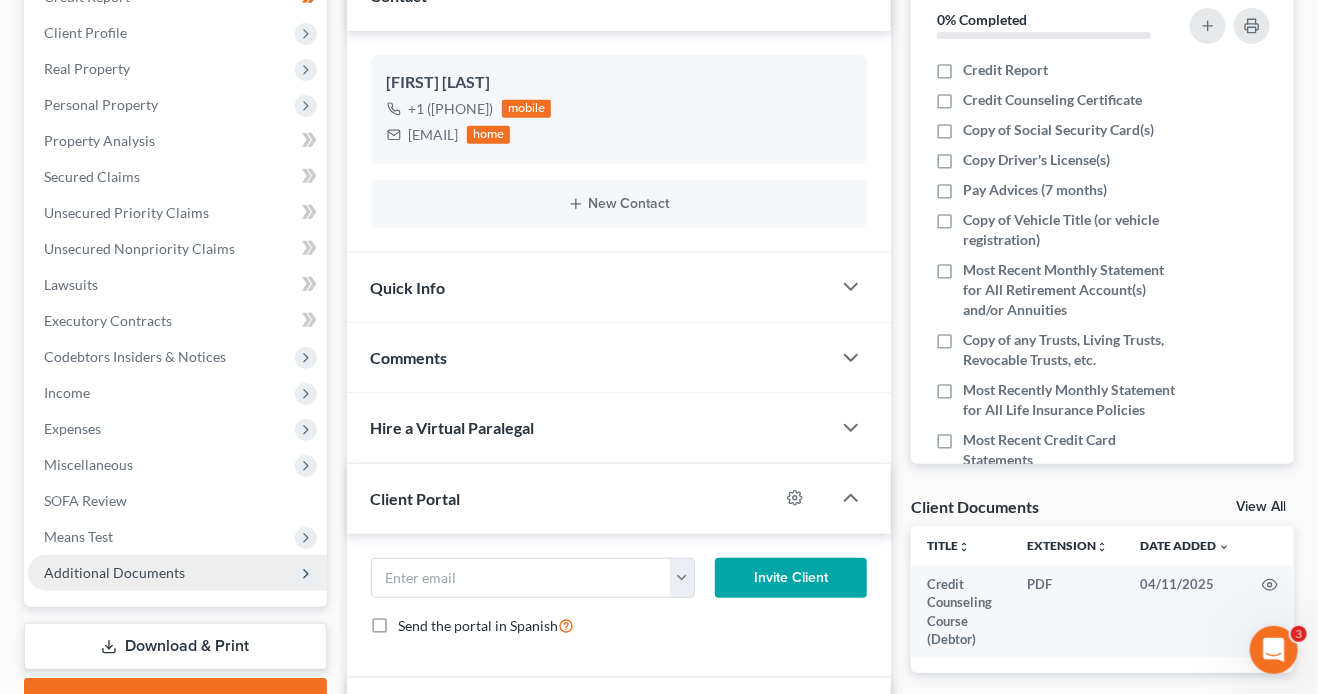 click on "Additional Documents" at bounding box center (114, 572) 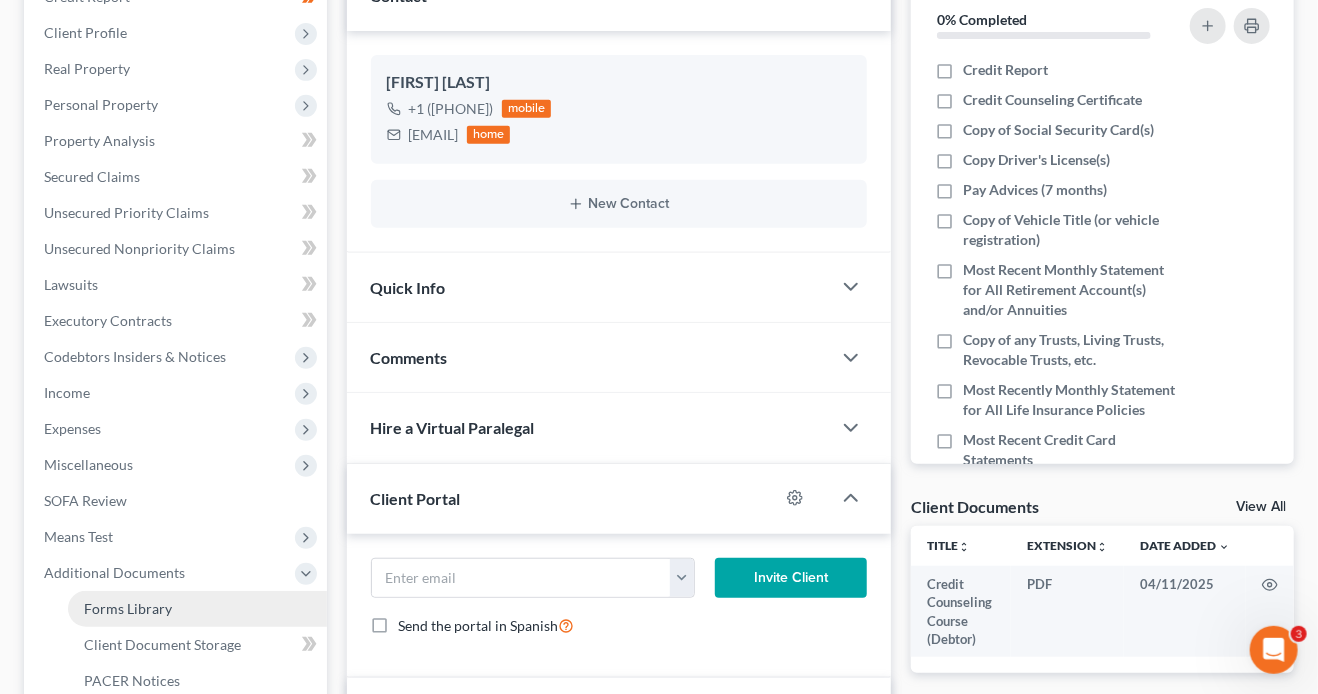 click on "Forms Library" at bounding box center [197, 609] 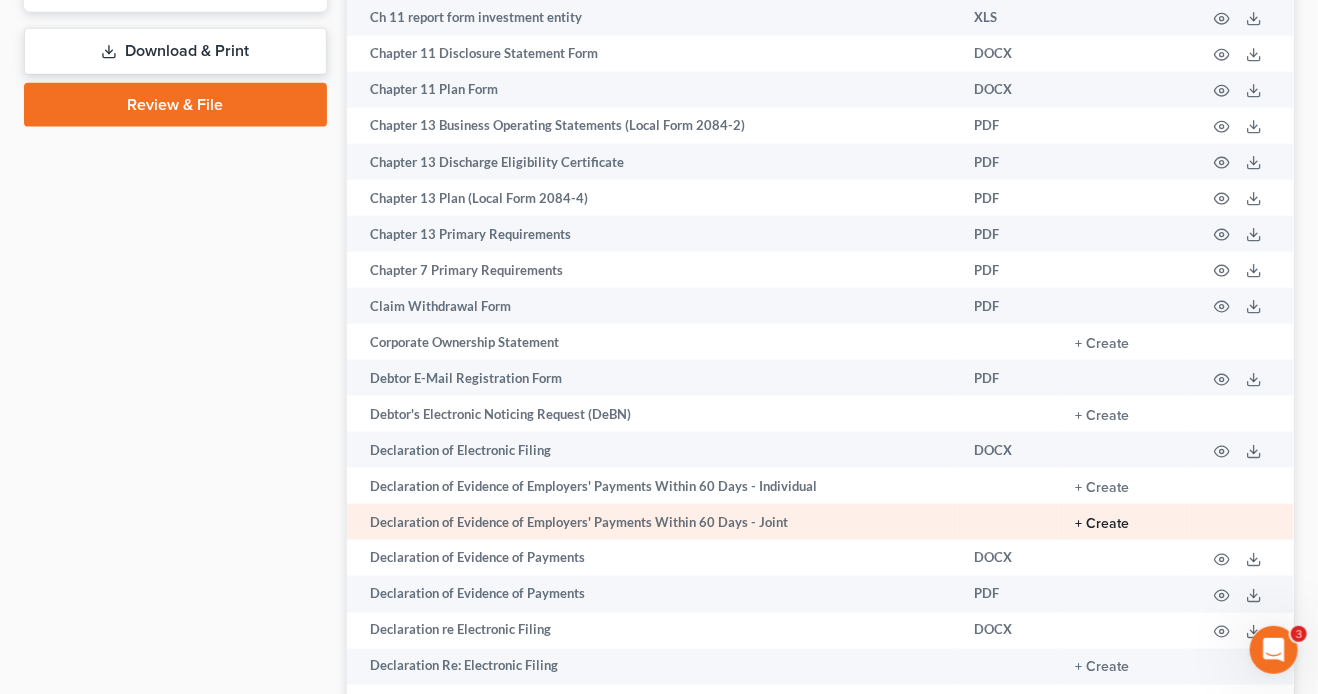 scroll, scrollTop: 1144, scrollLeft: 0, axis: vertical 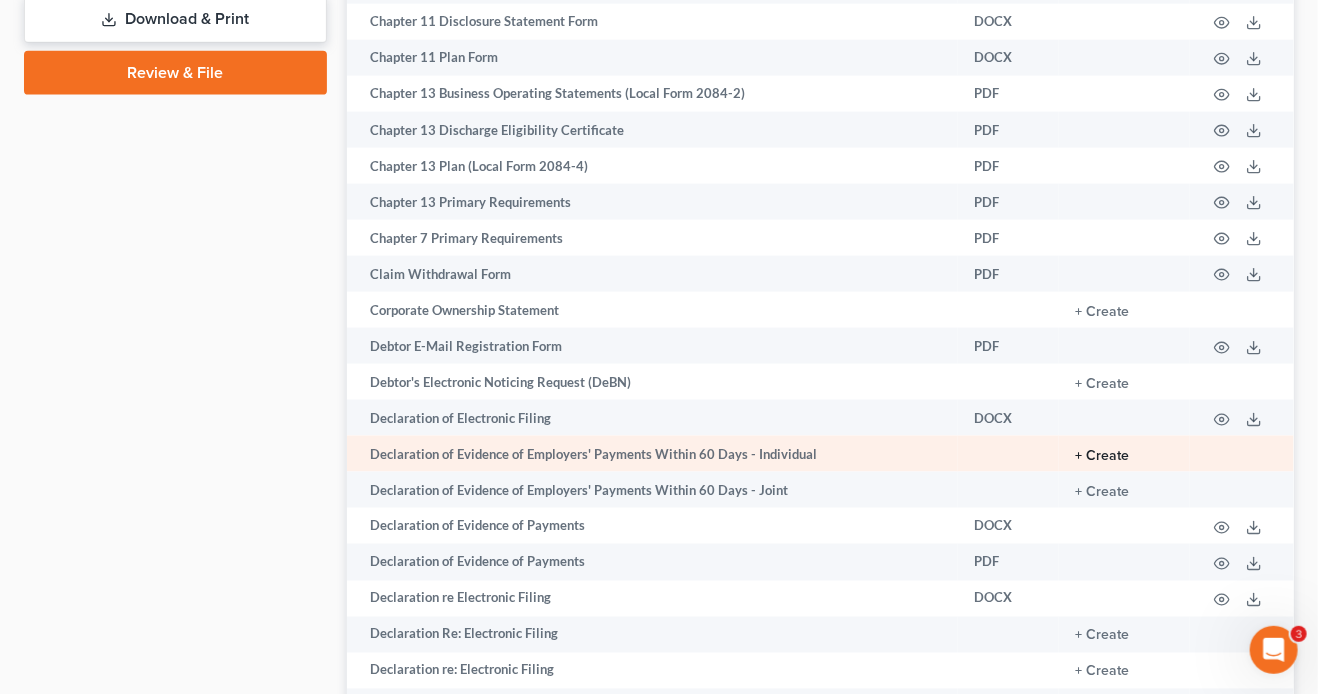 click on "+ Create" at bounding box center (1102, 456) 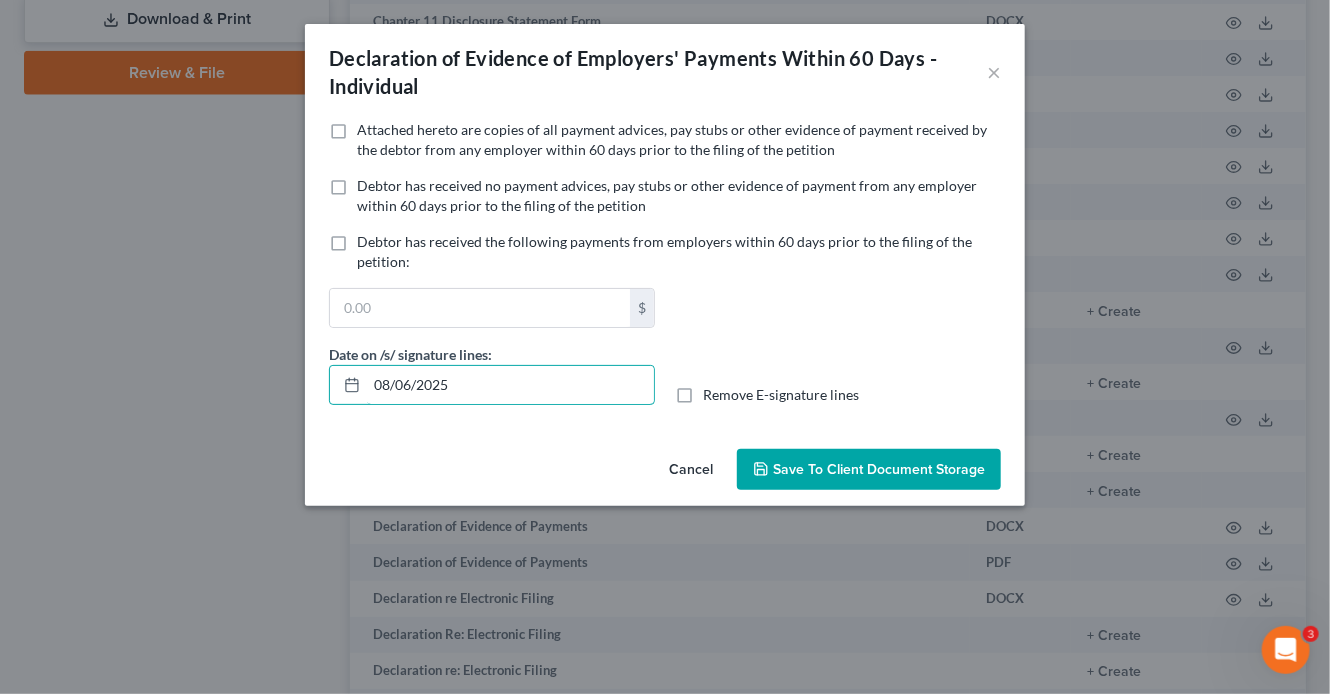 drag, startPoint x: 575, startPoint y: 392, endPoint x: 297, endPoint y: 343, distance: 282.2853 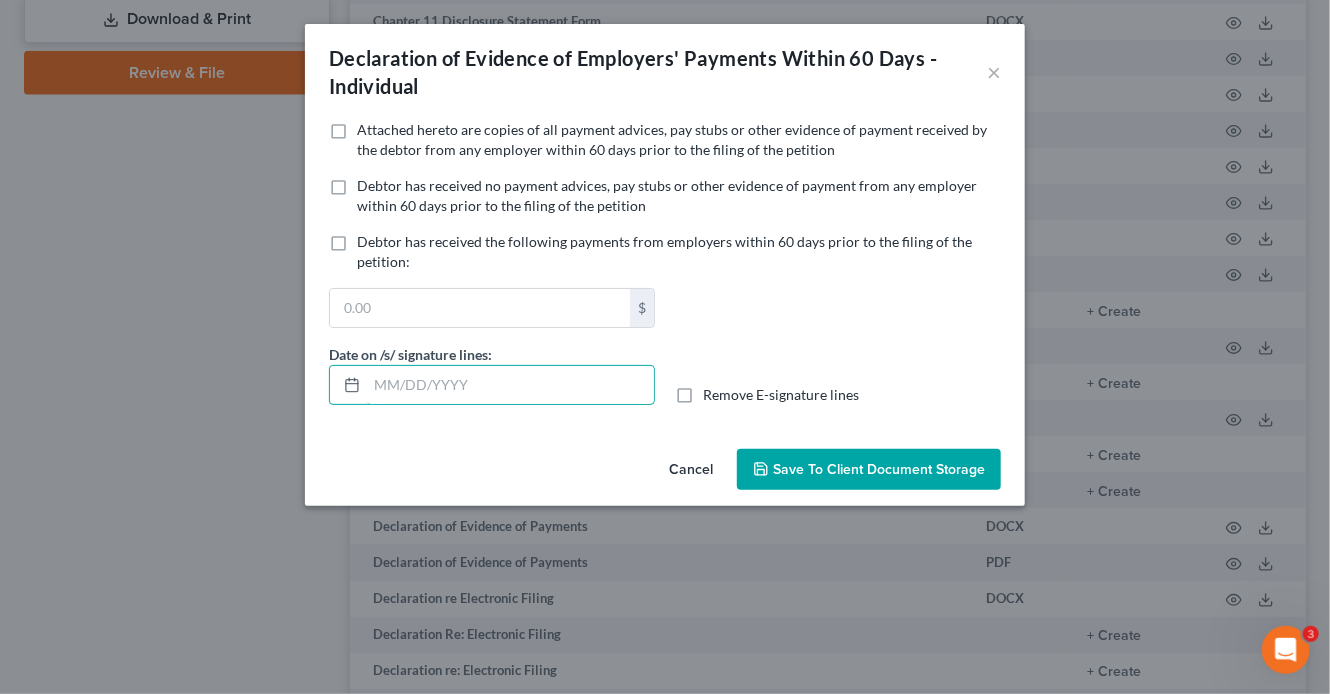 type 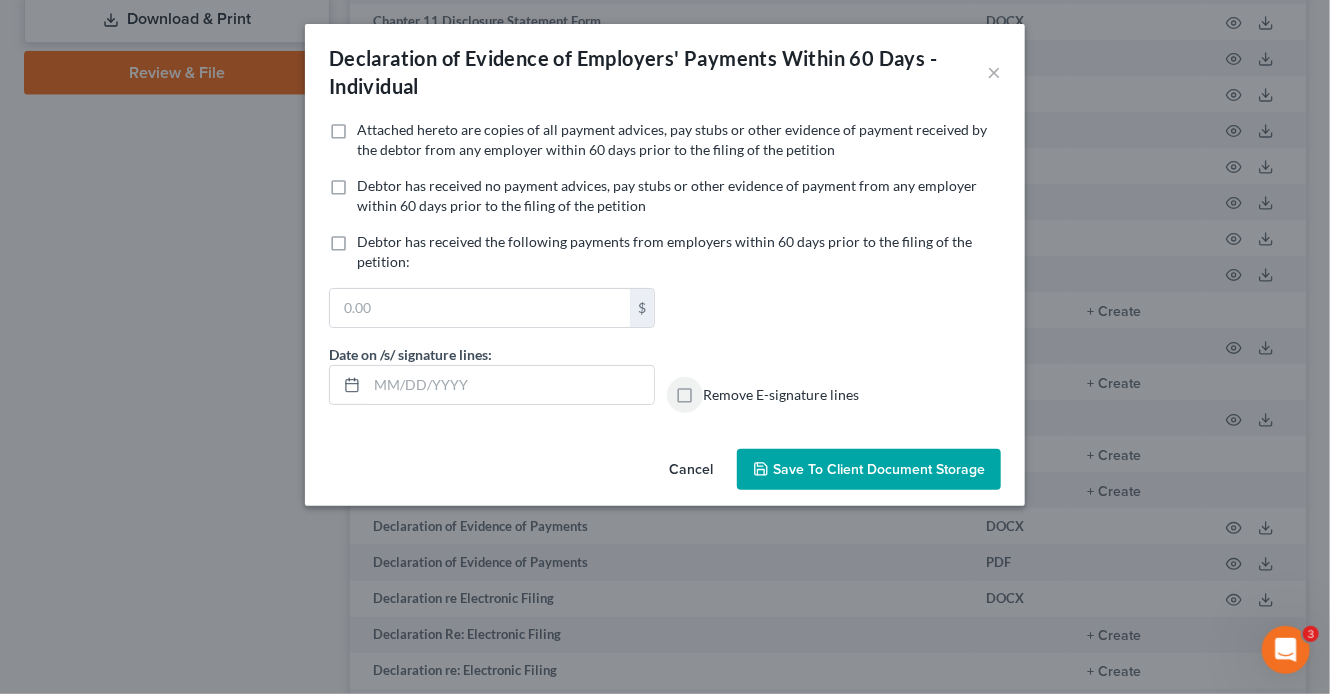 click on "Remove E-signature lines" at bounding box center (717, 391) 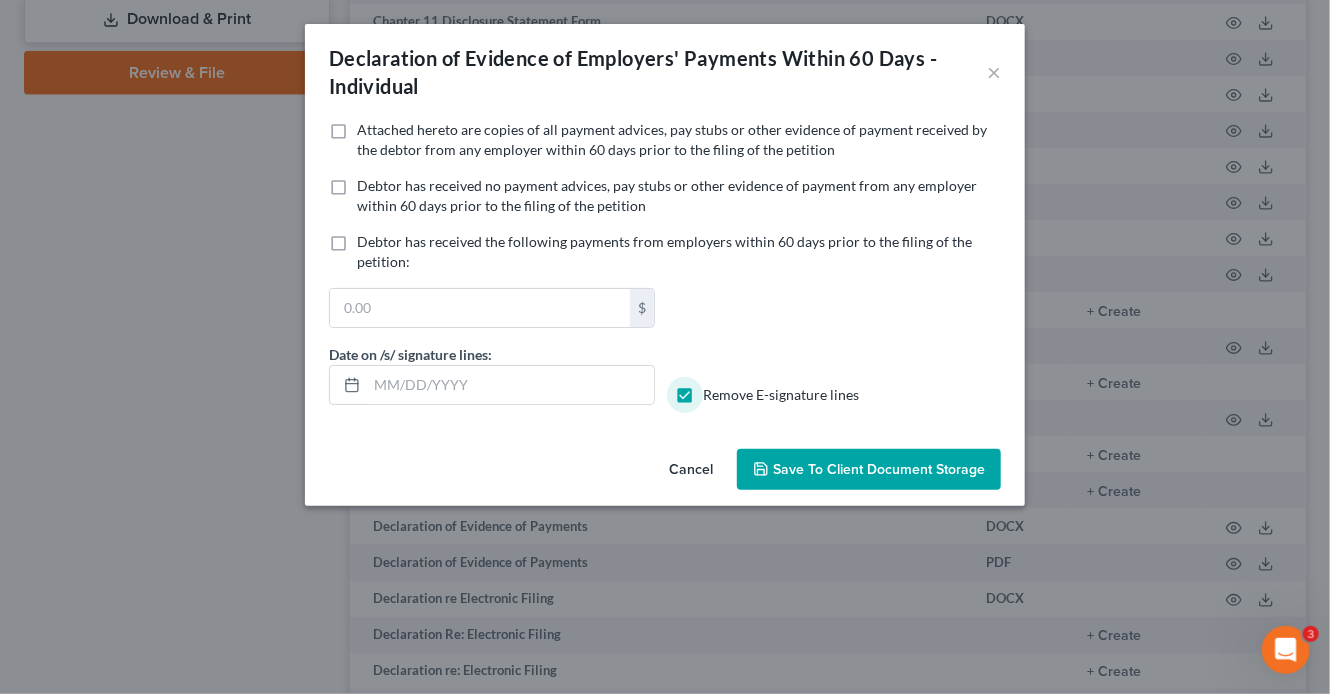 click on "Save to Client Document Storage" at bounding box center (879, 469) 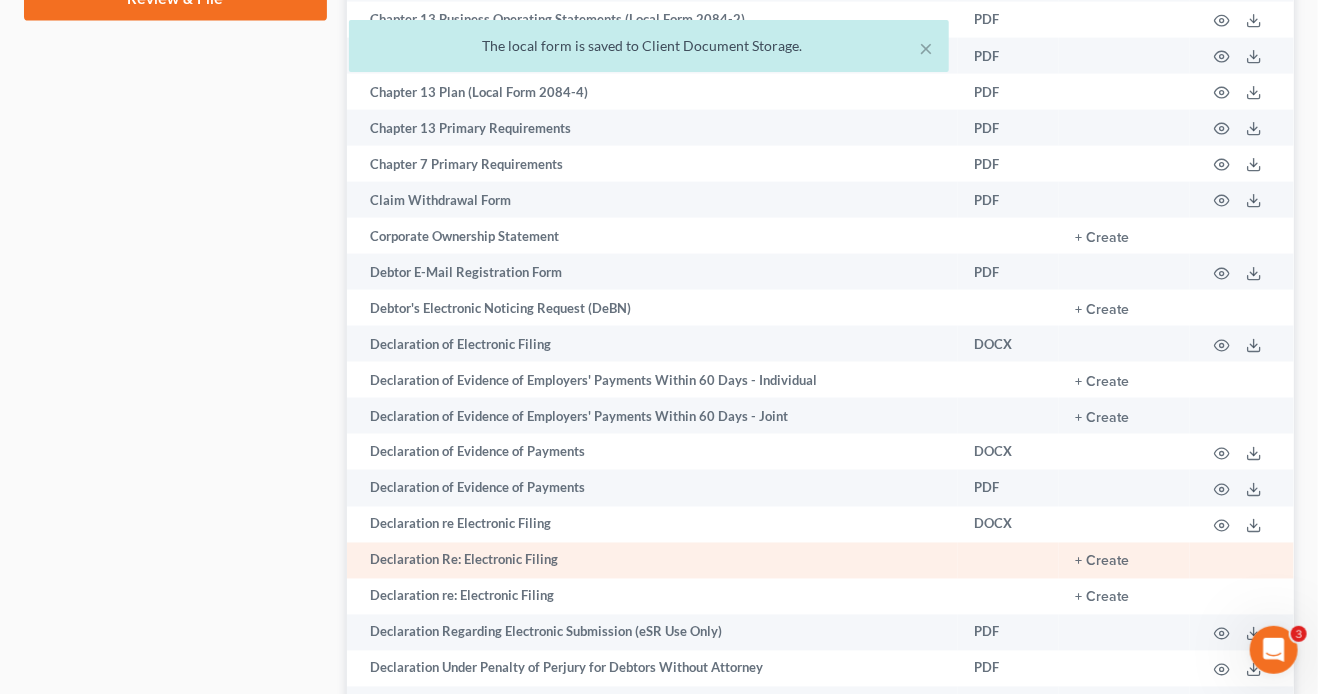 scroll, scrollTop: 1239, scrollLeft: 0, axis: vertical 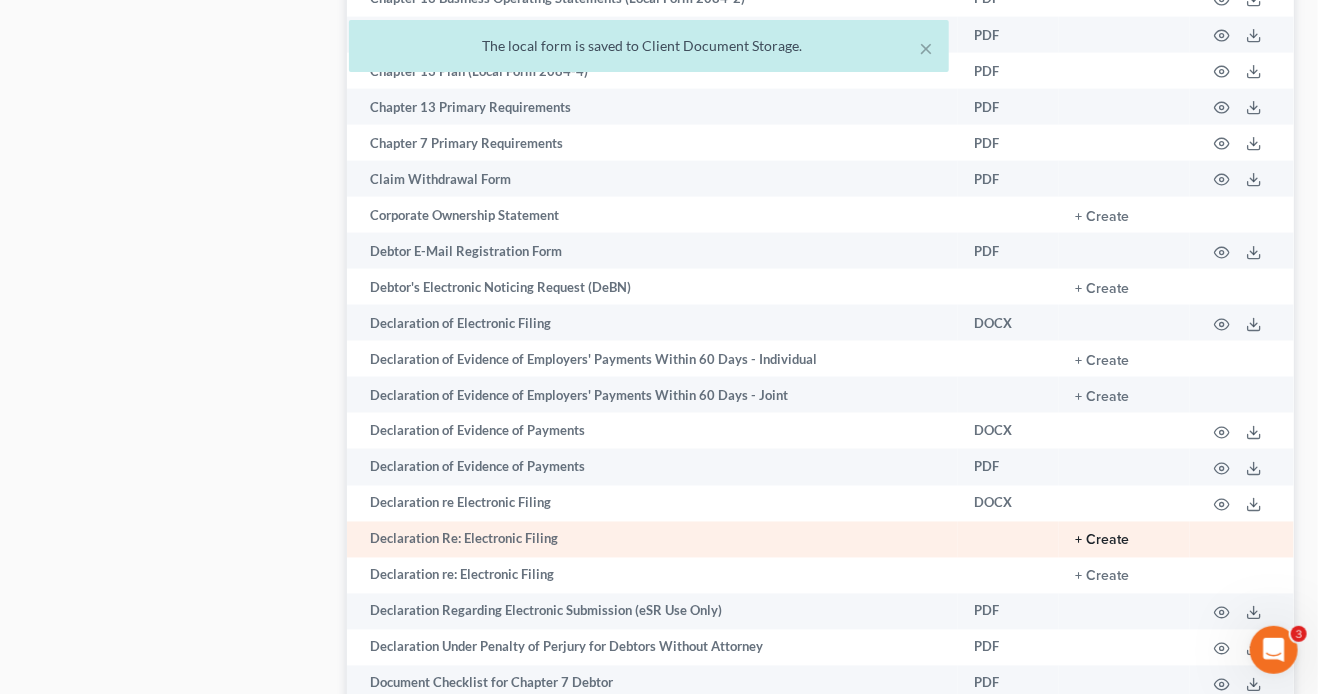 click on "+ Create" at bounding box center (1102, 541) 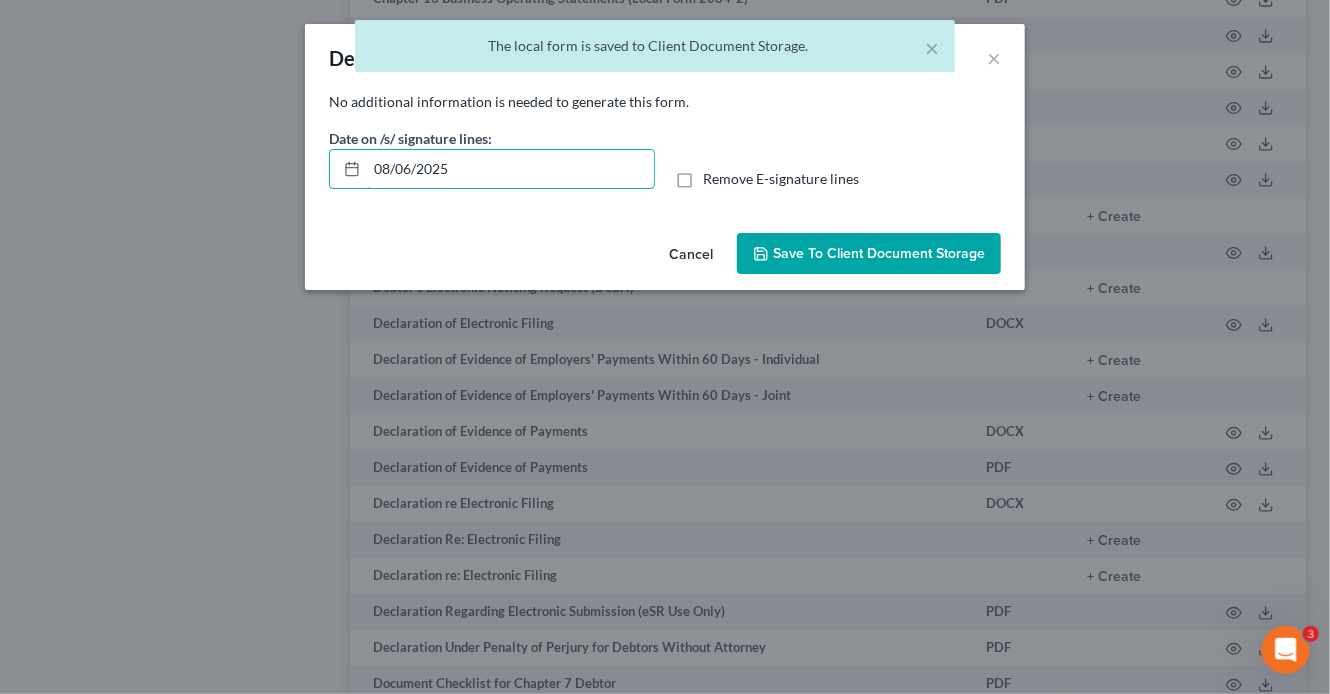 drag, startPoint x: 479, startPoint y: 162, endPoint x: 279, endPoint y: 146, distance: 200.63898 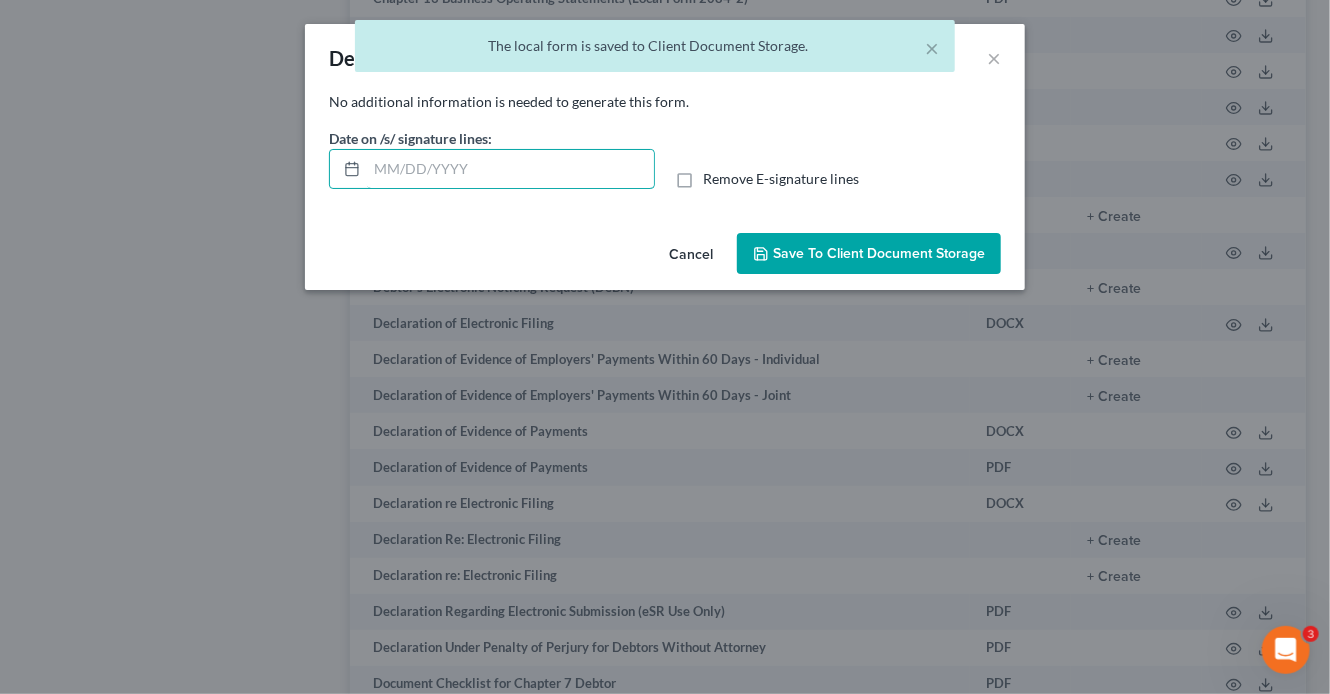 type 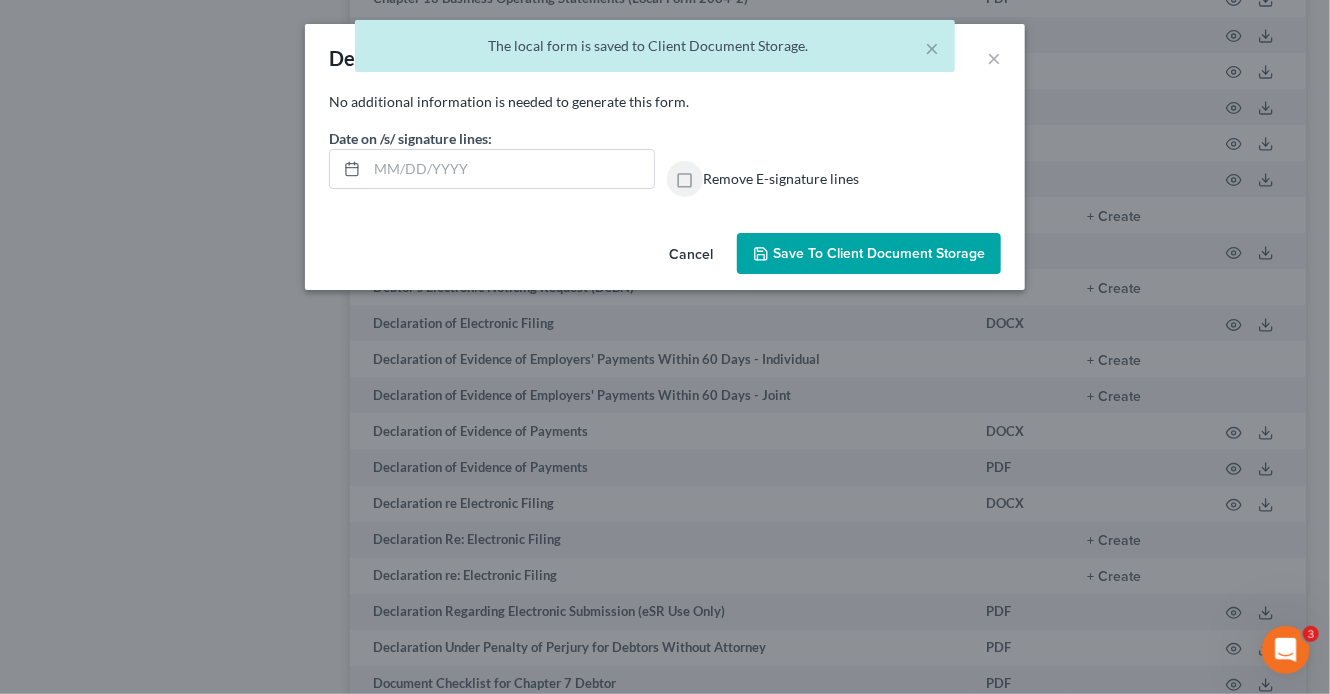 click on "Remove E-signature lines" at bounding box center [717, 175] 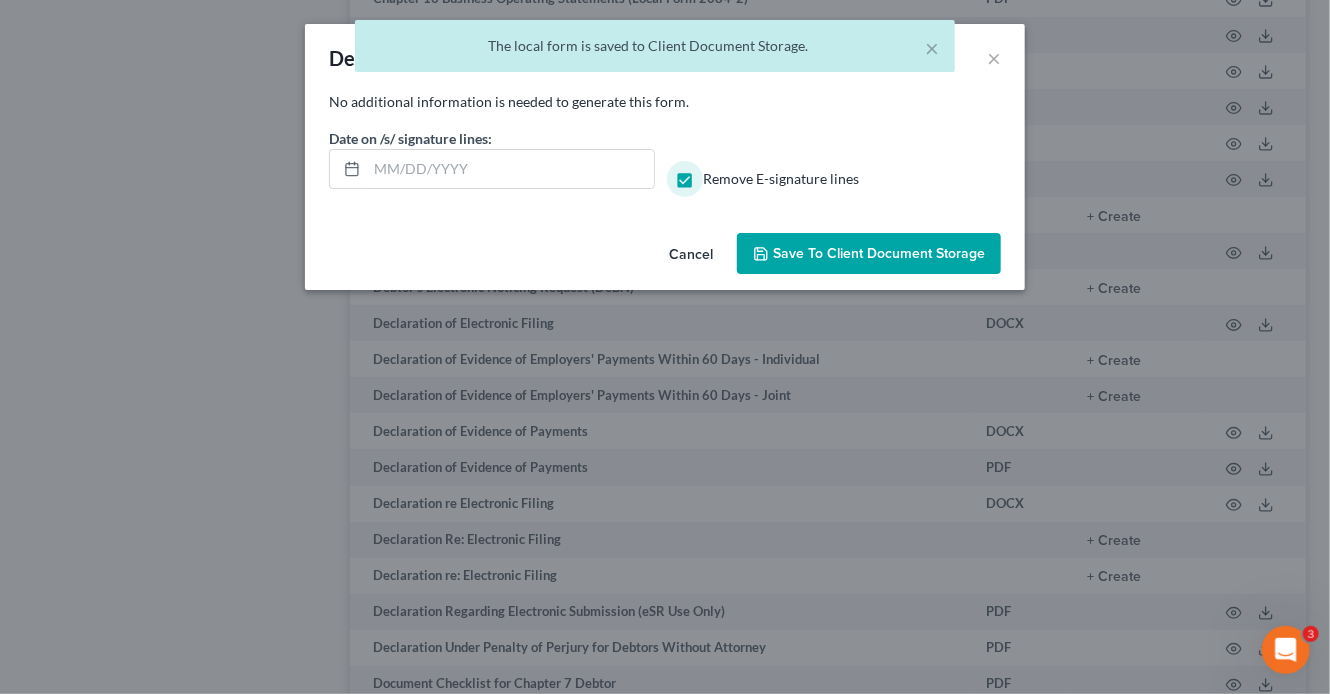 drag, startPoint x: 920, startPoint y: 253, endPoint x: 915, endPoint y: 232, distance: 21.587032 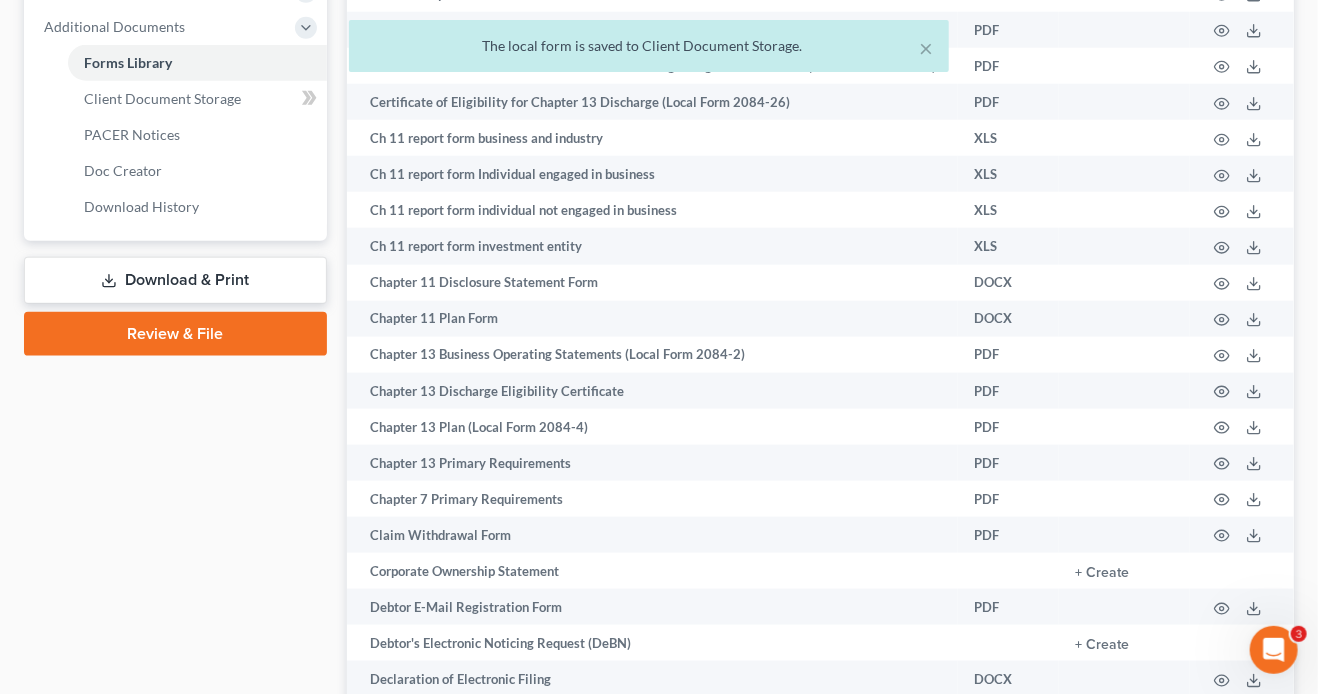 click on "Download & Print" at bounding box center (175, 280) 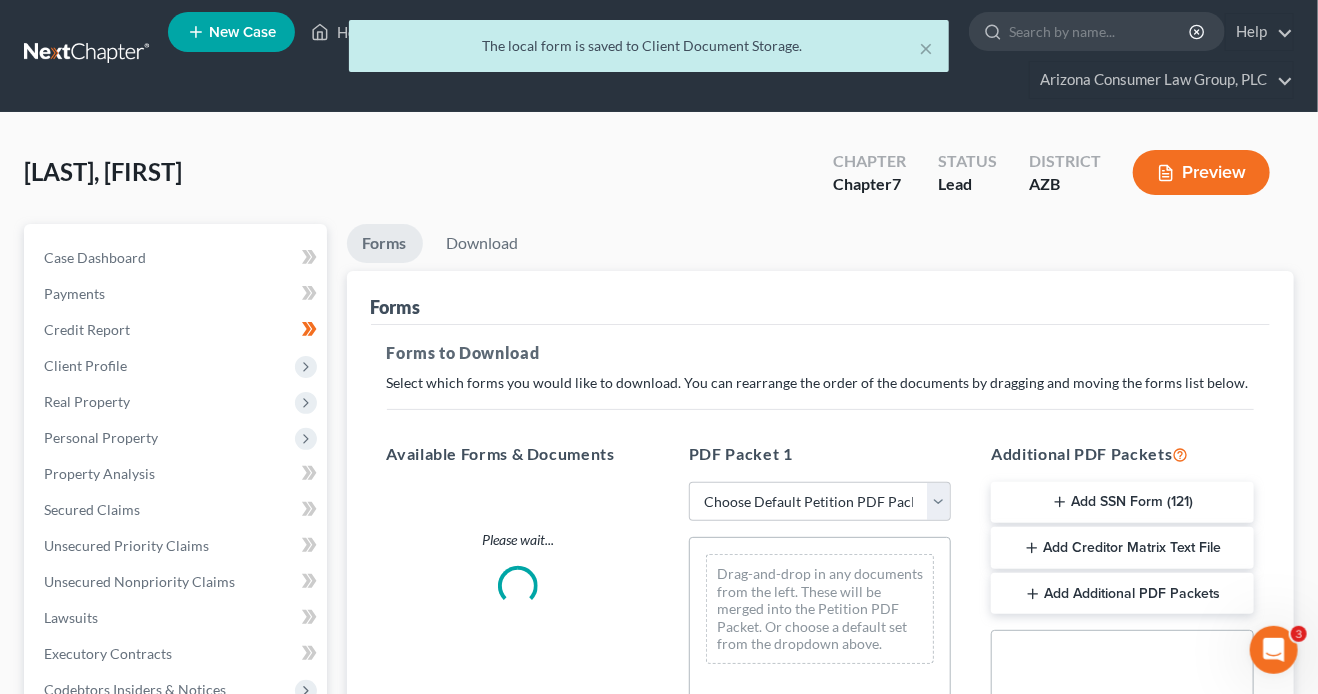 scroll, scrollTop: 0, scrollLeft: 0, axis: both 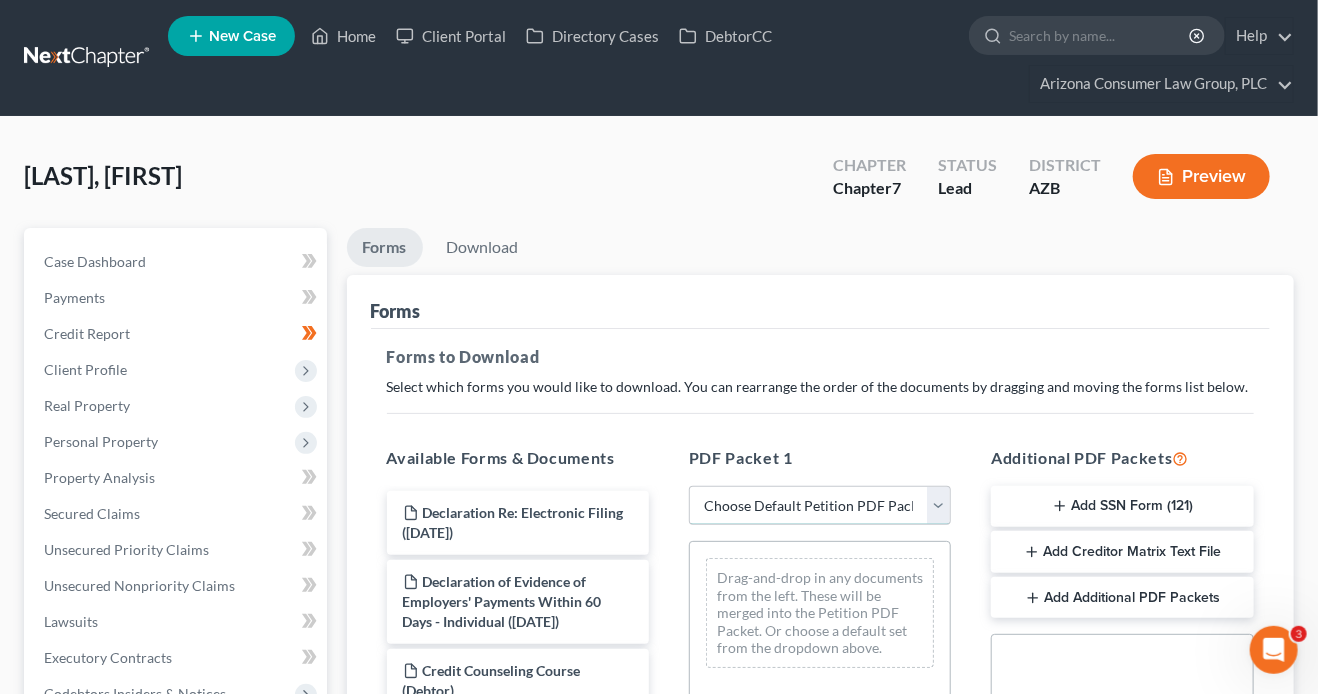 click on "Choose Default Petition PDF Packet Complete Bankruptcy Petition (all forms and schedules) Emergency Filing Forms (Petition and Creditor List Only) Amended Forms Signature Pages Only Emergency Completion Emergency Completion - Business Debts Emergency Completion Emergency Completion with Disclosure Emergency Filing with Declaration" at bounding box center [820, 506] 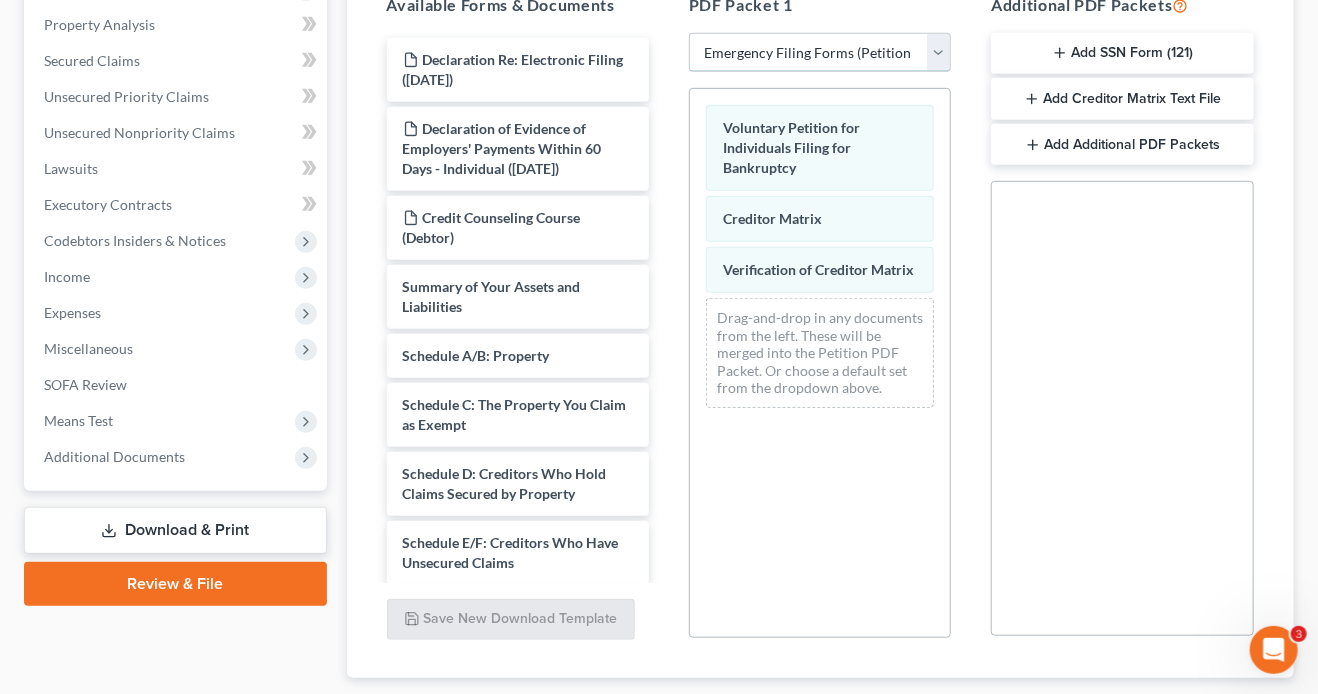 scroll, scrollTop: 492, scrollLeft: 0, axis: vertical 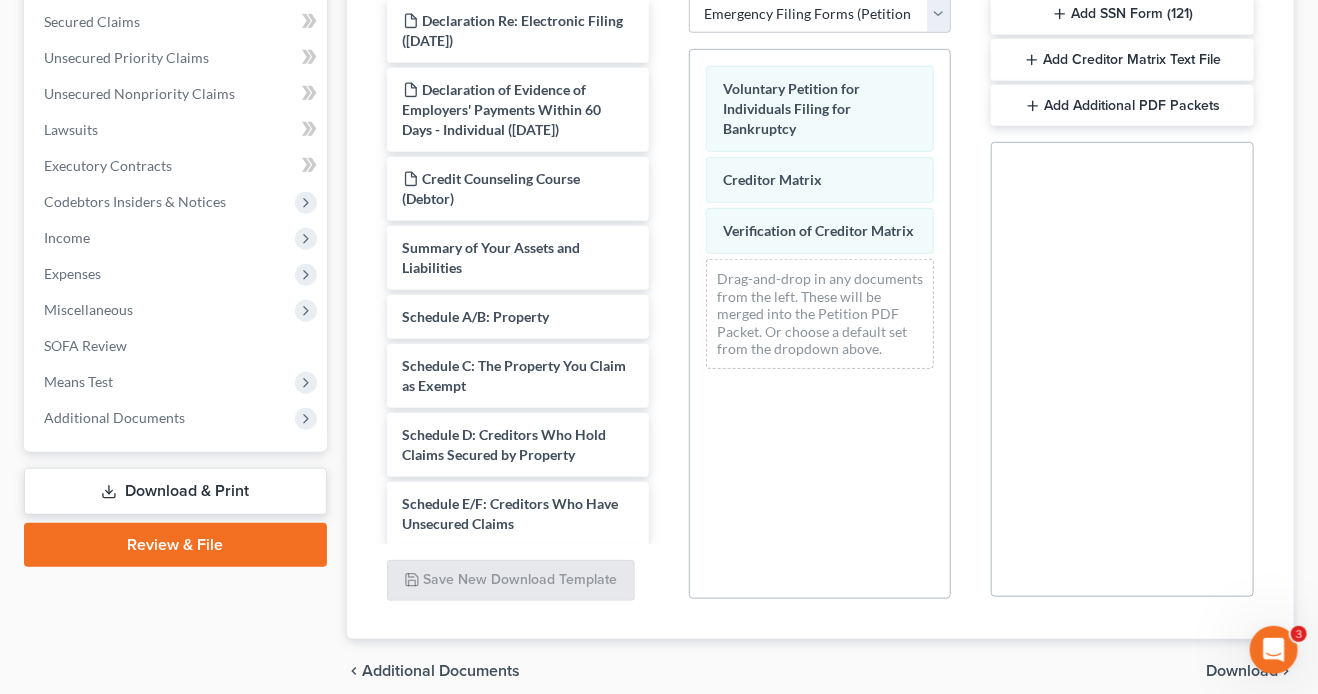 click on "Add Additional PDF Packets" at bounding box center (1122, 106) 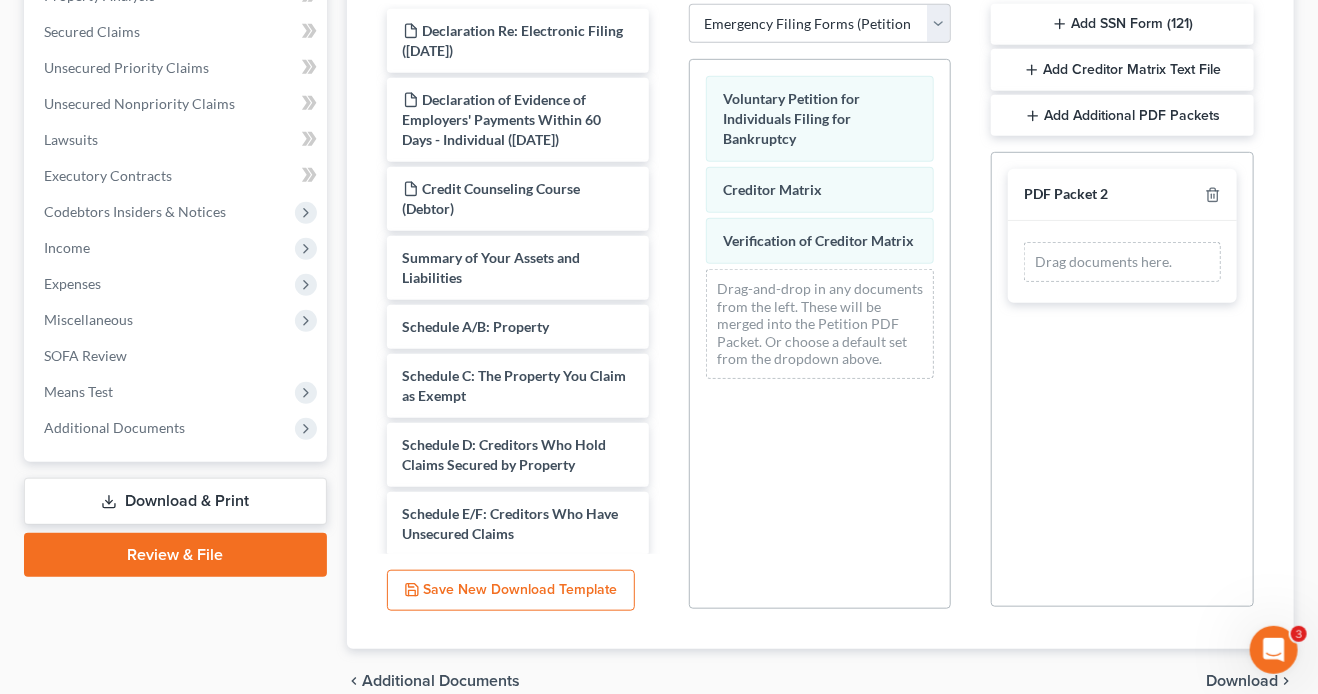 scroll, scrollTop: 466, scrollLeft: 0, axis: vertical 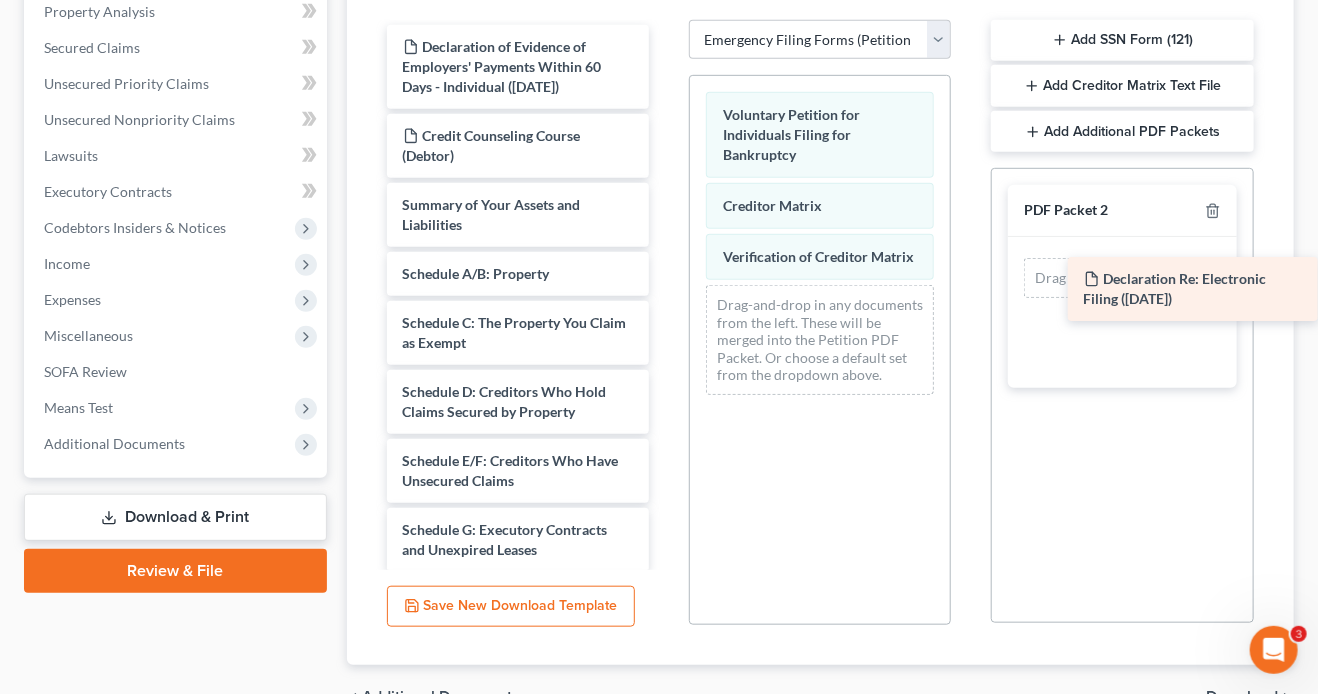 drag, startPoint x: 536, startPoint y: 56, endPoint x: 1273, endPoint y: 290, distance: 773.2561 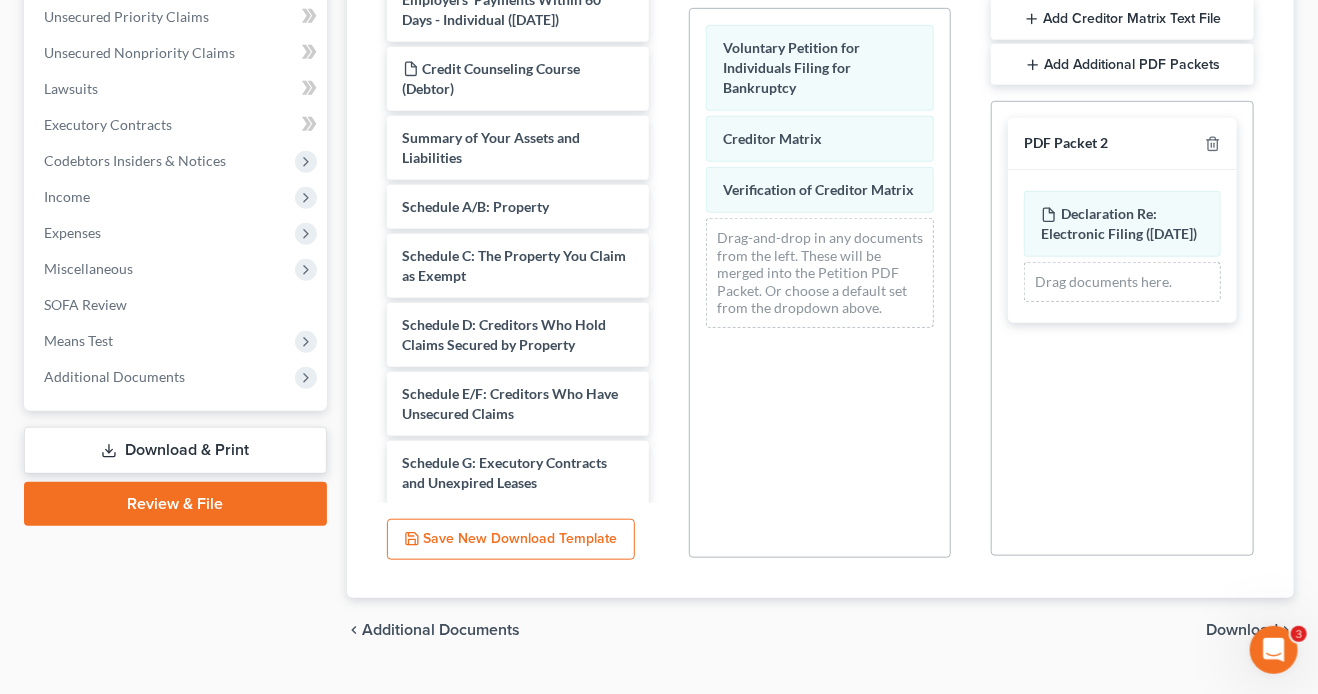 scroll, scrollTop: 575, scrollLeft: 0, axis: vertical 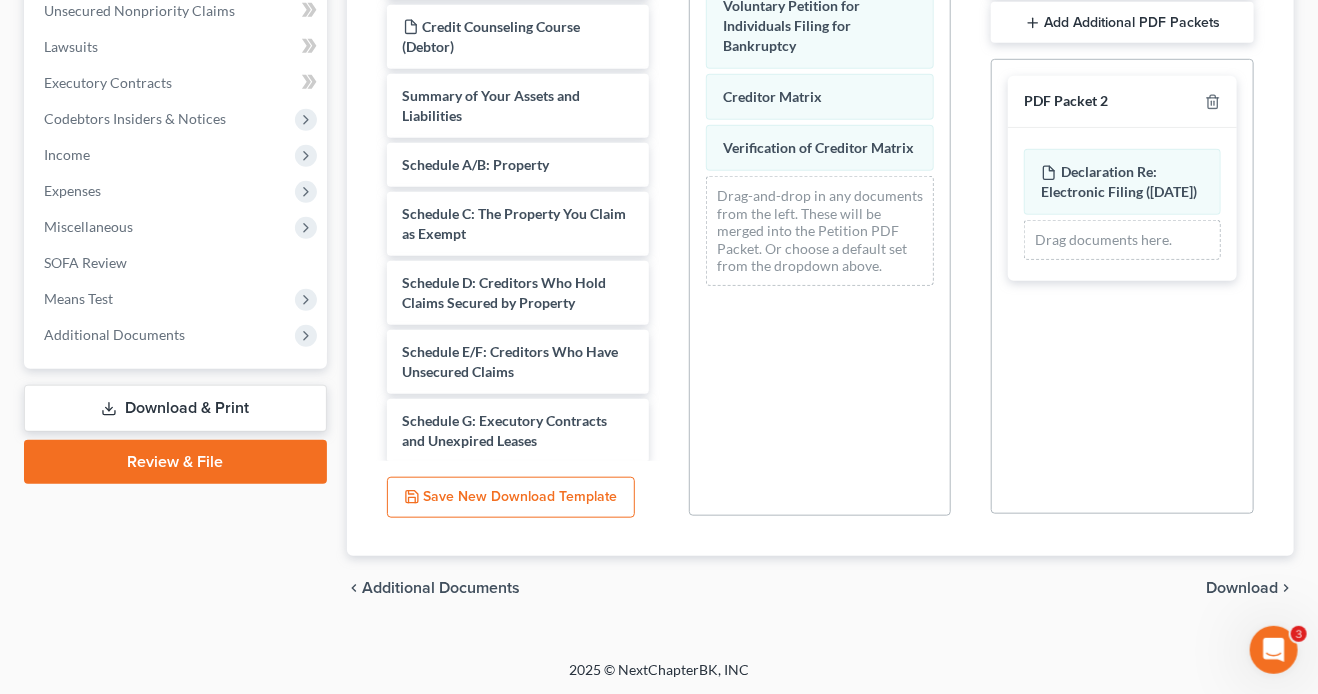 click on "Download" at bounding box center (1242, 588) 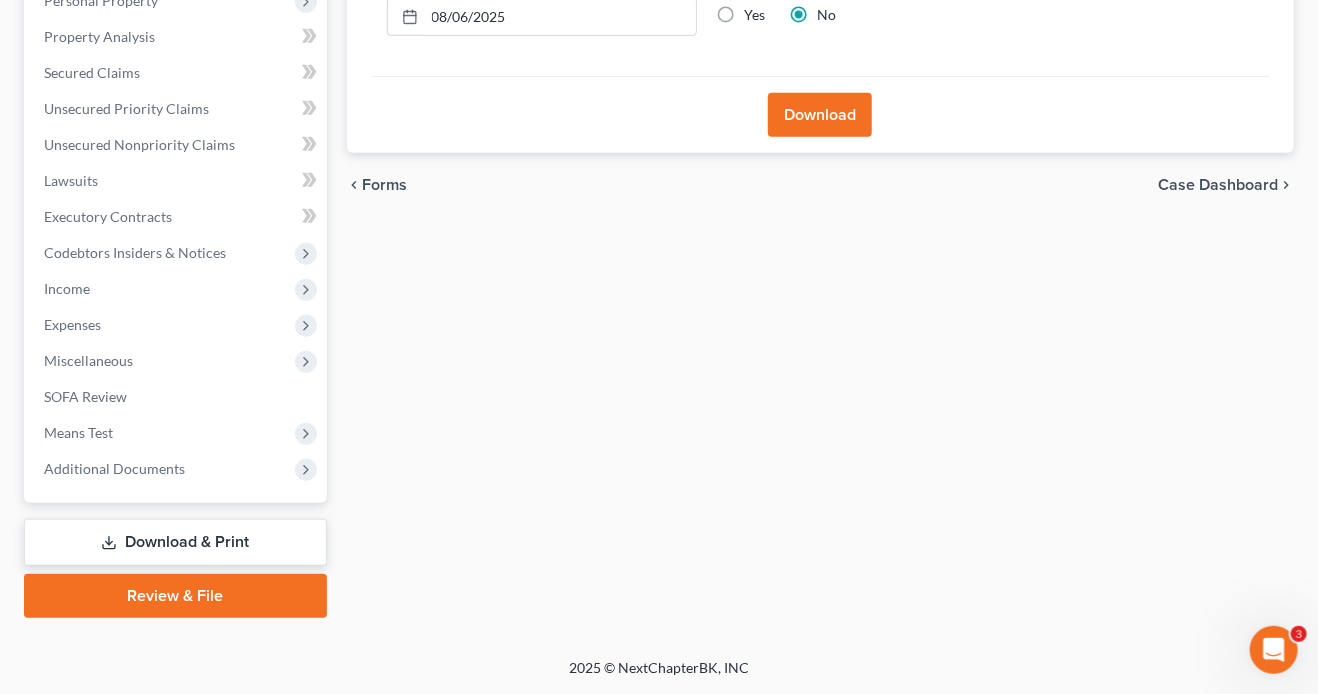 scroll, scrollTop: 438, scrollLeft: 0, axis: vertical 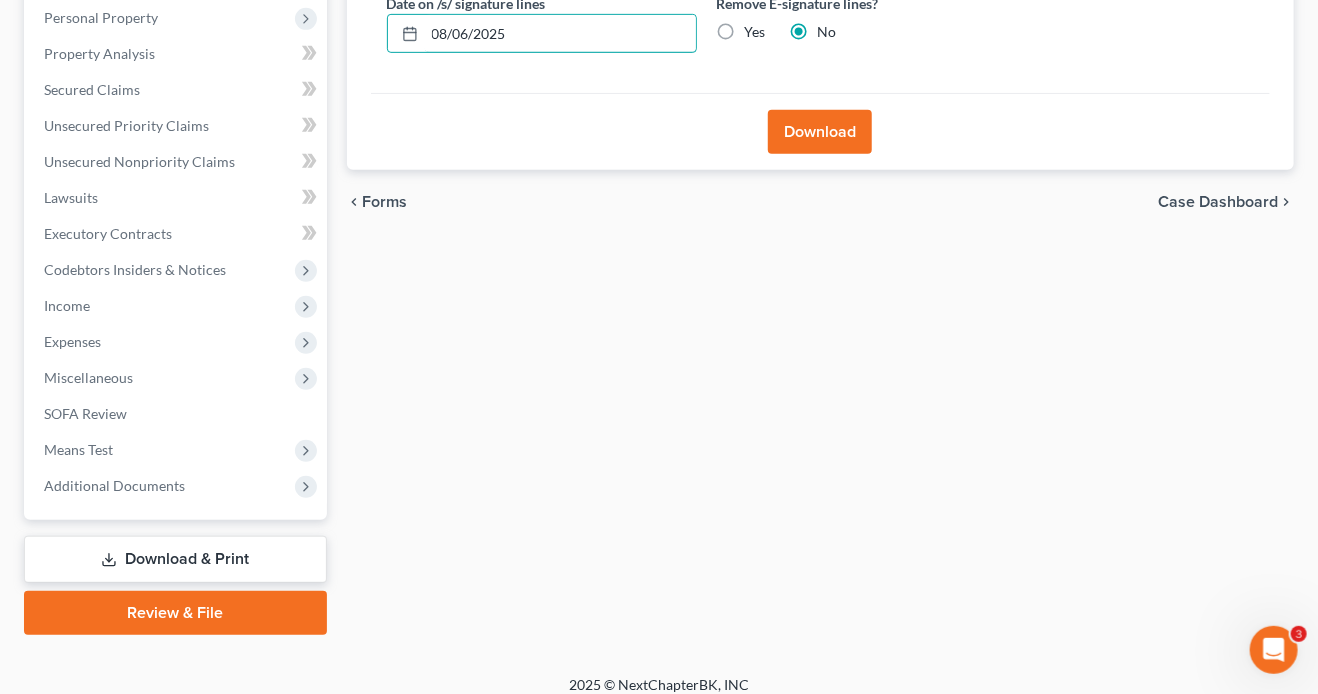 drag, startPoint x: 534, startPoint y: 23, endPoint x: 352, endPoint y: -11, distance: 185.14859 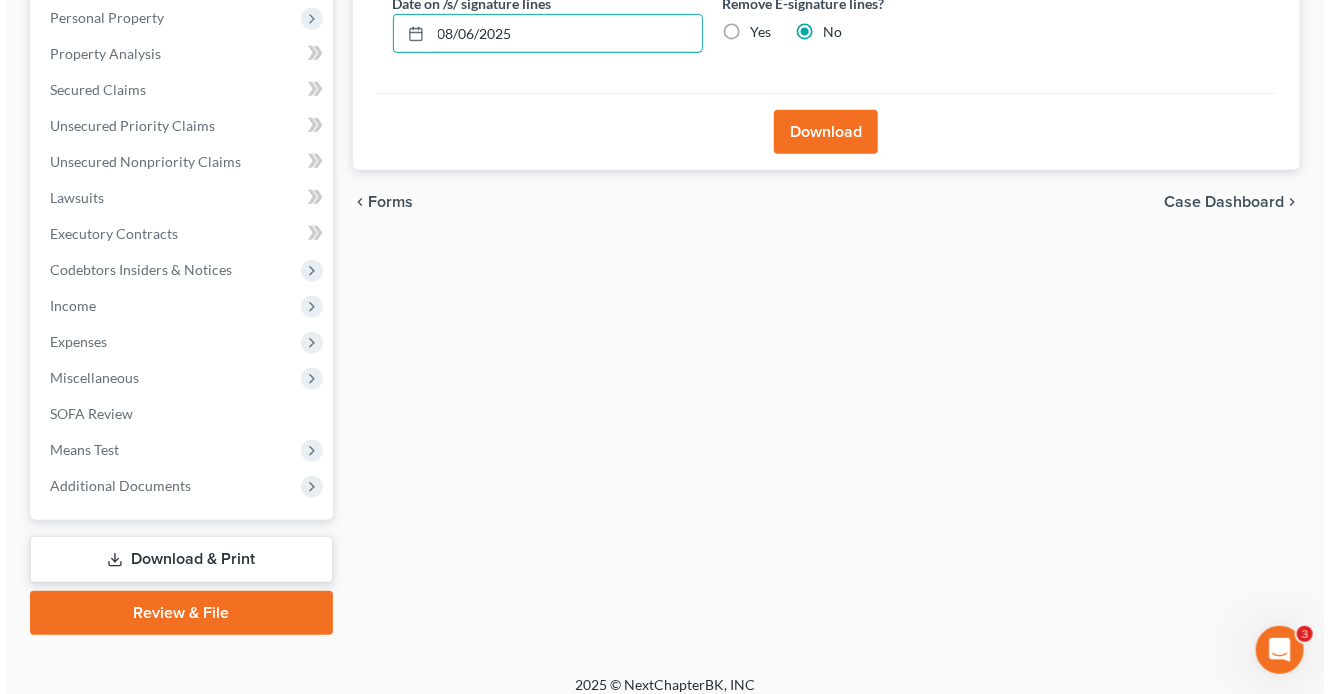 scroll, scrollTop: 359, scrollLeft: 0, axis: vertical 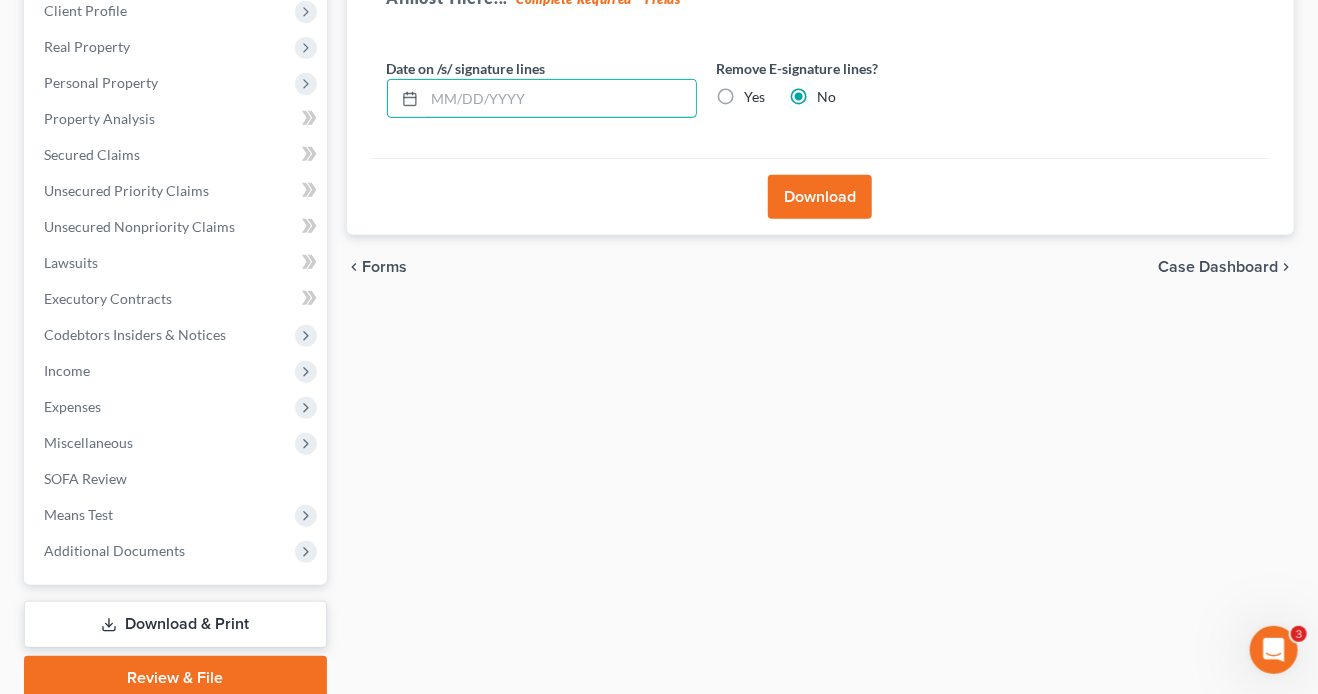type 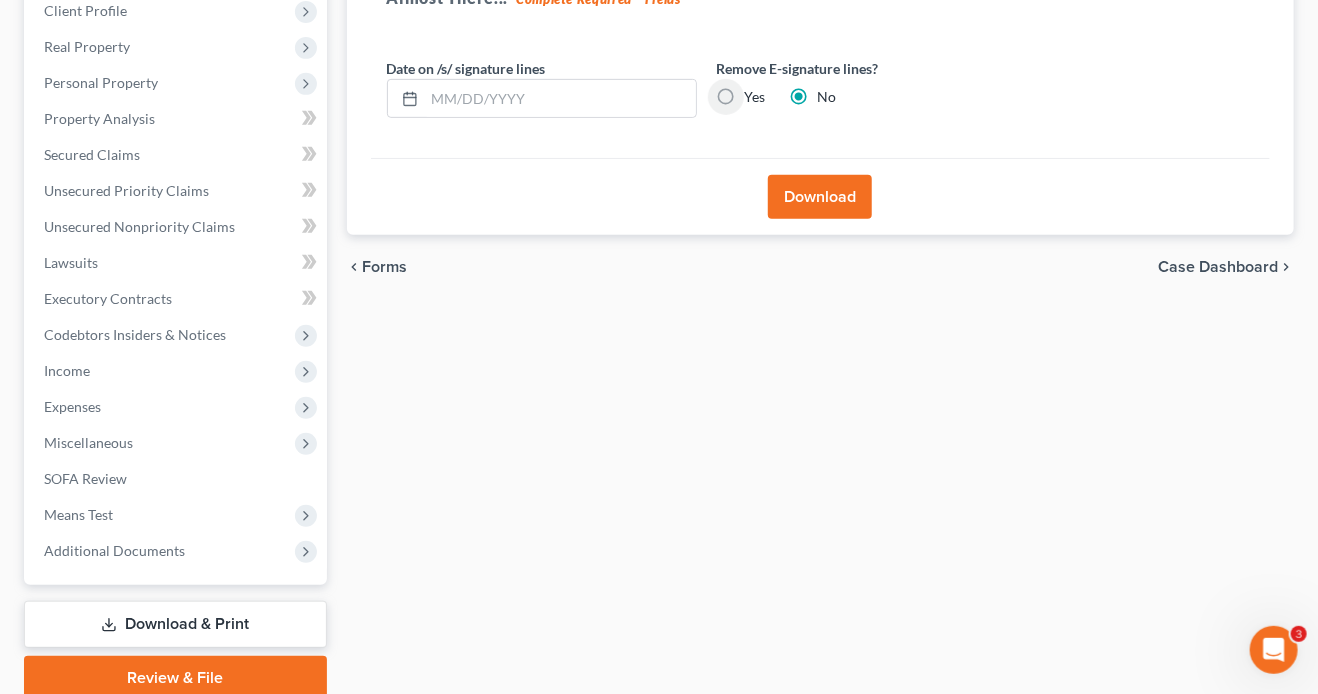click on "Yes" at bounding box center [759, 93] 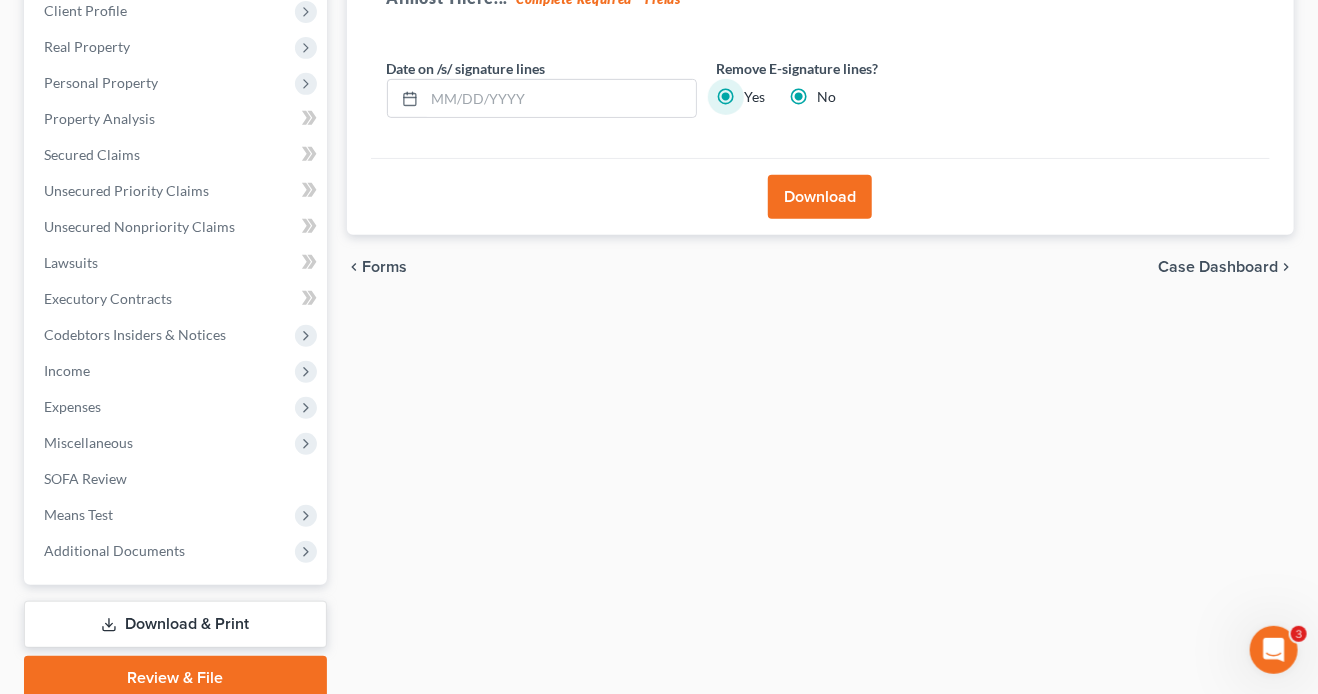 radio on "false" 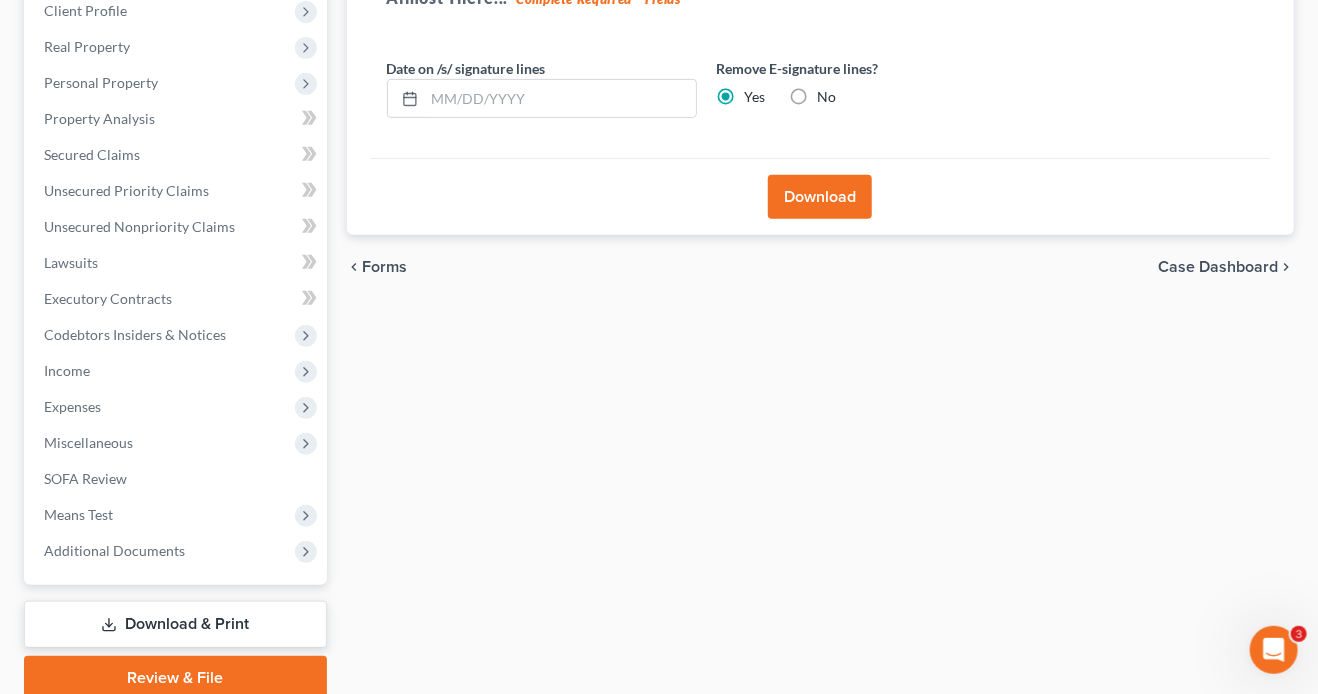 click on "Download" at bounding box center [820, 197] 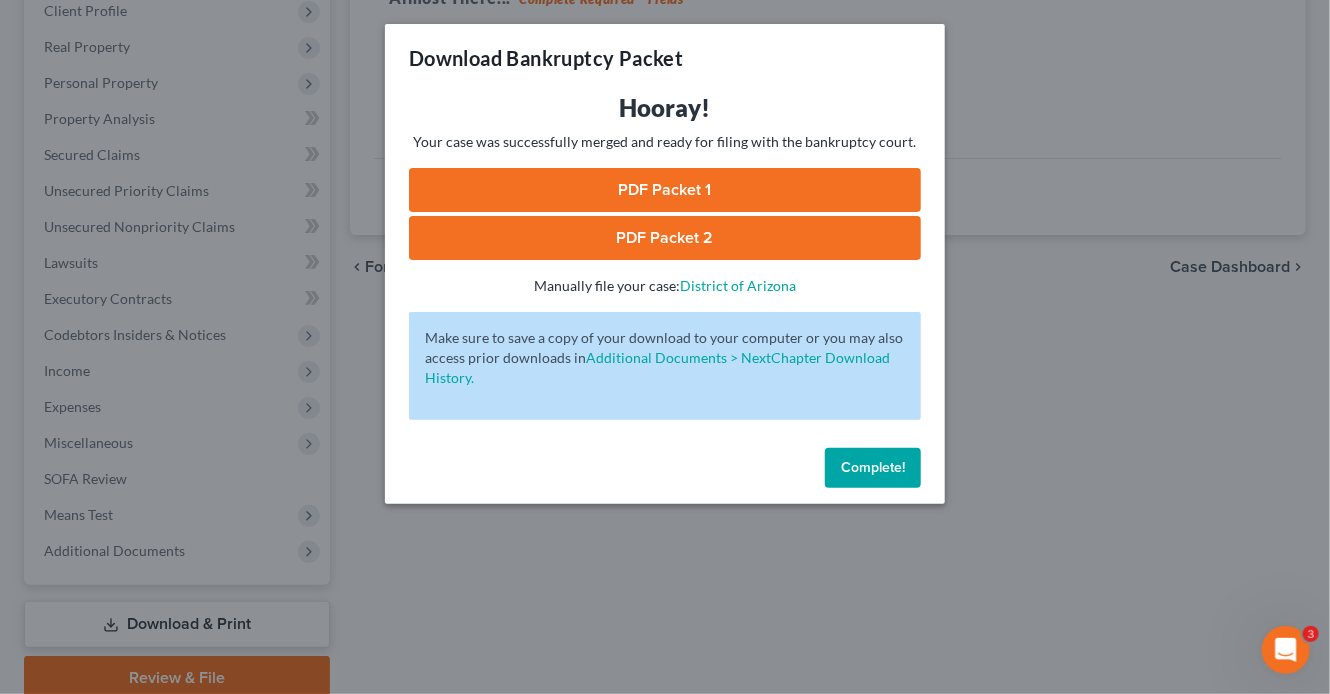 click on "PDF Packet 1" at bounding box center (665, 190) 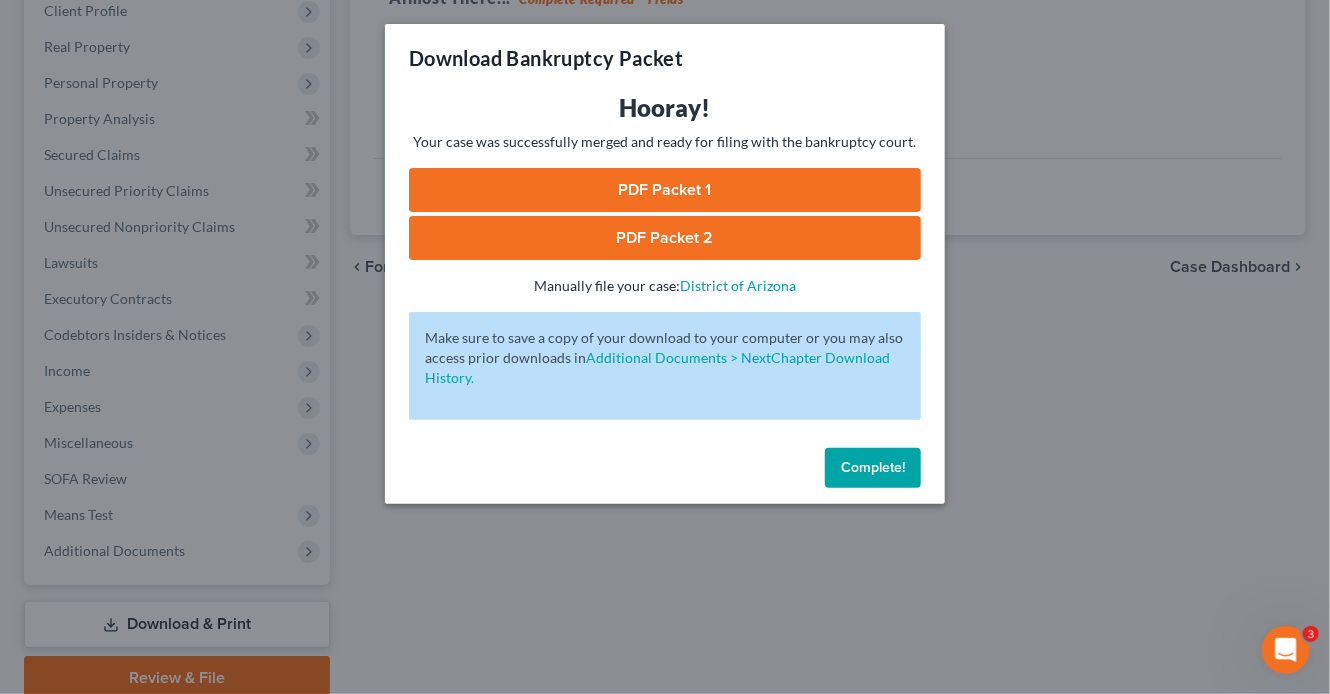 click on "PDF Packet 2" at bounding box center (665, 238) 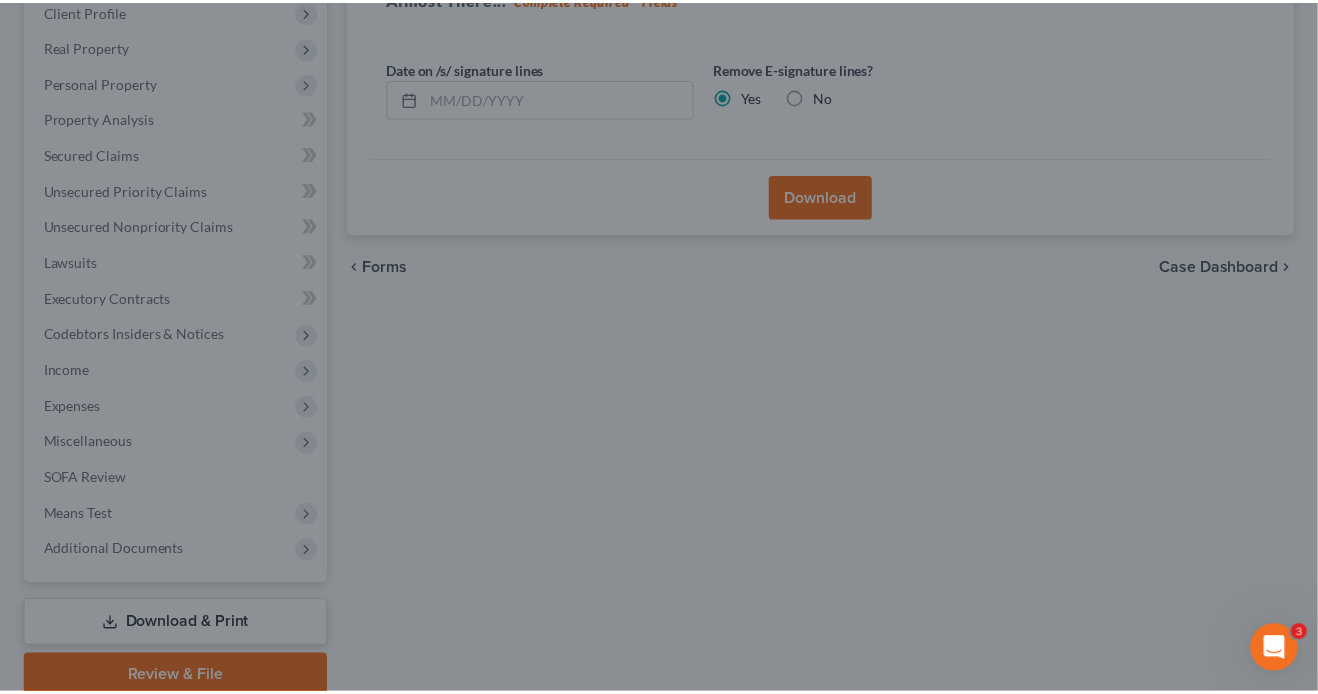 scroll, scrollTop: 0, scrollLeft: 0, axis: both 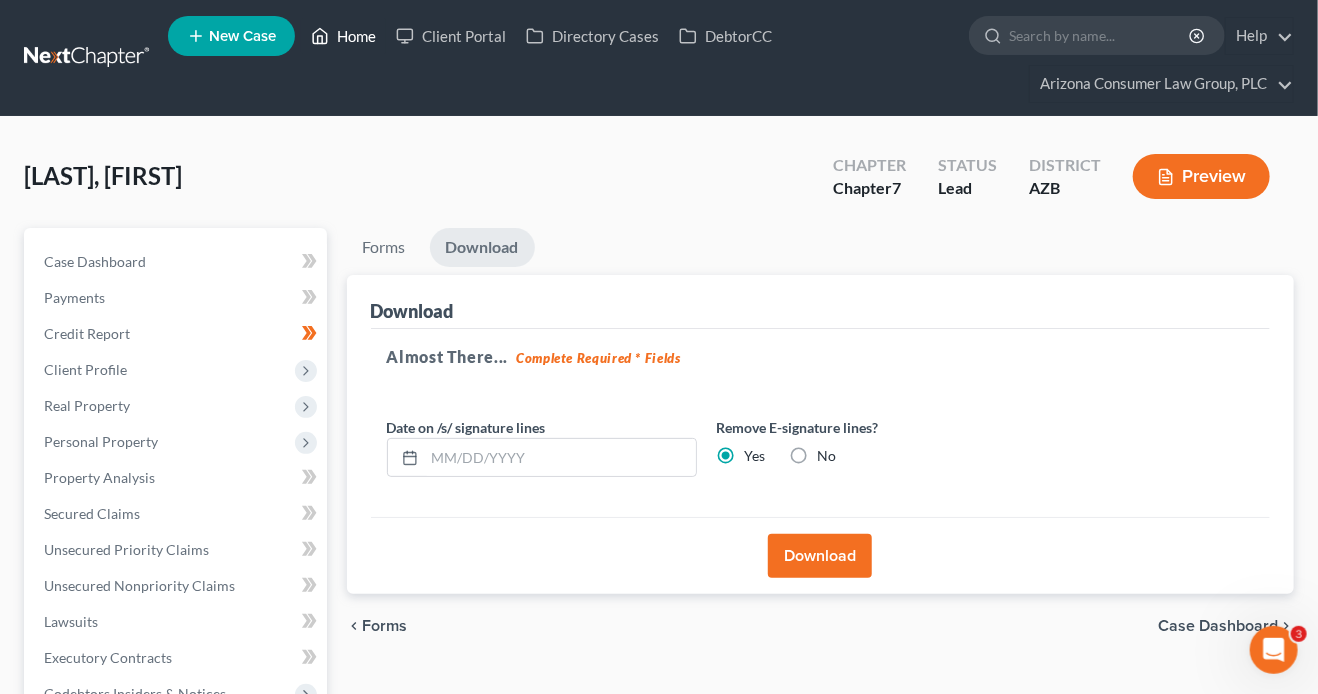 click 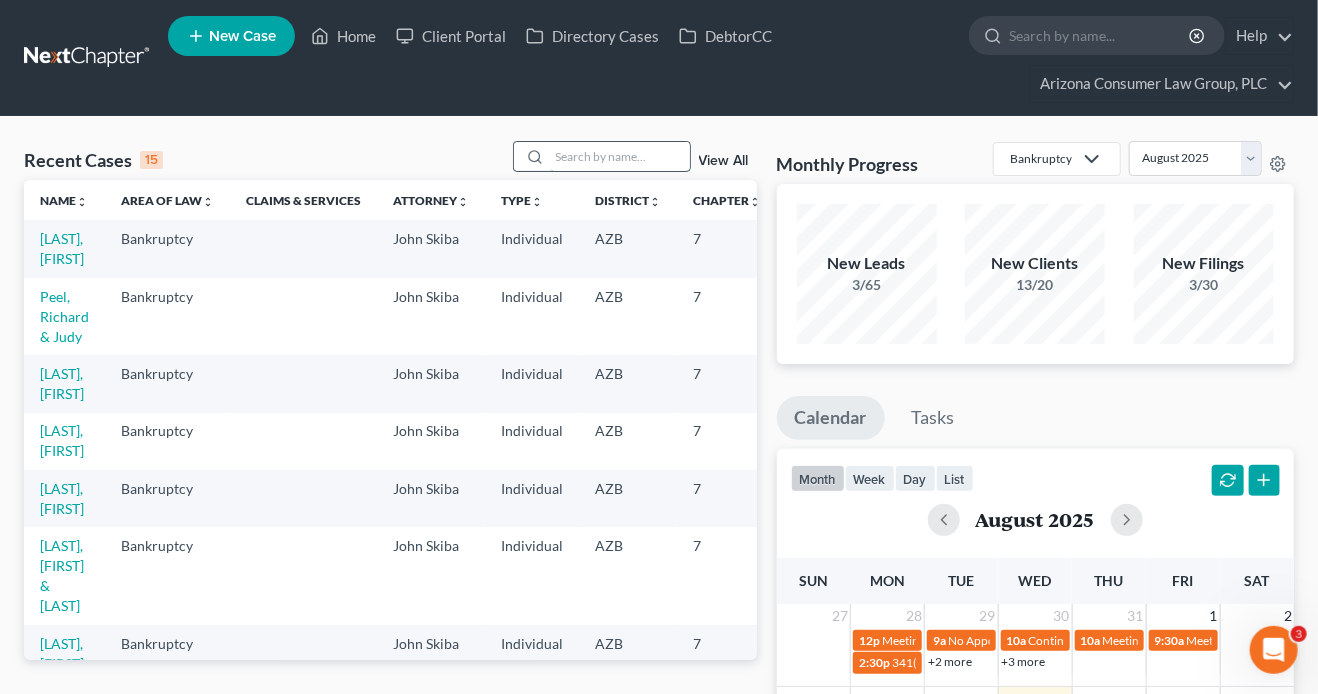 click at bounding box center [620, 156] 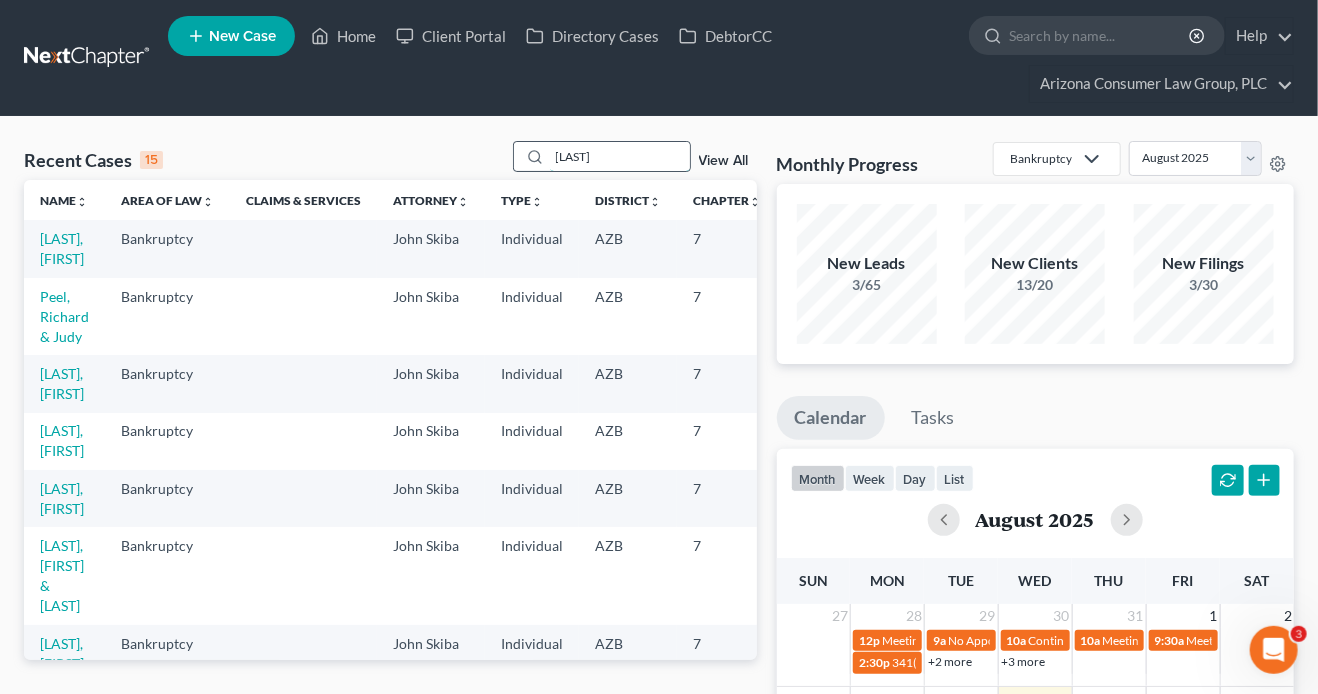 type on "eagar" 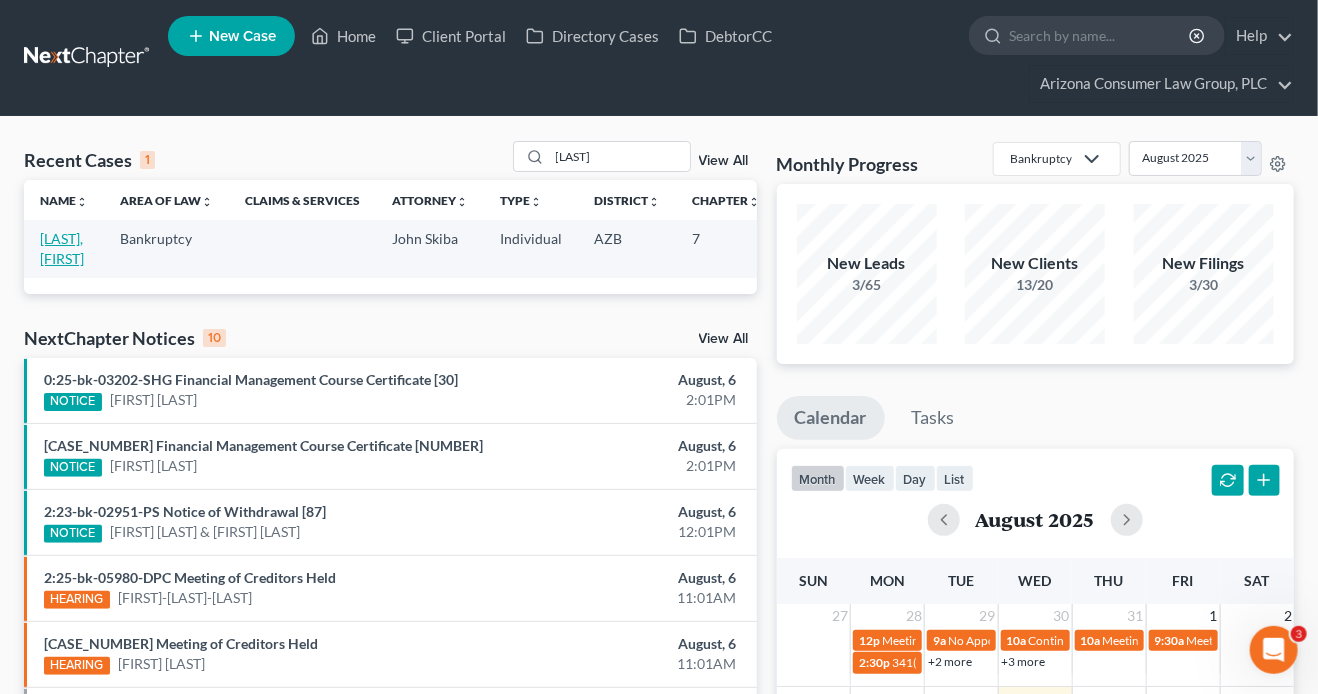 click on "Eagar, Cassandra" at bounding box center (62, 248) 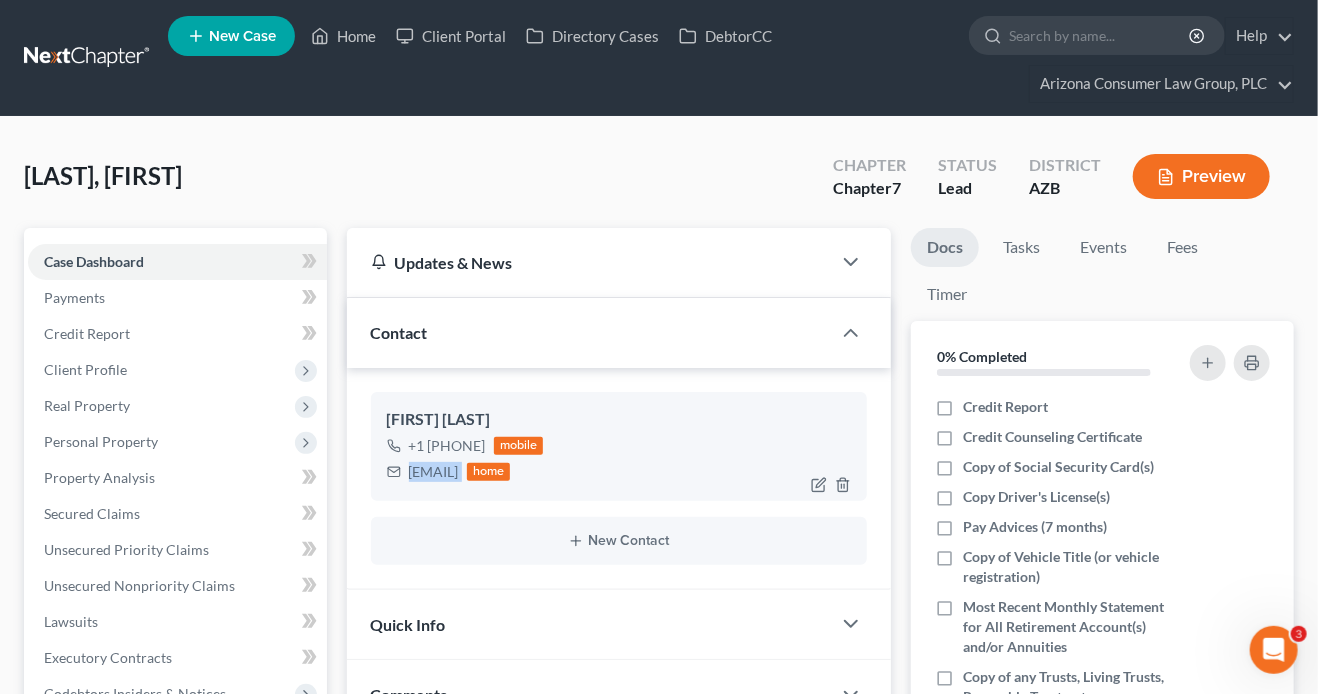 drag, startPoint x: 573, startPoint y: 472, endPoint x: 411, endPoint y: 475, distance: 162.02777 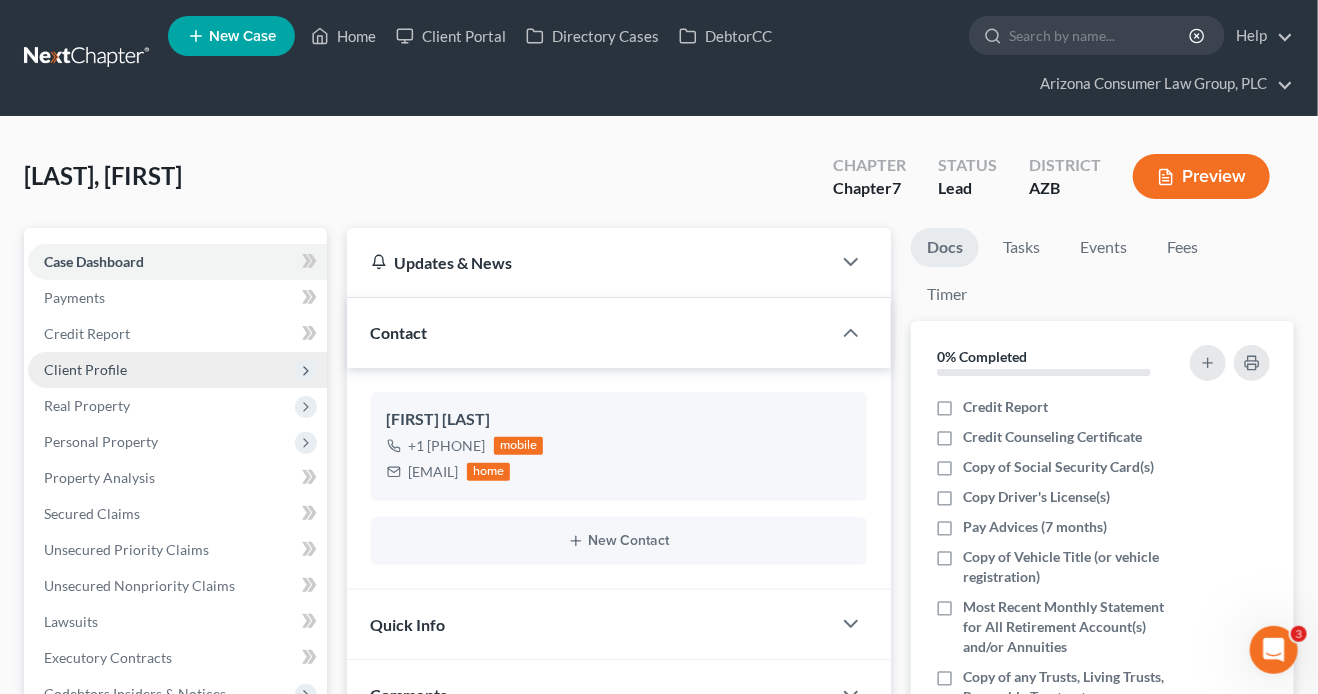 click 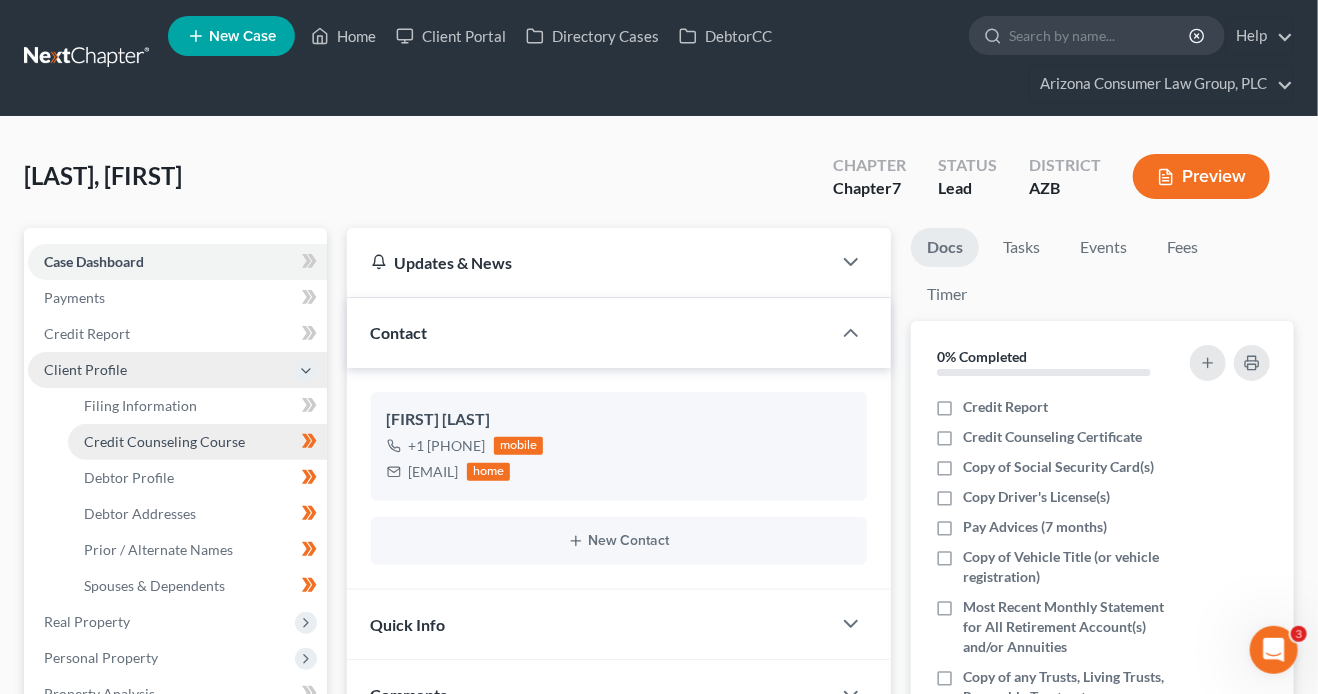 click on "Credit Counseling Course" at bounding box center [164, 441] 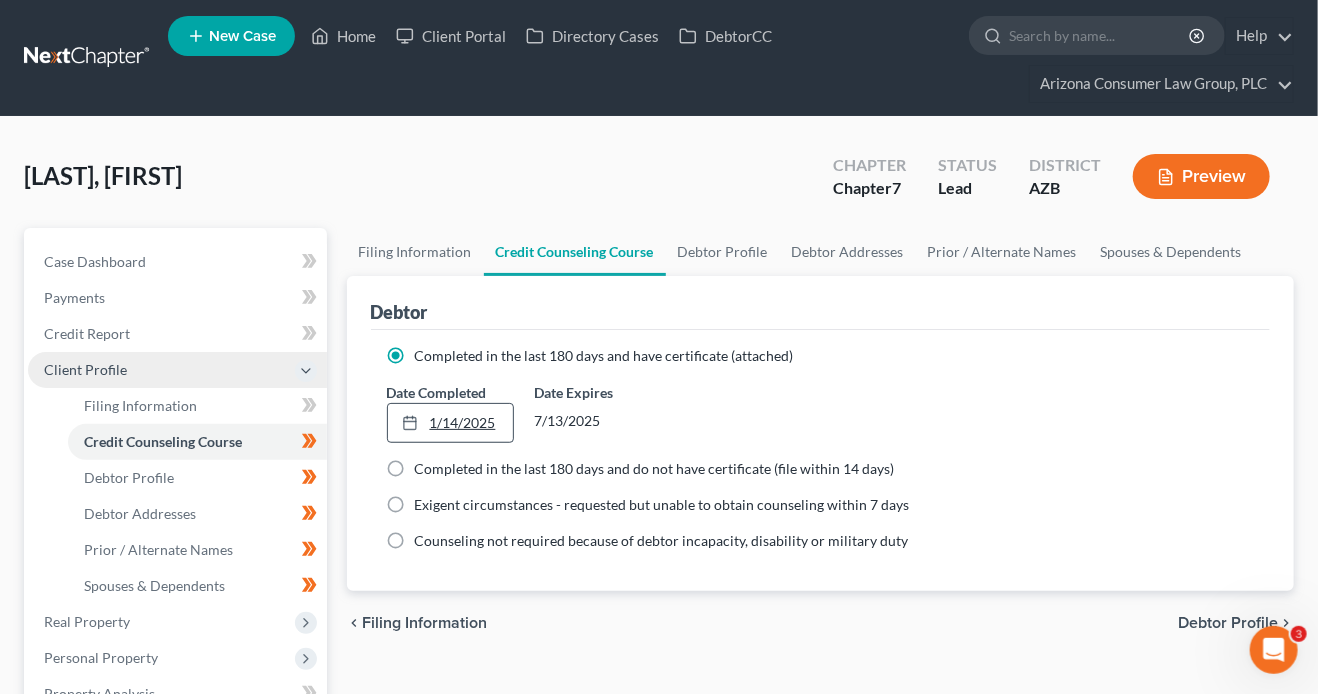 click on "1/14/2025" at bounding box center [451, 423] 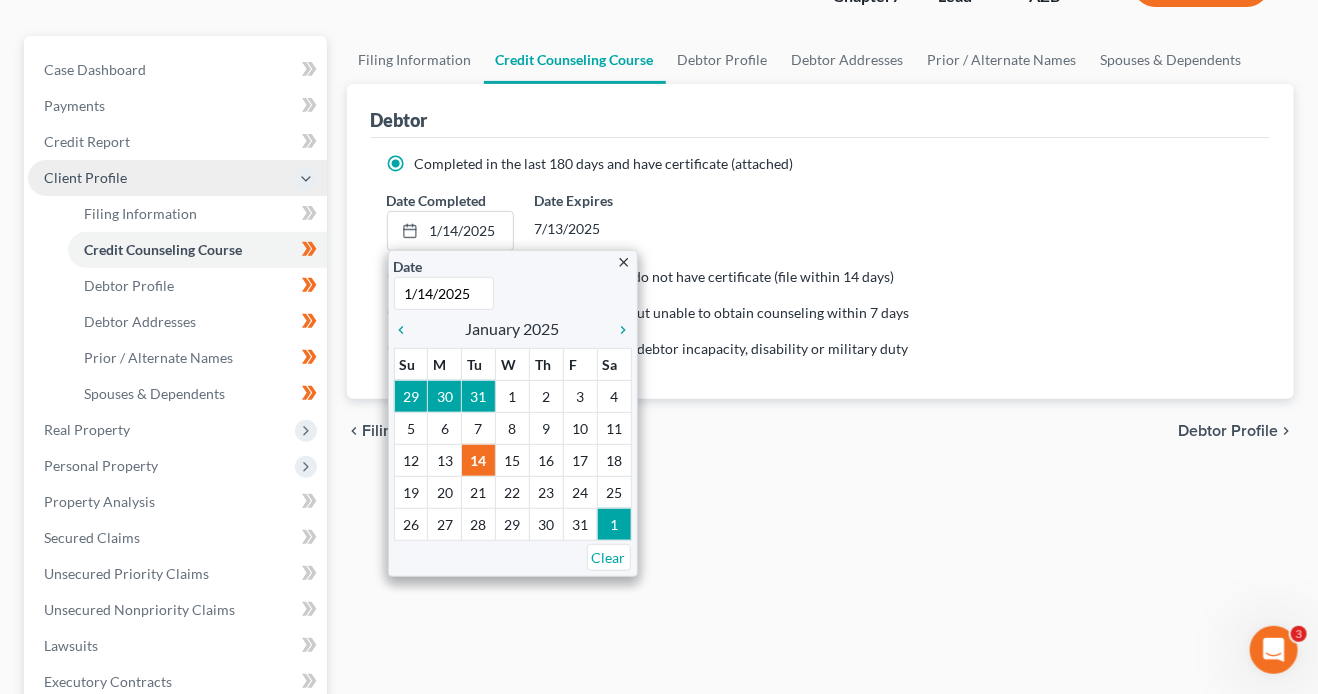 scroll, scrollTop: 422, scrollLeft: 0, axis: vertical 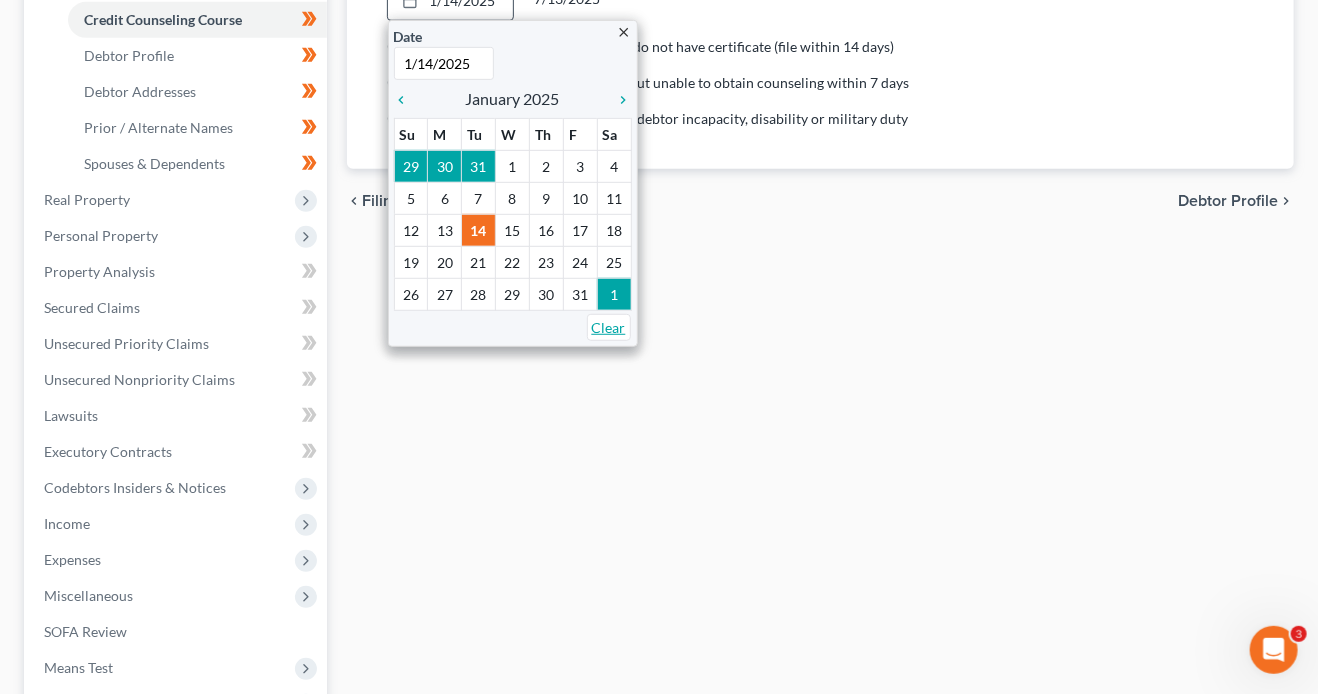 click on "Clear" at bounding box center [609, 327] 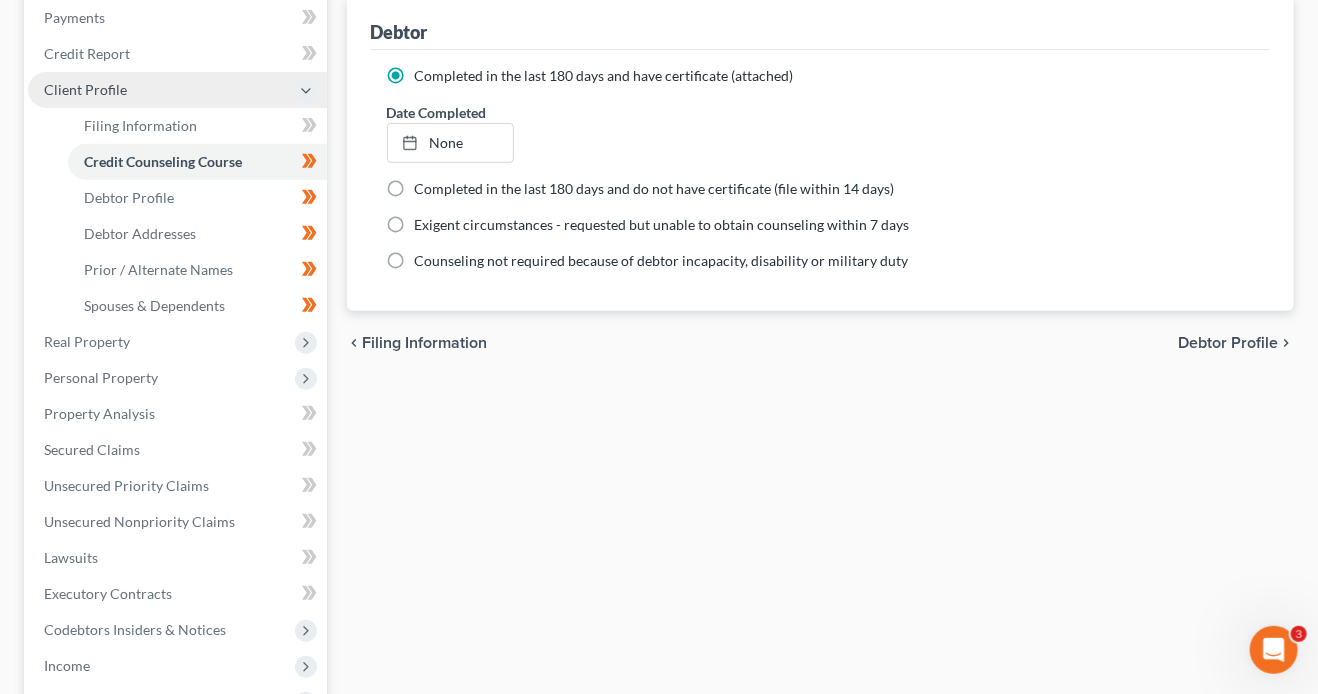 scroll, scrollTop: 0, scrollLeft: 0, axis: both 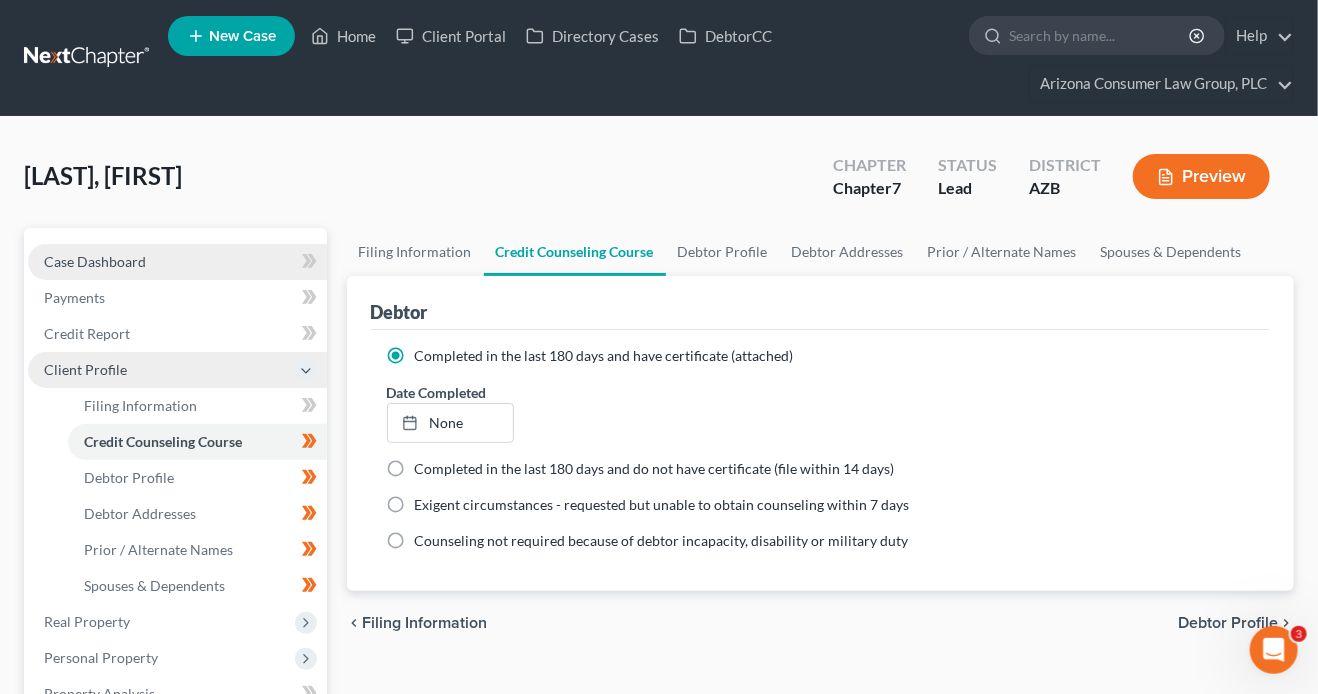 click on "Case Dashboard" at bounding box center [177, 262] 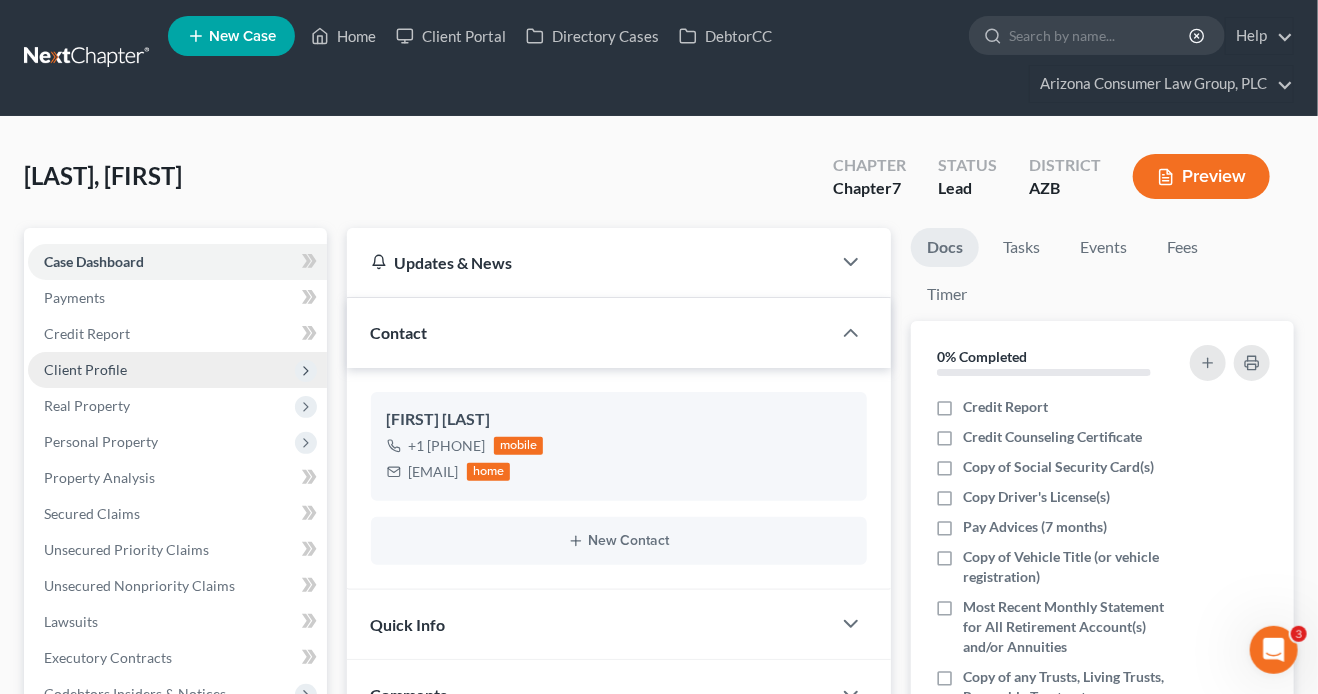 scroll, scrollTop: 599, scrollLeft: 0, axis: vertical 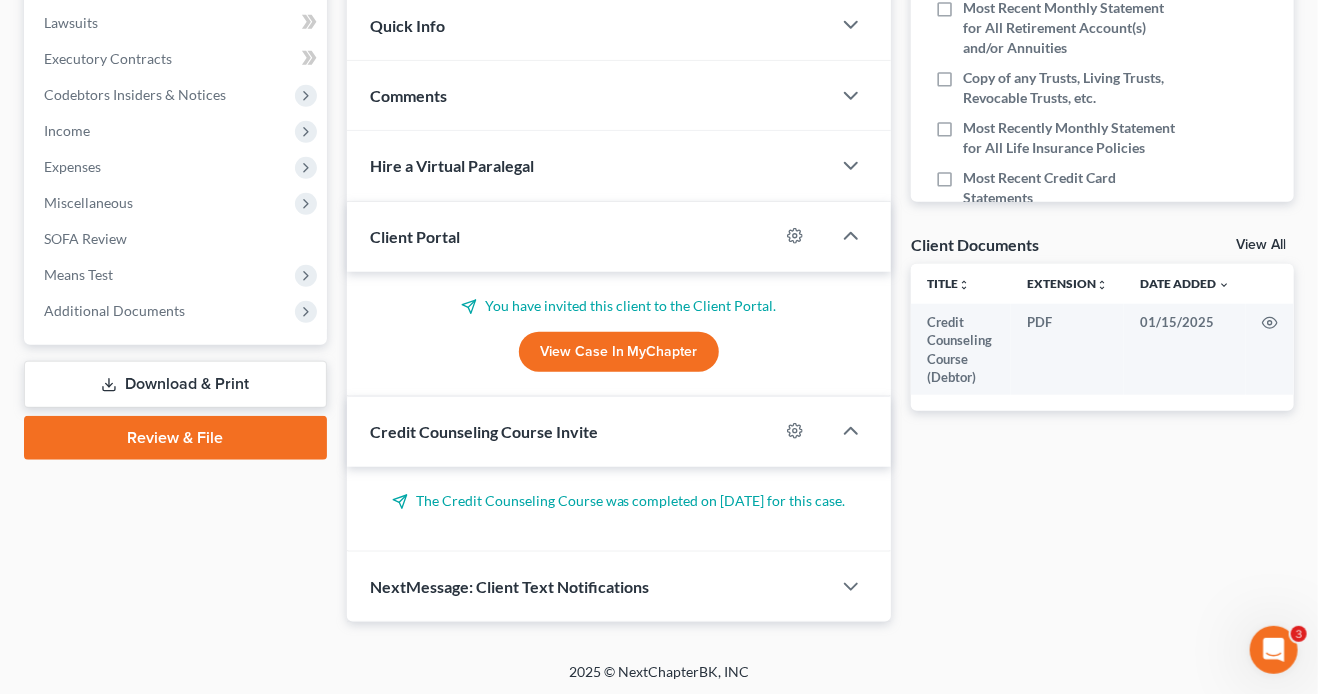 click on "View Case in MyChapter" at bounding box center (619, 352) 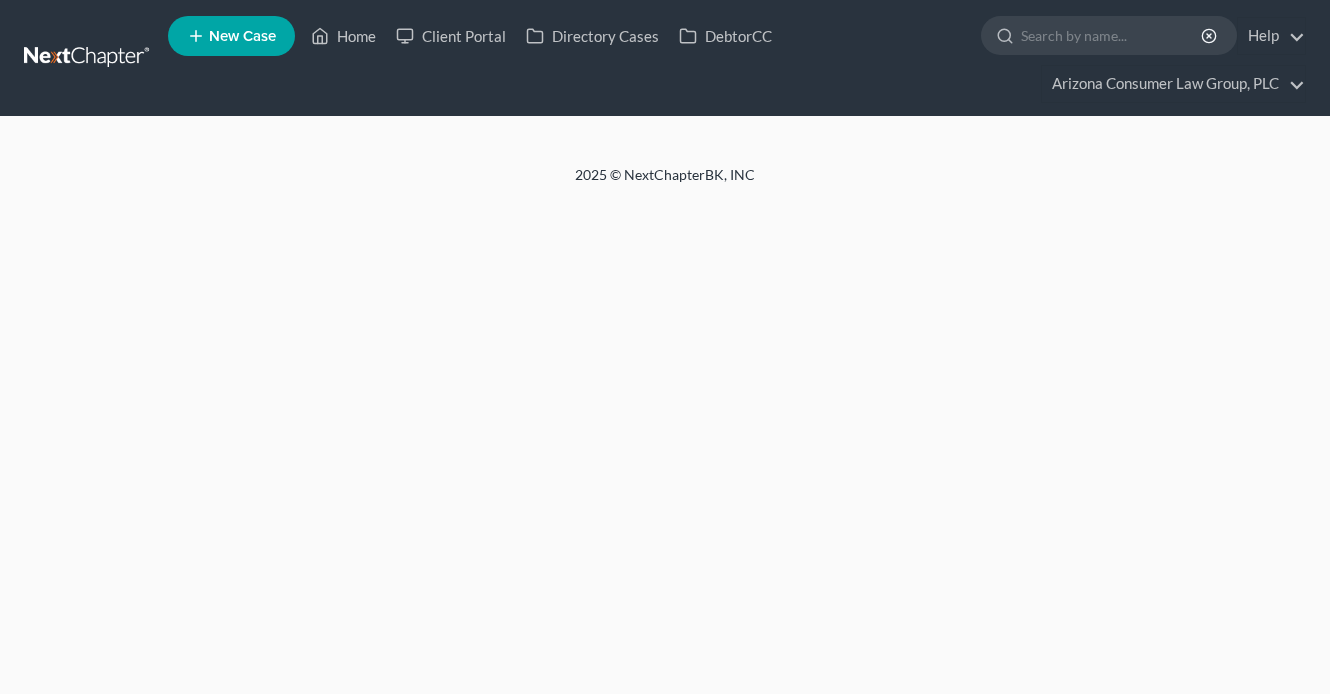 scroll, scrollTop: 0, scrollLeft: 0, axis: both 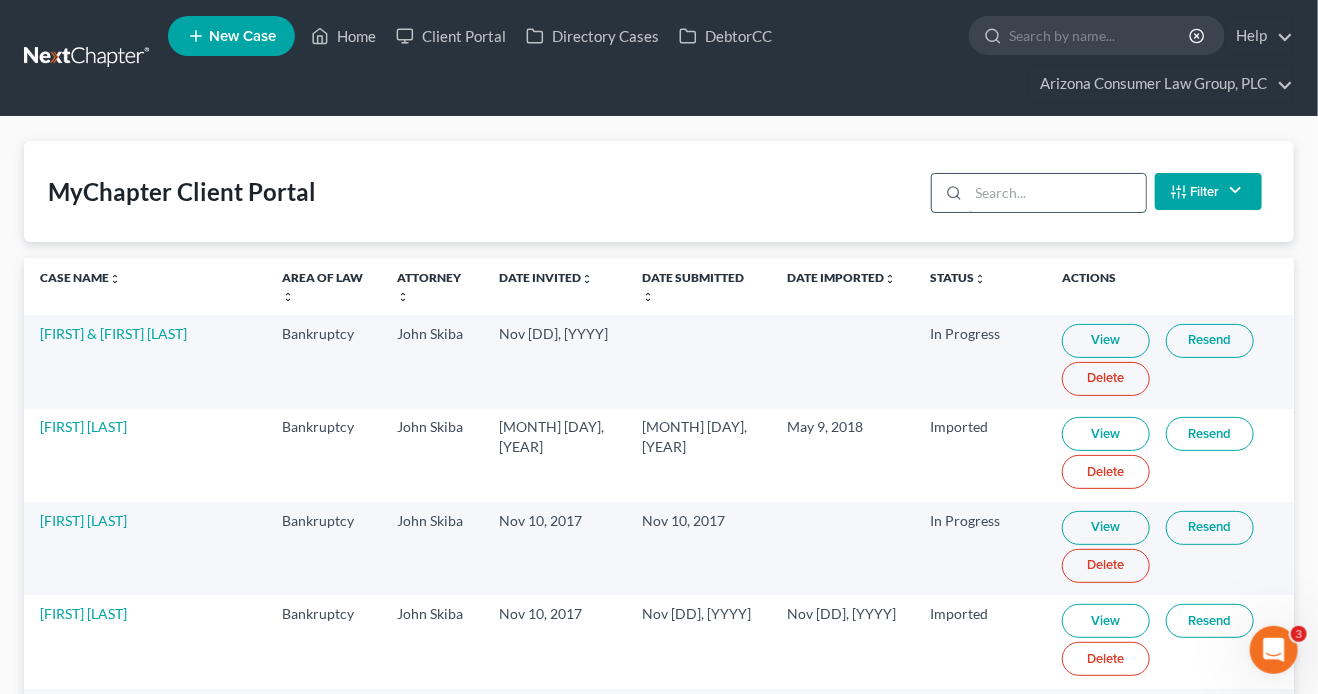 click at bounding box center (1057, 193) 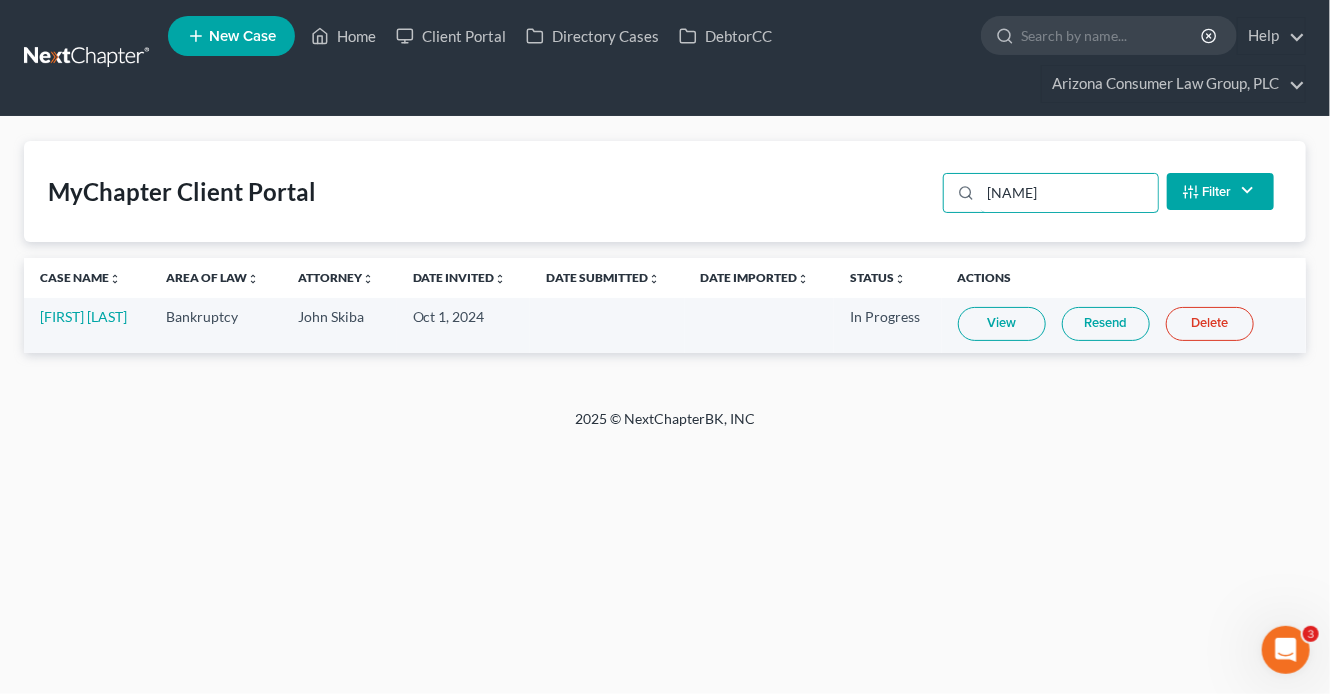 type on "eagar" 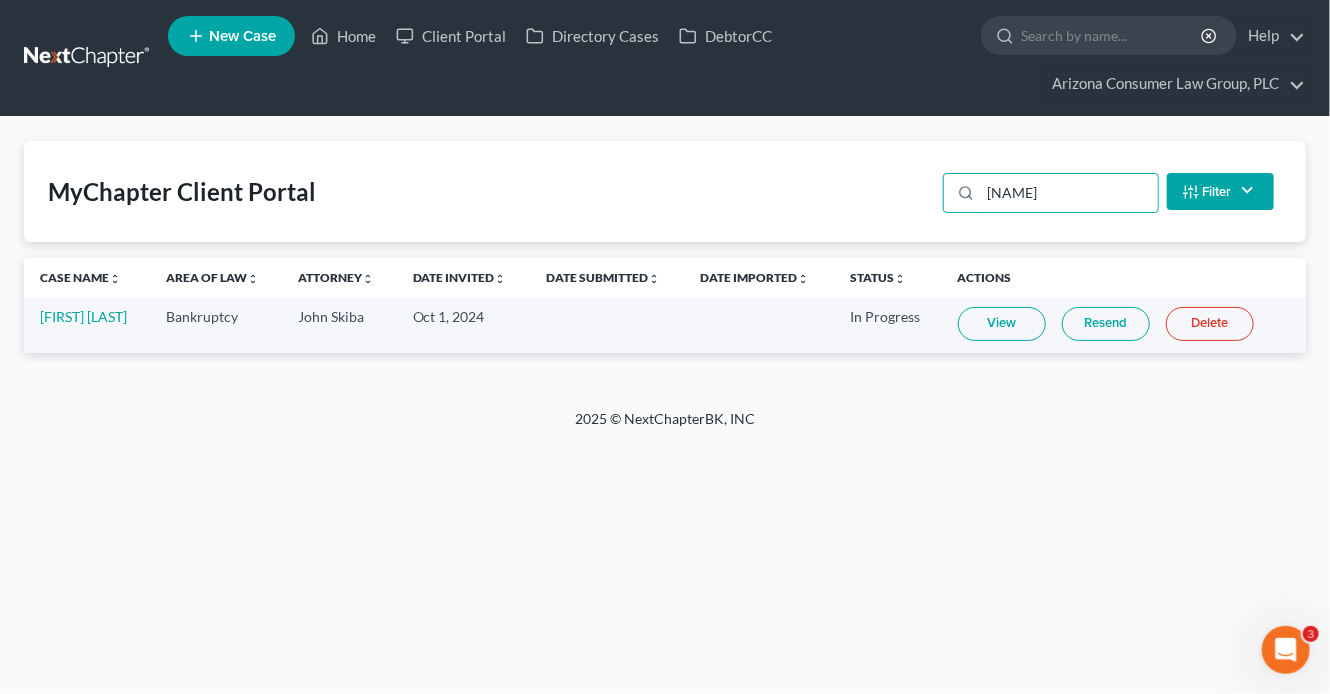 click on "Resend" at bounding box center (1106, 324) 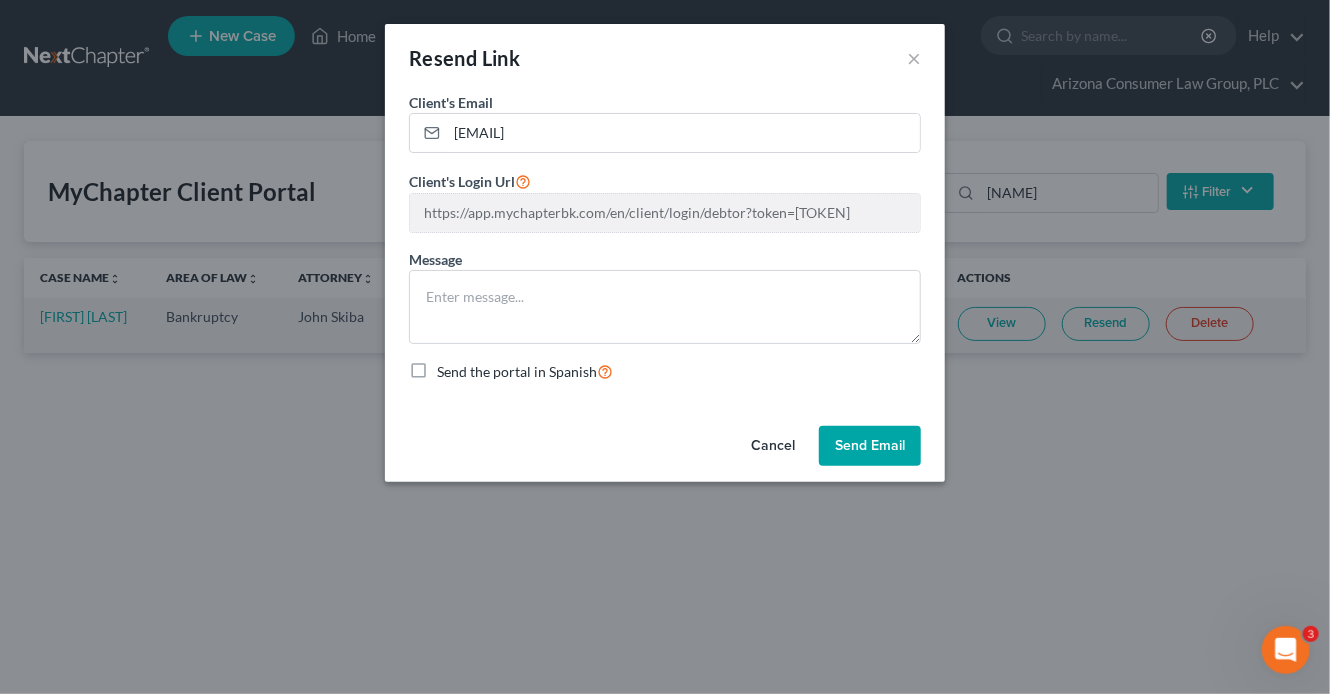 click on "Send Email" at bounding box center [870, 446] 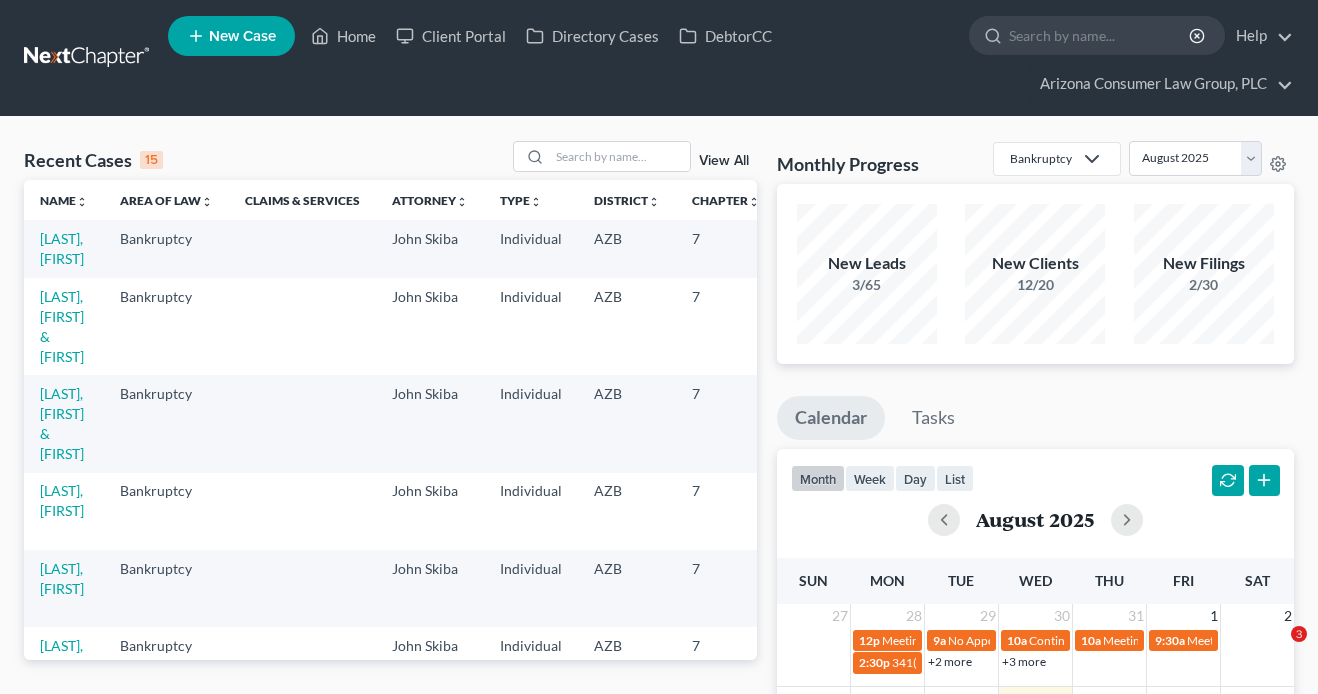 scroll, scrollTop: 0, scrollLeft: 0, axis: both 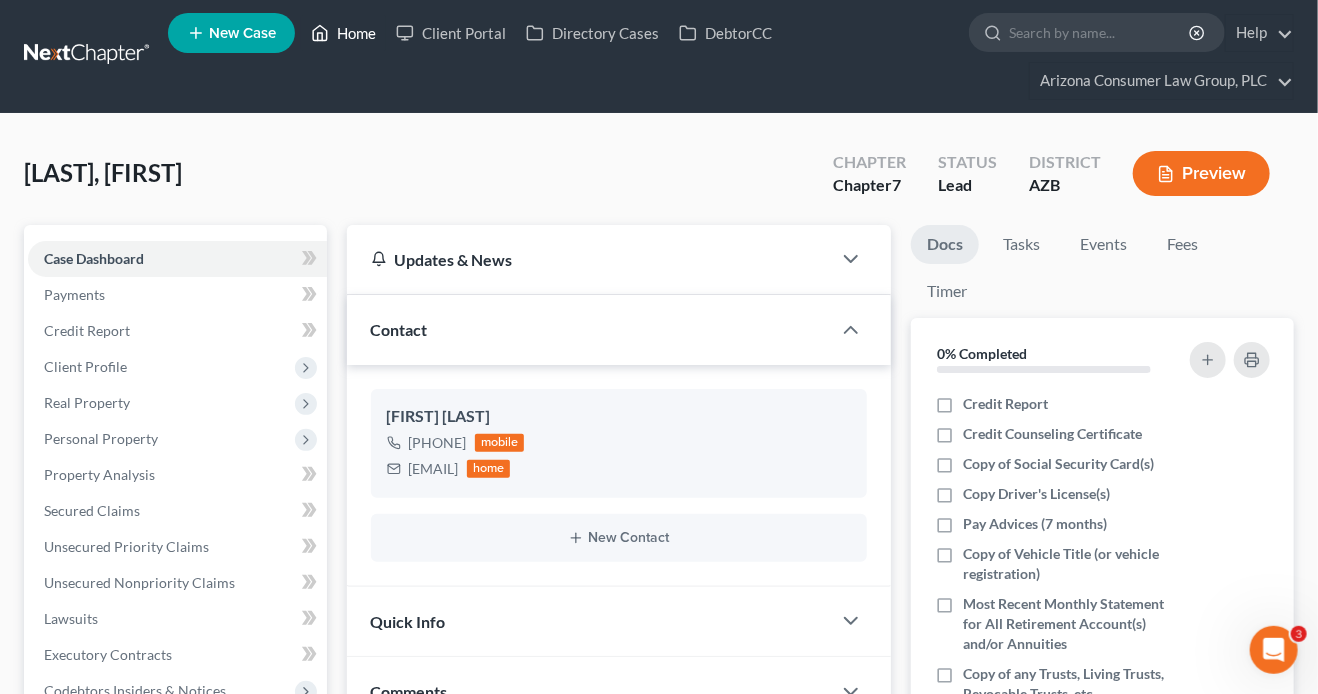 click on "Home" at bounding box center (343, 33) 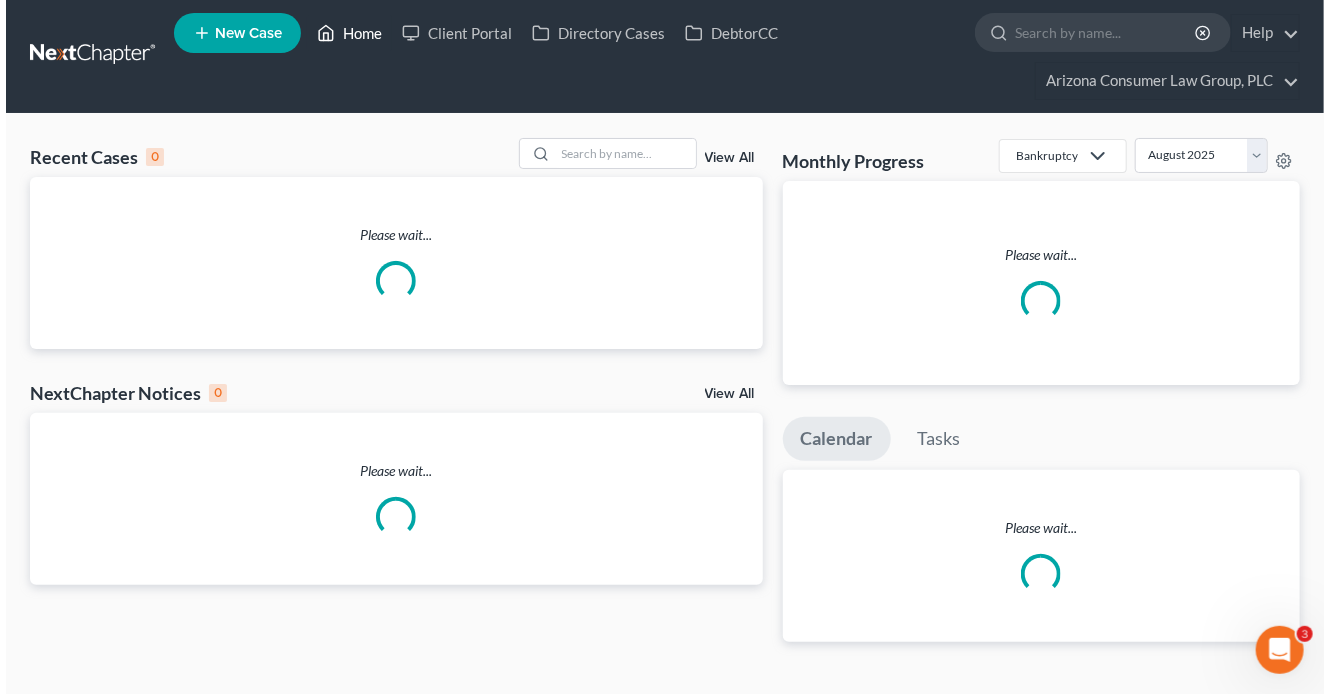 scroll, scrollTop: 0, scrollLeft: 0, axis: both 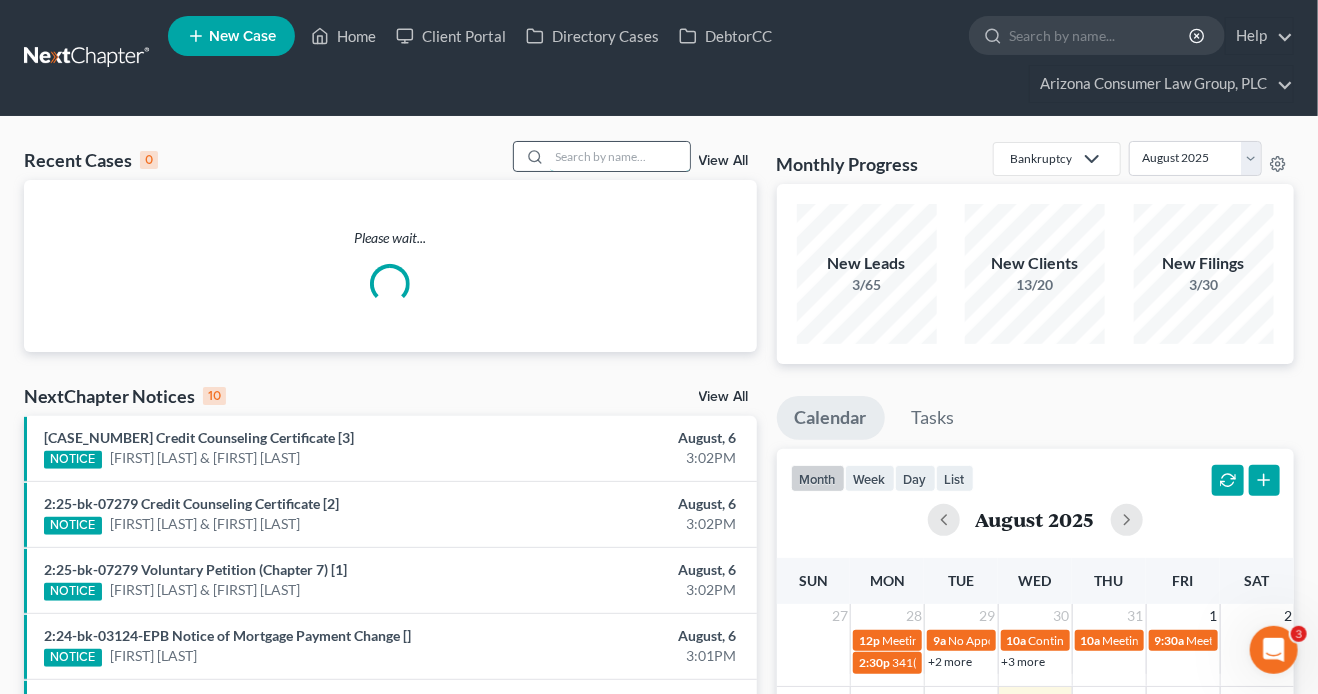 click at bounding box center (620, 156) 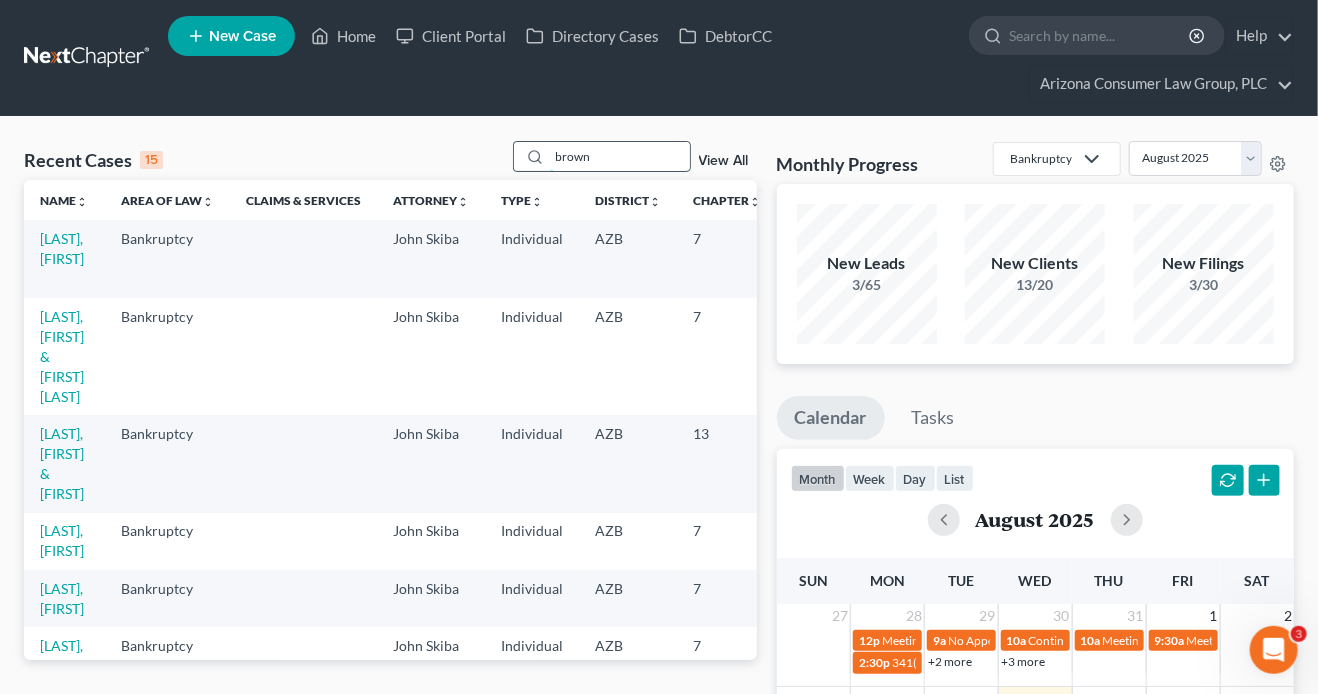 type on "brown" 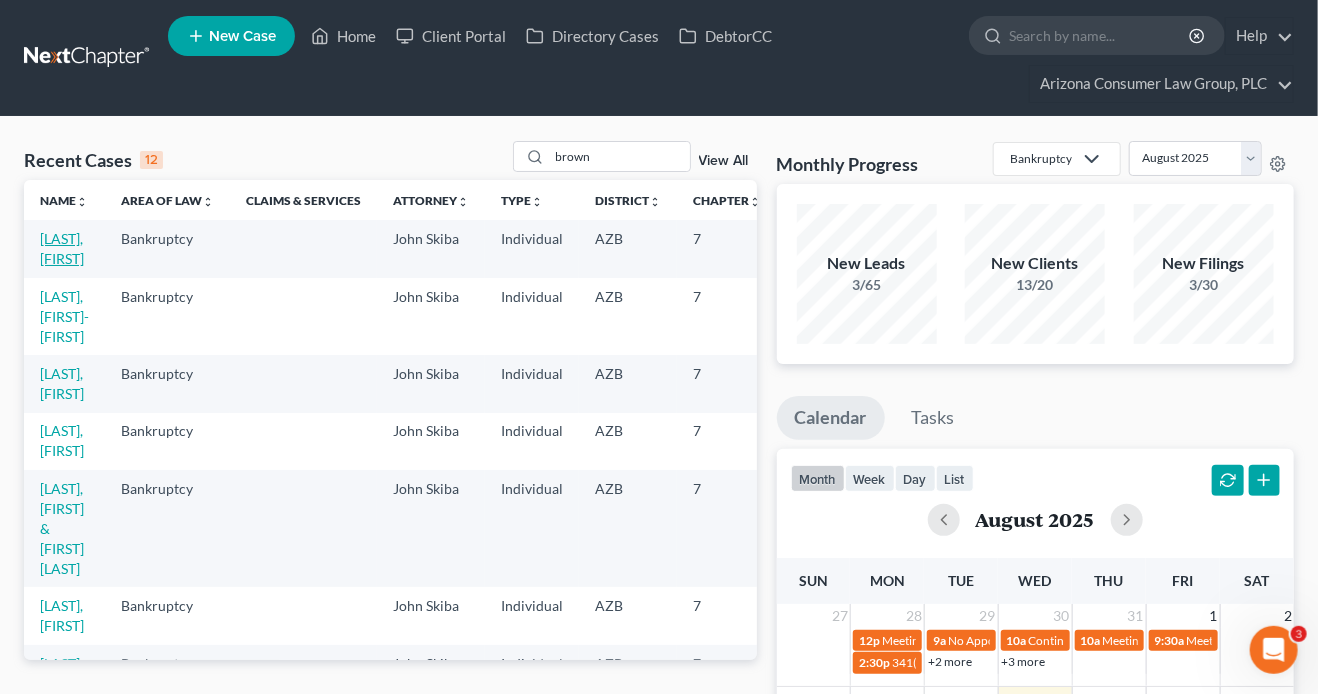 click on "[LAST], [FIRST]" at bounding box center (62, 248) 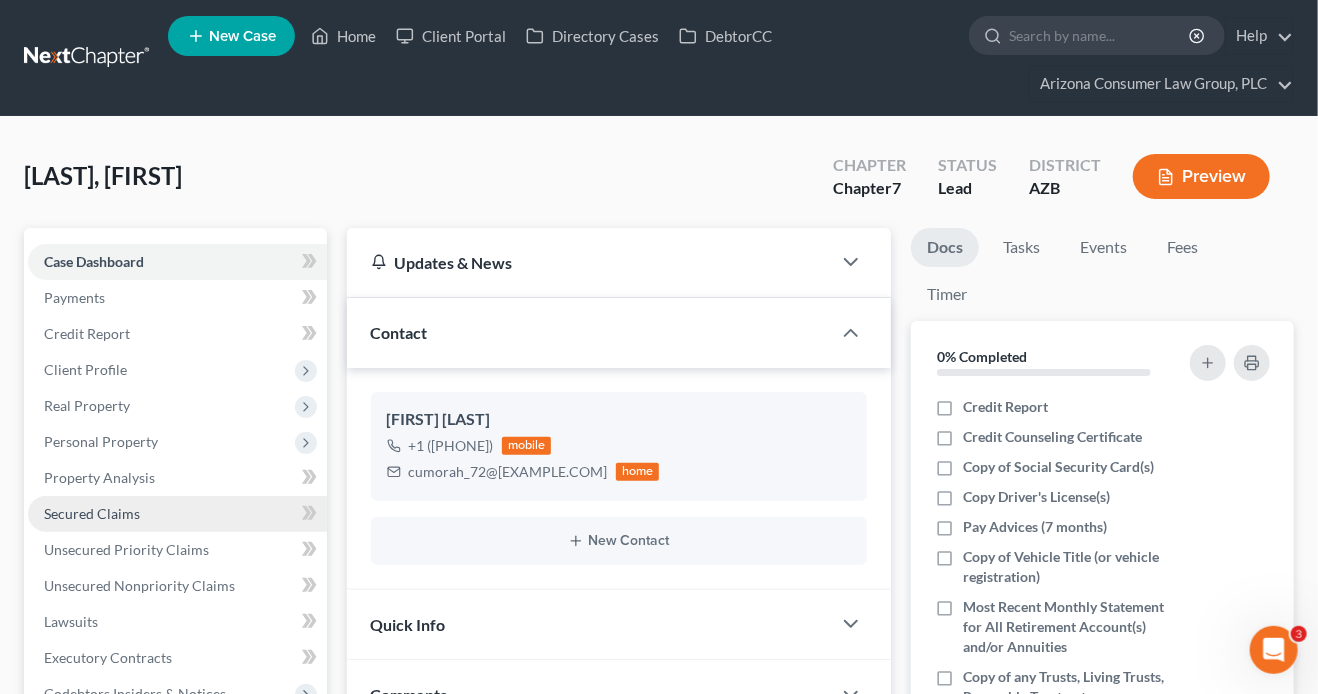 click on "Secured Claims" at bounding box center (92, 513) 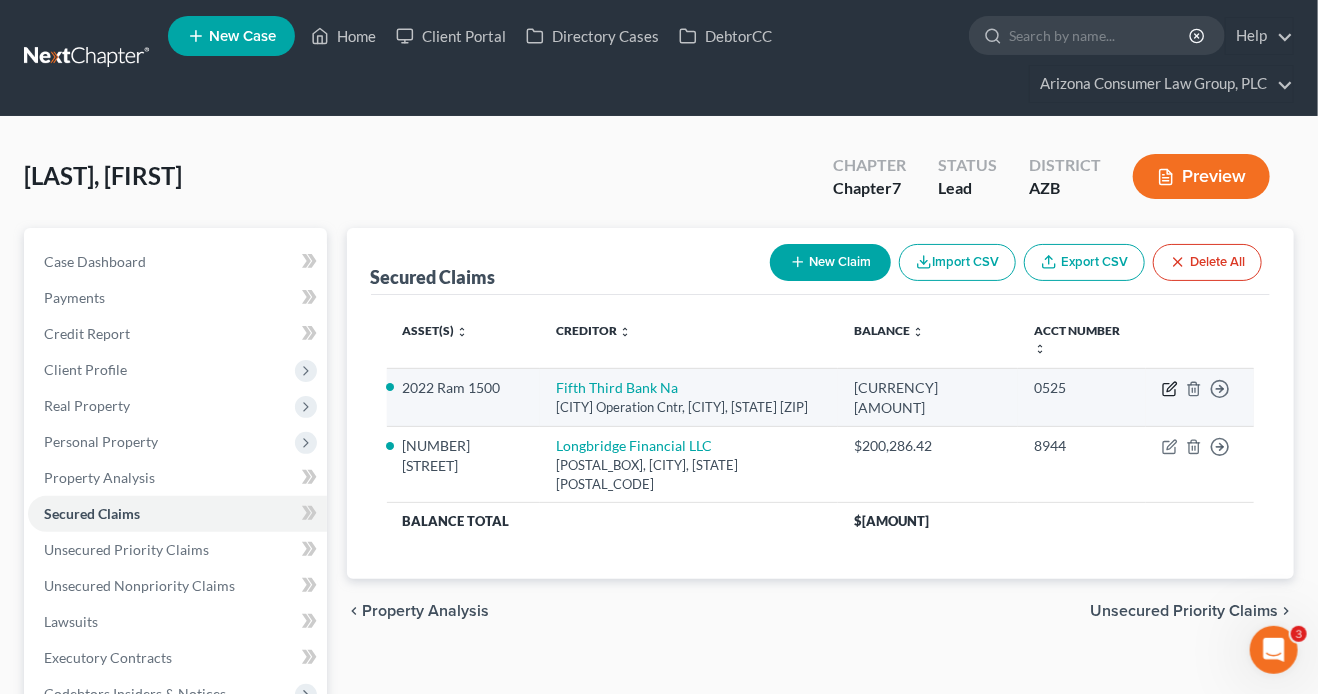 click 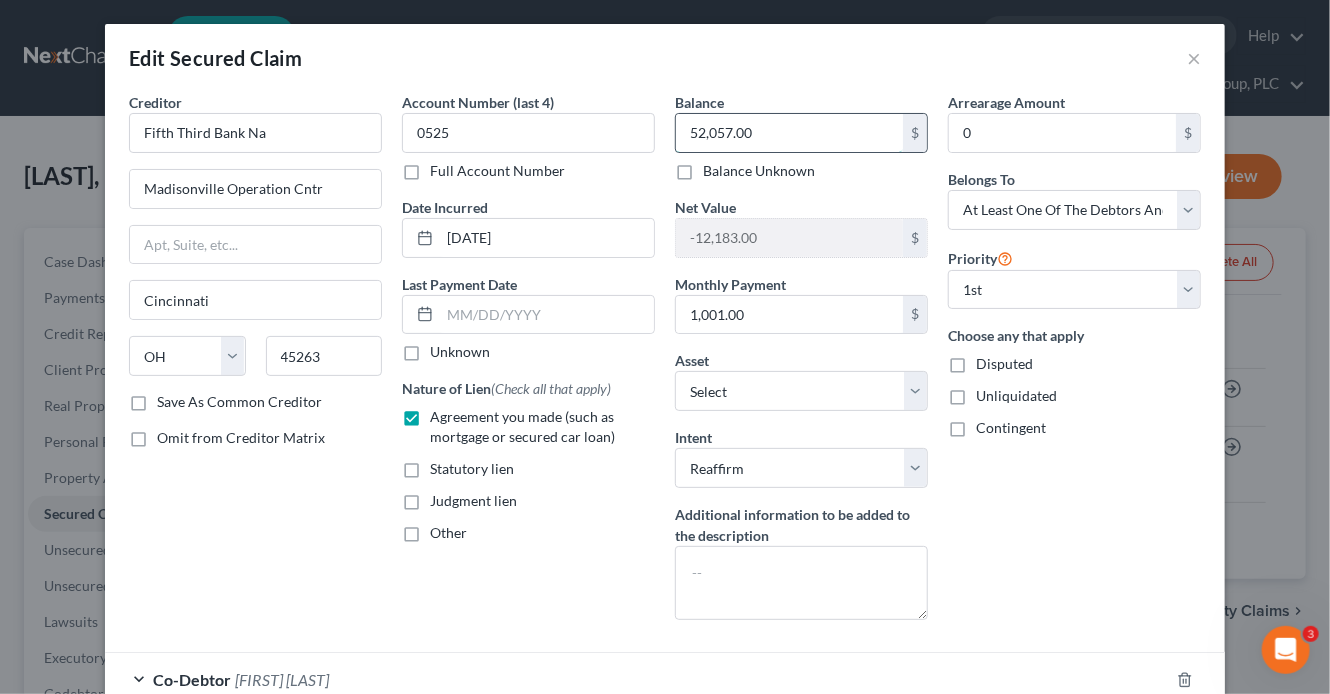 click on "52,057.00" at bounding box center (789, 133) 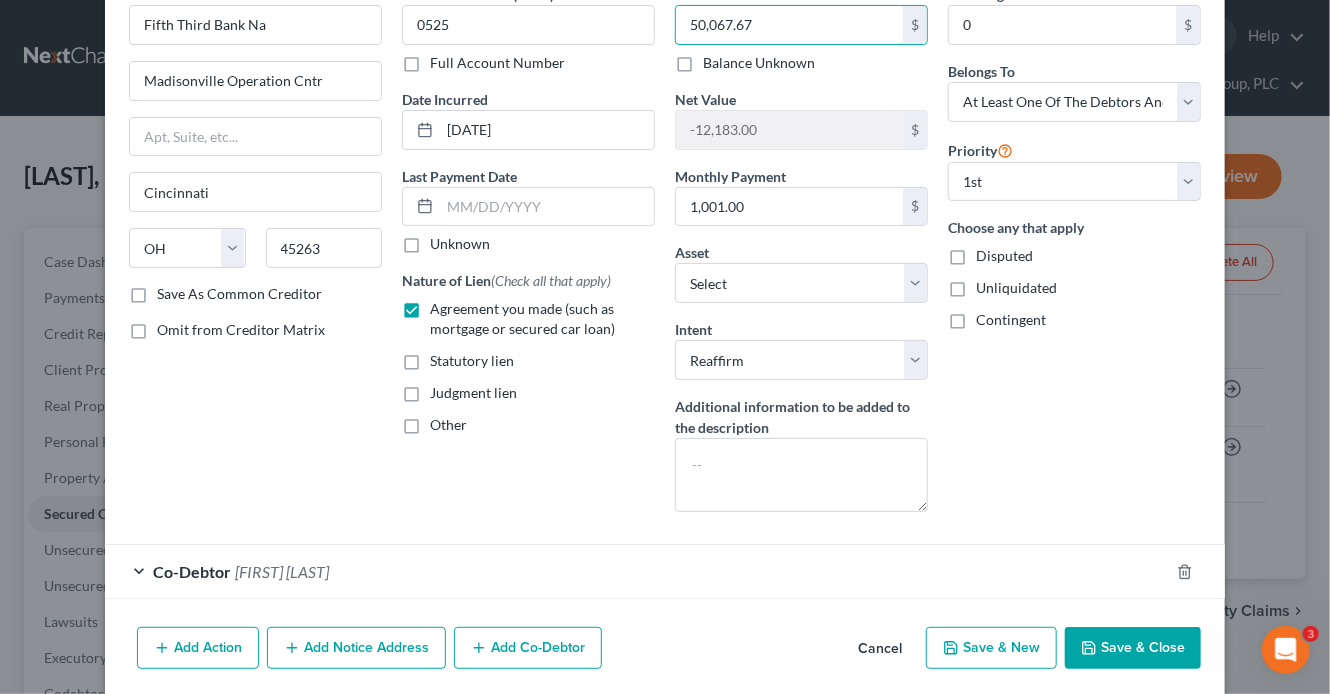 scroll, scrollTop: 177, scrollLeft: 0, axis: vertical 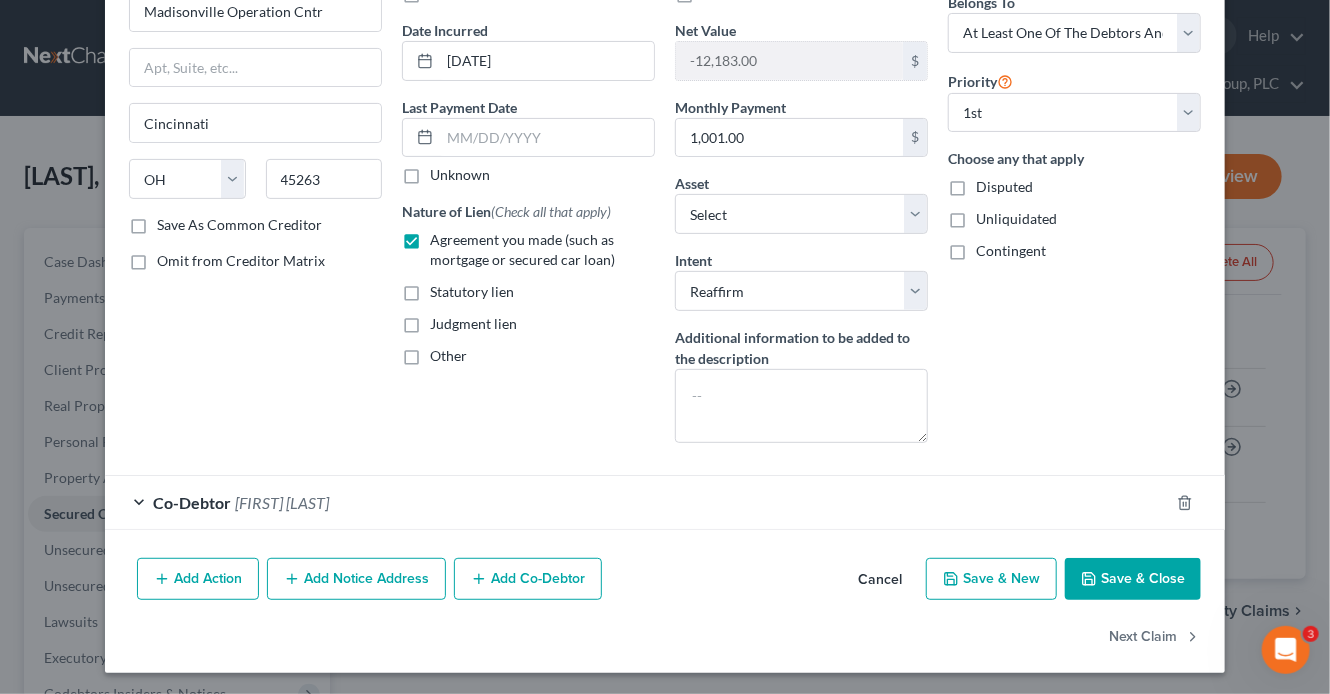 type on "50,067.67" 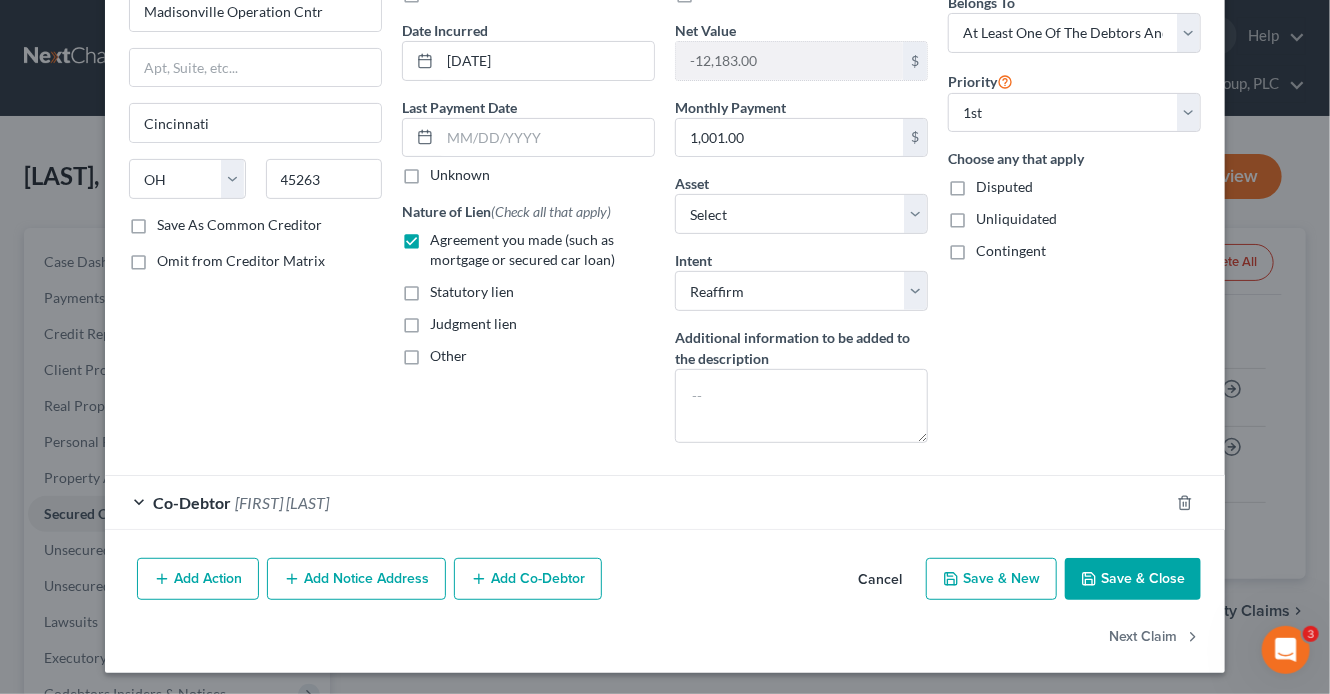 click on "Save & Close" at bounding box center [1133, 579] 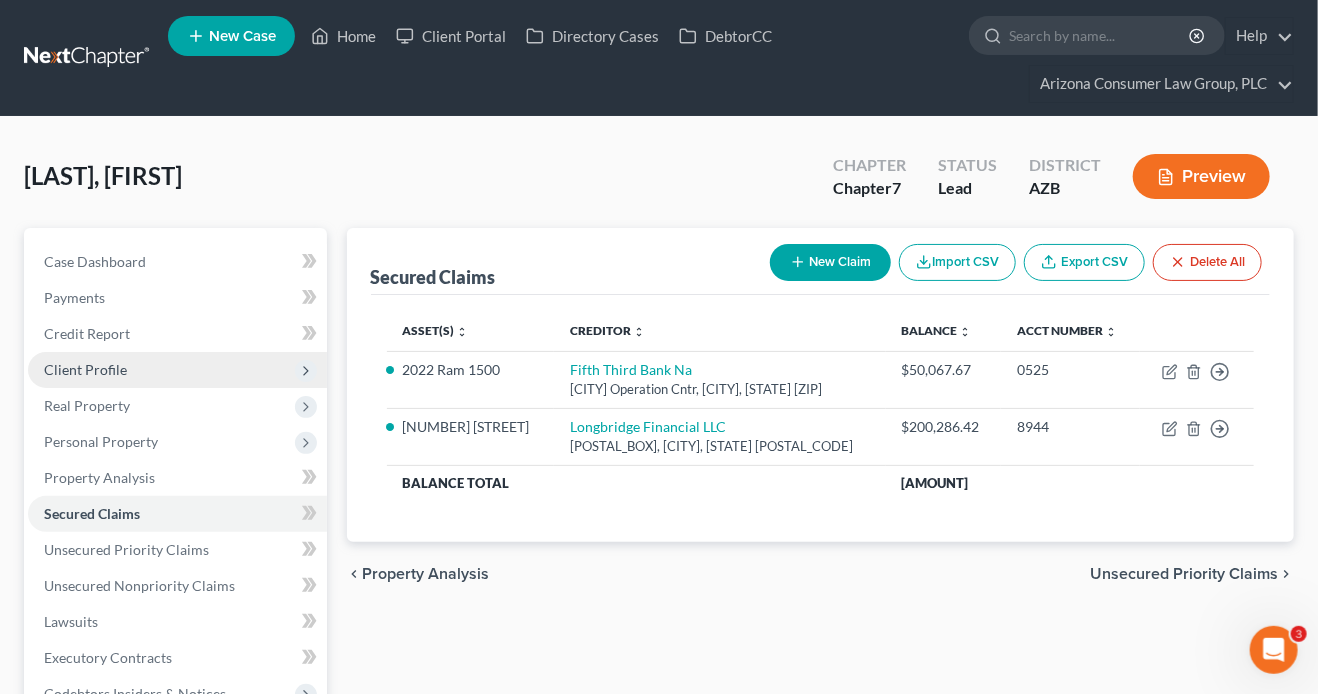 click on "Client Profile" at bounding box center (85, 369) 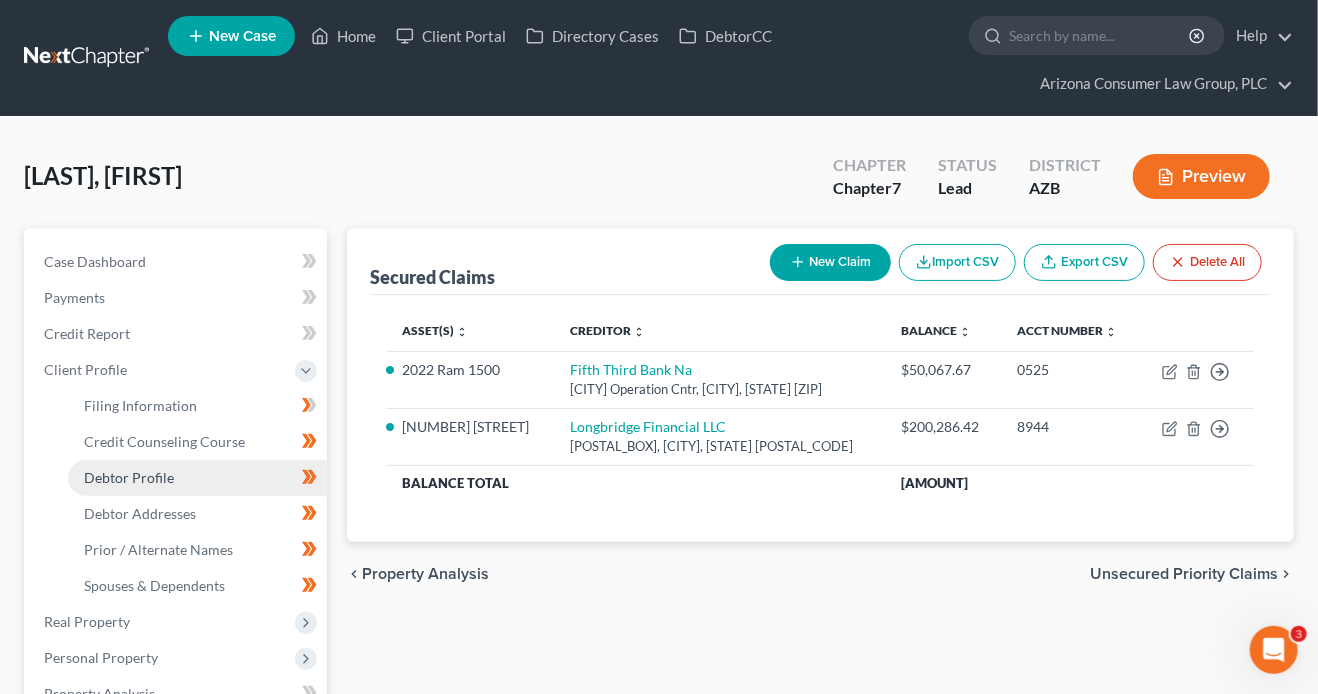 click on "Debtor Profile" at bounding box center [197, 478] 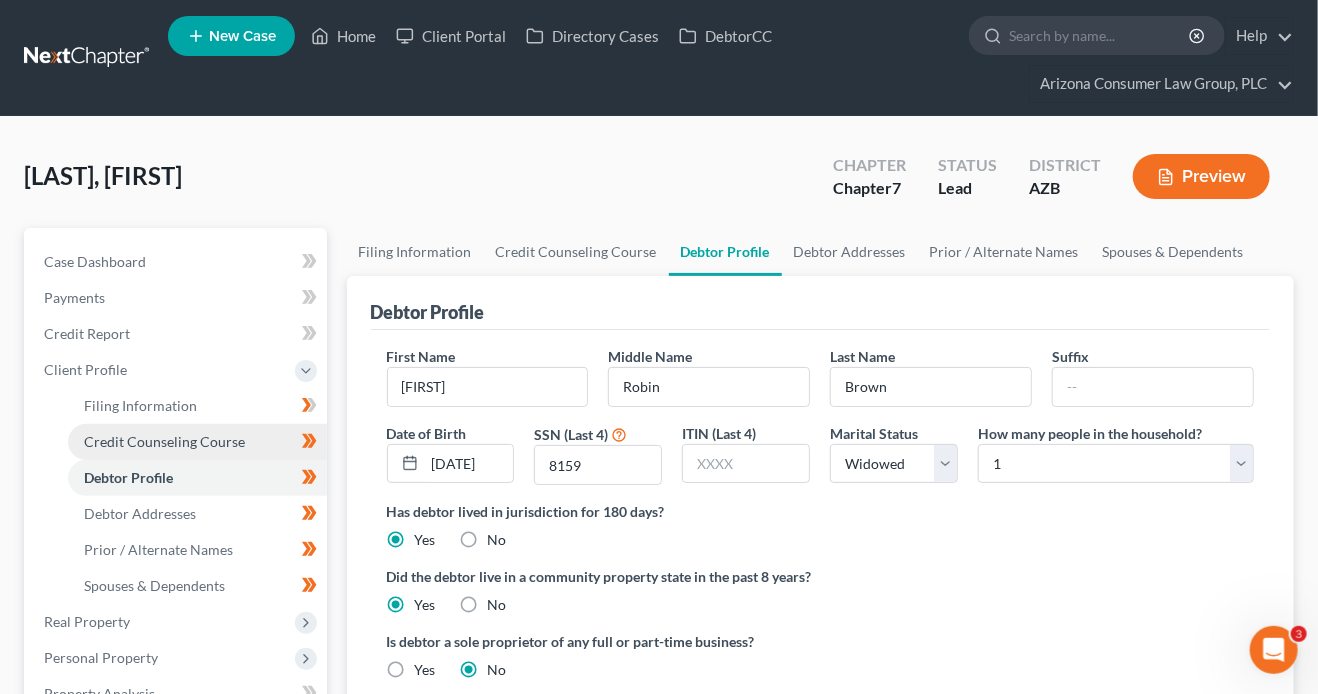 click on "Credit Counseling Course" at bounding box center [164, 441] 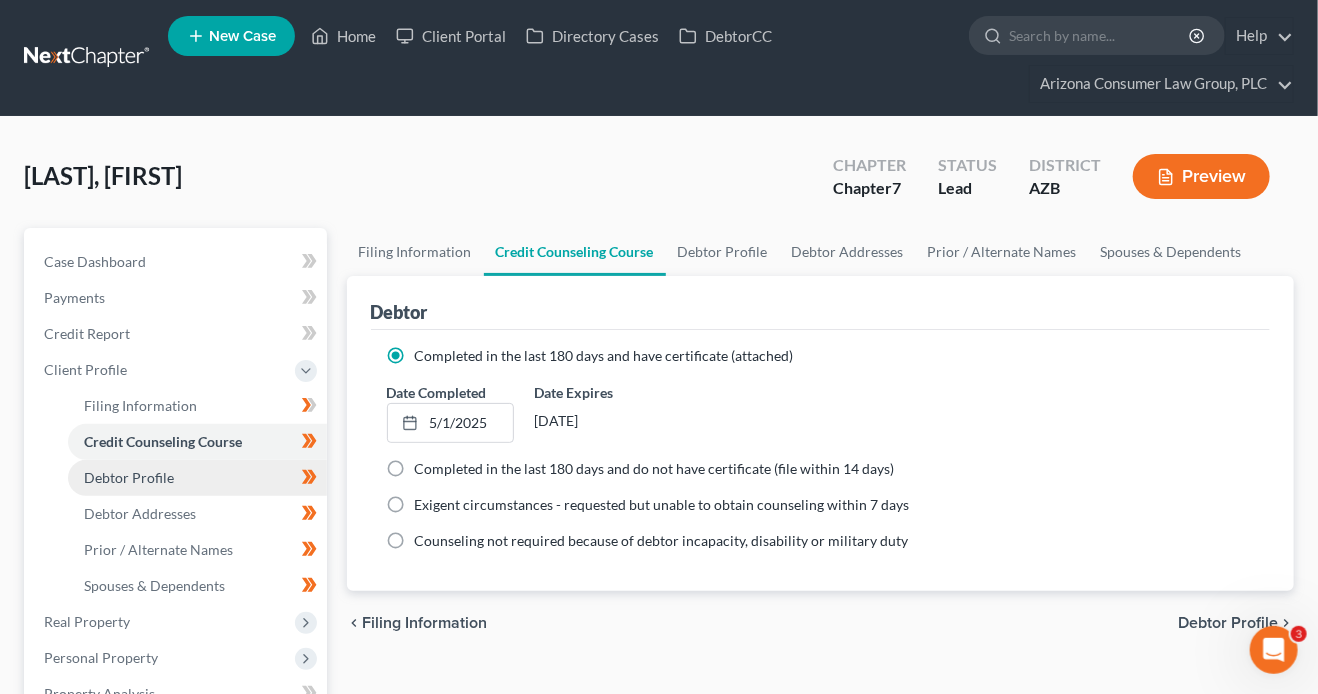 click on "Debtor Profile" at bounding box center [197, 478] 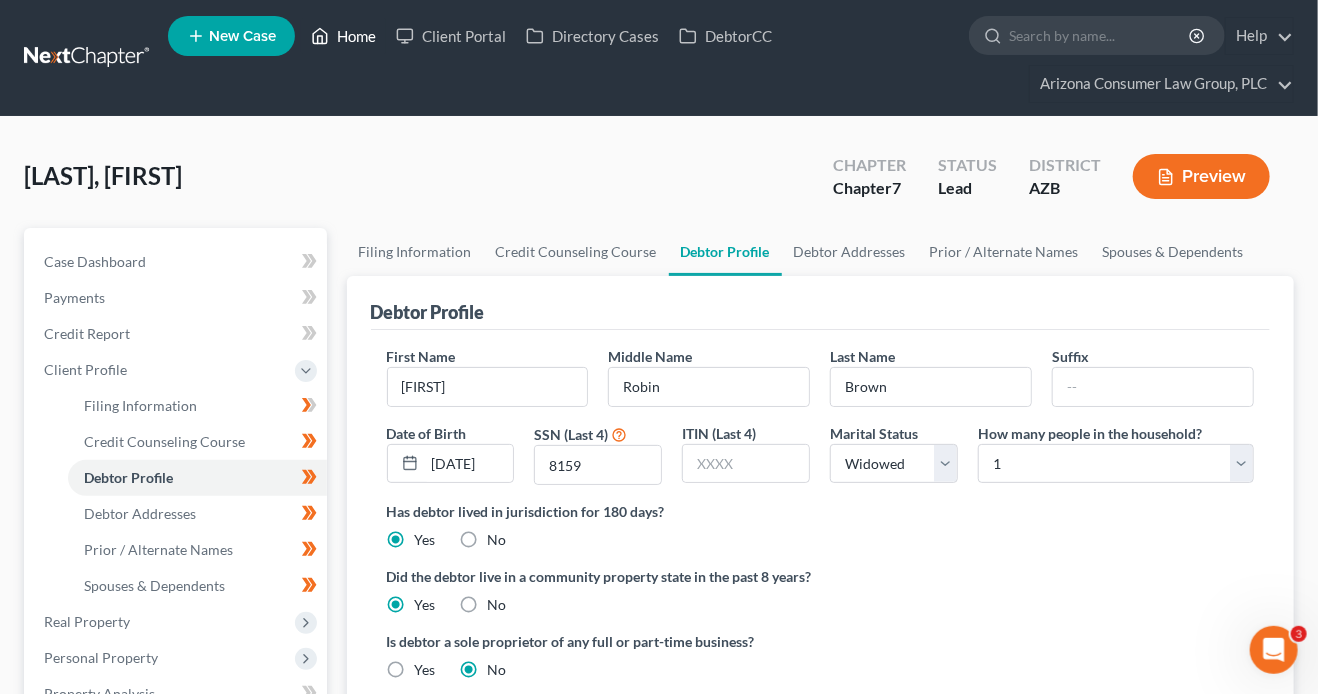click 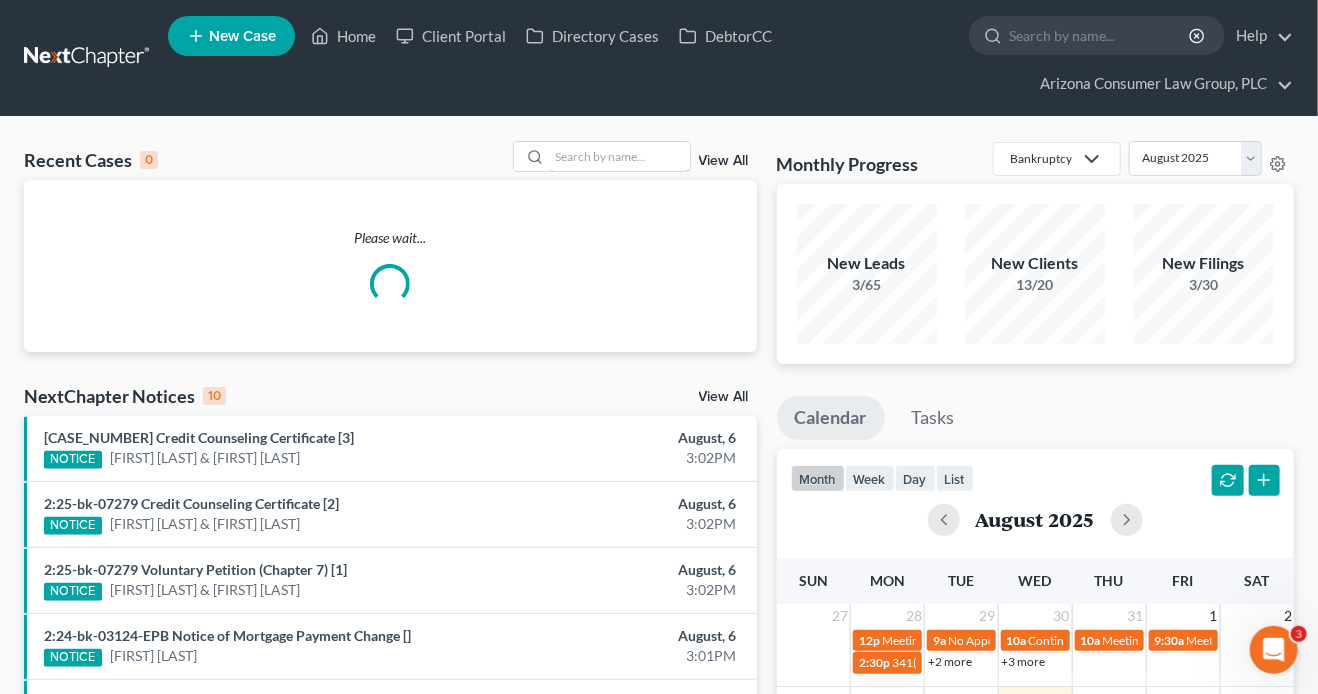 drag, startPoint x: 598, startPoint y: 155, endPoint x: 566, endPoint y: 89, distance: 73.34848 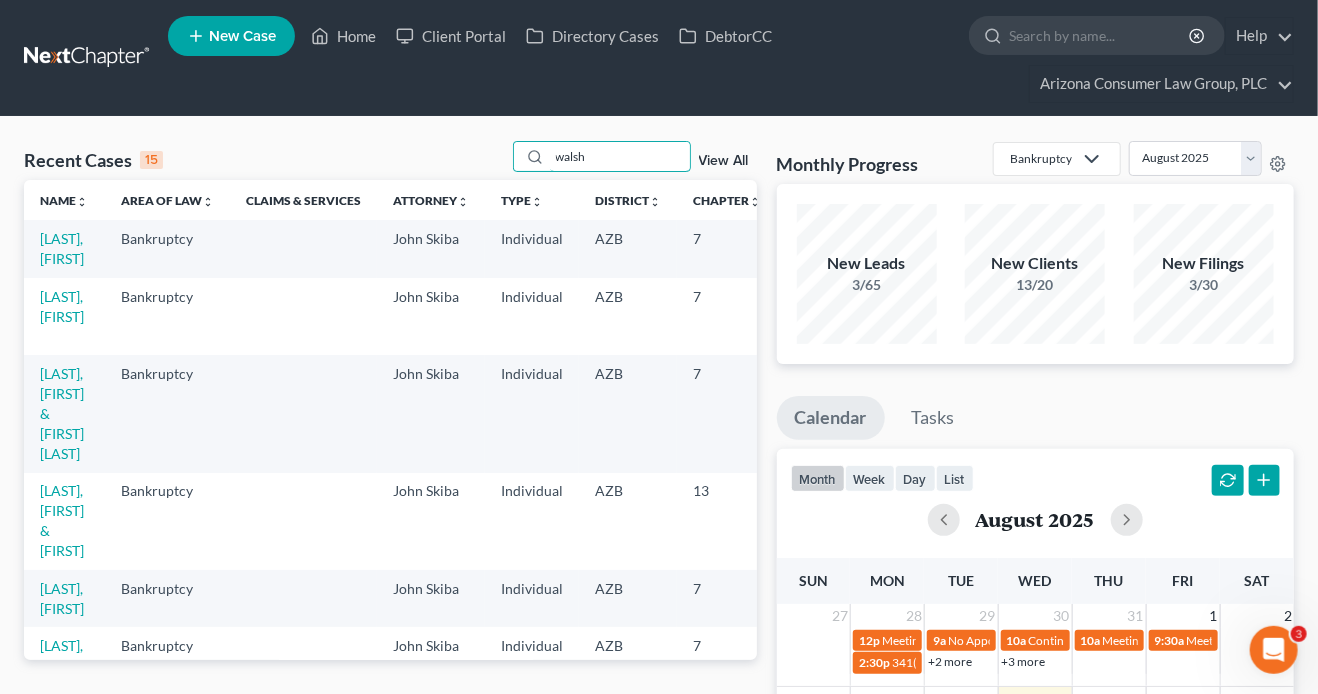 type on "walsh" 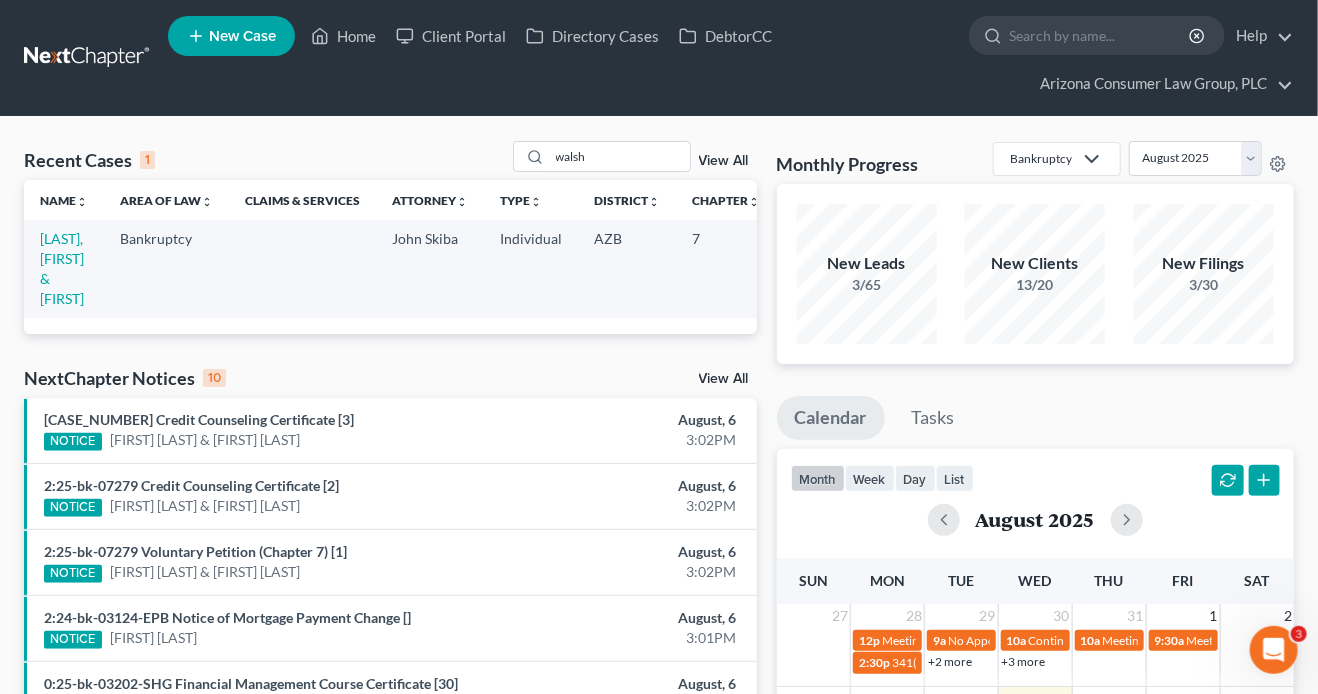 click on "Walsh, Michael & Victoria" at bounding box center [64, 268] 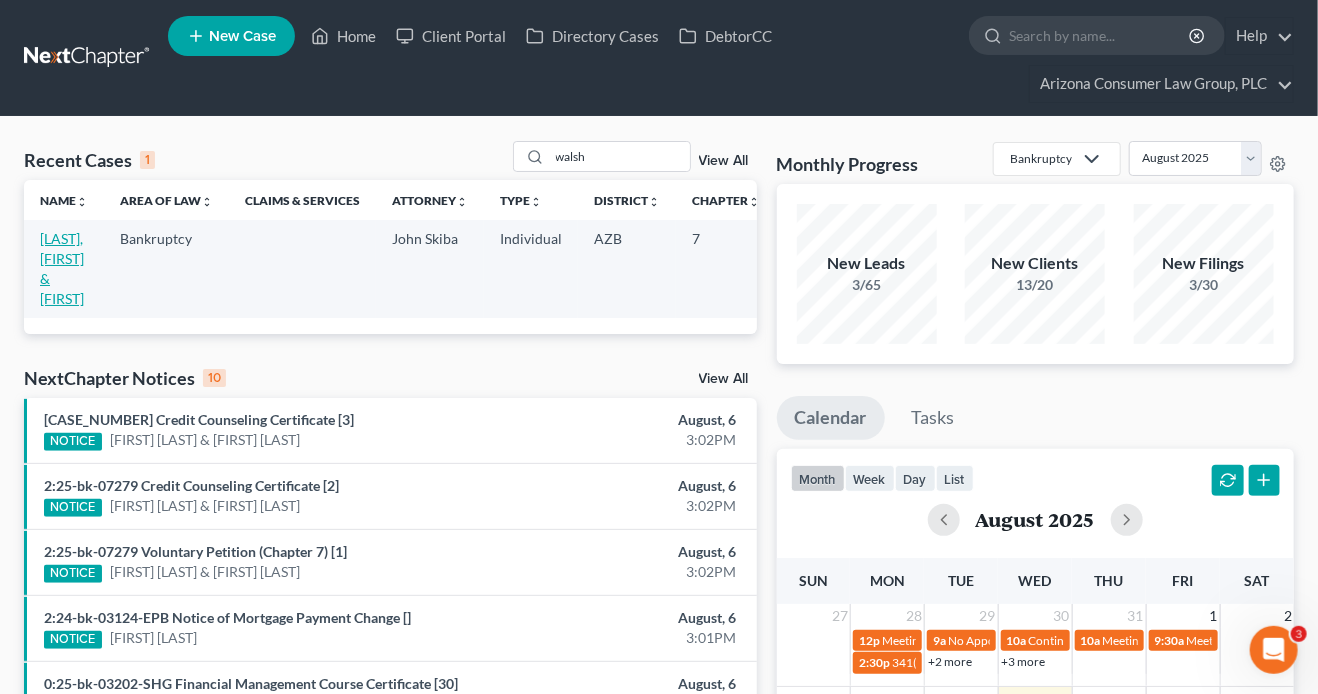 click on "Walsh, Michael & Victoria" at bounding box center [62, 268] 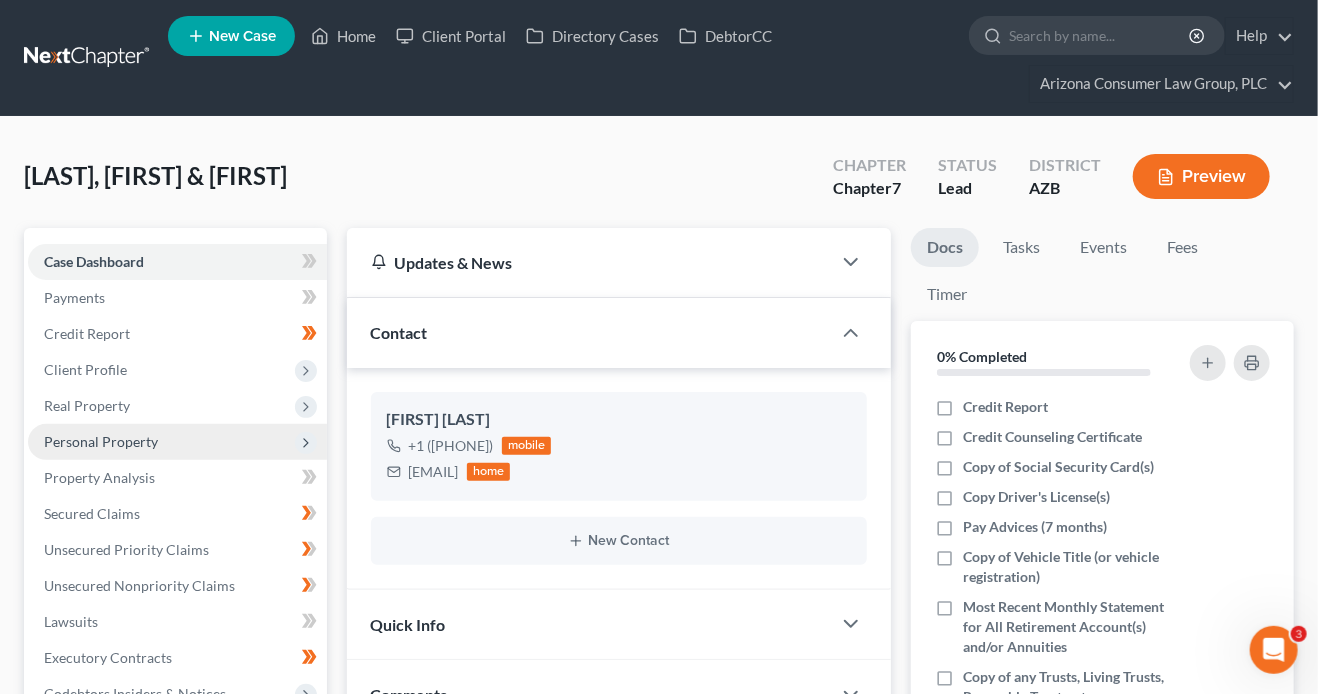 click on "Personal Property" at bounding box center (177, 442) 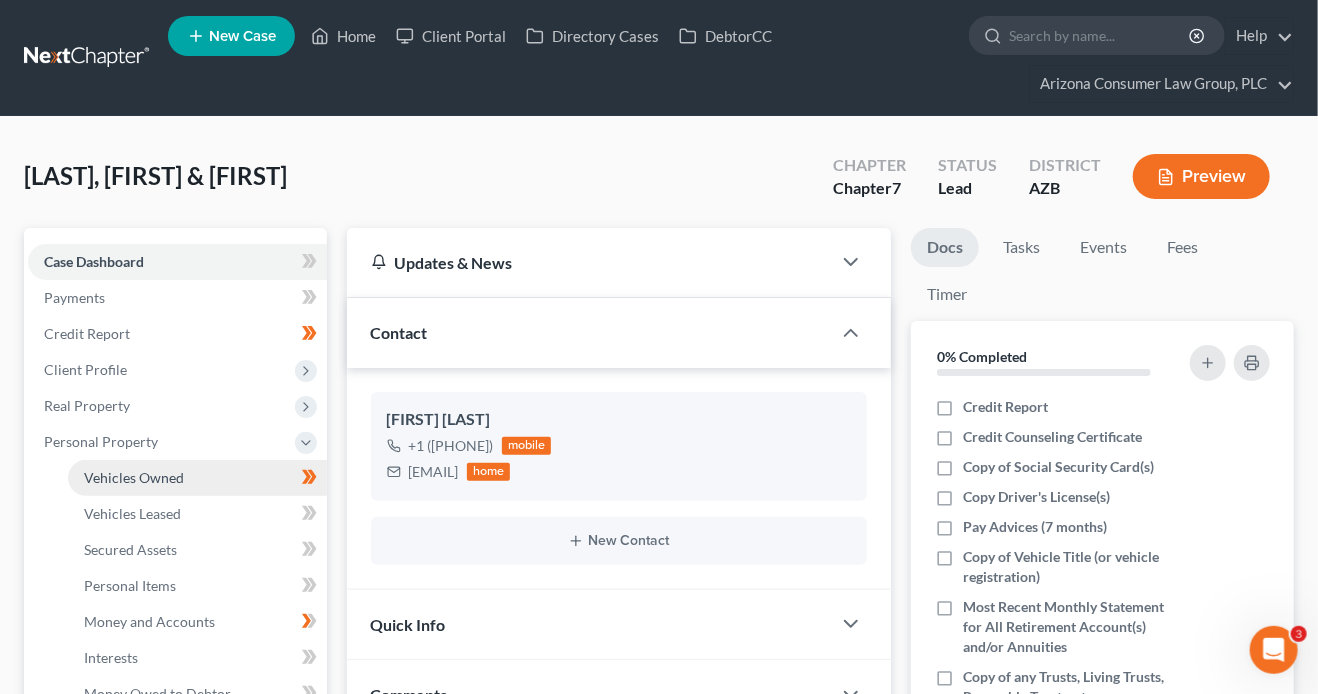 click on "Vehicles Owned" at bounding box center [134, 477] 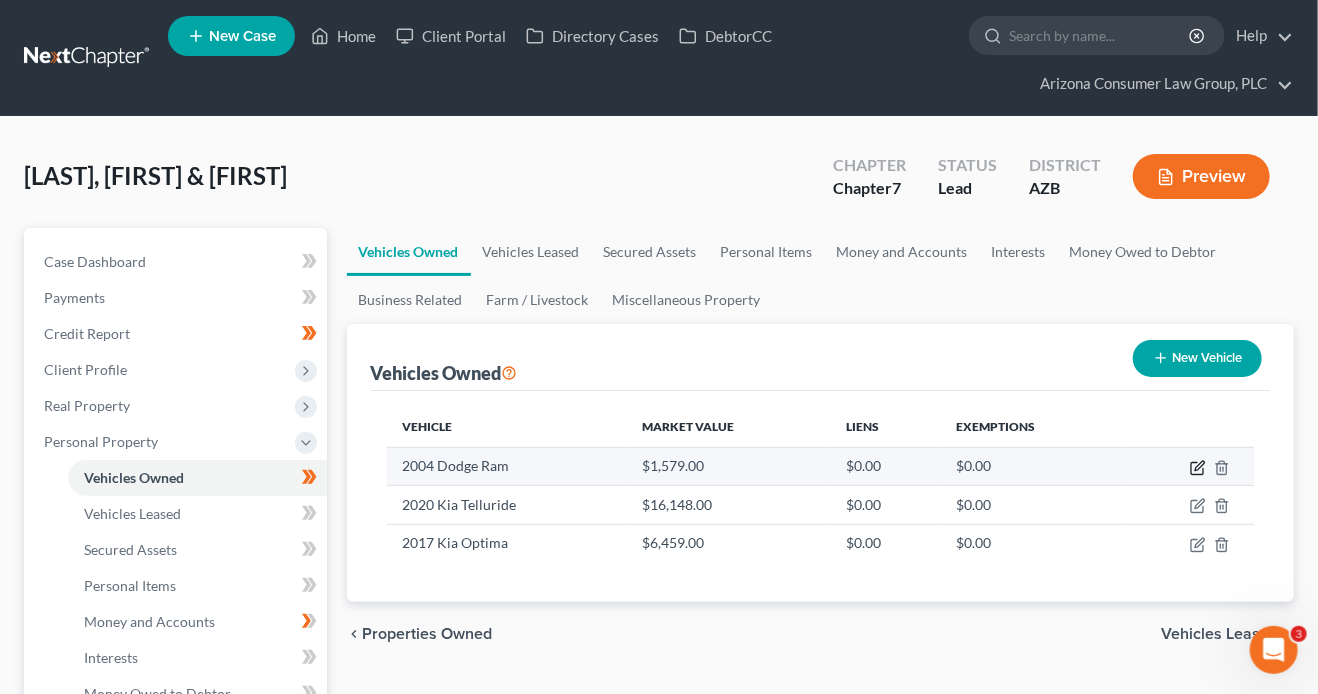click 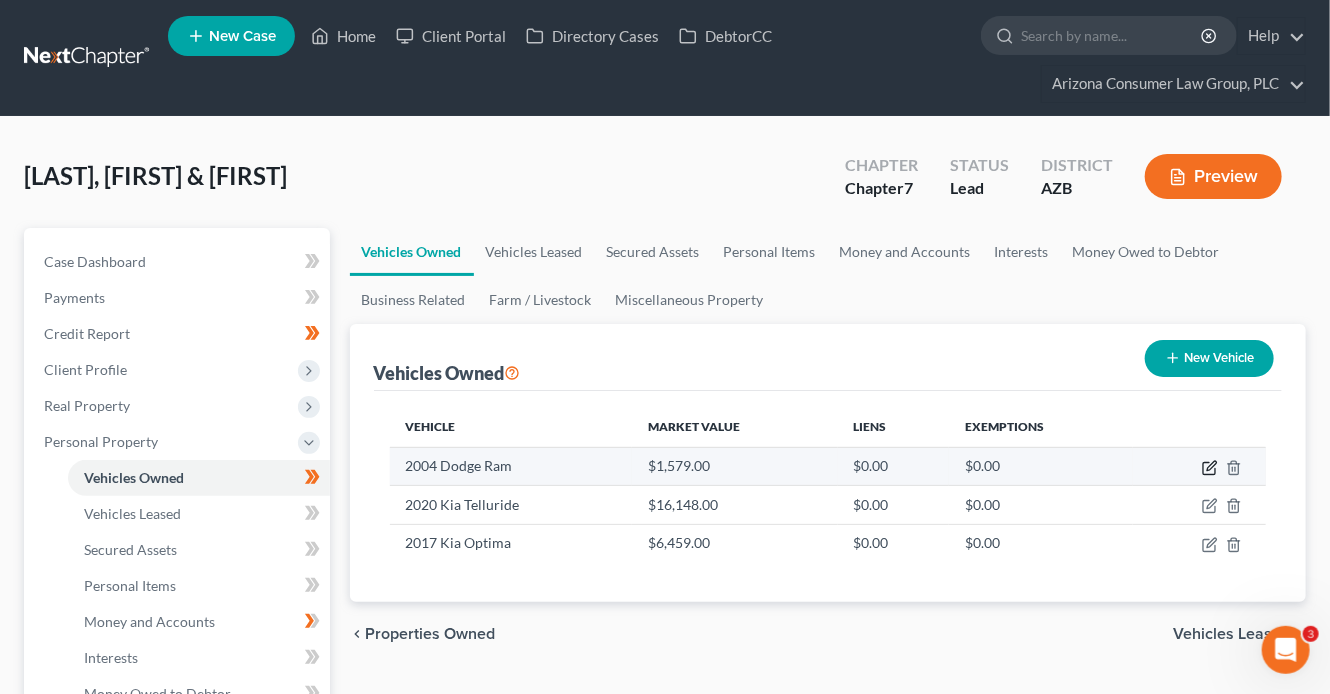 select on "0" 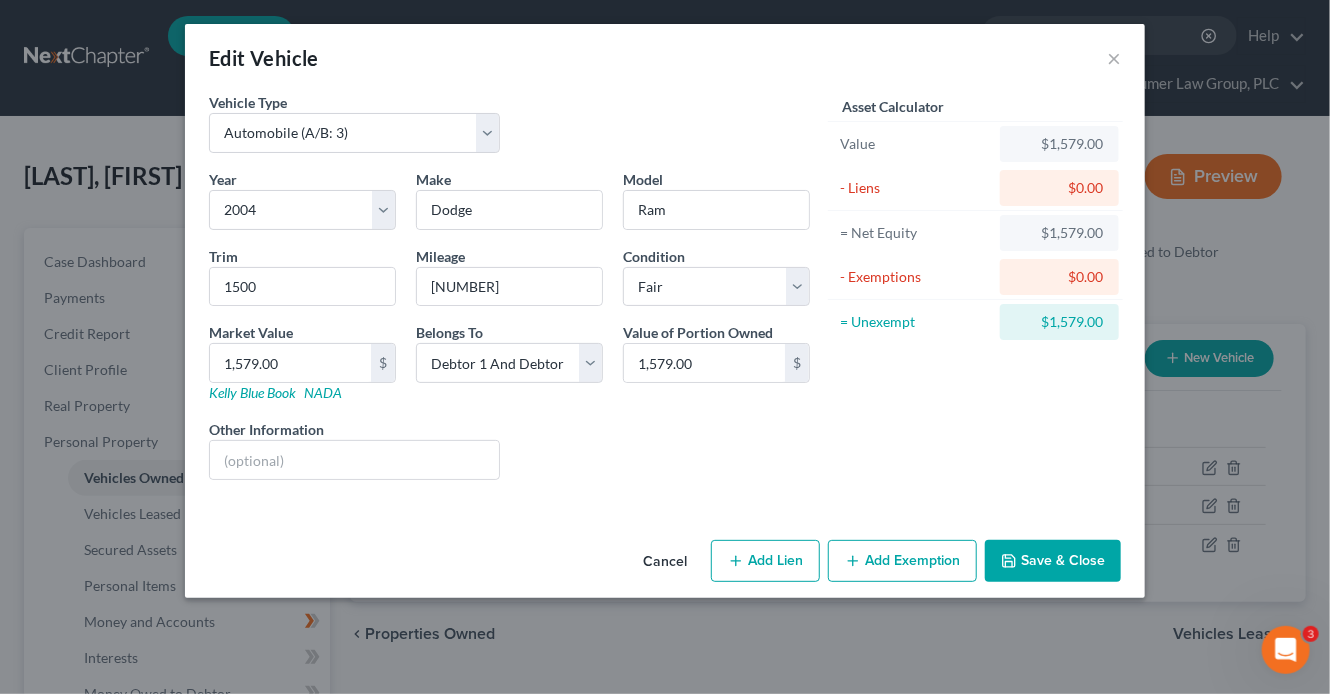 click on "Add Exemption" at bounding box center (902, 561) 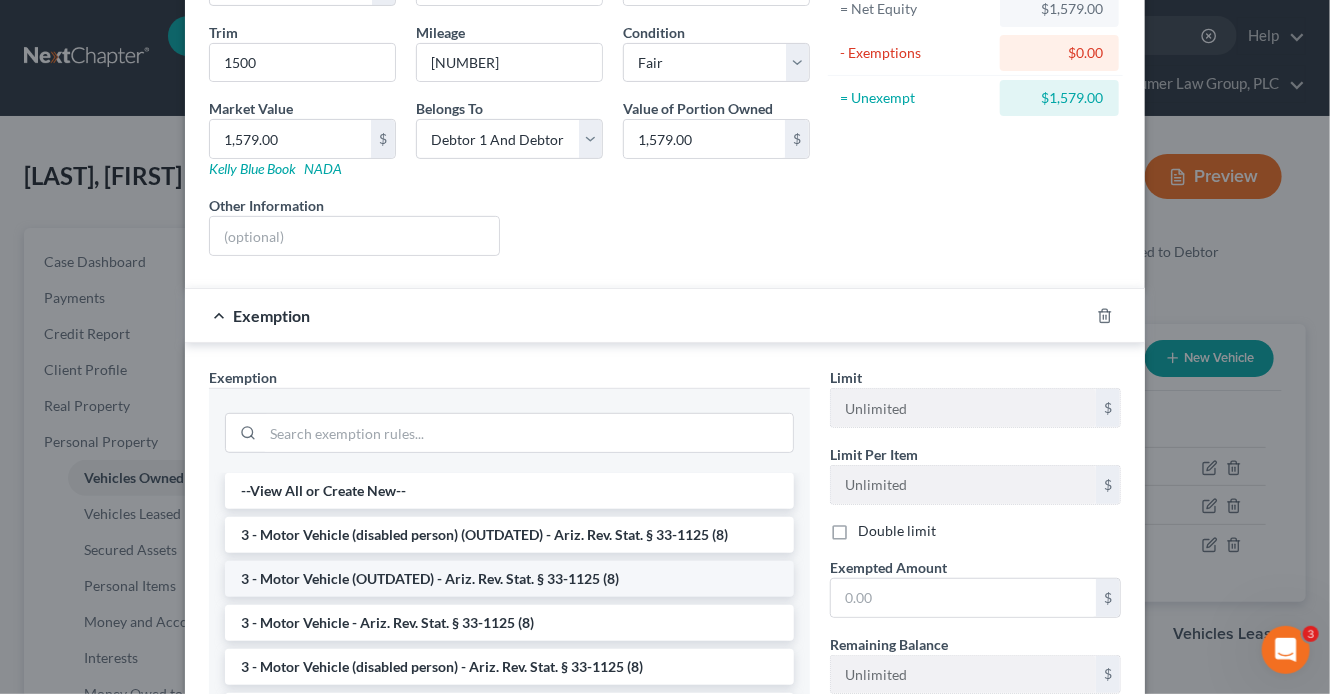 scroll, scrollTop: 244, scrollLeft: 0, axis: vertical 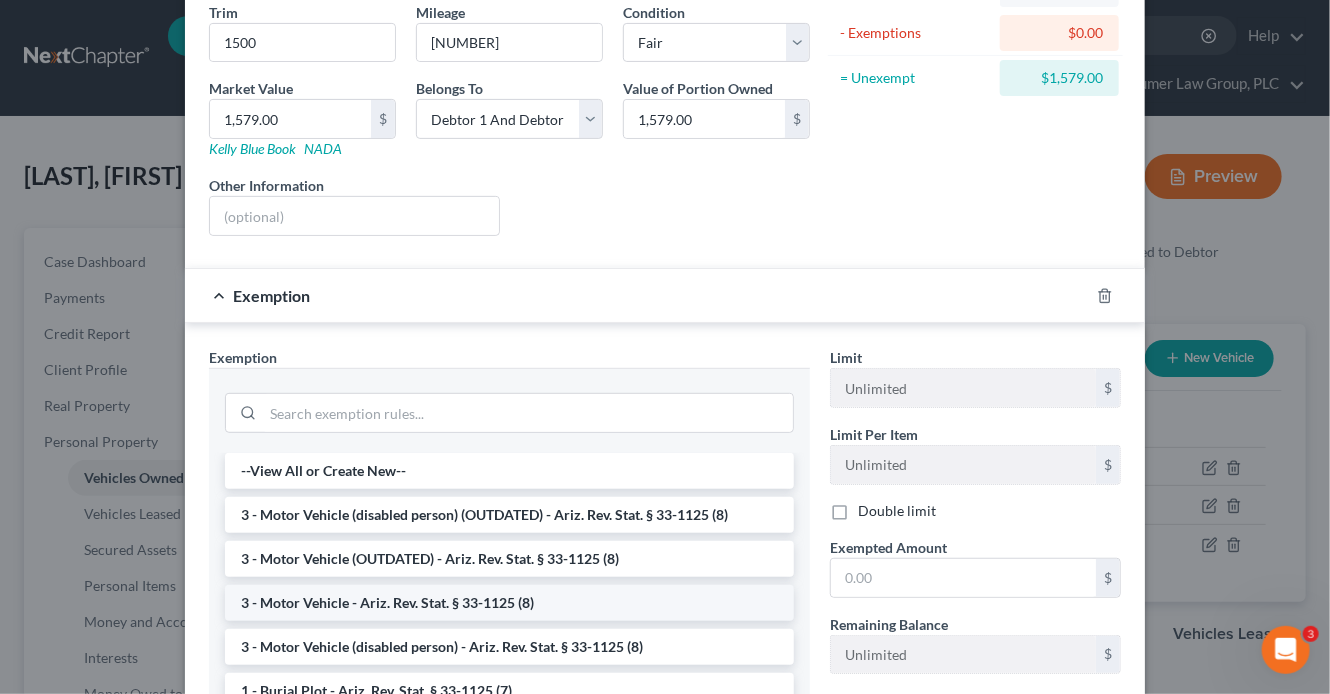 click on "3 - Motor Vehicle - Ariz. Rev. Stat. § 33-1125 (8)" at bounding box center [509, 603] 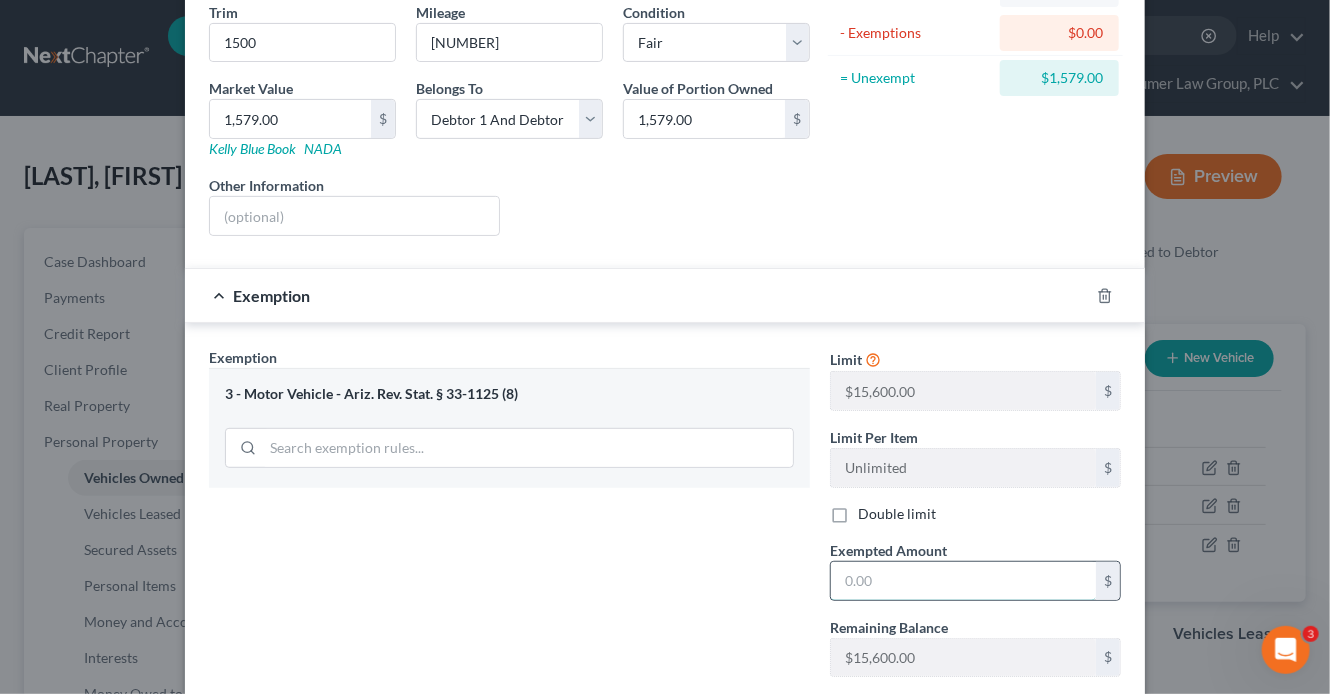 click at bounding box center [963, 581] 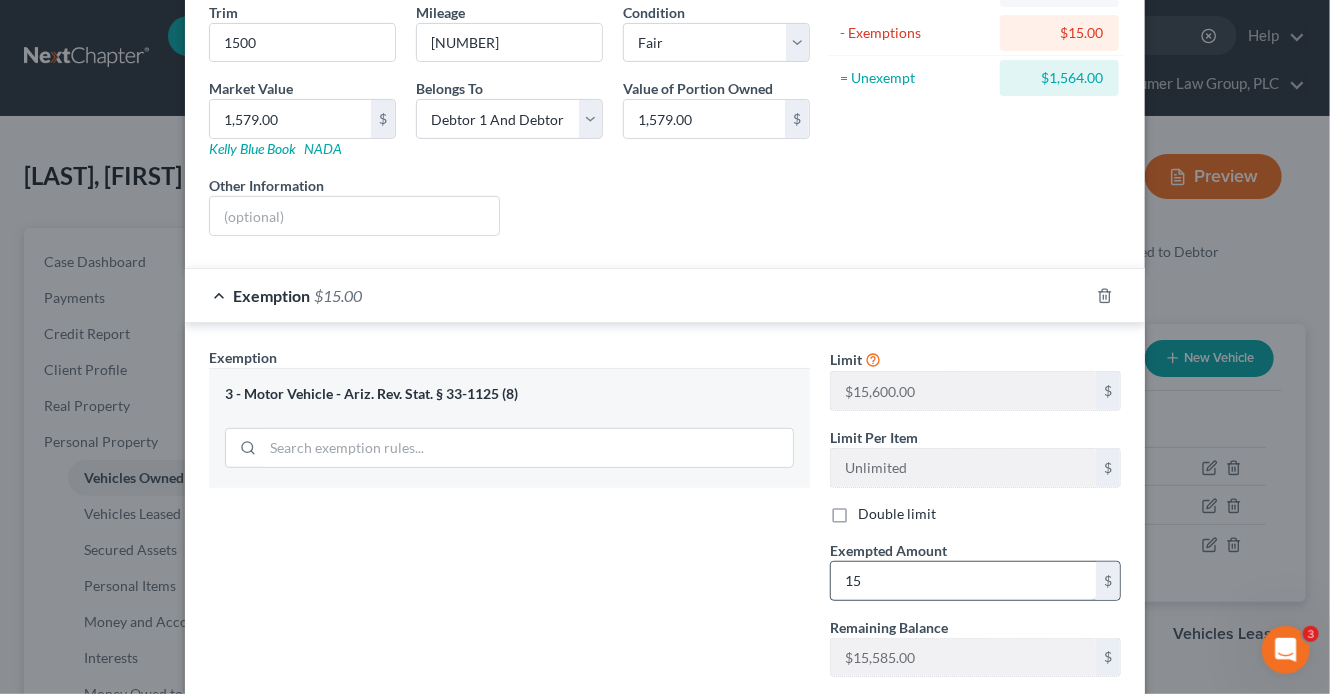 type on "1" 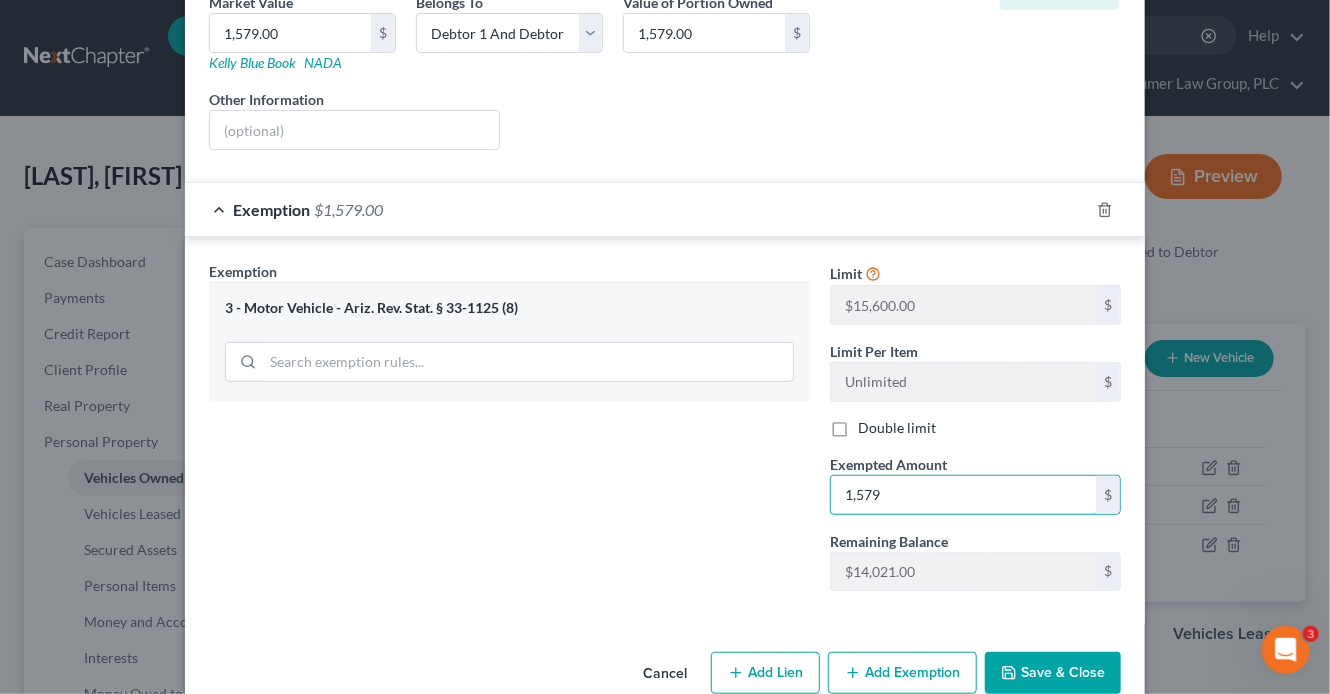 scroll, scrollTop: 365, scrollLeft: 0, axis: vertical 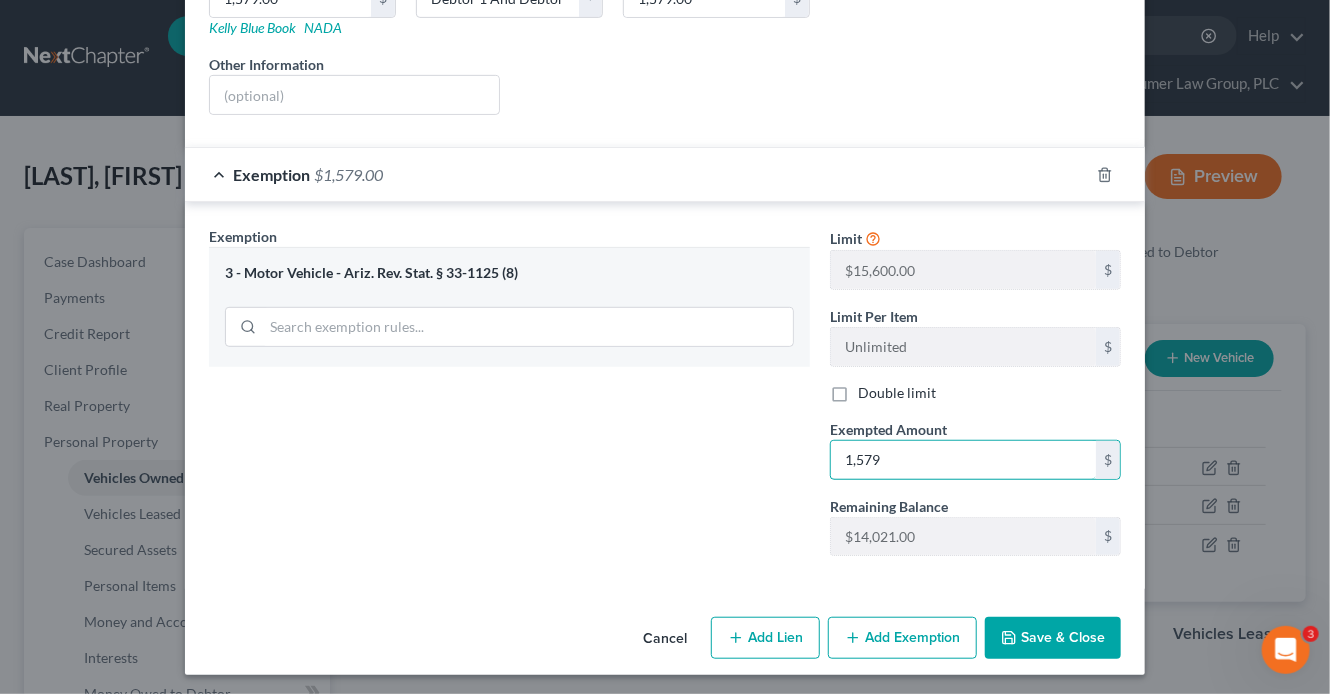 type on "1,579" 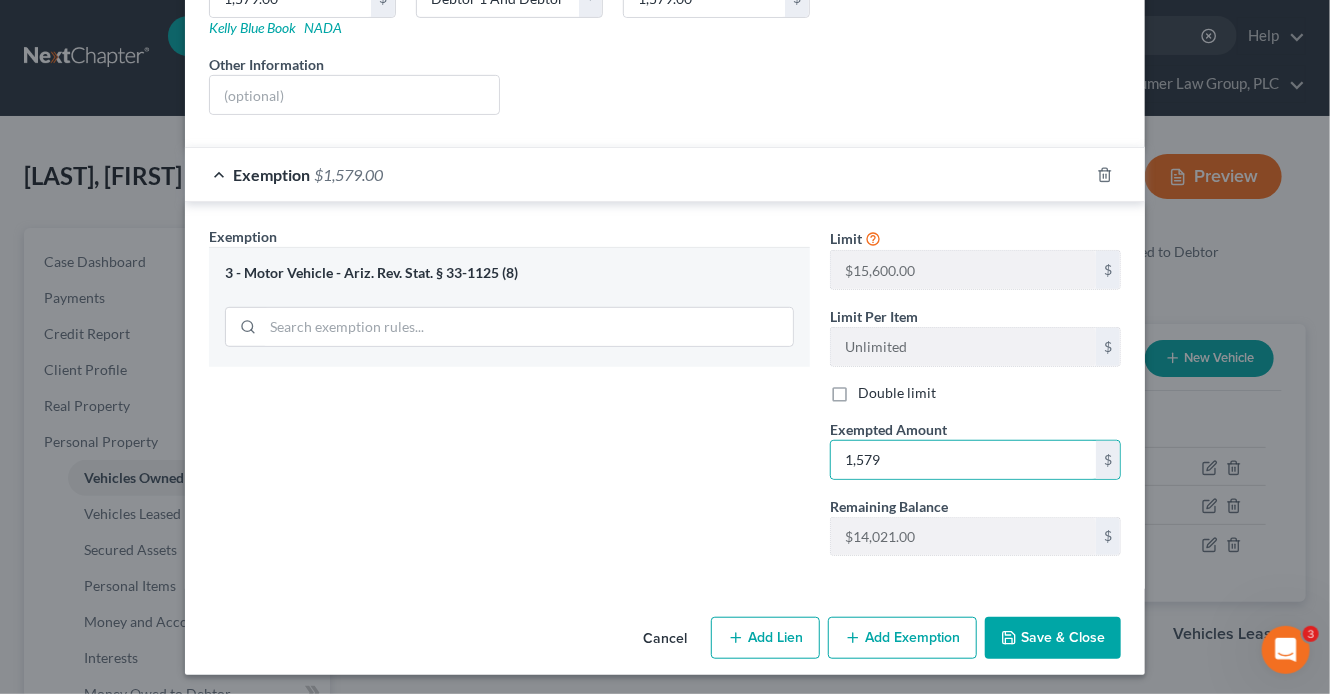 click on "Save & Close" at bounding box center [1053, 638] 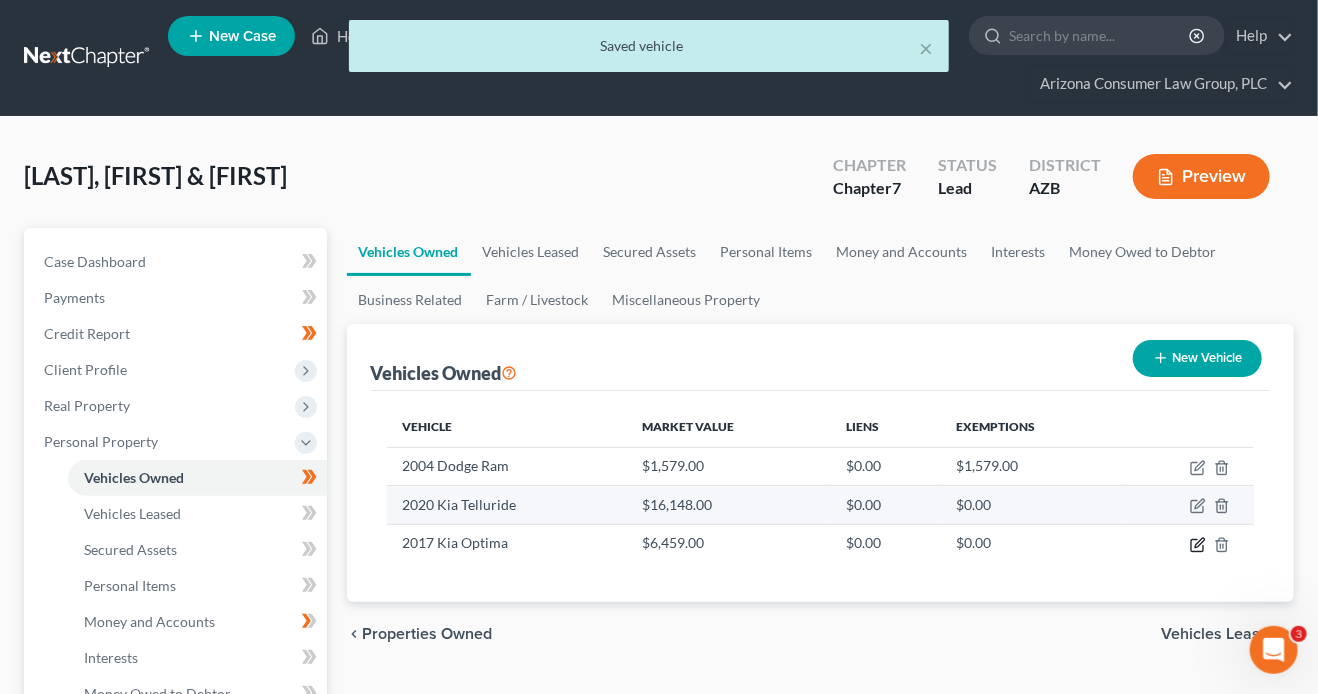 drag, startPoint x: 1198, startPoint y: 539, endPoint x: 1182, endPoint y: 509, distance: 34 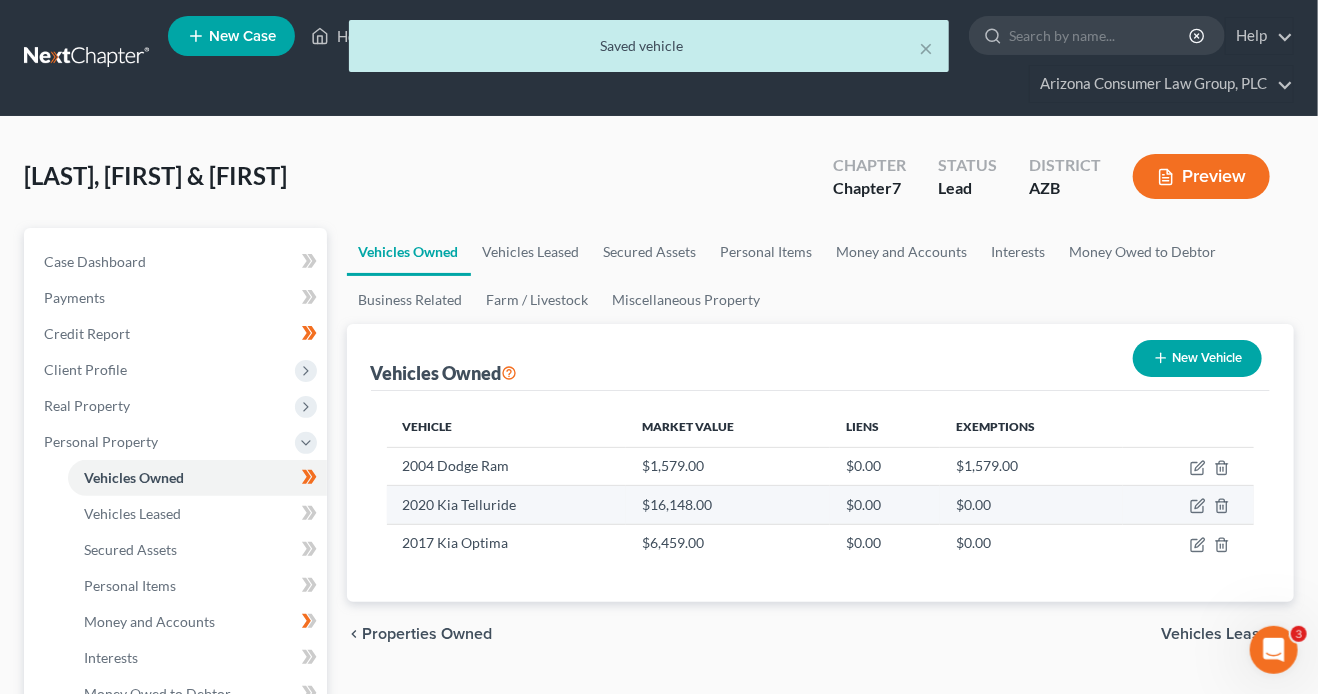 select on "0" 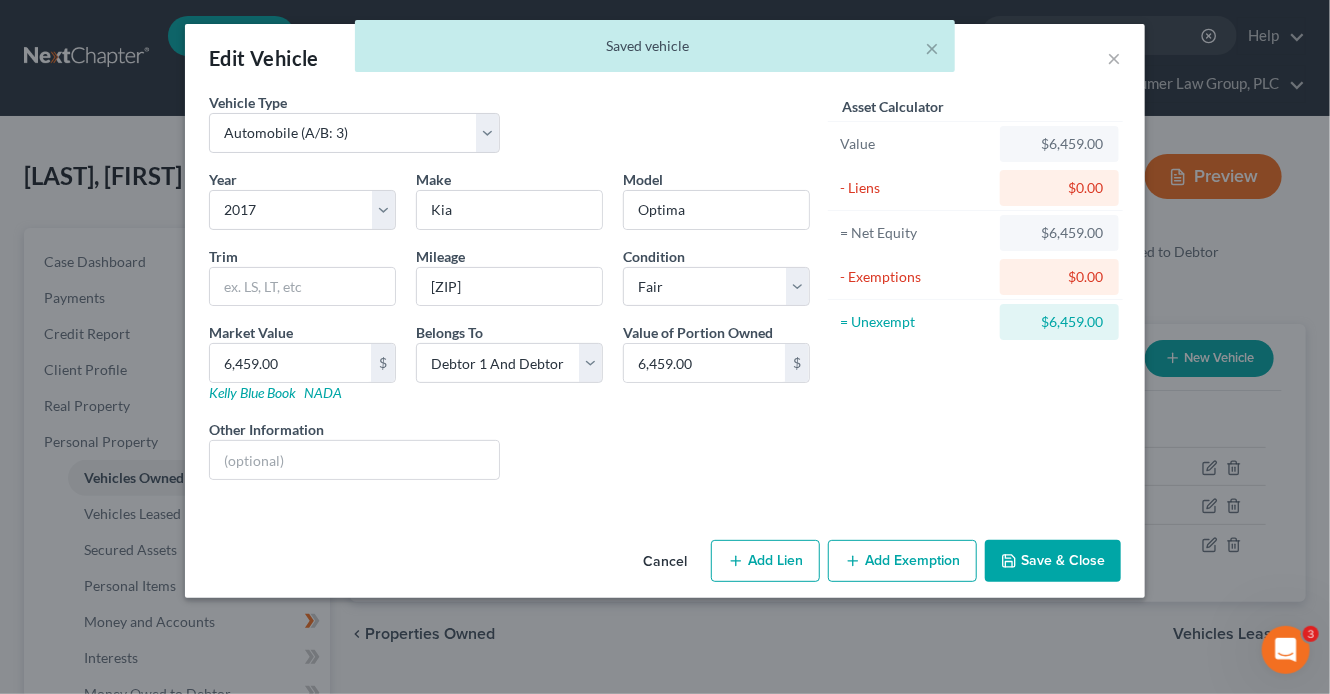 click on "Add Exemption" at bounding box center (902, 561) 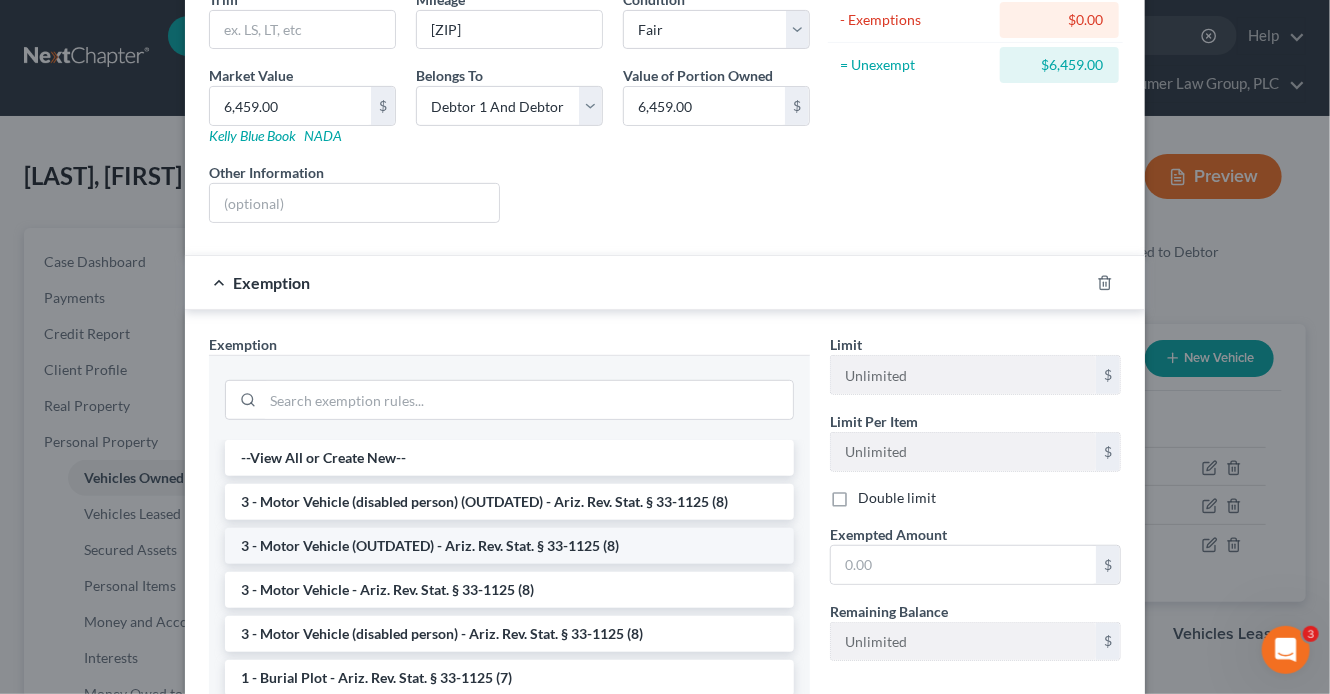 scroll, scrollTop: 260, scrollLeft: 0, axis: vertical 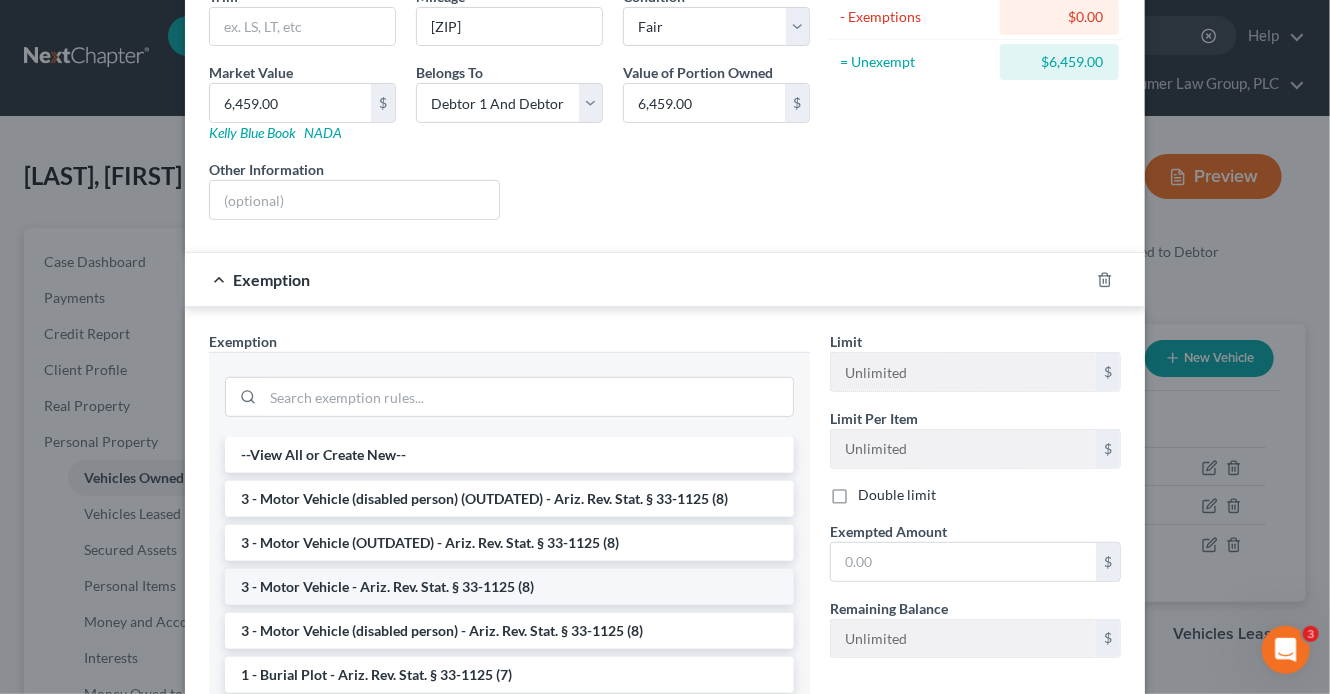 click on "3 - Motor Vehicle - Ariz. Rev. Stat. § 33-1125 (8)" at bounding box center (509, 587) 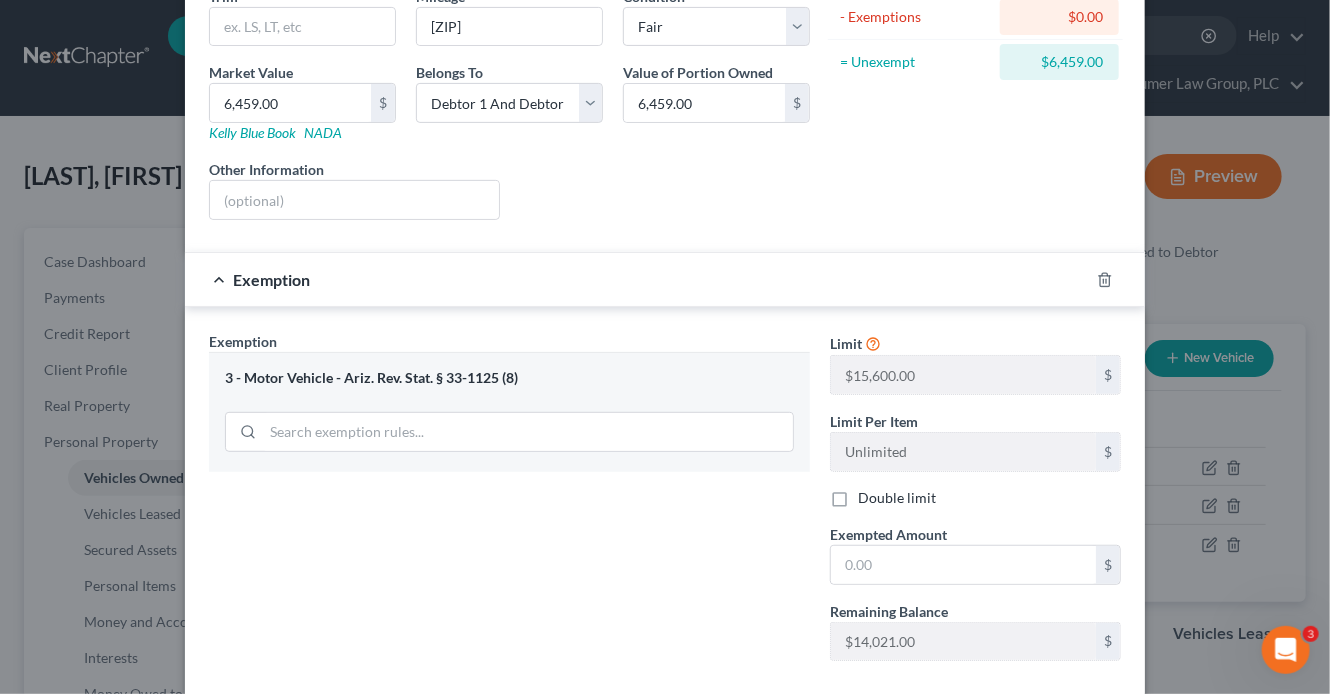 drag, startPoint x: 858, startPoint y: 582, endPoint x: 841, endPoint y: 528, distance: 56.61272 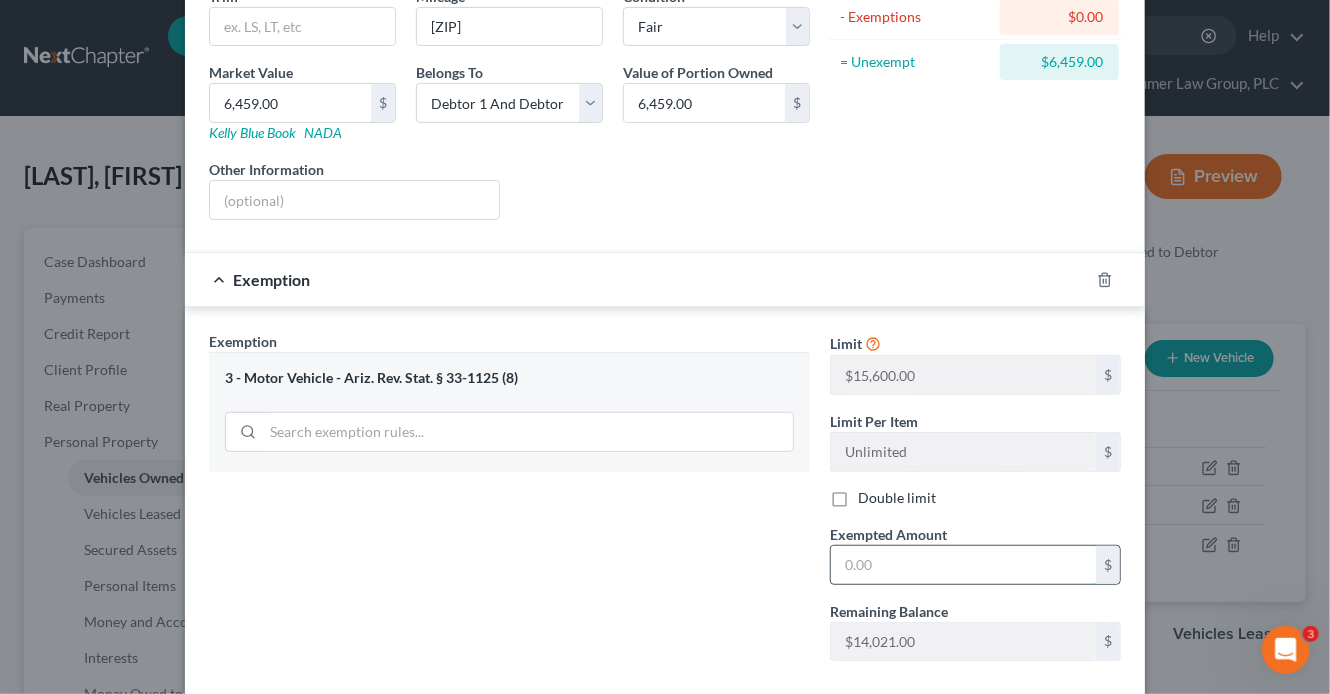 click at bounding box center [963, 565] 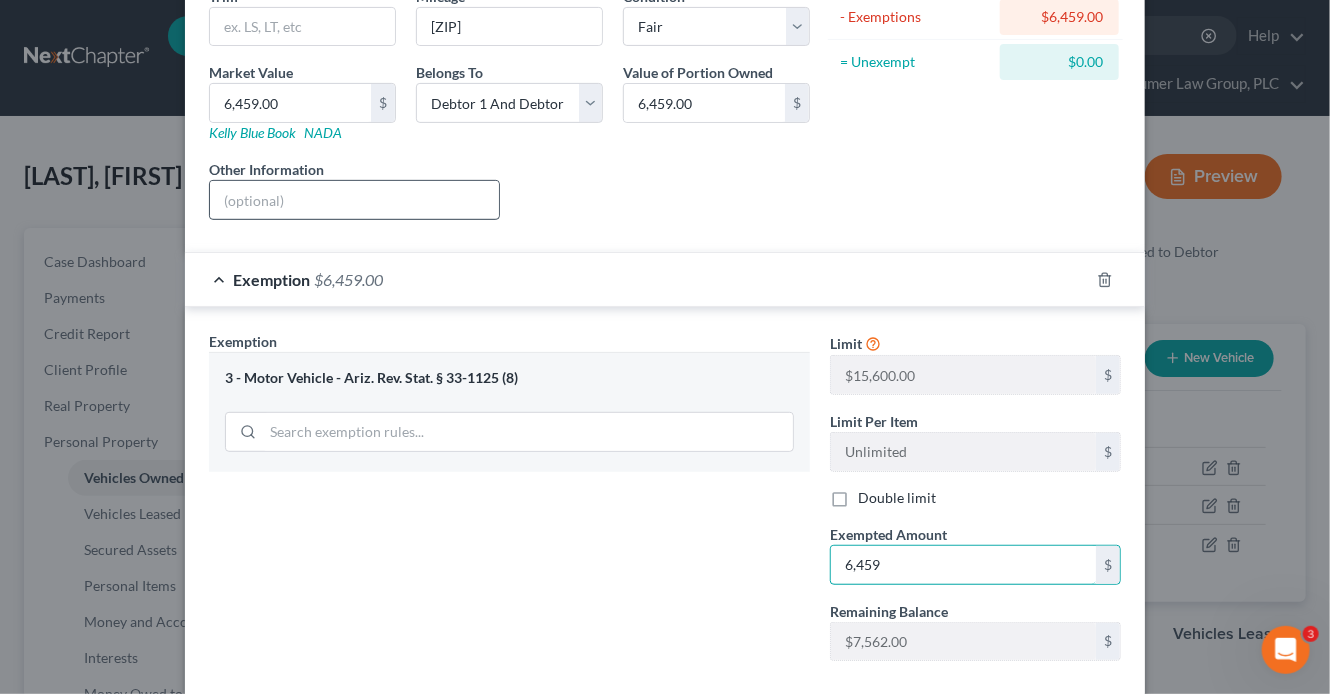 type on "6,459" 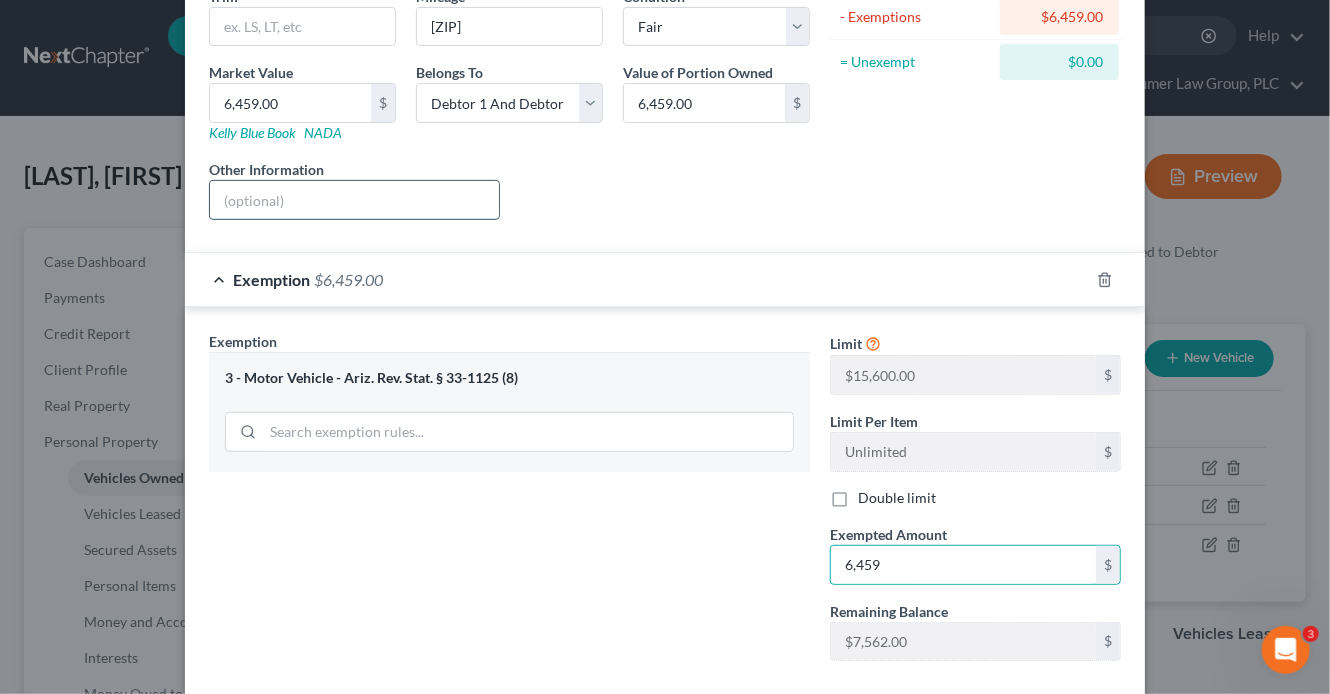 click at bounding box center (354, 200) 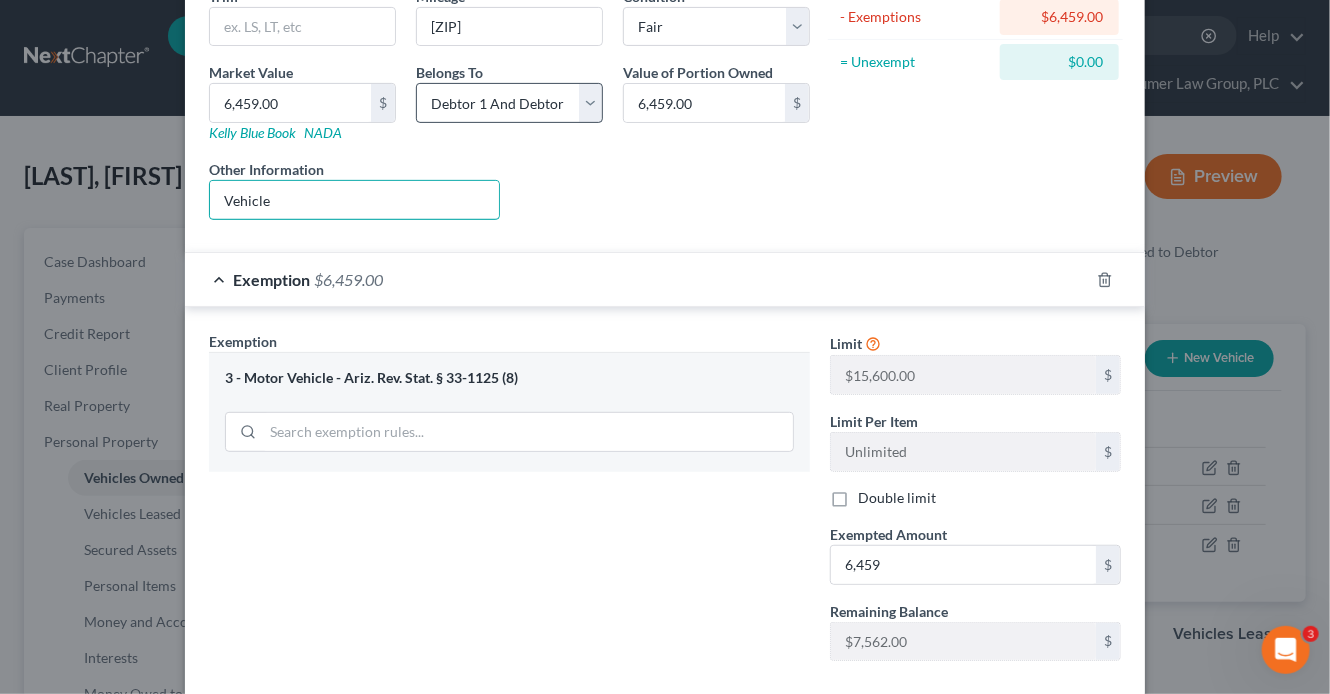 type on "Vehicle" 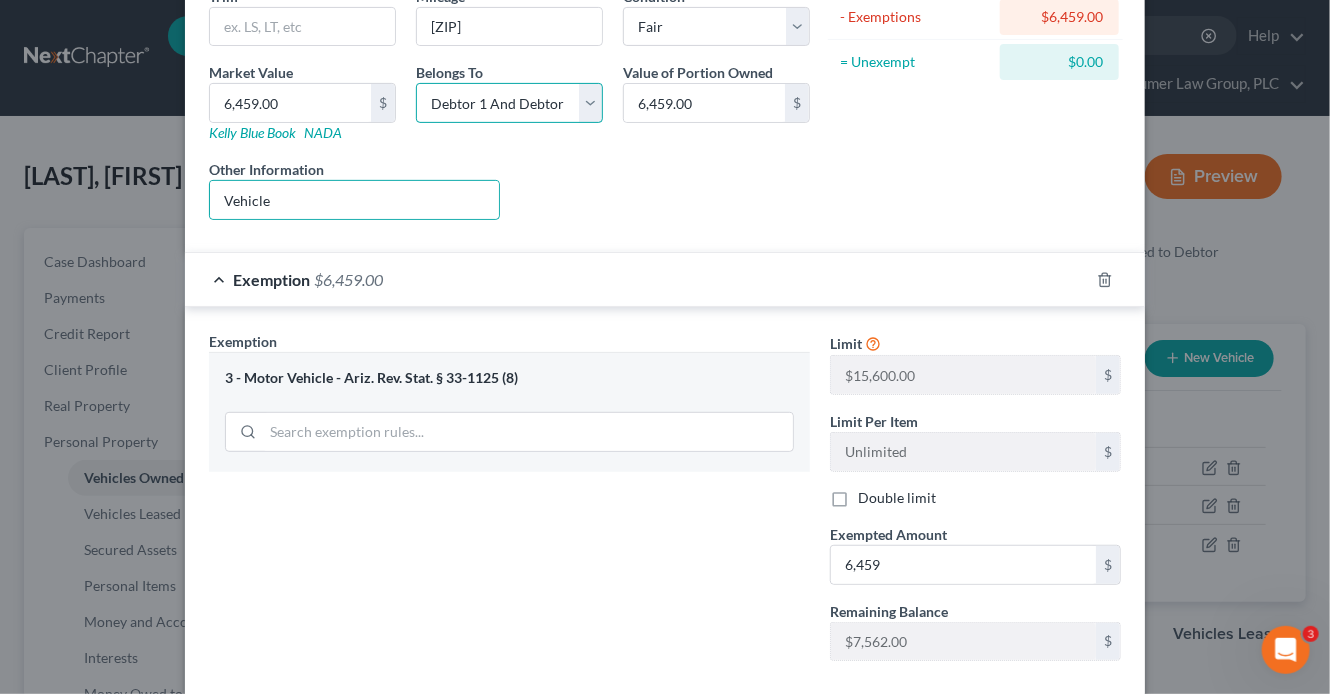 click on "Select Debtor 1 Only Debtor 2 Only Debtor 1 And Debtor 2 Only At Least One Of The Debtors And Another Community Property" at bounding box center (509, 103) 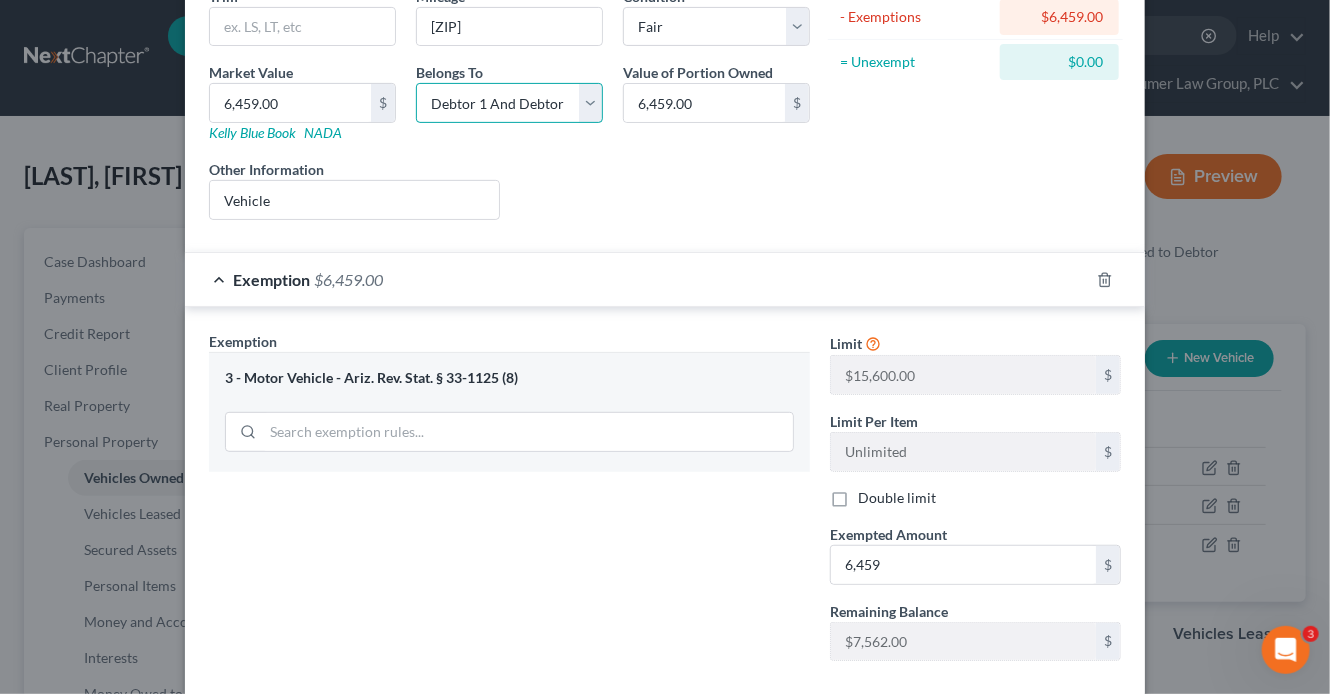 select on "3" 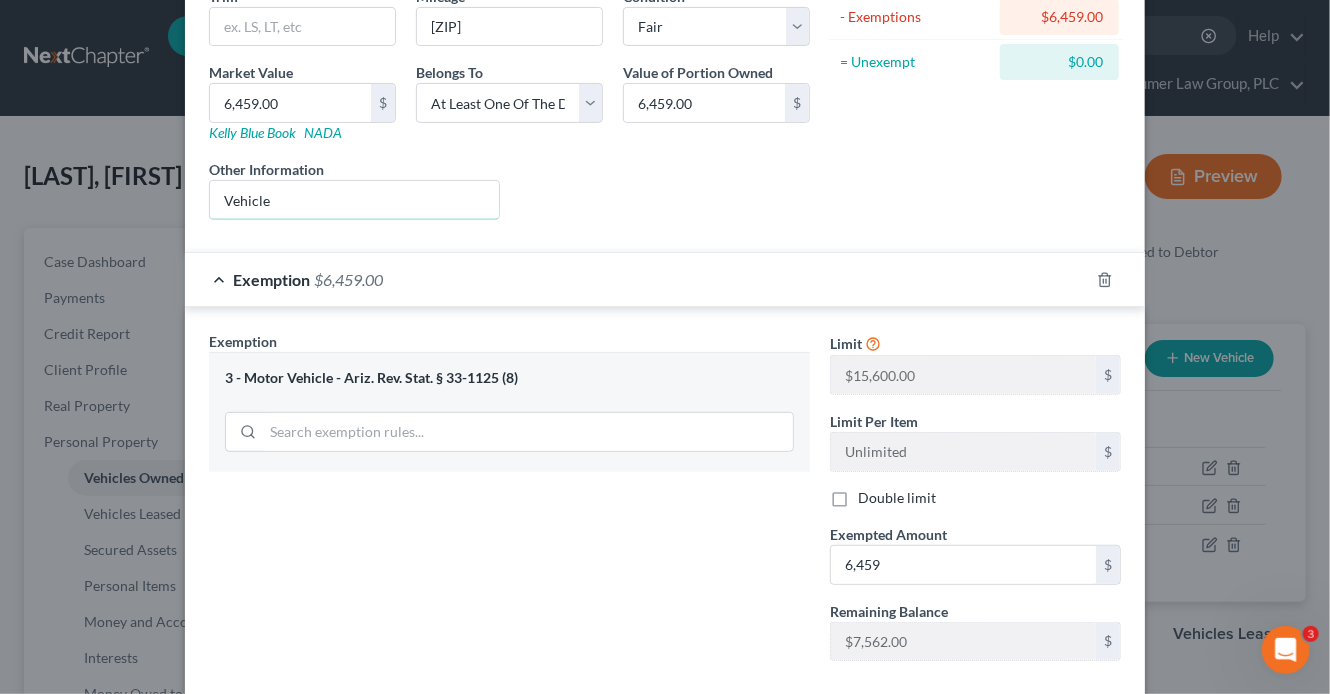 drag, startPoint x: 316, startPoint y: 208, endPoint x: 295, endPoint y: 168, distance: 45.17743 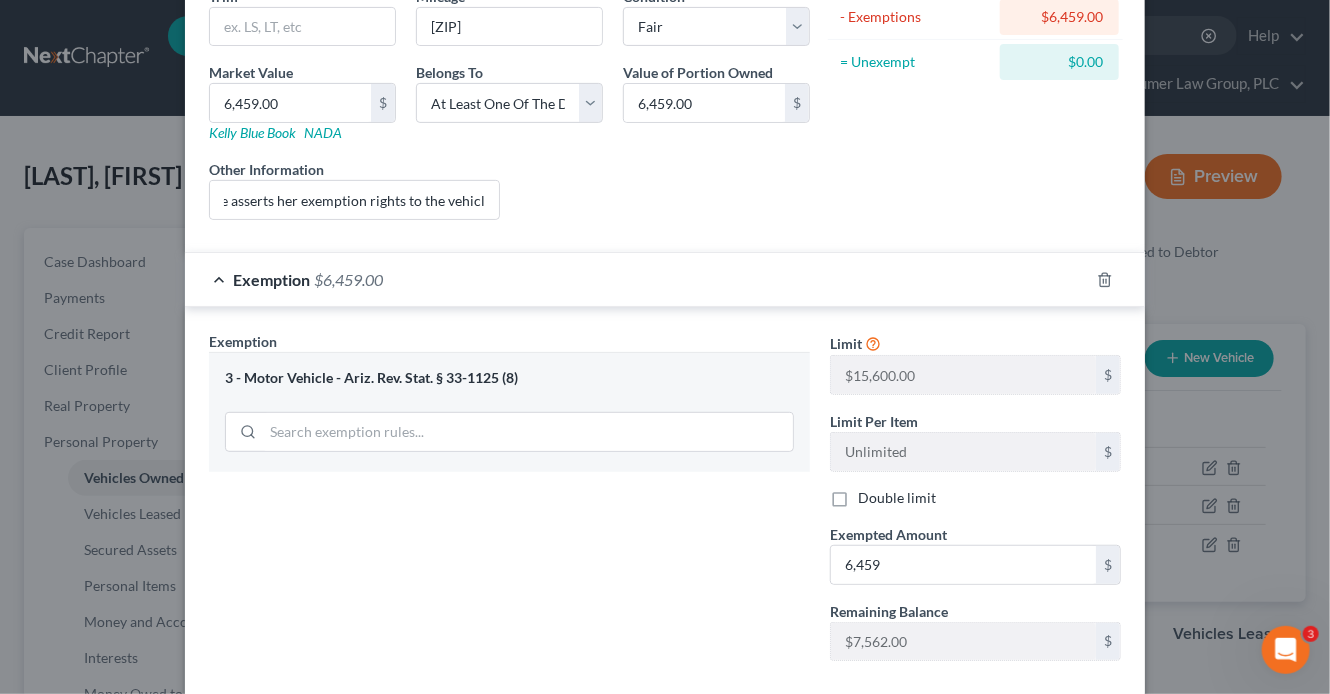 scroll, scrollTop: 0, scrollLeft: 0, axis: both 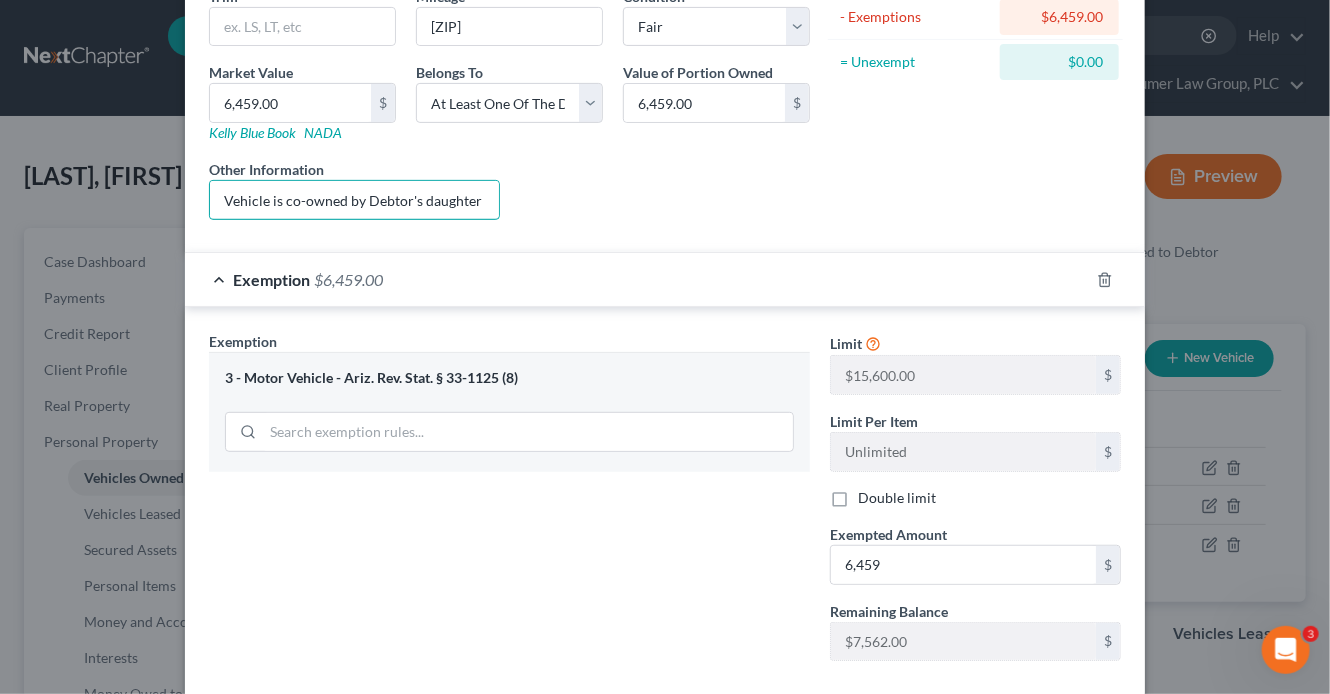 paste on "jointly owned with Debtor’s daughter, who asserts her ownership interest and exemption rights under applicable Arizona law" 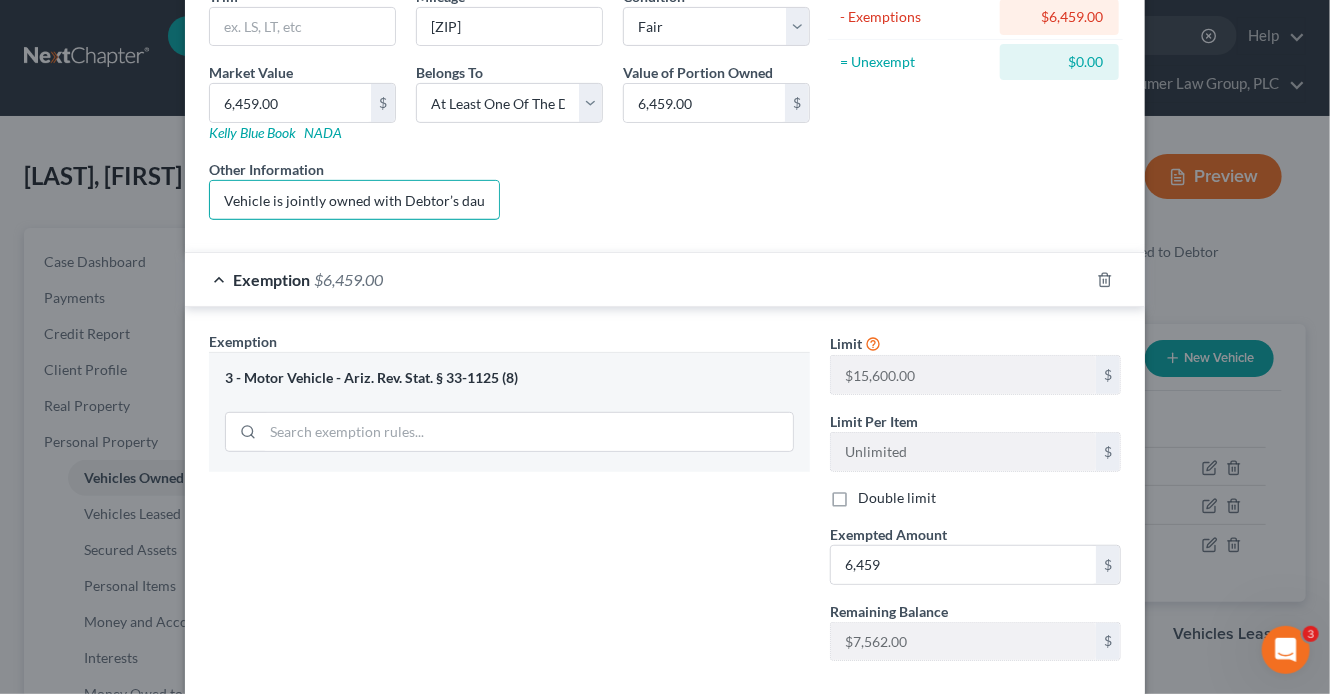 scroll, scrollTop: 0, scrollLeft: 556, axis: horizontal 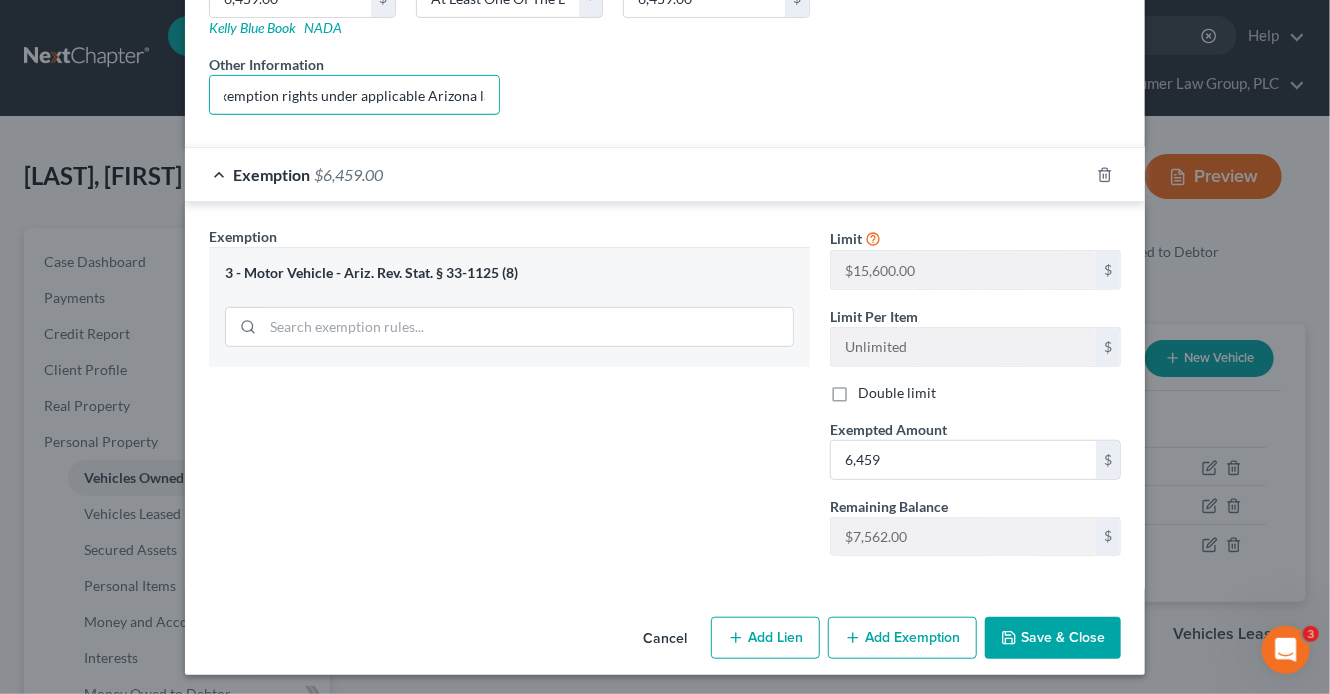 type on "Vehicle is jointly owned with Debtor’s daughter, who asserts her ownership interest and exemption rights under applicable Arizona law." 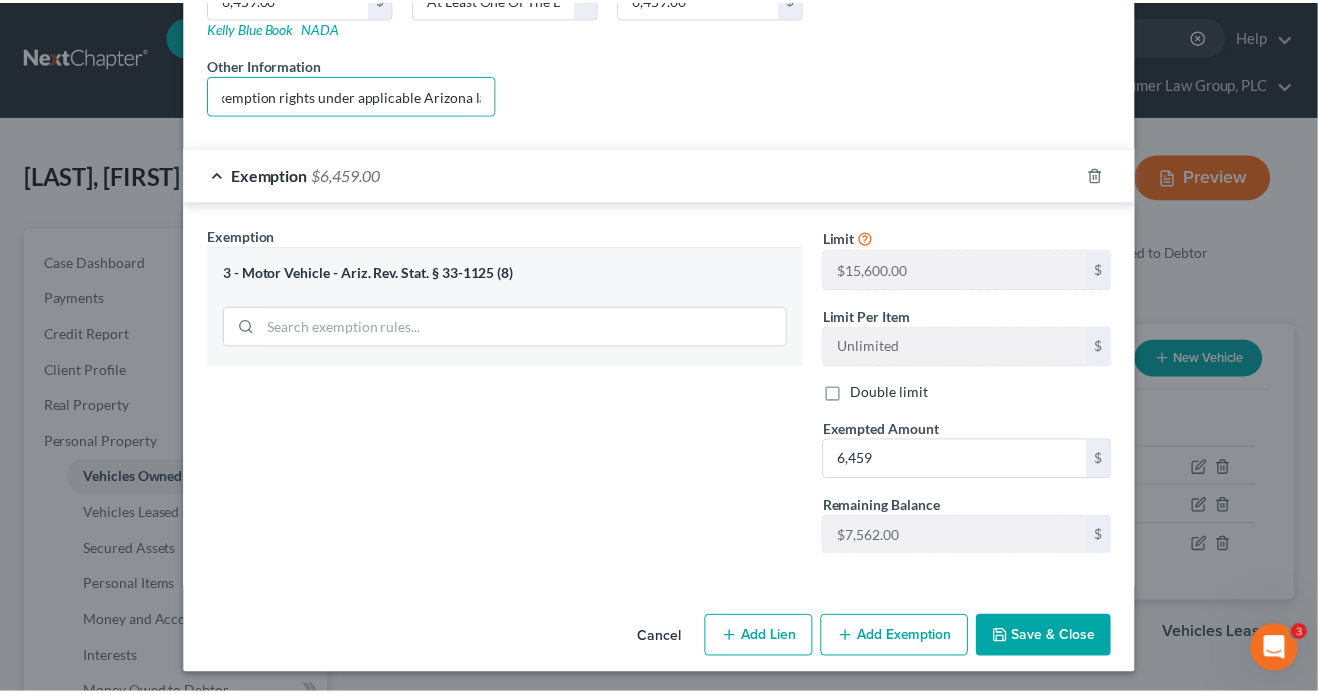 scroll, scrollTop: 0, scrollLeft: 0, axis: both 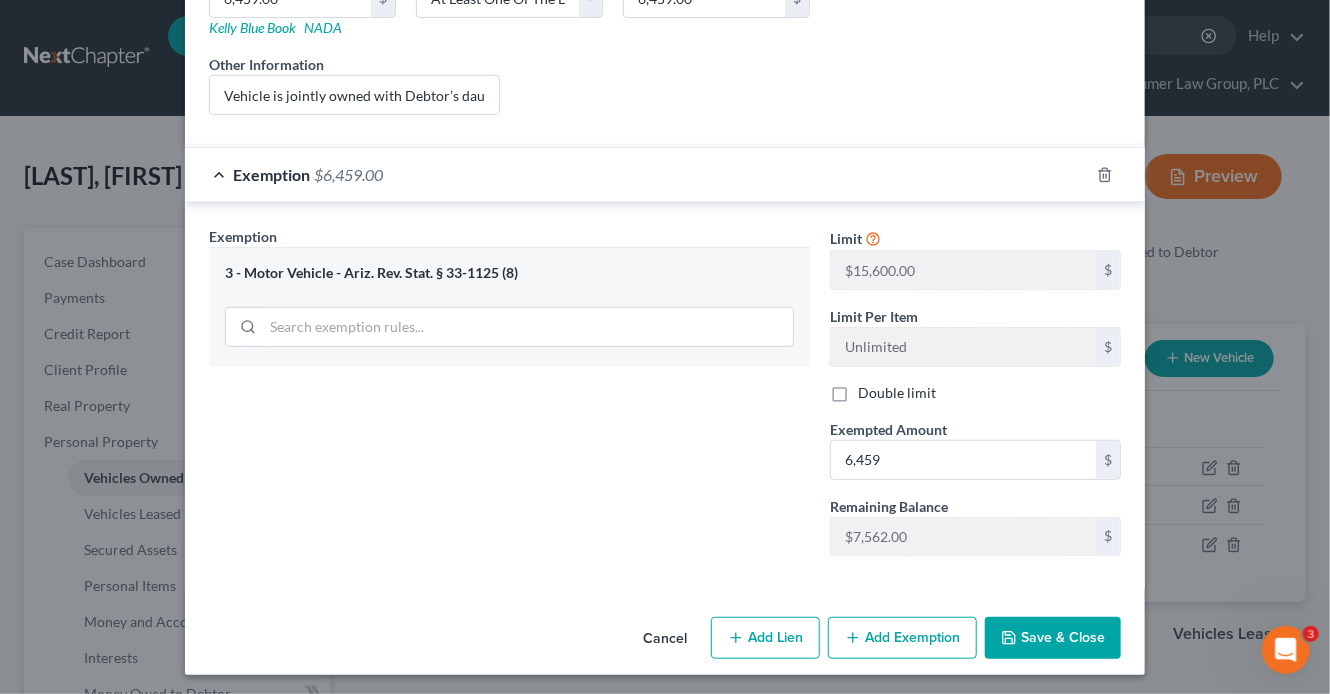 click on "Save & Close" at bounding box center [1053, 638] 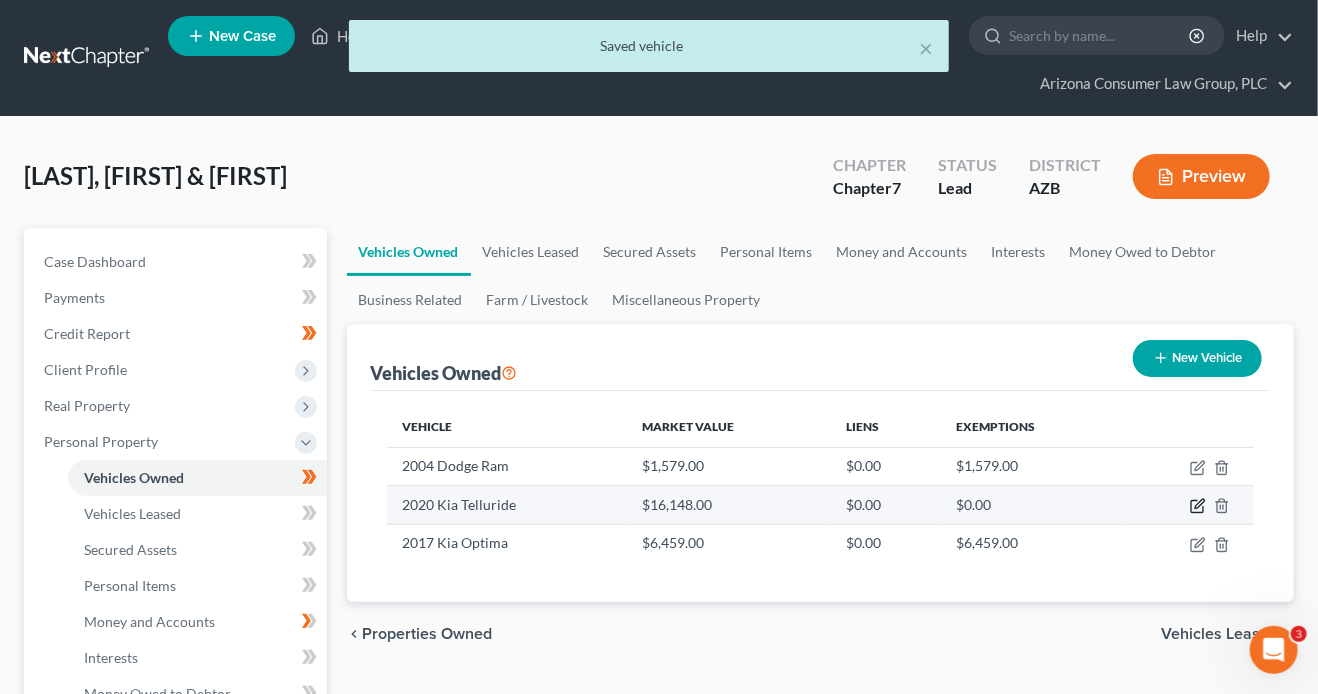 click 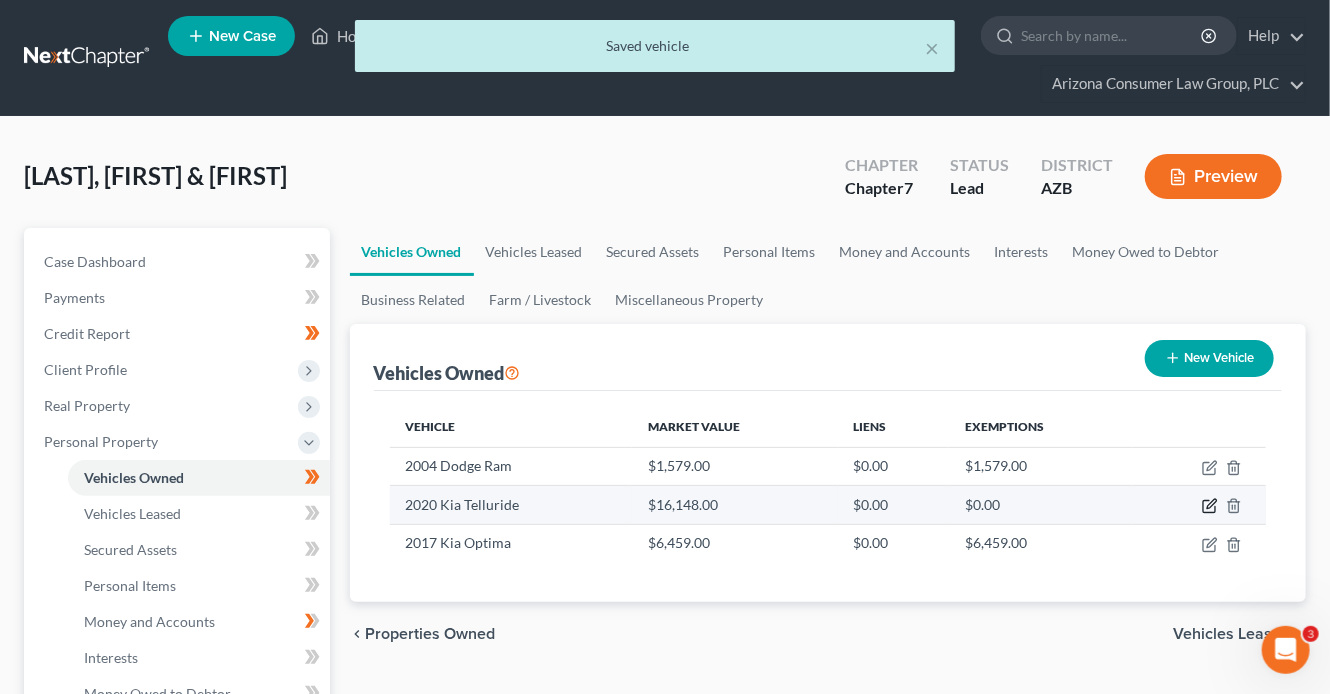 select on "0" 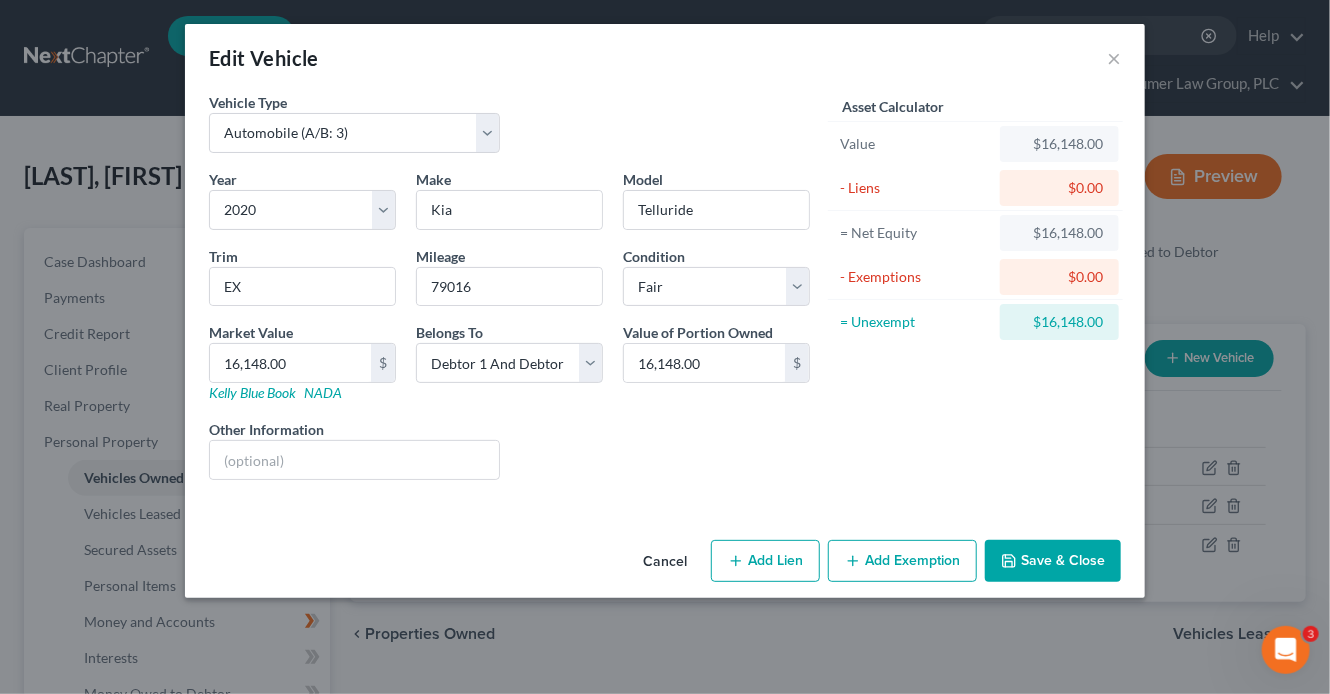 click on "Save & Close" at bounding box center (1053, 561) 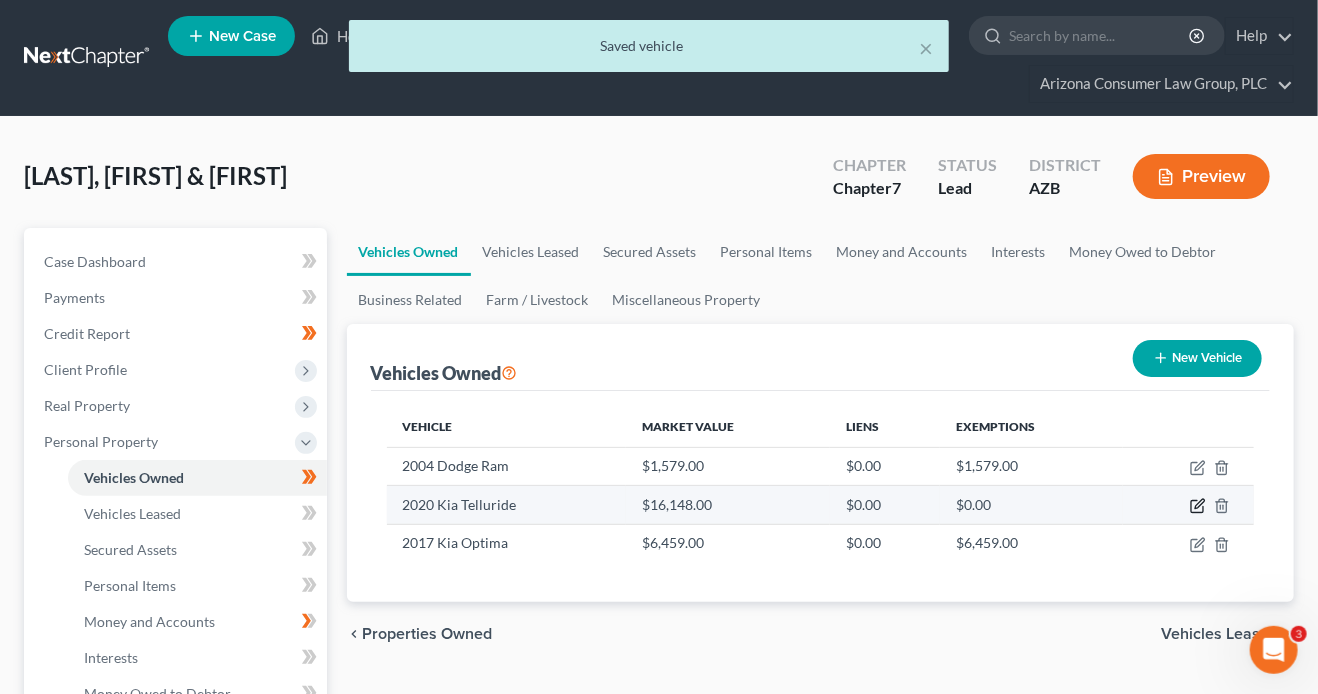 click 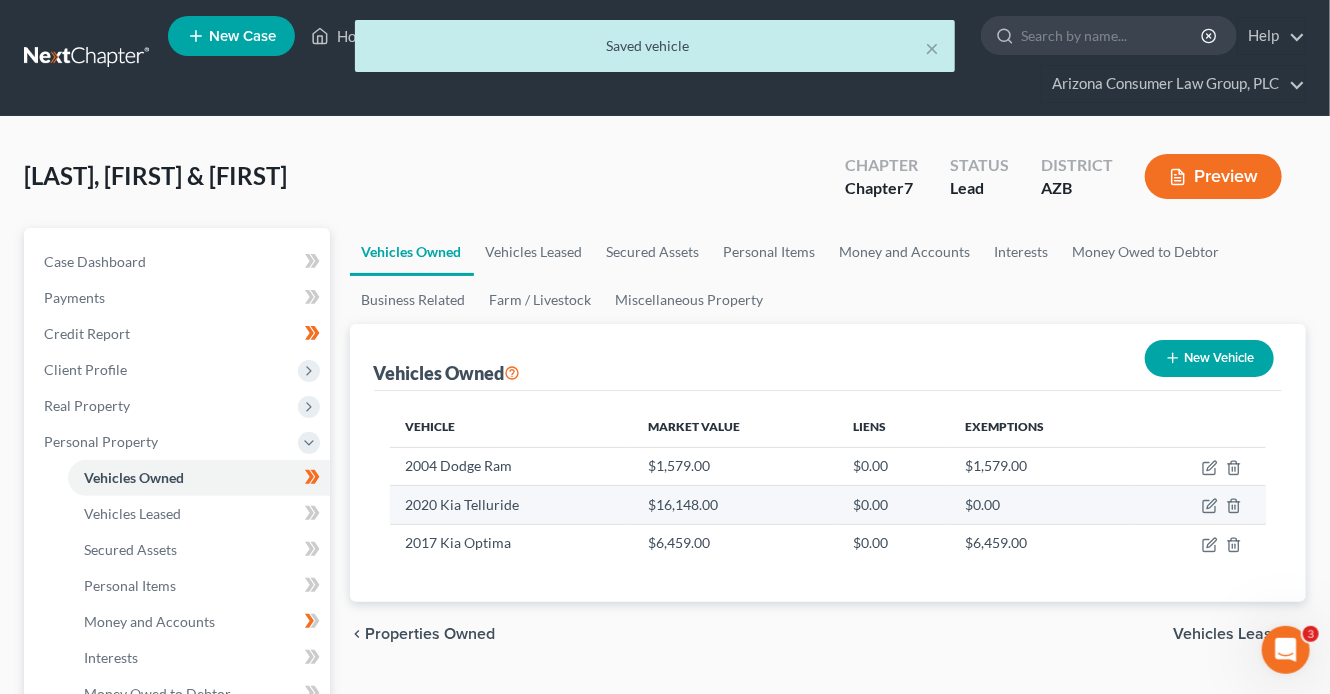 select on "0" 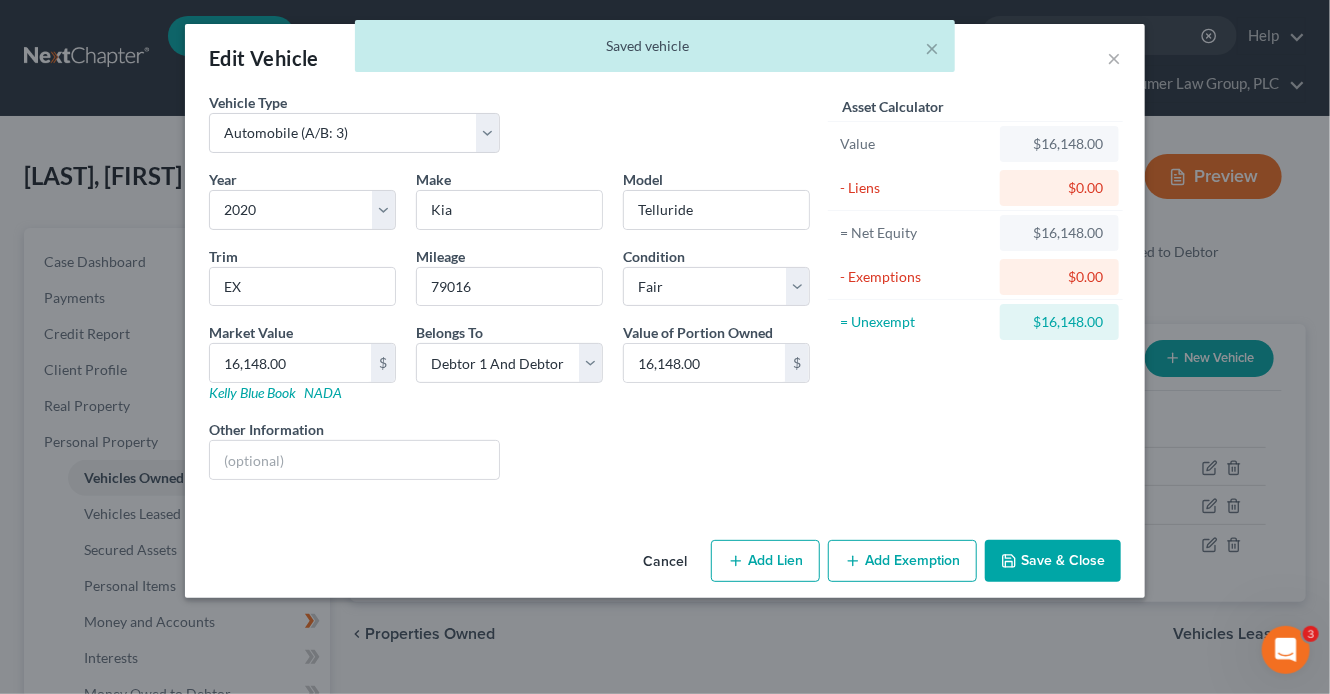click on "Save & Close" at bounding box center [1053, 561] 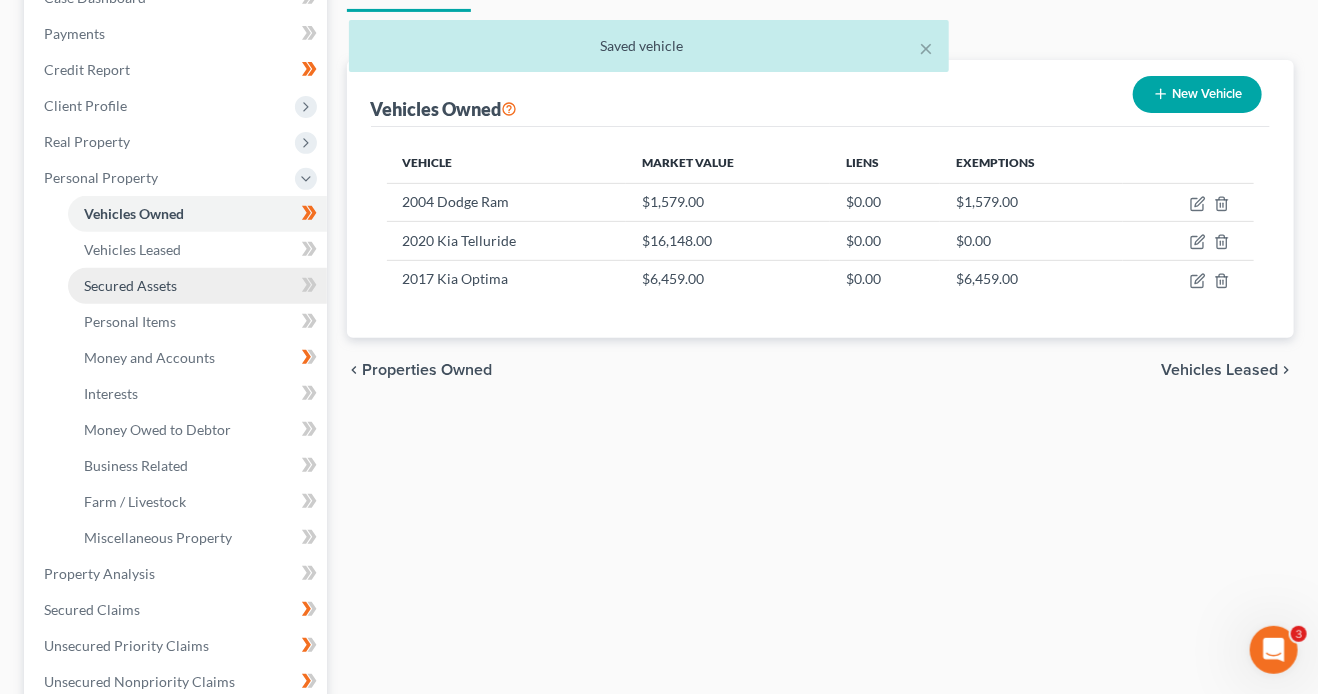 scroll, scrollTop: 280, scrollLeft: 0, axis: vertical 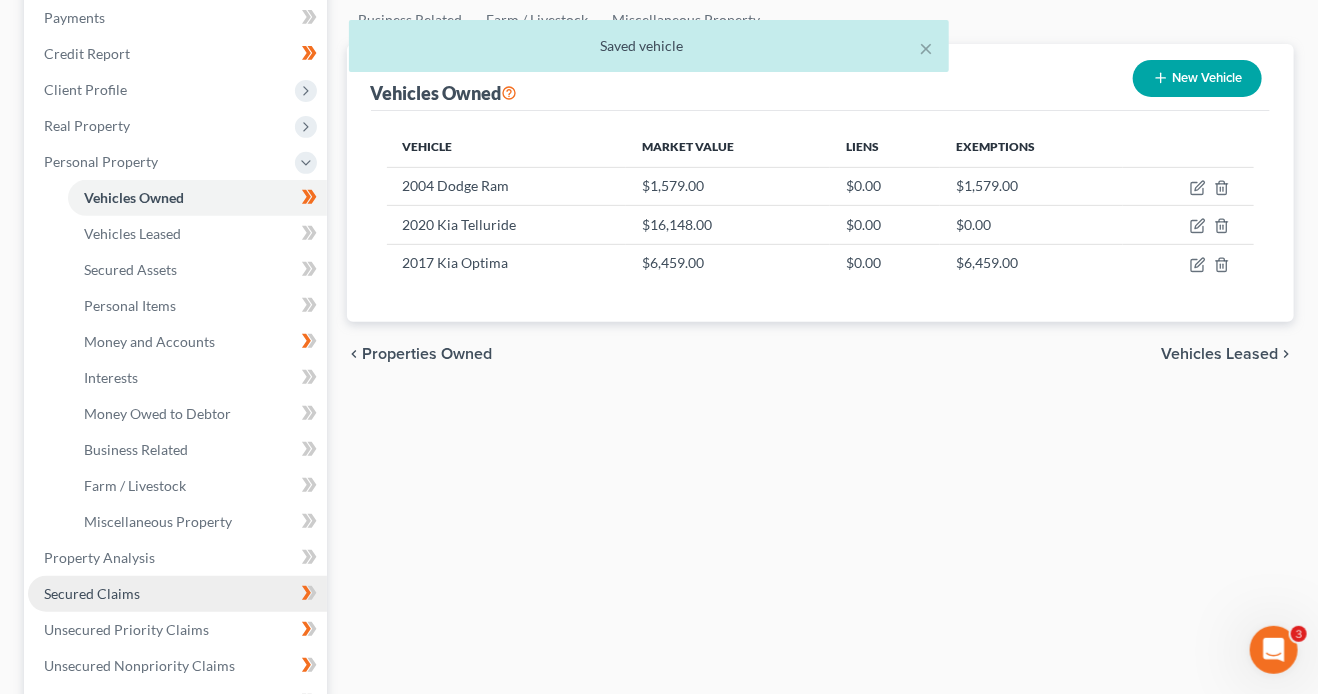 click on "Secured Claims" at bounding box center (177, 594) 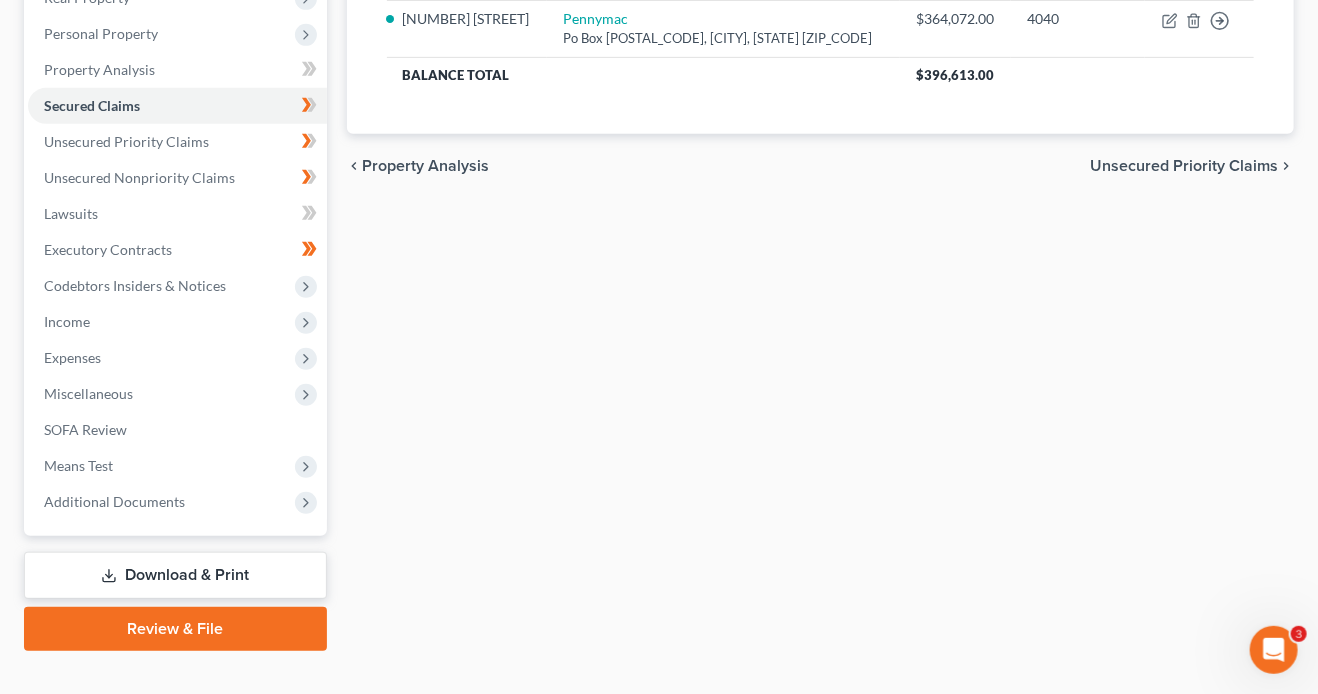 scroll, scrollTop: 391, scrollLeft: 0, axis: vertical 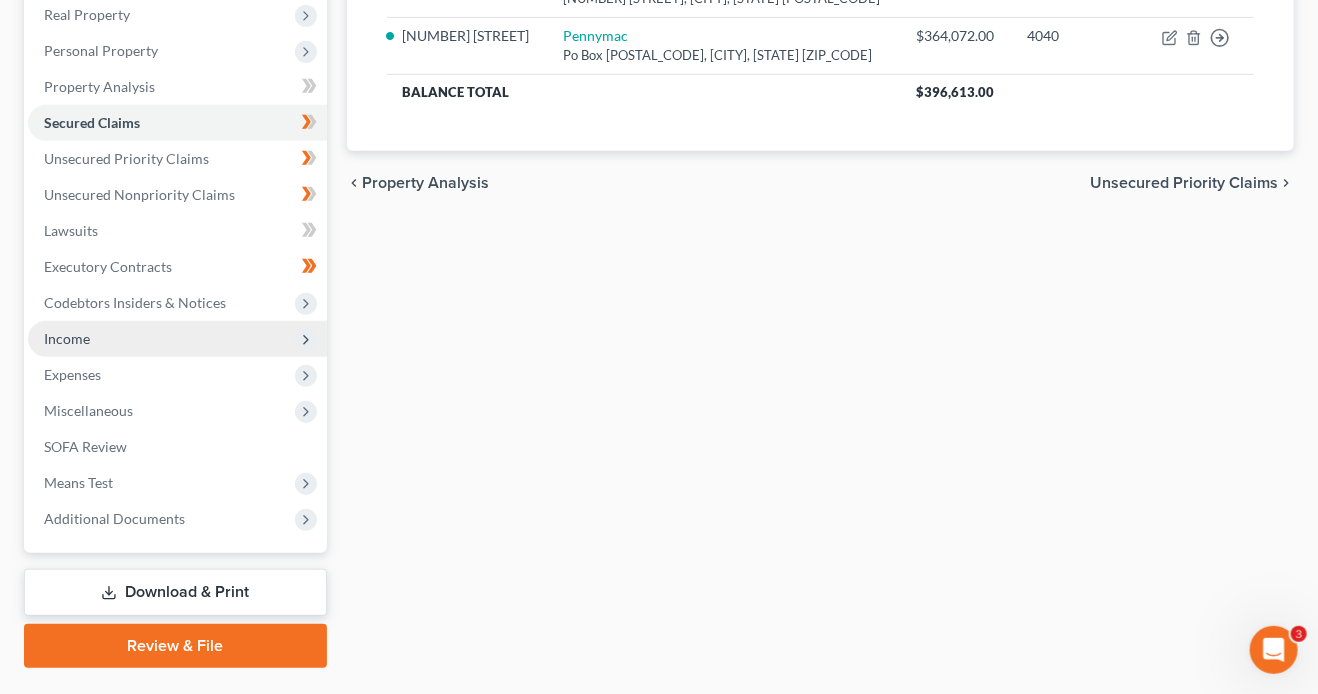 click on "Income" at bounding box center (177, 339) 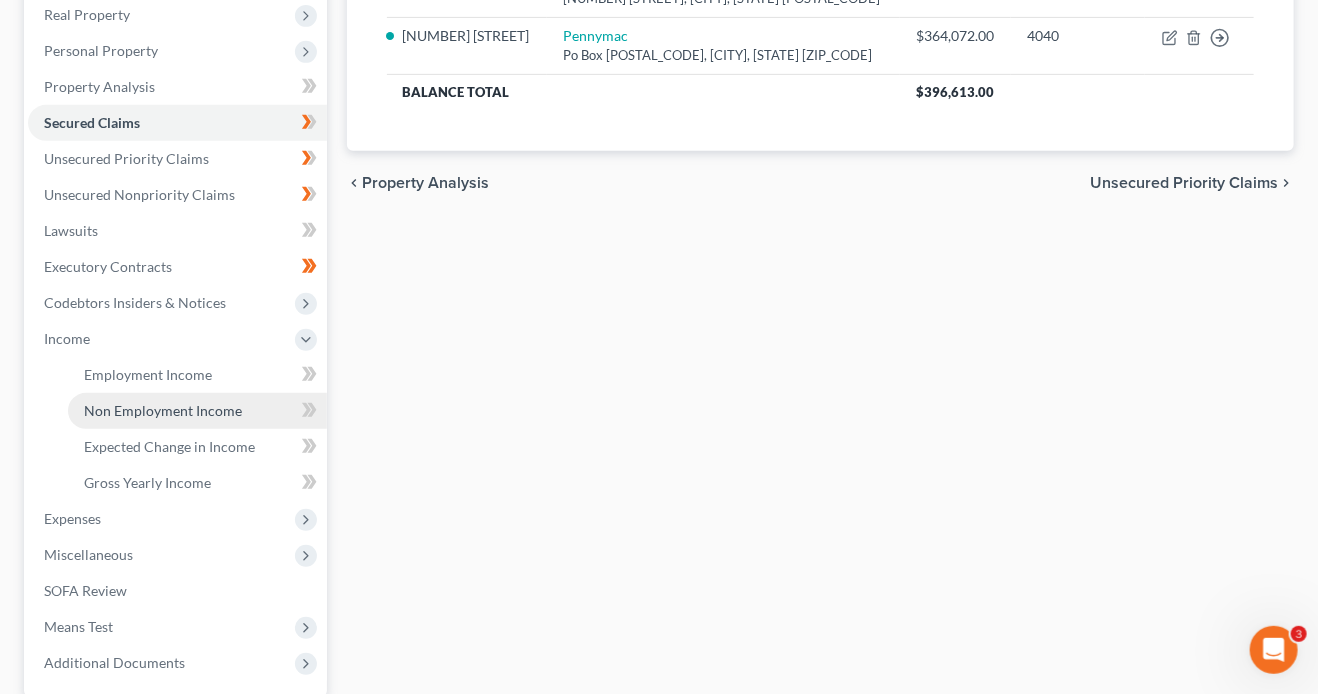 click on "Non Employment Income" at bounding box center [163, 410] 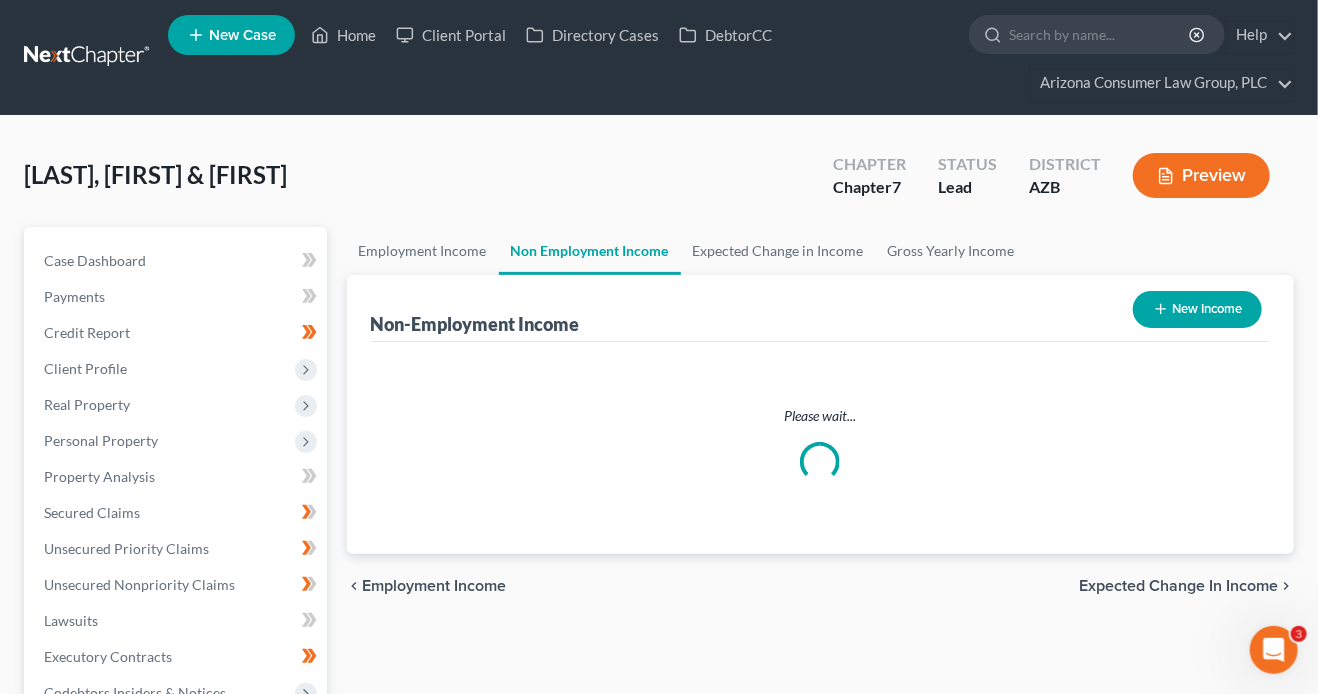 scroll, scrollTop: 0, scrollLeft: 0, axis: both 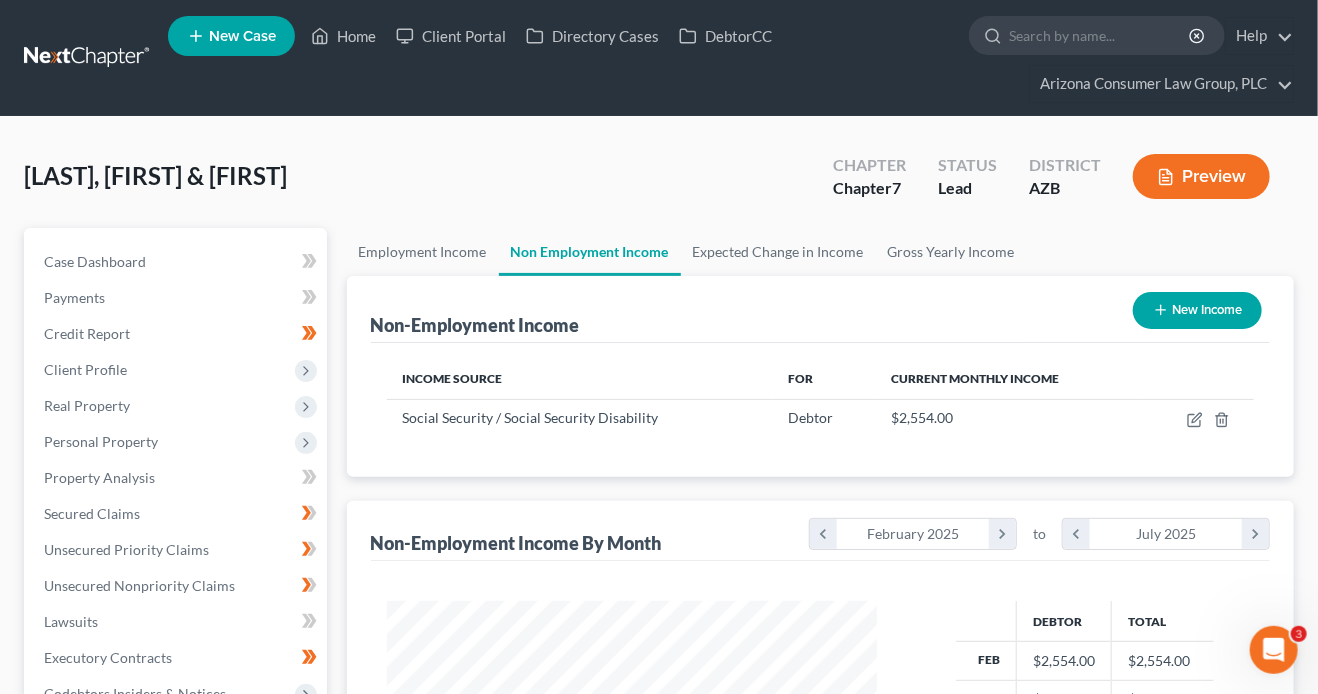 click 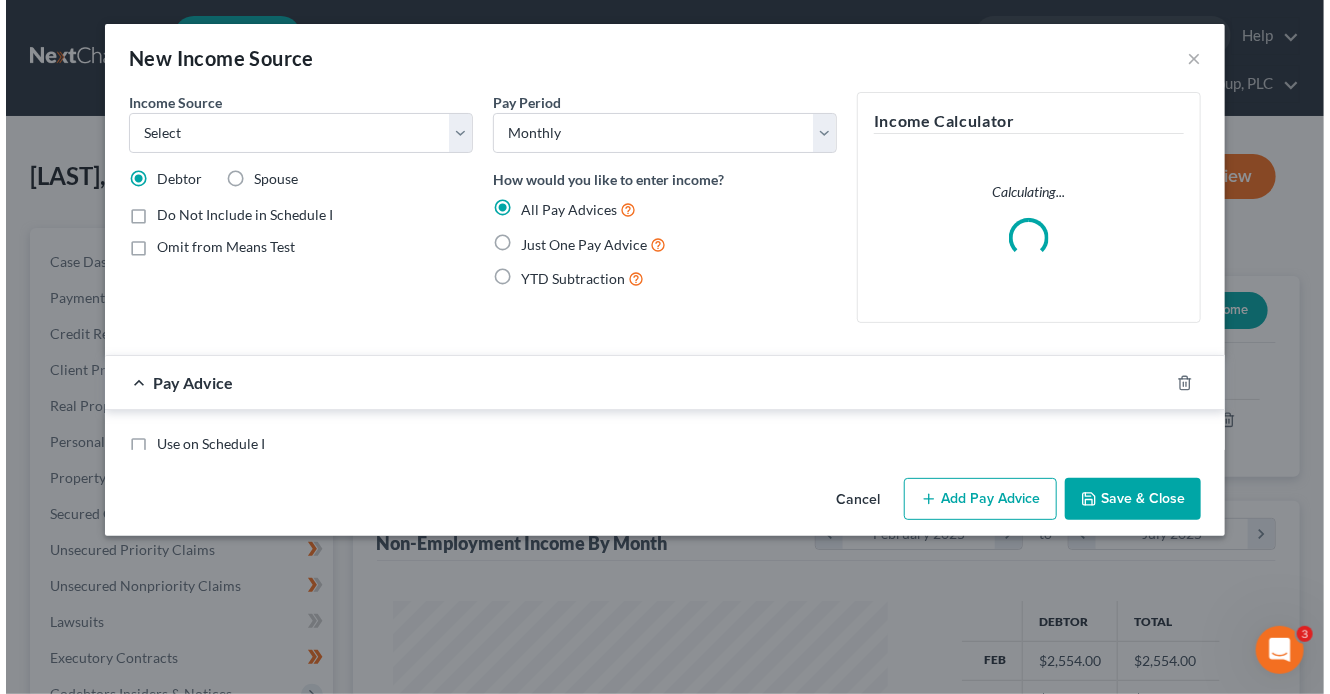 scroll, scrollTop: 999643, scrollLeft: 999464, axis: both 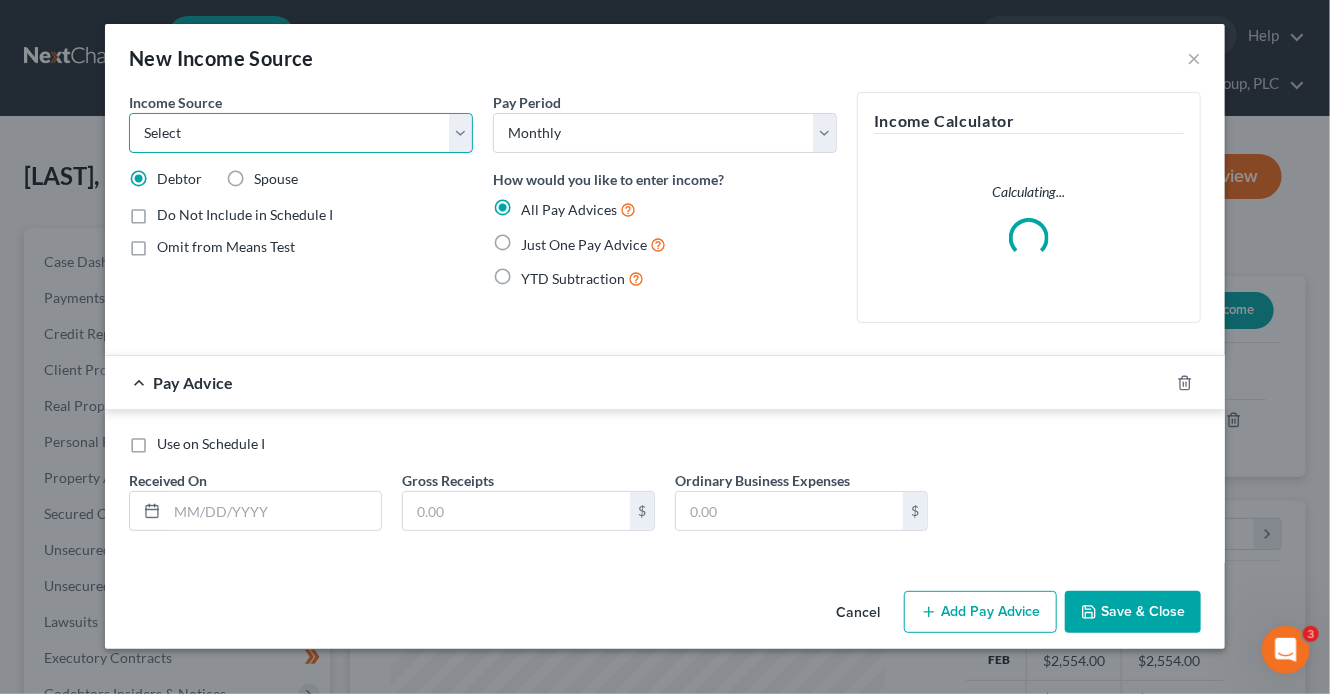 click on "Select Unemployment Disability (from employer) Pension Retirement Social Security / Social Security Disability Other Government Assistance Interests, Dividends or Royalties Child / Family Support Contributions to Household Property / Rental Business, Professional or Farm Alimony / Maintenance Payments Military Disability Benefits Other Monthly Income" at bounding box center [301, 133] 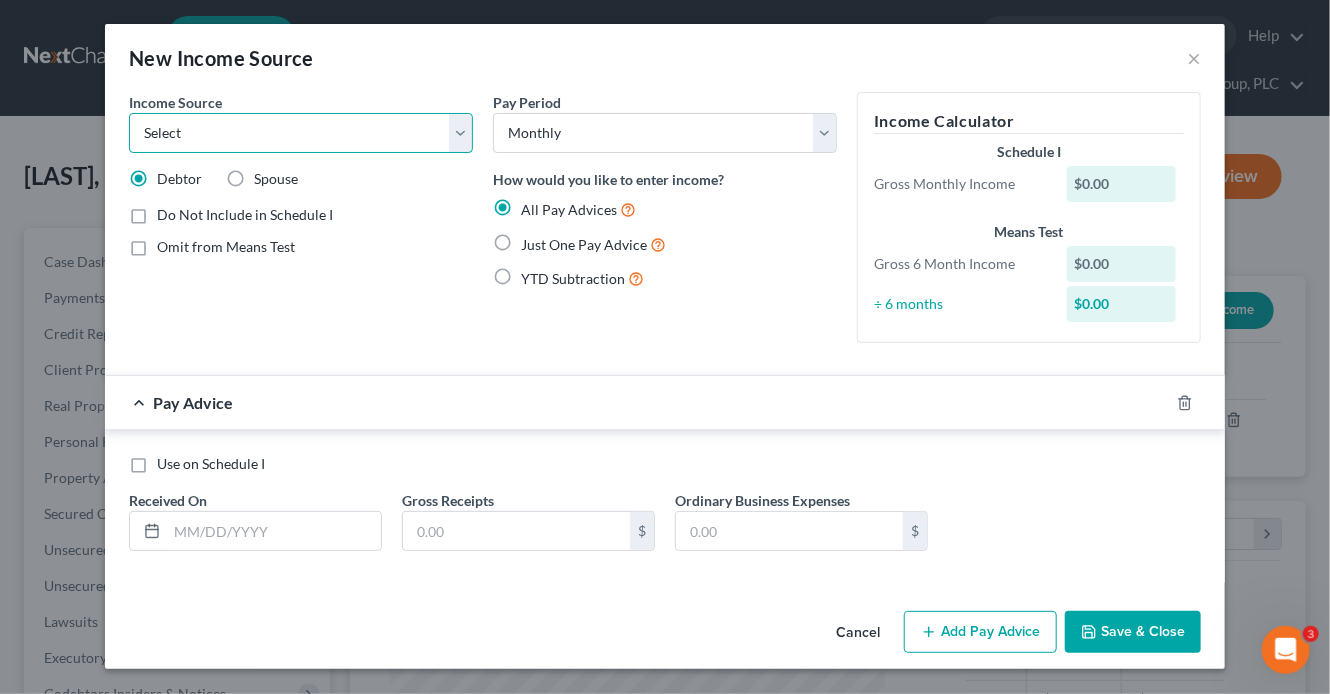 select on "8" 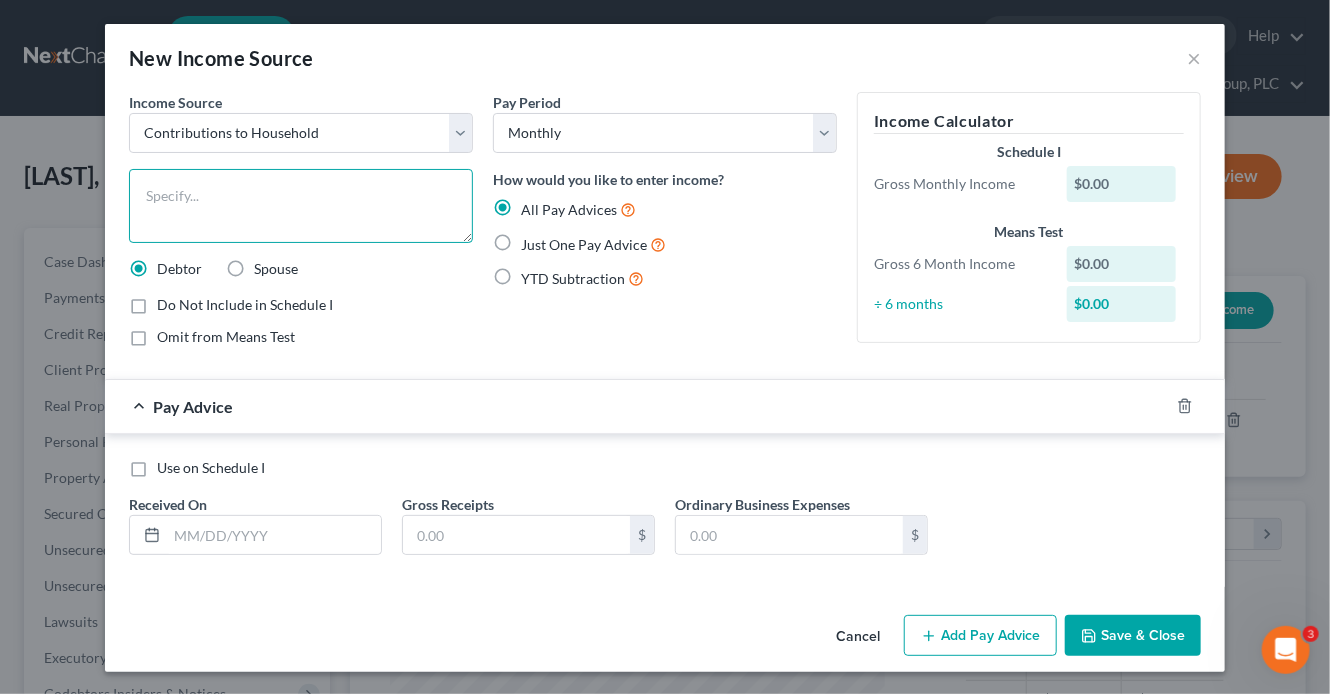 click at bounding box center (301, 206) 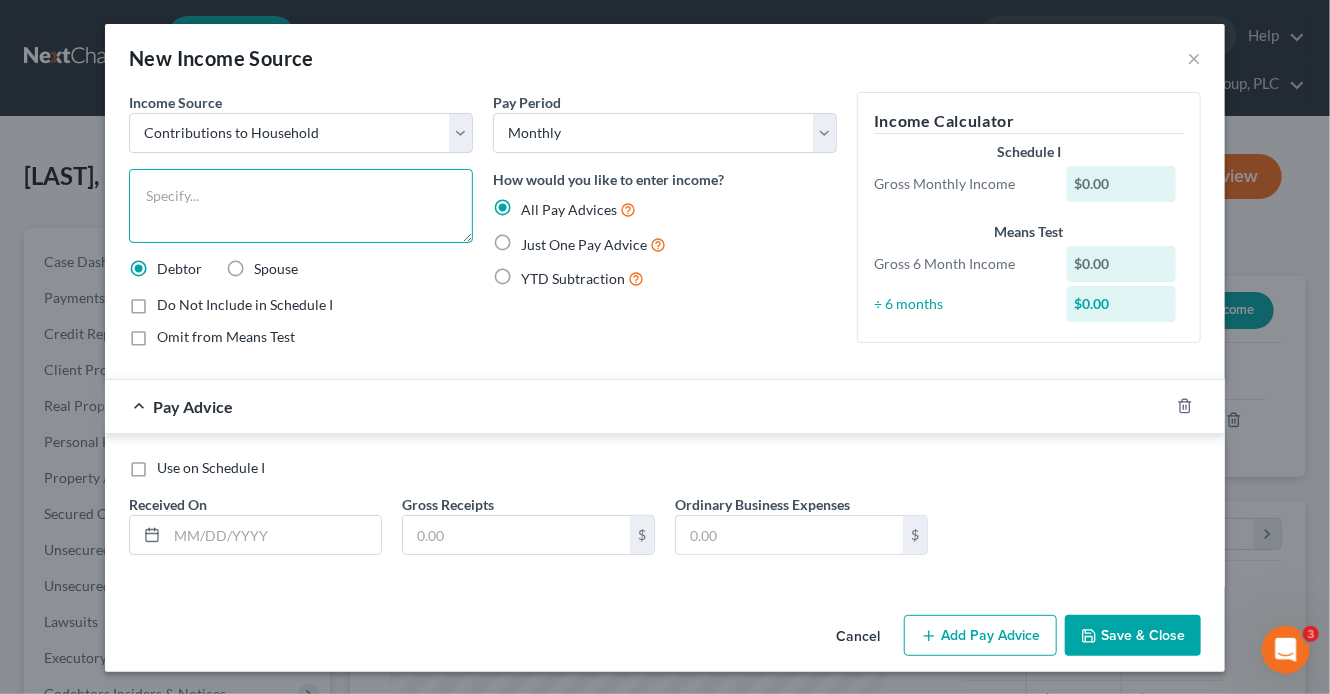 drag, startPoint x: 282, startPoint y: 206, endPoint x: 275, endPoint y: 183, distance: 24.04163 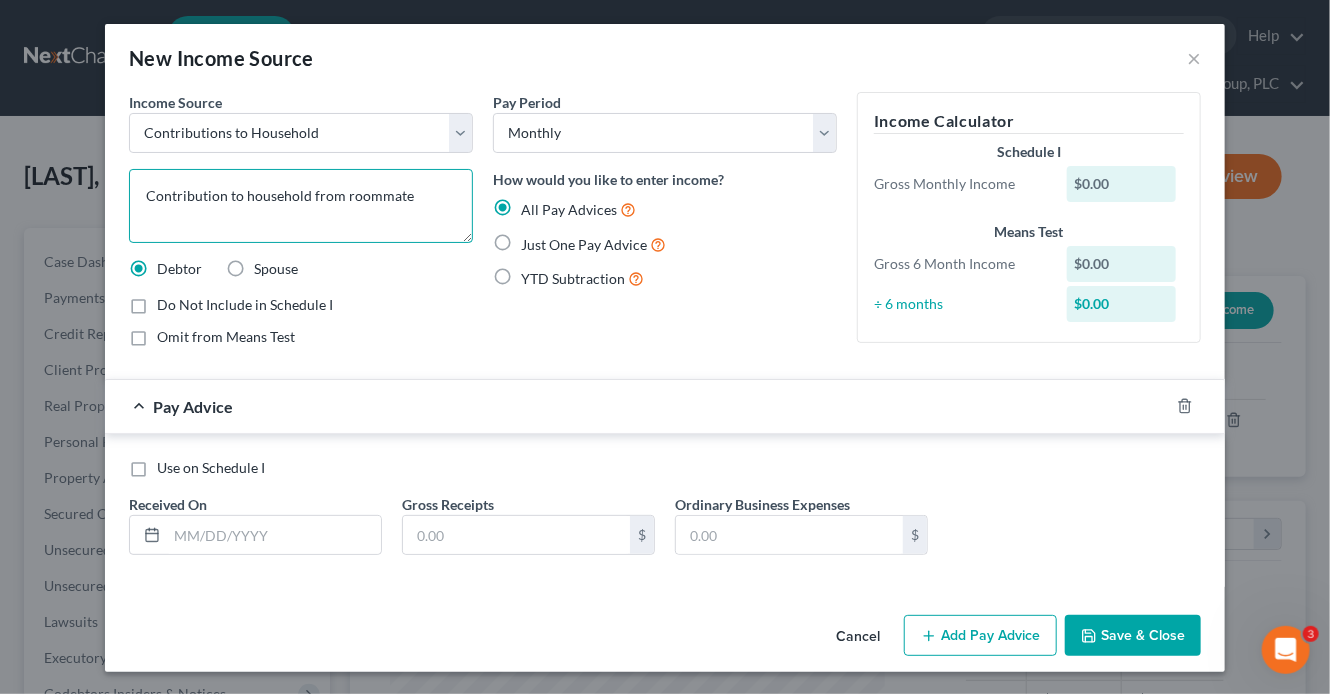 type on "Contribution to household from roommate" 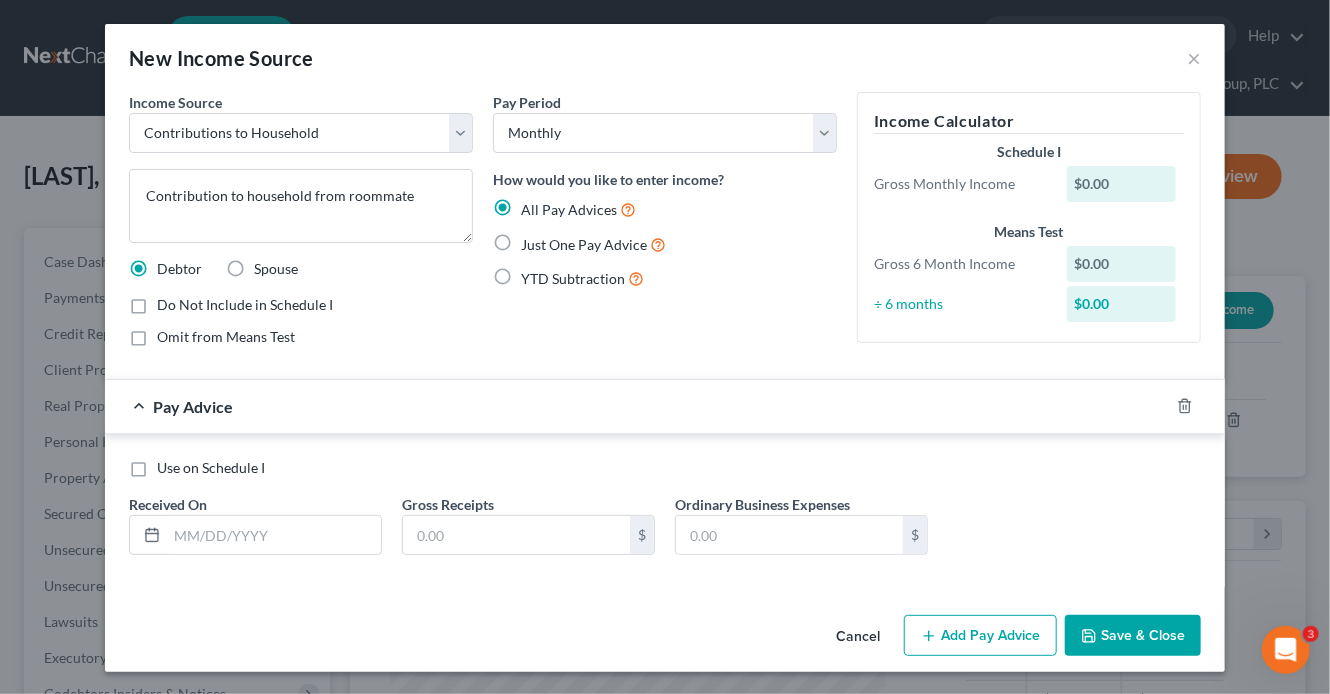 click on "Just One Pay Advice" at bounding box center (584, 244) 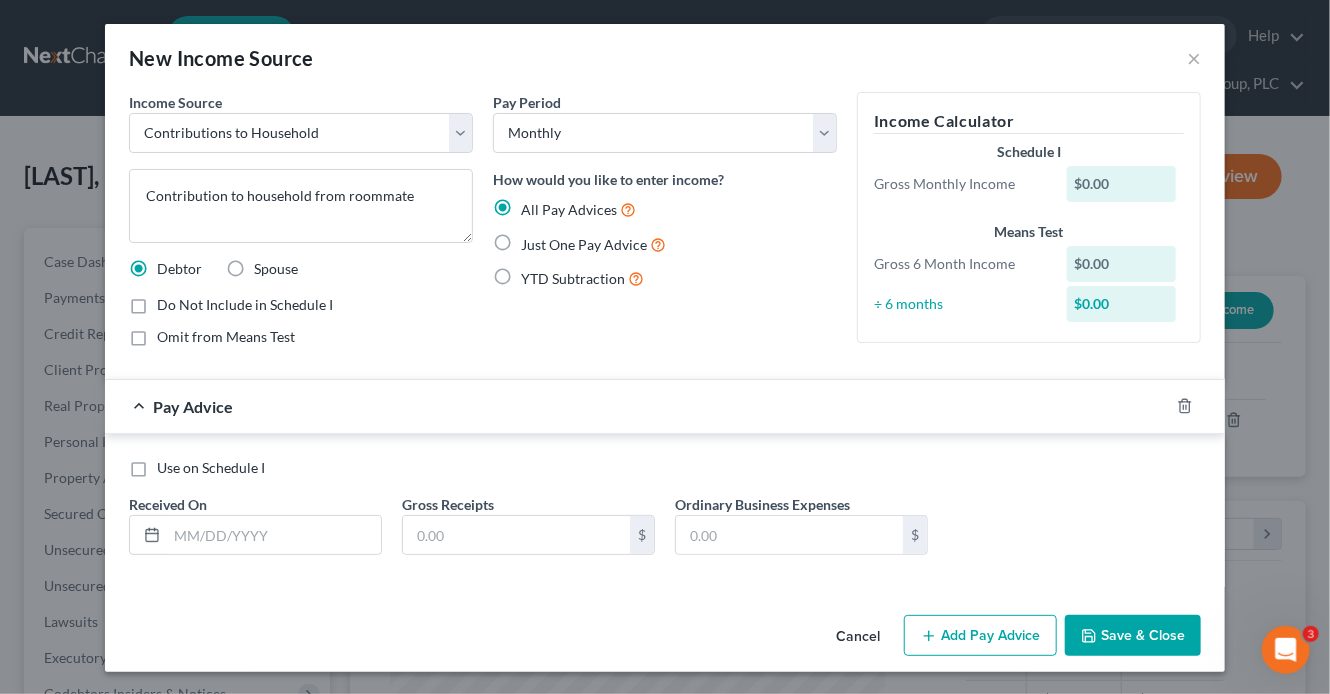click on "Just One Pay Advice" at bounding box center [535, 239] 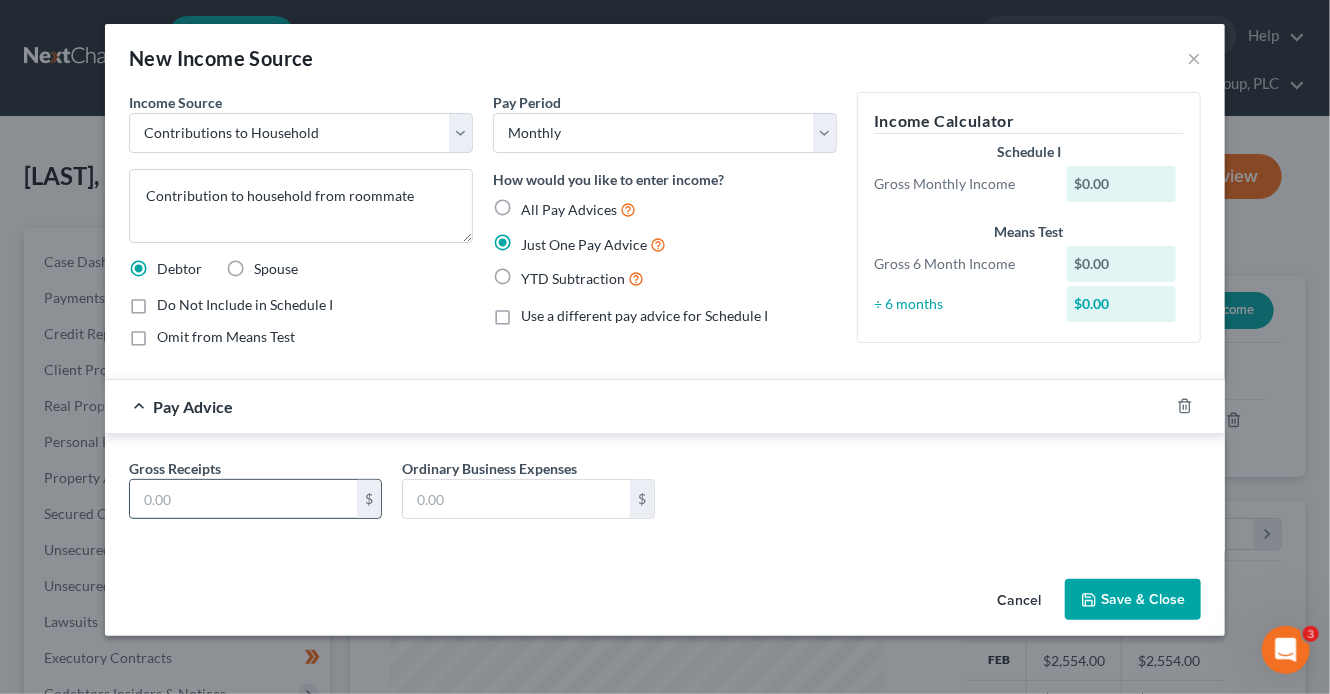 click at bounding box center (243, 499) 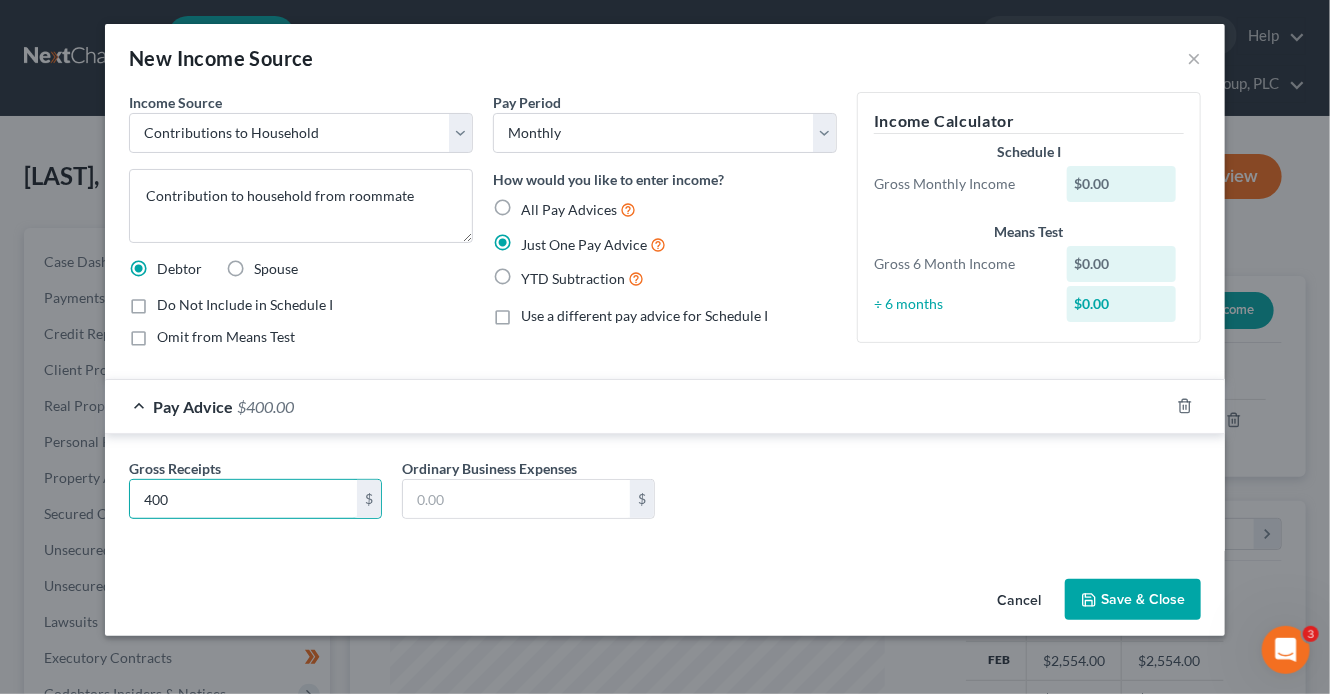 type on "400" 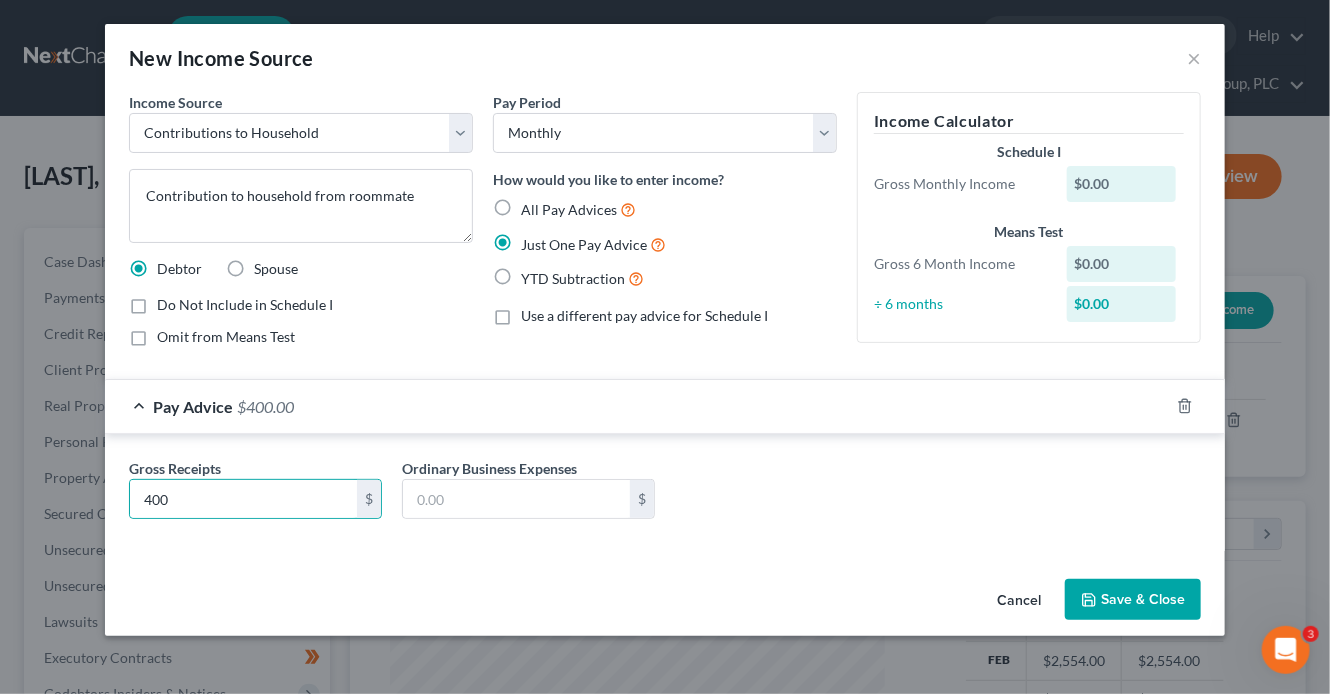 click on "Save & Close" at bounding box center [1133, 600] 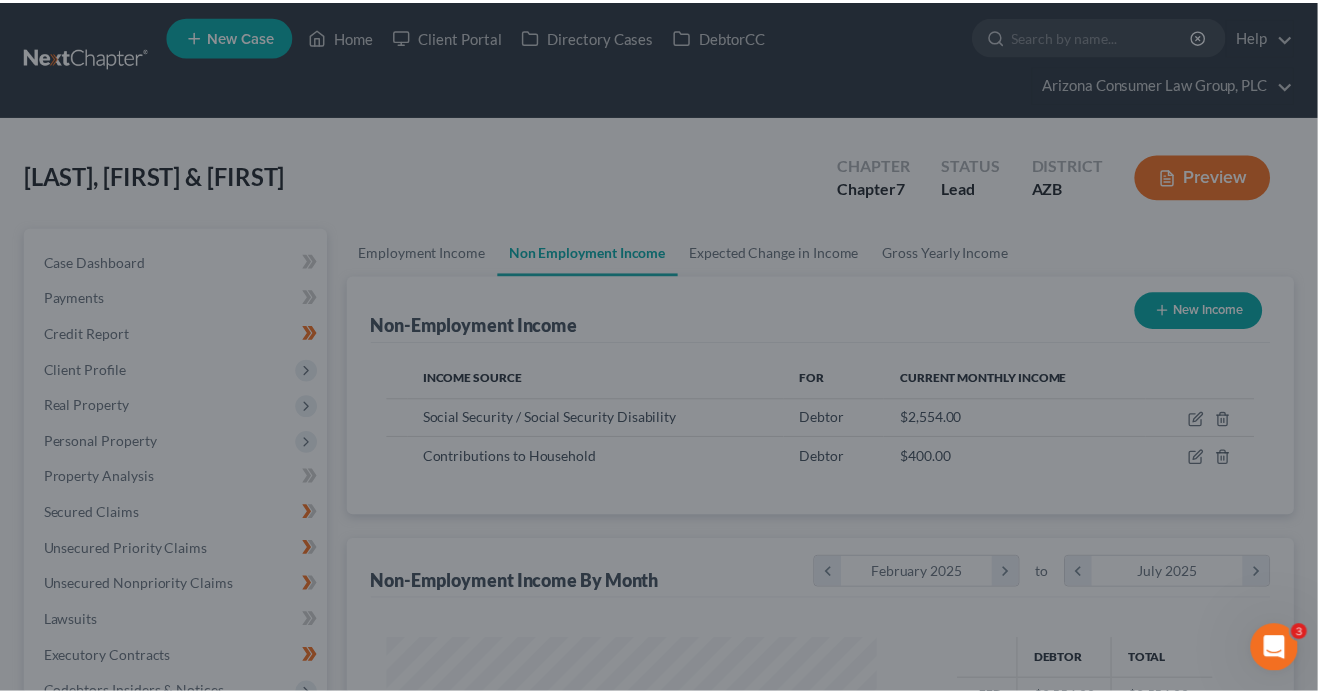 scroll, scrollTop: 356, scrollLeft: 529, axis: both 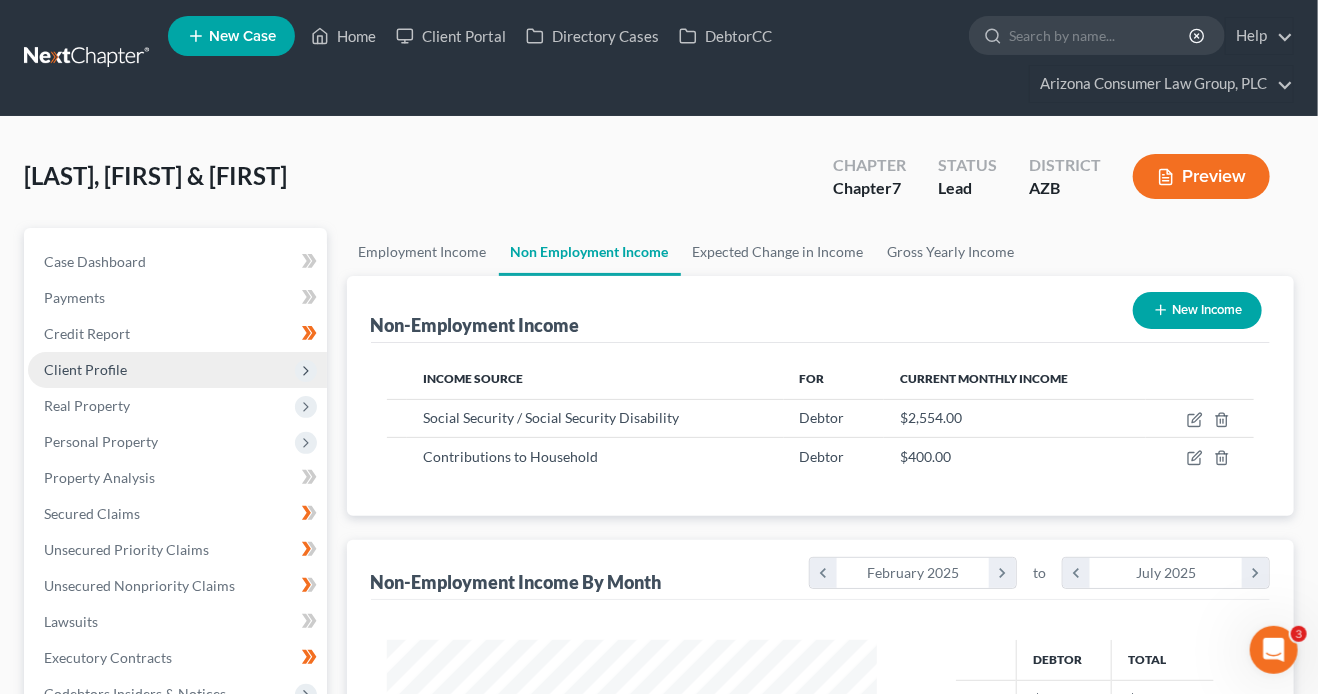 click on "Client Profile" at bounding box center [85, 369] 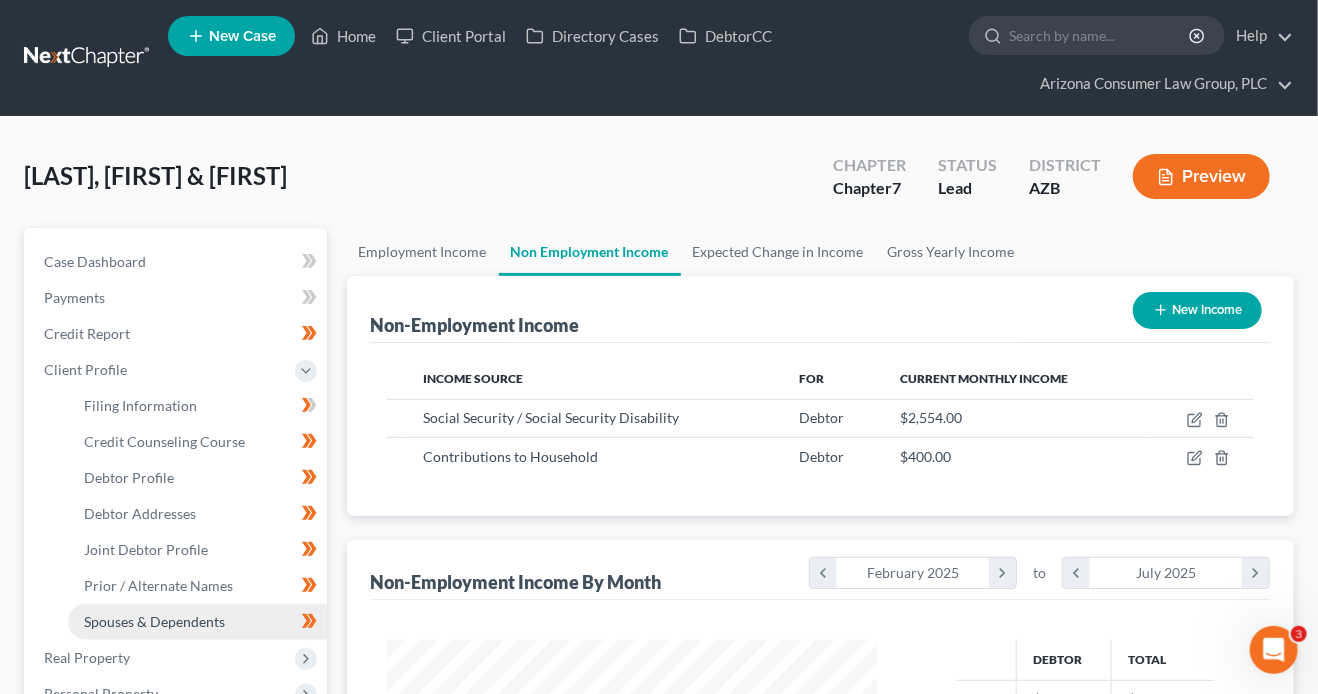 click on "Spouses & Dependents" at bounding box center (154, 621) 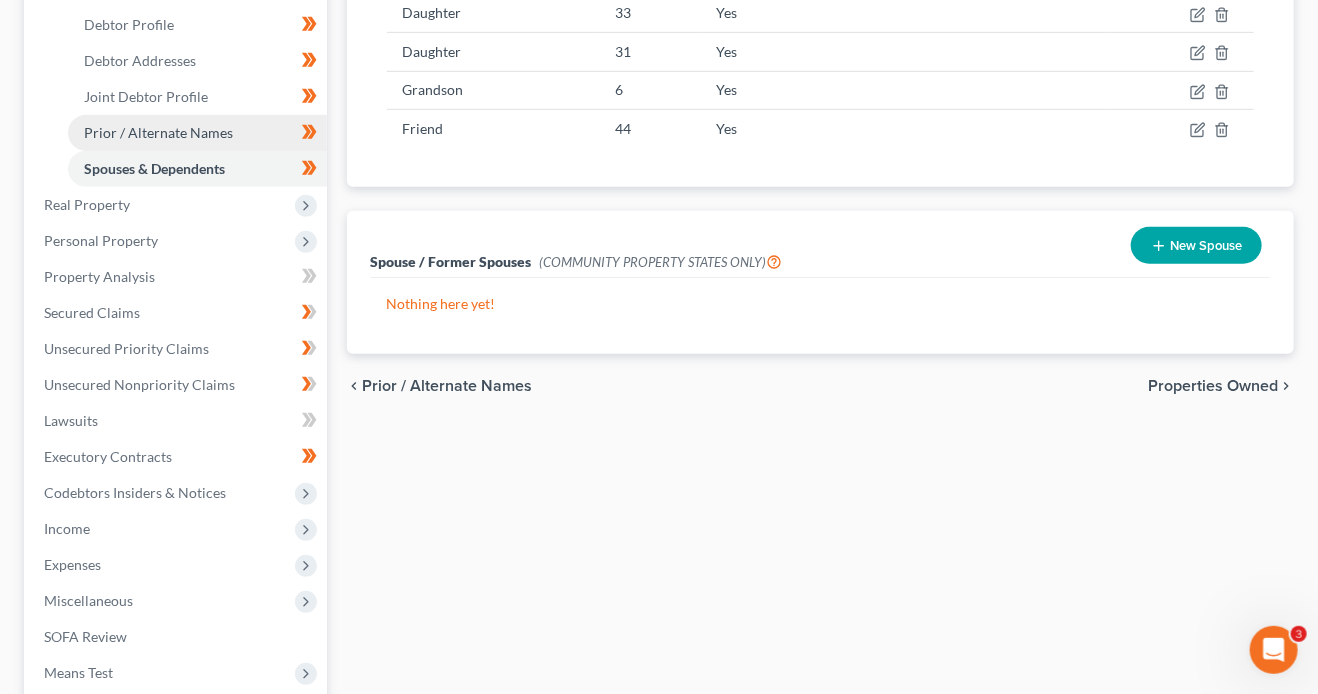 scroll, scrollTop: 604, scrollLeft: 0, axis: vertical 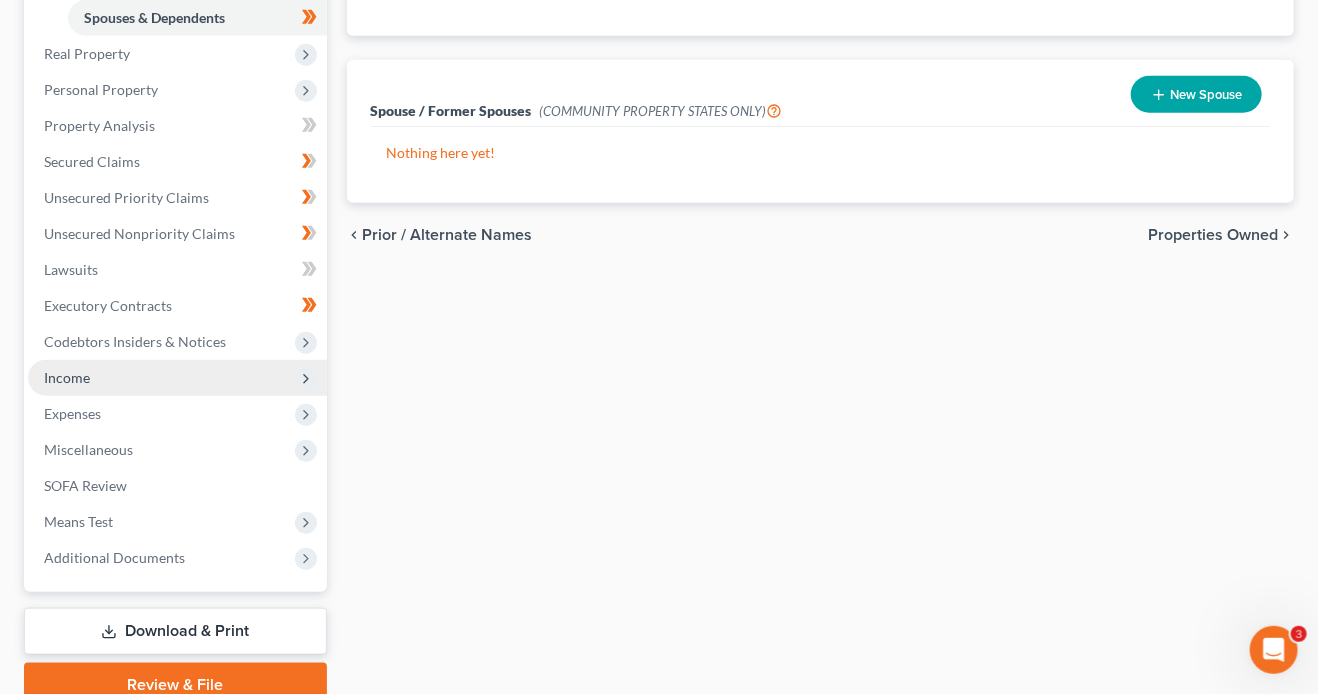 click on "Income" at bounding box center (177, 378) 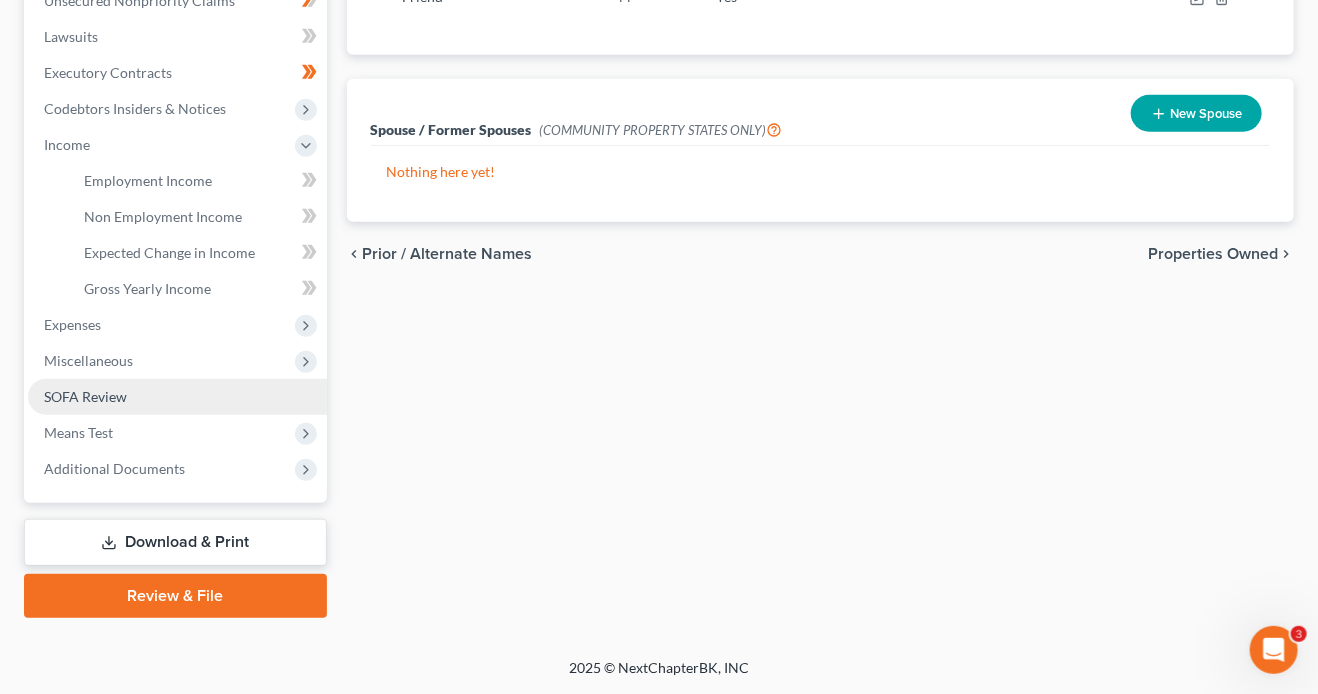 scroll, scrollTop: 582, scrollLeft: 0, axis: vertical 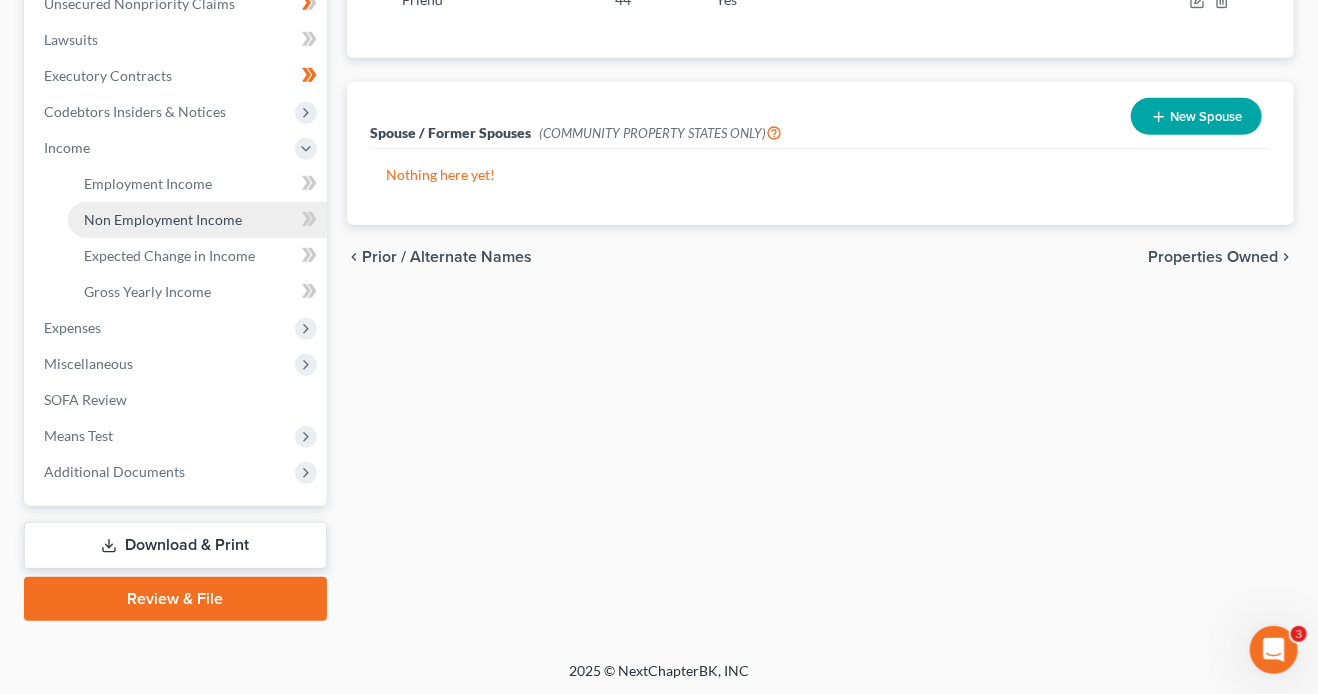 click on "Non Employment Income" at bounding box center [197, 220] 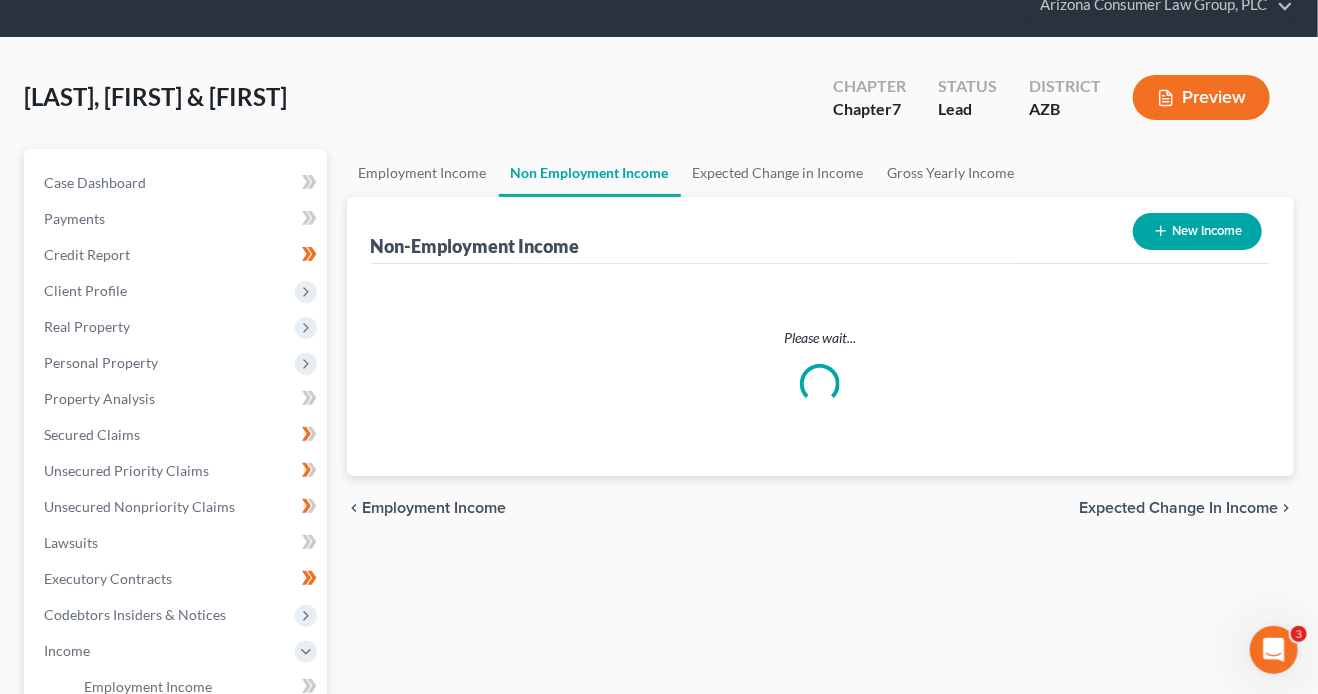 scroll, scrollTop: 0, scrollLeft: 0, axis: both 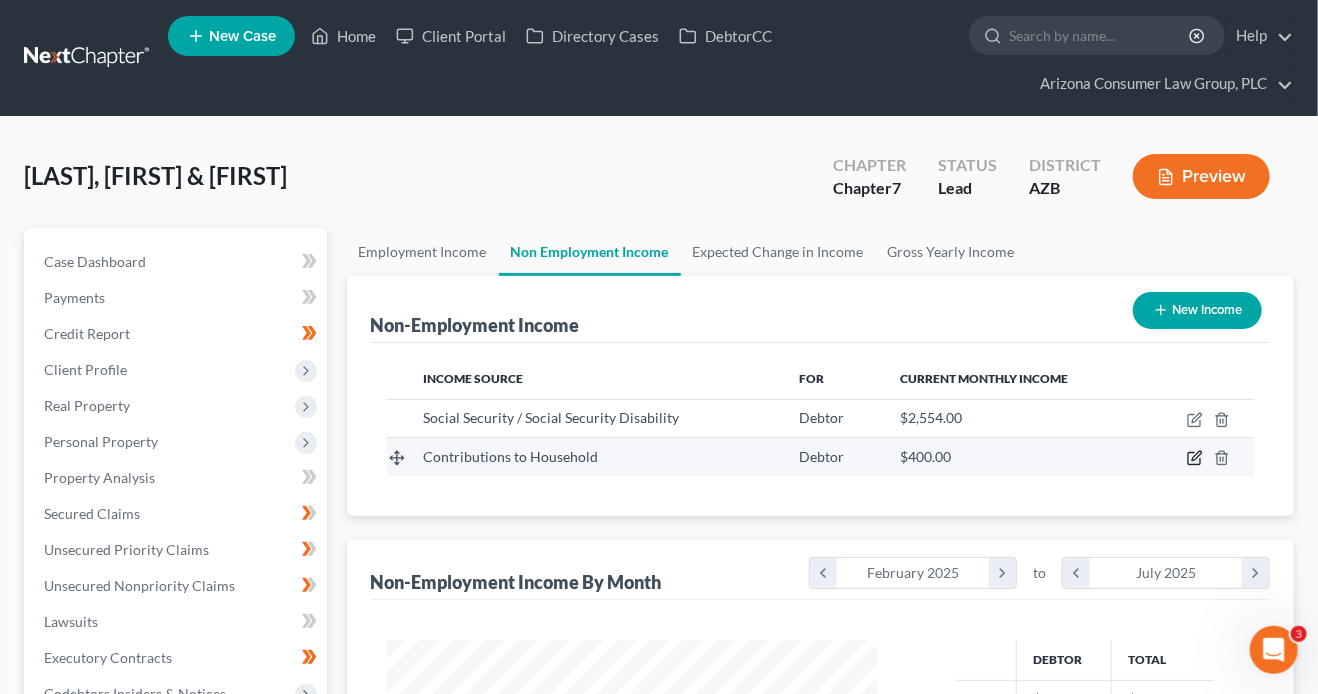 click 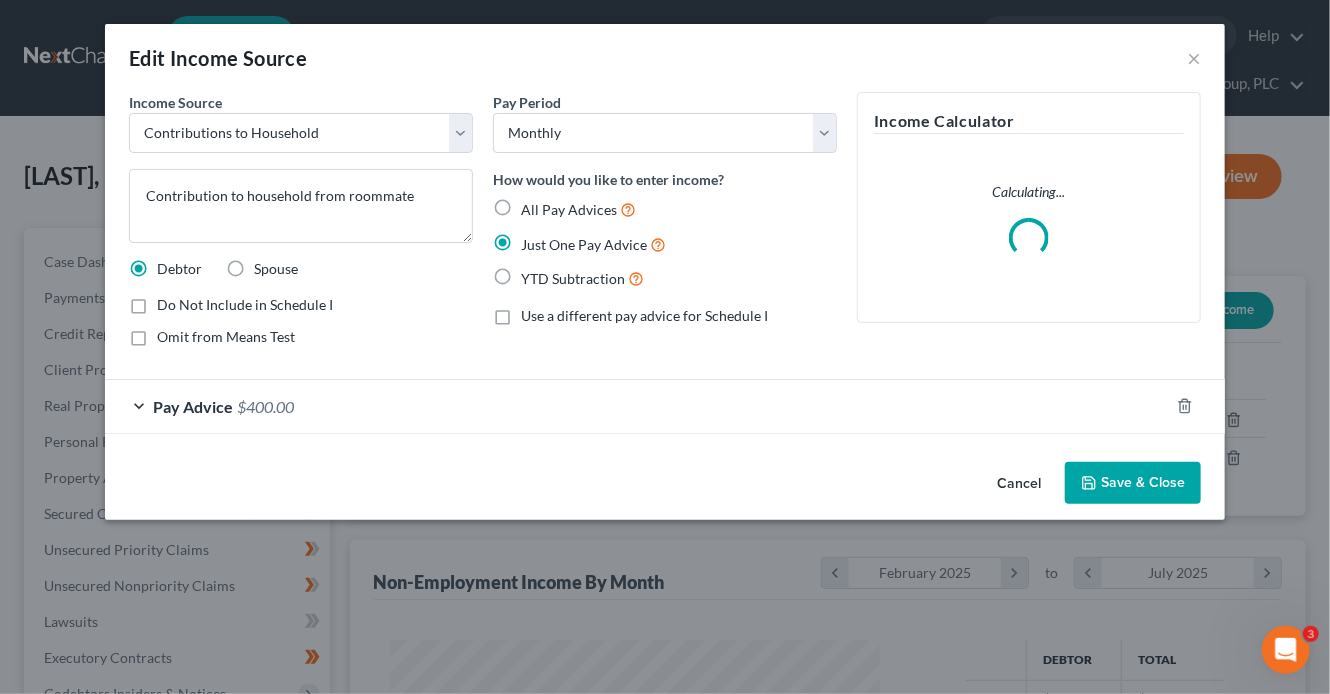 scroll, scrollTop: 999643, scrollLeft: 999464, axis: both 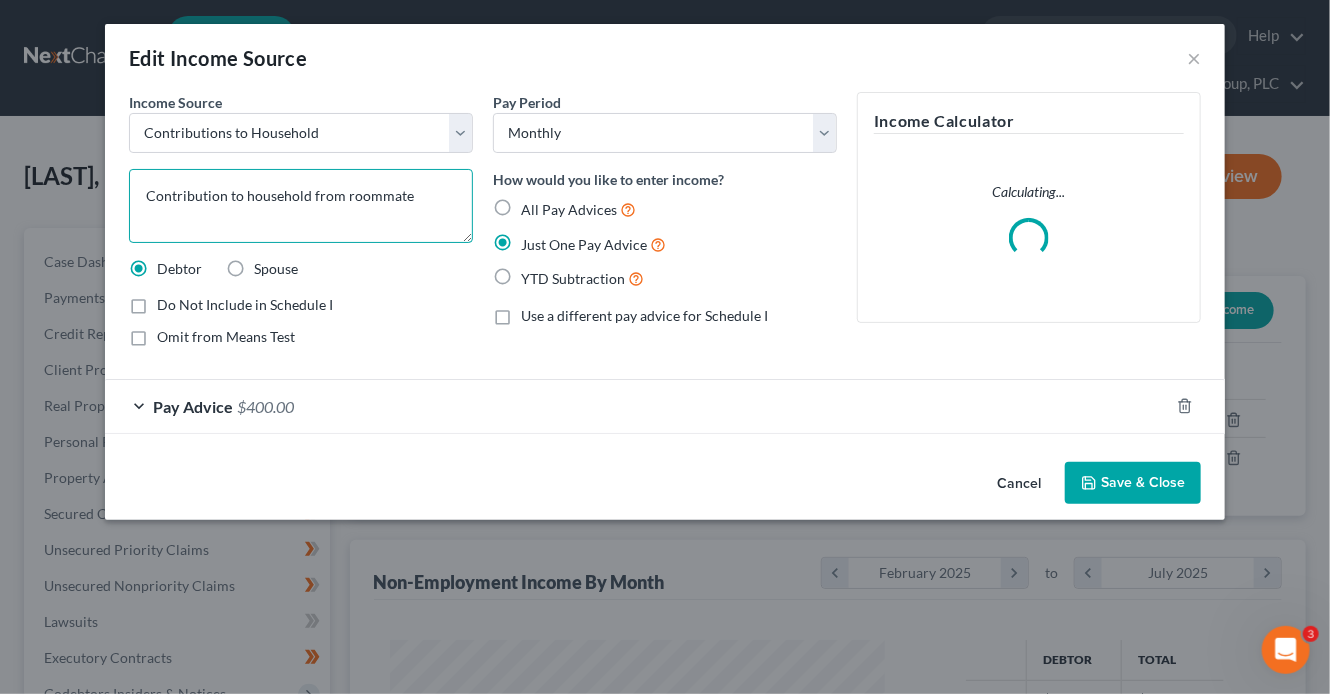 click on "Contribution to household from roommate" at bounding box center (301, 206) 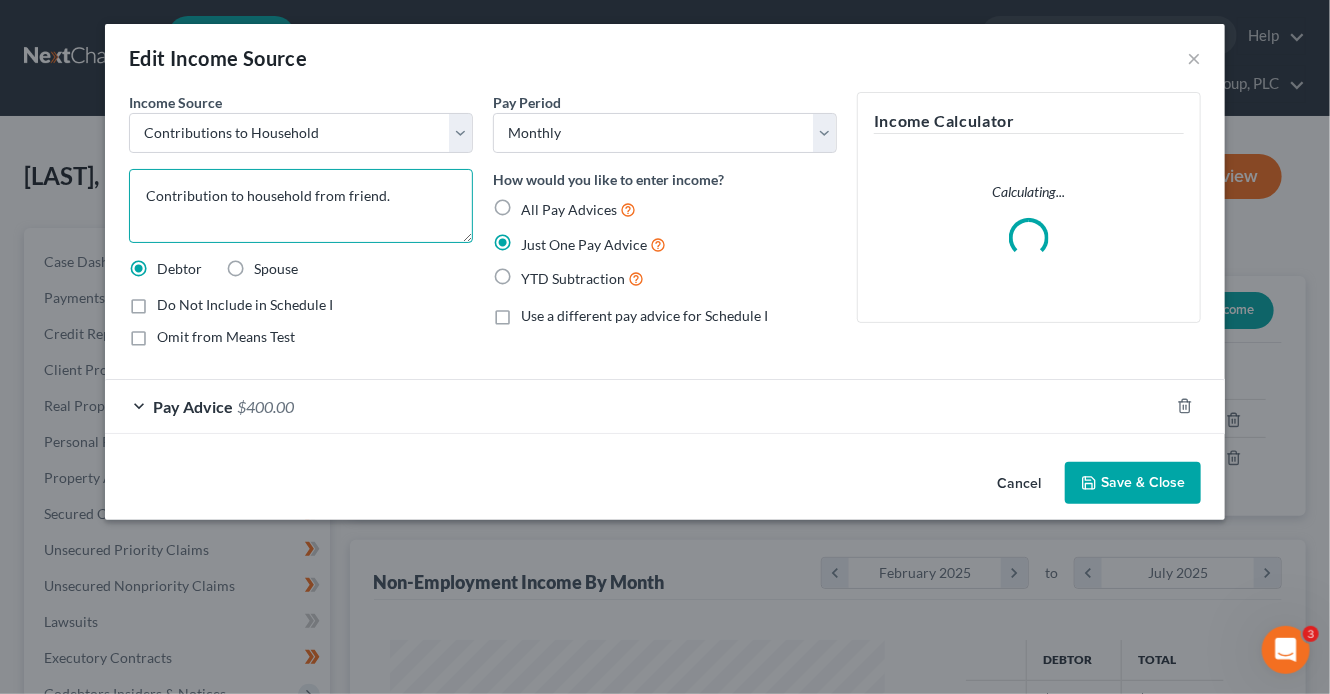 type on "Contribution to household from friend." 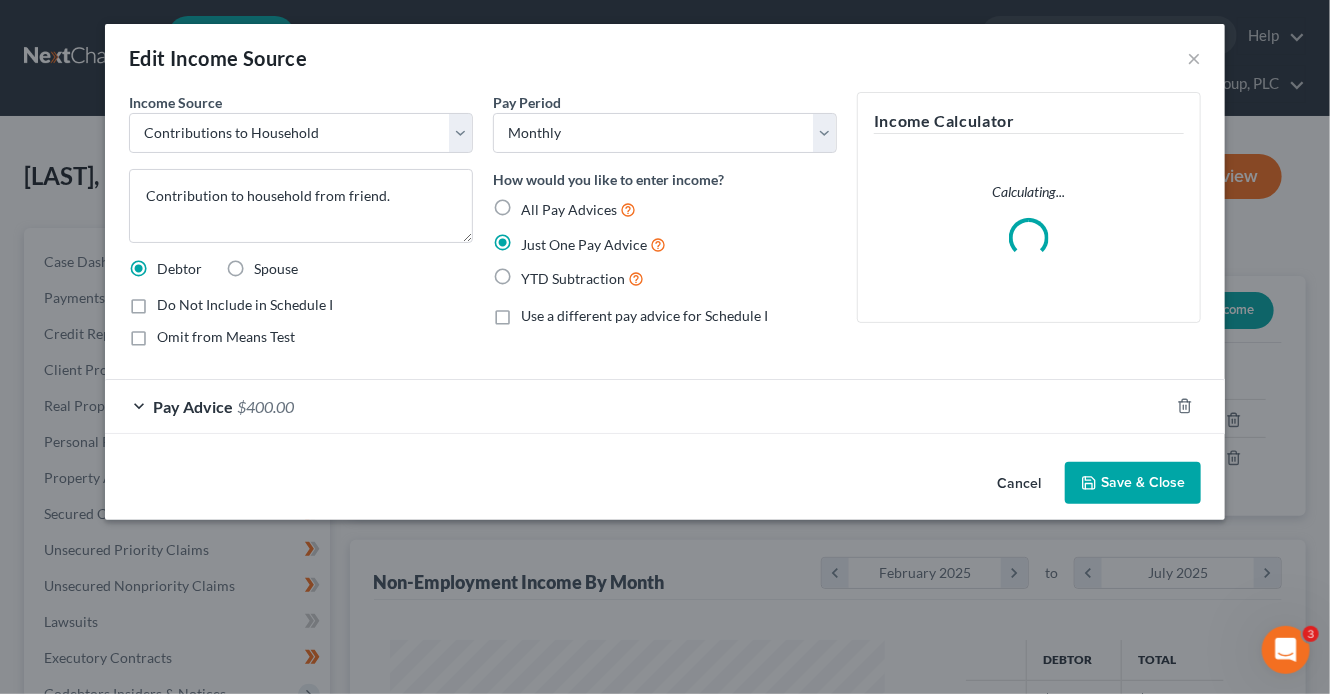 click on "Save & Close" at bounding box center (1133, 483) 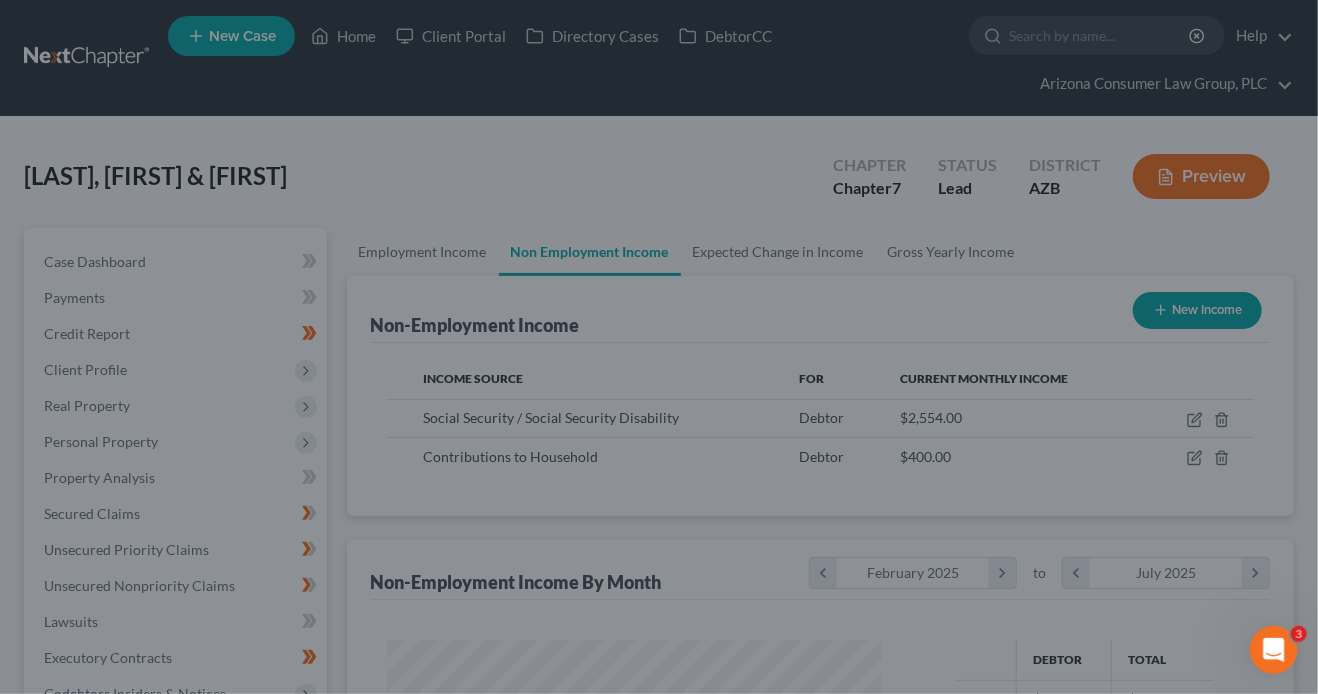 scroll, scrollTop: 356, scrollLeft: 529, axis: both 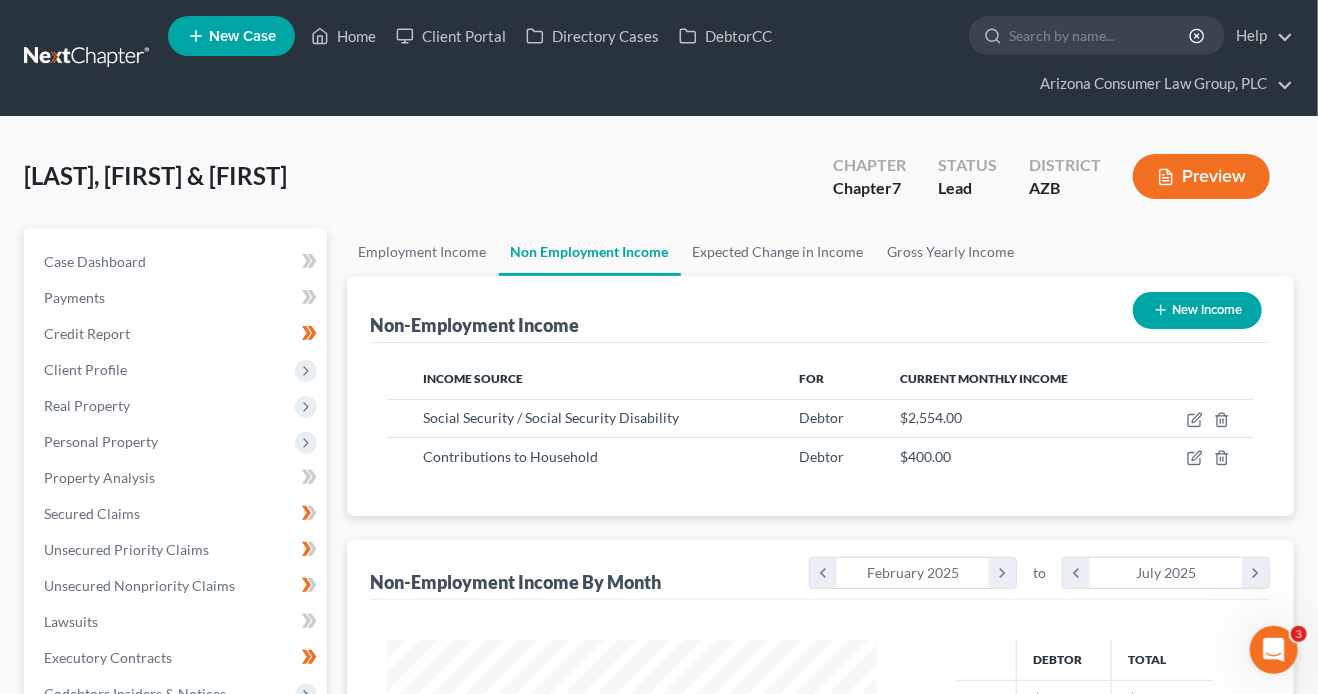 click on "New Income" at bounding box center [1197, 310] 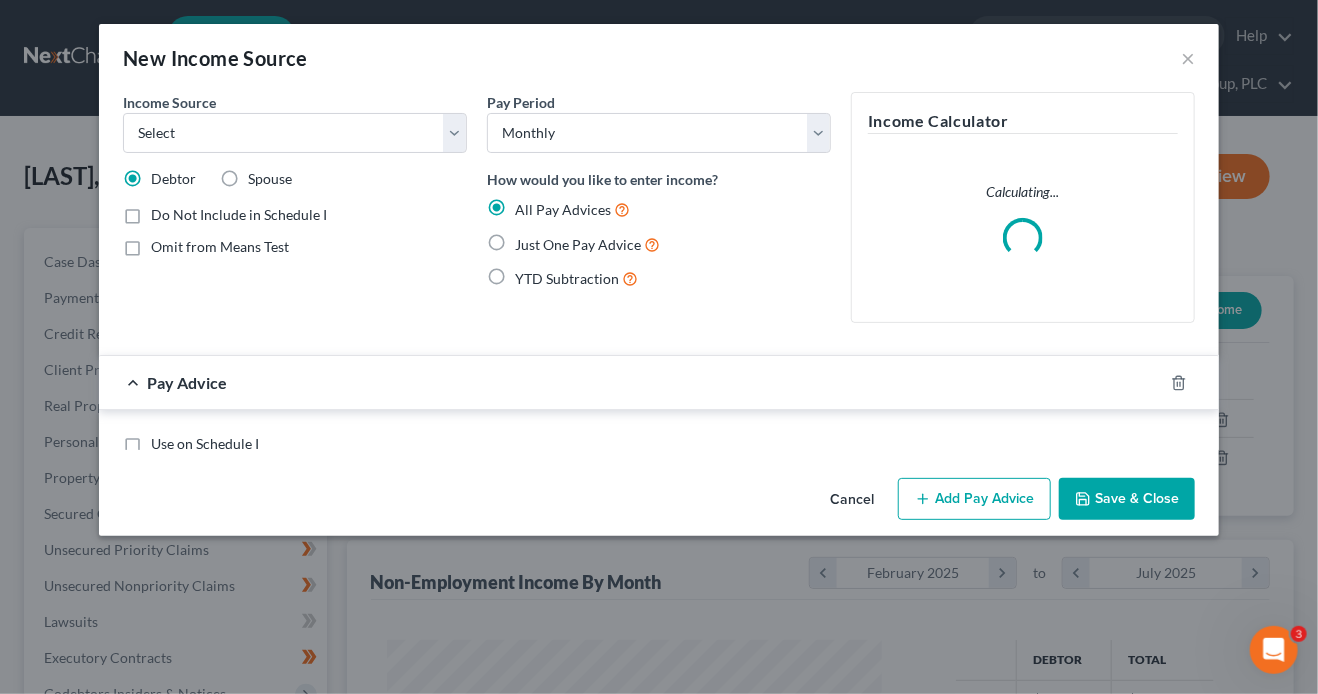 scroll, scrollTop: 999643, scrollLeft: 999464, axis: both 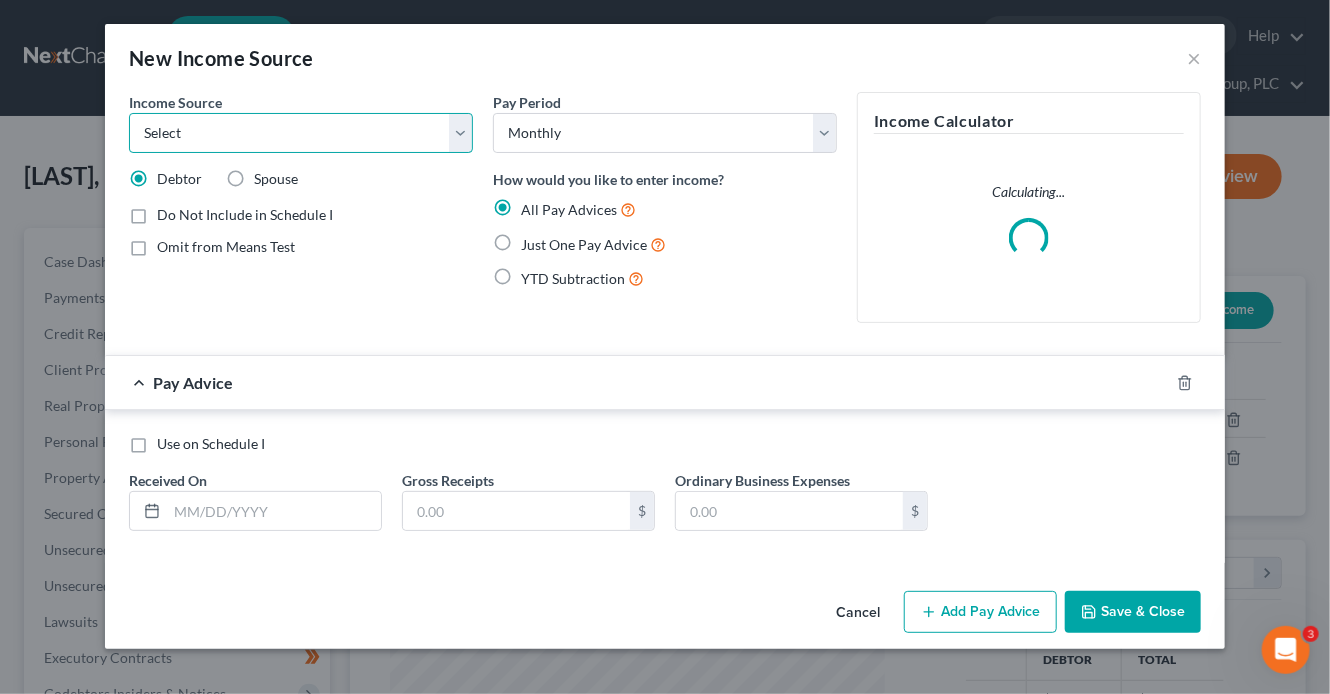 click on "Select Unemployment Disability (from employer) Pension Retirement Social Security / Social Security Disability Other Government Assistance Interests, Dividends or Royalties Child / Family Support Contributions to Household Property / Rental Business, Professional or Farm Alimony / Maintenance Payments Military Disability Benefits Other Monthly Income" at bounding box center [301, 133] 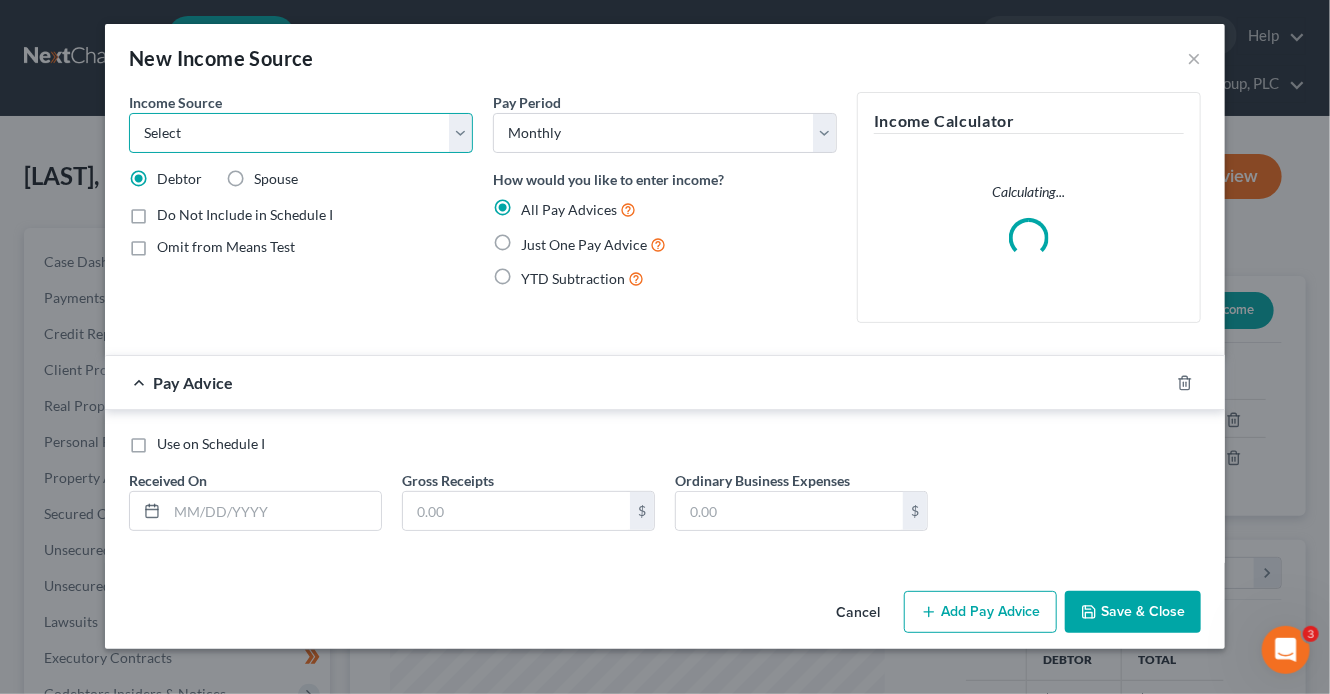 select on "8" 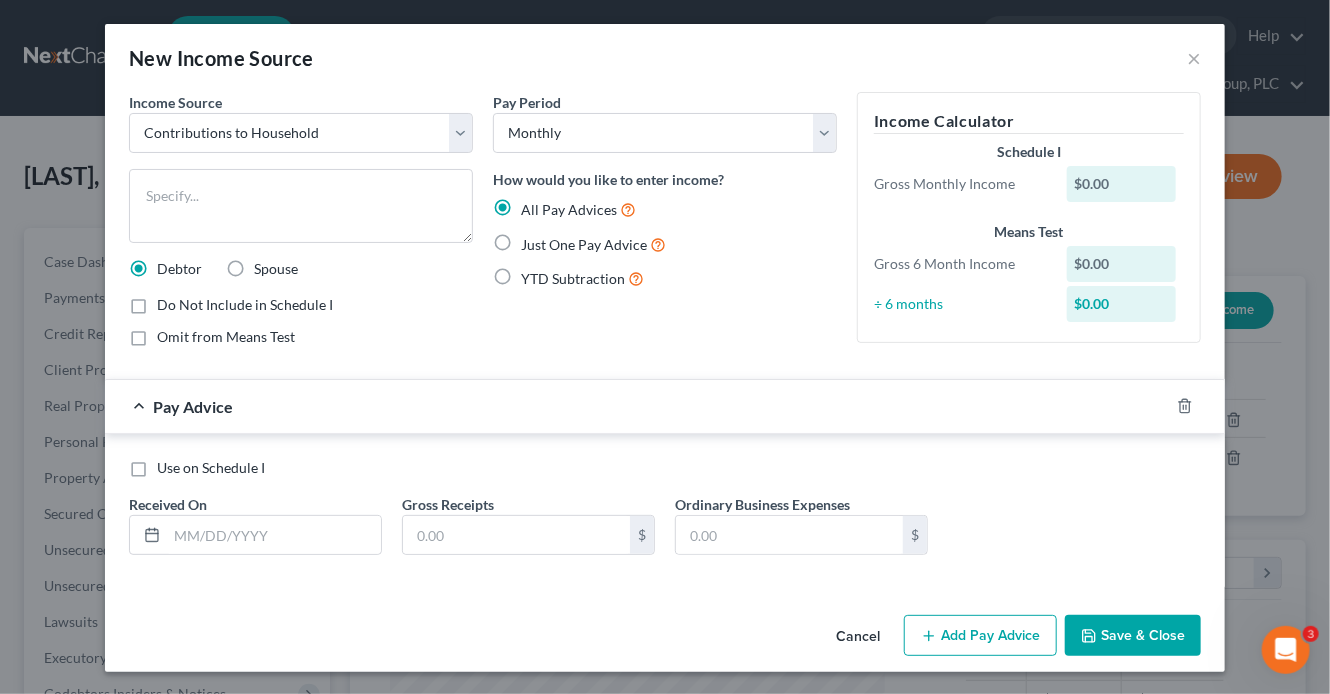 click on "Just One Pay Advice" at bounding box center (584, 244) 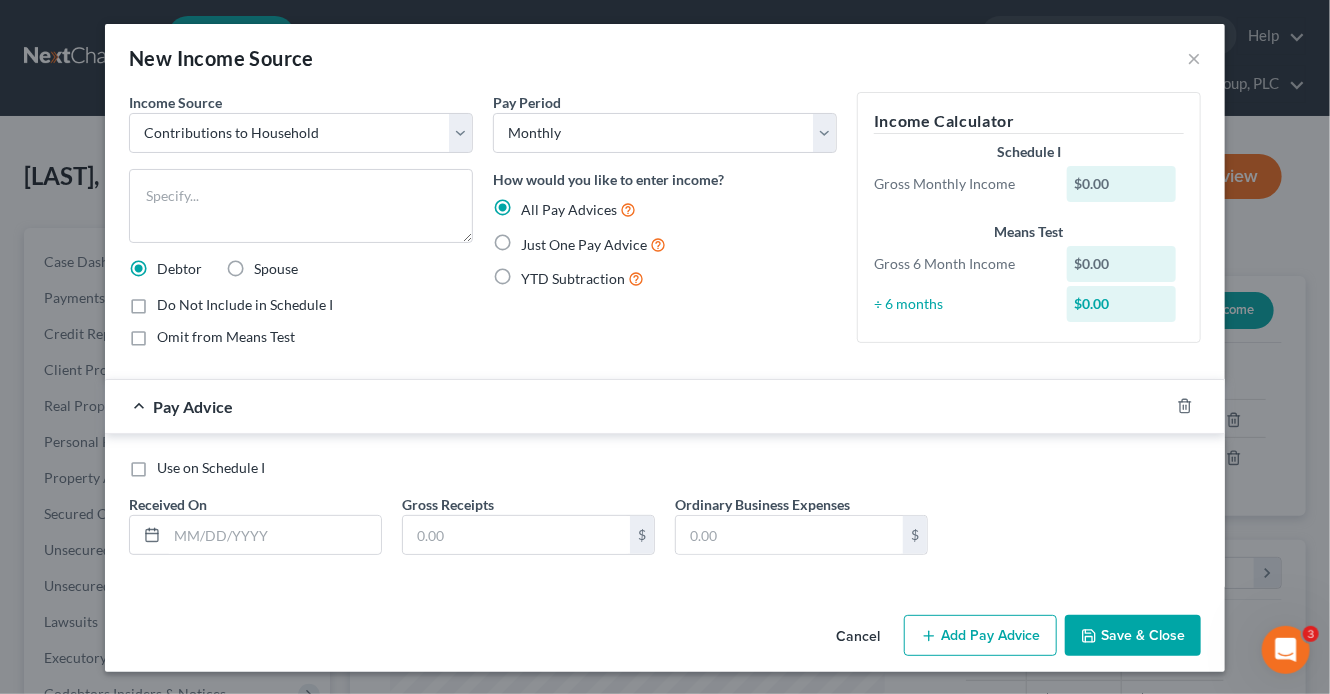 click on "Just One Pay Advice" at bounding box center [535, 239] 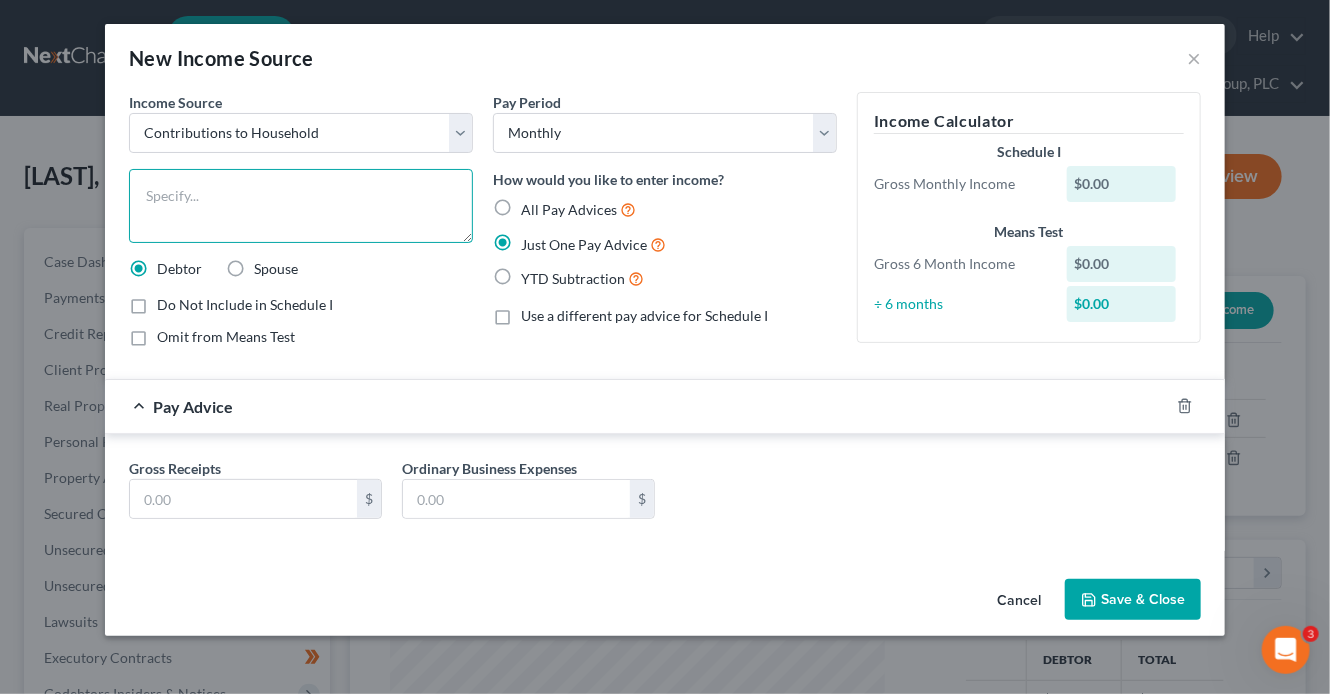 click at bounding box center [301, 206] 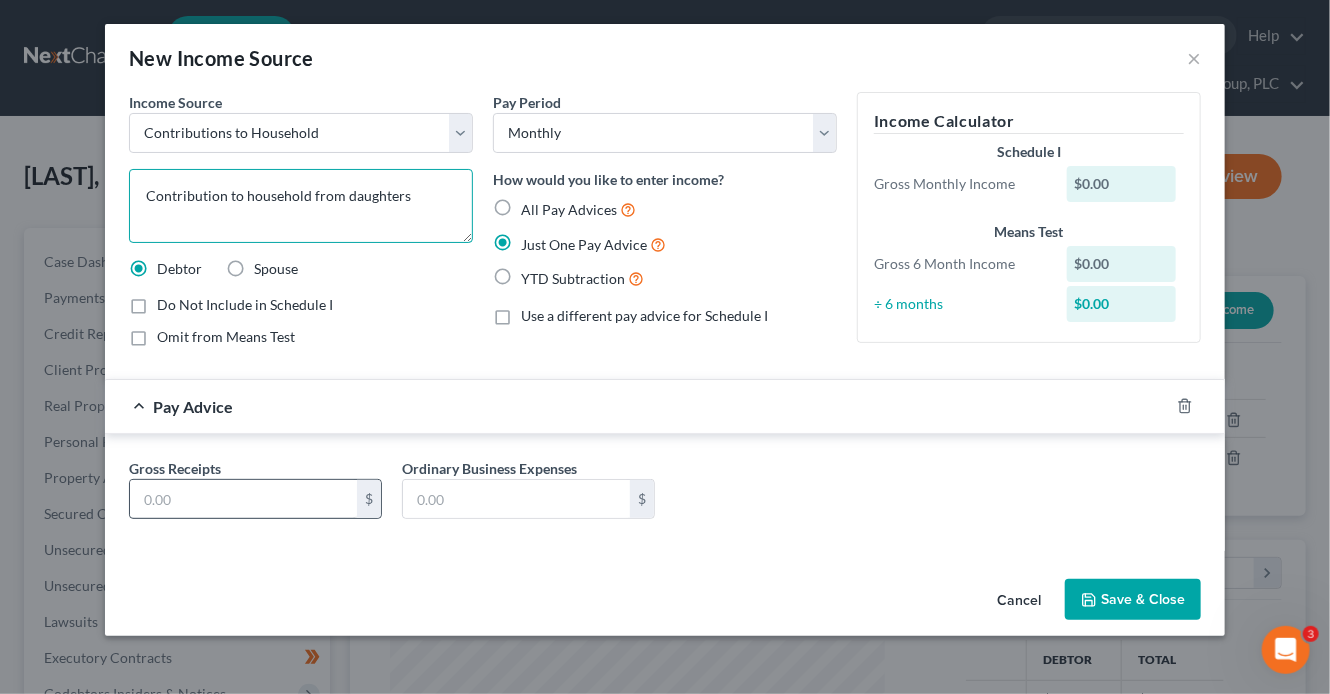type on "Contribution to household from daughters" 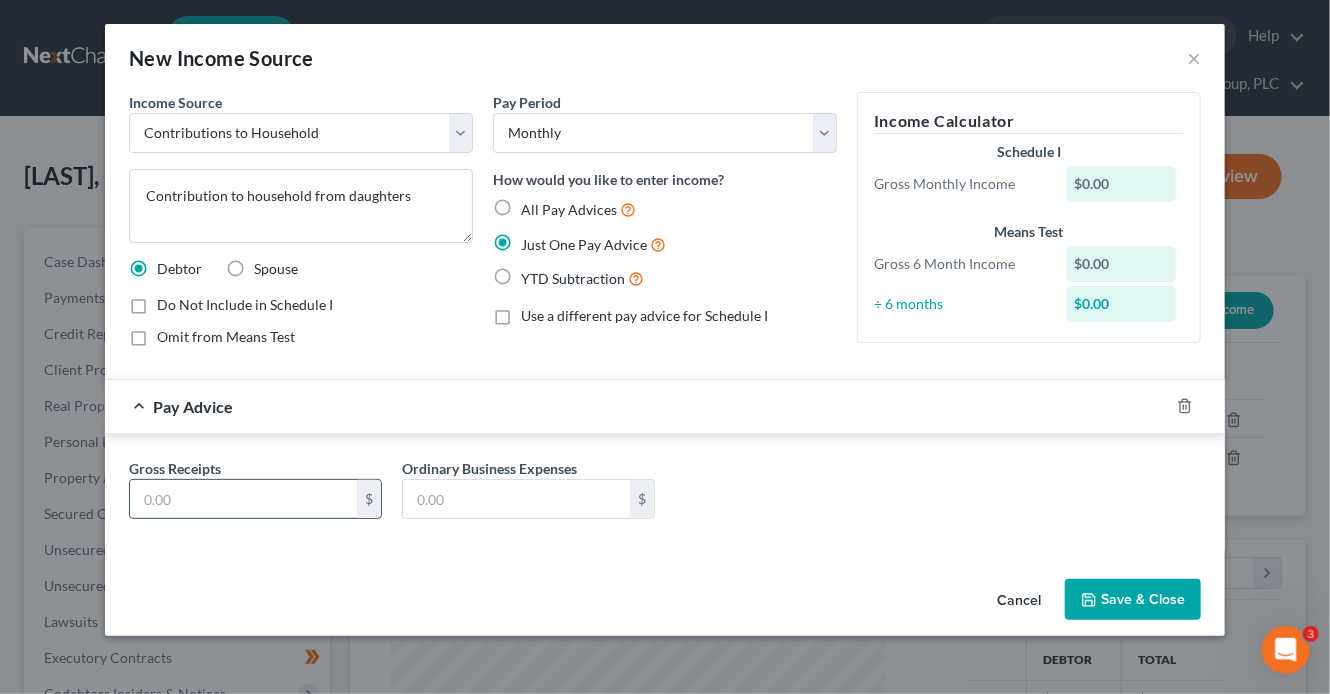 click at bounding box center (243, 499) 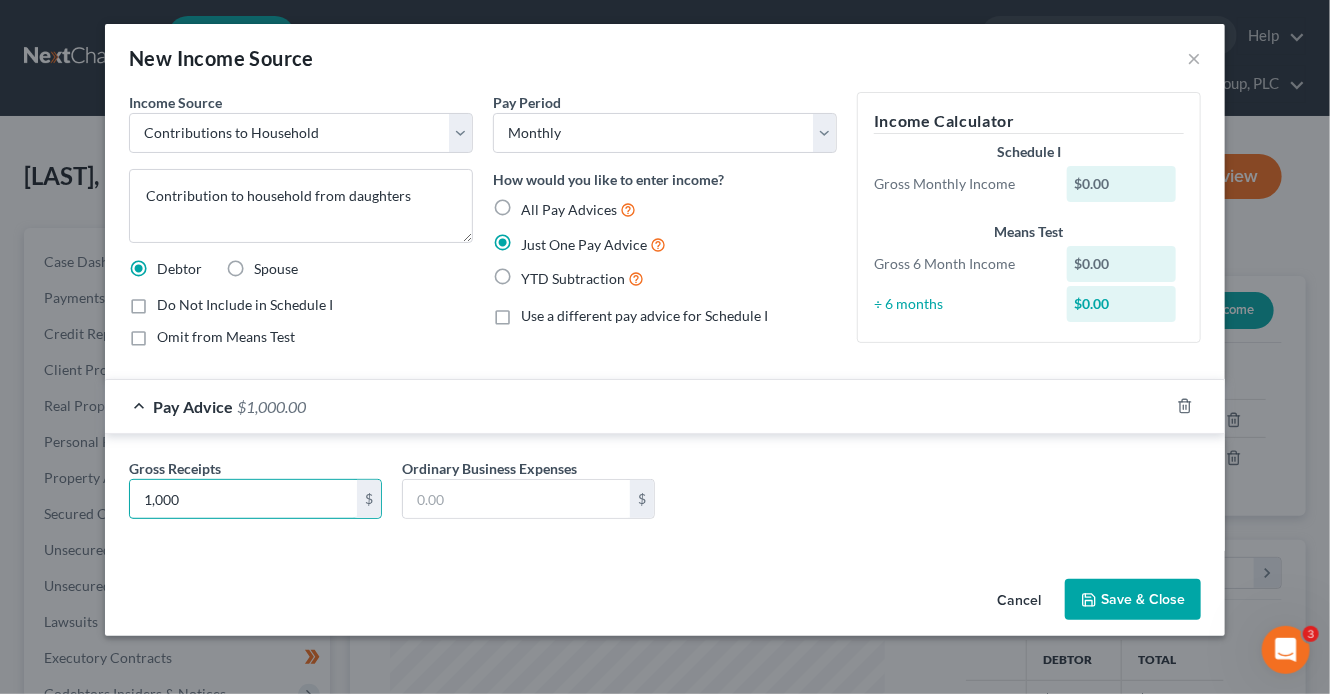 type on "1,000" 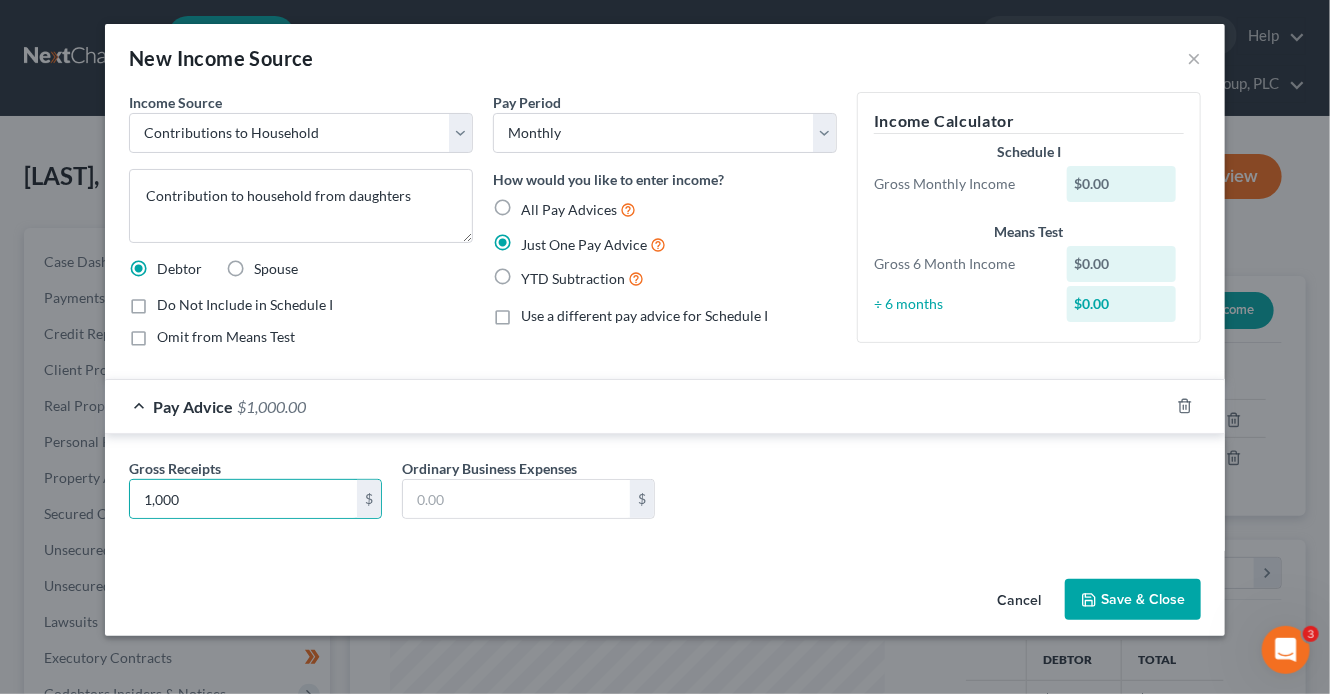 click on "Save & Close" at bounding box center [1133, 600] 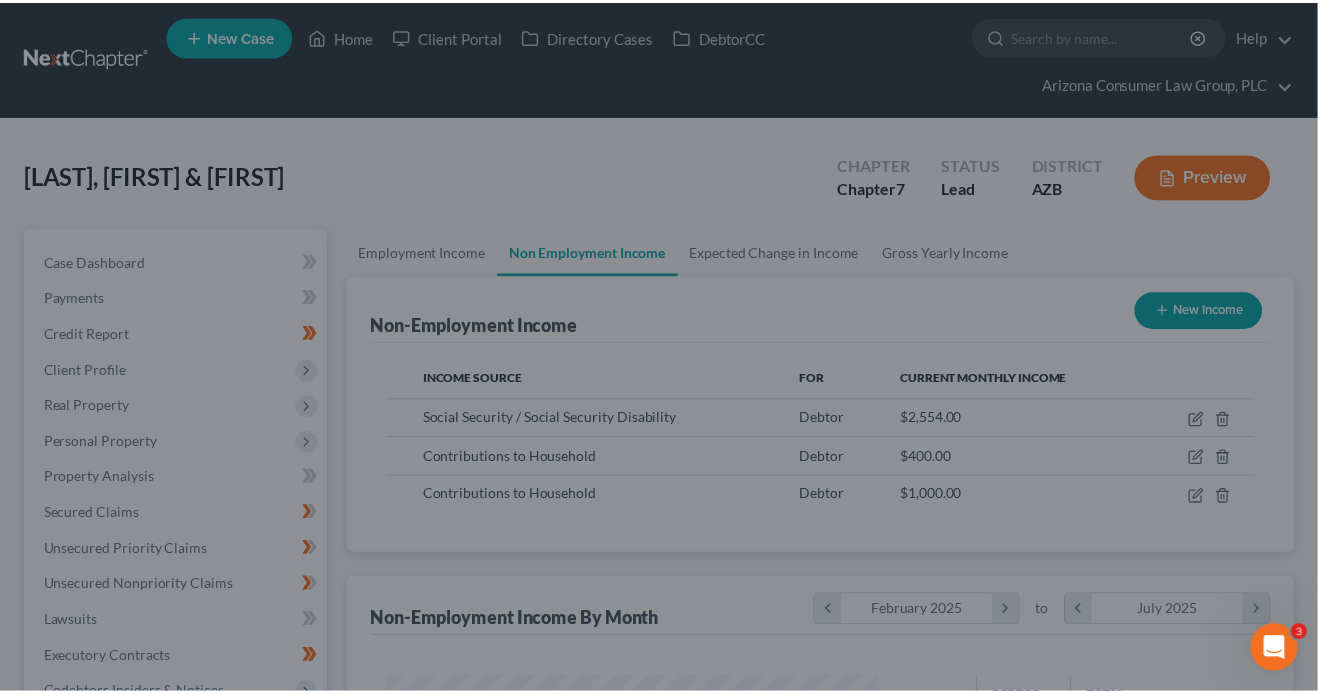 scroll, scrollTop: 356, scrollLeft: 529, axis: both 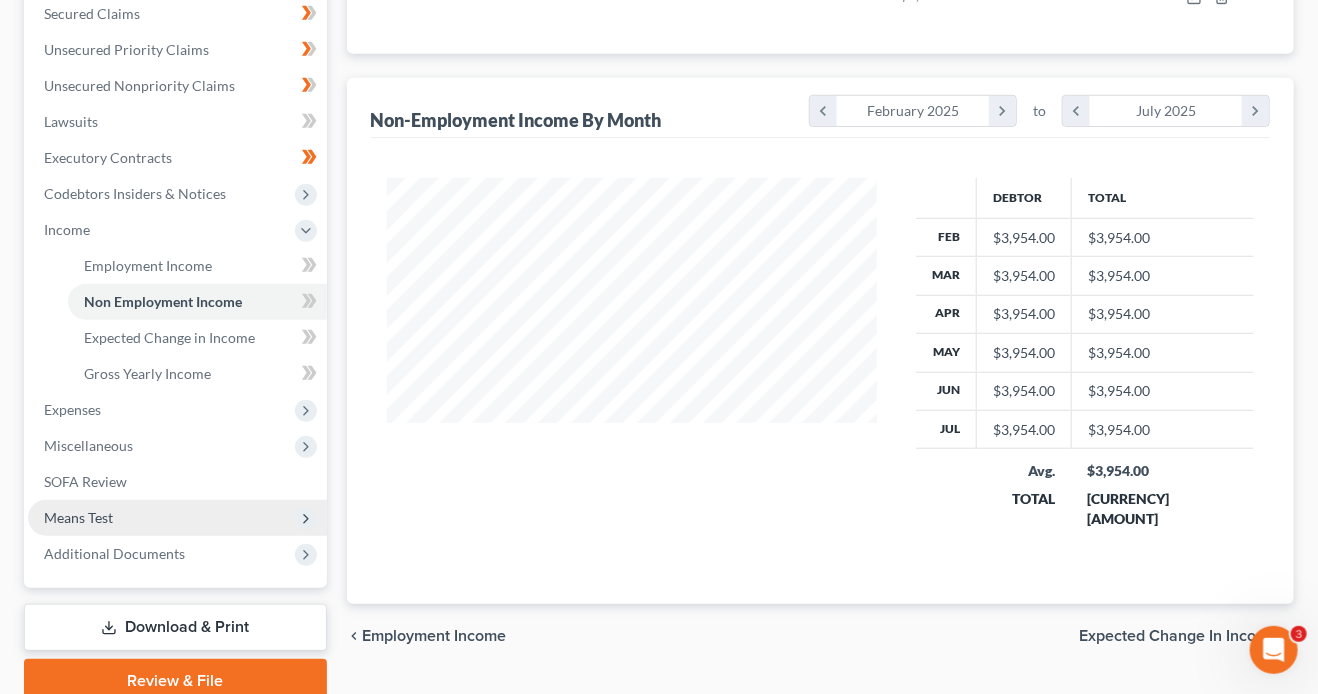click on "Means Test" at bounding box center (177, 518) 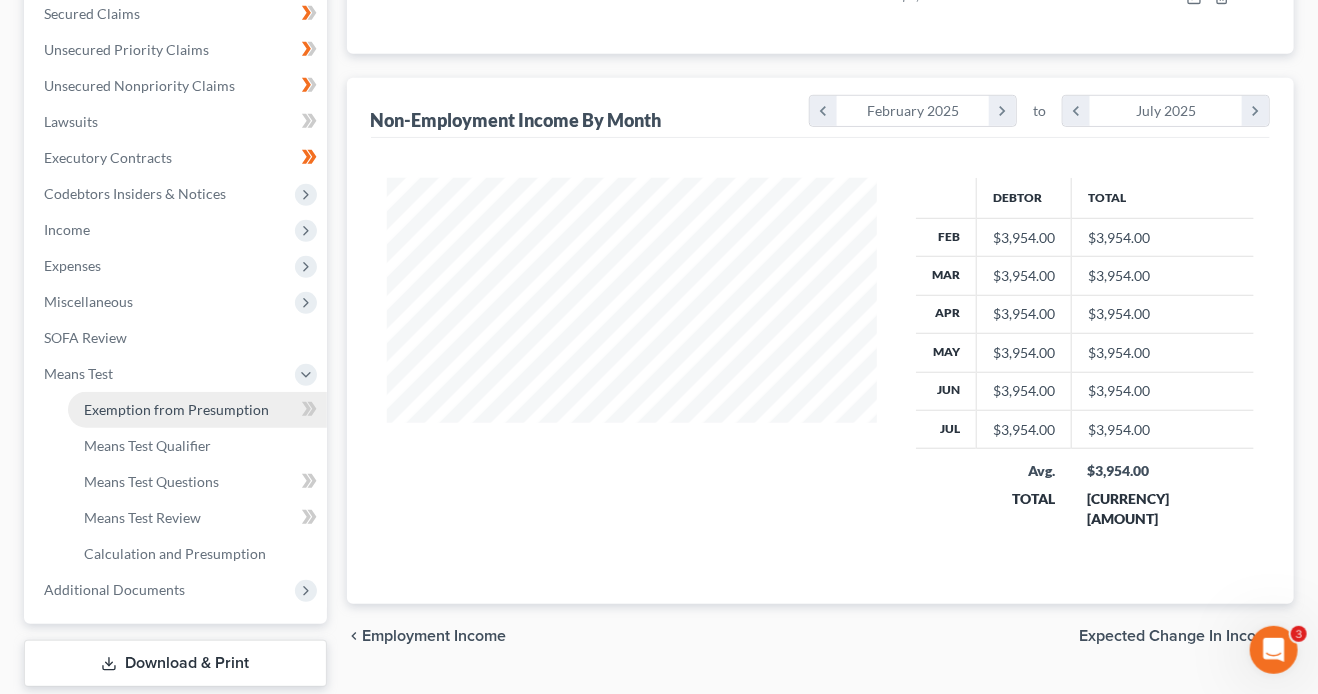 click on "Exemption from Presumption" at bounding box center (197, 410) 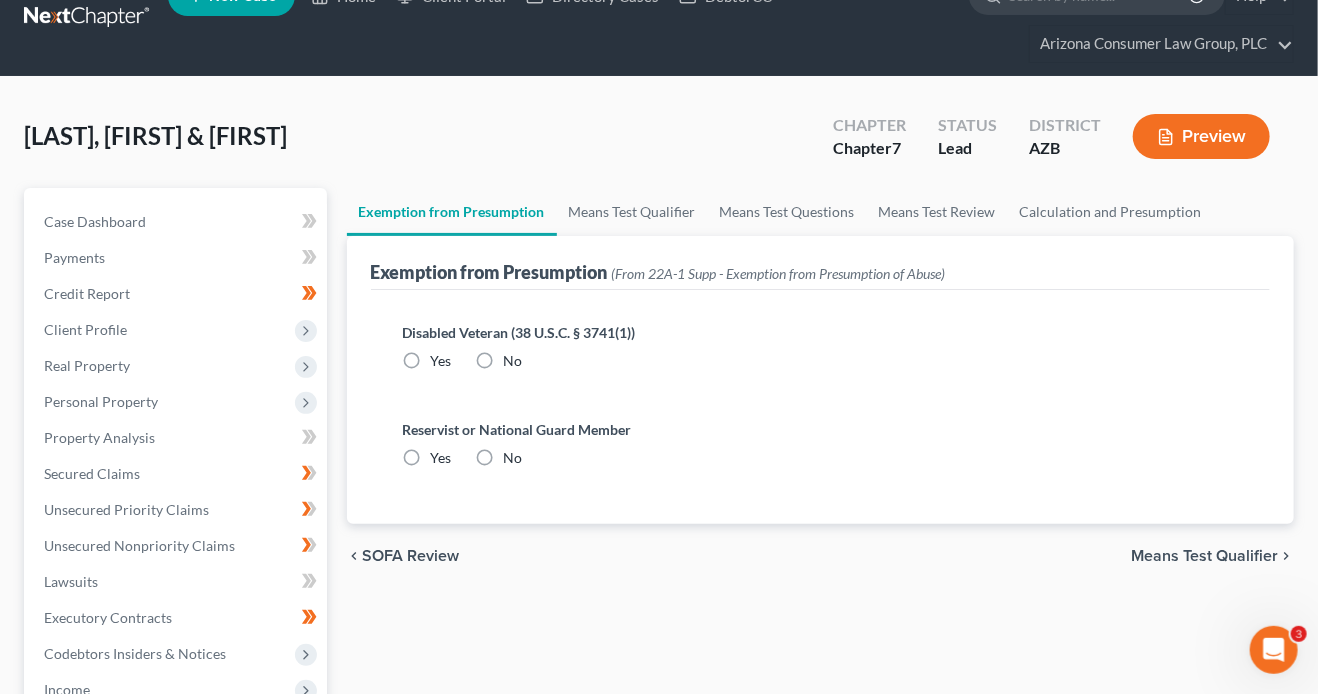scroll, scrollTop: 0, scrollLeft: 0, axis: both 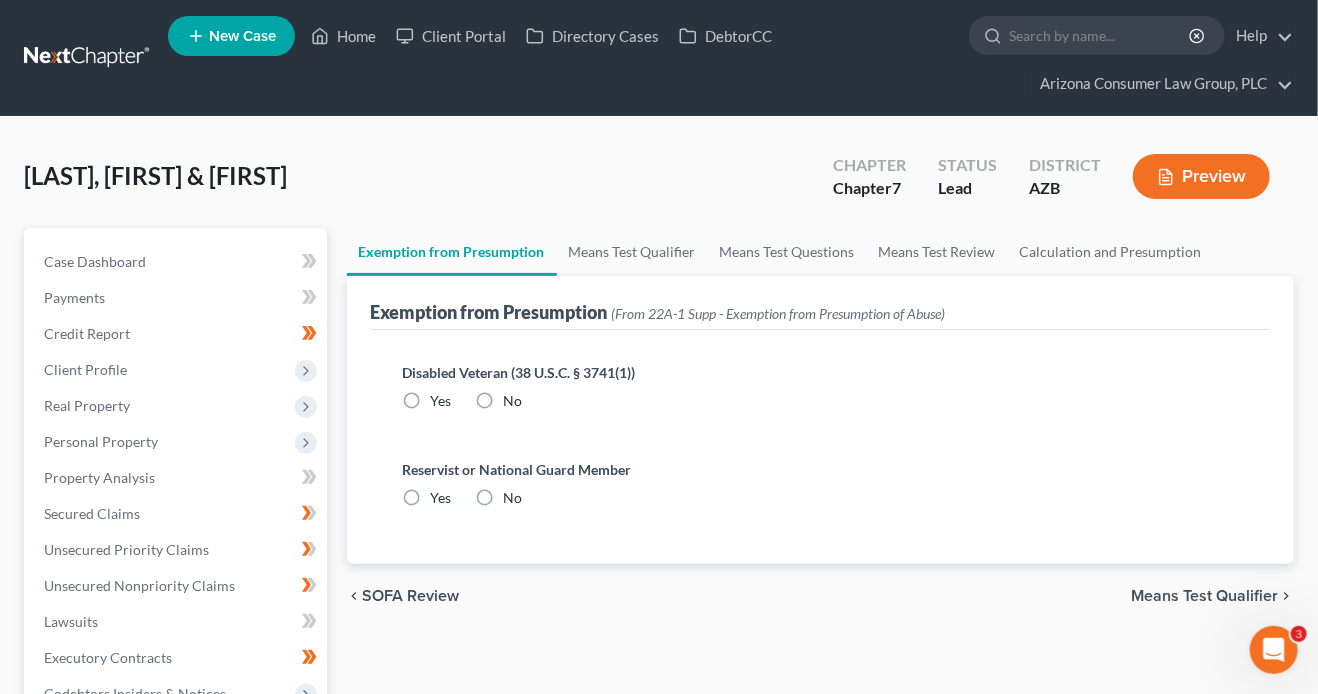 click on "No" at bounding box center [513, 401] 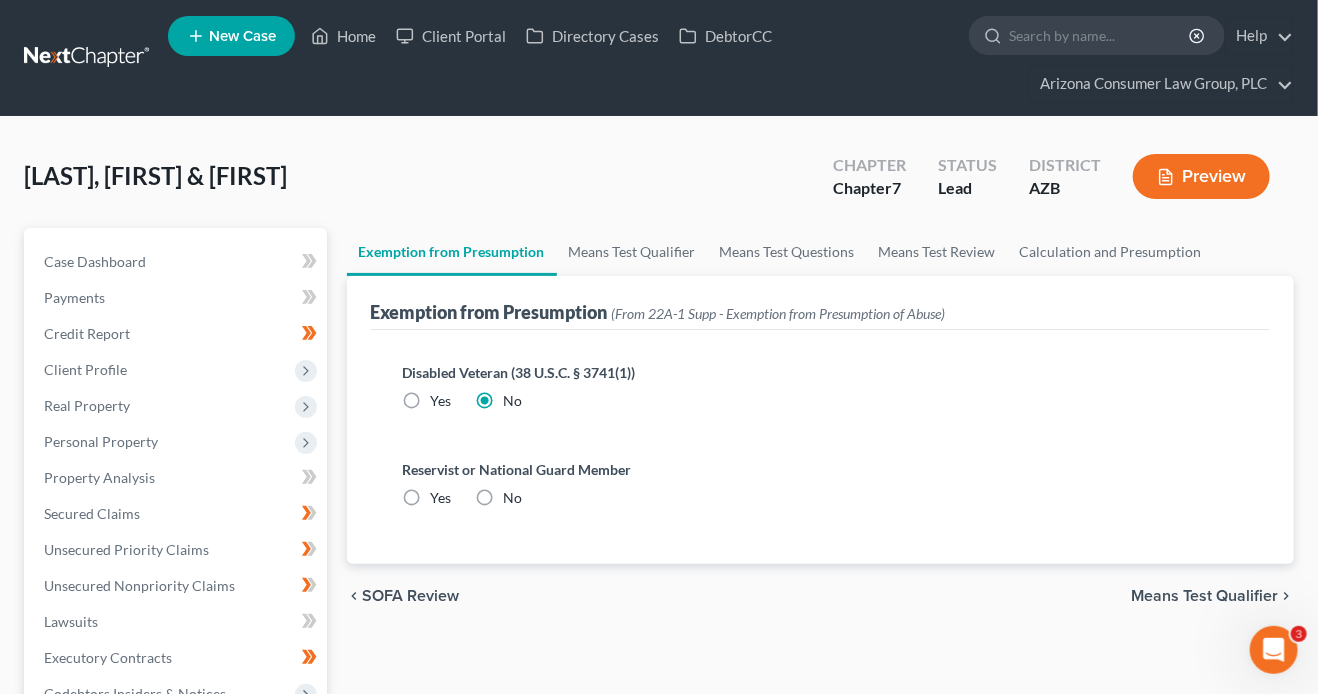 click on "No" at bounding box center (513, 498) 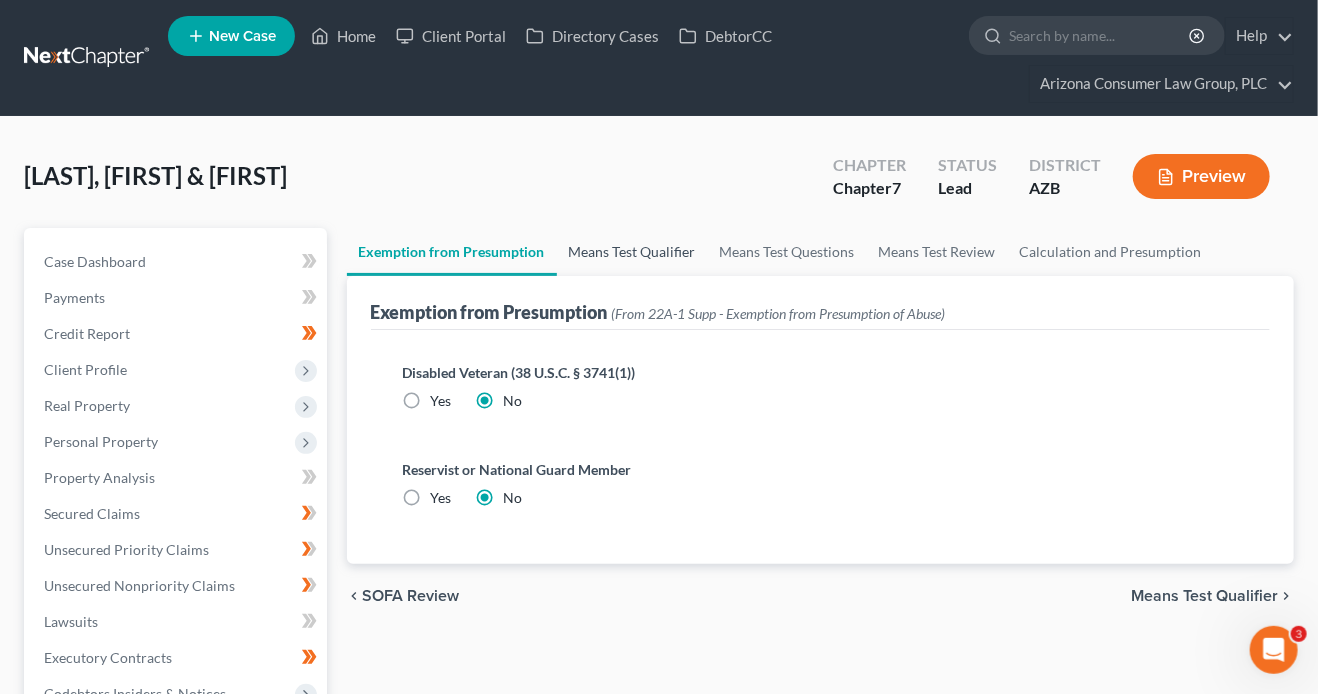 click on "Means Test Qualifier" at bounding box center (632, 252) 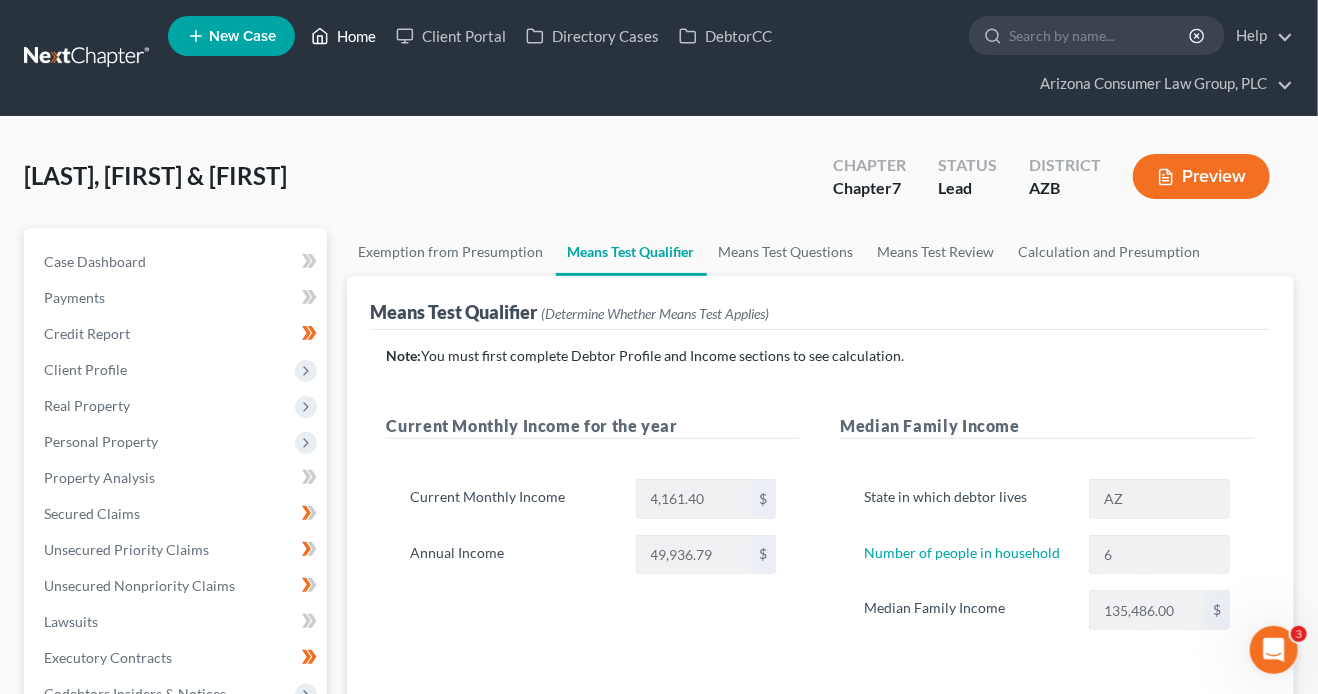 click on "Home" at bounding box center (343, 36) 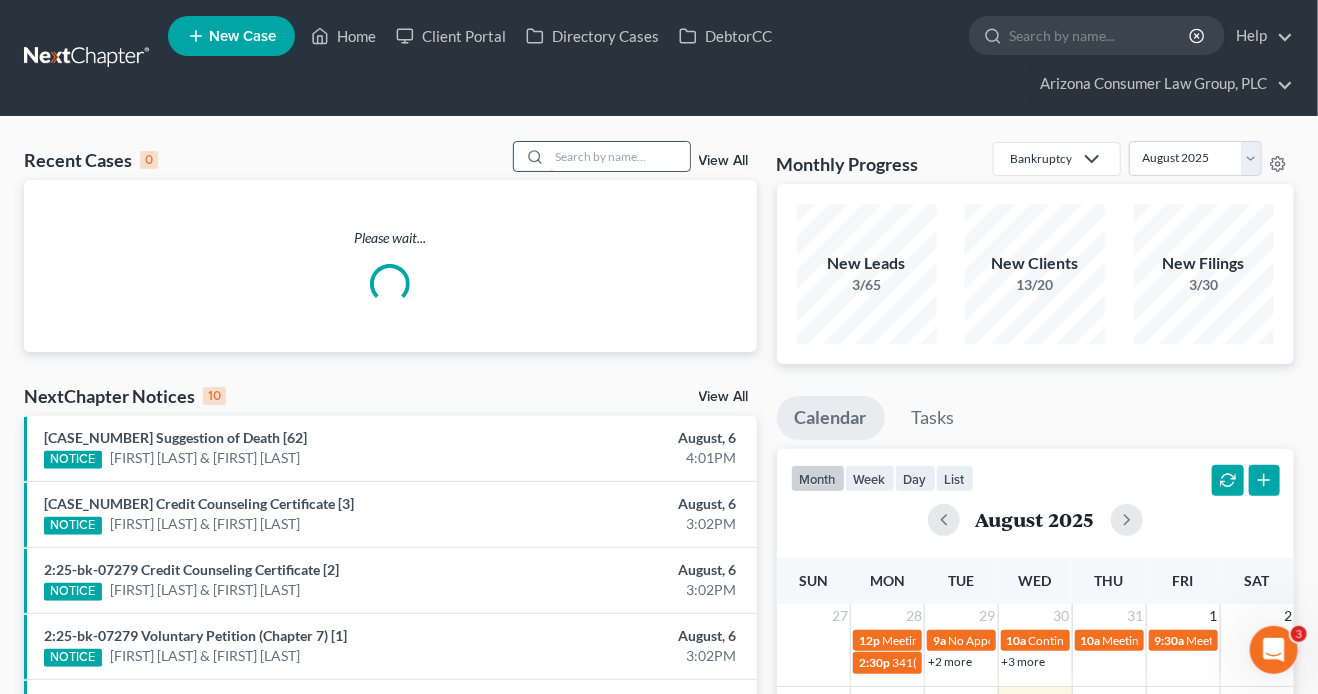 click at bounding box center (620, 156) 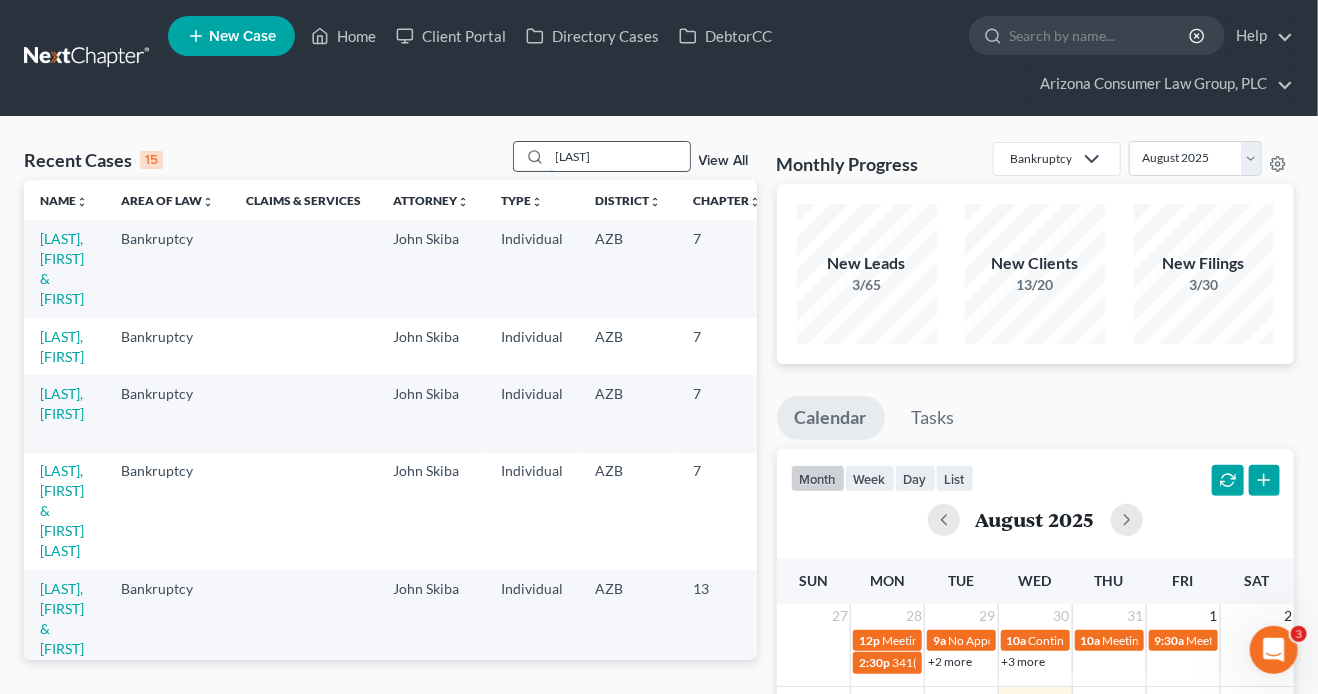 type on "singh" 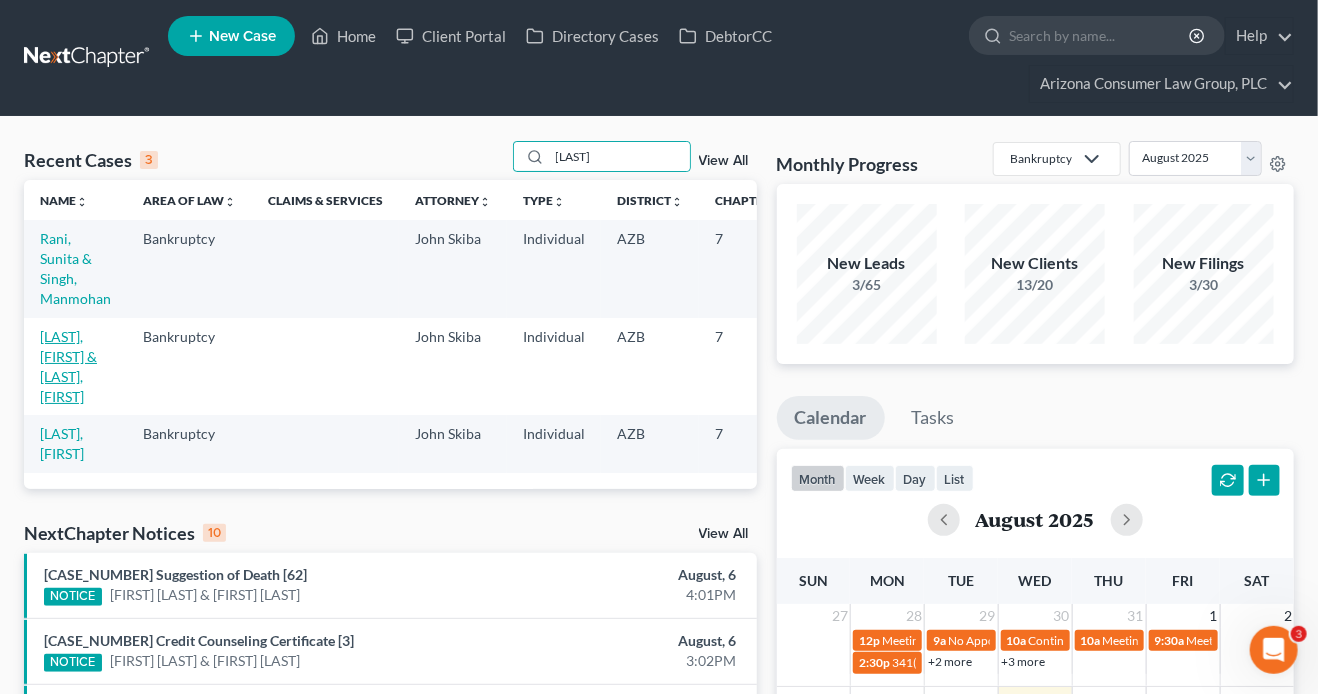 click on "Singh, Vikram & Sangha, Sandy" at bounding box center (68, 366) 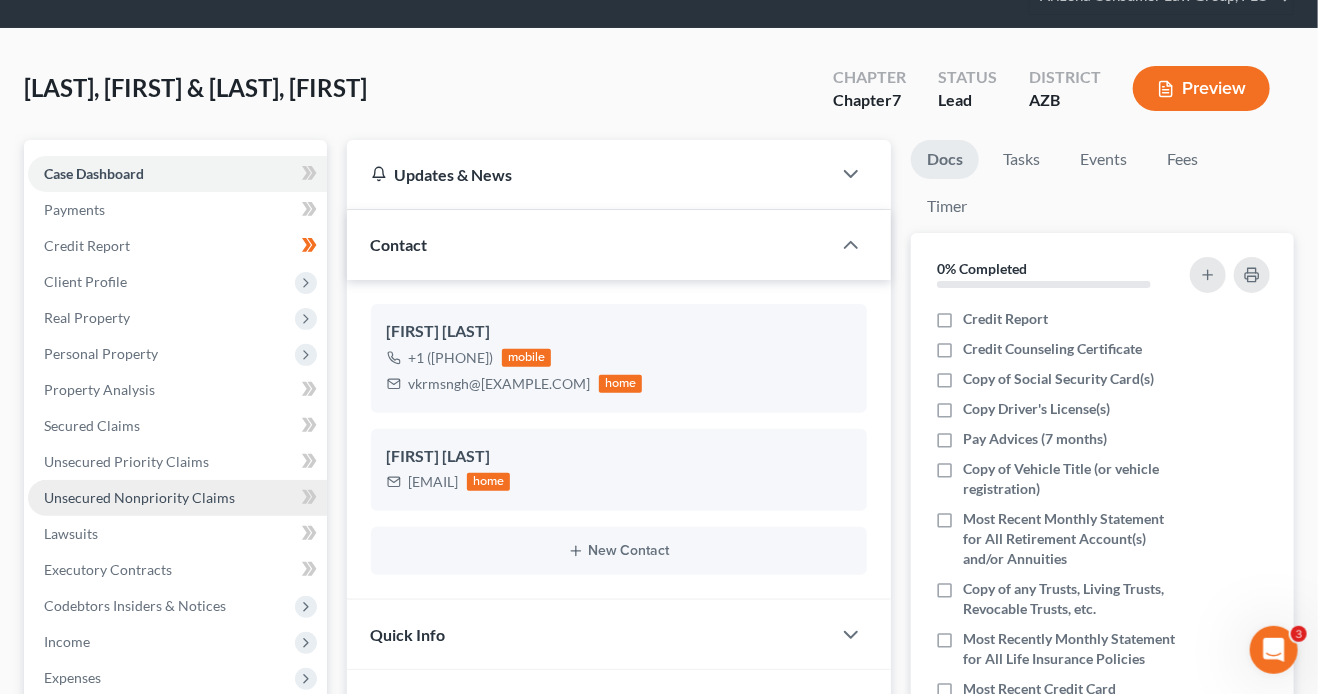 scroll, scrollTop: 171, scrollLeft: 0, axis: vertical 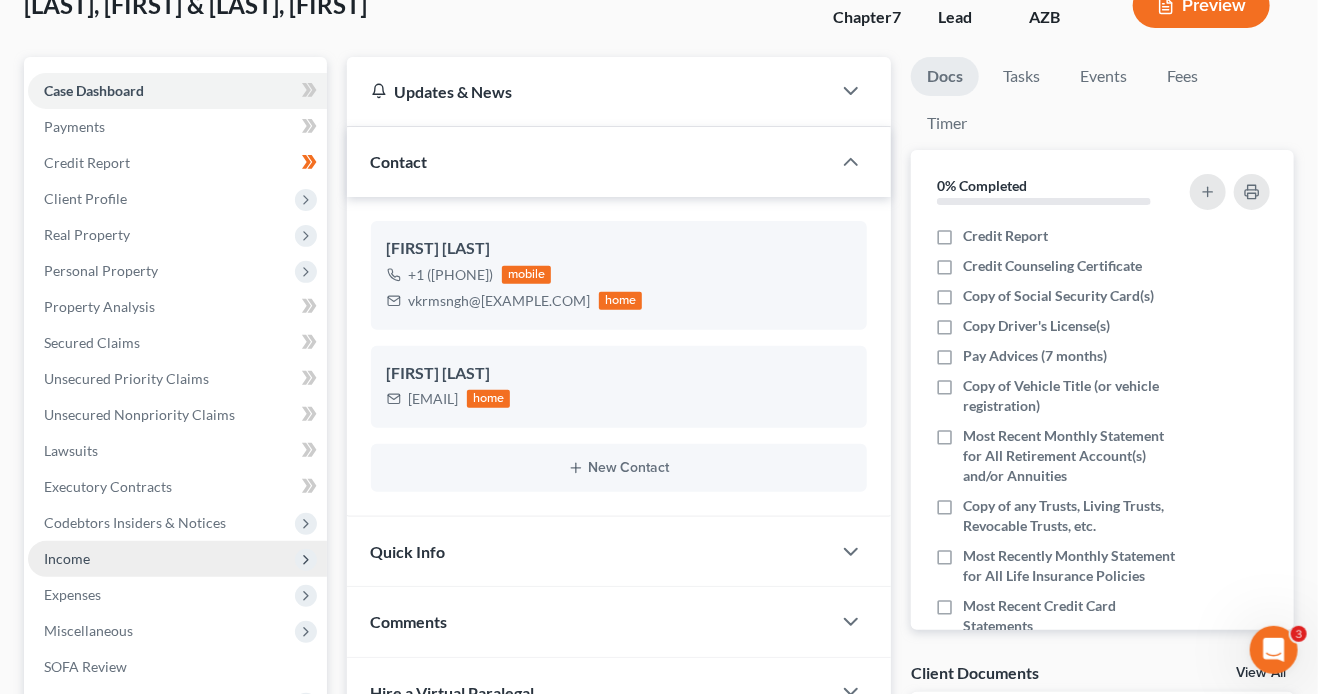 click on "Income" at bounding box center [177, 559] 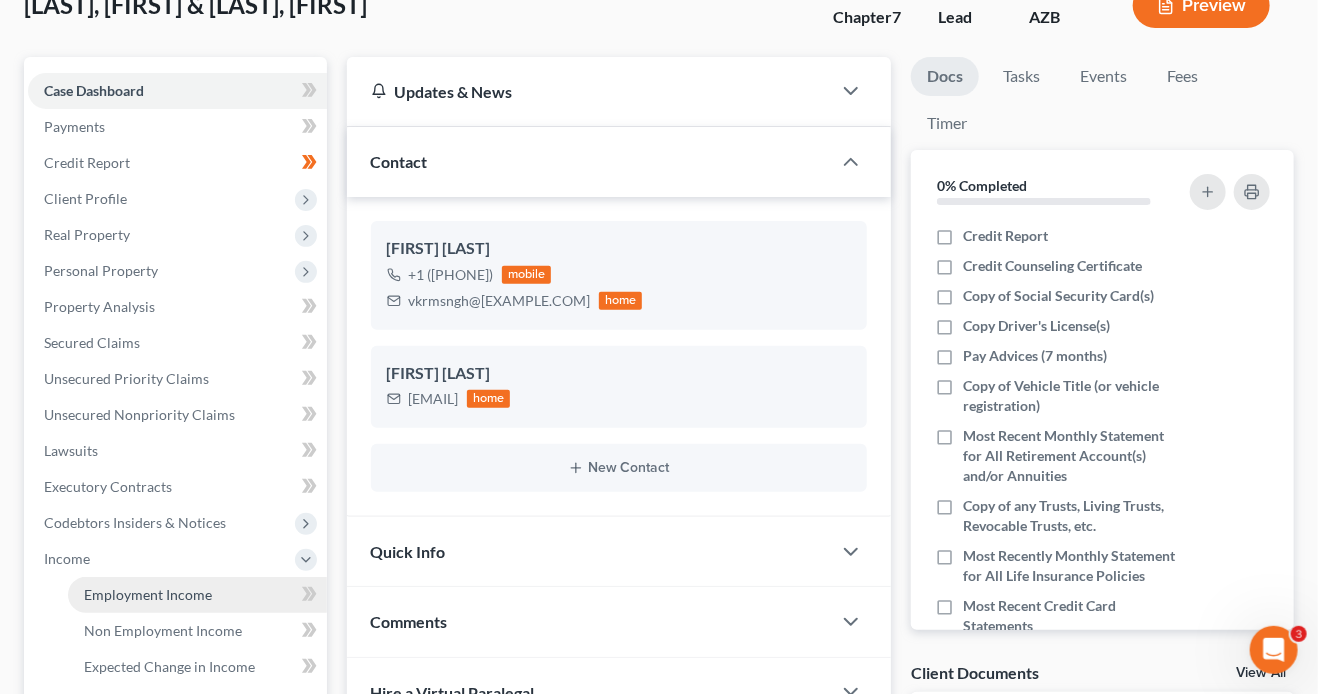 click on "Employment Income" at bounding box center (148, 594) 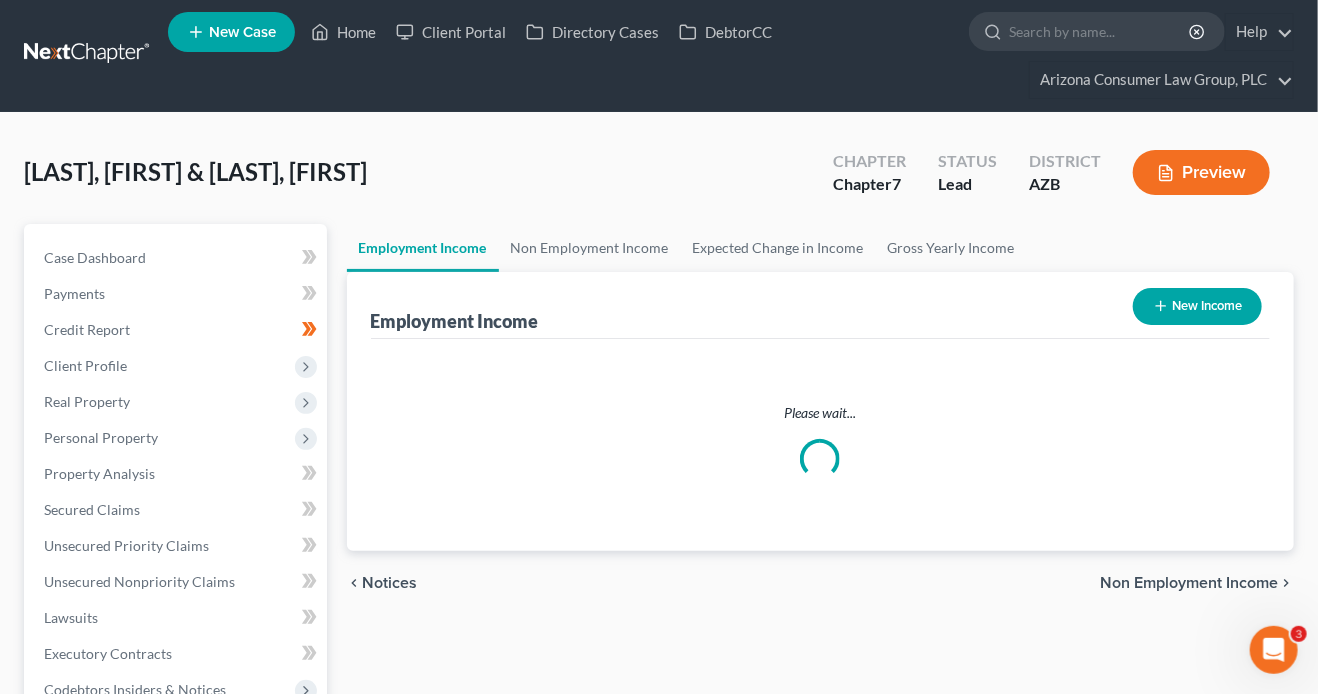 scroll, scrollTop: 0, scrollLeft: 0, axis: both 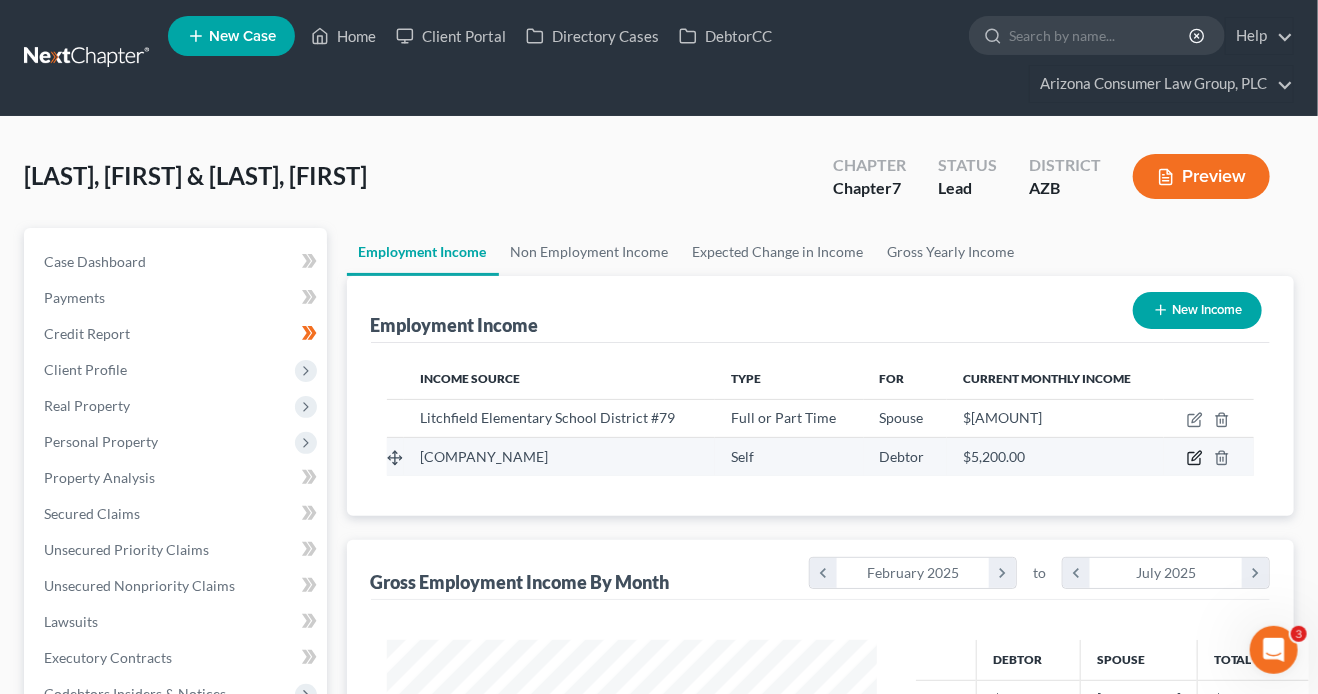 click 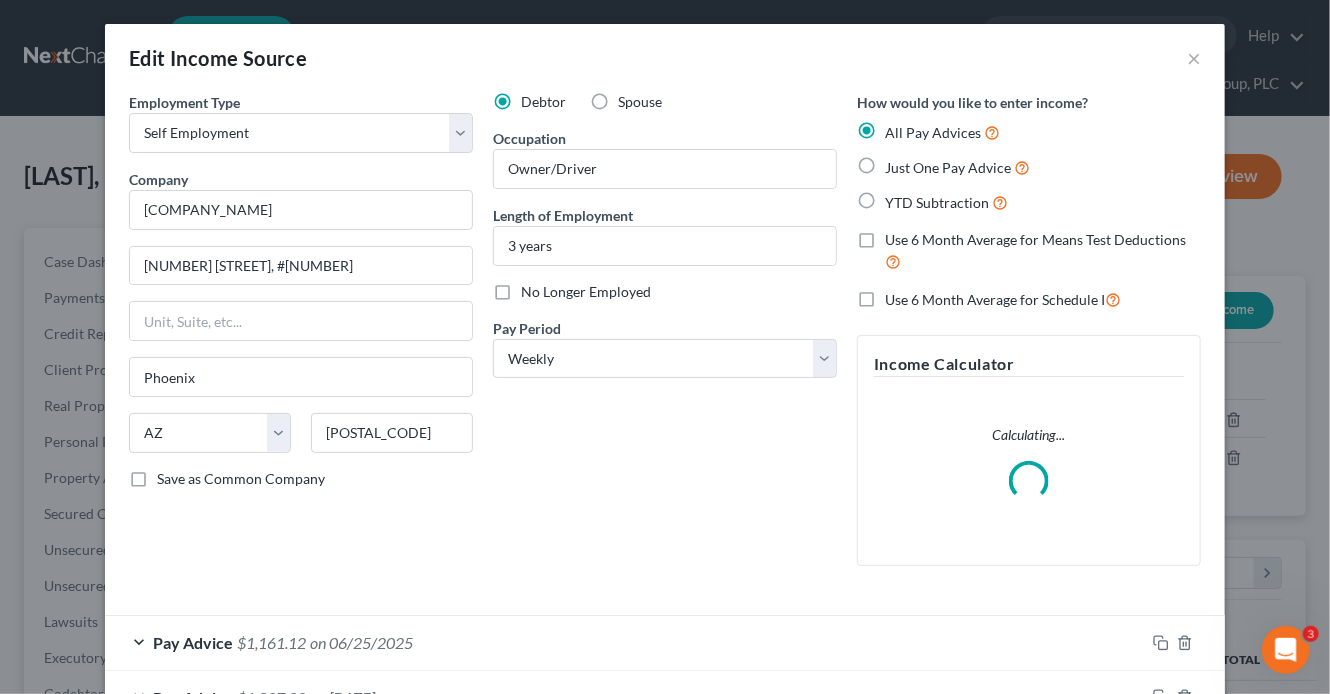scroll, scrollTop: 999643, scrollLeft: 999464, axis: both 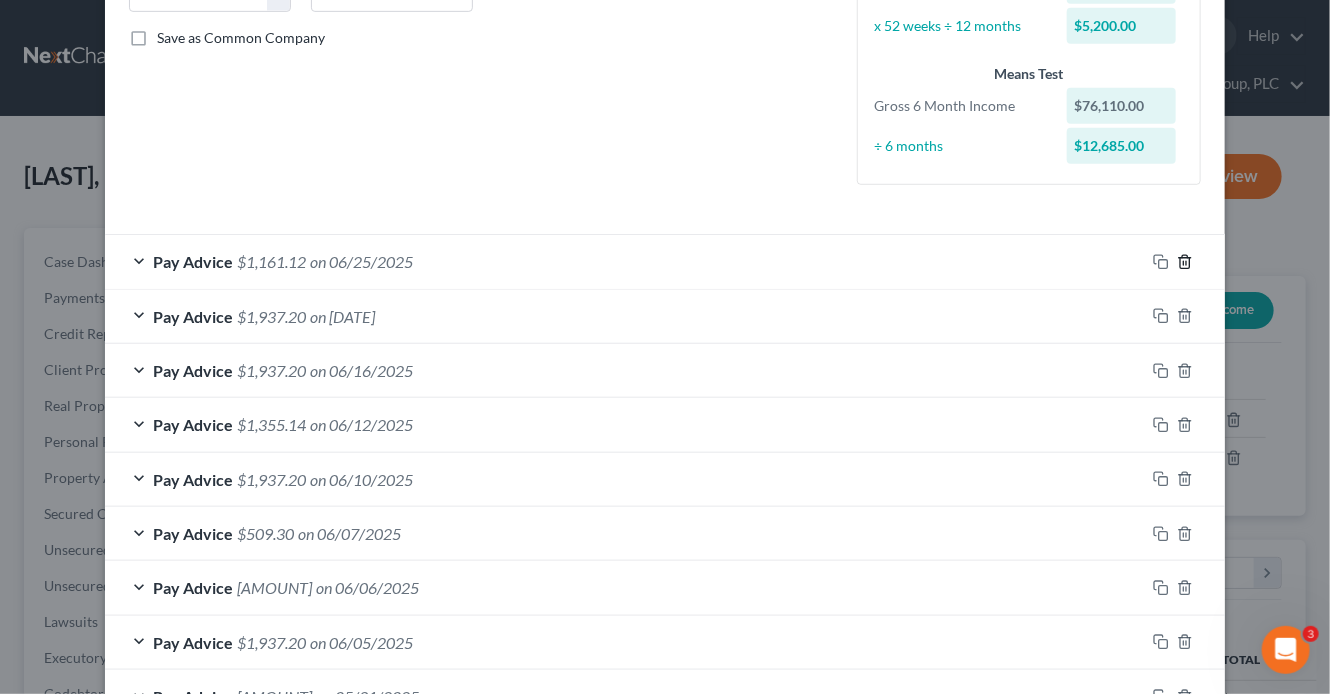 click 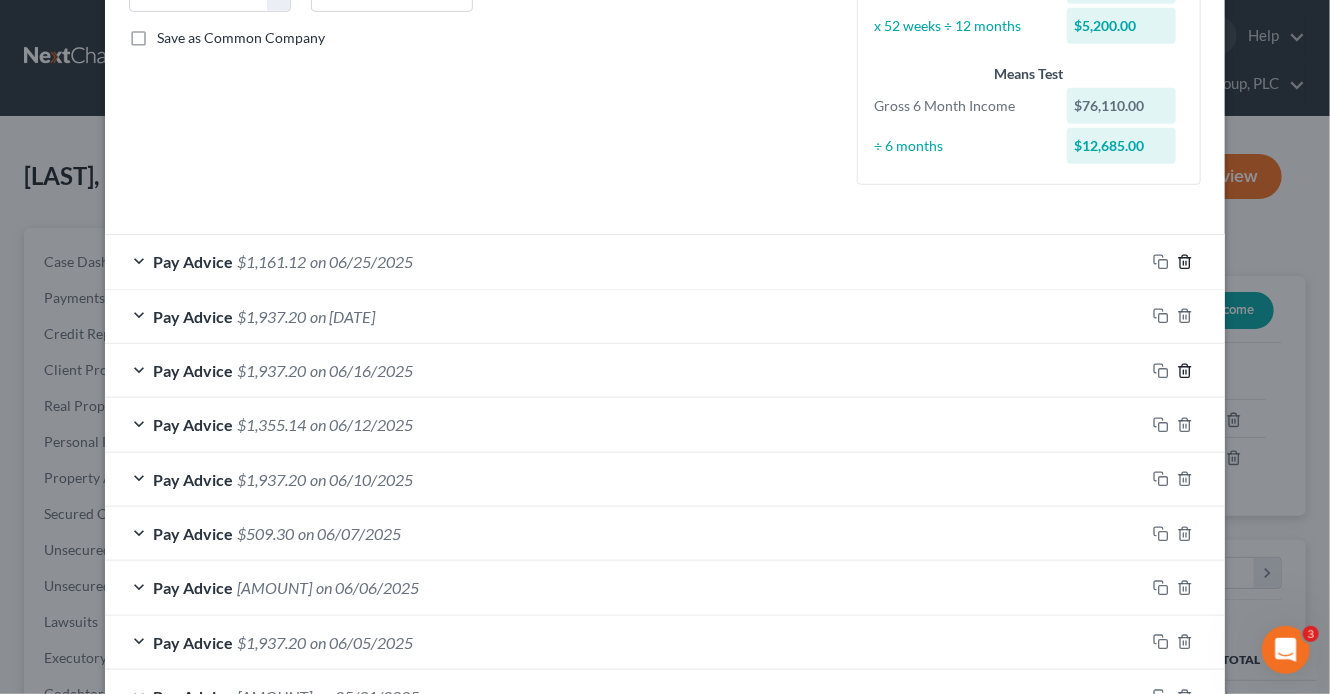 click 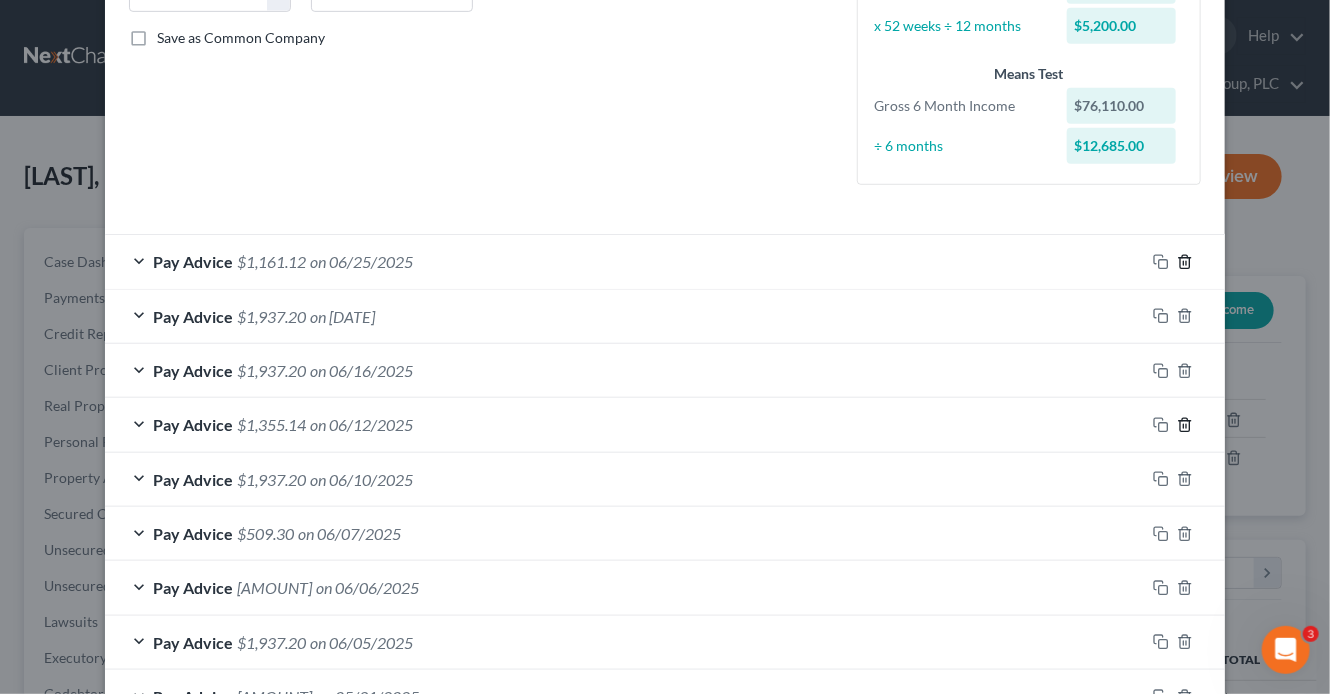 click 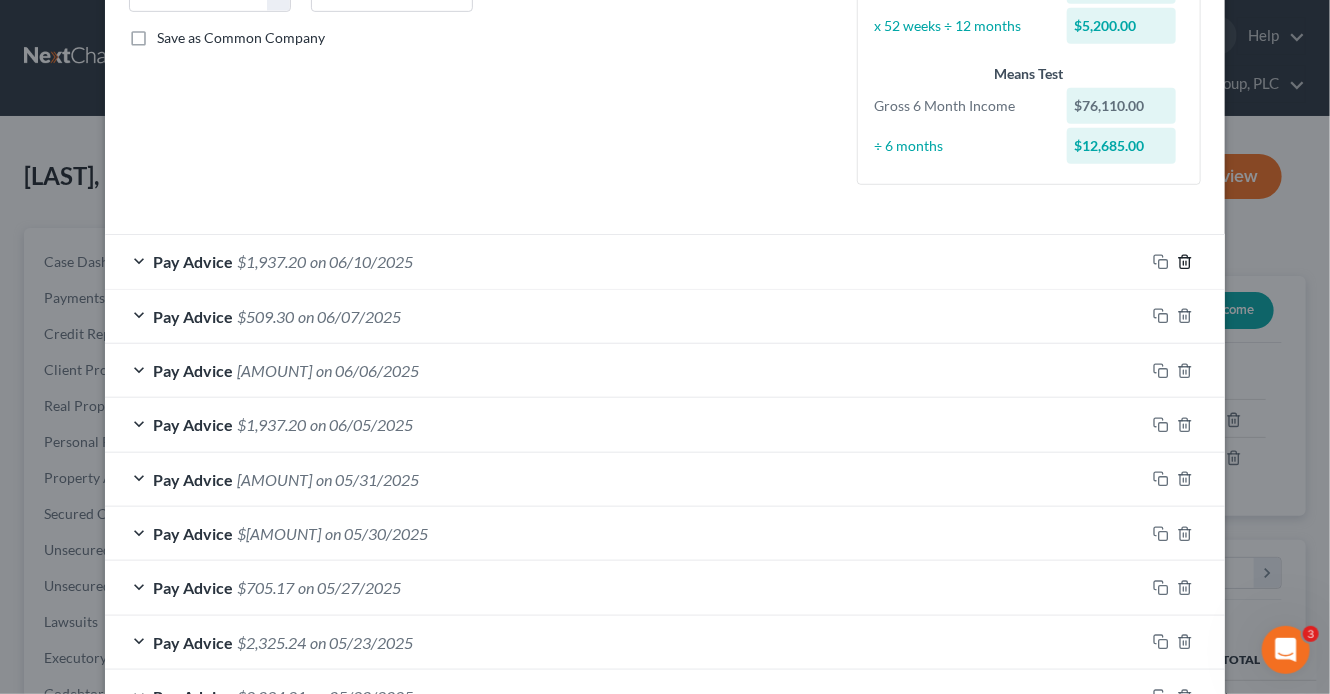 click 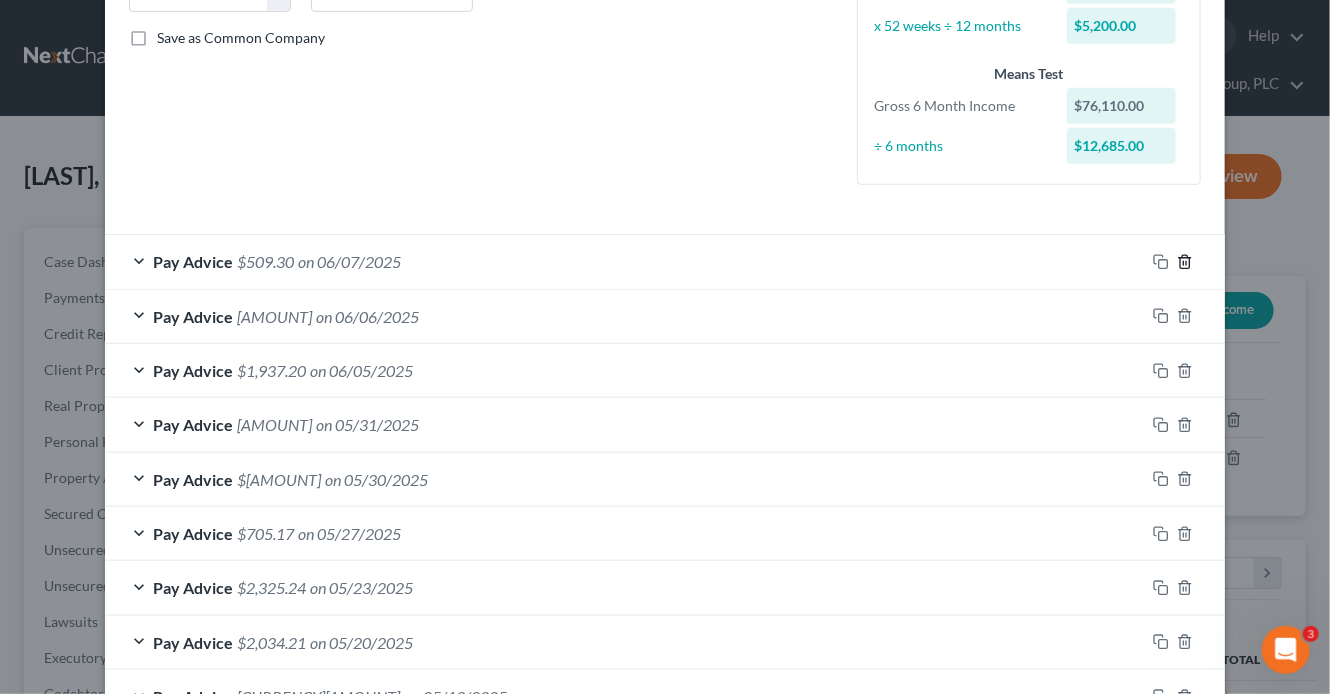 click 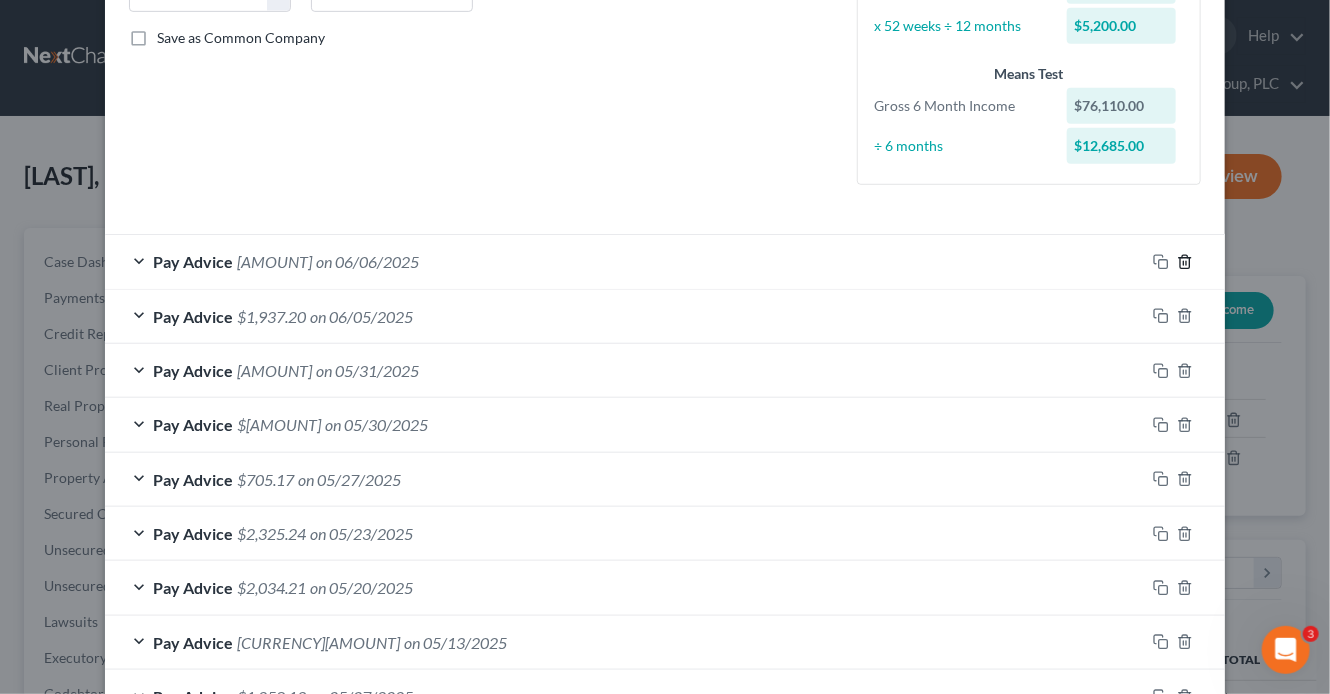 click 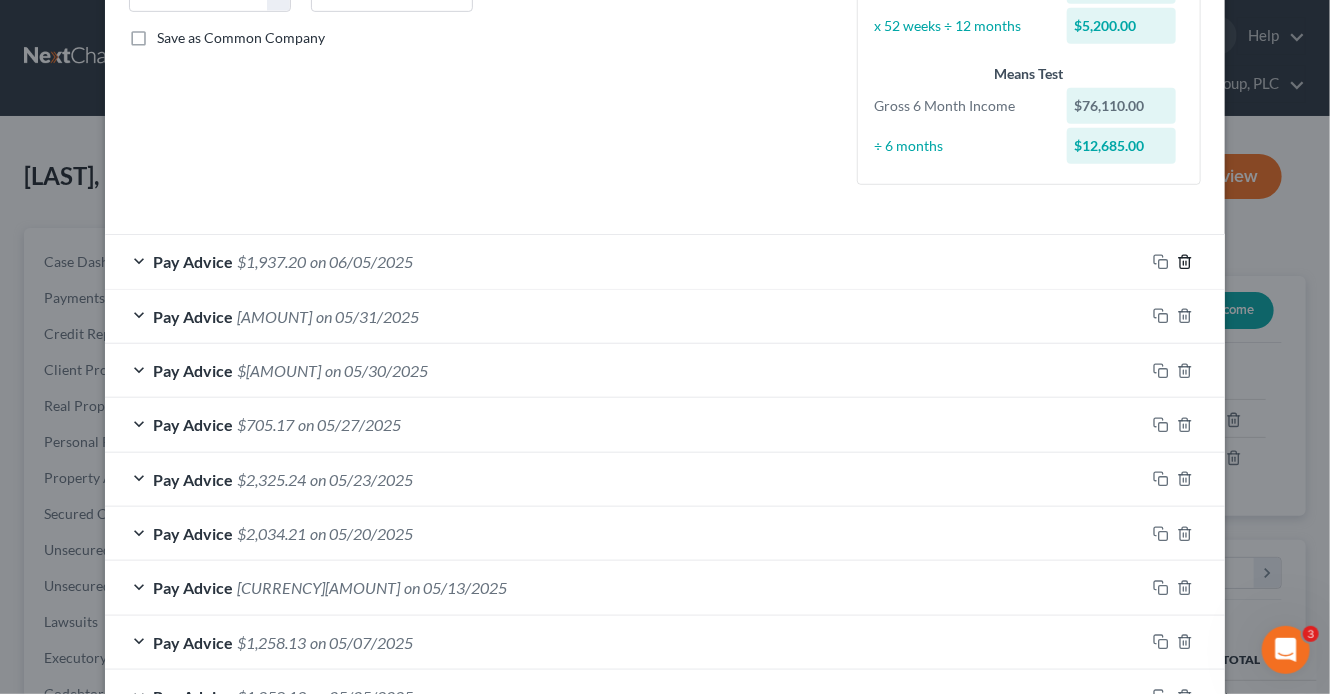 click 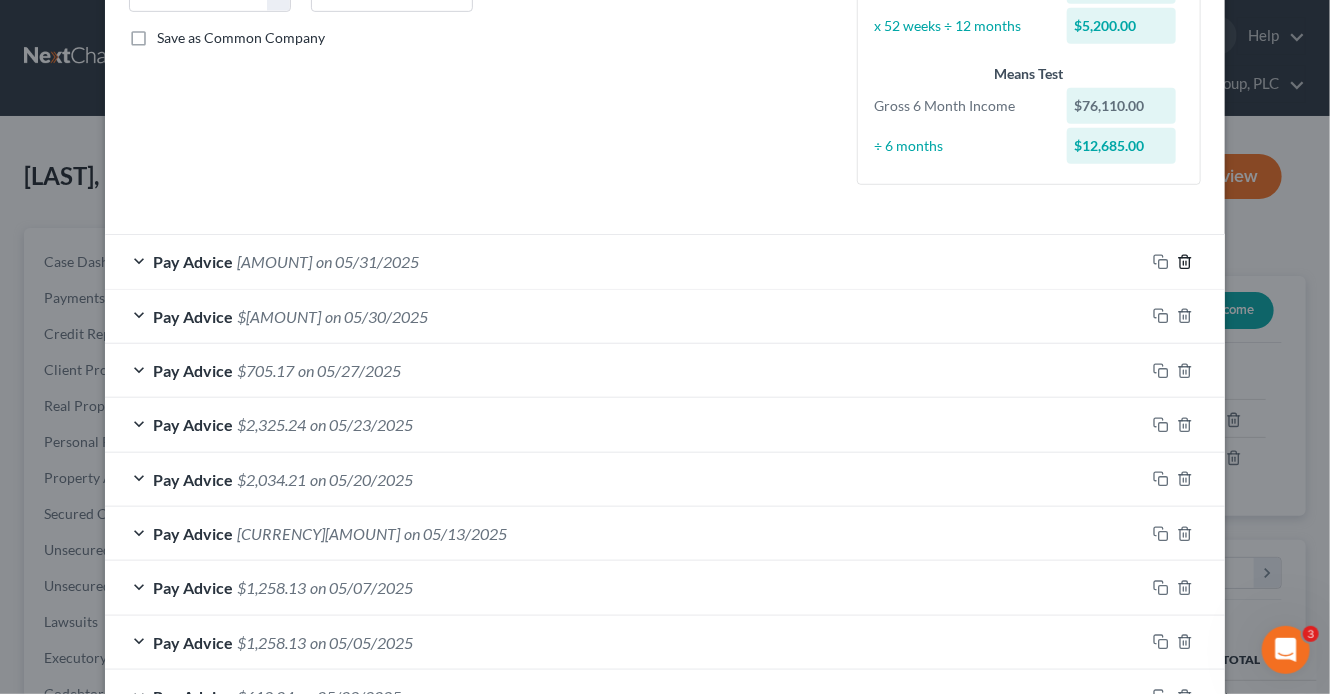 click 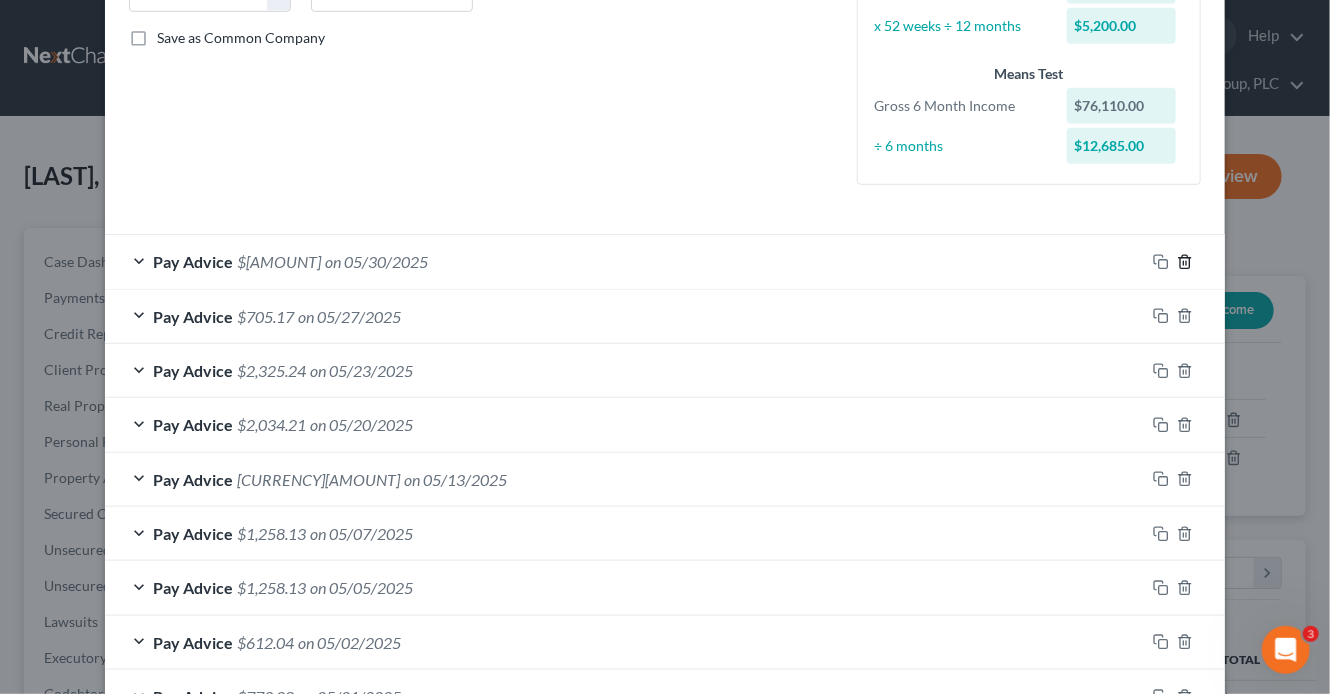 click 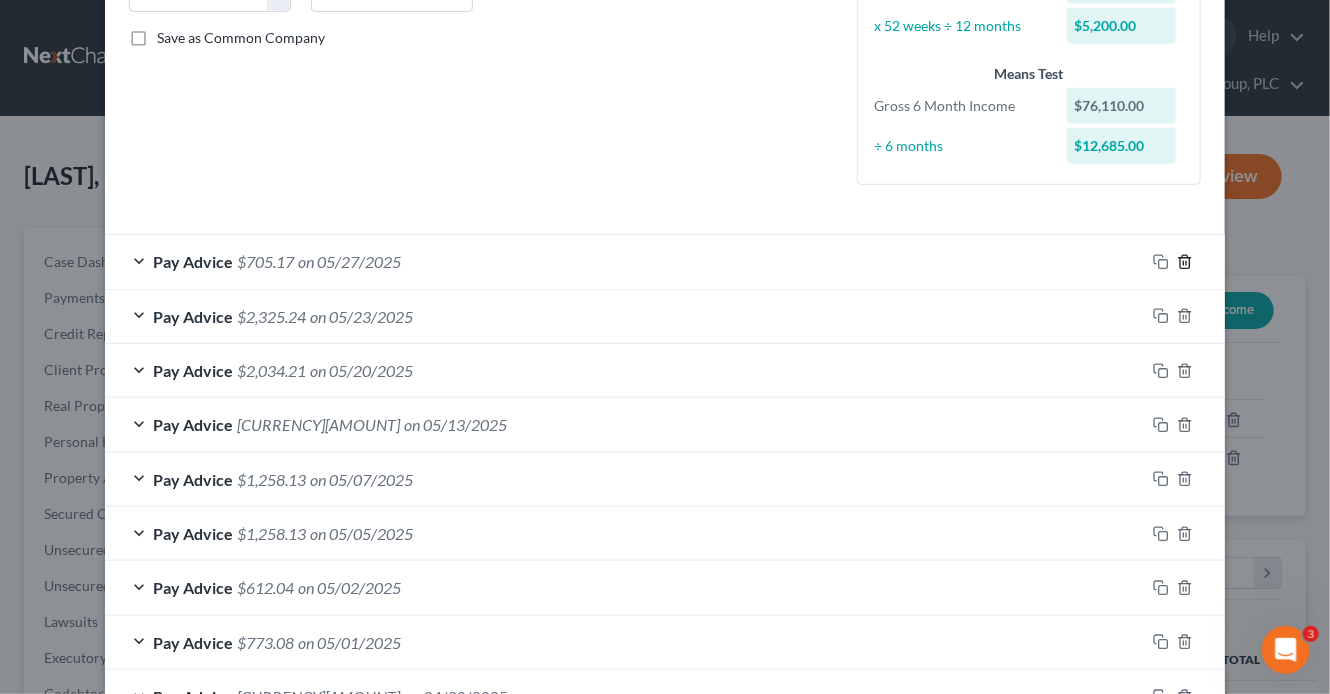 click 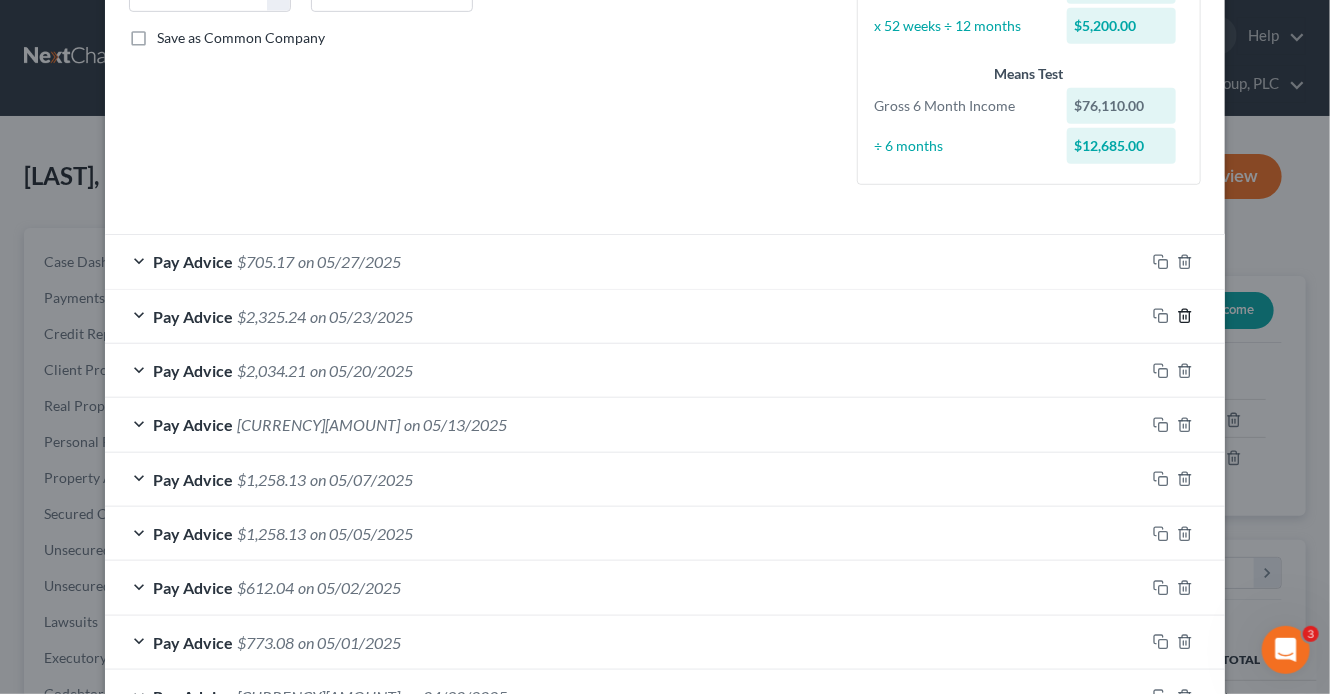 click 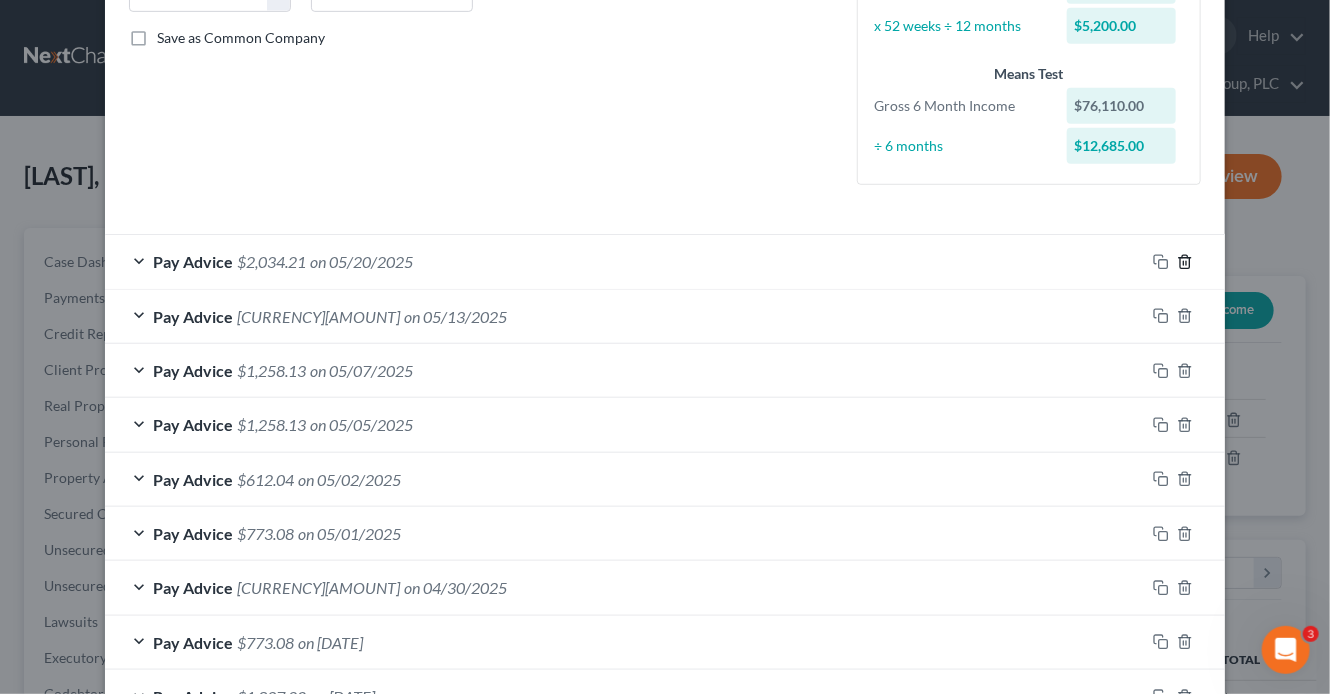 click 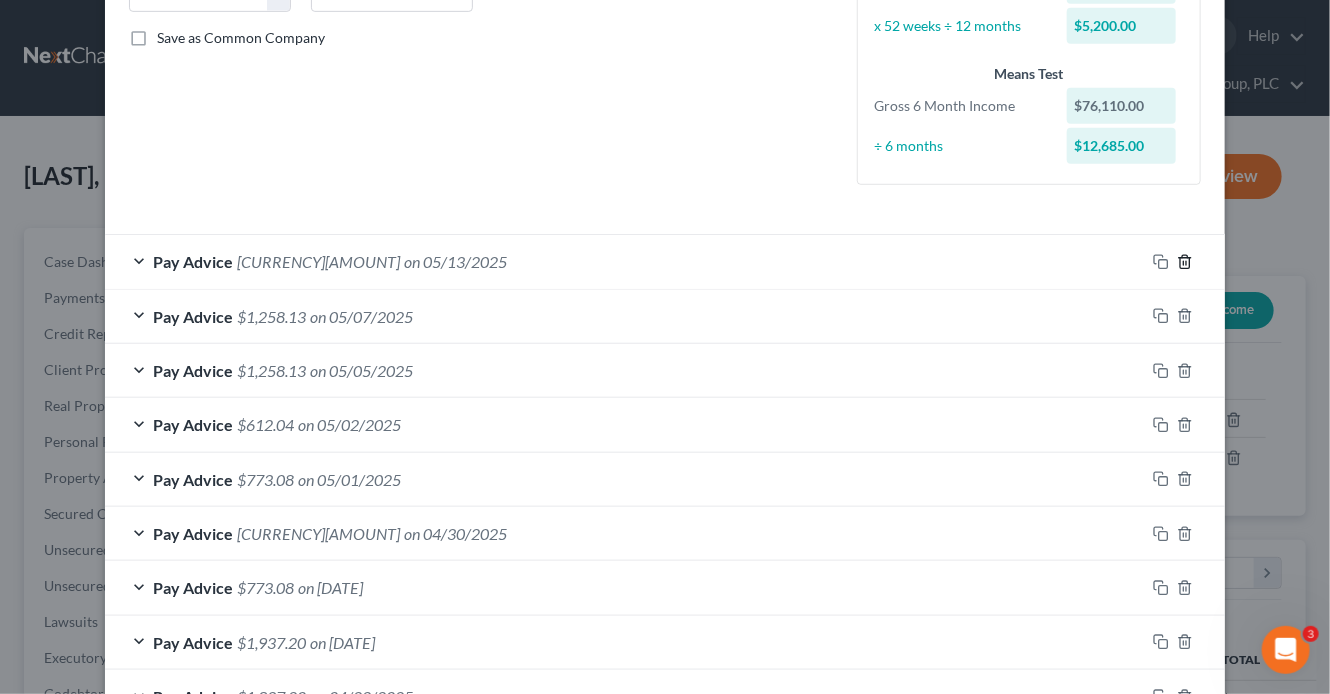 click 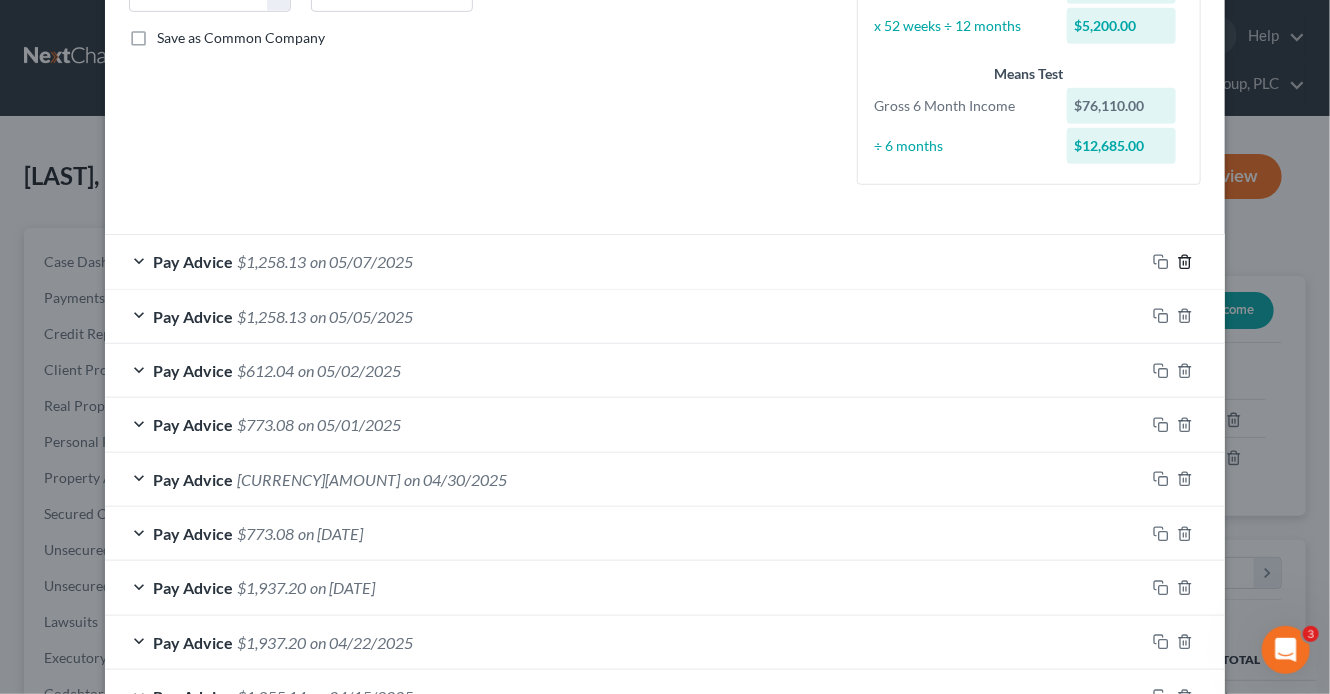 click 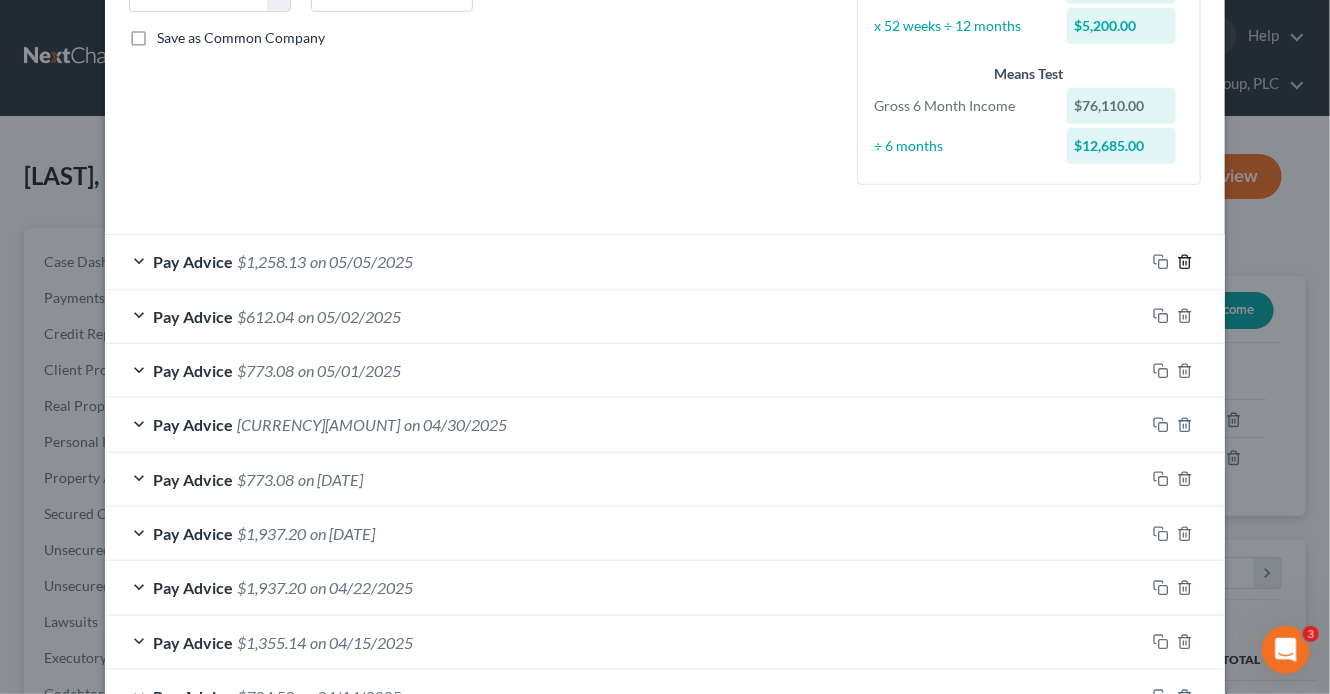 click 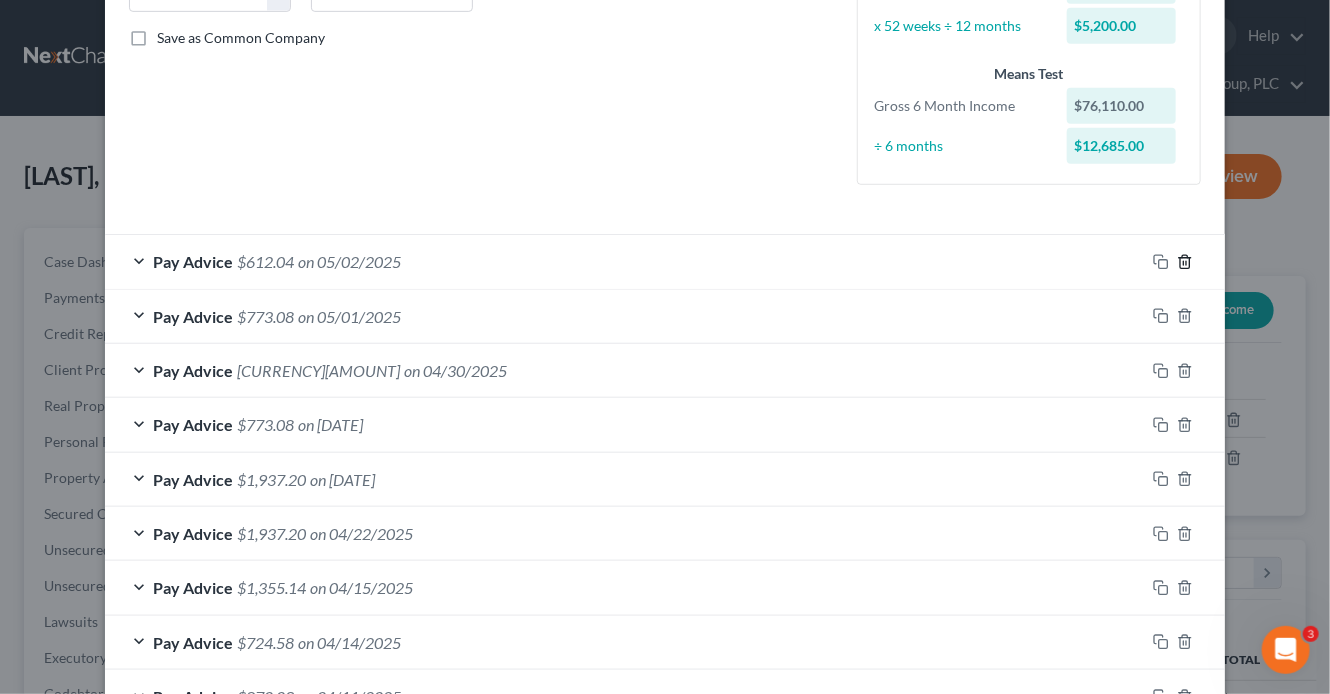 click 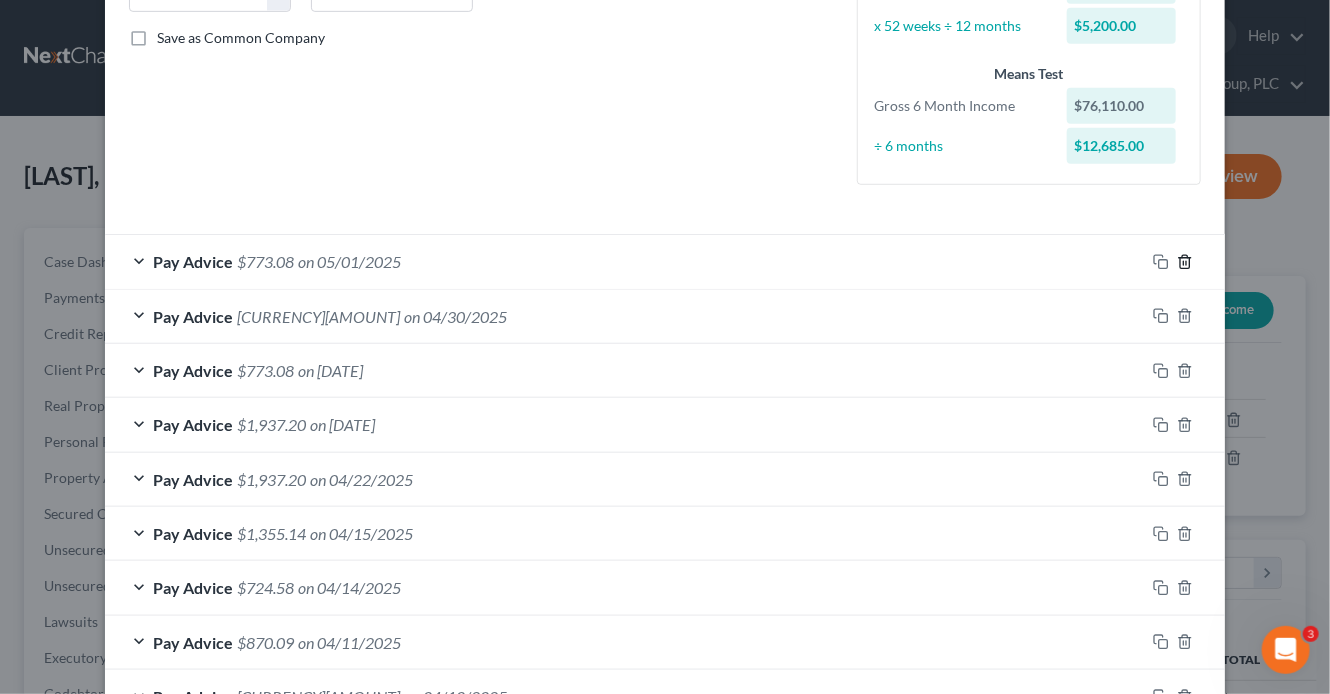 click 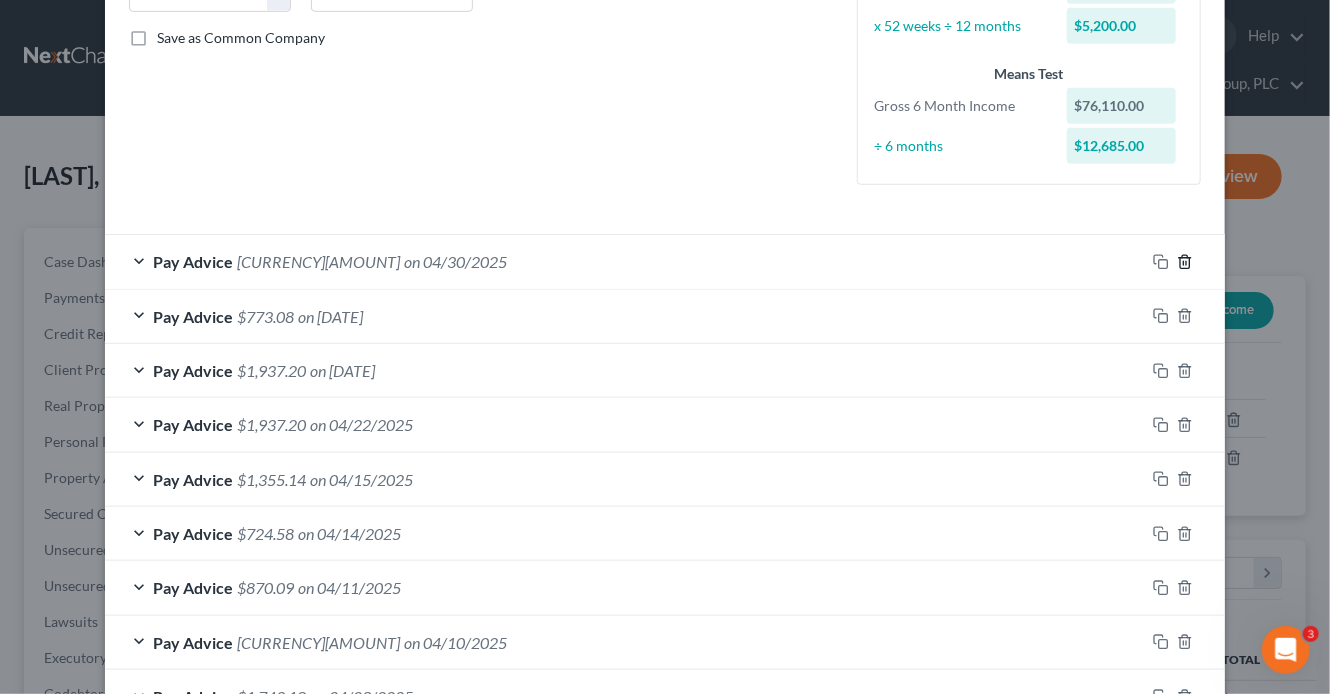 click 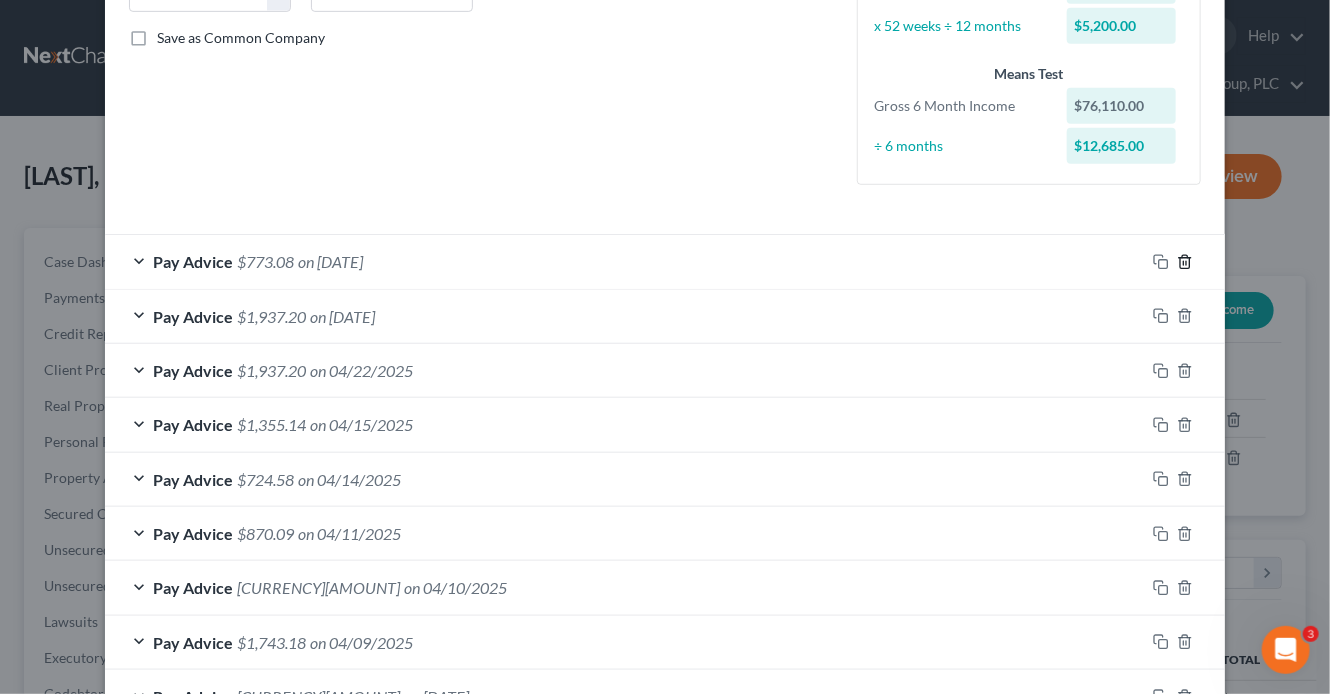 click 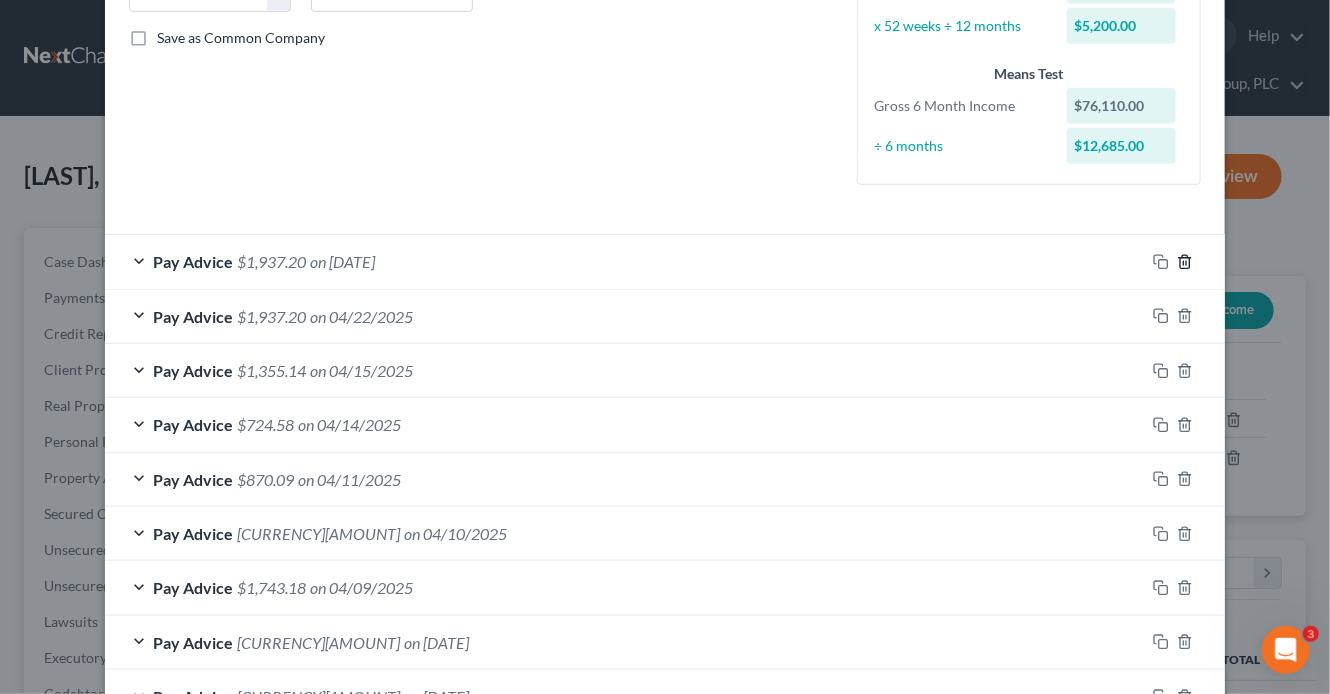 click 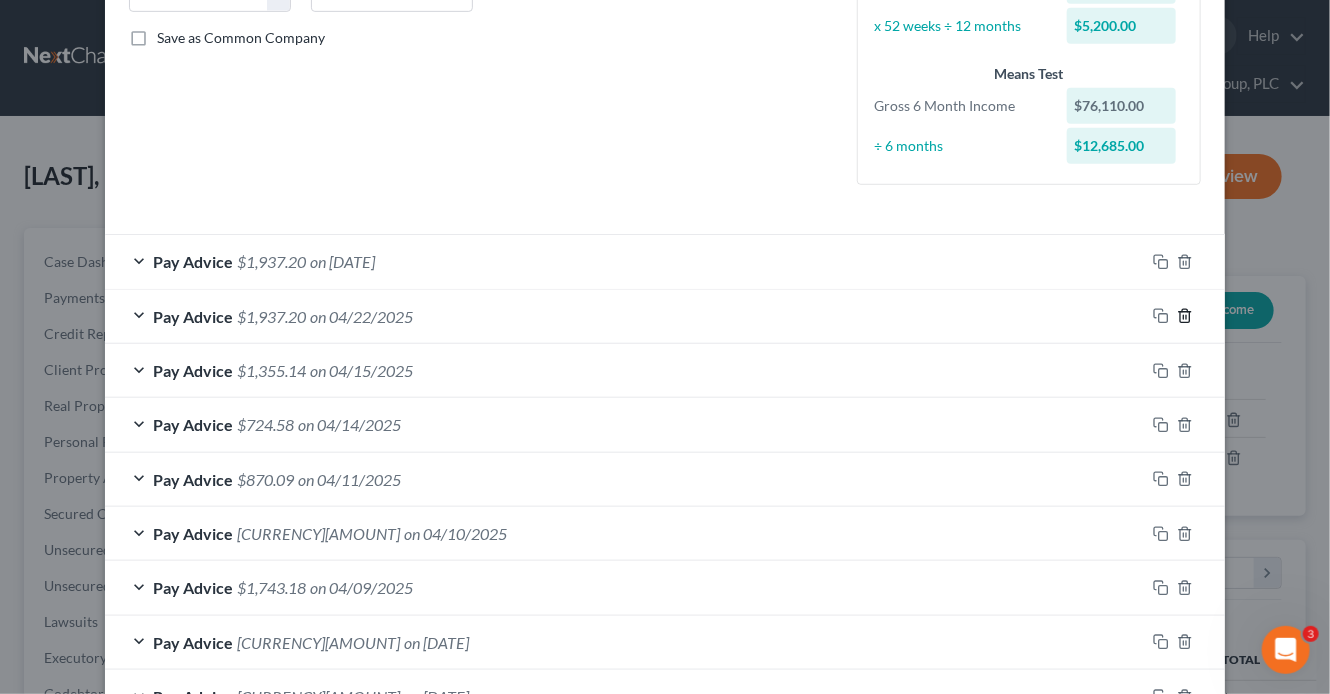 click 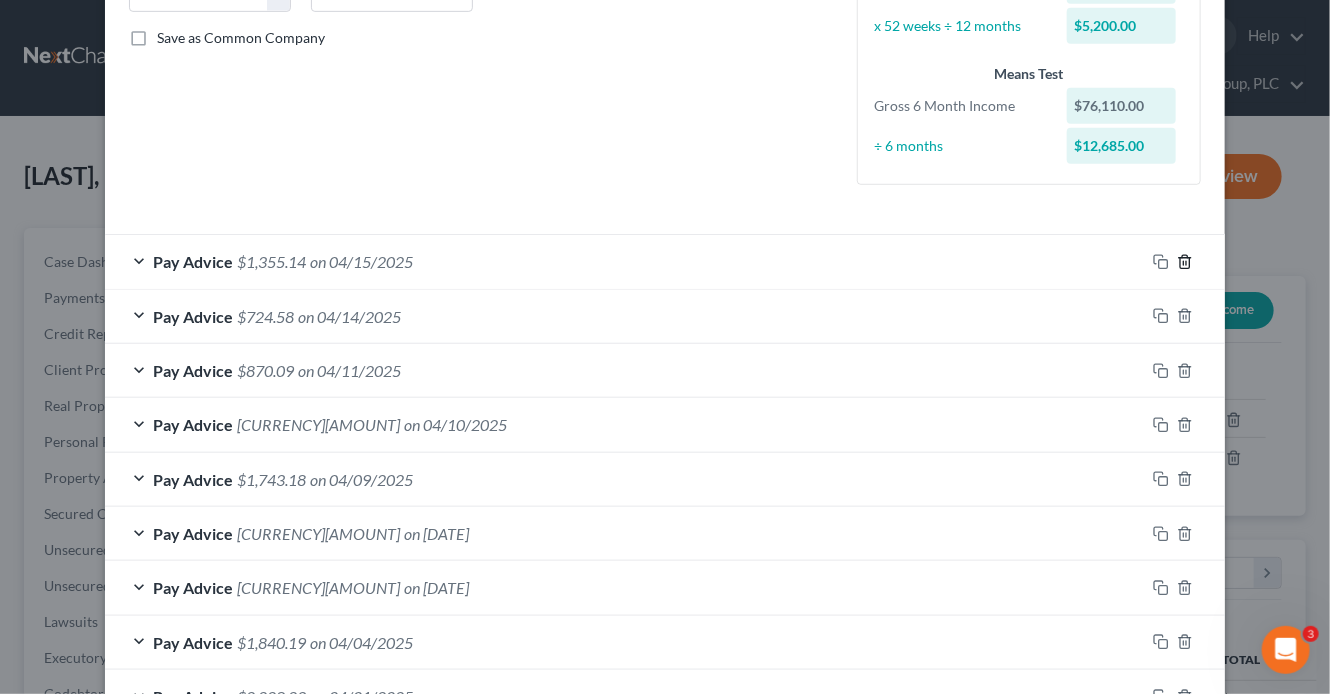 click 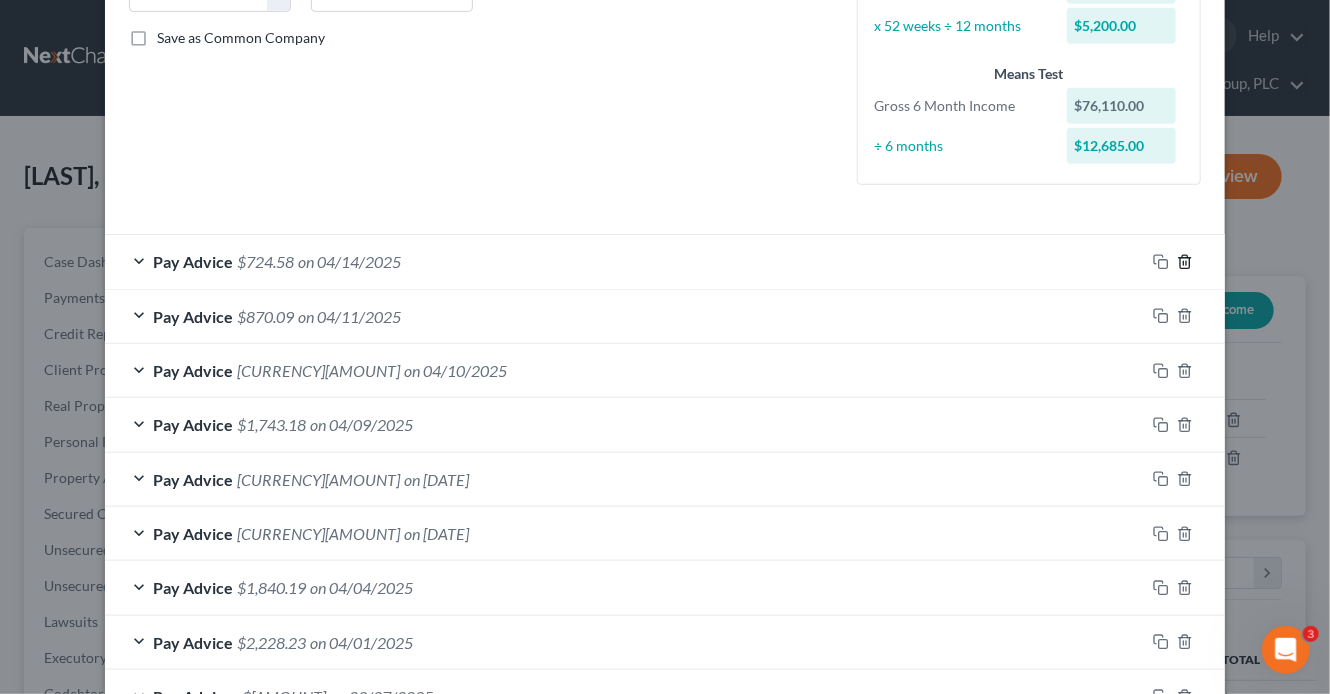 click 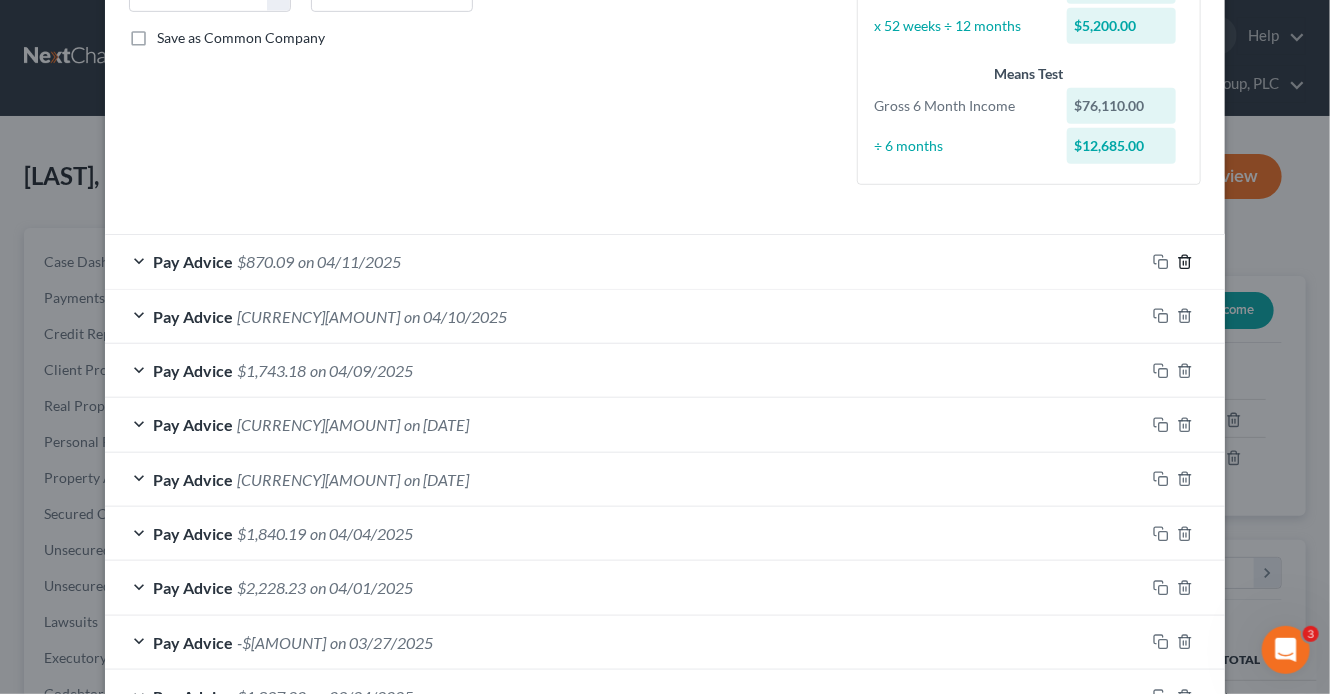 click 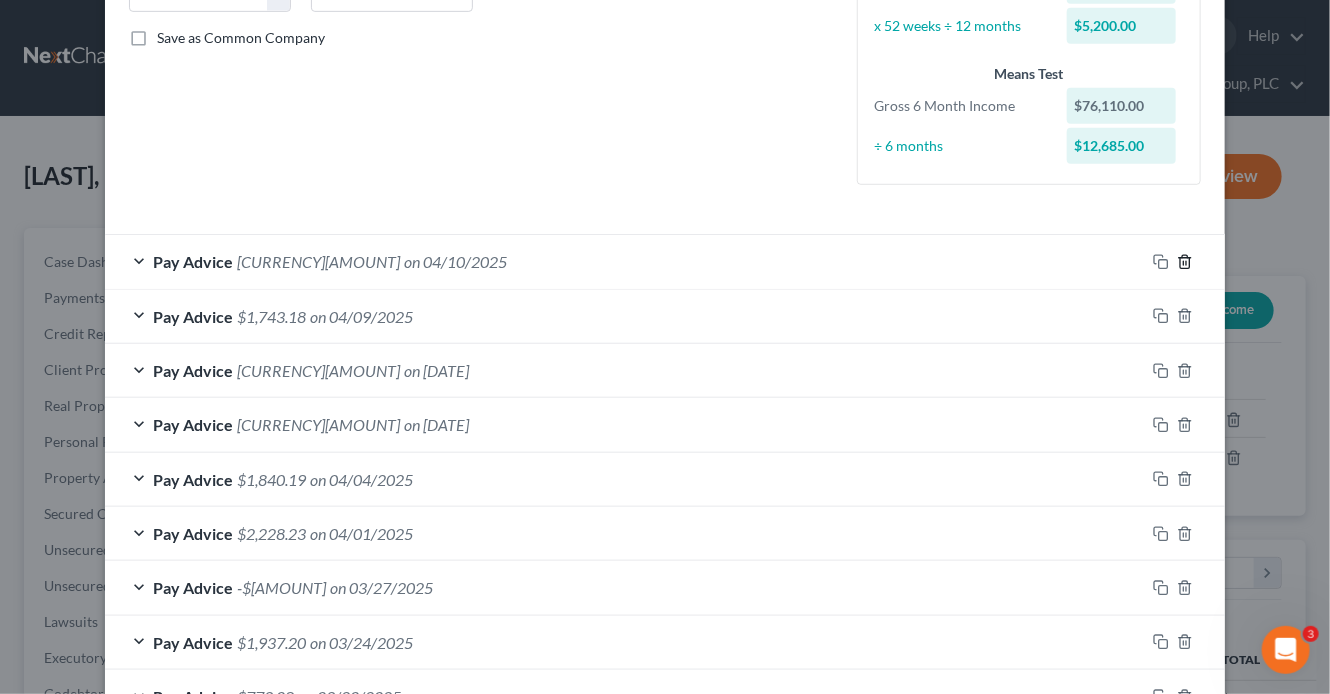 click 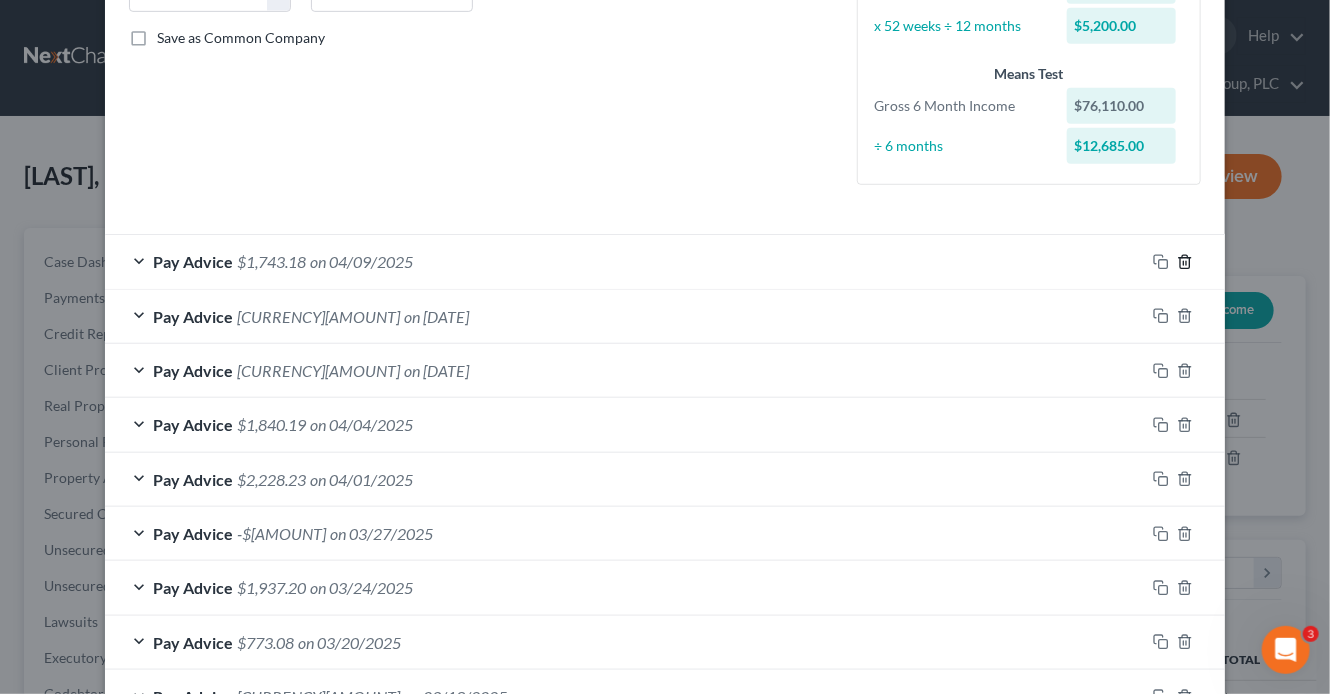 click 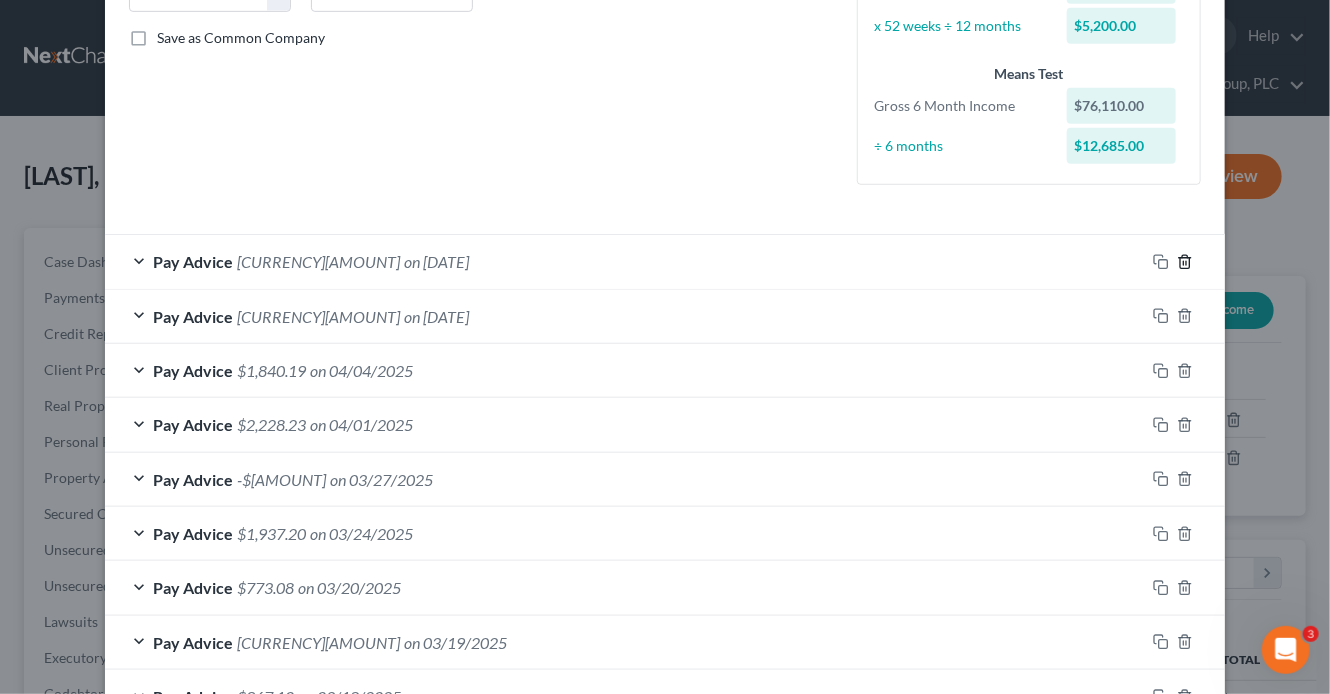 click 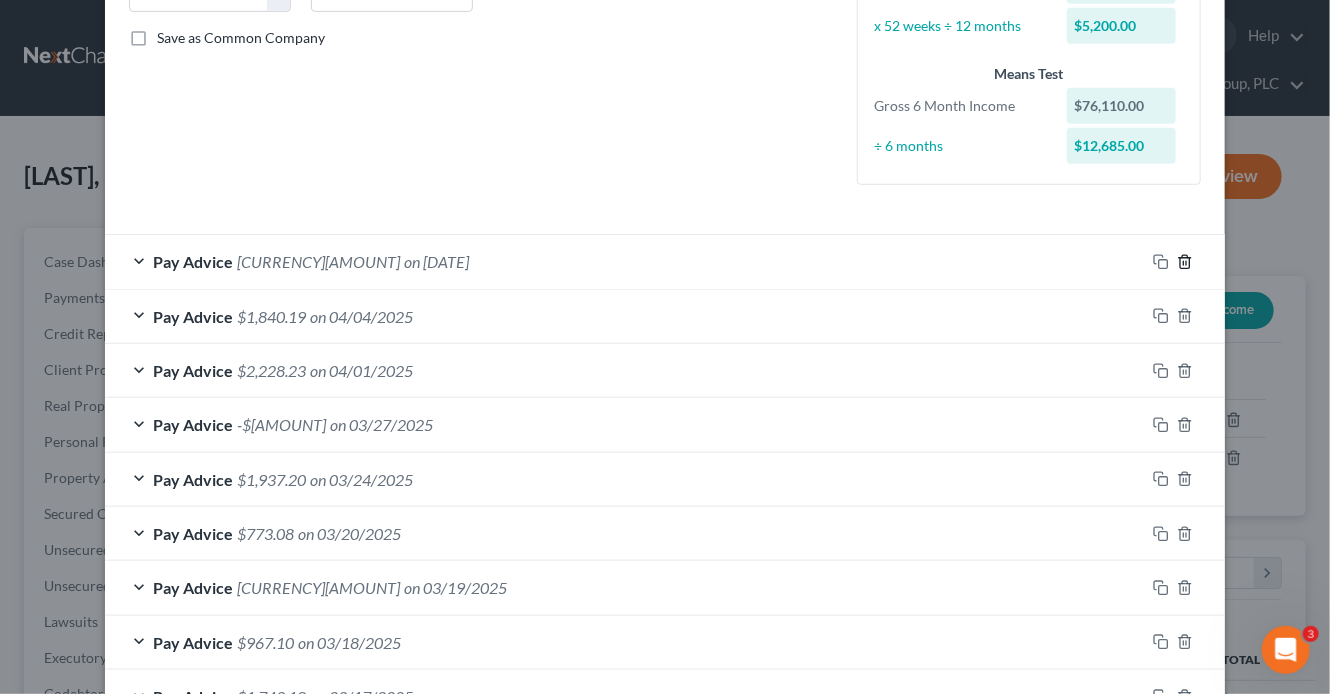 click 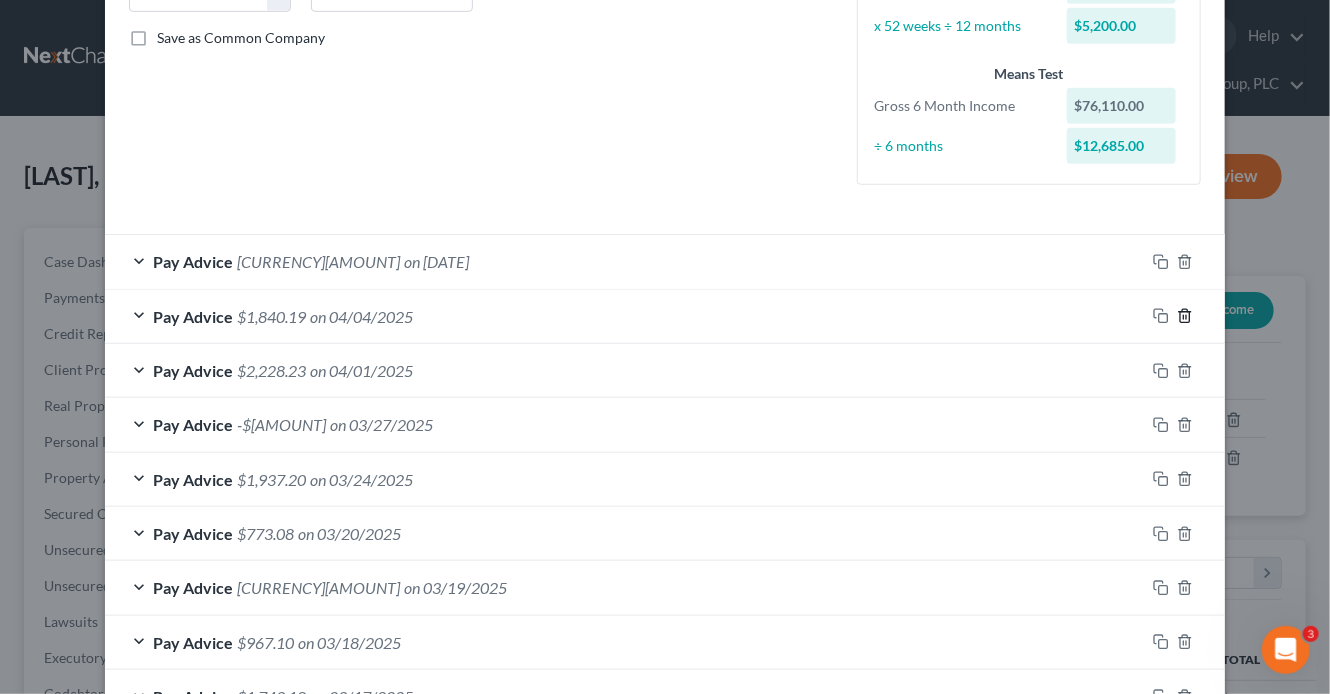 click 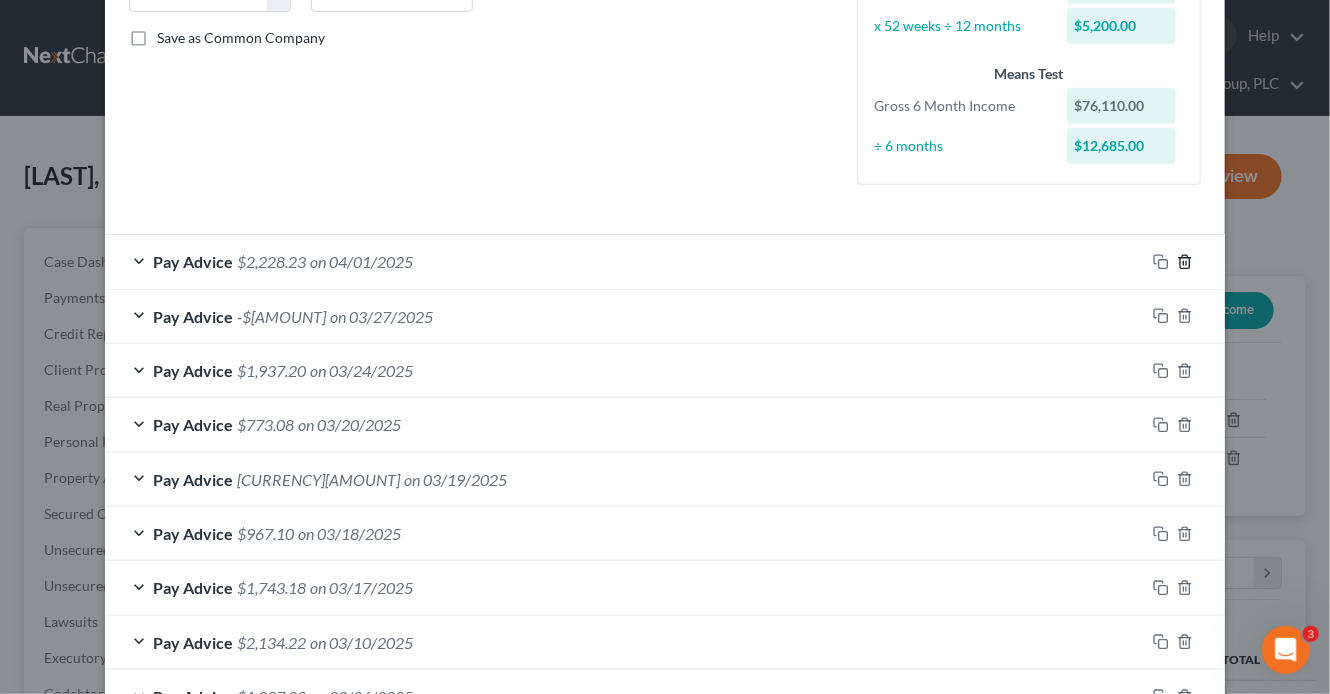 click 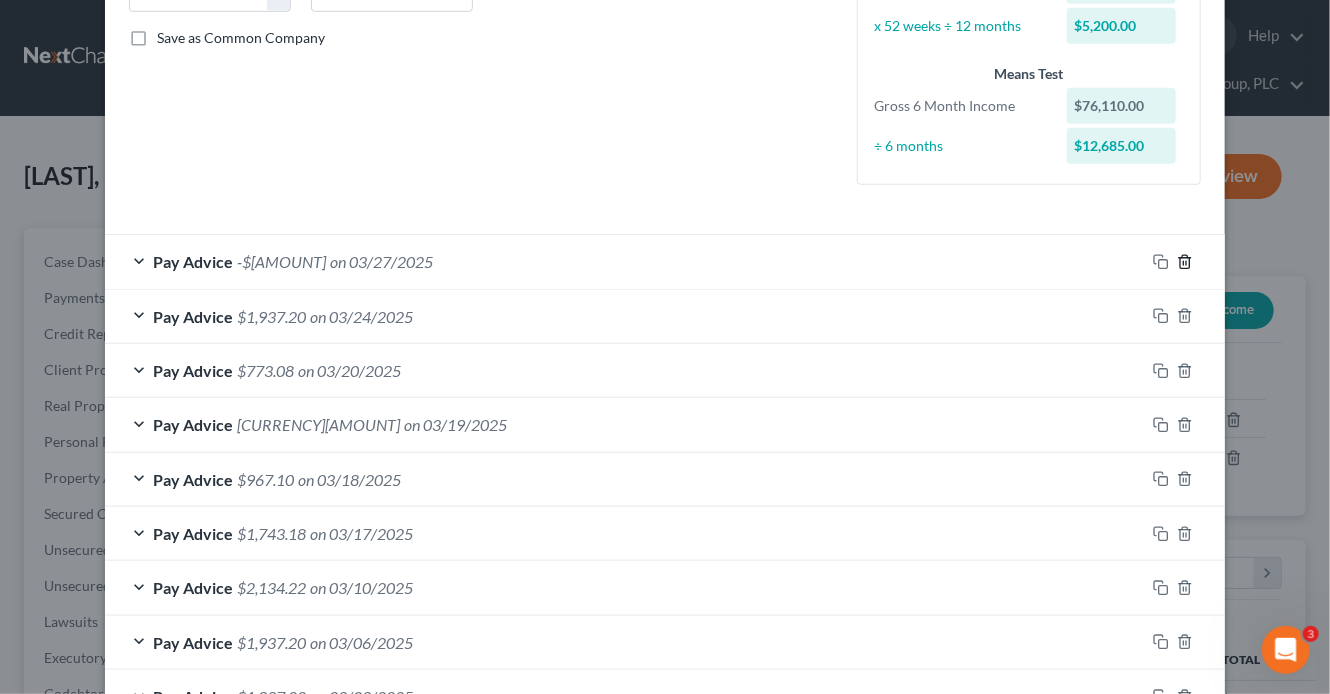 click 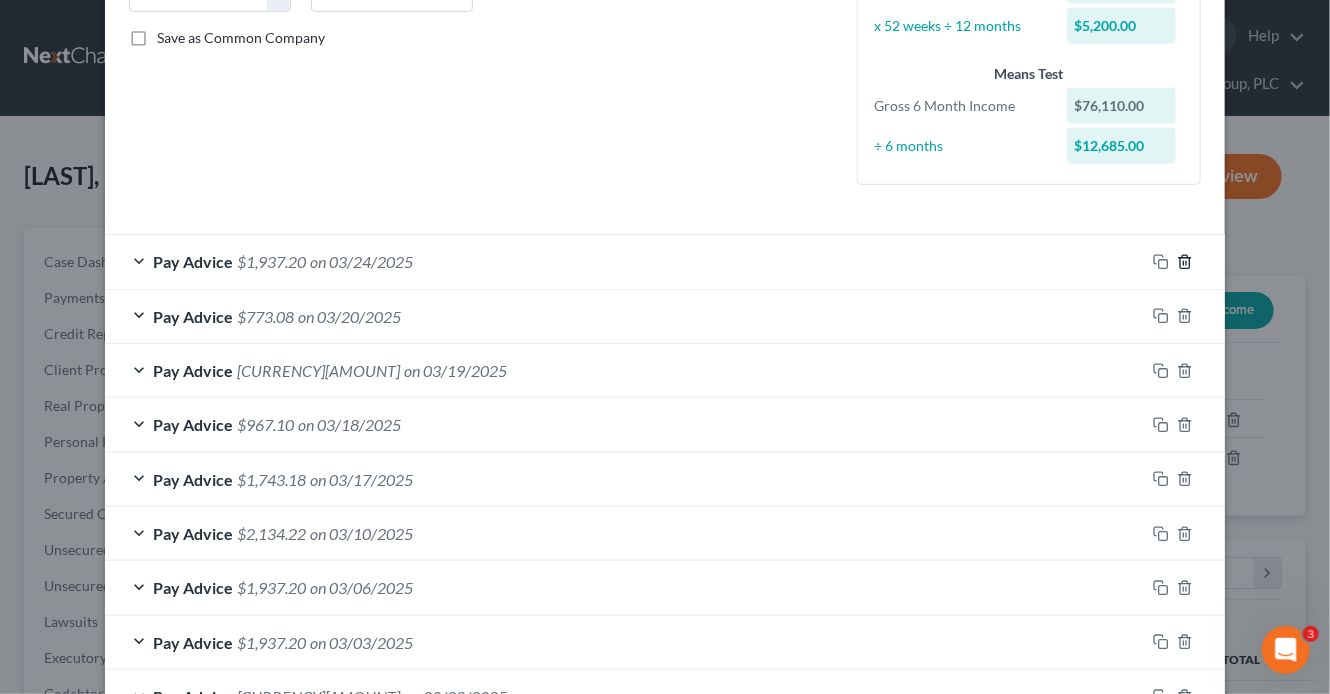 click 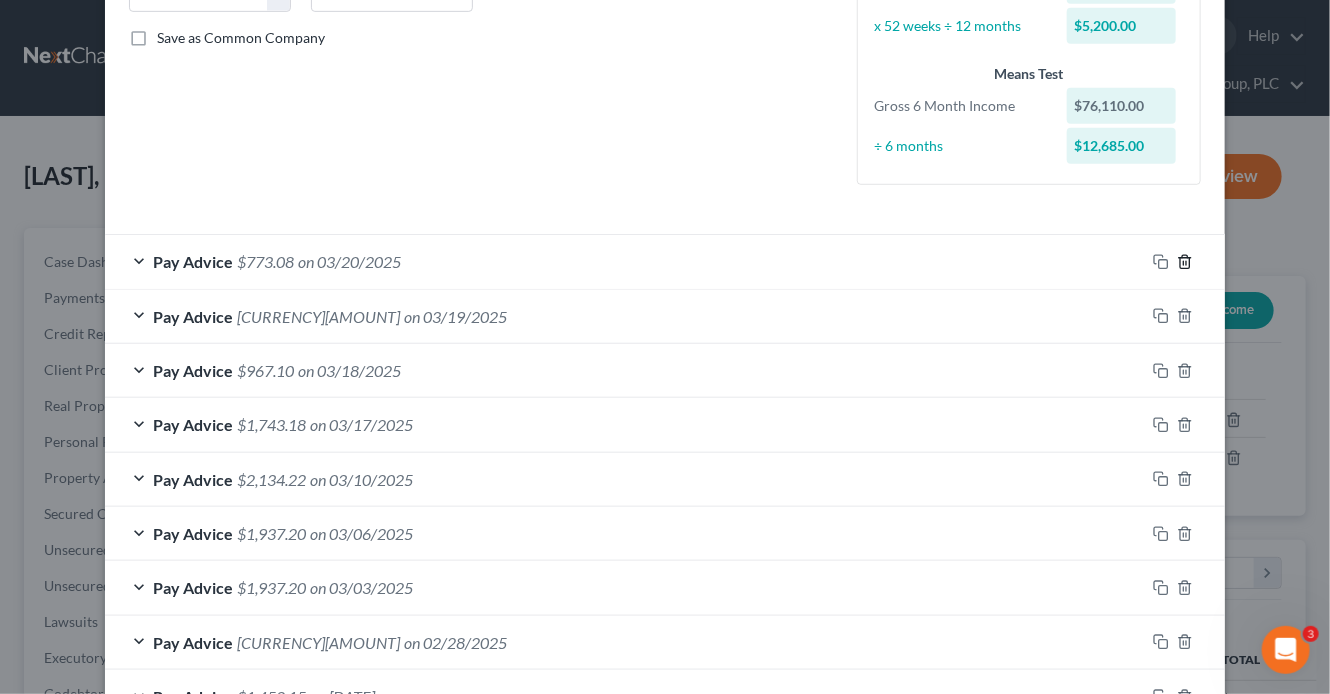 click 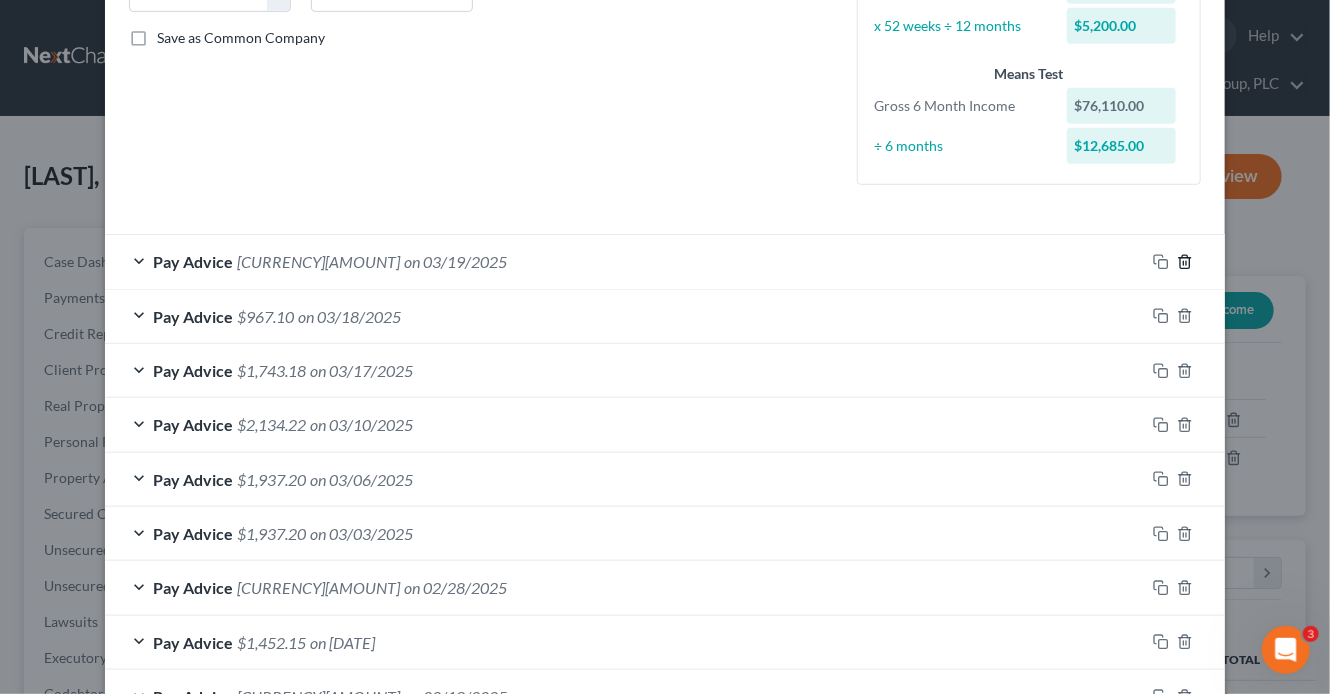 click 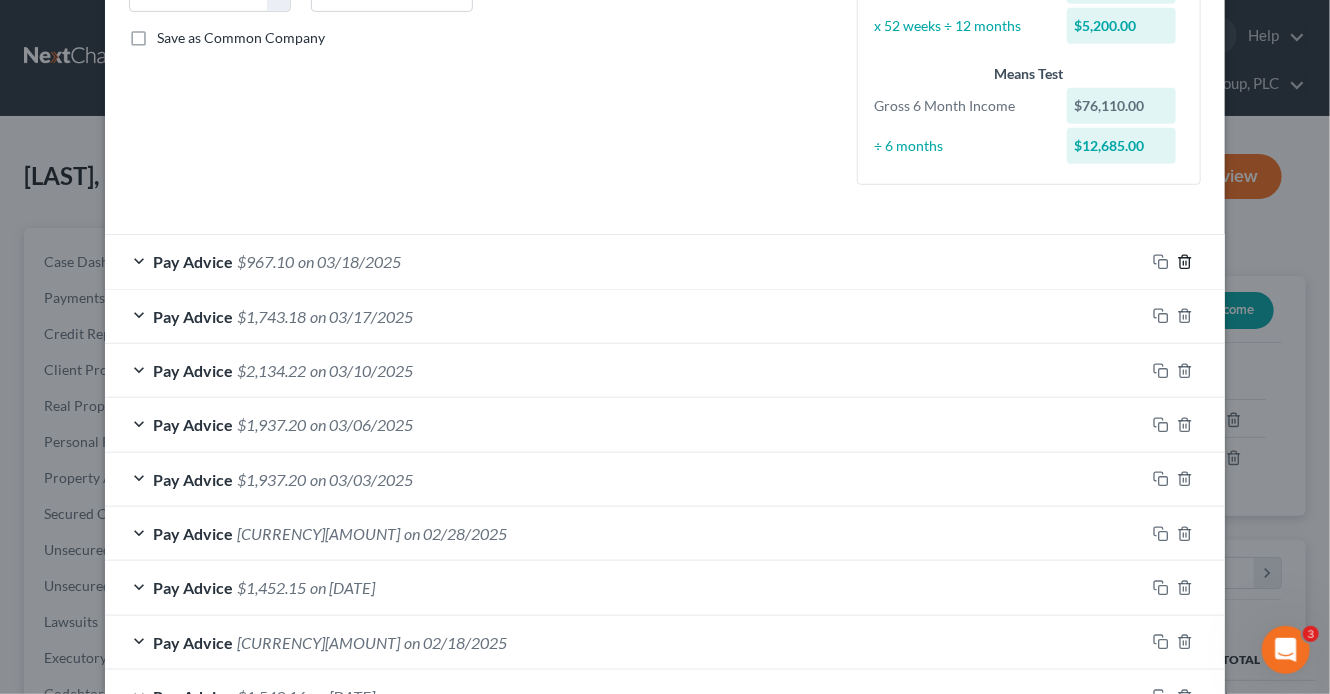 click 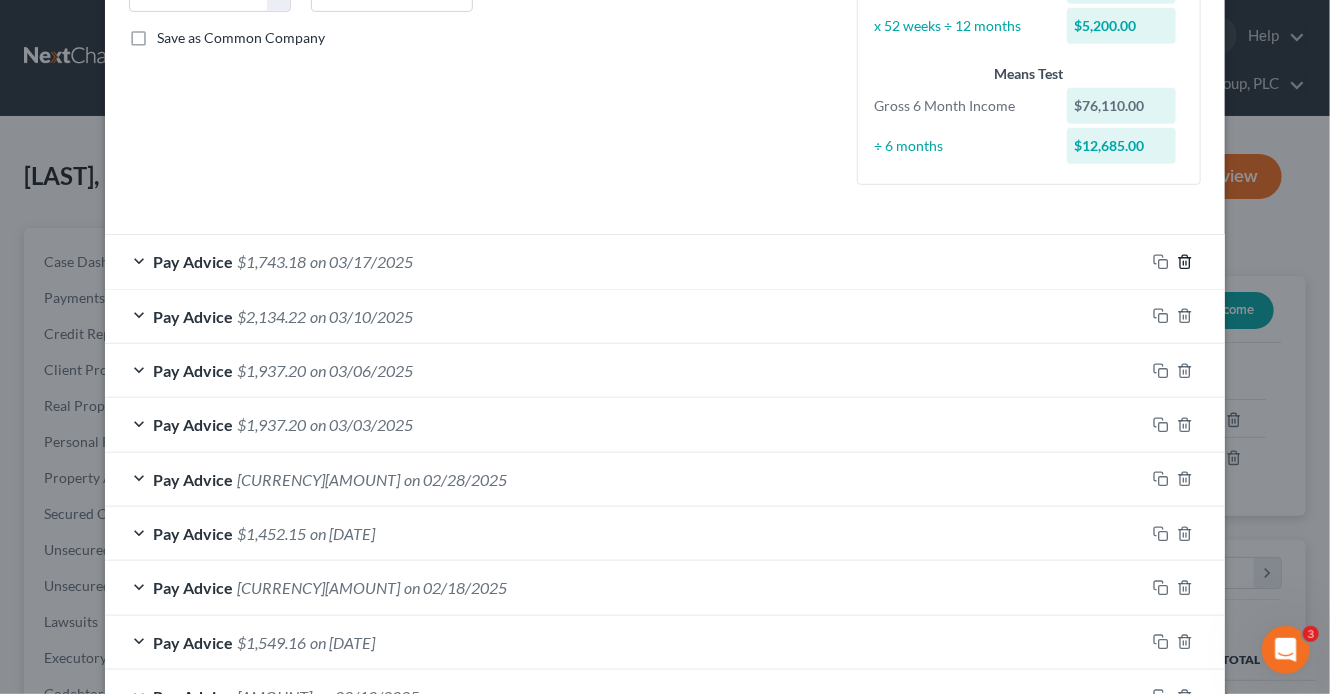 click 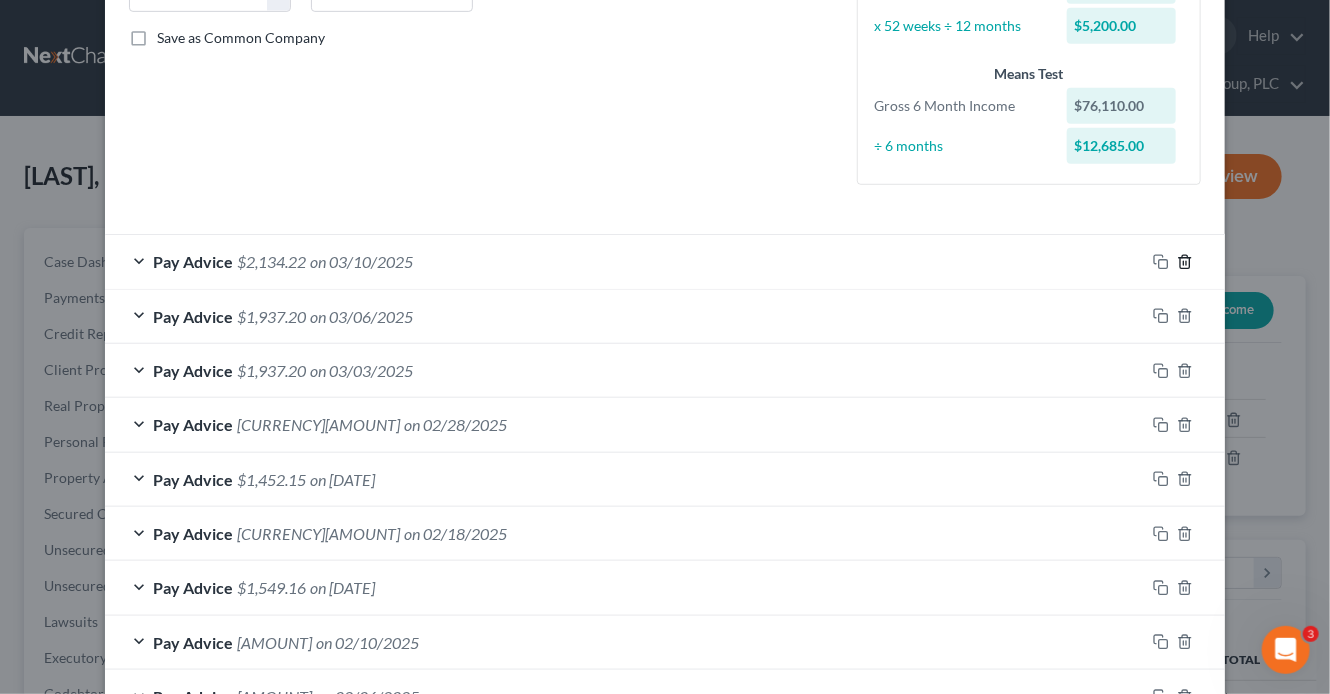 click 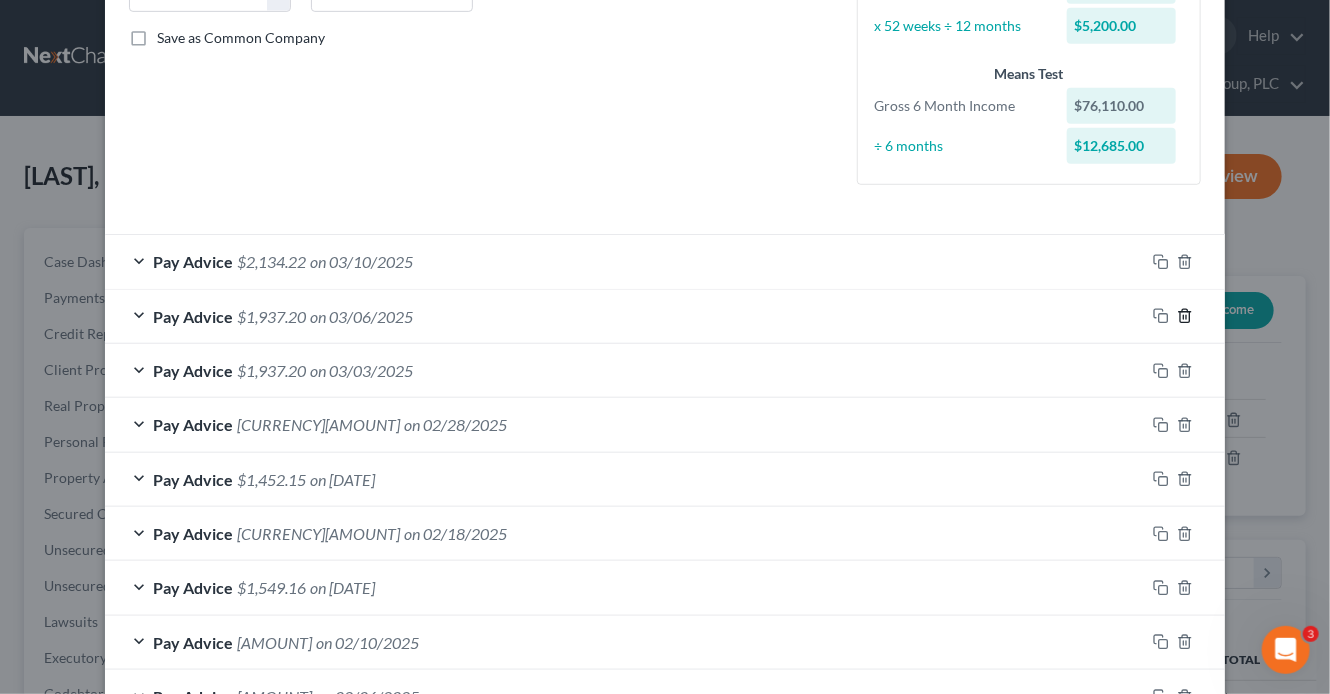 click 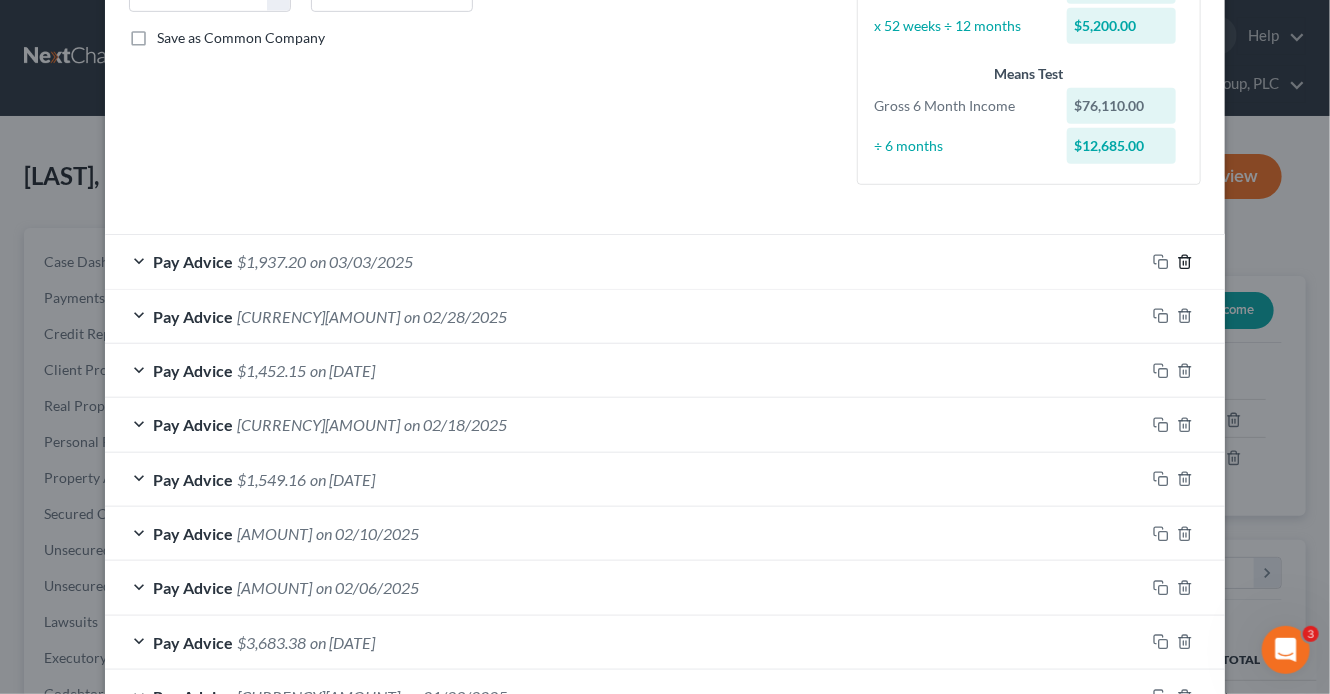 click 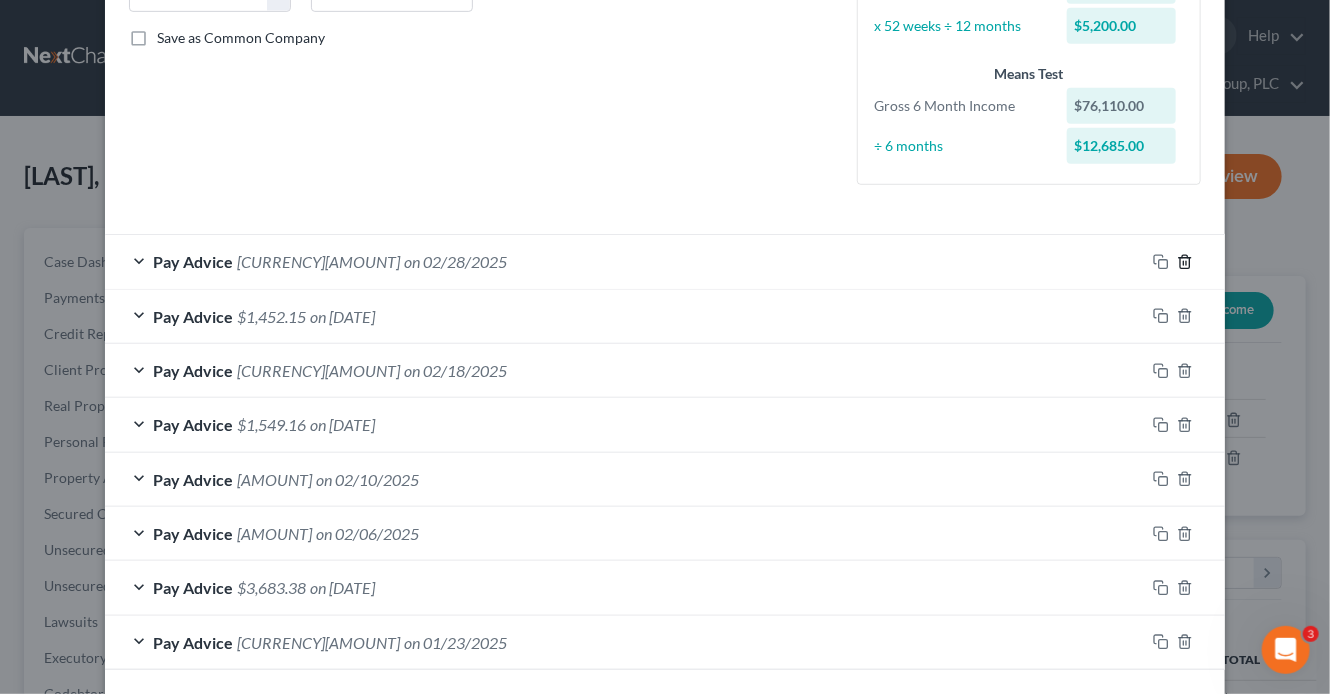 click 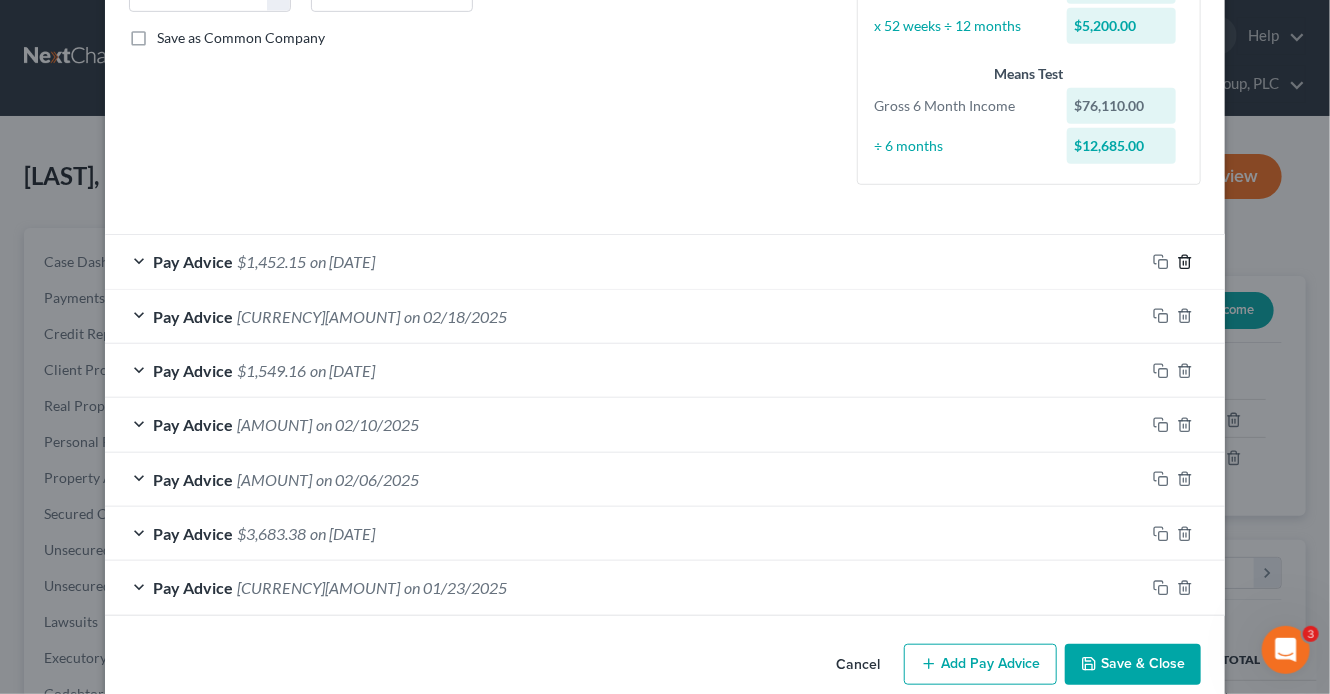 click 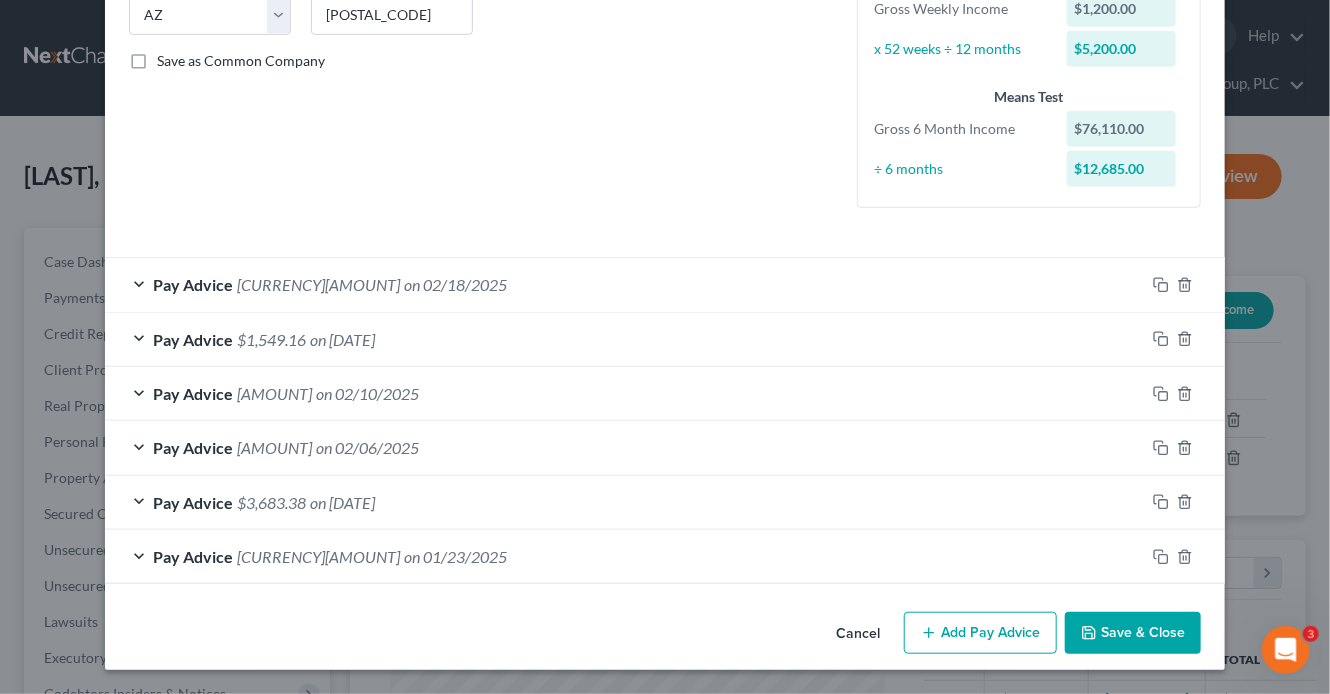scroll, scrollTop: 415, scrollLeft: 0, axis: vertical 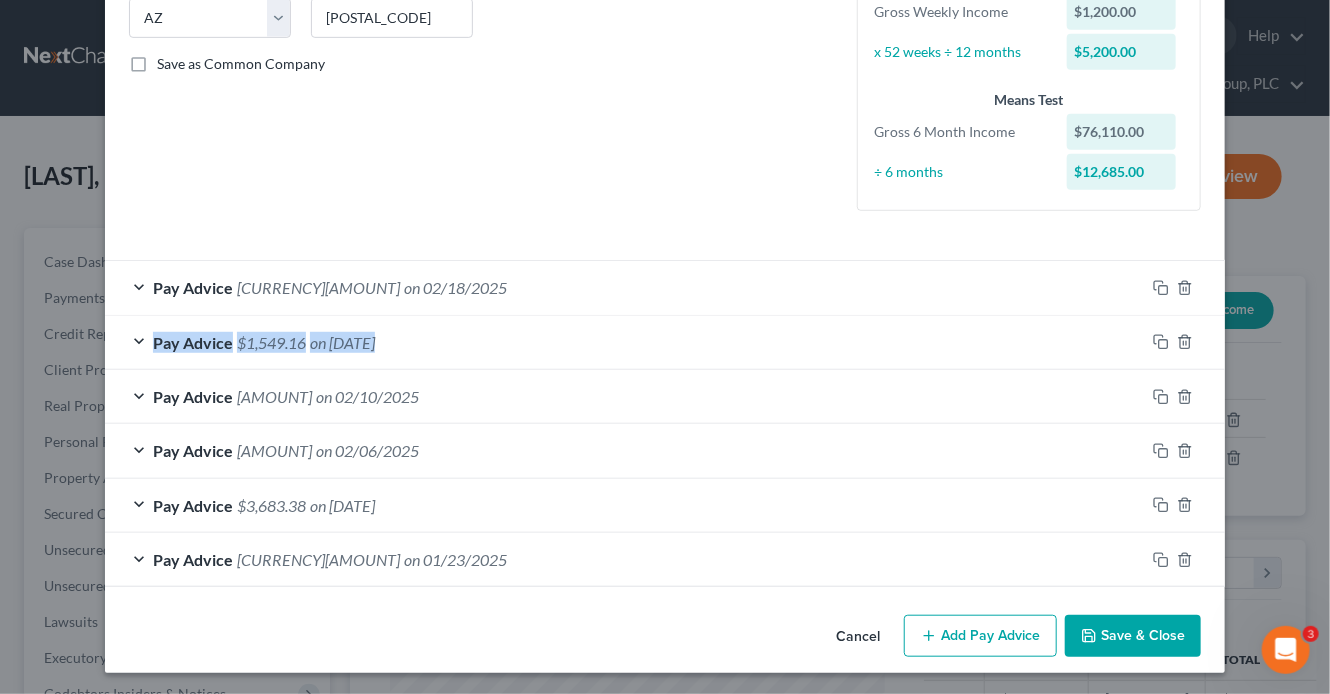 click on "Pay Advice $2,131.22 on 02/18/2025" at bounding box center [665, 287] 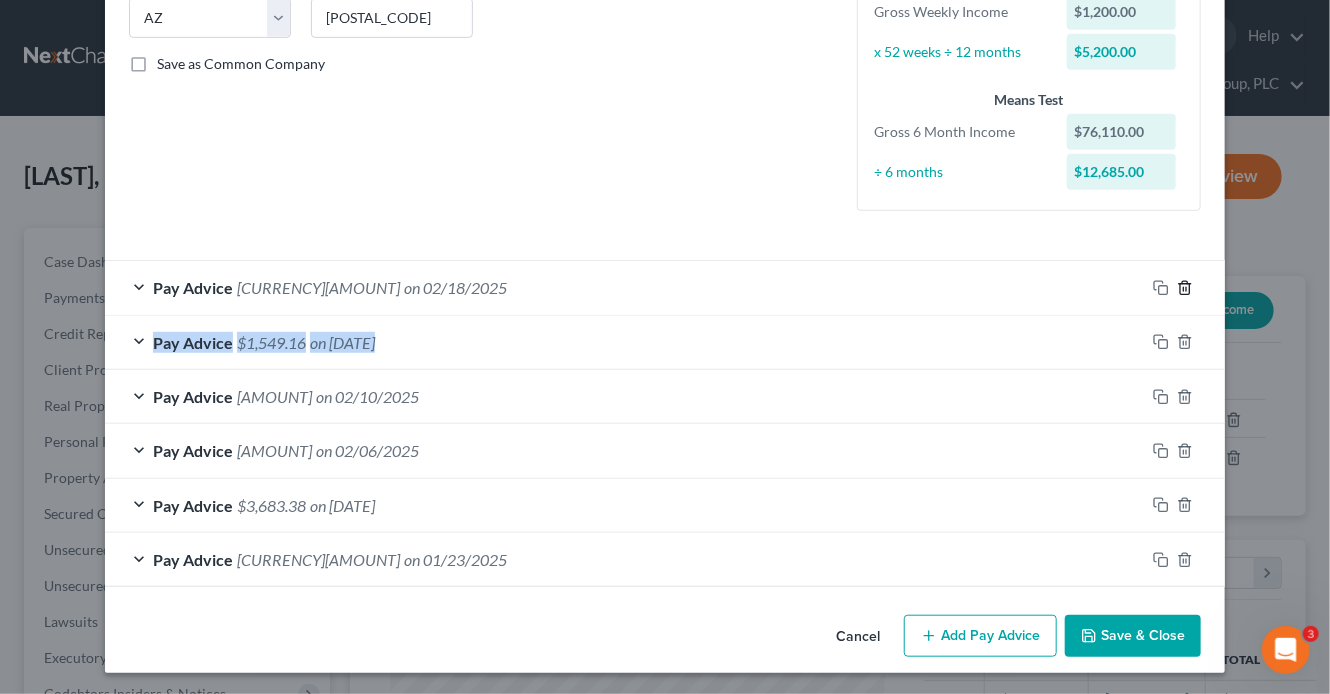 click 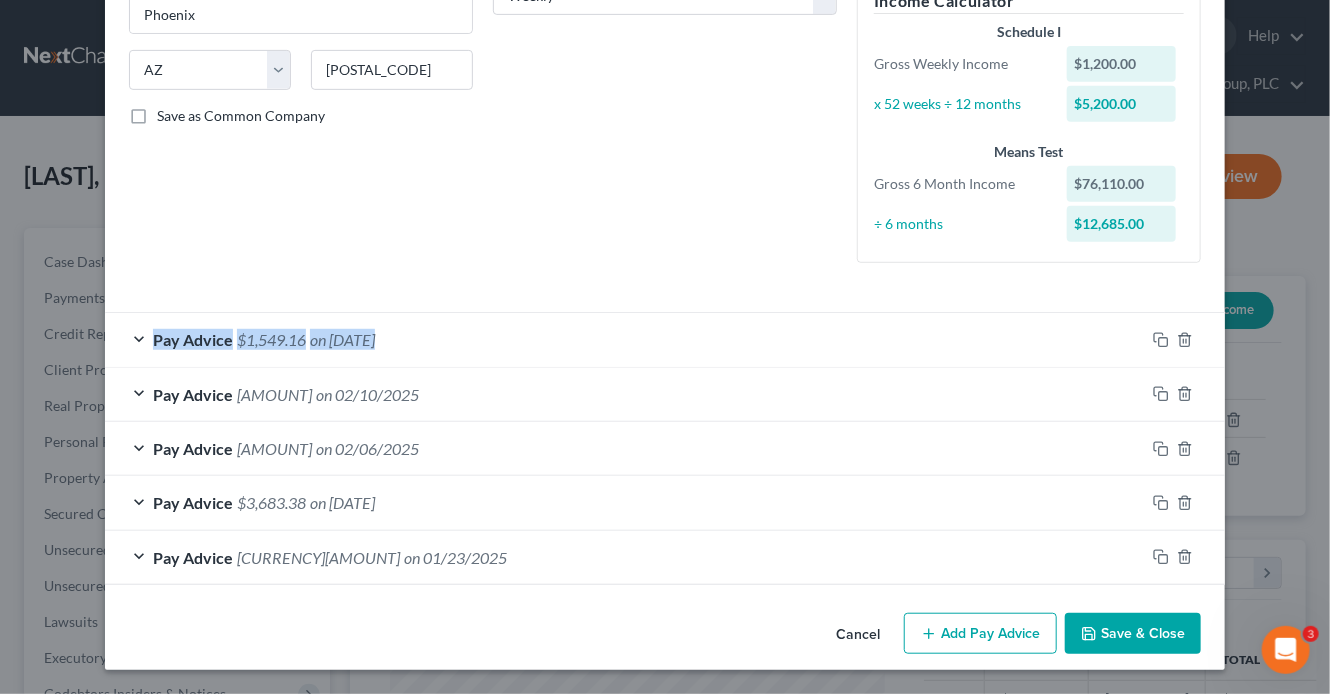 scroll, scrollTop: 361, scrollLeft: 0, axis: vertical 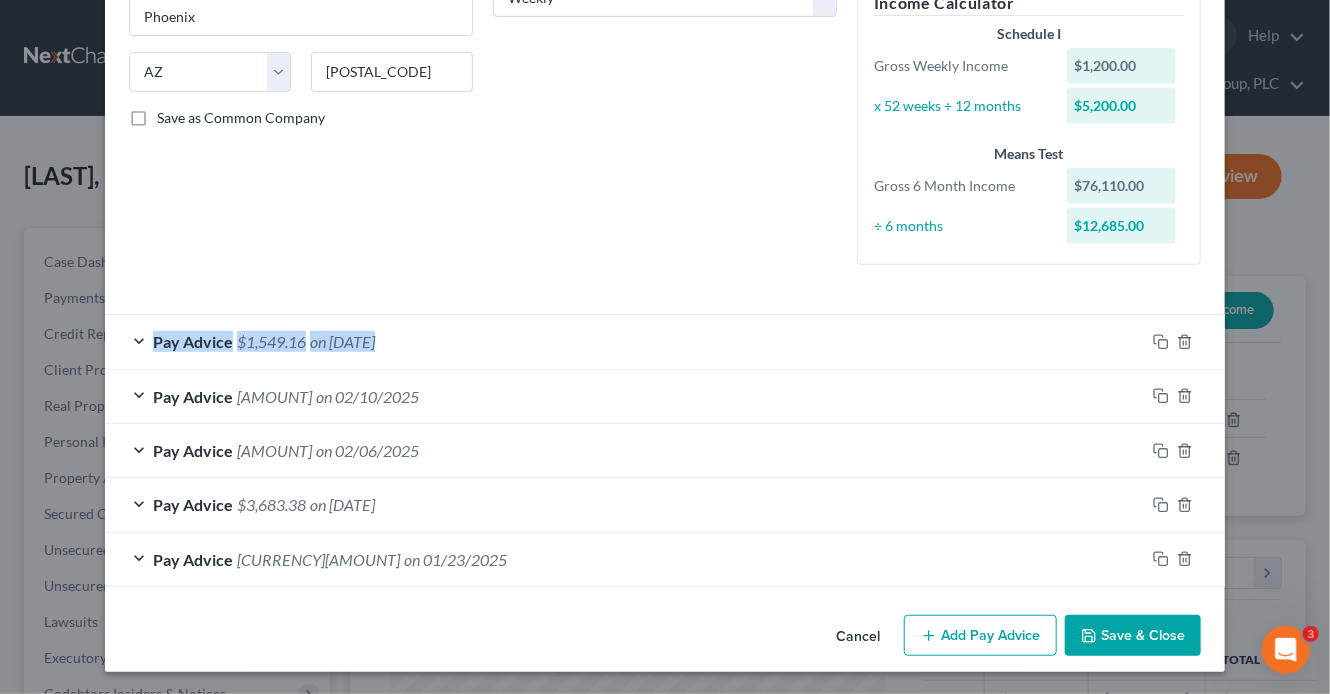click on "Employment Type
*
Select Full or Part Time Employment Self Employment
Company
*
EA Truck Line, LLC                      7725 W. McDowell Rd., #2058 Phoenix State AL AK AR AZ CA CO CT DE DC FL GA GU HI ID IL IN IA KS KY LA ME MD MA MI MN MS MO MT NC ND NE NV NH NJ NM NY OH OK OR PA PR RI SC SD TN TX UT VI VA VT WA WV WI WY 85035 Save as Common Company Debtor Spouse Occupation Owner/Driver Length of Employment 3 years No Longer Employed
Pay Period
*
Select Monthly Twice Monthly Every Other Week Weekly How would you like to enter income?
All Pay Advices
Just One Pay Advice
YTD Subtraction
Use 6 Month Average for Means Test Deductions  Use 6 Month Average for Schedule I  Income Calculator
Schedule I Gross Weekly Income $1,200.00 x 52 weeks ÷ 12 months $5,200.00 Means Test Gross 6 Month Income $76,110.00 ÷ 6 months $12,685.00" at bounding box center (665, 14) 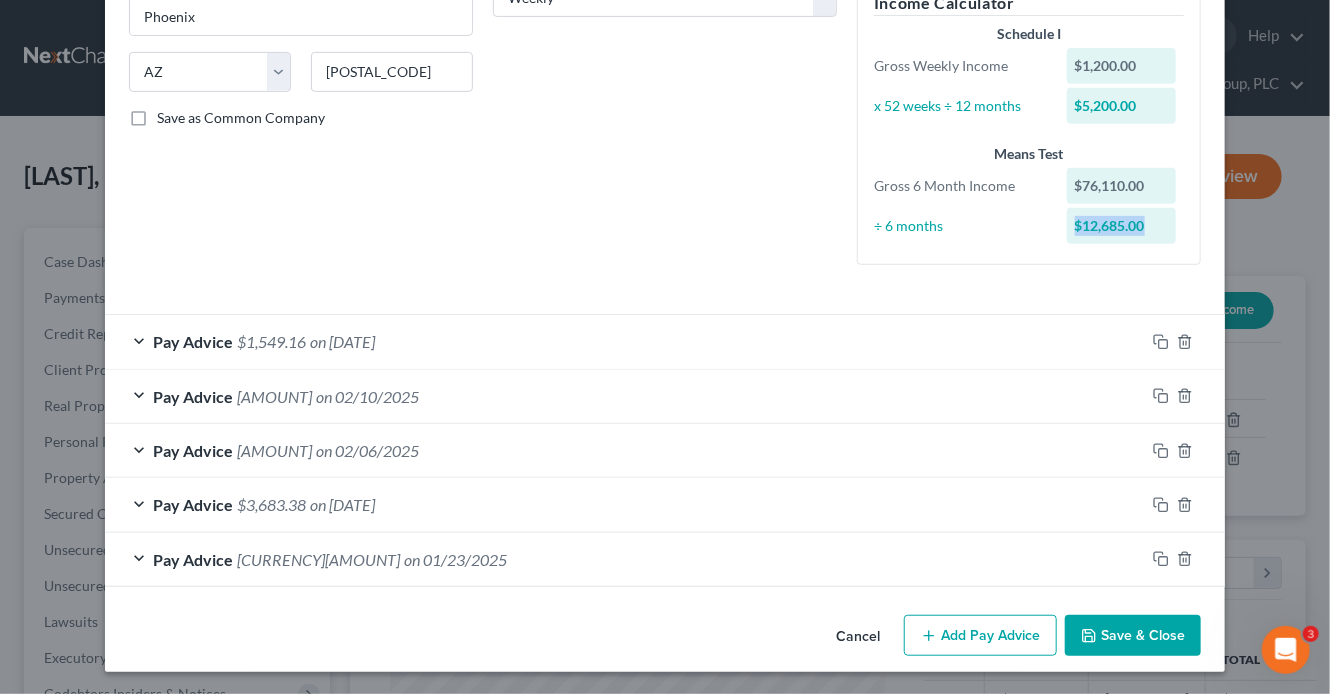 click on "Employment Type
*
Select Full or Part Time Employment Self Employment
Company
*
EA Truck Line, LLC                      7725 W. McDowell Rd., #2058 Phoenix State AL AK AR AZ CA CO CT DE DC FL GA GU HI ID IL IN IA KS KY LA ME MD MA MI MN MS MO MT NC ND NE NV NH NJ NM NY OH OK OR PA PR RI SC SD TN TX UT VI VA VT WA WV WI WY 85035 Save as Common Company Debtor Spouse Occupation Owner/Driver Length of Employment 3 years No Longer Employed
Pay Period
*
Select Monthly Twice Monthly Every Other Week Weekly How would you like to enter income?
All Pay Advices
Just One Pay Advice
YTD Subtraction
Use 6 Month Average for Means Test Deductions  Use 6 Month Average for Schedule I  Income Calculator
Schedule I Gross Weekly Income $1,200.00 x 52 weeks ÷ 12 months $5,200.00 Means Test Gross 6 Month Income $76,110.00 ÷ 6 months $12,685.00" at bounding box center [665, 14] 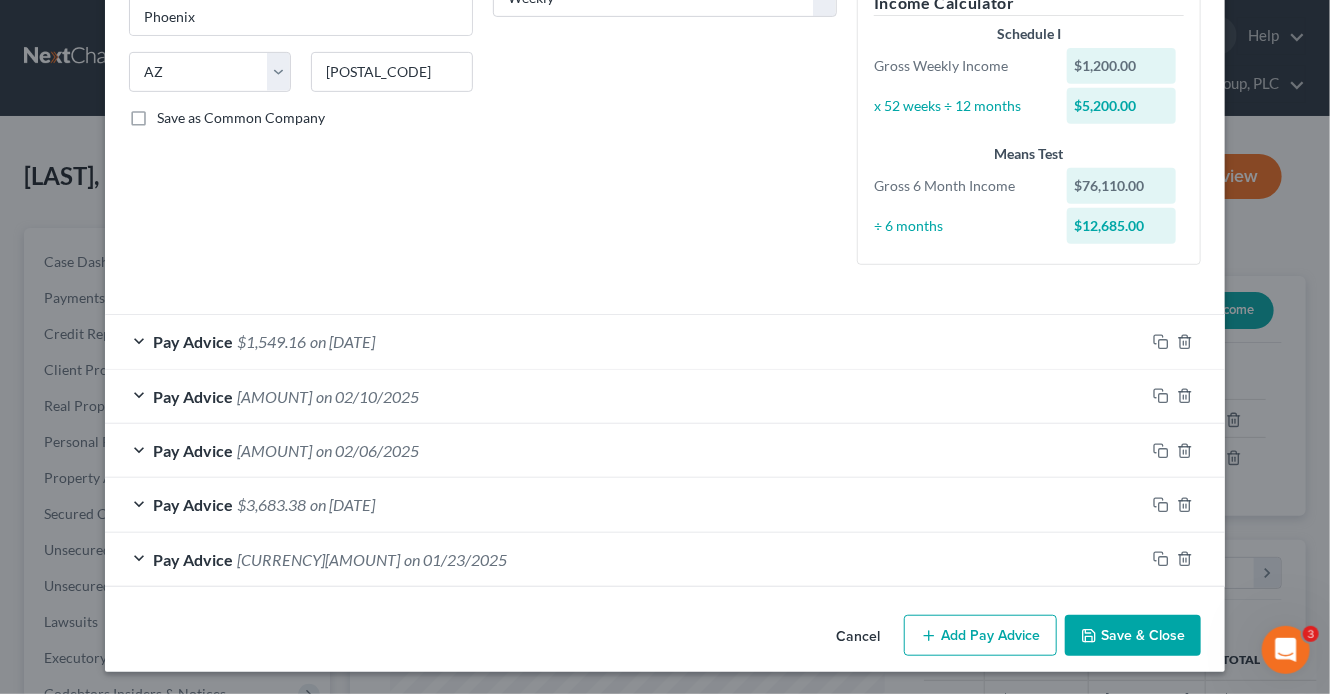 click at bounding box center [1185, 342] 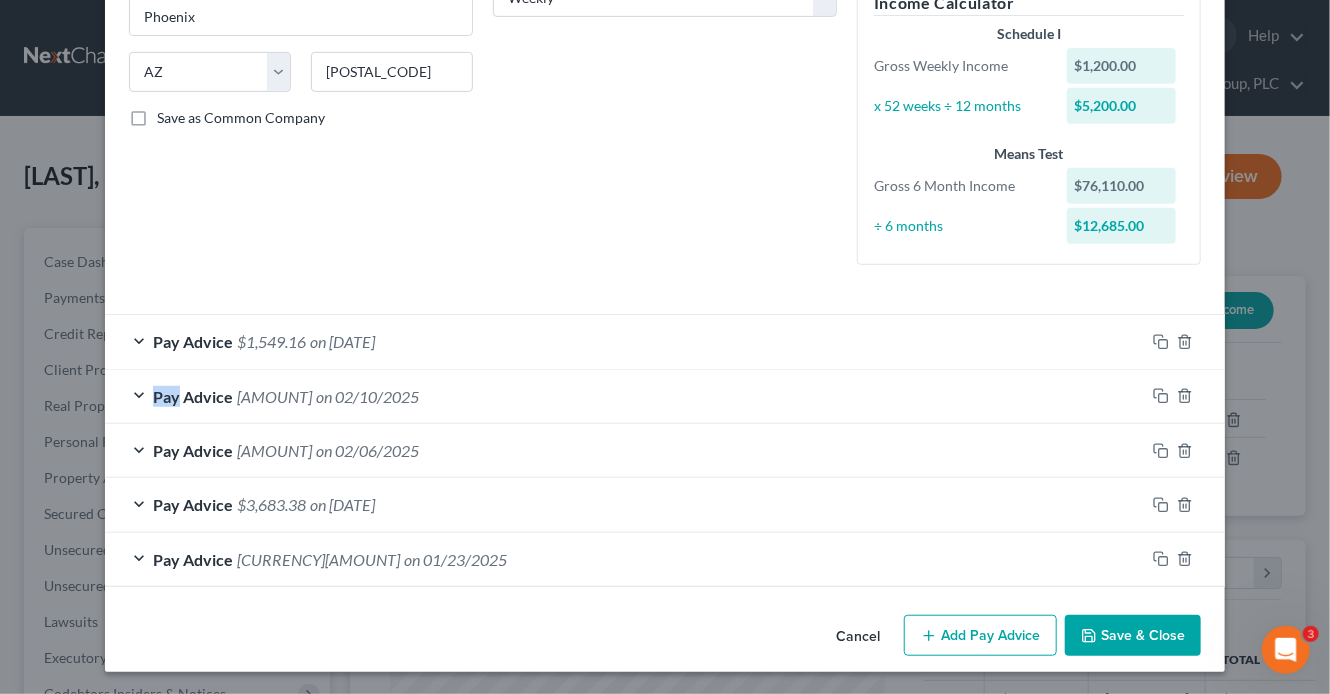 click at bounding box center [1185, 342] 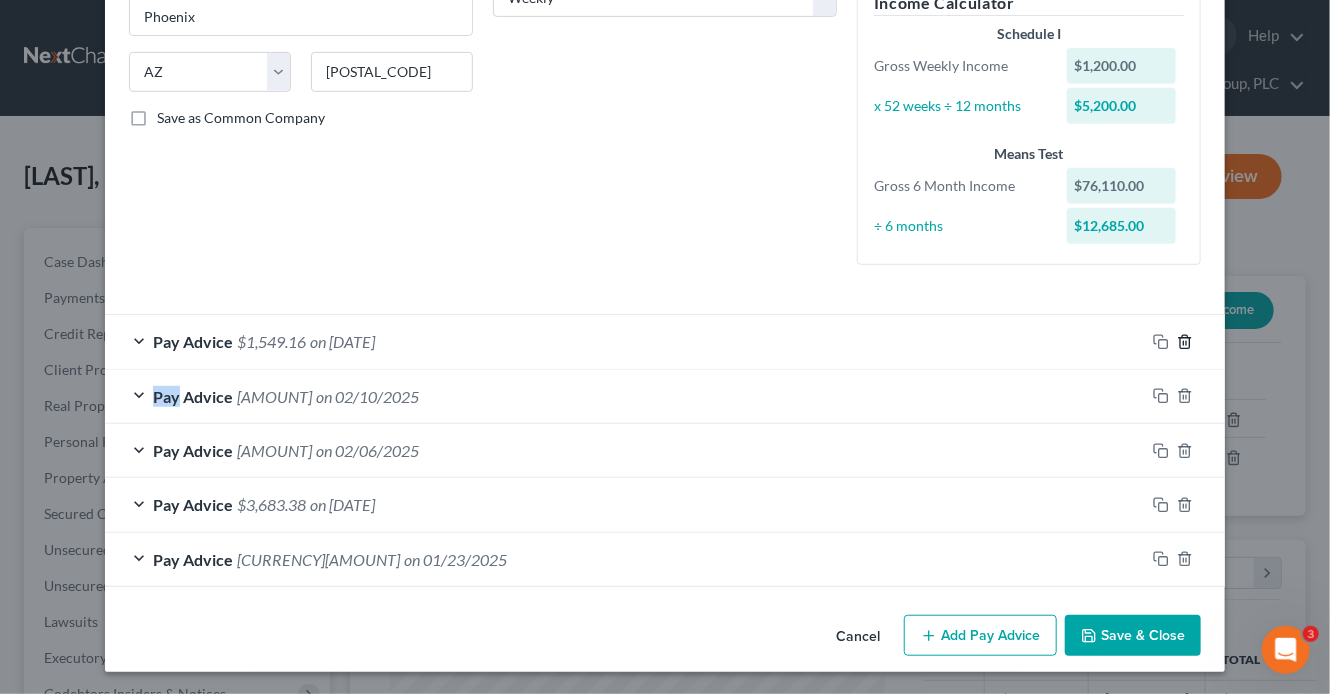 click 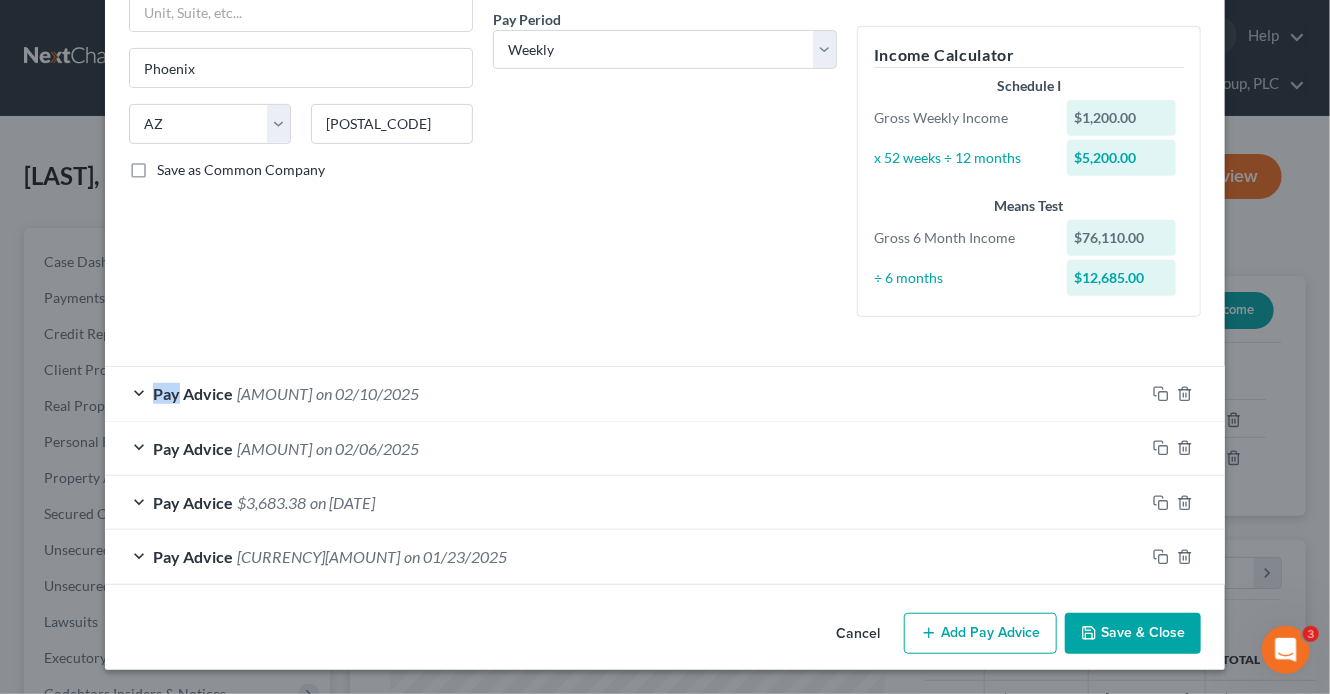 scroll, scrollTop: 307, scrollLeft: 0, axis: vertical 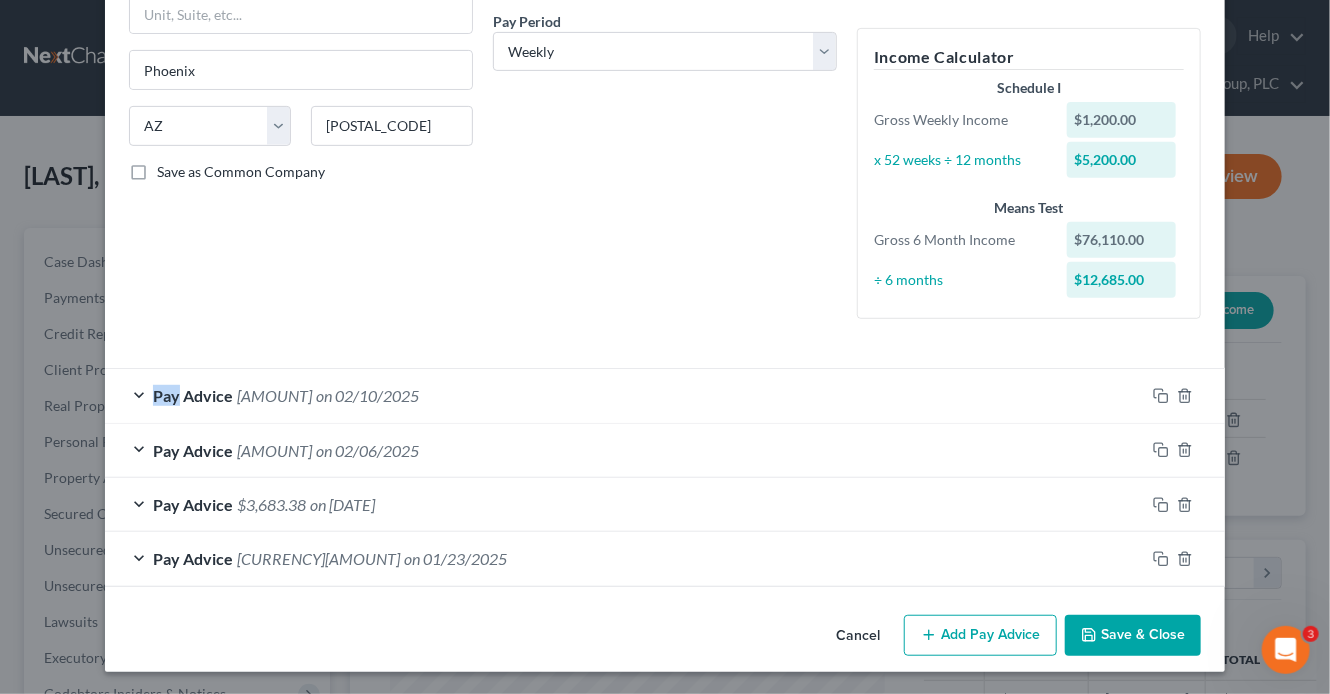 click on "Employment Type
*
Select Full or Part Time Employment Self Employment
Company
*
EA Truck Line, LLC                      7725 W. McDowell Rd., #2058 Phoenix State AL AK AR AZ CA CO CT DE DC FL GA GU HI ID IL IN IA KS KY LA ME MD MA MI MN MS MO MT NC ND NE NV NH NJ NM NY OH OK OR PA PR RI SC SD TN TX UT VI VA VT WA WV WI WY 85035 Save as Common Company Debtor Spouse Occupation Owner/Driver Length of Employment 3 years No Longer Employed
Pay Period
*
Select Monthly Twice Monthly Every Other Week Weekly How would you like to enter income?
All Pay Advices
Just One Pay Advice
YTD Subtraction
Use 6 Month Average for Means Test Deductions  Use 6 Month Average for Schedule I  Income Calculator
Schedule I Gross Weekly Income $1,200.00 x 52 weeks ÷ 12 months $5,200.00 Means Test Gross 6 Month Income $76,110.00 ÷ 6 months $12,685.00" at bounding box center (665, 68) 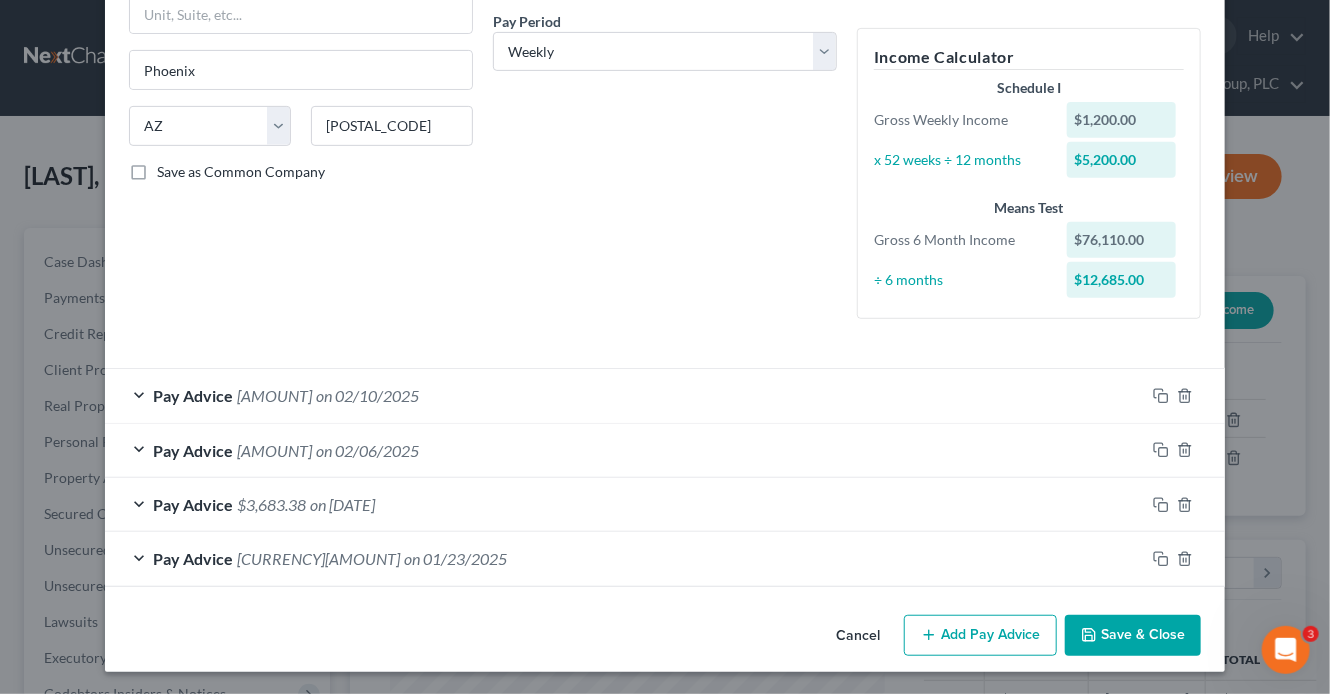 click on "Employment Type
*
Select Full or Part Time Employment Self Employment
Company
*
EA Truck Line, LLC                      7725 W. McDowell Rd., #2058 Phoenix State AL AK AR AZ CA CO CT DE DC FL GA GU HI ID IL IN IA KS KY LA ME MD MA MI MN MS MO MT NC ND NE NV NH NJ NM NY OH OK OR PA PR RI SC SD TN TX UT VI VA VT WA WV WI WY 85035 Save as Common Company Debtor Spouse Occupation Owner/Driver Length of Employment 3 years No Longer Employed
Pay Period
*
Select Monthly Twice Monthly Every Other Week Weekly How would you like to enter income?
All Pay Advices
Just One Pay Advice
YTD Subtraction
Use 6 Month Average for Means Test Deductions  Use 6 Month Average for Schedule I  Income Calculator
Schedule I Gross Weekly Income $1,200.00 x 52 weeks ÷ 12 months $5,200.00 Means Test Gross 6 Month Income $76,110.00 ÷ 6 months $12,685.00" at bounding box center [665, 68] 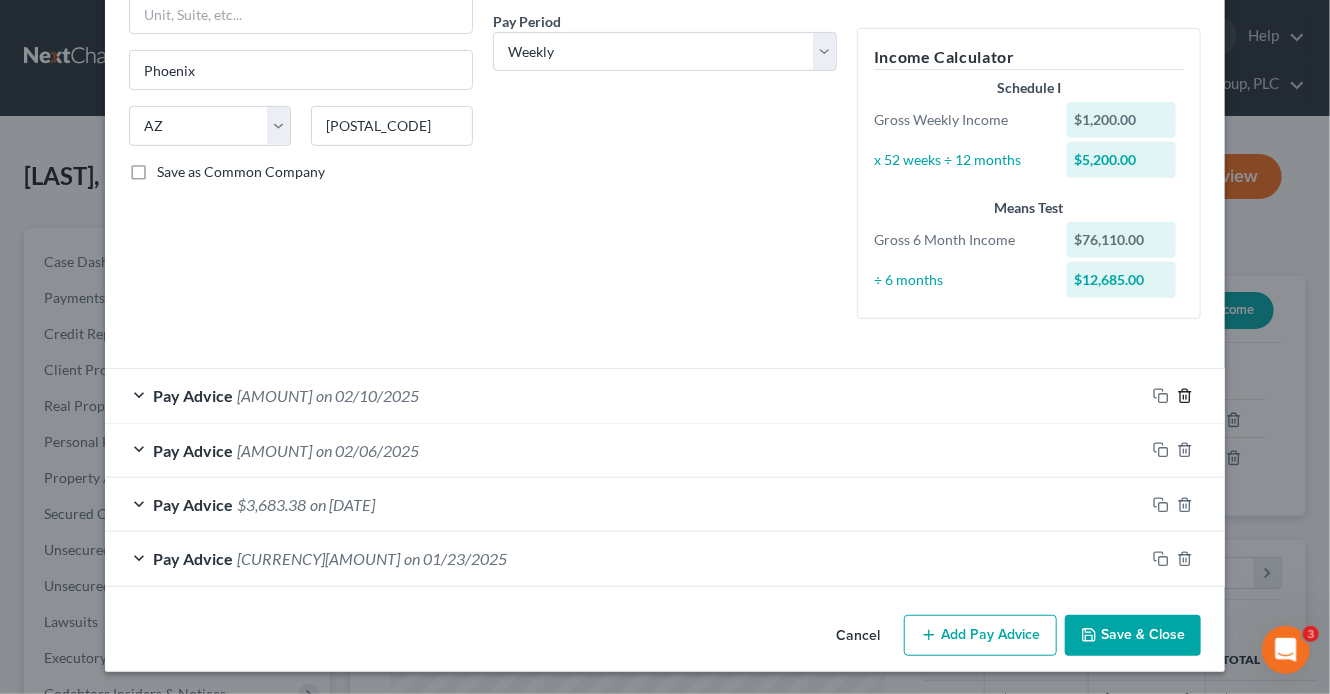 click 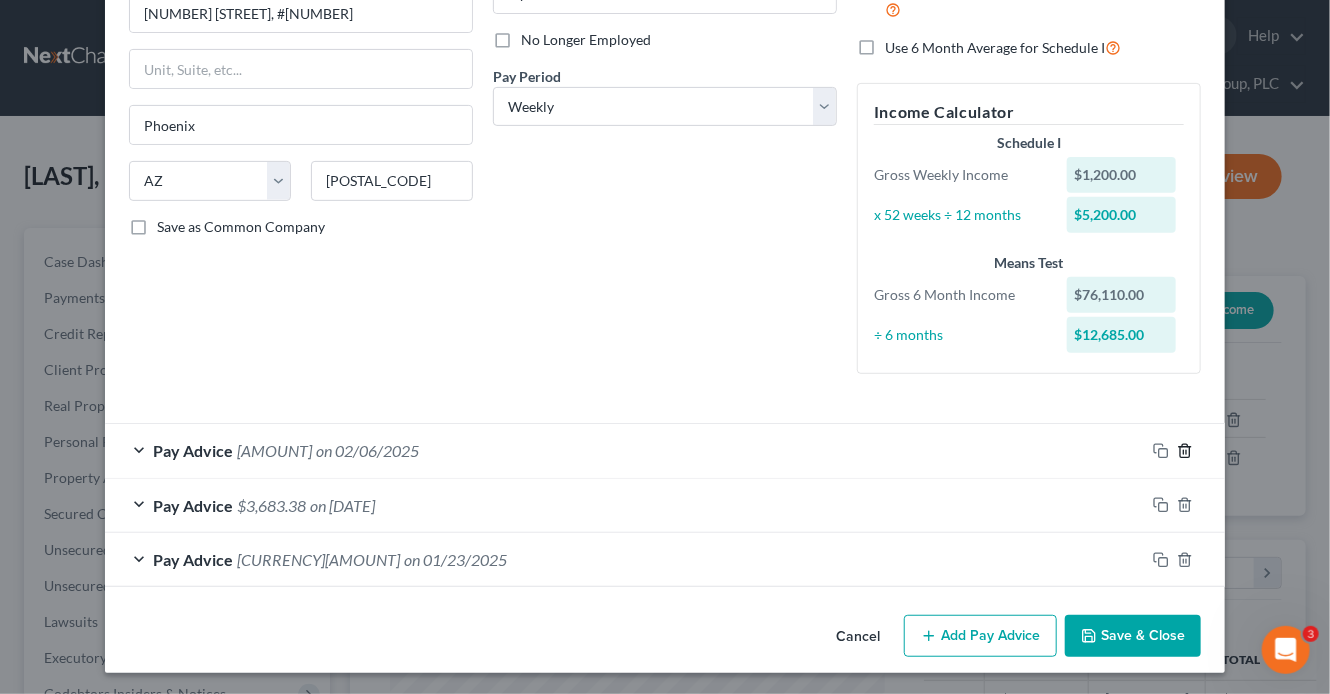 click 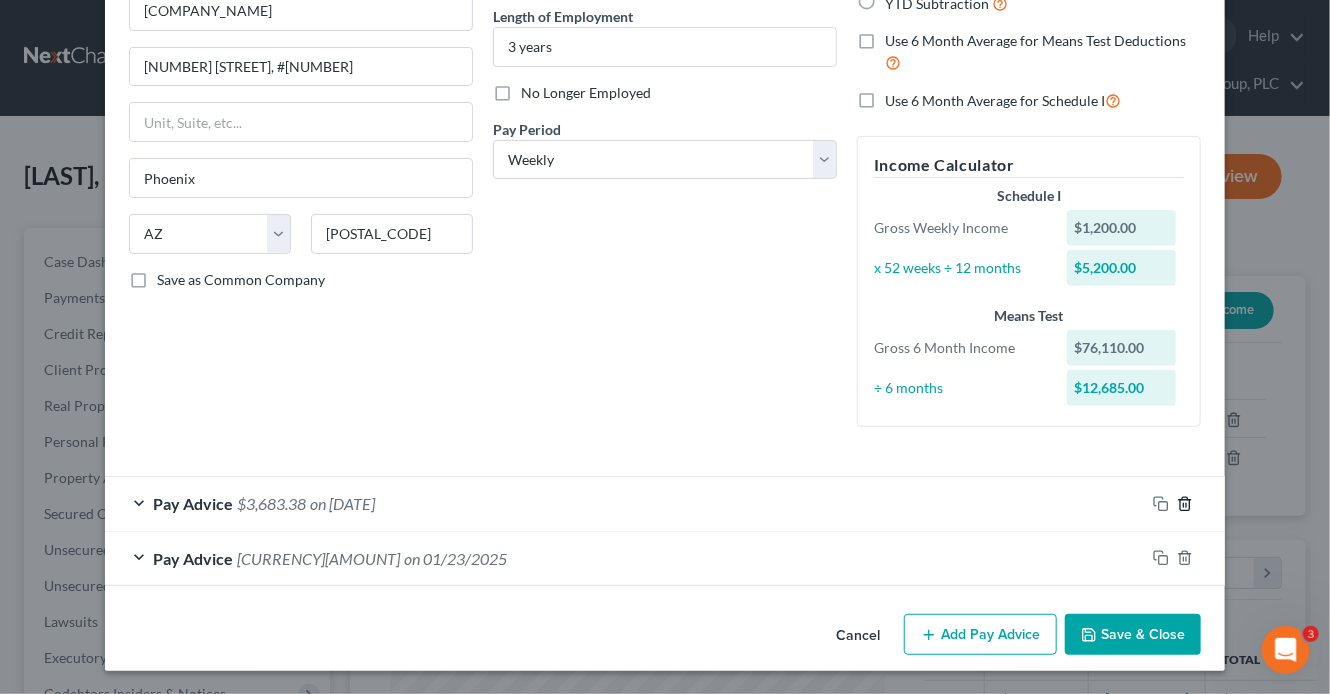 click 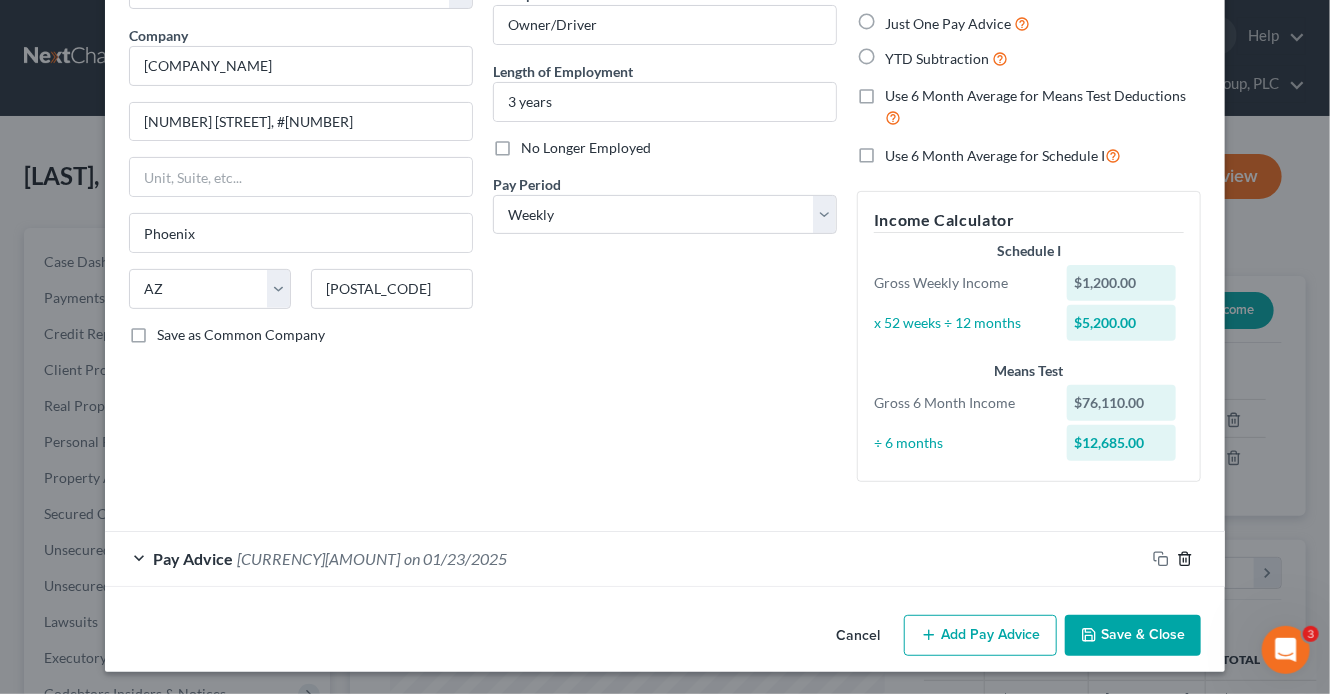 click 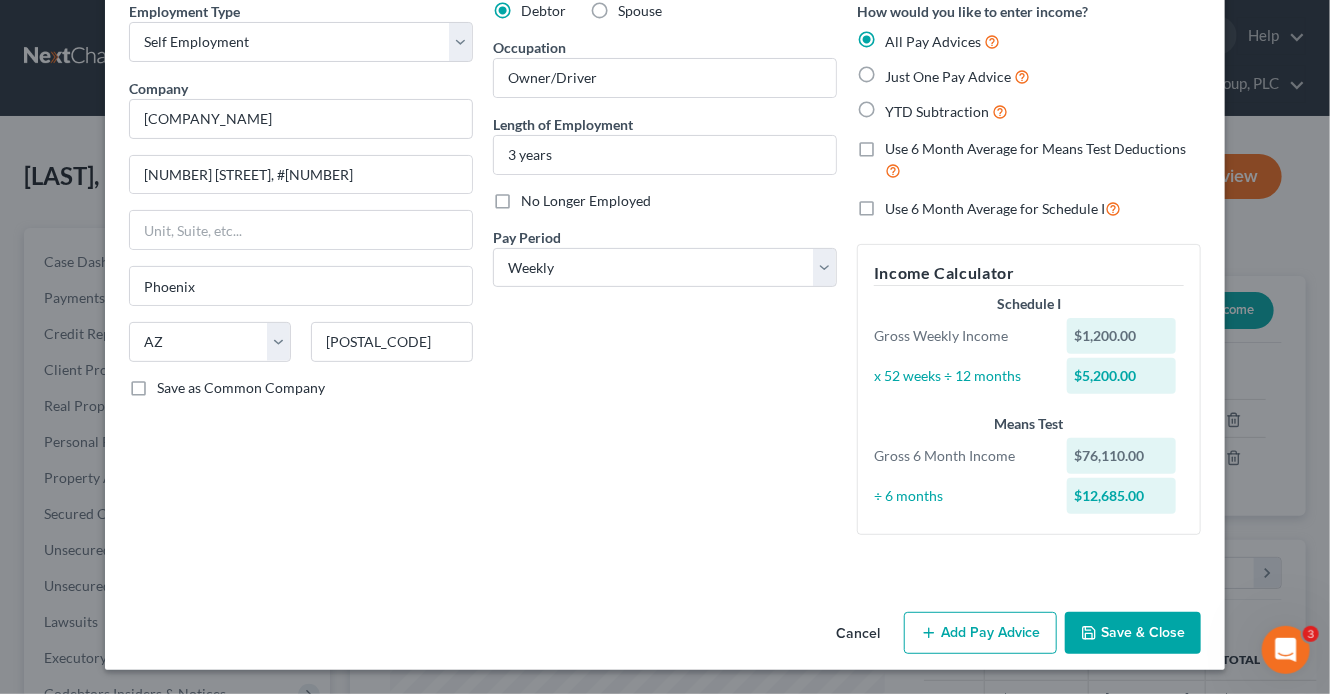 scroll, scrollTop: 89, scrollLeft: 0, axis: vertical 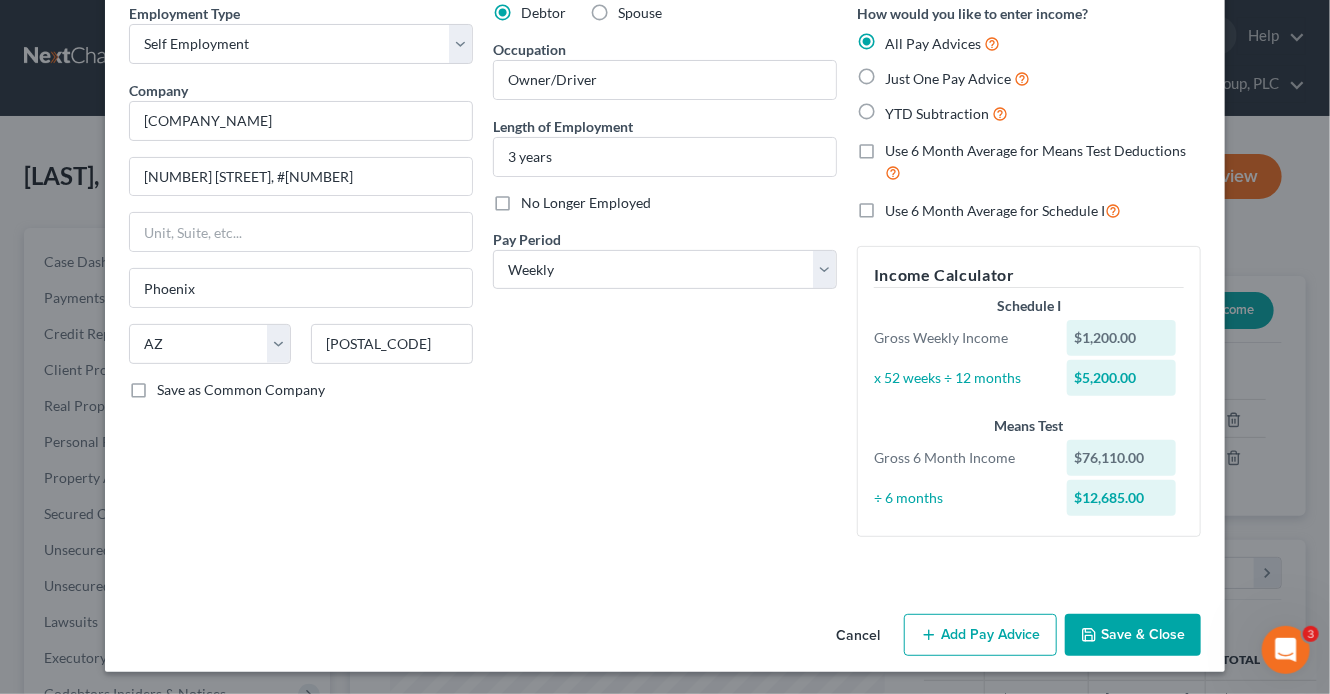 click on "Add Pay Advice" at bounding box center [980, 635] 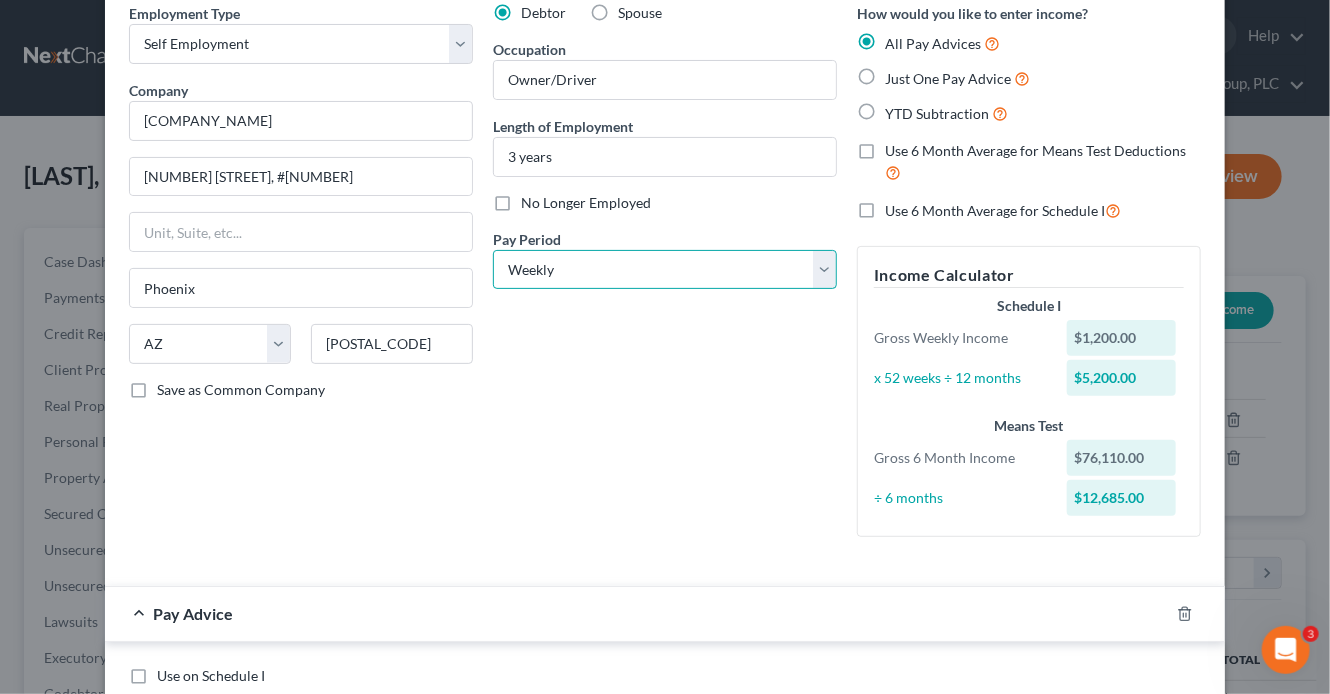 click on "Select Monthly Twice Monthly Every Other Week Weekly" at bounding box center (665, 270) 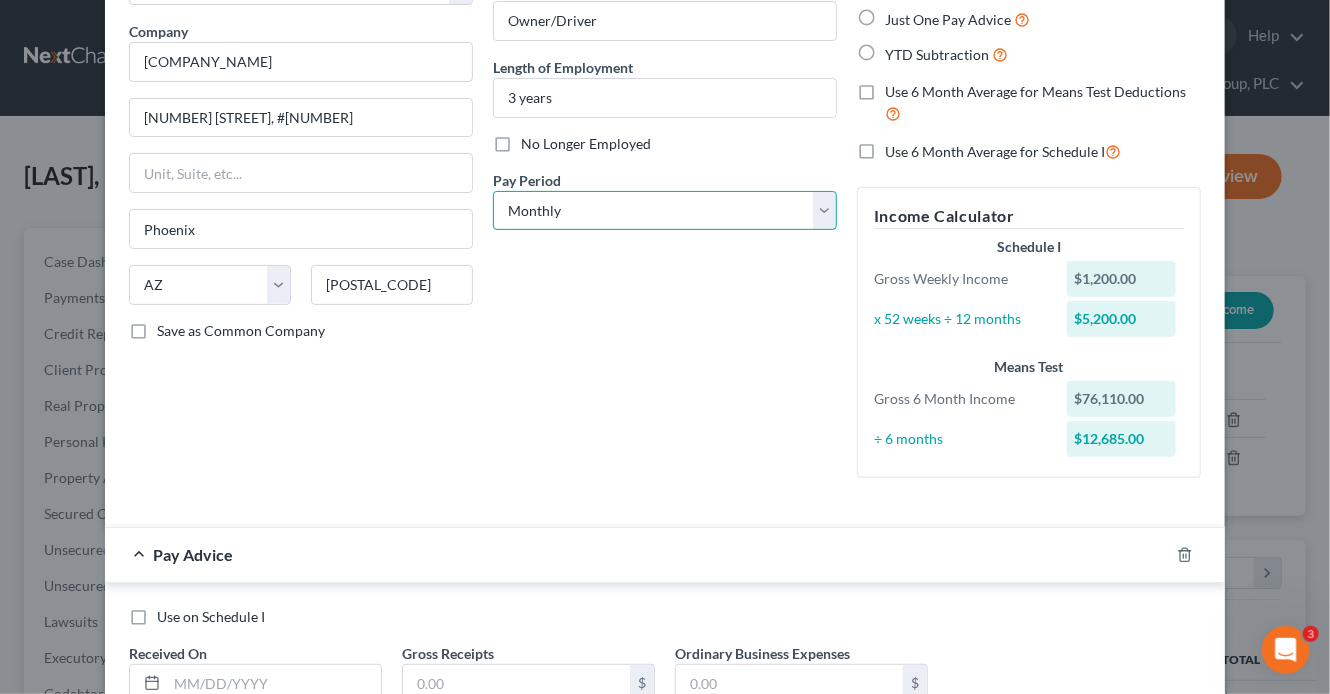 scroll, scrollTop: 296, scrollLeft: 0, axis: vertical 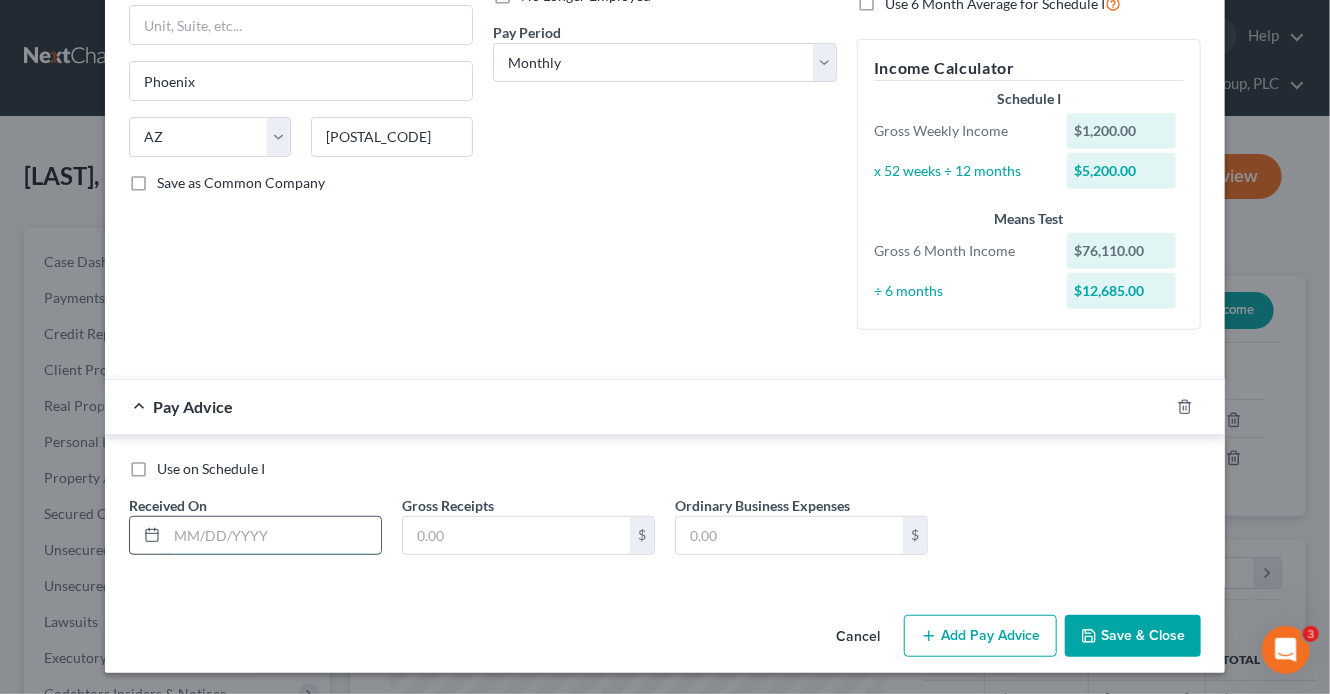 click at bounding box center (274, 536) 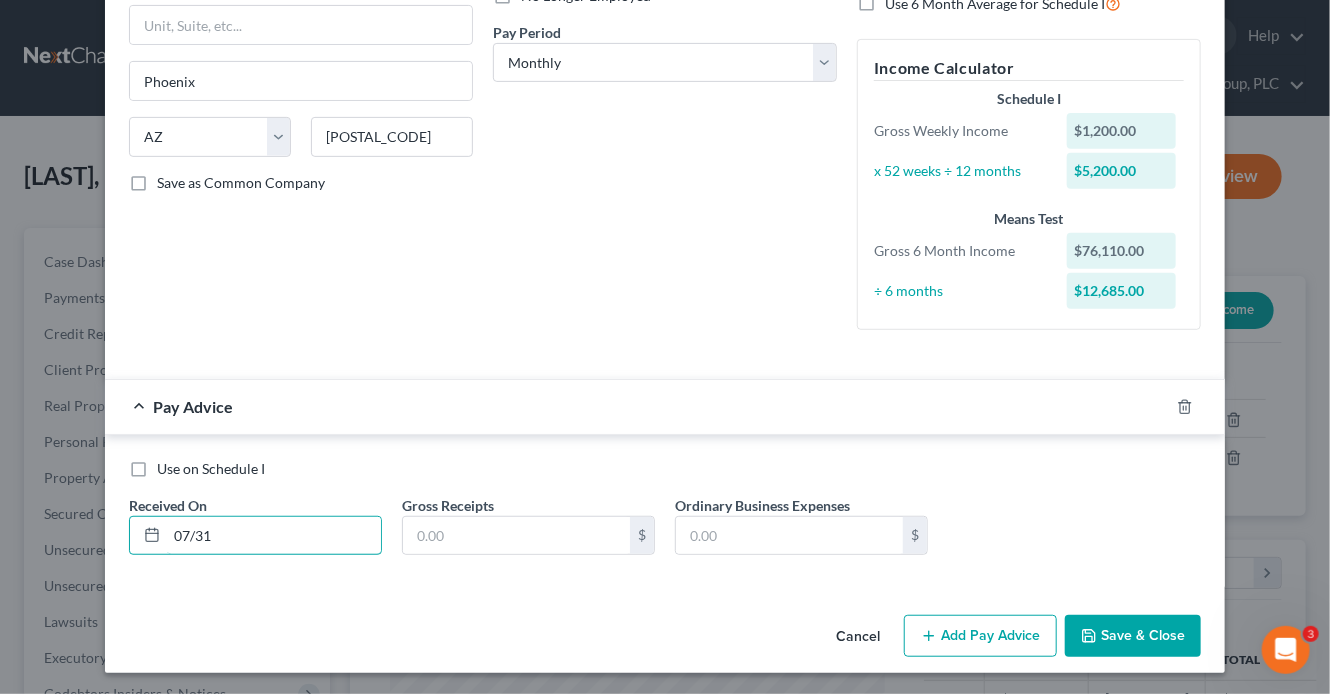 scroll, scrollTop: 256, scrollLeft: 0, axis: vertical 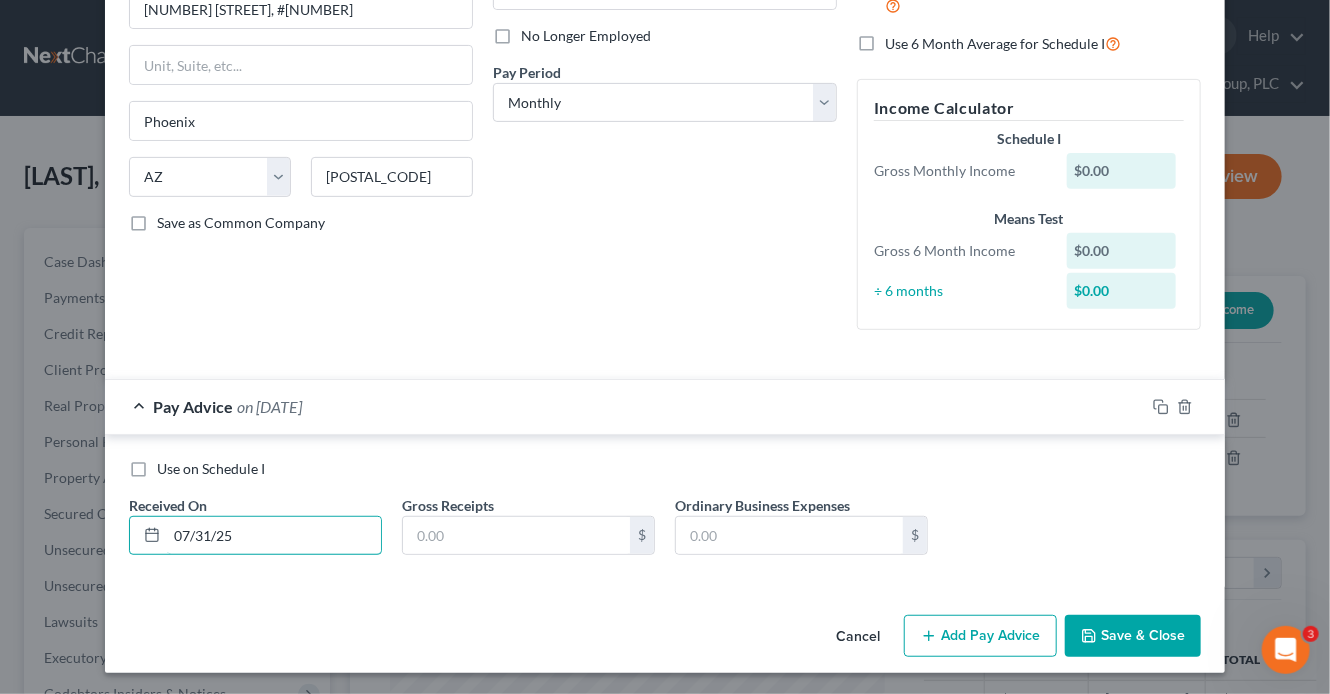 type on "07/31/25" 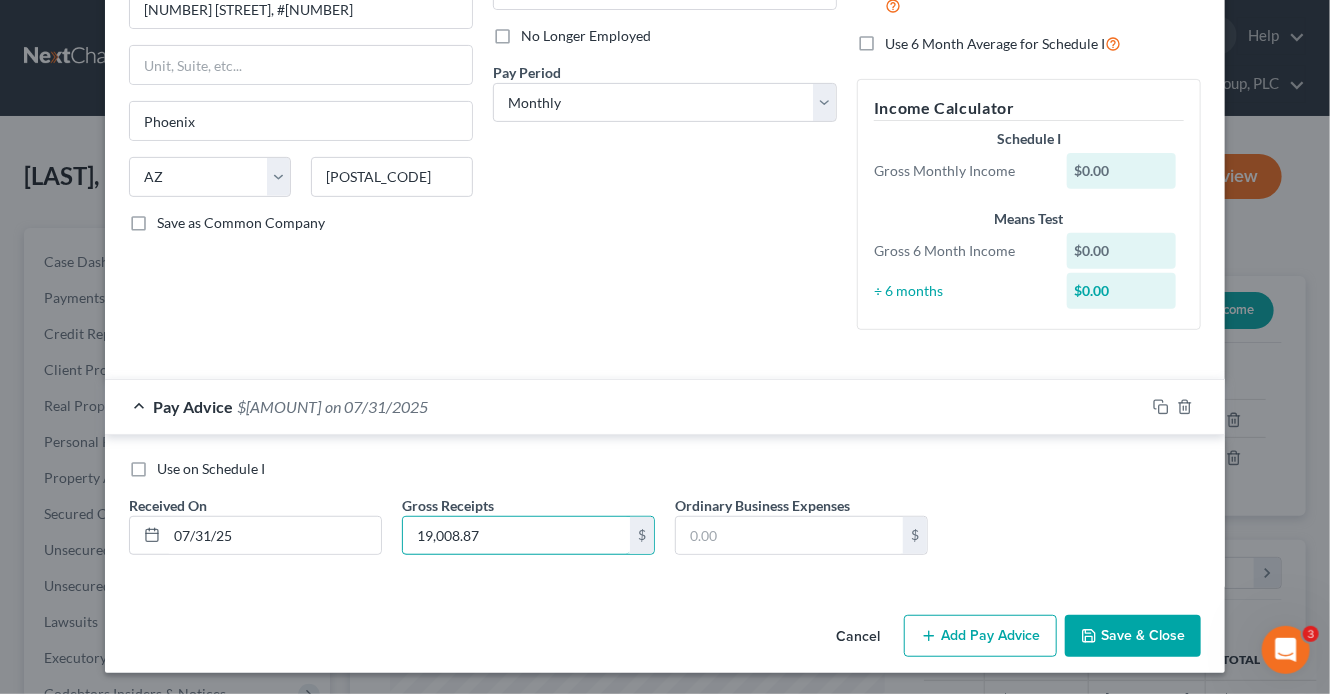 type on "19,008.87" 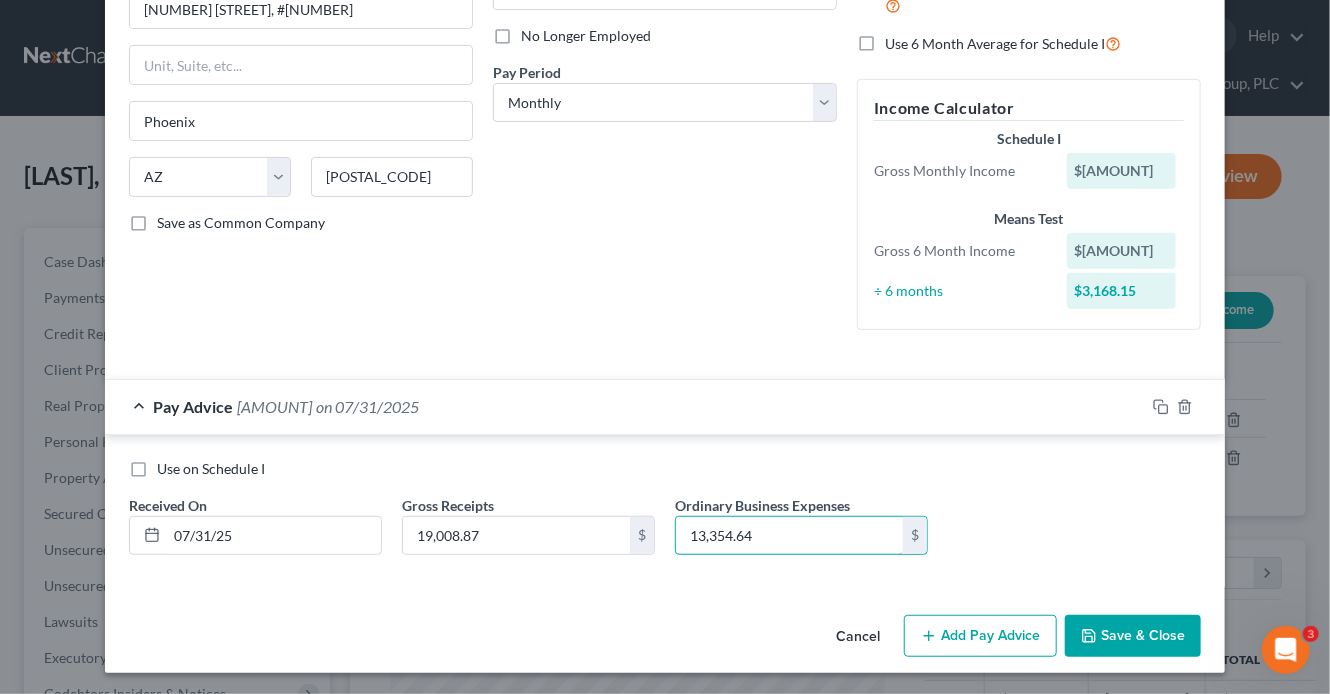 type on "13,354.64" 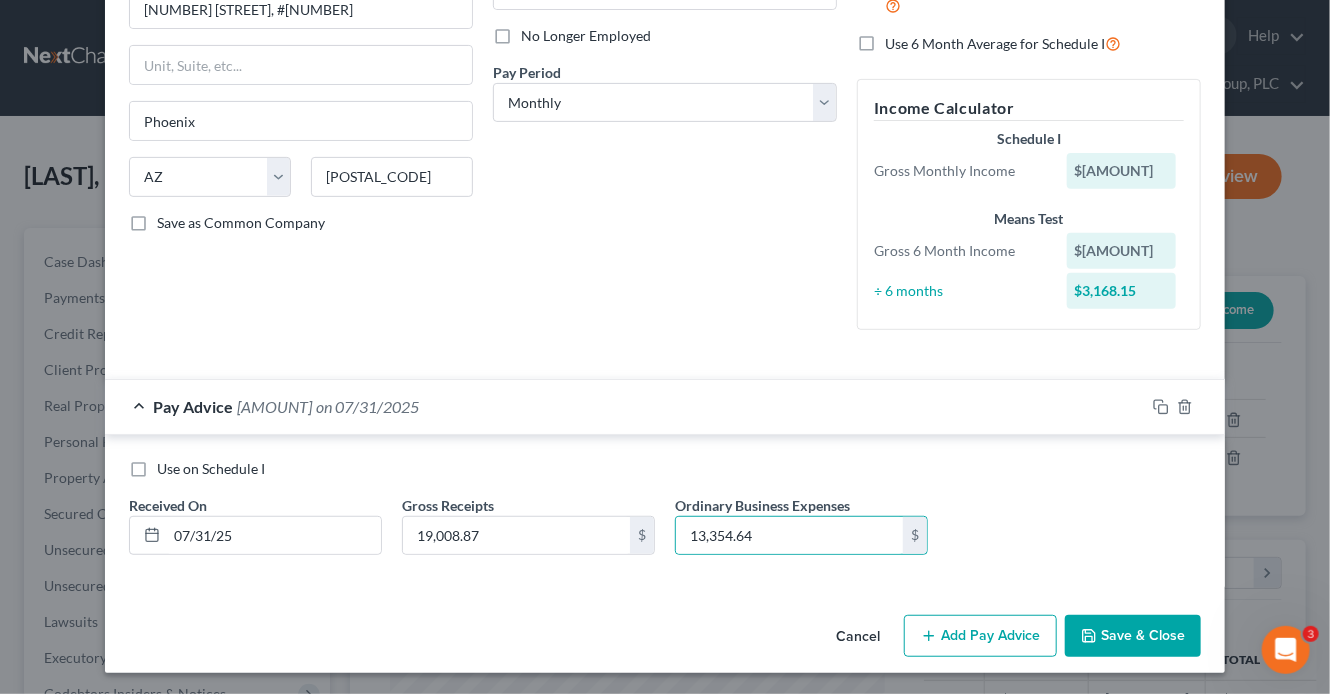 click on "Add Pay Advice" at bounding box center (980, 636) 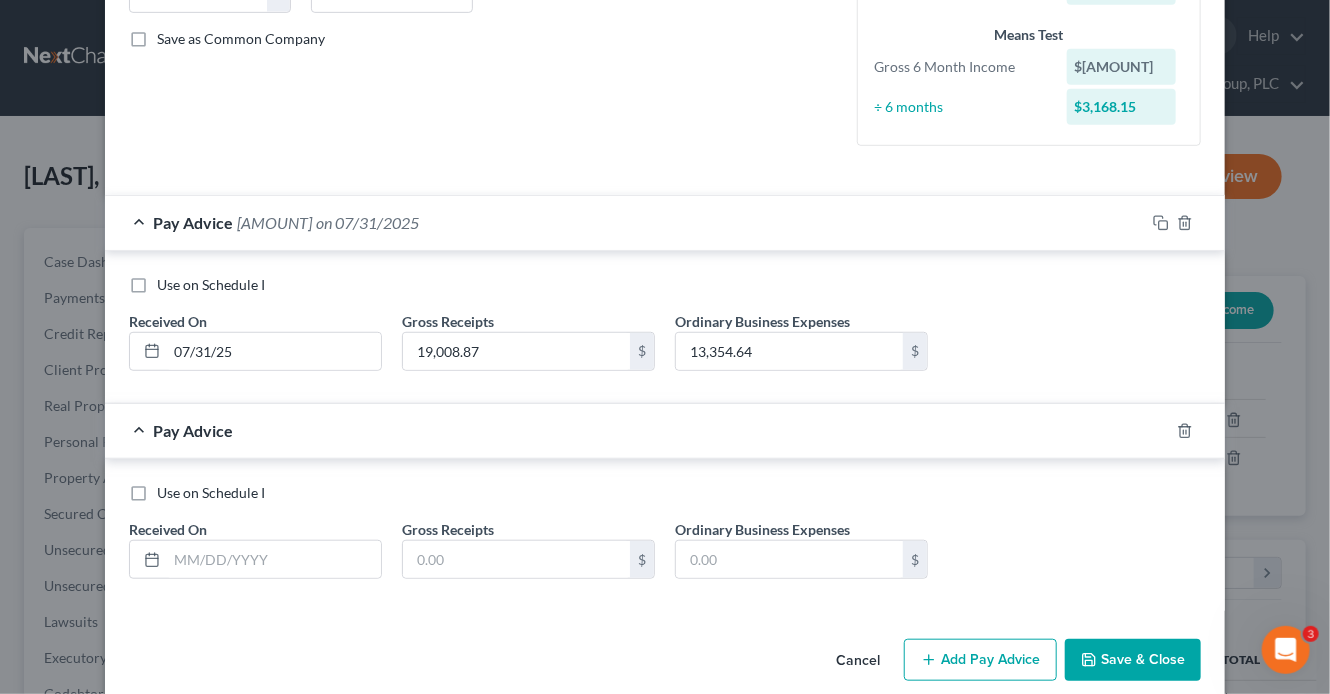 scroll, scrollTop: 464, scrollLeft: 0, axis: vertical 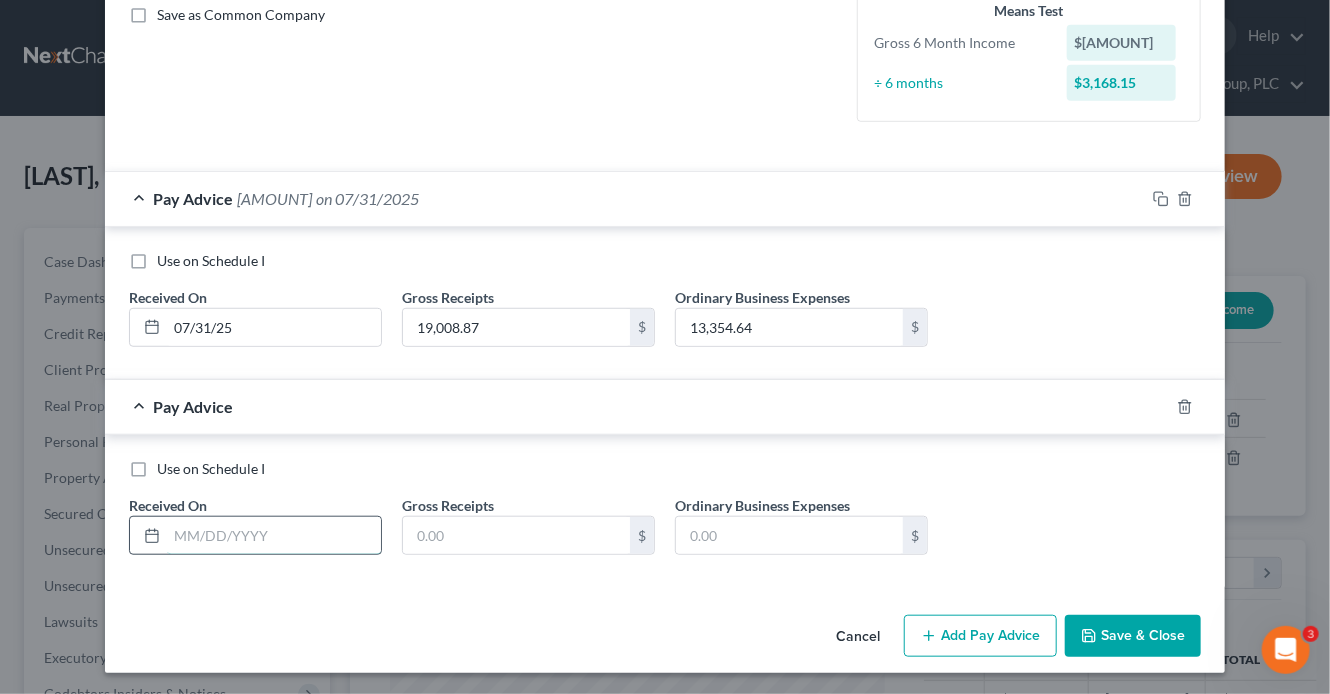 click at bounding box center [274, 536] 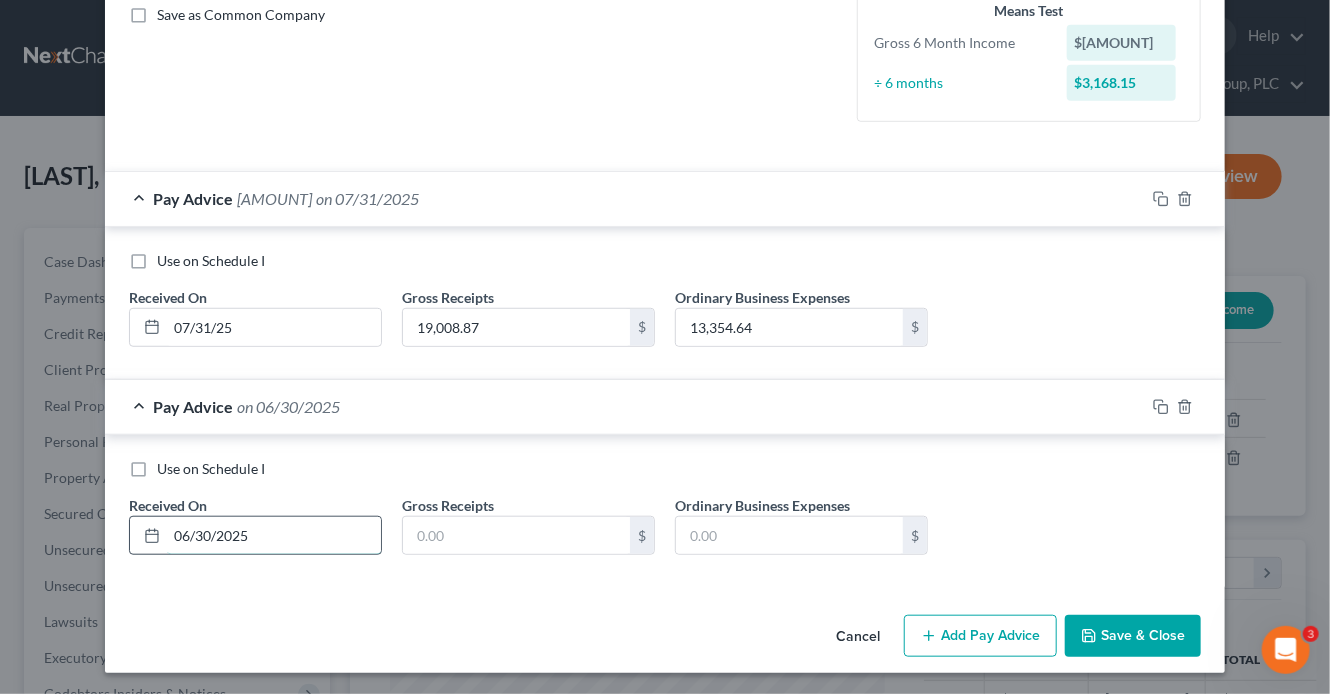 type on "06/30/2025" 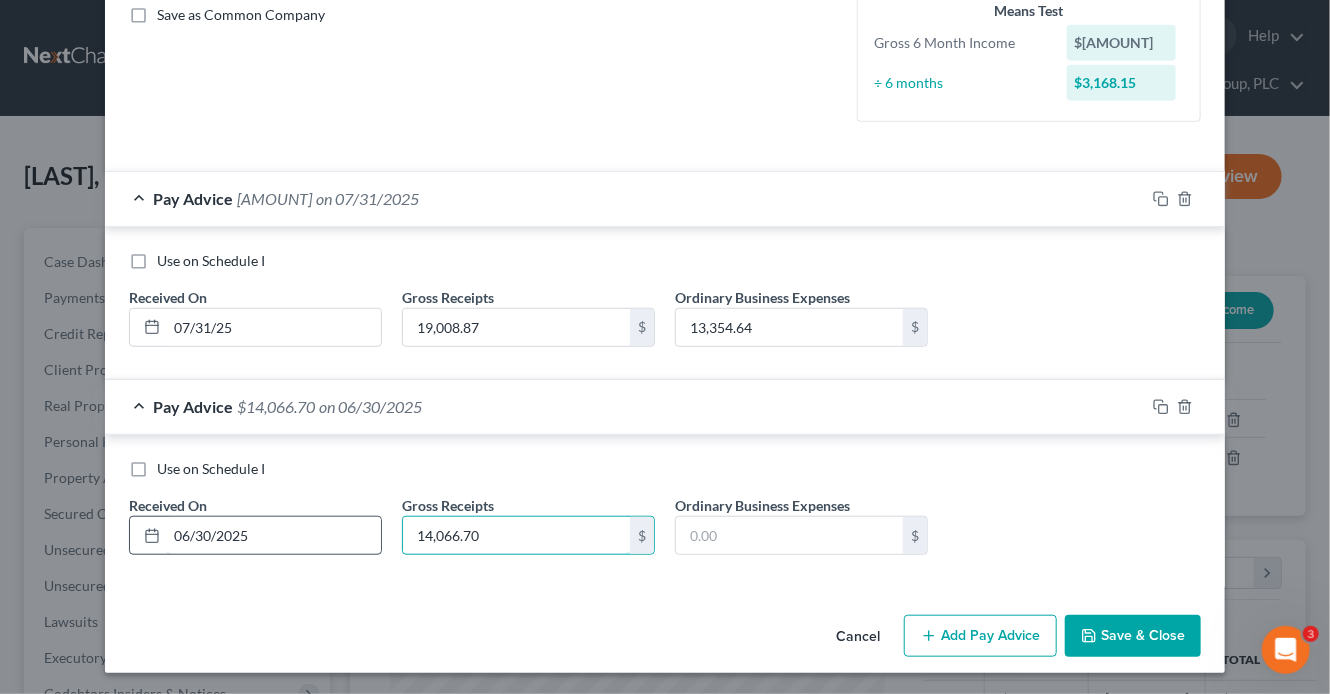 type on "14,066.70" 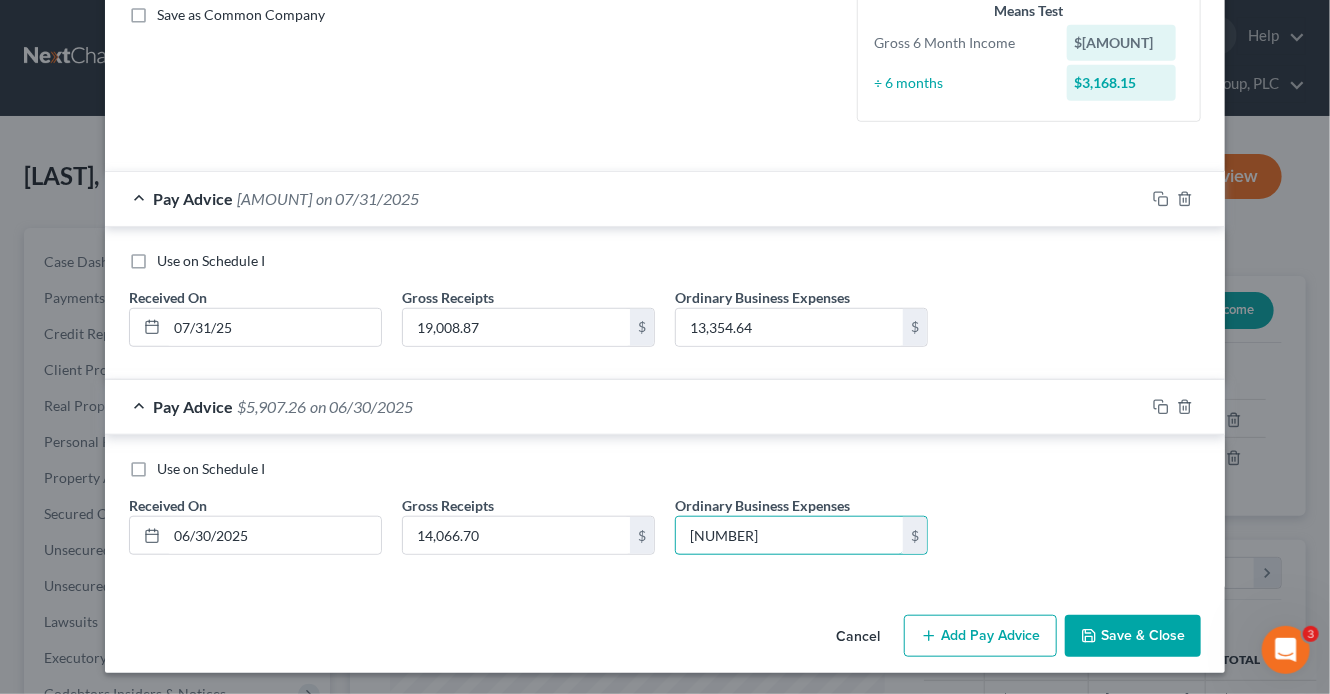 type on "8,159.44" 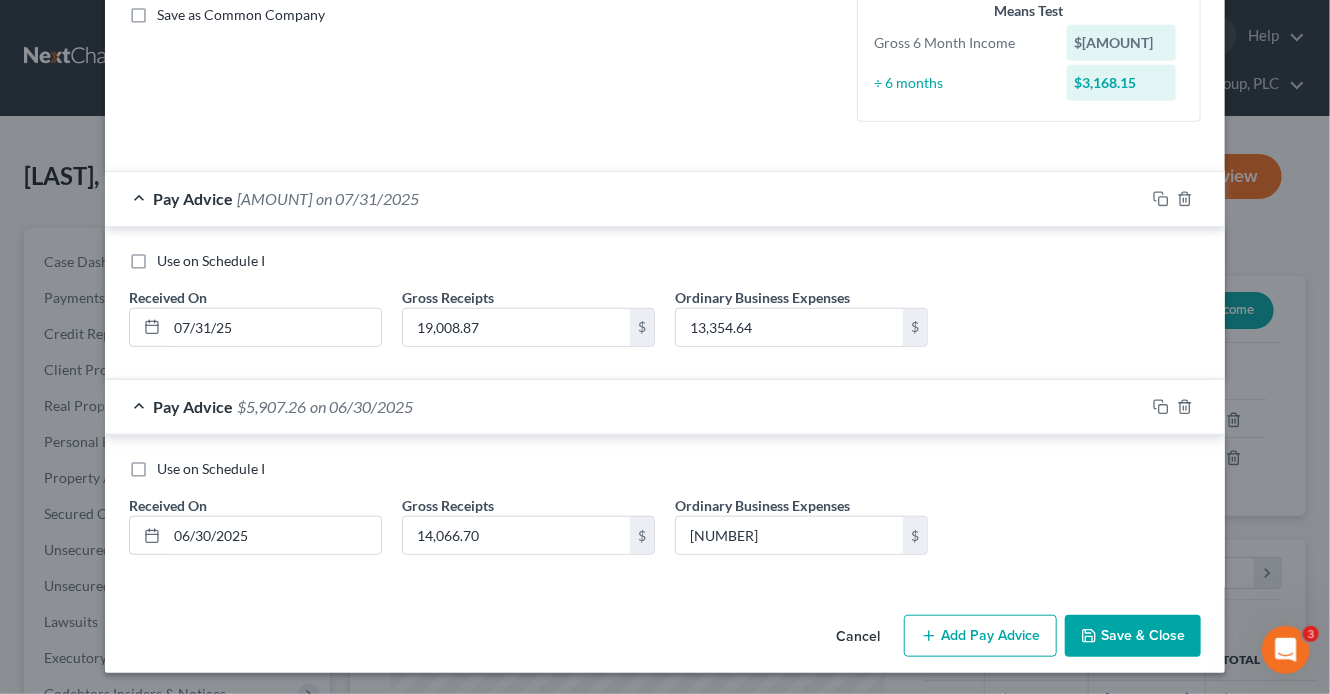 click on "Add Pay Advice" at bounding box center [980, 636] 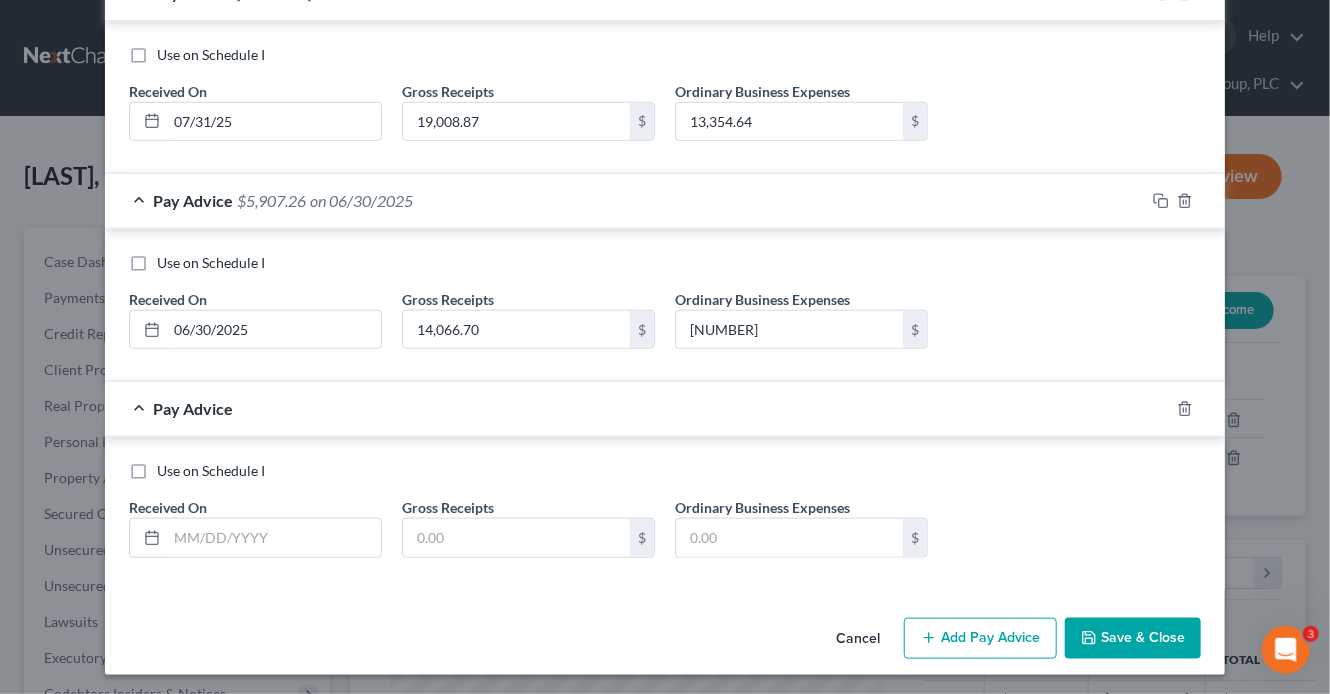 scroll, scrollTop: 672, scrollLeft: 0, axis: vertical 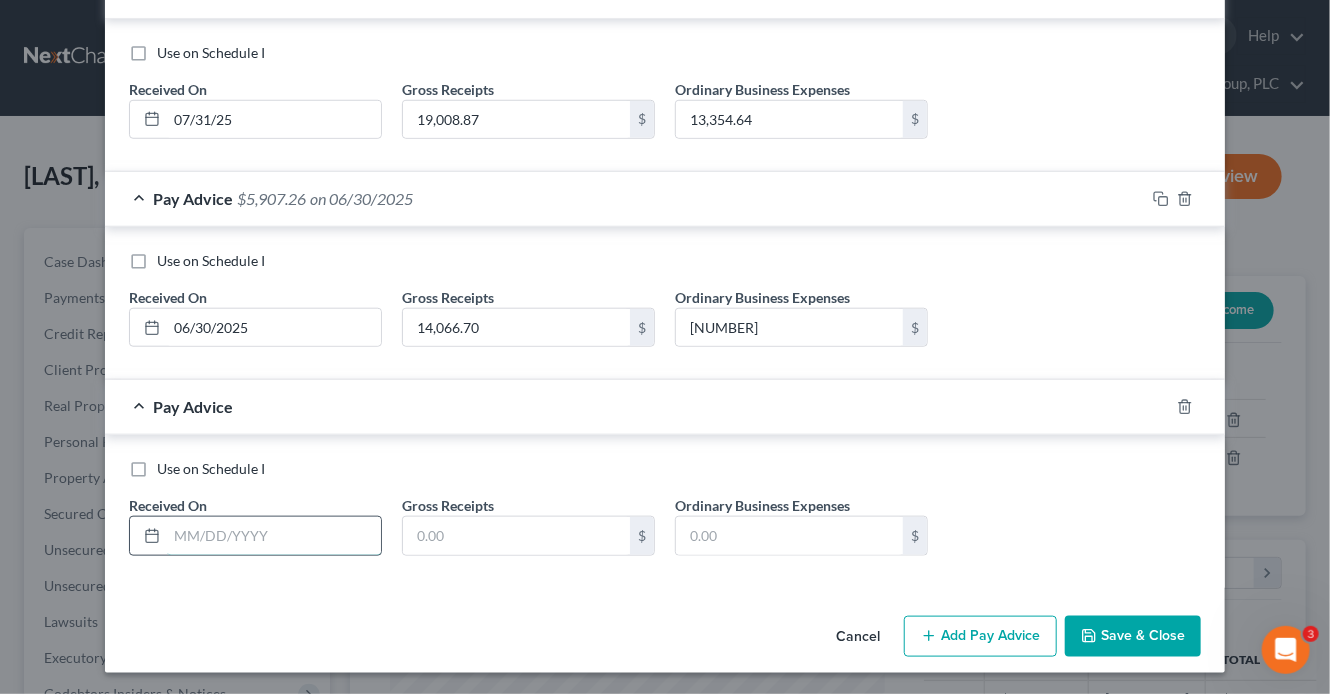 click at bounding box center [274, 536] 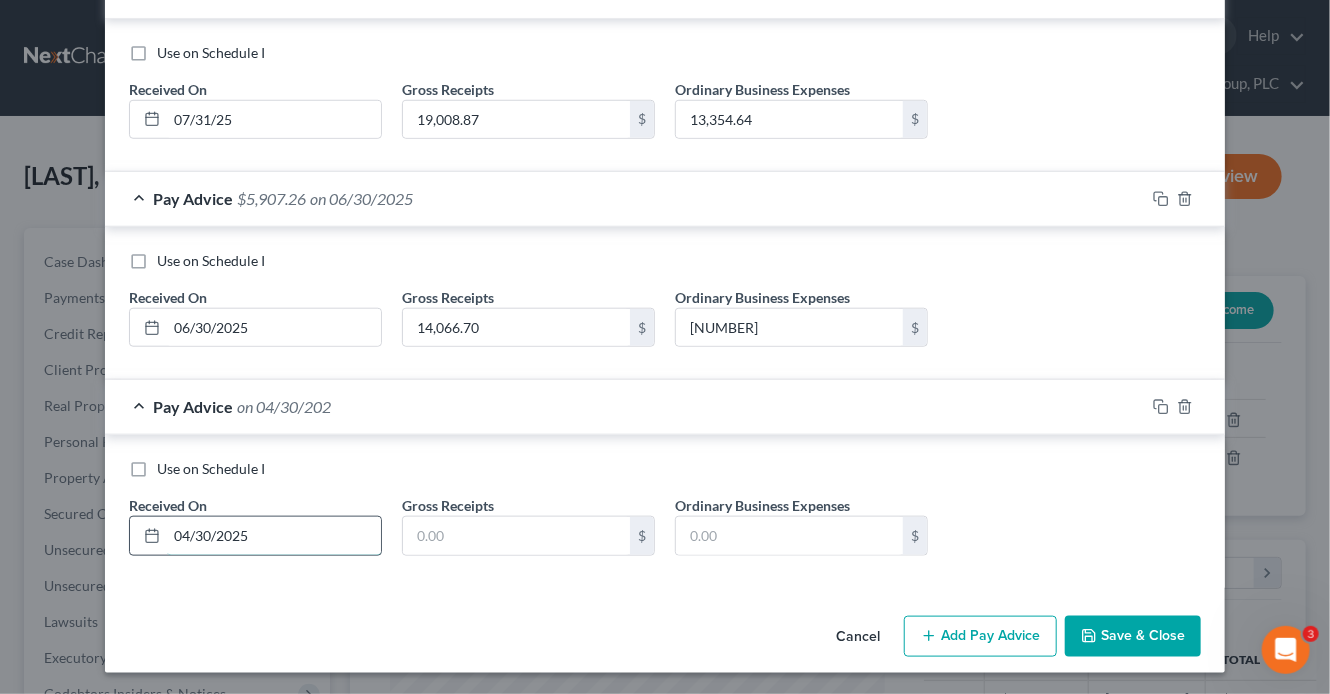 type on "04/30/2025" 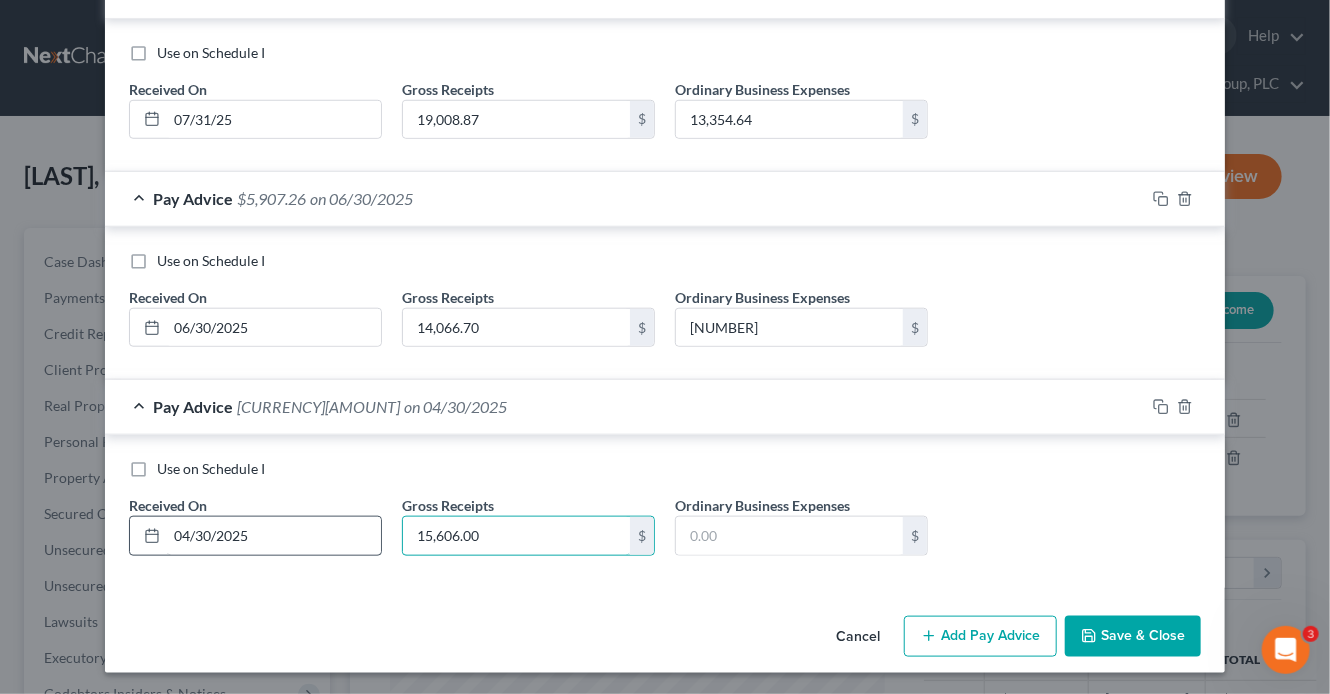 type on "15,606.00" 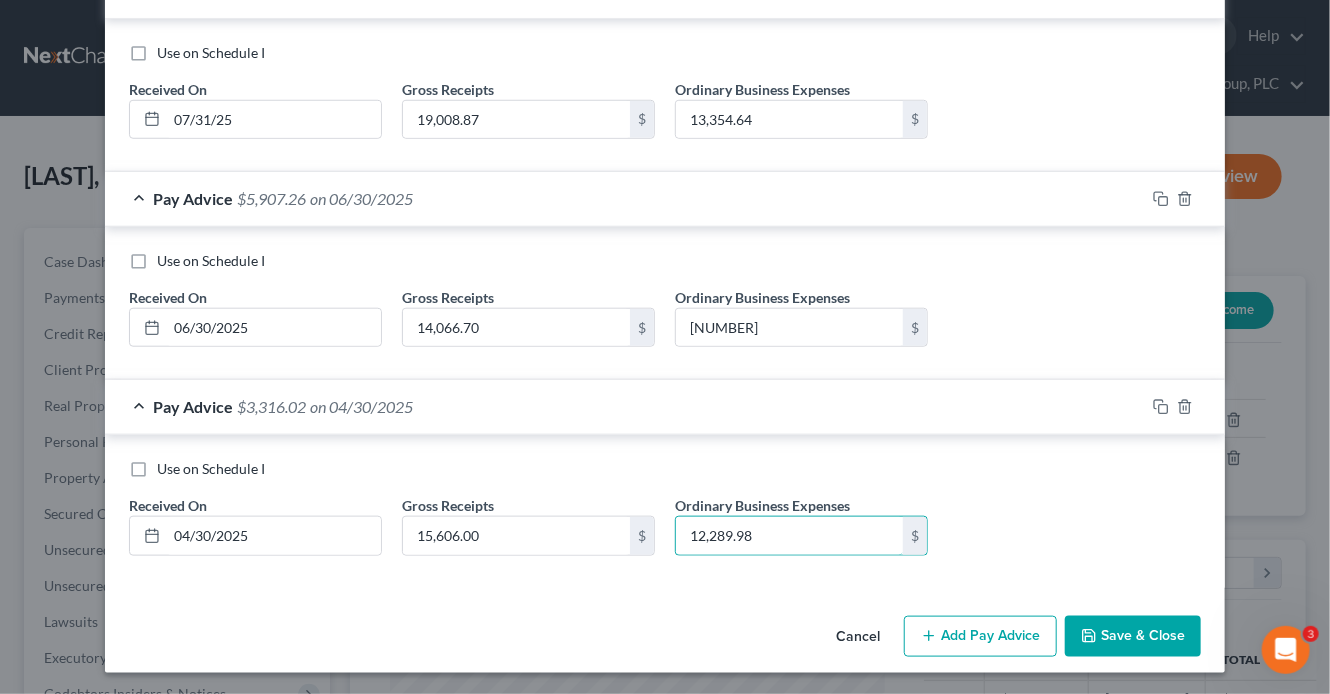 type on "12,289.98" 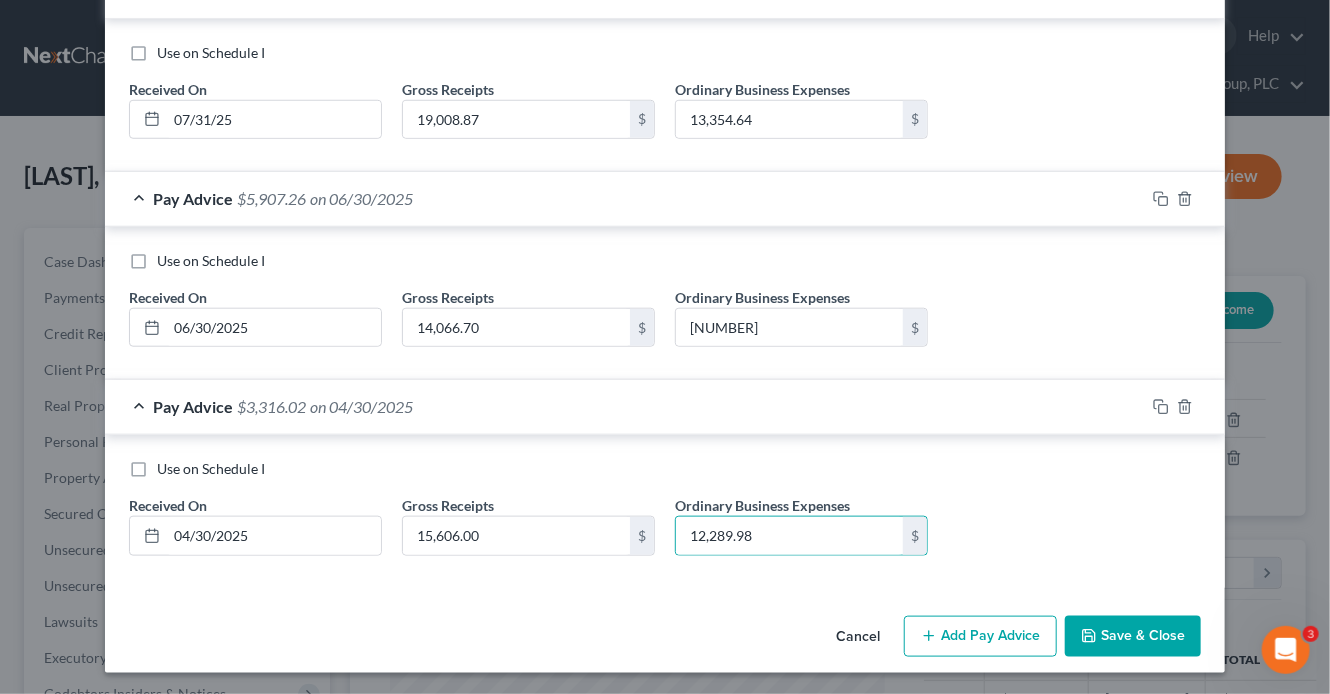 click on "Add Pay Advice" at bounding box center [980, 637] 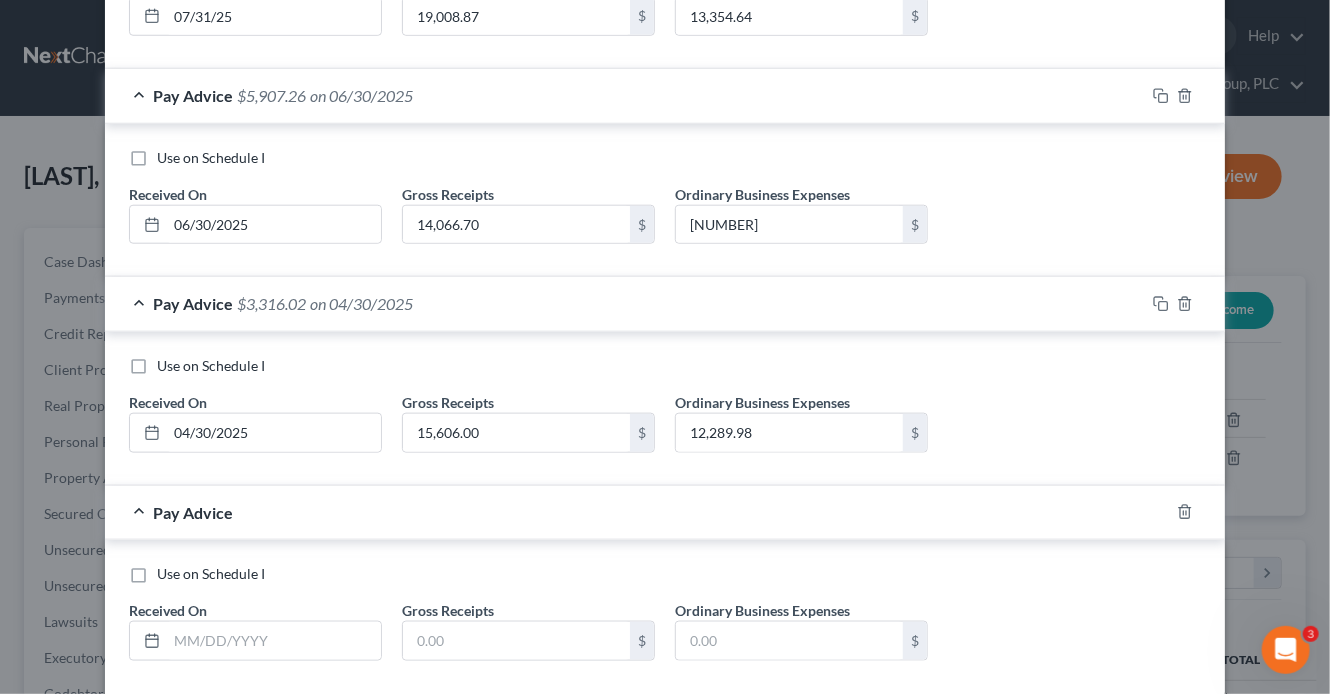 scroll, scrollTop: 879, scrollLeft: 0, axis: vertical 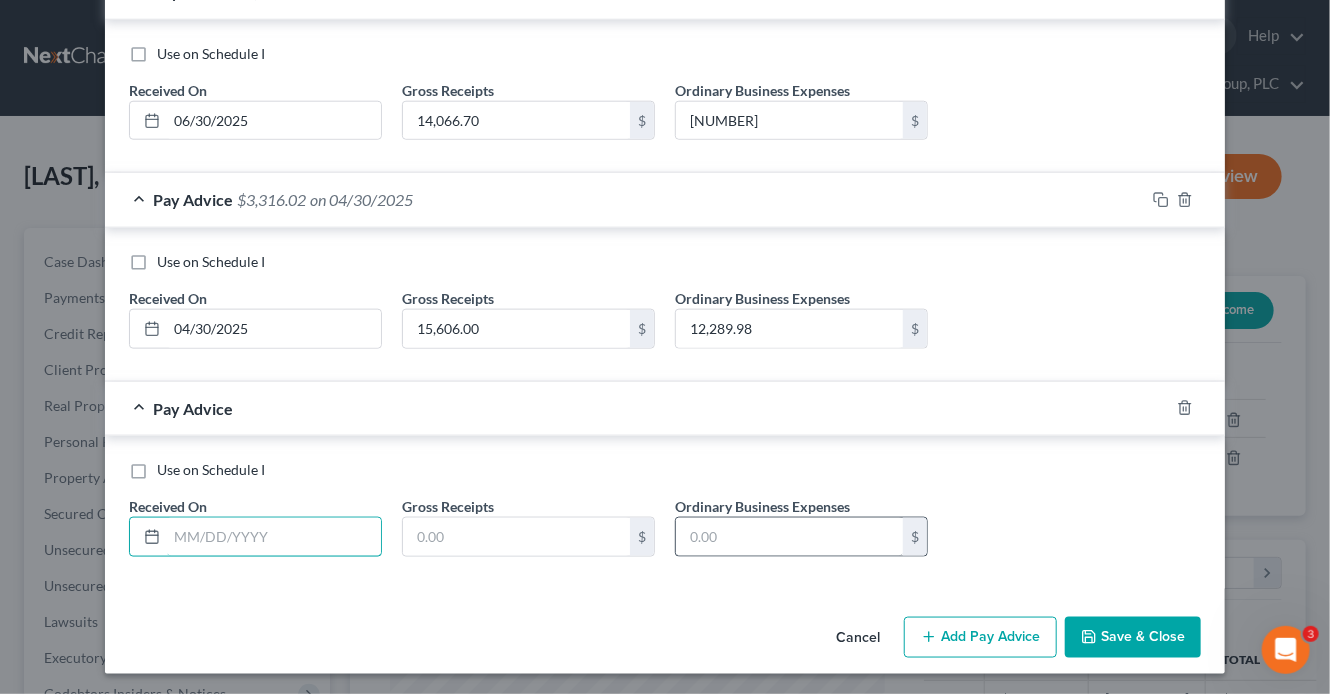 drag, startPoint x: 358, startPoint y: 526, endPoint x: 835, endPoint y: 541, distance: 477.23578 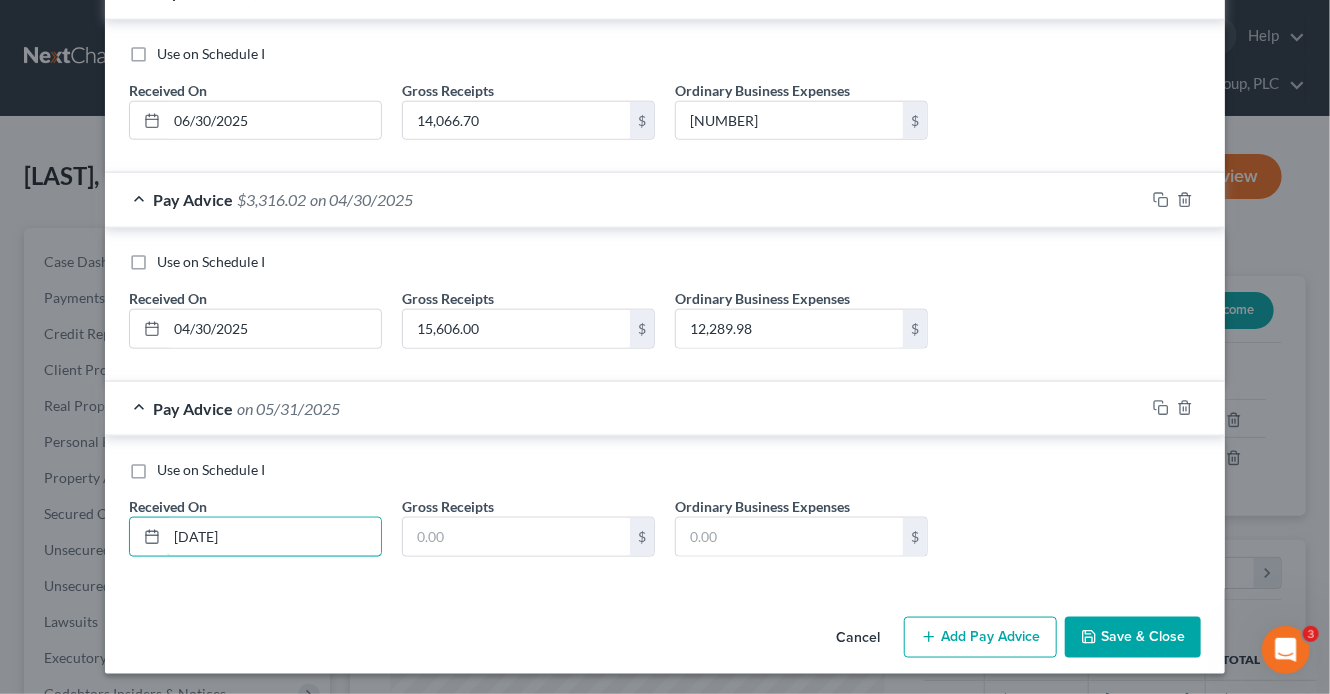 type on "05/31/25" 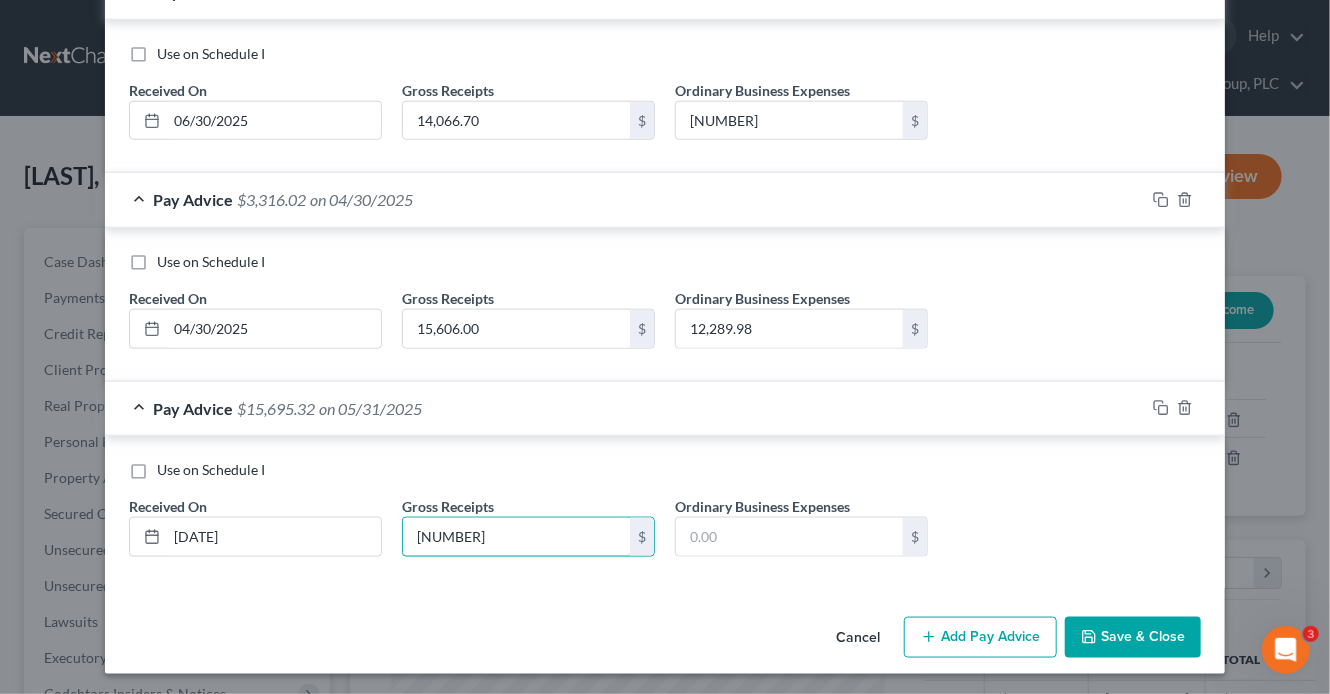 type on "15,695.32" 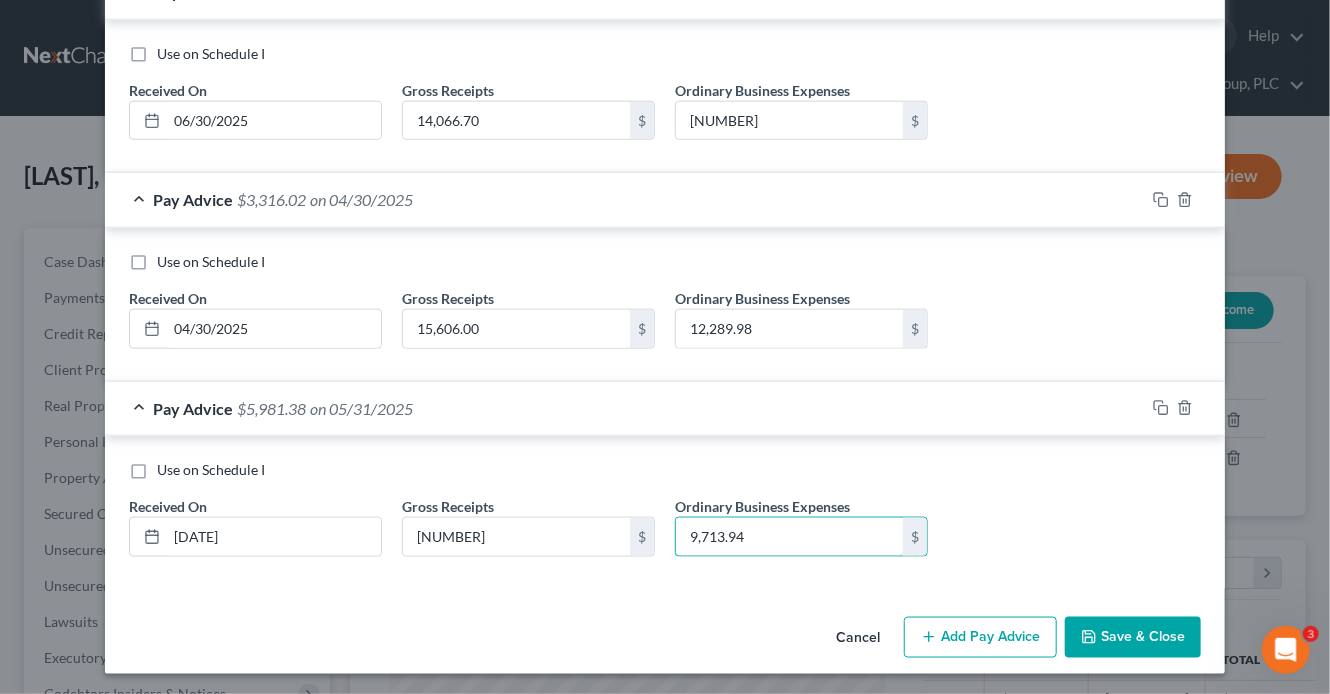 type on "9,713.94" 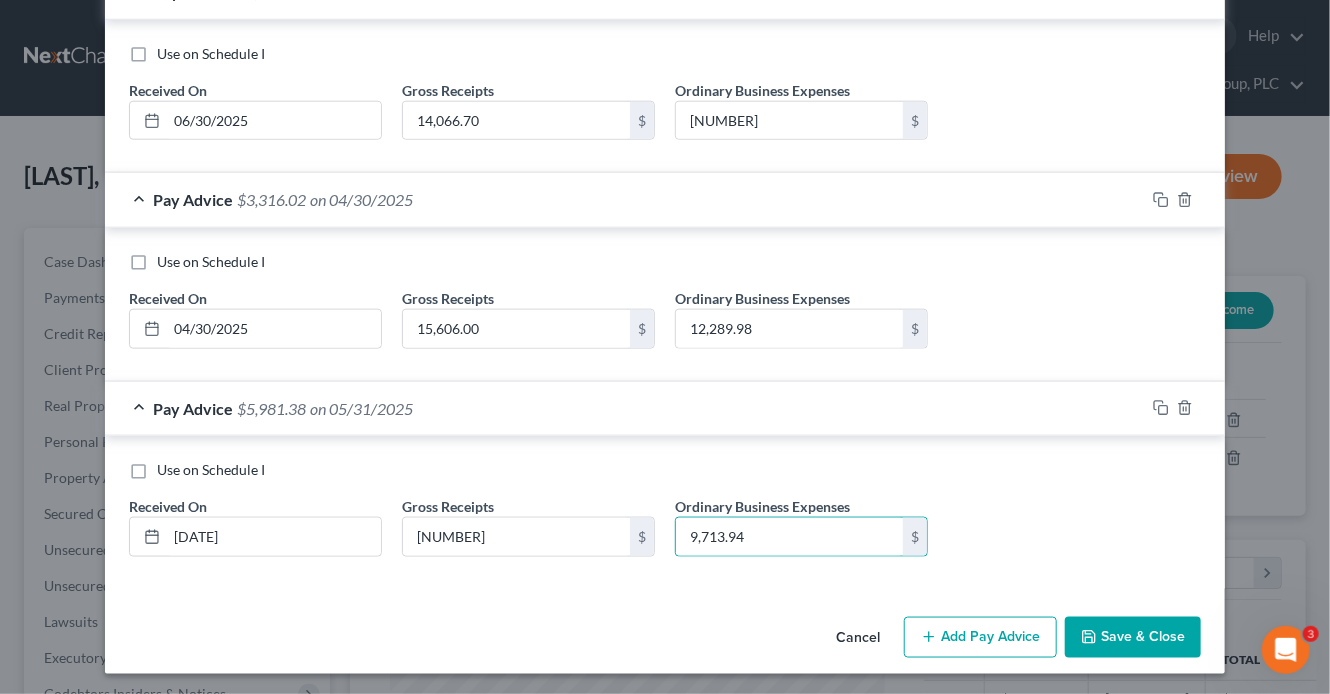click on "Add Pay Advice" at bounding box center [980, 638] 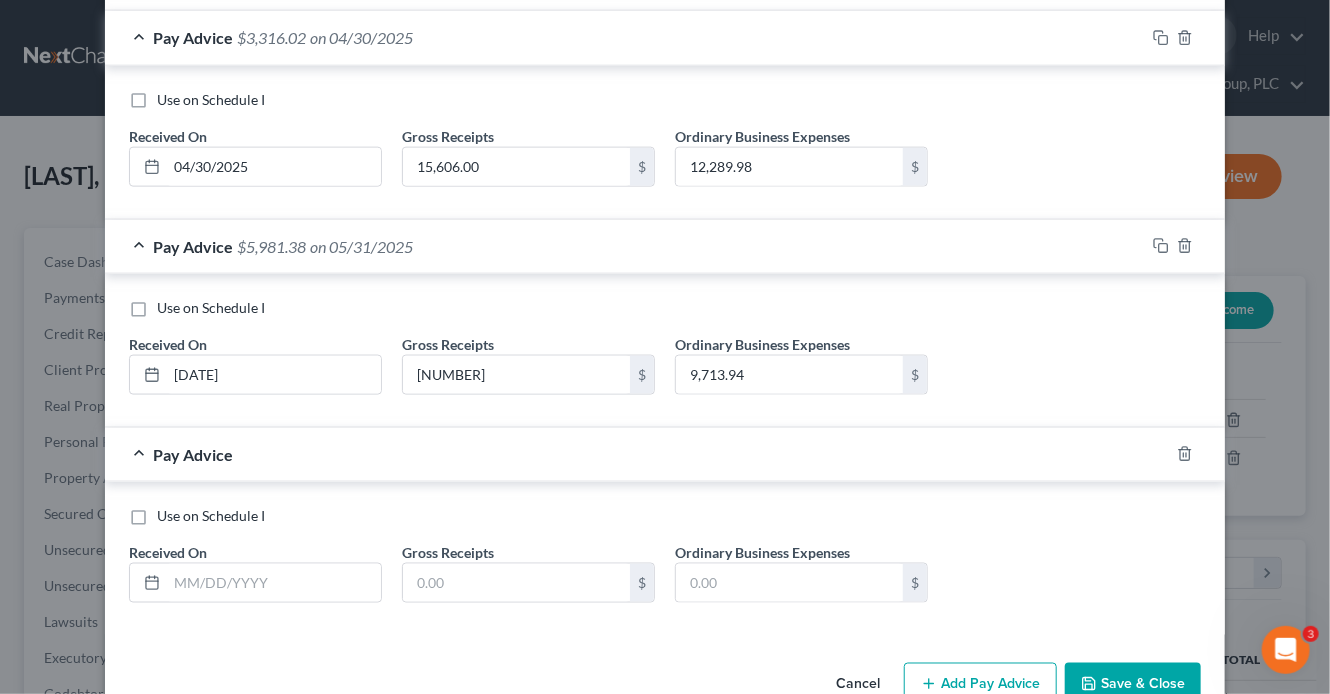 scroll, scrollTop: 1086, scrollLeft: 0, axis: vertical 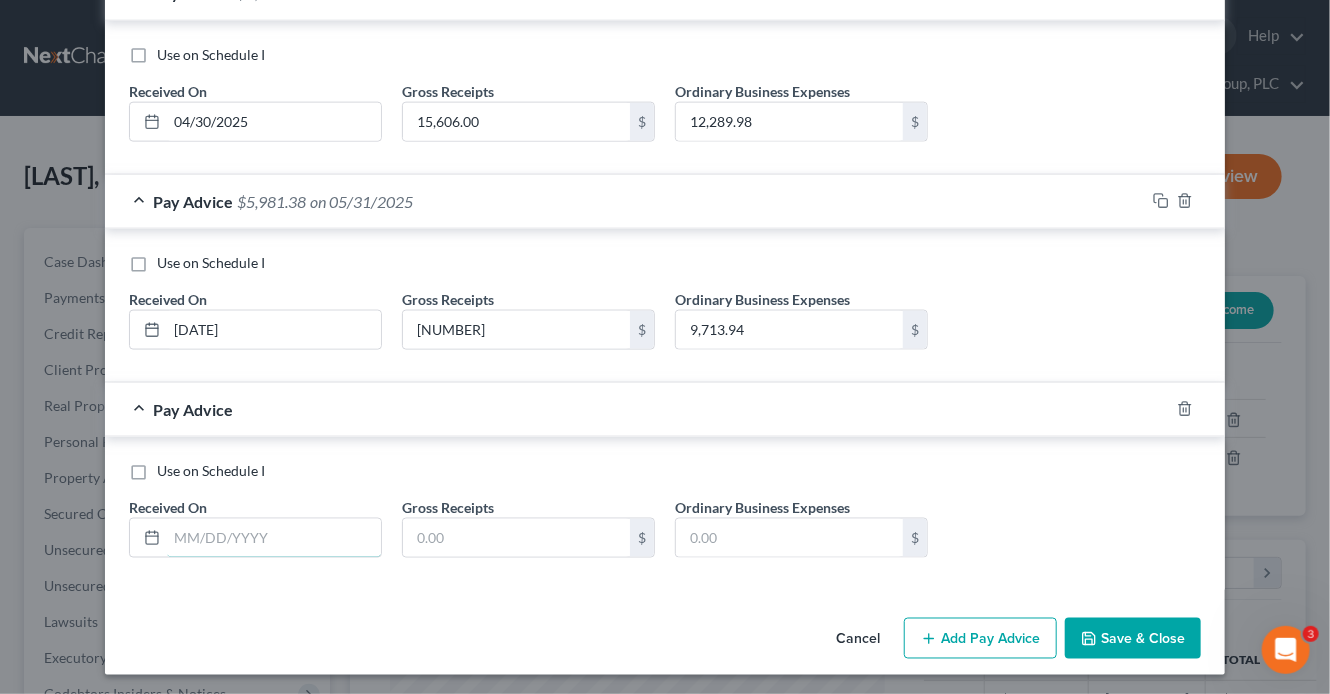 click at bounding box center [274, 538] 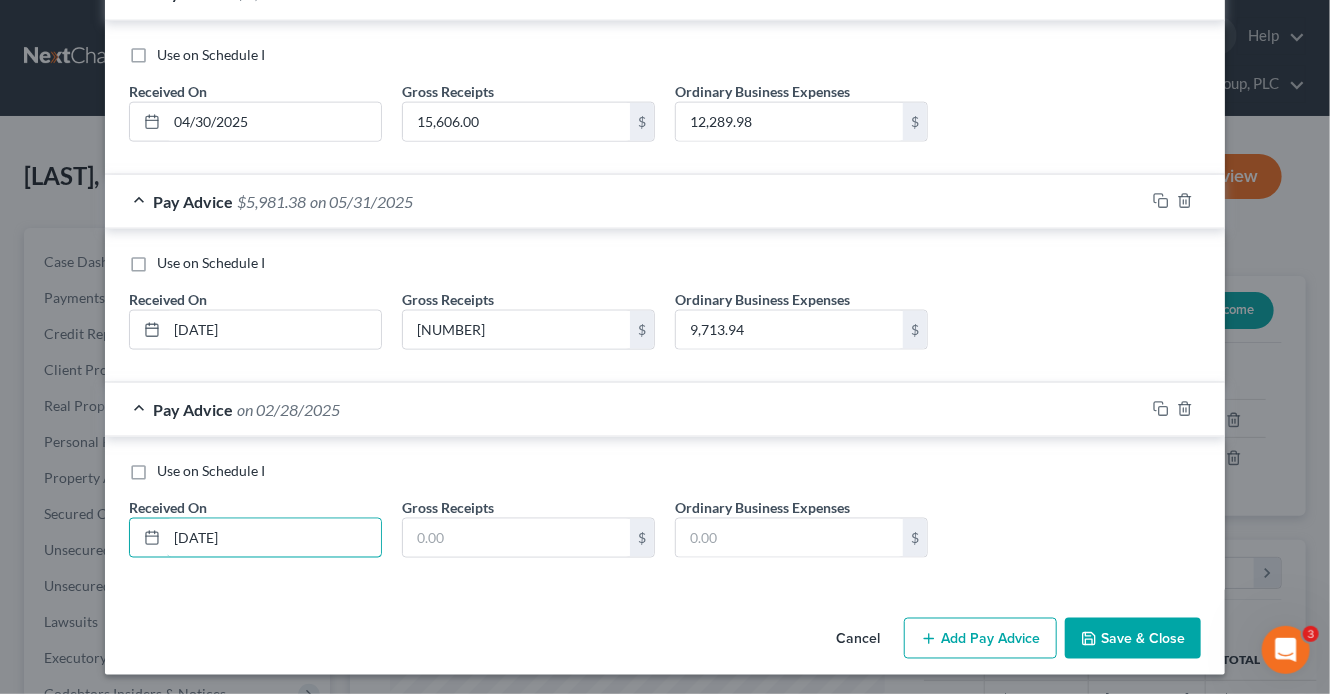 type on "02/28/25" 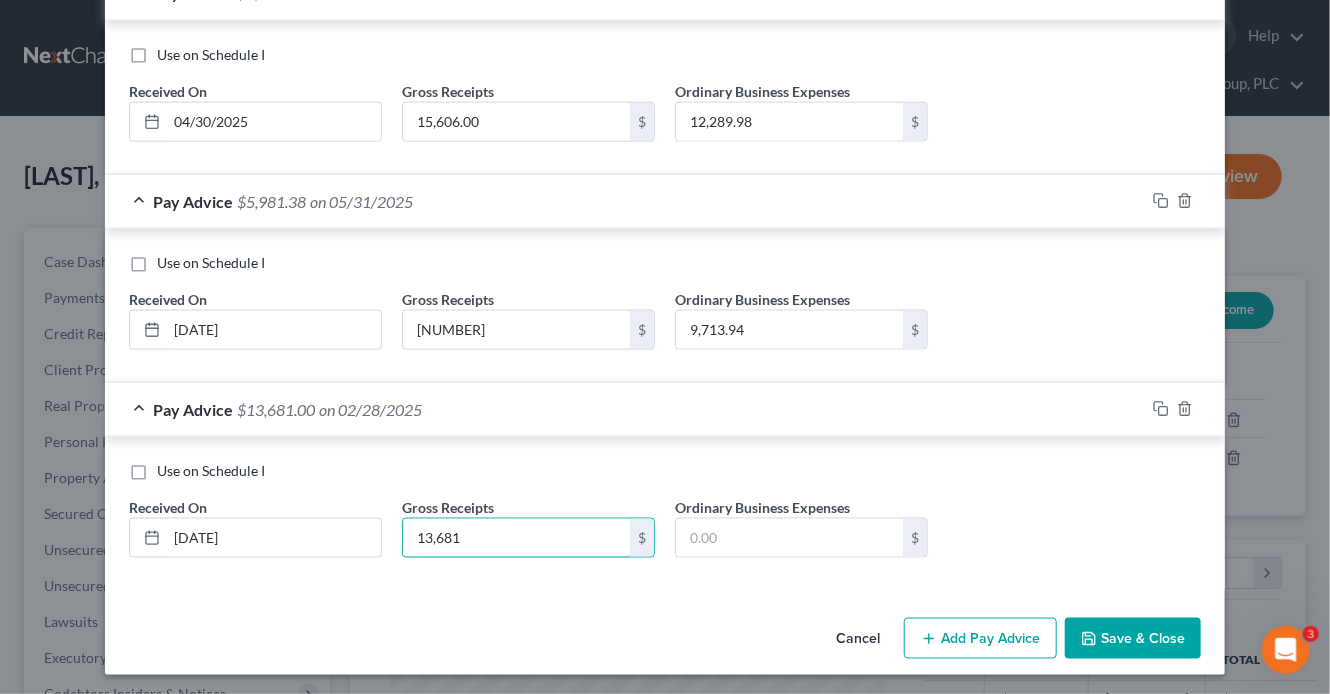 type on "13,681" 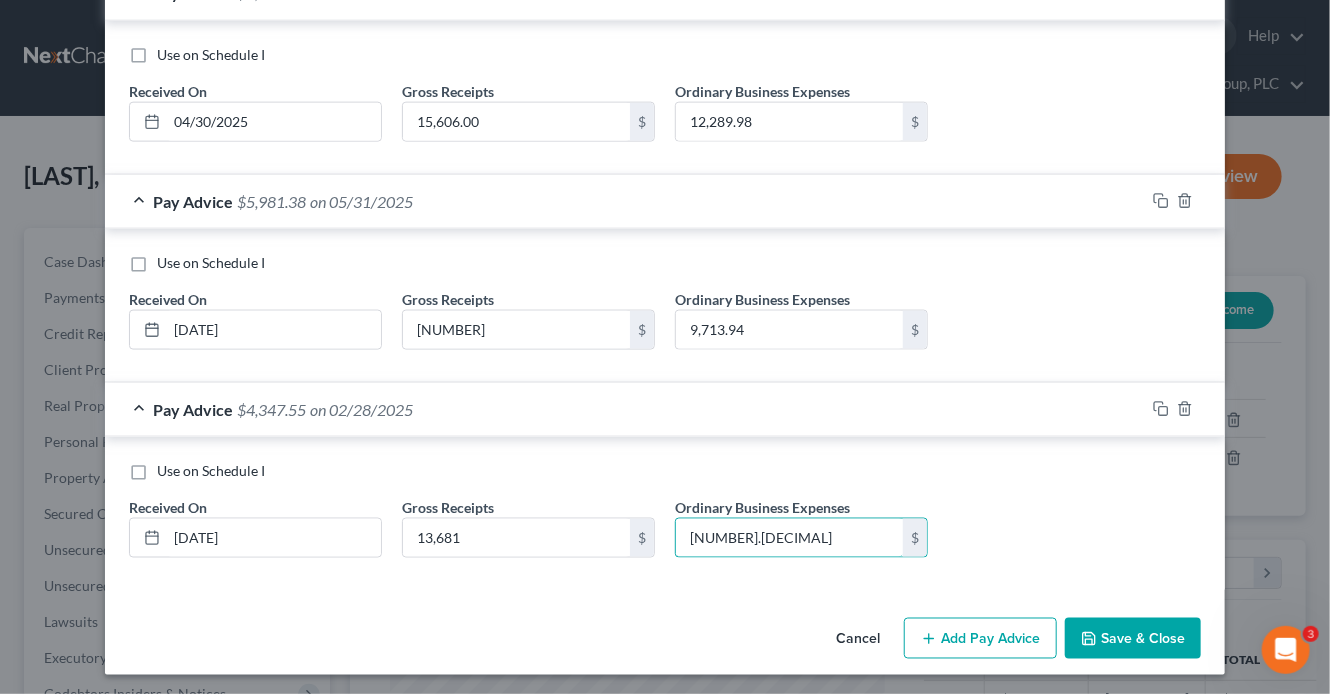 type on "9,333.45" 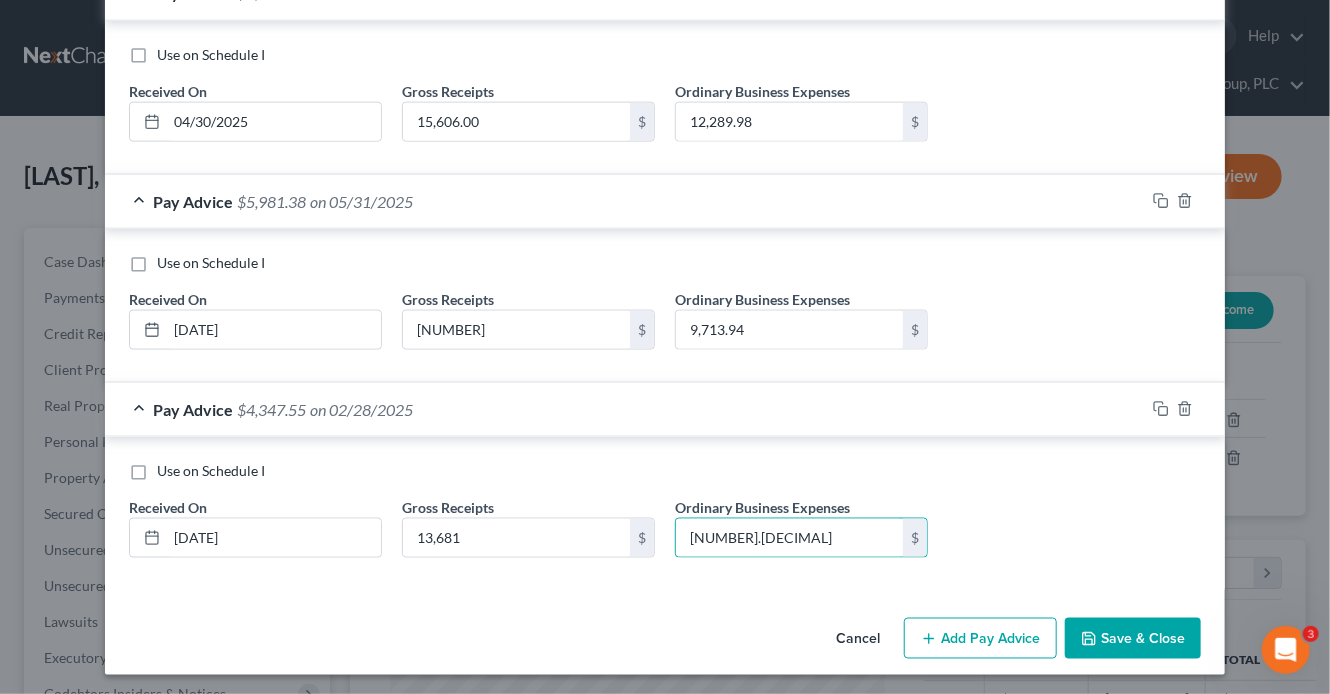 click on "Add Pay Advice" at bounding box center (980, 639) 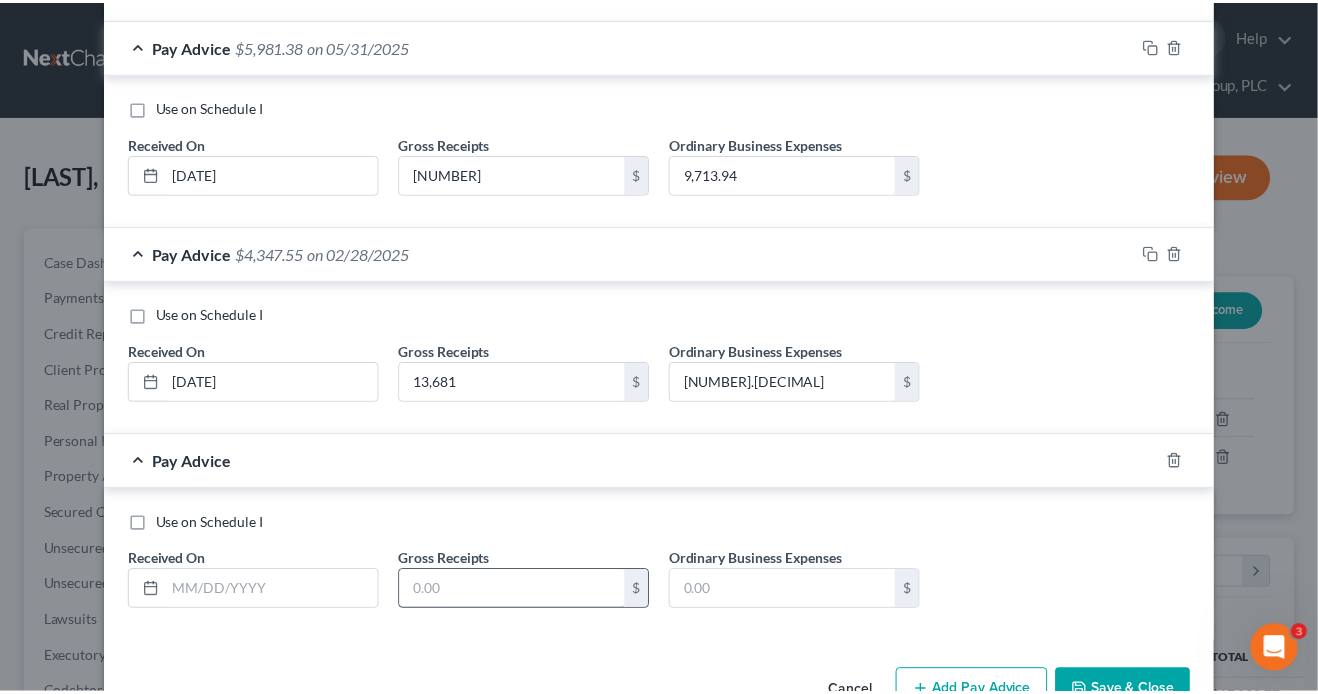scroll, scrollTop: 1293, scrollLeft: 0, axis: vertical 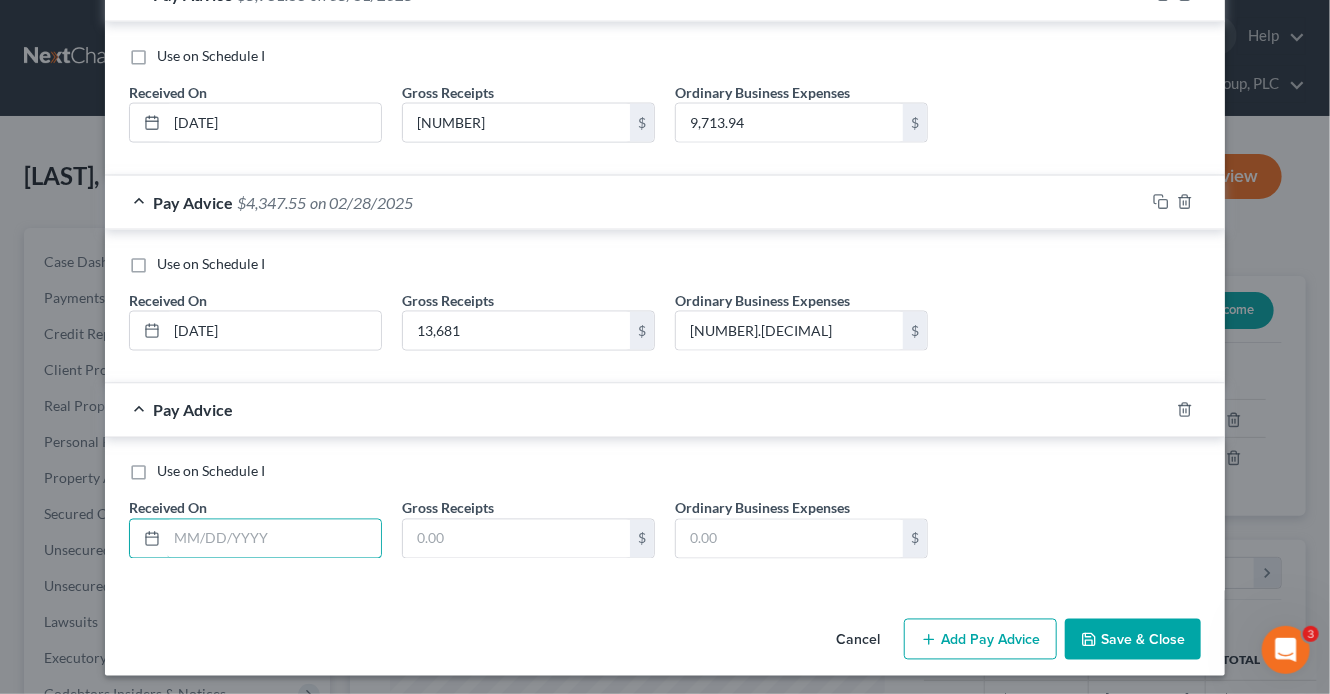 drag, startPoint x: 253, startPoint y: 537, endPoint x: 656, endPoint y: 485, distance: 406.341 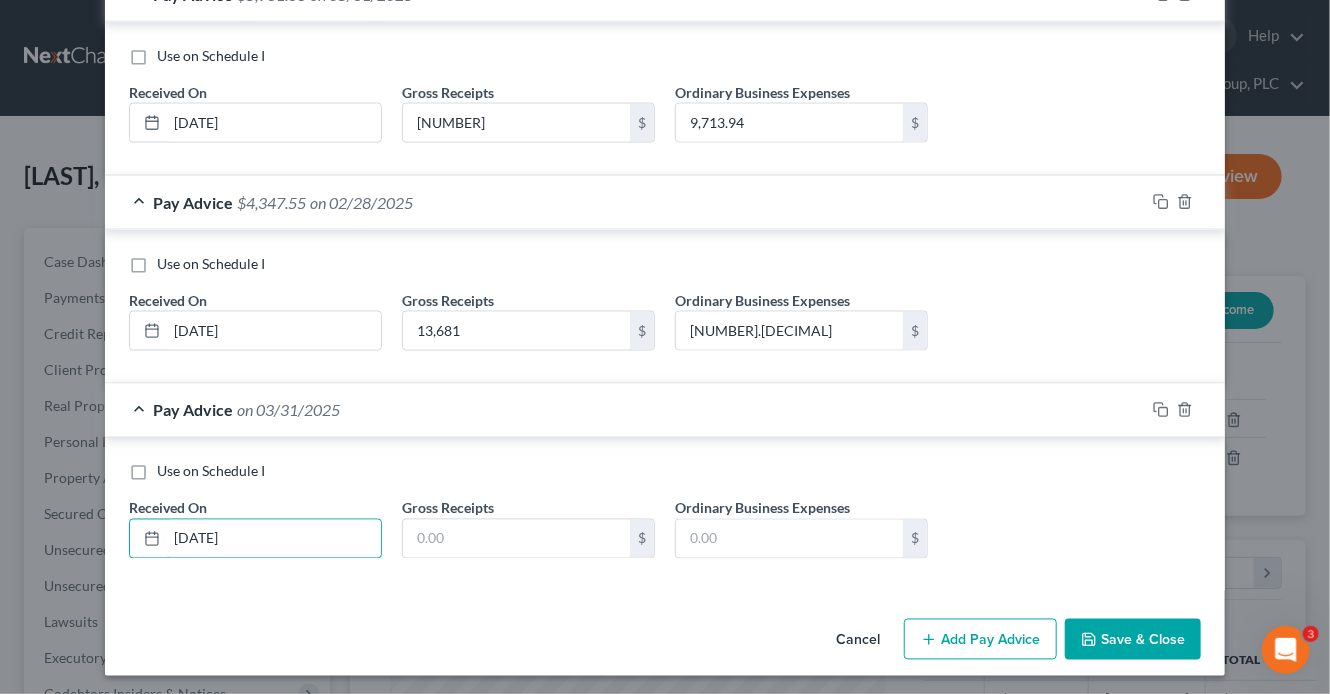 type on "03/31/25" 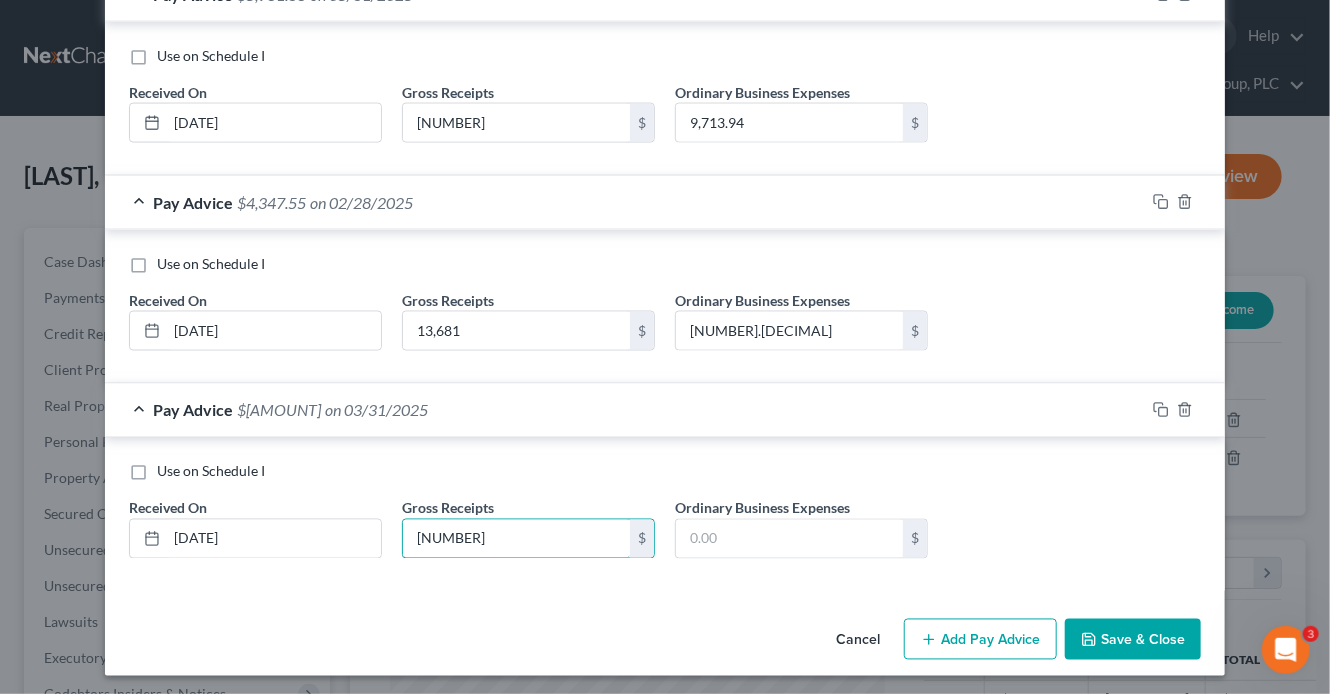 type on "17,580.29" 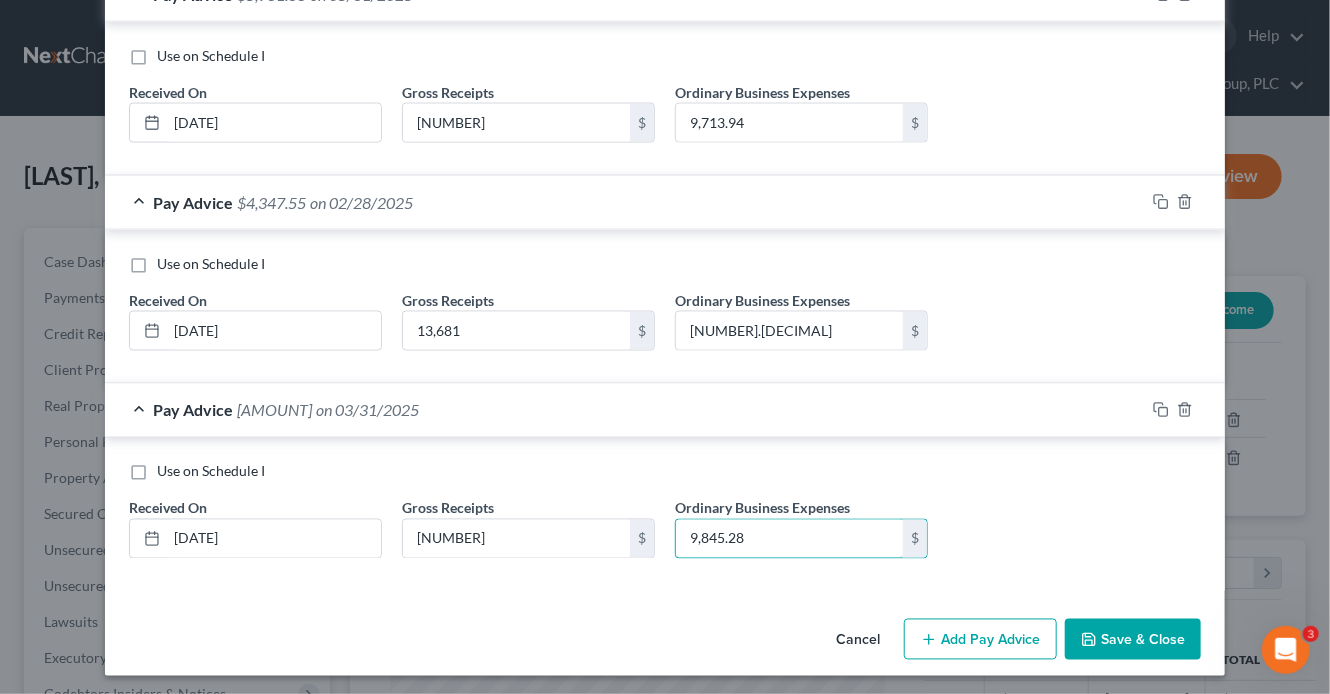 type on "9,845.28" 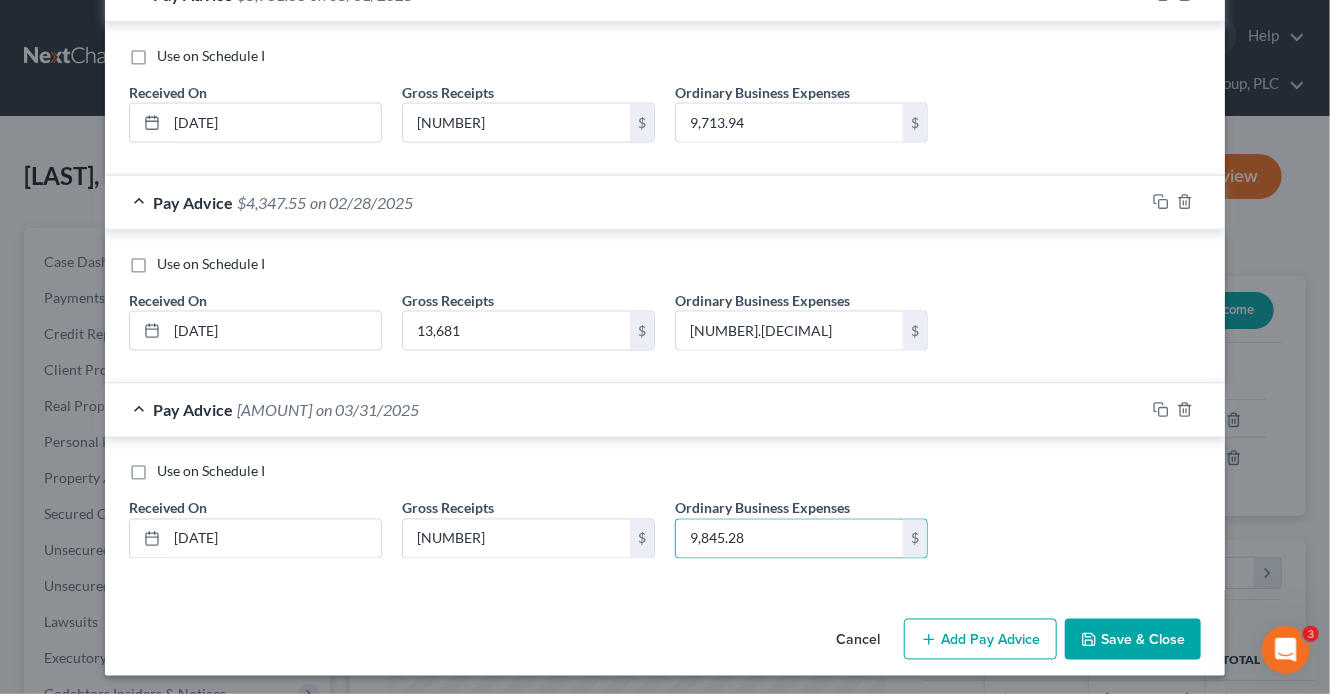 click on "Save & Close" at bounding box center (1133, 640) 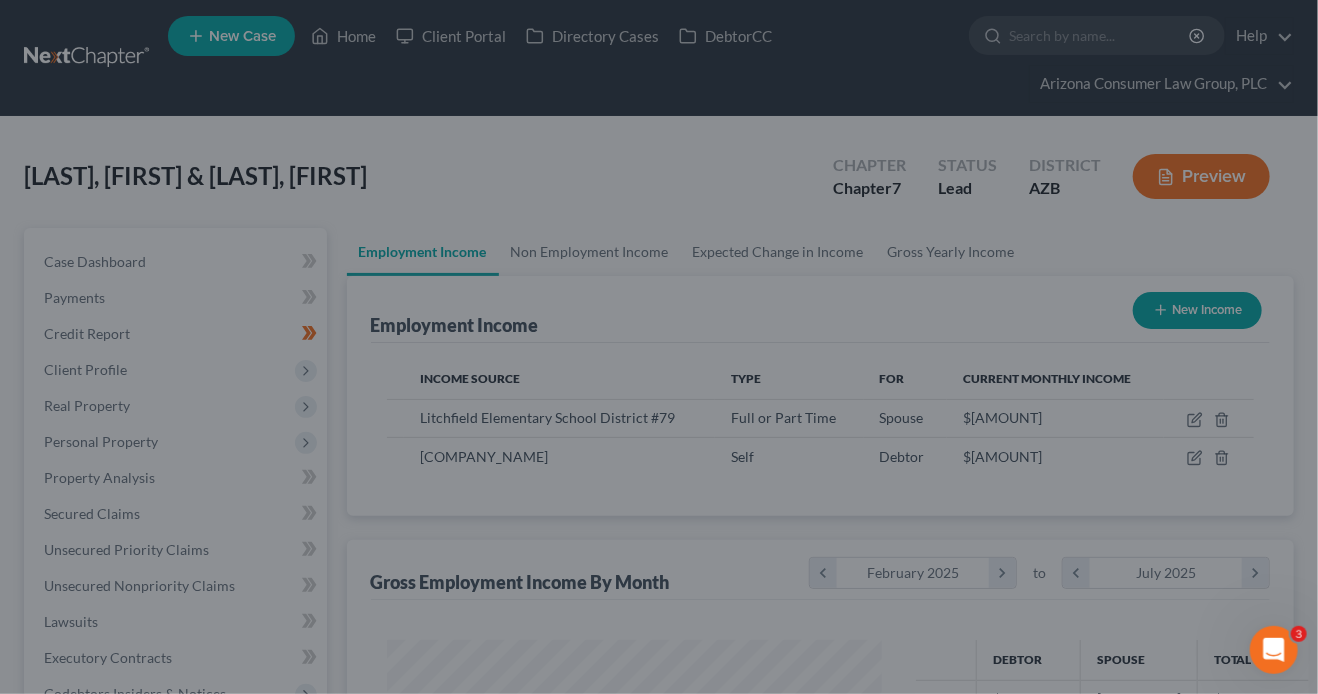 scroll, scrollTop: 356, scrollLeft: 529, axis: both 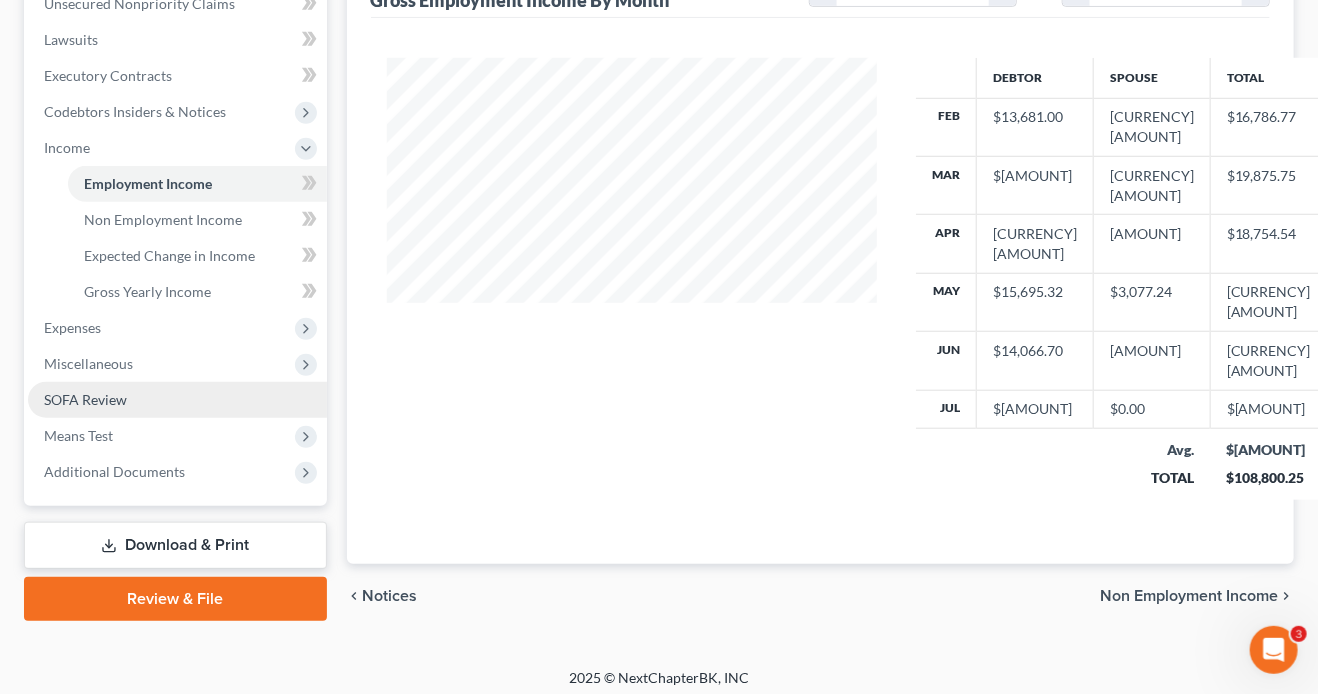 click on "SOFA Review" at bounding box center [85, 399] 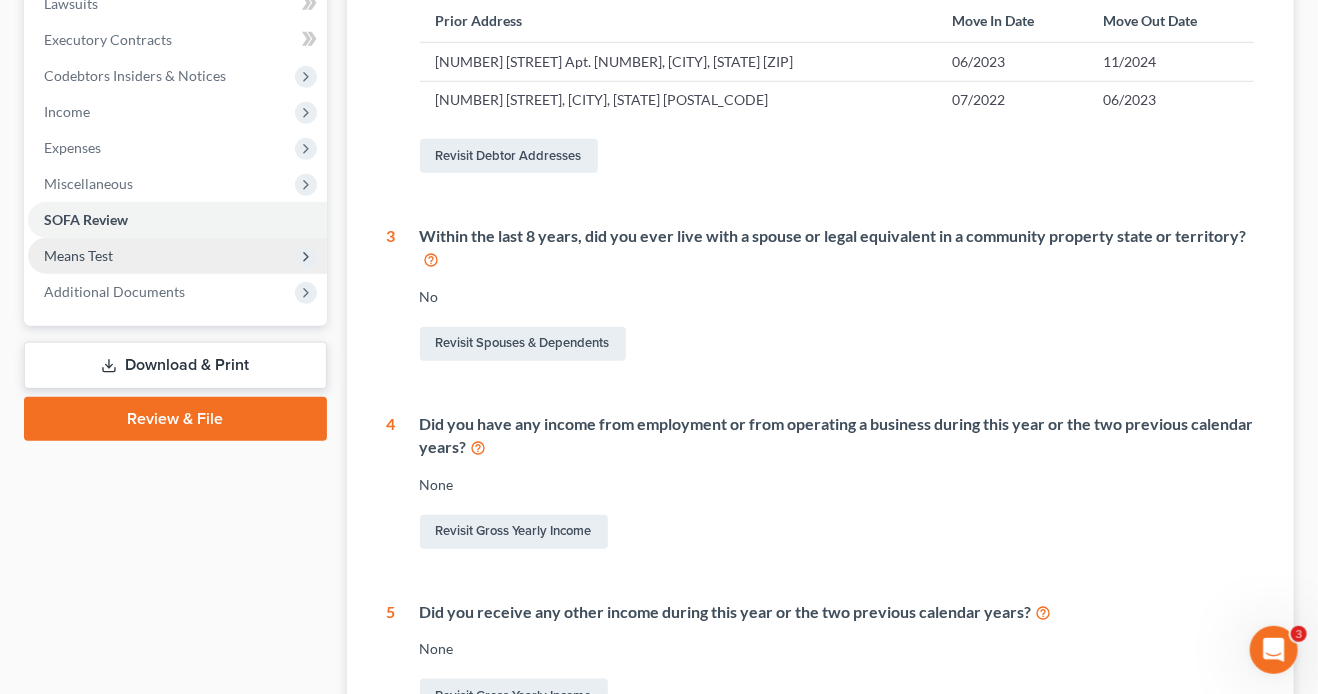 scroll, scrollTop: 515, scrollLeft: 0, axis: vertical 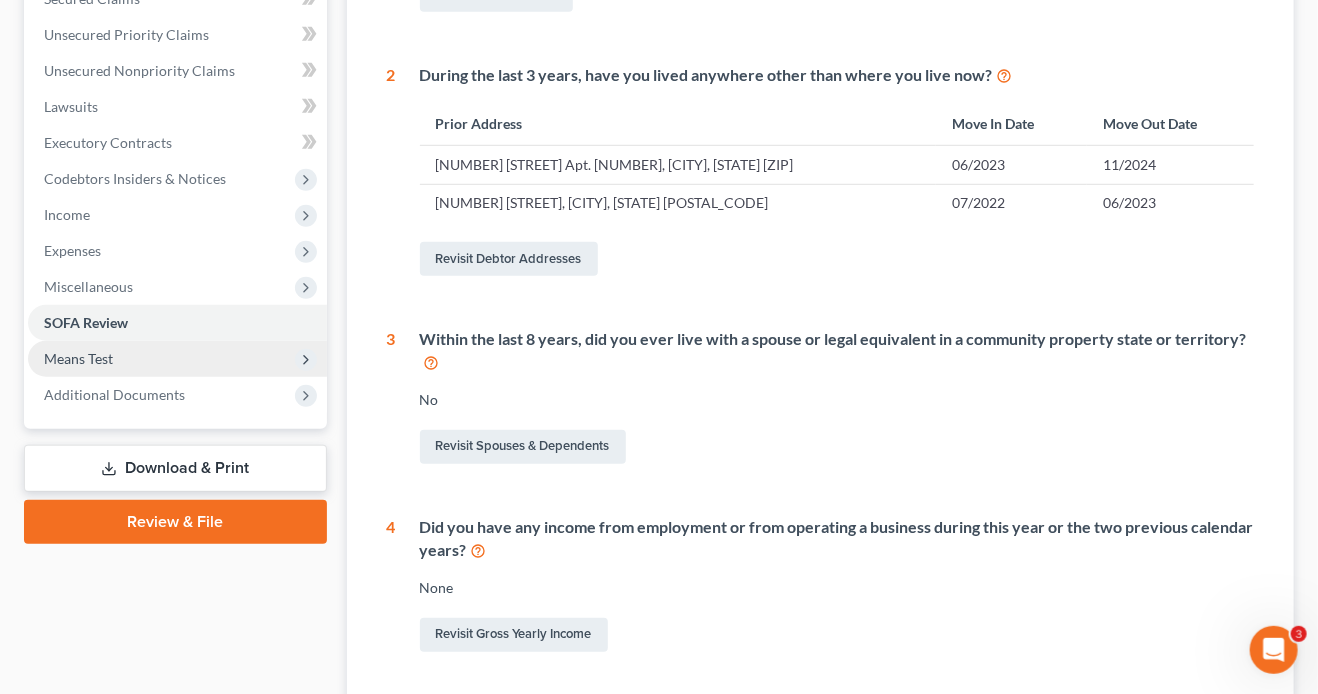 click on "Means Test" at bounding box center (177, 359) 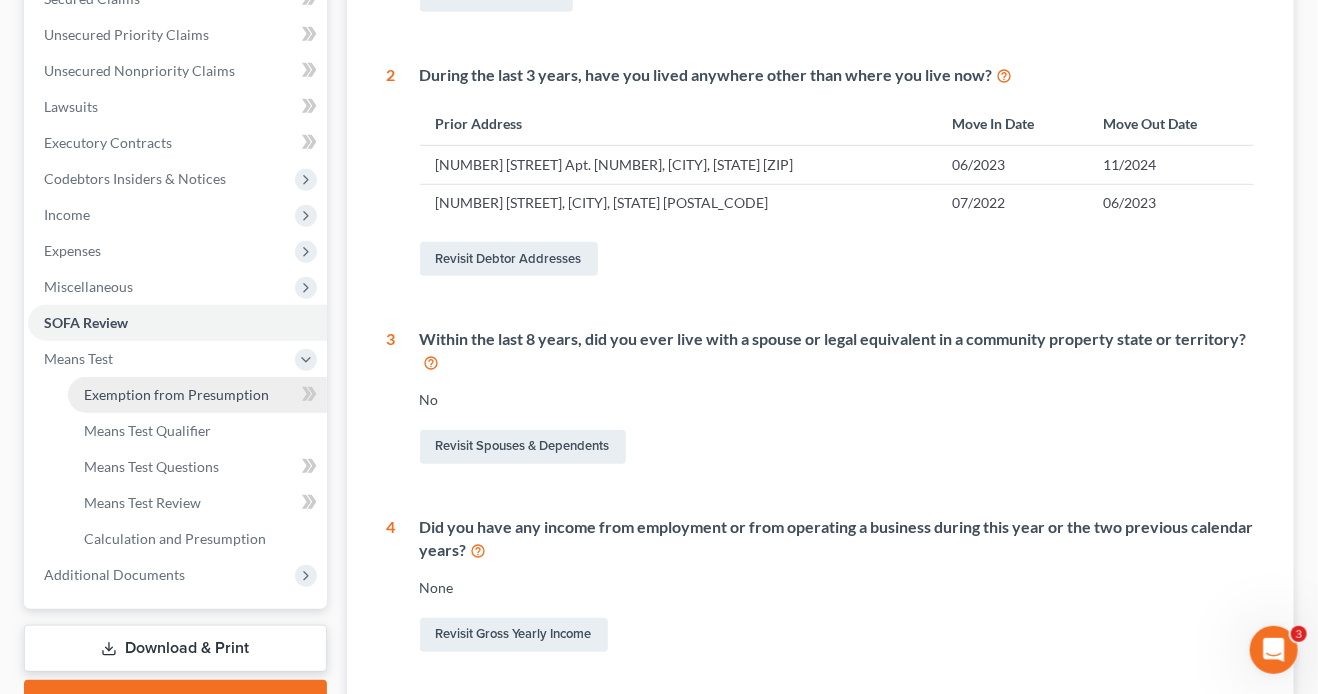 click on "Exemption from Presumption" at bounding box center (176, 394) 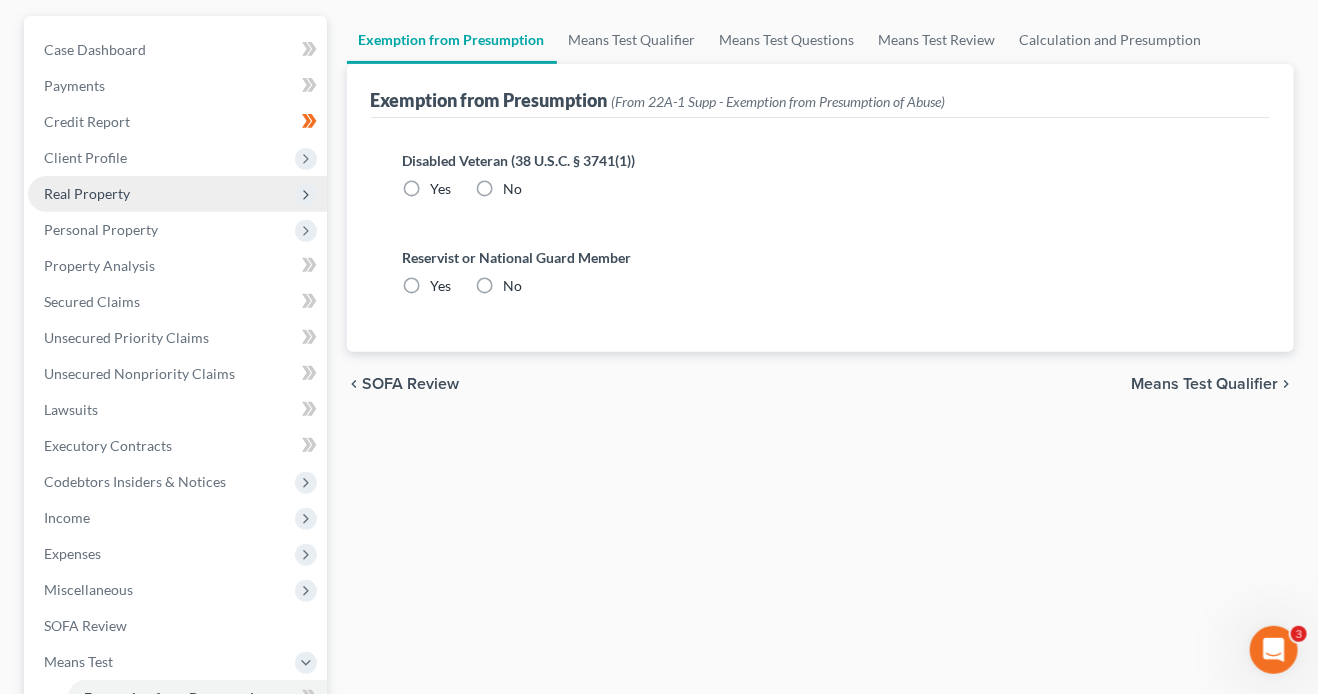 scroll, scrollTop: 31, scrollLeft: 0, axis: vertical 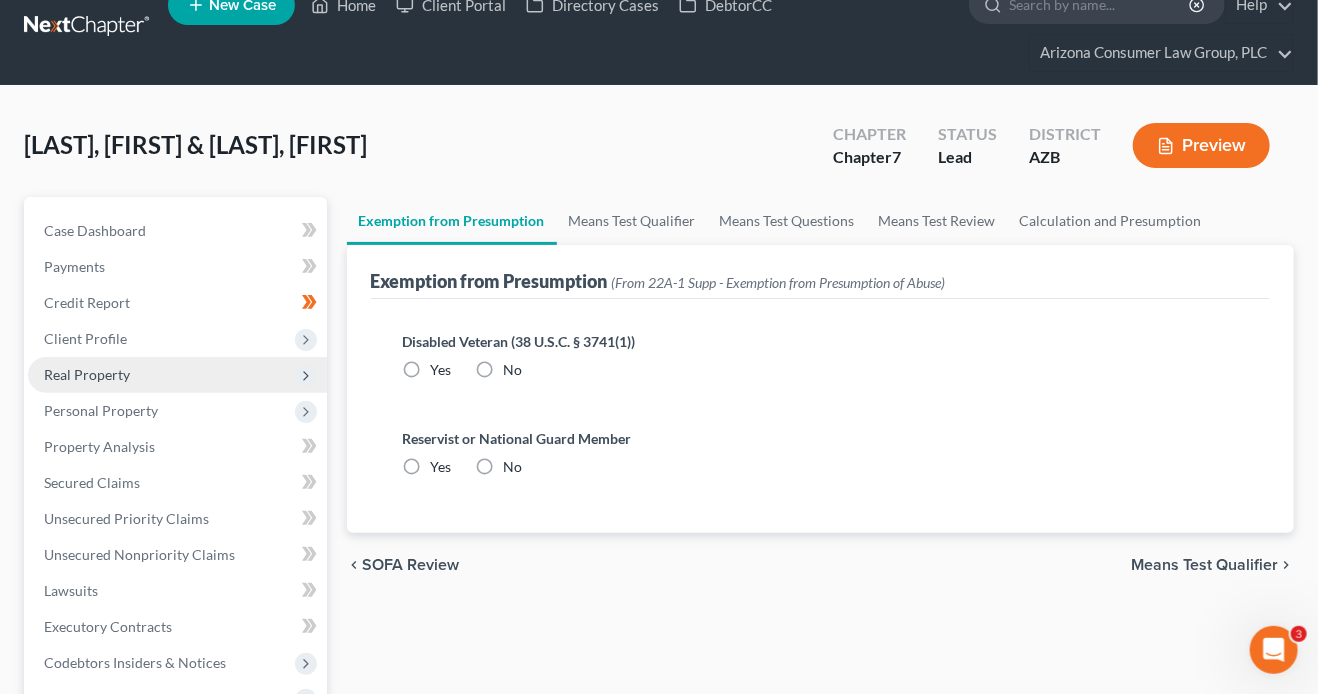 radio on "true" 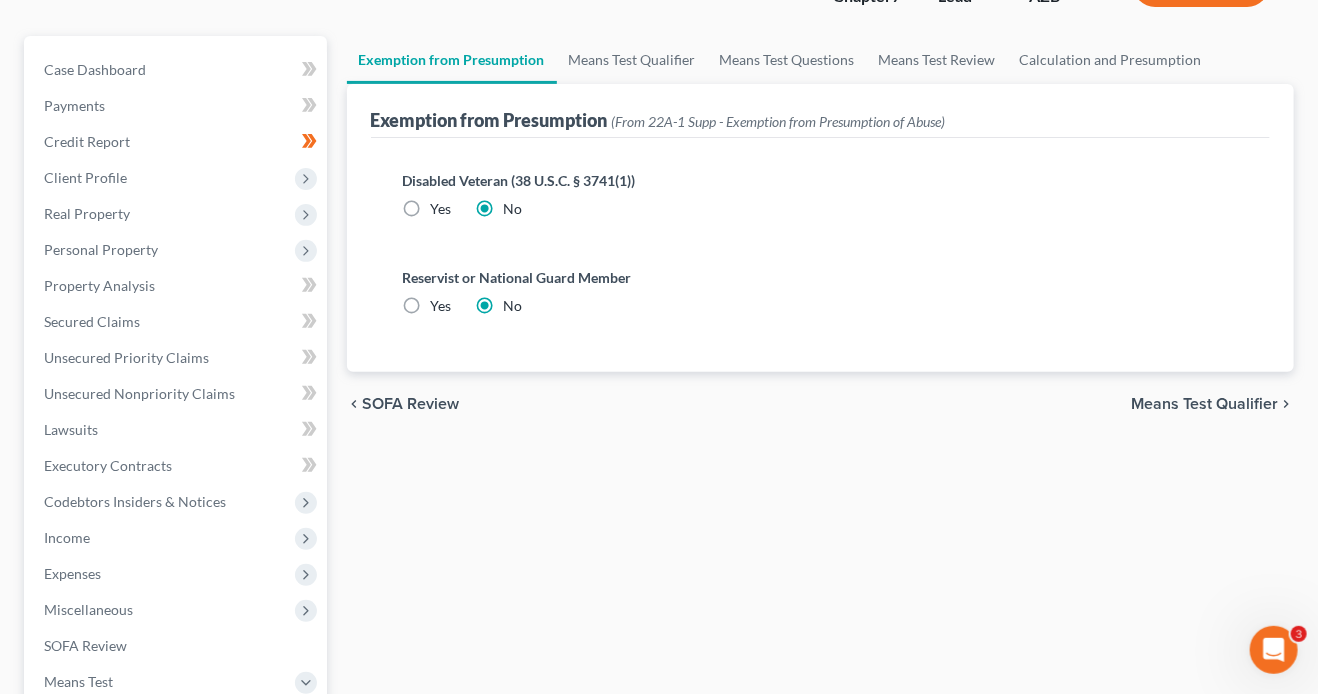 scroll, scrollTop: 487, scrollLeft: 0, axis: vertical 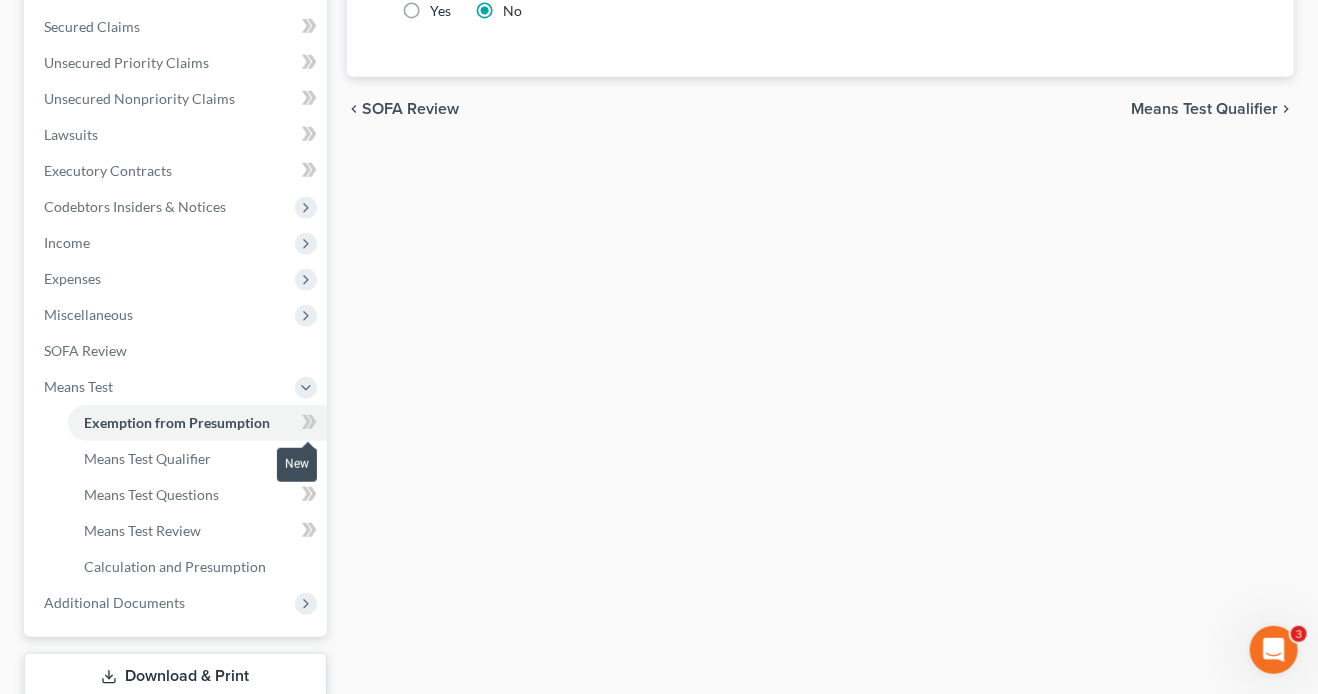 click 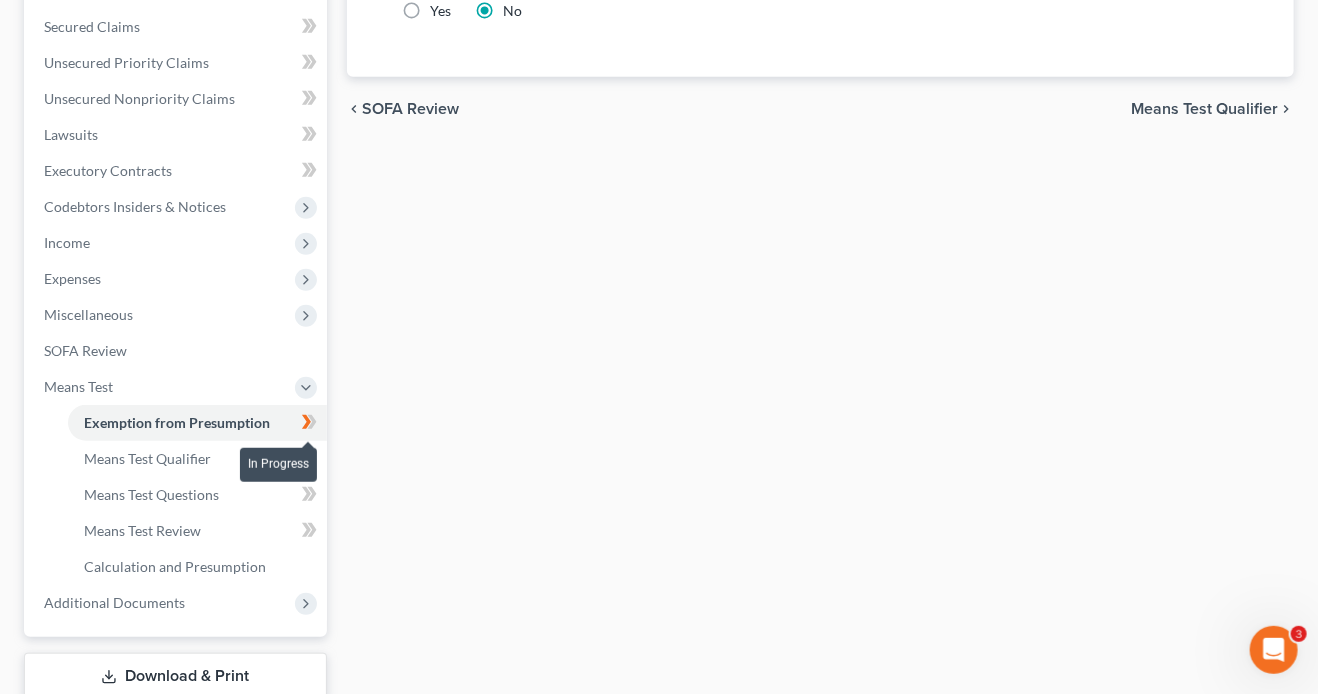 drag, startPoint x: 315, startPoint y: 425, endPoint x: 475, endPoint y: 425, distance: 160 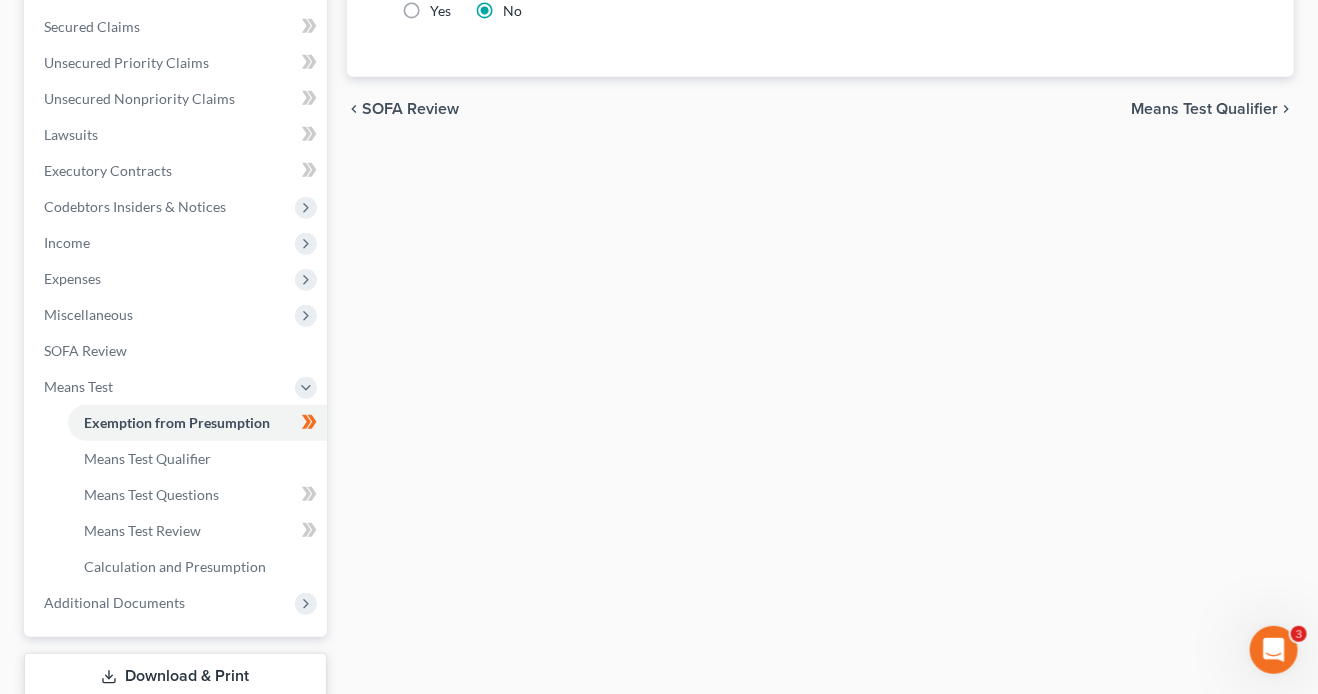 click on "Means Test Qualifier" at bounding box center (1204, 109) 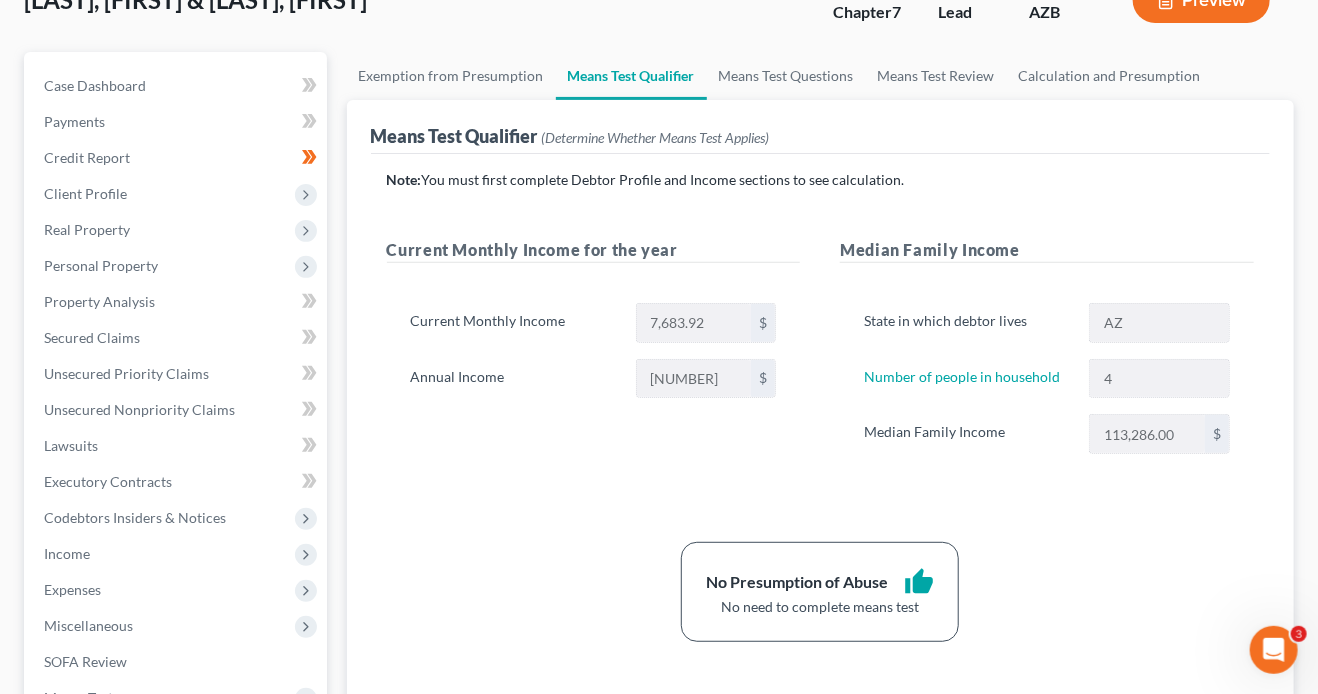 scroll, scrollTop: 446, scrollLeft: 0, axis: vertical 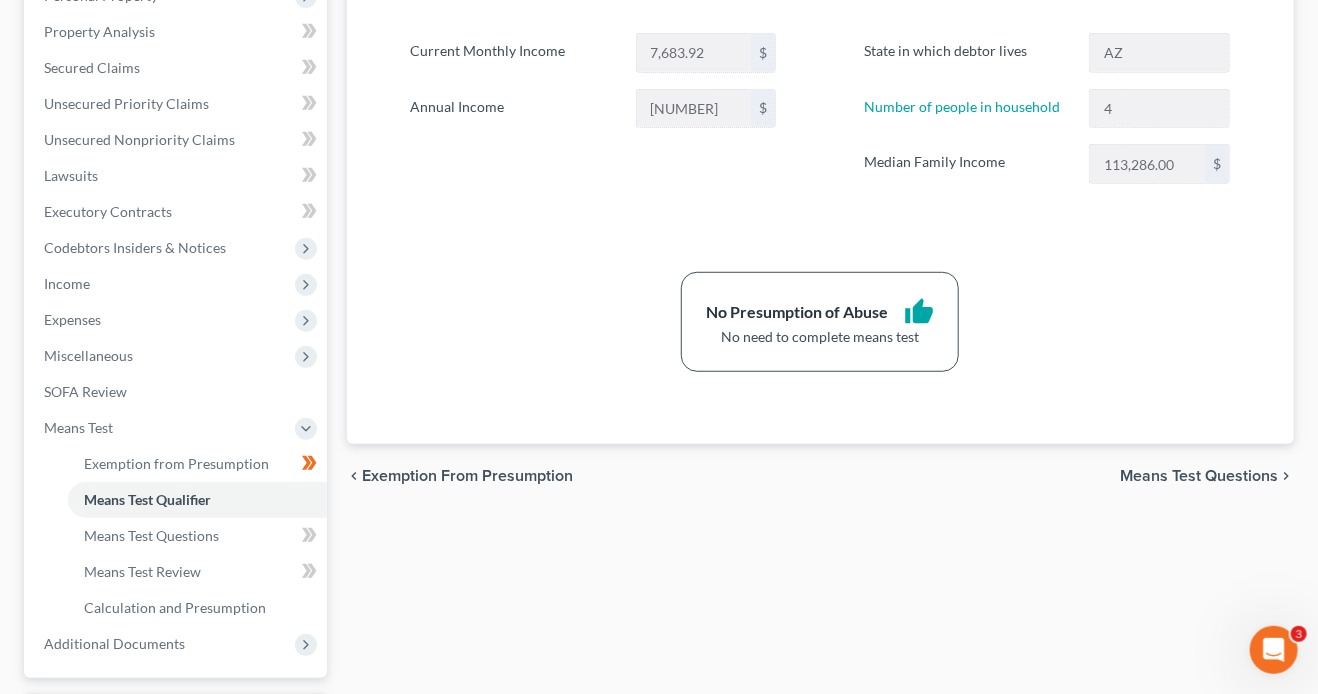 click on "chevron_left
Exemption from Presumption
Means Test Questions
chevron_right" at bounding box center [821, 476] 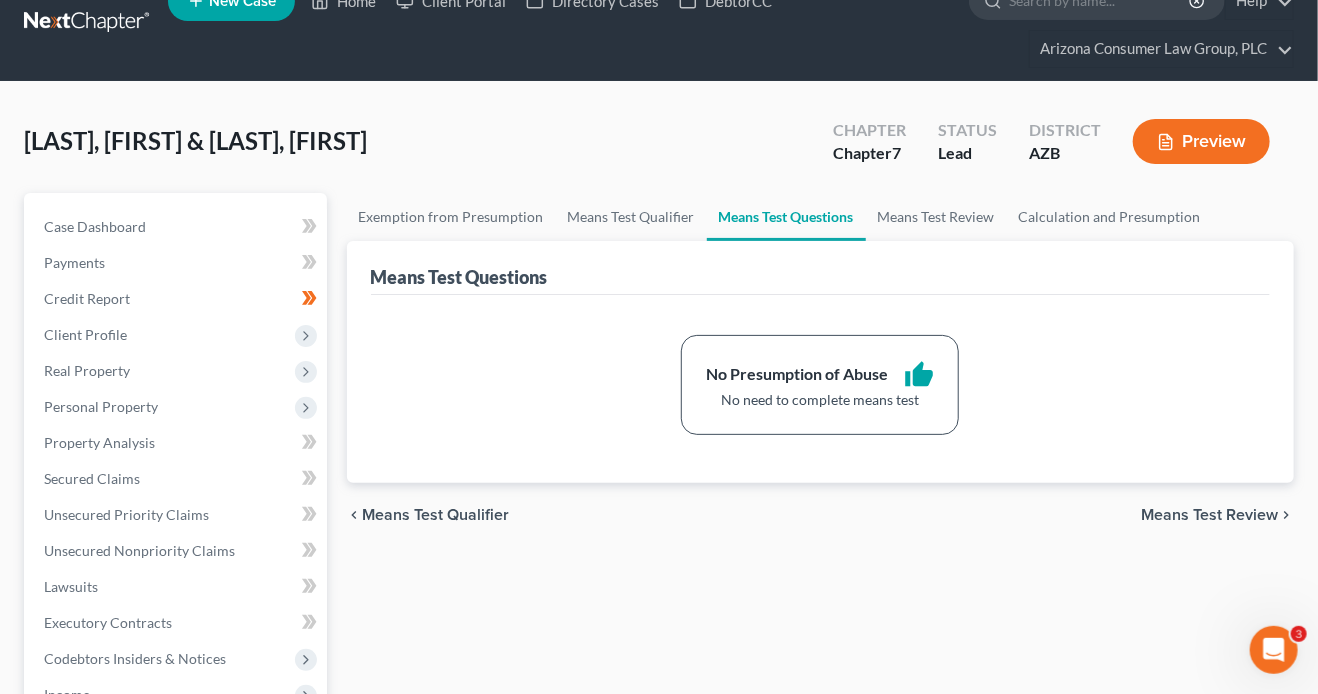 scroll, scrollTop: 0, scrollLeft: 0, axis: both 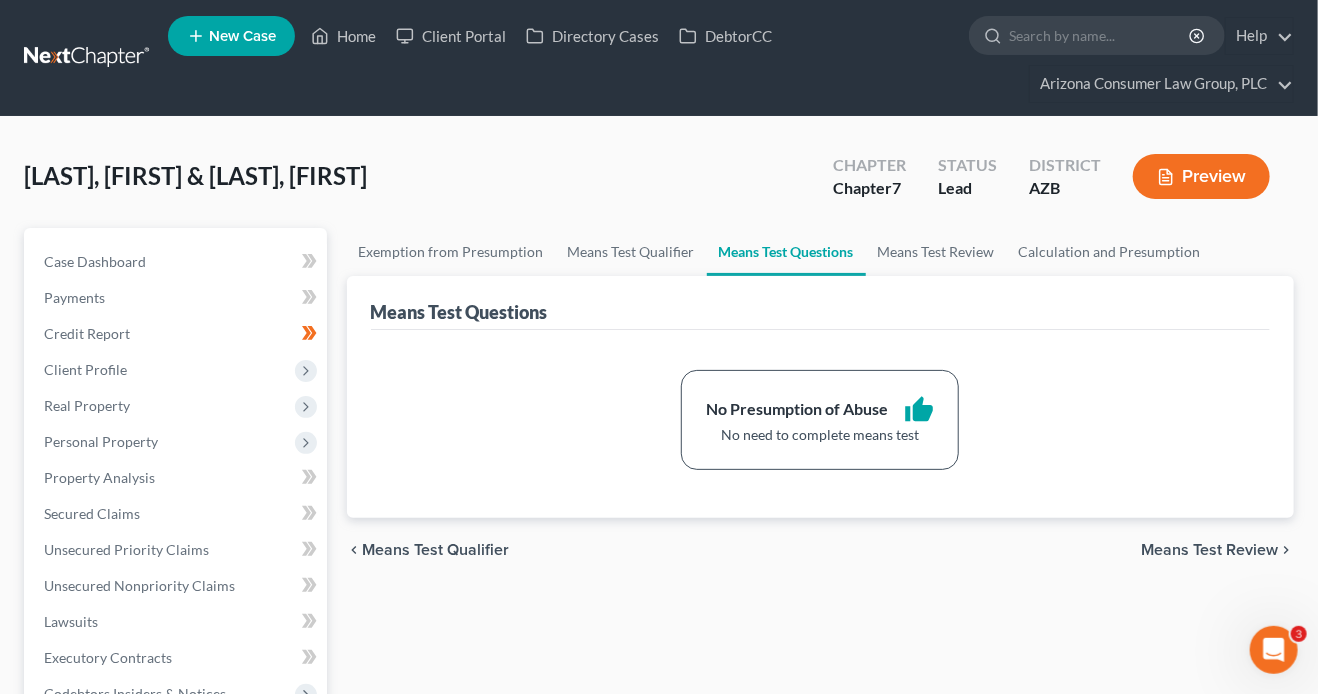 click on "Means Test Review" at bounding box center [1209, 550] 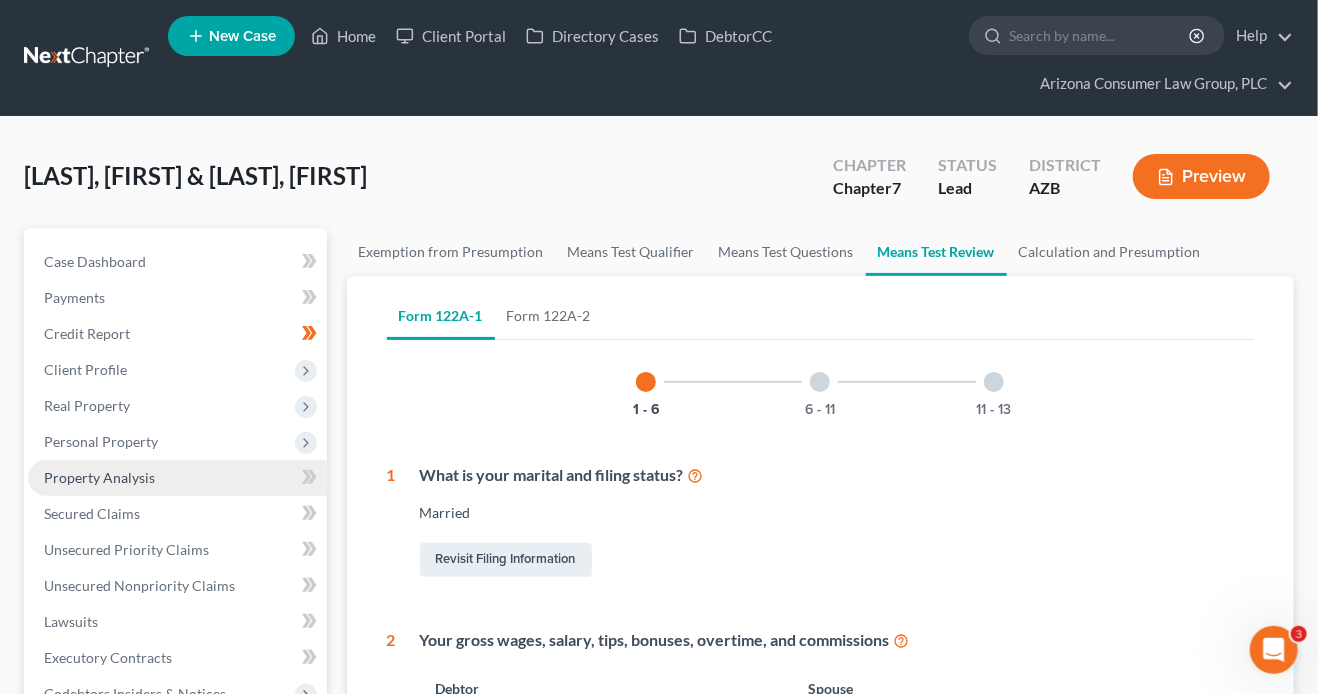 click on "Property Analysis" at bounding box center (99, 477) 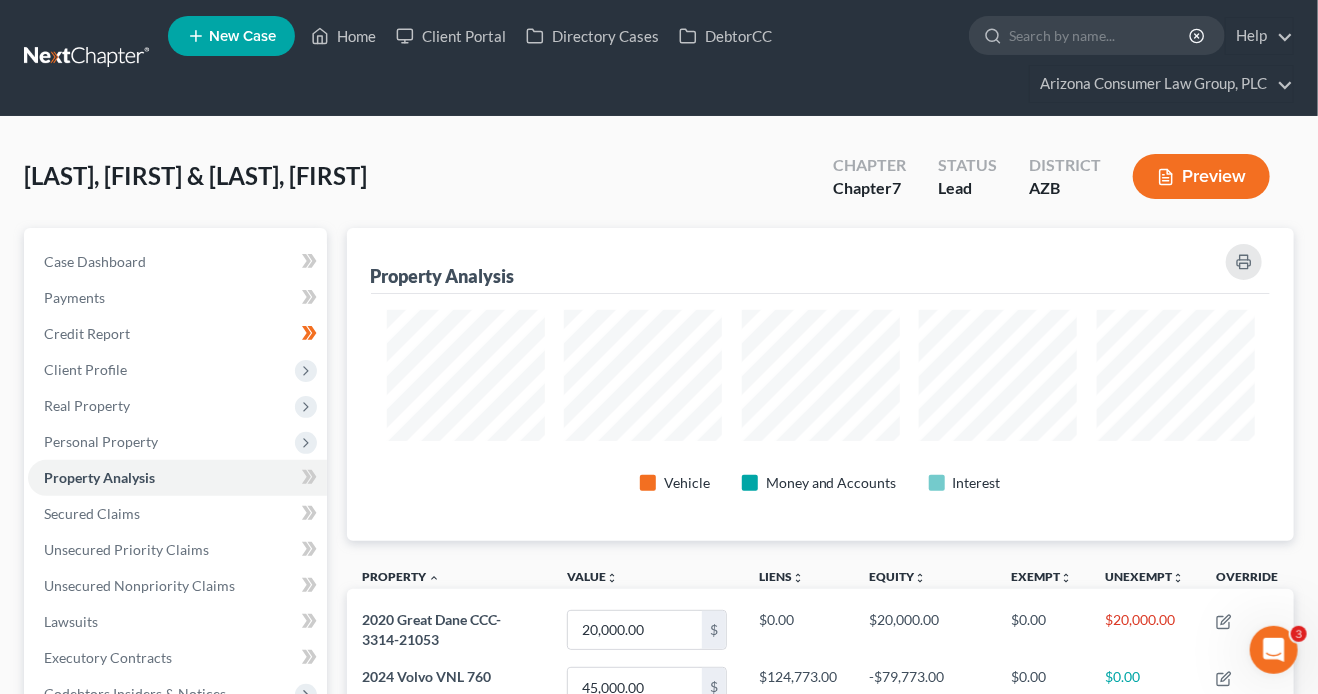 scroll, scrollTop: 999687, scrollLeft: 999052, axis: both 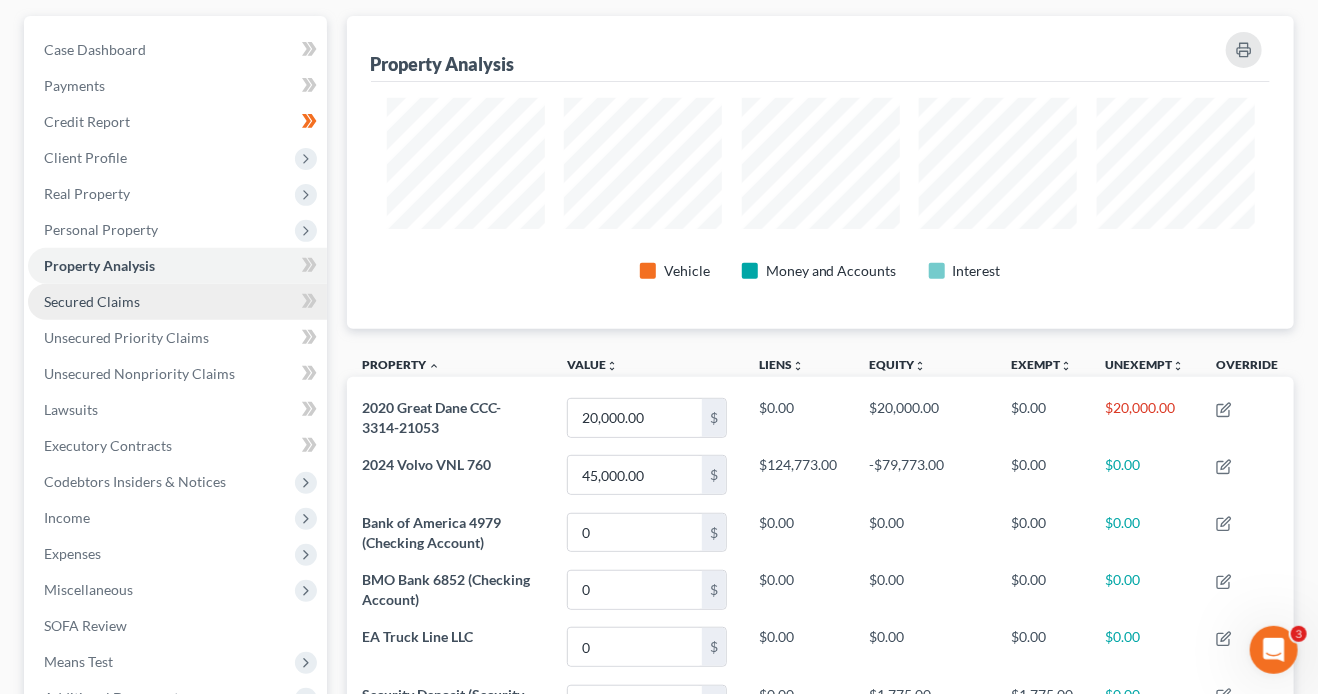 click on "Secured Claims" at bounding box center [177, 302] 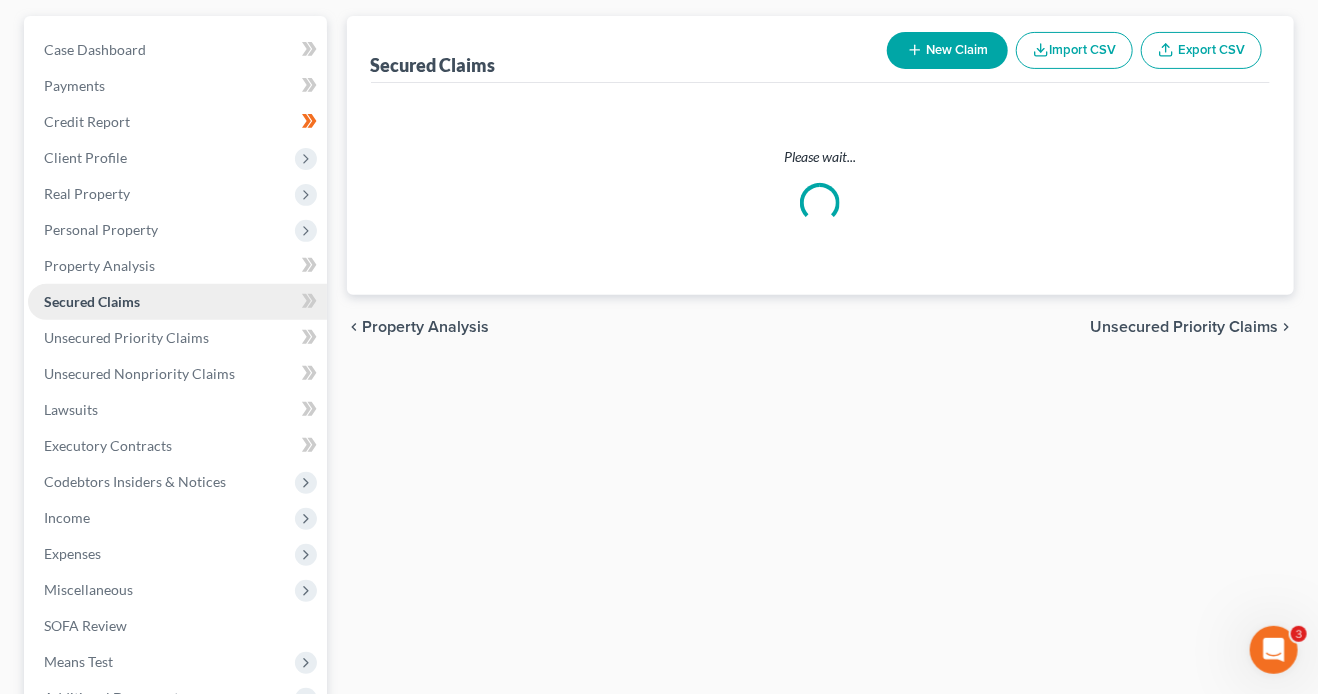 scroll, scrollTop: 8, scrollLeft: 0, axis: vertical 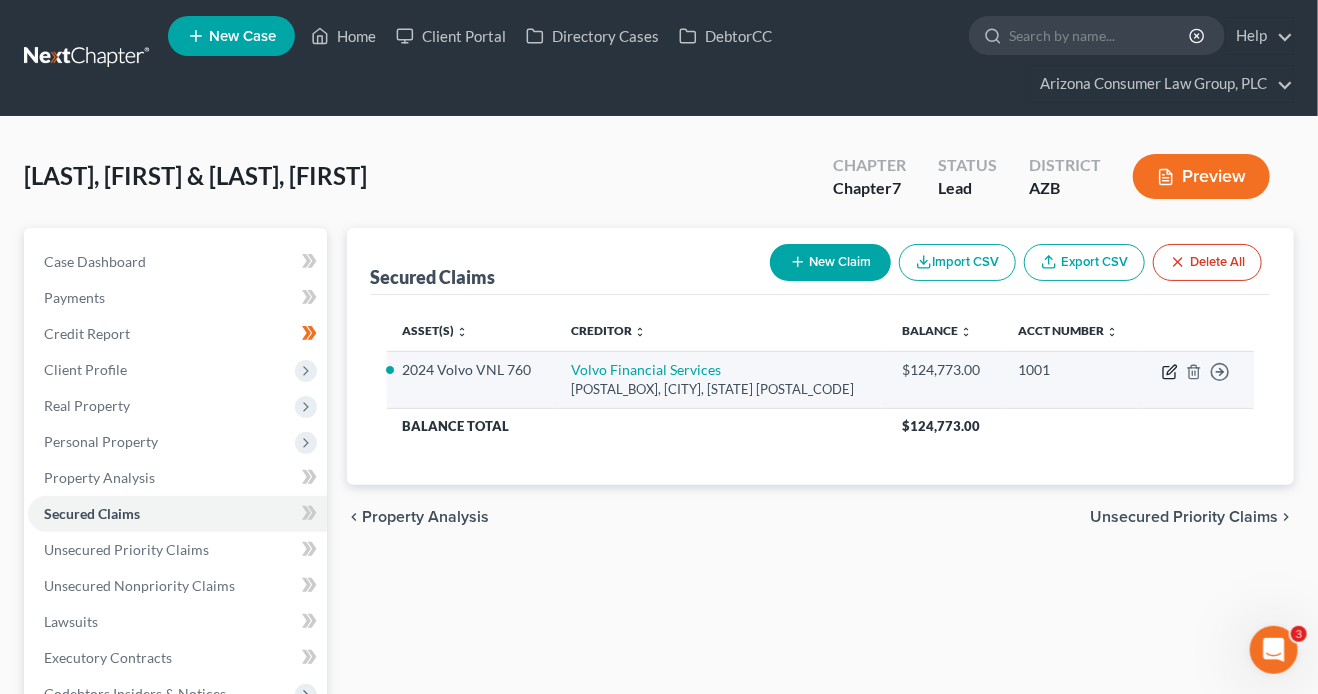 click 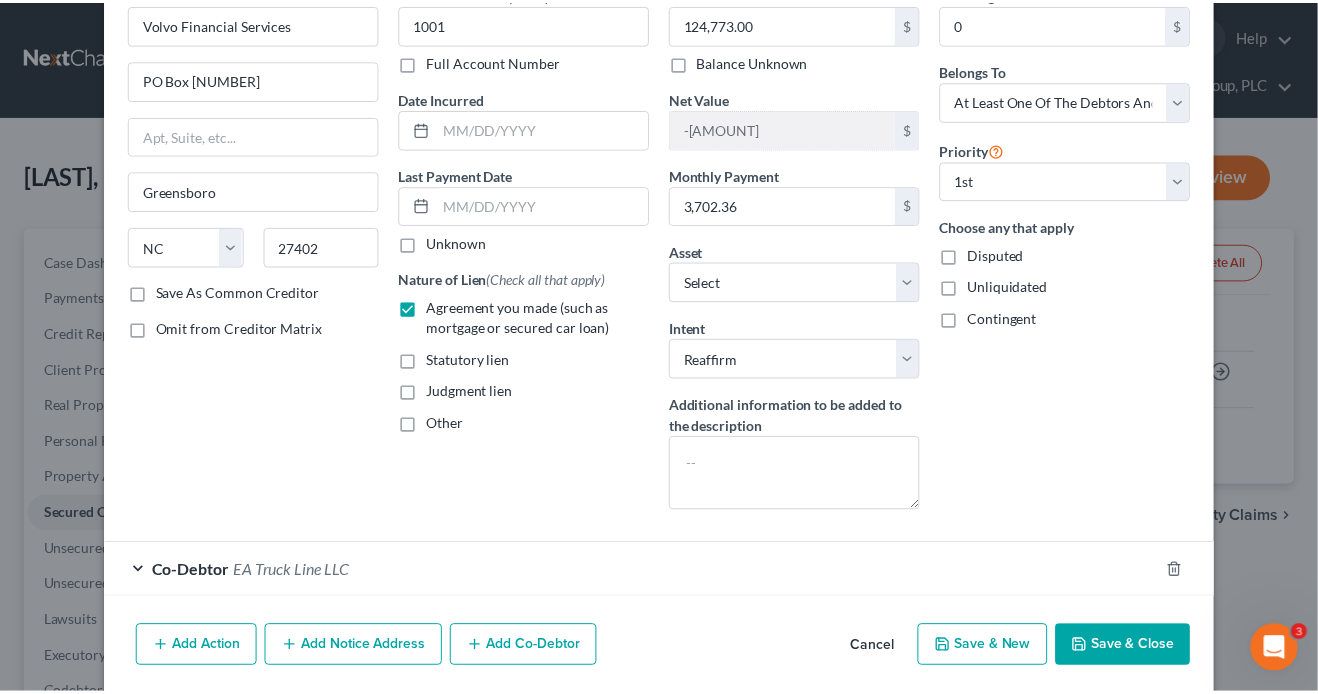scroll, scrollTop: 136, scrollLeft: 0, axis: vertical 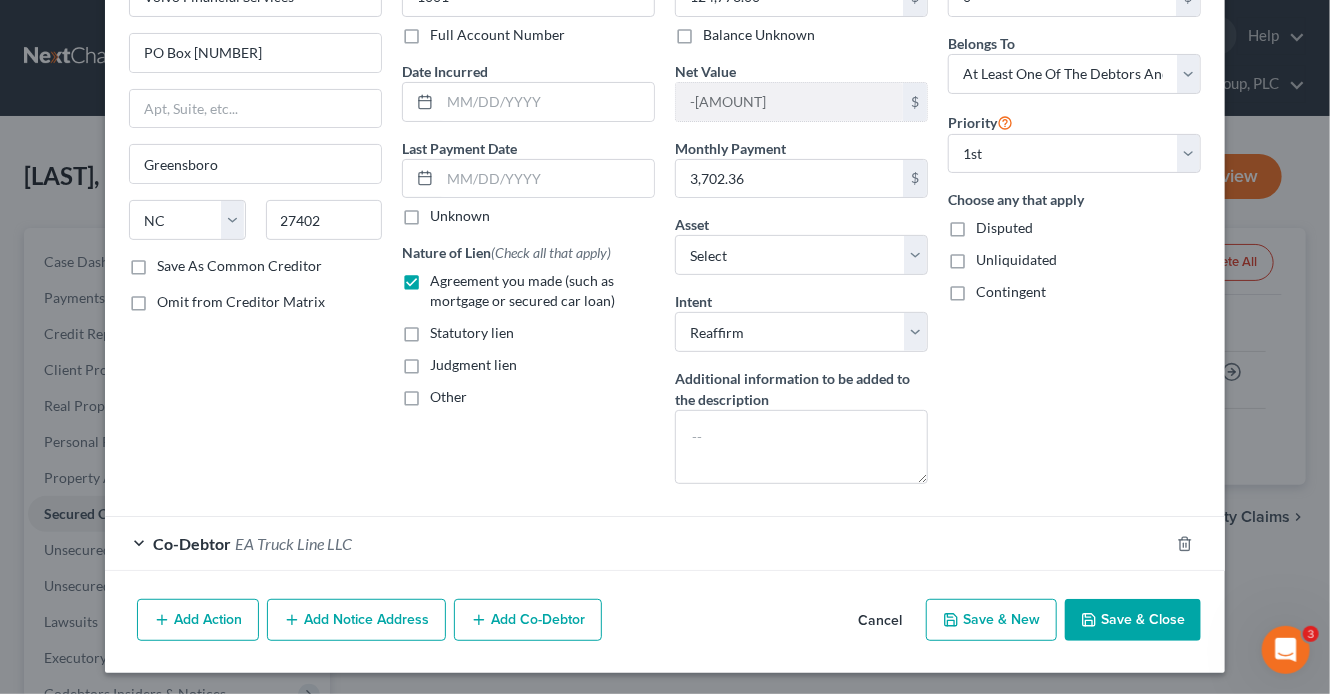 click on "Save & Close" at bounding box center (1133, 620) 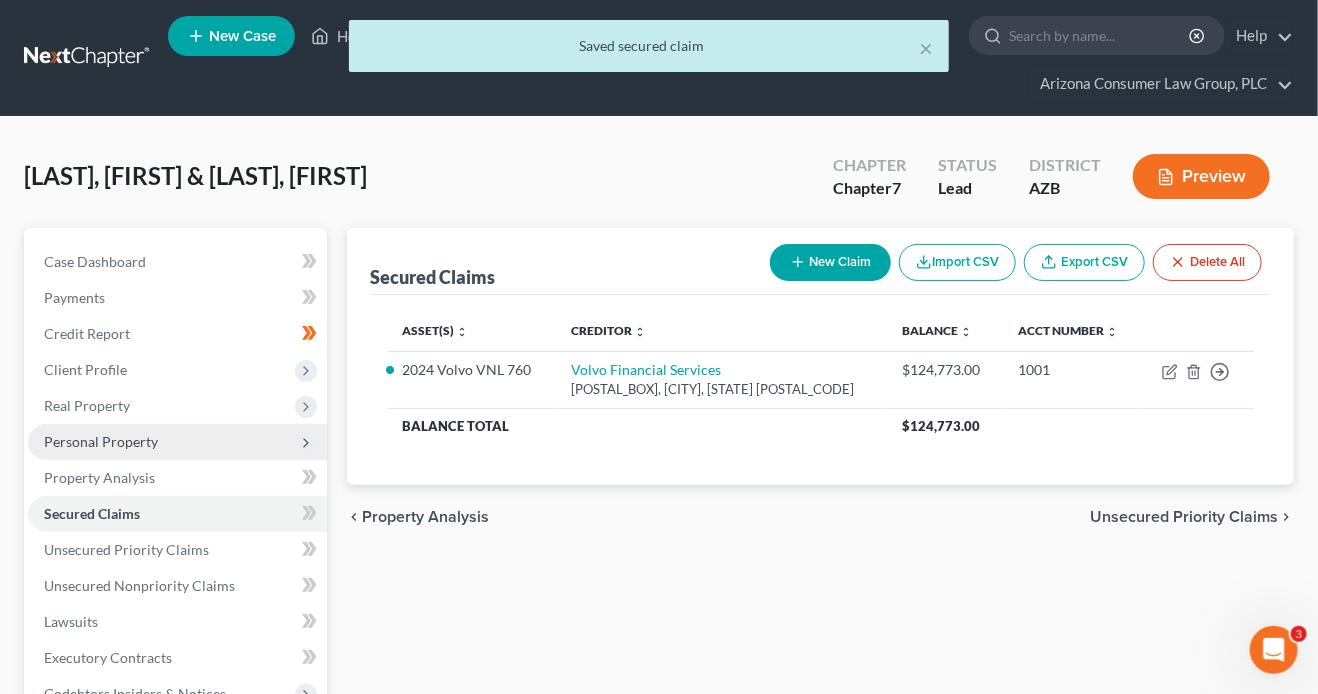 drag, startPoint x: 121, startPoint y: 438, endPoint x: 138, endPoint y: 446, distance: 18.788294 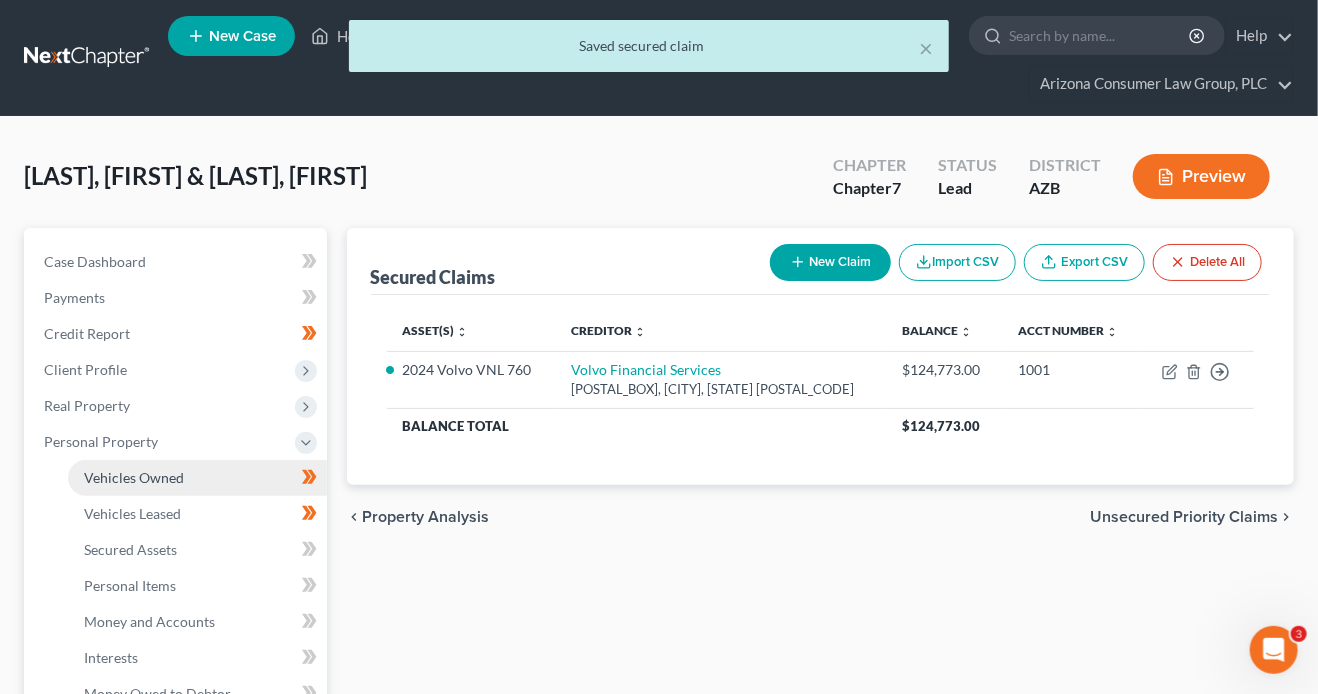 click on "Vehicles Owned" at bounding box center [134, 477] 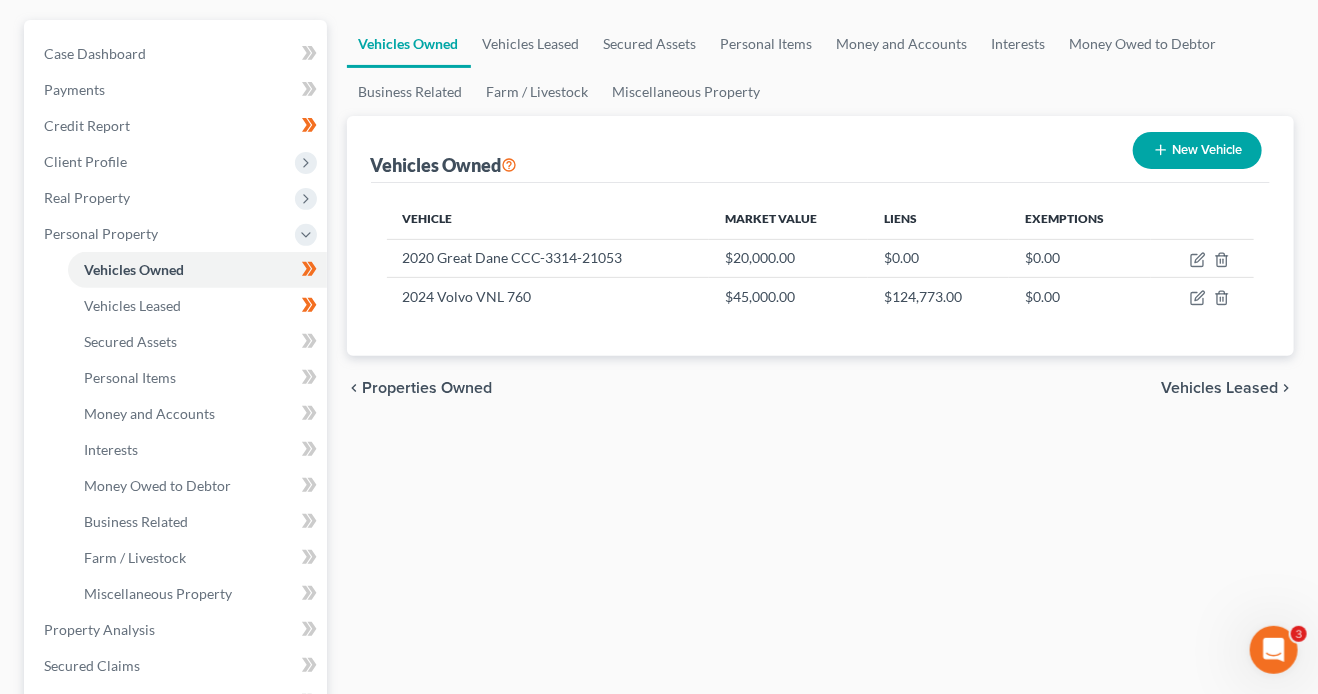 scroll, scrollTop: 490, scrollLeft: 0, axis: vertical 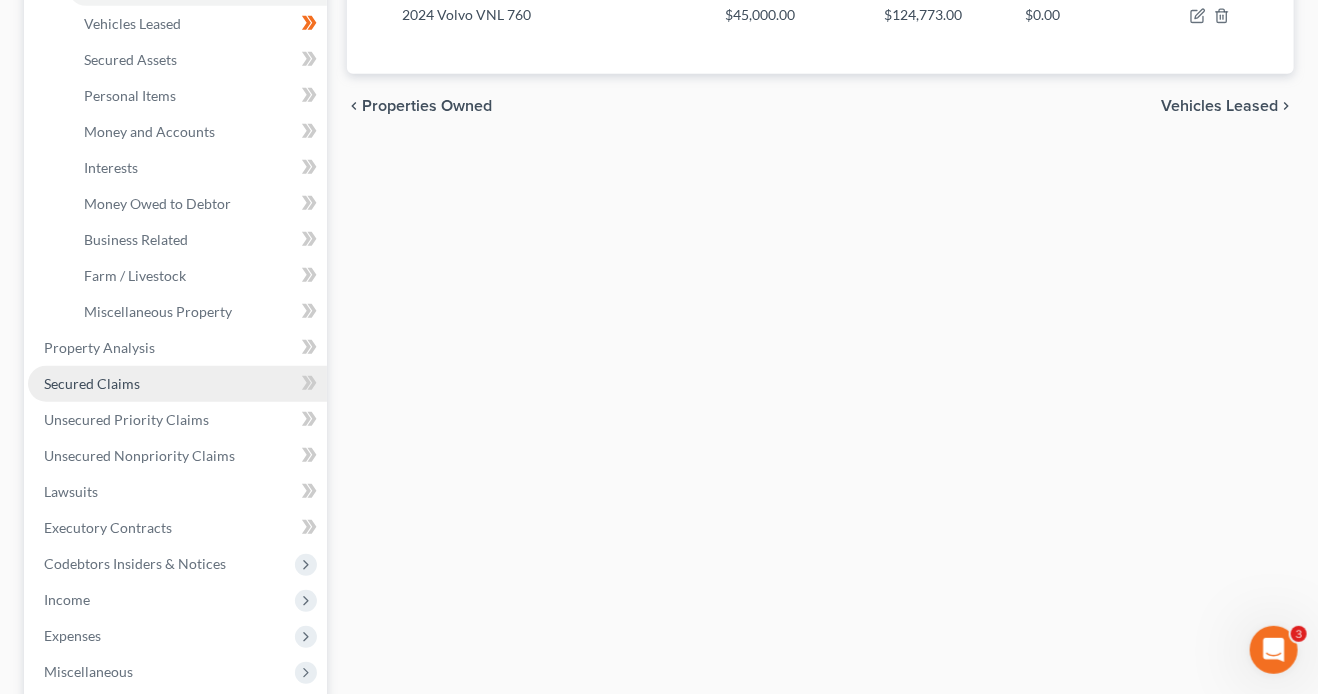 click on "Secured Claims" at bounding box center (92, 383) 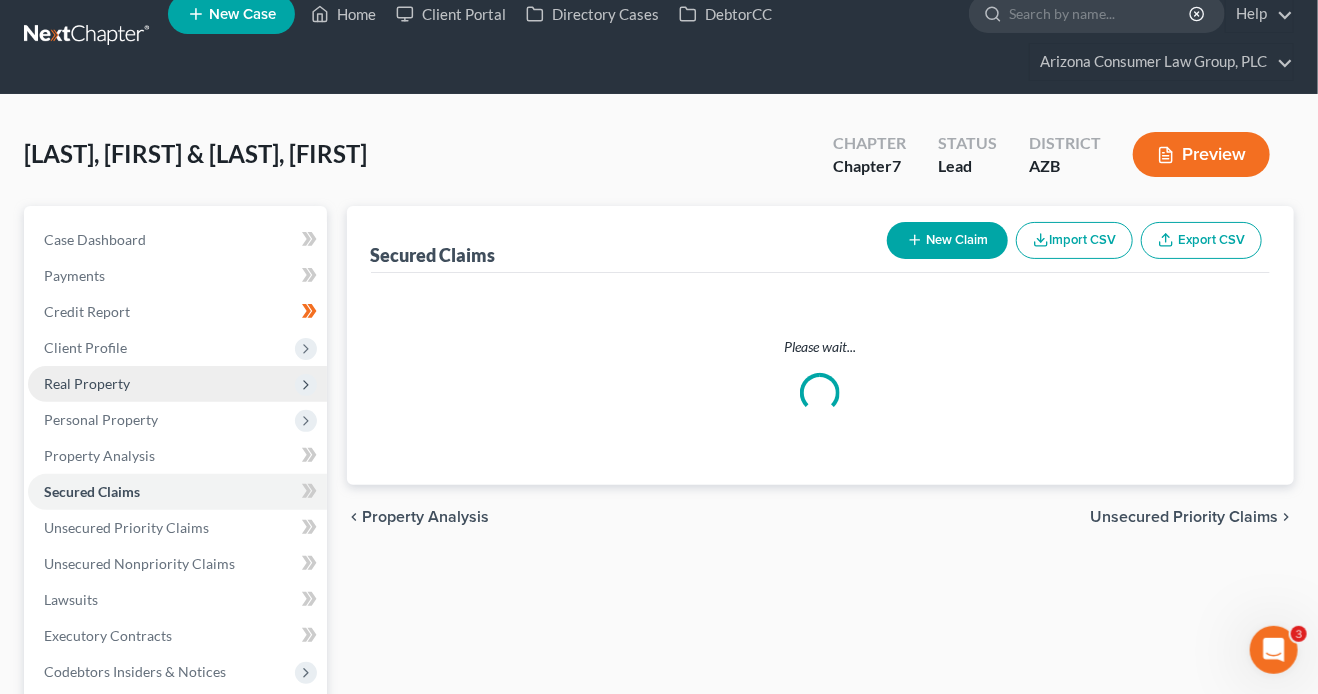 scroll, scrollTop: 0, scrollLeft: 0, axis: both 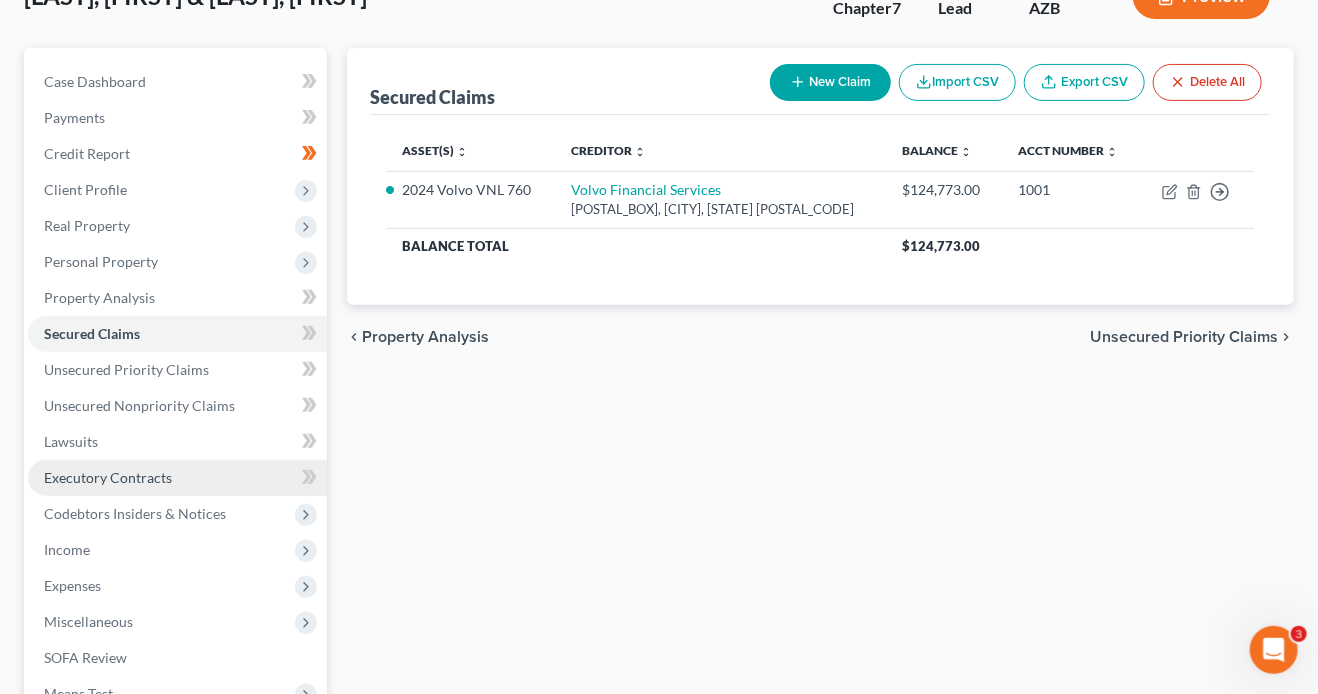 click on "Executory Contracts" at bounding box center (108, 477) 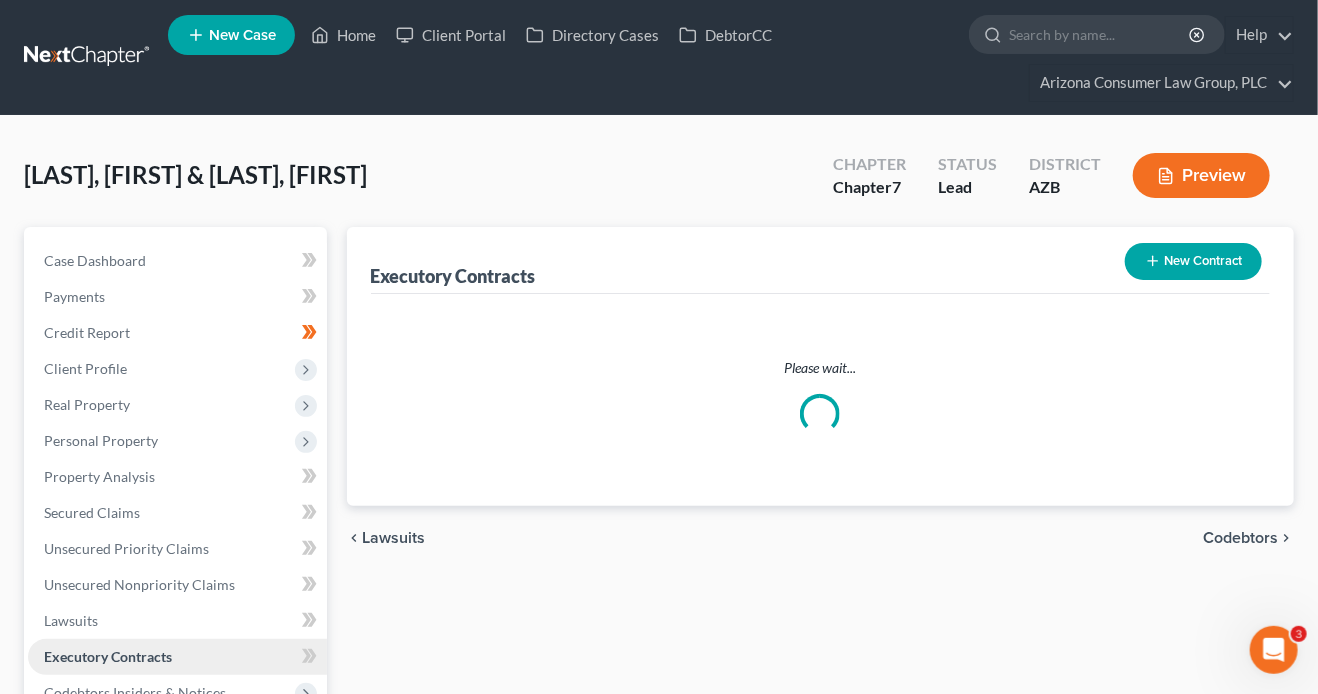 scroll, scrollTop: 0, scrollLeft: 0, axis: both 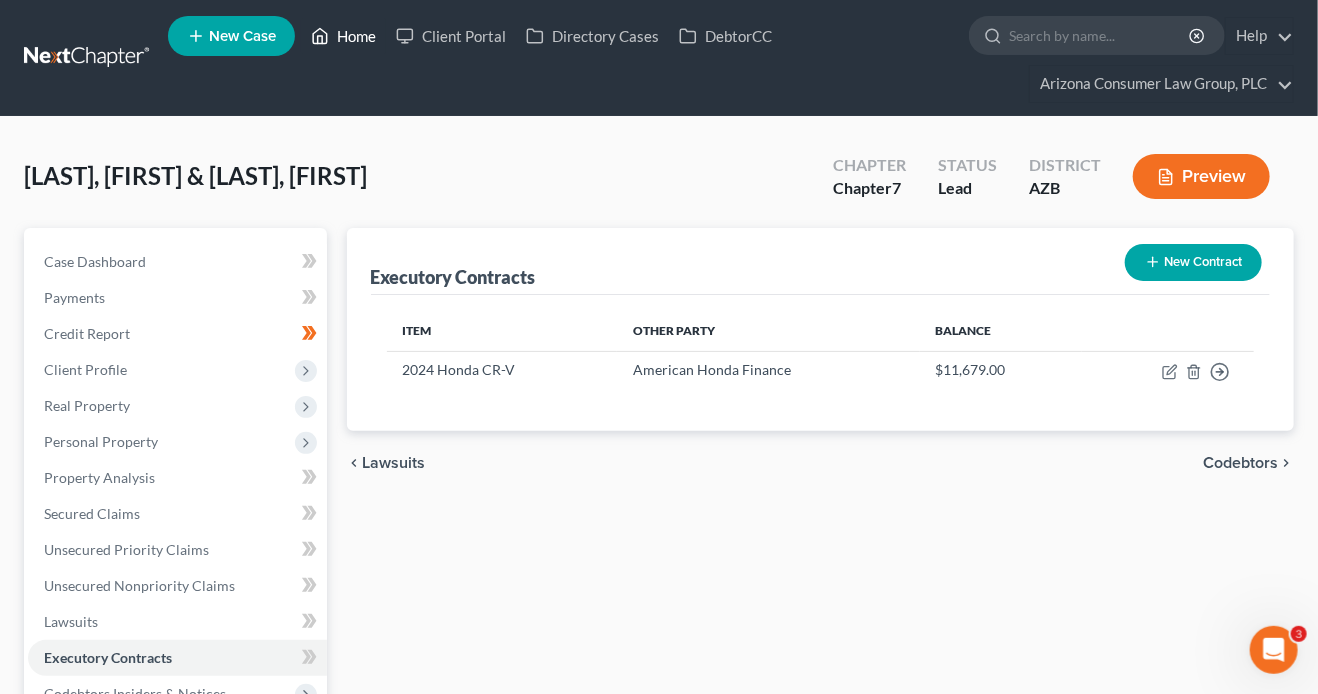 click on "Home" at bounding box center [343, 36] 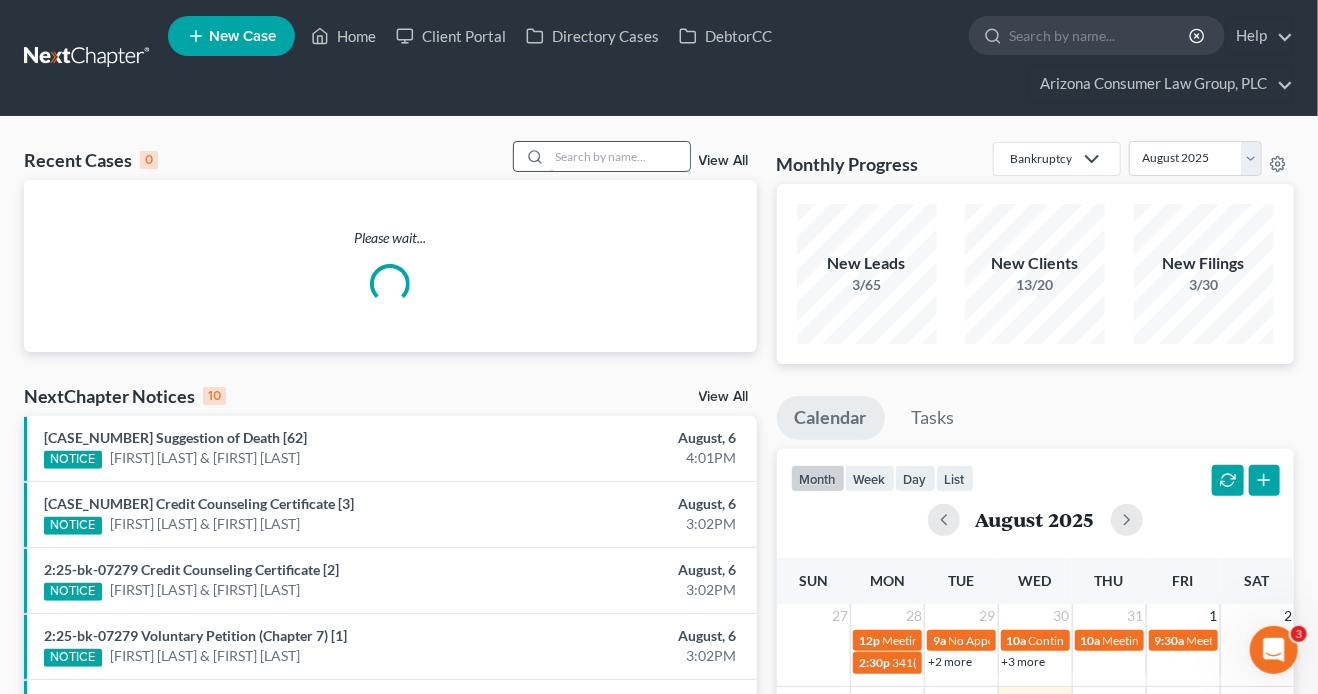 click at bounding box center (620, 156) 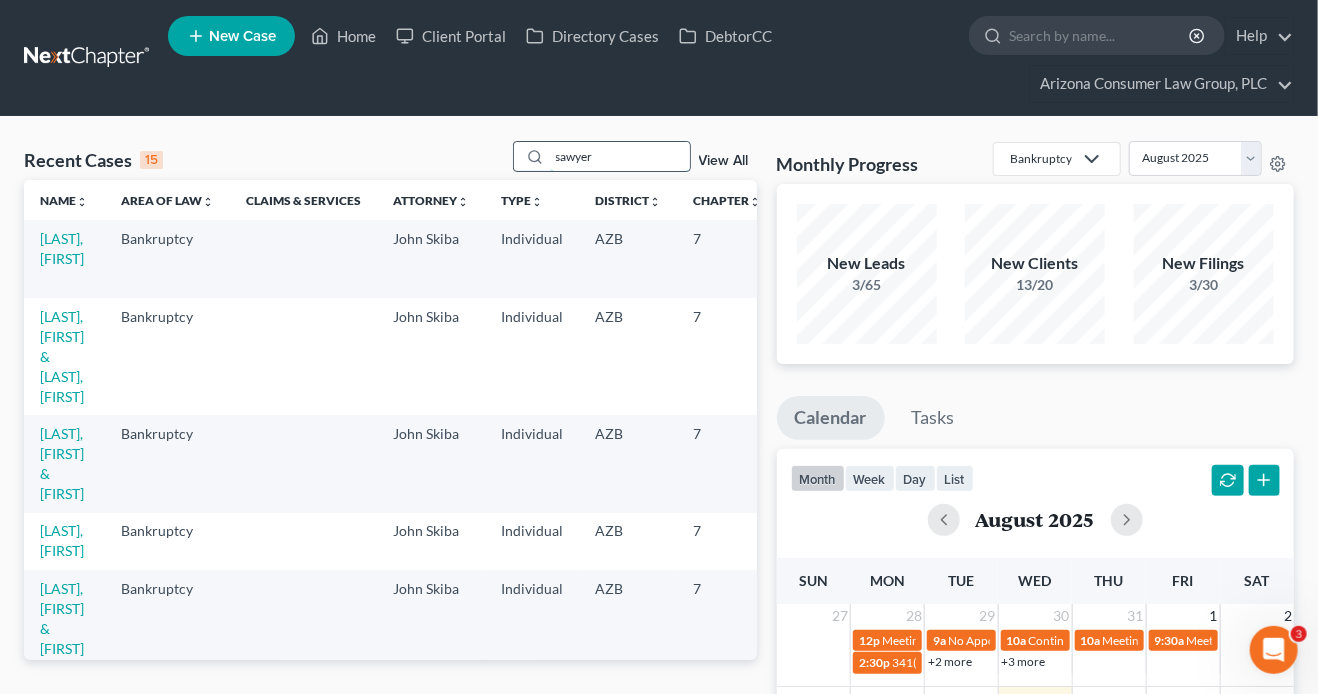 type on "sawyer" 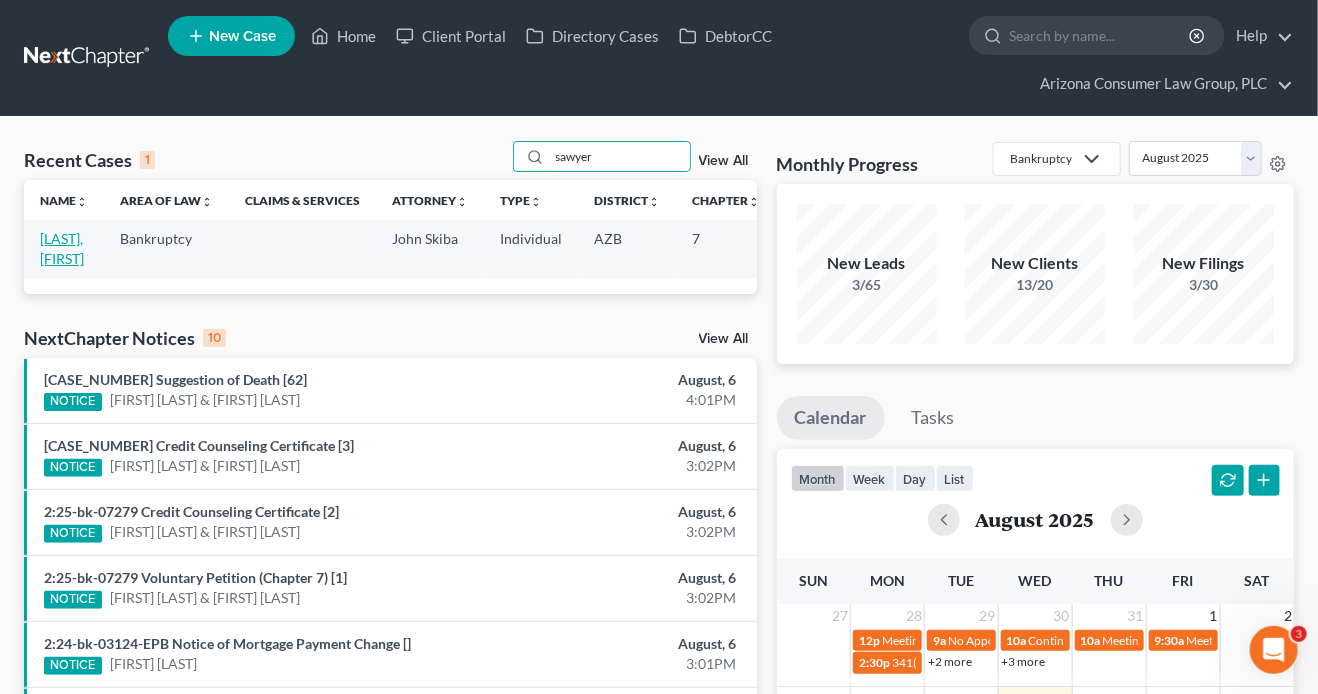 click on "[LAST], [FIRST]" at bounding box center [62, 248] 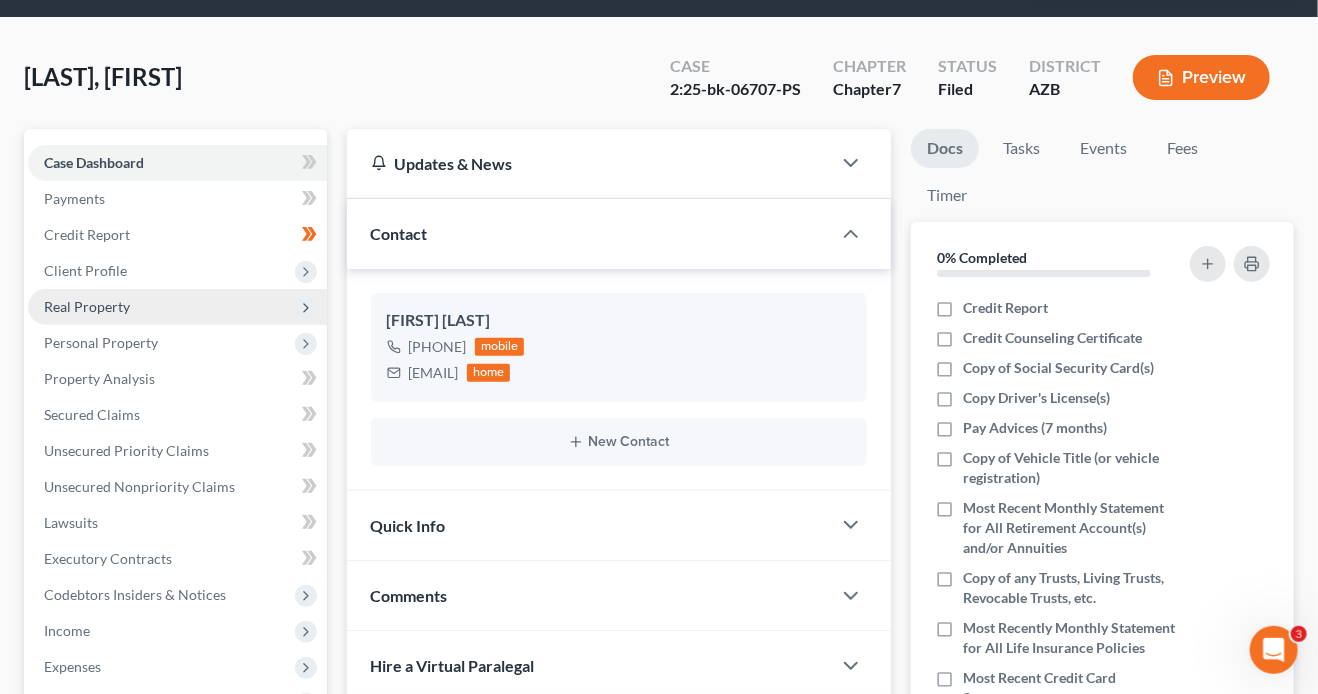 scroll, scrollTop: 493, scrollLeft: 0, axis: vertical 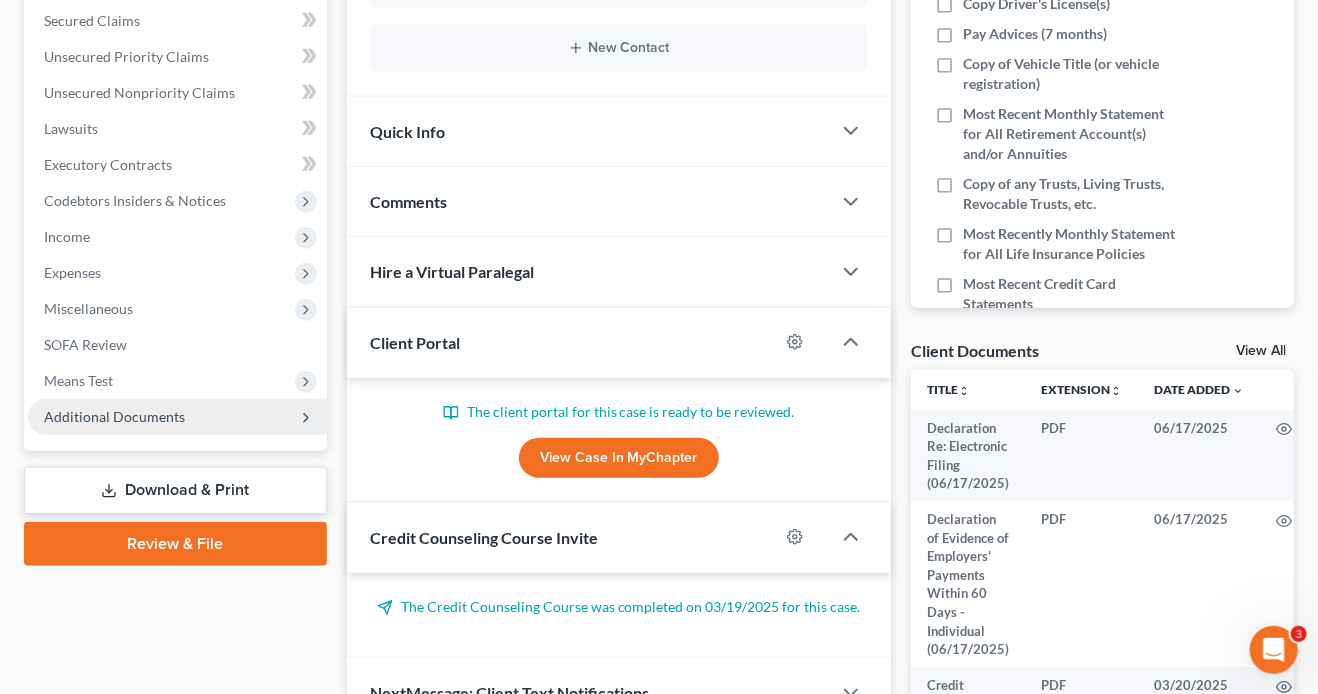 click on "Additional Documents" at bounding box center (114, 416) 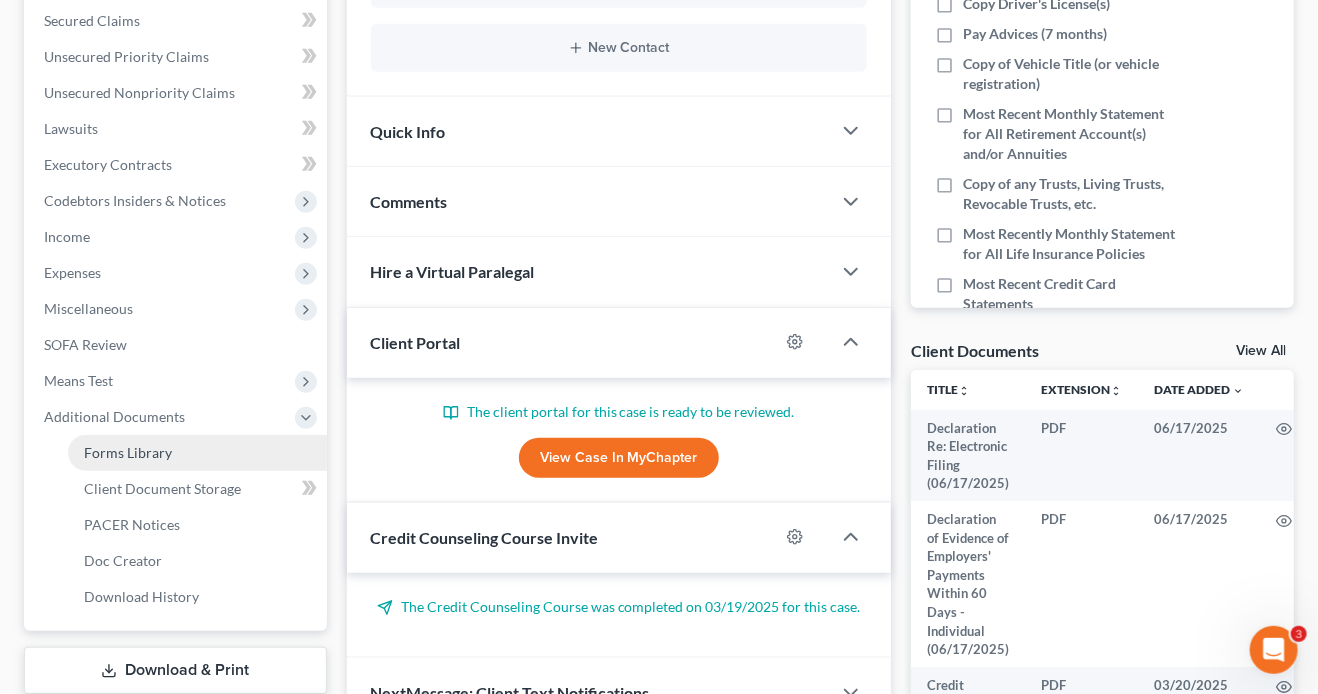 click on "Forms Library" at bounding box center [197, 453] 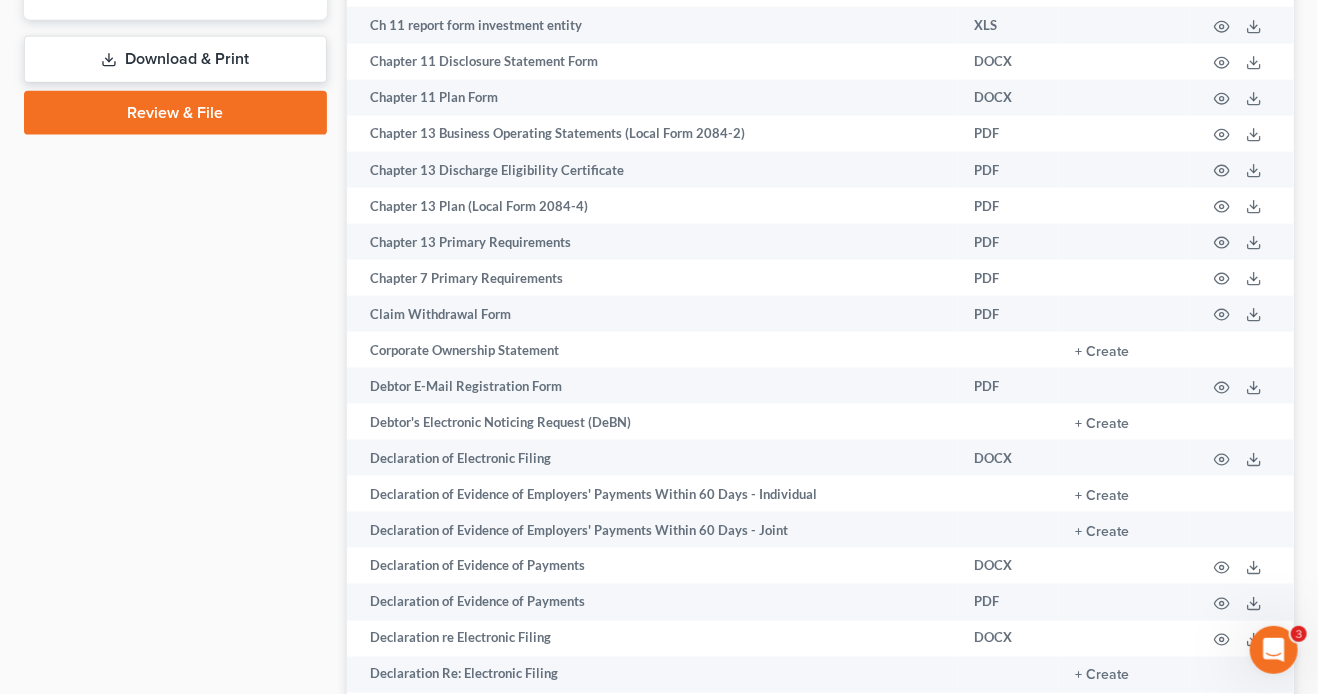 scroll, scrollTop: 1109, scrollLeft: 0, axis: vertical 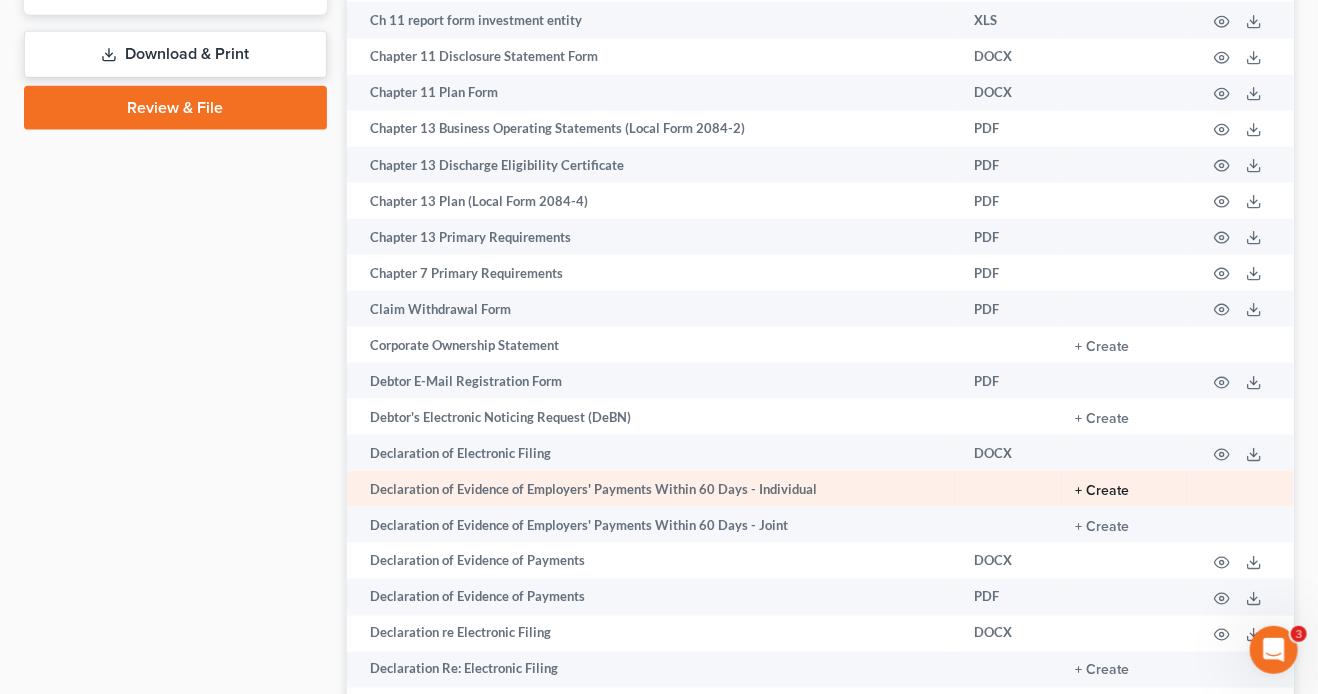 click on "+ Create" at bounding box center (1102, 491) 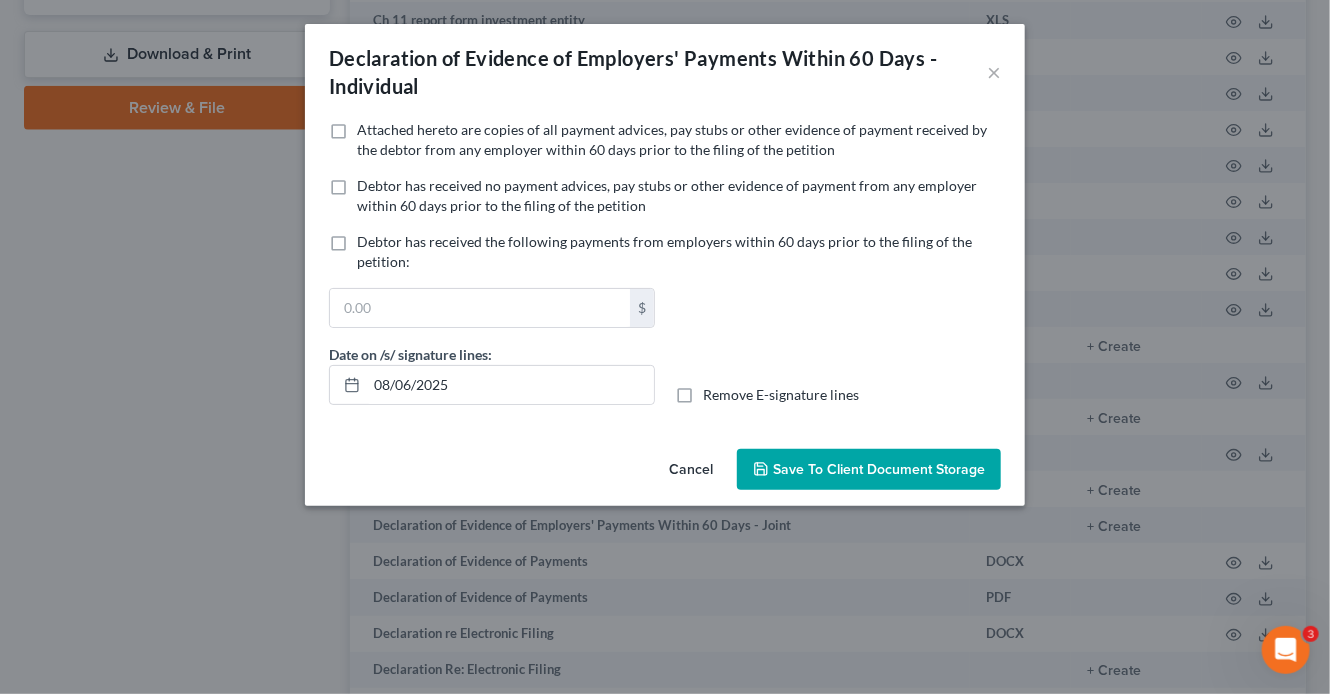 click on "Debtor has received no payment advices, pay stubs or other evidence of payment from any employer within 60 days prior to the filing of the petition" at bounding box center [667, 195] 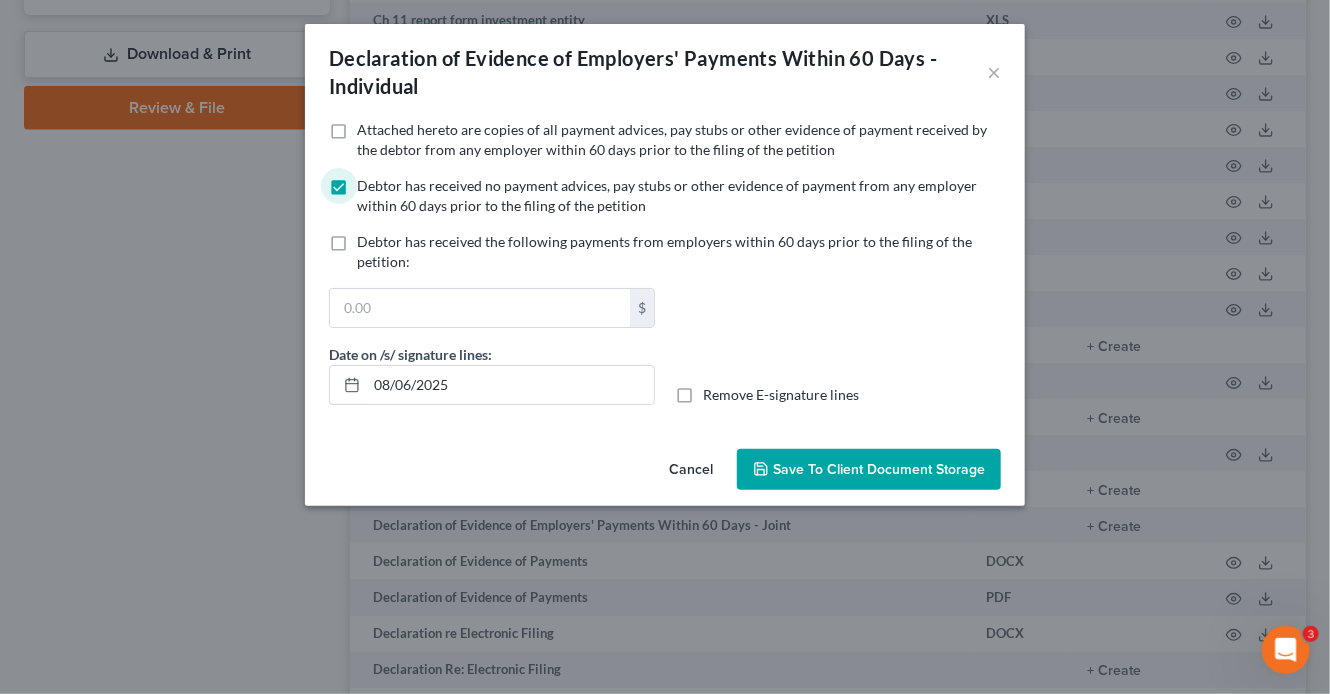 click on "Save to Client Document Storage" at bounding box center [879, 469] 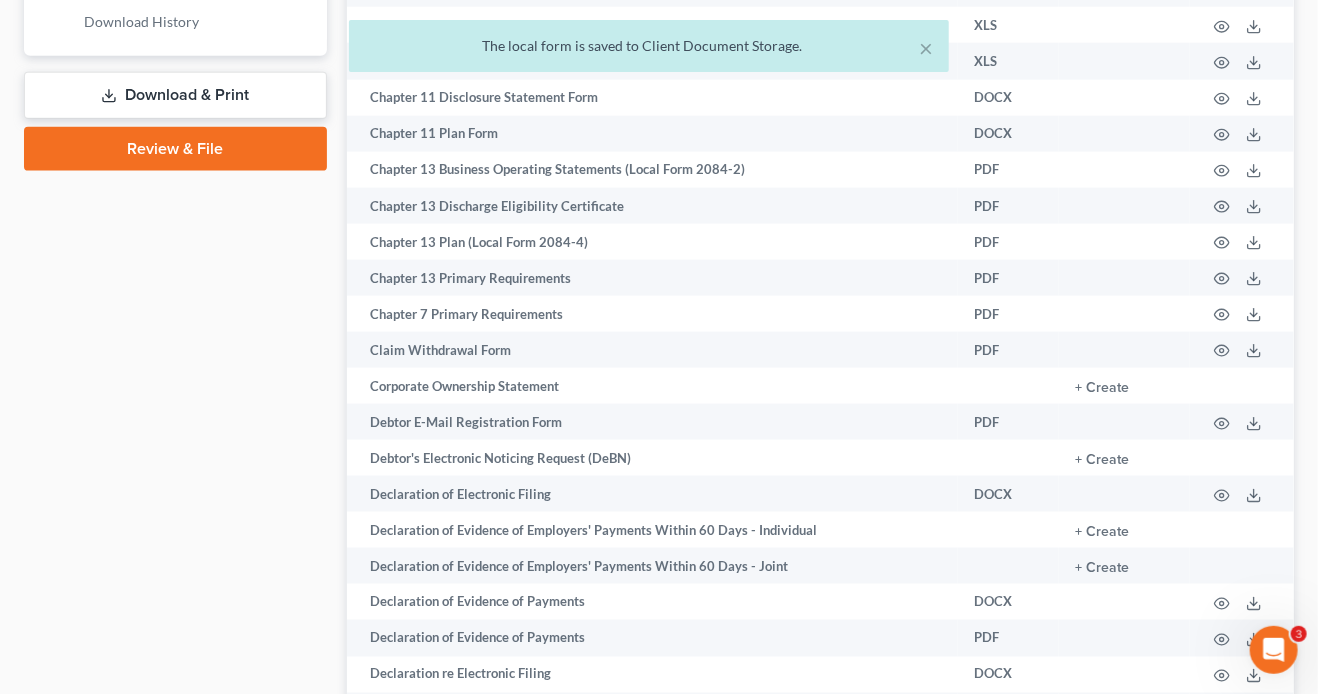scroll, scrollTop: 828, scrollLeft: 0, axis: vertical 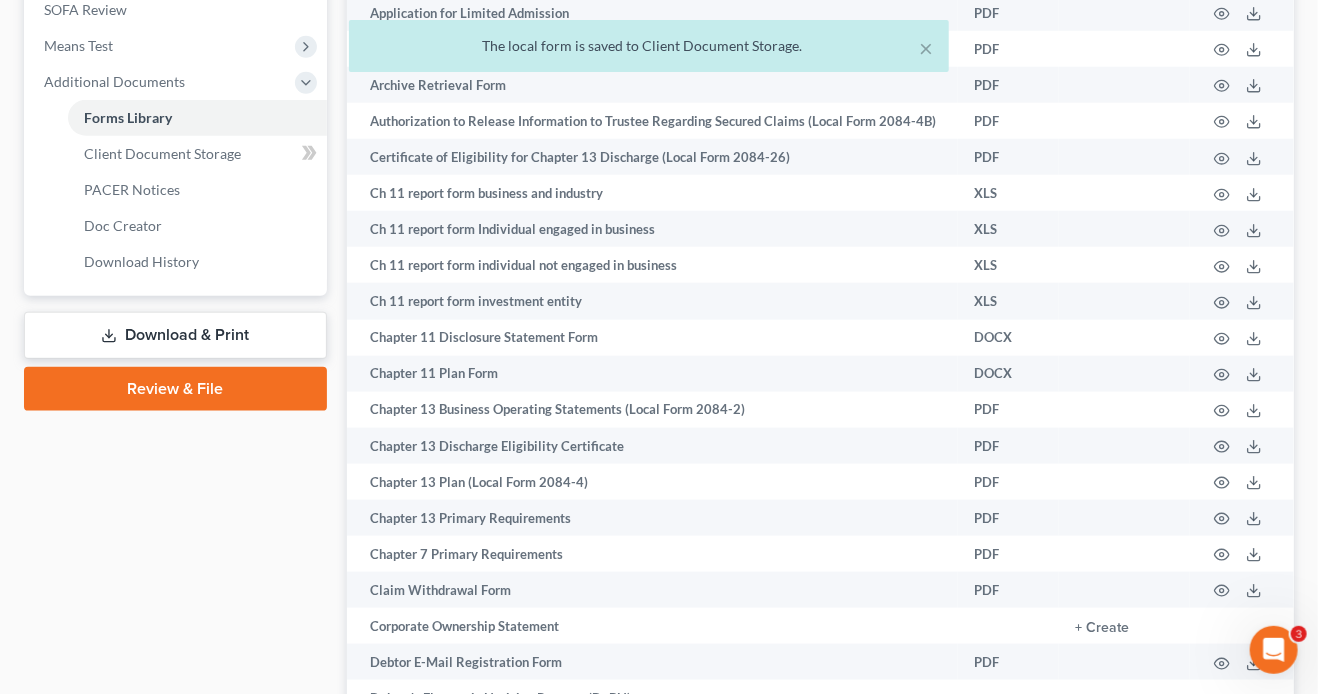 click on "Download & Print" at bounding box center [175, 335] 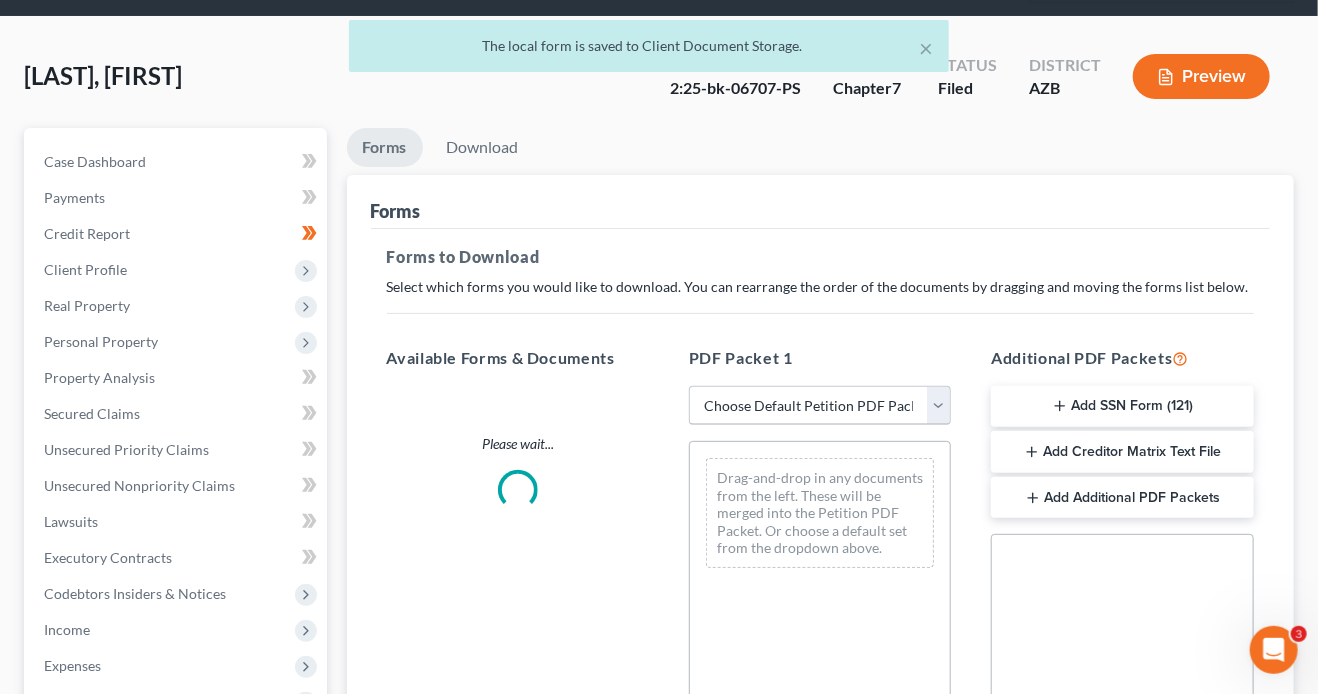 scroll, scrollTop: 0, scrollLeft: 0, axis: both 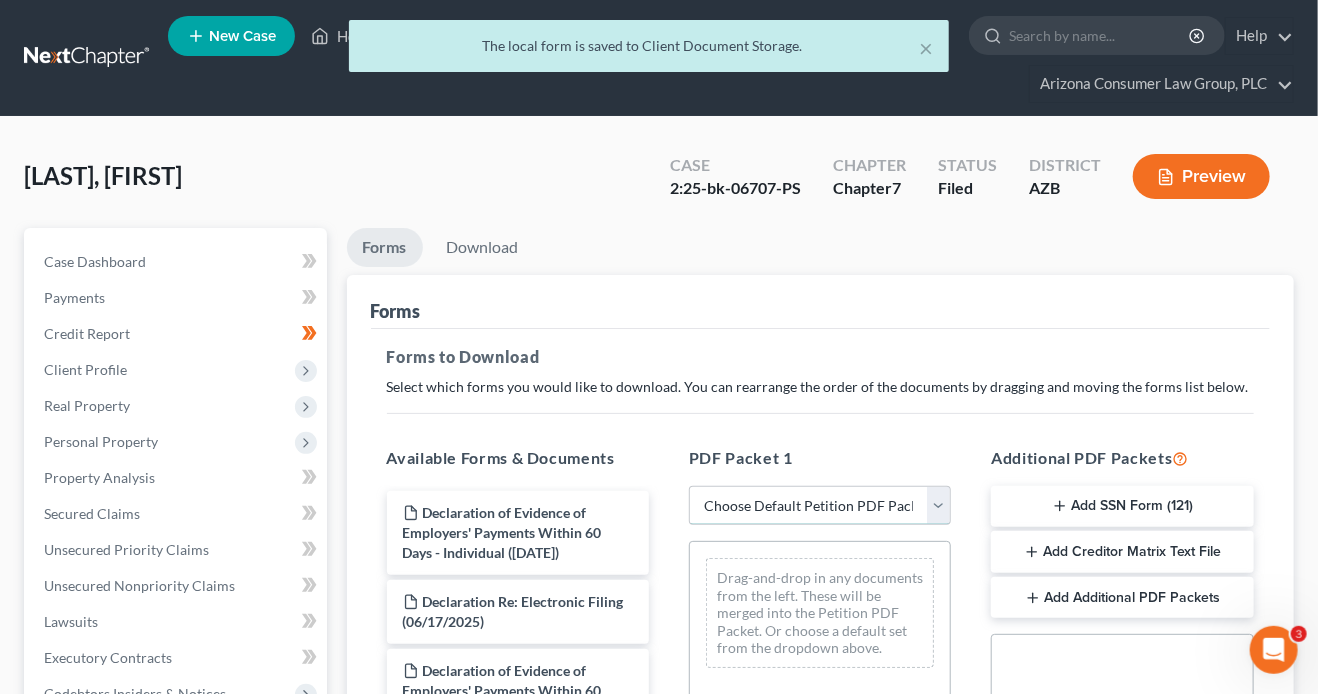 click on "Choose Default Petition PDF Packet Complete Bankruptcy Petition (all forms and schedules) Emergency Filing Forms (Petition and Creditor List Only) Amended Forms Signature Pages Only Emergency Completion Emergency Completion - Business Debts Emergency Completion Emergency Completion with Disclosure Emergency Filing with Declaration" at bounding box center [820, 506] 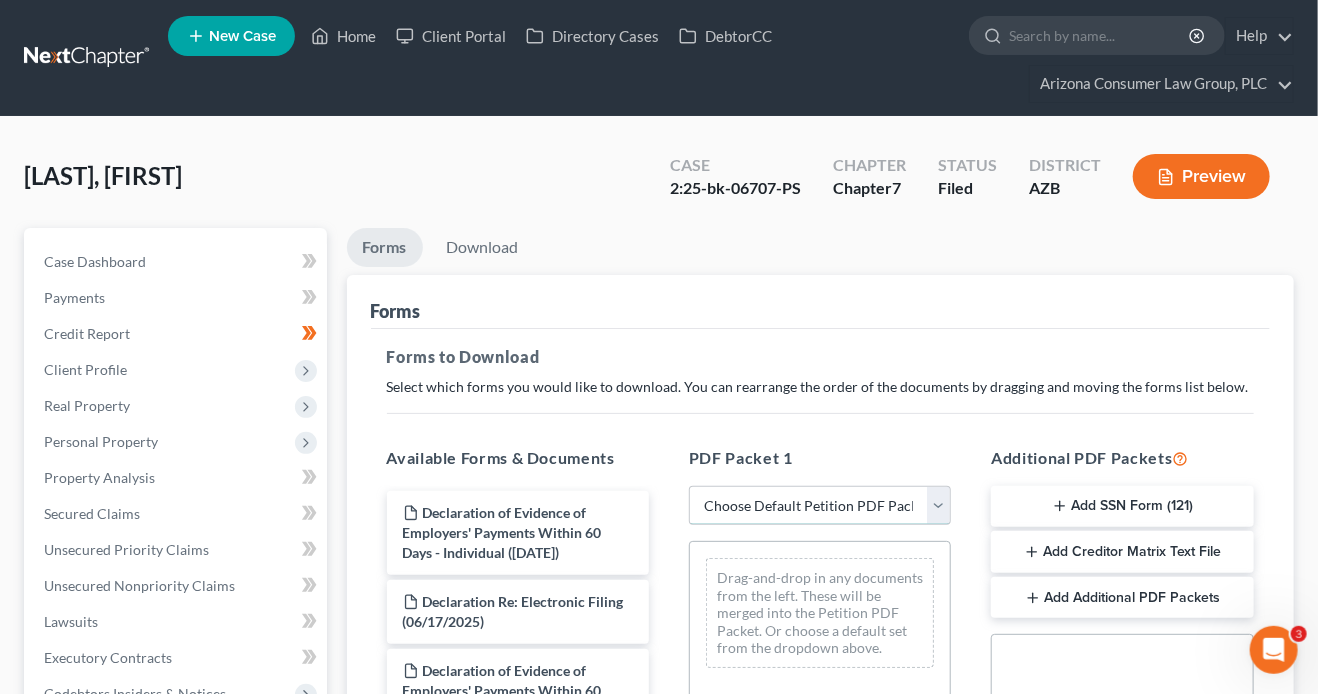 select on "7" 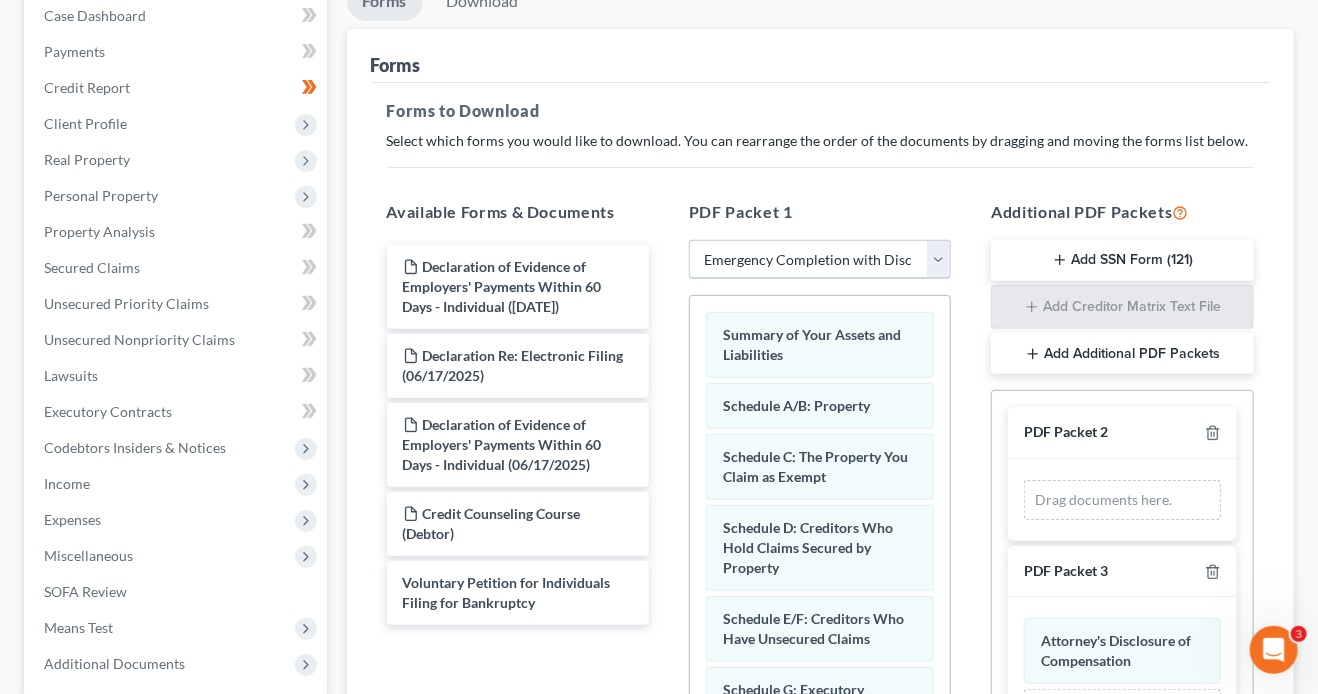 scroll, scrollTop: 257, scrollLeft: 0, axis: vertical 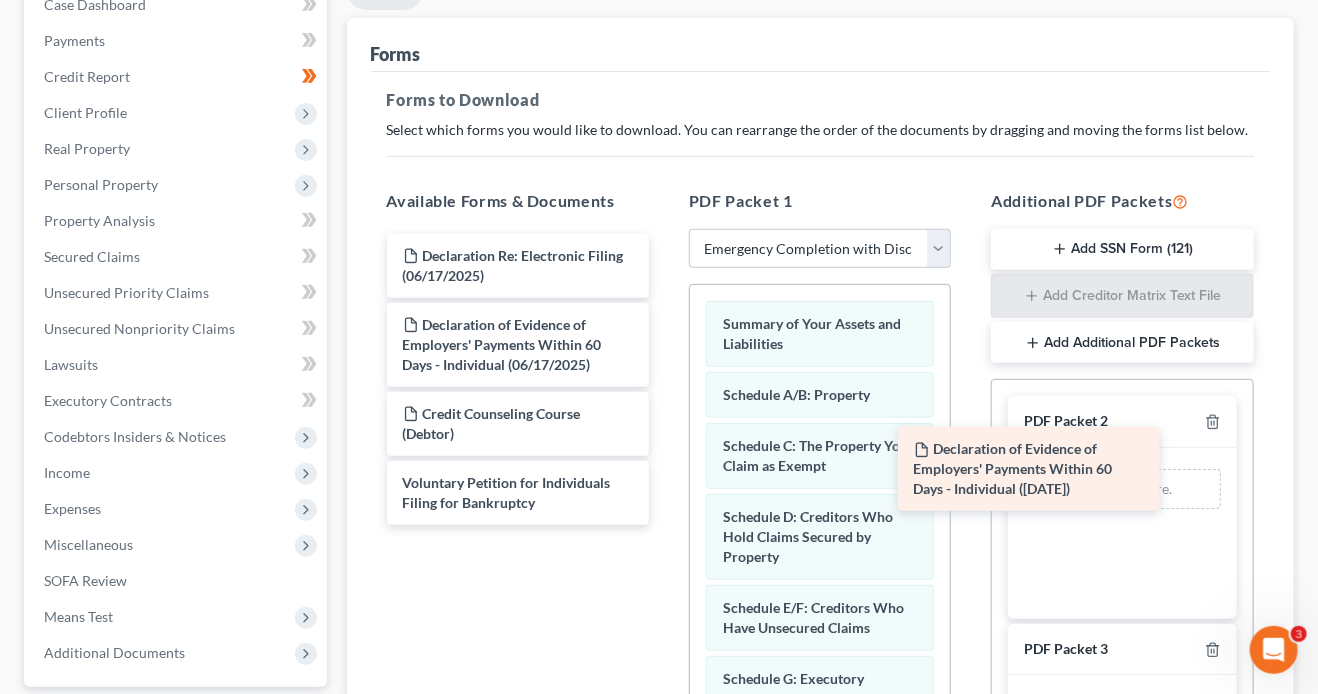 drag, startPoint x: 501, startPoint y: 259, endPoint x: 1052, endPoint y: 471, distance: 590.377 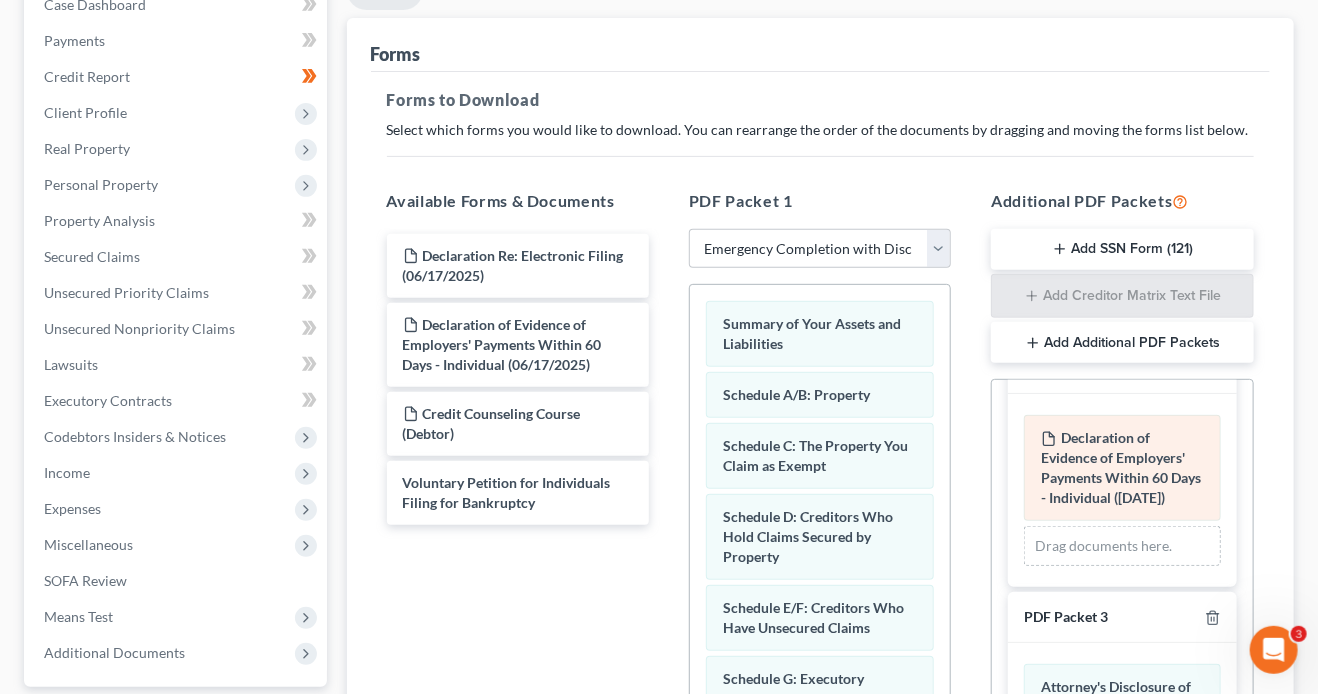 scroll, scrollTop: 193, scrollLeft: 0, axis: vertical 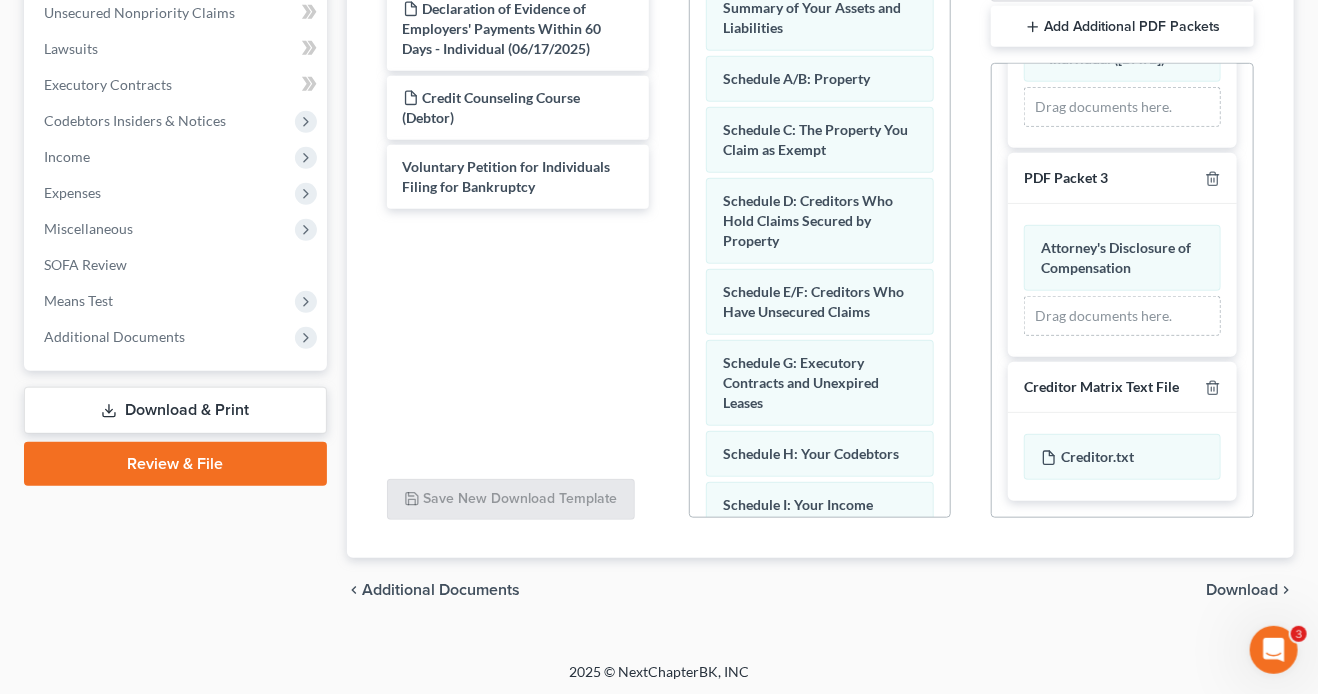 drag, startPoint x: 1246, startPoint y: 594, endPoint x: 1226, endPoint y: 556, distance: 42.941822 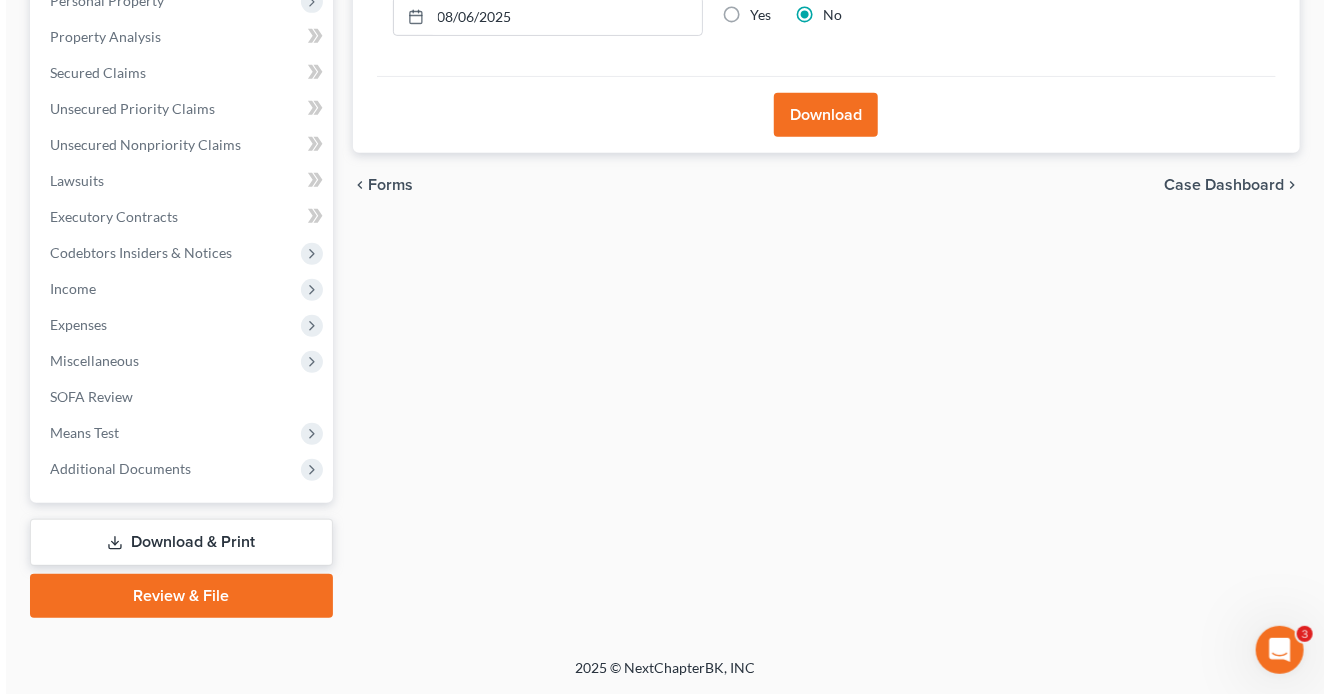 scroll, scrollTop: 438, scrollLeft: 0, axis: vertical 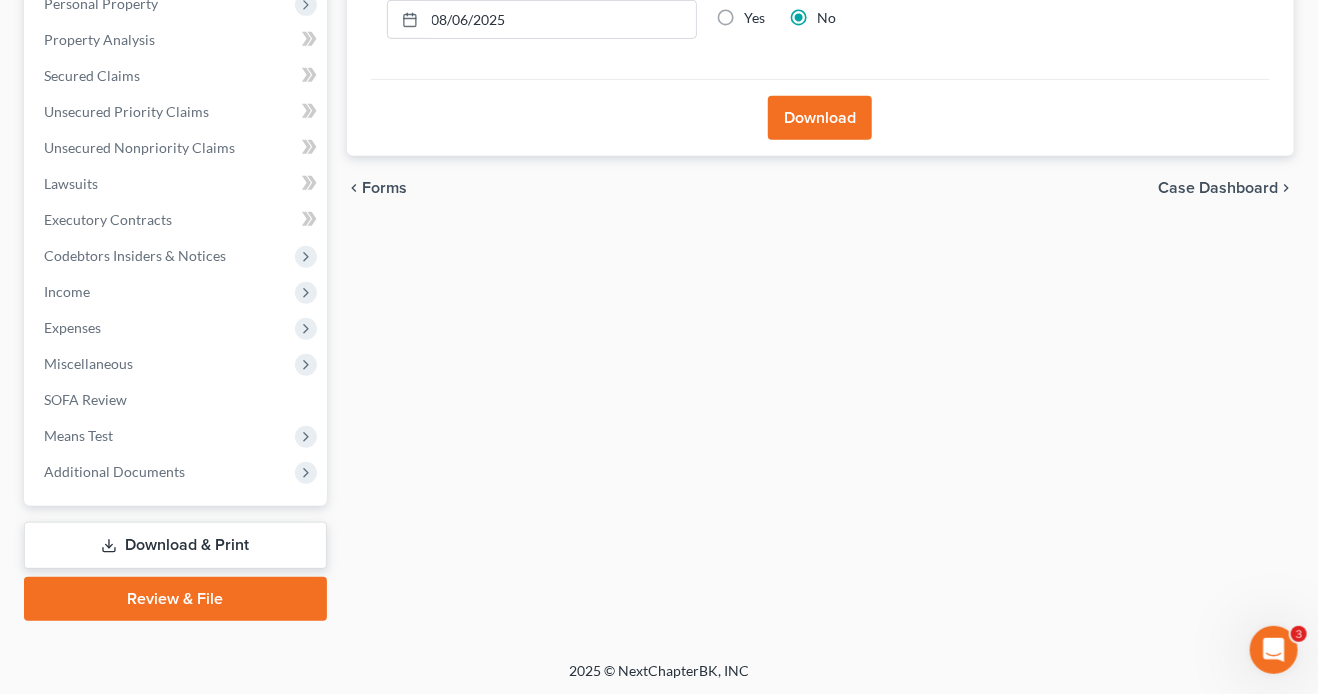click on "Download" at bounding box center (820, 118) 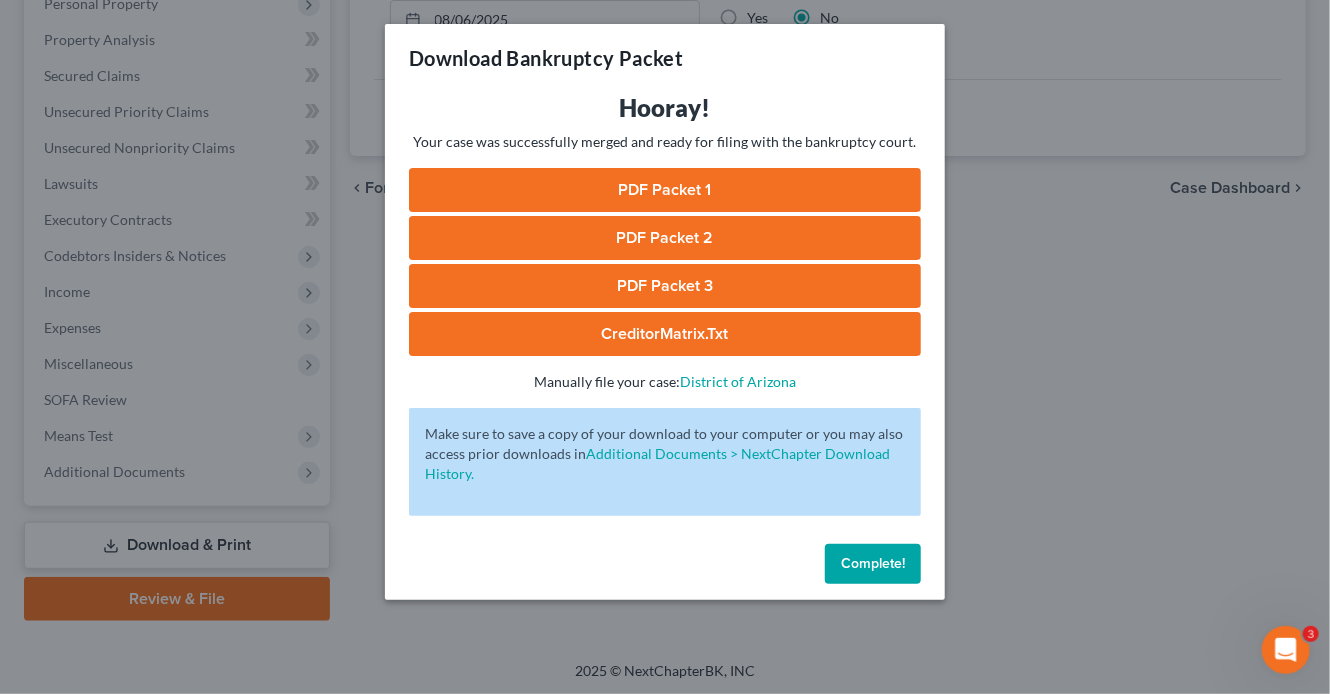 click on "PDF Packet 1" at bounding box center [665, 190] 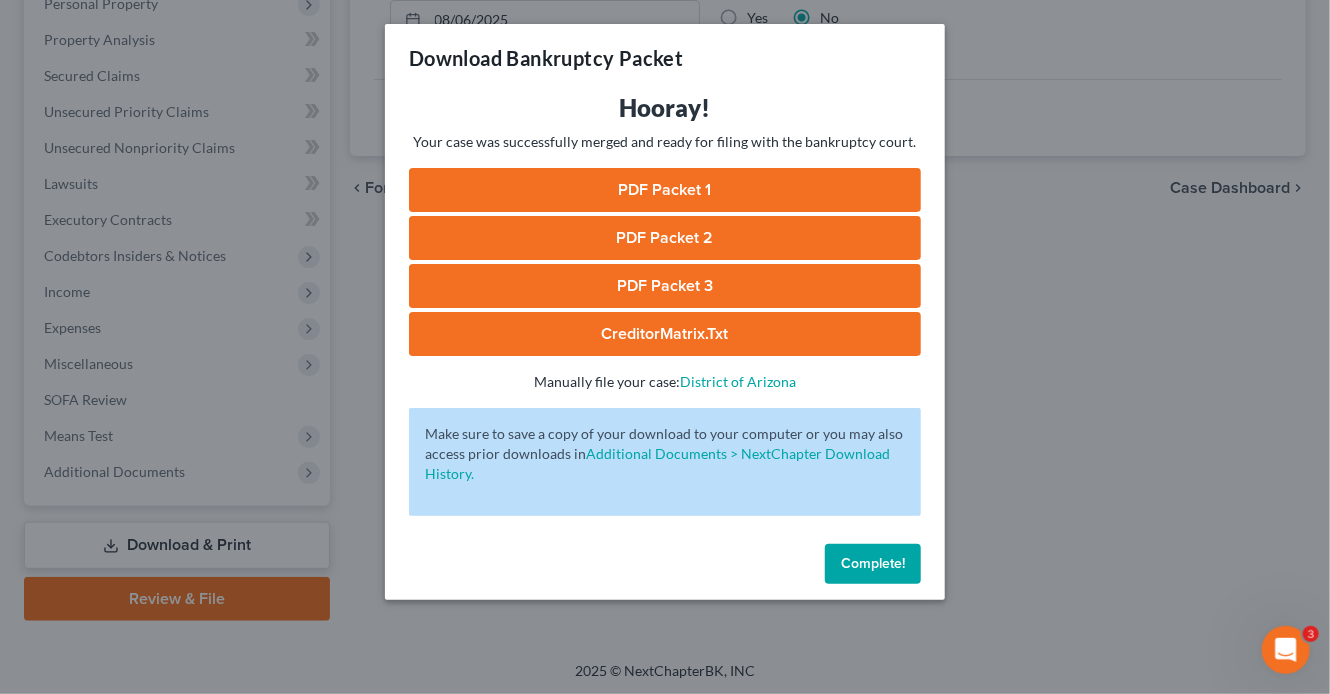 click on "PDF Packet 2" at bounding box center [665, 238] 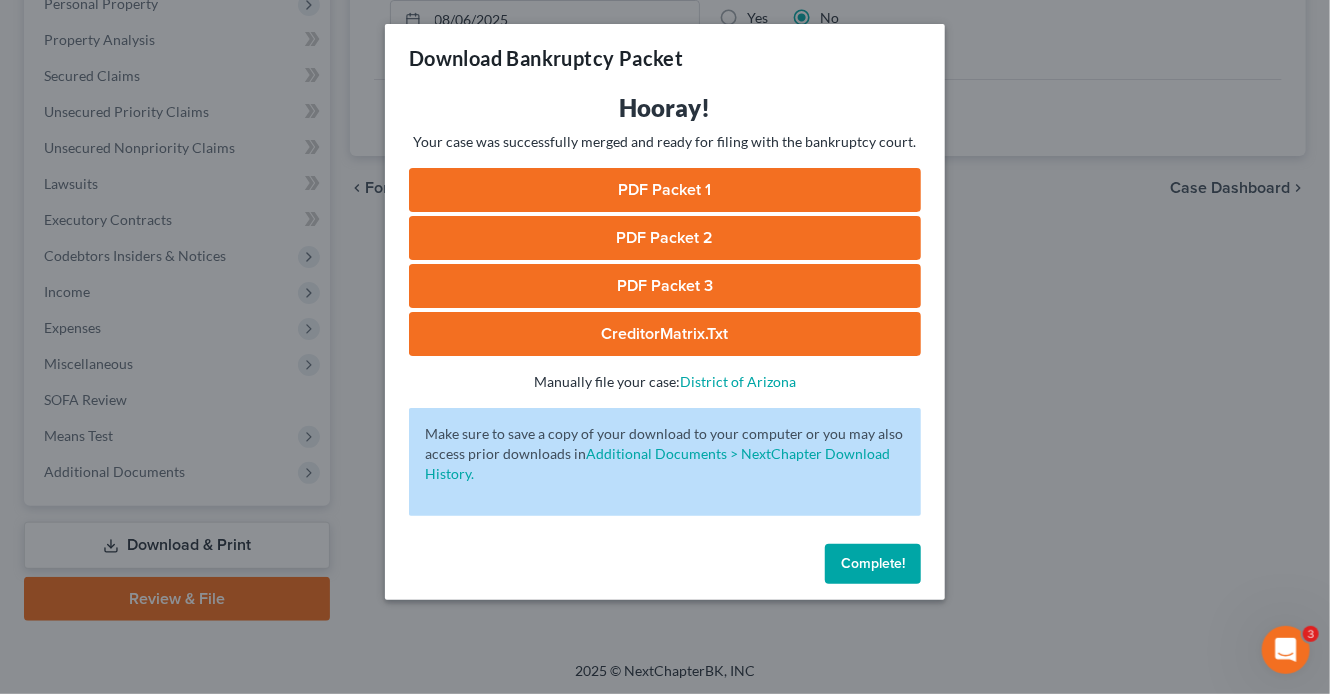 click on "PDF Packet 3" at bounding box center (665, 286) 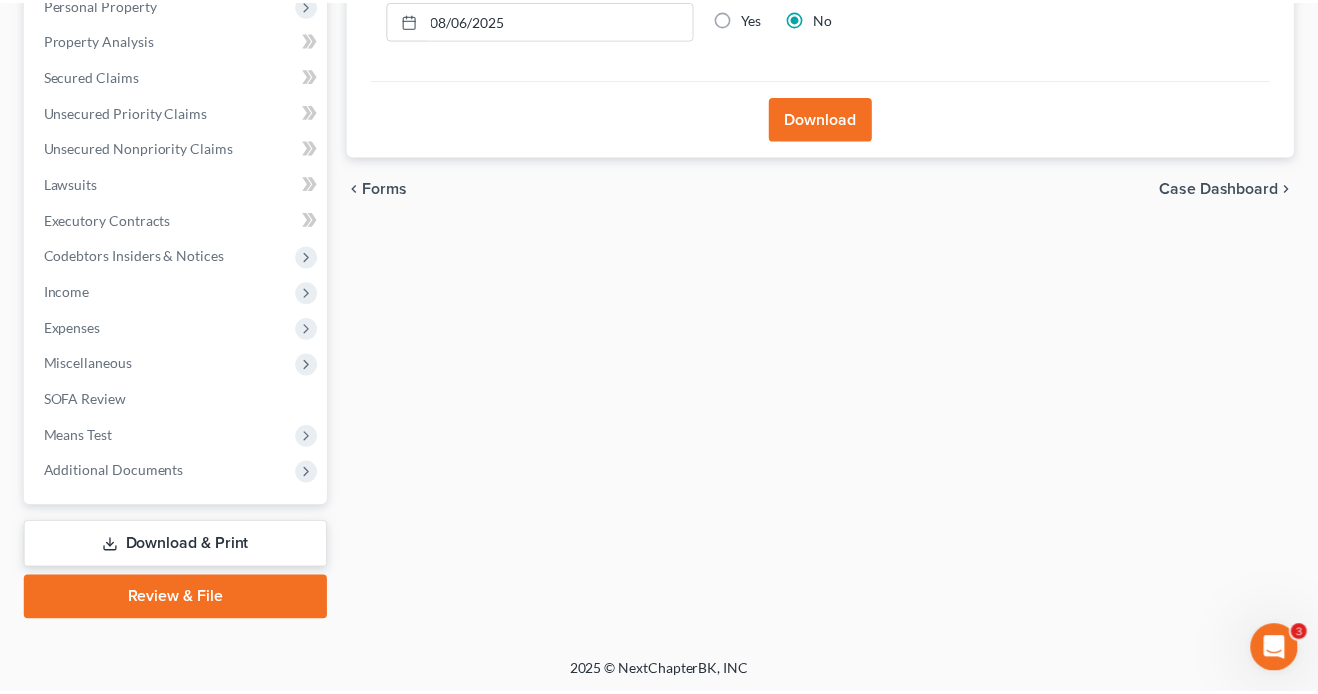 scroll, scrollTop: 0, scrollLeft: 0, axis: both 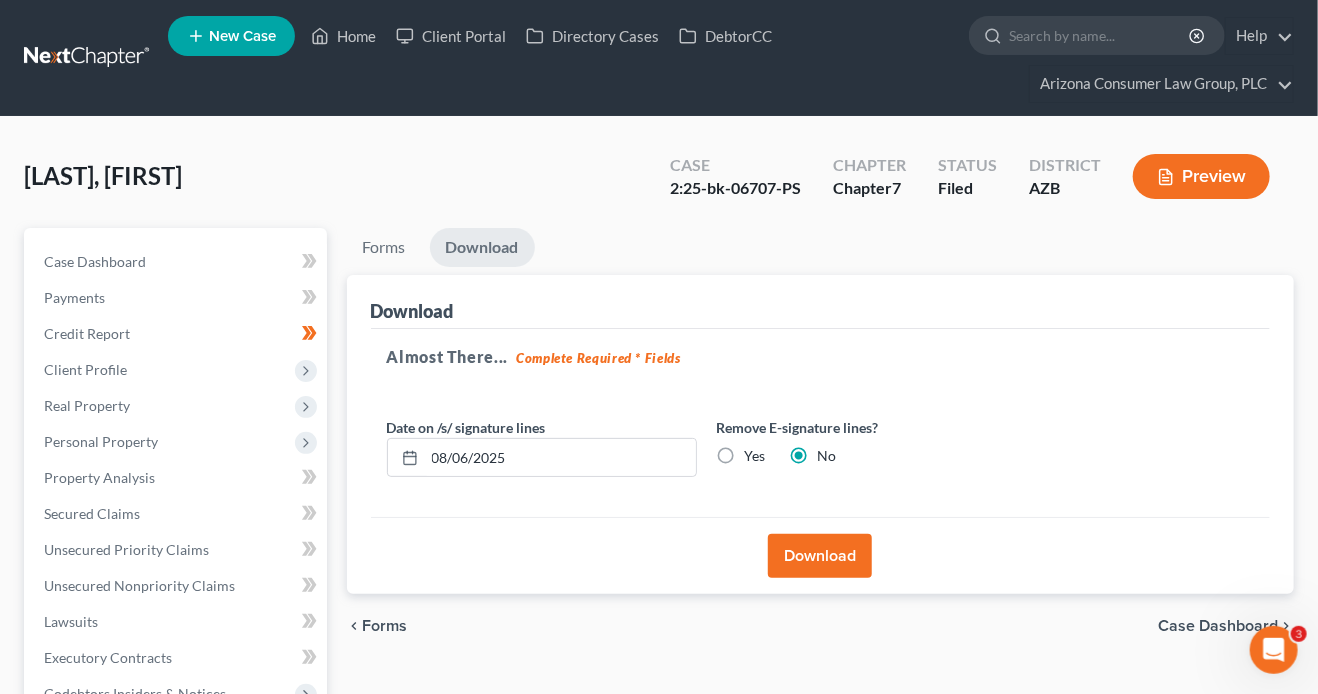 click on "Case 2:25-bk-06707-PS" at bounding box center [735, 178] 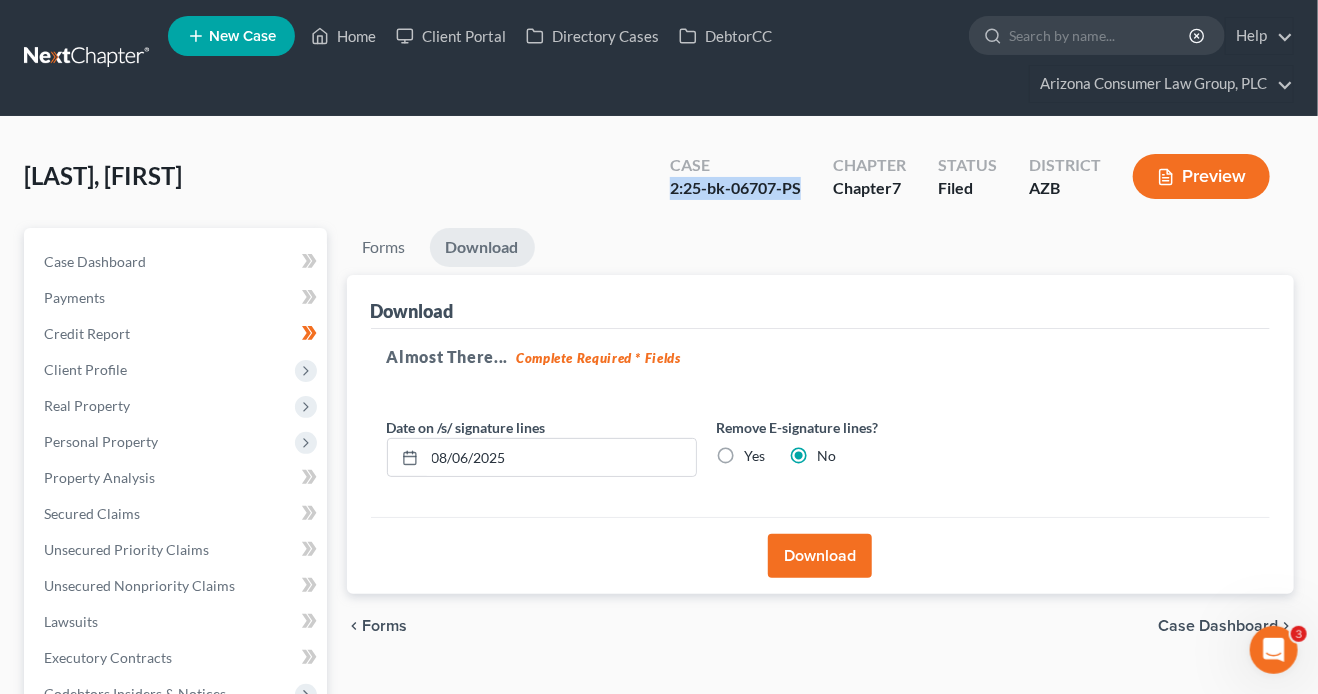 drag, startPoint x: 806, startPoint y: 189, endPoint x: 672, endPoint y: 181, distance: 134.23859 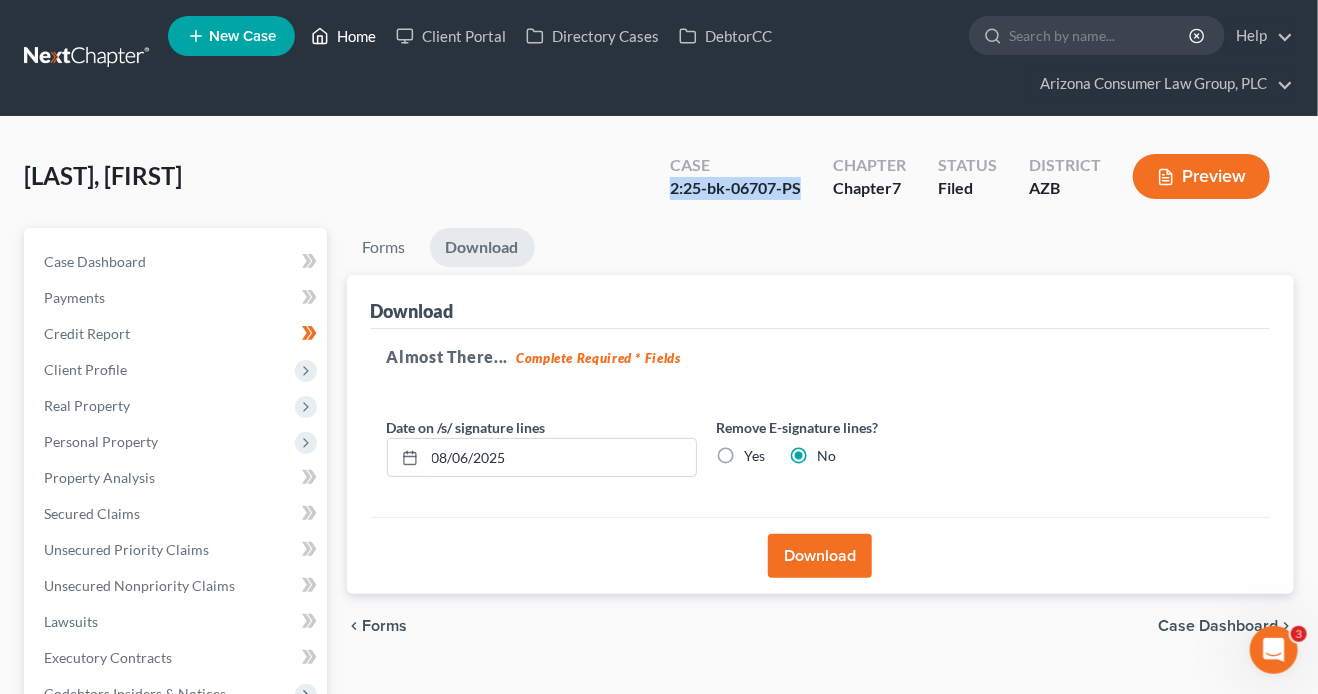 click on "Home" at bounding box center [343, 36] 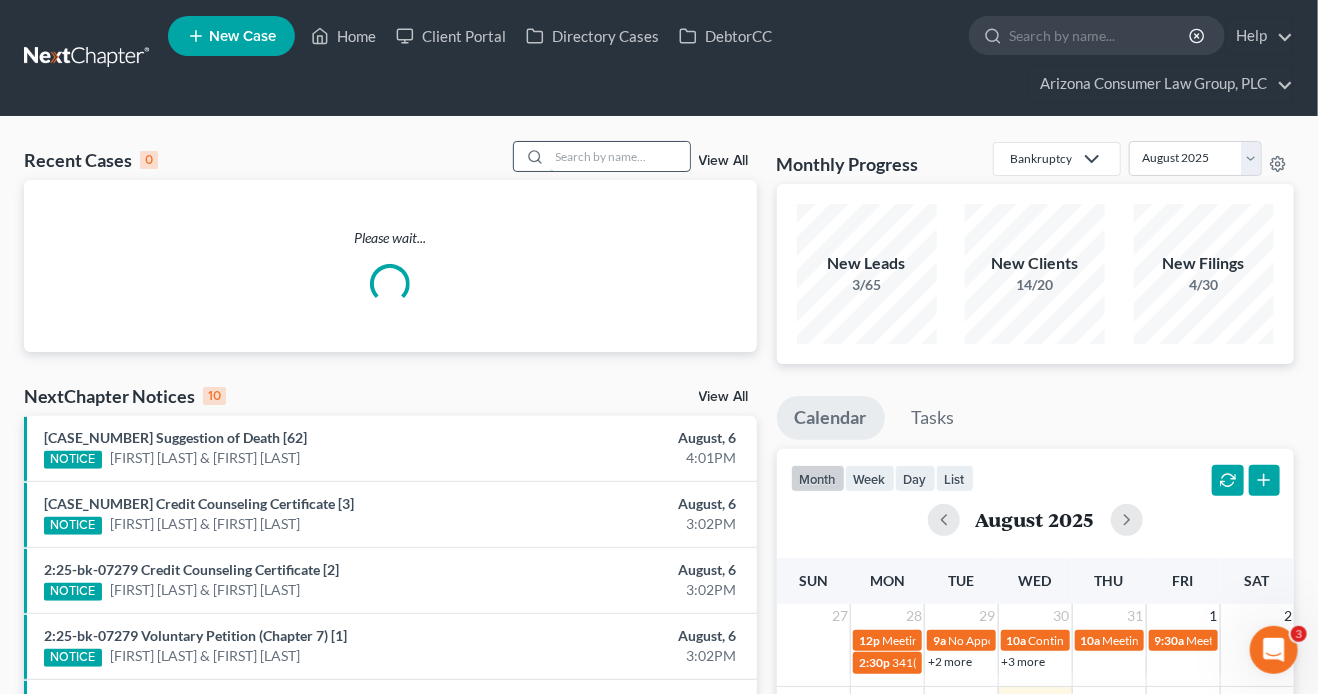 click at bounding box center [620, 156] 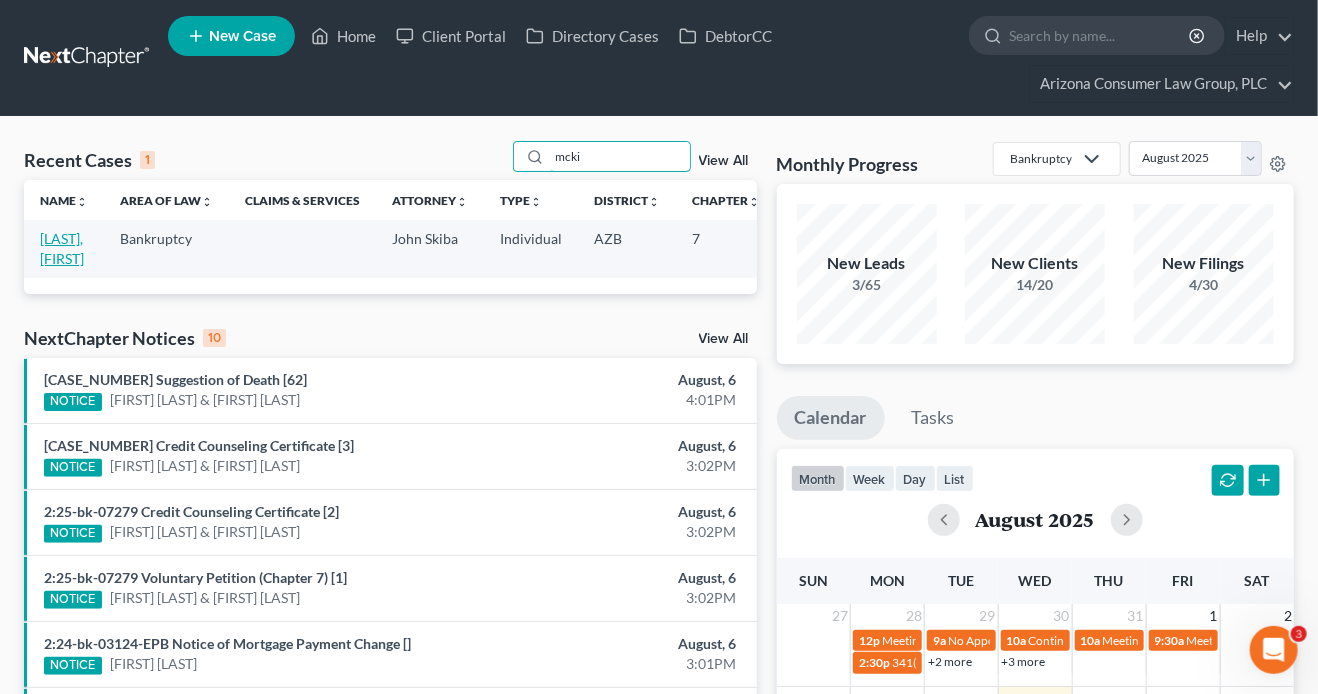 type on "mcki" 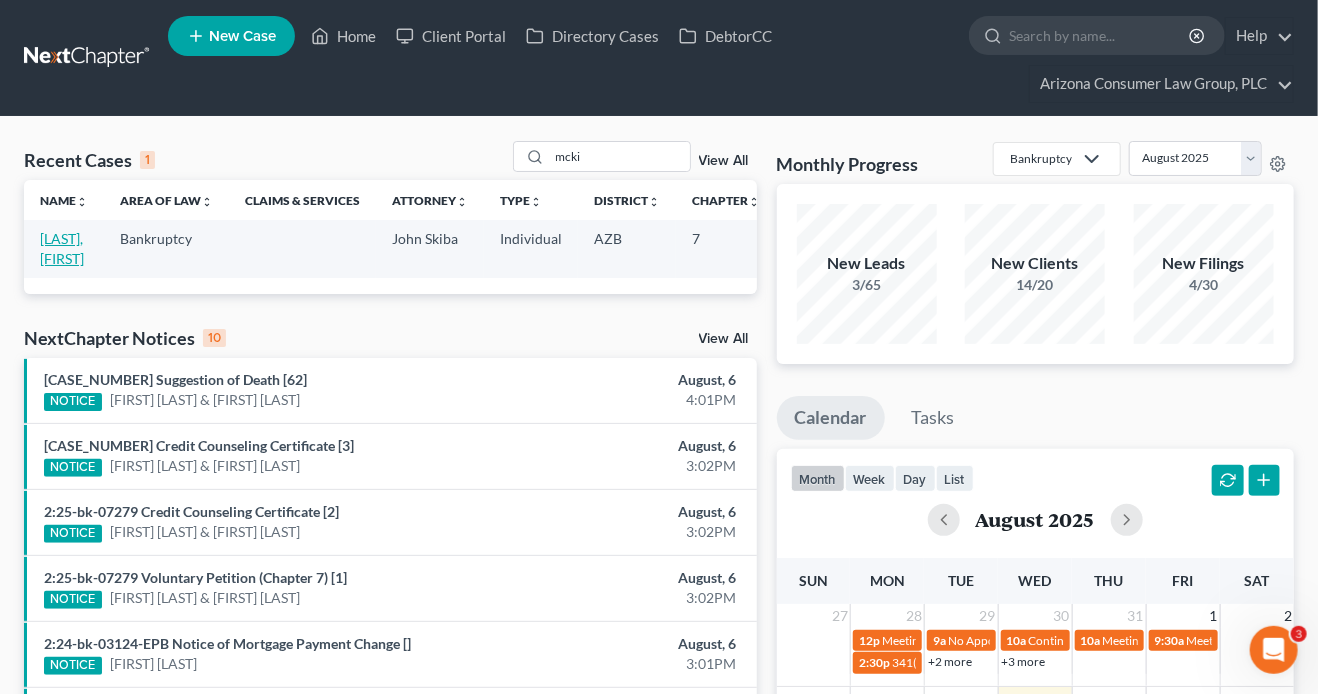 click on "[LAST], [FIRST]" at bounding box center (62, 248) 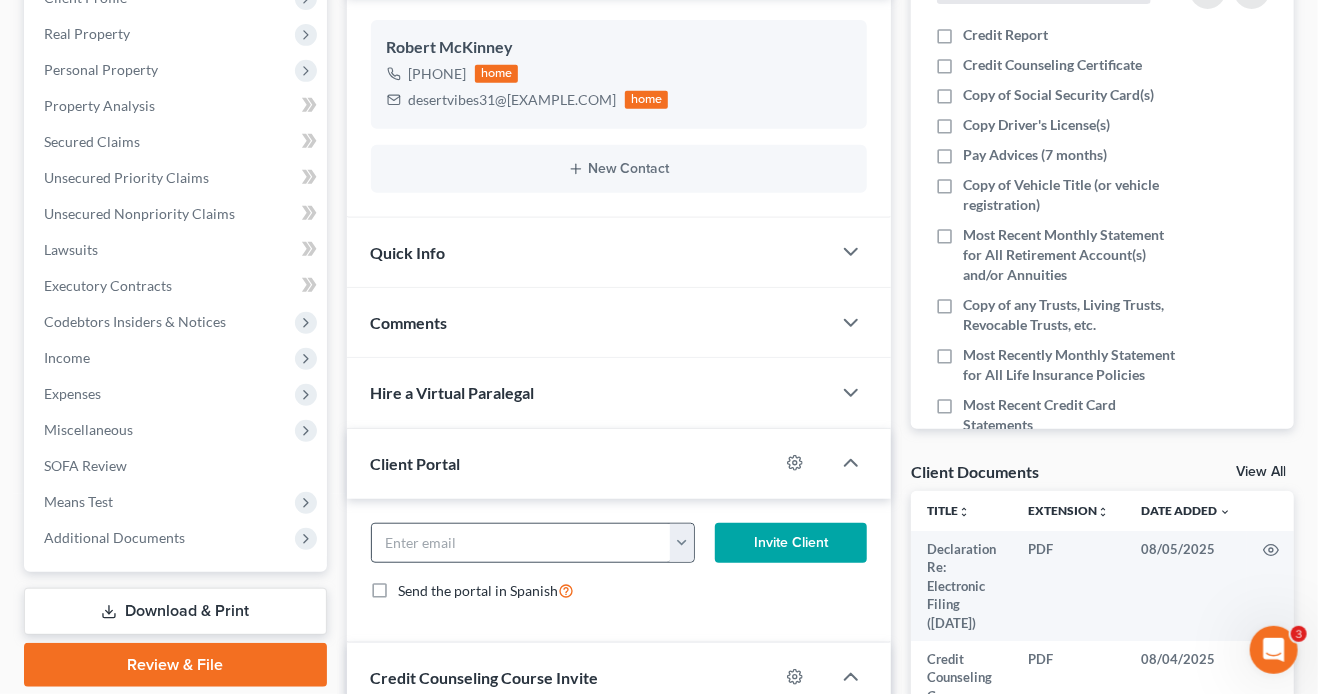 scroll, scrollTop: 371, scrollLeft: 0, axis: vertical 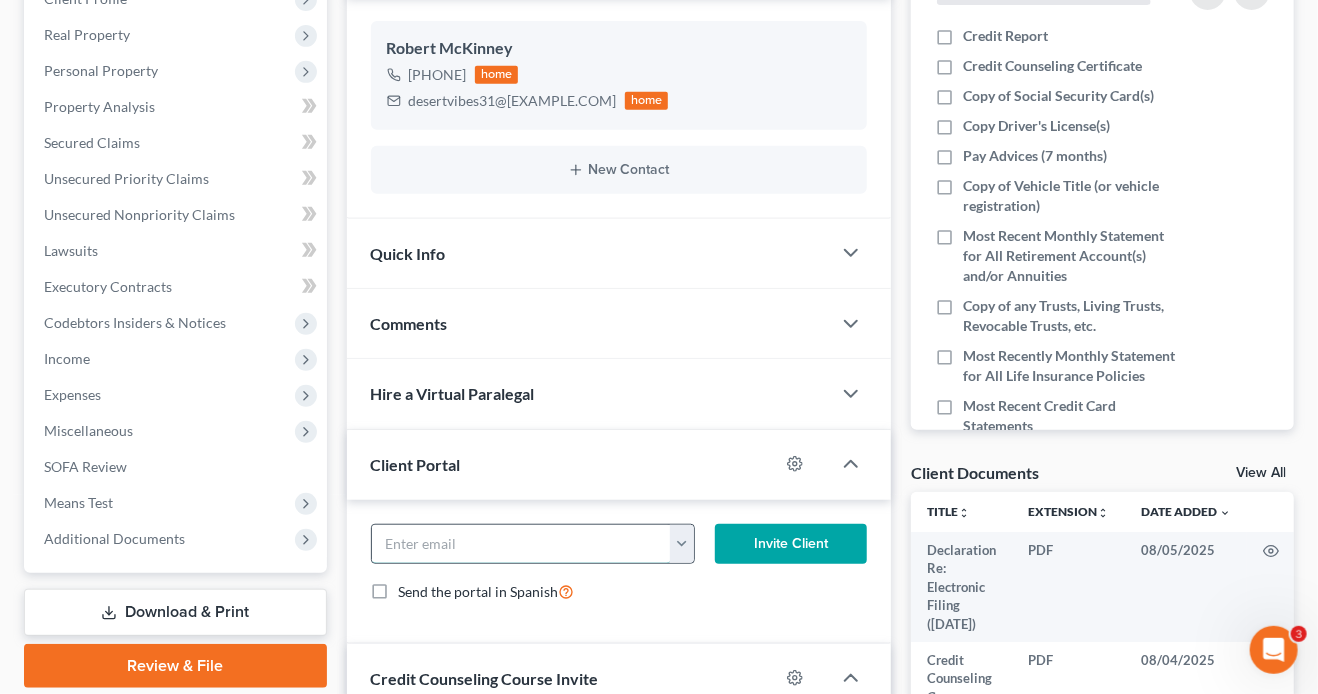 click at bounding box center [521, 544] 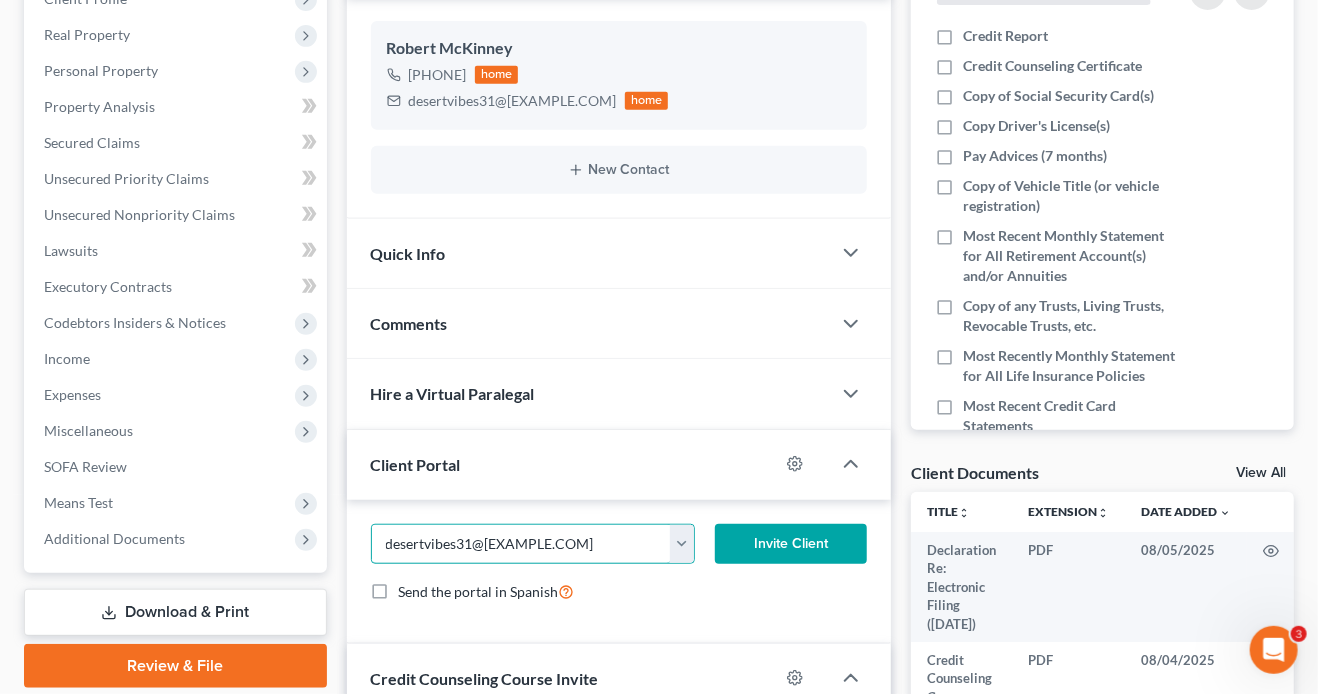 type on "[EMAIL]" 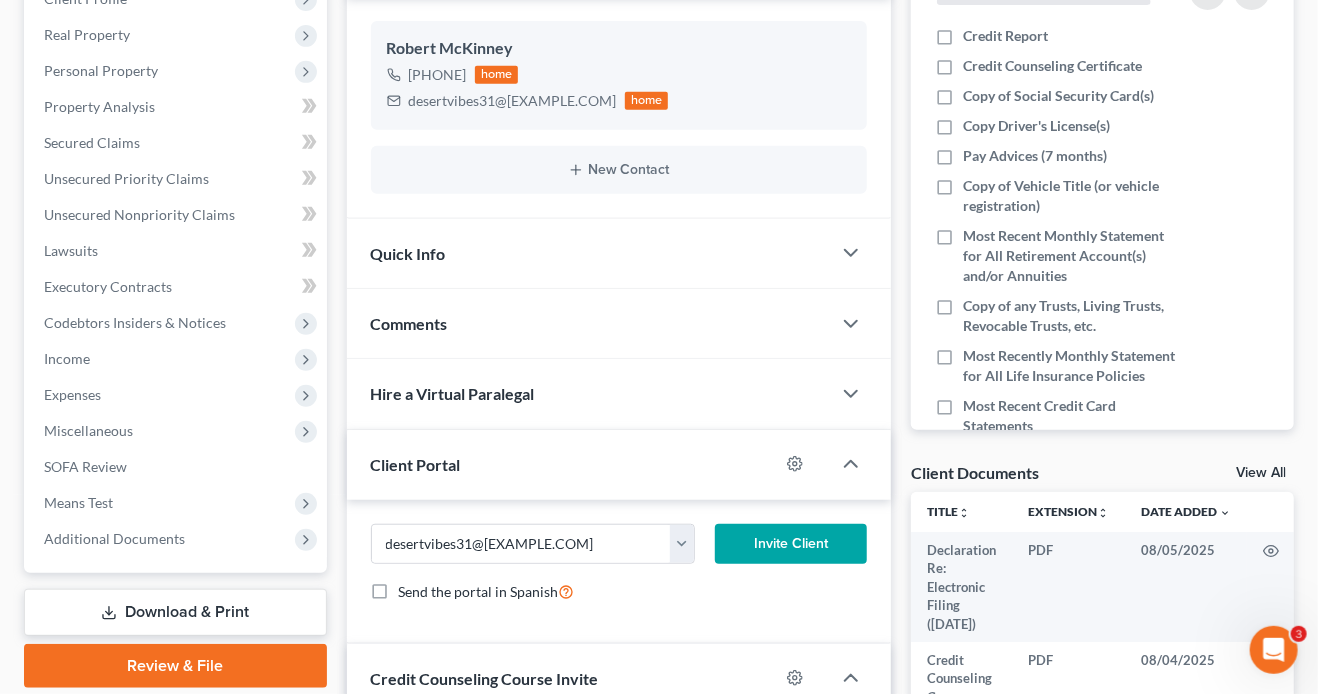 click on "Invite Client" at bounding box center [791, 544] 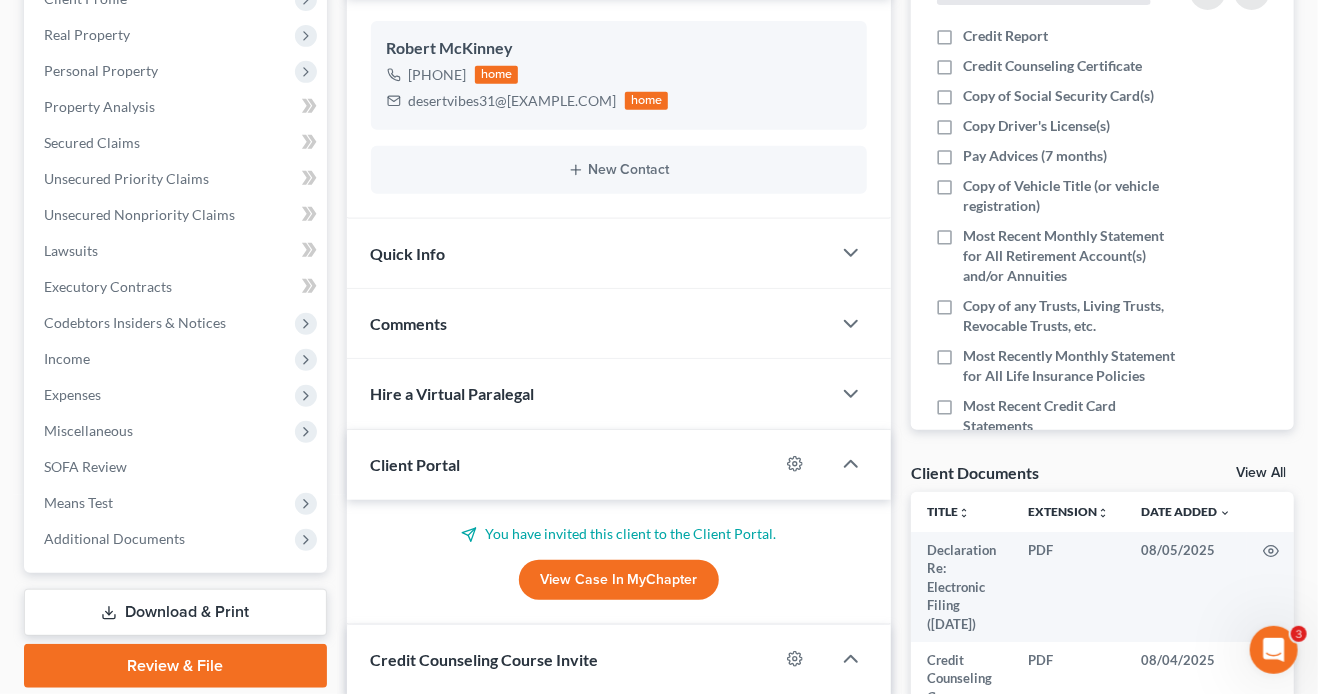 scroll, scrollTop: 0, scrollLeft: 0, axis: both 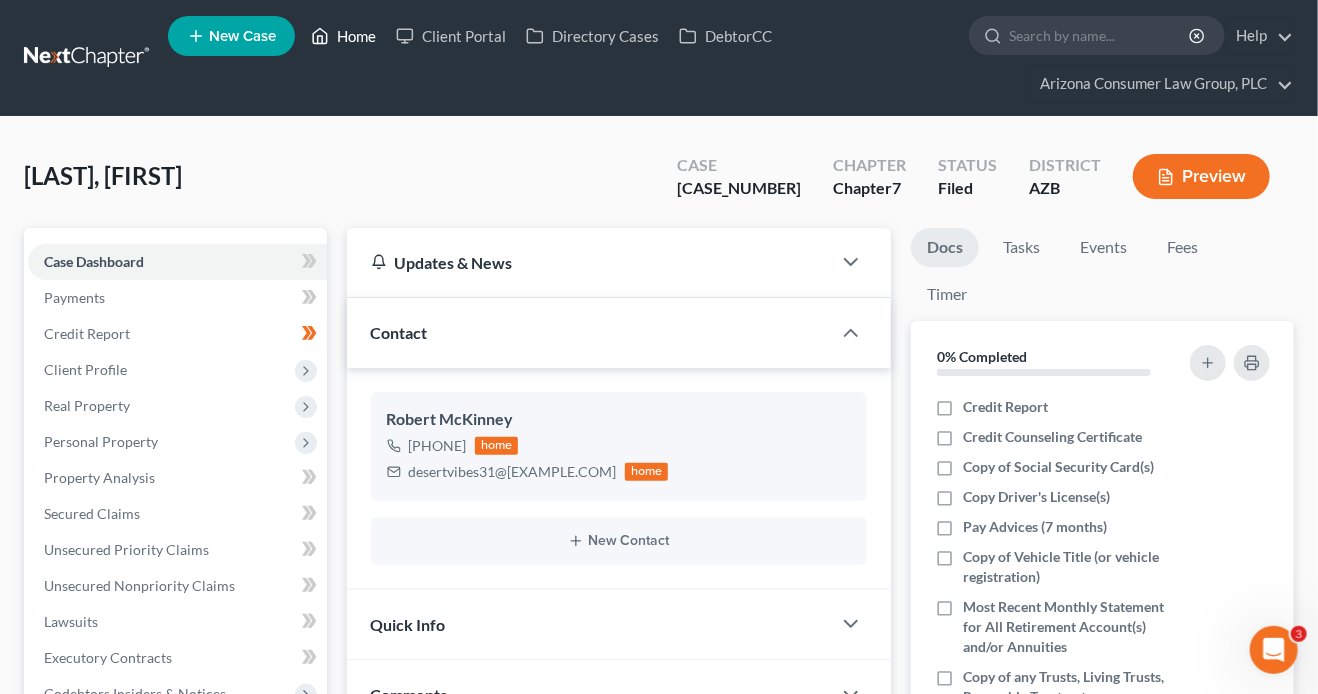 click on "Home" at bounding box center [343, 36] 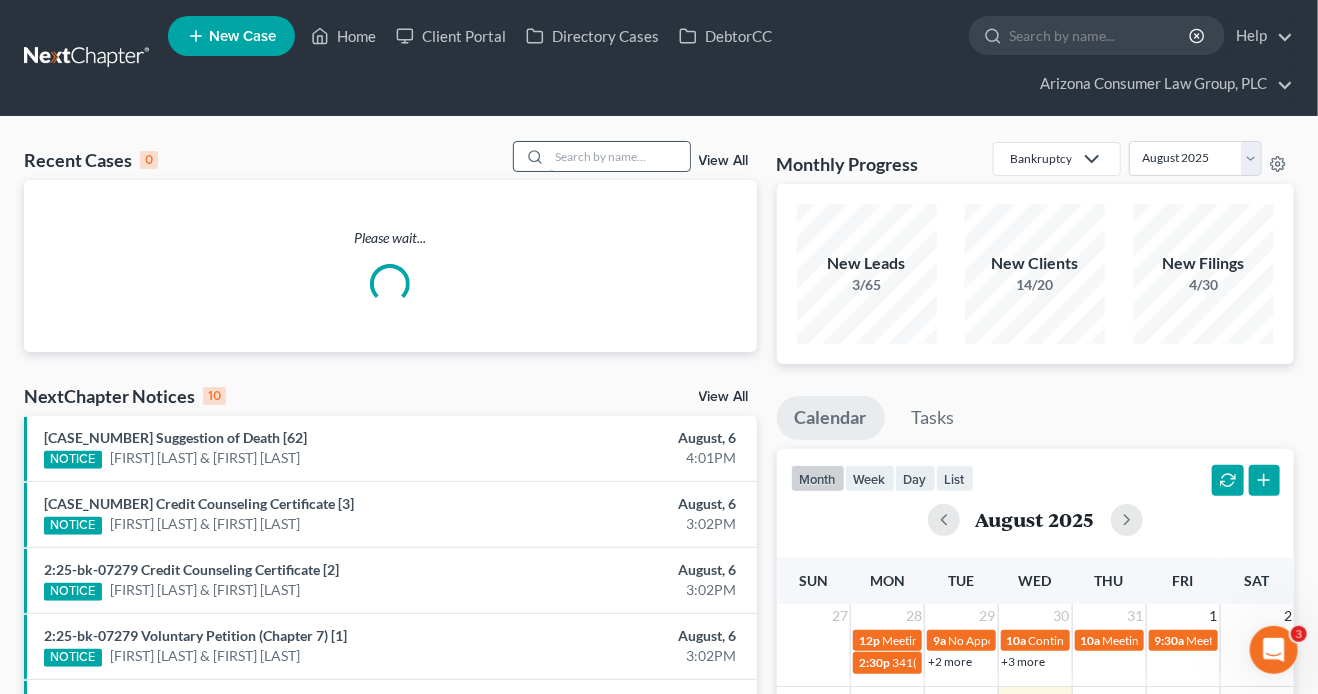 click at bounding box center (620, 156) 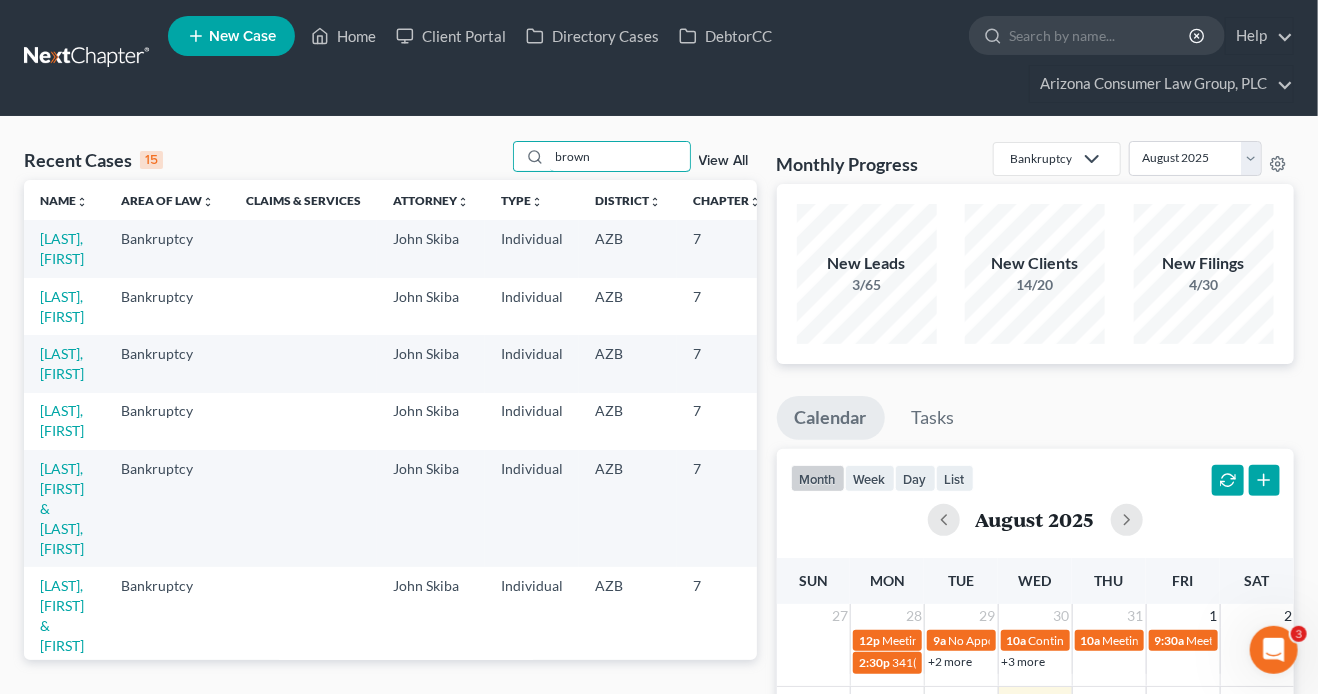 type on "brown" 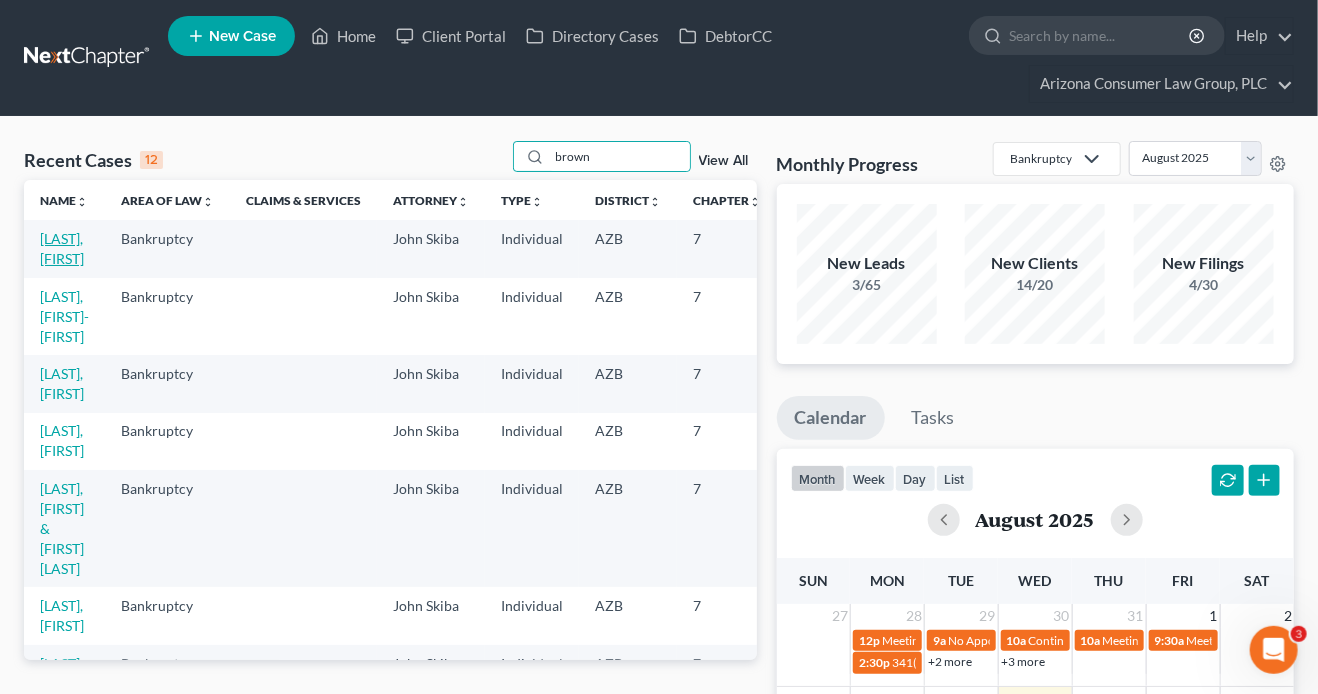 click on "Brown, Kelli" at bounding box center [62, 248] 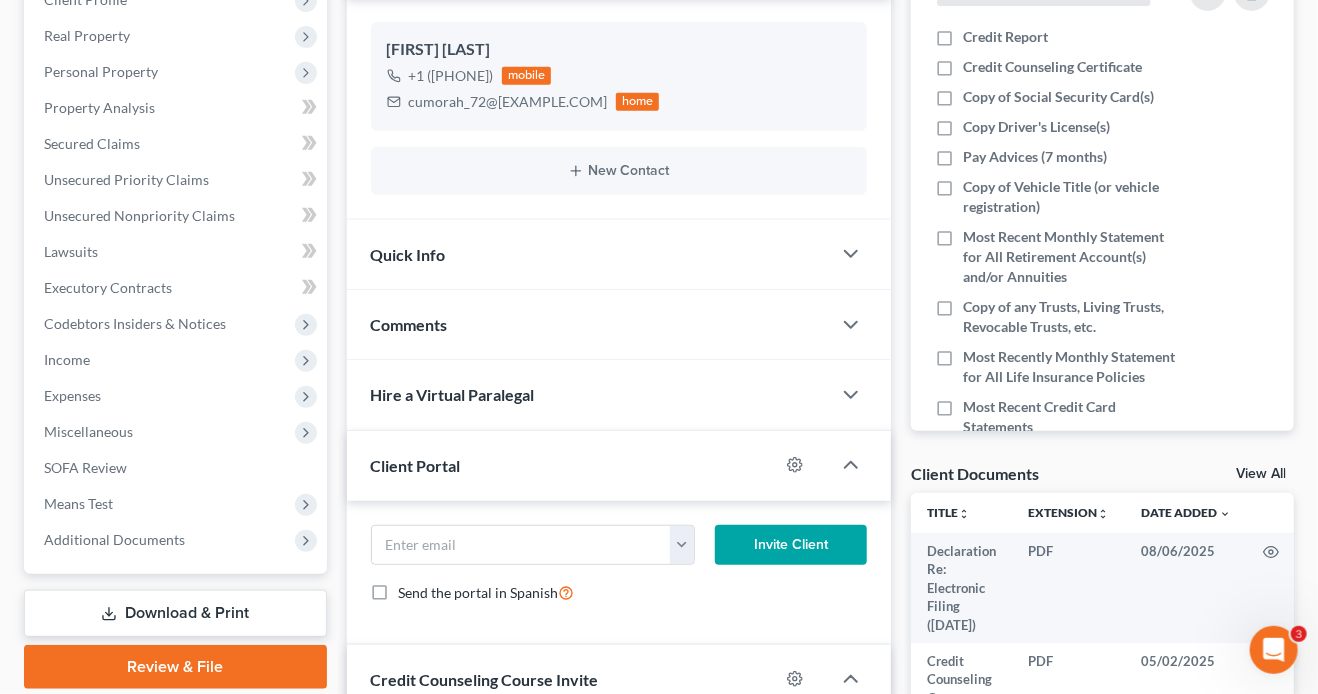 scroll, scrollTop: 40, scrollLeft: 0, axis: vertical 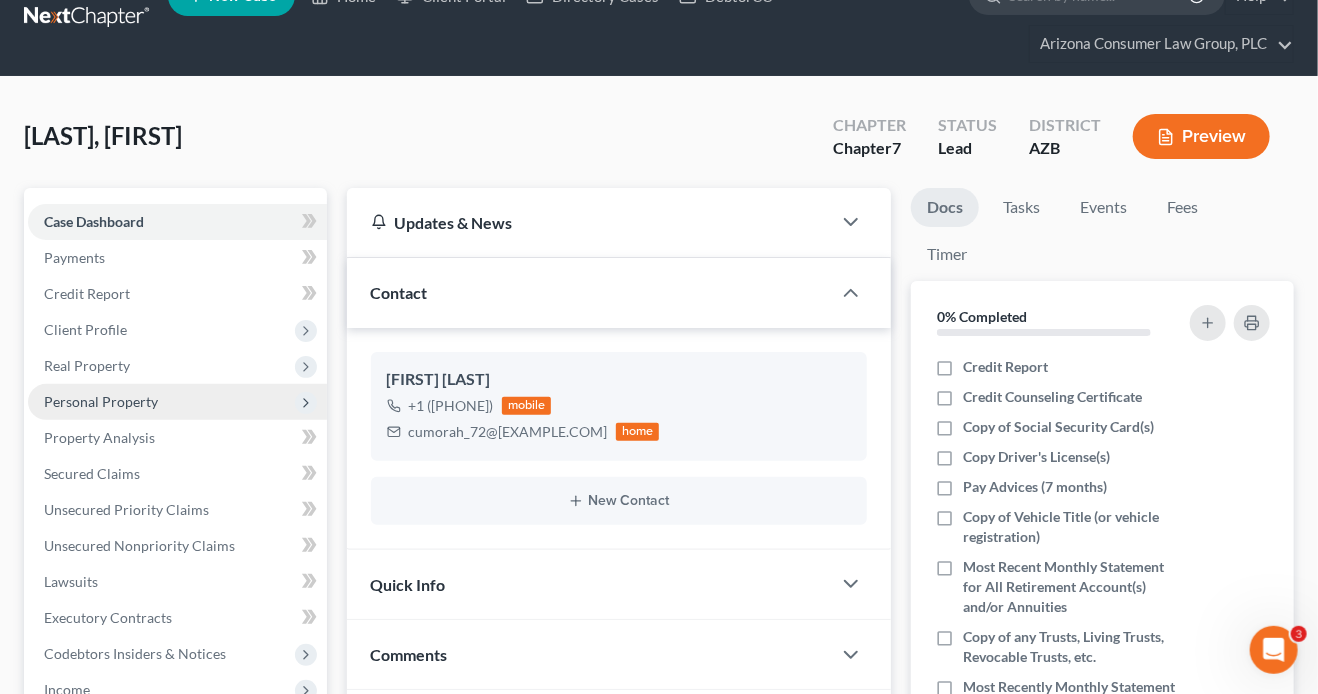 click on "Personal Property" at bounding box center [101, 401] 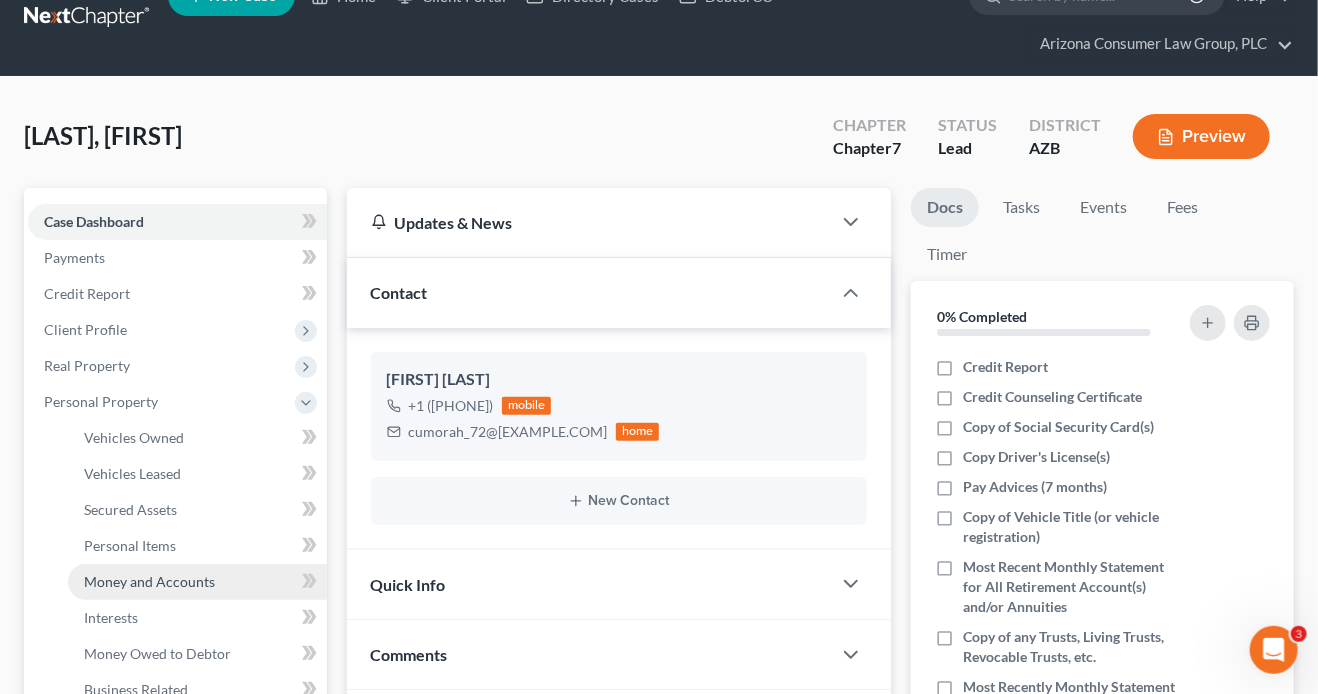 click on "Money and Accounts" at bounding box center (149, 581) 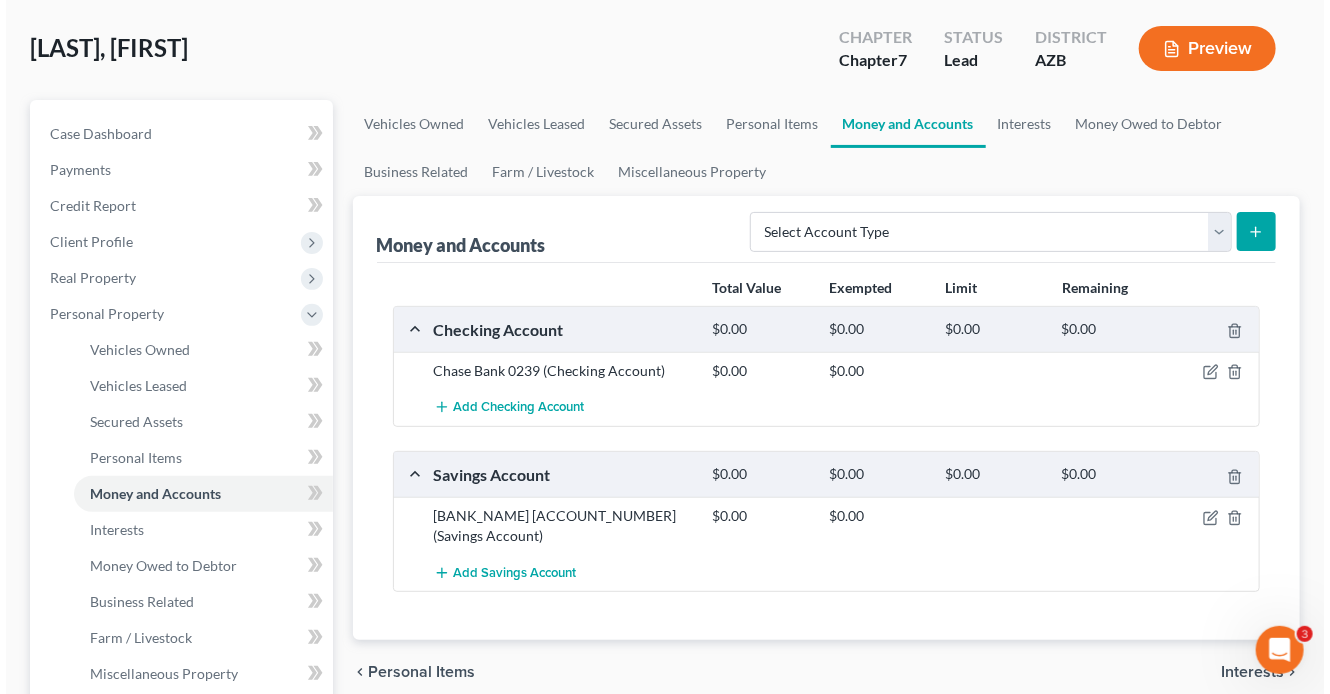 scroll, scrollTop: 136, scrollLeft: 0, axis: vertical 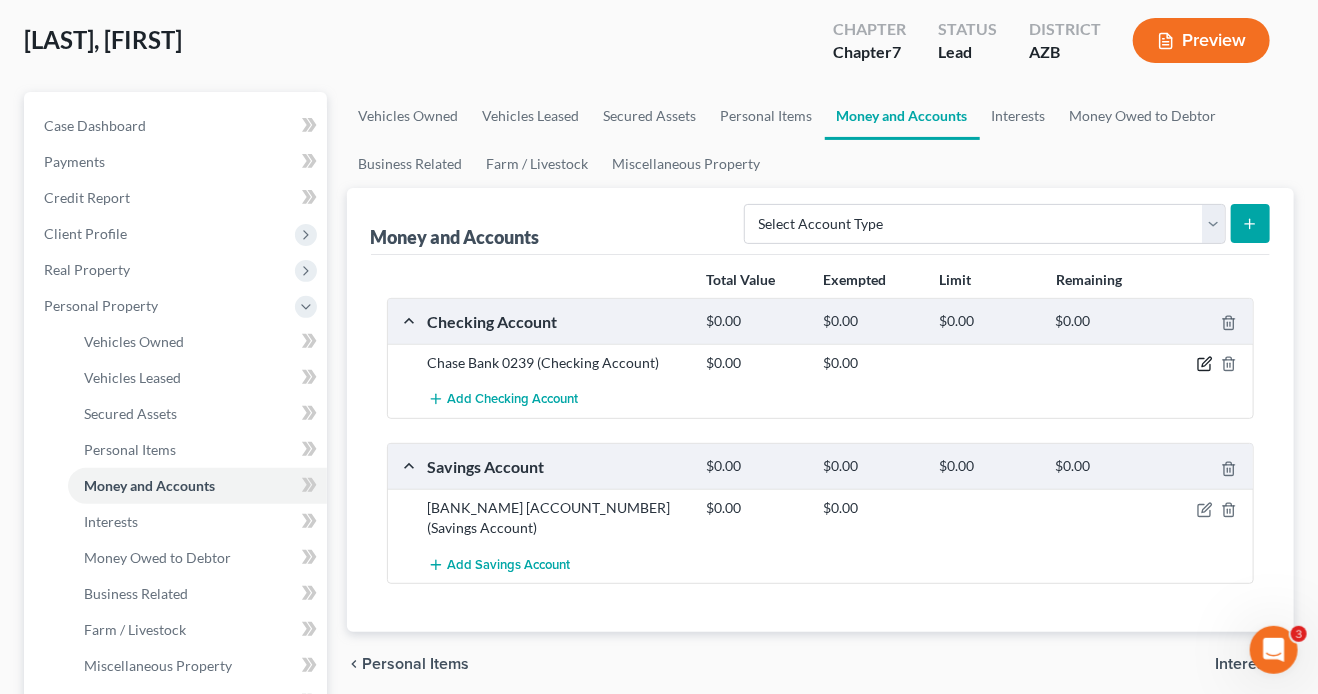 click 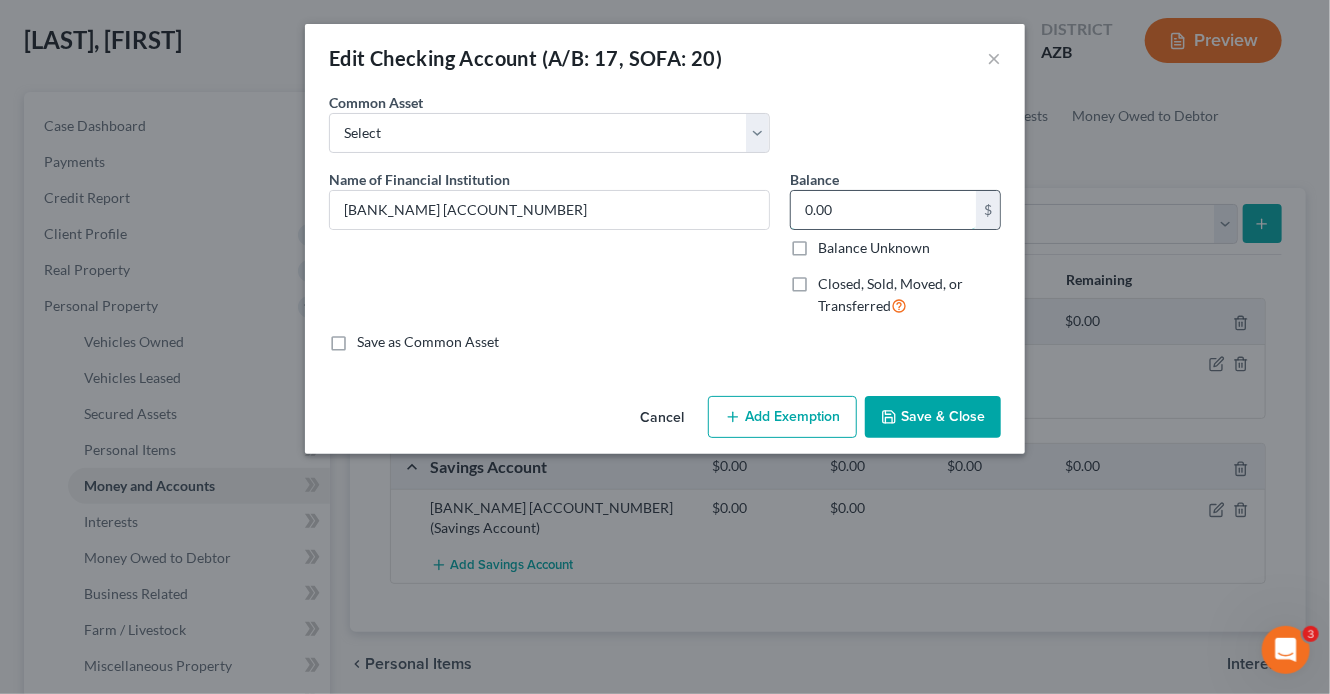 click on "0.00" at bounding box center [883, 210] 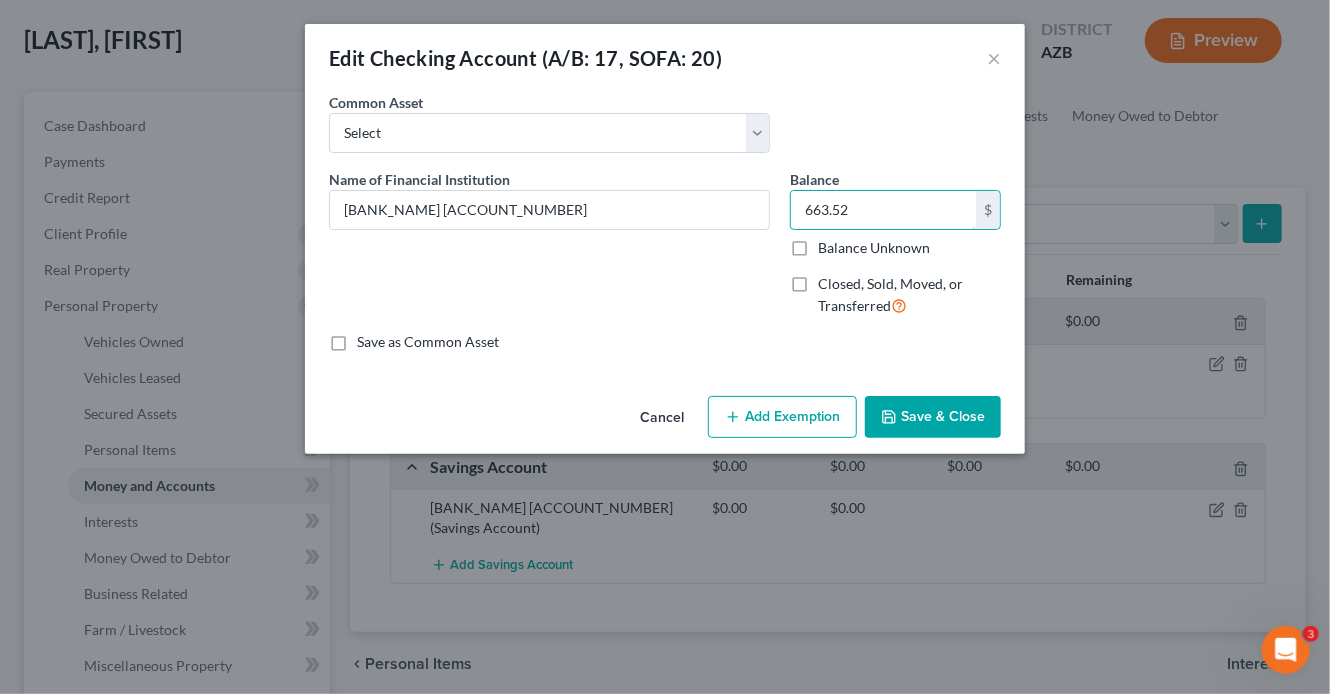 type on "663.52" 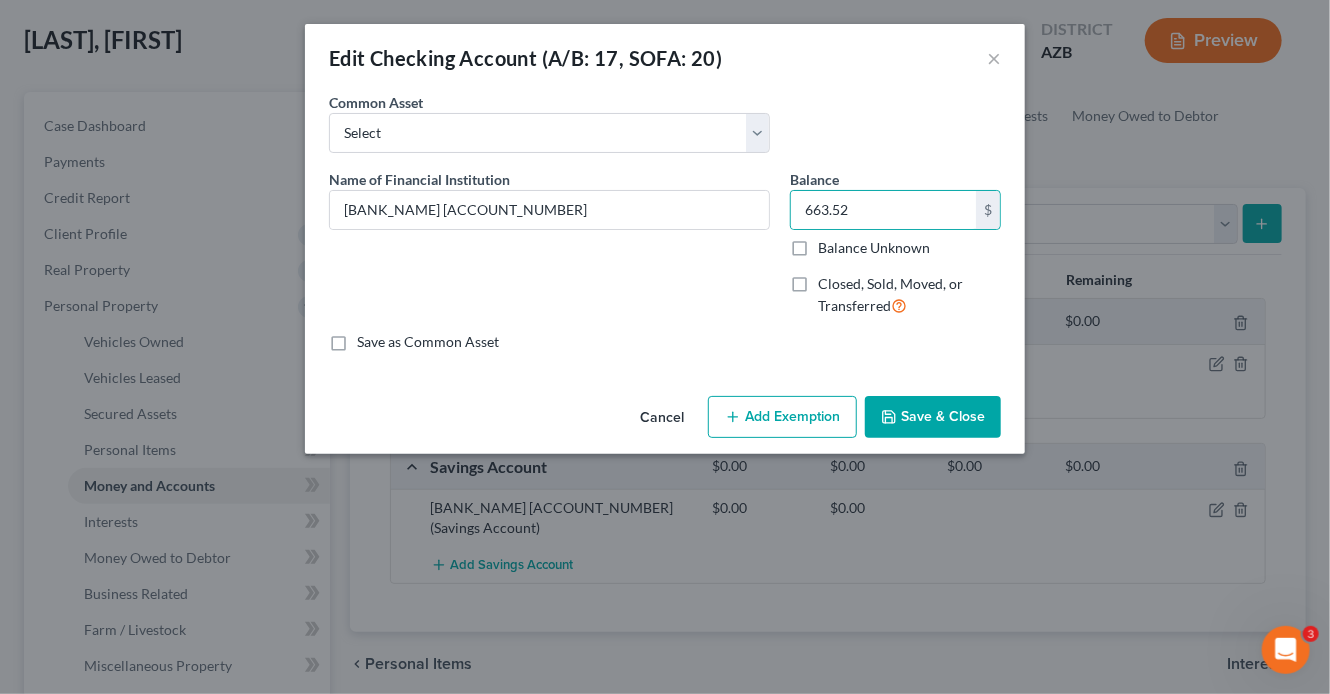 drag, startPoint x: 815, startPoint y: 426, endPoint x: 697, endPoint y: 482, distance: 130.61394 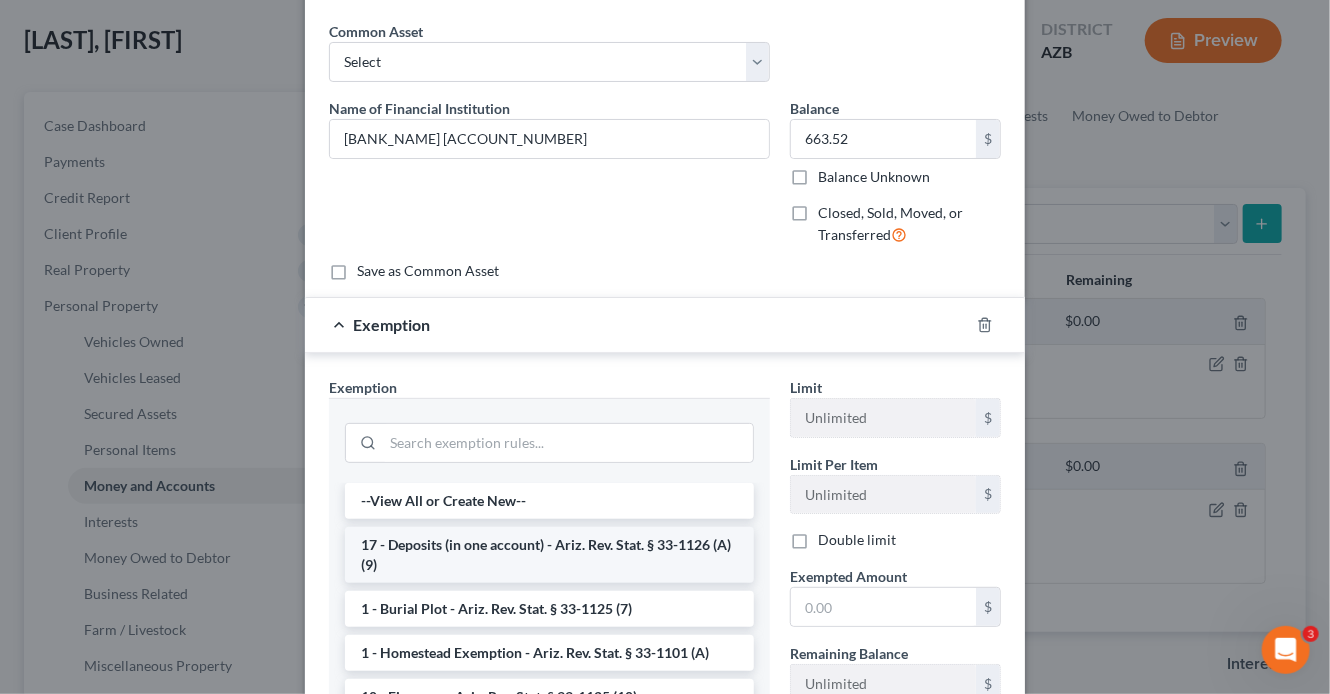 scroll, scrollTop: 79, scrollLeft: 0, axis: vertical 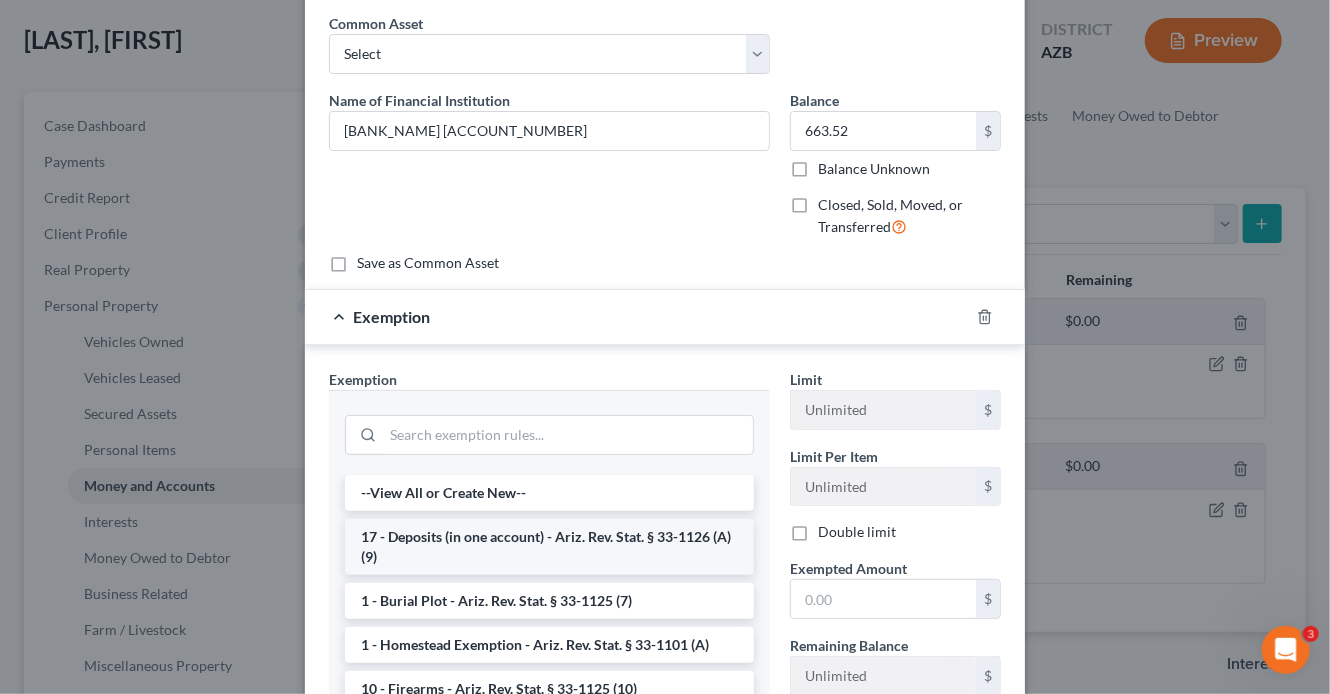 click on "17 - Deposits (in one account) - Ariz. Rev. Stat. § 33-1126 (A)(9)" at bounding box center [549, 547] 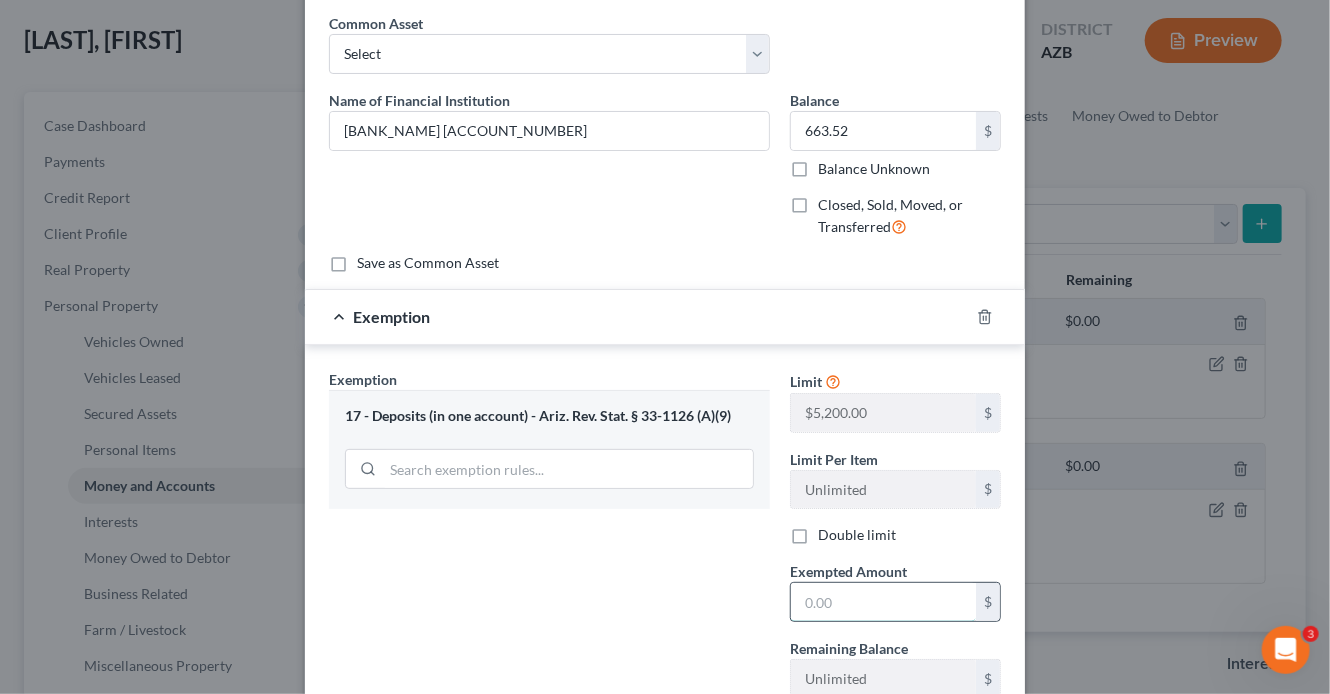 click at bounding box center [883, 602] 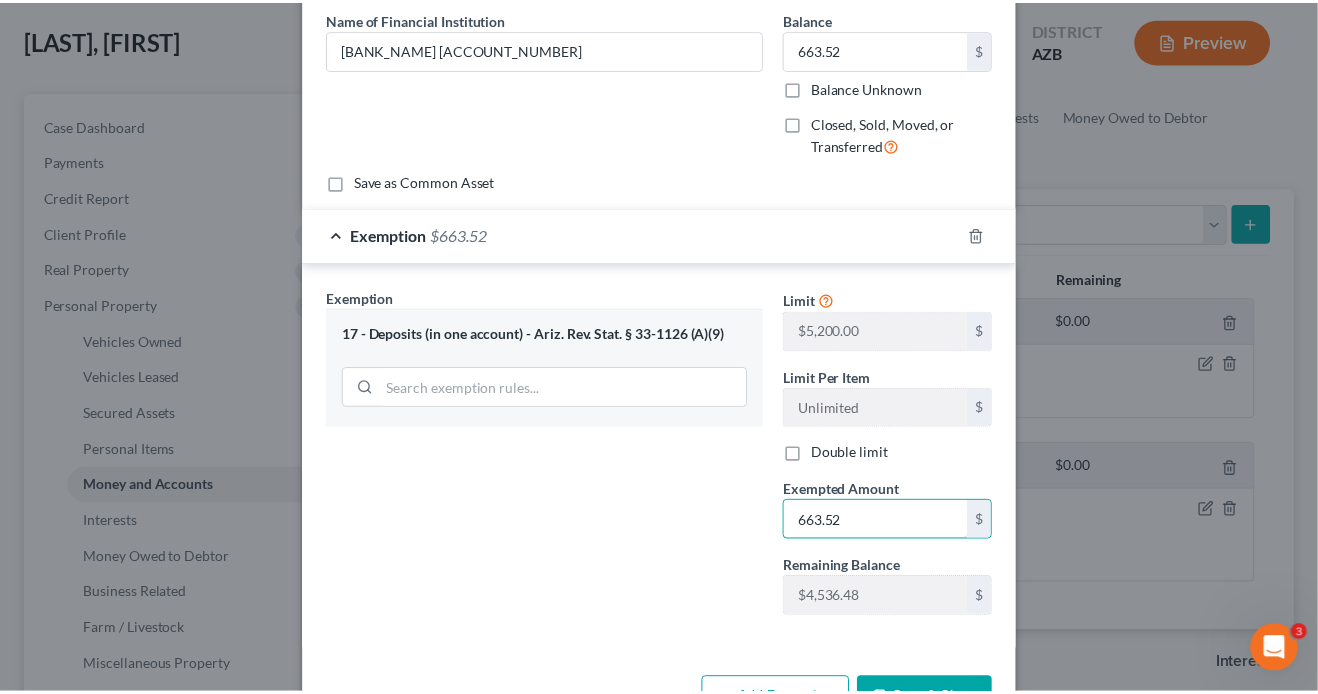 scroll, scrollTop: 223, scrollLeft: 0, axis: vertical 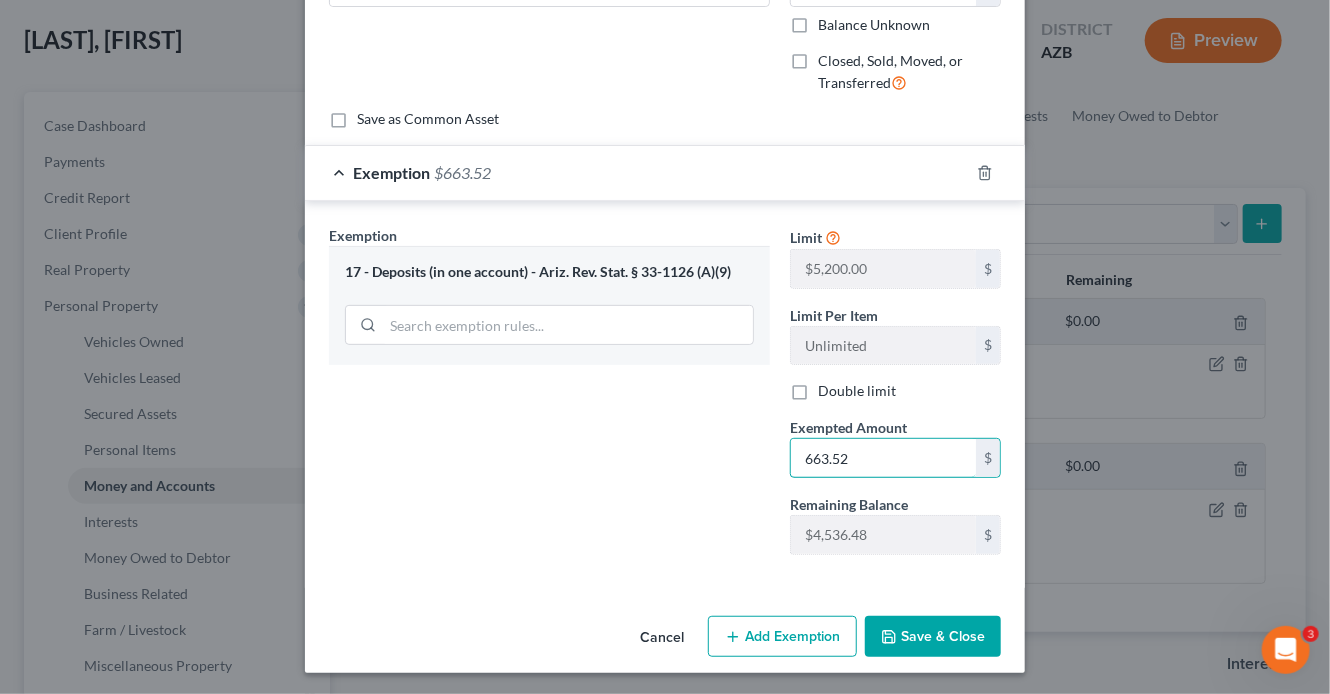 type on "663.52" 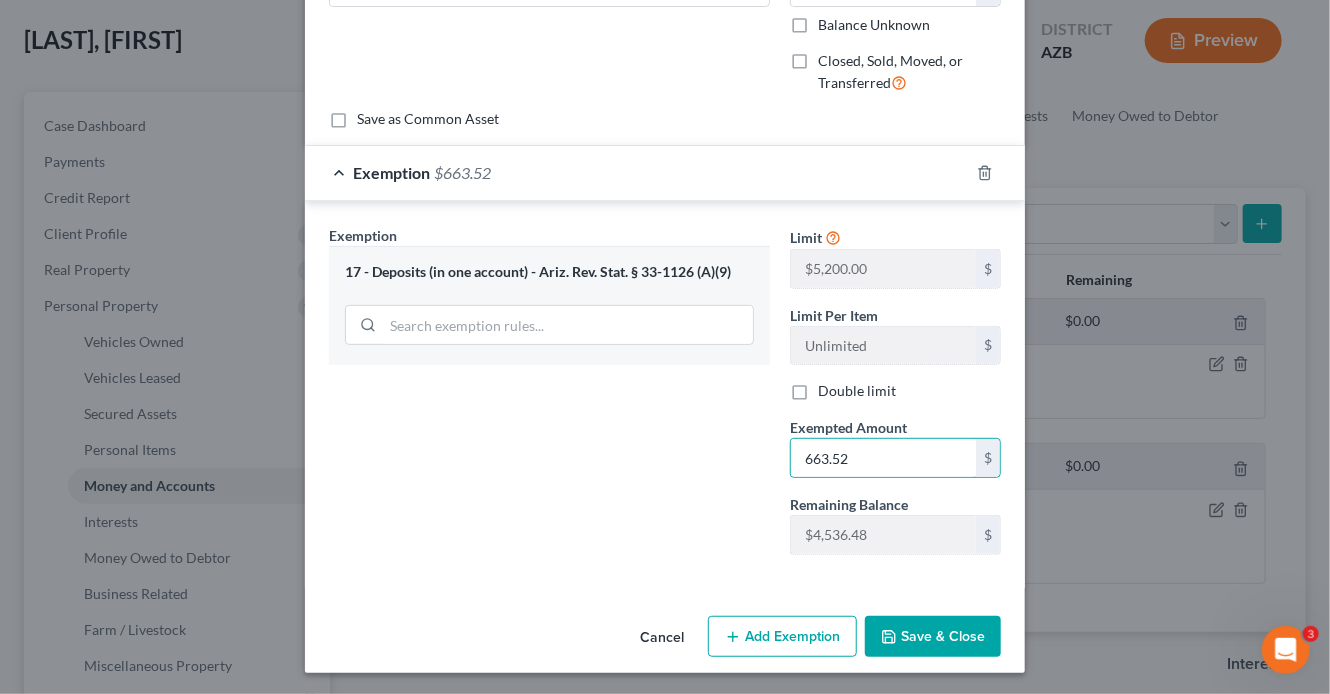 click on "Save & Close" at bounding box center [933, 637] 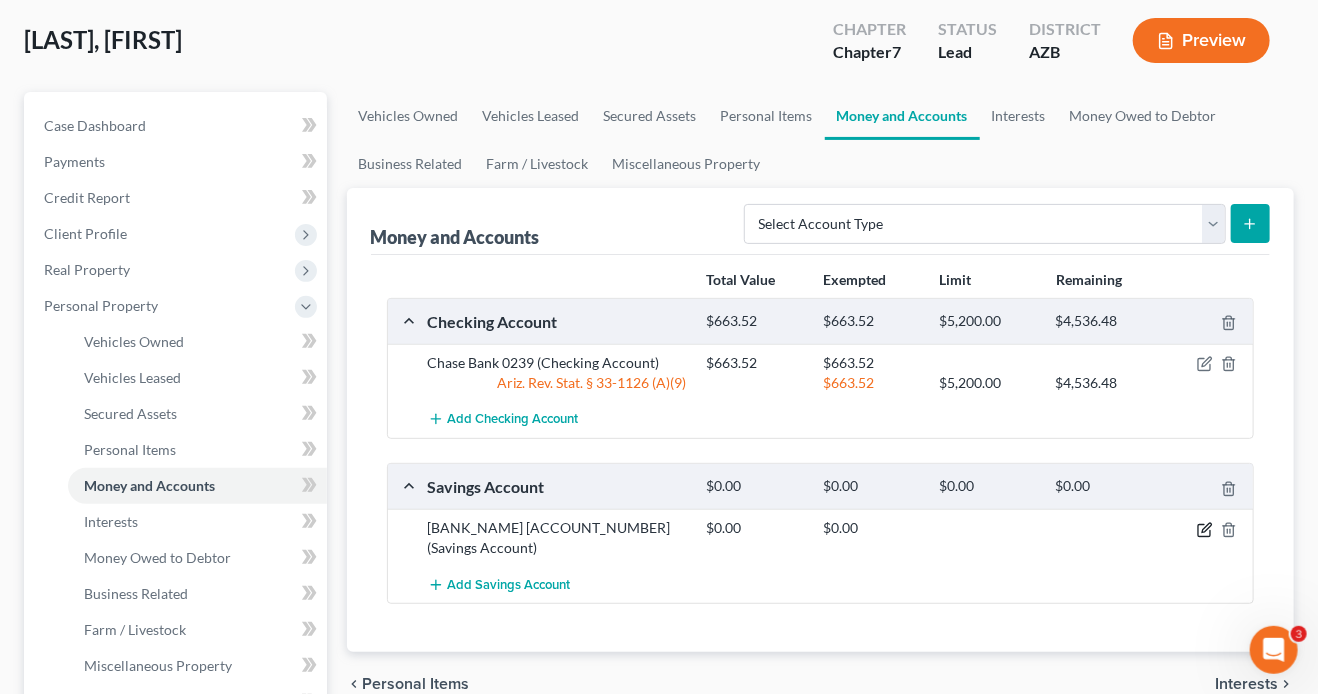 click 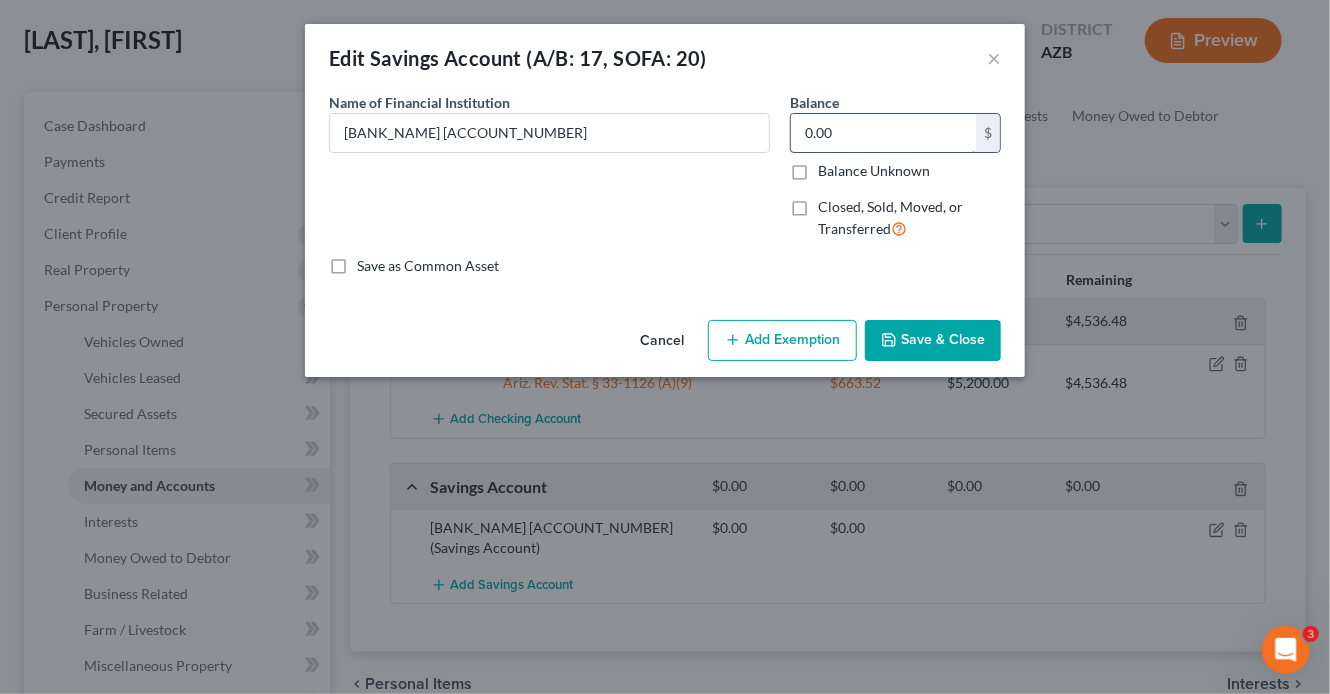 click on "0.00" at bounding box center [883, 133] 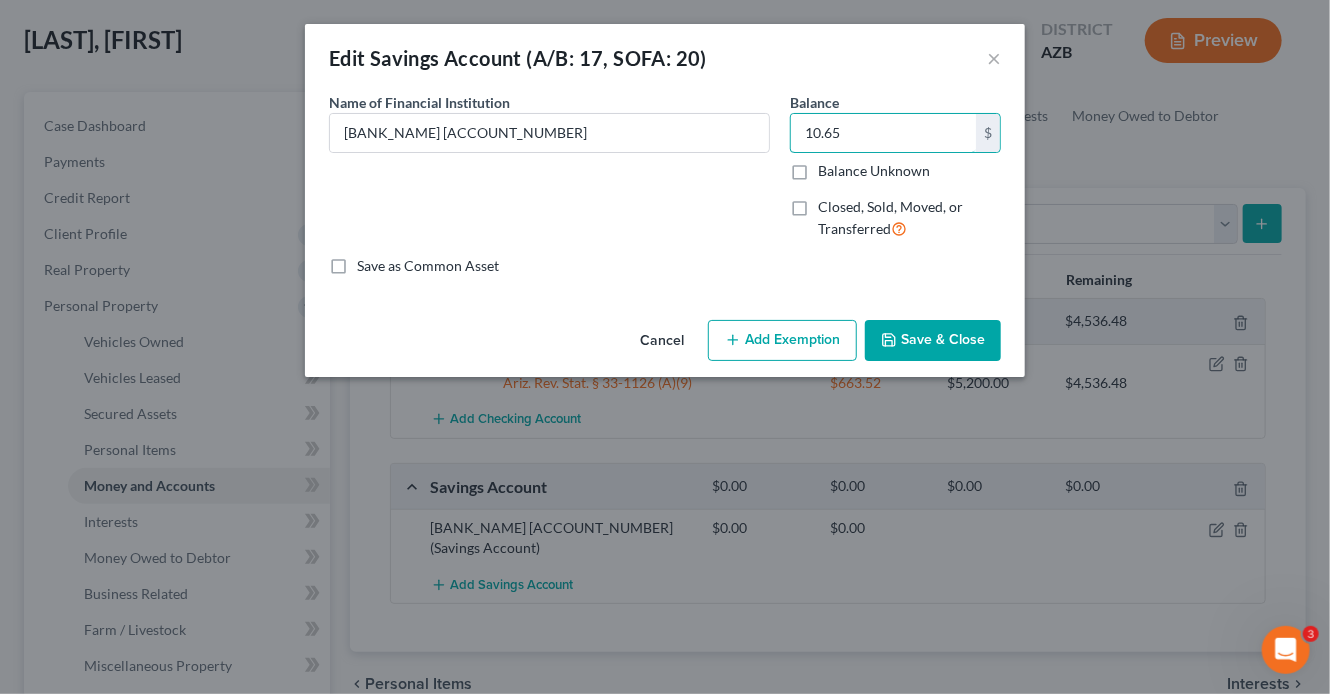 type on "10.65" 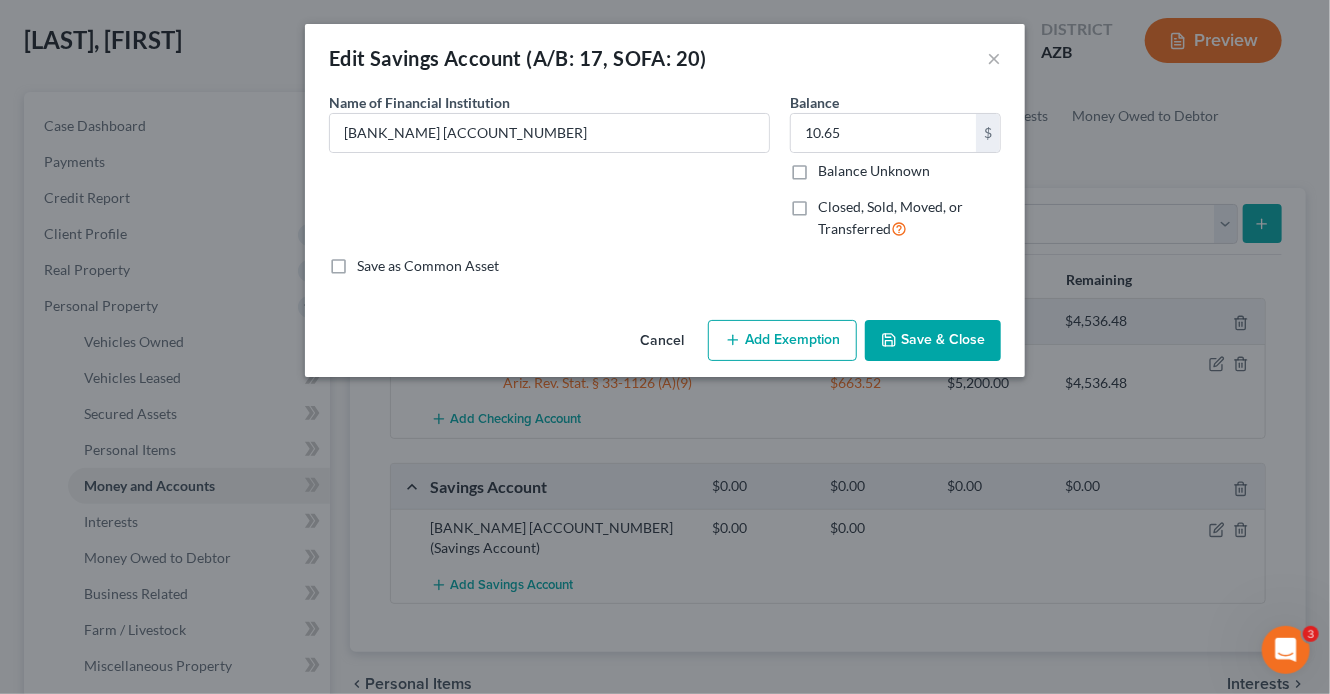 click on "Save & Close" at bounding box center [933, 341] 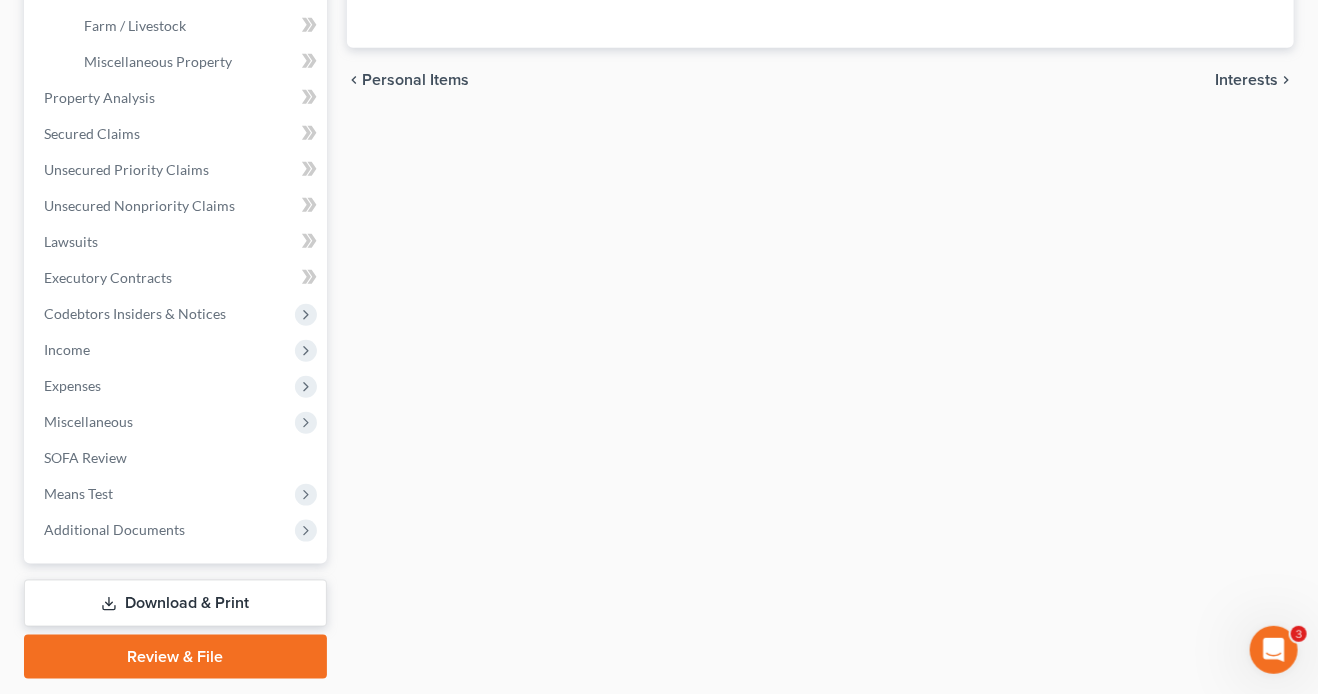 scroll, scrollTop: 798, scrollLeft: 0, axis: vertical 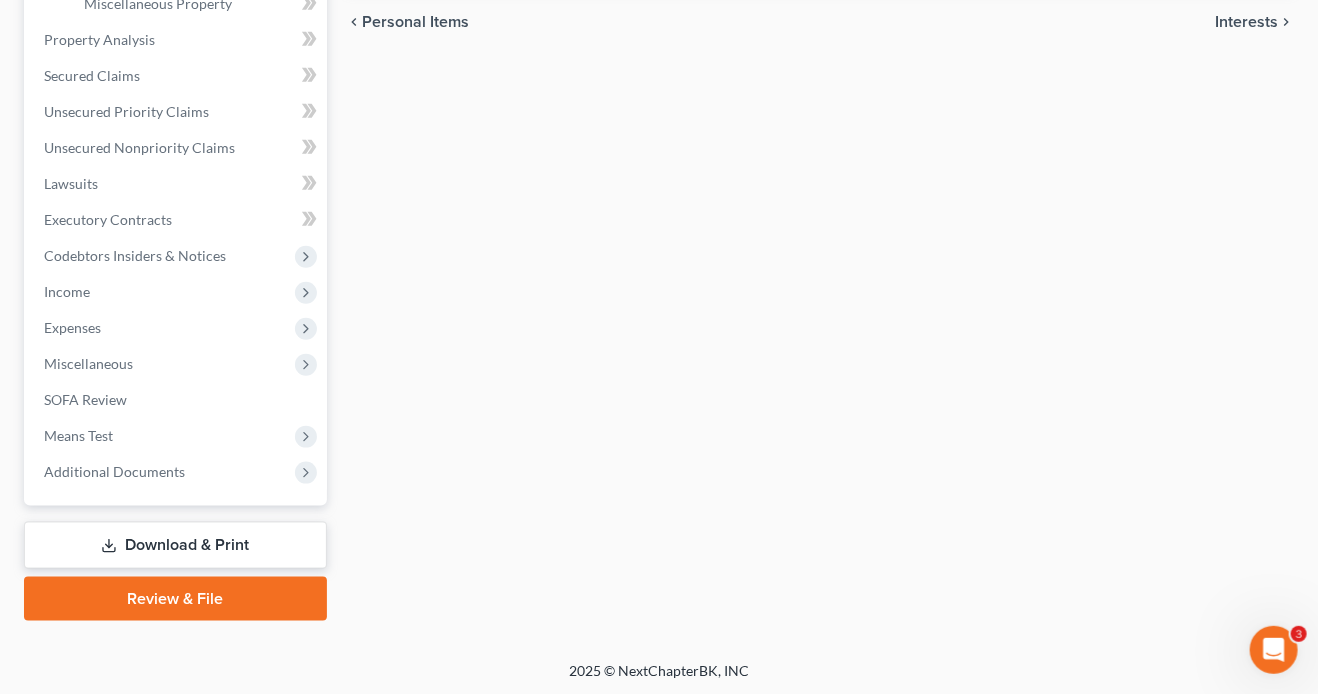 click on "Review & File" at bounding box center [175, 599] 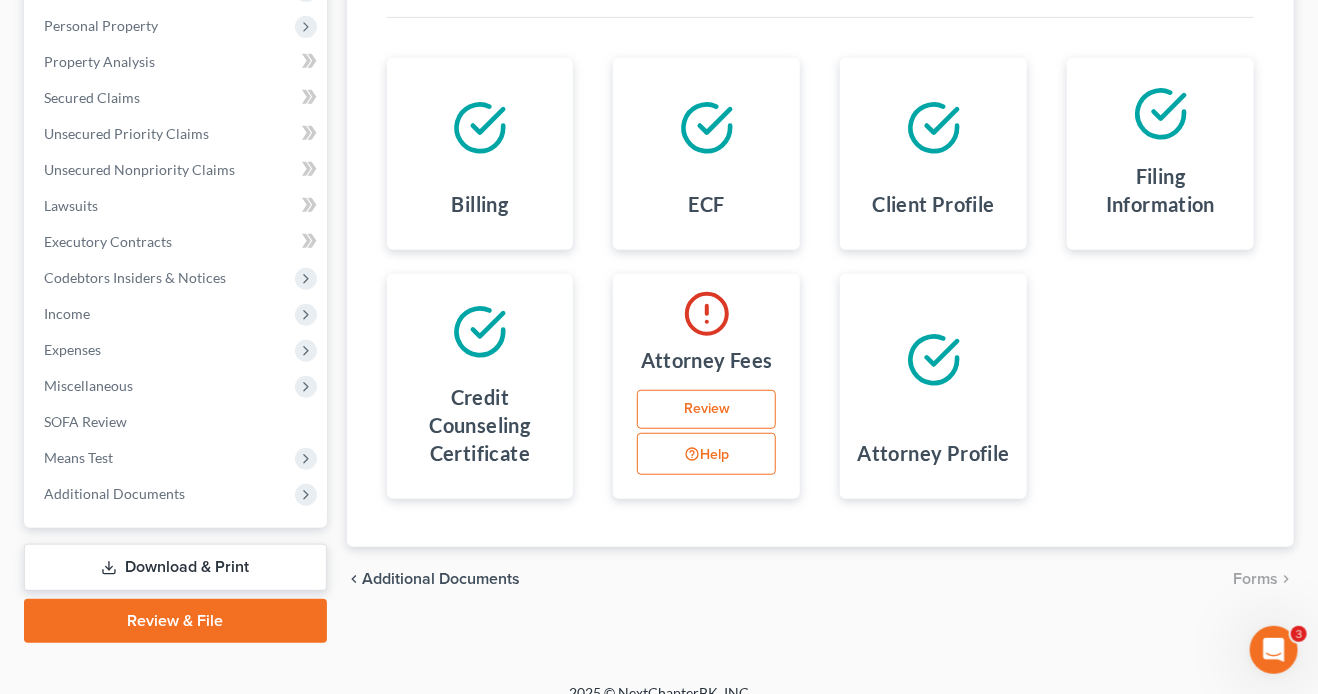scroll, scrollTop: 438, scrollLeft: 0, axis: vertical 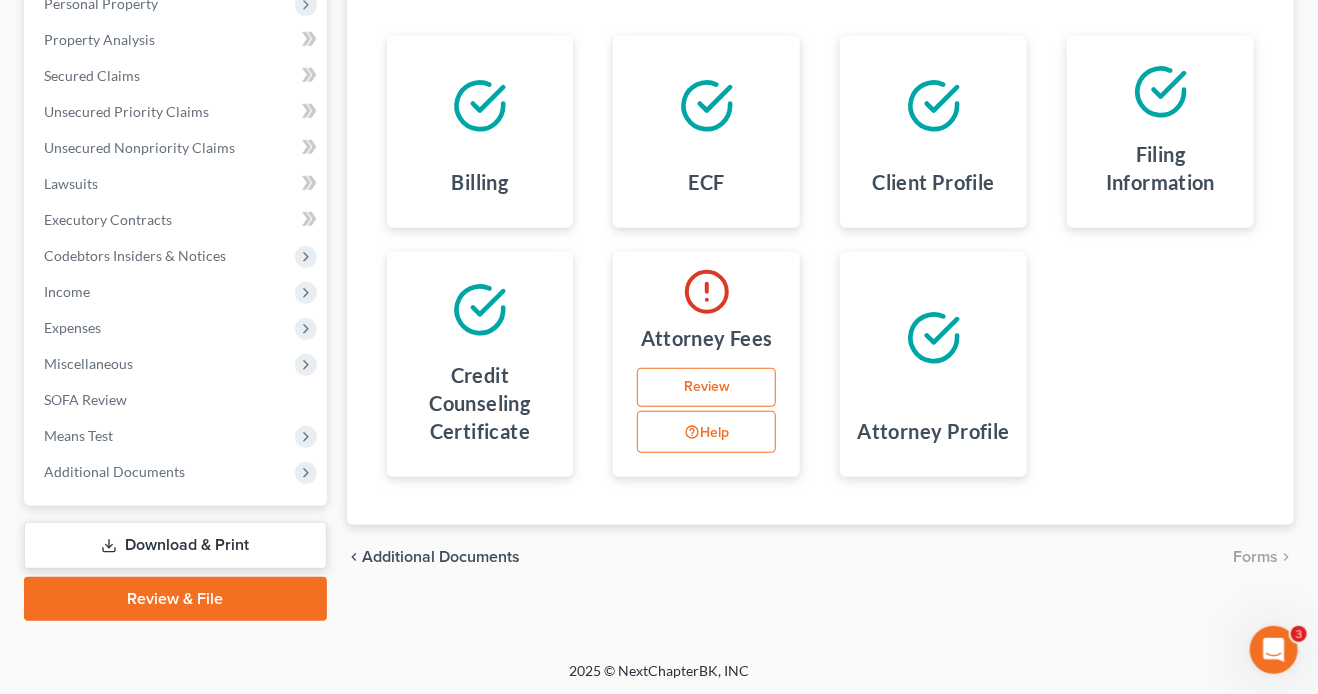 click on "Review" at bounding box center [706, 388] 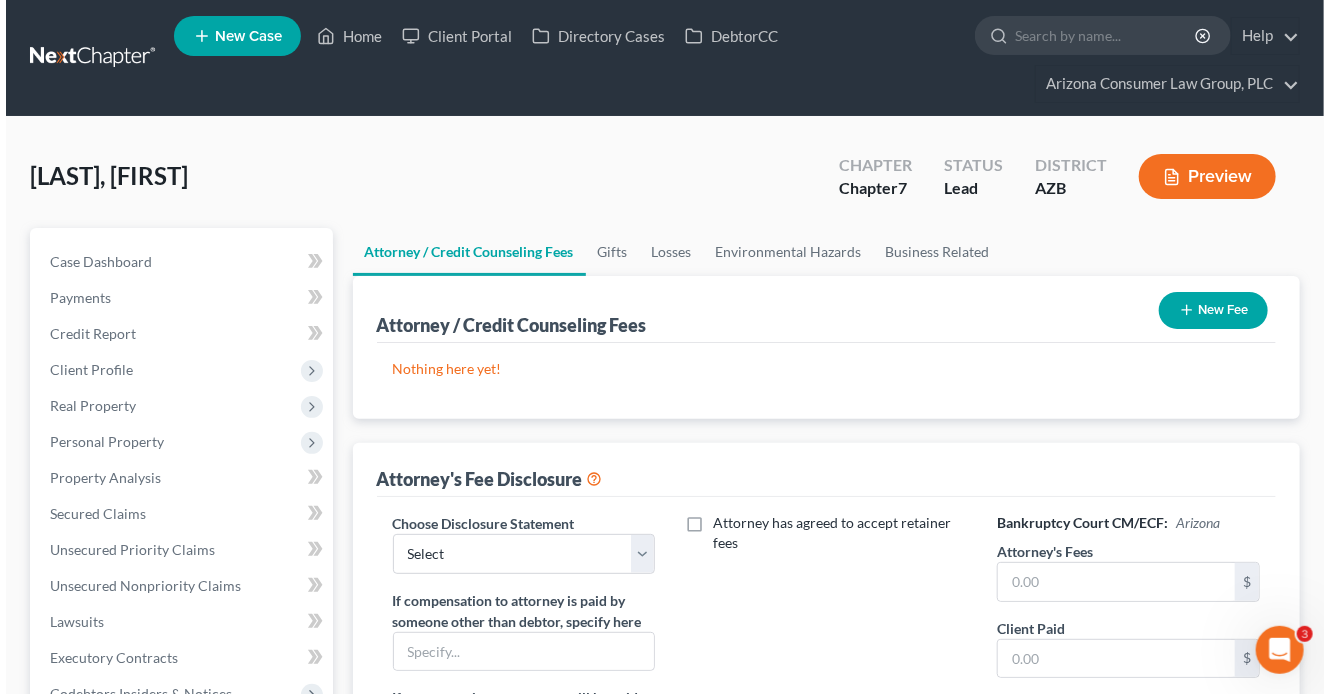 scroll, scrollTop: 3, scrollLeft: 0, axis: vertical 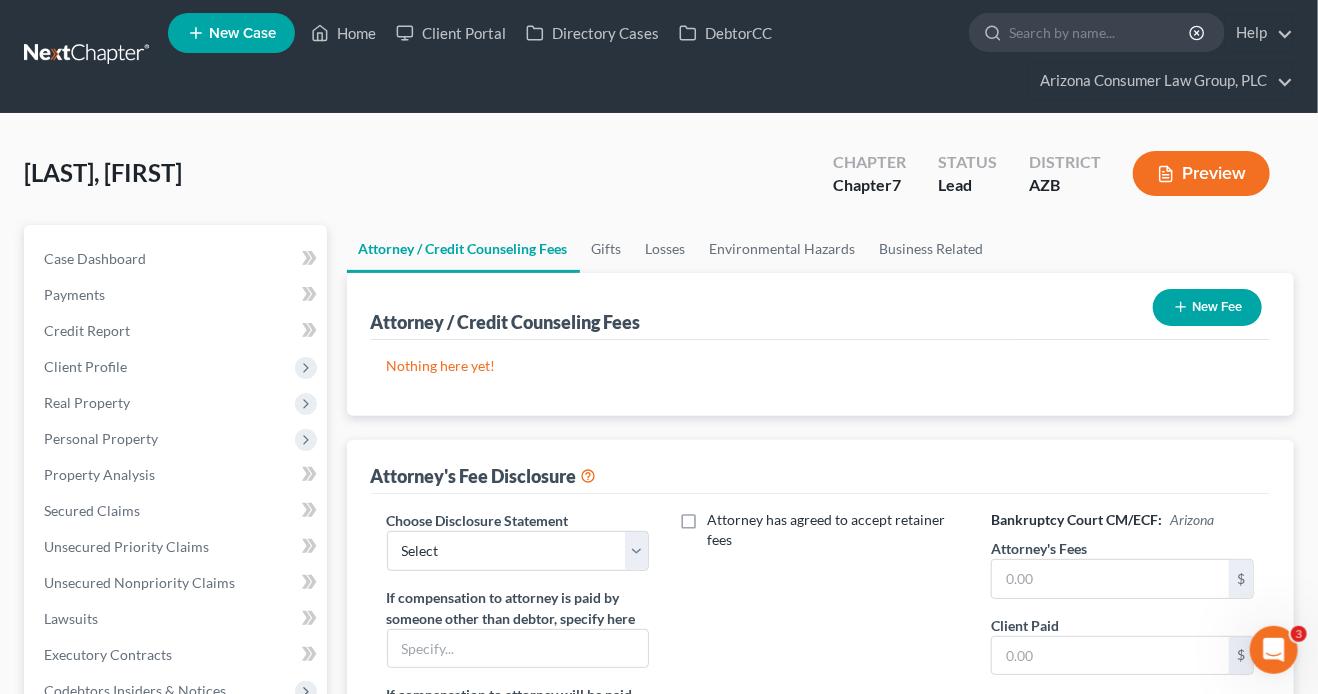 click on "New Fee" at bounding box center (1207, 307) 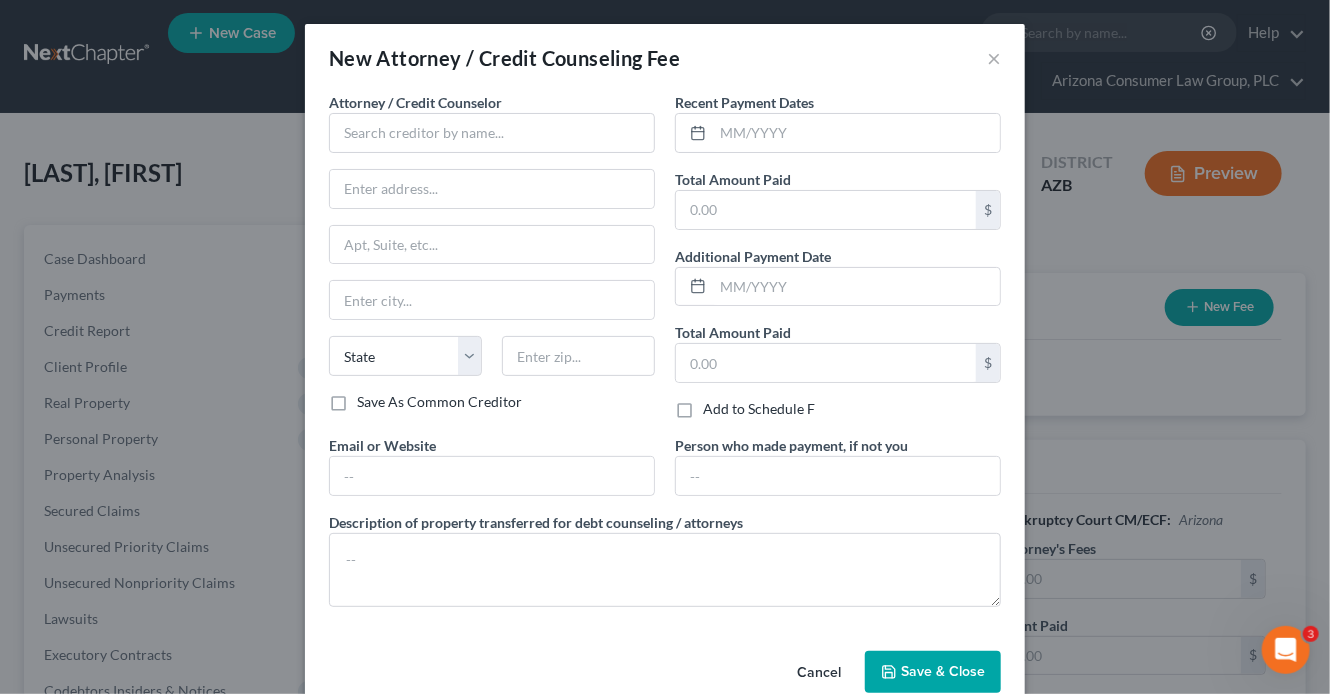 click on "Attorney / Credit Counselor" at bounding box center (415, 102) 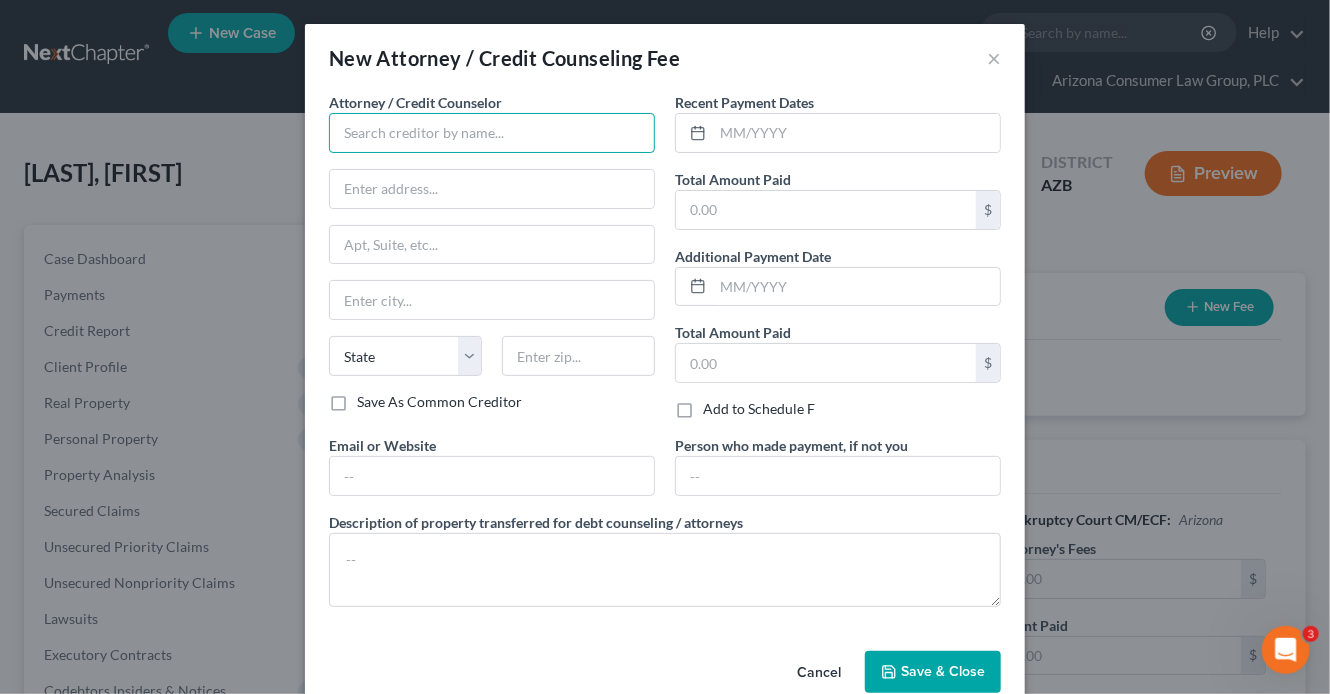 click at bounding box center (492, 133) 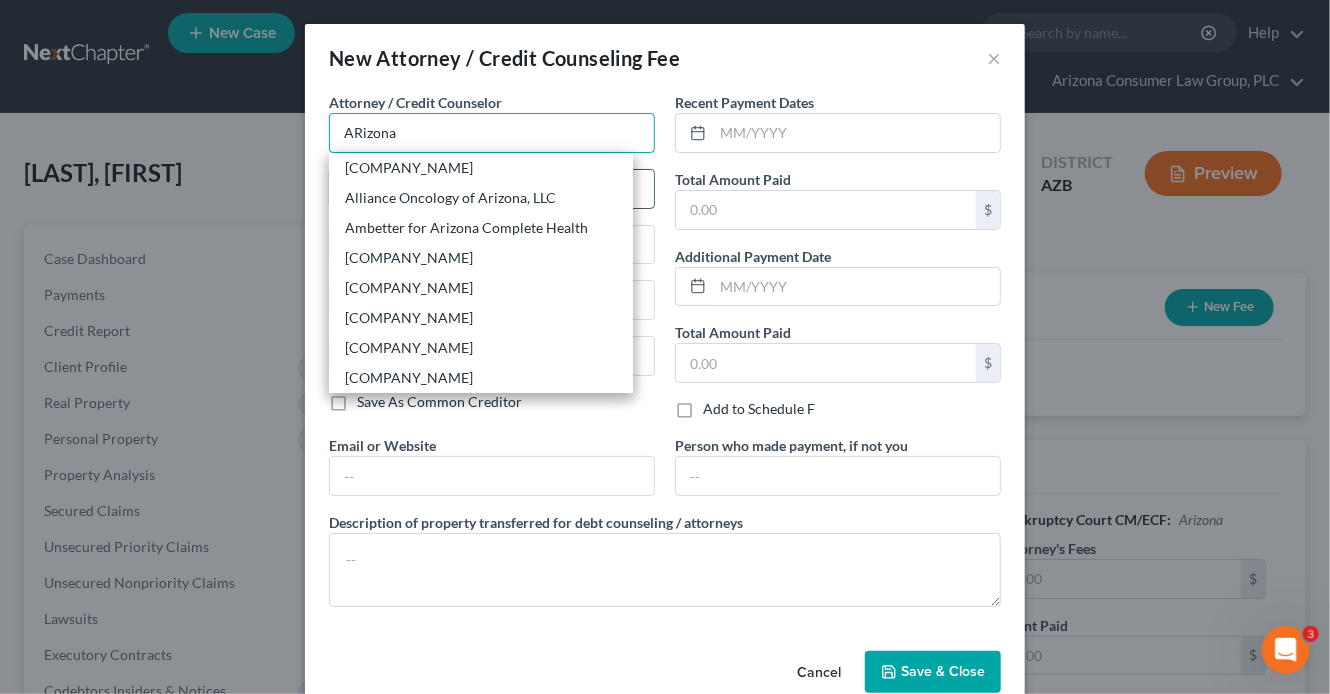 type on "Arizona Consumer Law Group, PLC" 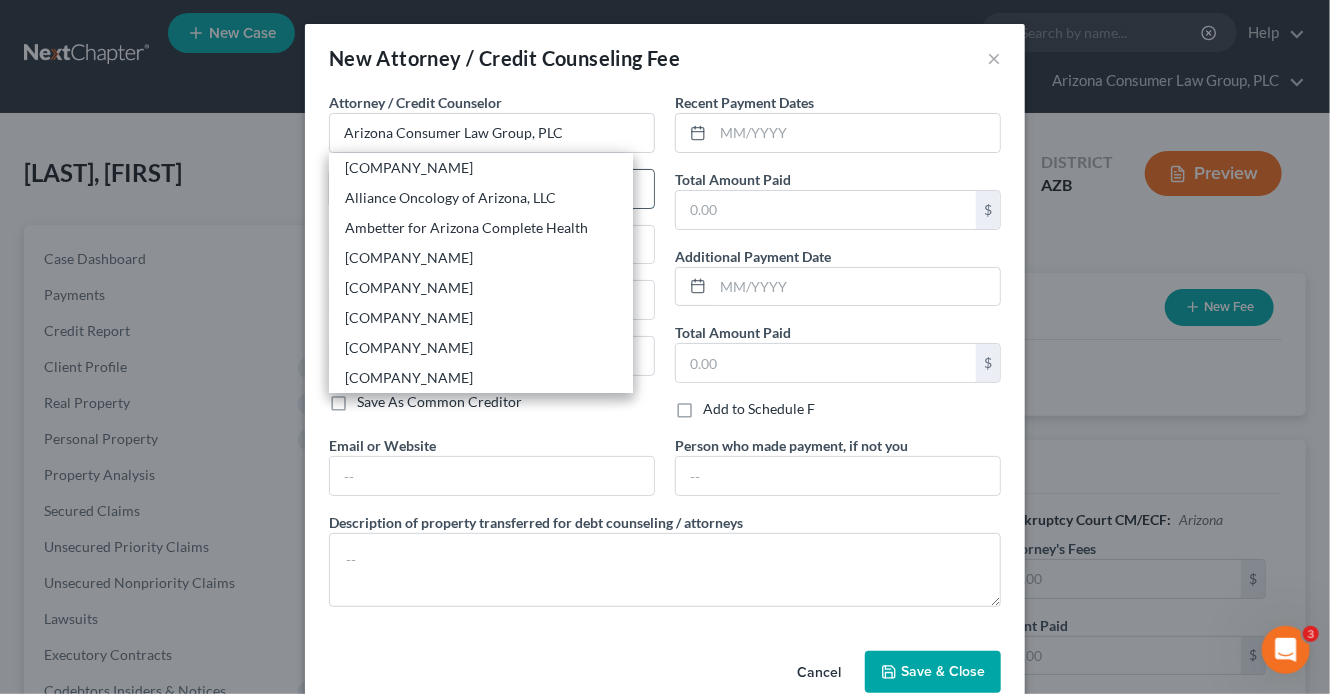 type on "2350 East Germann Road, Suite 38" 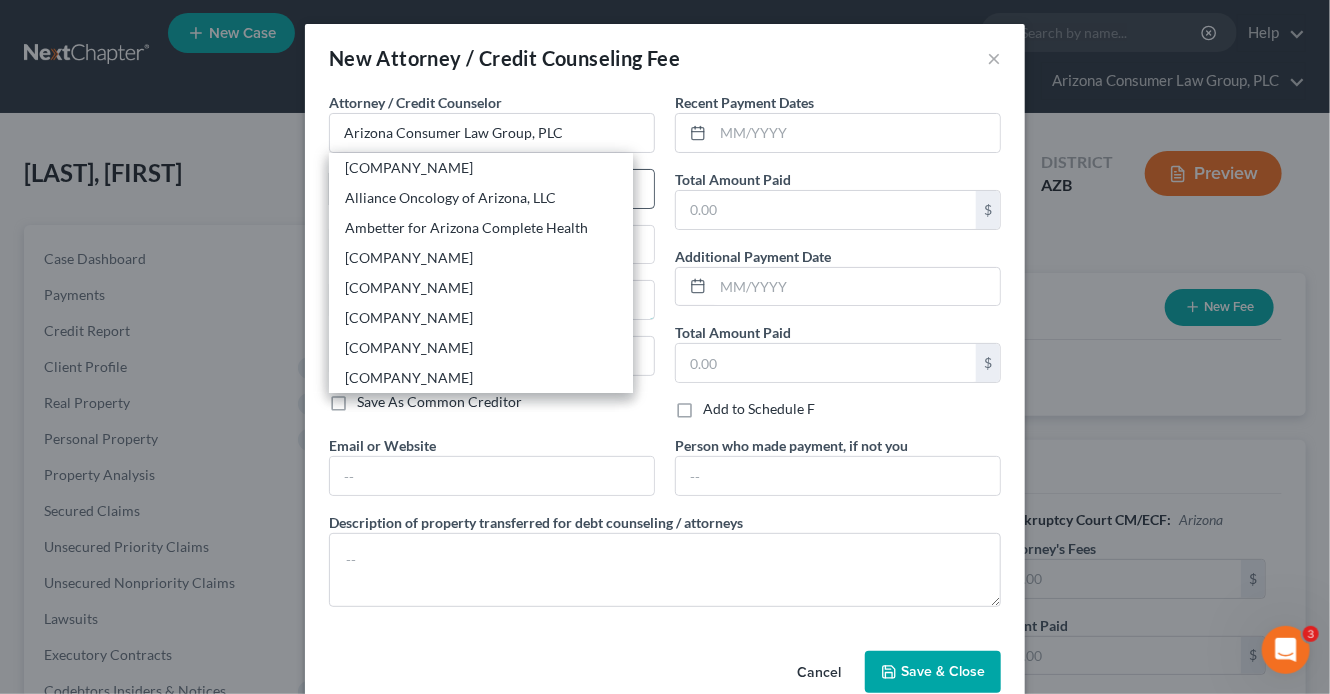 type on "Chandler" 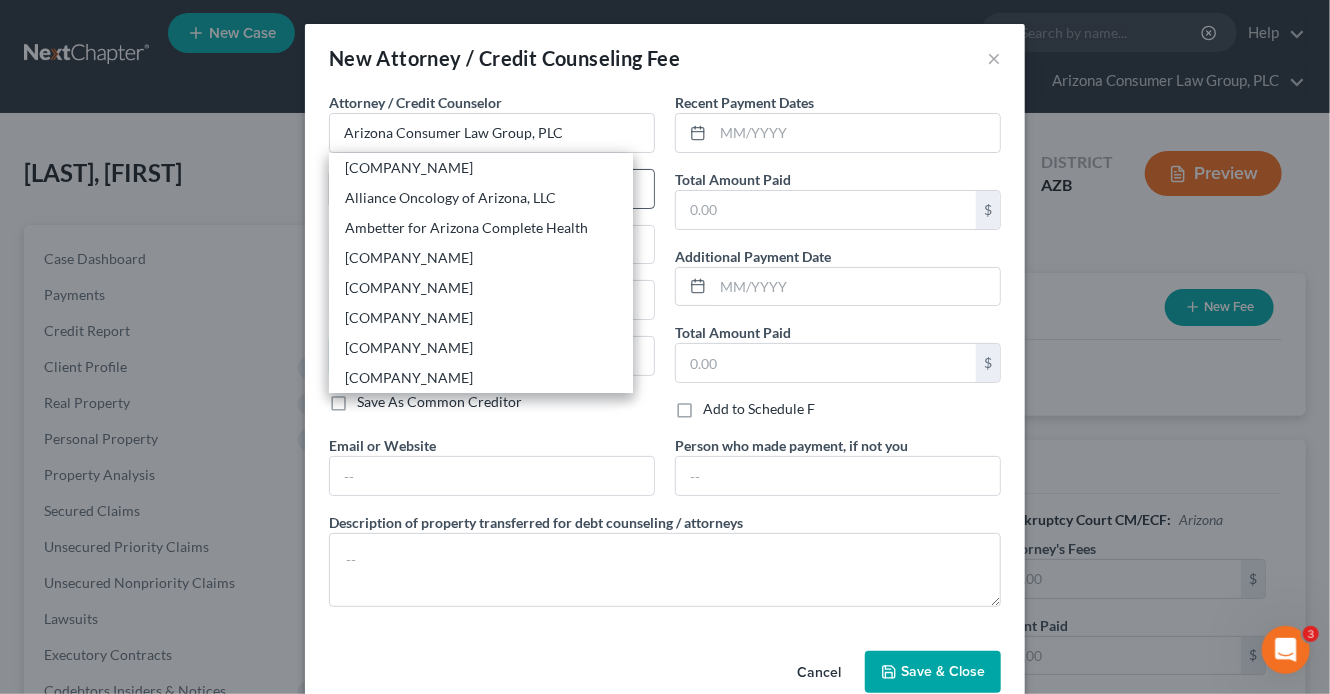 select on "3" 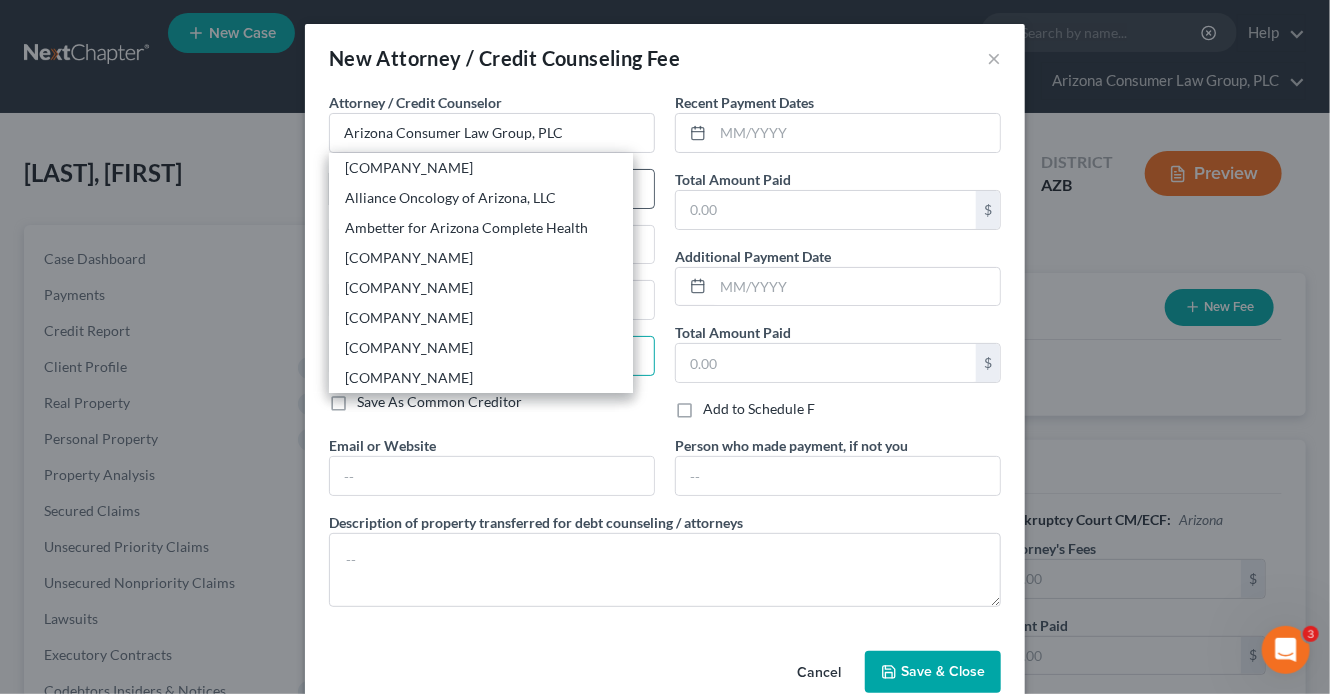 type on "85286" 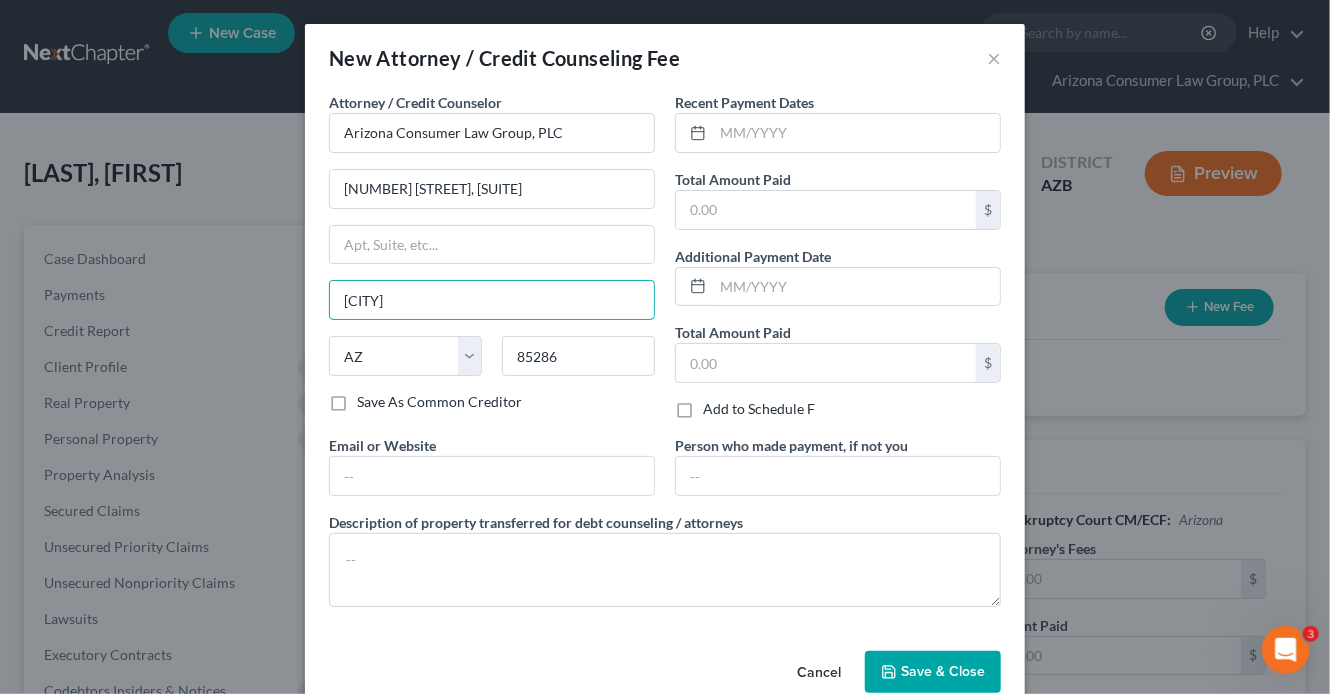 drag, startPoint x: 434, startPoint y: 294, endPoint x: 311, endPoint y: 280, distance: 123.79418 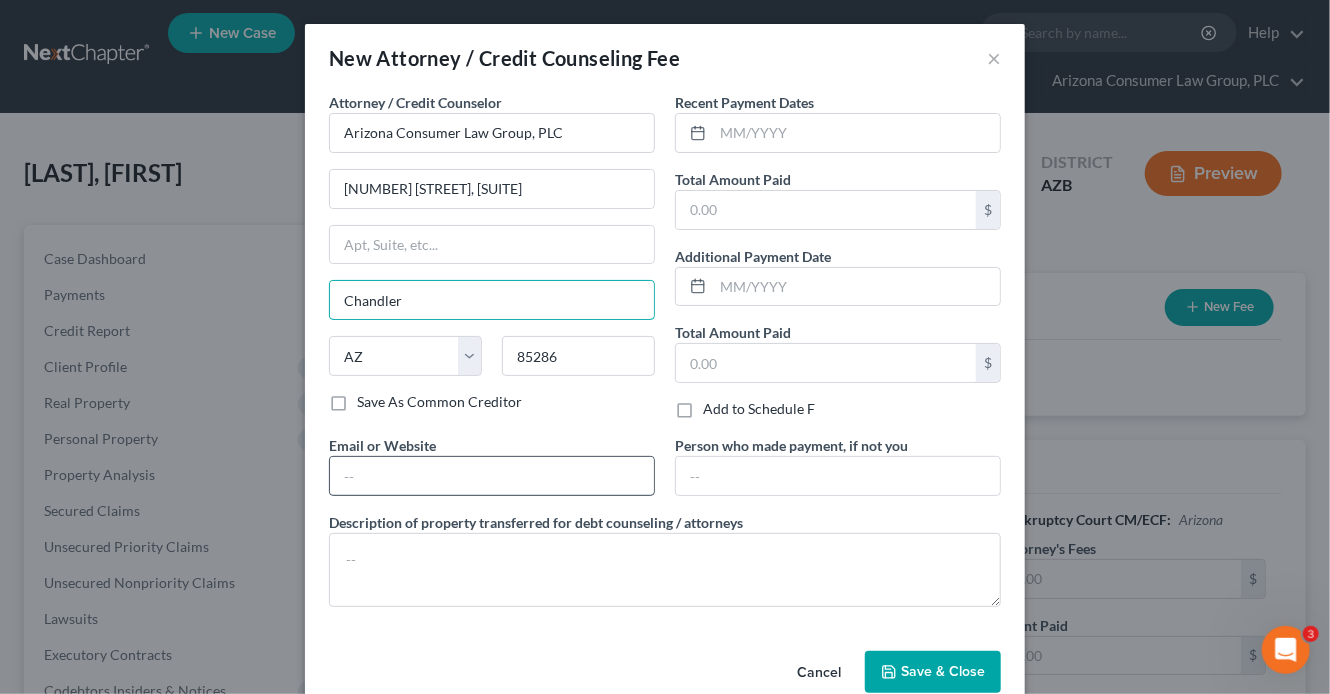 type on "Chandler" 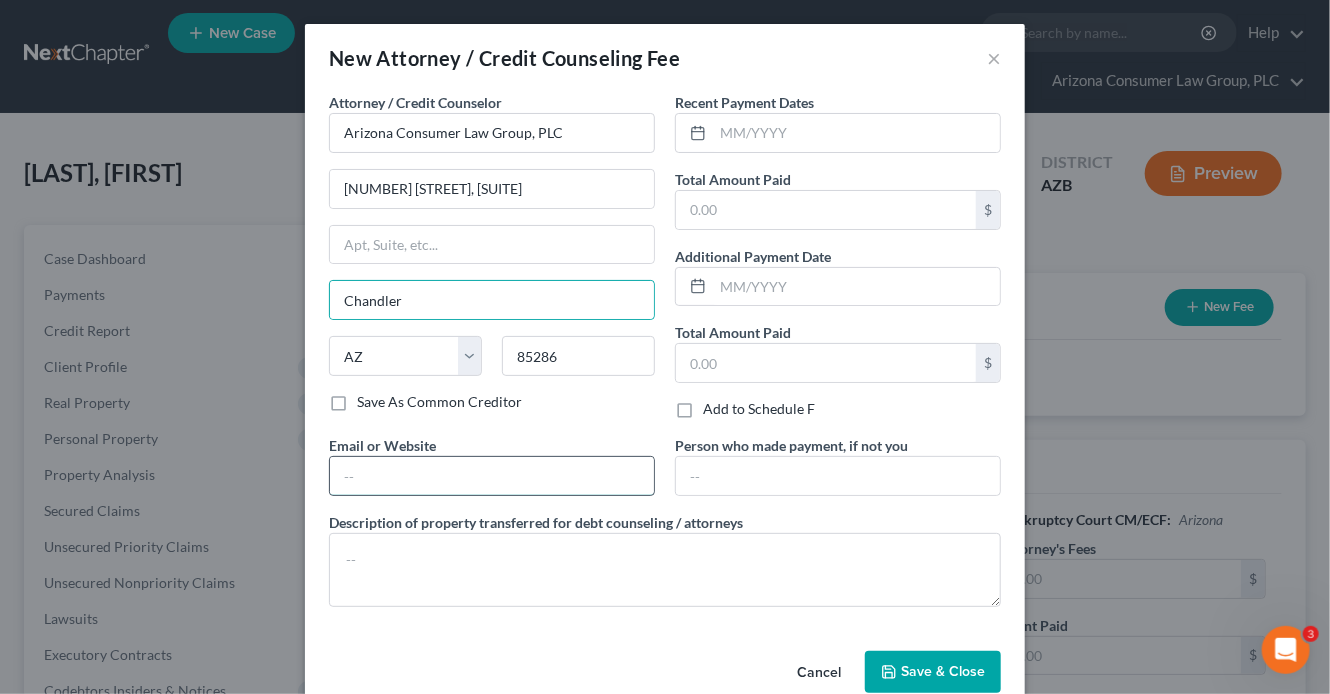 click at bounding box center (492, 476) 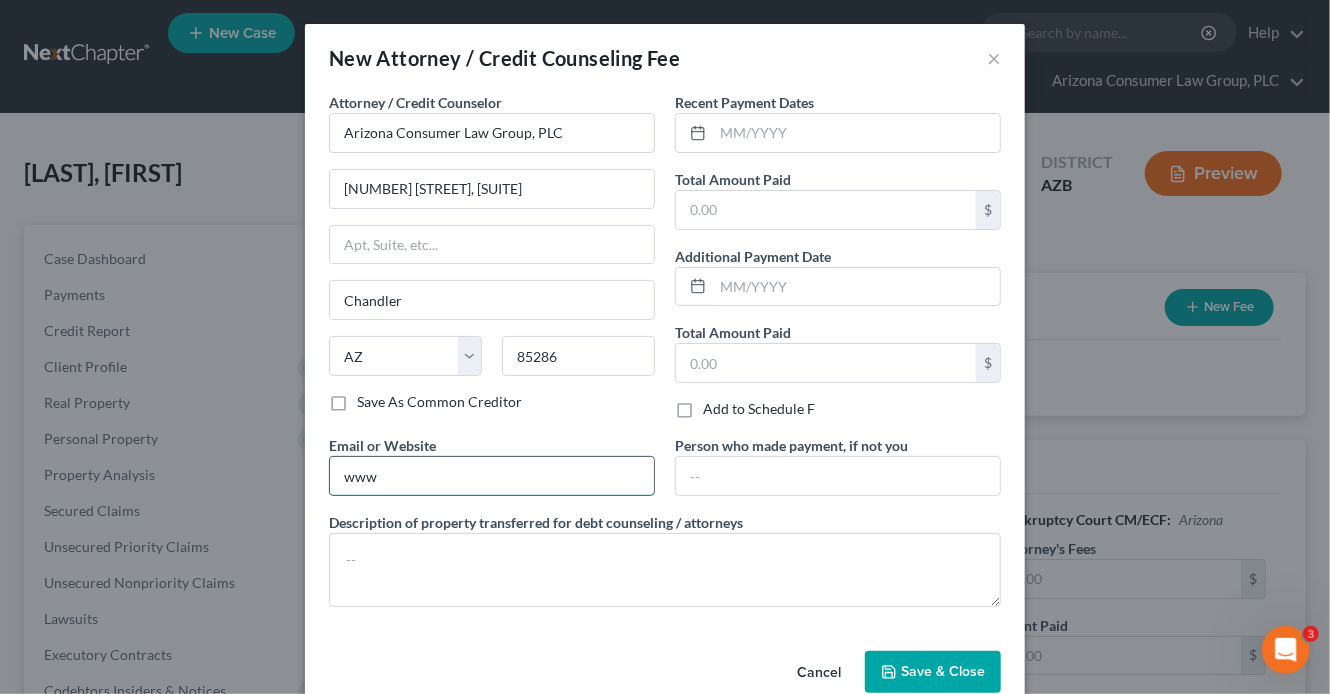 type on "www.skibalaw.com" 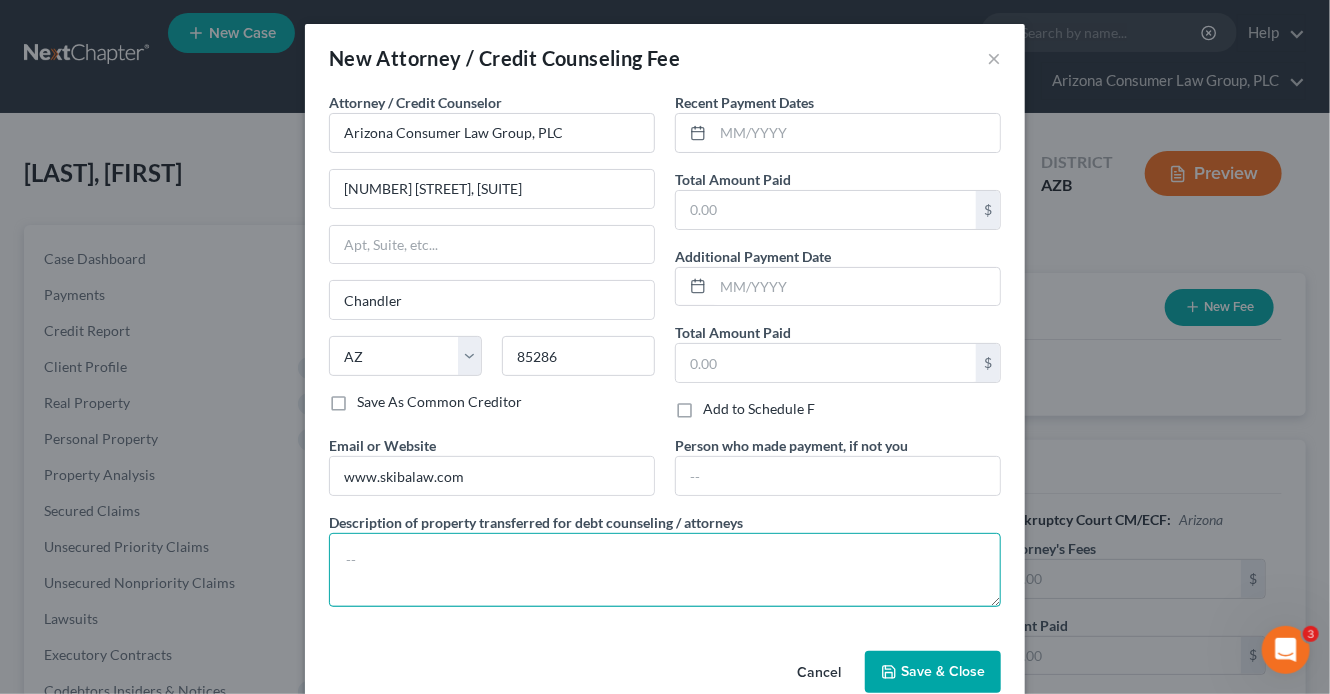 click at bounding box center [665, 570] 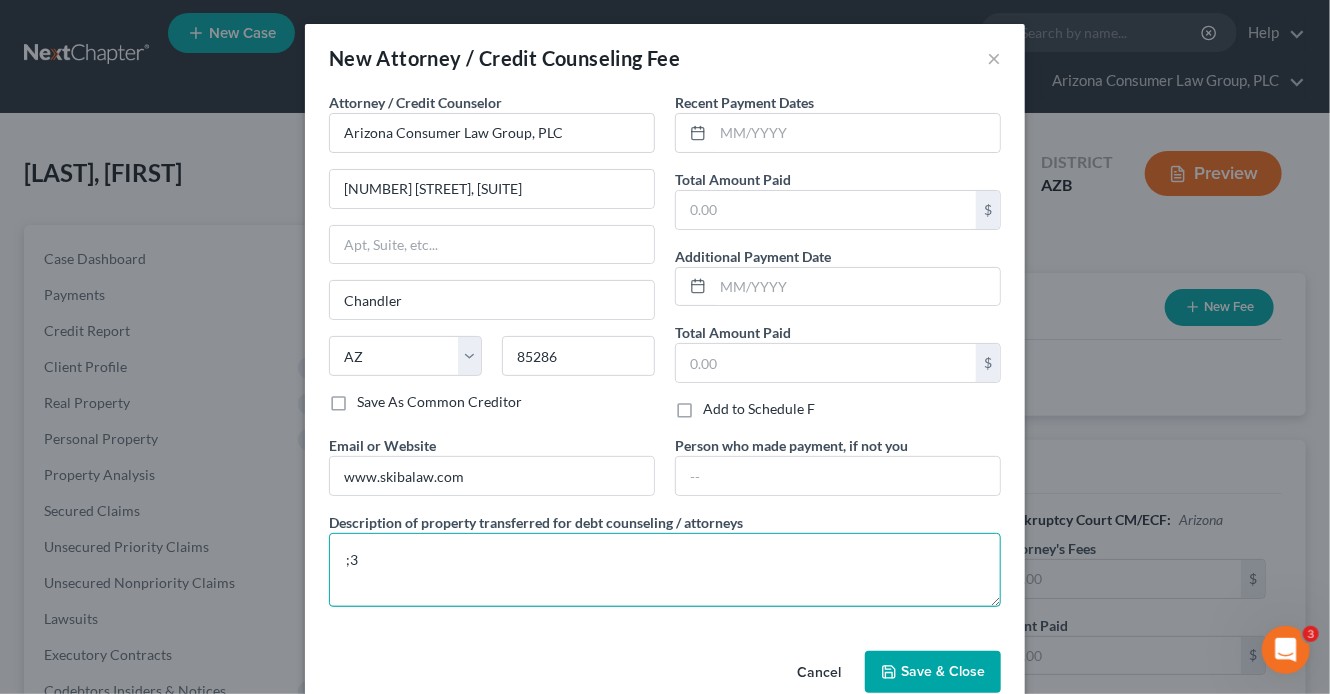 type on ";" 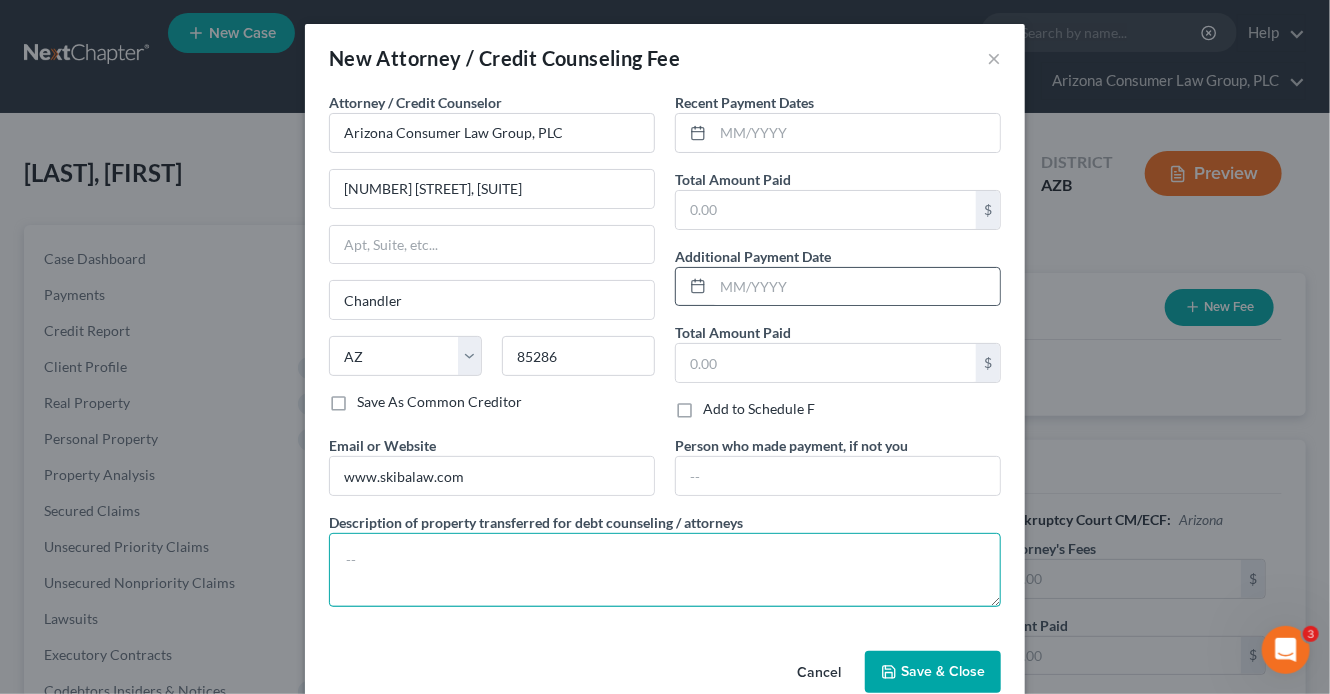 paste on "Filing fee: $338.00" 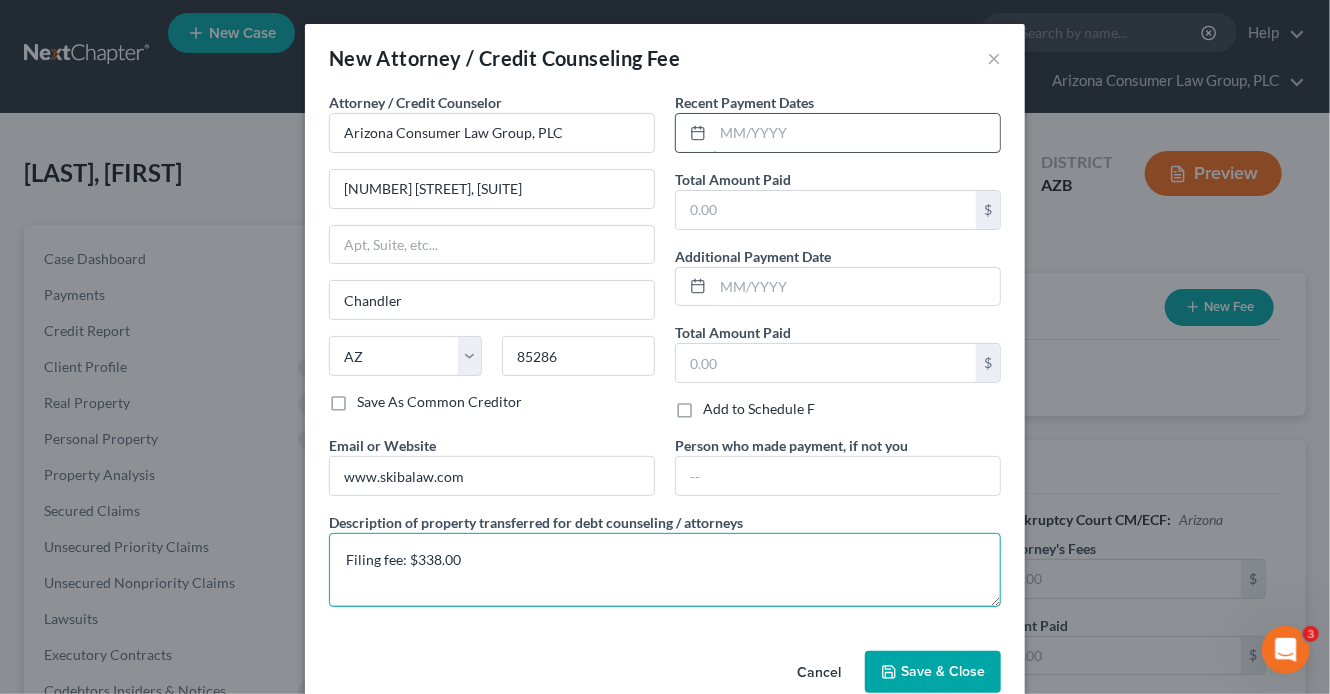 type on "Filing fee: $338.00" 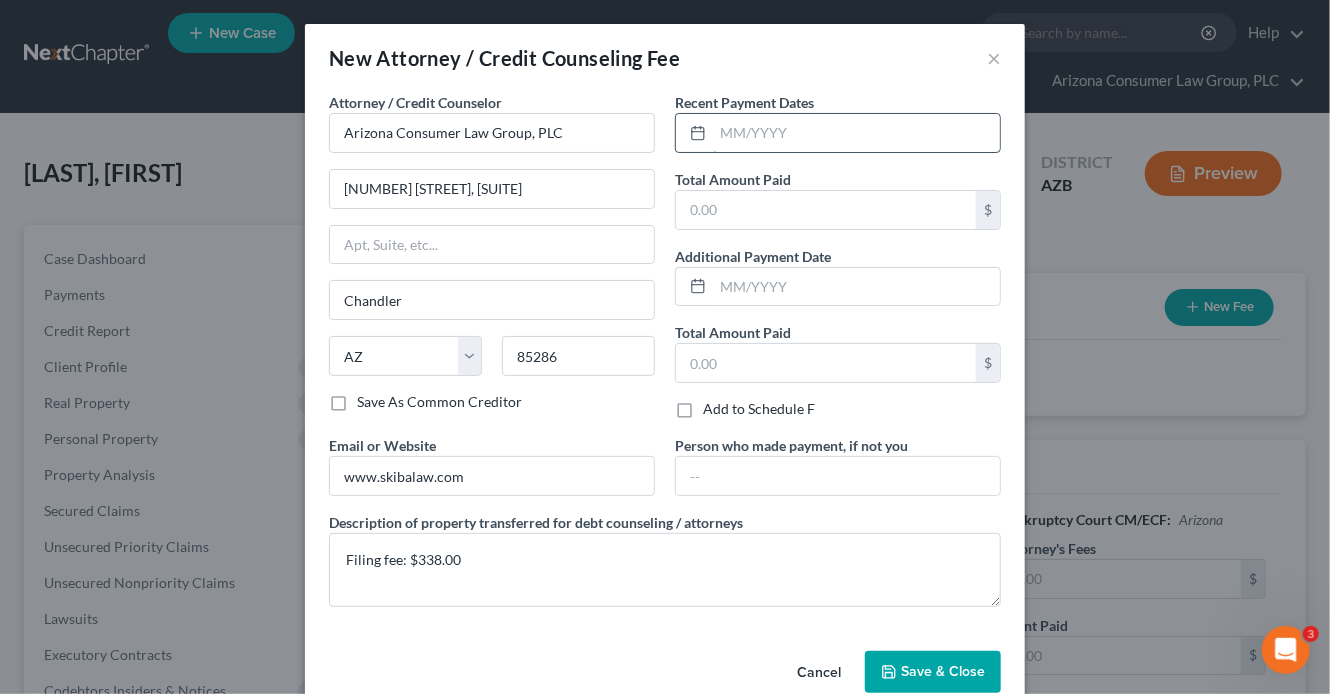 click at bounding box center (856, 133) 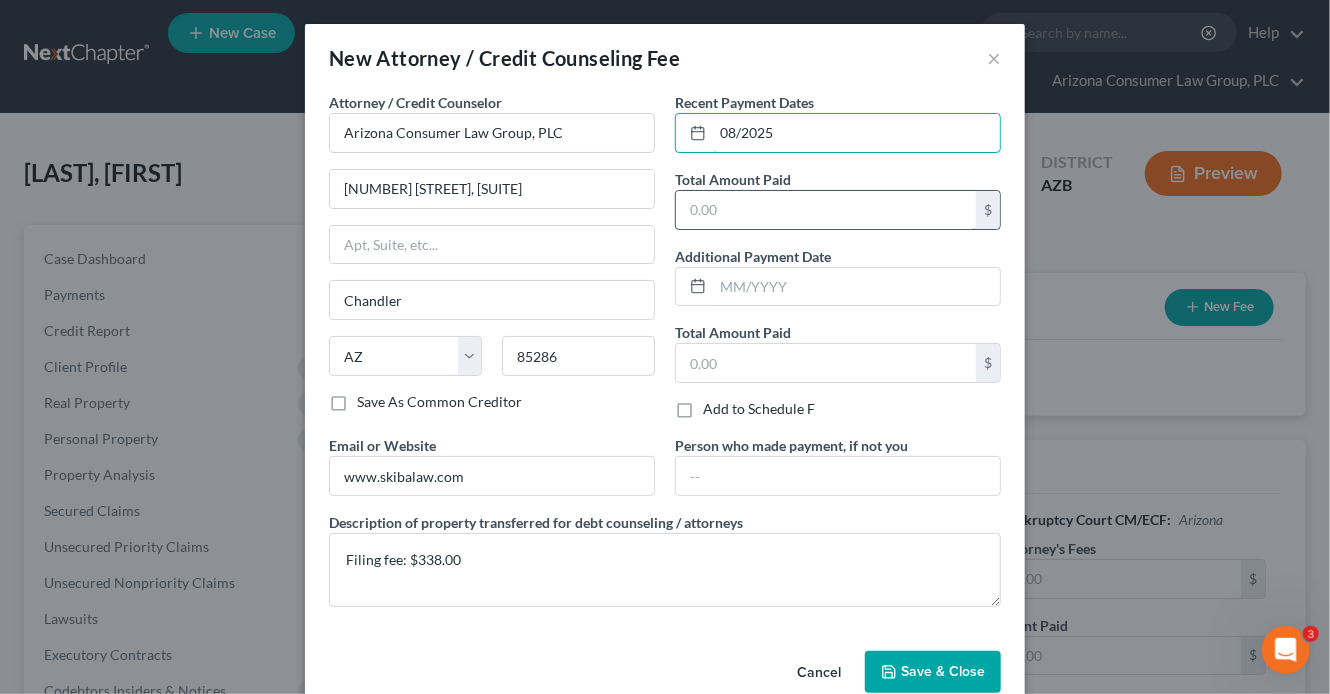 type on "08/2025" 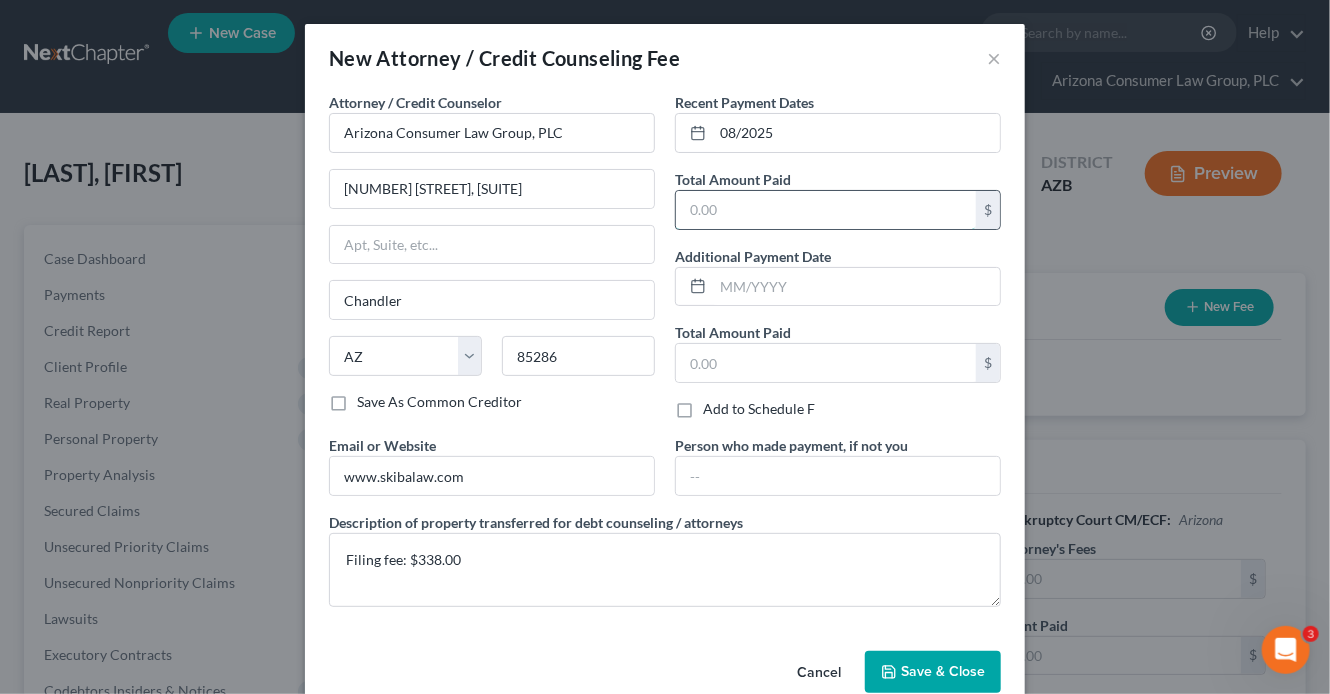 click at bounding box center (826, 210) 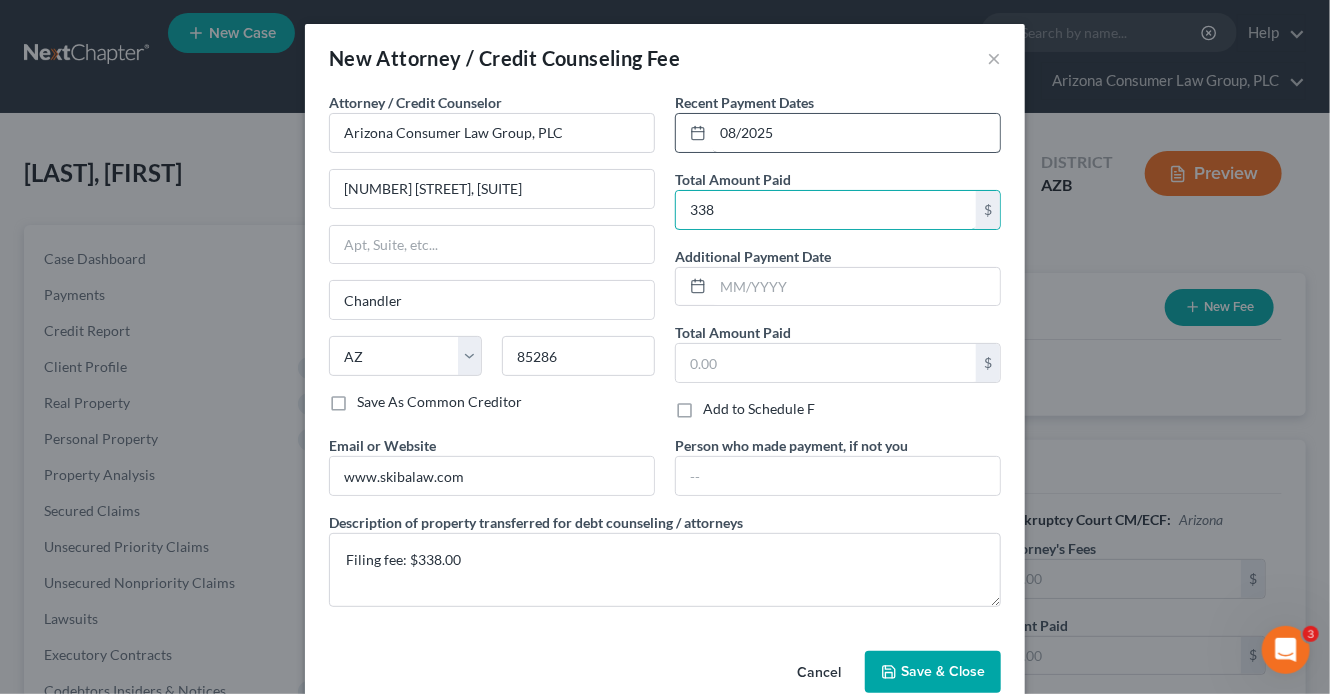 type on "338" 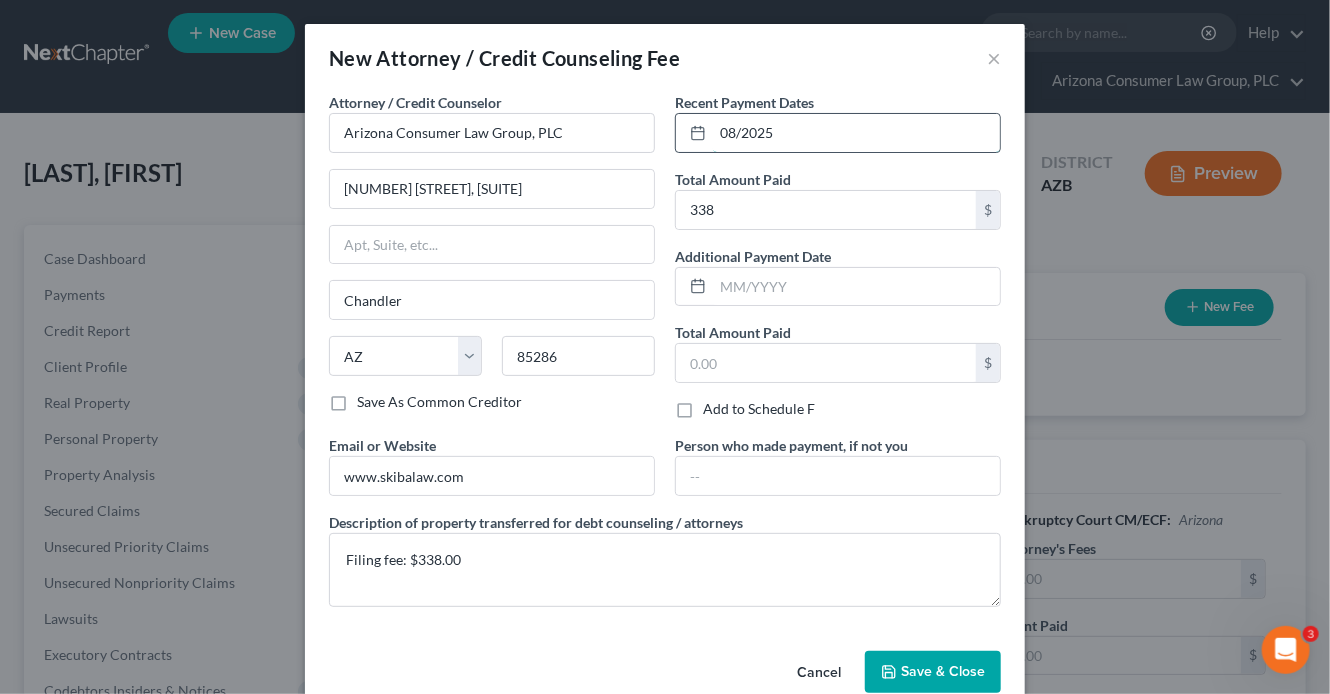 click on "08/2025" at bounding box center [856, 133] 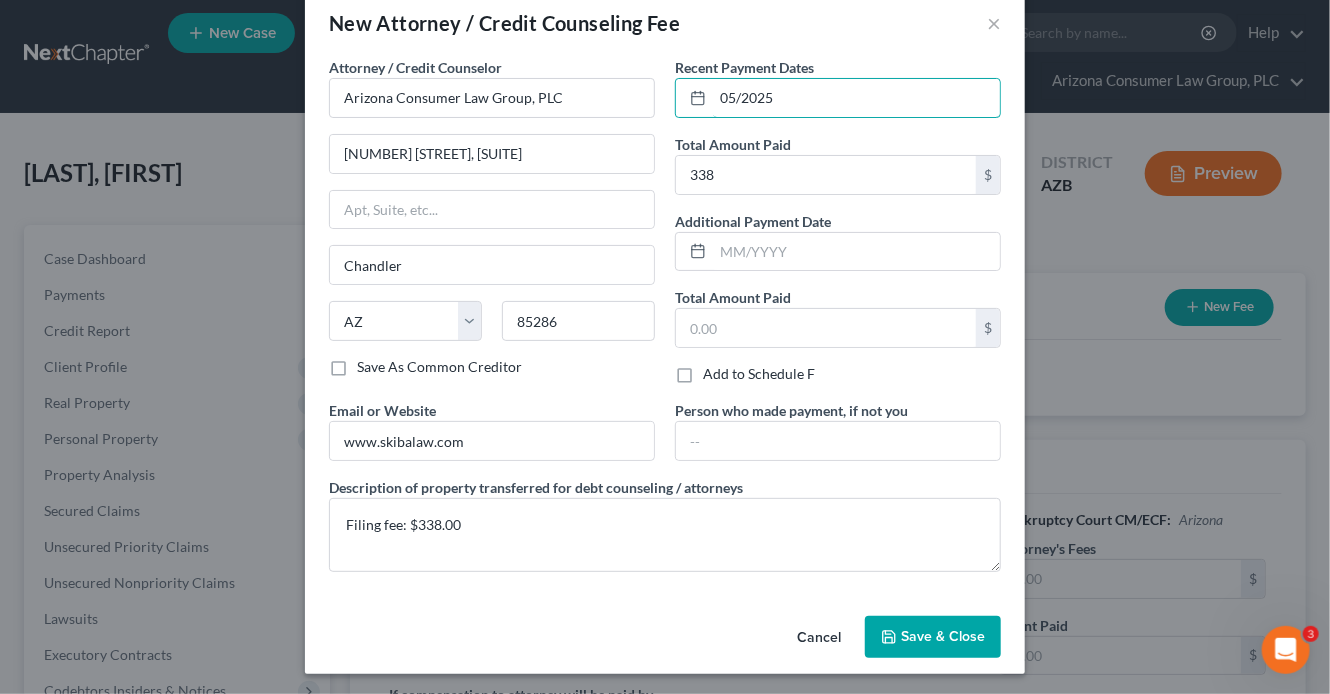 scroll, scrollTop: 36, scrollLeft: 0, axis: vertical 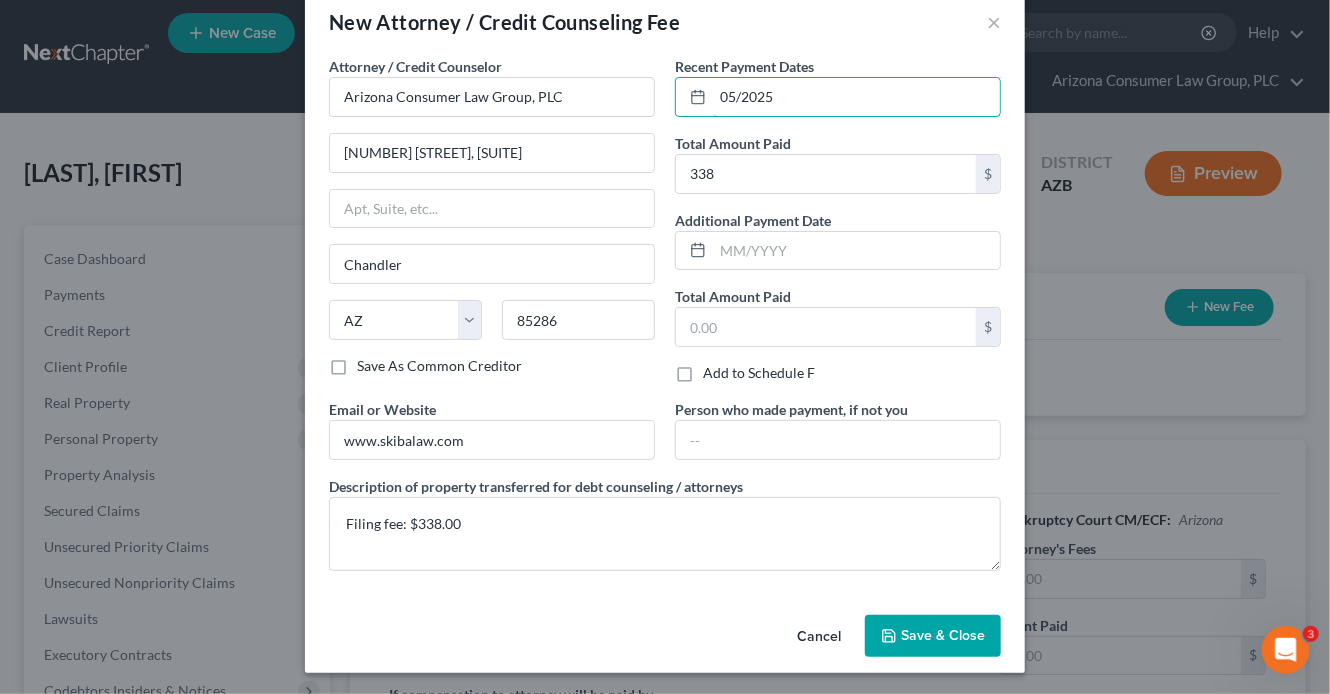 type on "05/2025" 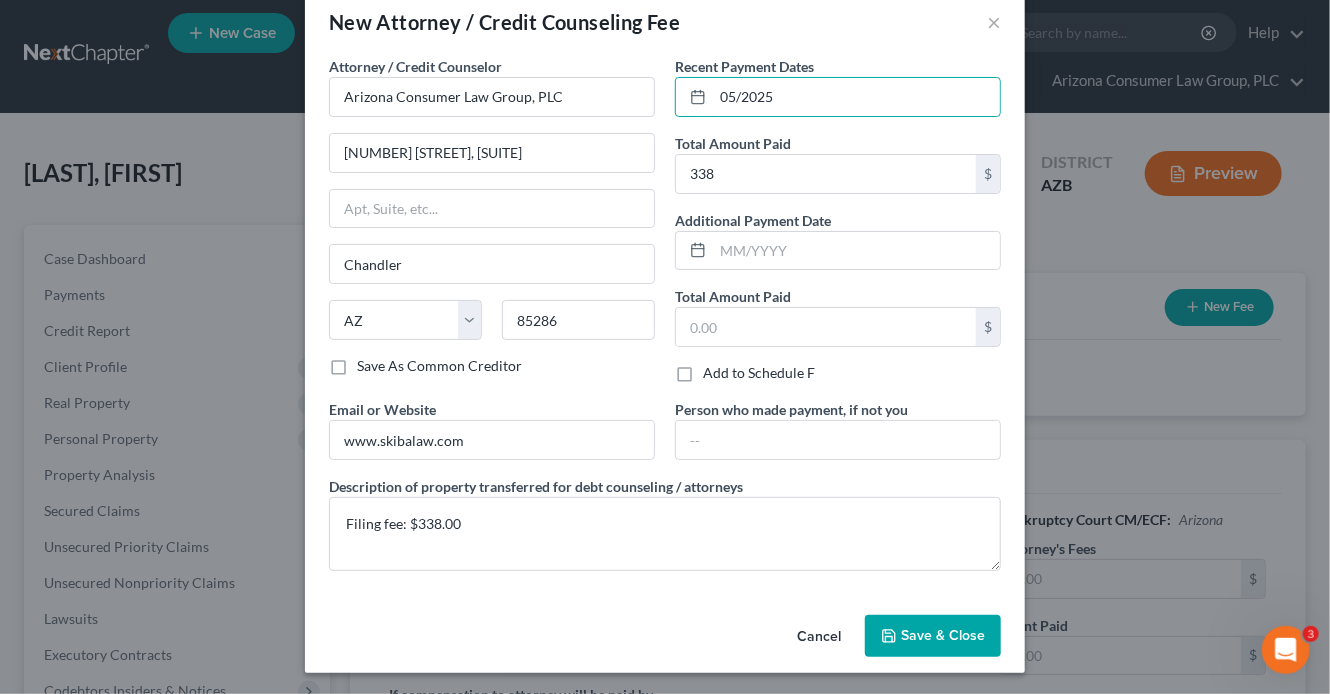 click on "Save & Close" at bounding box center (933, 636) 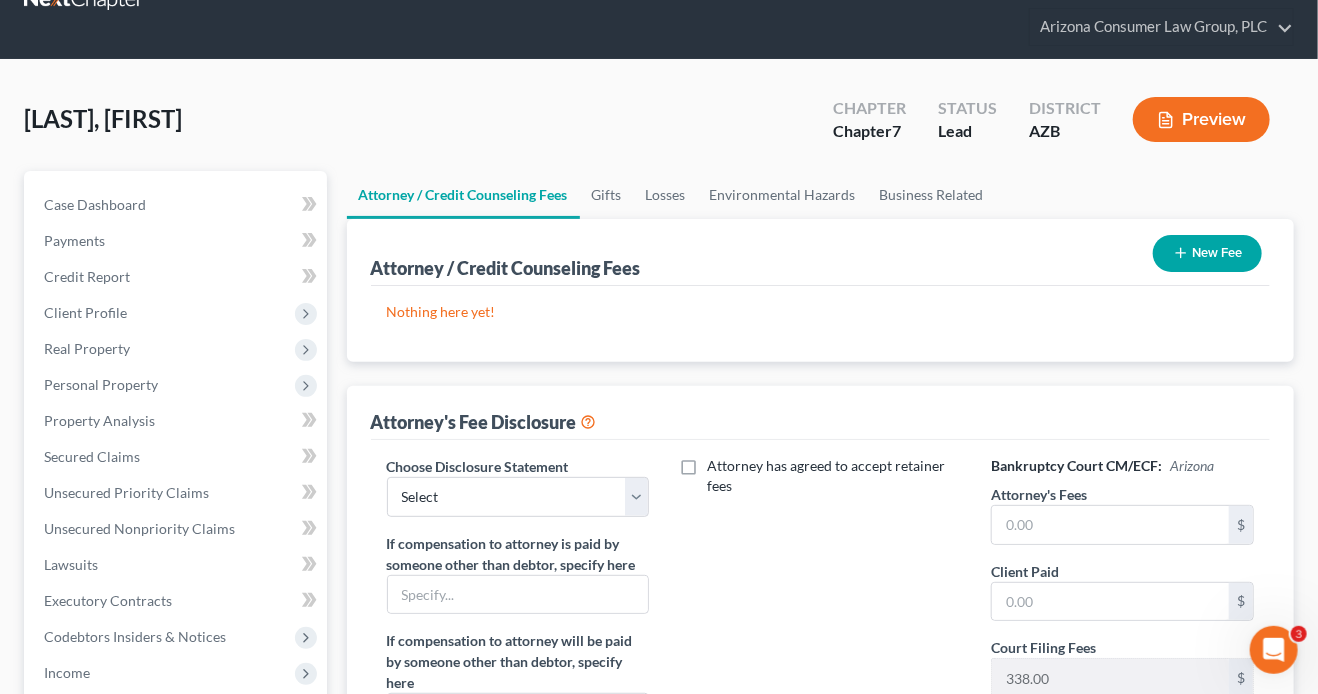 scroll, scrollTop: 250, scrollLeft: 0, axis: vertical 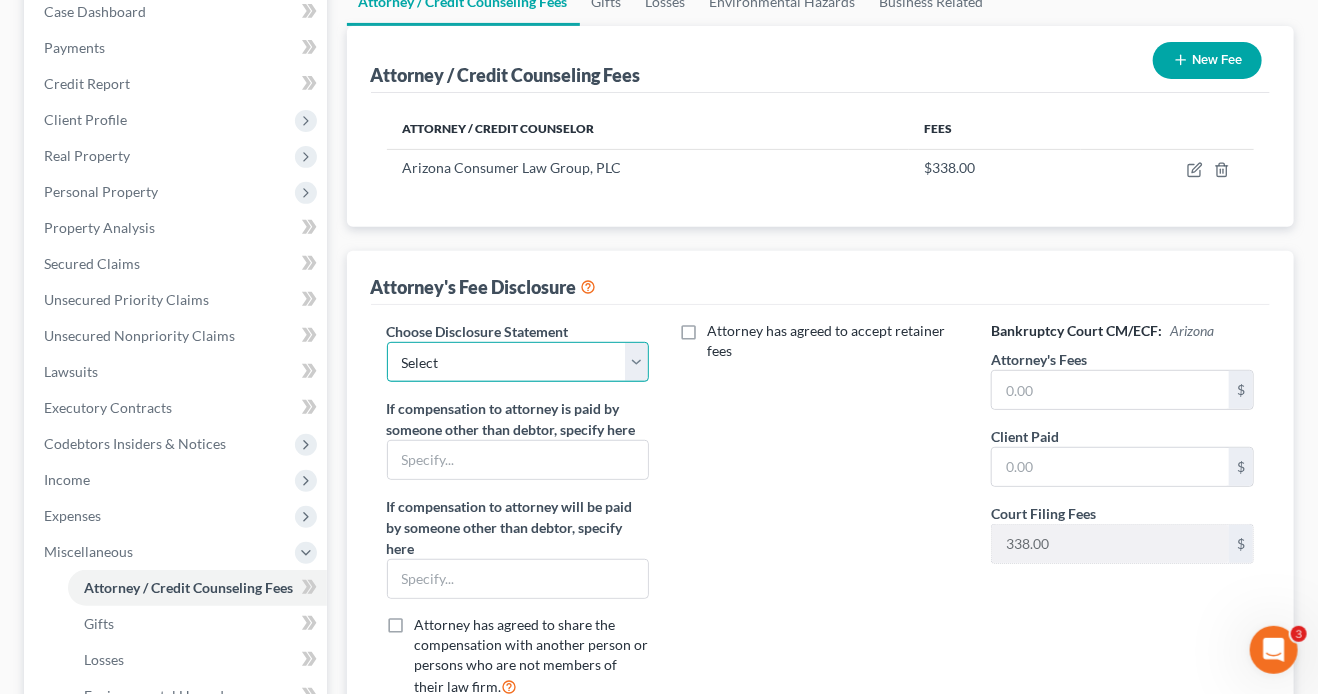 click on "Select Hansen Hurtado Disclosure Mendoza Booth Disclosure Farmer Disclosure Manesh Disclosure Viscardi Disclosure McCarty Disclosure Hernandez Ashlock - Disclosure Hout - Disclosure Mike Palomino Disclosure Hourly Chapter 13 Cases Perkins Bifurcated with Filing Fee Paid Pre-Filing Radu Kooiman Disclosure Chapter 7 (prepaid) & 13 Disclosure Dillman Disclosure $0 Down Bifurcated Internal" at bounding box center (518, 362) 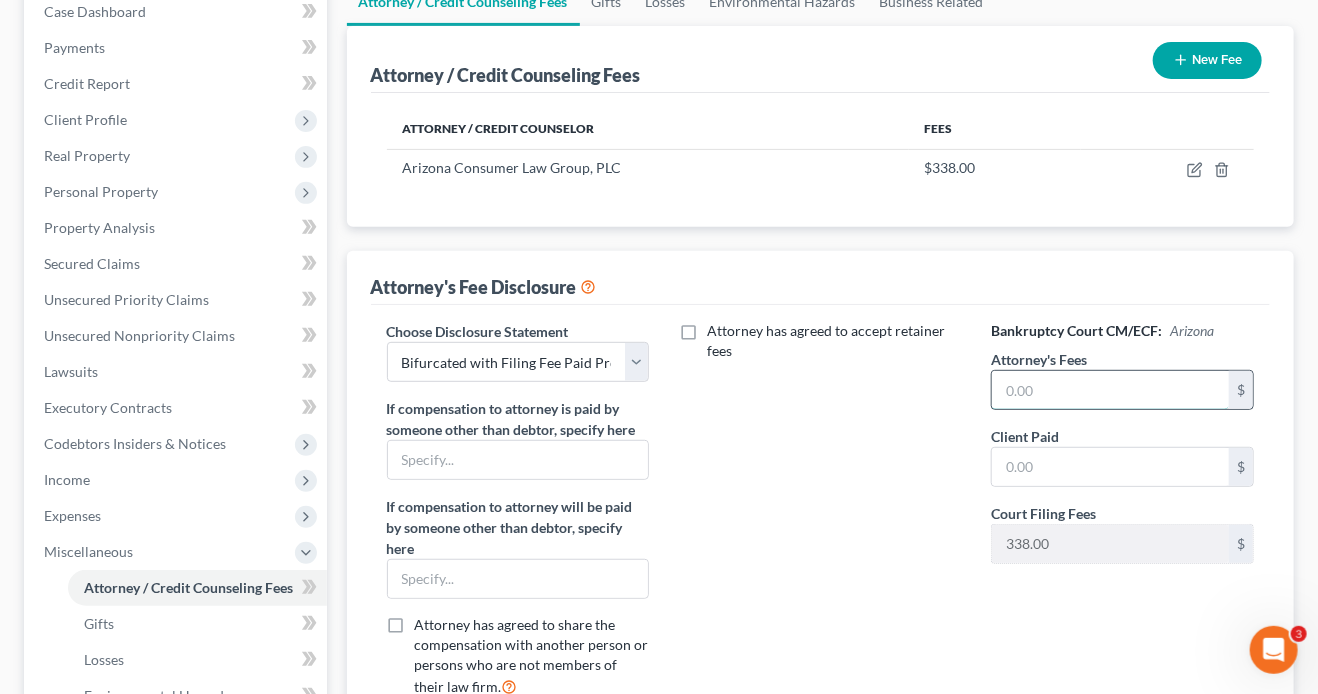click at bounding box center [1110, 390] 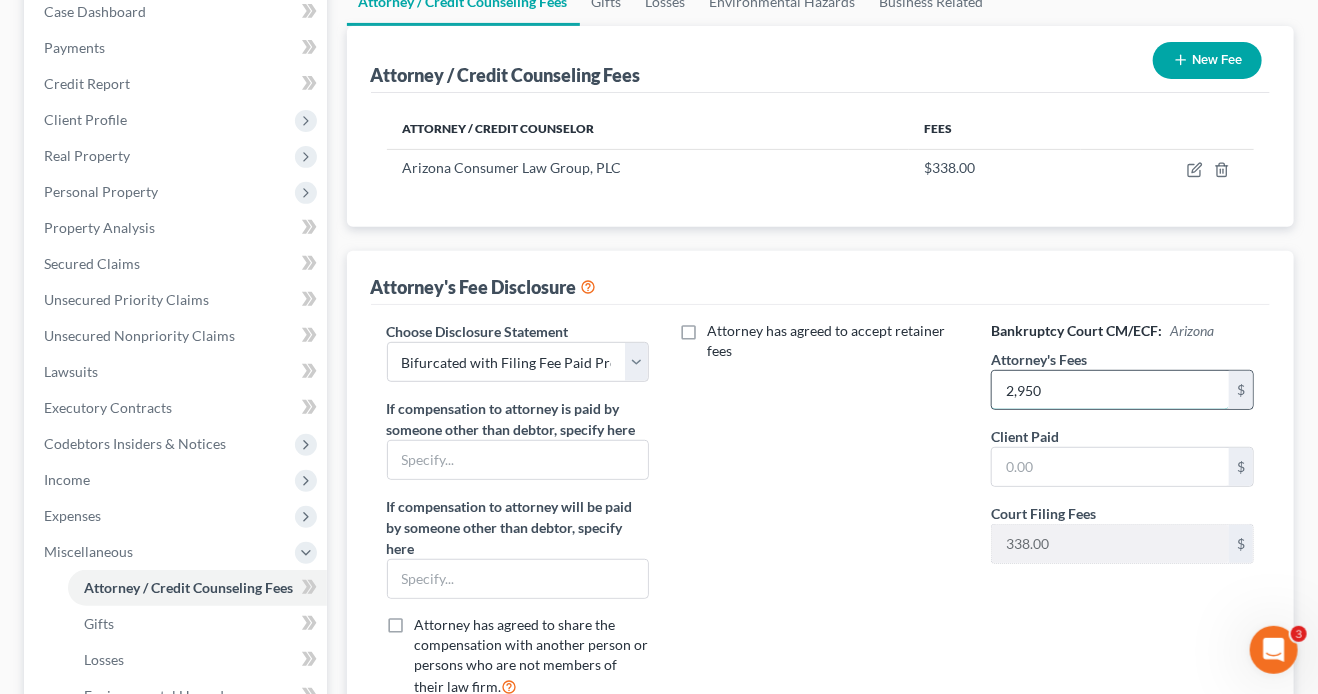 type on "2,950" 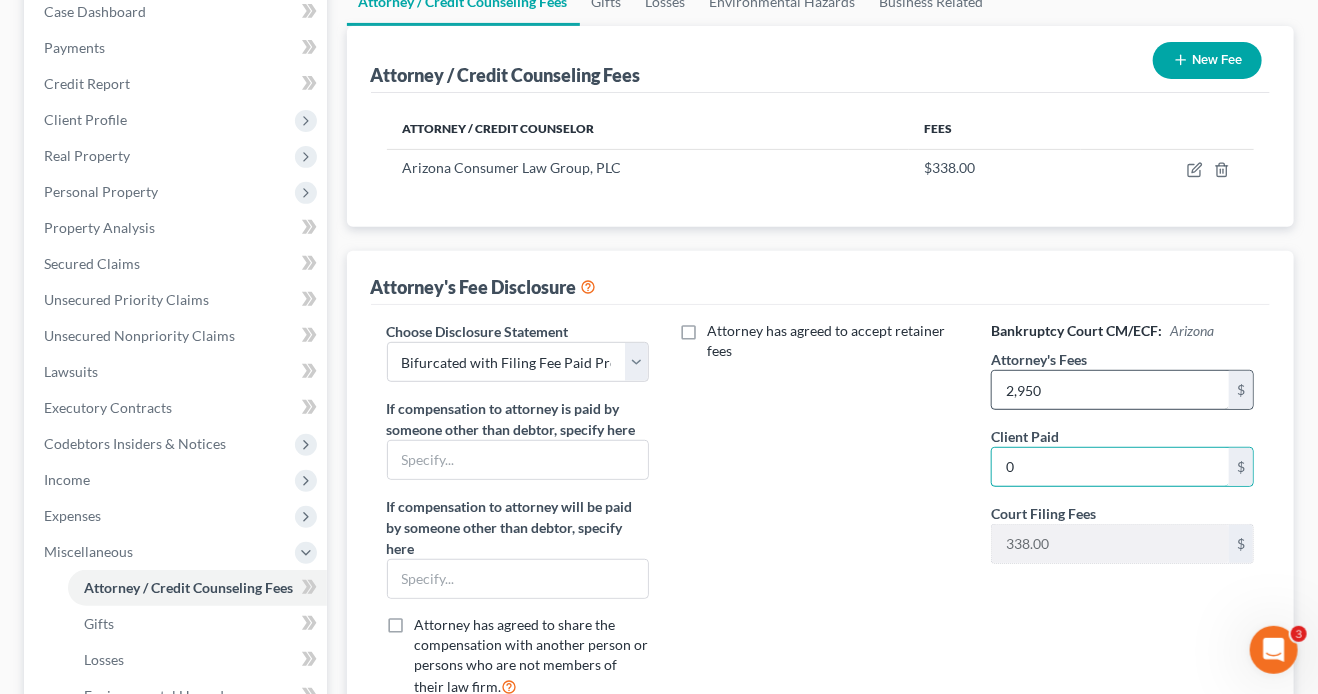 type on "0" 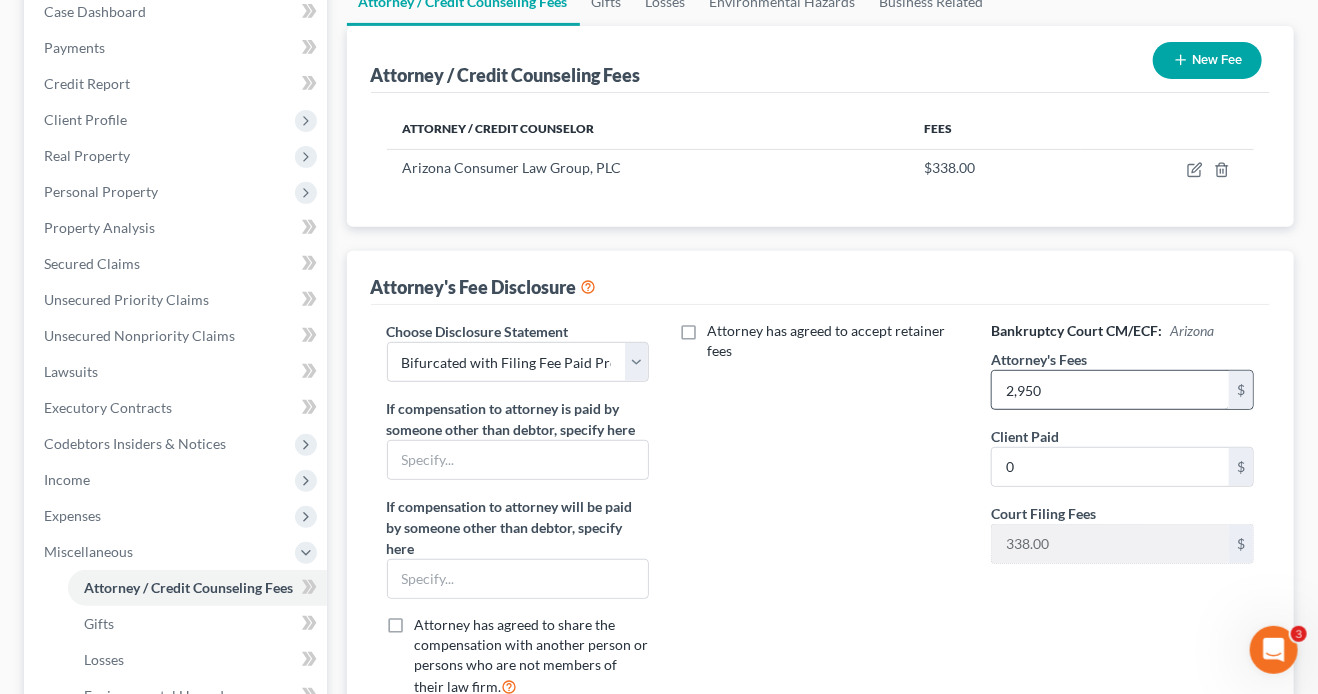 scroll, scrollTop: 618, scrollLeft: 0, axis: vertical 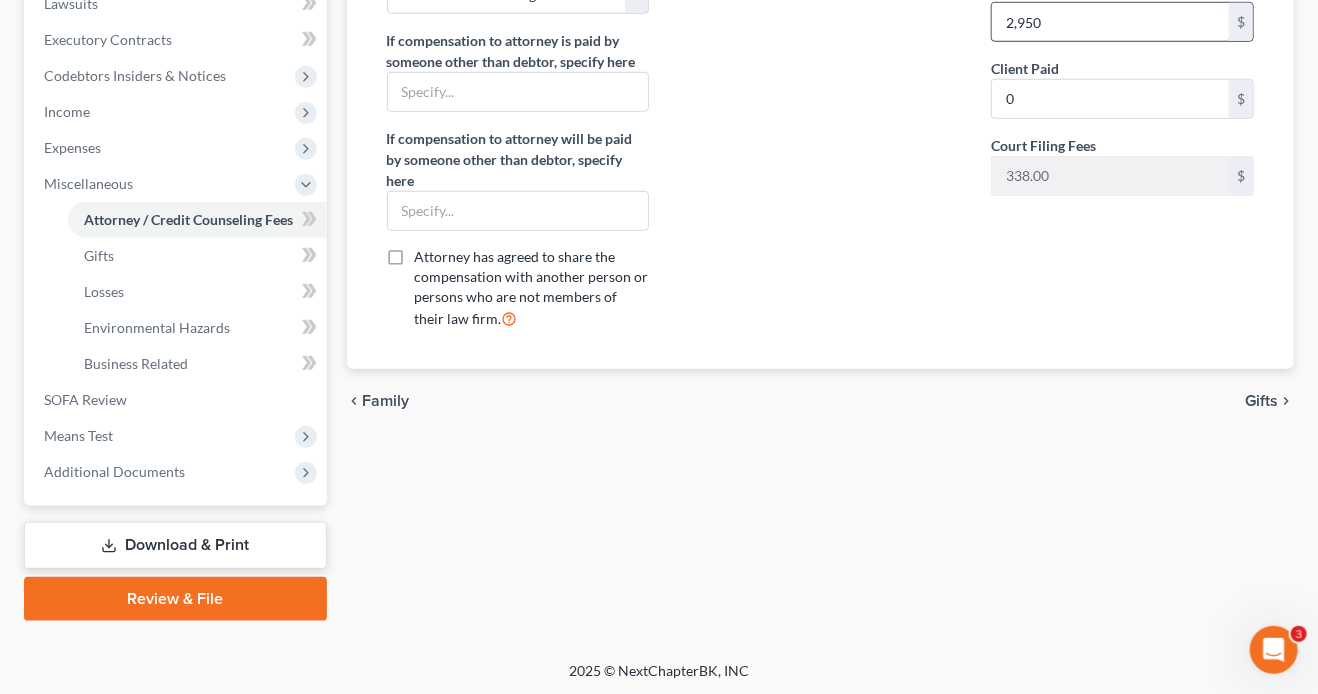type 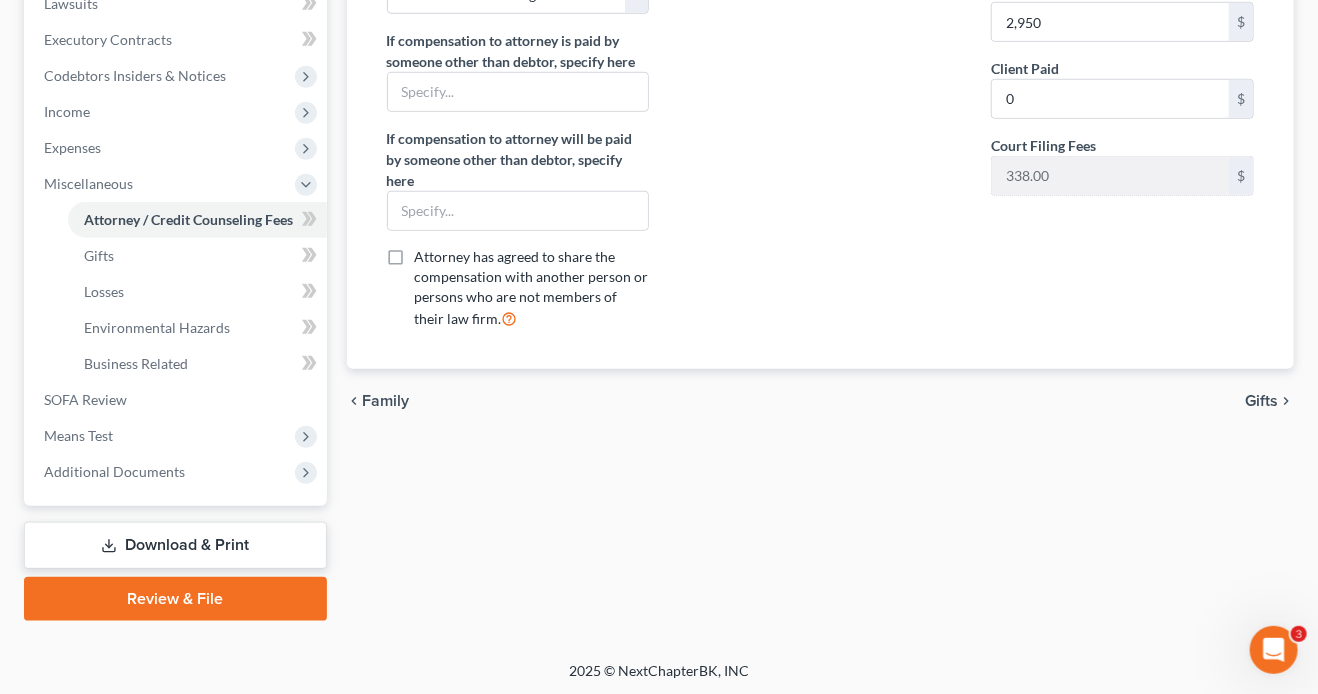 click on "Review & File" at bounding box center (175, 599) 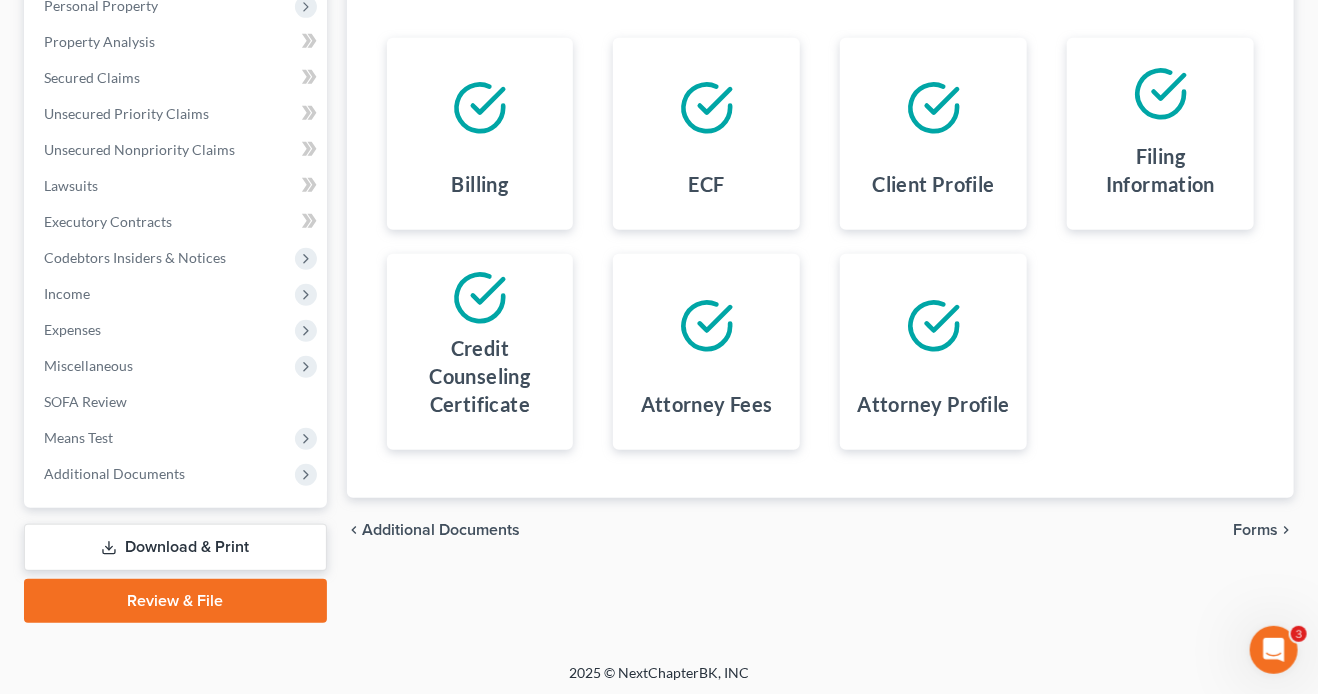 scroll, scrollTop: 438, scrollLeft: 0, axis: vertical 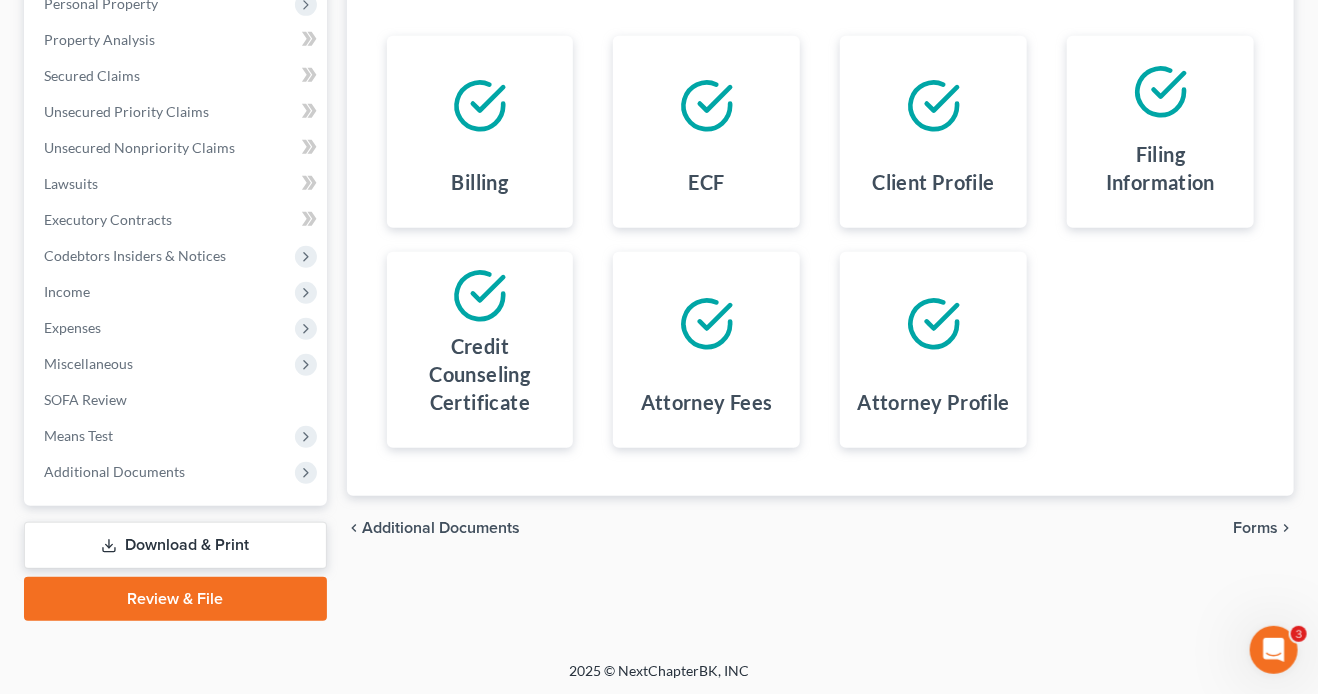 click on "Forms" at bounding box center [1255, 528] 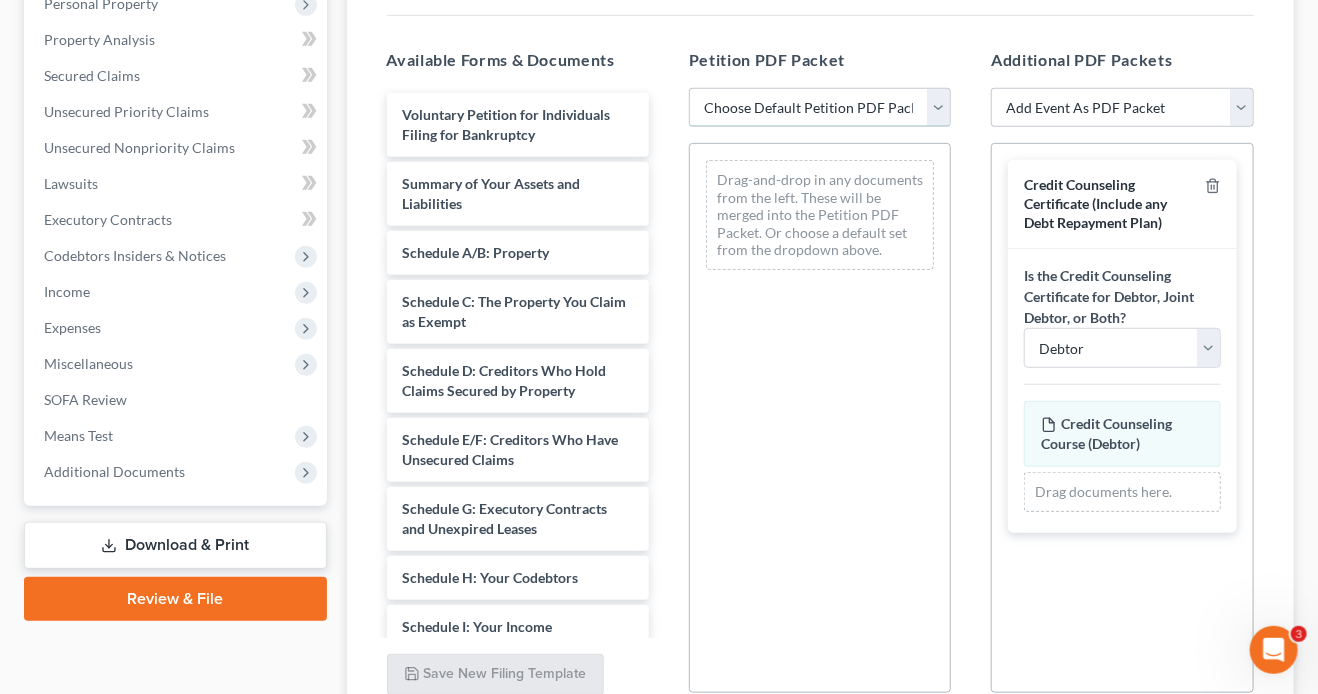 click on "Choose Default Petition PDF Packet Complete Bankruptcy Petition (all forms and schedules) Emergency Filing (Voluntary Petition and Creditor List Only) DAniels Daniels Final Emergency Completion $0 Down Emergency Filing Initial Filling" at bounding box center (820, 108) 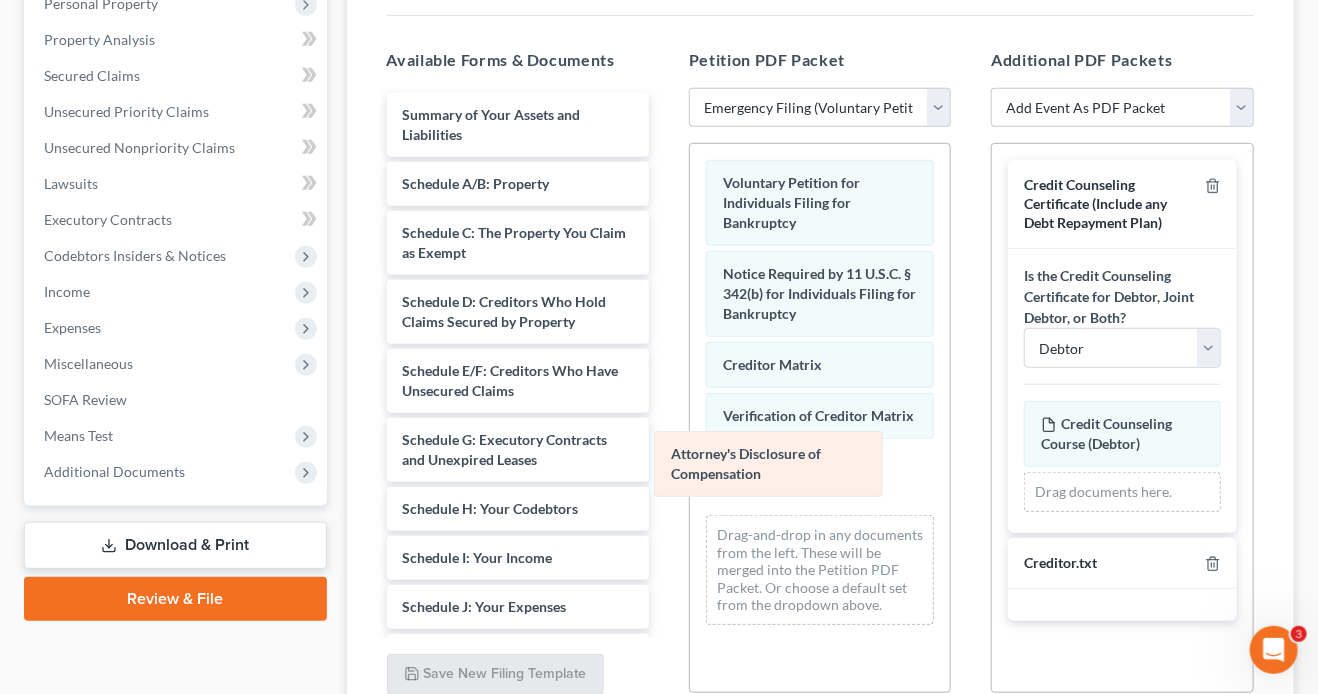 drag, startPoint x: 810, startPoint y: 483, endPoint x: 586, endPoint y: 451, distance: 226.27417 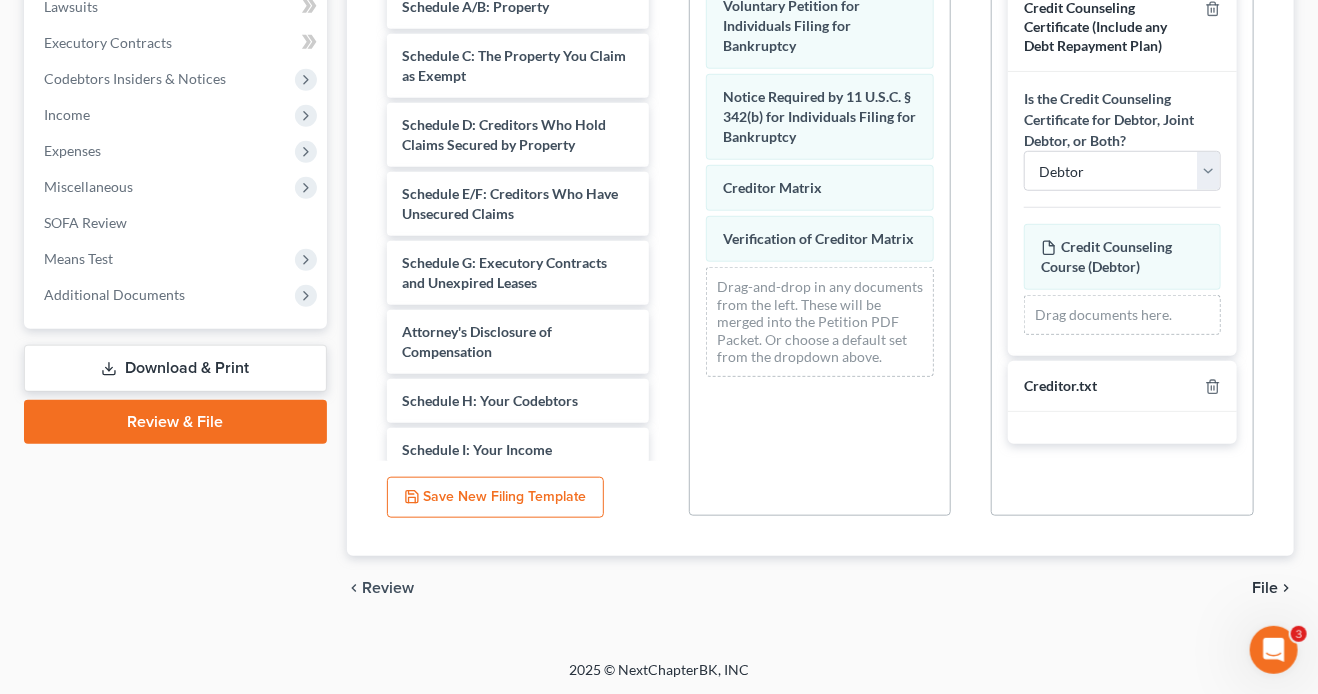 click on "File" at bounding box center [1265, 588] 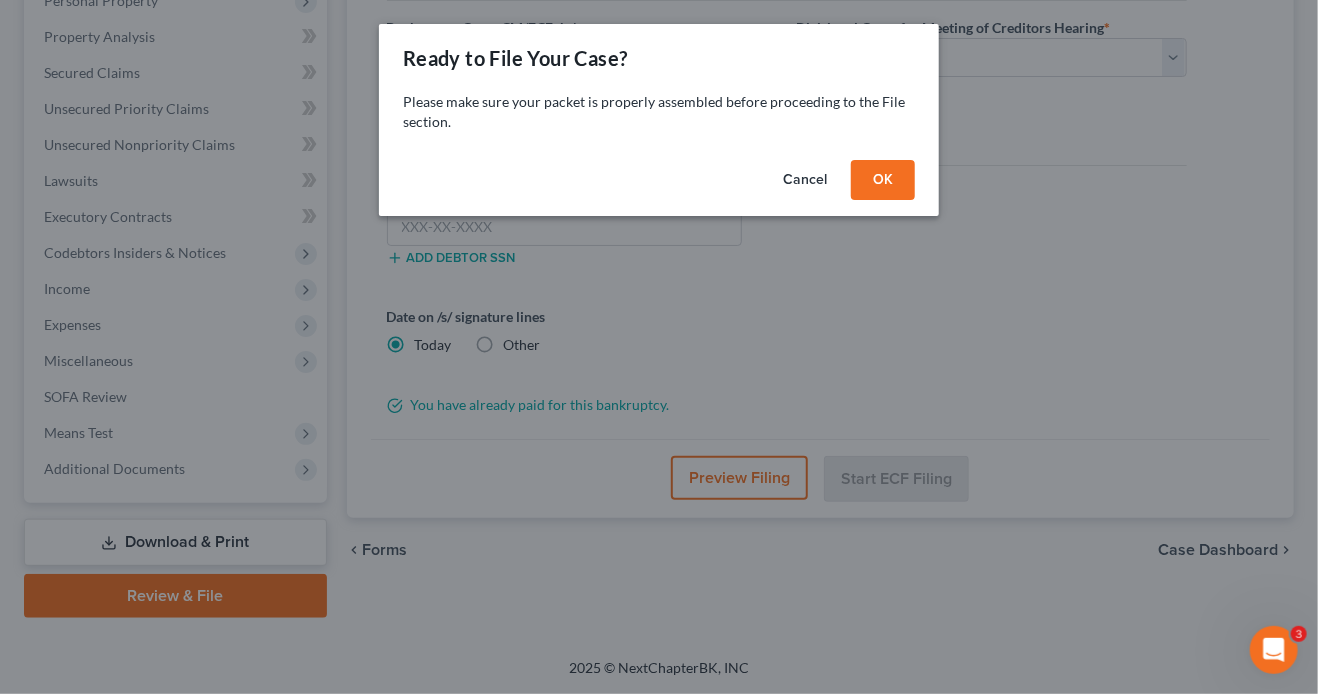 scroll, scrollTop: 438, scrollLeft: 0, axis: vertical 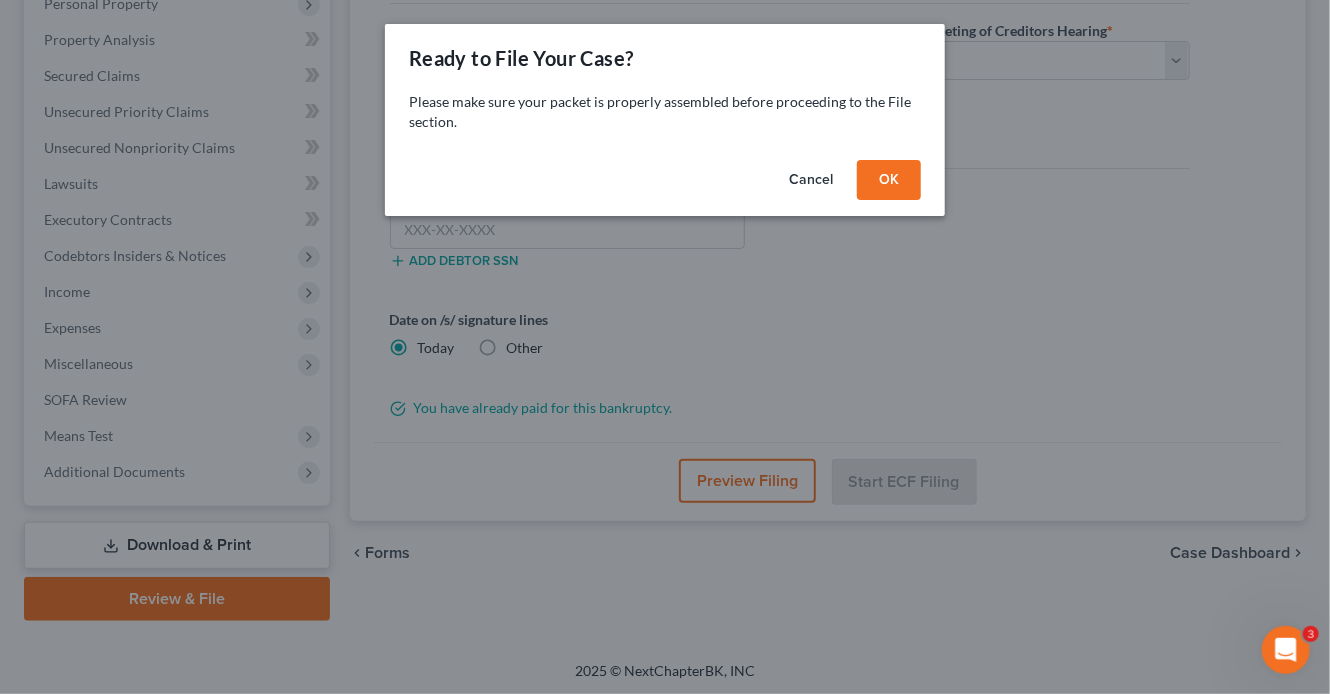 click on "OK" at bounding box center [889, 180] 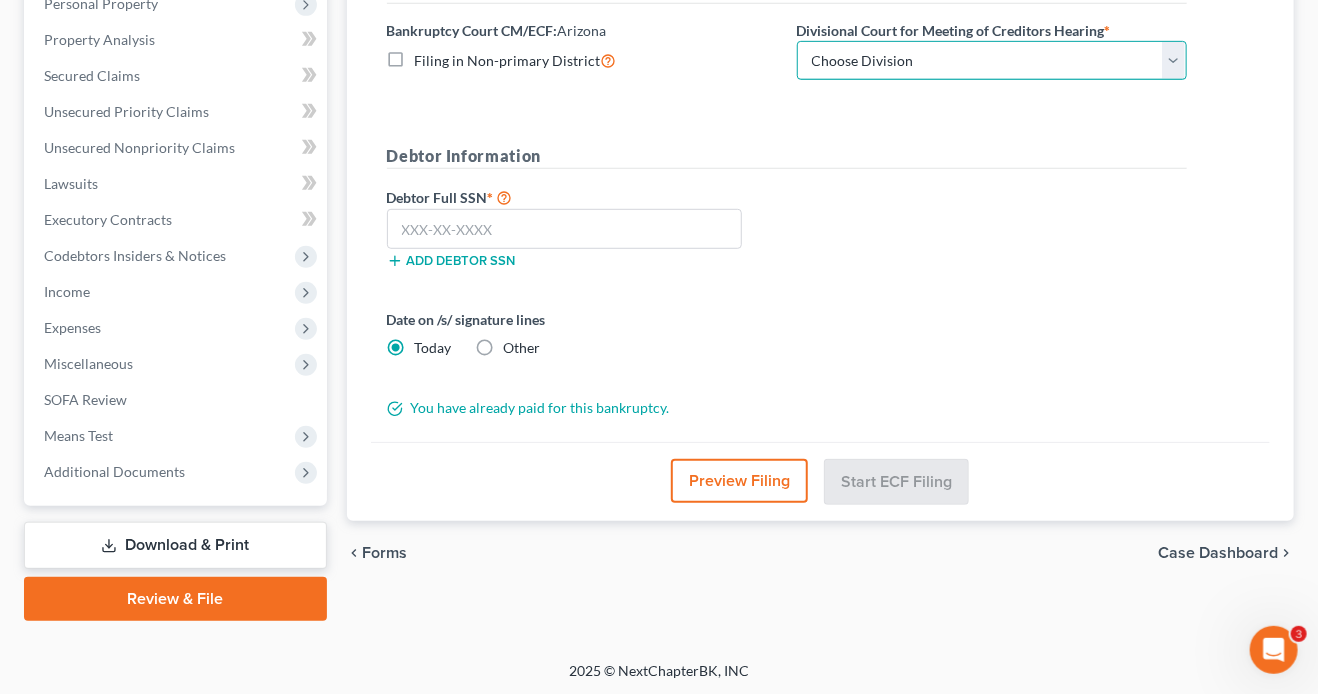 click on "Choose Division Phoenix Tucson Yuma Prescott" at bounding box center (992, 61) 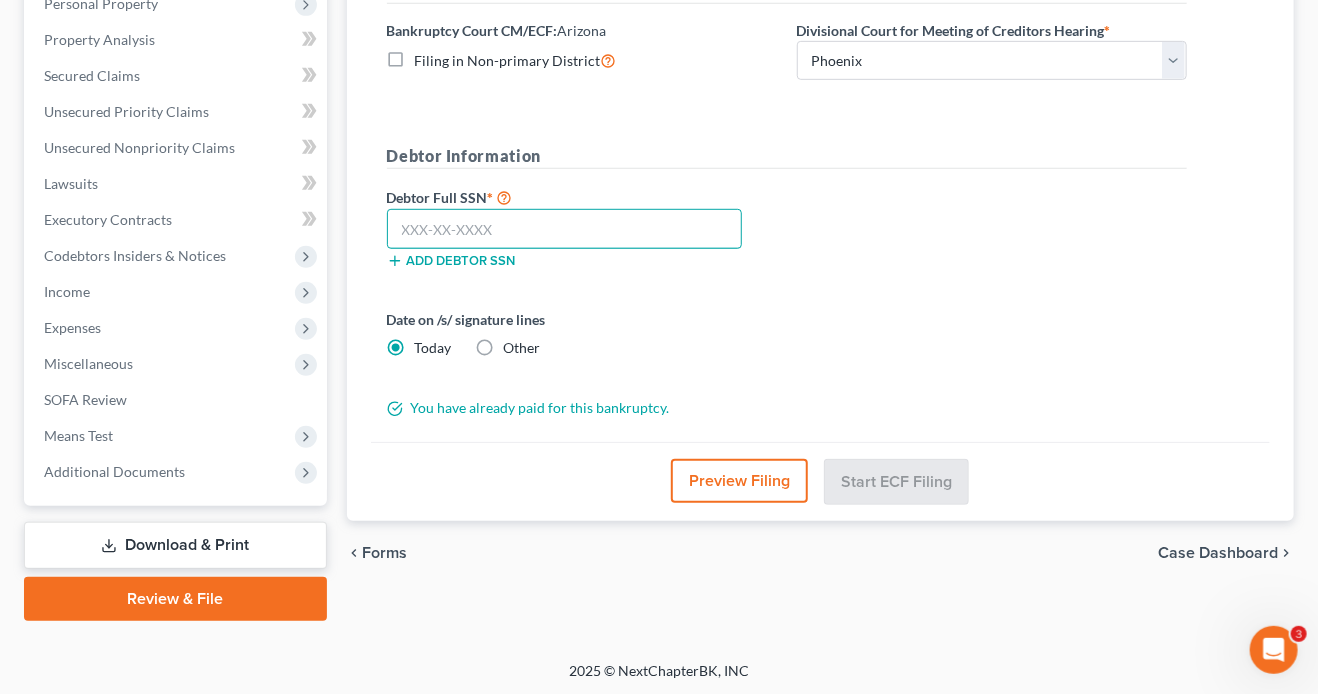 click at bounding box center (565, 229) 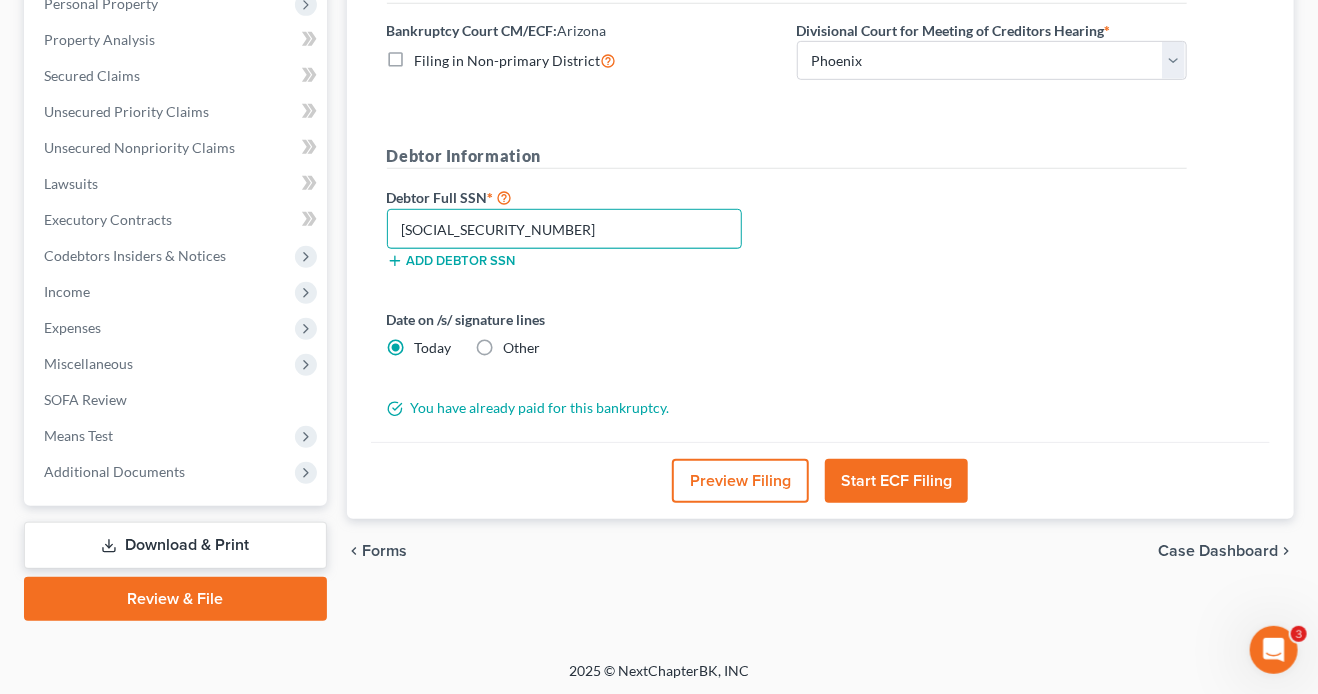 type on "527-02-8159" 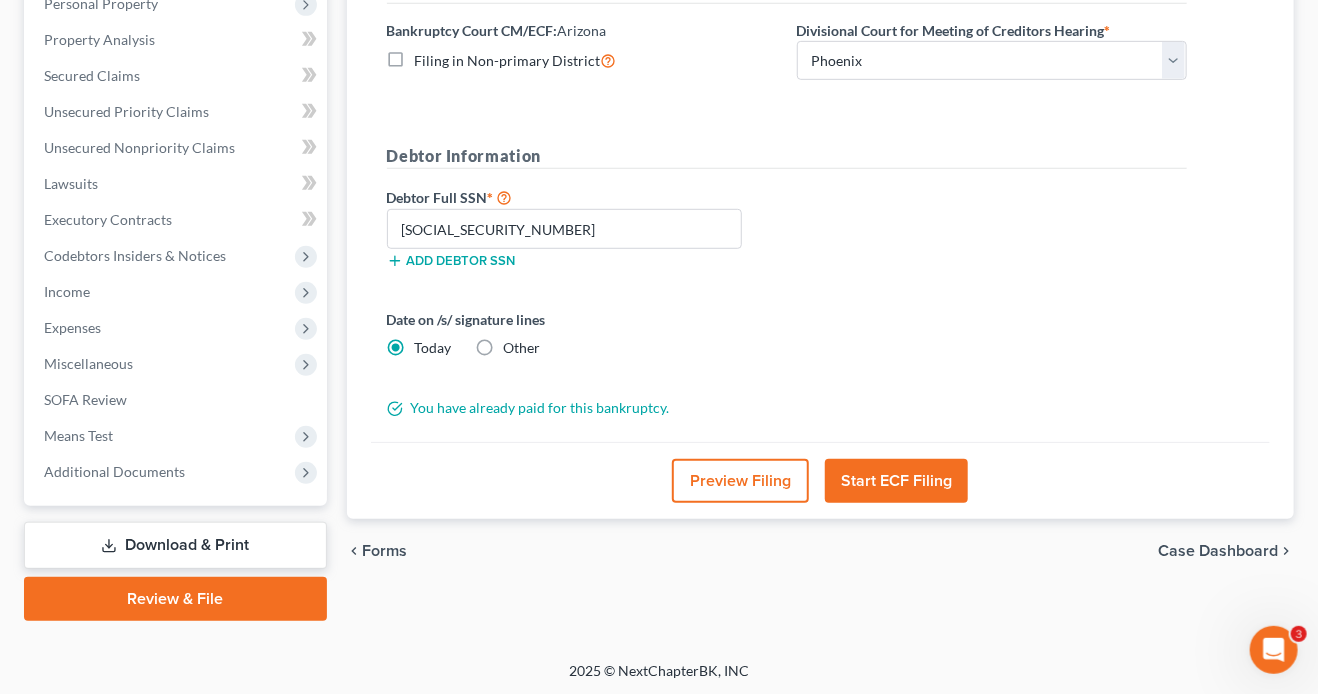 click on "Preview Filing" at bounding box center [740, 481] 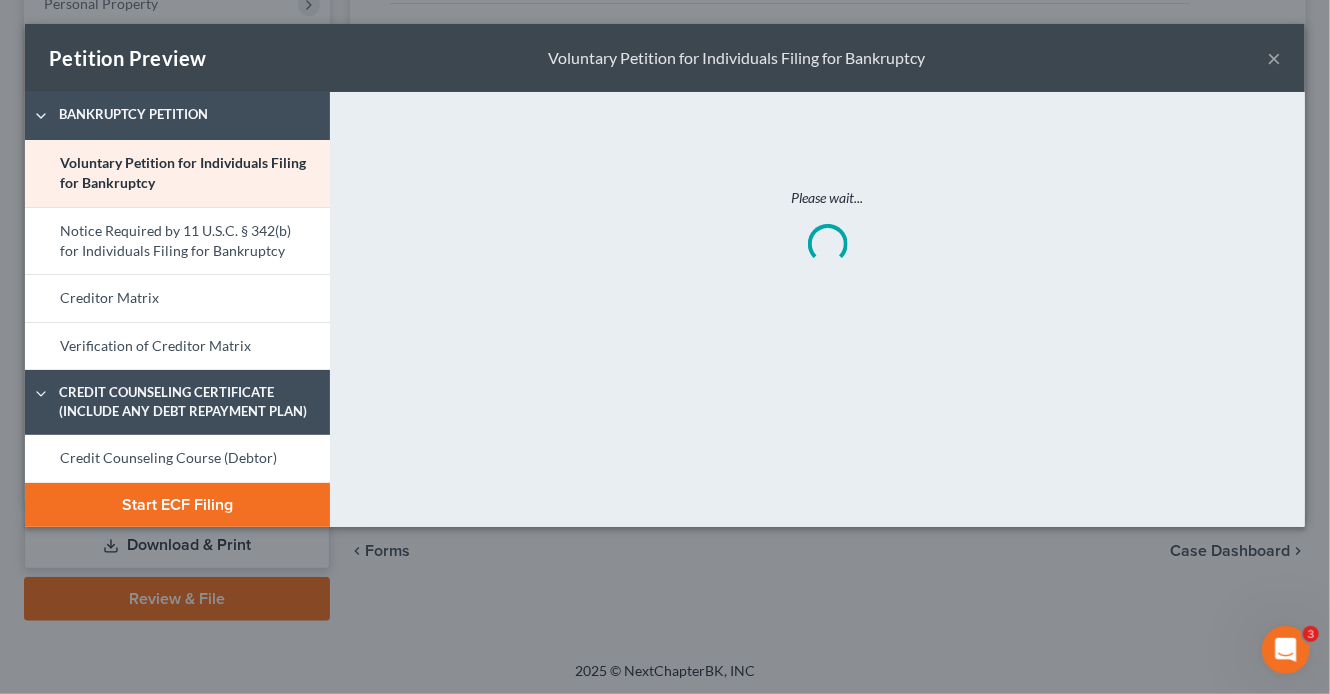 click on "×" at bounding box center (1274, 58) 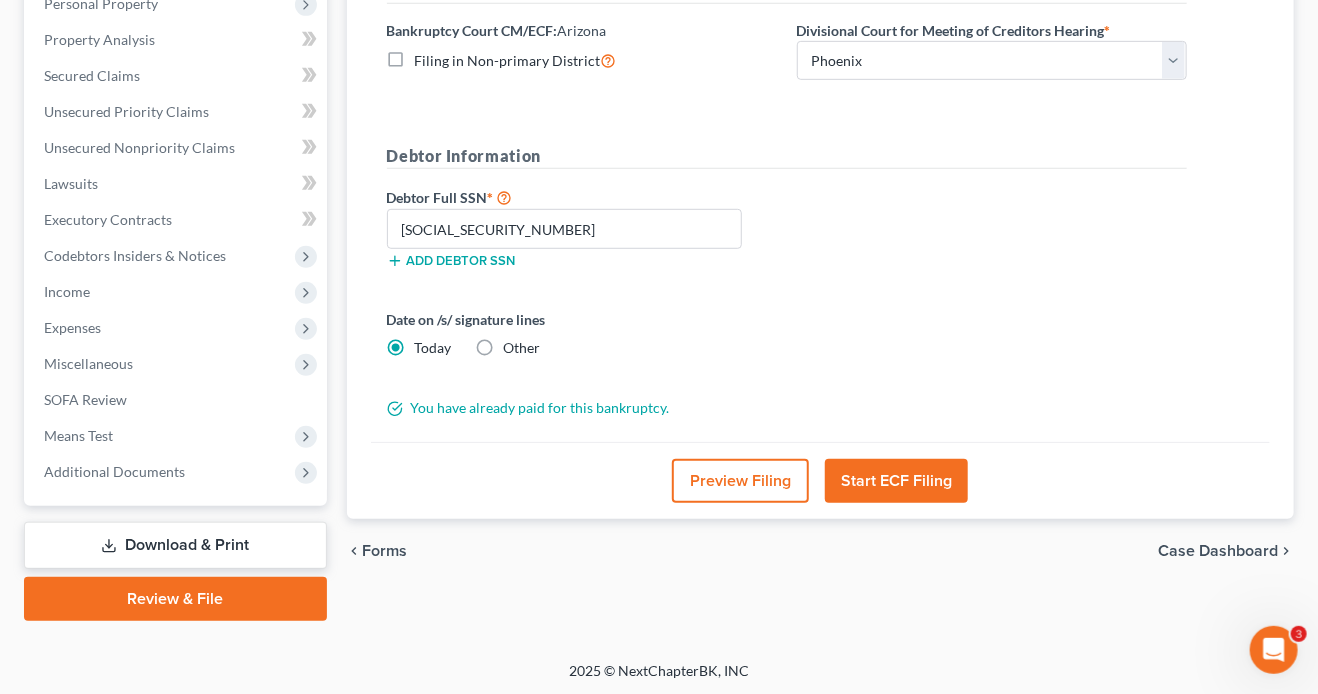 click on "Preview Filing" at bounding box center [740, 481] 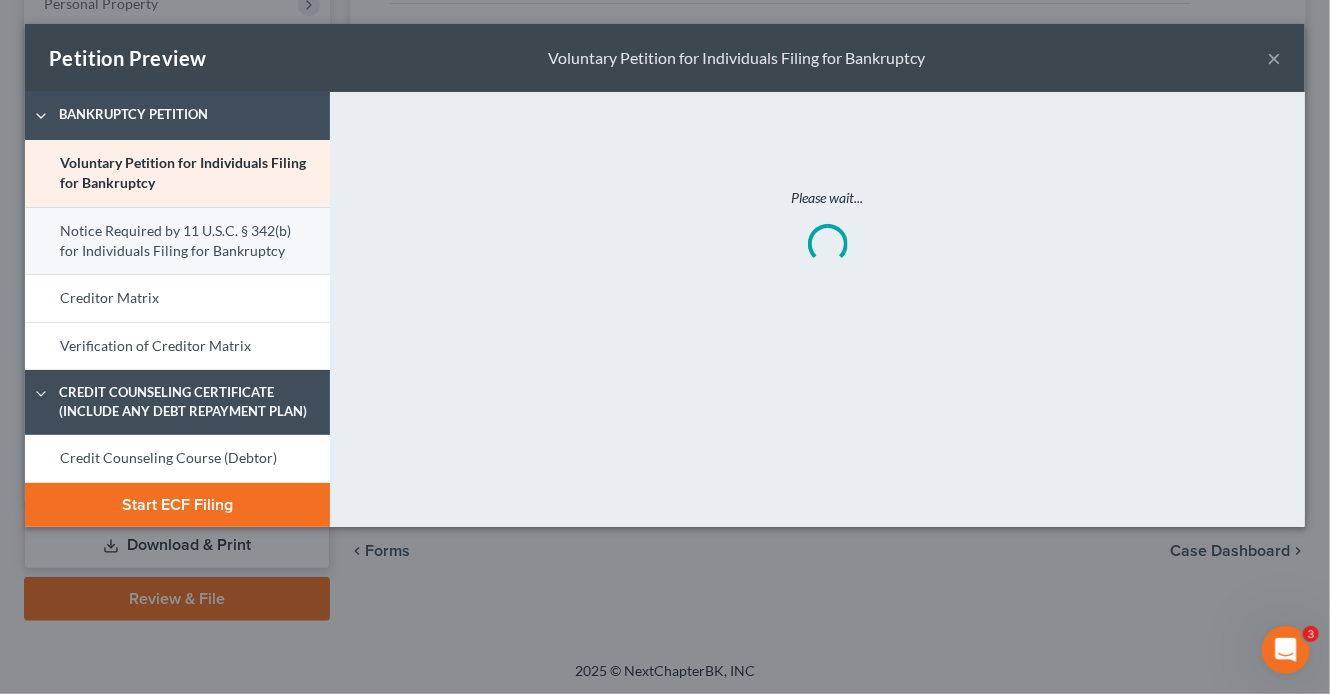 click on "Notice Required by 11 U.S.C. § 342(b) for Individuals Filing for Bankruptcy" at bounding box center (177, 241) 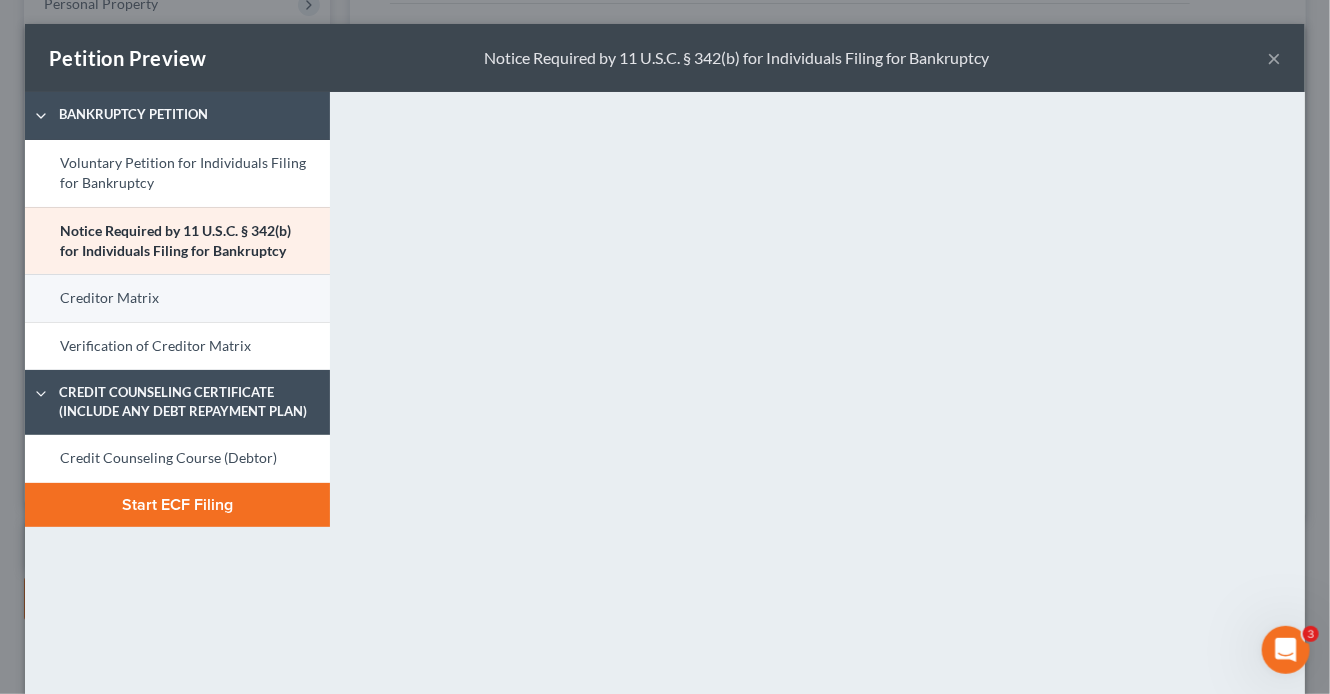 click on "Creditor Matrix" at bounding box center [177, 298] 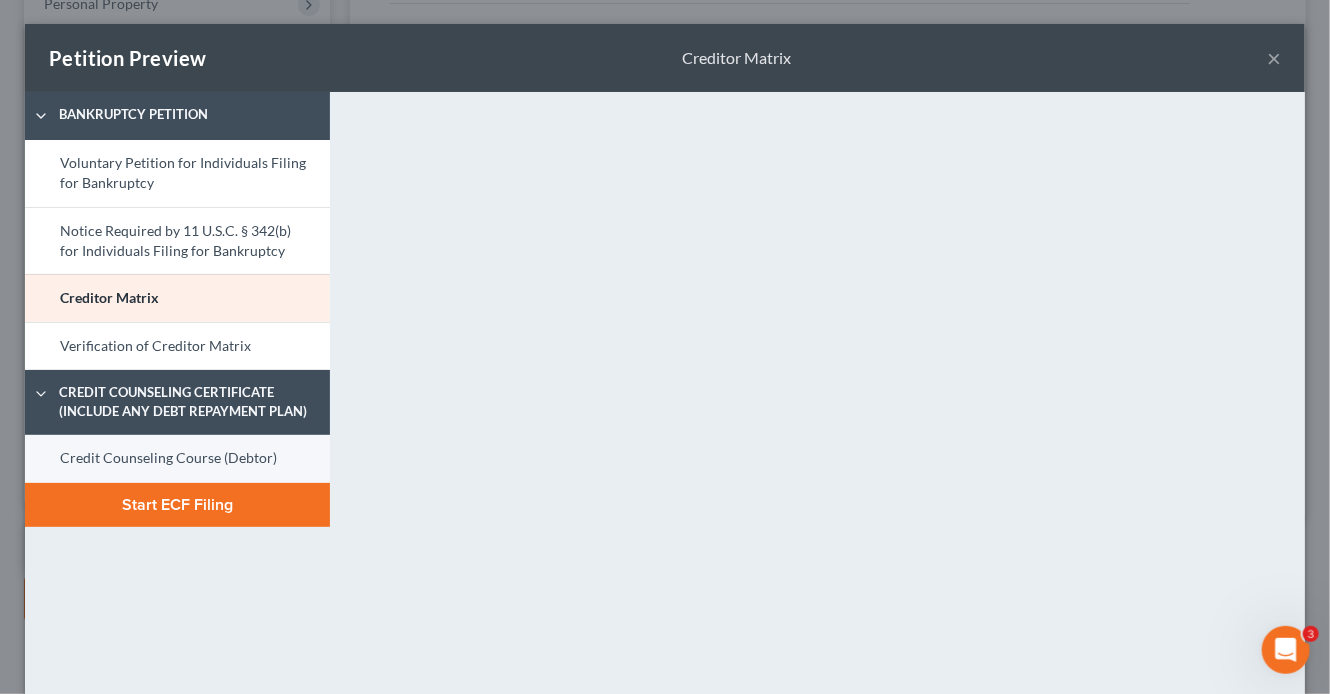 click on "Credit Counseling Course (Debtor)" at bounding box center [177, 459] 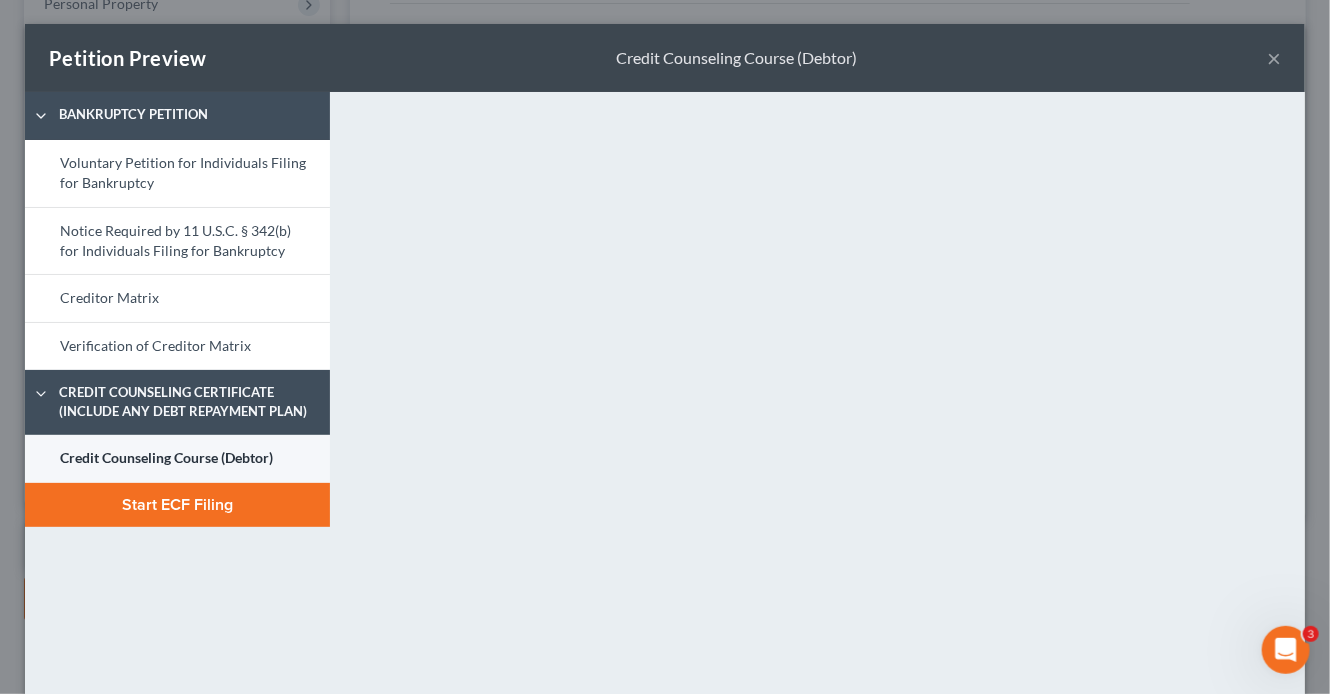 click on "Credit Counseling Course (Debtor)" at bounding box center [177, 459] 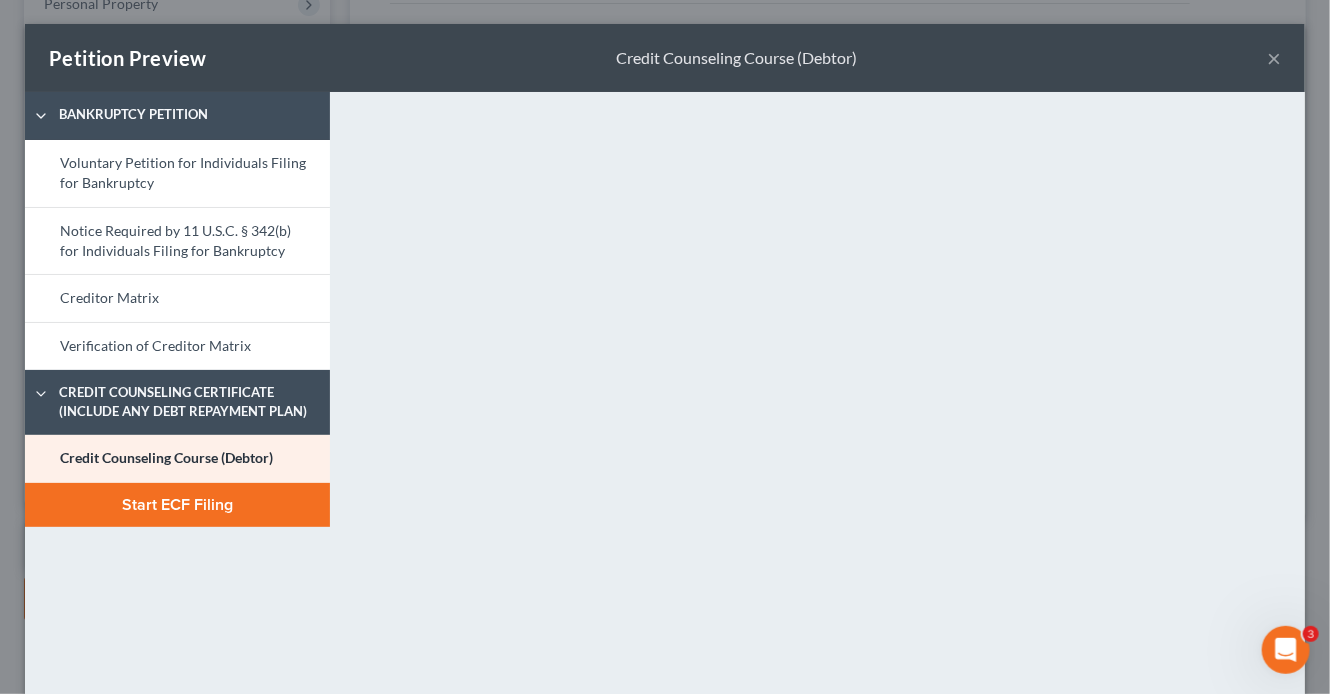 click on "Start ECF Filing" at bounding box center (177, 505) 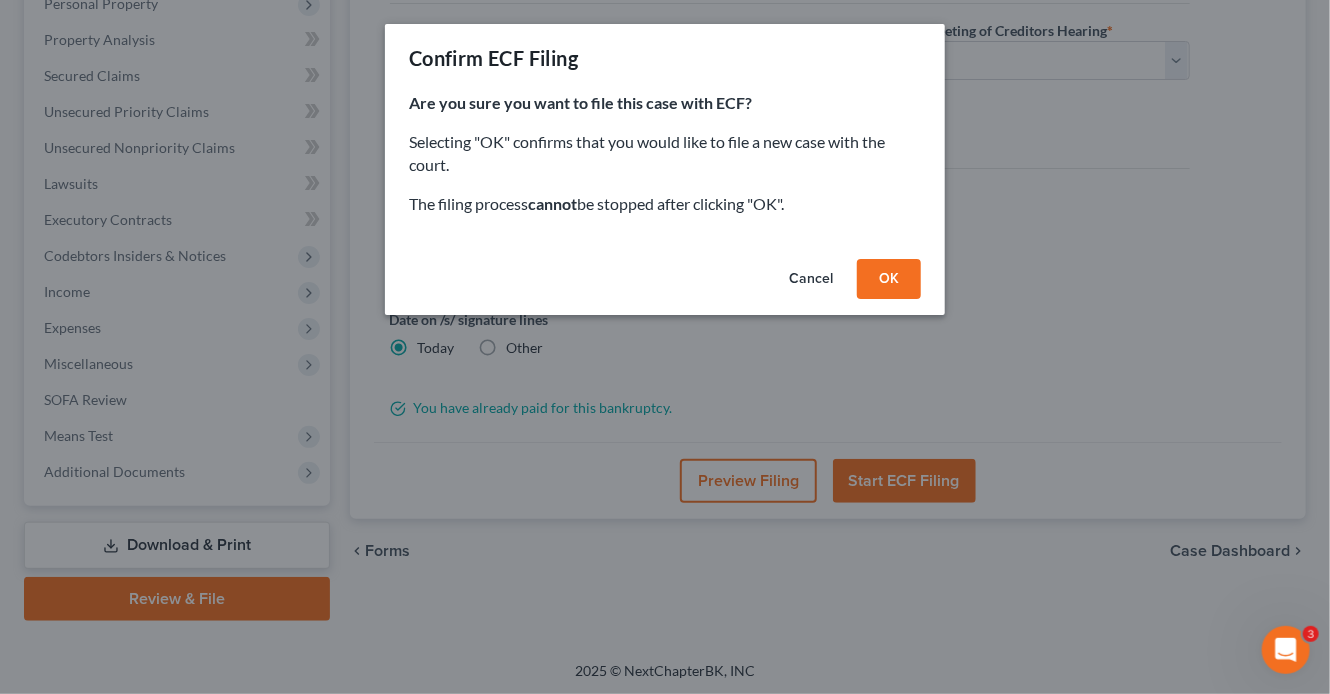 click on "Cancel" at bounding box center [811, 279] 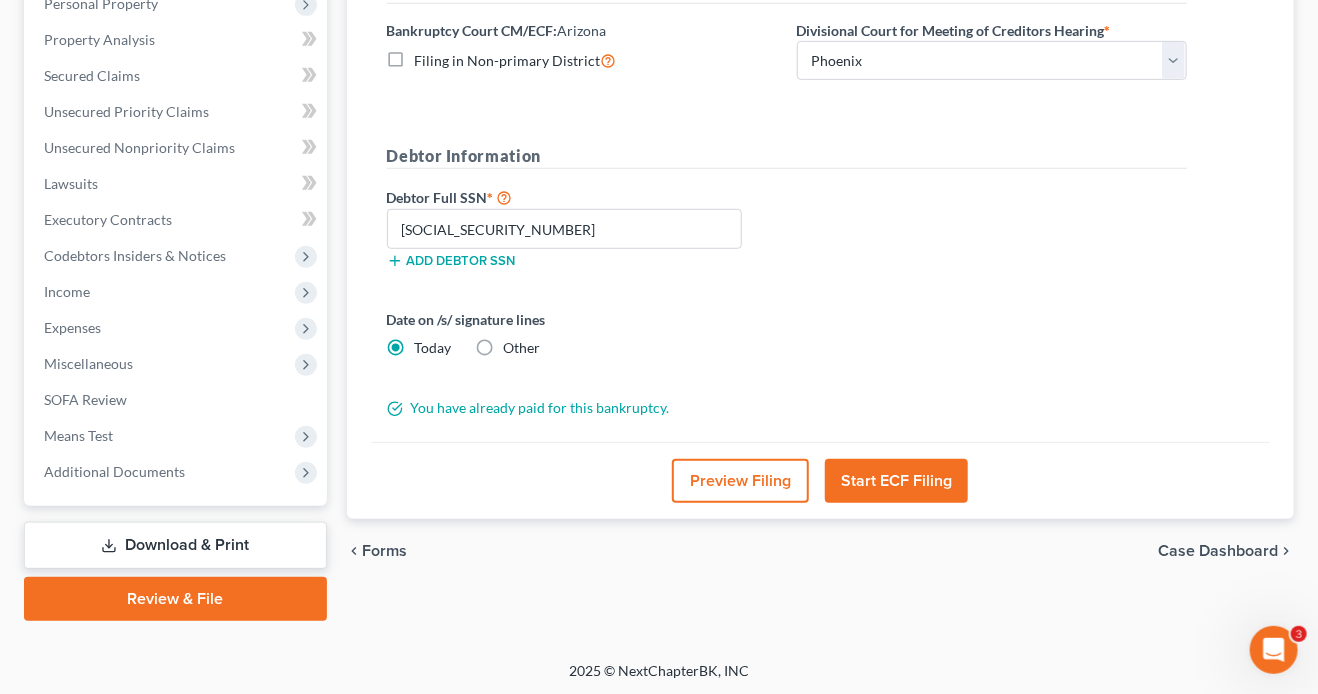 click on "Start ECF Filing" at bounding box center [896, 481] 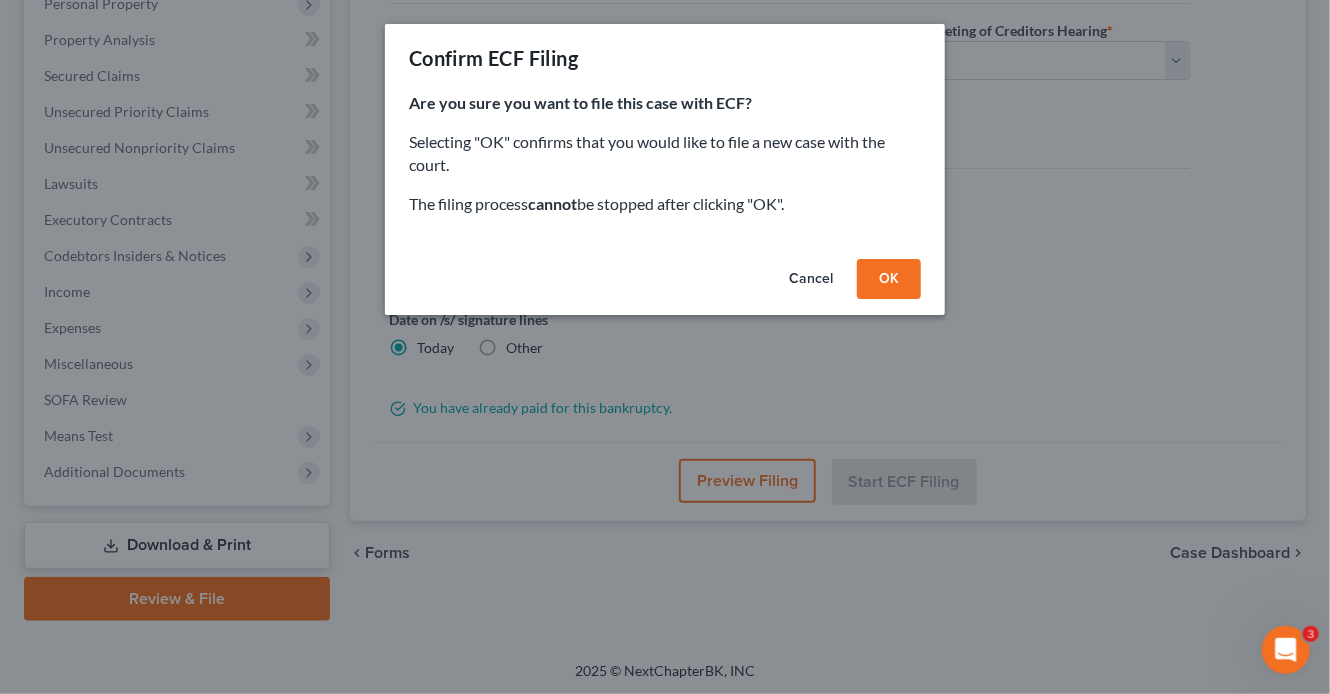 click on "OK" at bounding box center (889, 279) 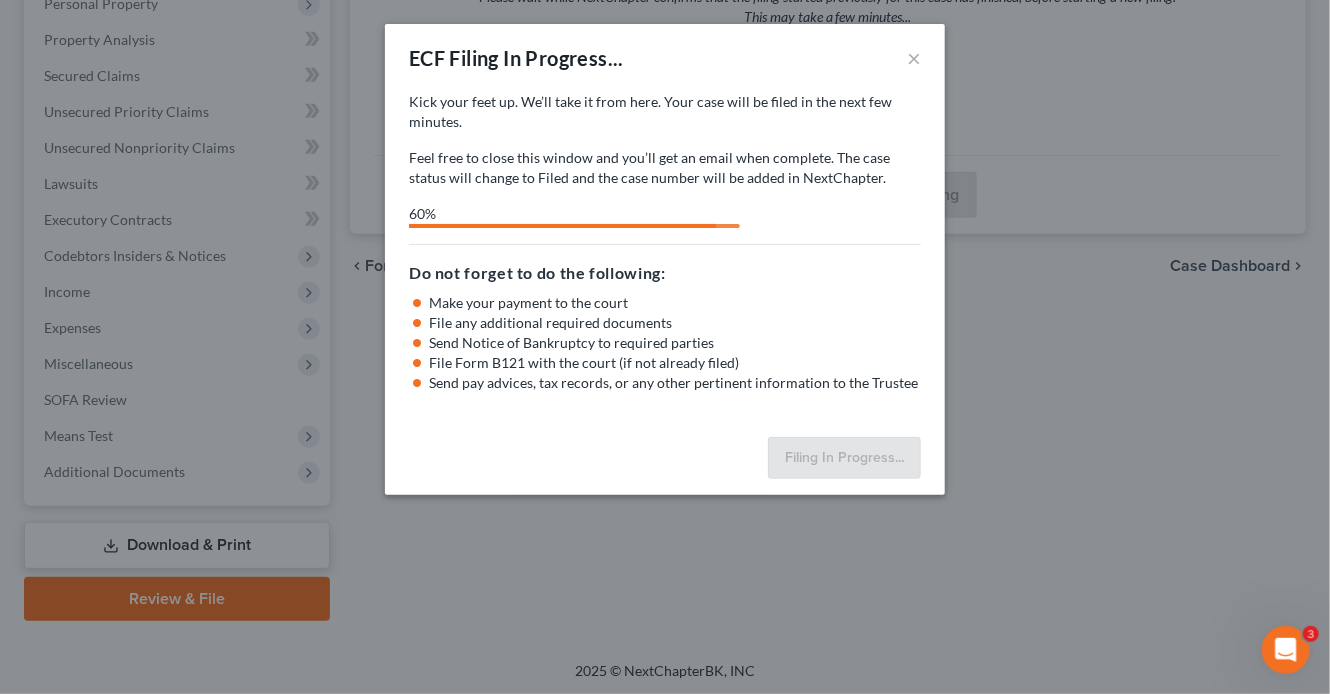 select on "0" 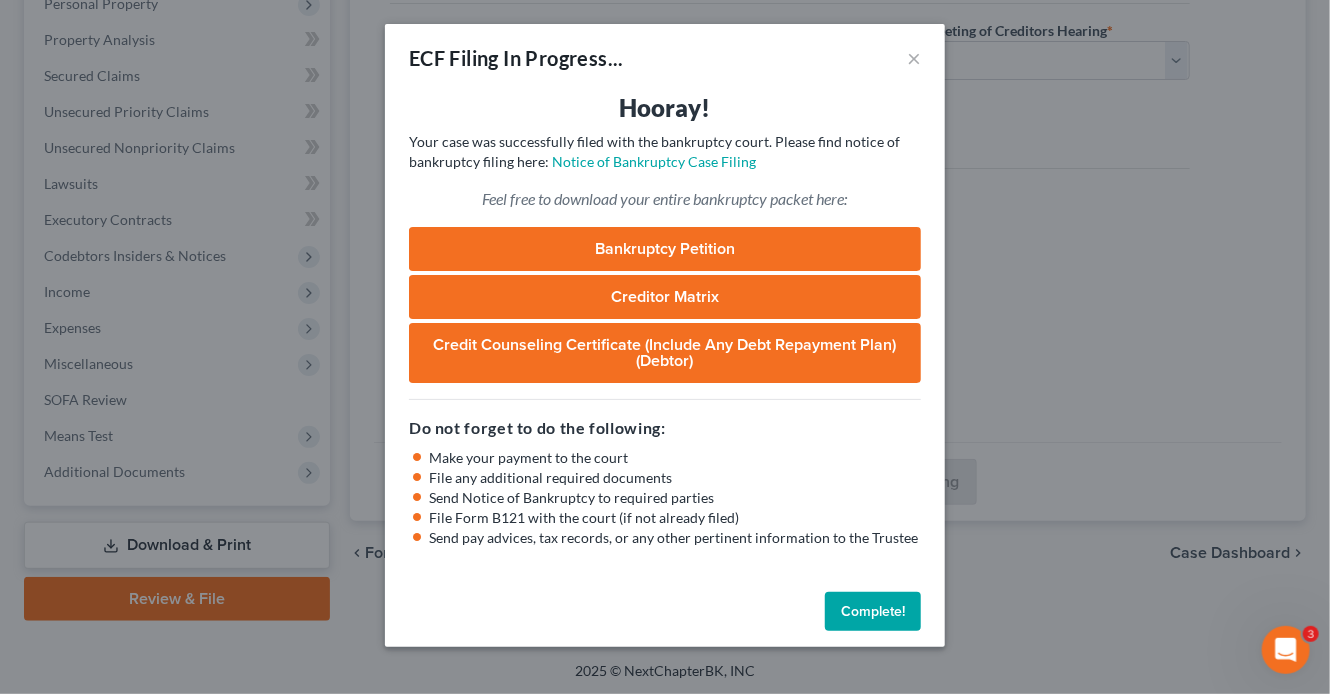 click on "Complete!" at bounding box center [873, 612] 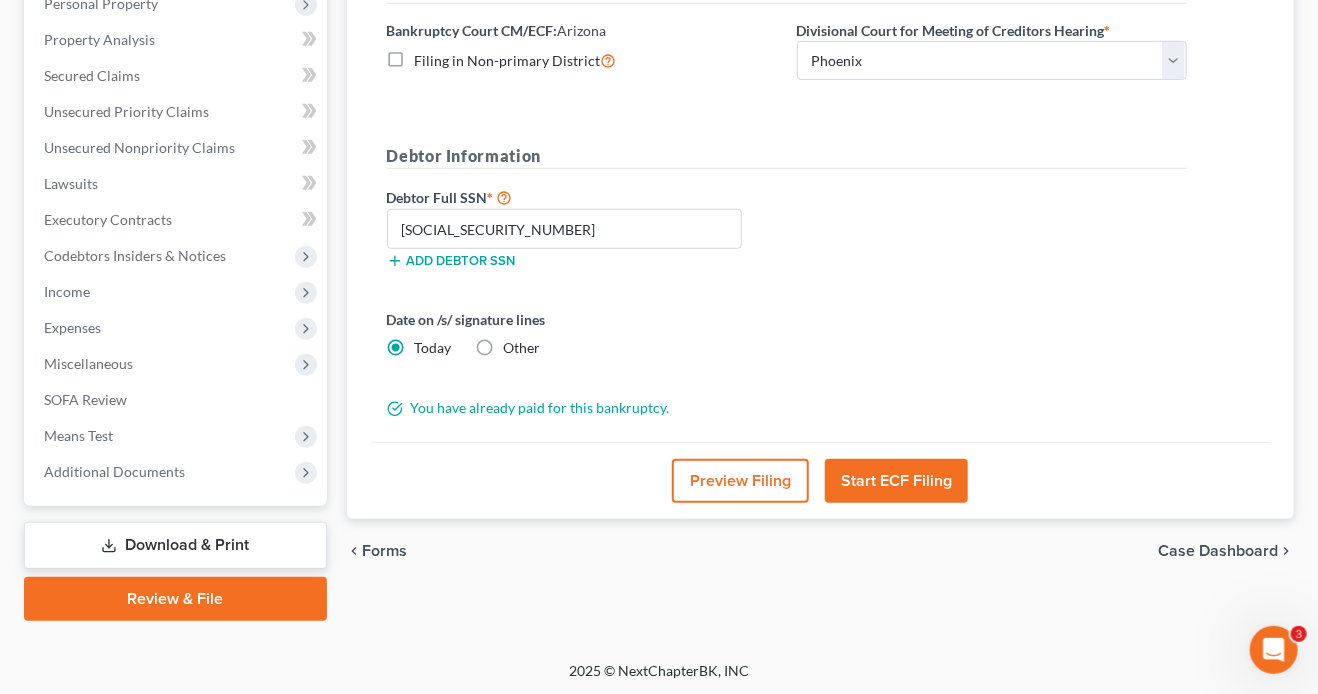 scroll, scrollTop: 0, scrollLeft: 0, axis: both 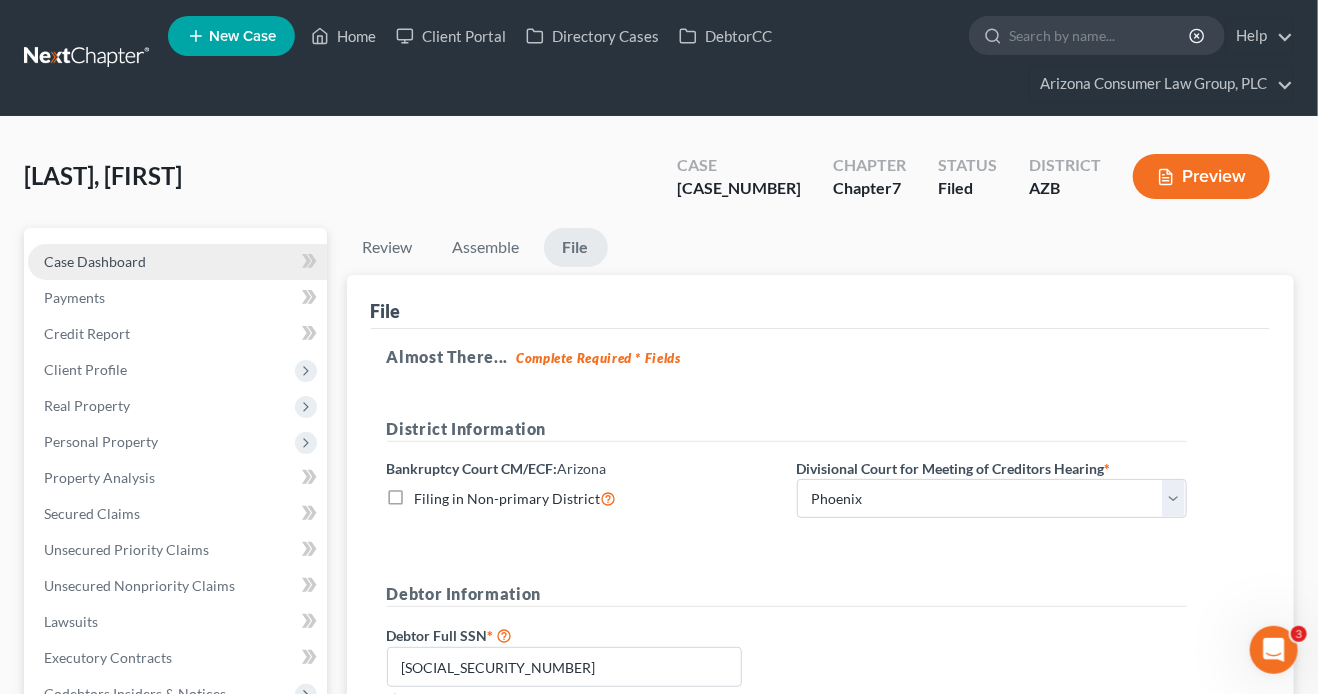 click on "Case Dashboard" at bounding box center (177, 262) 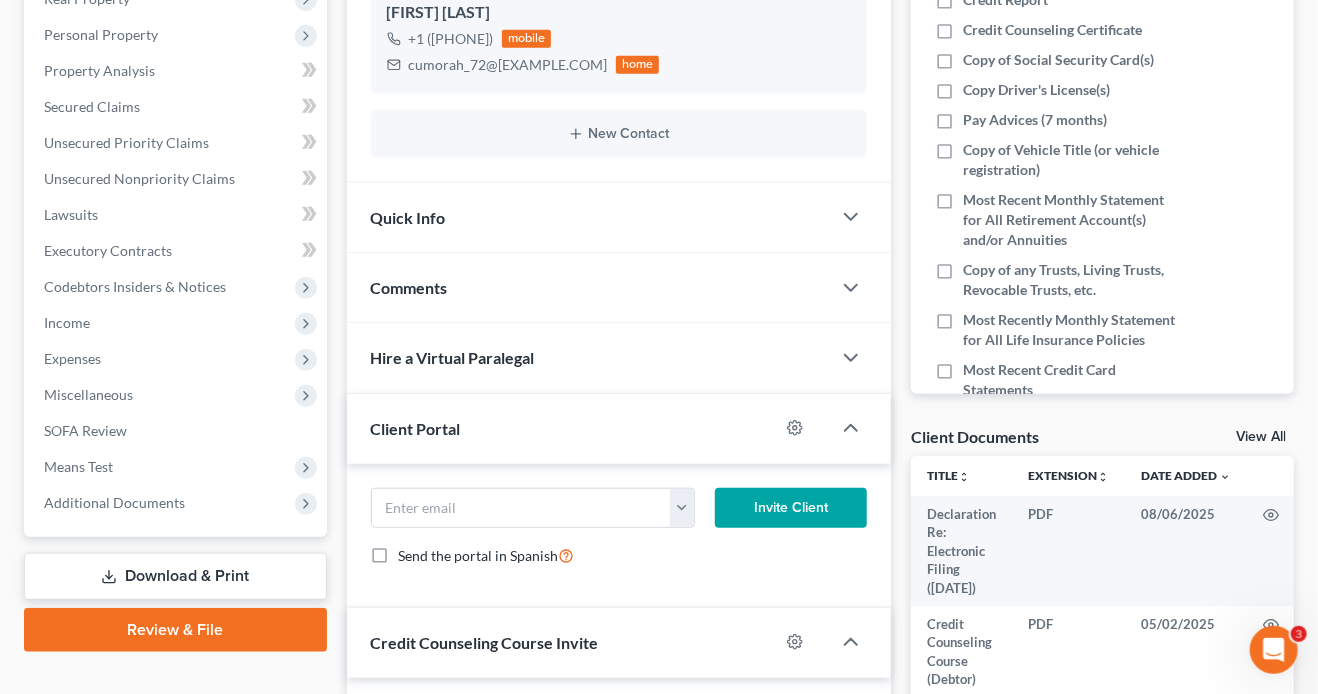 scroll, scrollTop: 418, scrollLeft: 0, axis: vertical 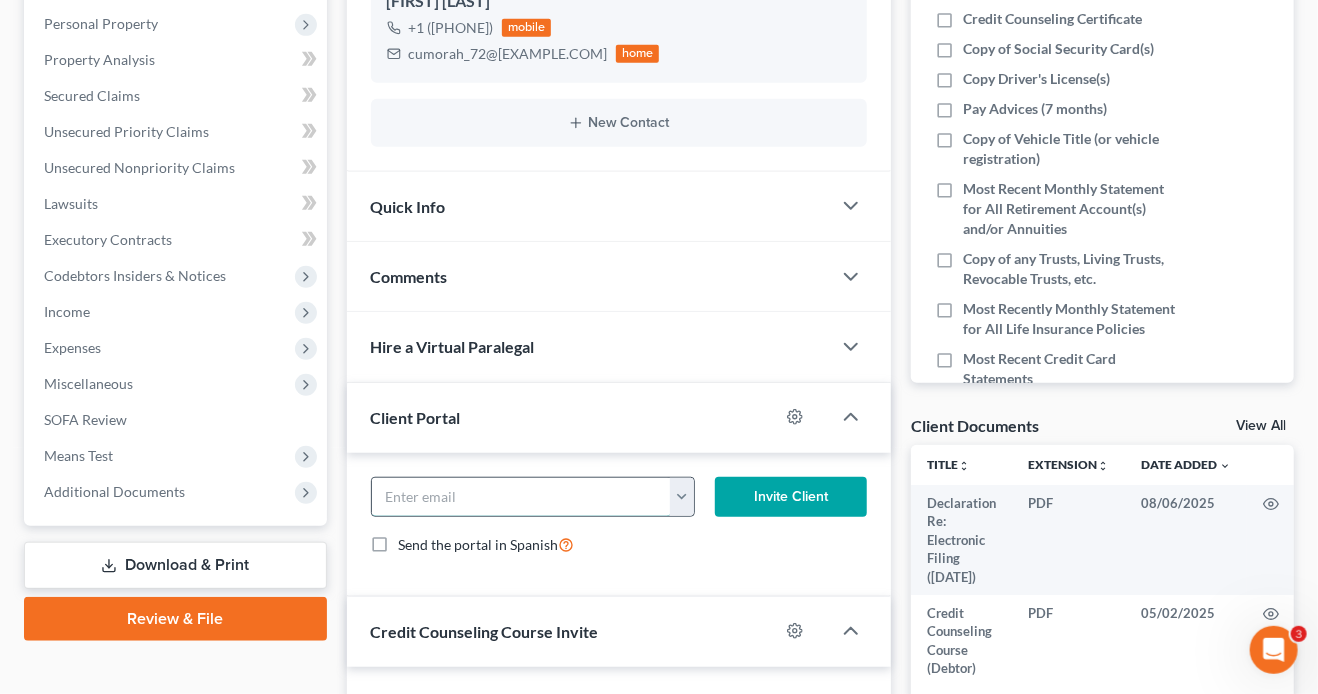 click at bounding box center [521, 497] 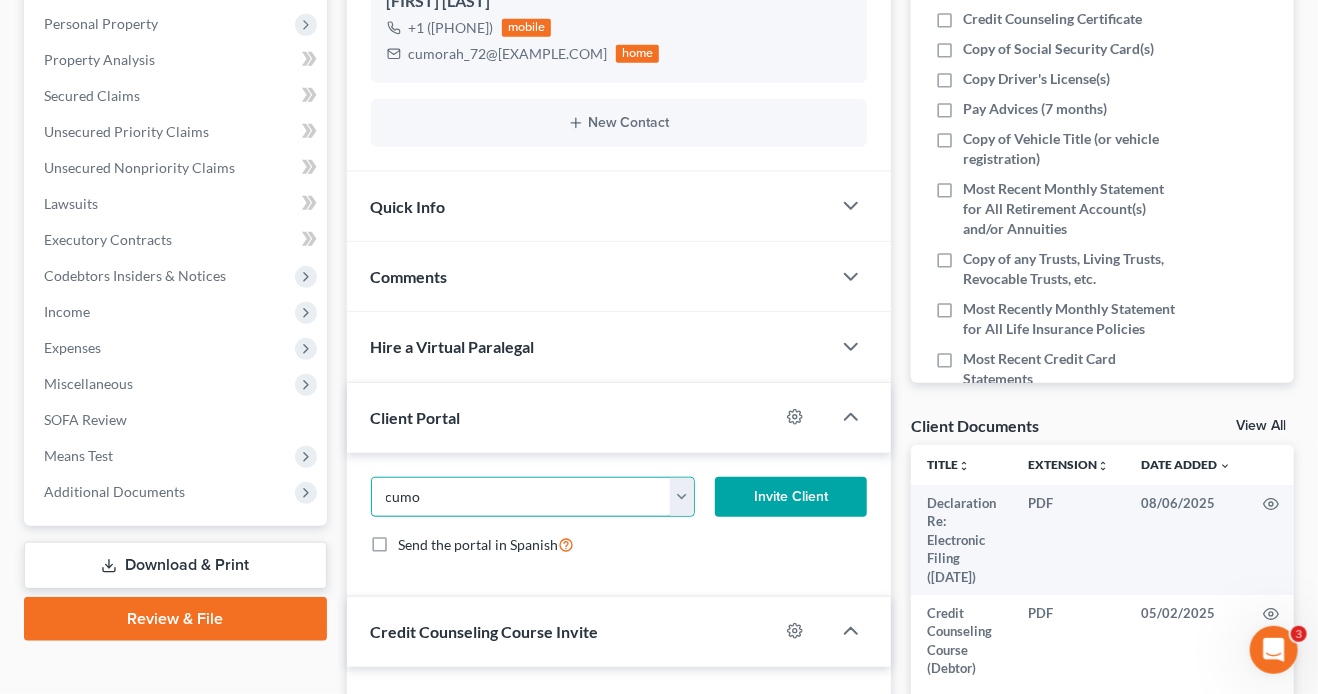 type on "cumorah_72@hotmail.com" 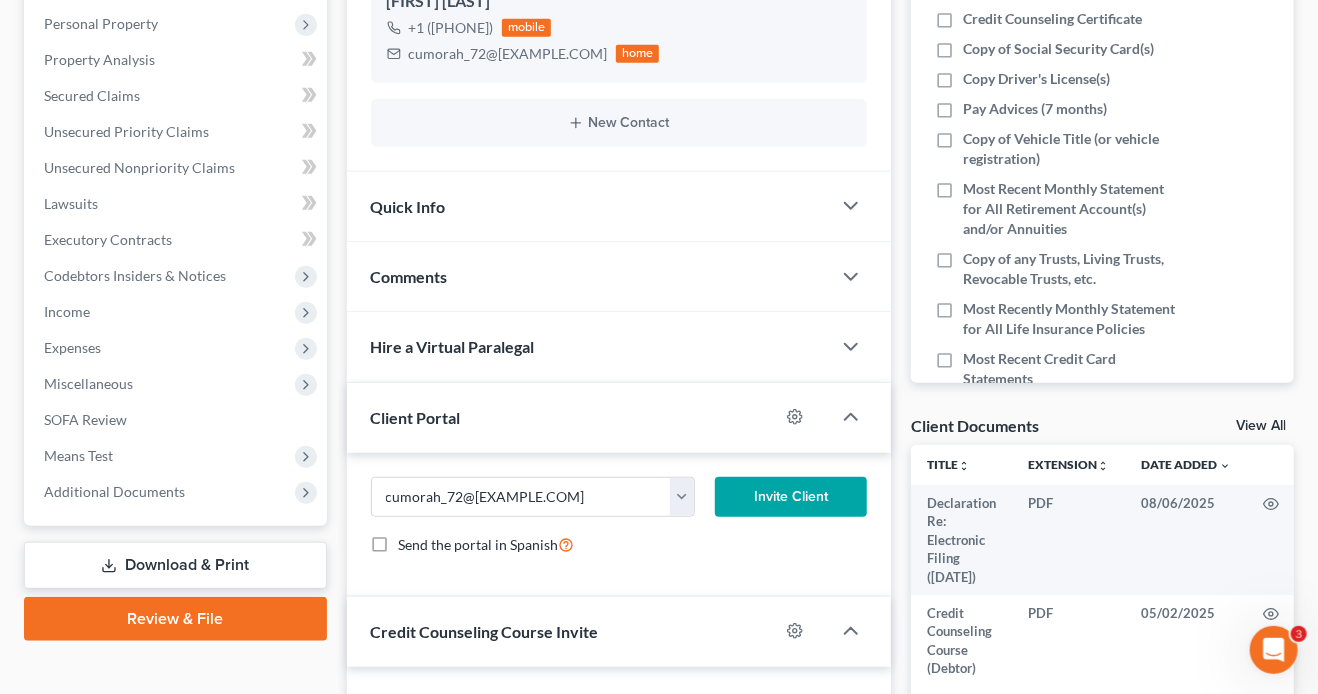 type 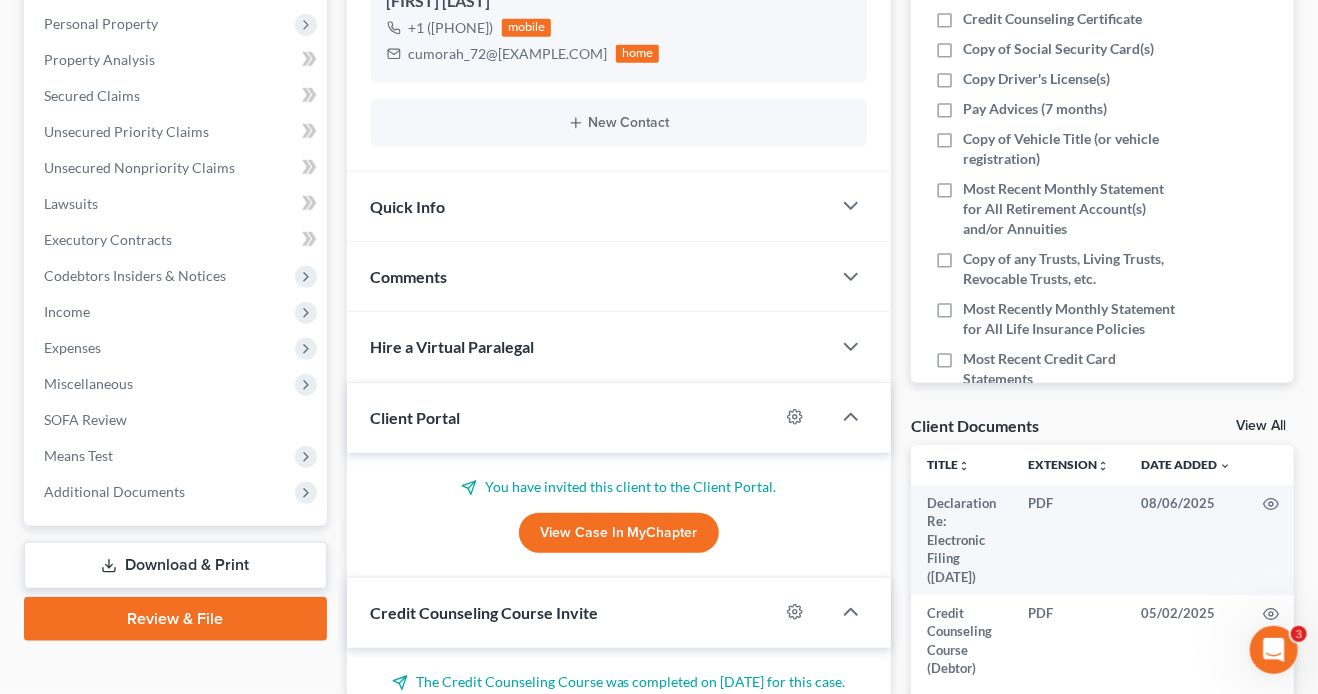 scroll, scrollTop: 0, scrollLeft: 0, axis: both 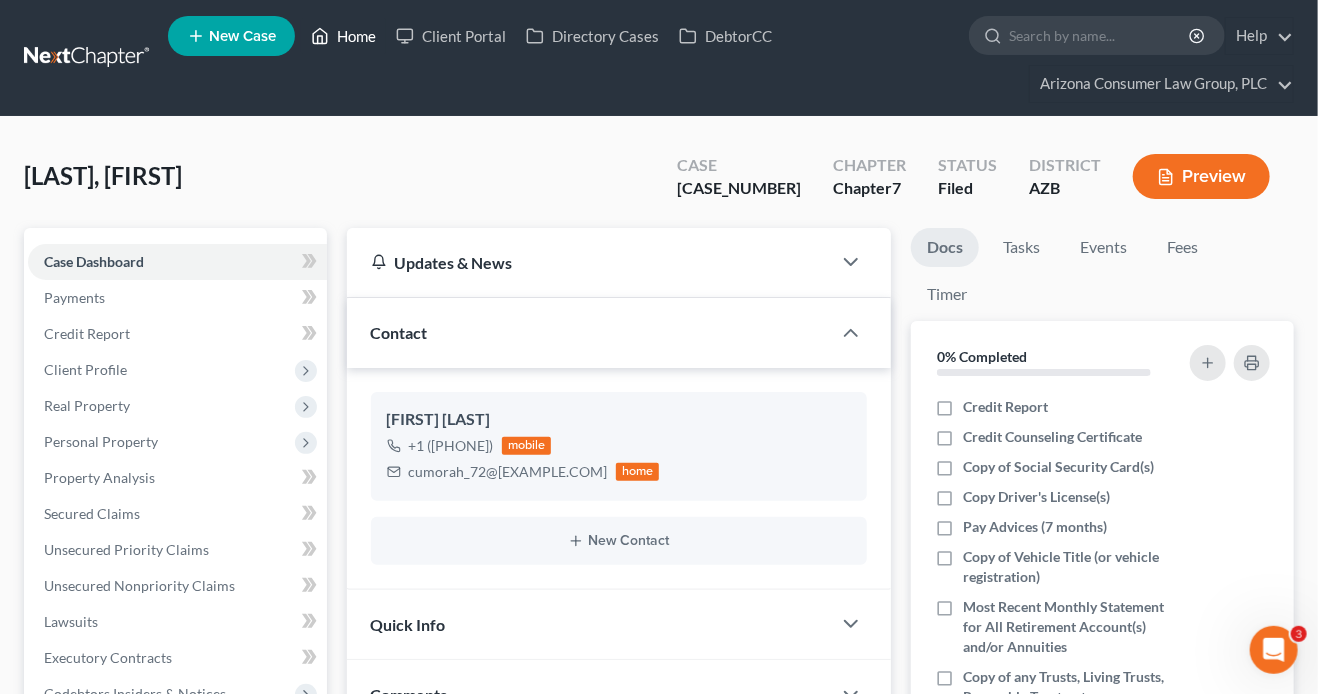 click on "Home" at bounding box center (343, 36) 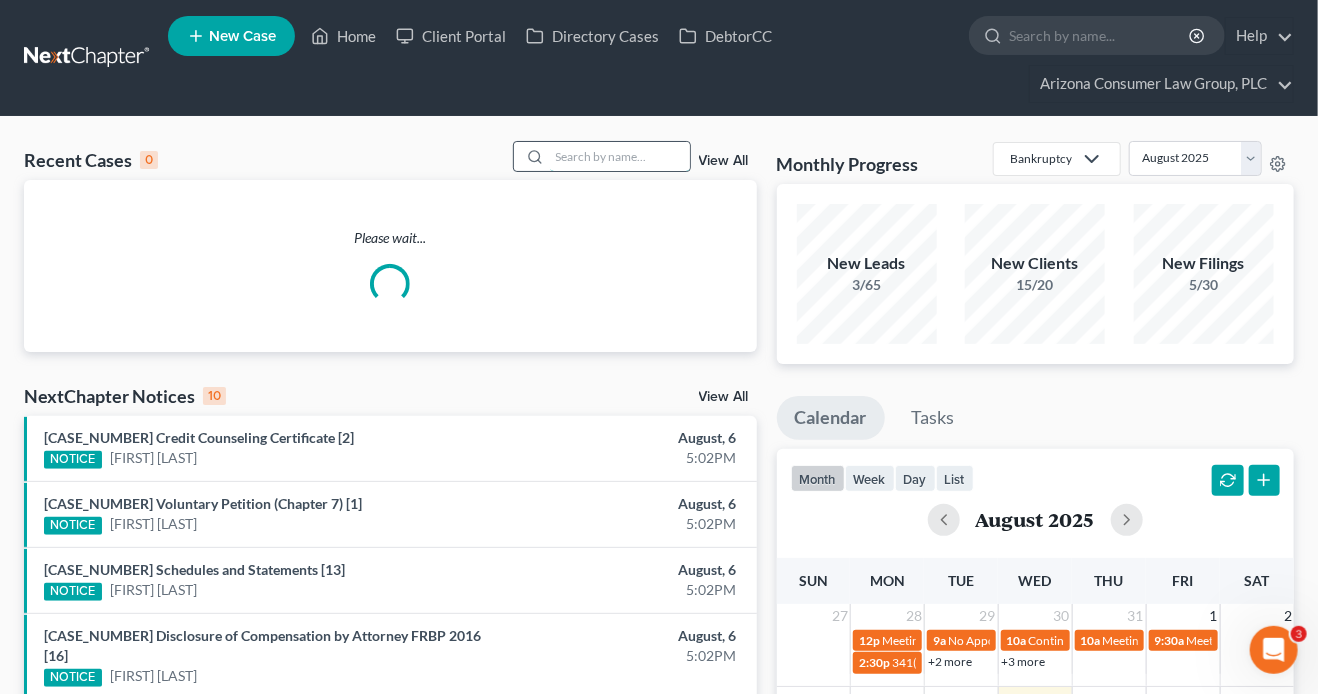click at bounding box center (620, 156) 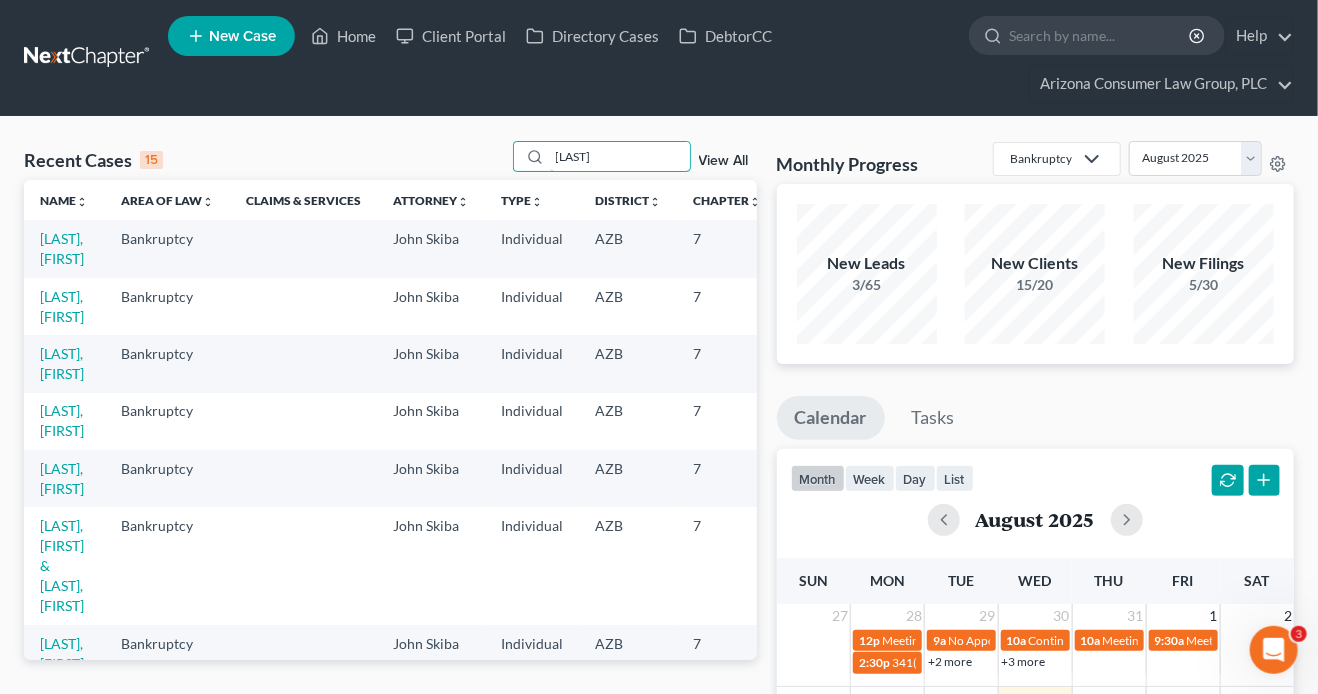 type on "westman" 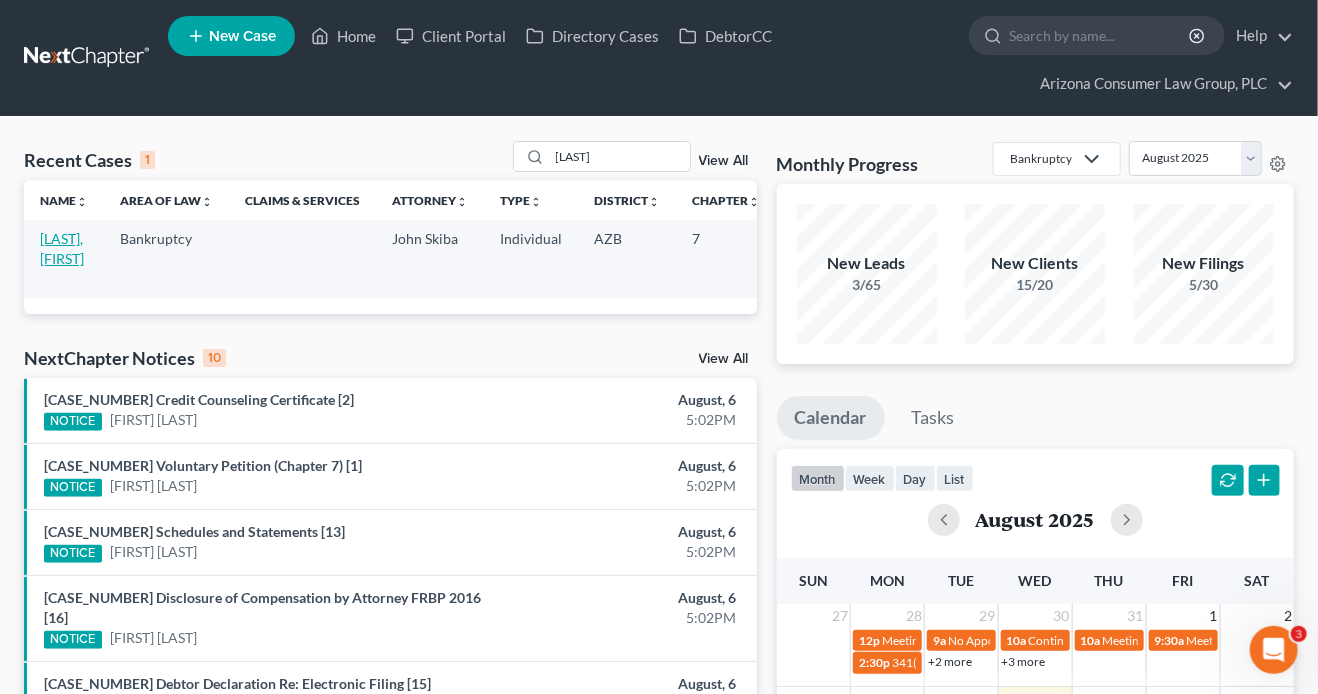 click on "[LAST], [FIRST]" at bounding box center (62, 248) 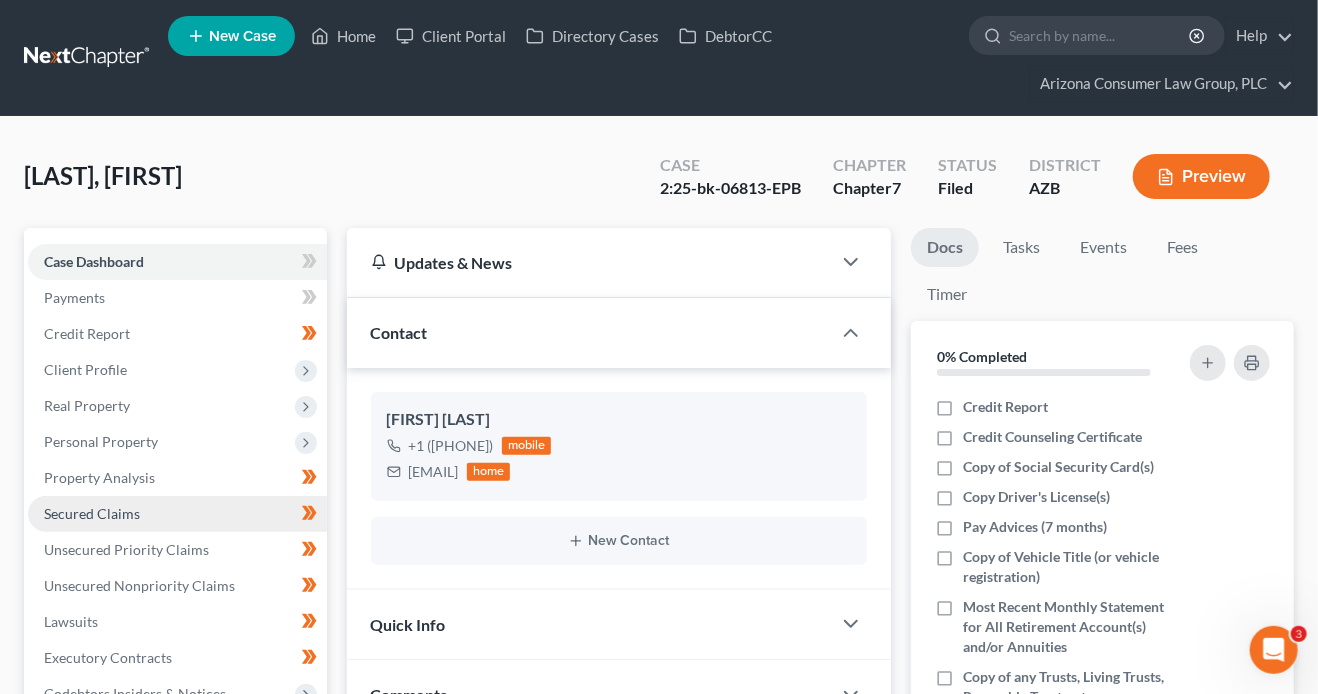 click on "Secured Claims" at bounding box center (92, 513) 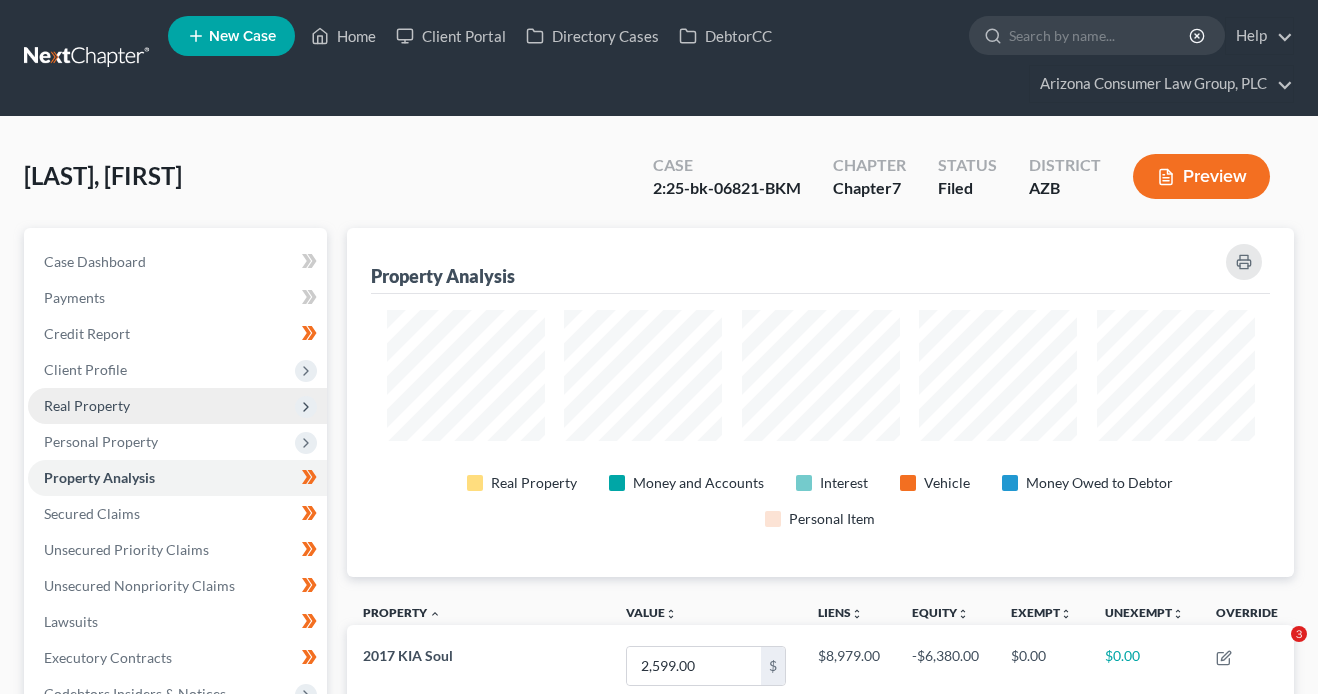 scroll, scrollTop: 0, scrollLeft: 0, axis: both 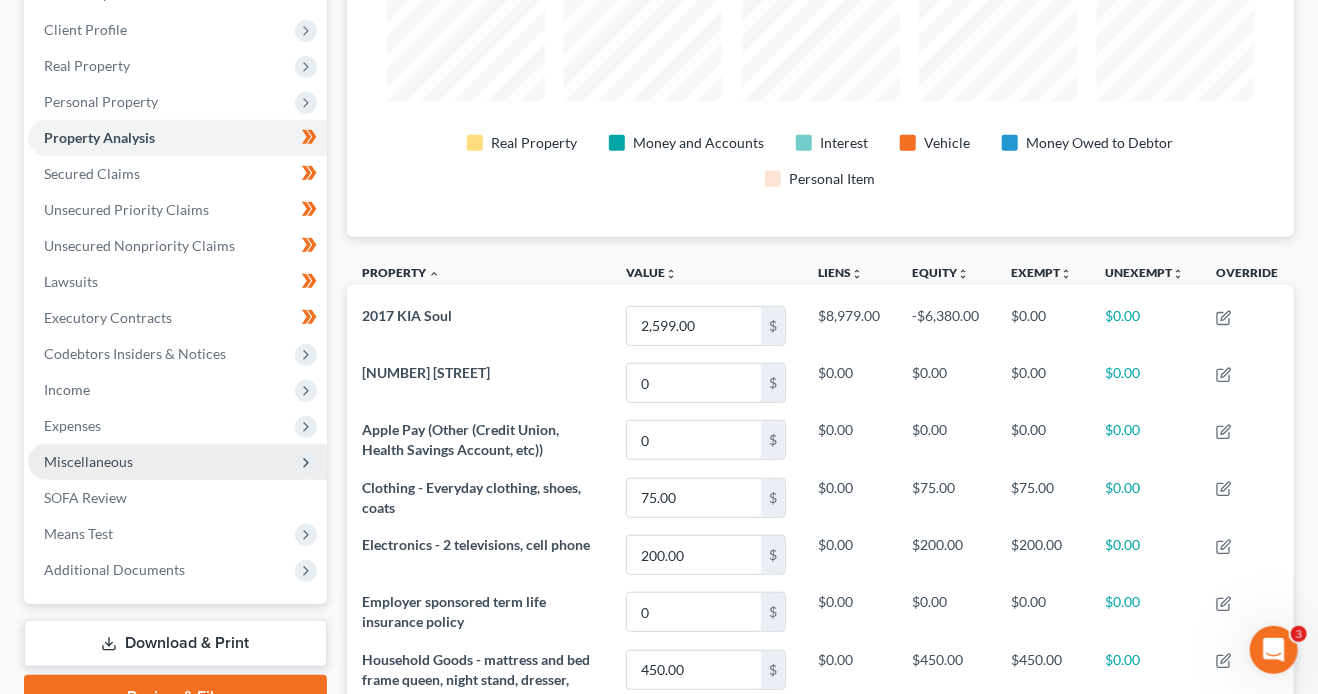 click on "Expenses" at bounding box center [177, 426] 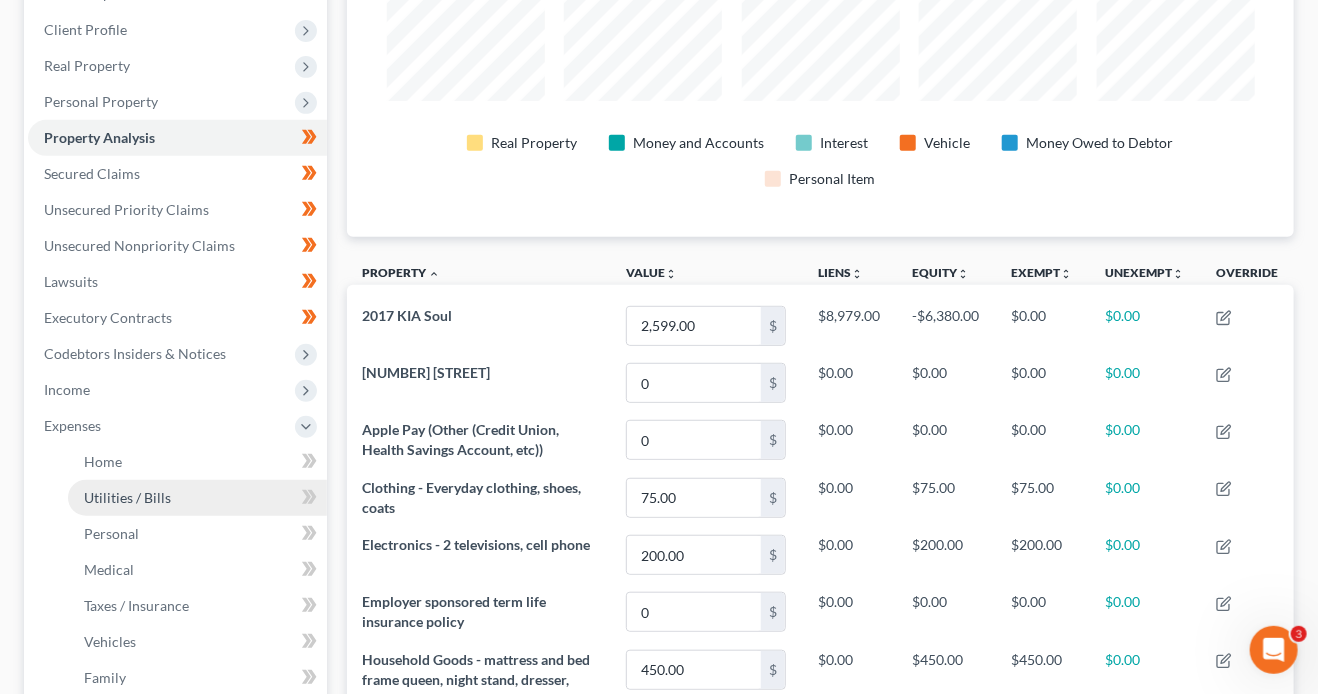 click on "Utilities / Bills" at bounding box center (127, 497) 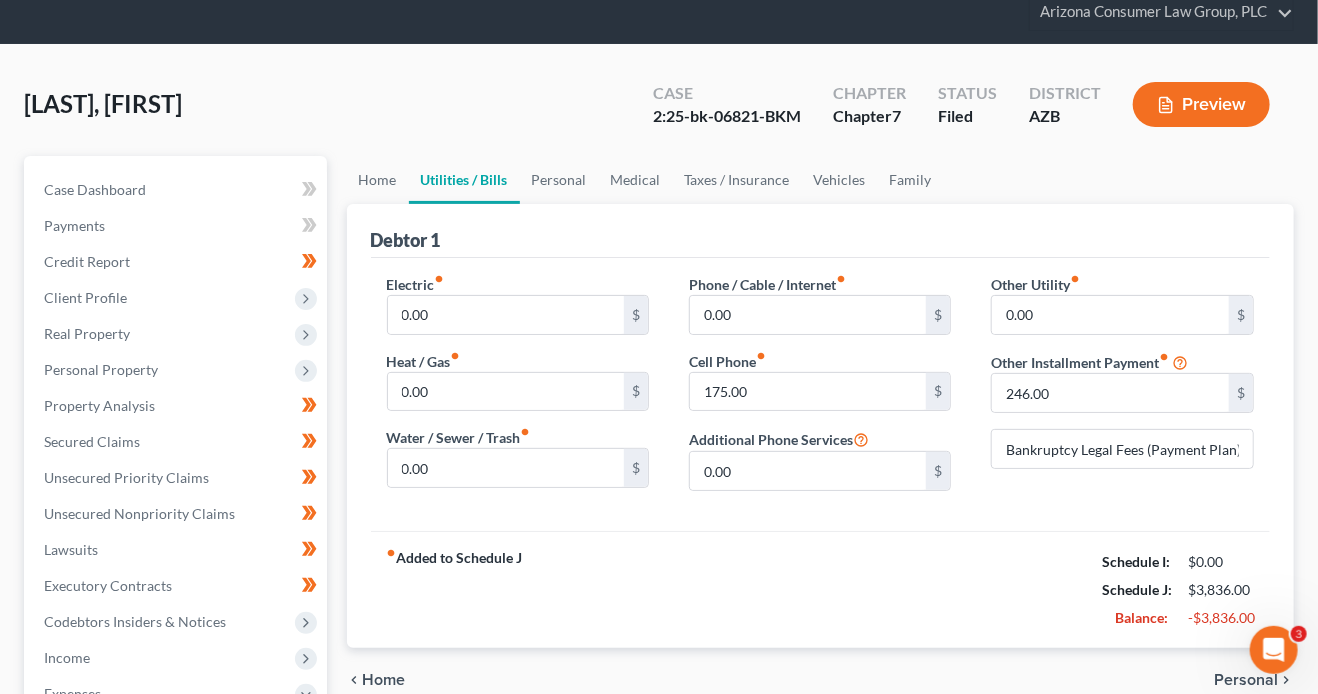 scroll, scrollTop: 0, scrollLeft: 0, axis: both 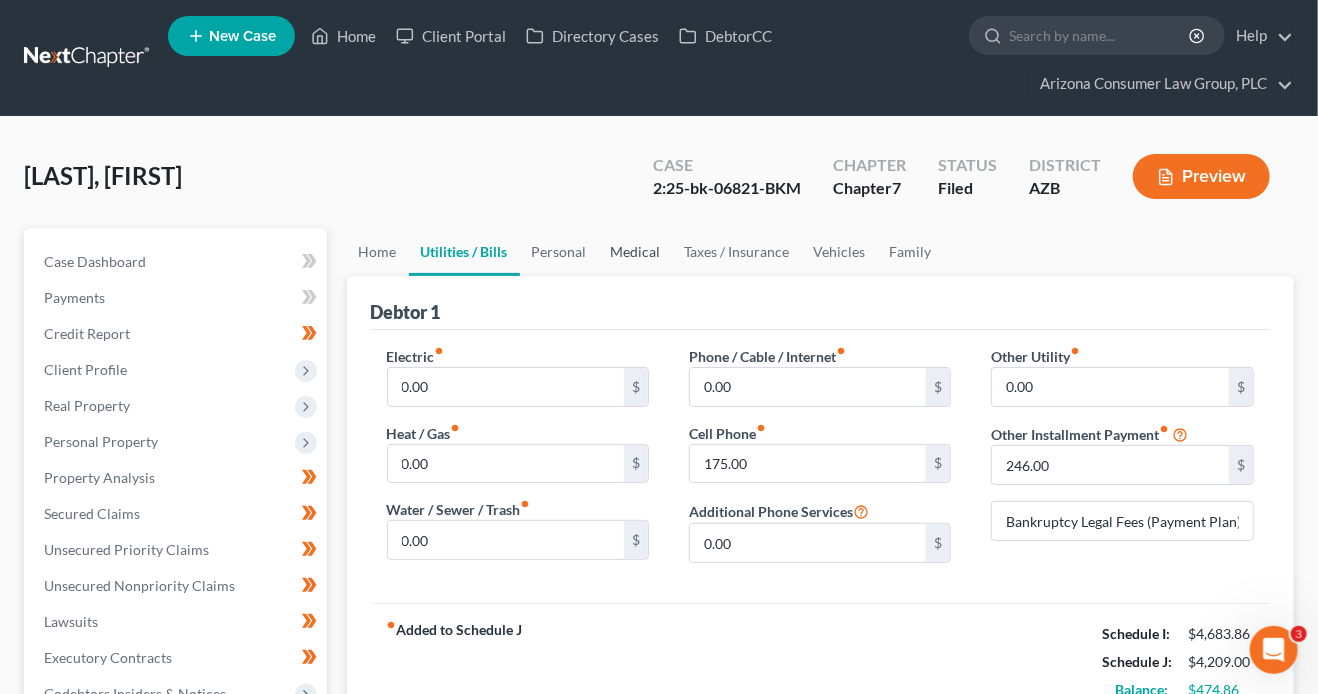 click on "Medical" at bounding box center [636, 252] 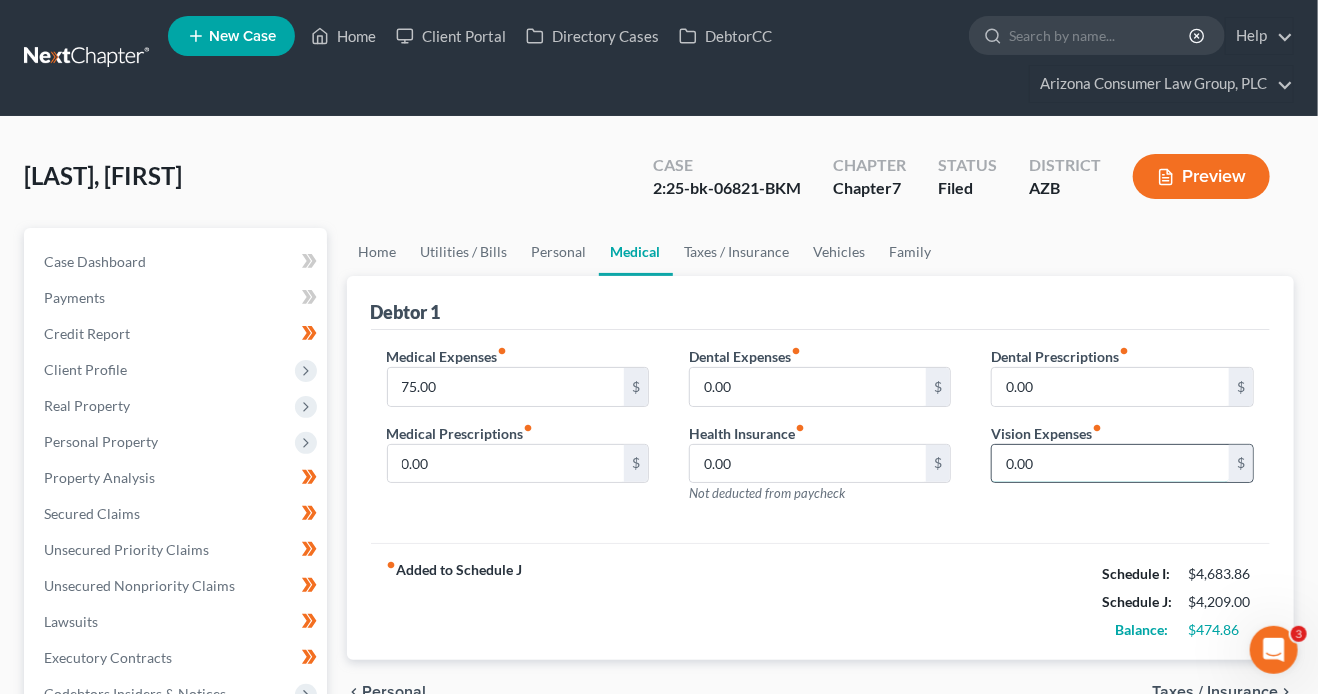 click on "0.00" at bounding box center [1110, 464] 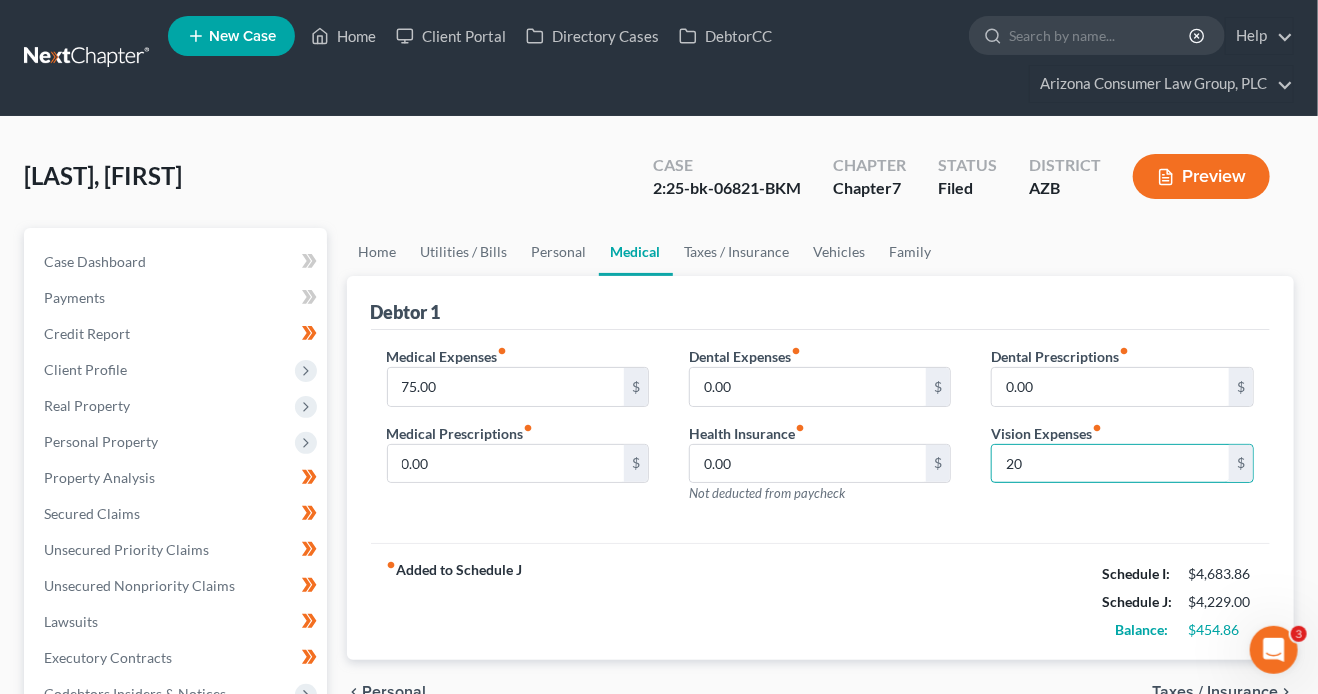 type on "20" 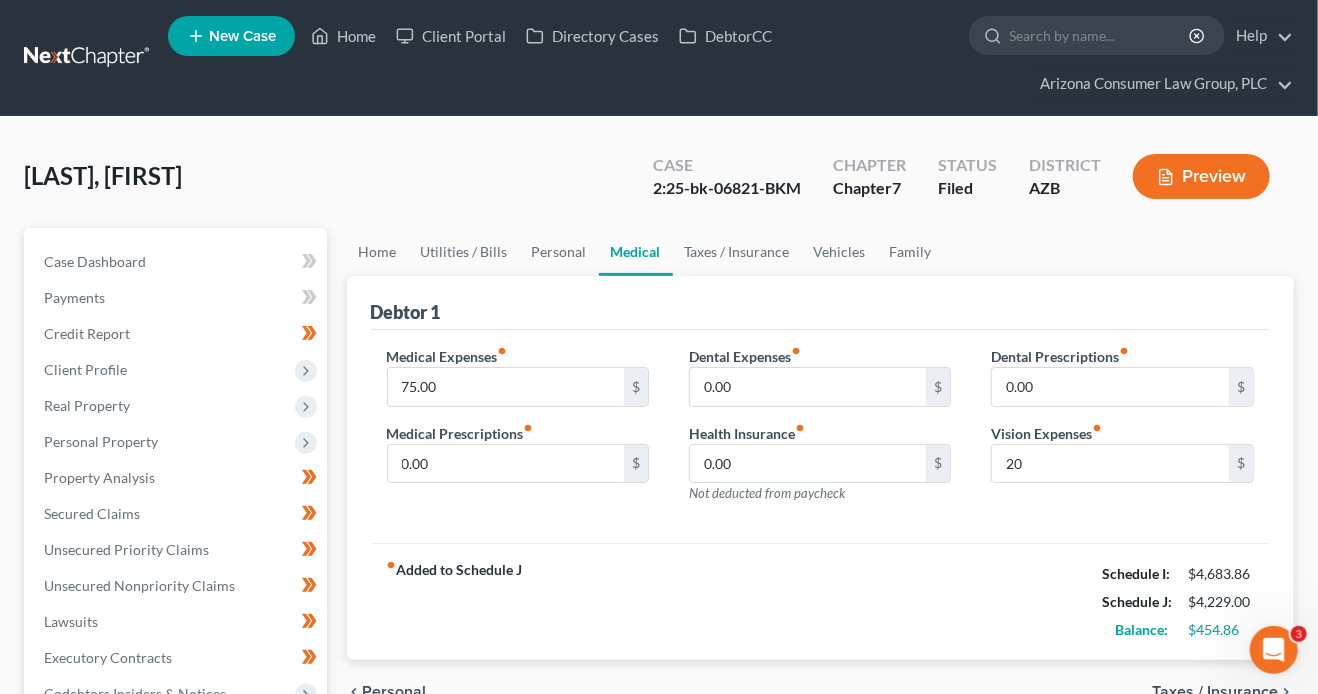 click on "fiber_manual_record  Added to Schedule J Schedule I: [PRICE] Schedule J: [PRICE] Balance: [PRICE]" at bounding box center [821, 601] 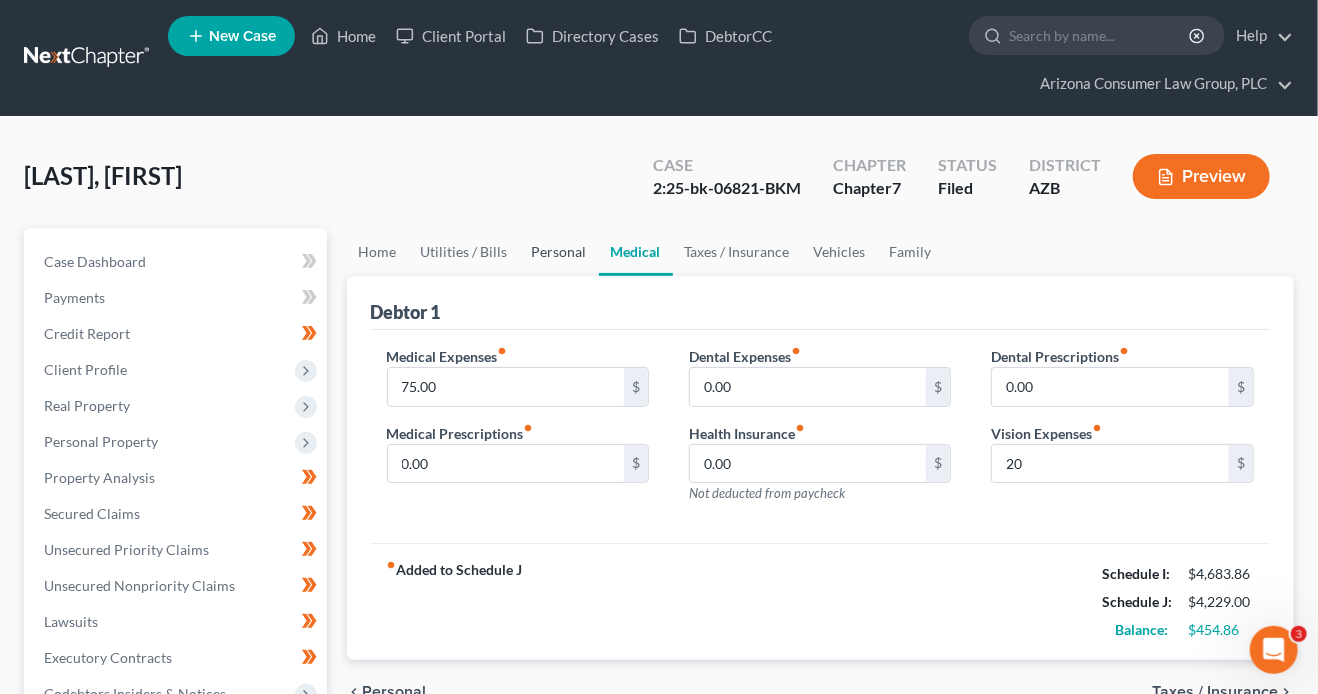 click on "Personal" at bounding box center (559, 252) 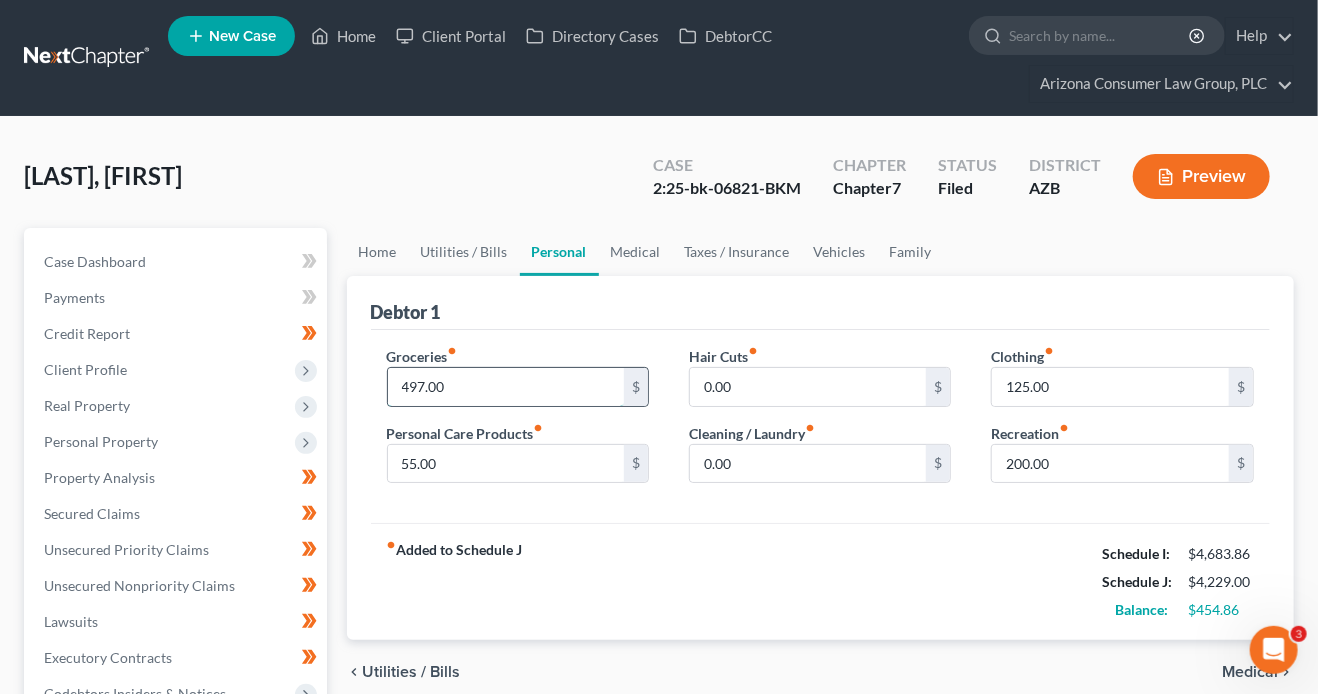 click on "497.00" at bounding box center (506, 387) 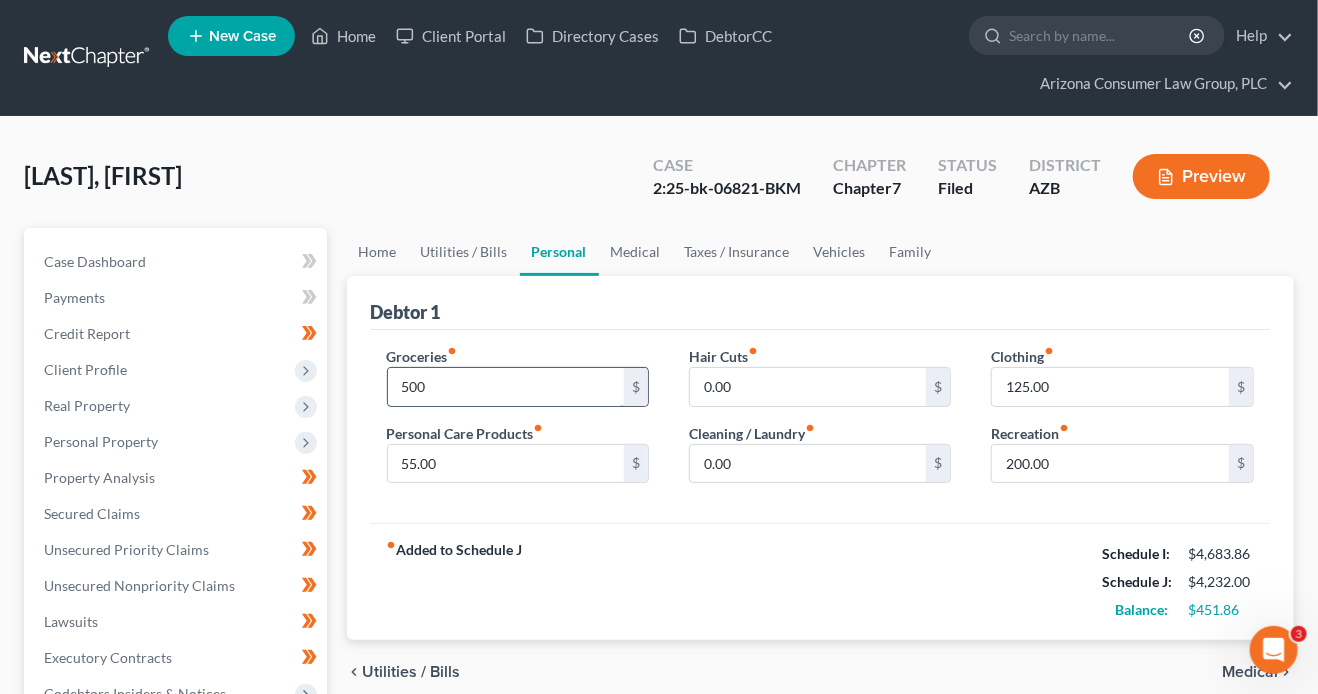 type on "500" 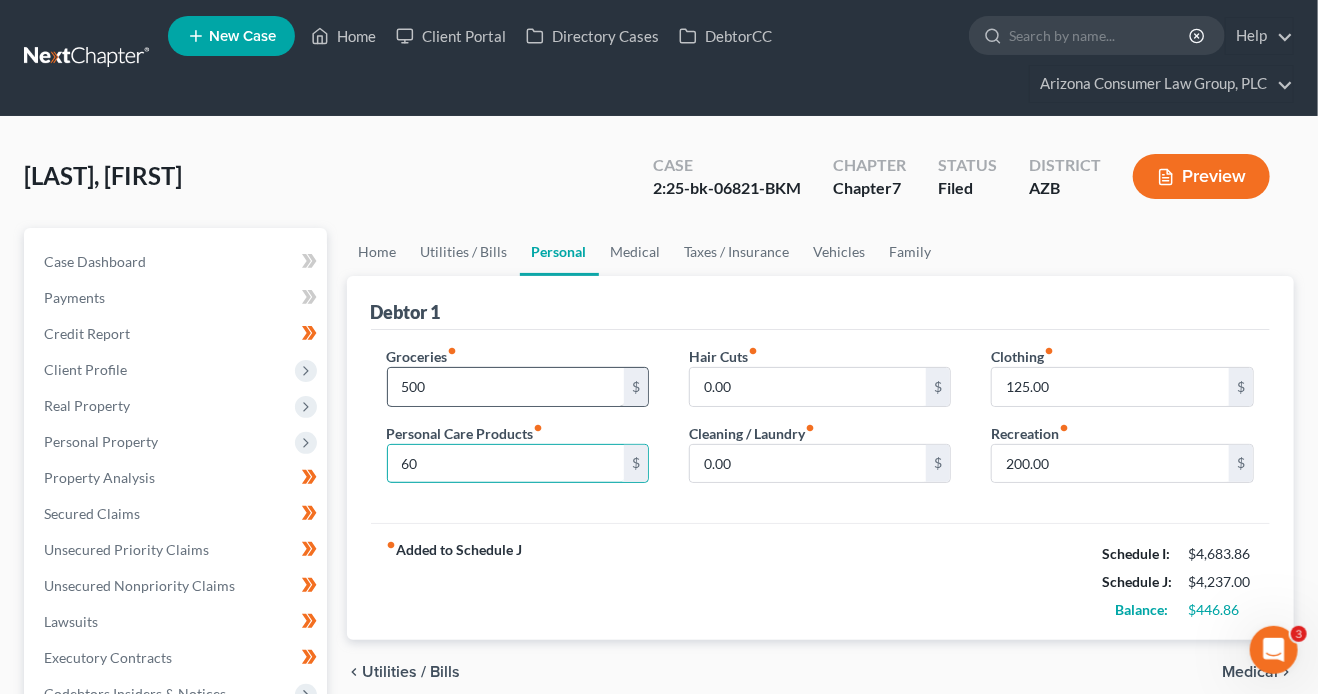 type on "60" 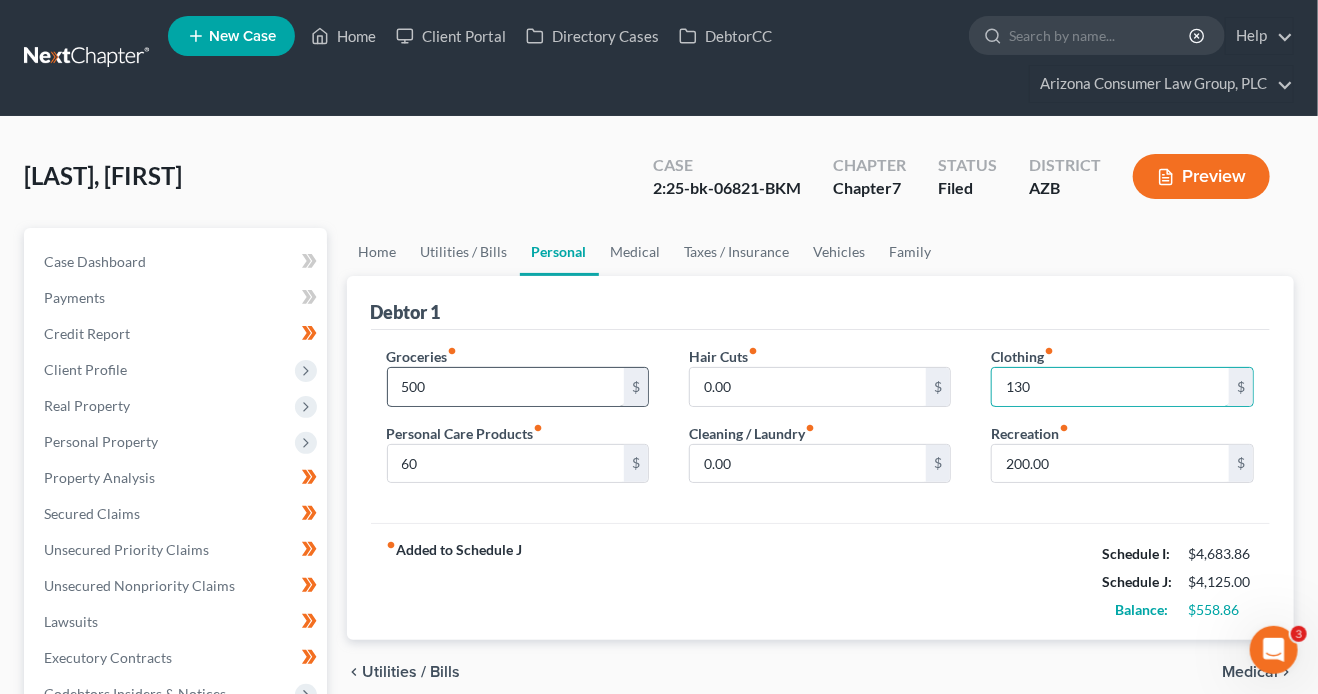 type on "130" 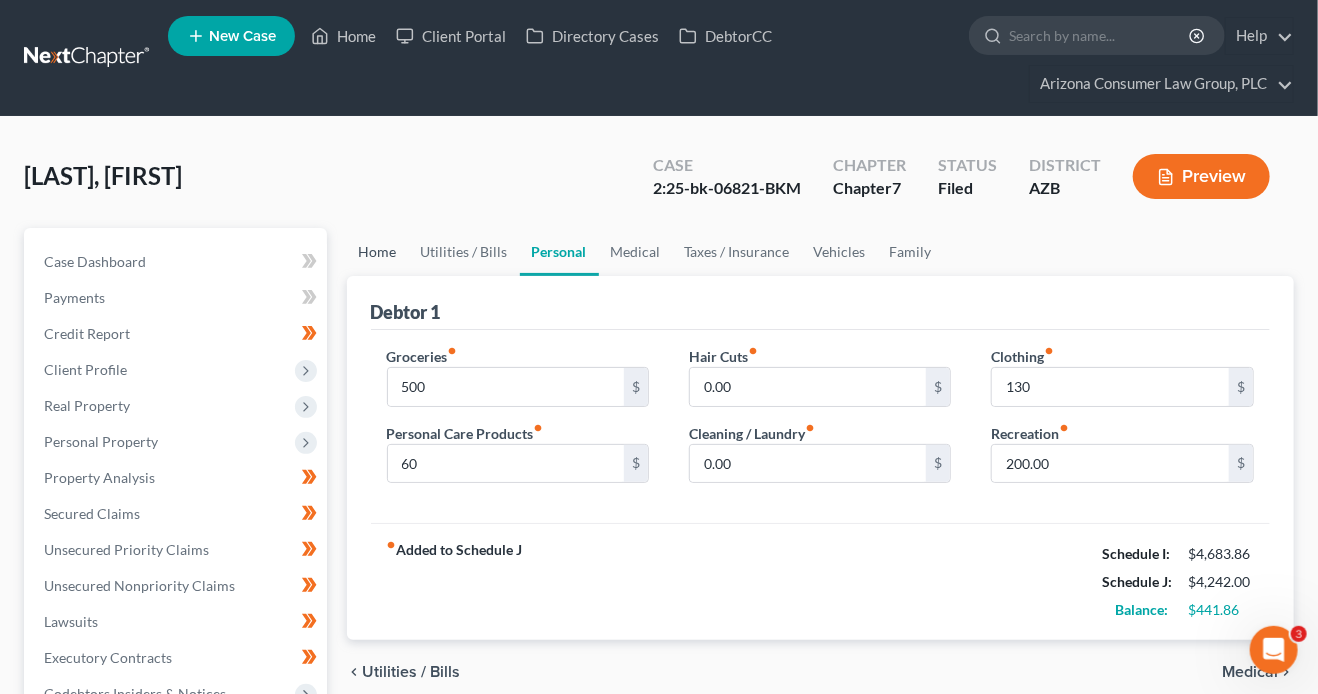 click on "Home" at bounding box center (378, 252) 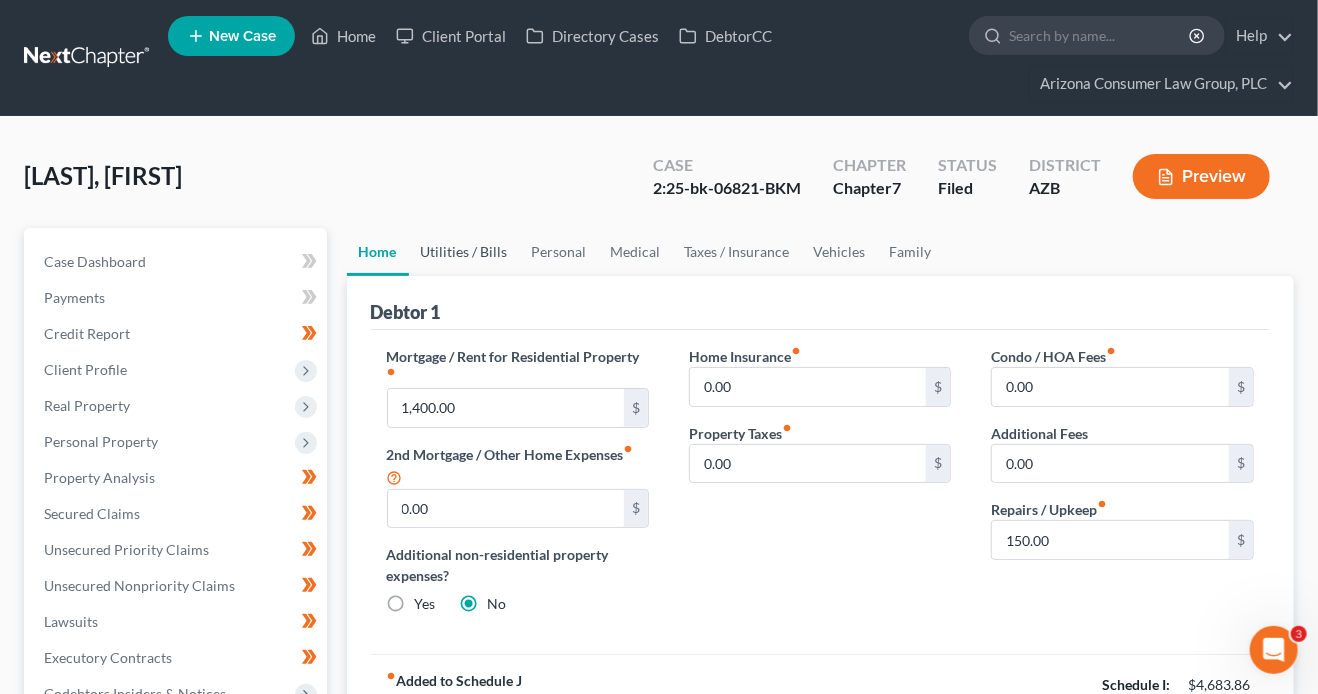 click on "Utilities / Bills" at bounding box center (464, 252) 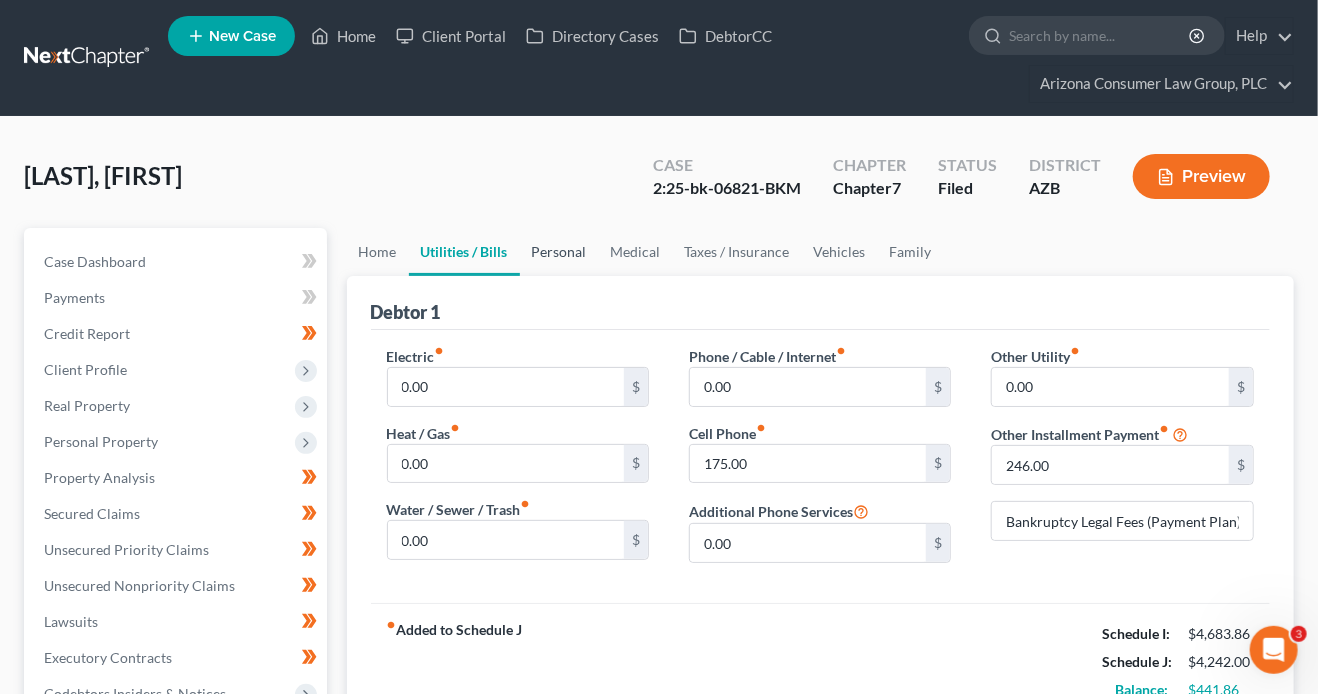 click on "Personal" at bounding box center (559, 252) 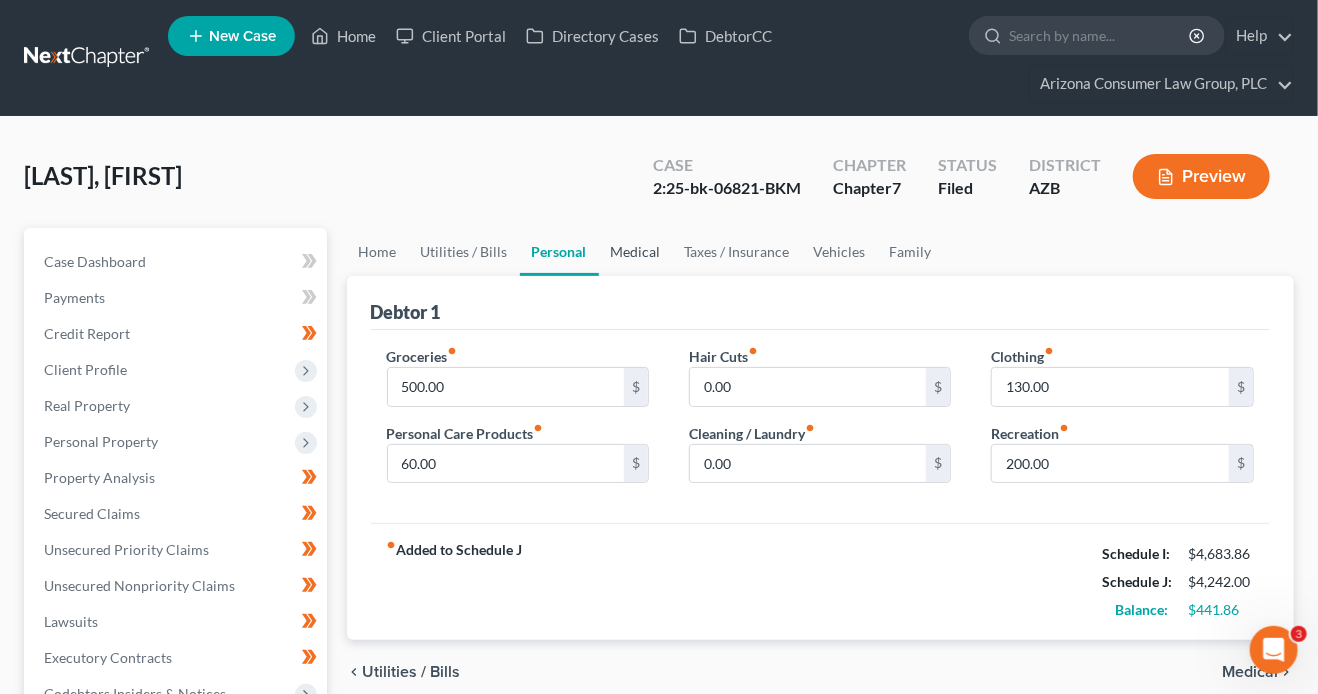 click on "Medical" at bounding box center (636, 252) 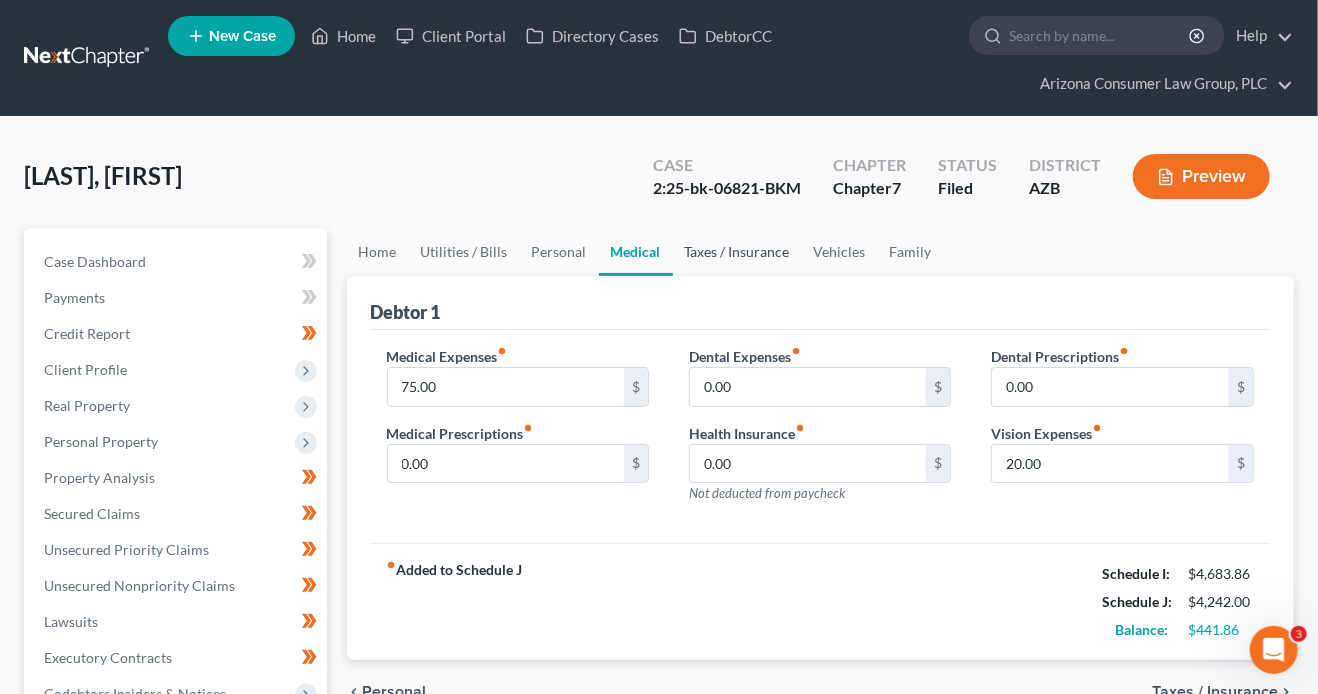click on "Taxes / Insurance" at bounding box center (737, 252) 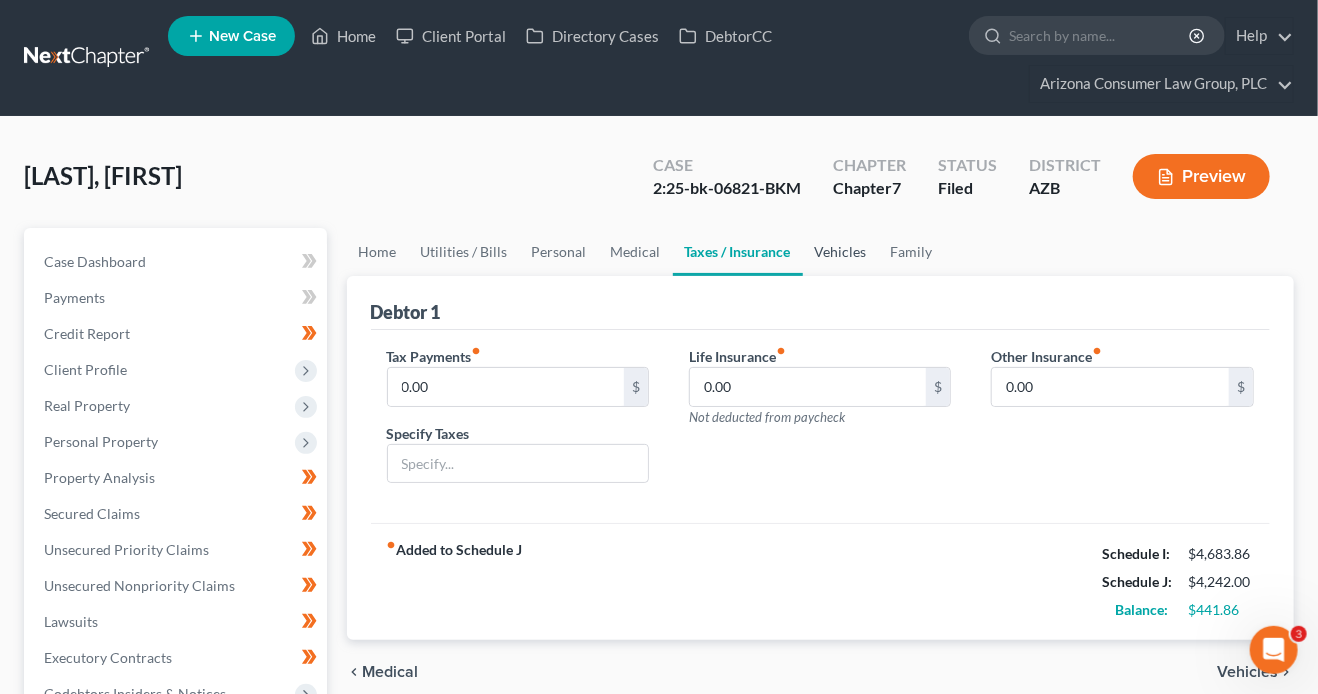 click on "Vehicles" at bounding box center (841, 252) 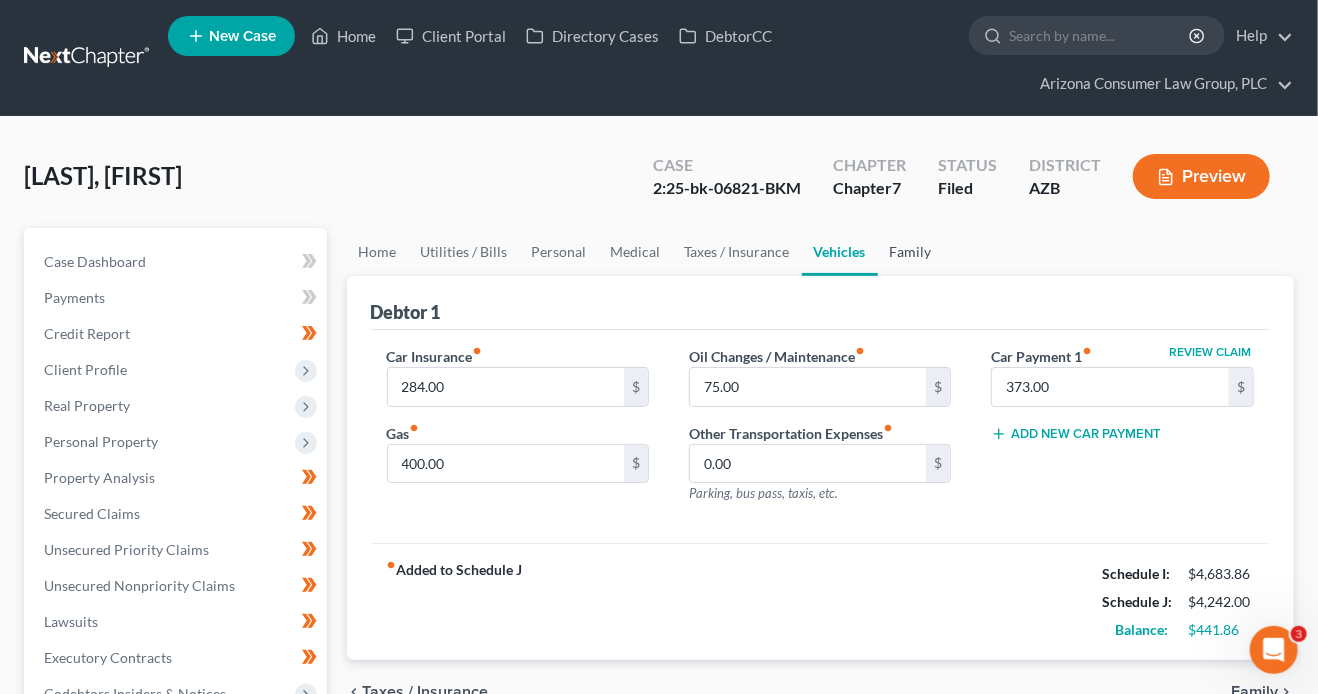 click on "Family" at bounding box center [911, 252] 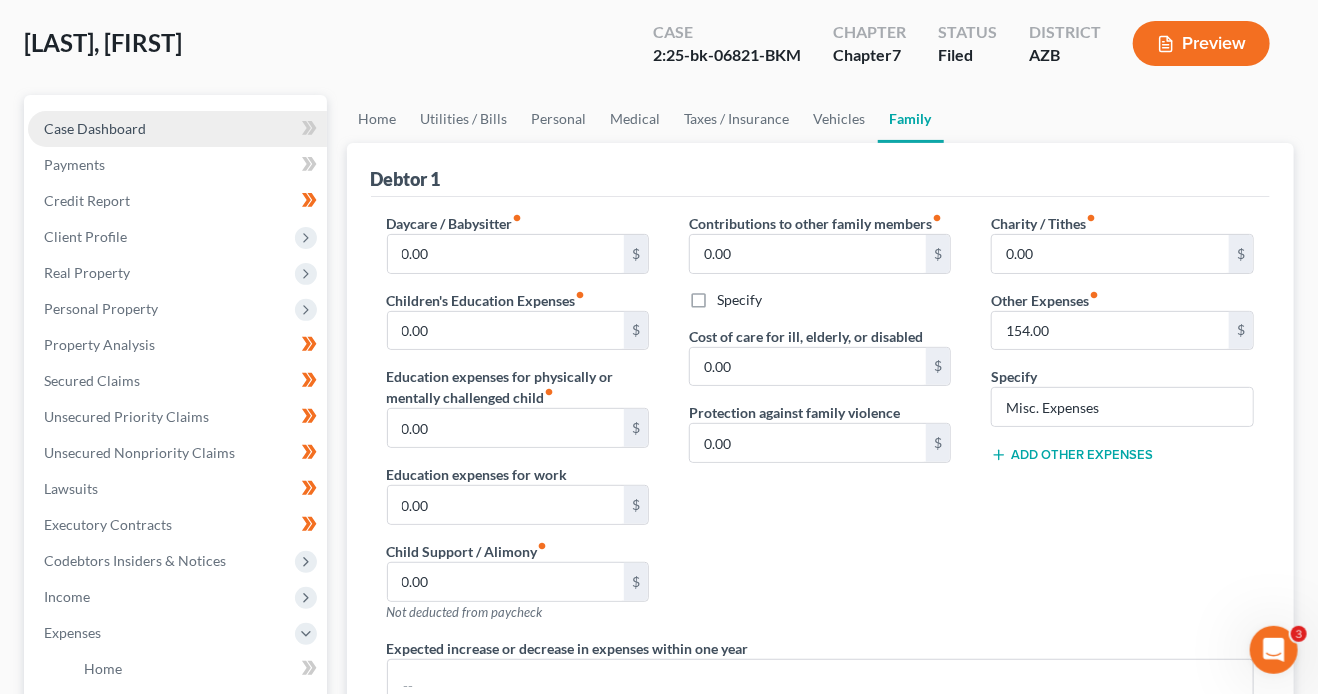 scroll, scrollTop: 0, scrollLeft: 0, axis: both 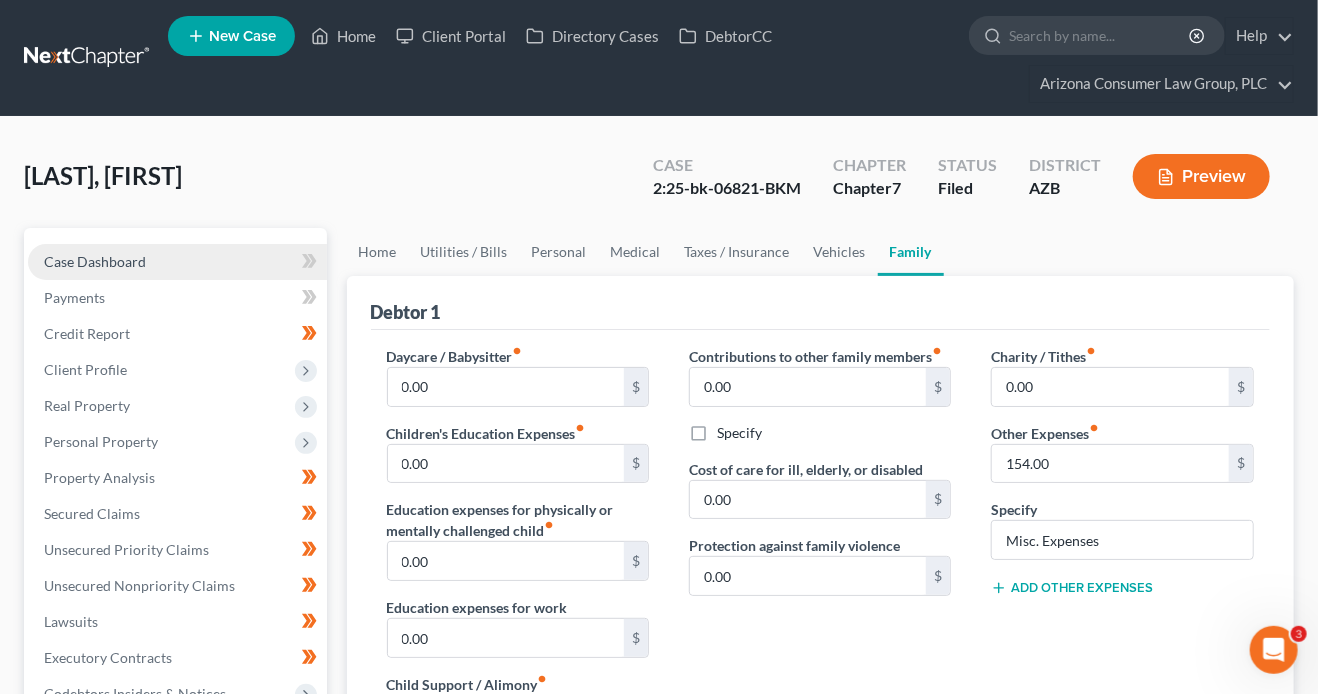 click on "Case Dashboard" at bounding box center [95, 261] 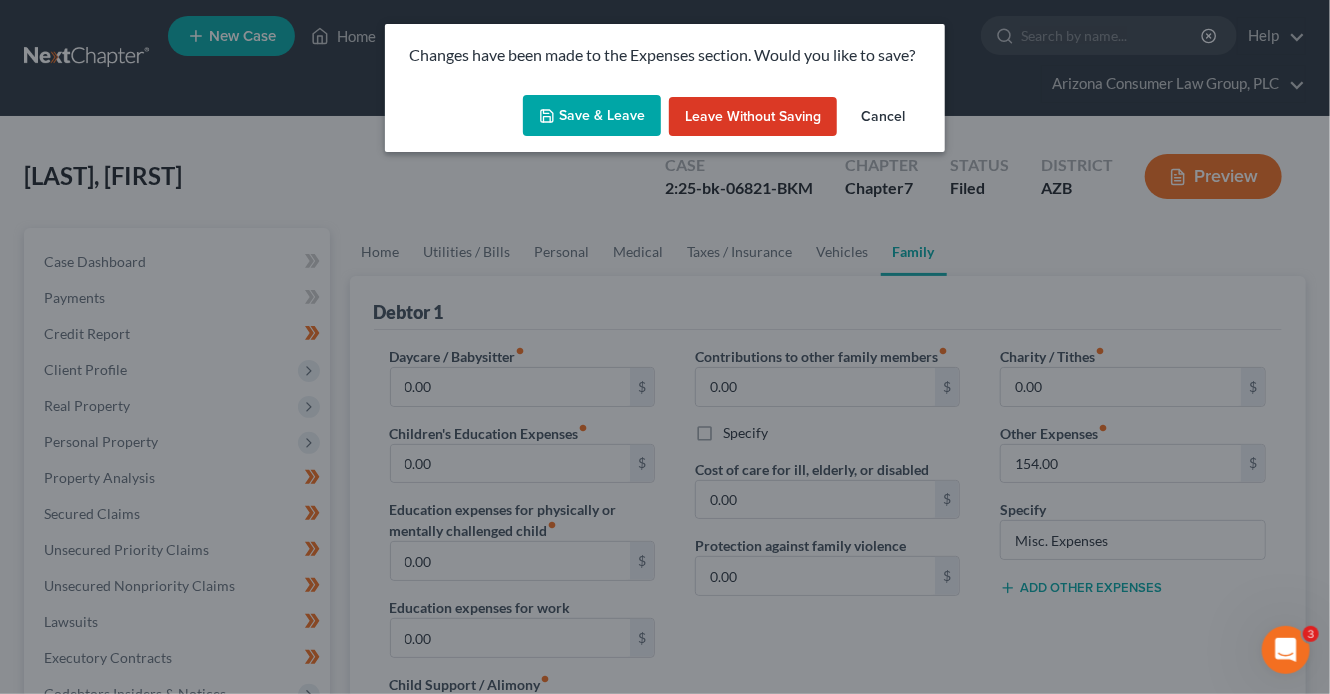 click on "Save & Leave" at bounding box center (592, 116) 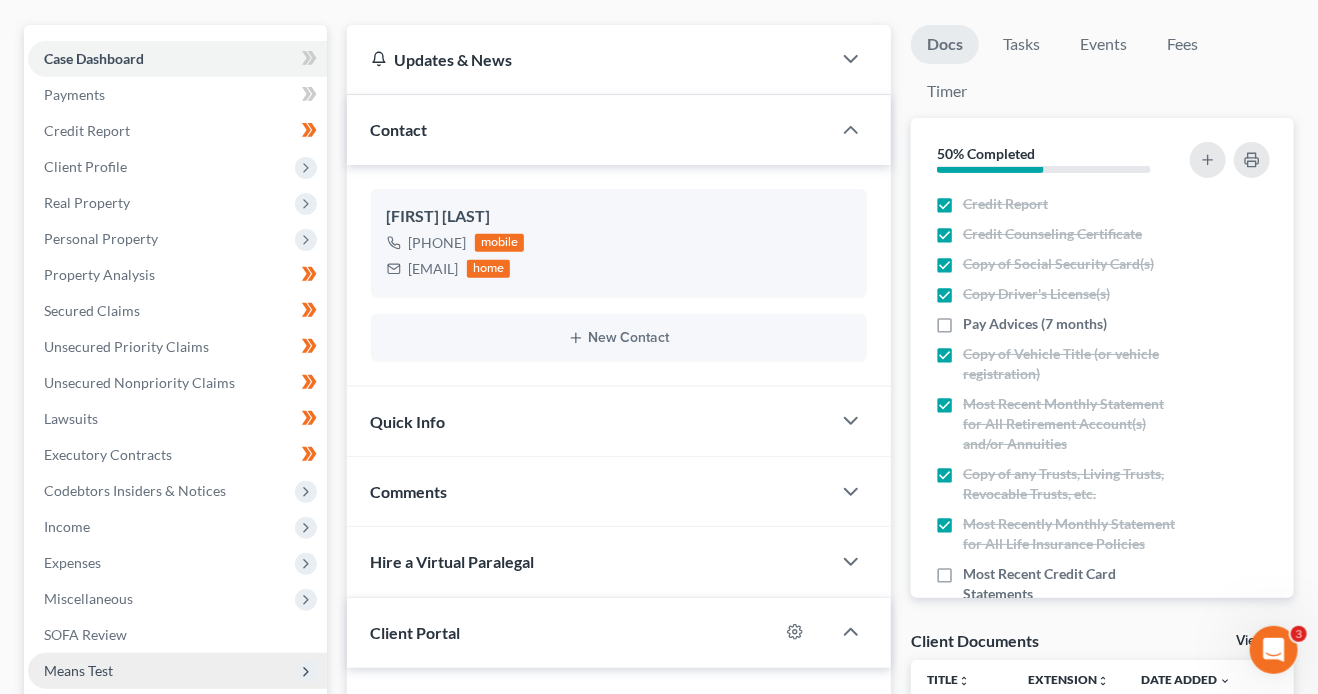 scroll, scrollTop: 496, scrollLeft: 0, axis: vertical 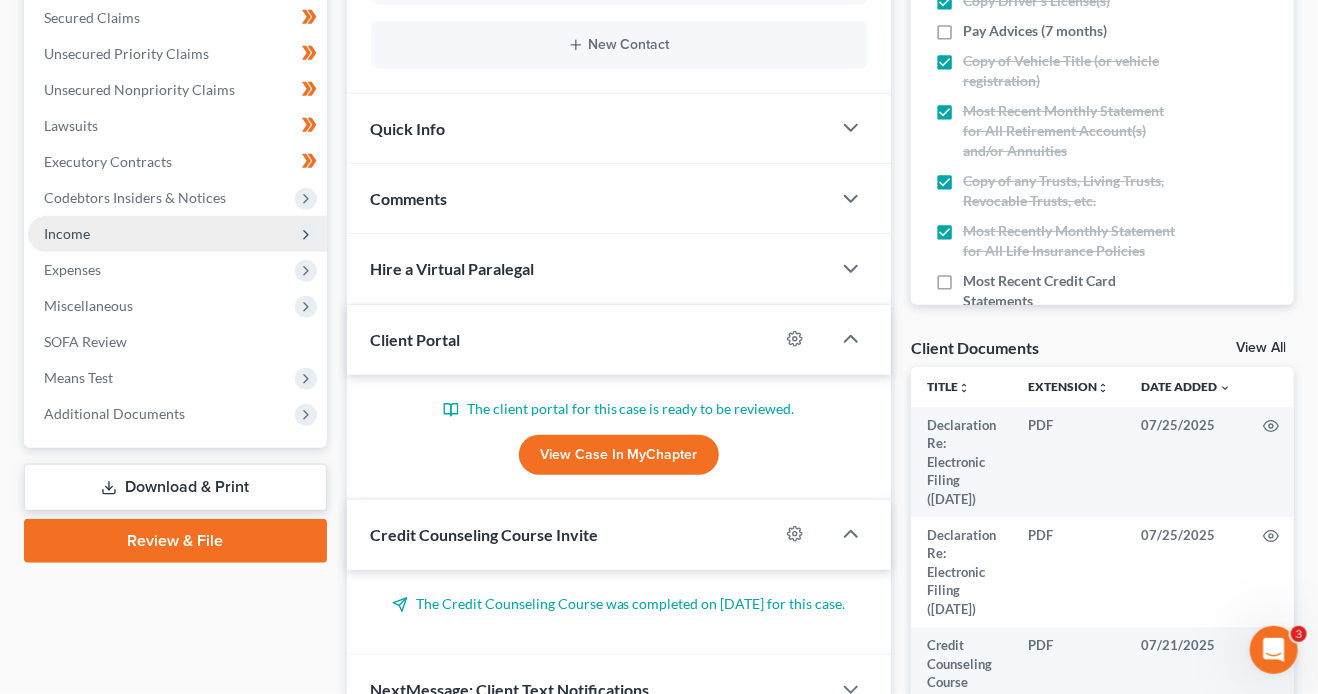 click on "Income" at bounding box center [67, 233] 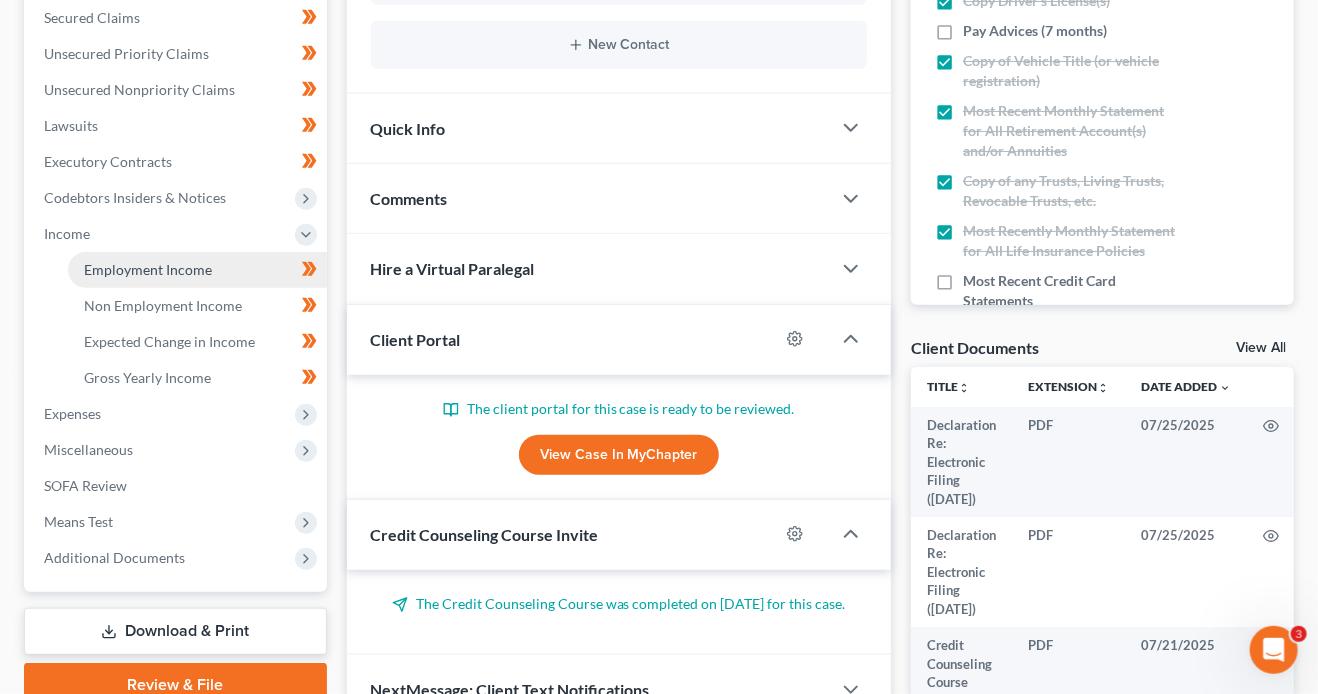 click on "Employment Income" at bounding box center [148, 269] 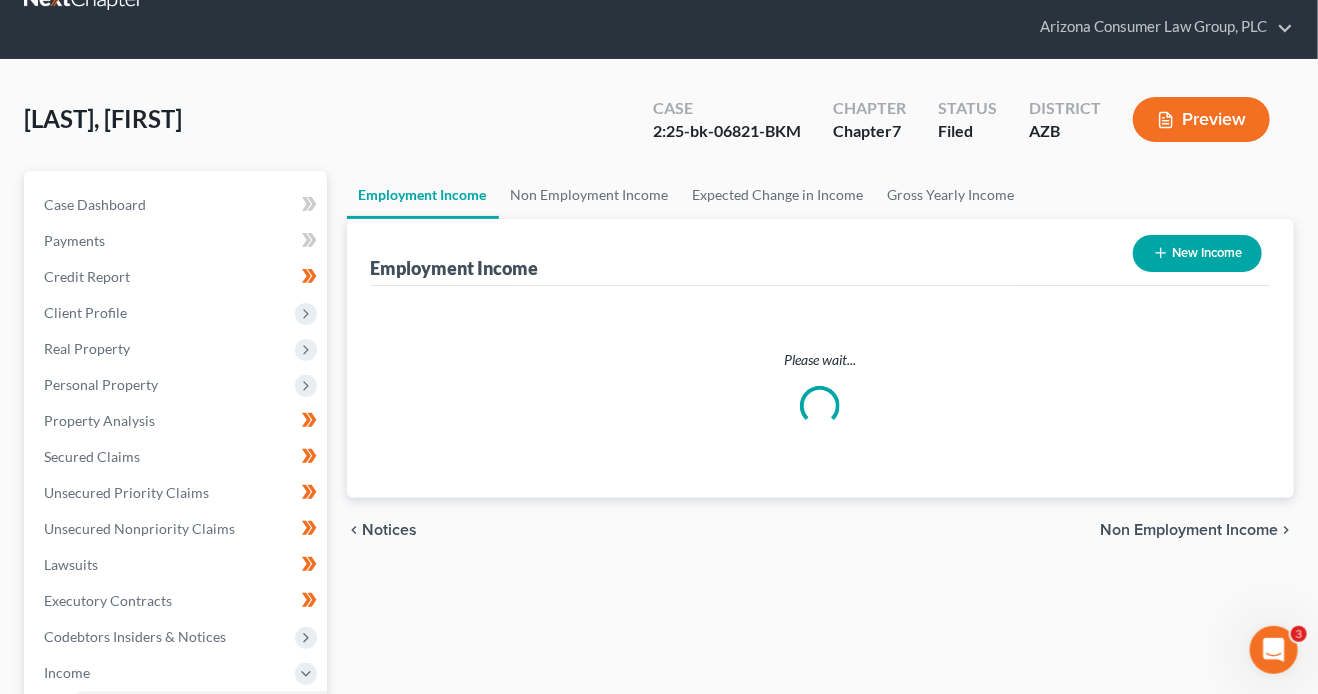 scroll, scrollTop: 0, scrollLeft: 0, axis: both 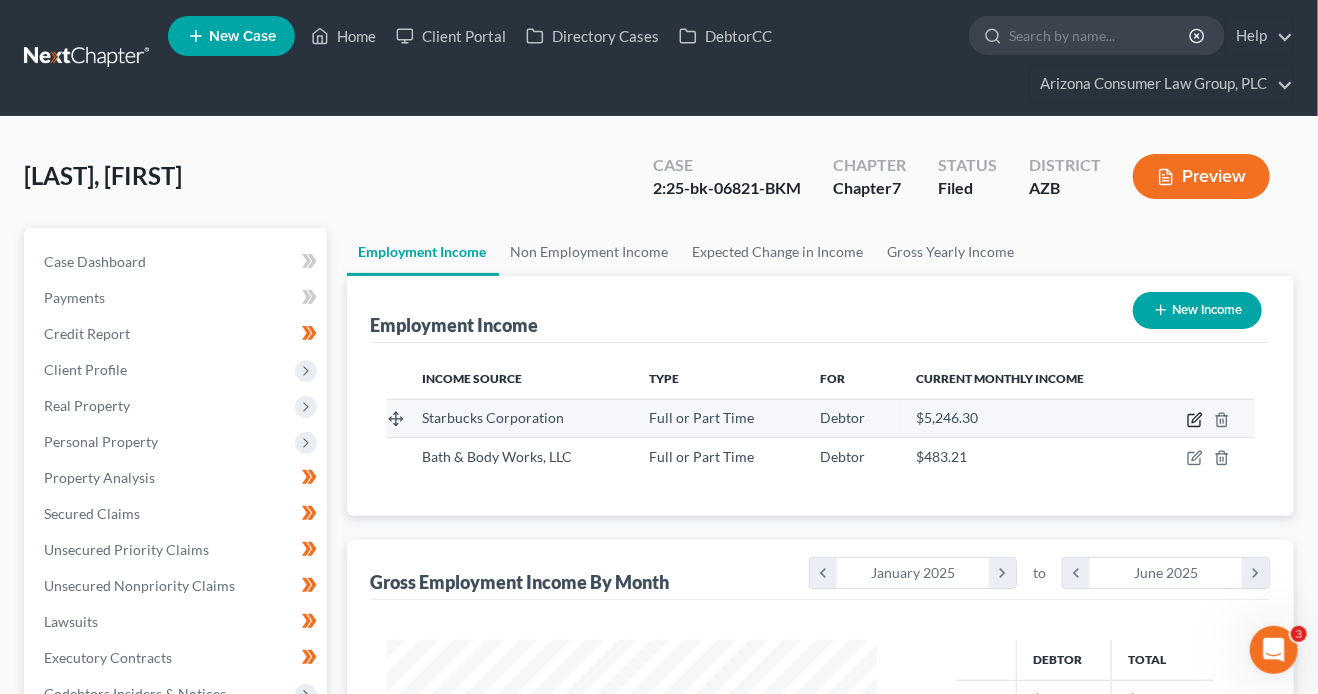 click 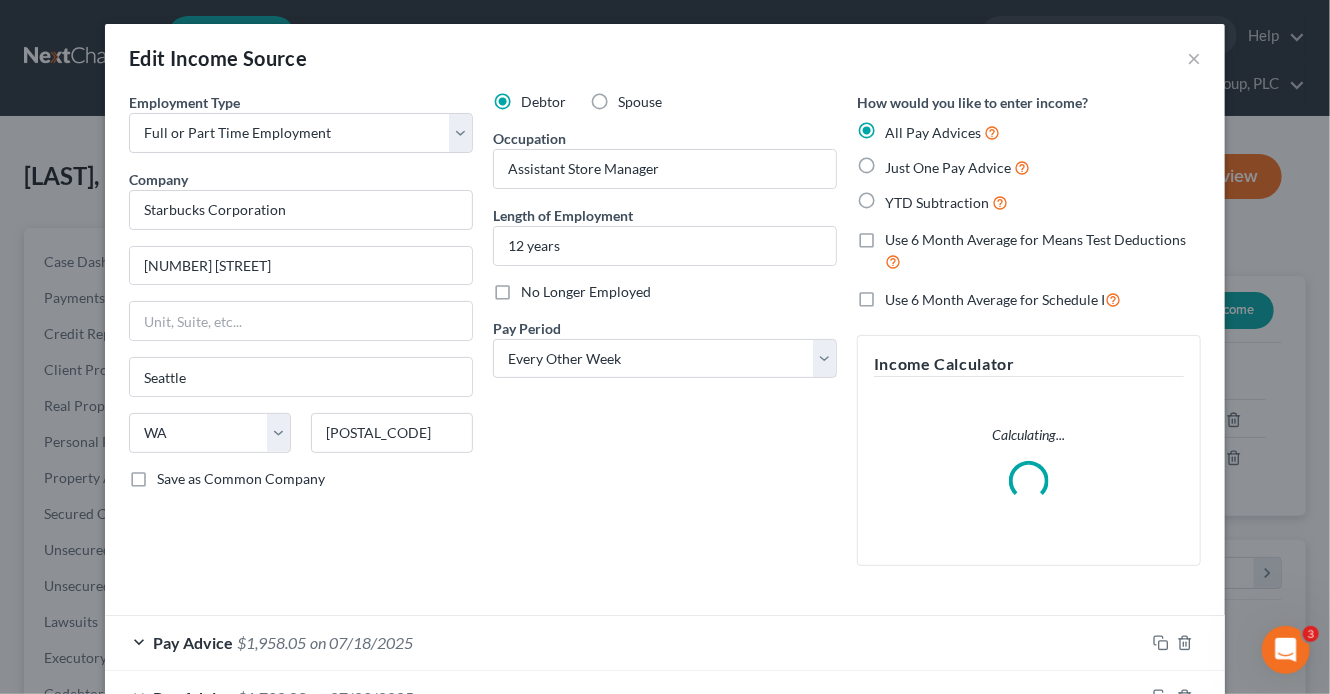 scroll, scrollTop: 999643, scrollLeft: 999464, axis: both 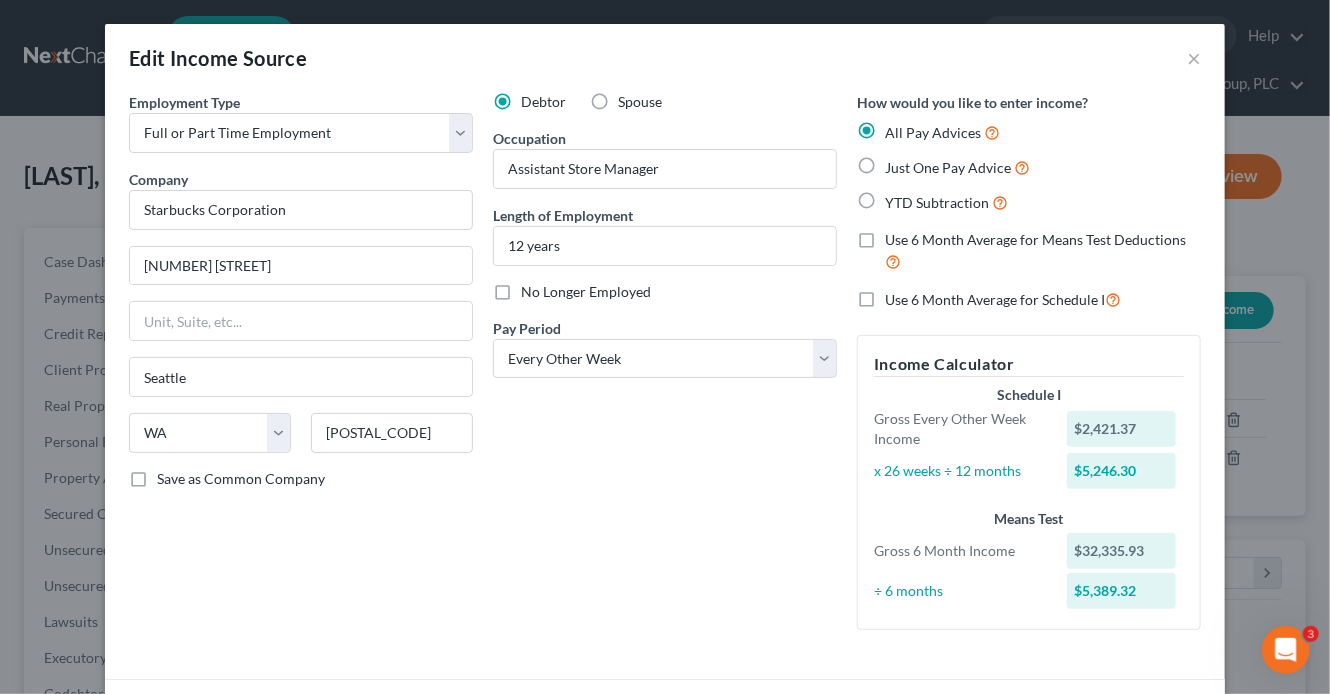 click on "Use 6 Month Average for Schedule I" at bounding box center (995, 299) 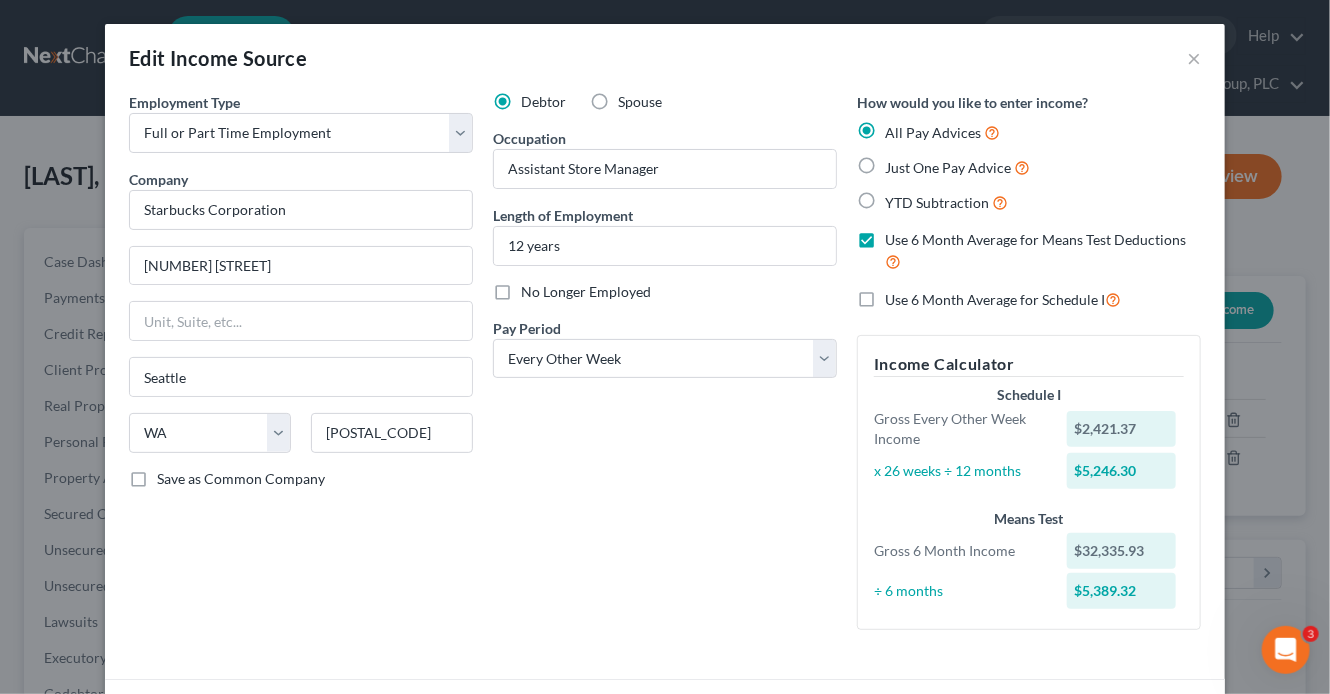 checkbox on "true" 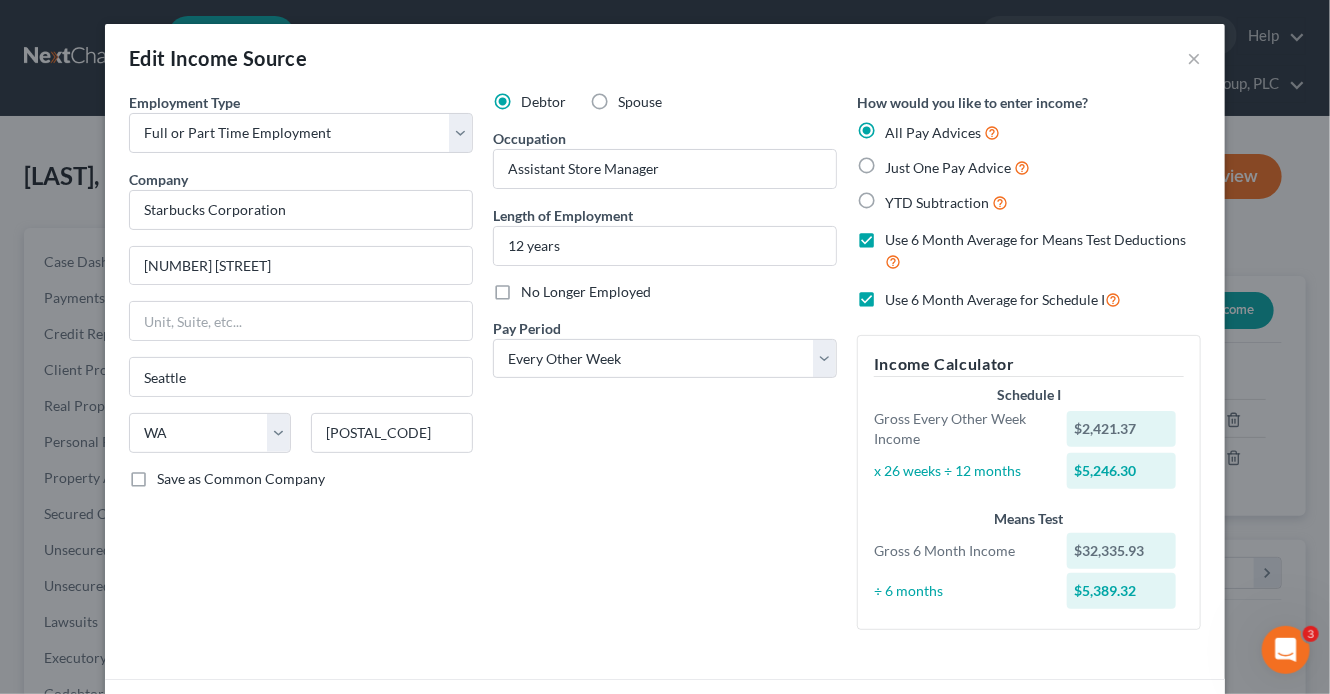 checkbox on "true" 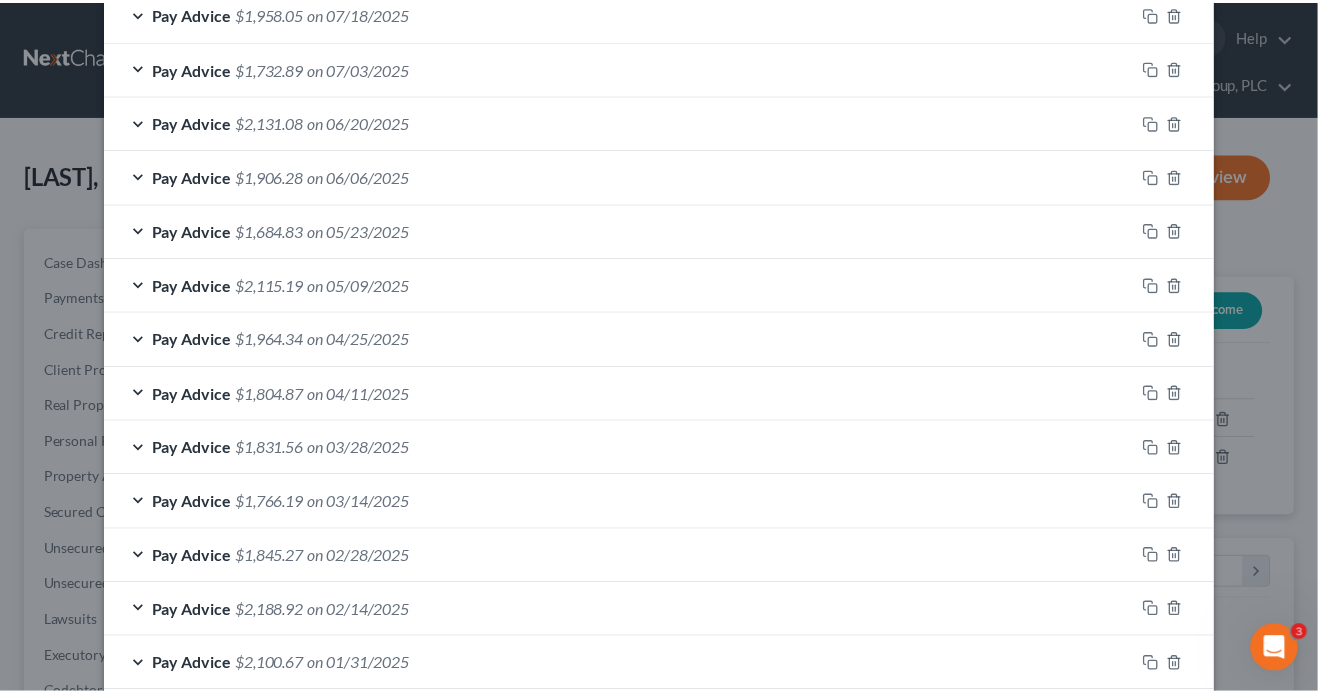 scroll, scrollTop: 960, scrollLeft: 0, axis: vertical 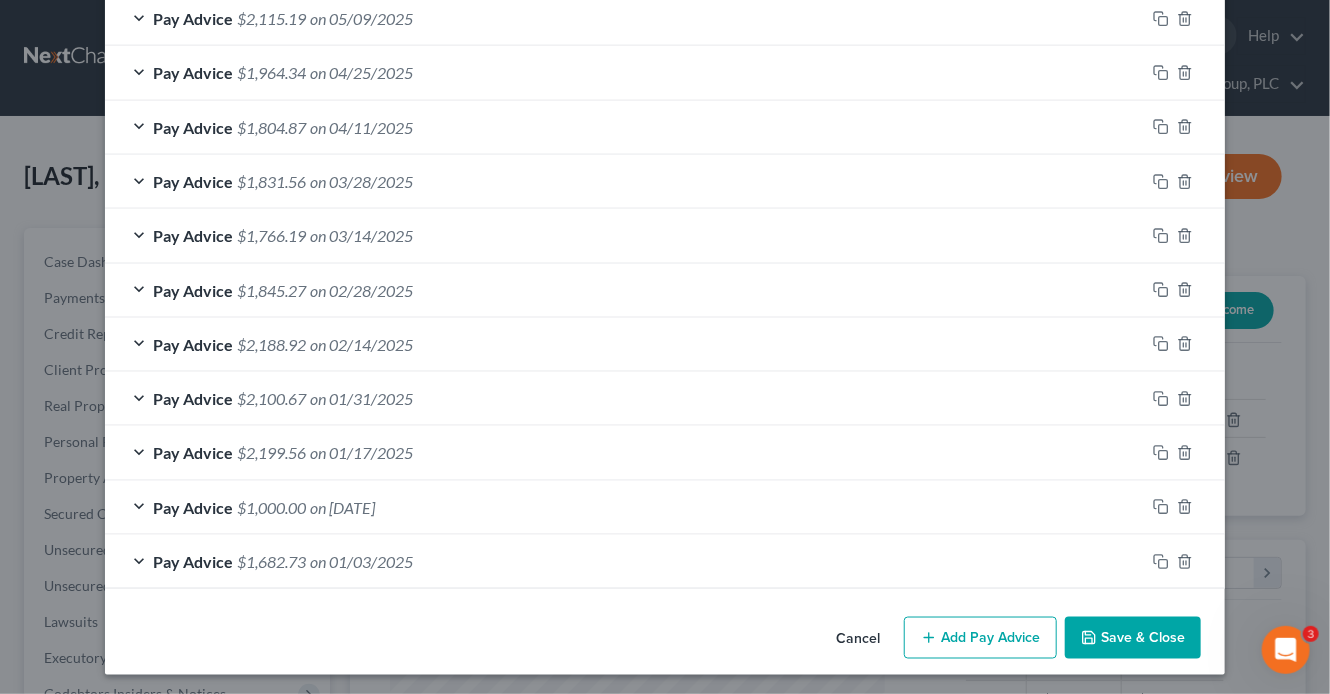 drag, startPoint x: 1118, startPoint y: 640, endPoint x: 1107, endPoint y: 636, distance: 11.7046995 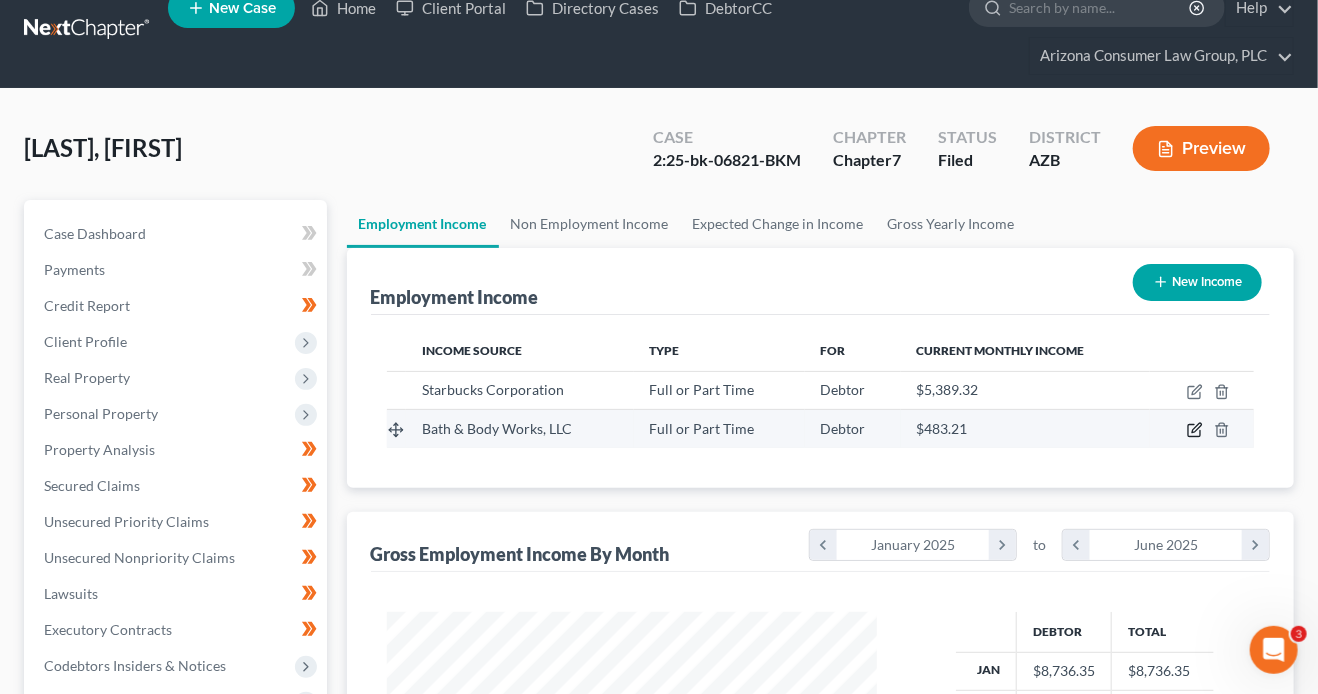 click 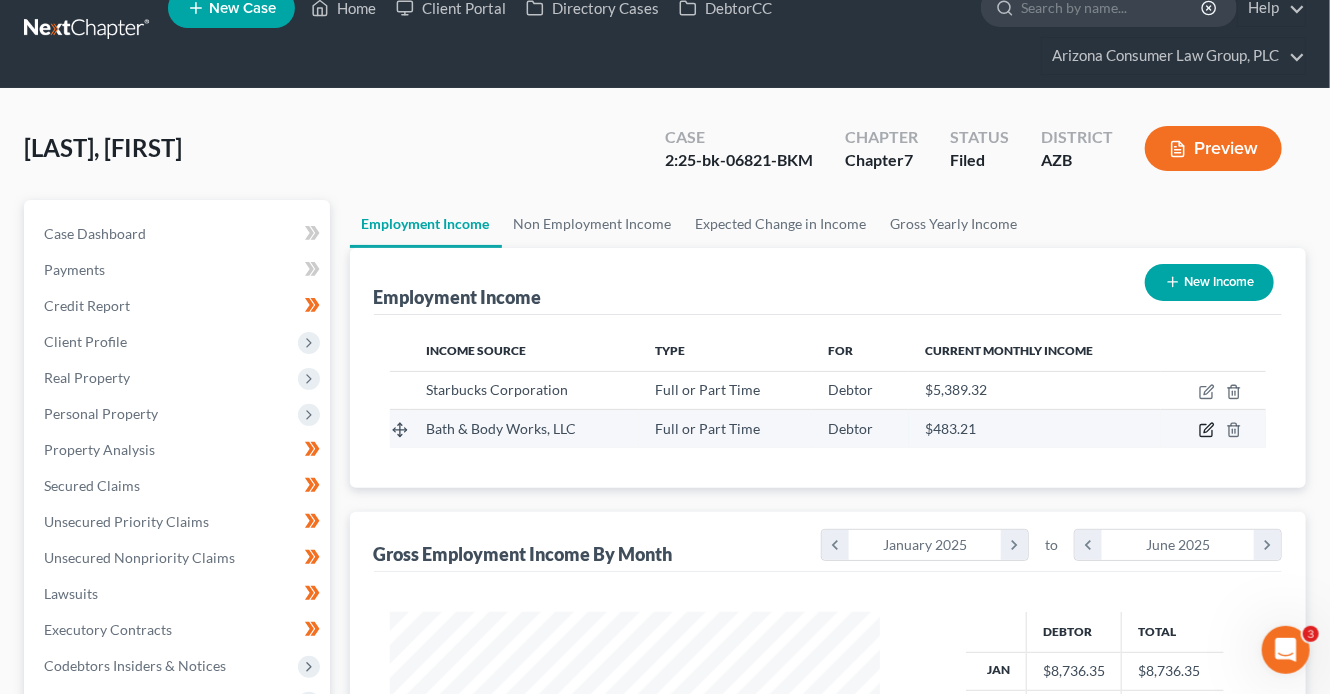 select on "0" 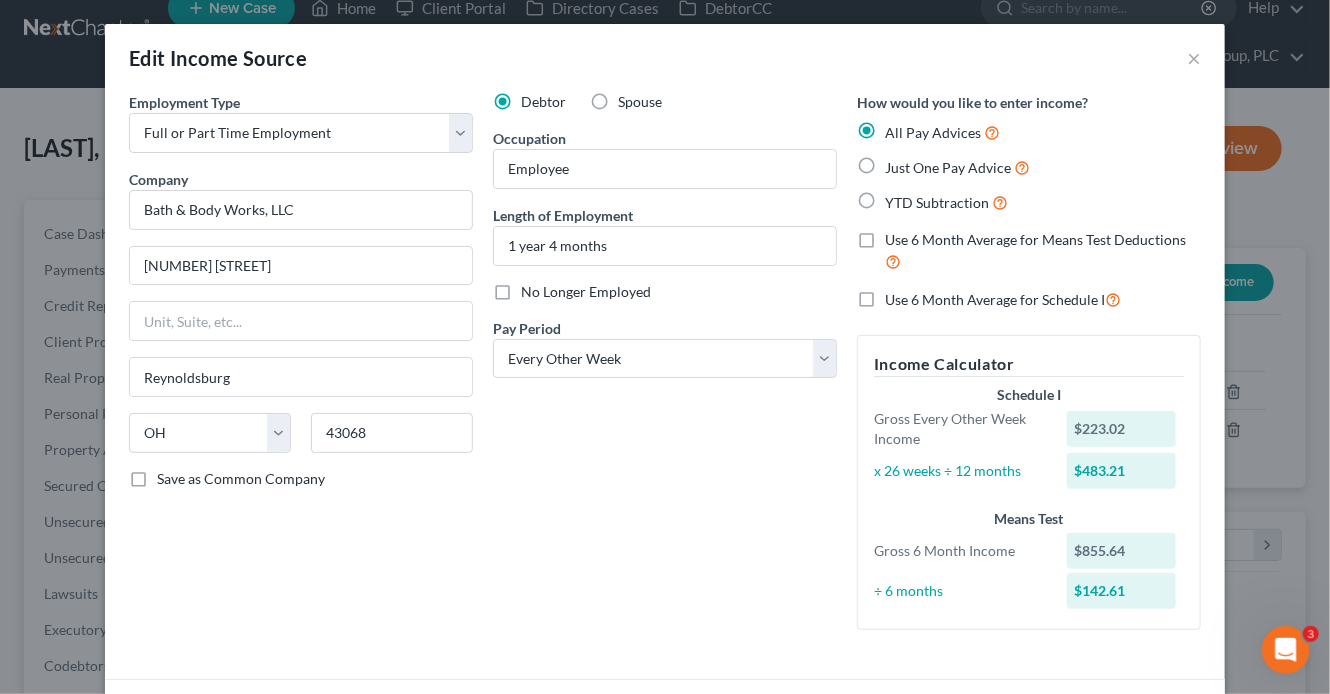 click on "Use 6 Month Average for Schedule I" at bounding box center [995, 299] 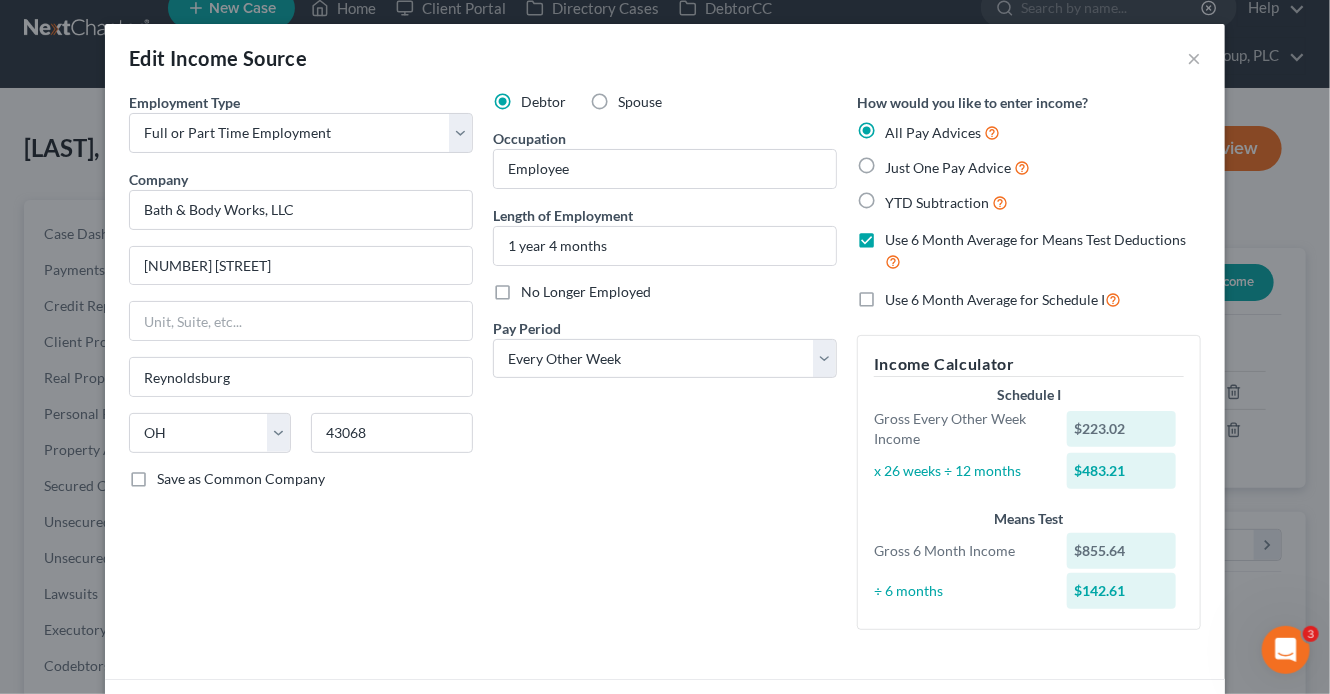 checkbox on "true" 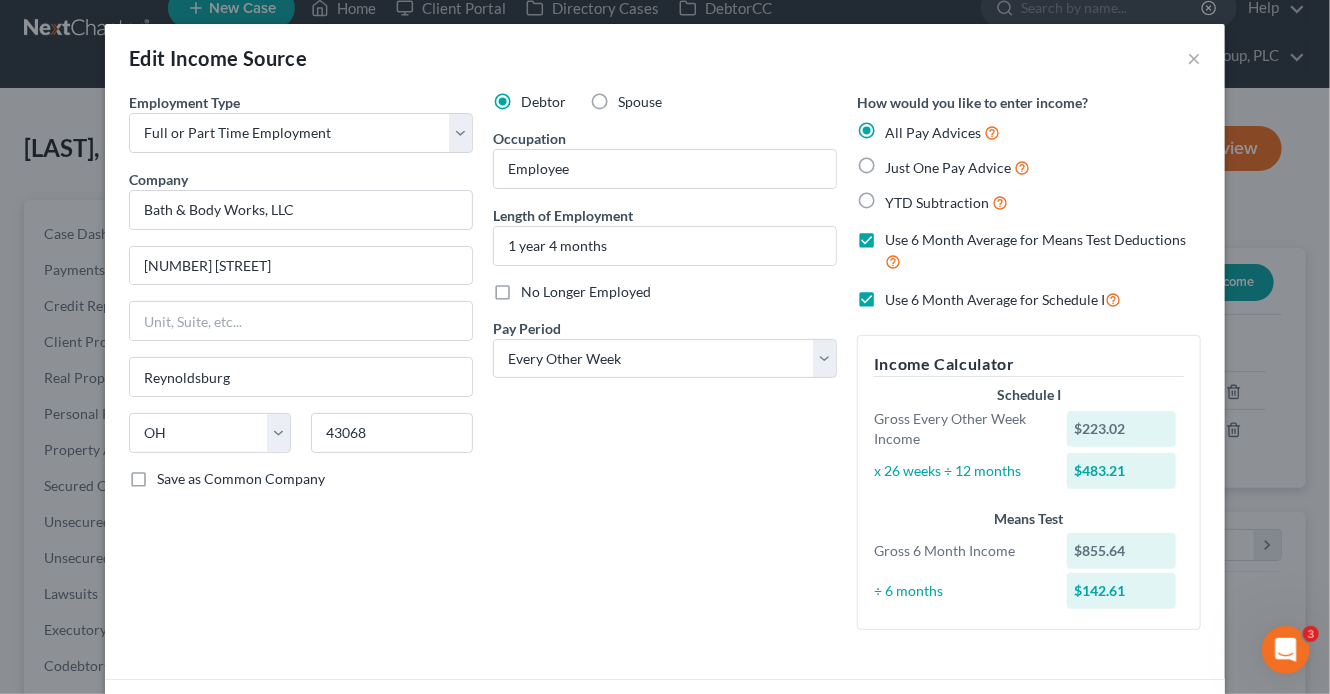 checkbox on "true" 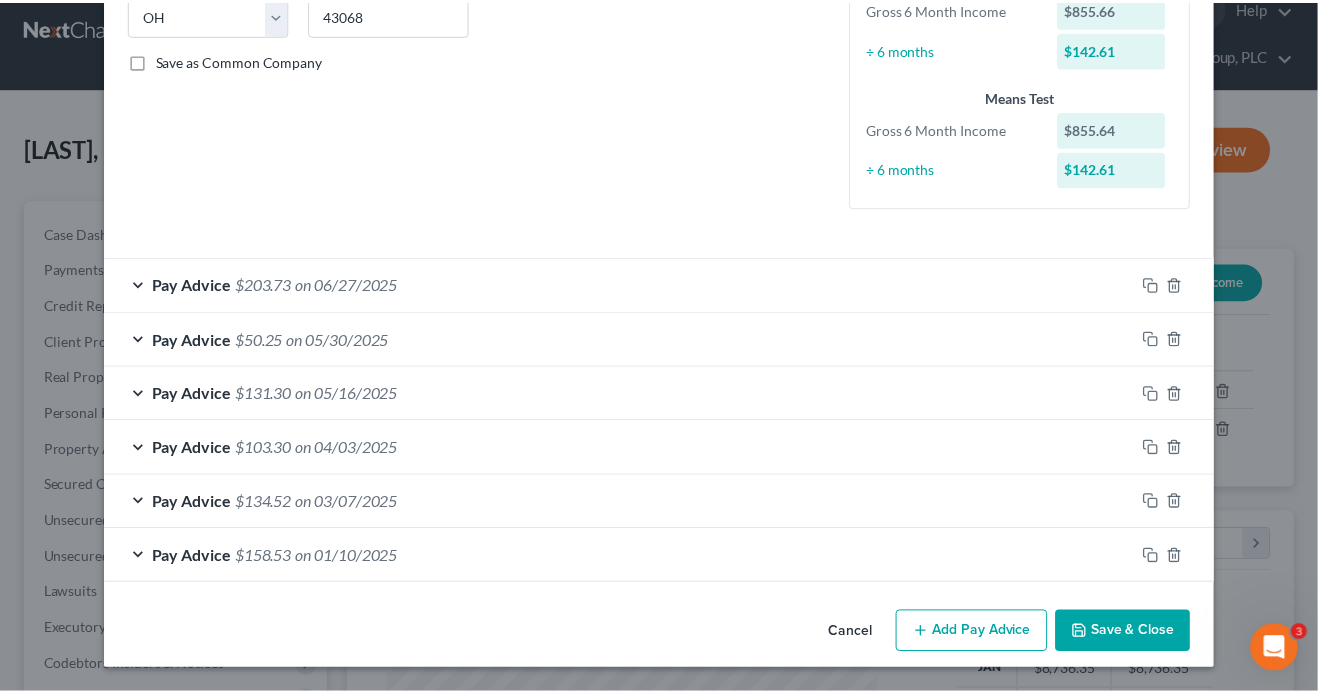 scroll, scrollTop: 415, scrollLeft: 0, axis: vertical 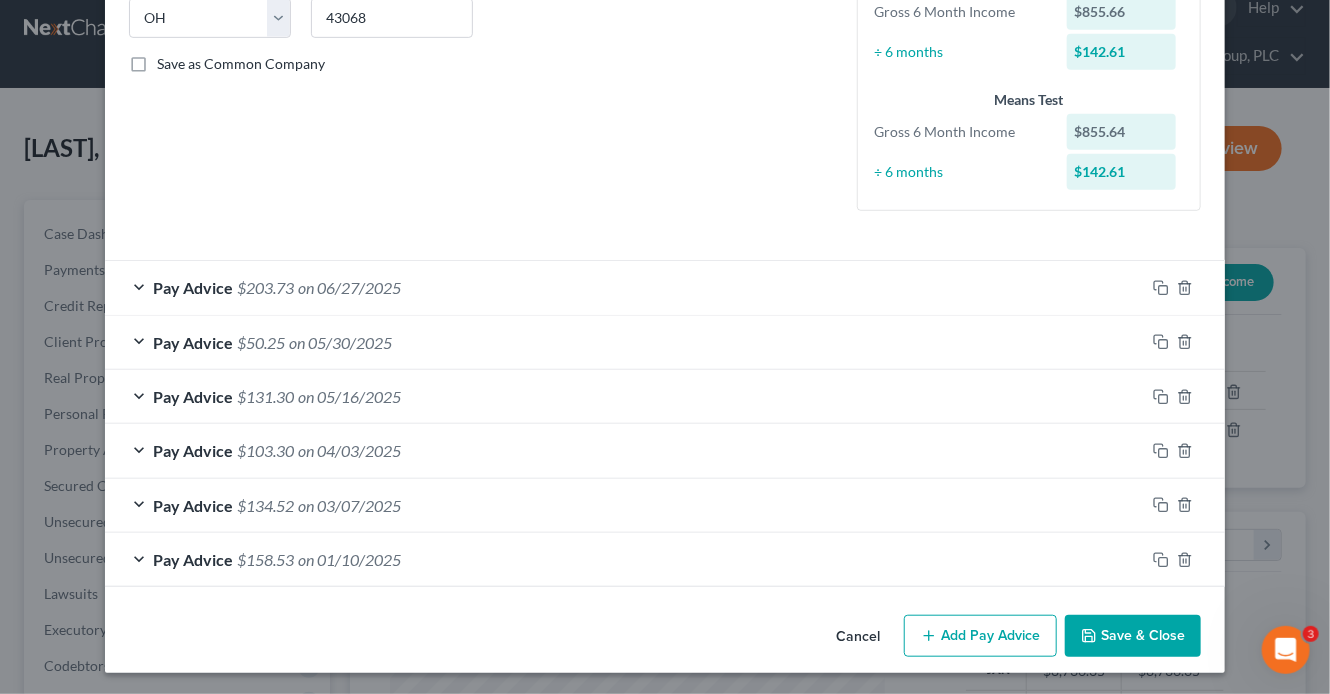 click on "Save & Close" at bounding box center [1133, 636] 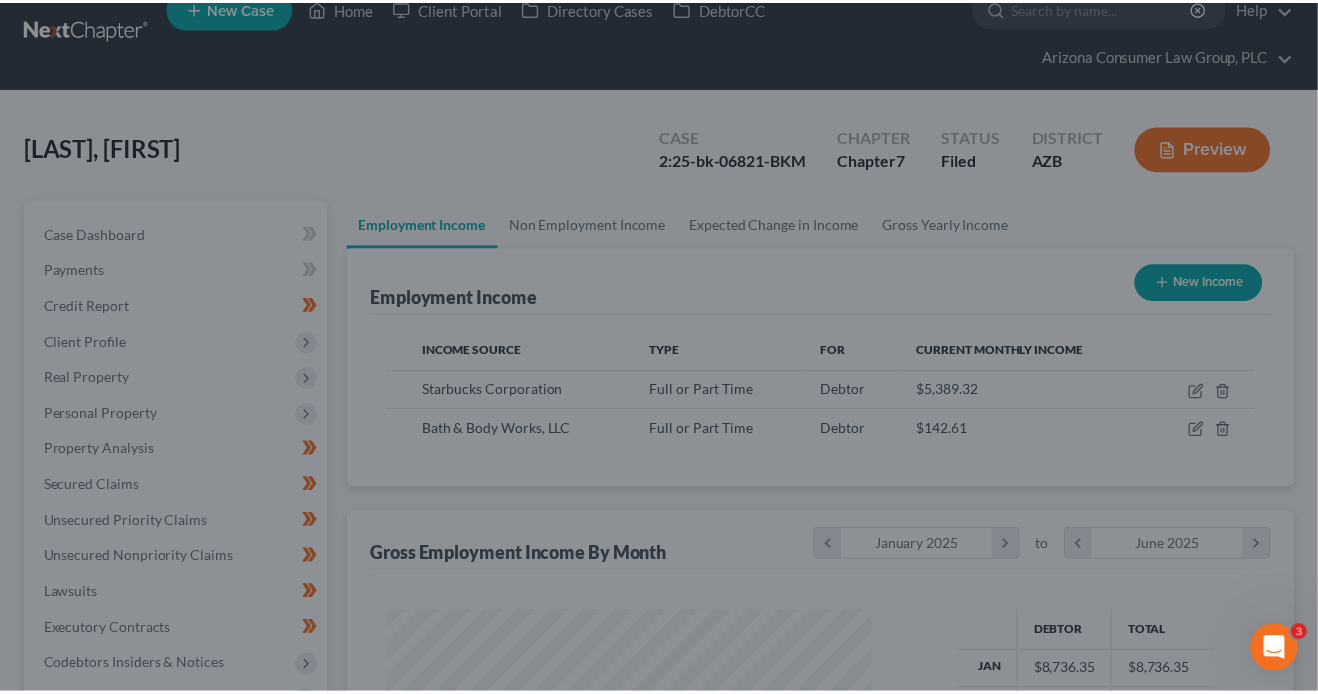 scroll, scrollTop: 356, scrollLeft: 529, axis: both 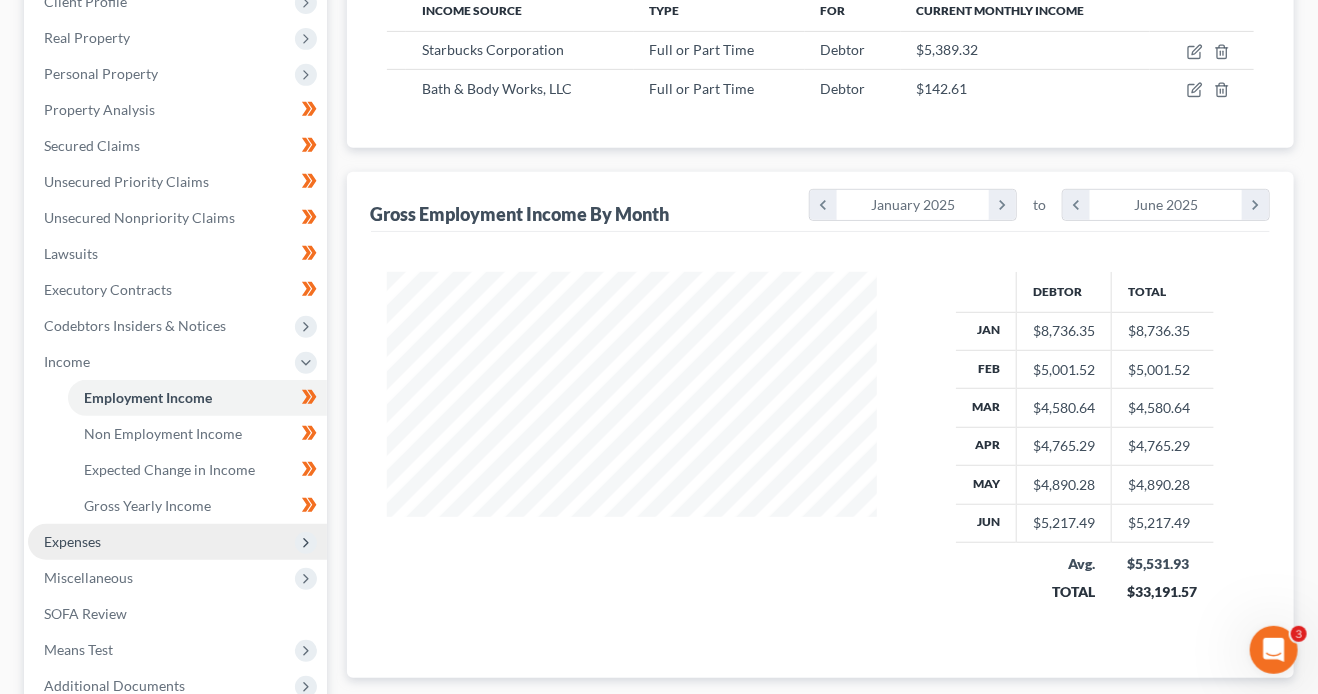 click on "Expenses" at bounding box center (177, 542) 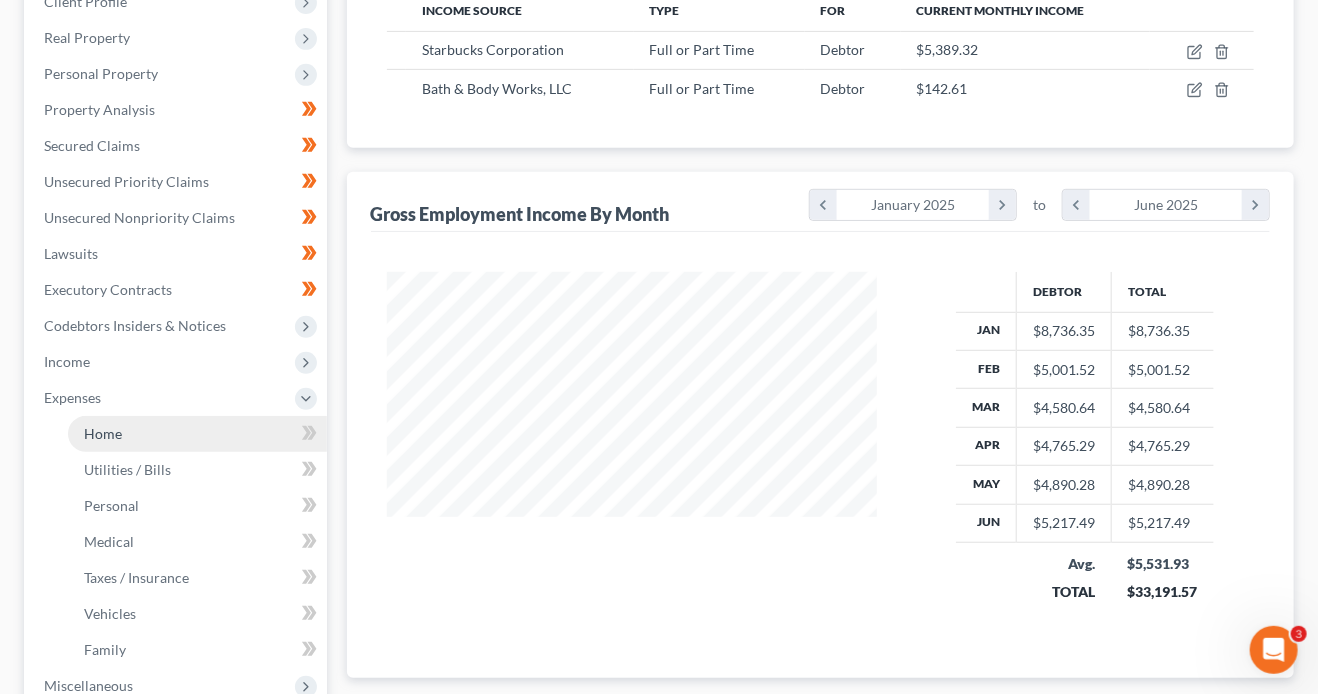 click on "Home" at bounding box center [197, 434] 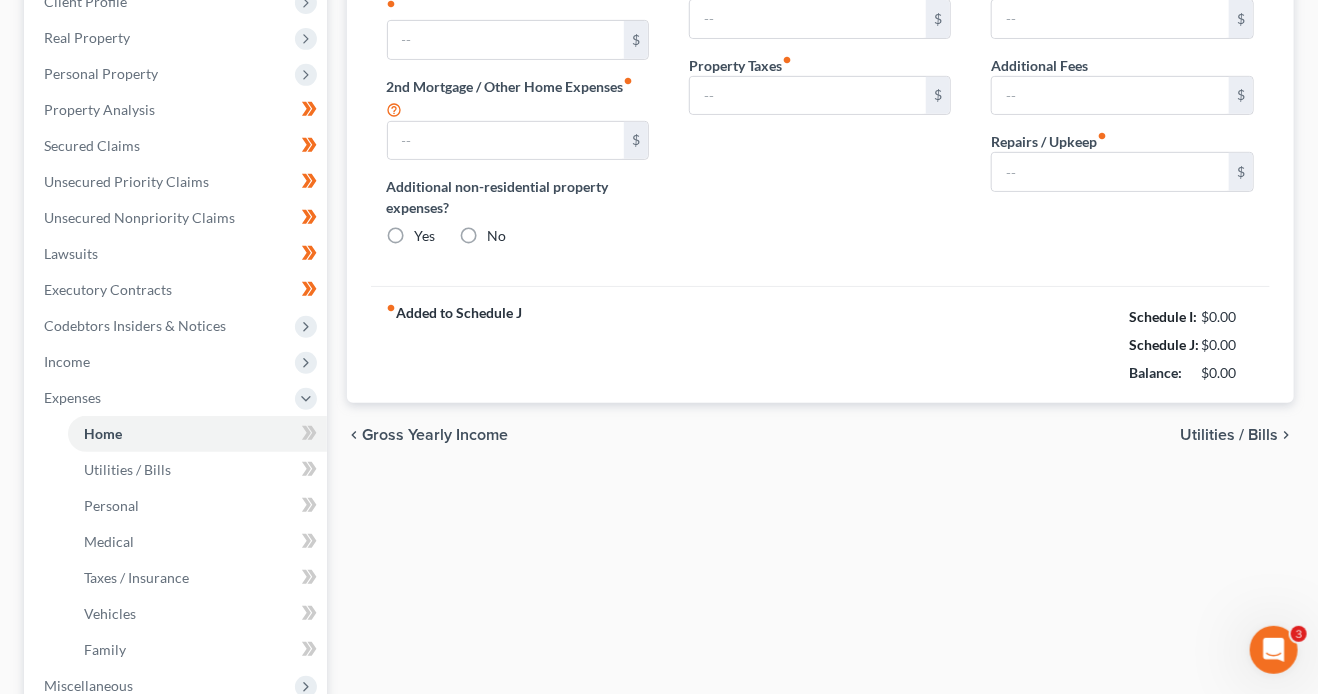 scroll, scrollTop: 176, scrollLeft: 0, axis: vertical 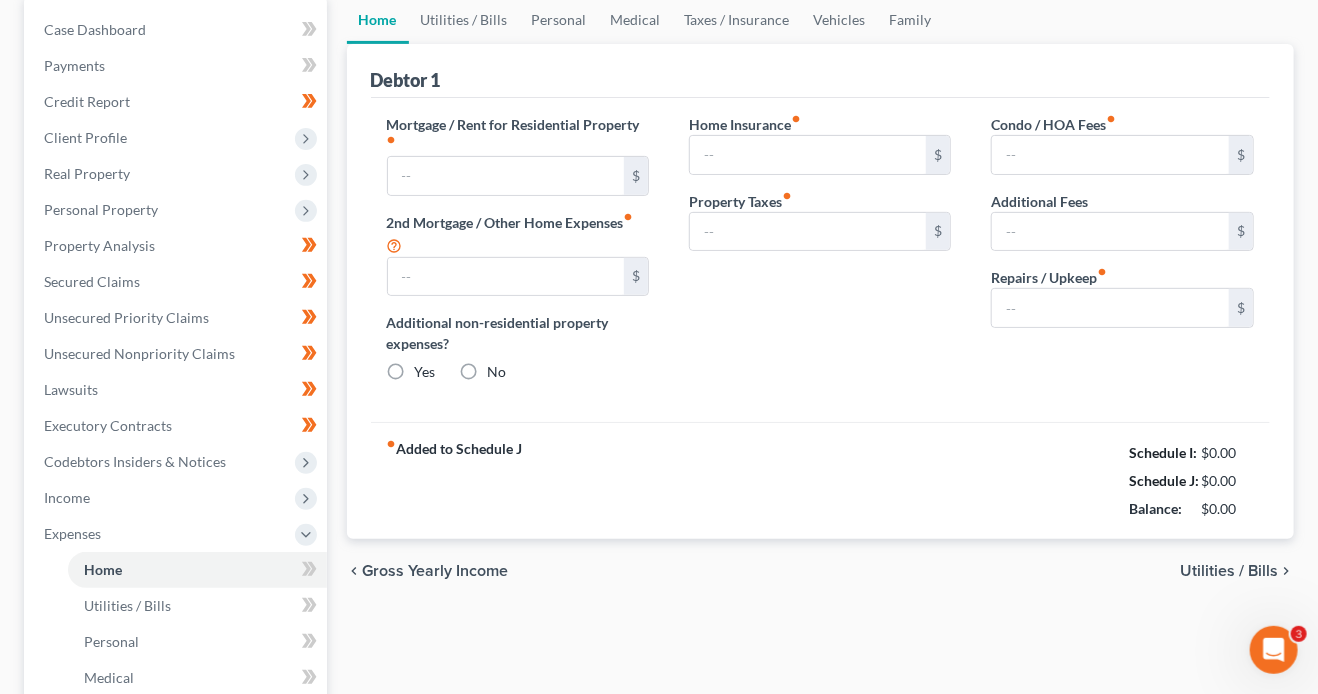 type on "1,400.00" 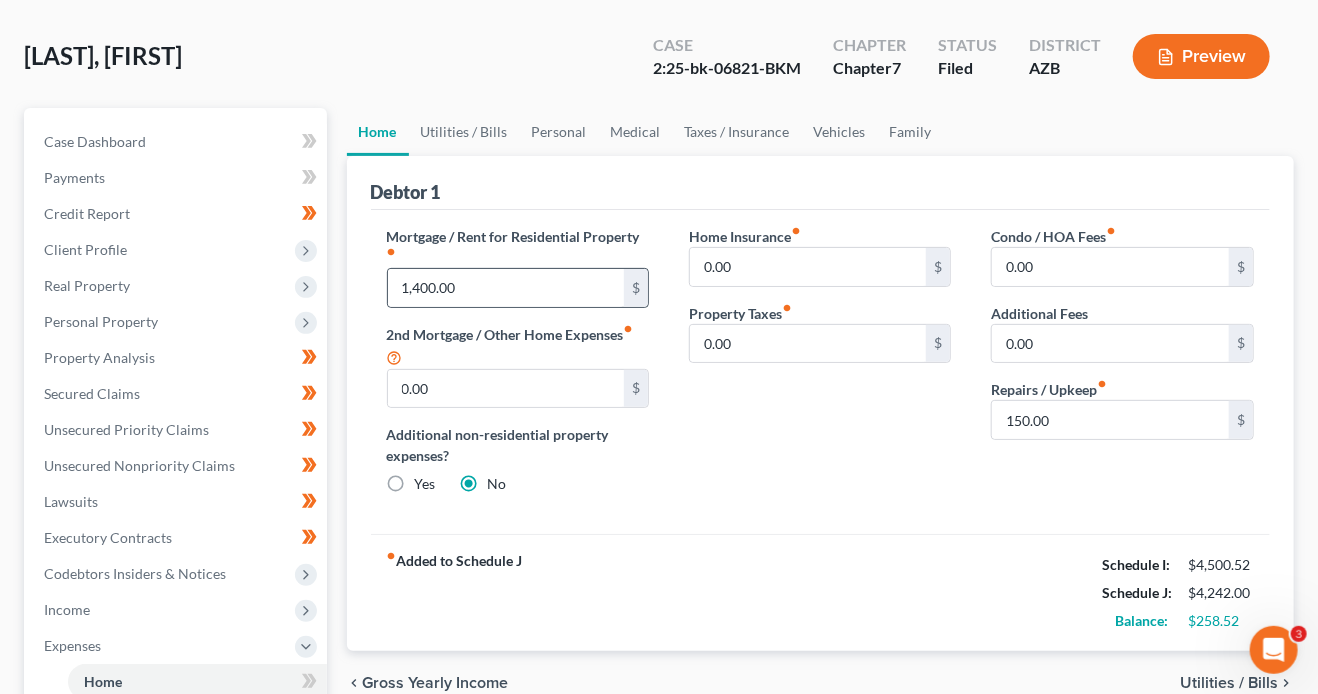 scroll, scrollTop: 0, scrollLeft: 0, axis: both 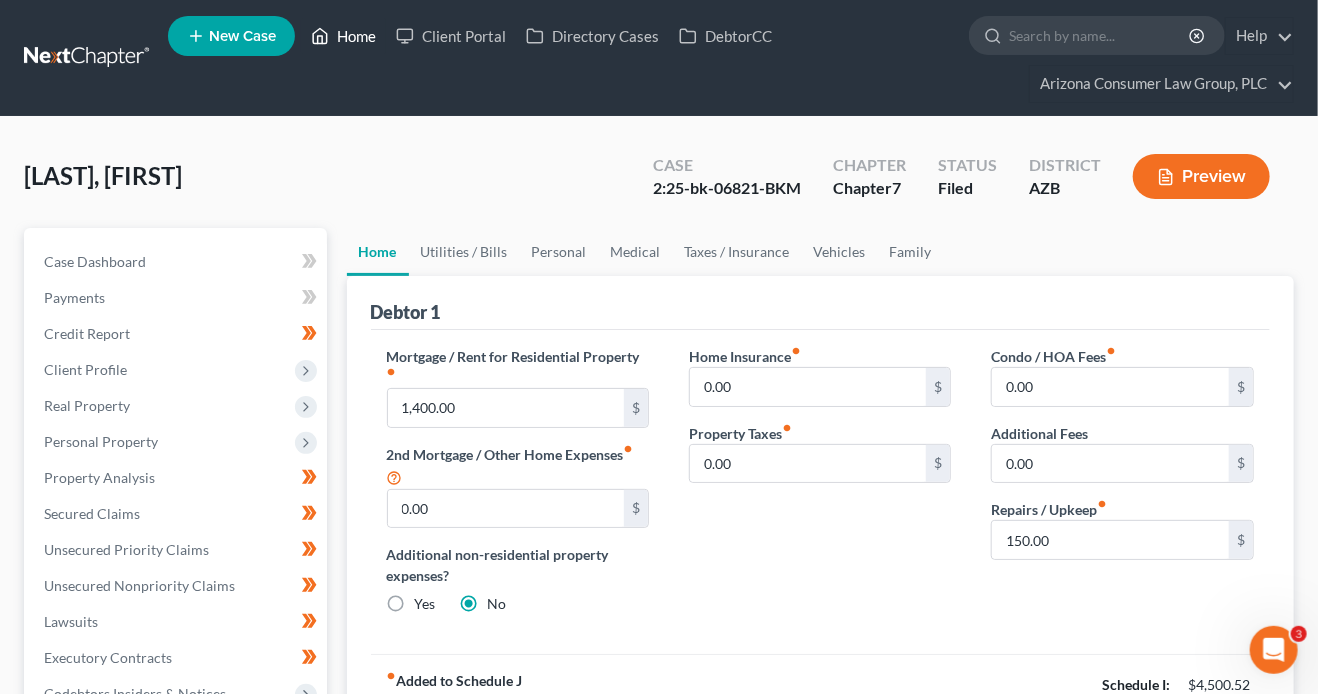 click on "Home" at bounding box center [343, 36] 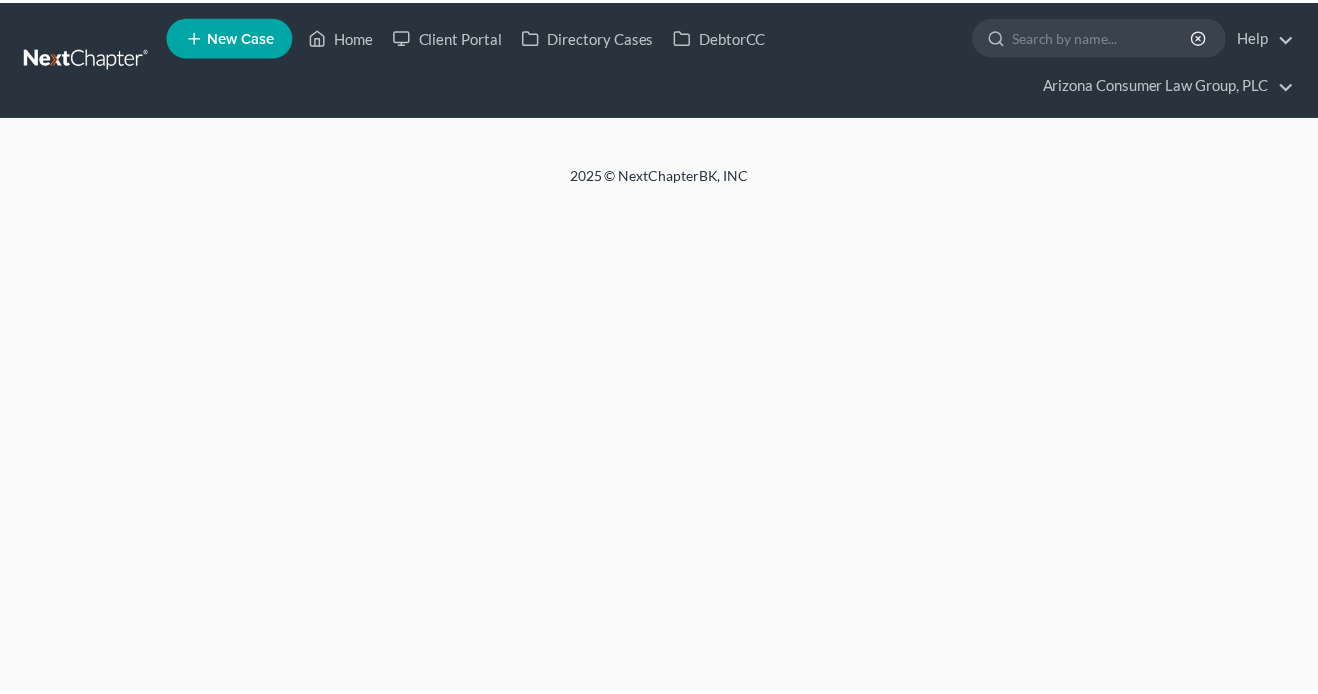 scroll, scrollTop: 0, scrollLeft: 0, axis: both 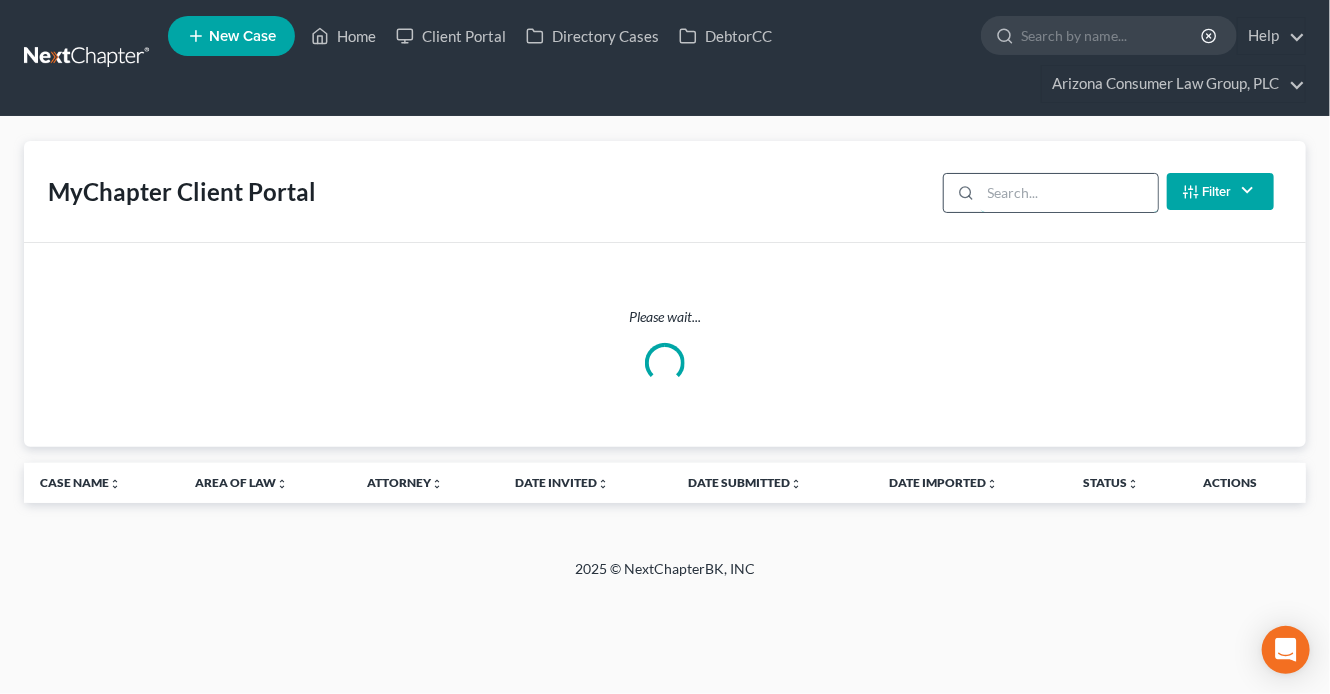 click at bounding box center [1069, 193] 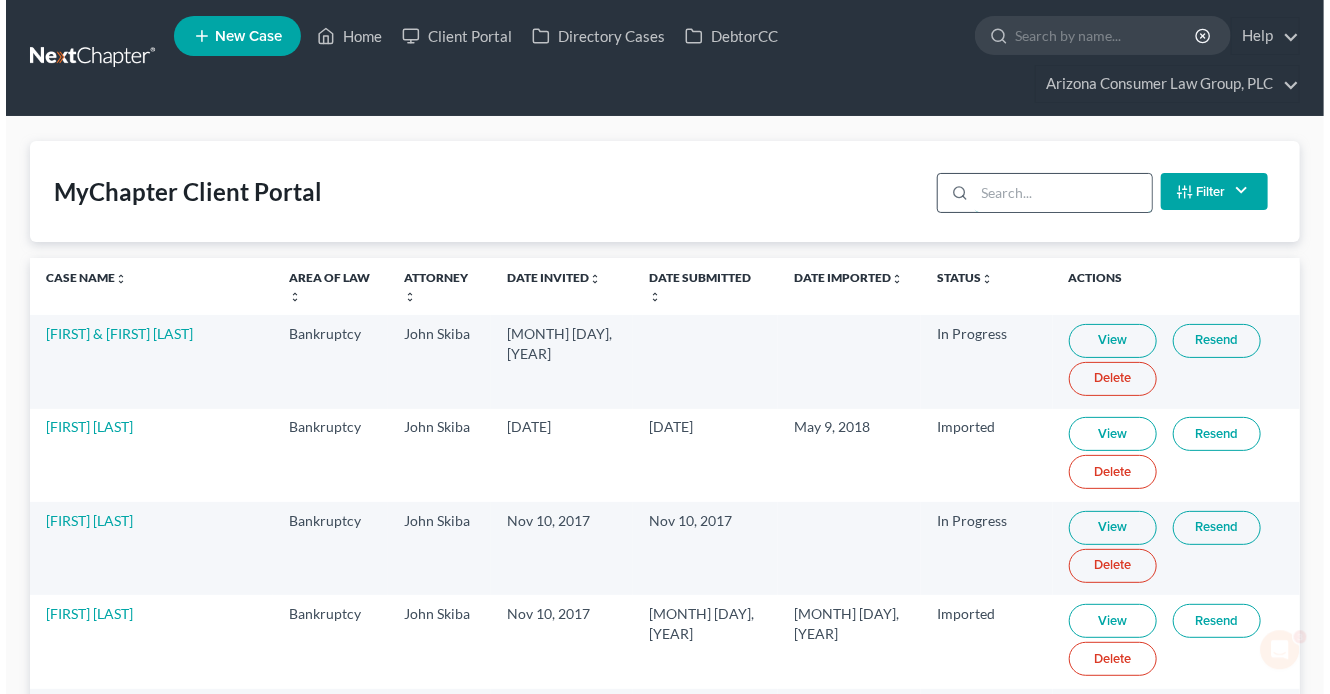 scroll, scrollTop: 0, scrollLeft: 0, axis: both 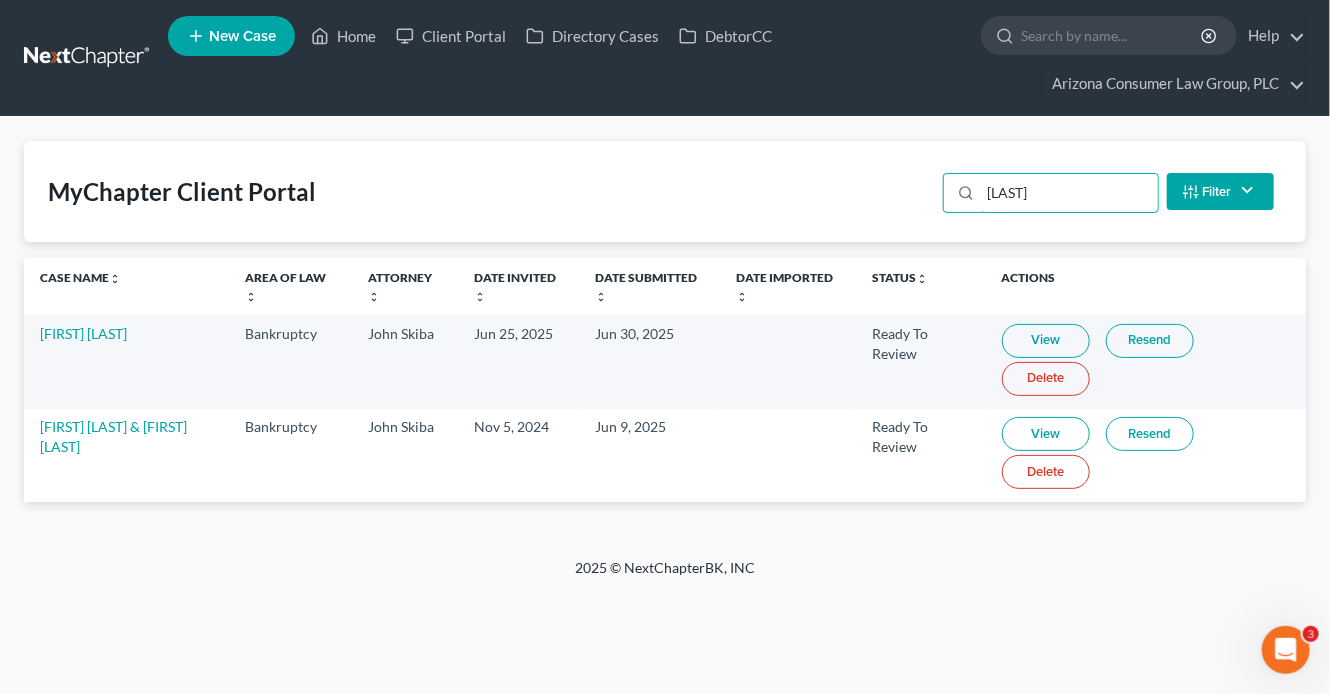 type on "[LAST]" 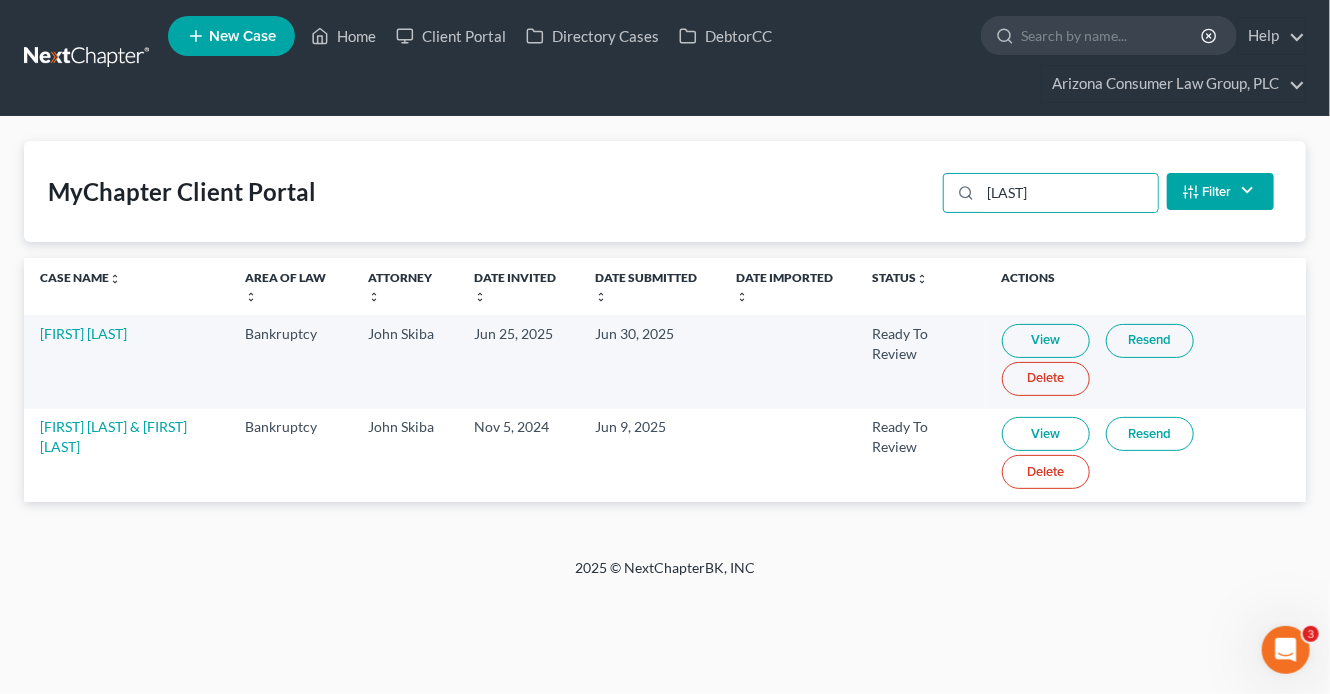 click on "View" at bounding box center (1046, 341) 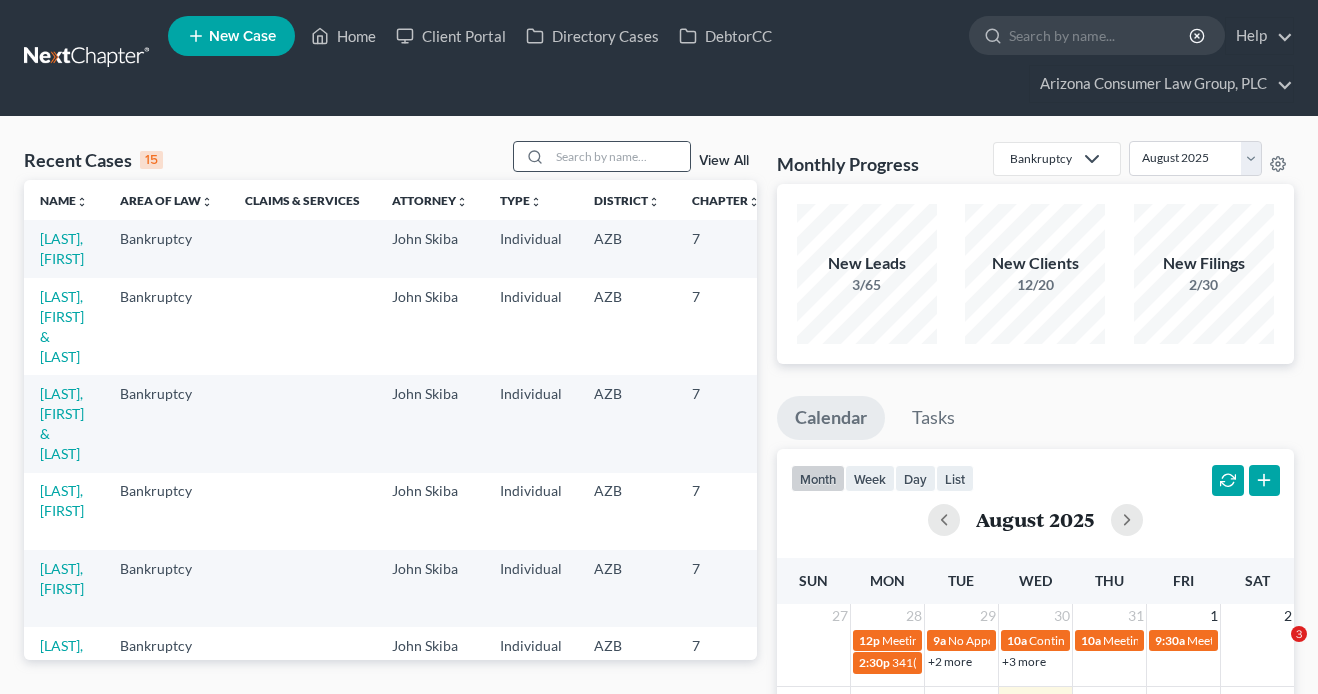 scroll, scrollTop: 0, scrollLeft: 0, axis: both 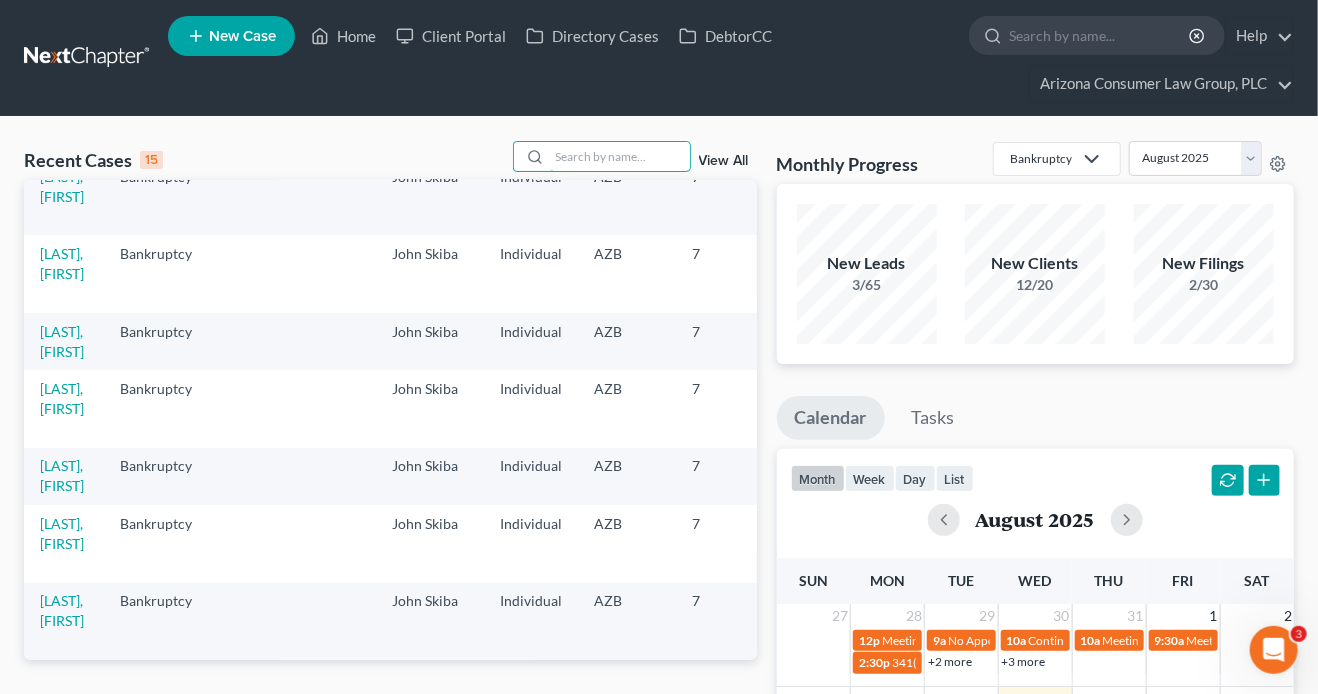 drag, startPoint x: 583, startPoint y: 151, endPoint x: 591, endPoint y: 118, distance: 33.955853 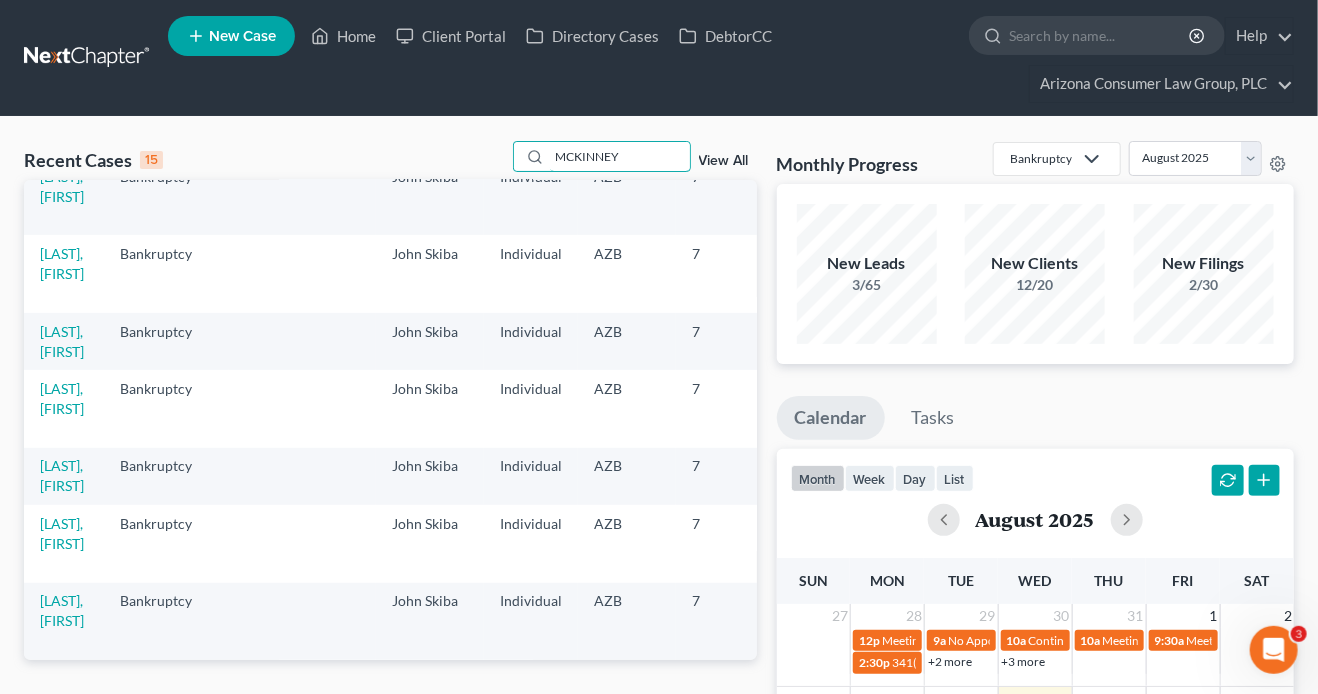 type on "MCKINNEY" 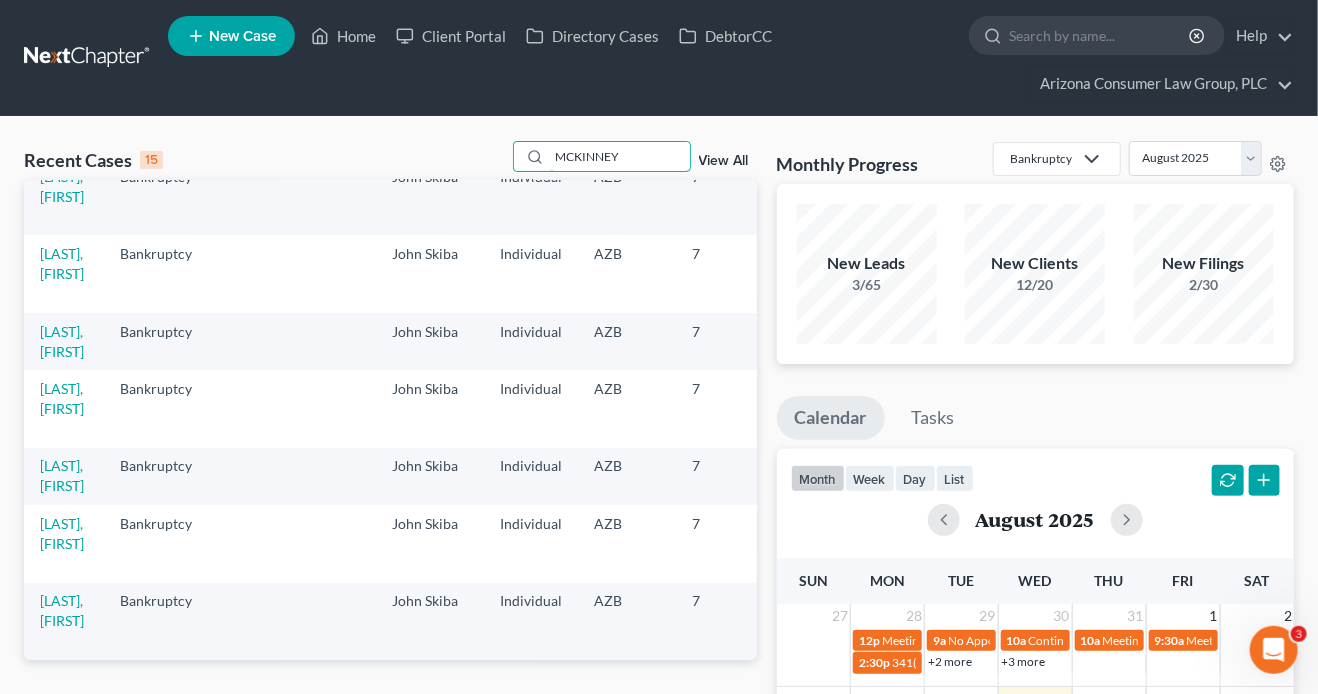 scroll, scrollTop: 0, scrollLeft: 0, axis: both 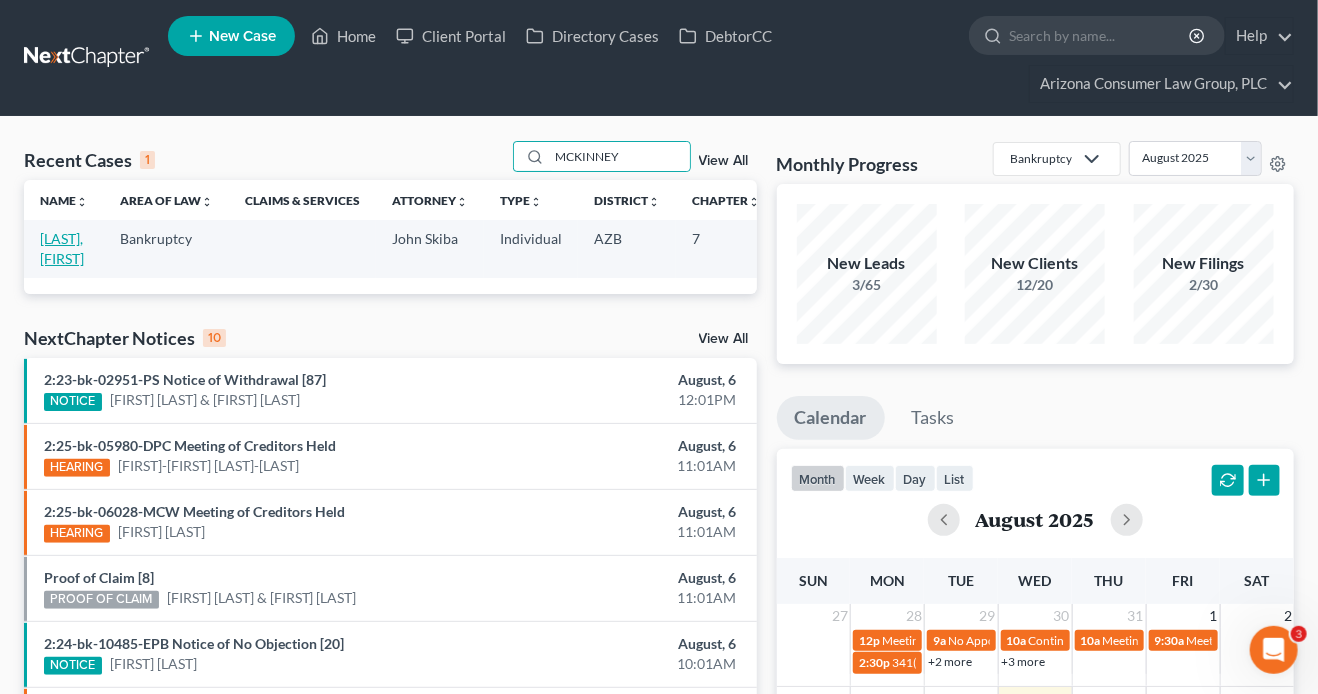 click on "[LAST], [FIRST]" at bounding box center [62, 248] 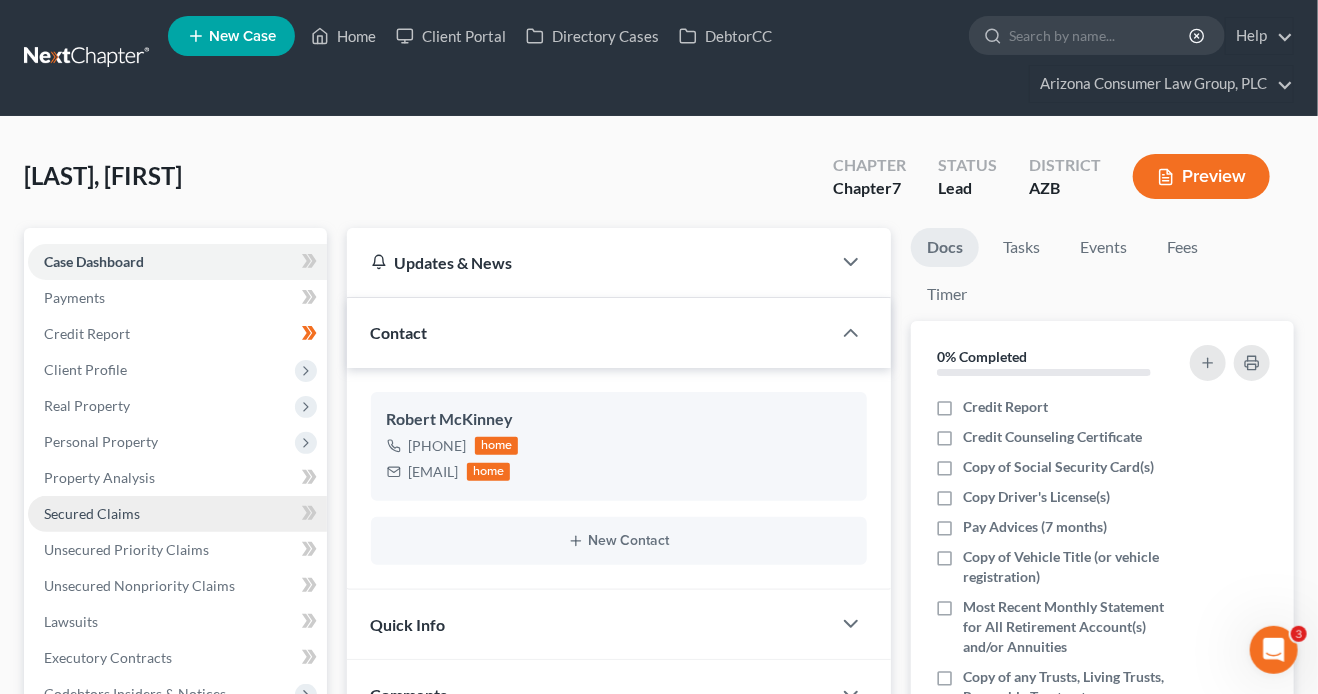 scroll, scrollTop: 528, scrollLeft: 0, axis: vertical 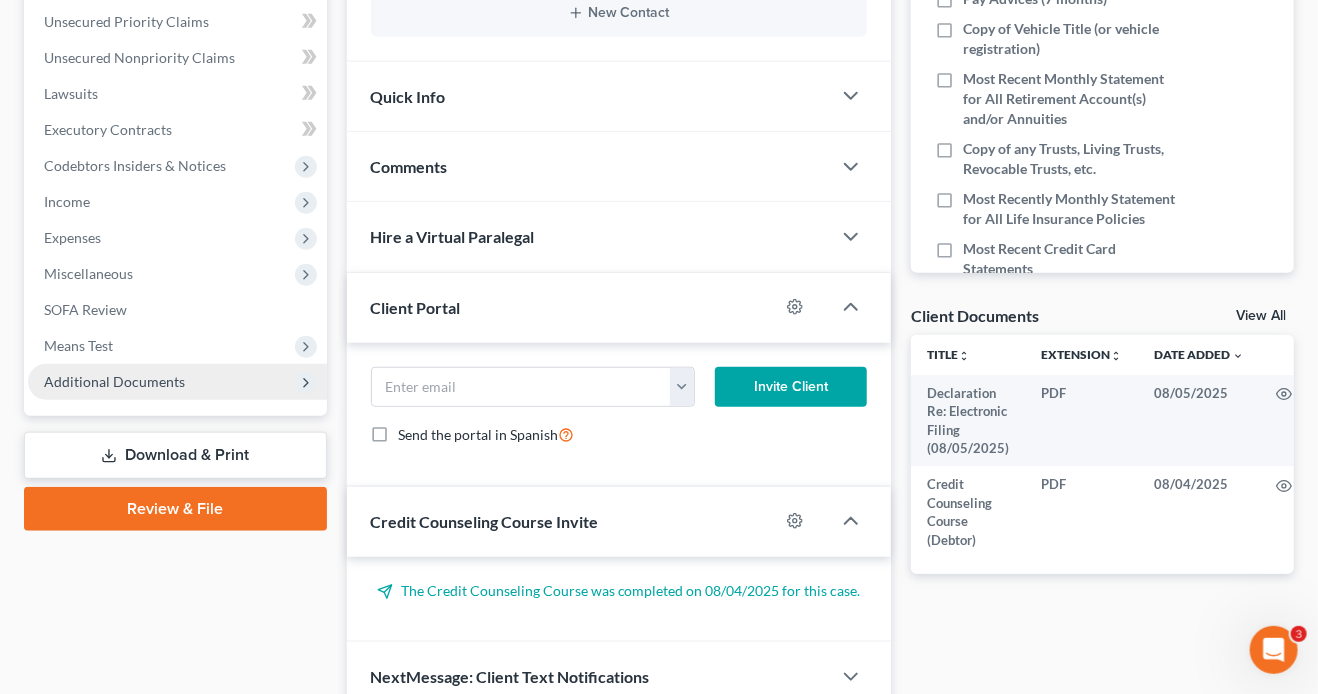 click on "Additional Documents" at bounding box center (177, 382) 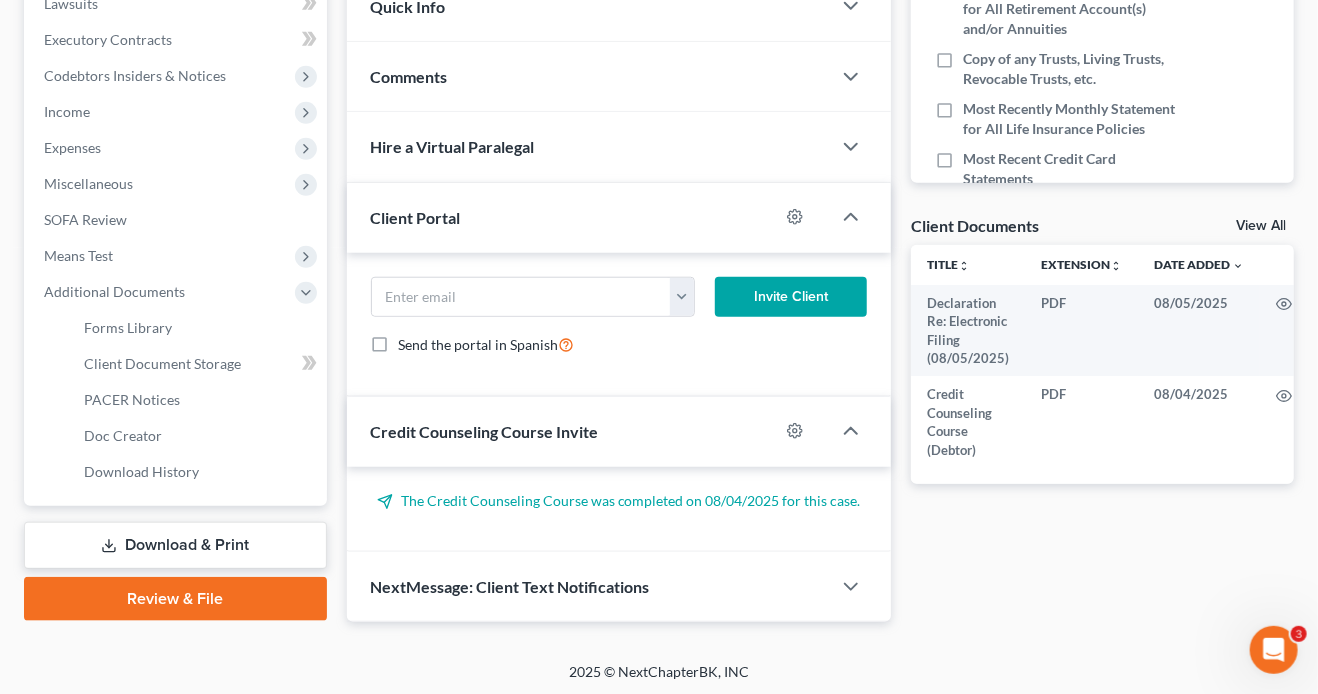 click on "Review & File" at bounding box center [175, 599] 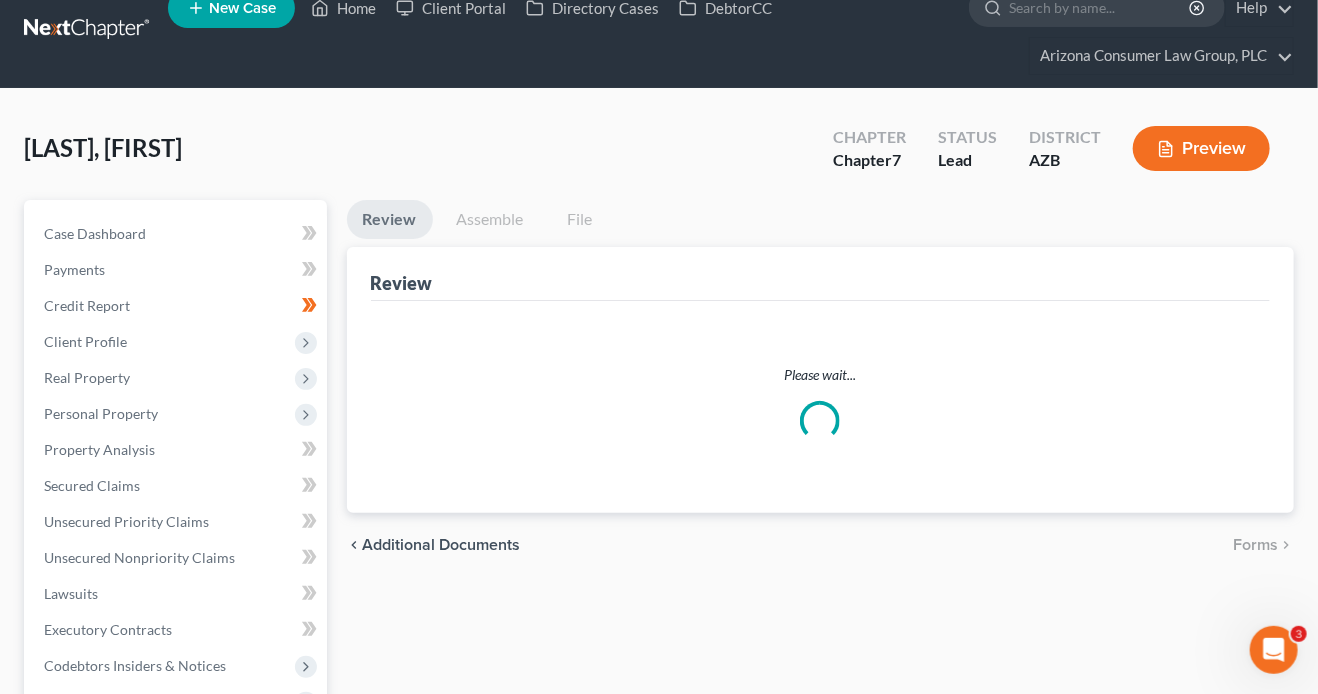 scroll, scrollTop: 332, scrollLeft: 0, axis: vertical 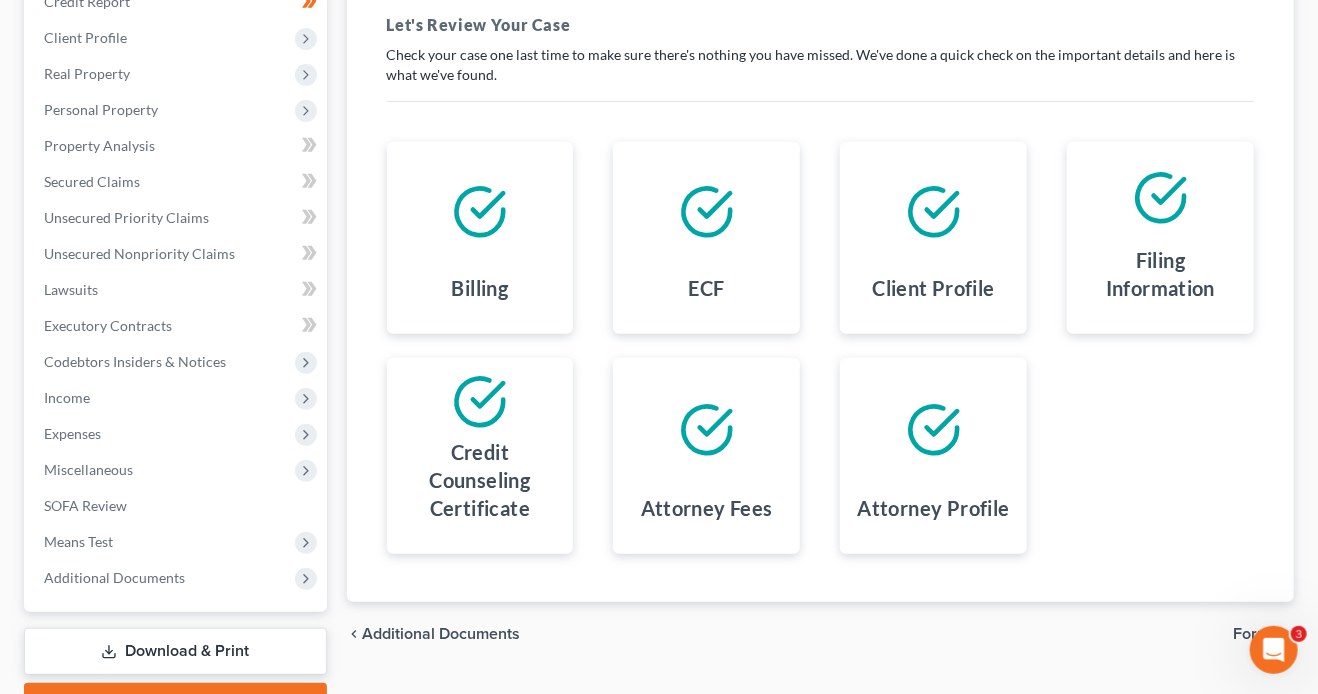 click on "Forms" at bounding box center [1255, 634] 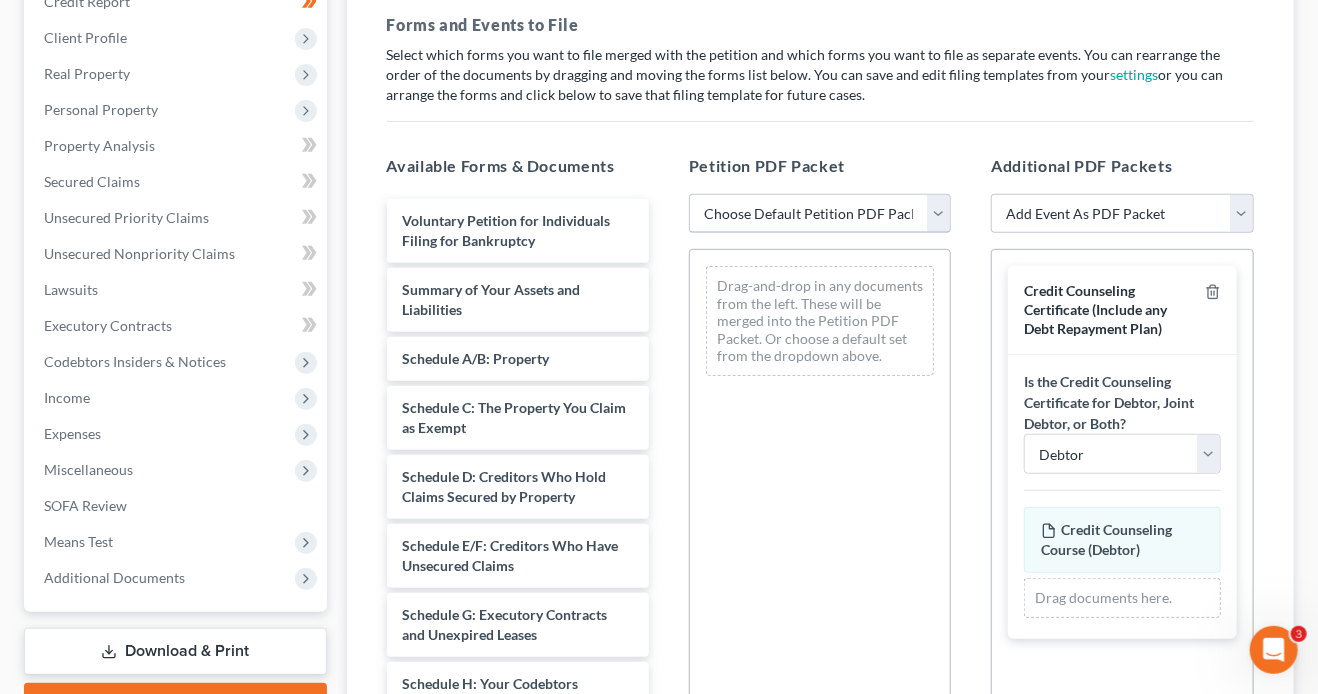 click on "Choose Default Petition PDF Packet Complete Bankruptcy Petition (all forms and schedules) Emergency Filing (Voluntary Petition and Creditor List Only) DAniels Daniels Final Emergency Completion $0 Down Emergency Filing Initial Filling" at bounding box center (820, 214) 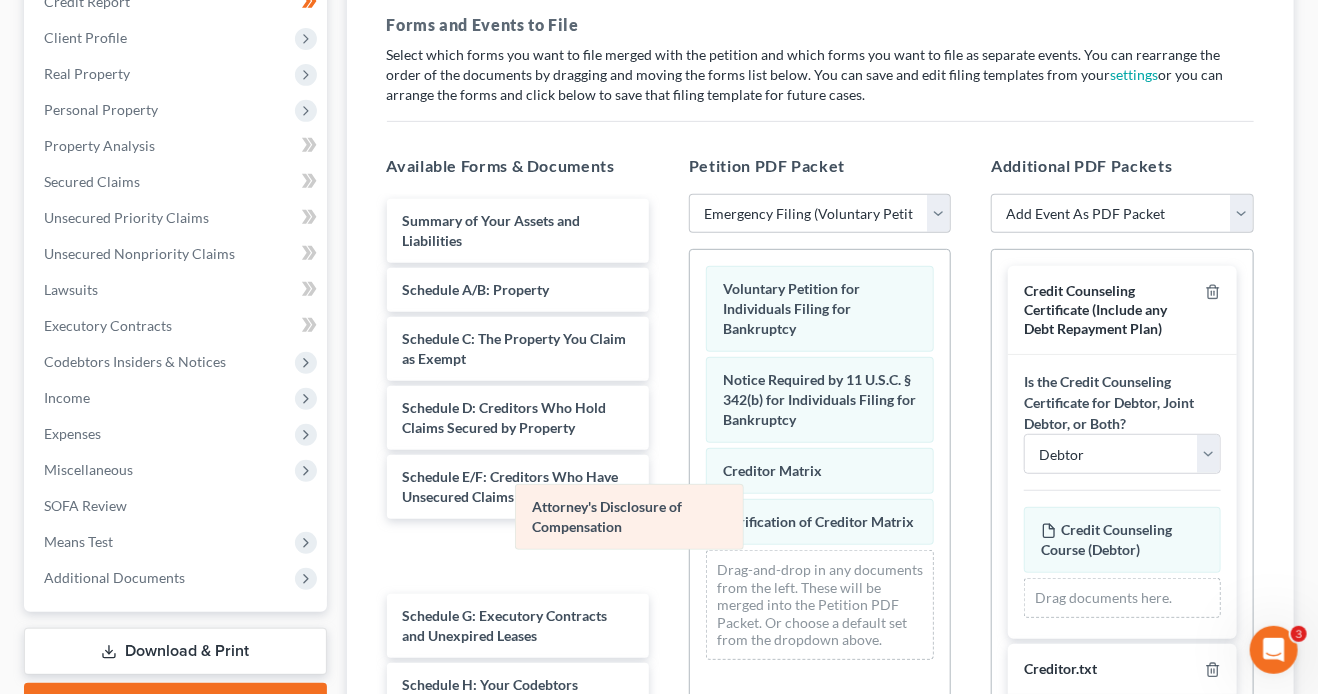 drag, startPoint x: 800, startPoint y: 583, endPoint x: 578, endPoint y: 506, distance: 234.97447 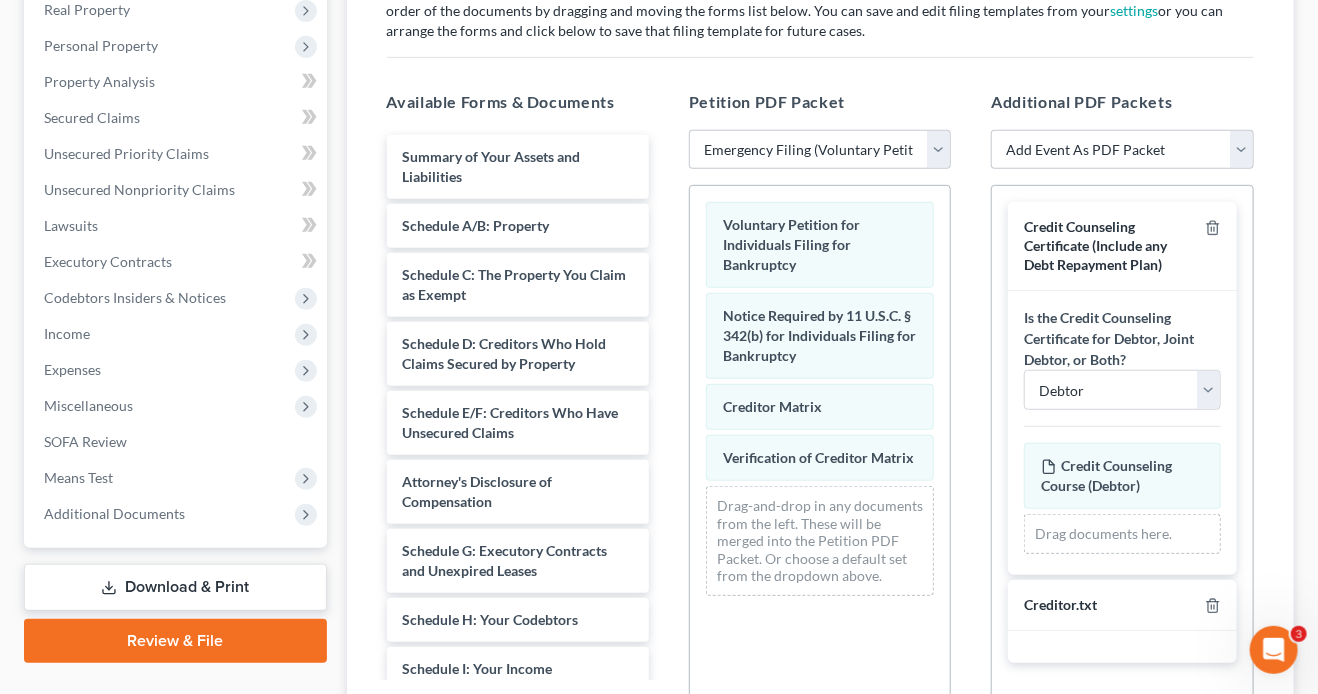scroll, scrollTop: 615, scrollLeft: 0, axis: vertical 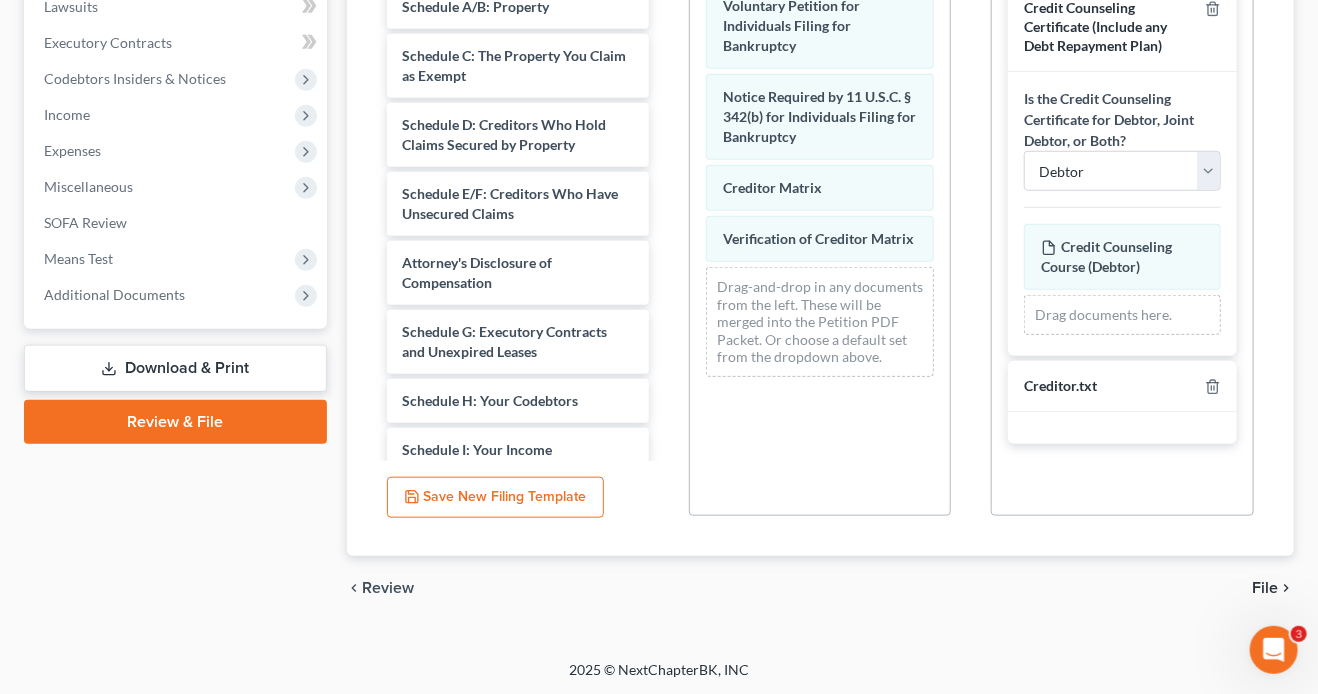 click on "chevron_right" at bounding box center (1286, 588) 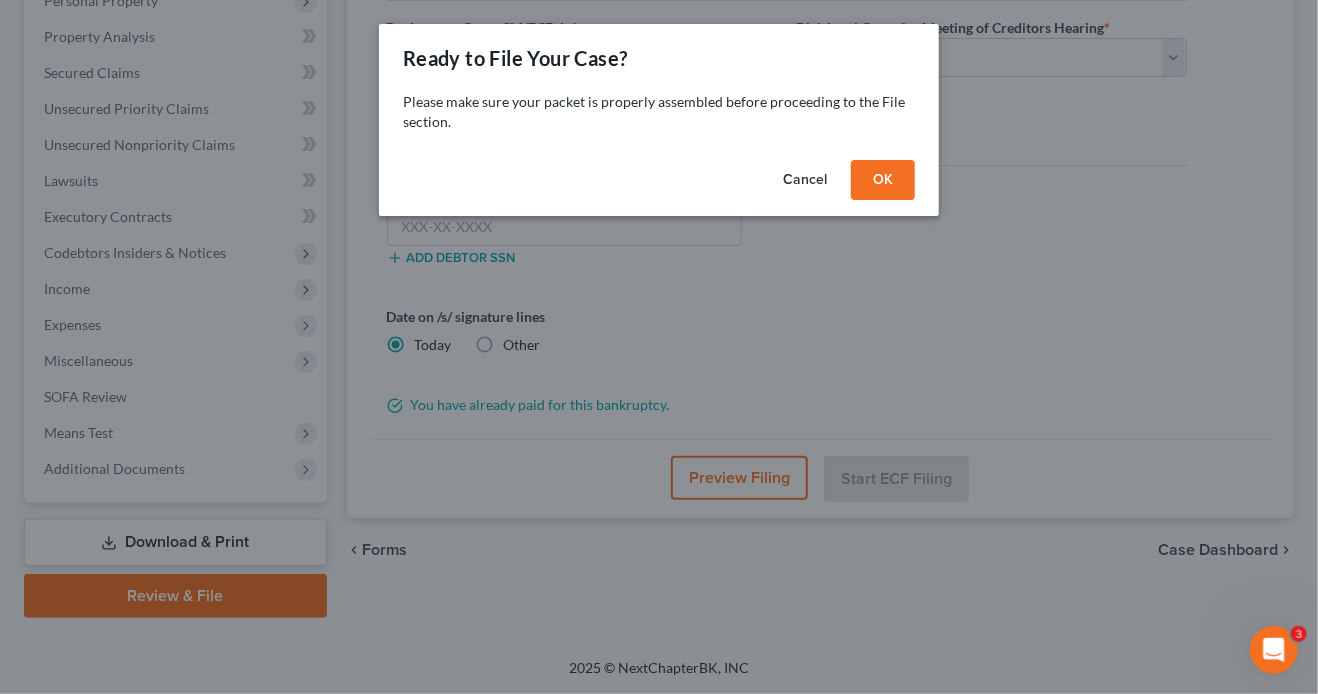 scroll, scrollTop: 438, scrollLeft: 0, axis: vertical 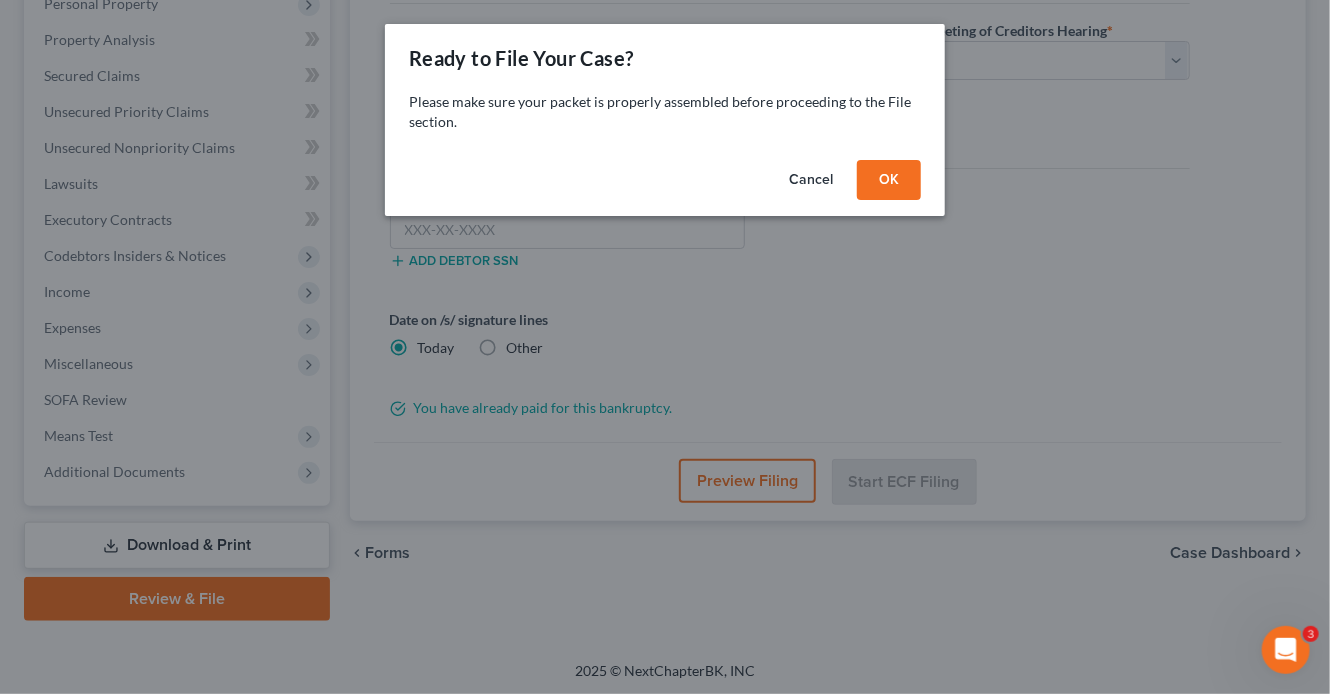 click on "OK" at bounding box center [889, 180] 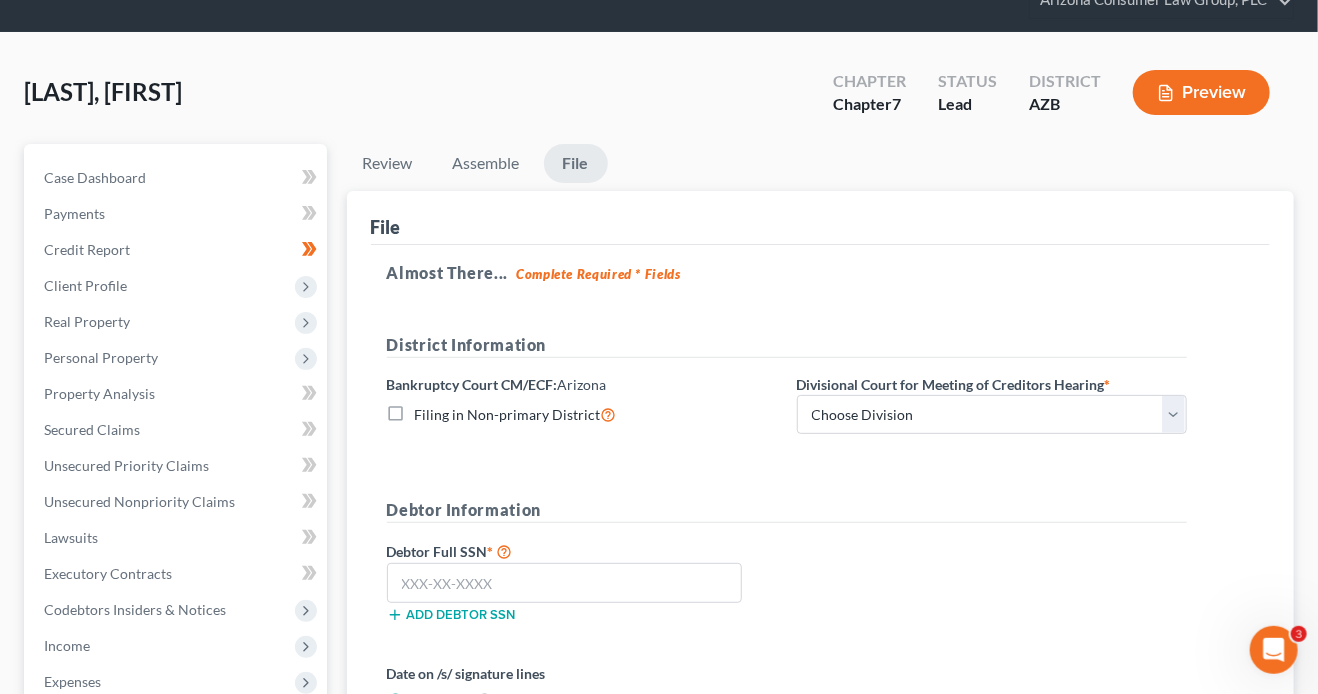 scroll, scrollTop: 76, scrollLeft: 0, axis: vertical 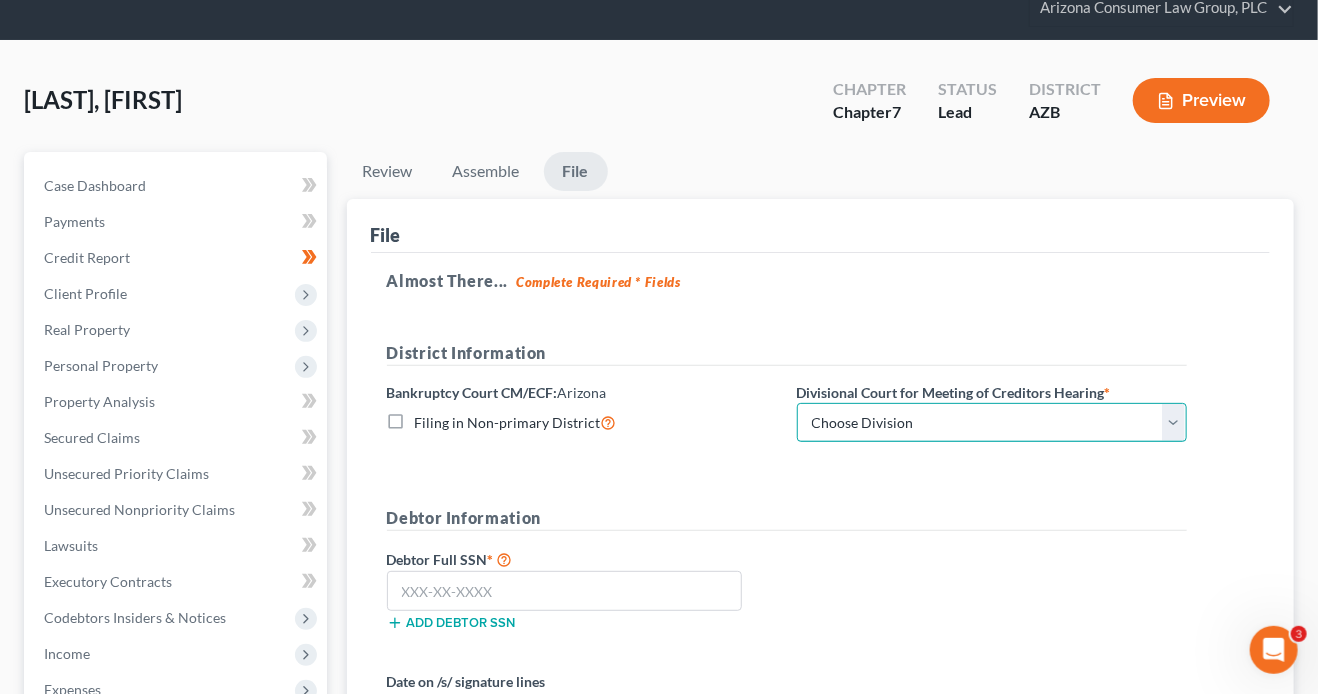 click on "Choose Division Phoenix Tucson Yuma Prescott" at bounding box center (992, 423) 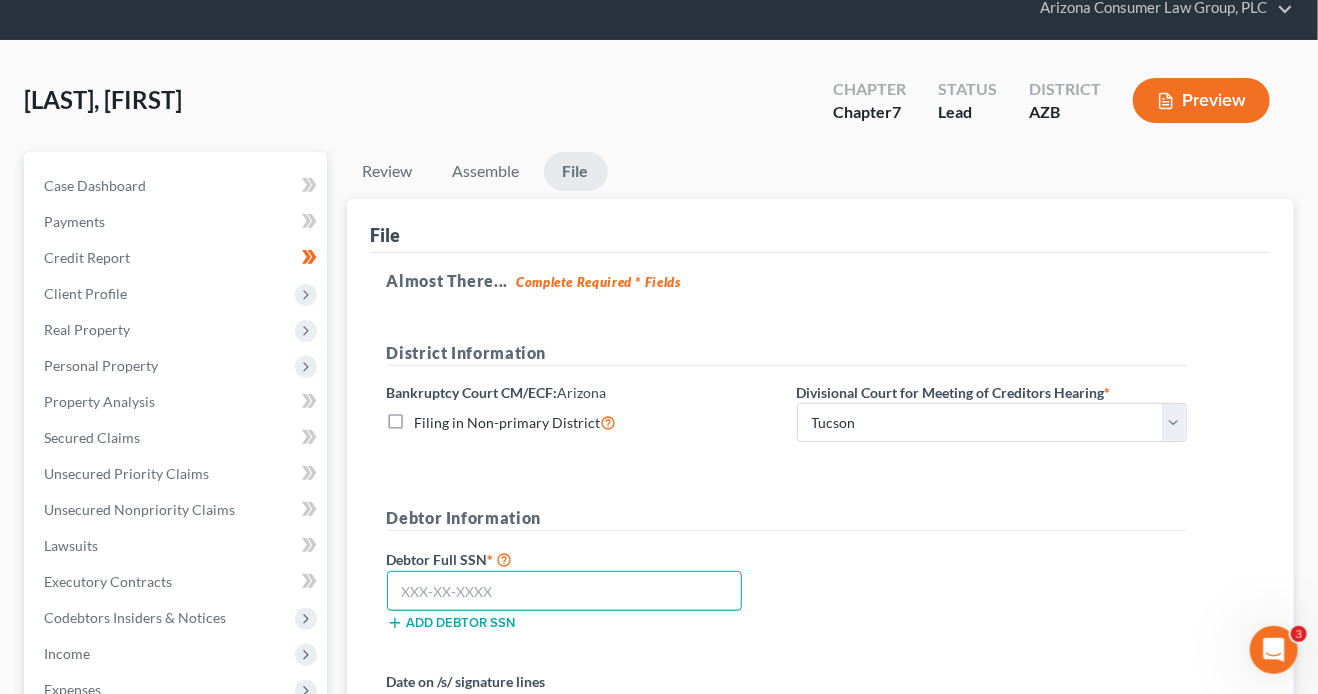 click at bounding box center (565, 591) 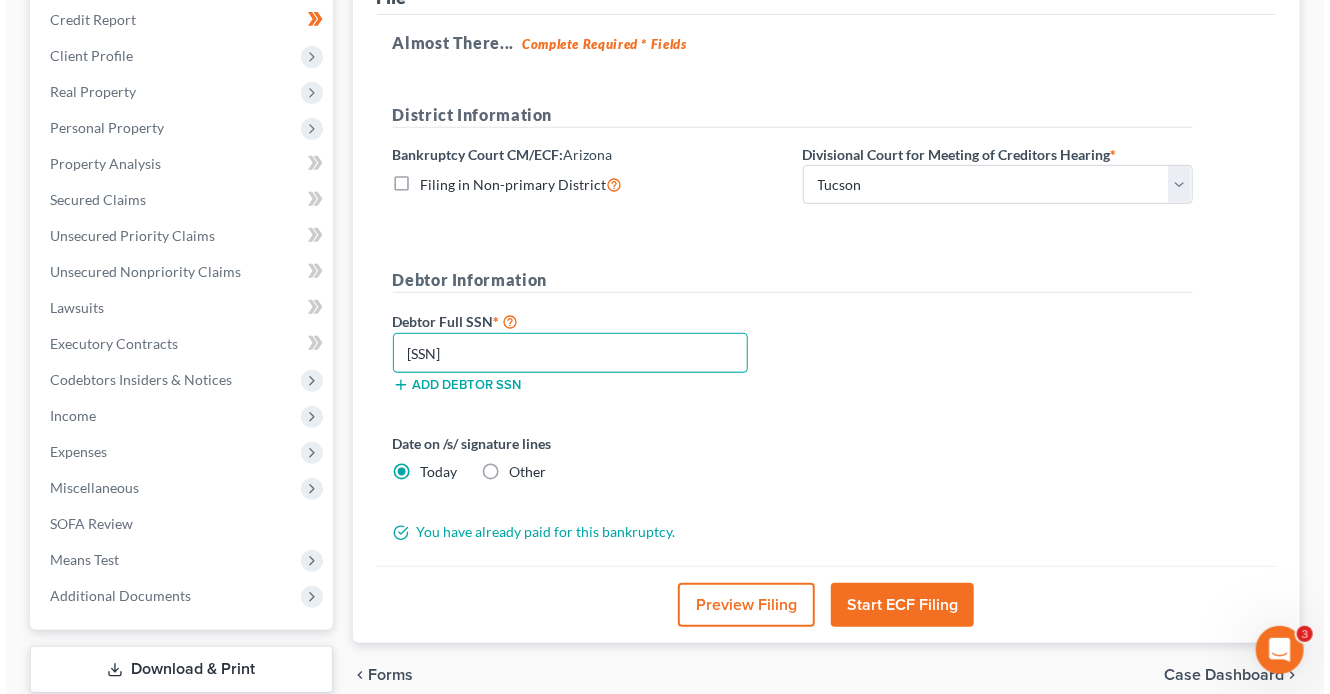 scroll, scrollTop: 438, scrollLeft: 0, axis: vertical 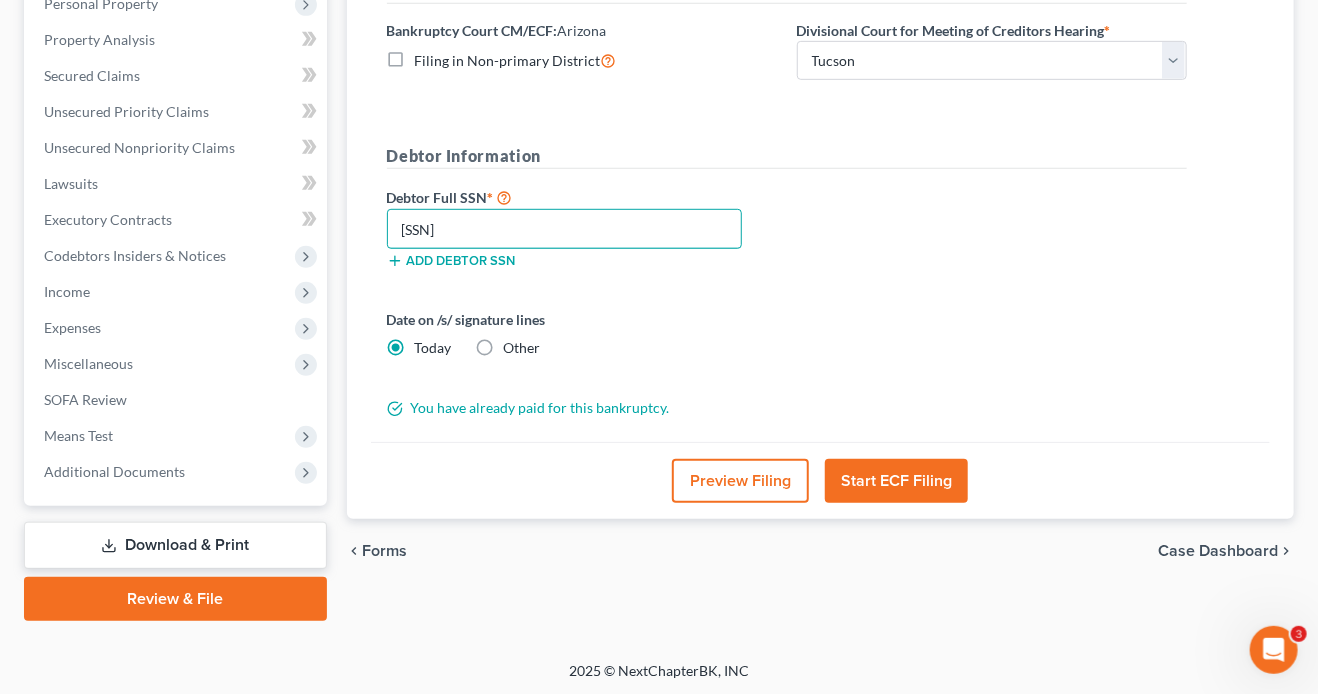 type on "[SSN]" 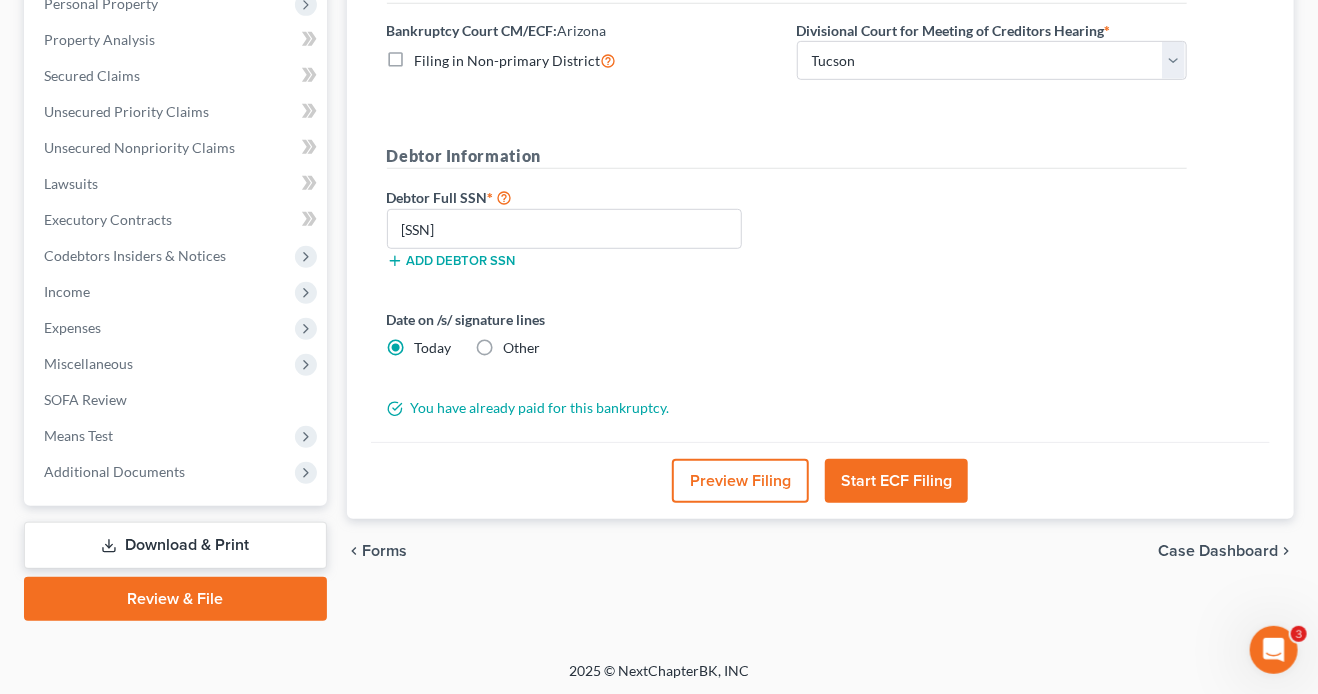 click on "Preview Filing" at bounding box center [740, 481] 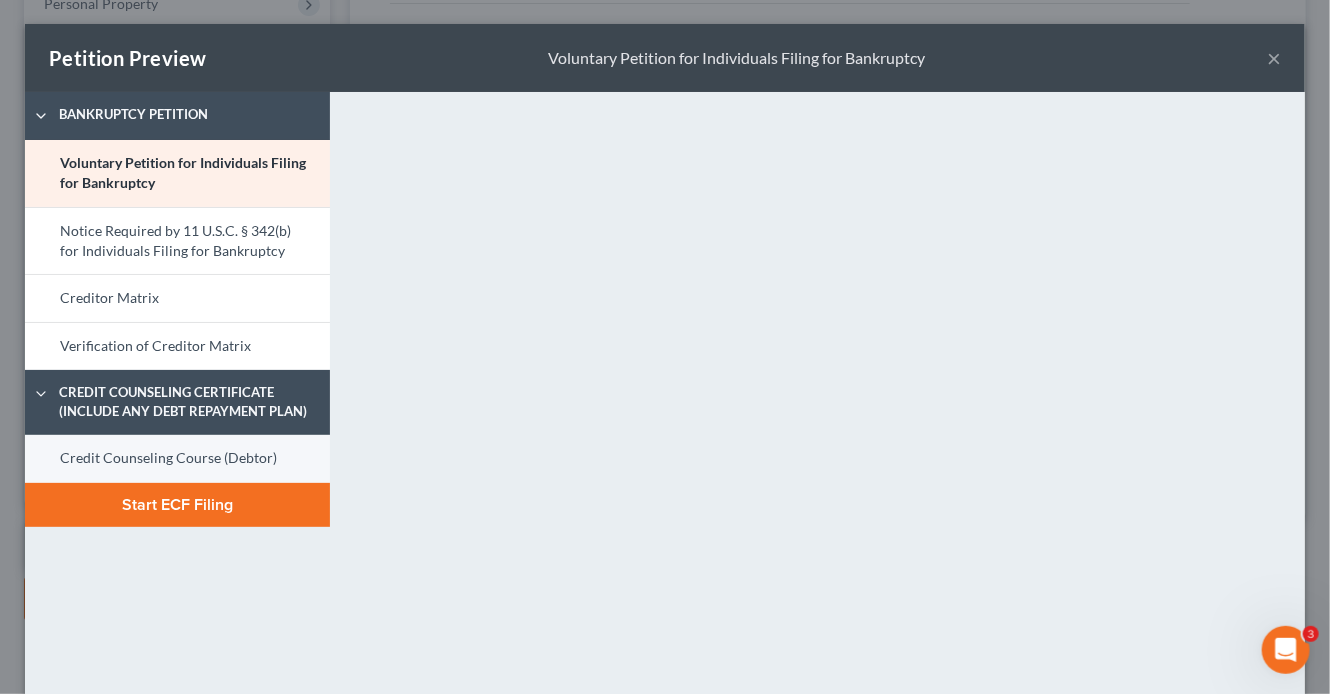 click on "Credit Counseling Course (Debtor)" at bounding box center [177, 459] 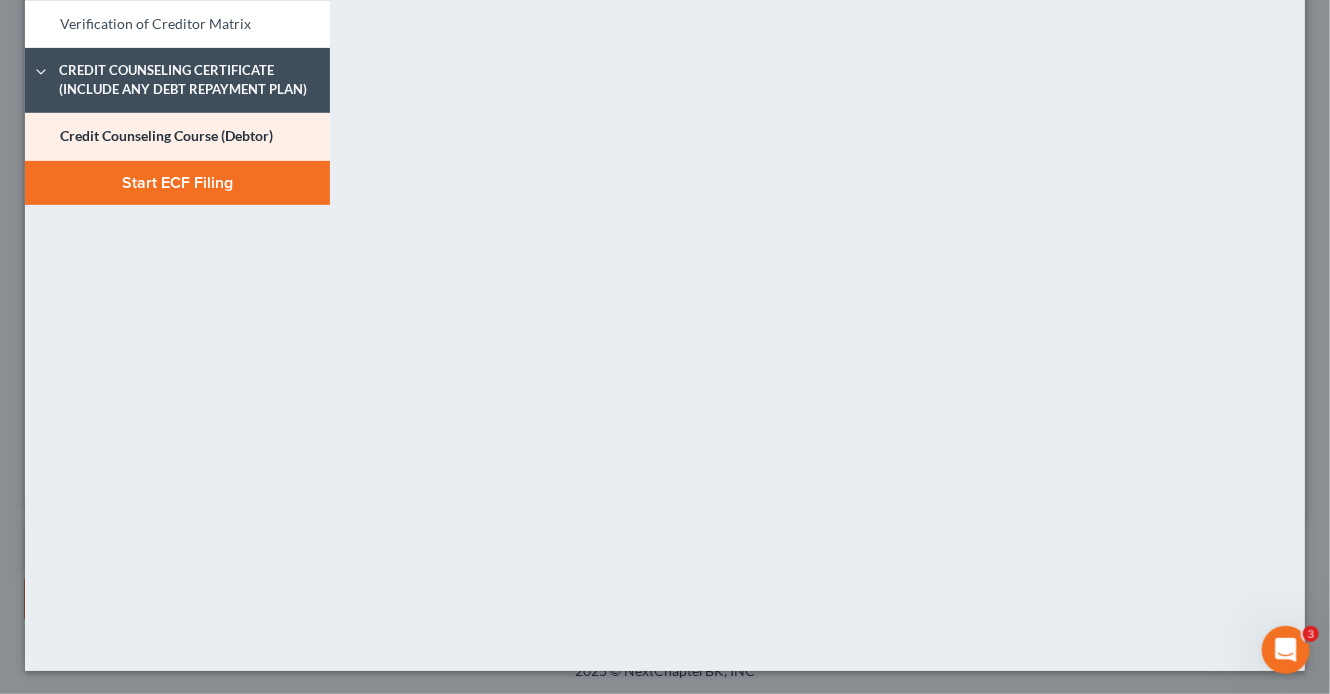 scroll, scrollTop: 0, scrollLeft: 0, axis: both 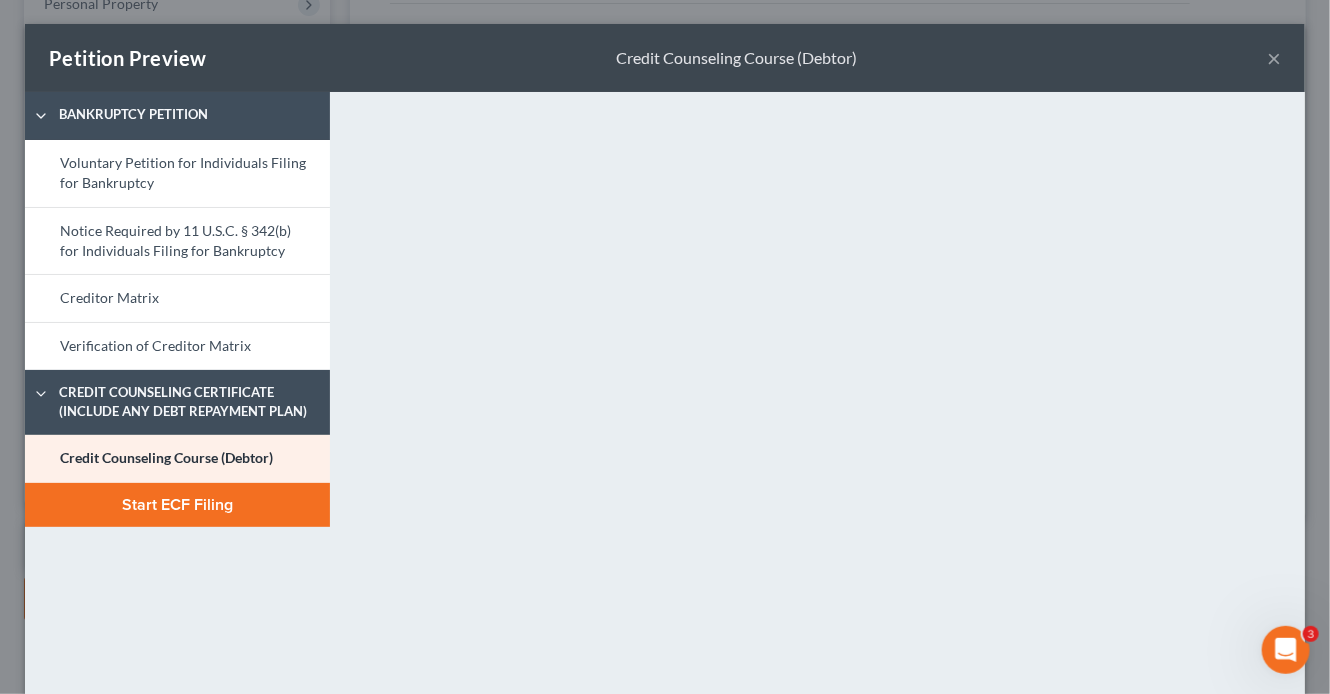 click on "Start ECF Filing" at bounding box center (177, 505) 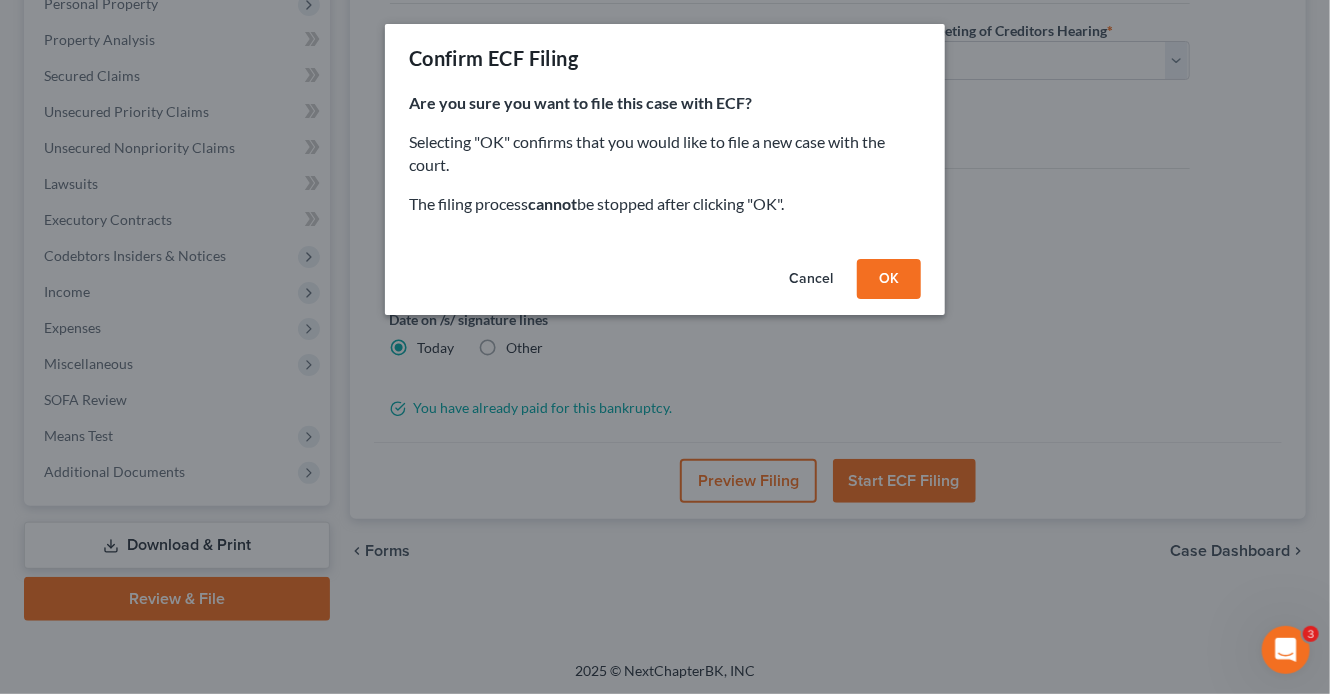click on "OK" at bounding box center (889, 279) 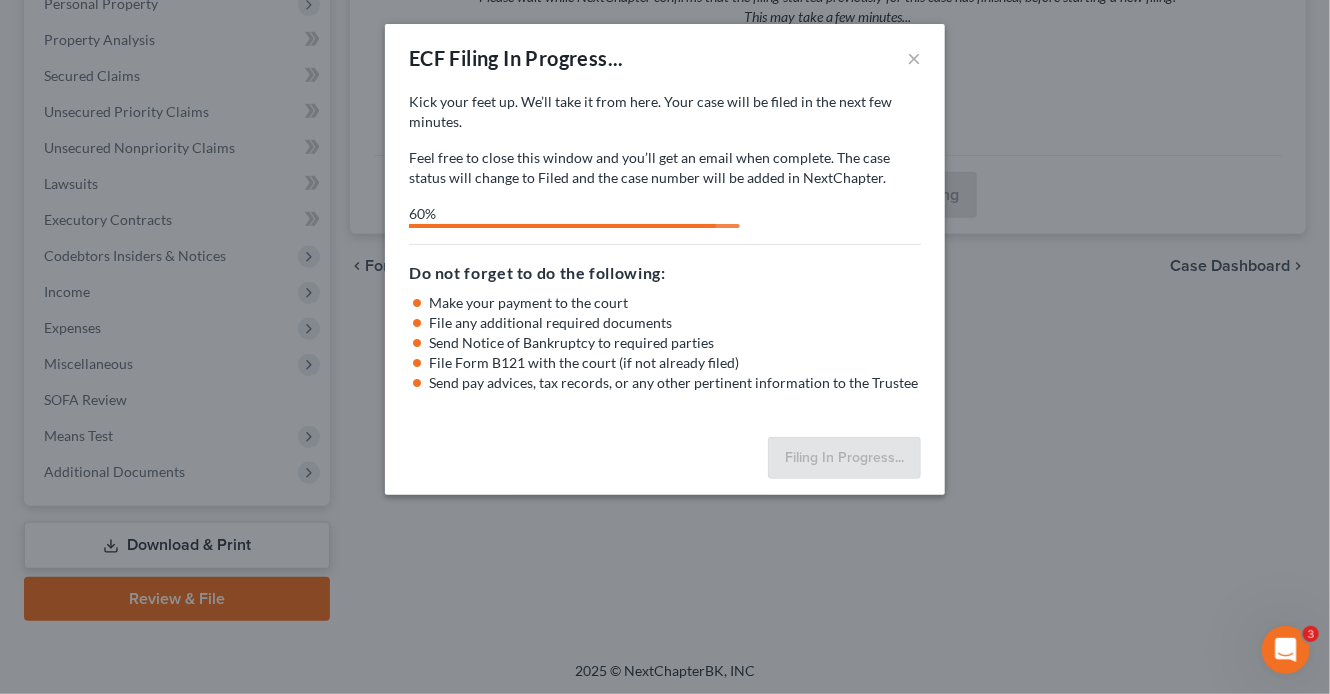 select on "1" 